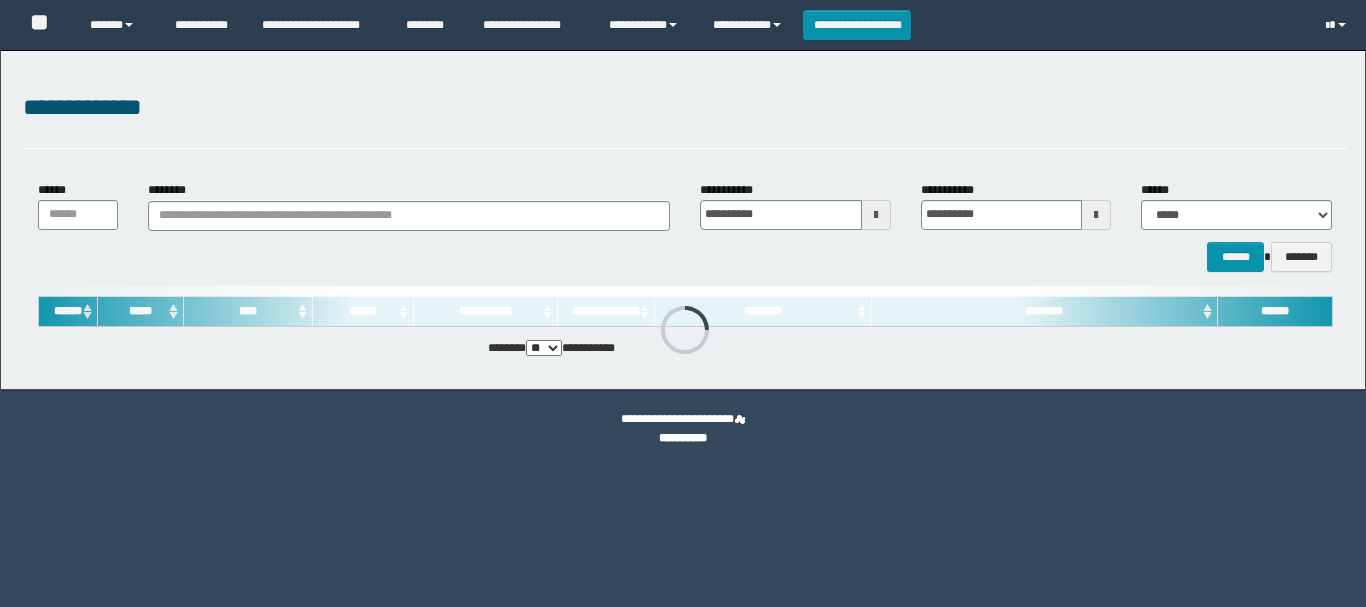 scroll, scrollTop: 0, scrollLeft: 0, axis: both 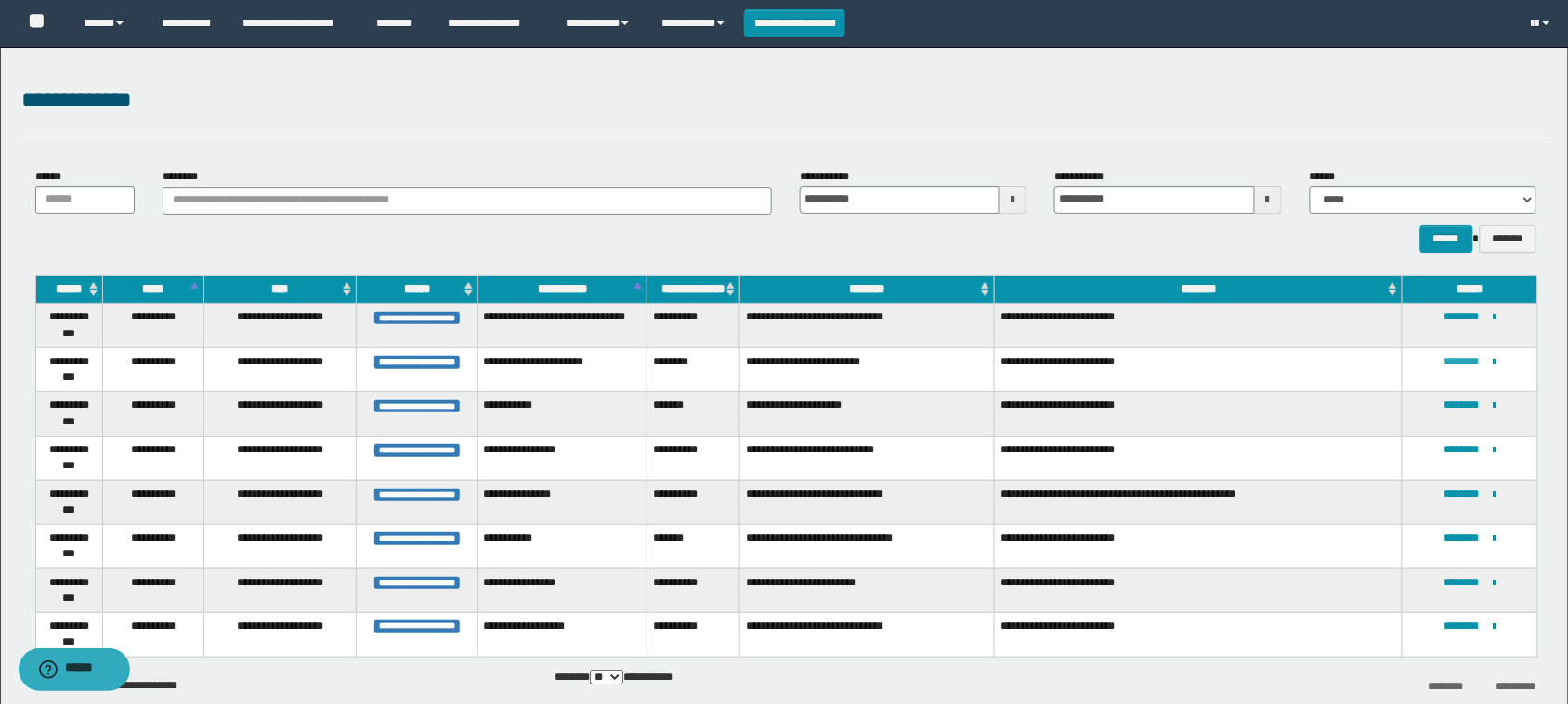 click on "********" at bounding box center (1461, 361) 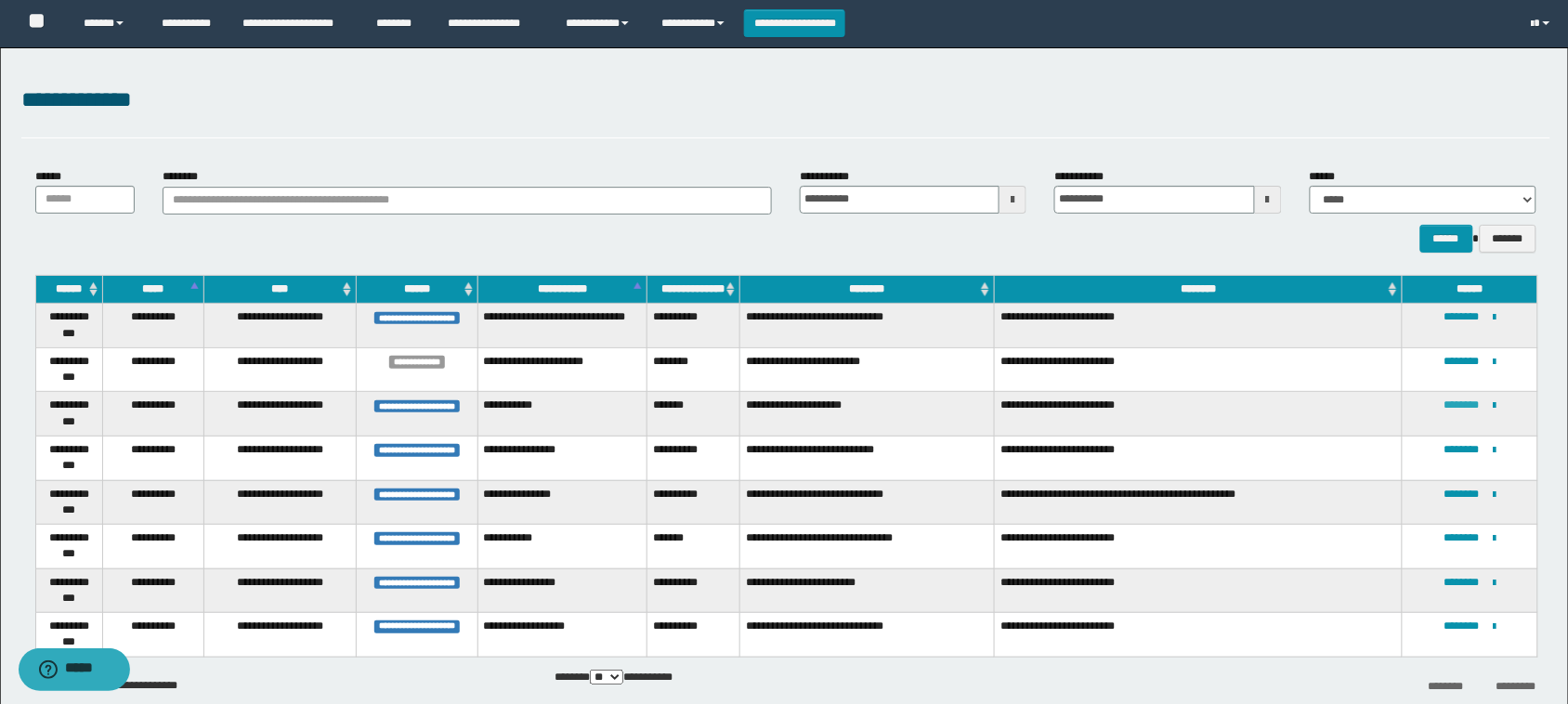 click on "********" at bounding box center (1461, 405) 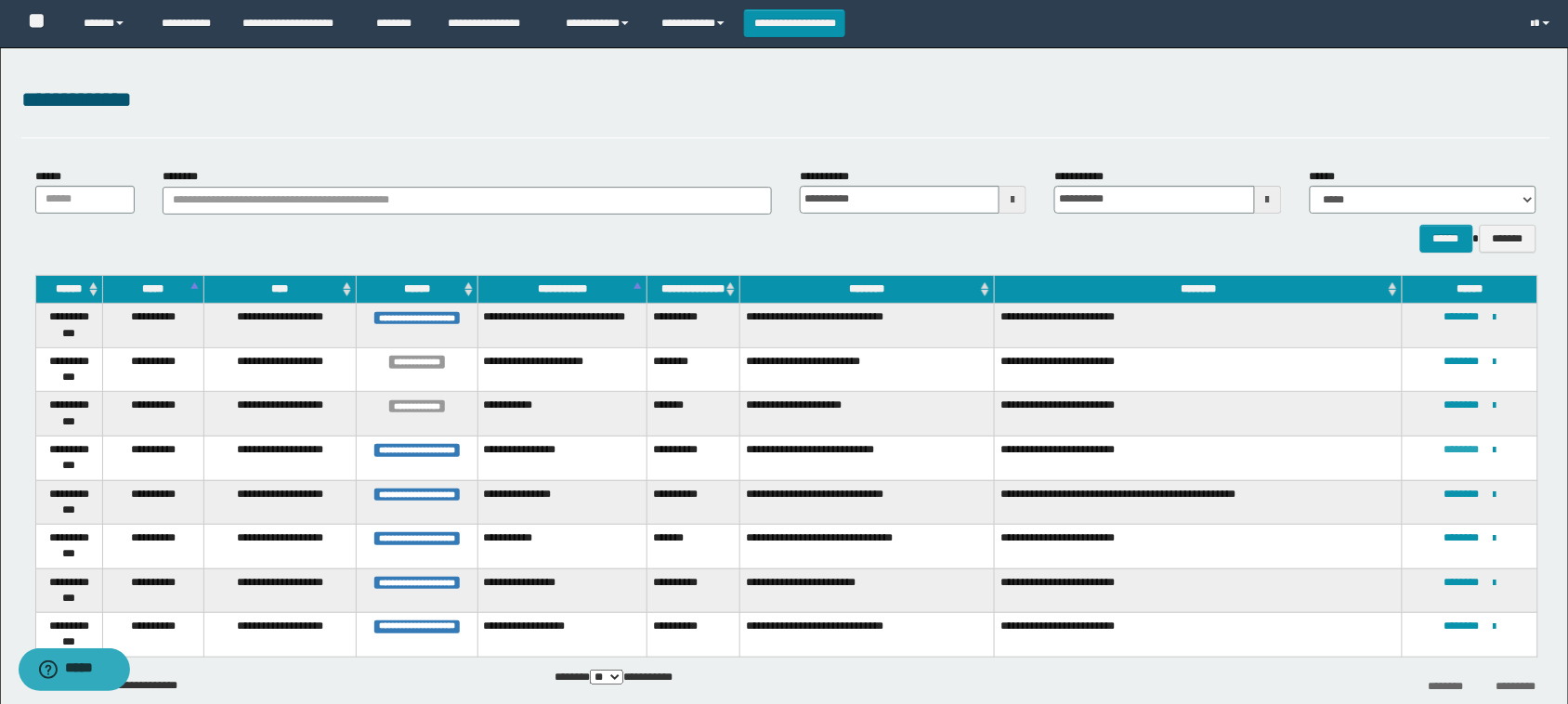 click on "********" at bounding box center (1461, 450) 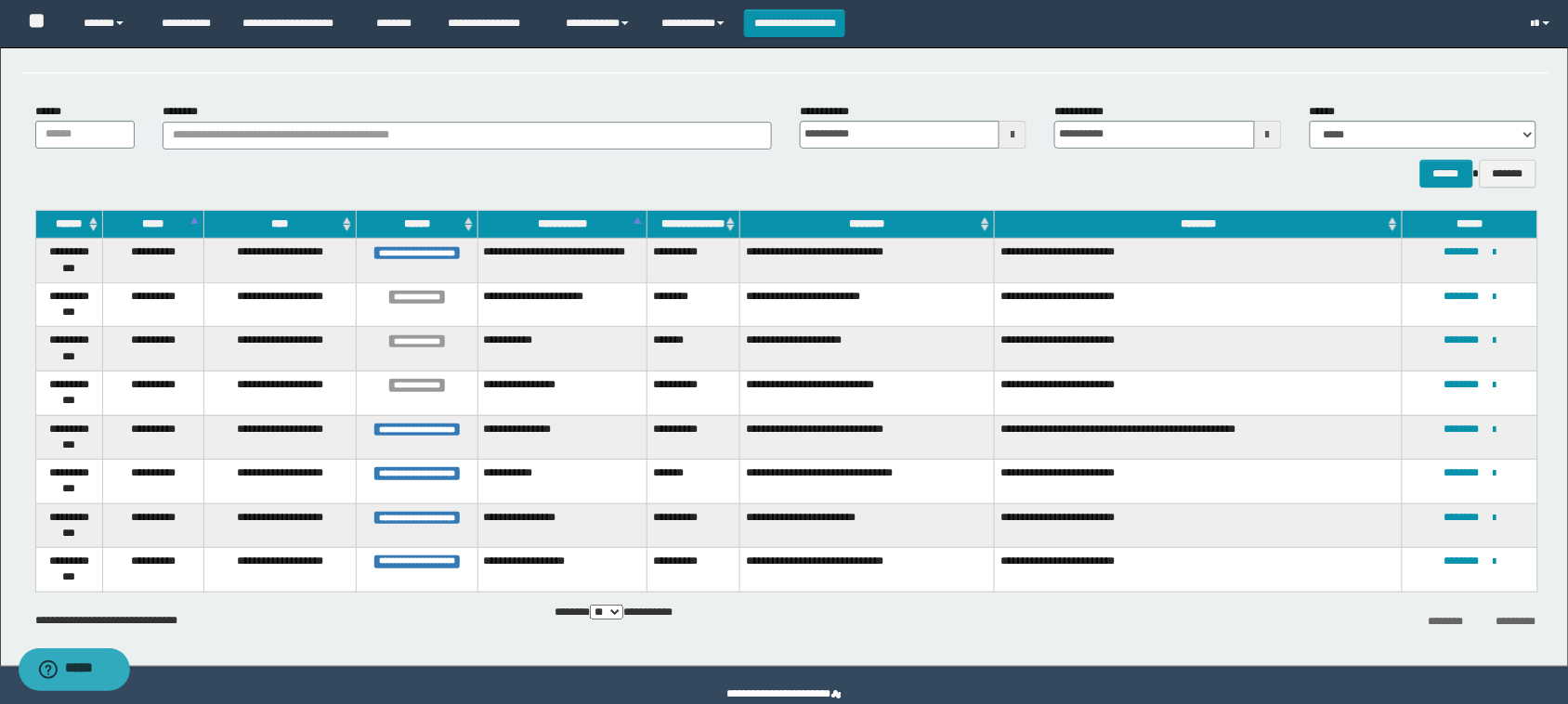 scroll, scrollTop: 98, scrollLeft: 0, axis: vertical 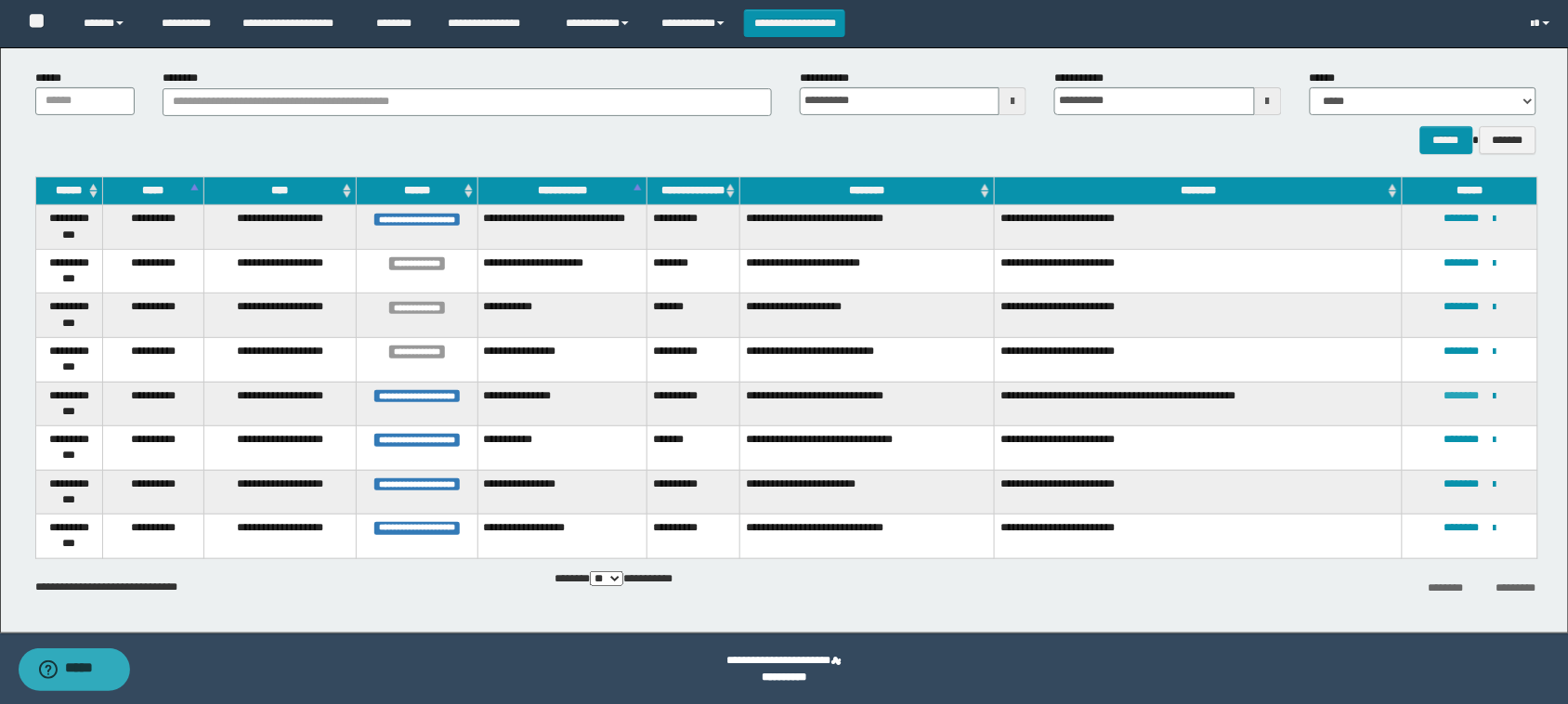click on "********" at bounding box center (1461, 396) 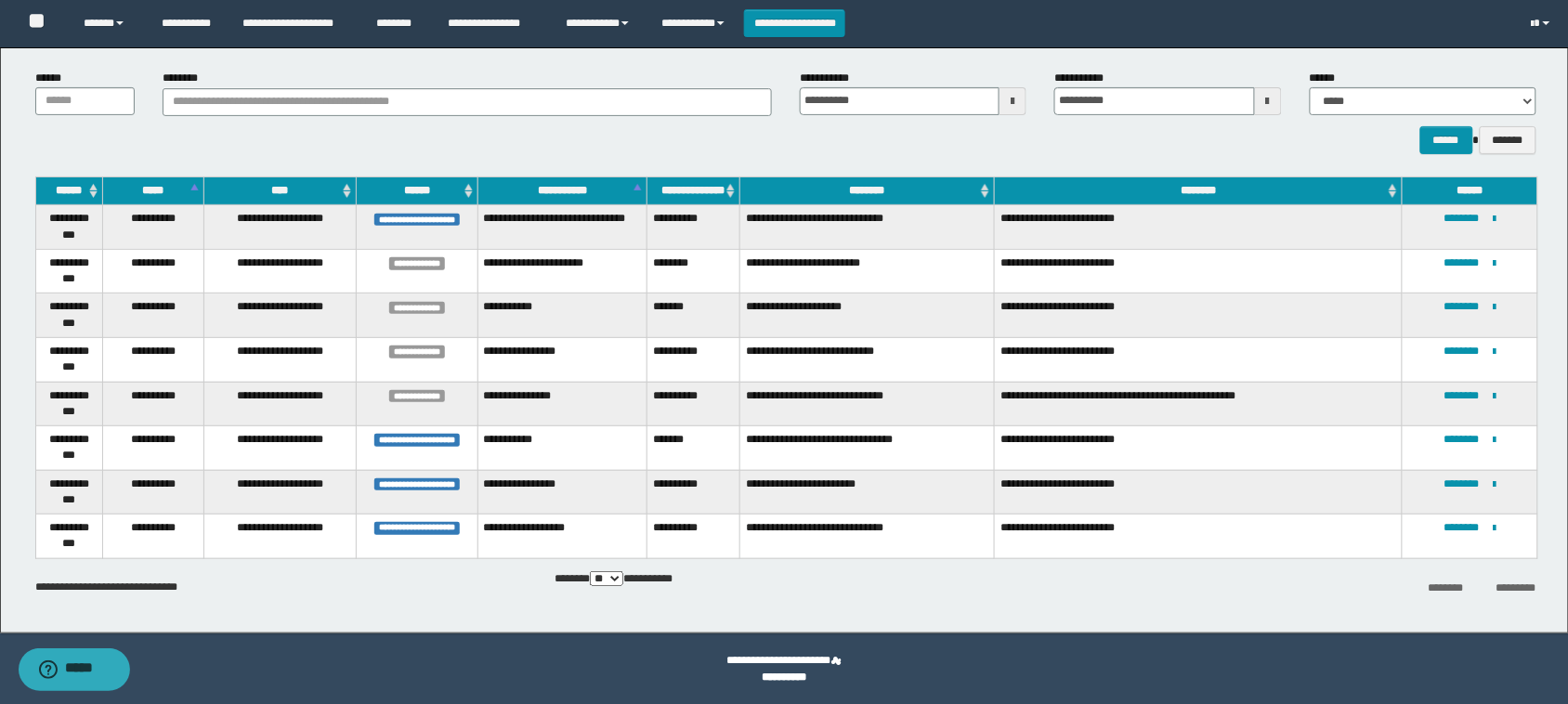 scroll, scrollTop: 0, scrollLeft: 0, axis: both 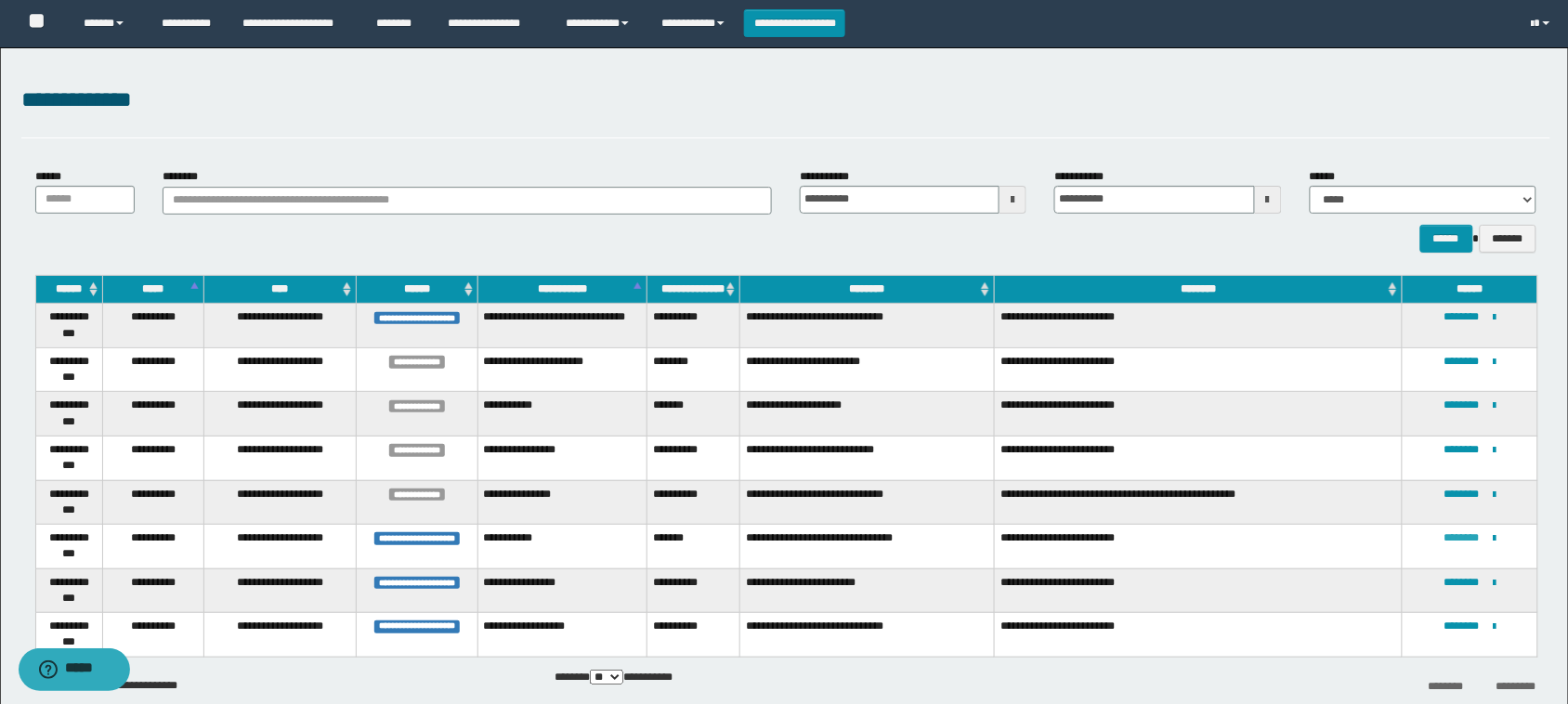 click on "********" at bounding box center [1461, 538] 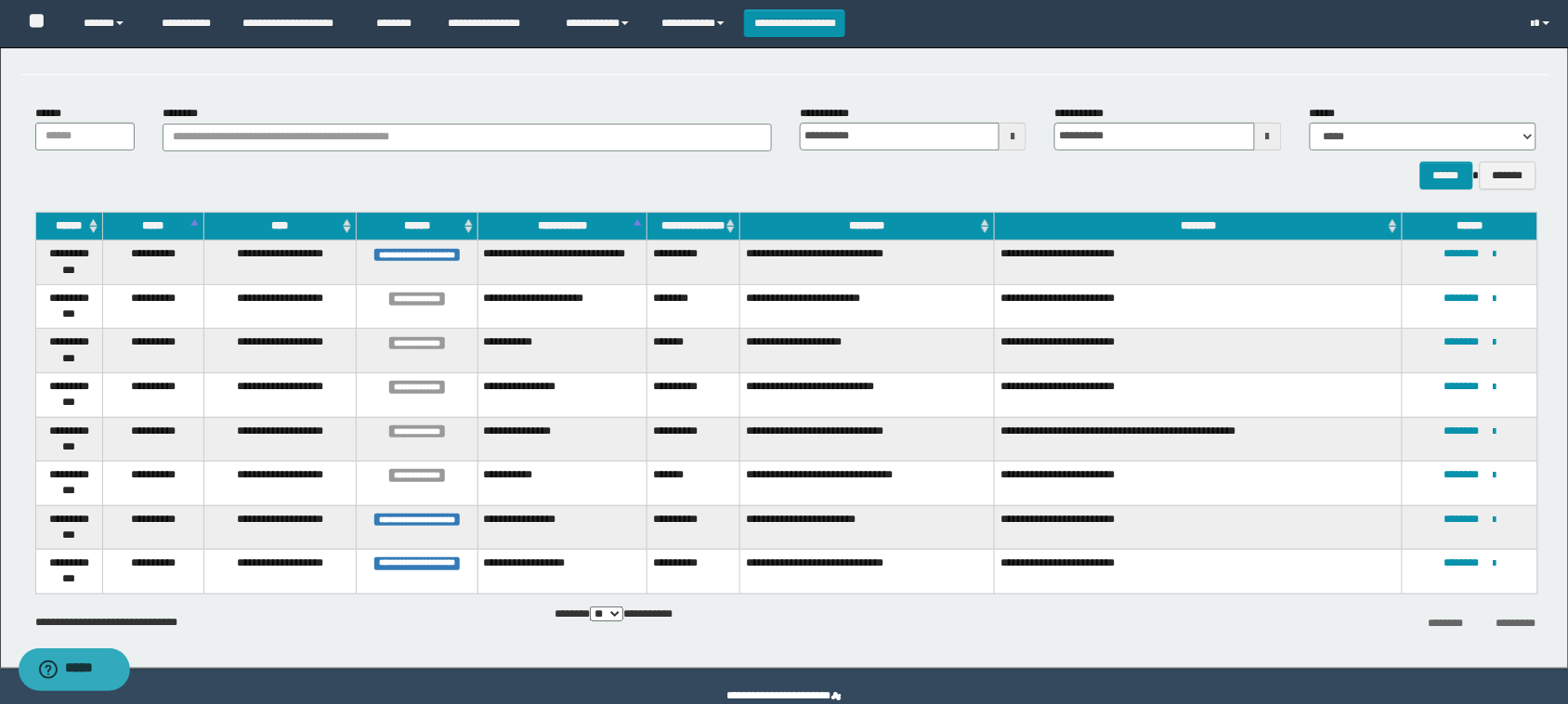 scroll, scrollTop: 98, scrollLeft: 0, axis: vertical 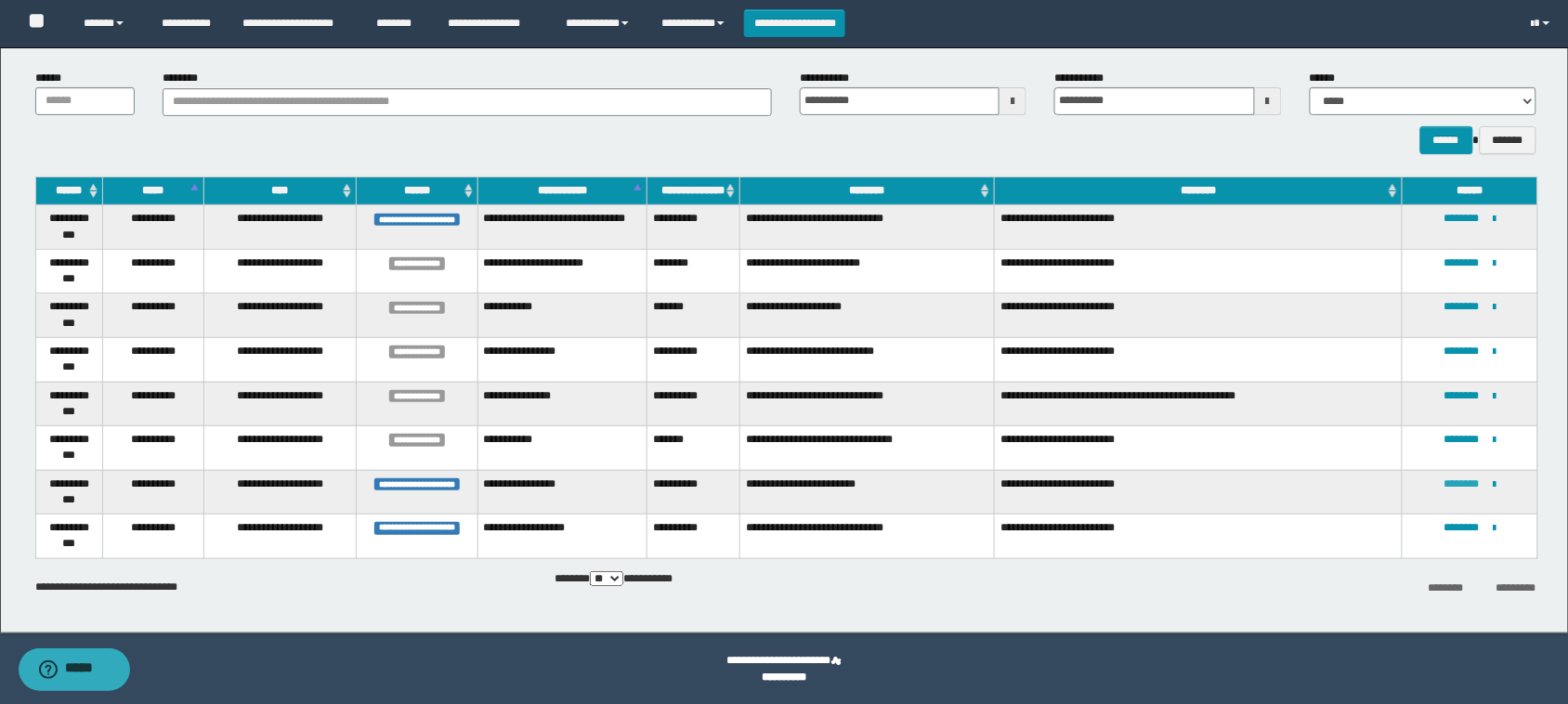 click on "********" at bounding box center (1461, 484) 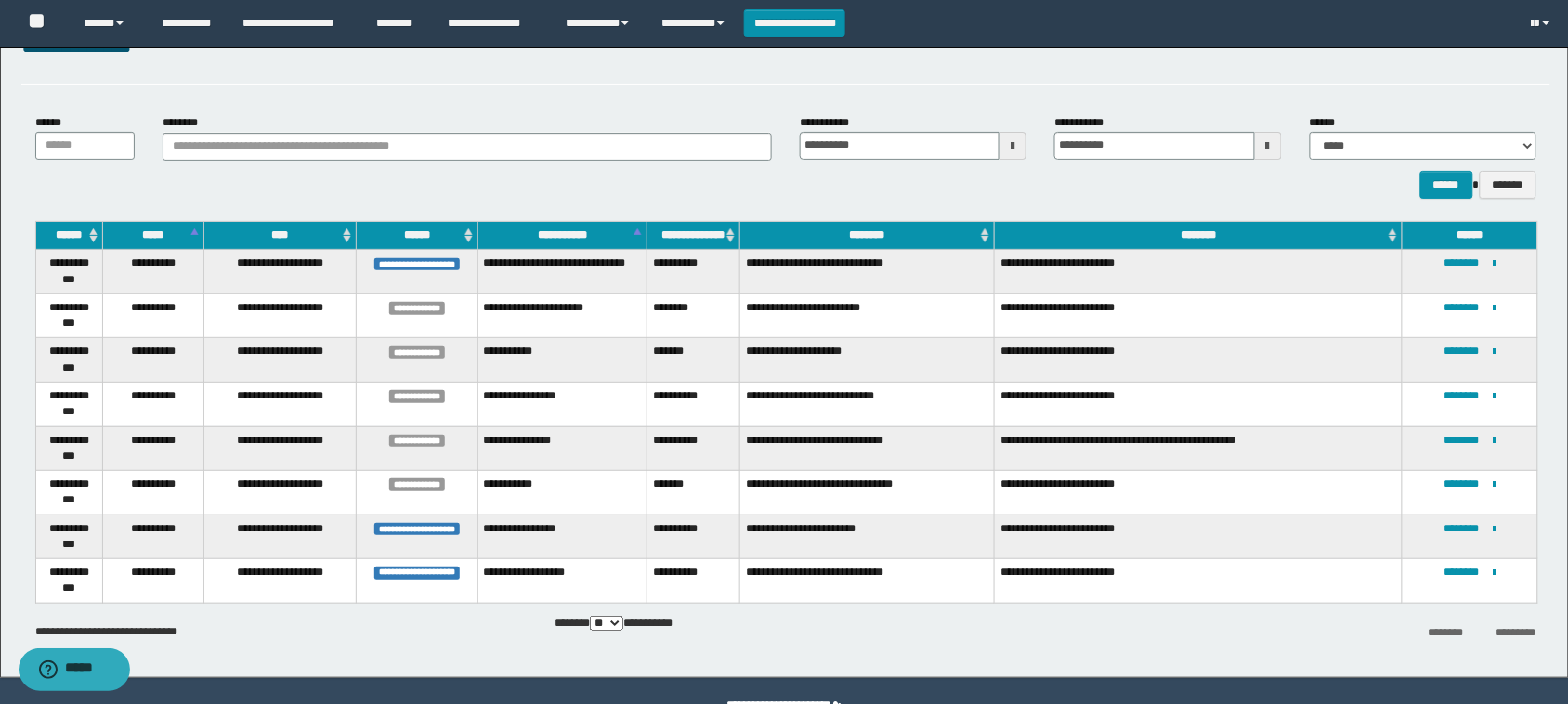 scroll, scrollTop: 98, scrollLeft: 0, axis: vertical 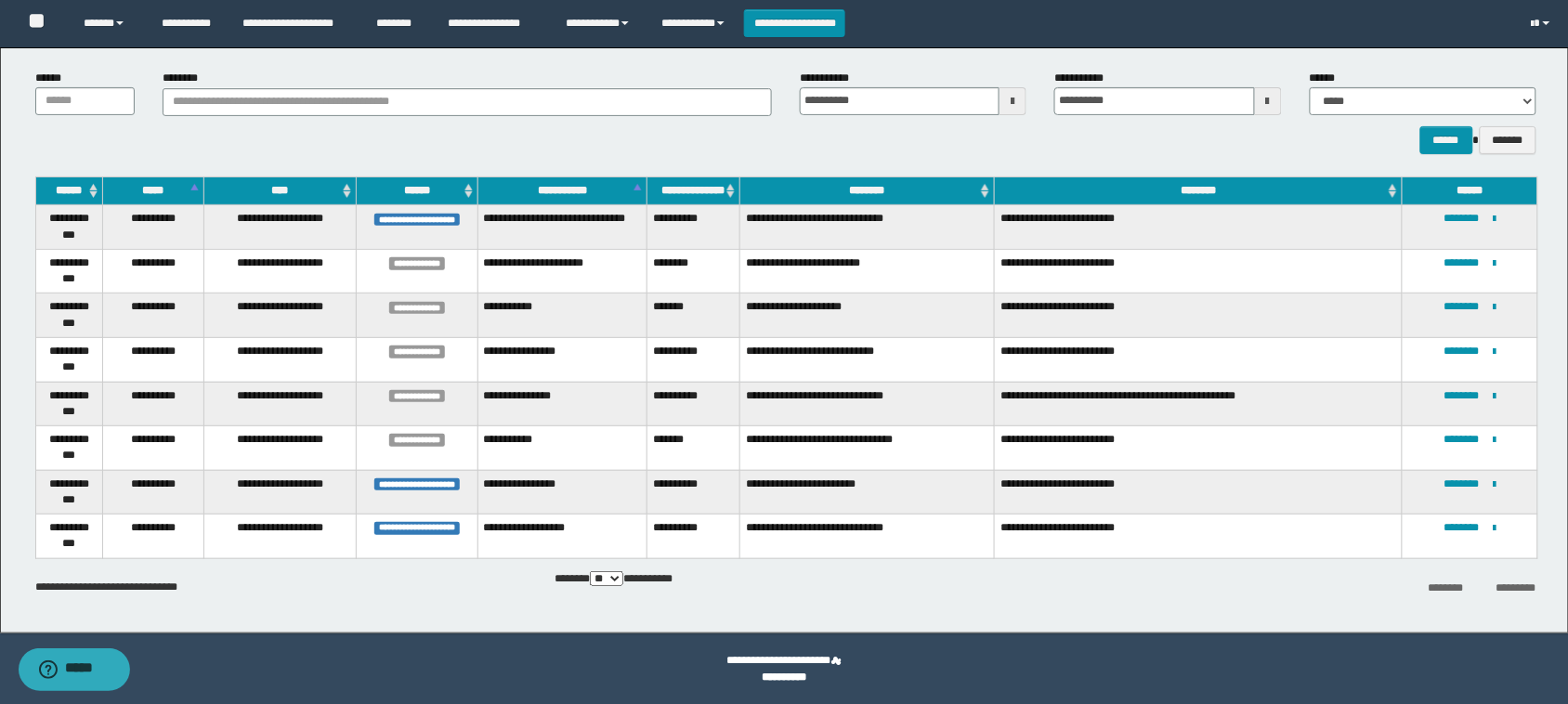 click on "**********" at bounding box center (1470, 537) 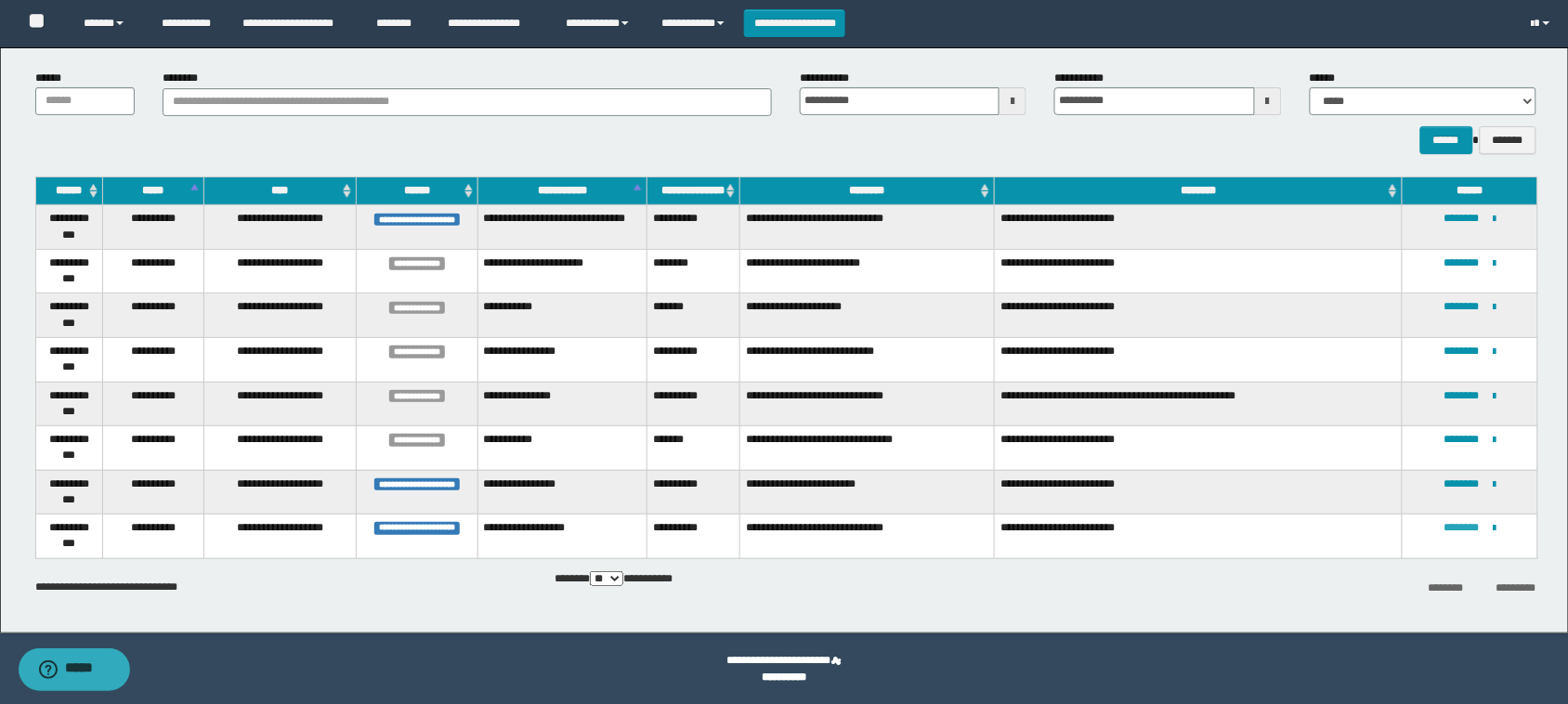 click on "********" at bounding box center [1461, 528] 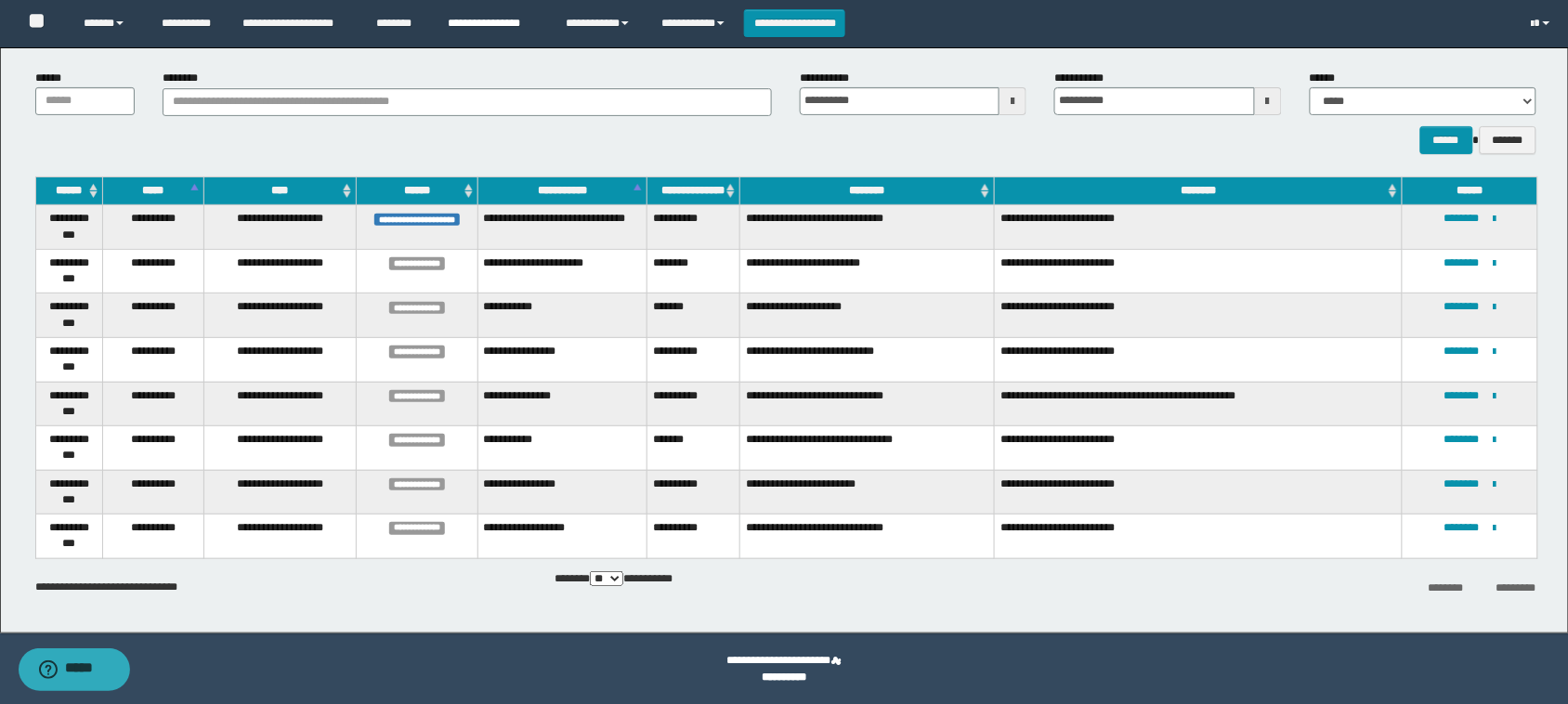scroll, scrollTop: 0, scrollLeft: 0, axis: both 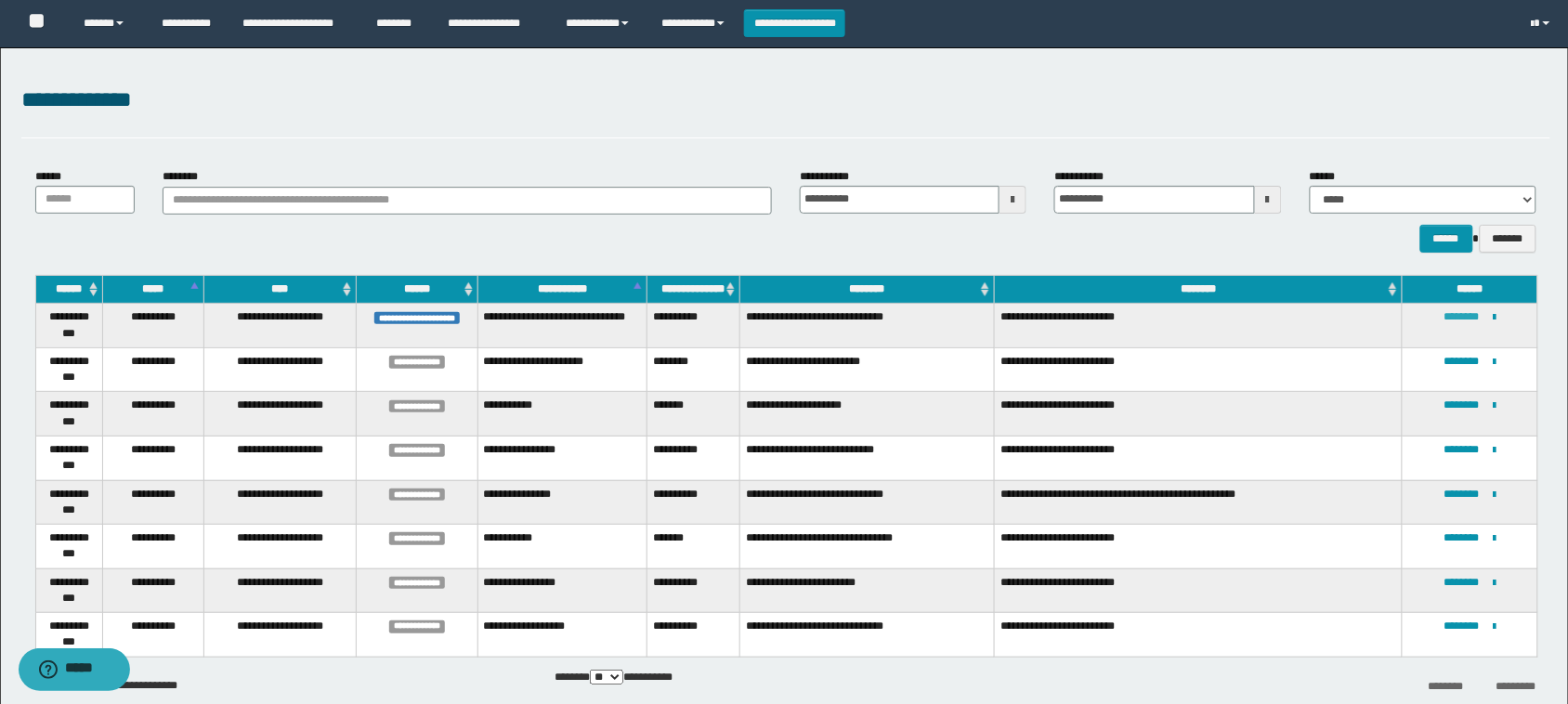 click on "********" at bounding box center (1461, 317) 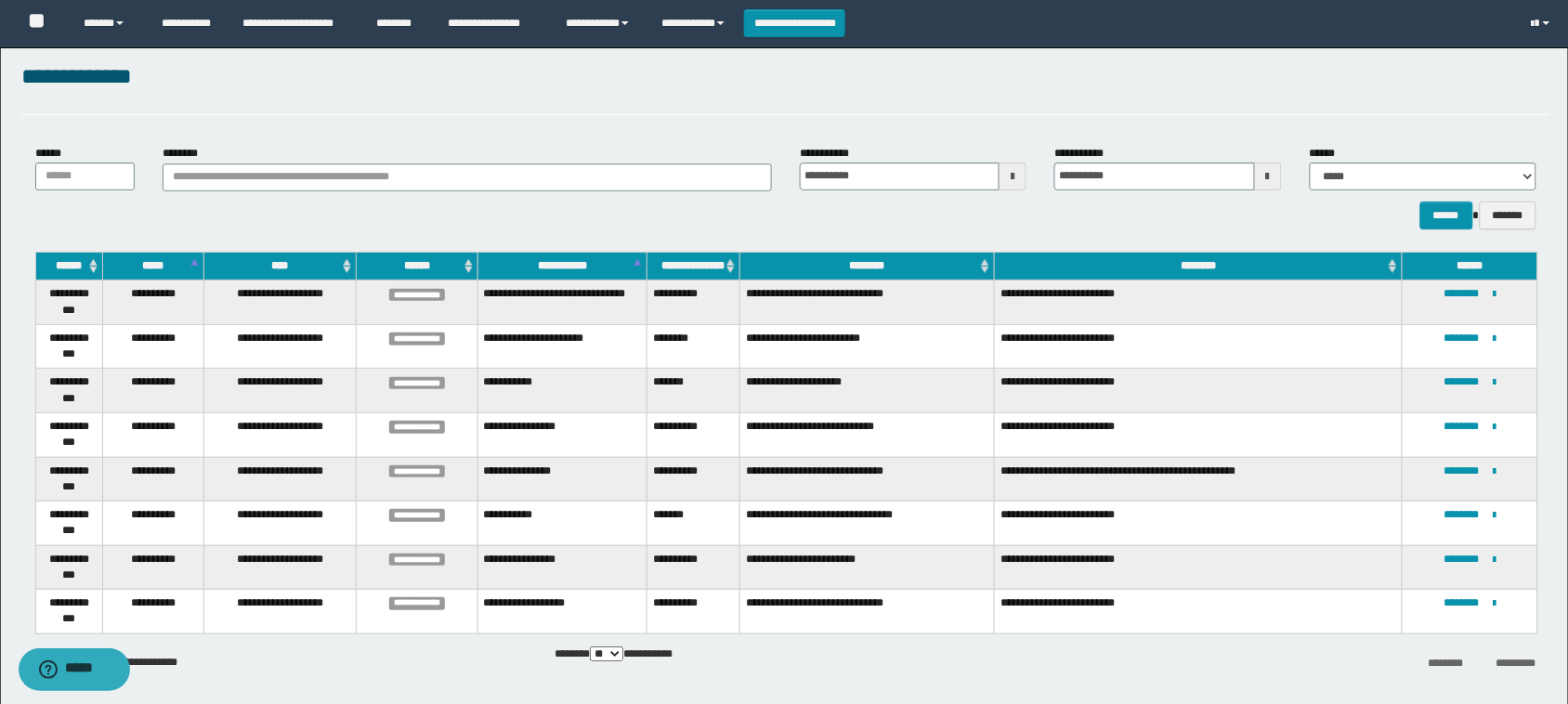 scroll, scrollTop: 0, scrollLeft: 0, axis: both 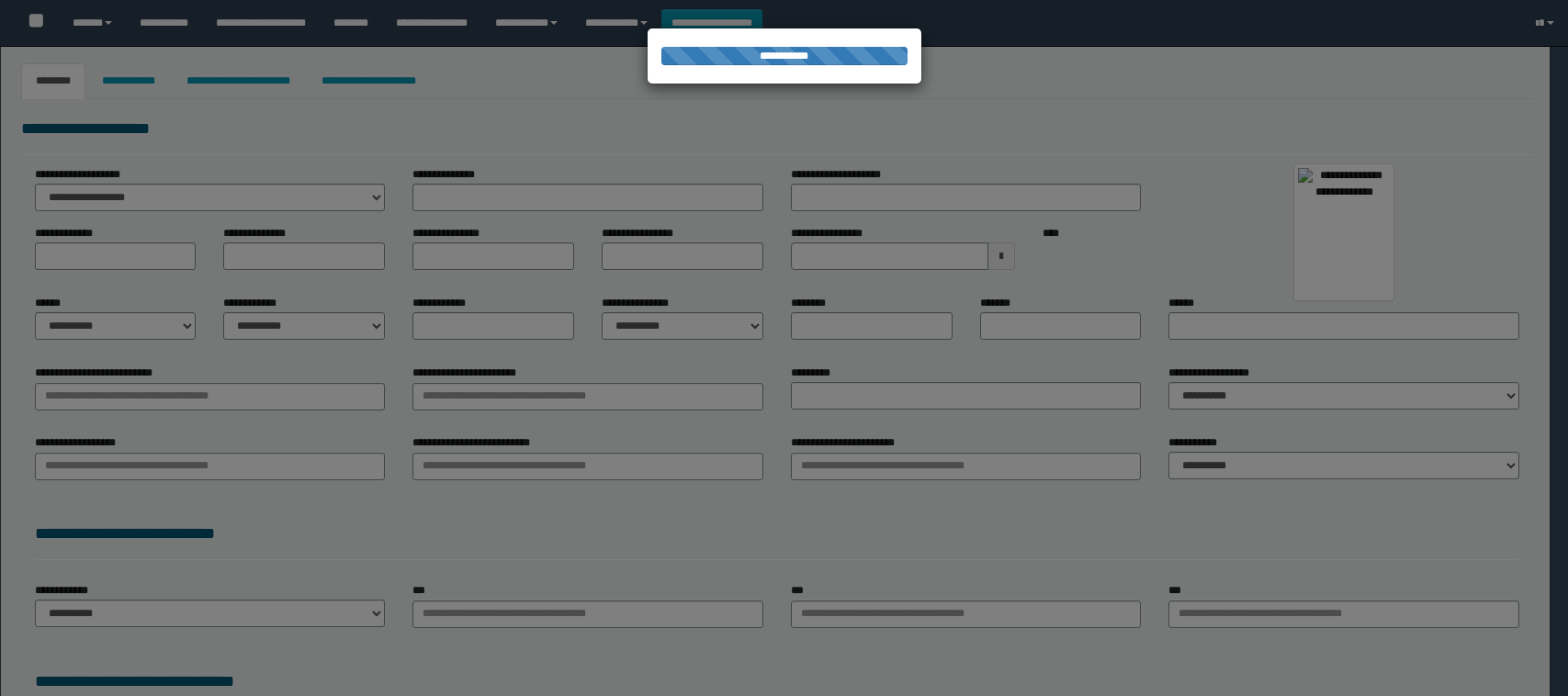 select on "***" 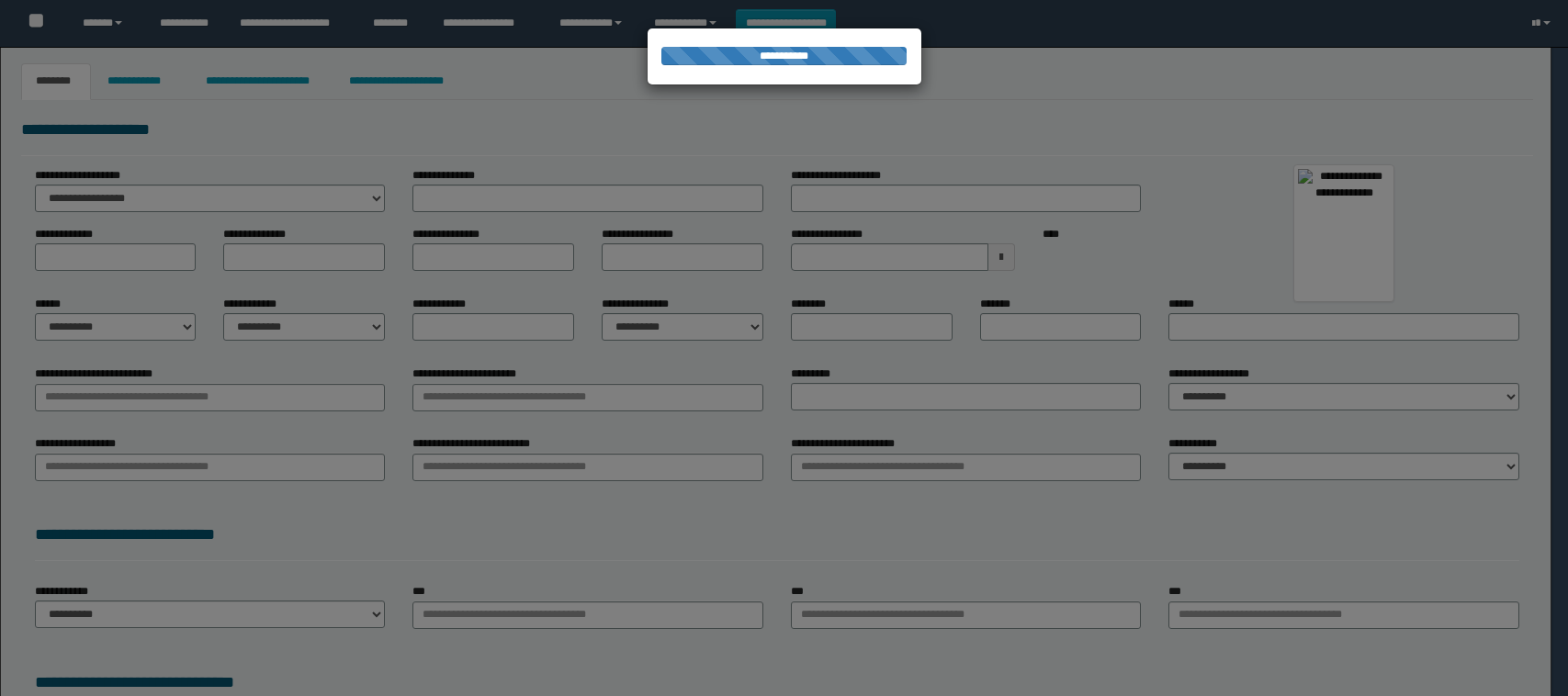 scroll, scrollTop: 0, scrollLeft: 0, axis: both 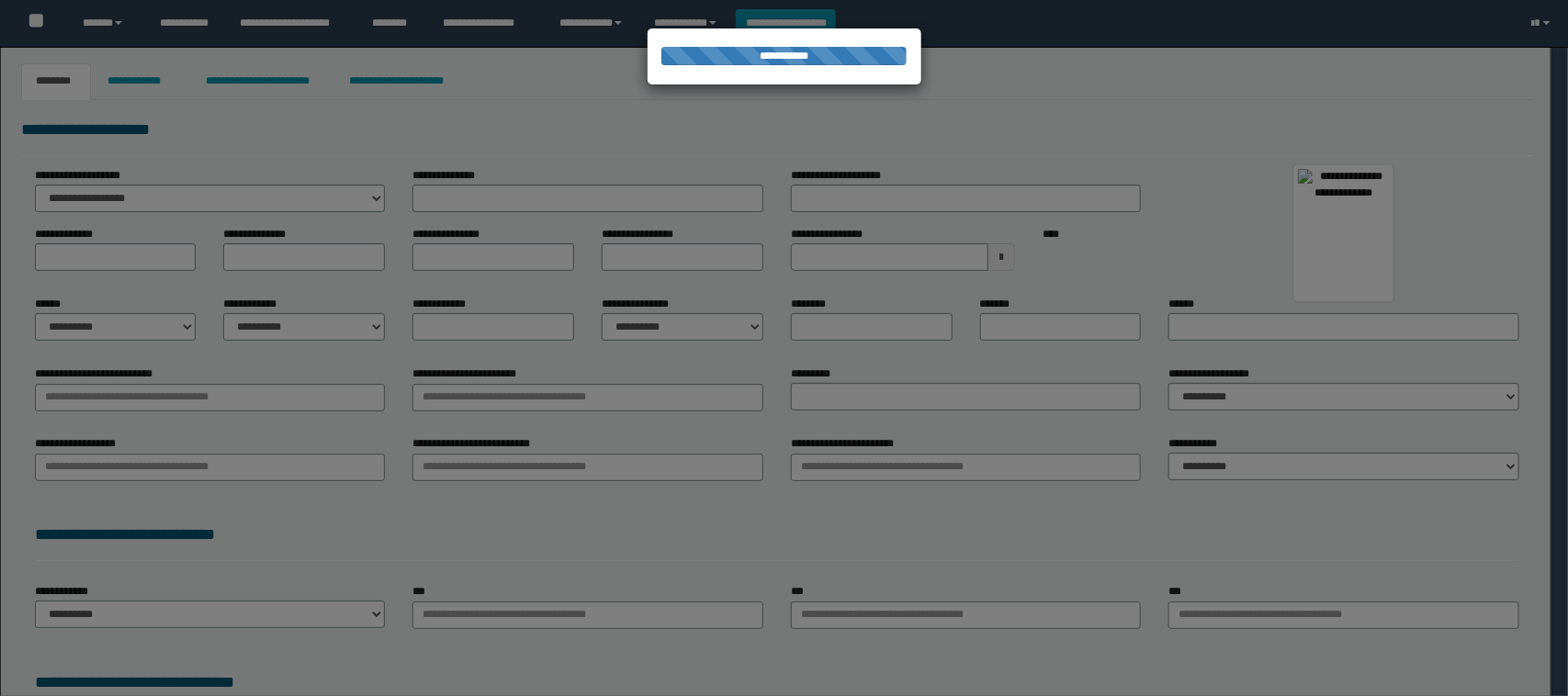 type on "******" 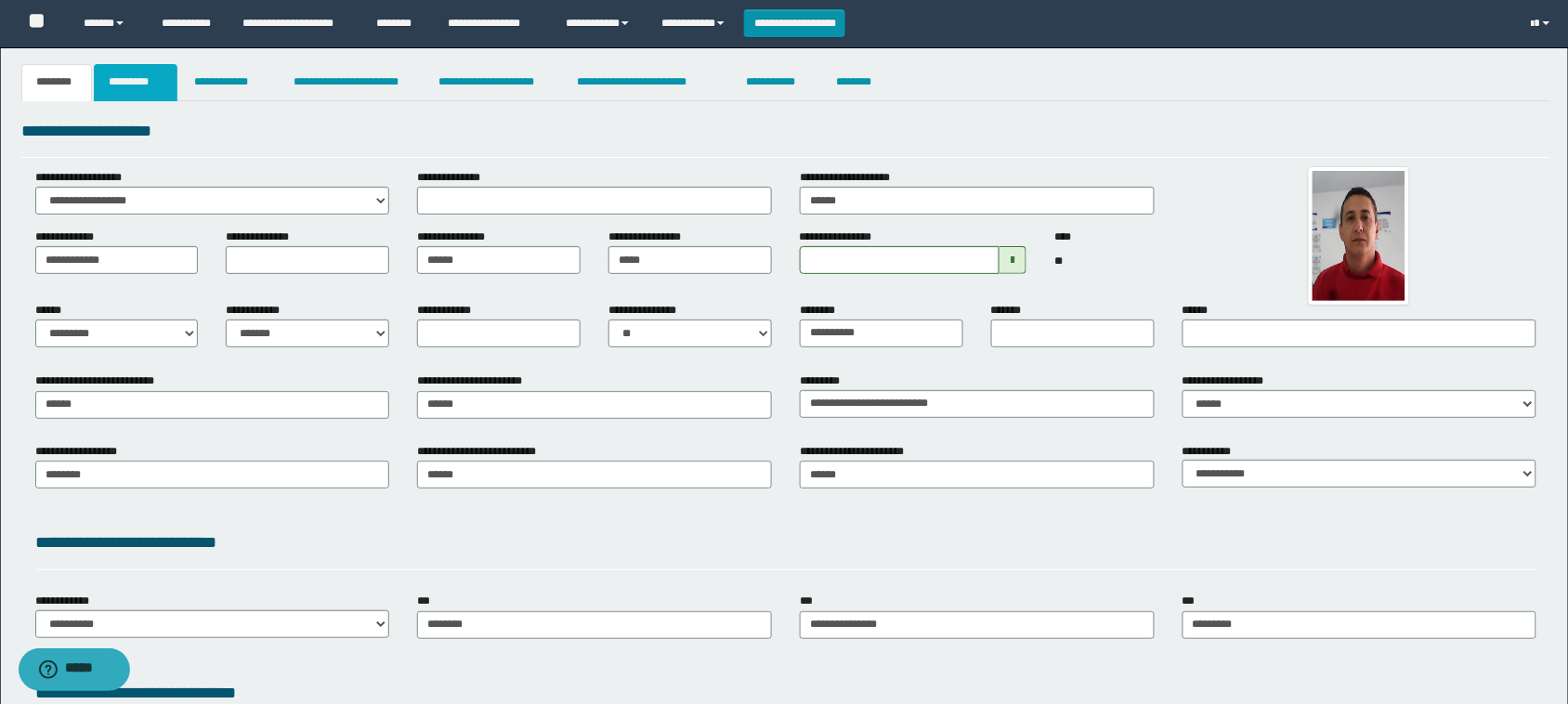 drag, startPoint x: 145, startPoint y: 90, endPoint x: 172, endPoint y: 132, distance: 49.929951 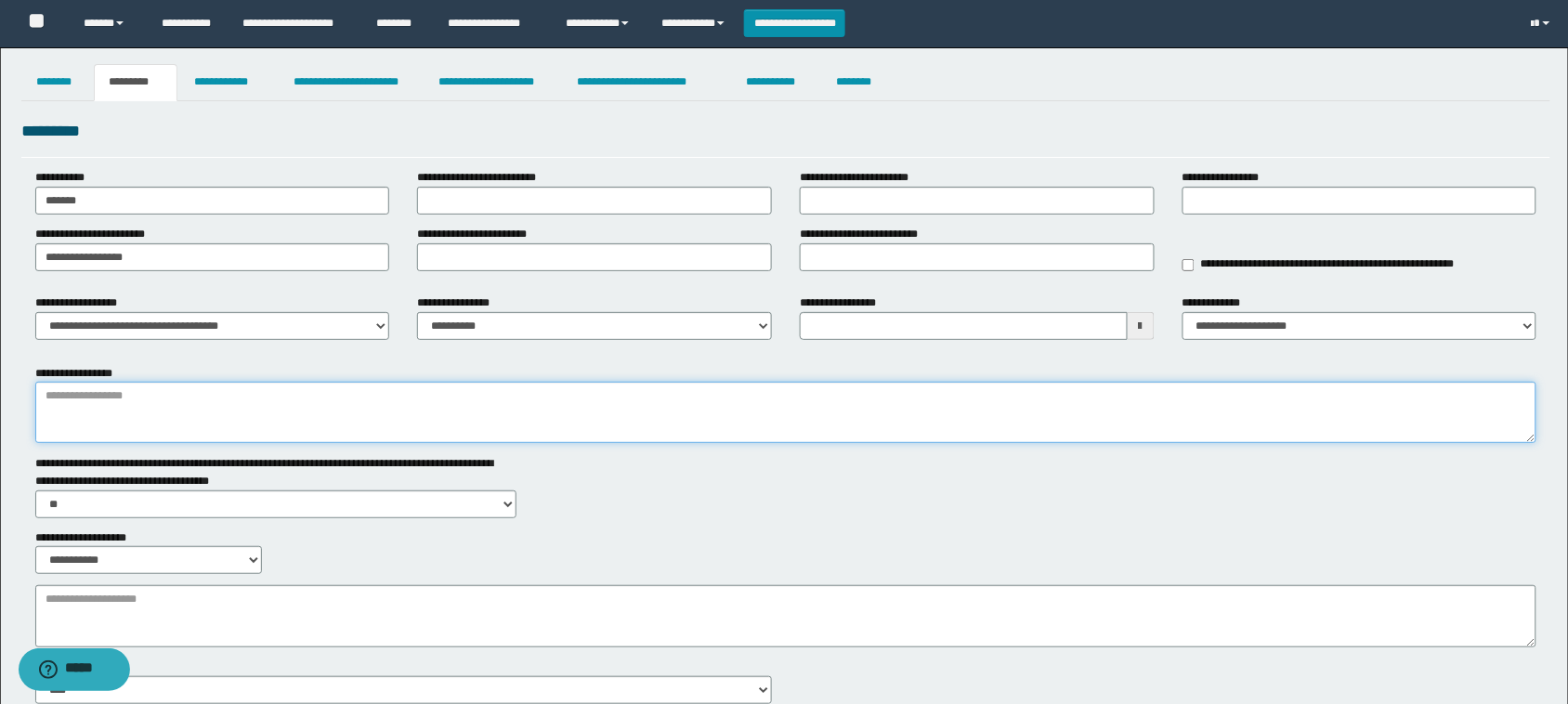 drag, startPoint x: 260, startPoint y: 423, endPoint x: 425, endPoint y: 372, distance: 172.70206 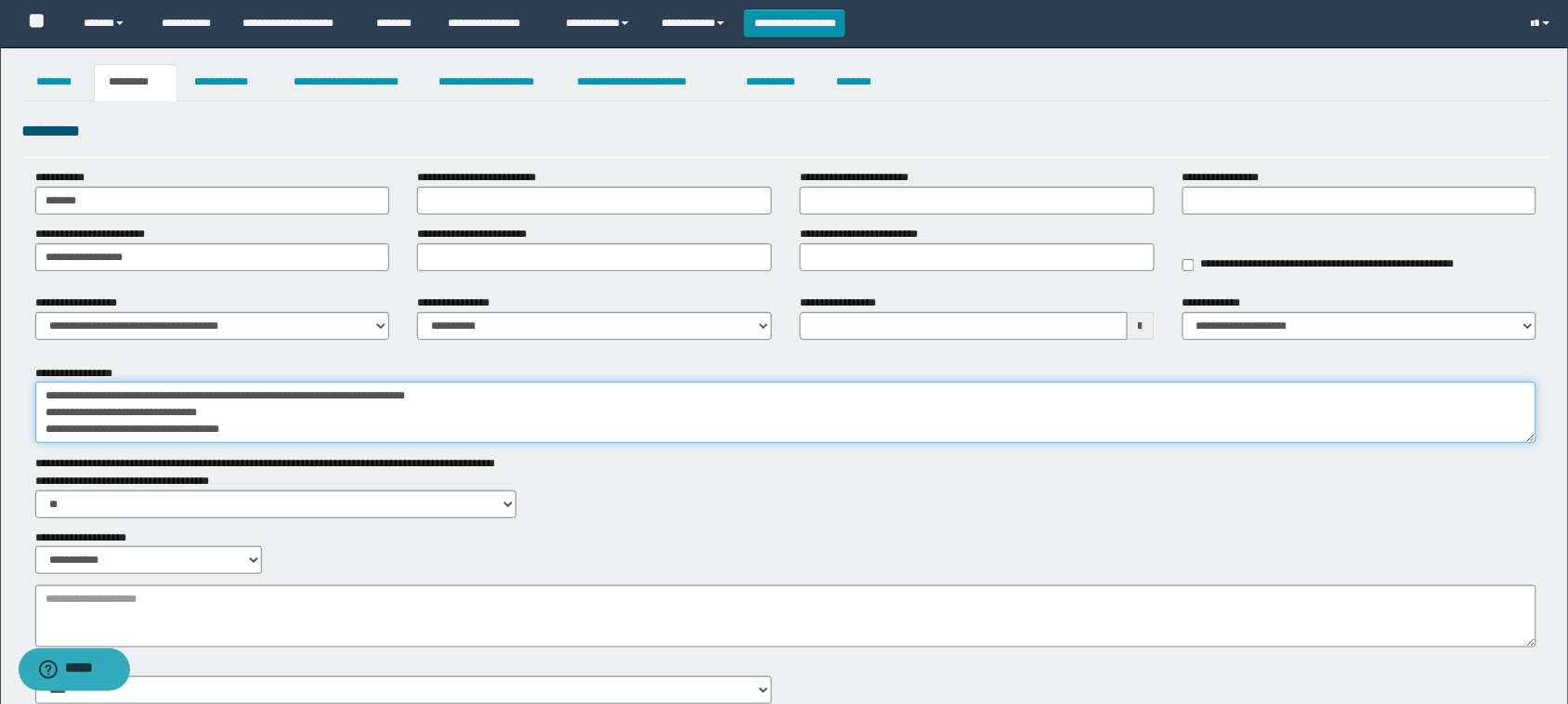 scroll, scrollTop: 11, scrollLeft: 0, axis: vertical 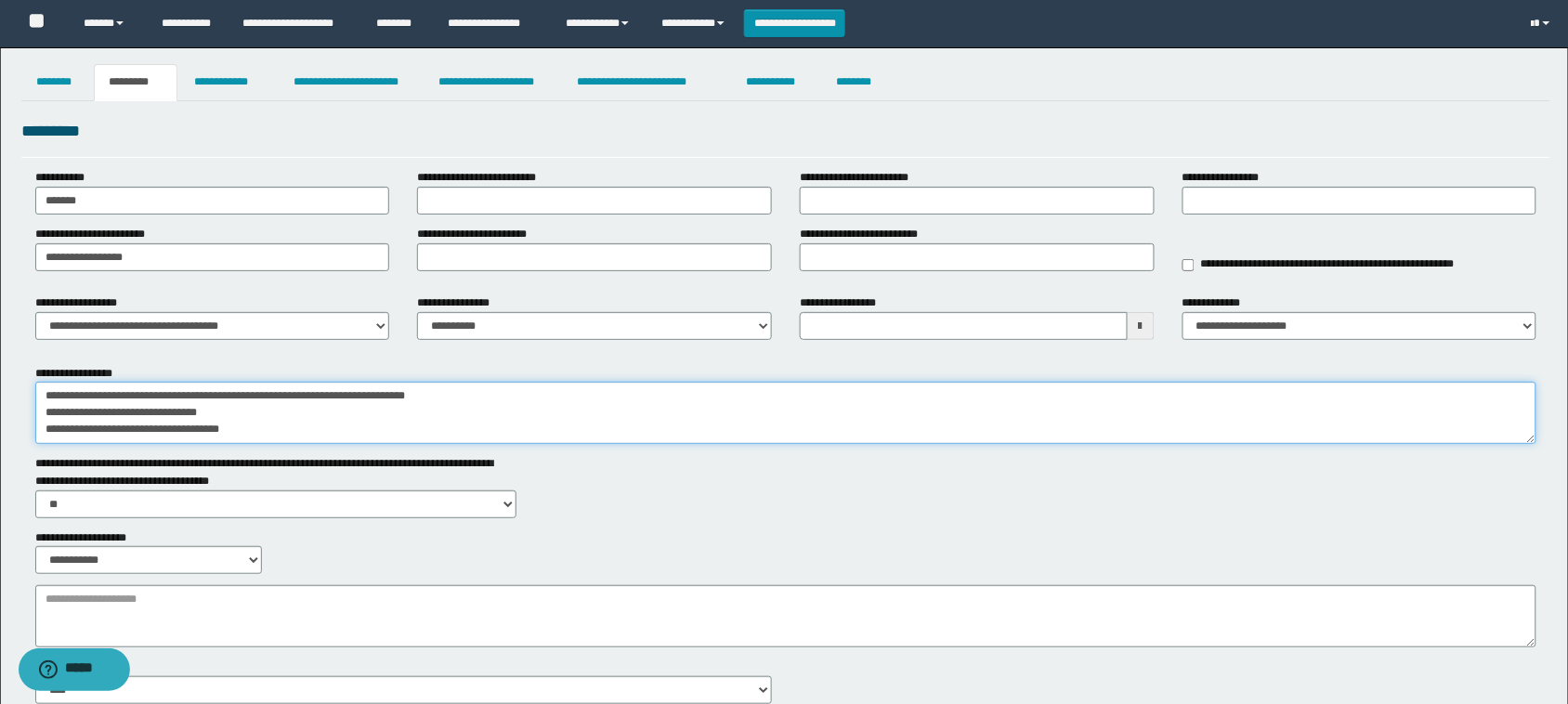 type on "**********" 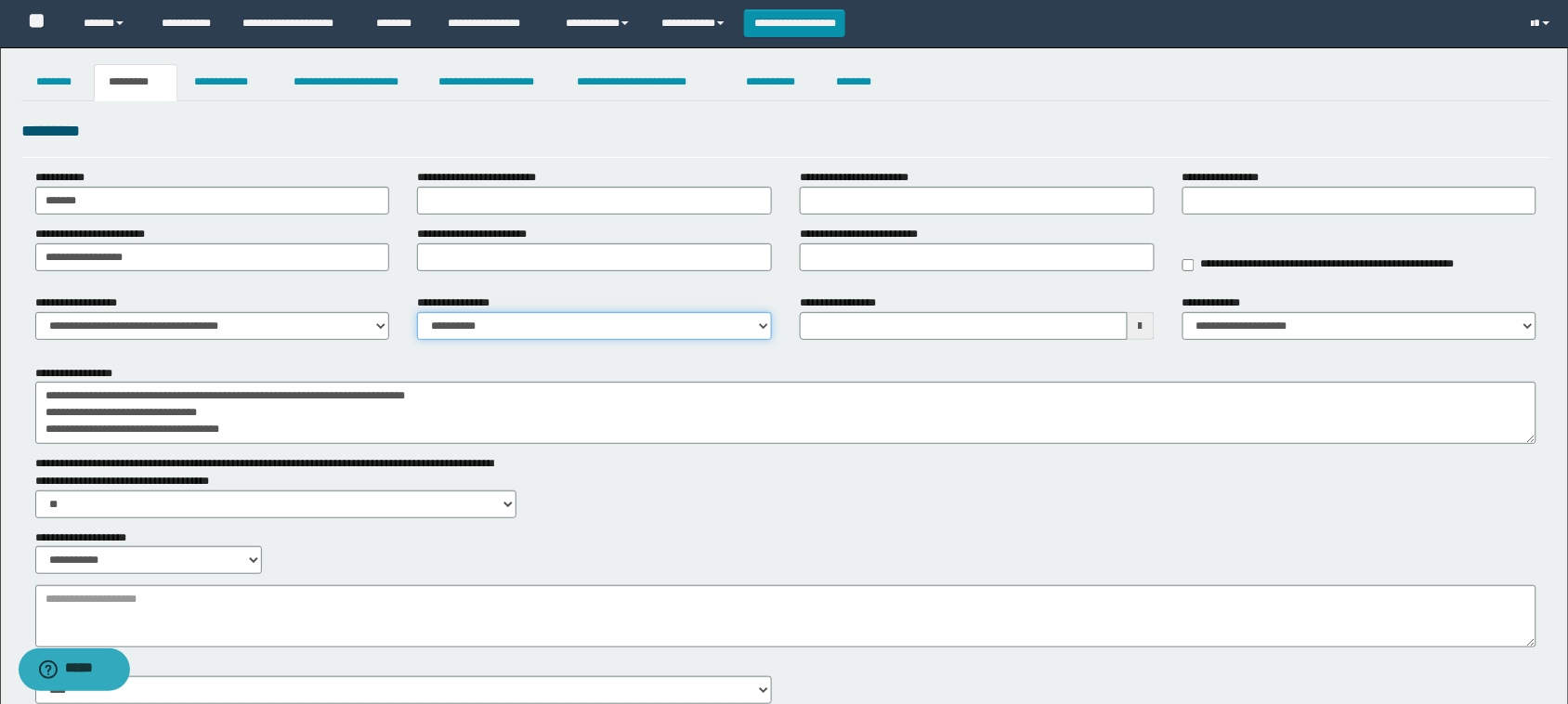 click on "**********" at bounding box center (595, 326) 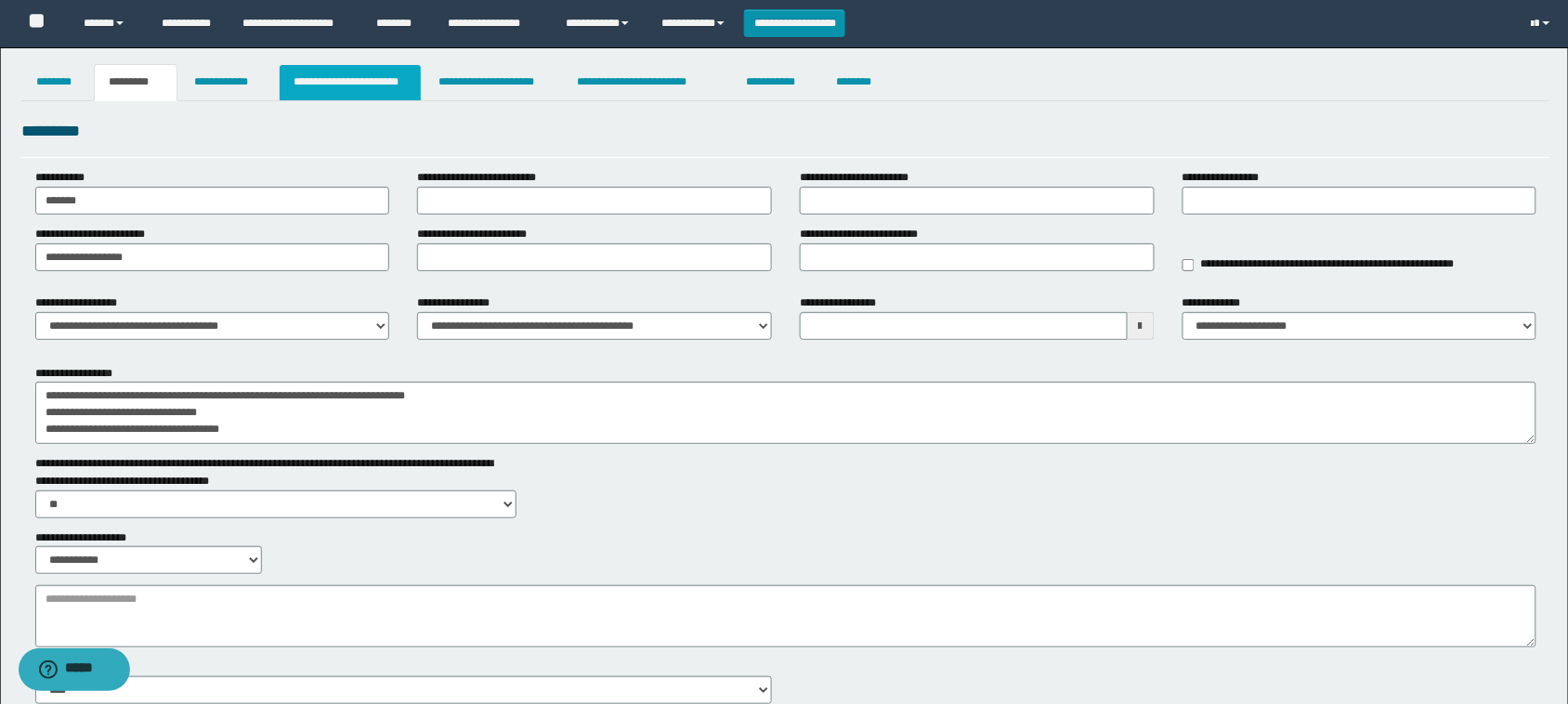 drag, startPoint x: 367, startPoint y: 91, endPoint x: 1196, endPoint y: 88, distance: 829.00543 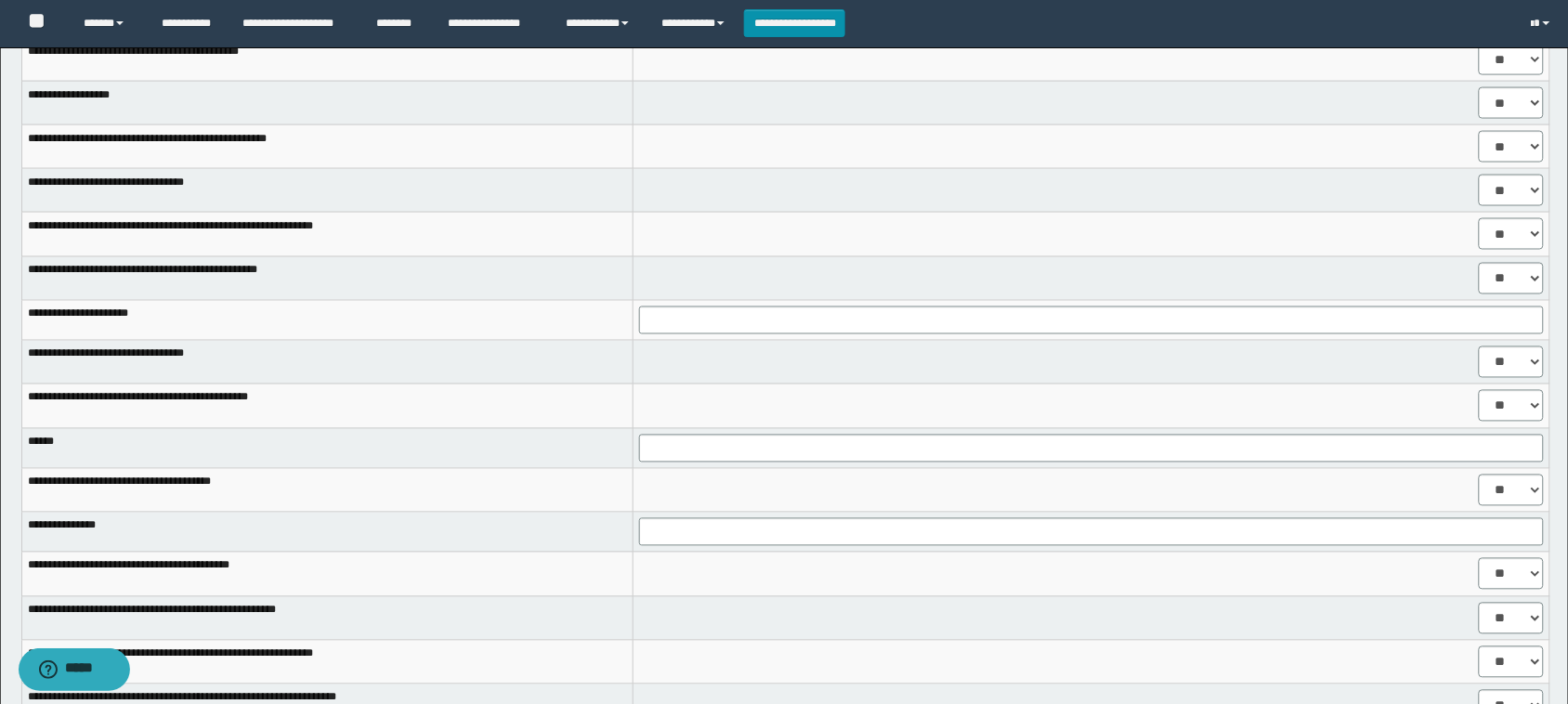 scroll, scrollTop: 767, scrollLeft: 0, axis: vertical 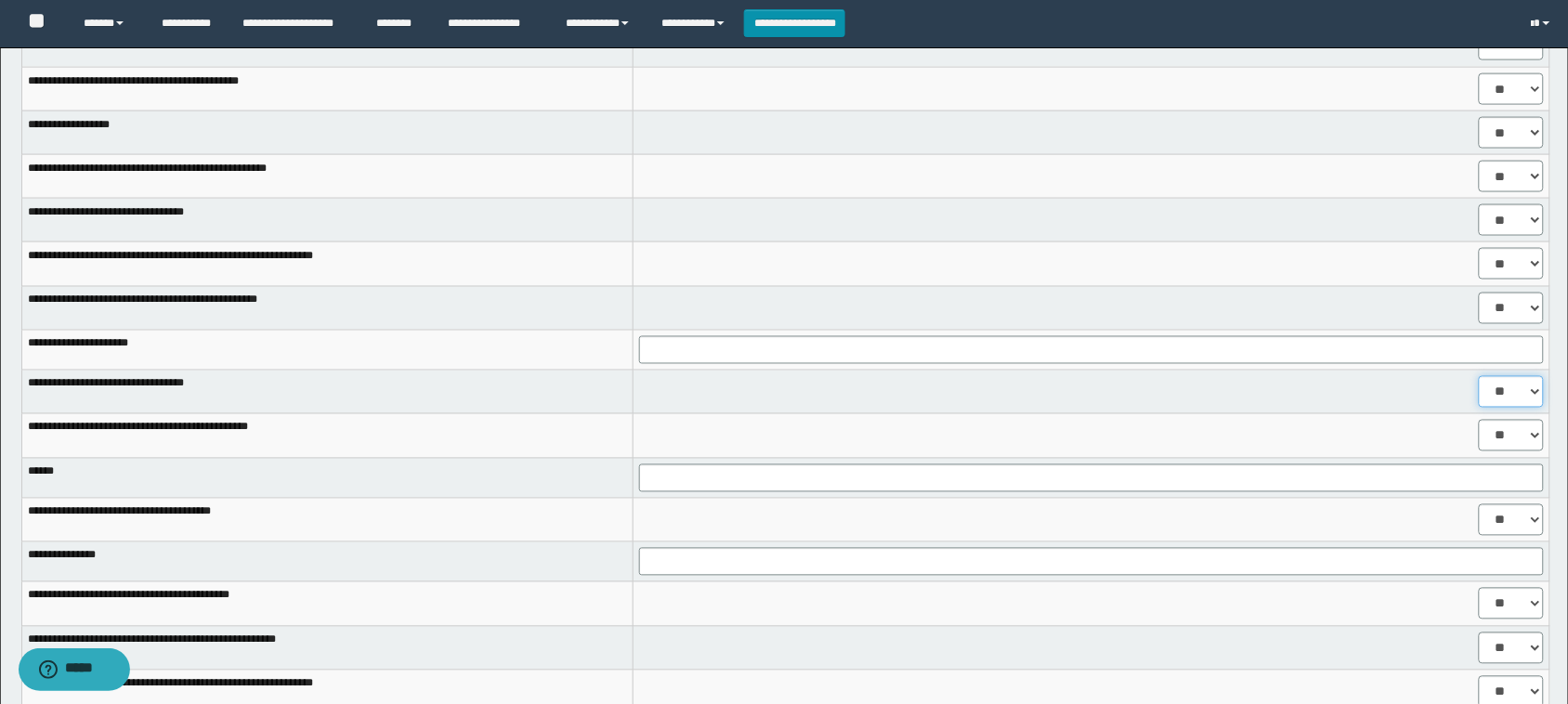click on "**
**" at bounding box center [1511, 392] 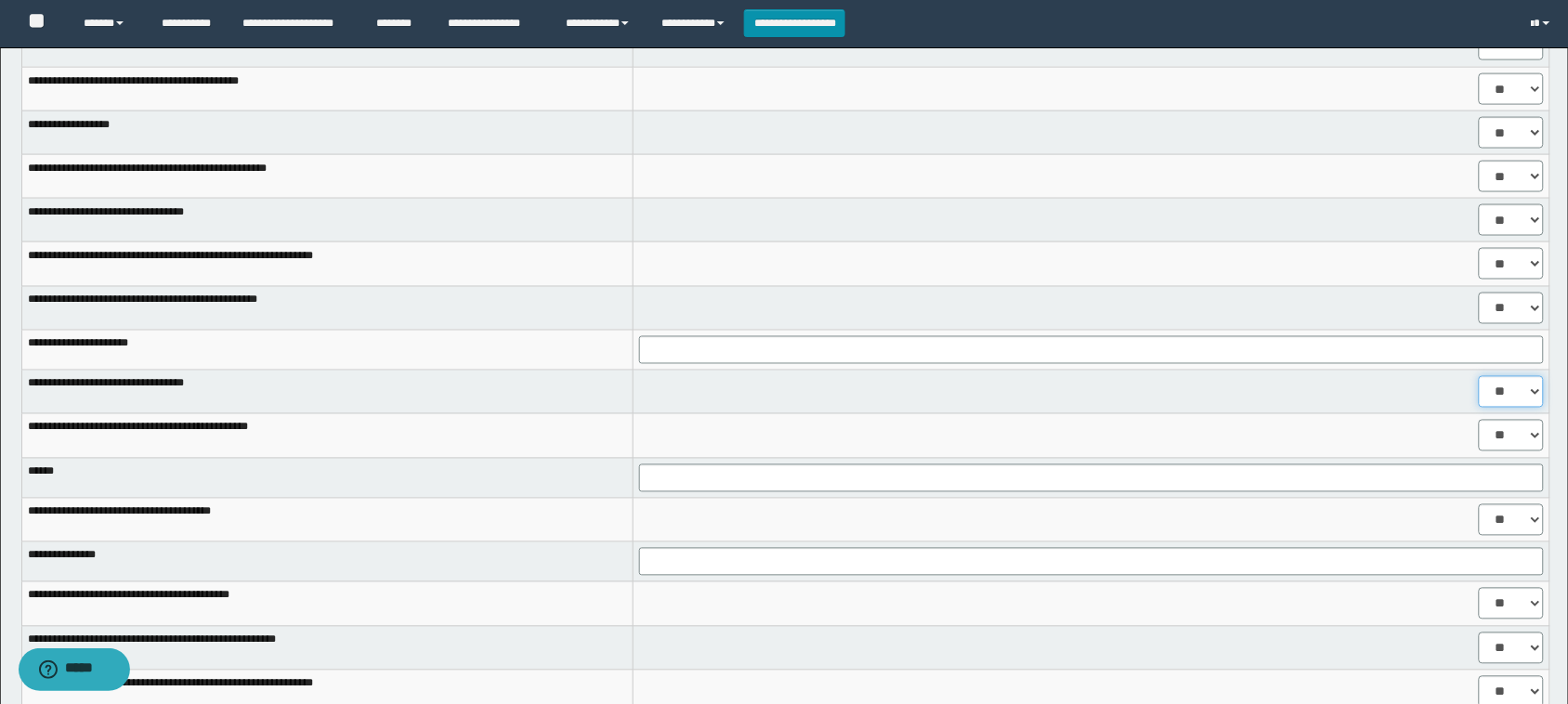 drag, startPoint x: 1512, startPoint y: 386, endPoint x: 1511, endPoint y: 444, distance: 58.00862 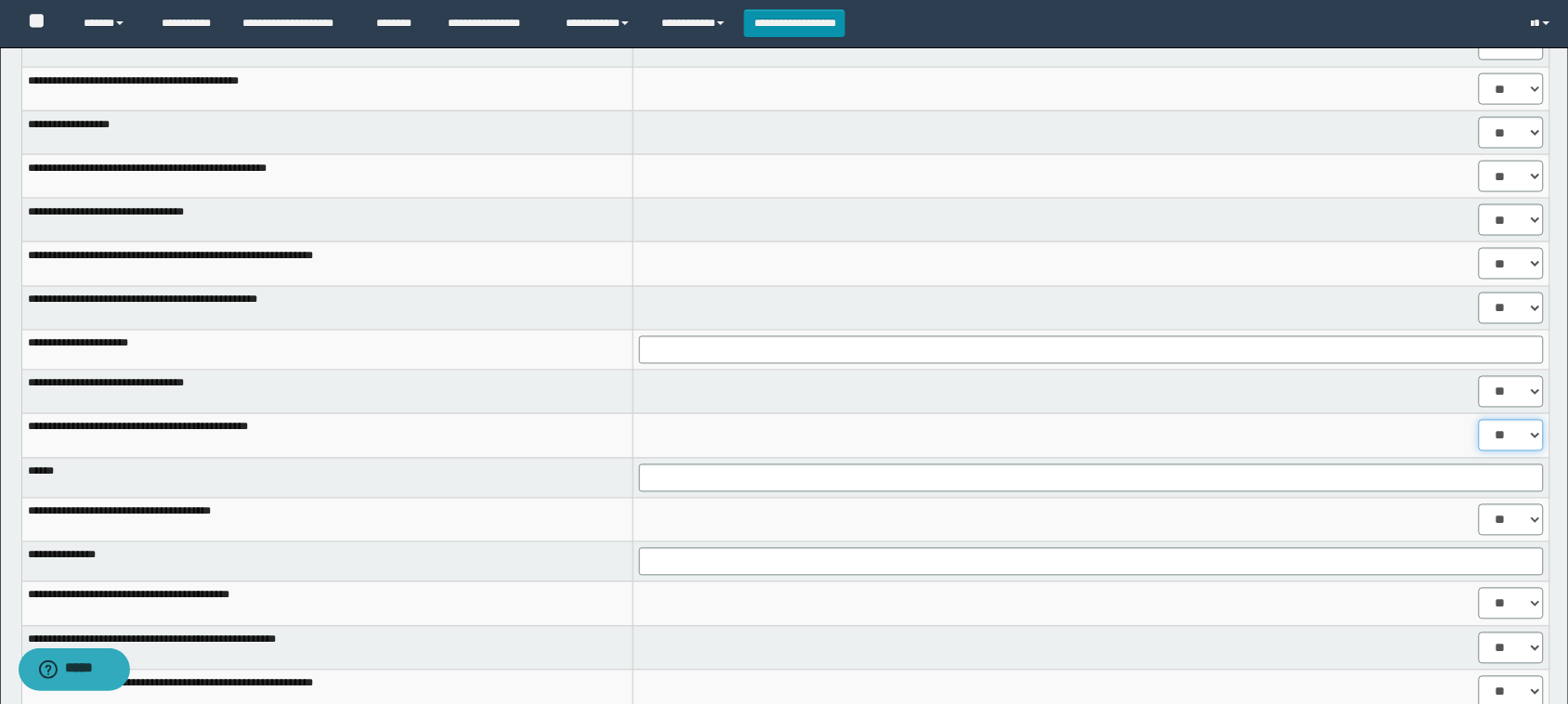 click on "**
**" at bounding box center [1511, 436] 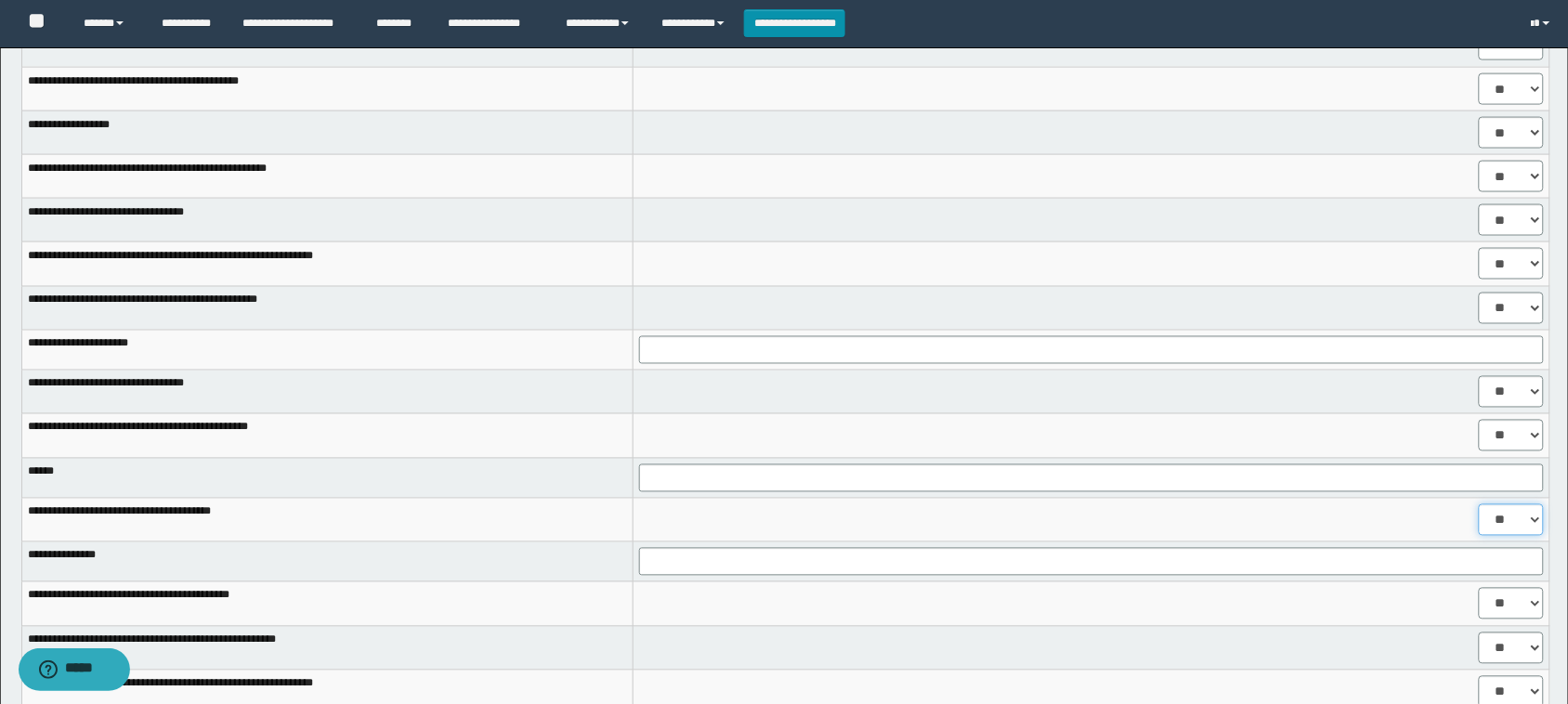 click on "**
**" at bounding box center (1511, 520) 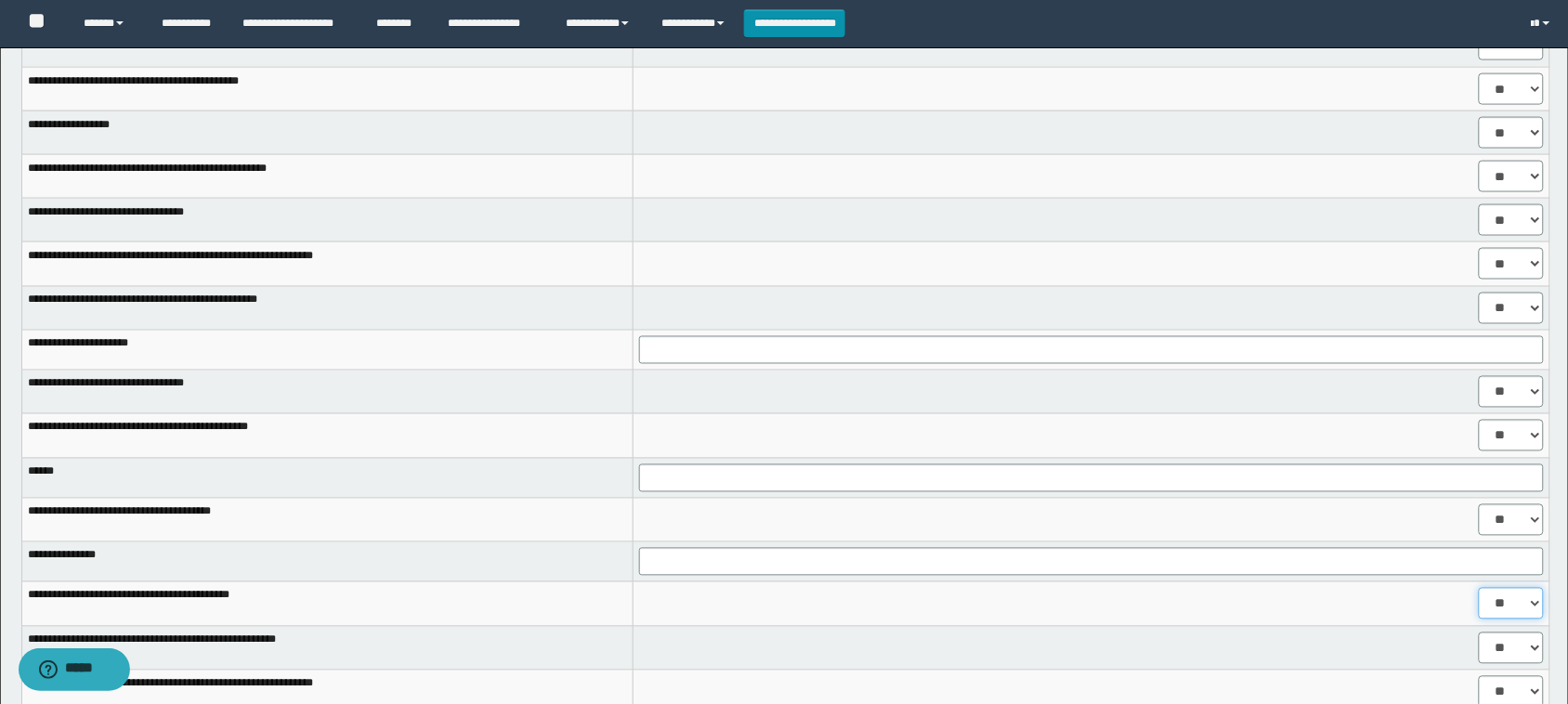 click on "**
**" at bounding box center (1511, 604) 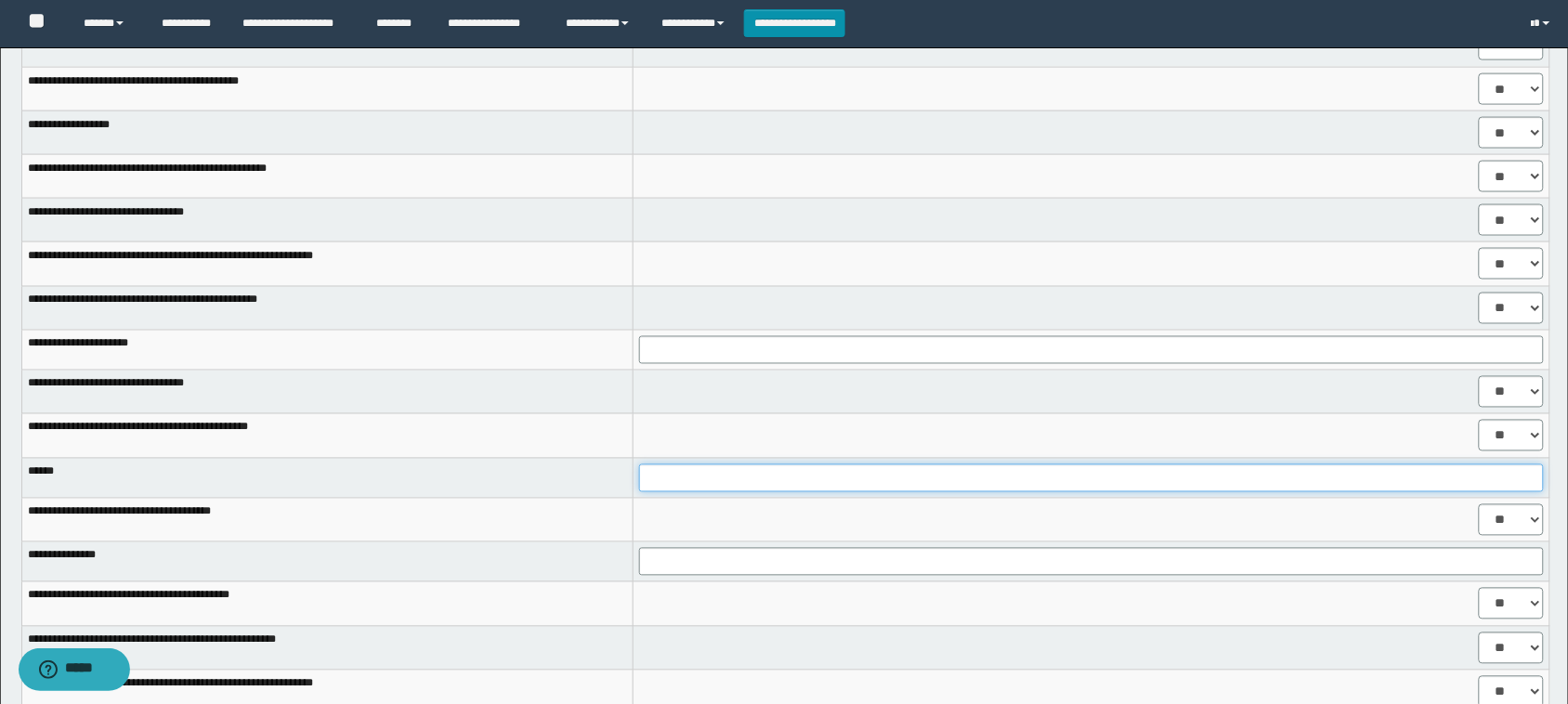 click at bounding box center (1091, 478) 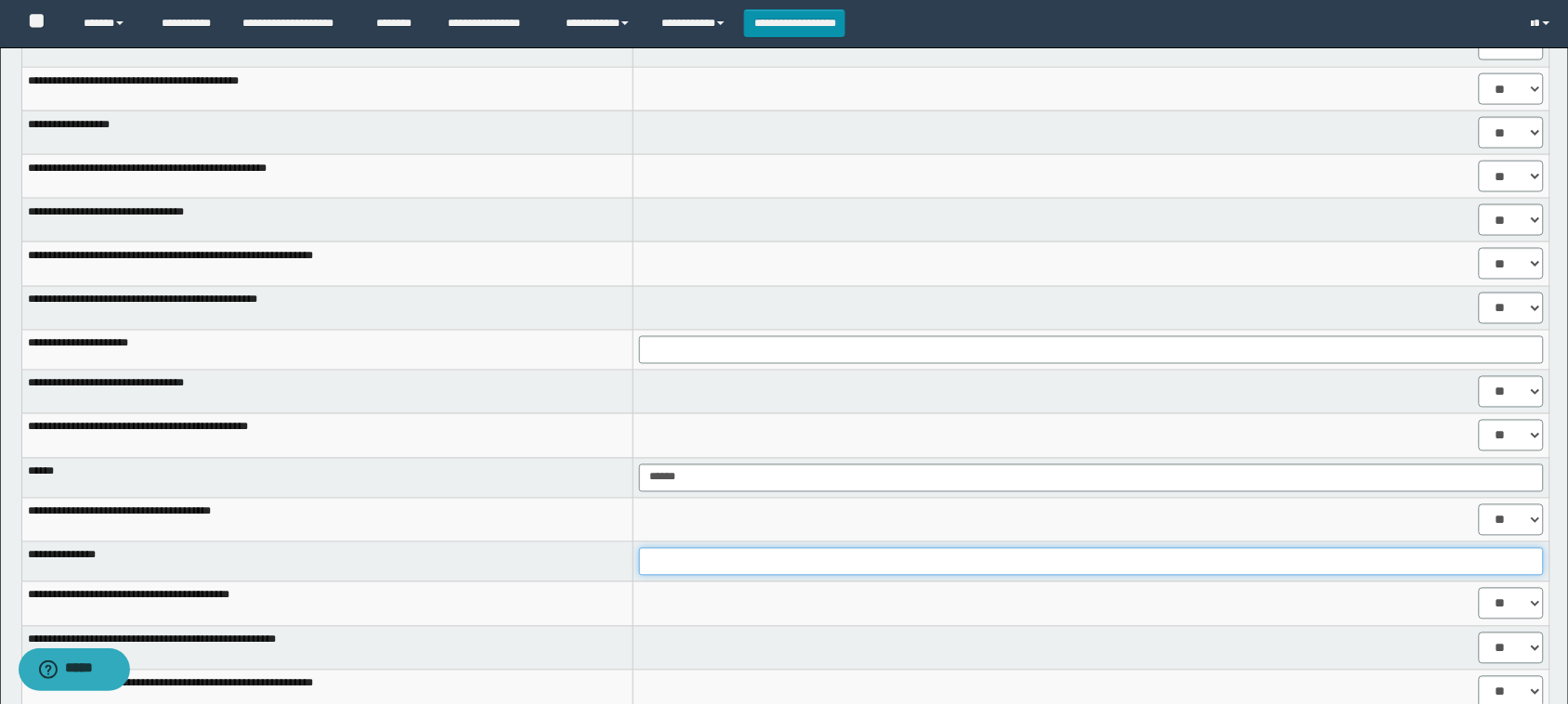 drag, startPoint x: 772, startPoint y: 565, endPoint x: 848, endPoint y: 550, distance: 77.466122 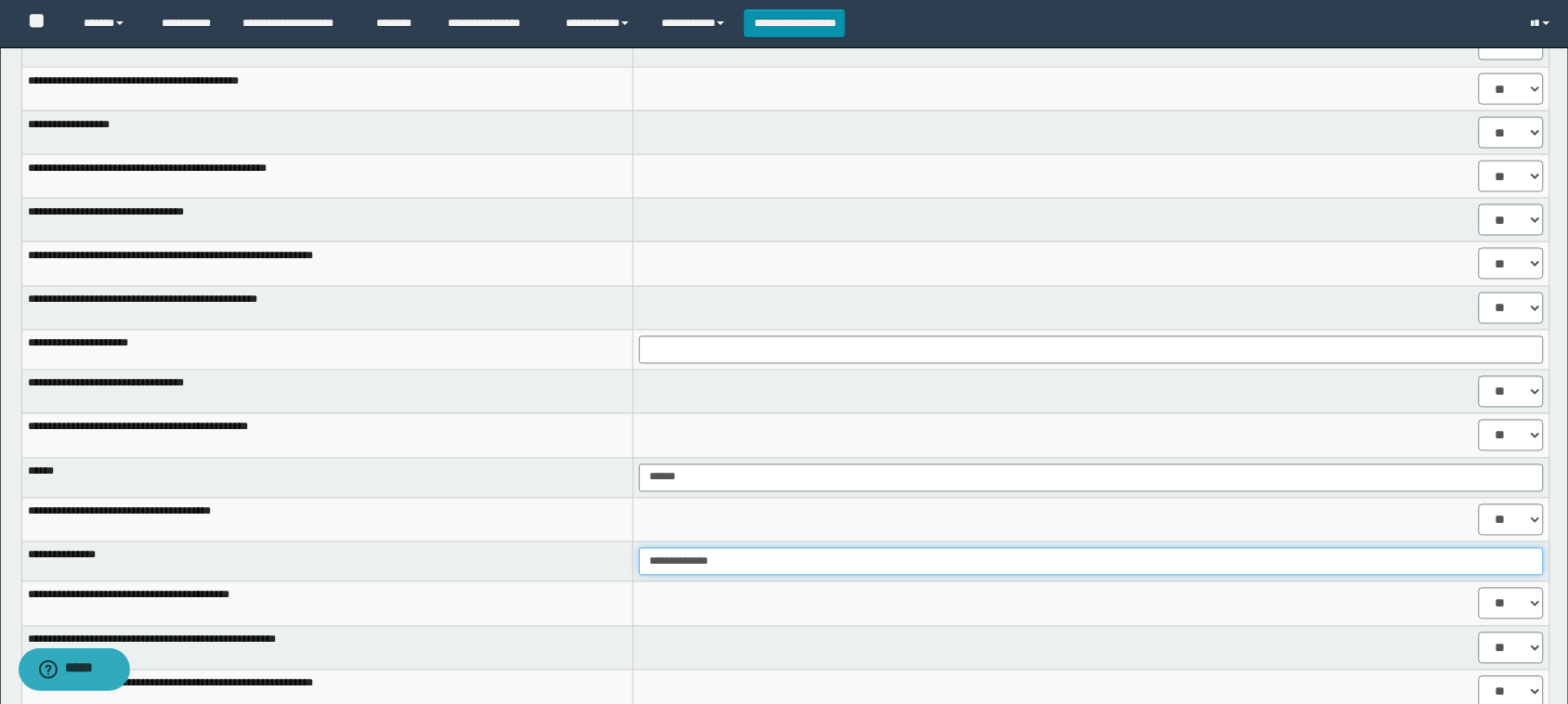 scroll, scrollTop: 1488, scrollLeft: 0, axis: vertical 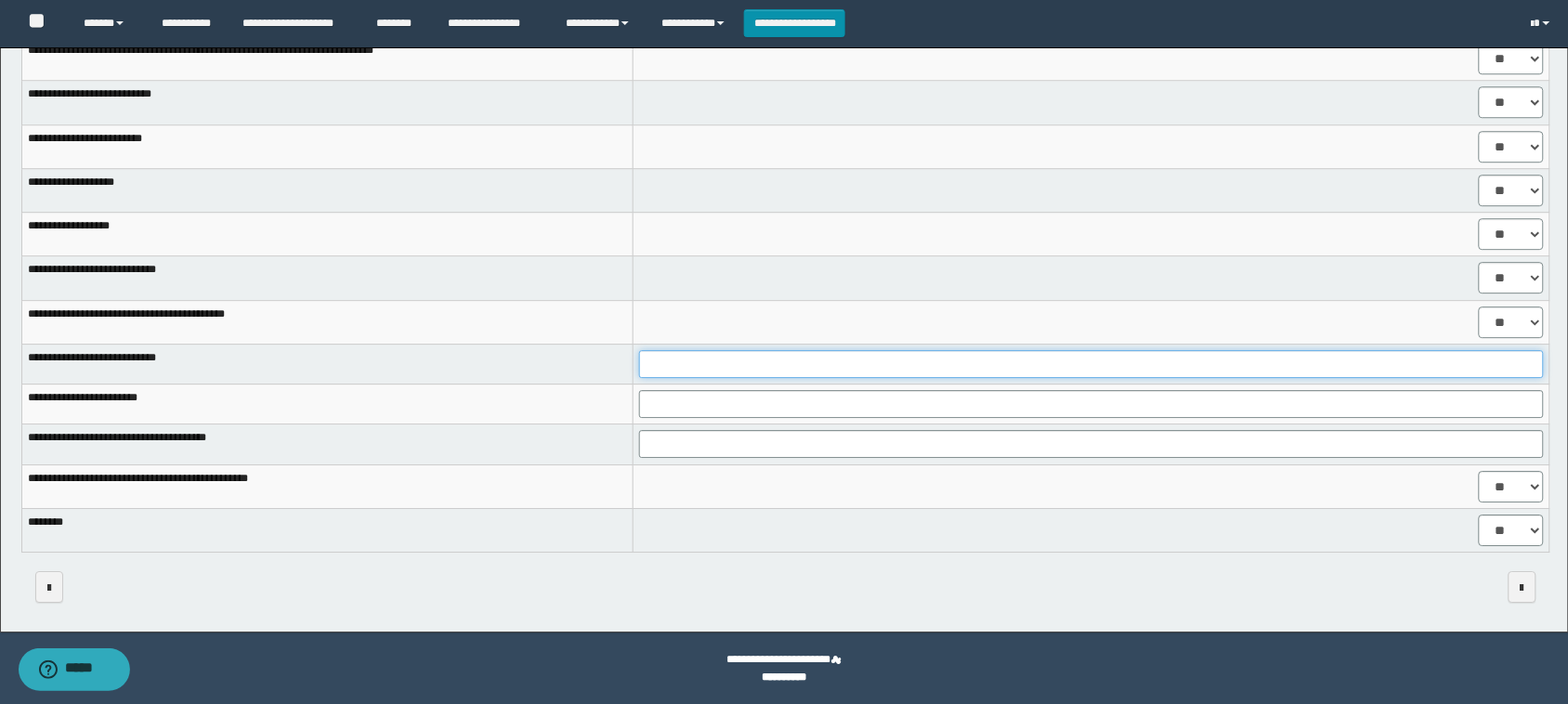 drag, startPoint x: 805, startPoint y: 350, endPoint x: 847, endPoint y: 368, distance: 45.6946 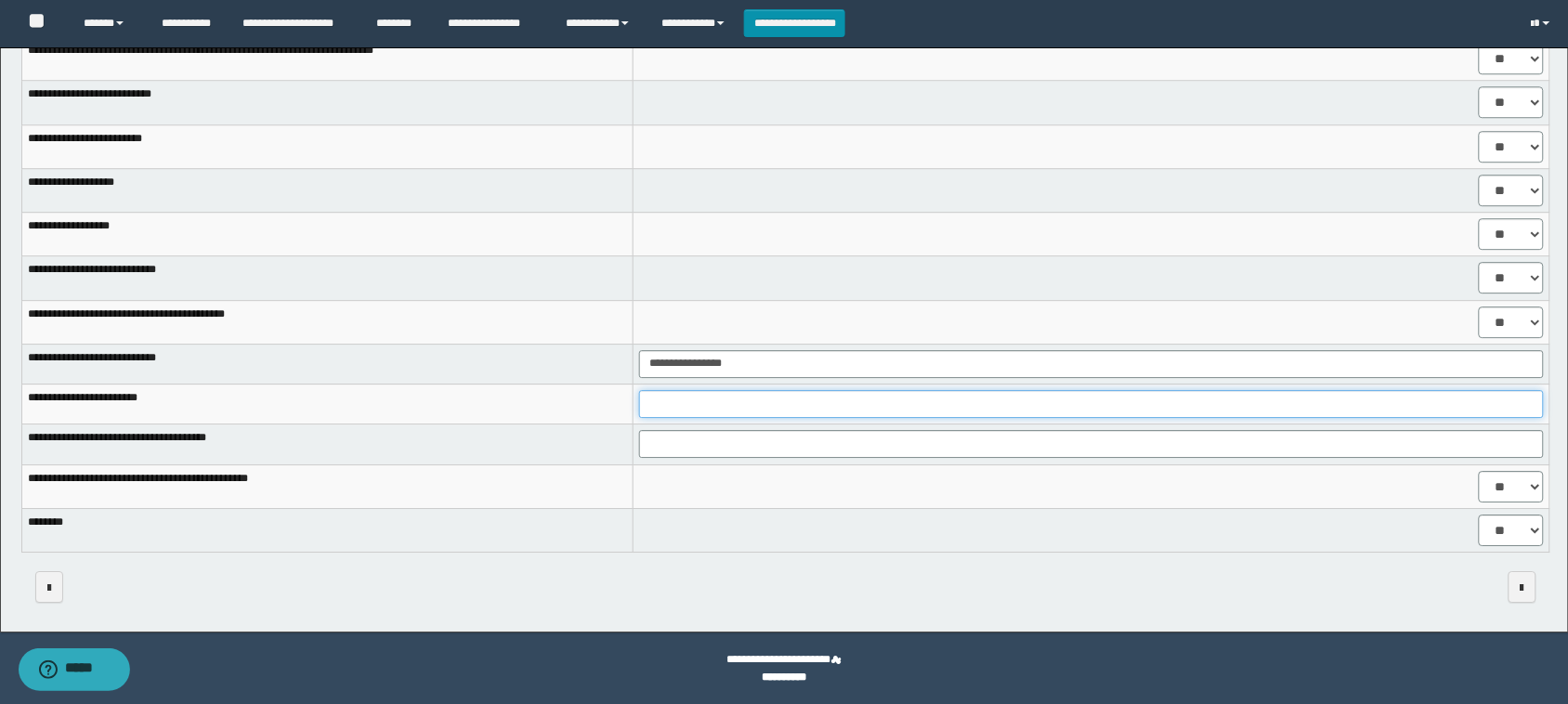 drag, startPoint x: 790, startPoint y: 405, endPoint x: 790, endPoint y: 418, distance: 13 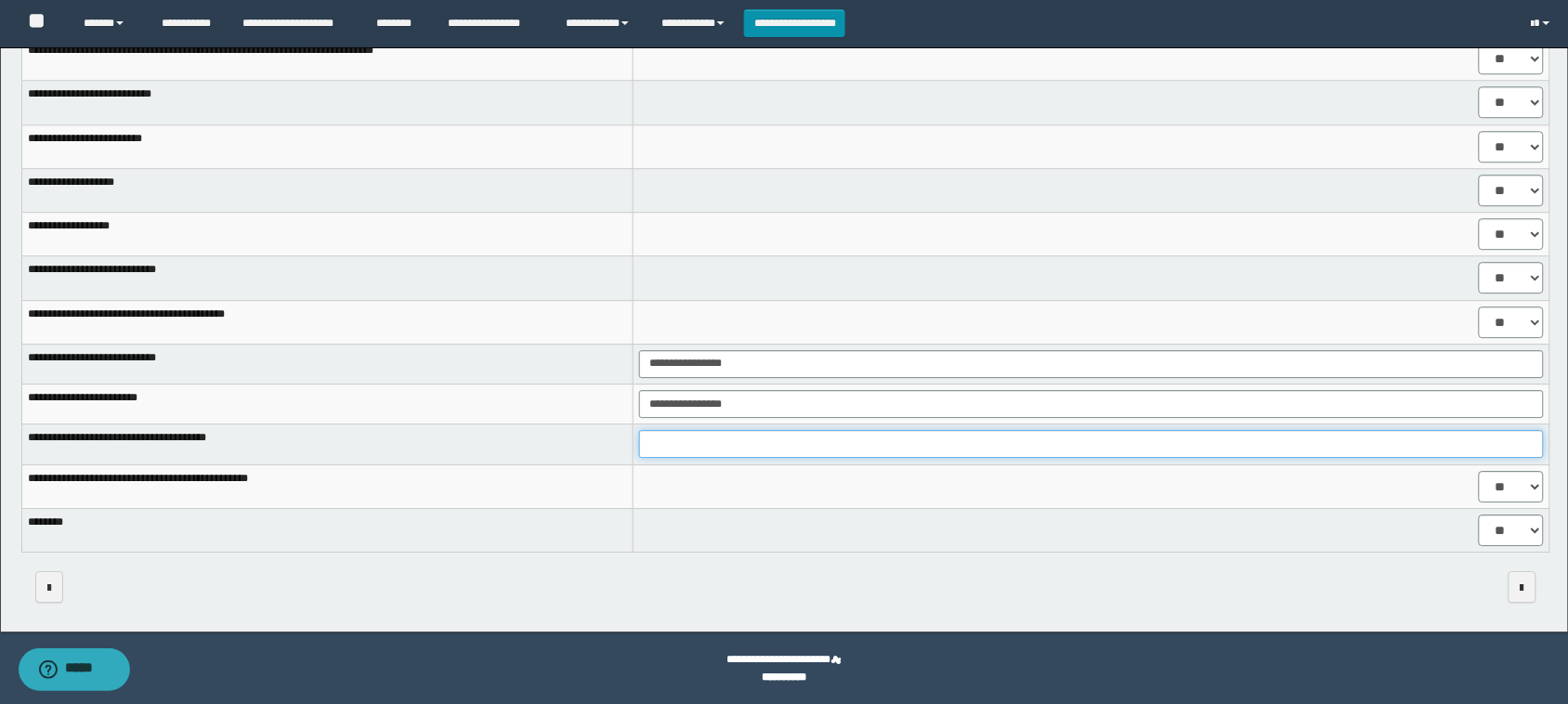 drag, startPoint x: 790, startPoint y: 449, endPoint x: 791, endPoint y: 458, distance: 9.055385 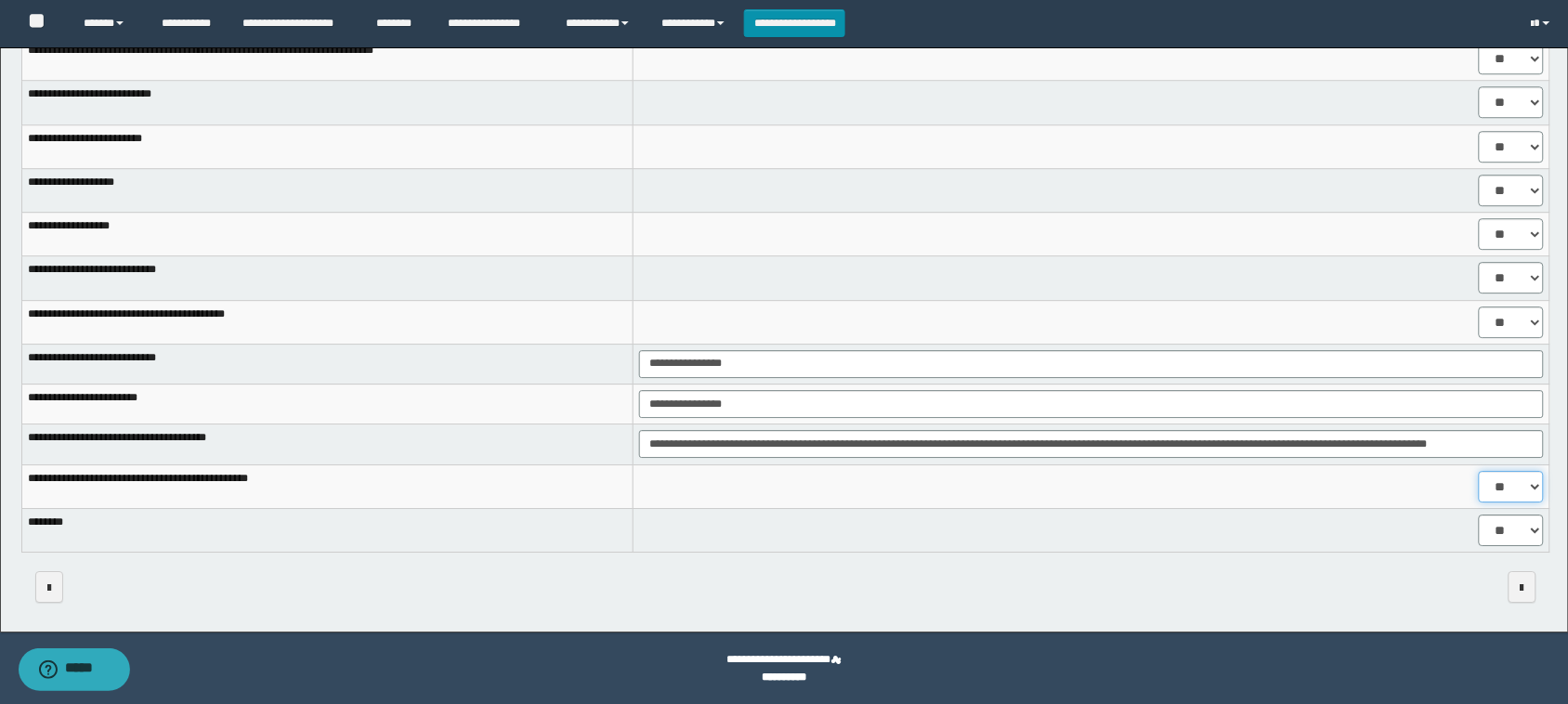 click on "**
**" at bounding box center (1511, 487) 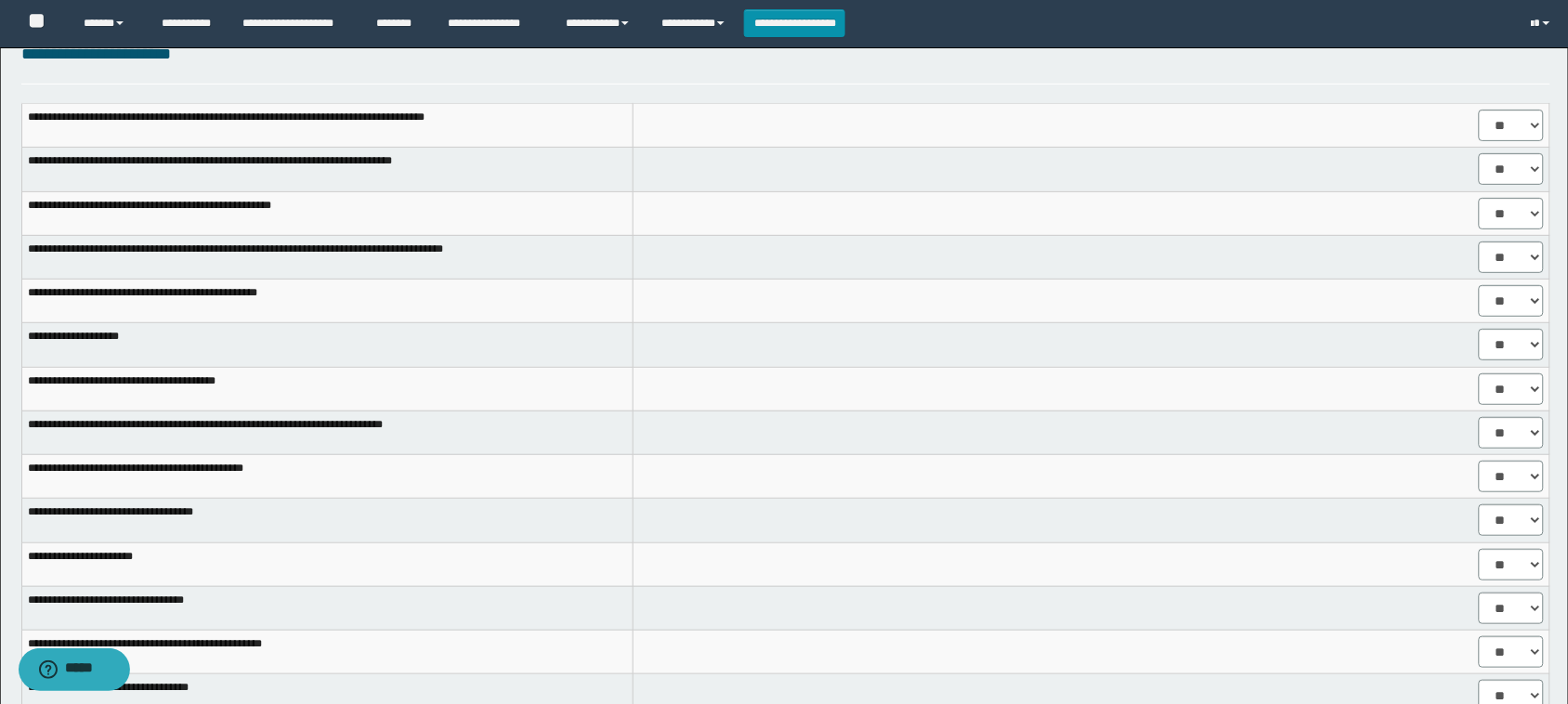 scroll, scrollTop: 0, scrollLeft: 0, axis: both 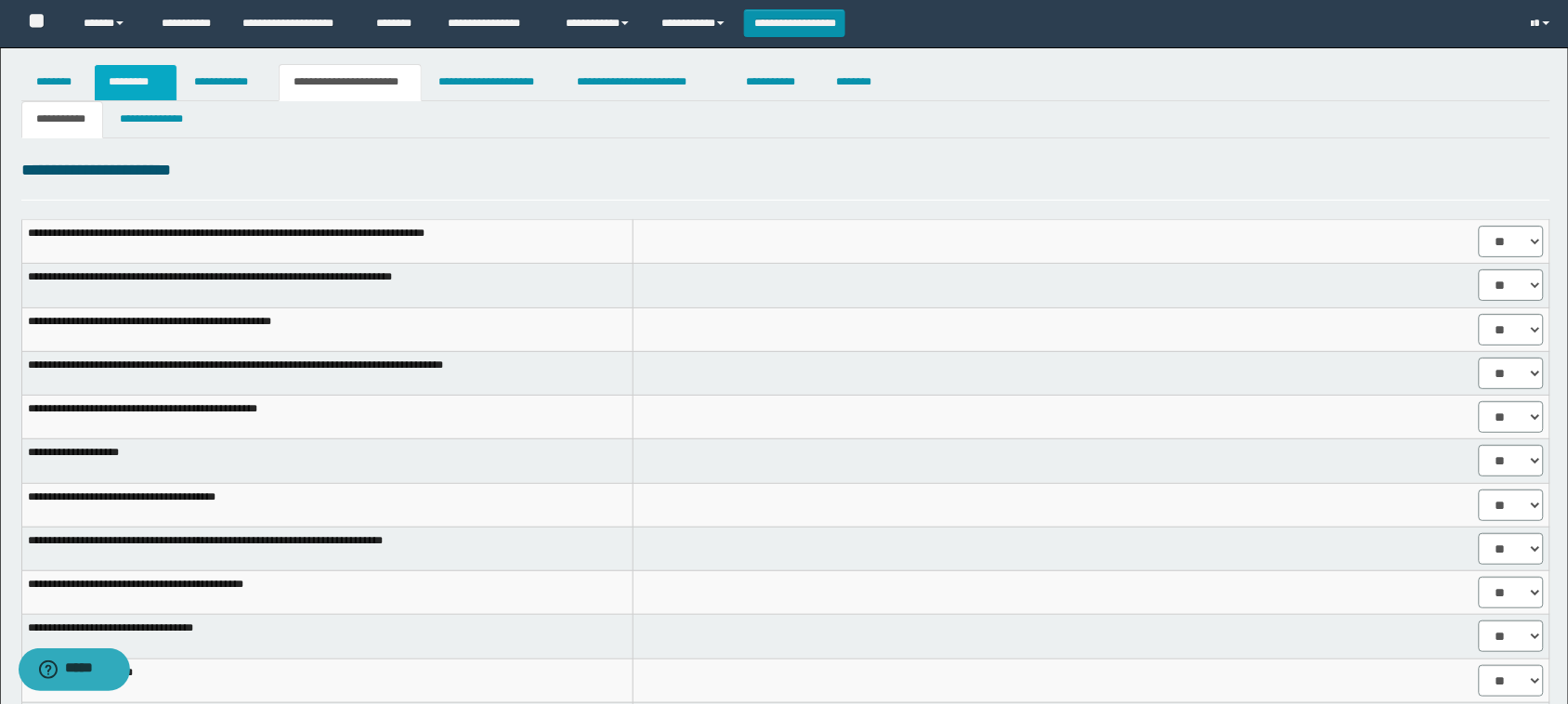 click on "*********" at bounding box center (136, 83) 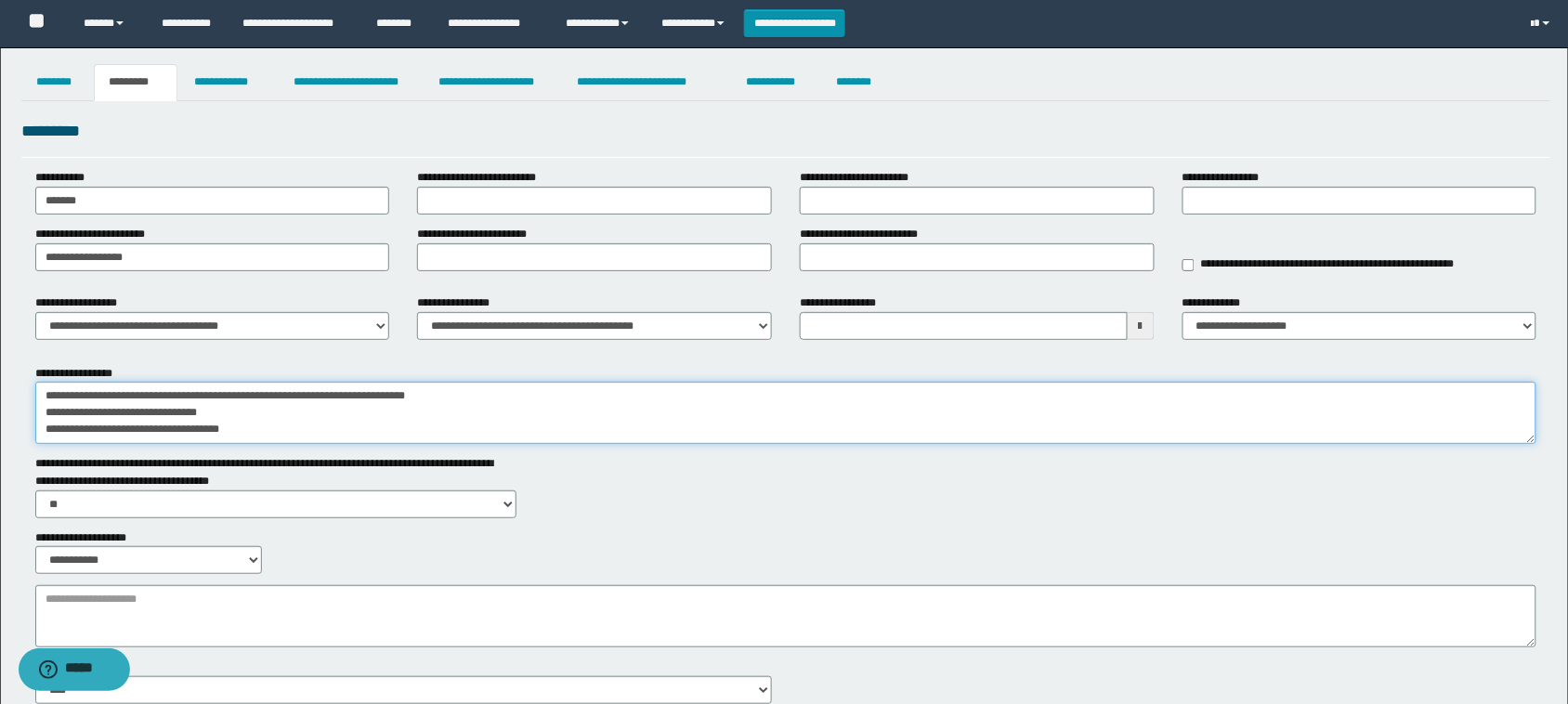 click on "**********" at bounding box center [786, 412] 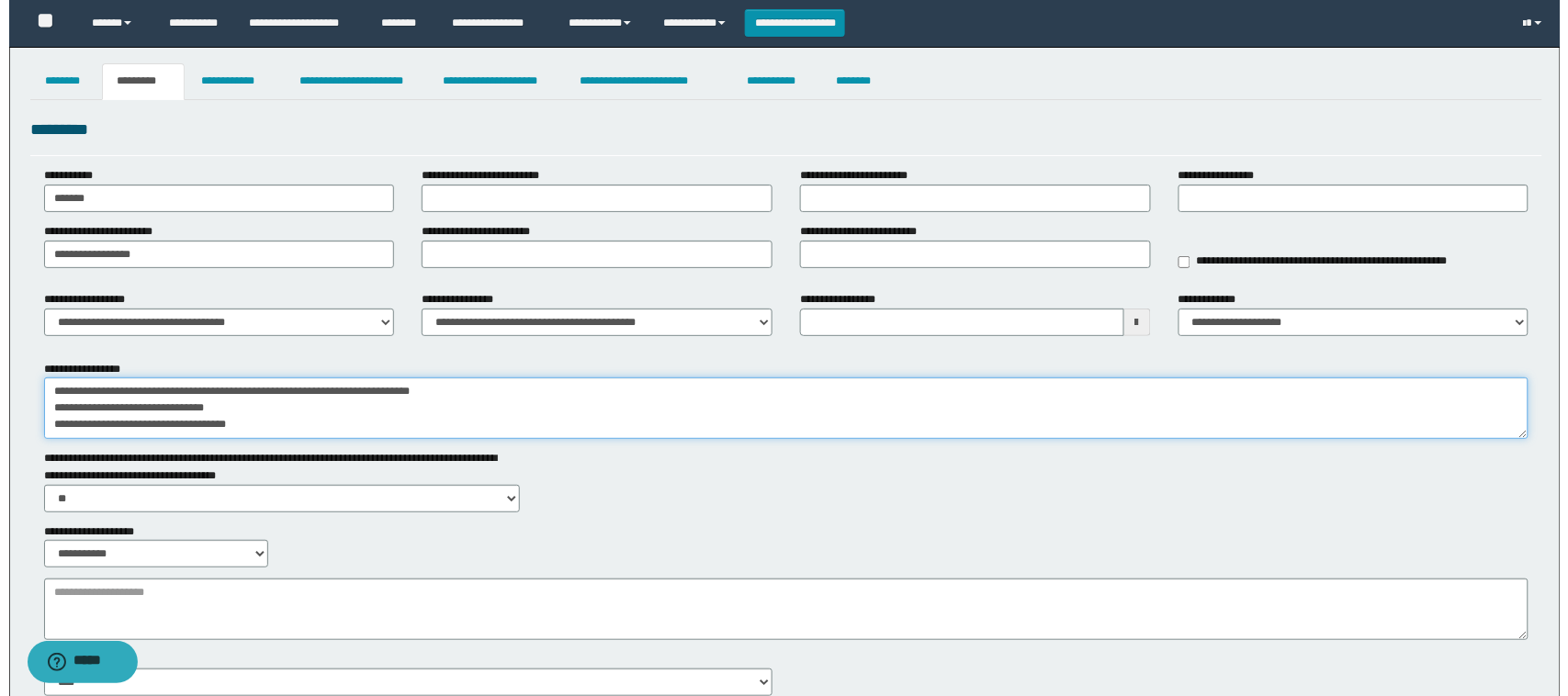 scroll, scrollTop: 0, scrollLeft: 0, axis: both 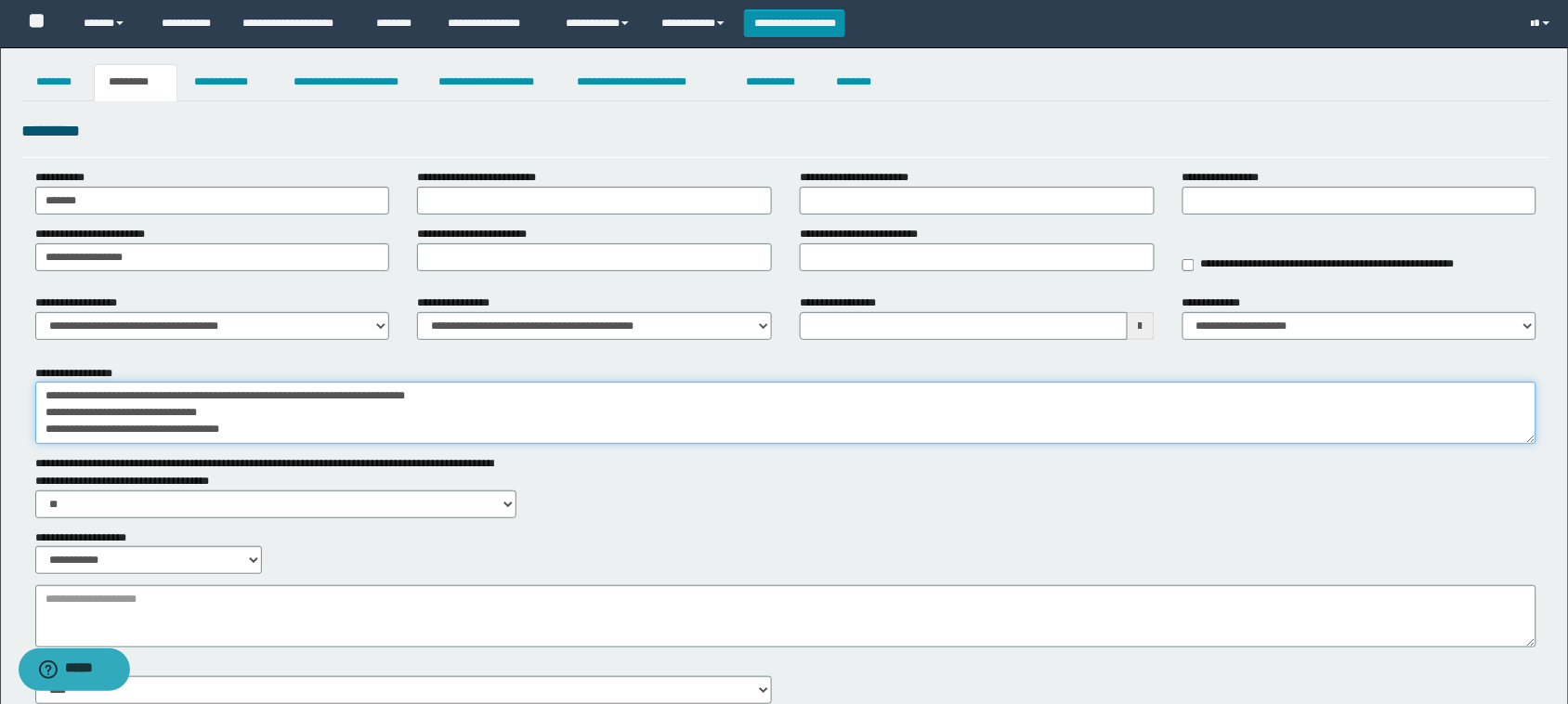 click on "**********" at bounding box center [786, 412] 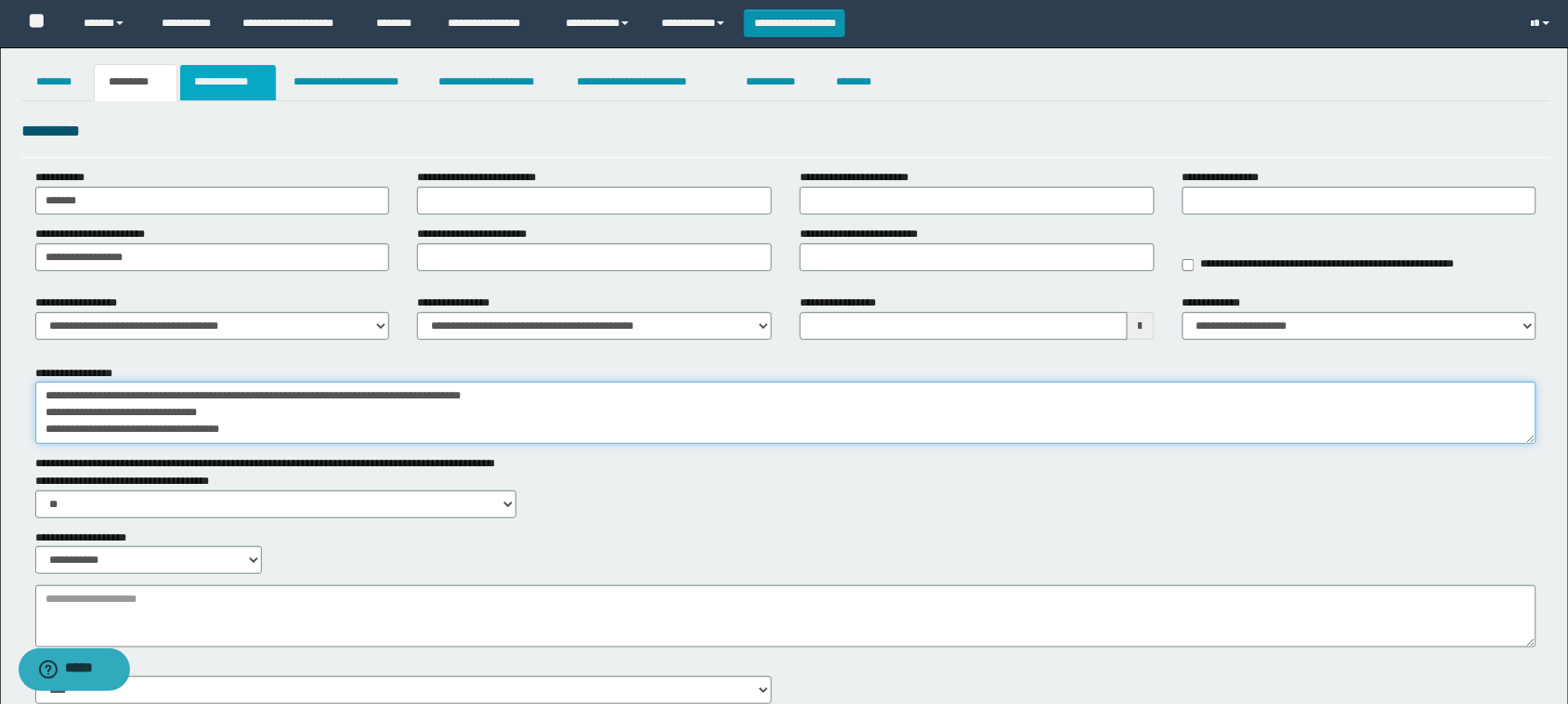 type on "**********" 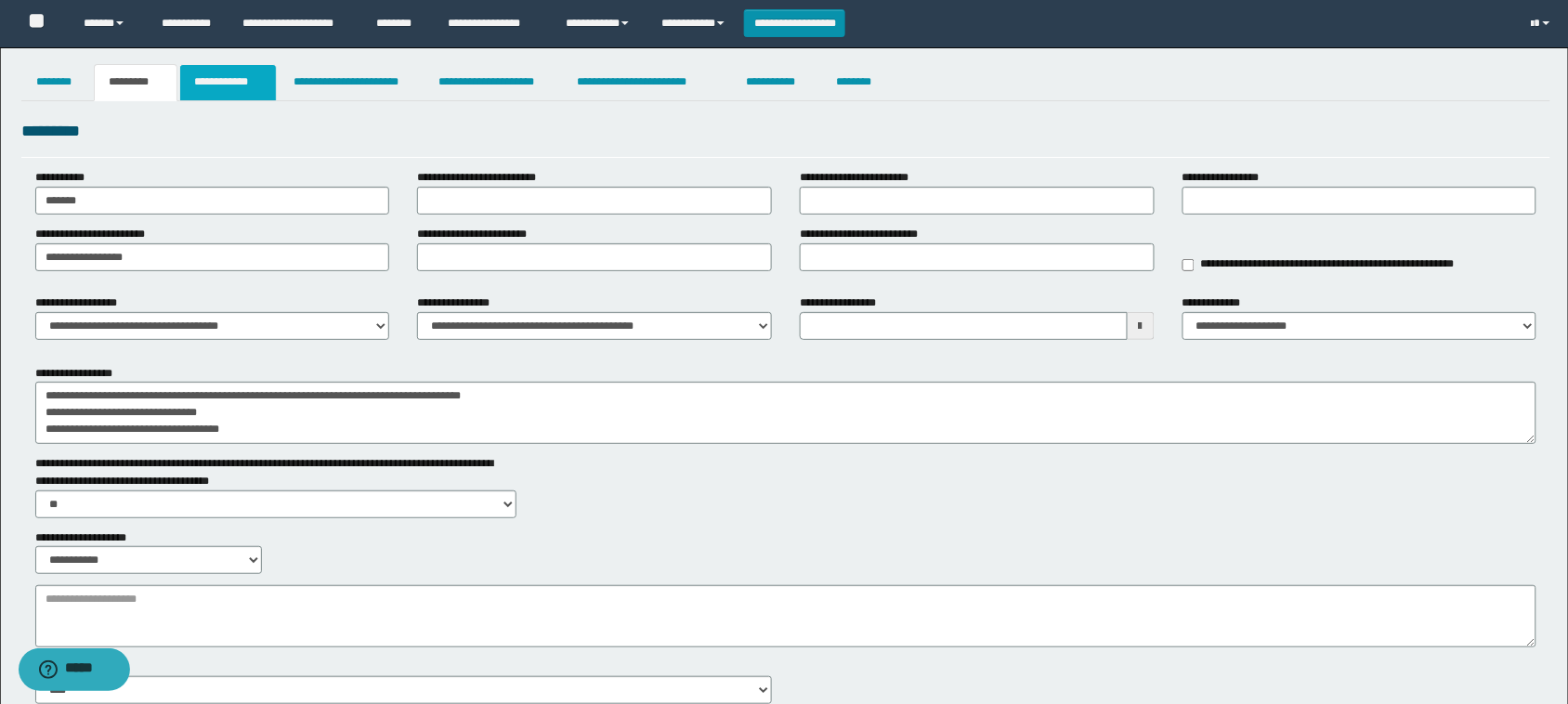 click on "**********" at bounding box center (228, 83) 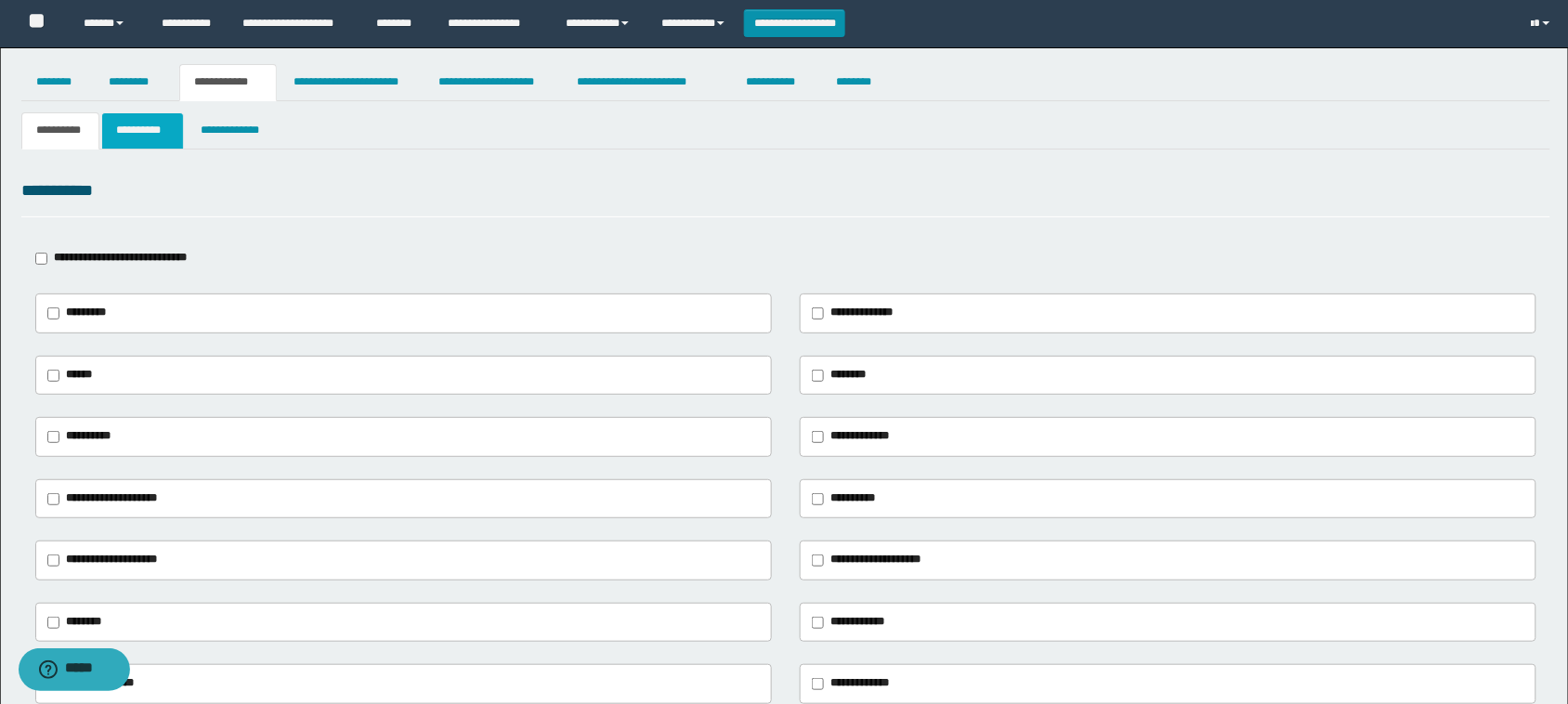 click on "**********" at bounding box center [142, 131] 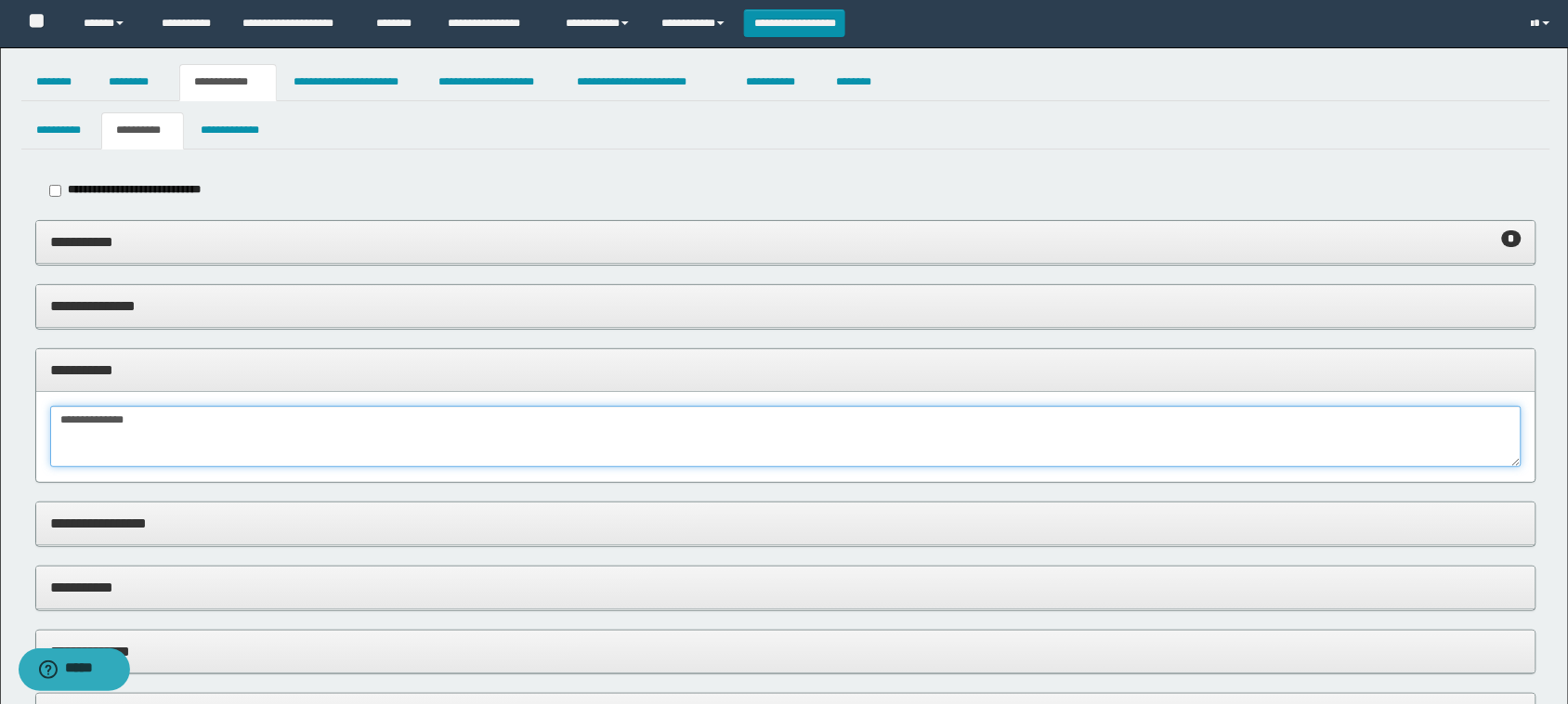 click on "**********" at bounding box center (786, 437) 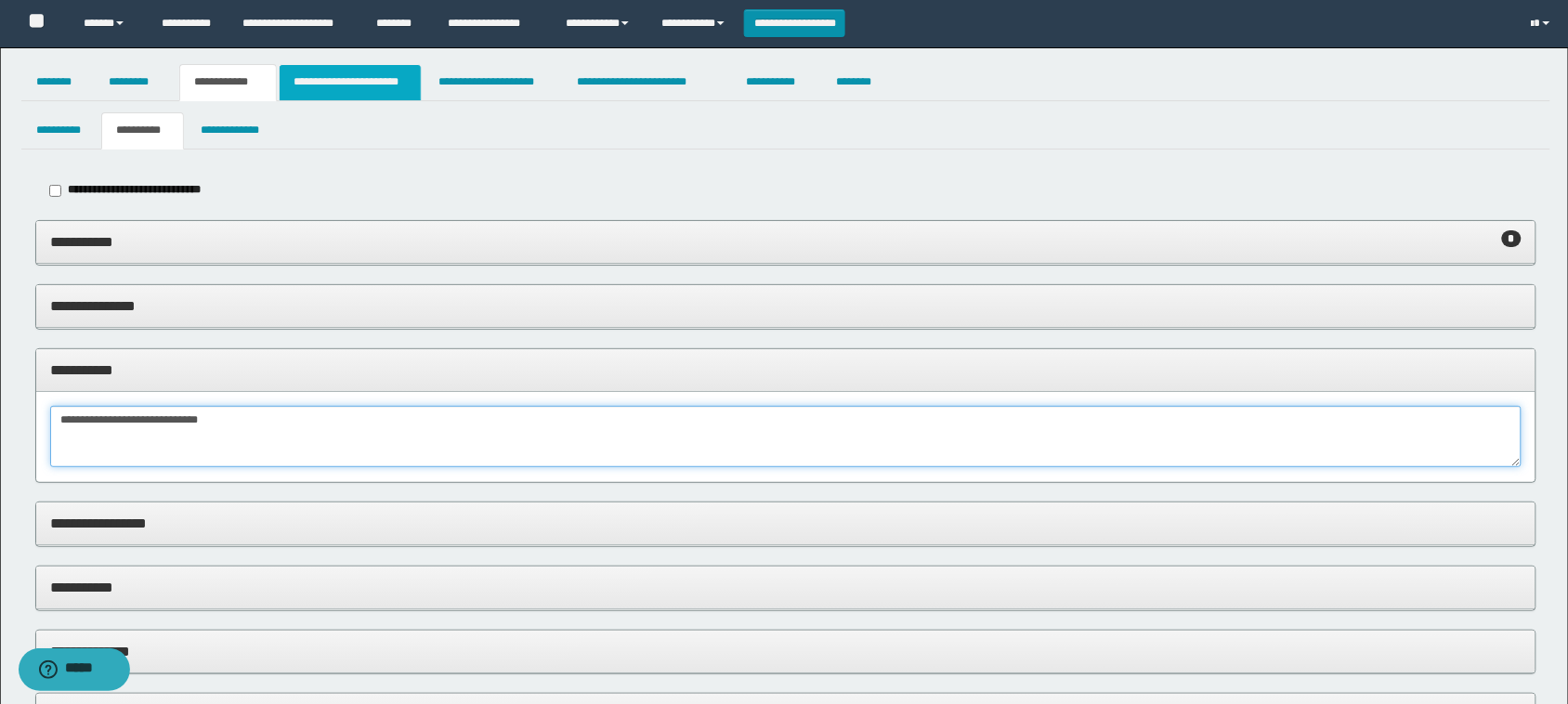 type on "**********" 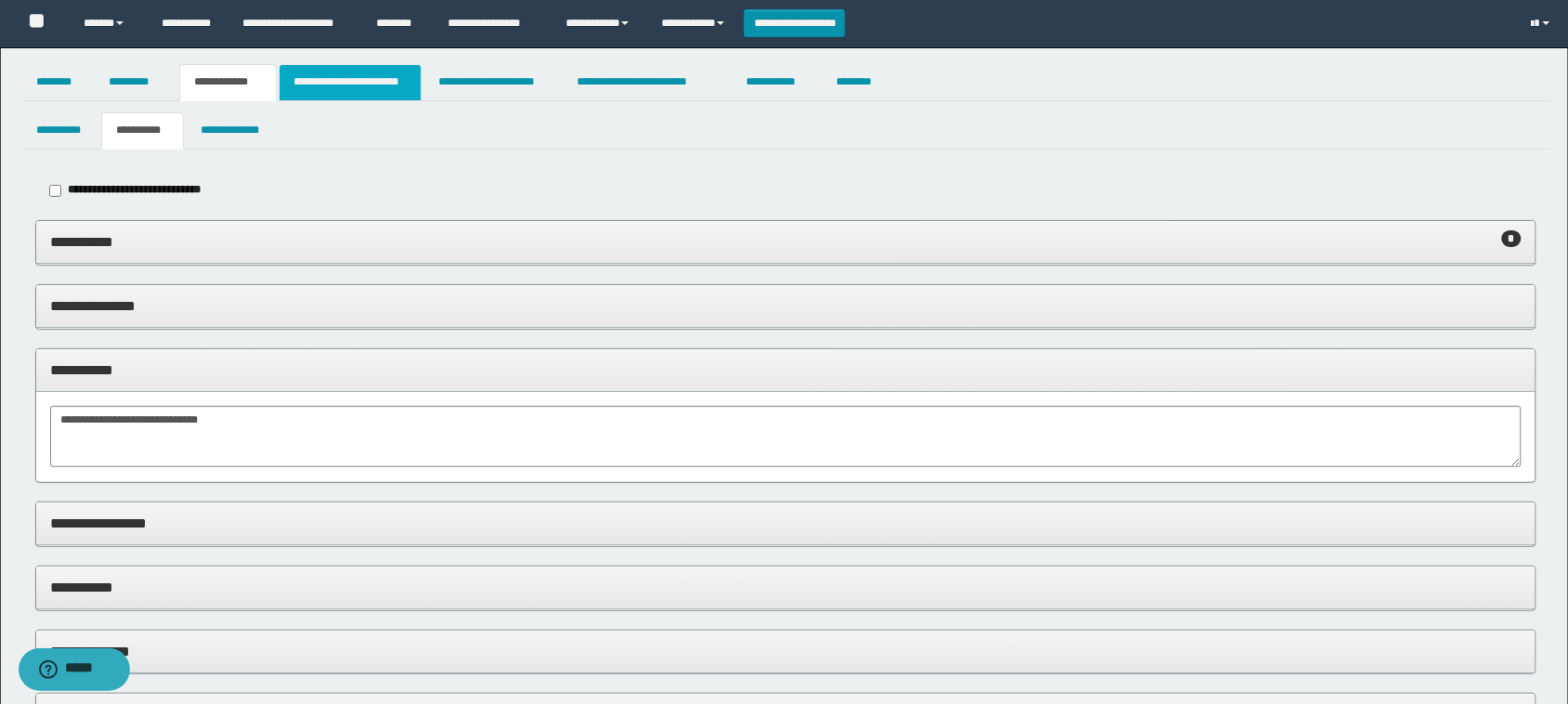 click on "**********" at bounding box center [350, 83] 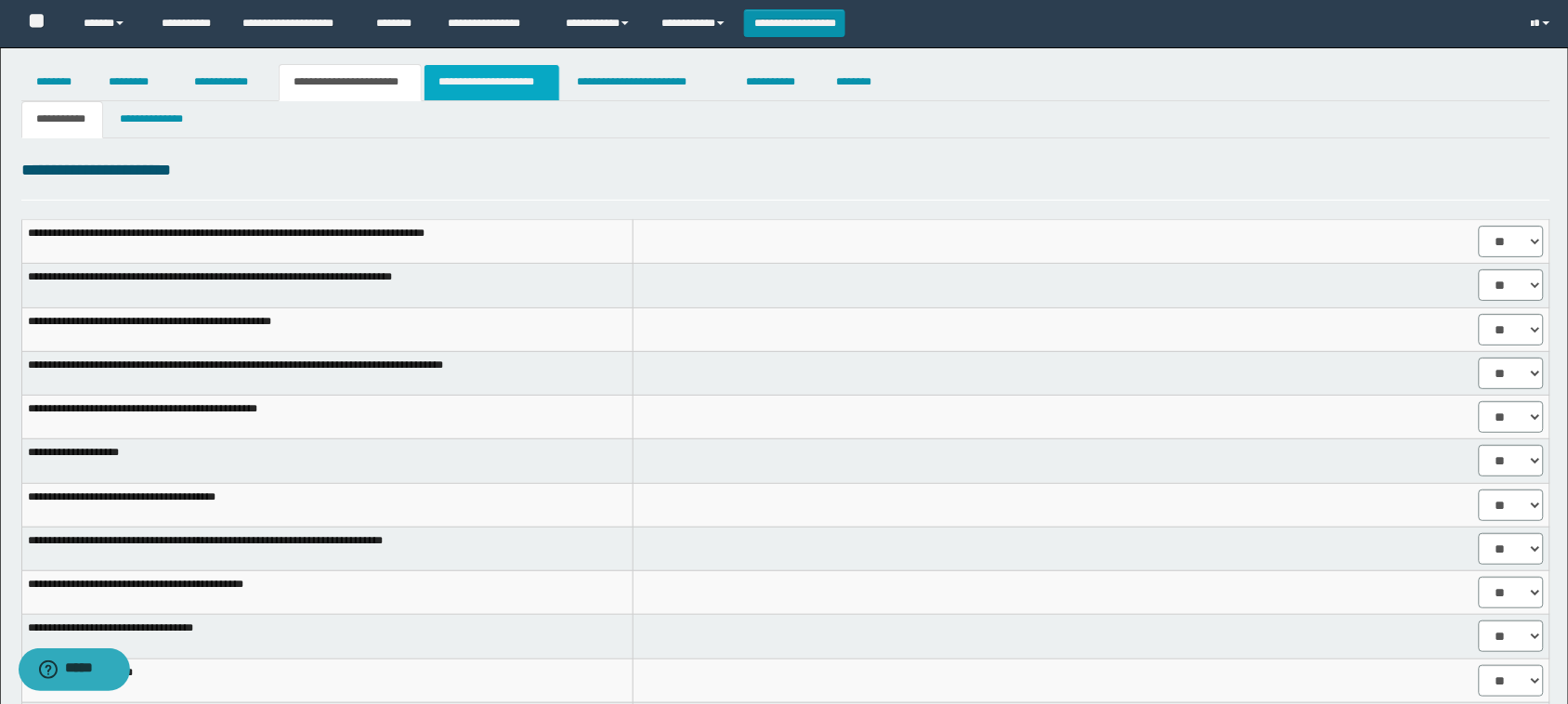 click on "**********" at bounding box center [491, 83] 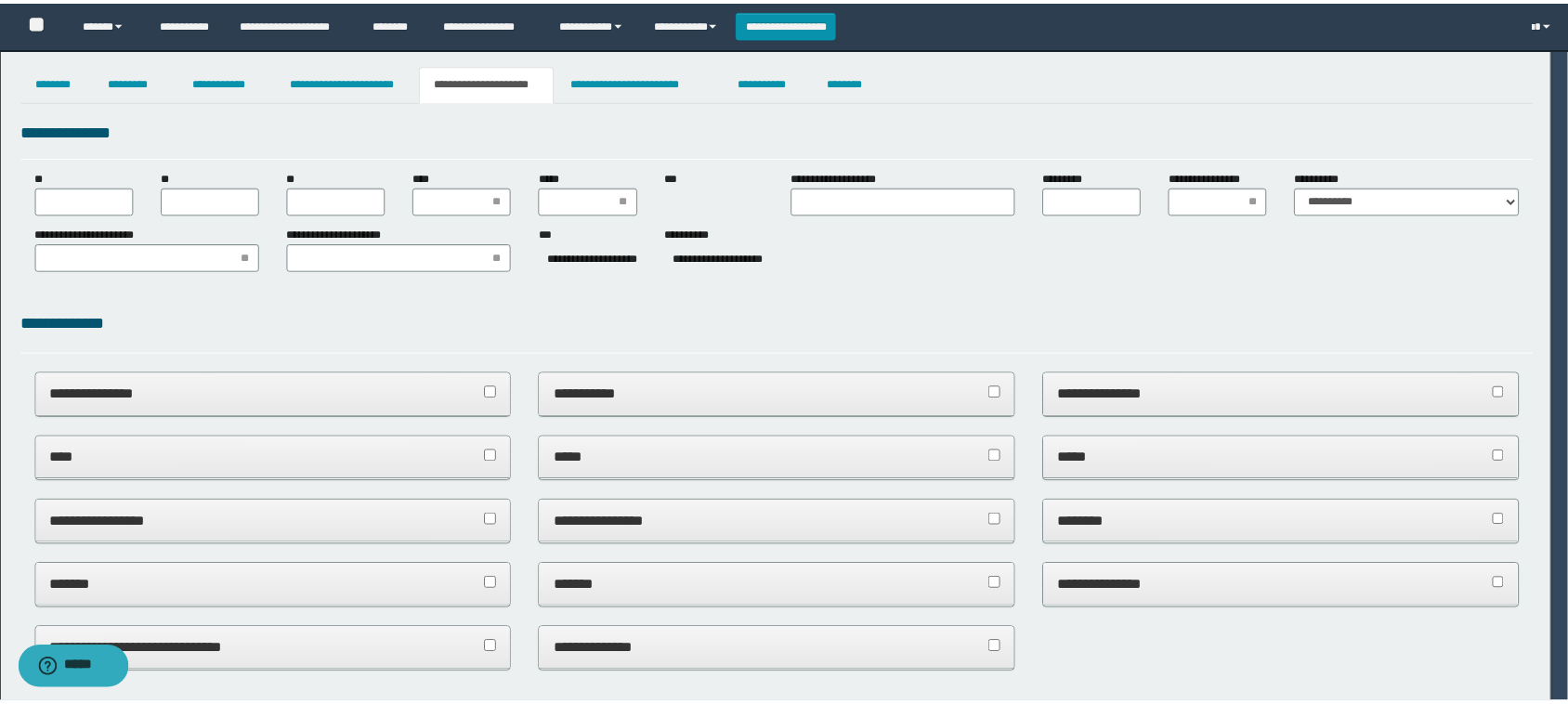 scroll, scrollTop: 0, scrollLeft: 0, axis: both 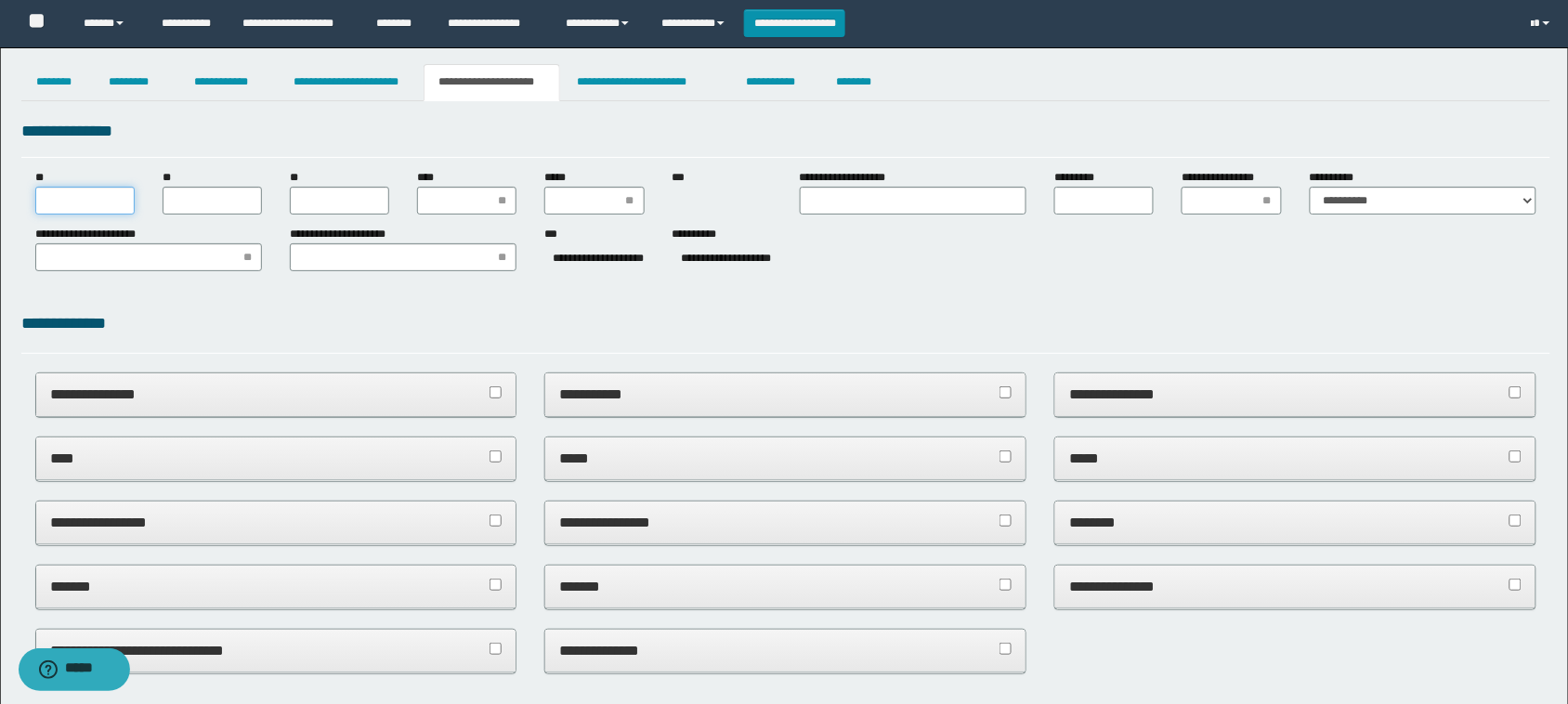 drag, startPoint x: 89, startPoint y: 196, endPoint x: 103, endPoint y: 192, distance: 14.56022 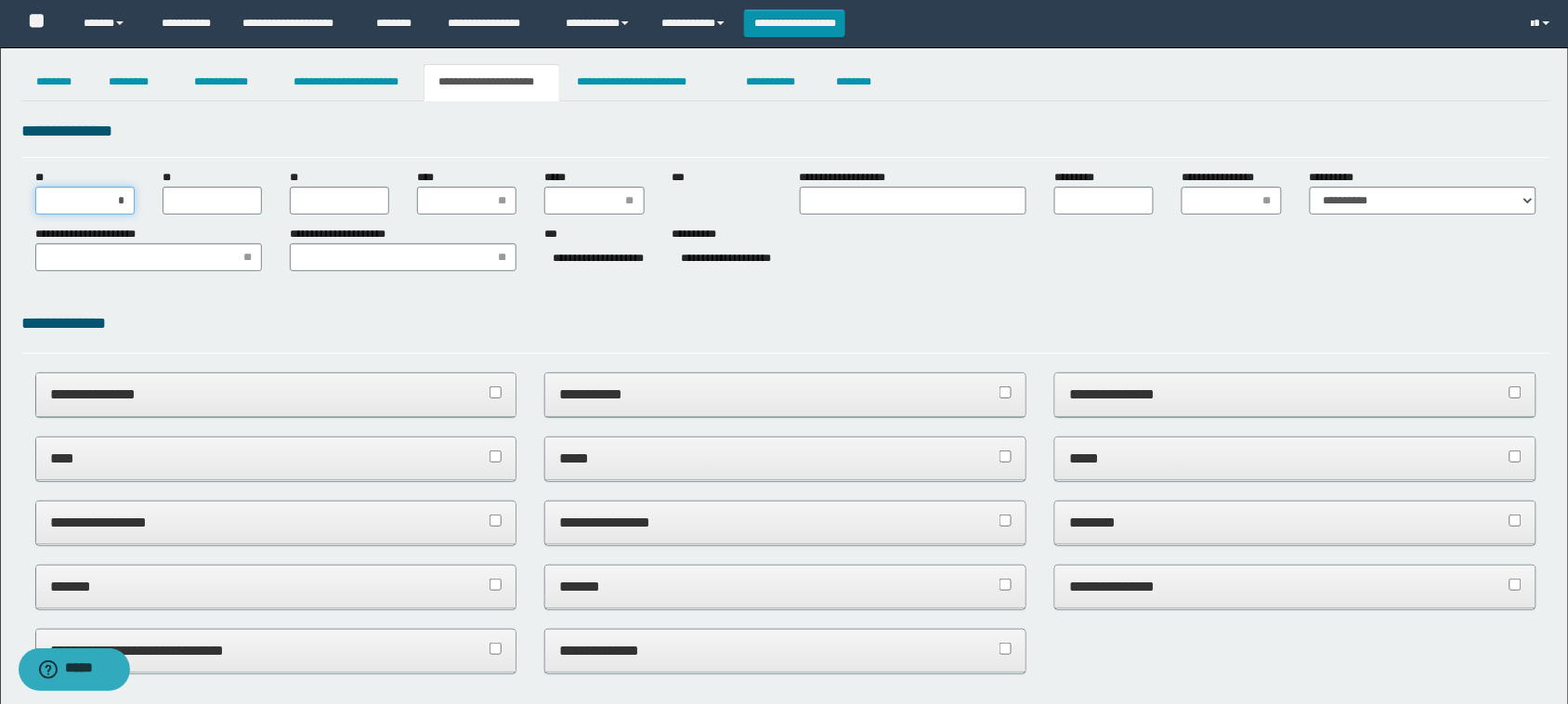 type on "**" 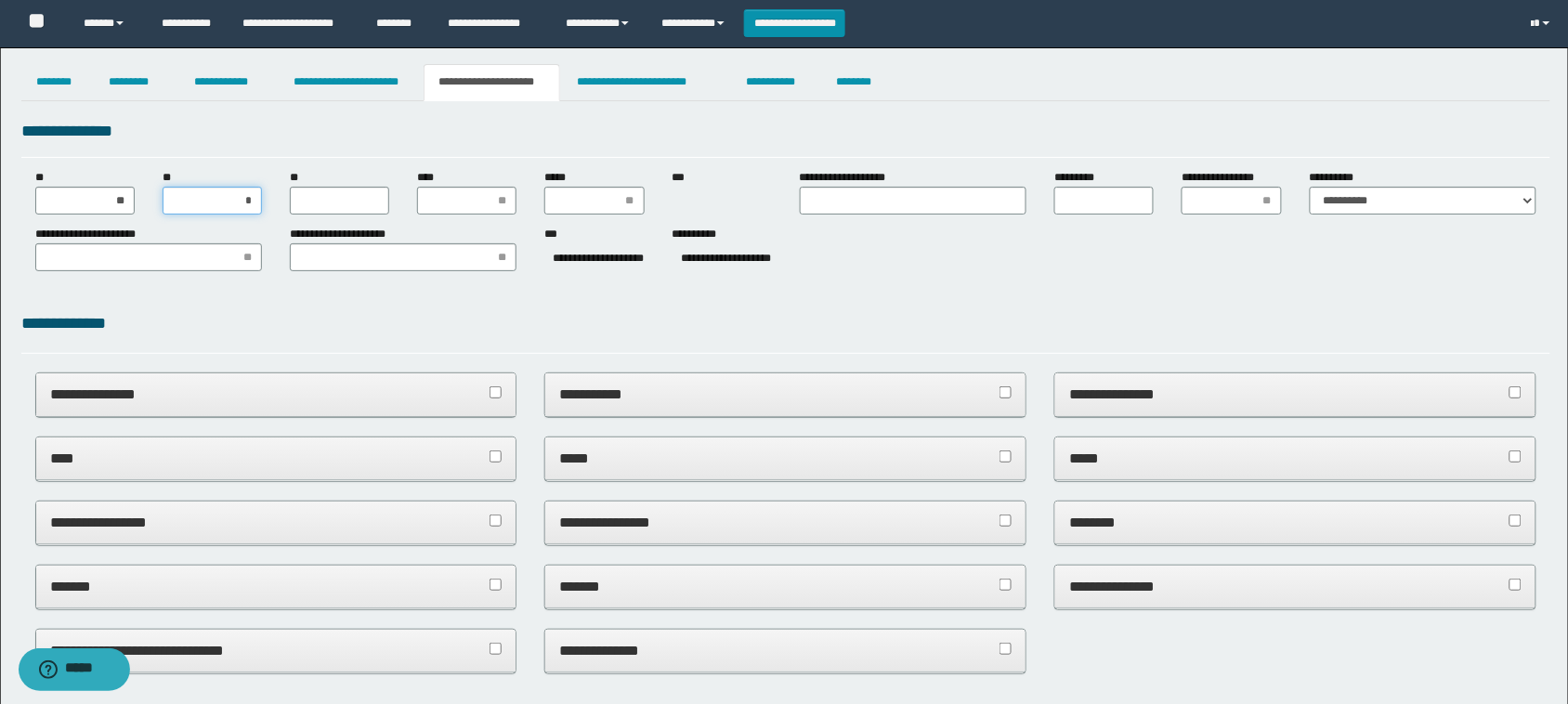 type on "**" 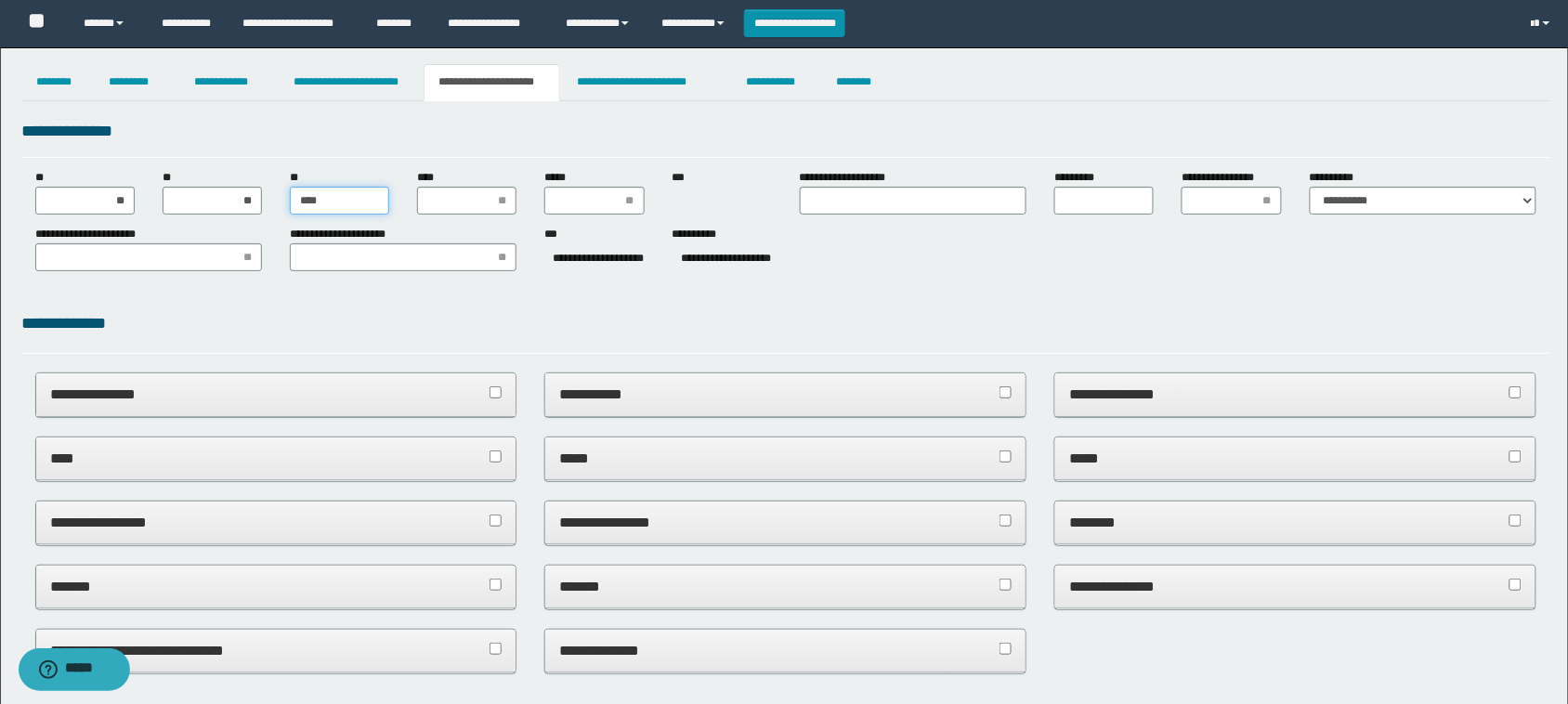 type on "***" 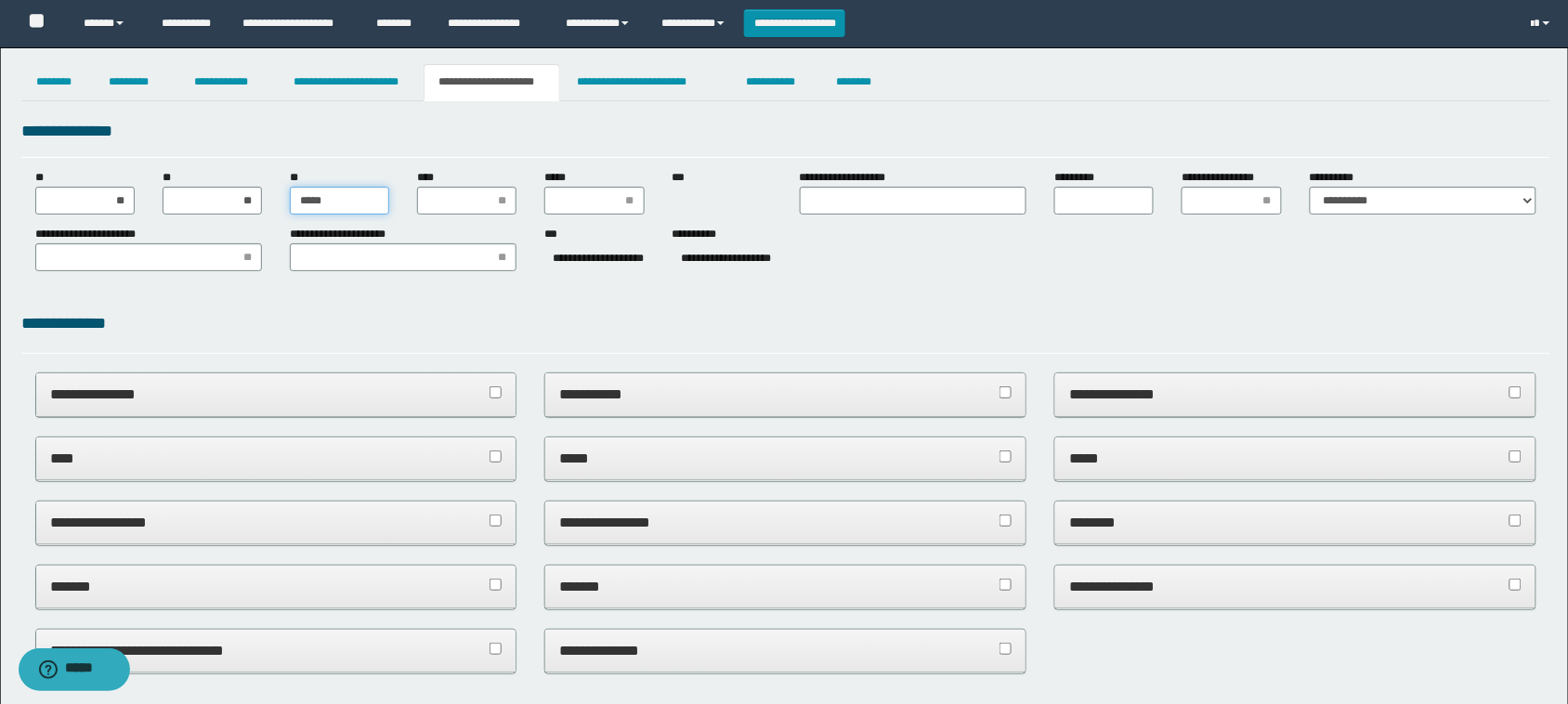 type on "******" 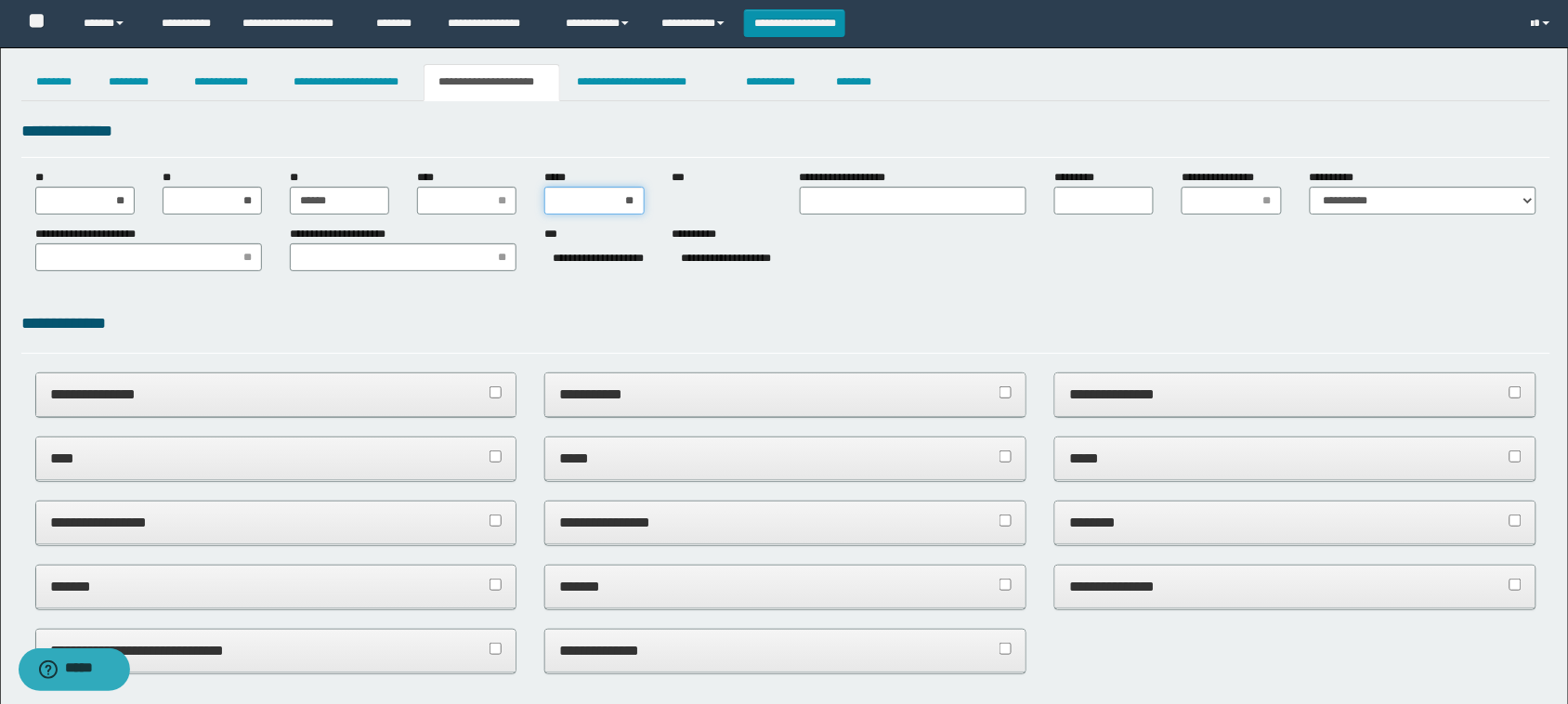 type on "***" 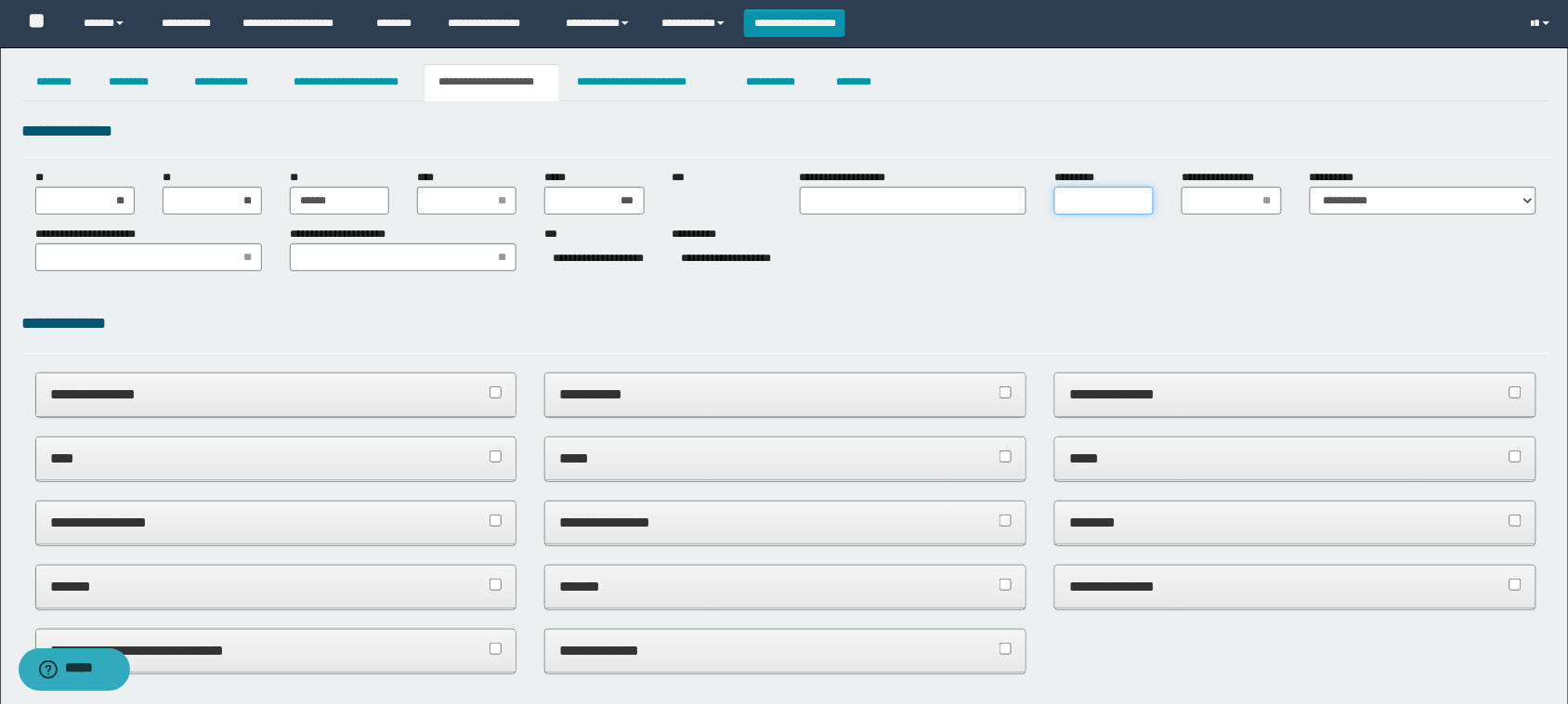 click on "*********" at bounding box center (1104, 201) 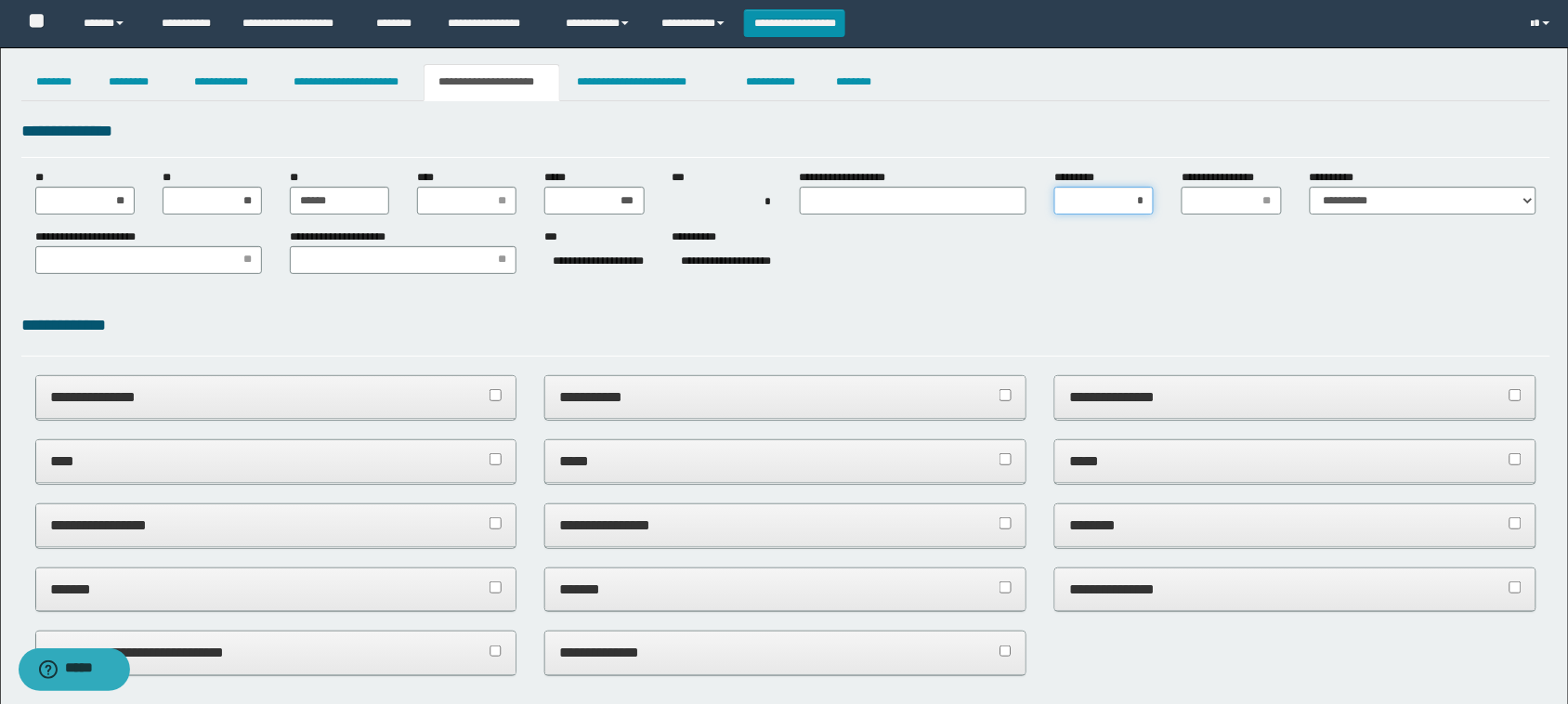 type on "**" 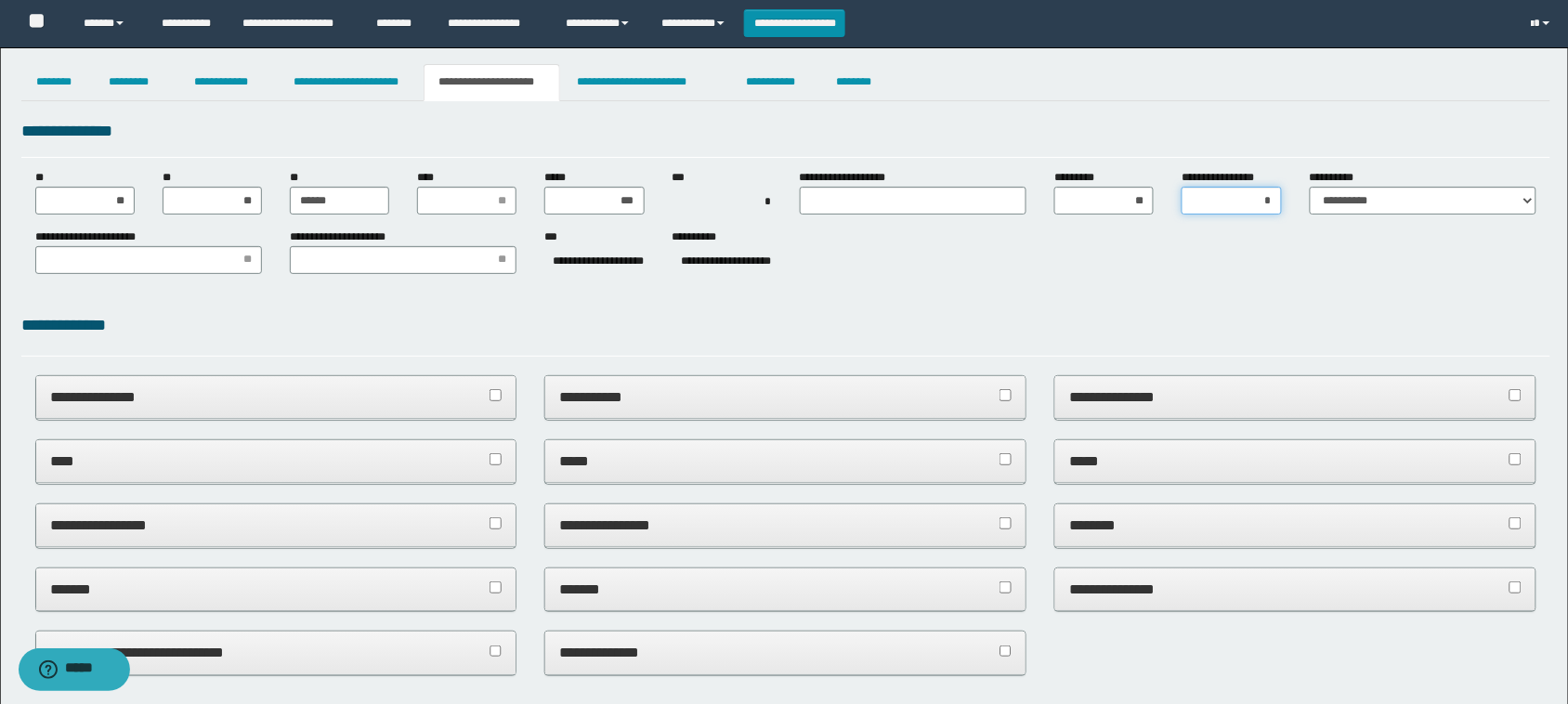 type on "**" 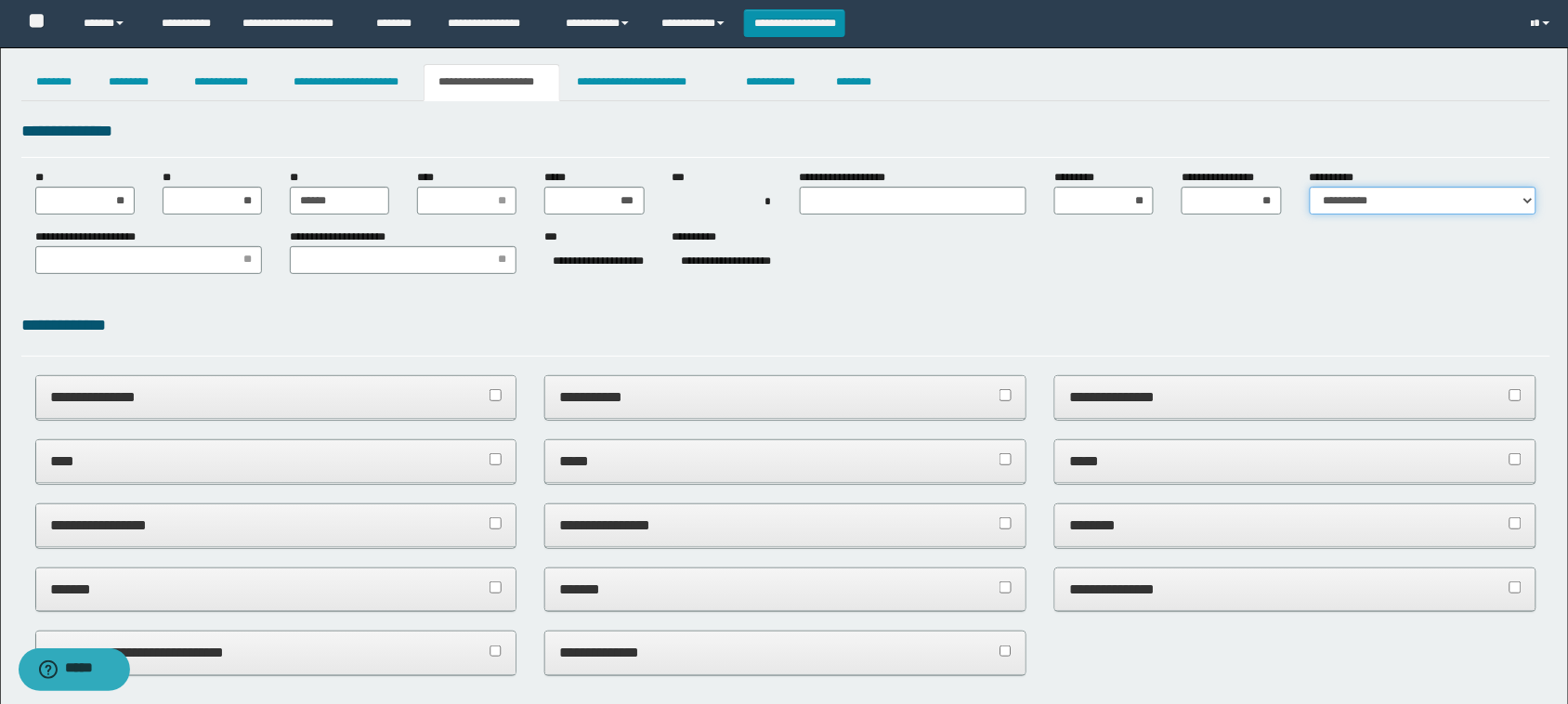 select on "*" 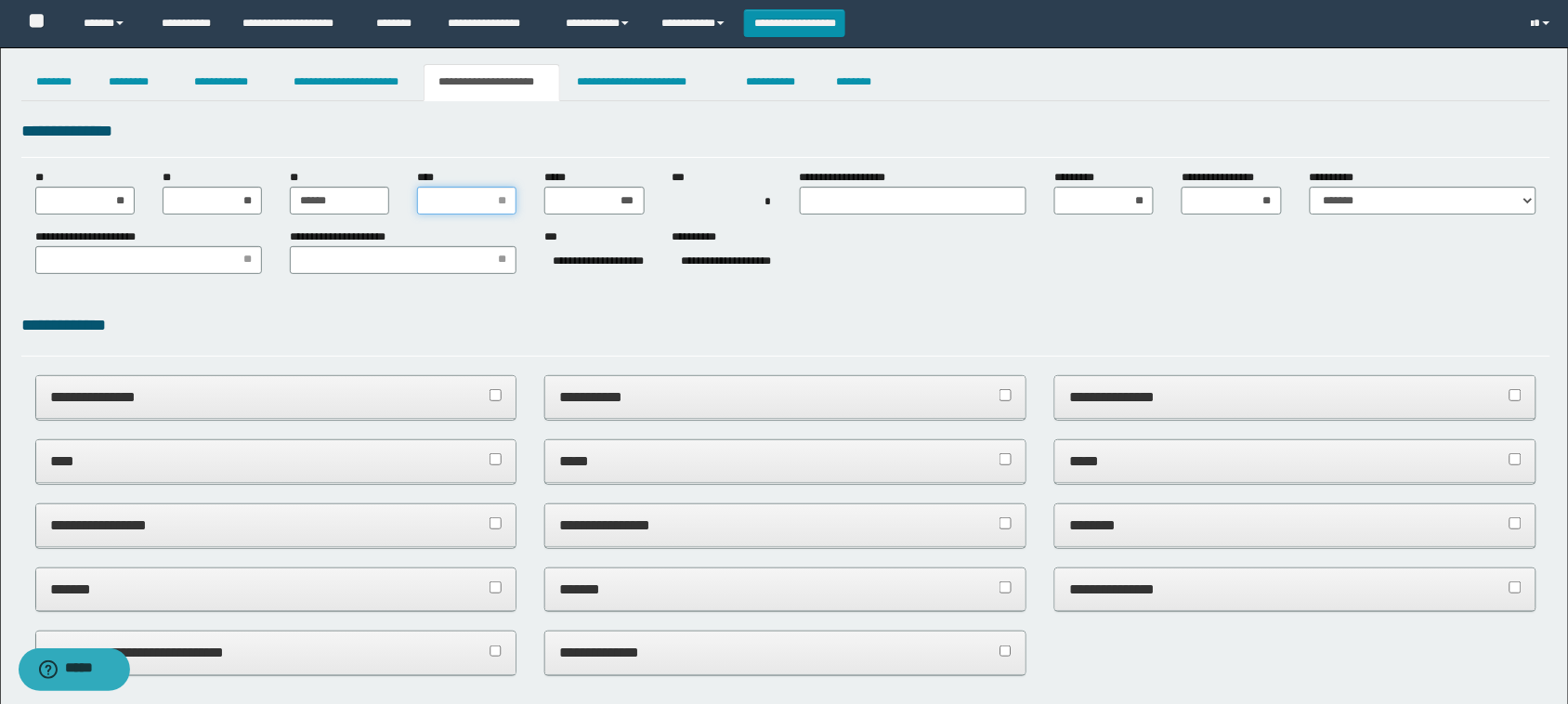 click on "****" at bounding box center (466, 201) 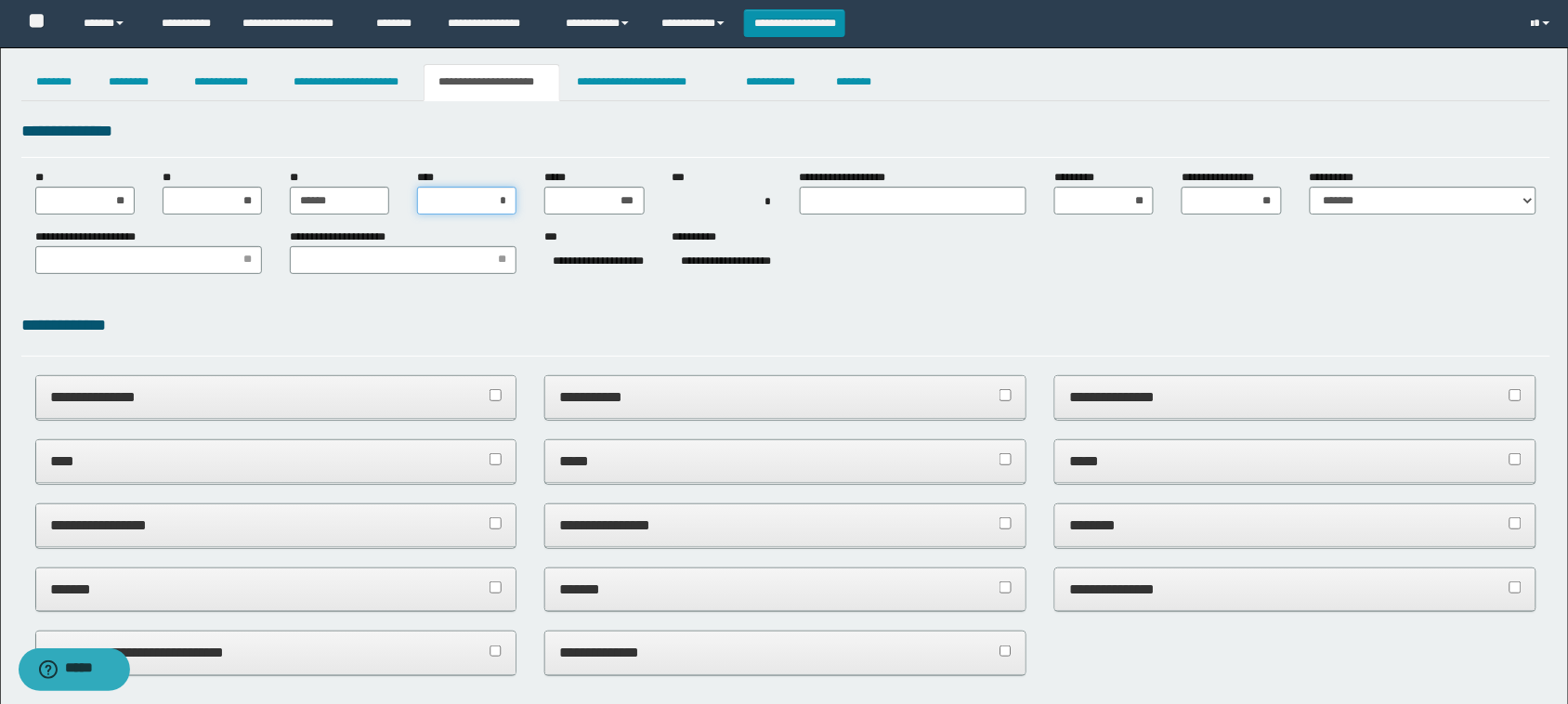 type on "**" 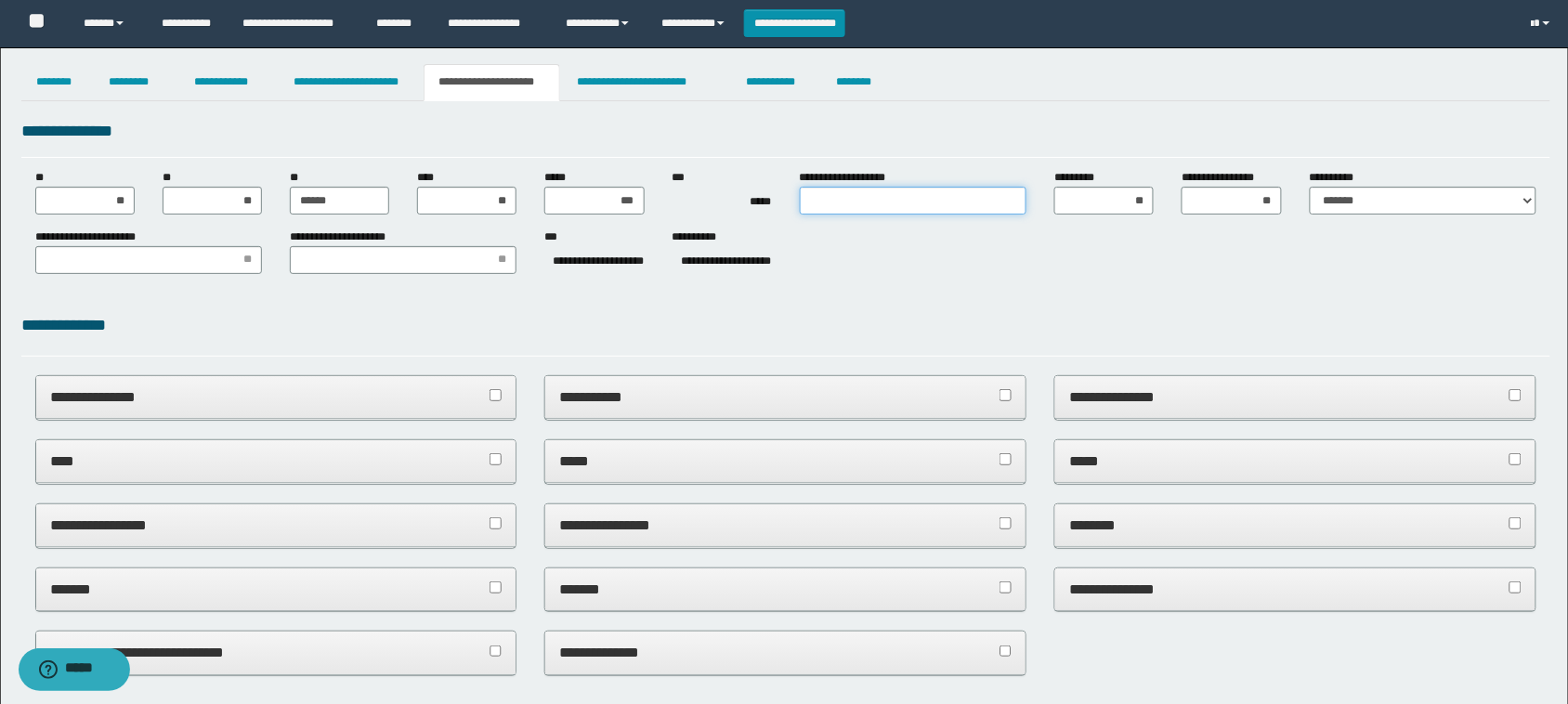 click on "**********" at bounding box center [913, 201] 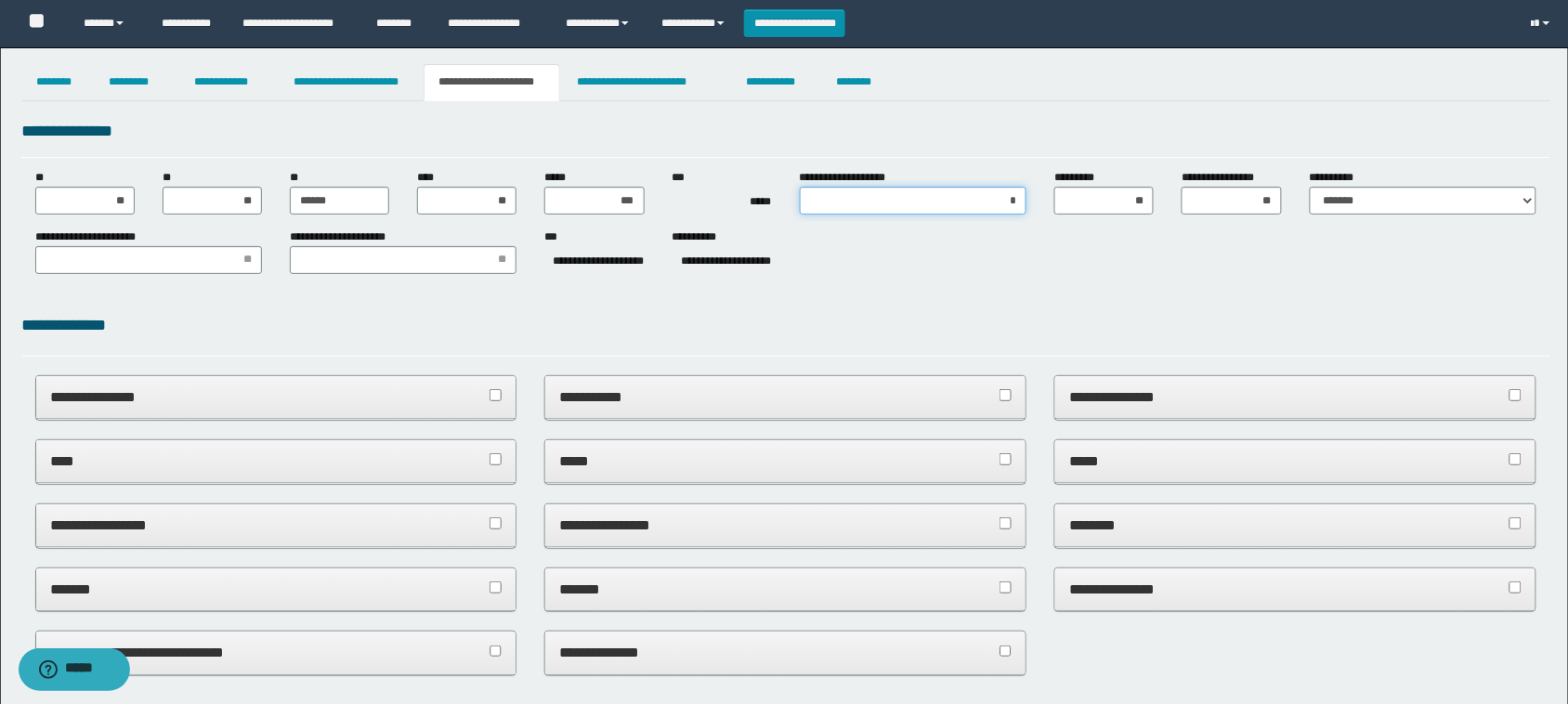 type on "**" 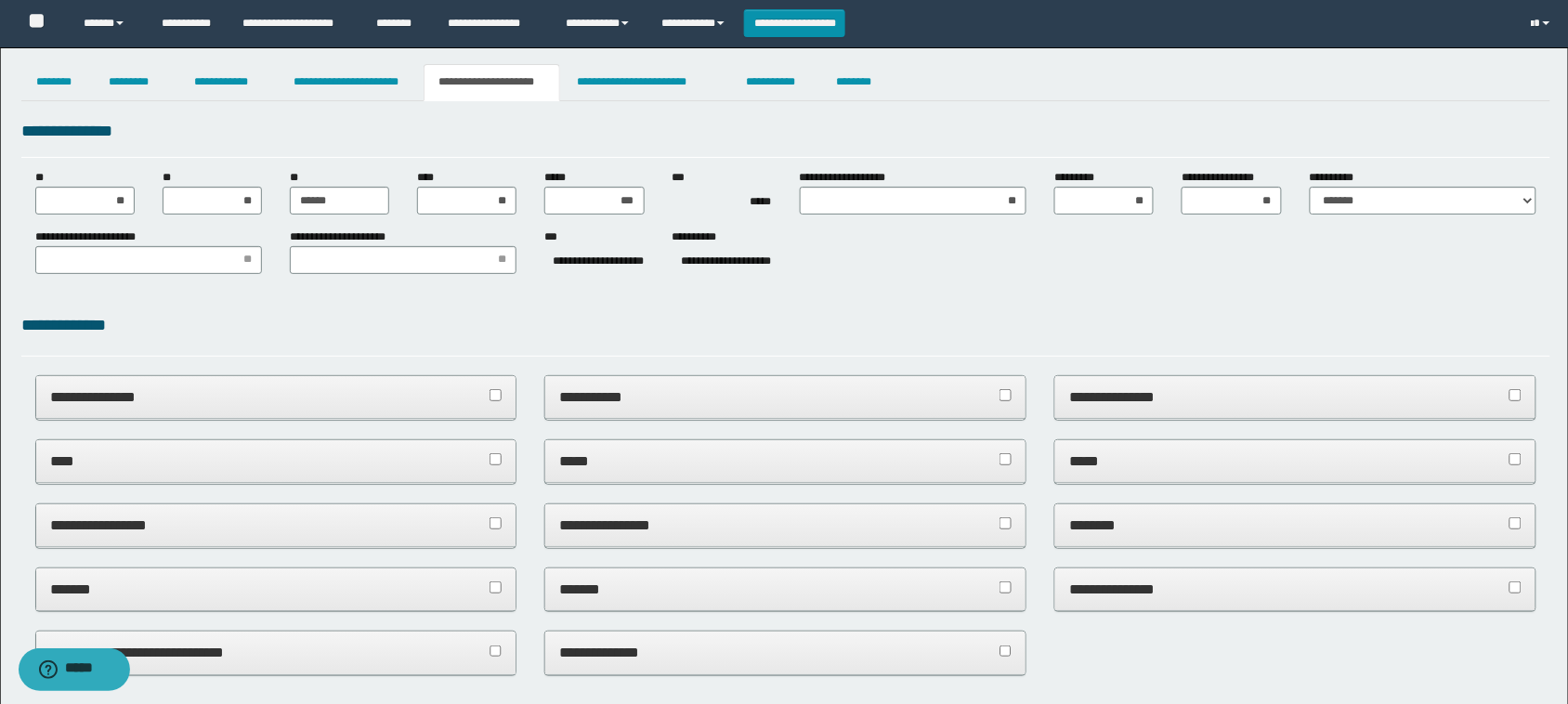 drag, startPoint x: 585, startPoint y: 318, endPoint x: 1130, endPoint y: 277, distance: 546.54 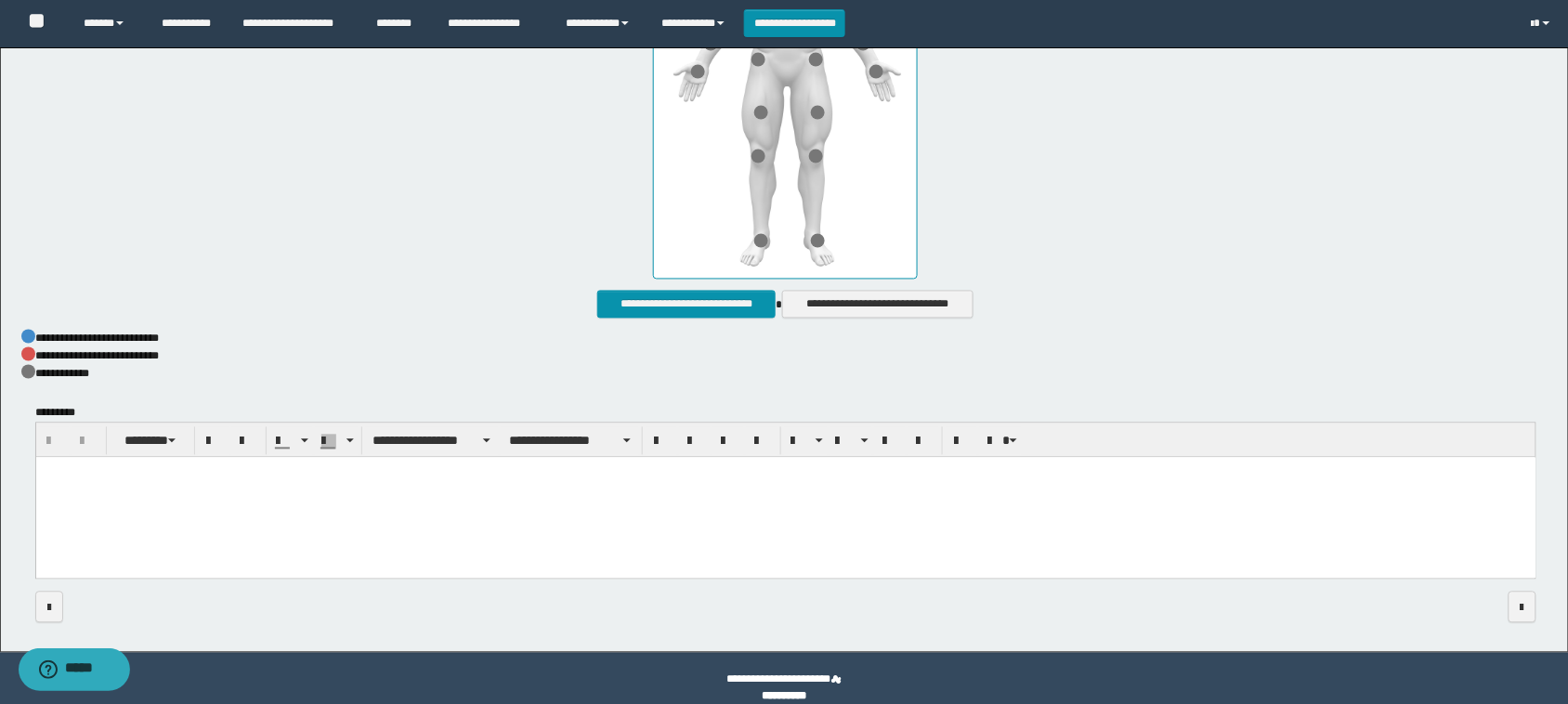 scroll, scrollTop: 936, scrollLeft: 0, axis: vertical 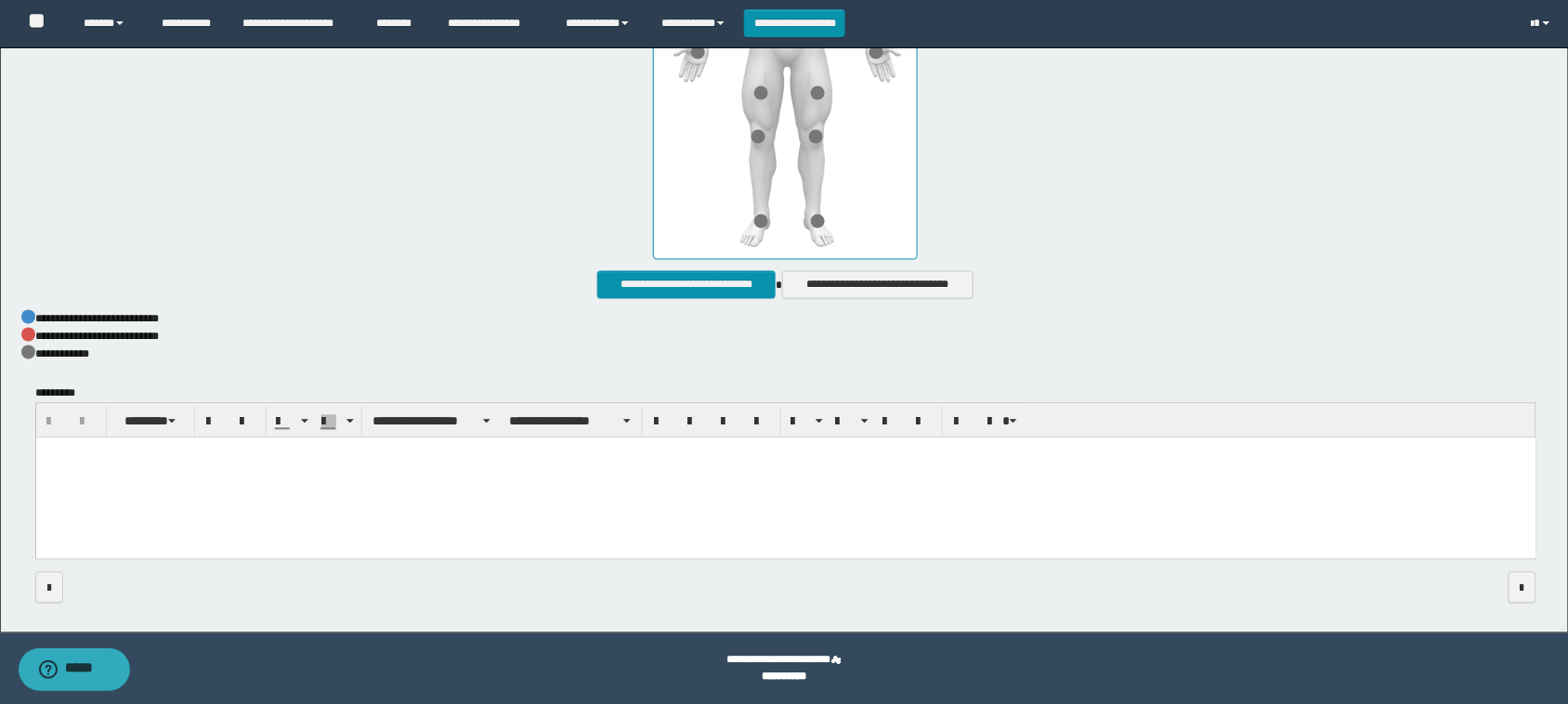 click at bounding box center (785, 476) 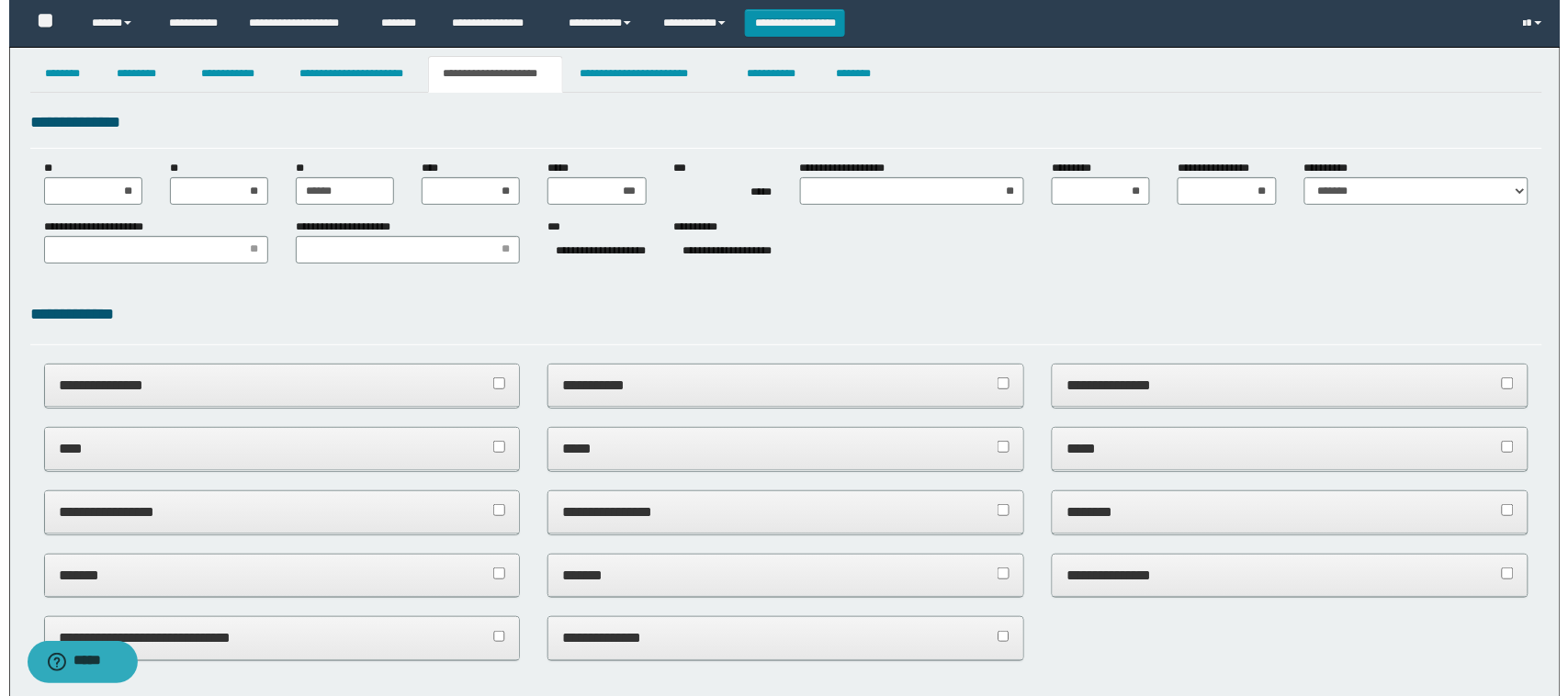 scroll, scrollTop: 0, scrollLeft: 0, axis: both 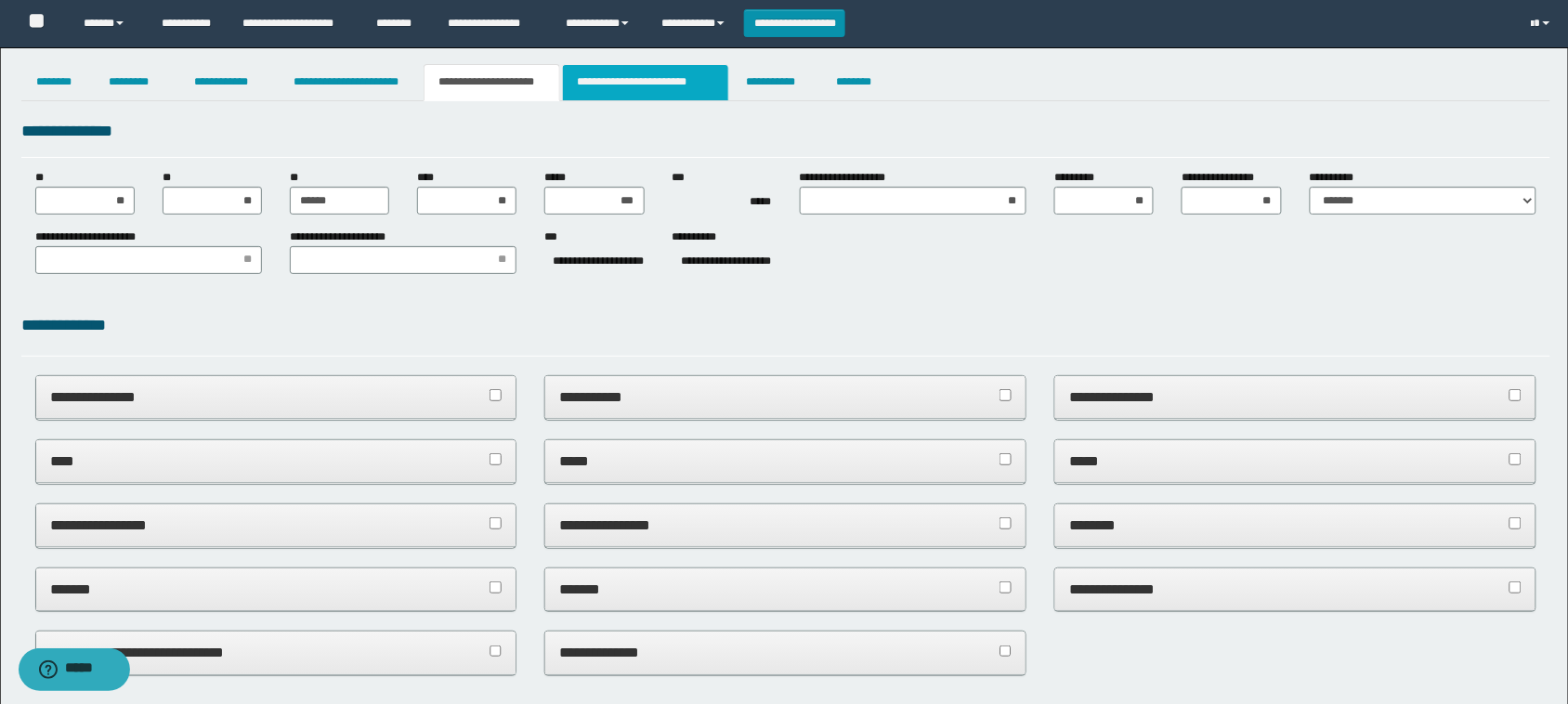 click on "**********" at bounding box center (646, 83) 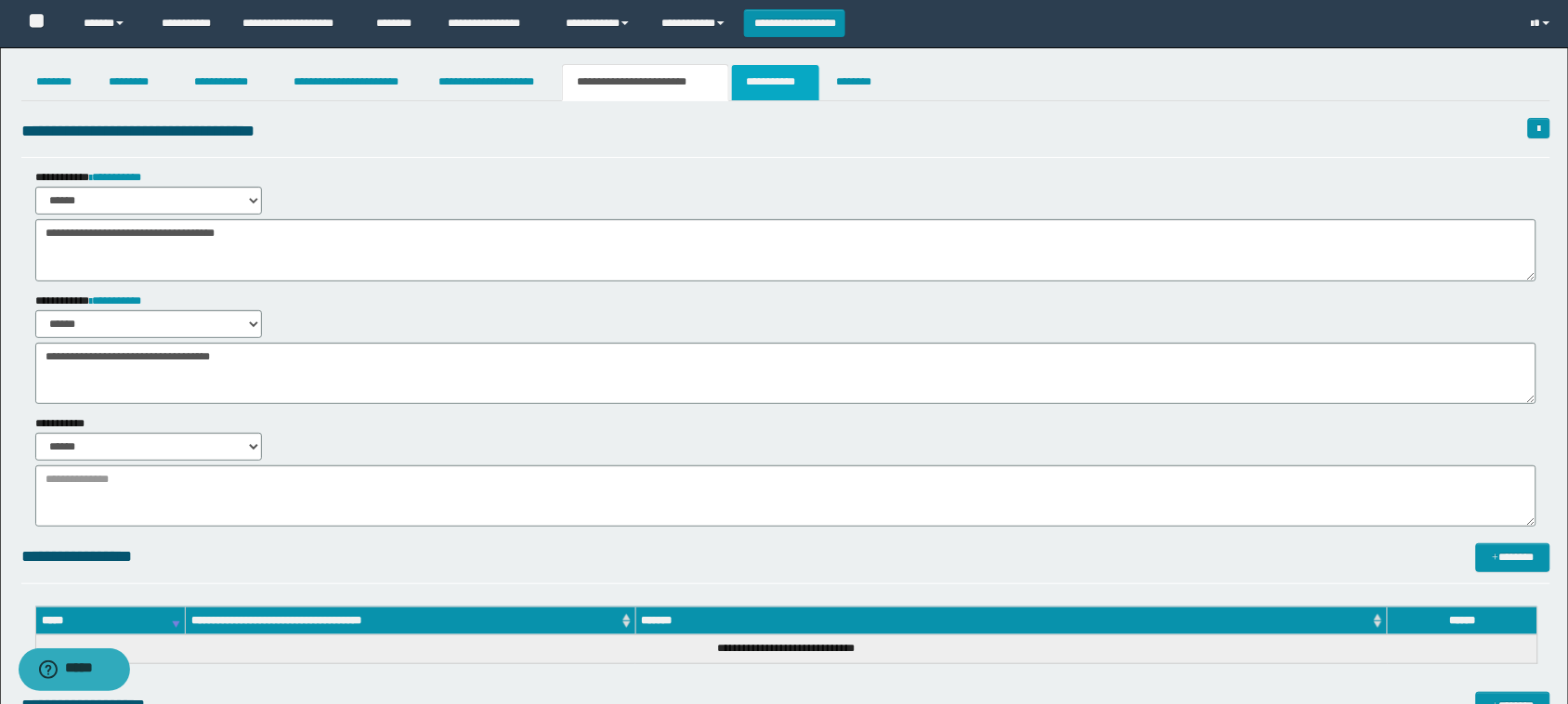 click on "**********" at bounding box center (775, 83) 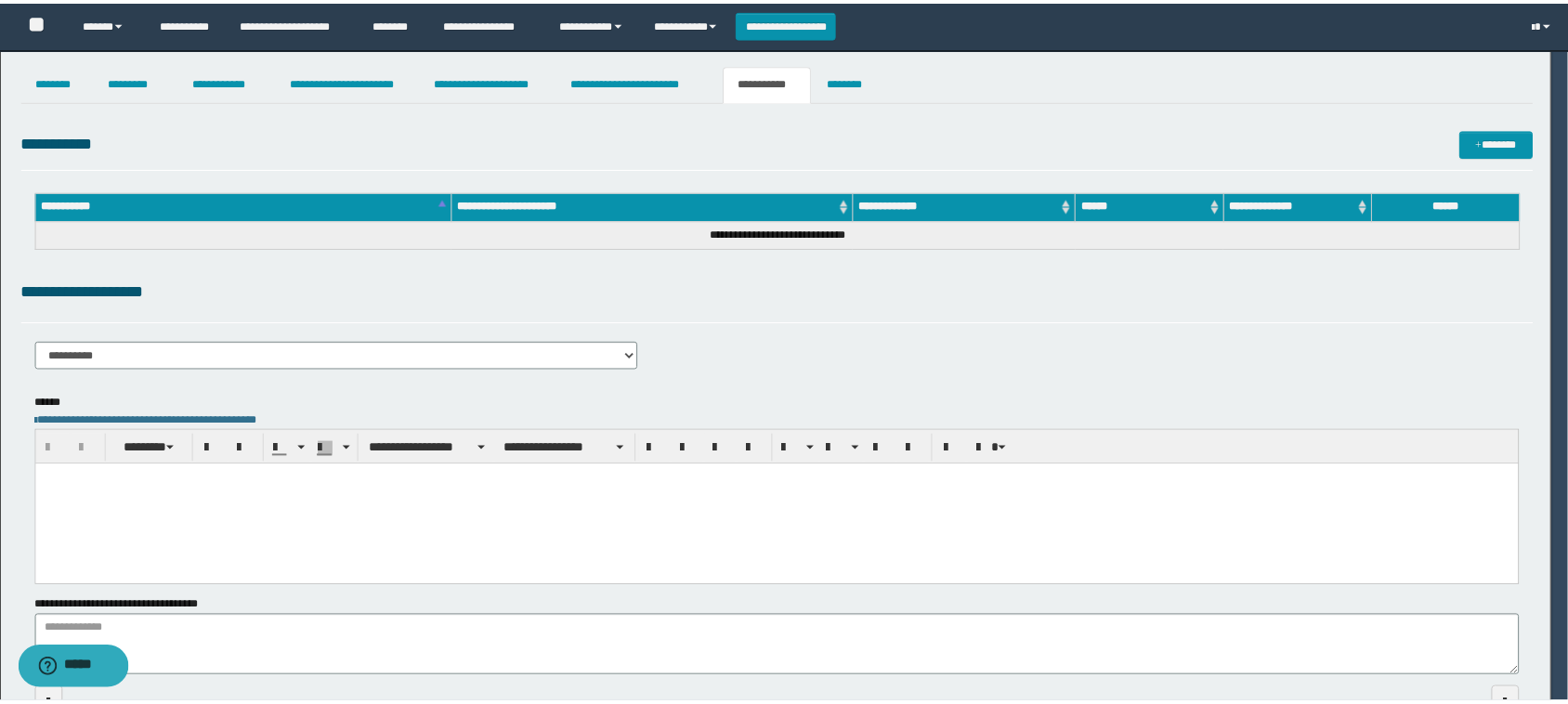 scroll, scrollTop: 0, scrollLeft: 0, axis: both 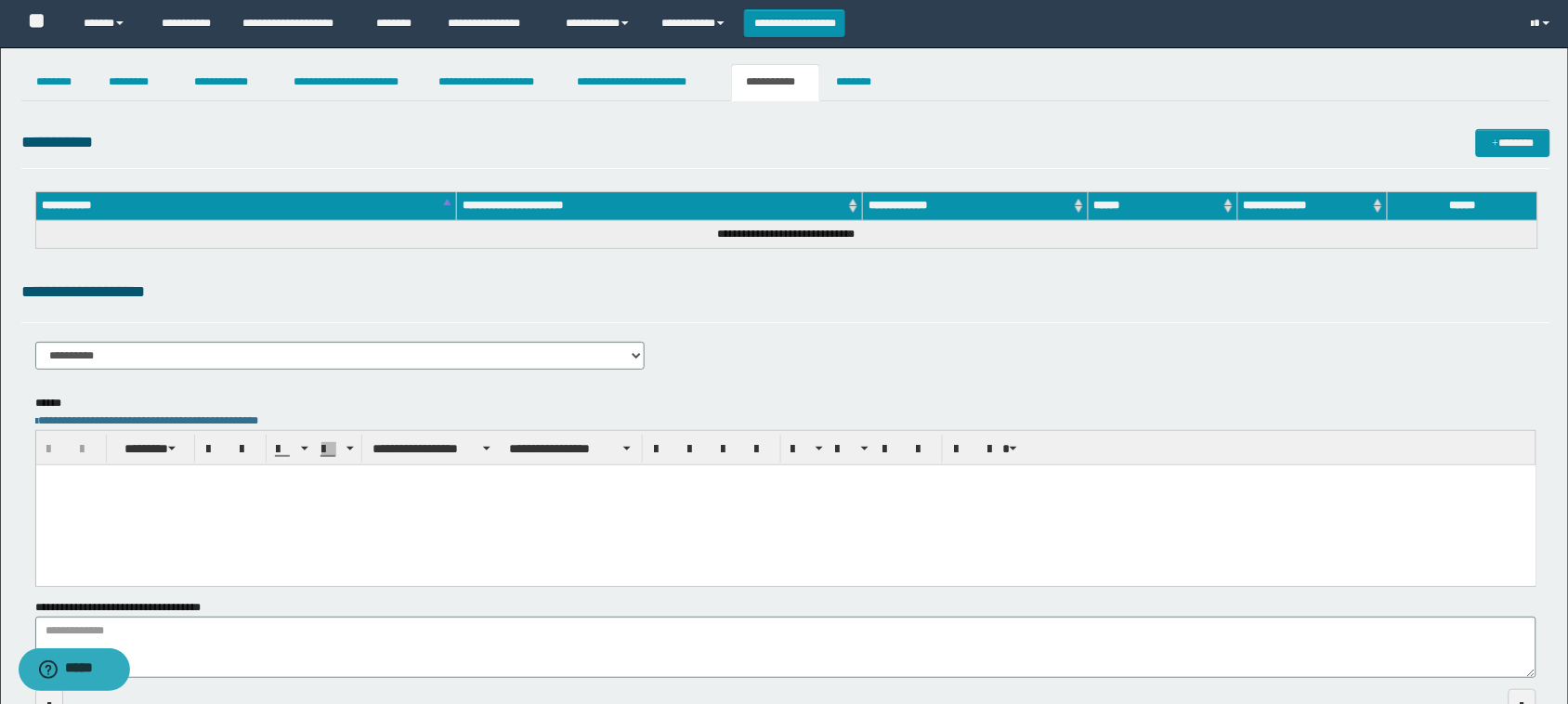 drag, startPoint x: 320, startPoint y: 539, endPoint x: 313, endPoint y: 532, distance: 9.899495 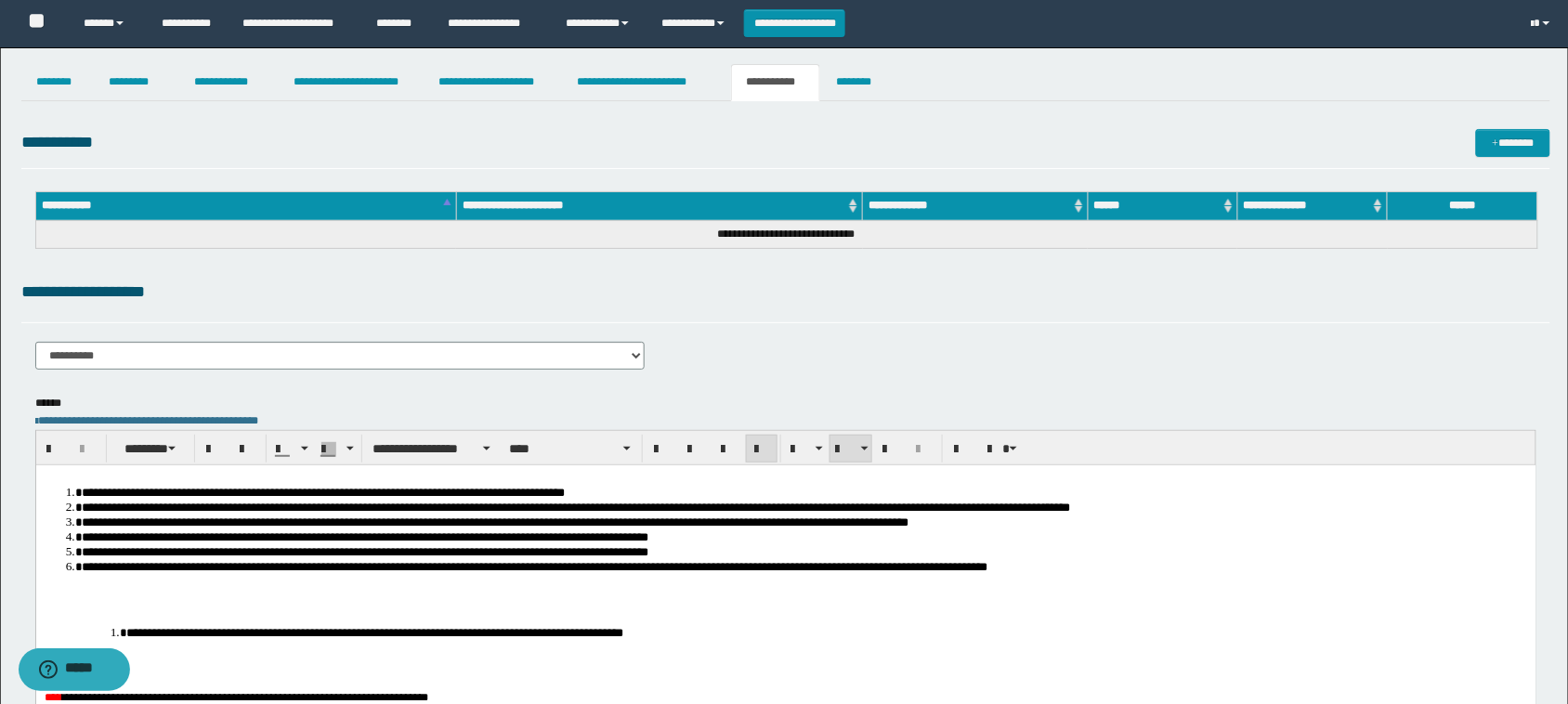 drag, startPoint x: 122, startPoint y: 485, endPoint x: 145, endPoint y: 486, distance: 23.021729 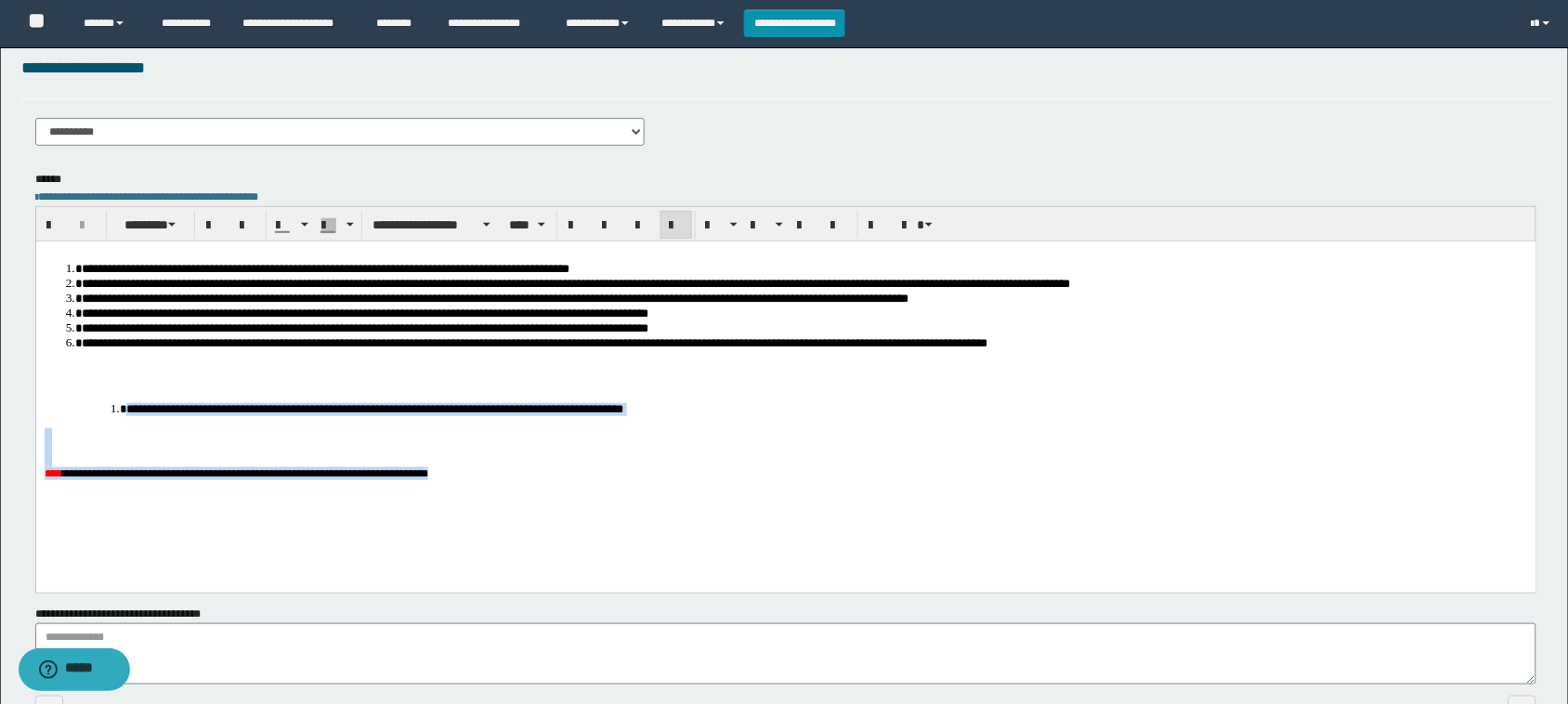 scroll, scrollTop: 348, scrollLeft: 0, axis: vertical 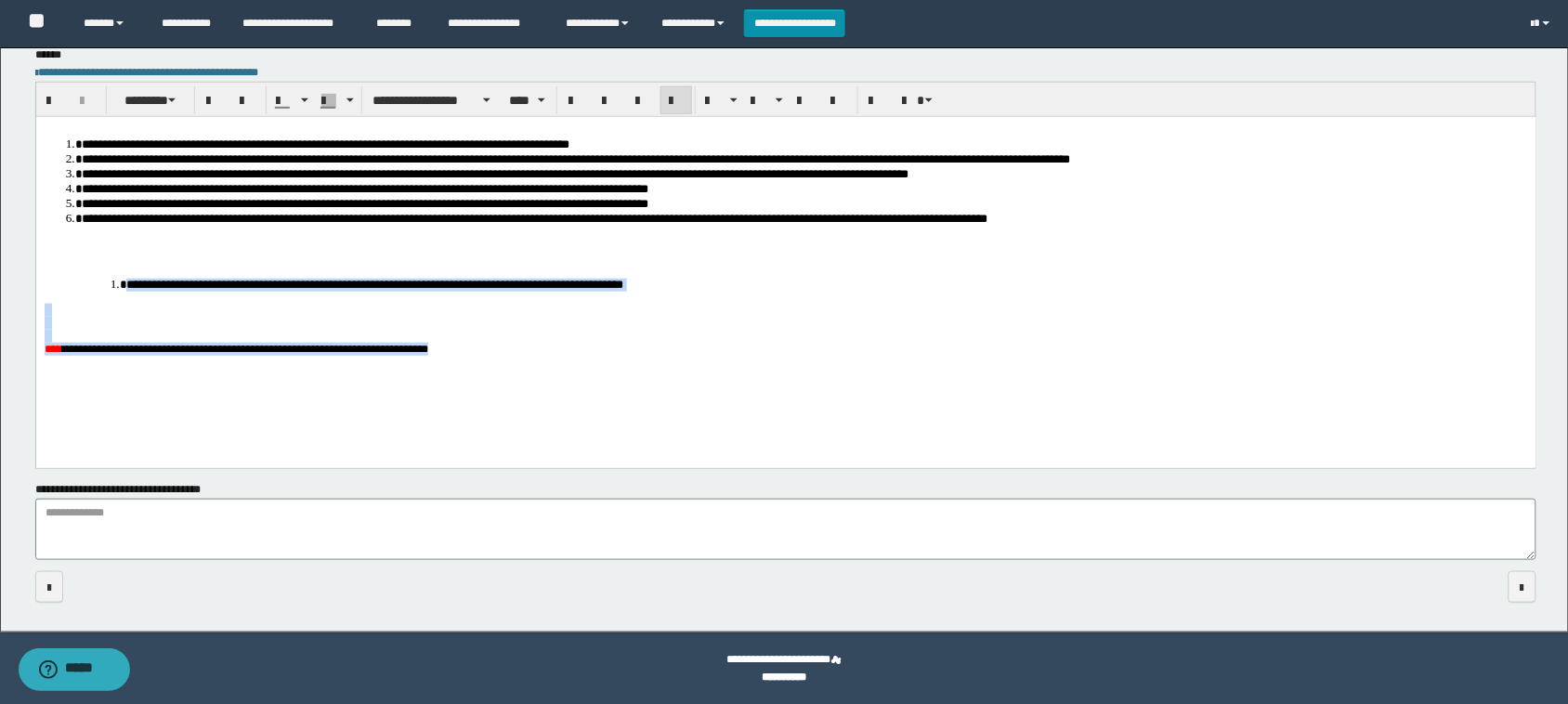drag, startPoint x: 750, startPoint y: 277, endPoint x: 1130, endPoint y: 518, distance: 449.97889 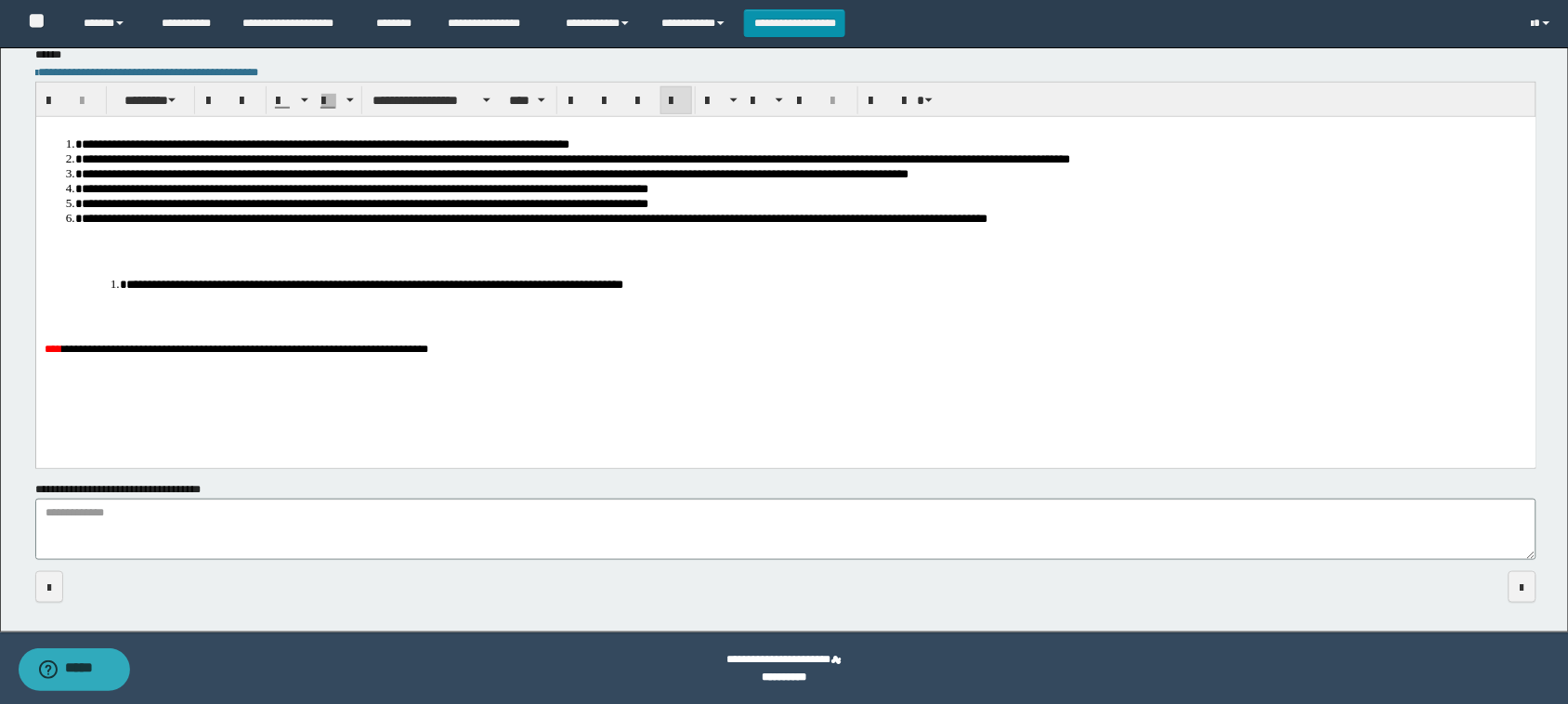 click at bounding box center [785, 244] 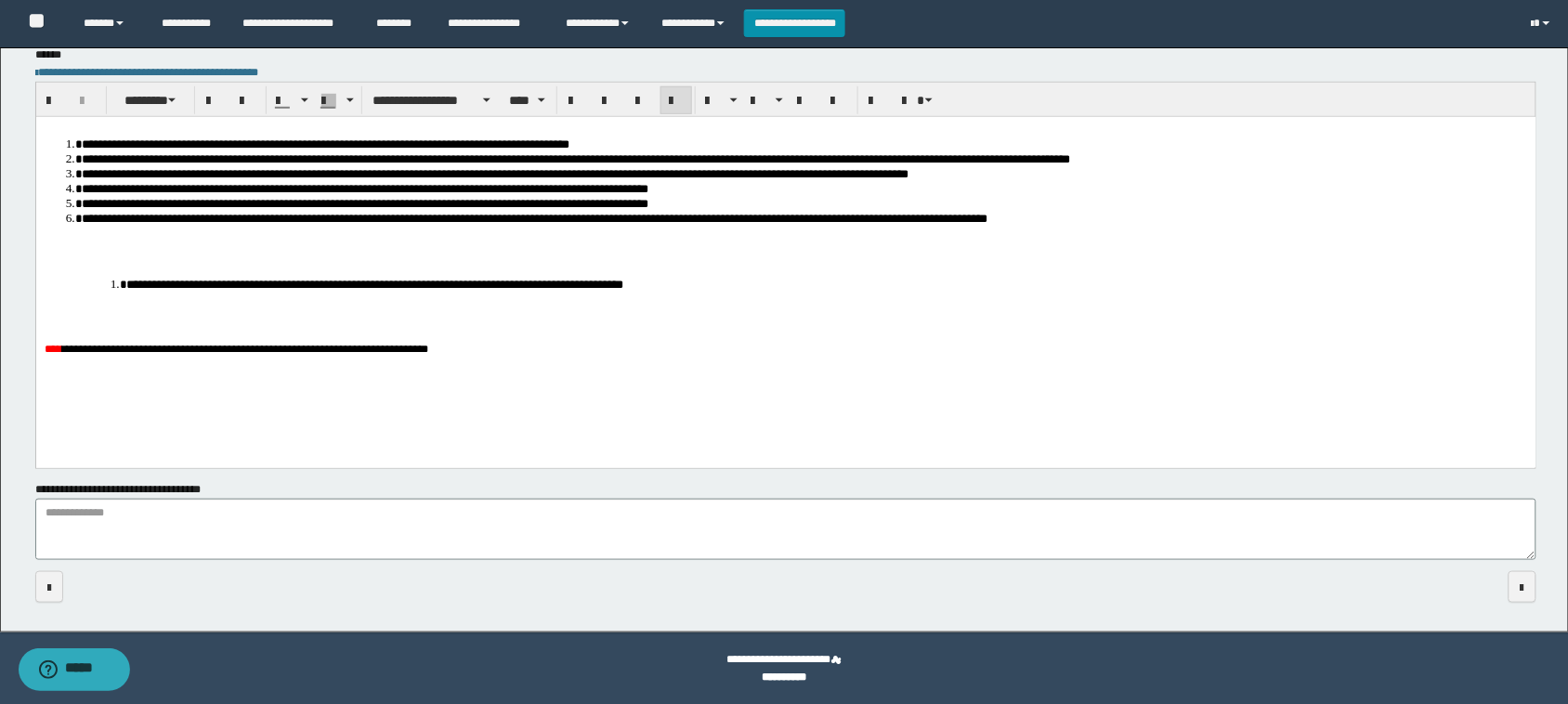 click on "**********" at bounding box center [804, 217] 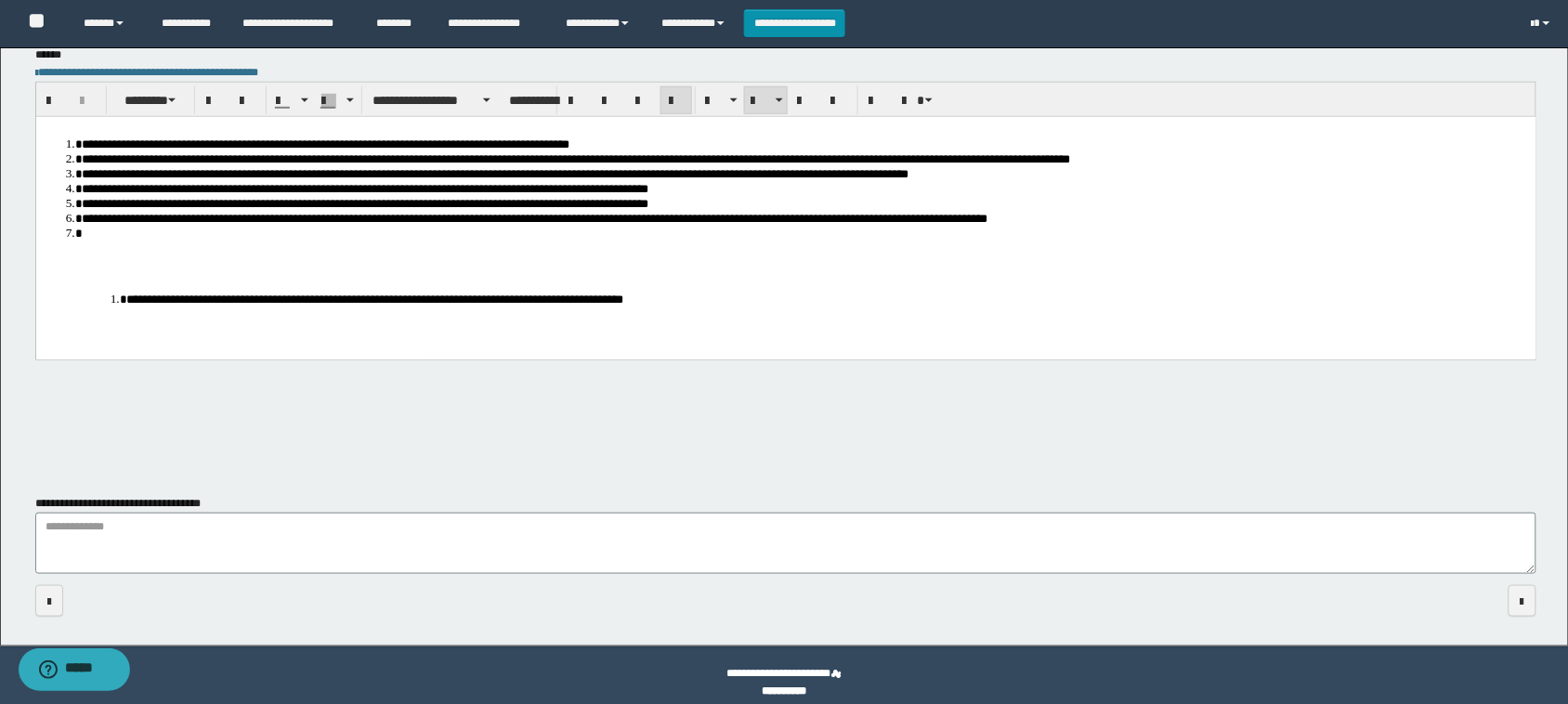scroll, scrollTop: 239, scrollLeft: 0, axis: vertical 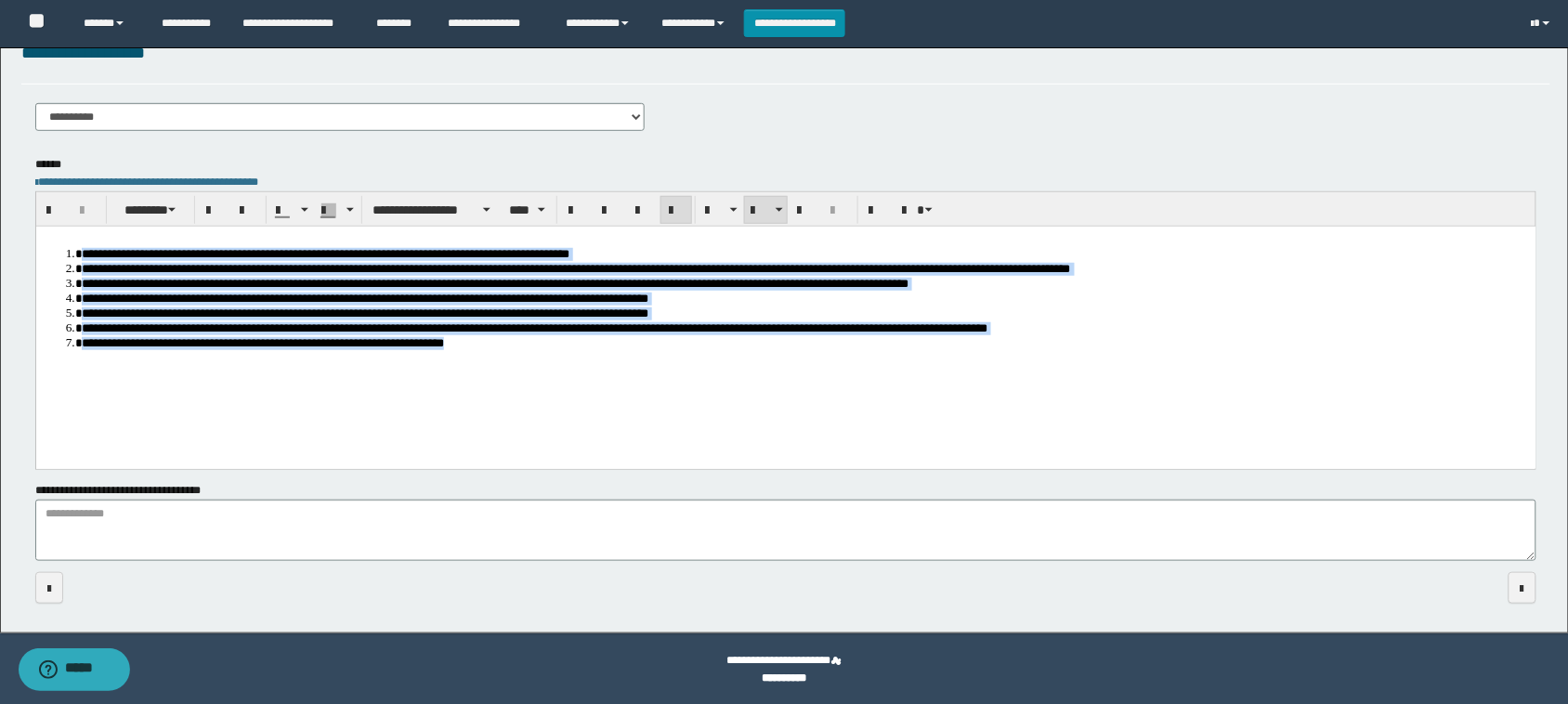 drag, startPoint x: 715, startPoint y: 378, endPoint x: 1, endPoint y: 205, distance: 734.65979 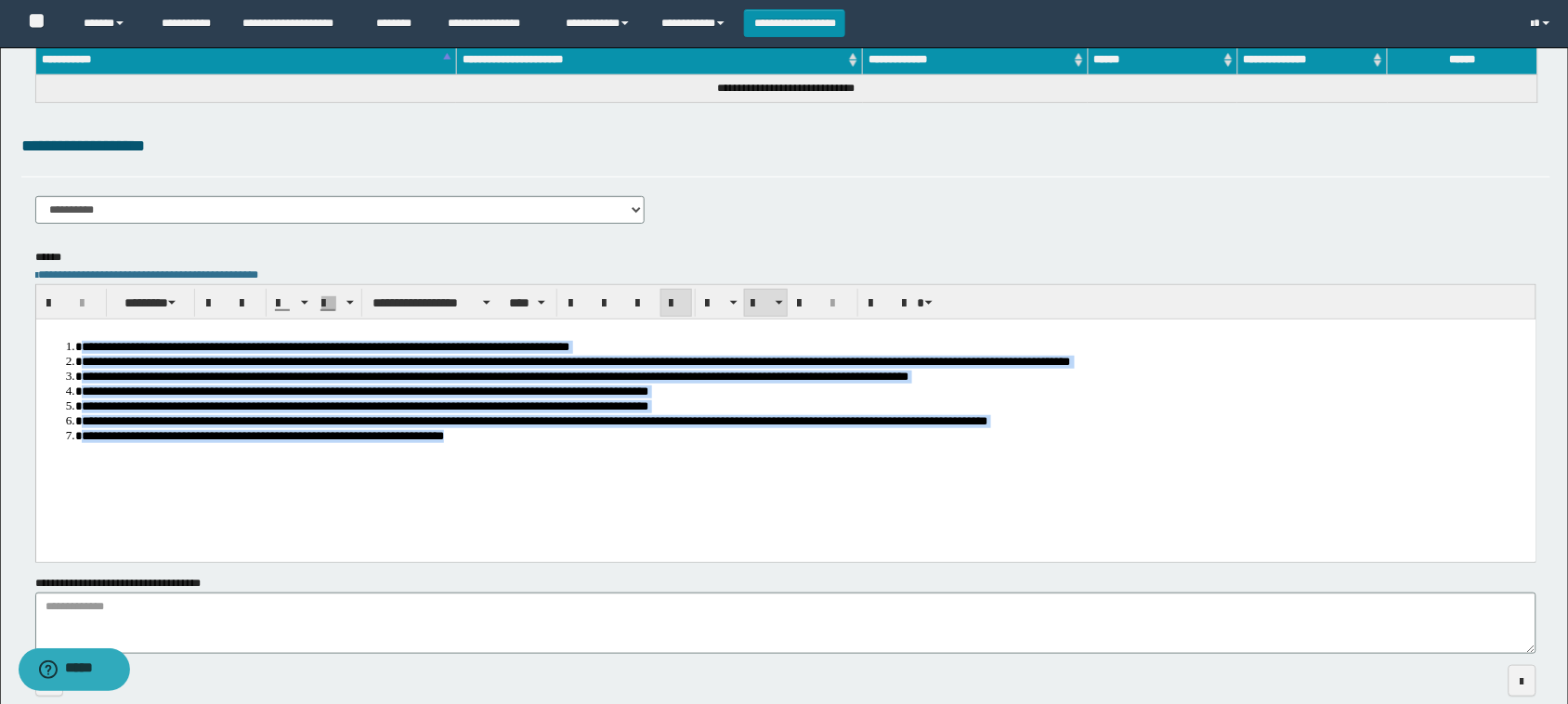 scroll, scrollTop: 0, scrollLeft: 0, axis: both 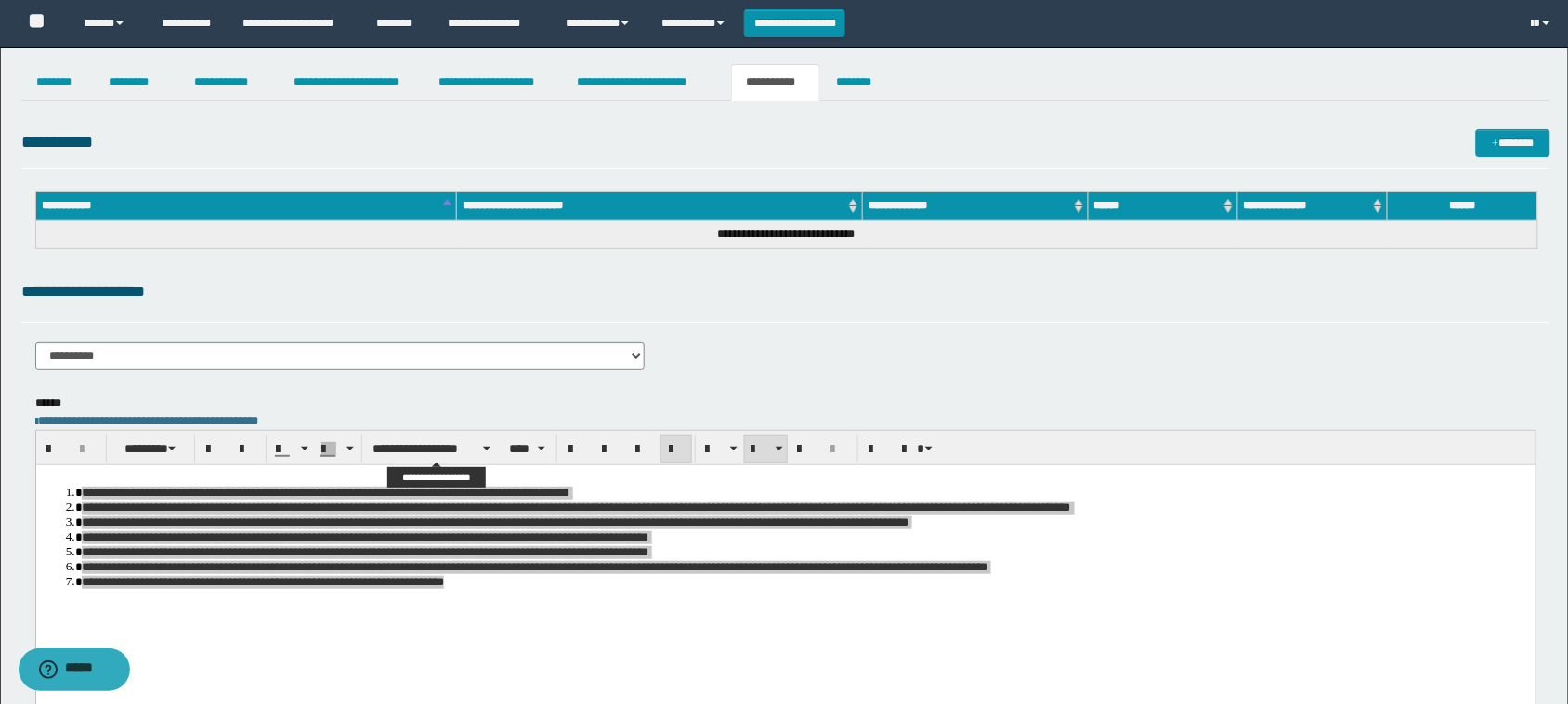 click on "**********" at bounding box center (786, 448) 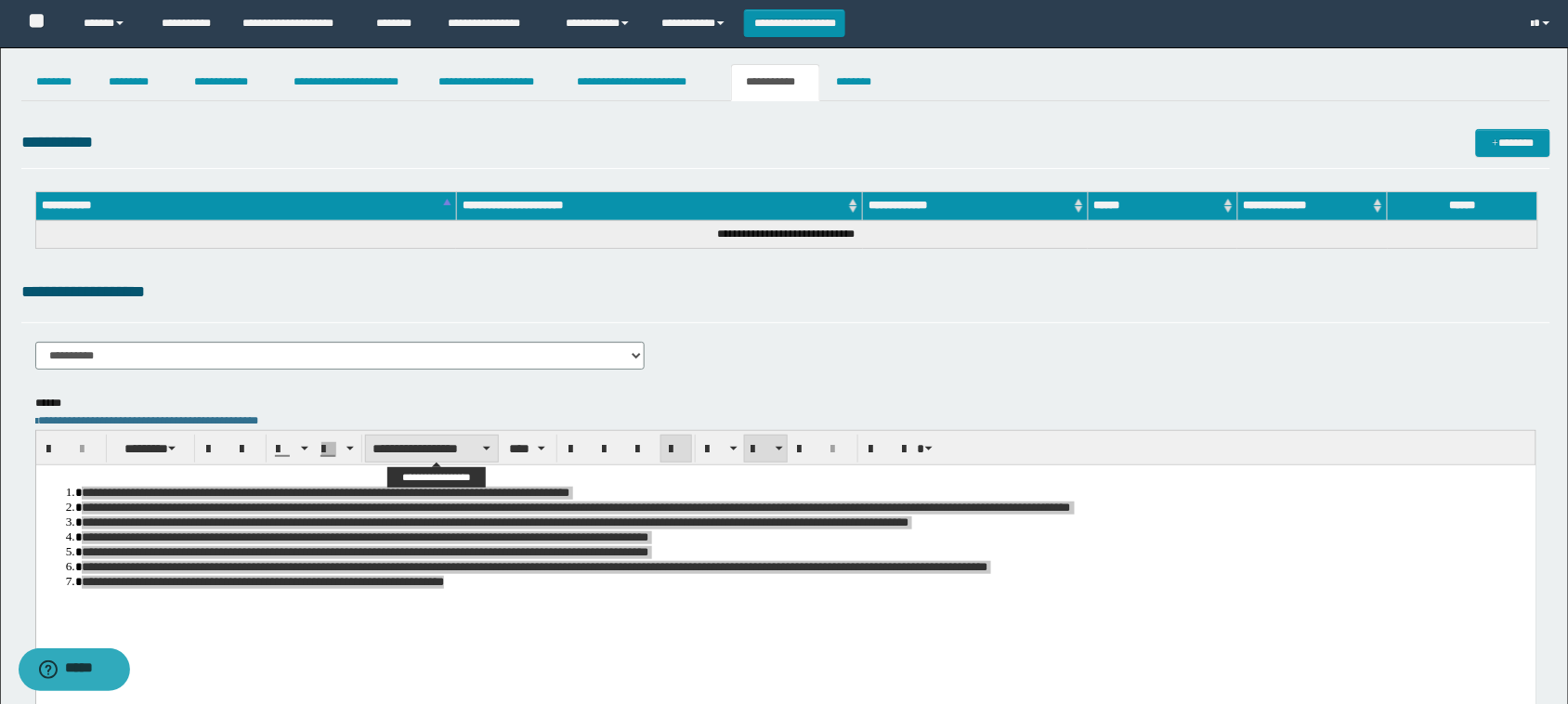 click on "**********" at bounding box center (432, 449) 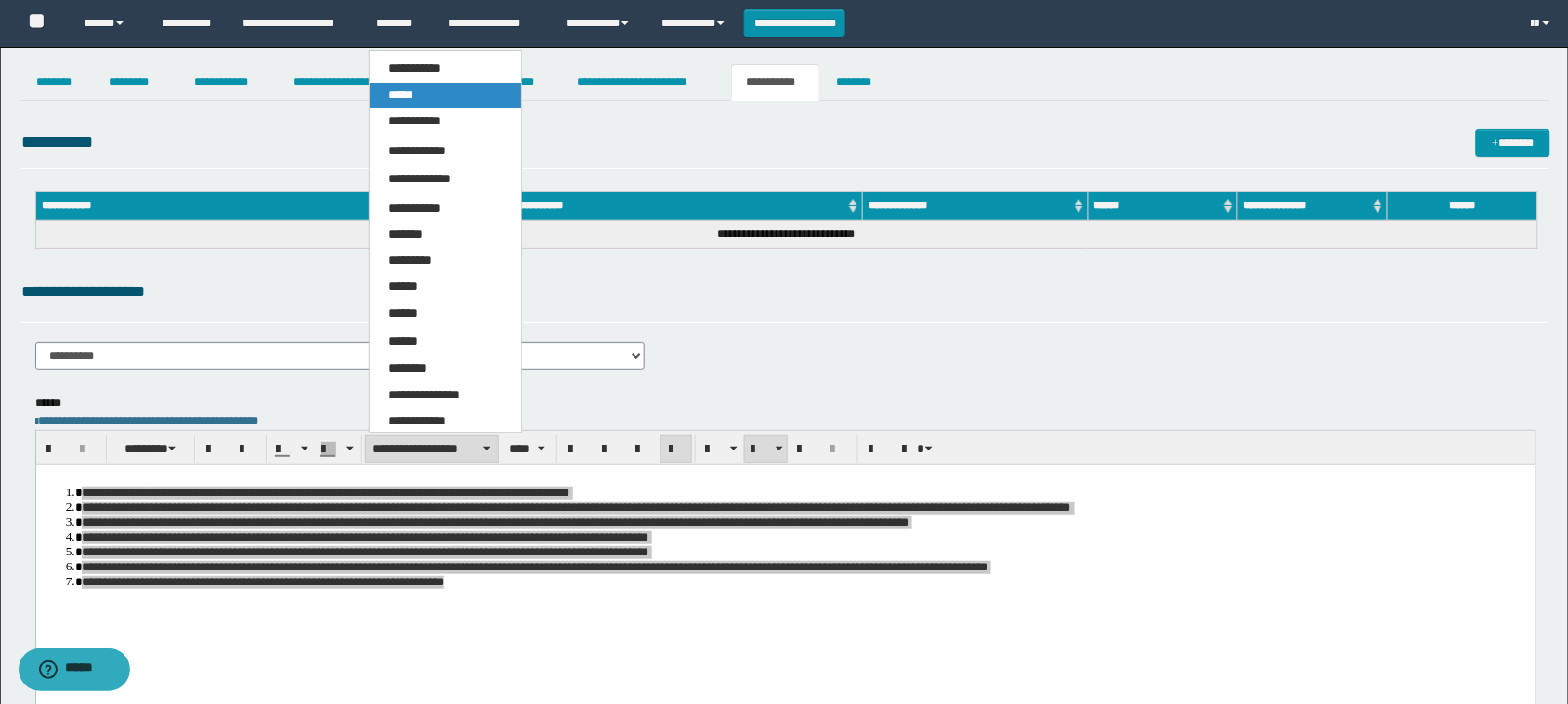 click on "*****" at bounding box center (445, 95) 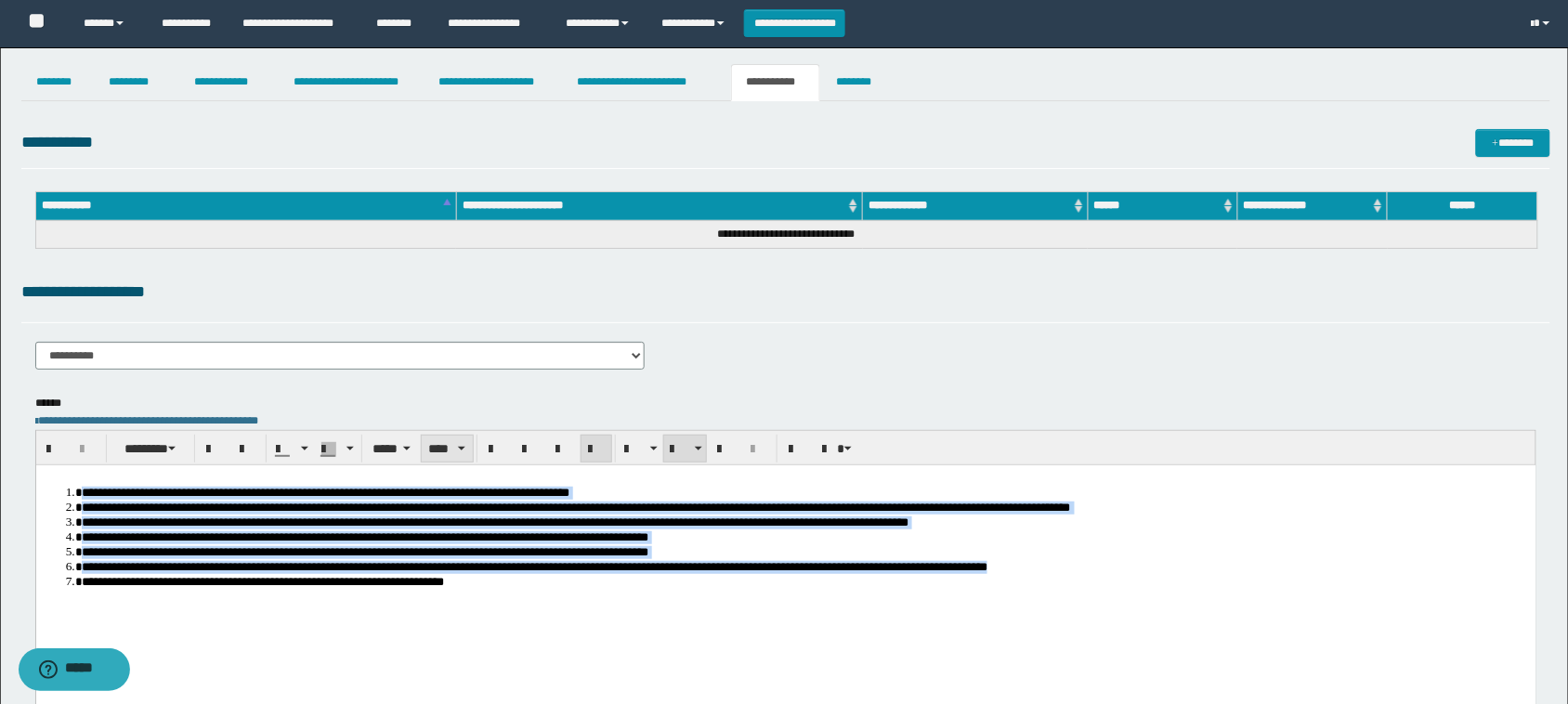 click on "****" at bounding box center (447, 449) 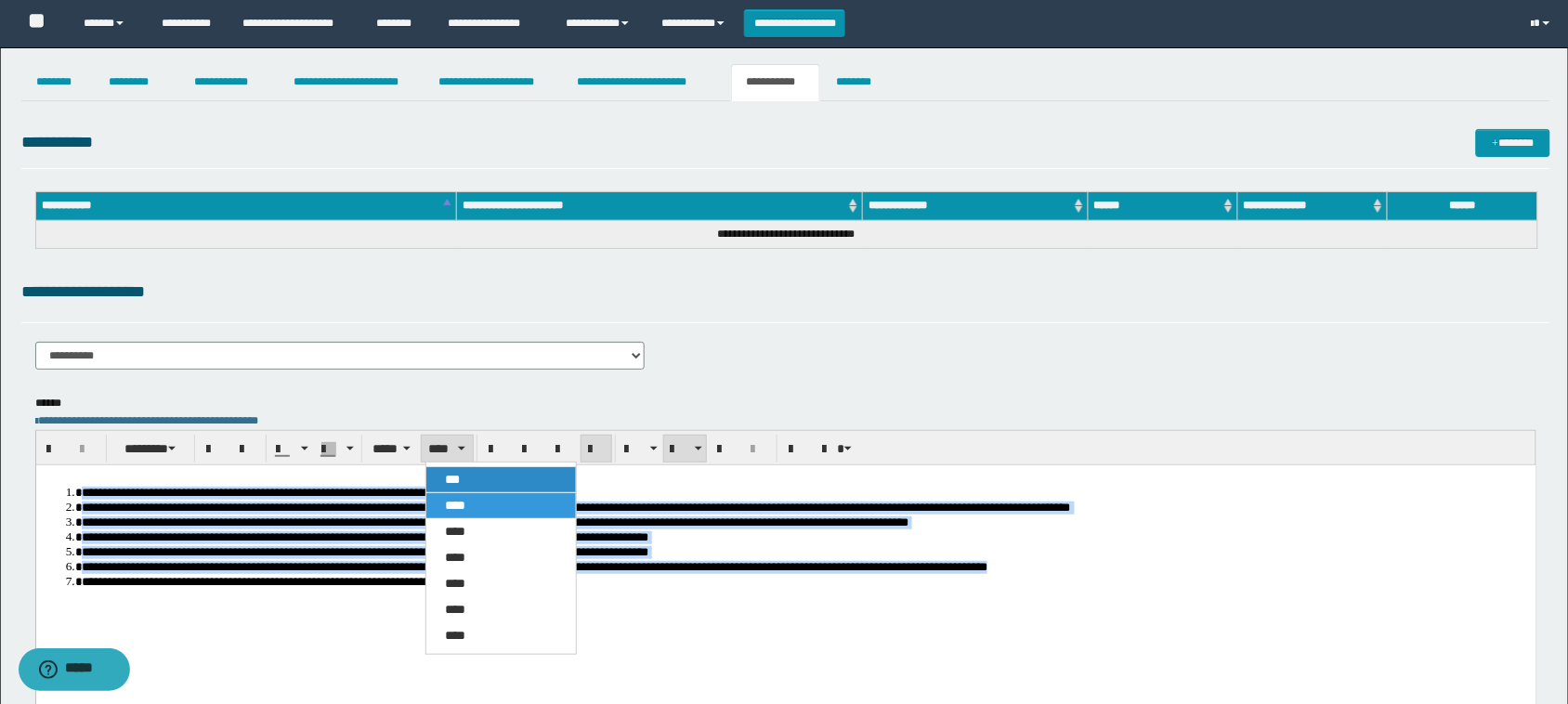 click on "***" at bounding box center [501, 479] 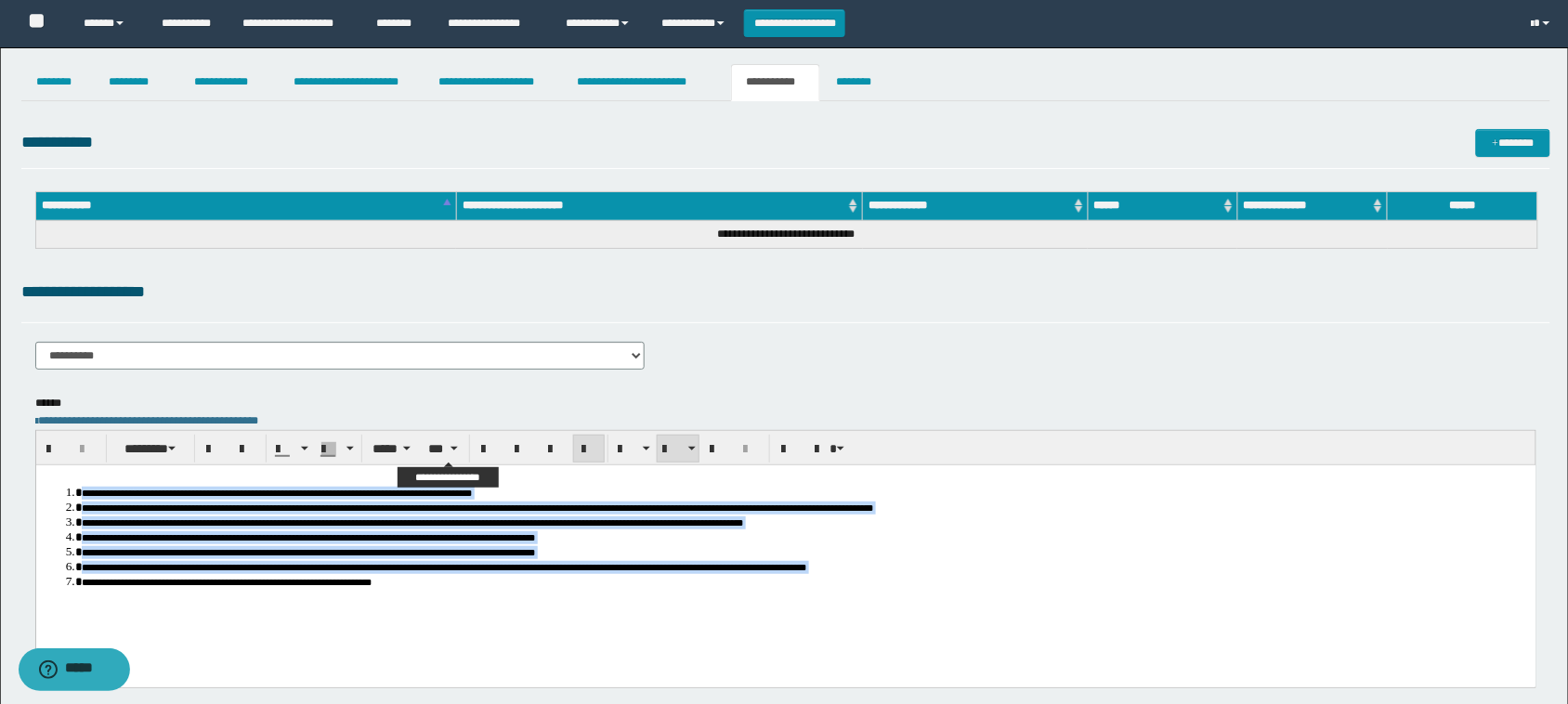 drag, startPoint x: 444, startPoint y: 448, endPoint x: 448, endPoint y: 471, distance: 23.345235 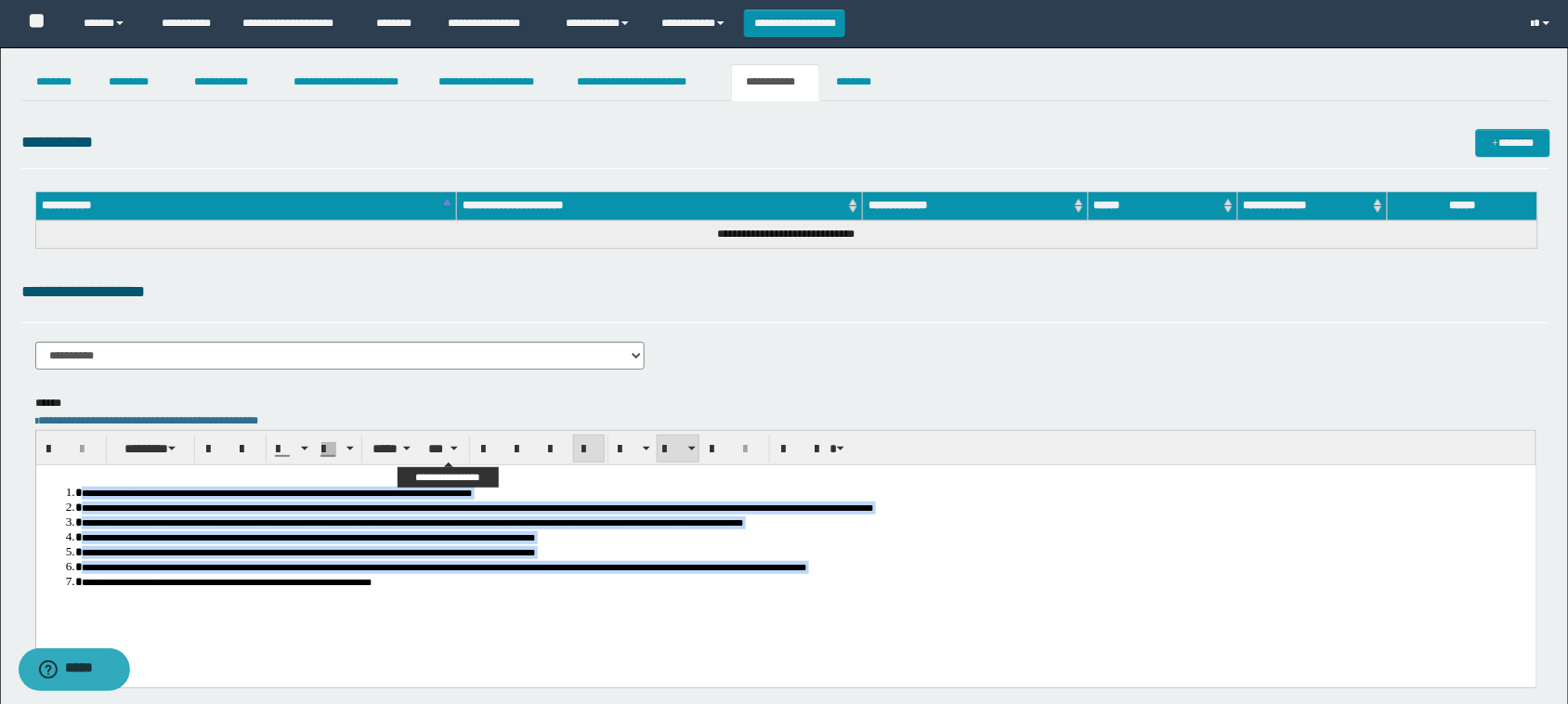 click on "***" at bounding box center [443, 449] 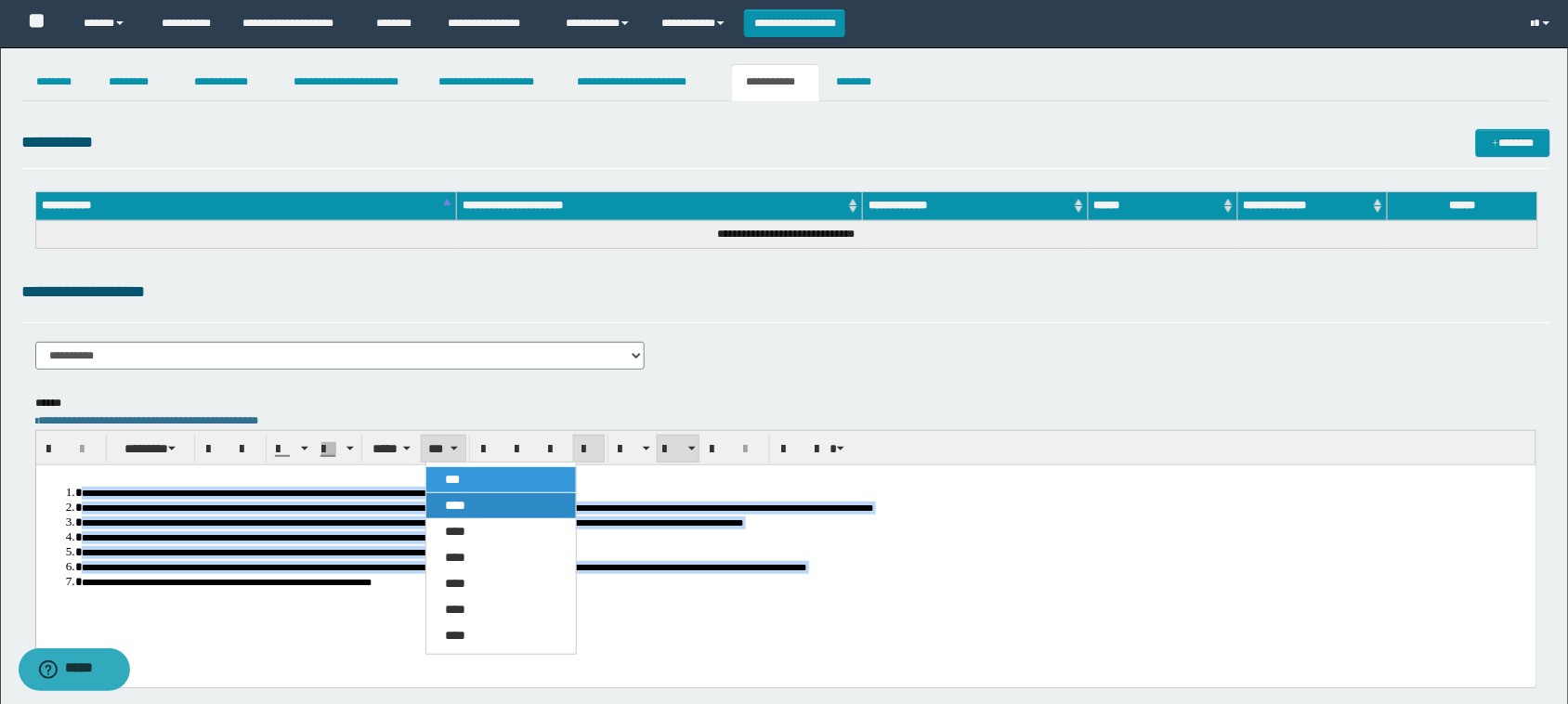 click on "****" at bounding box center (455, 505) 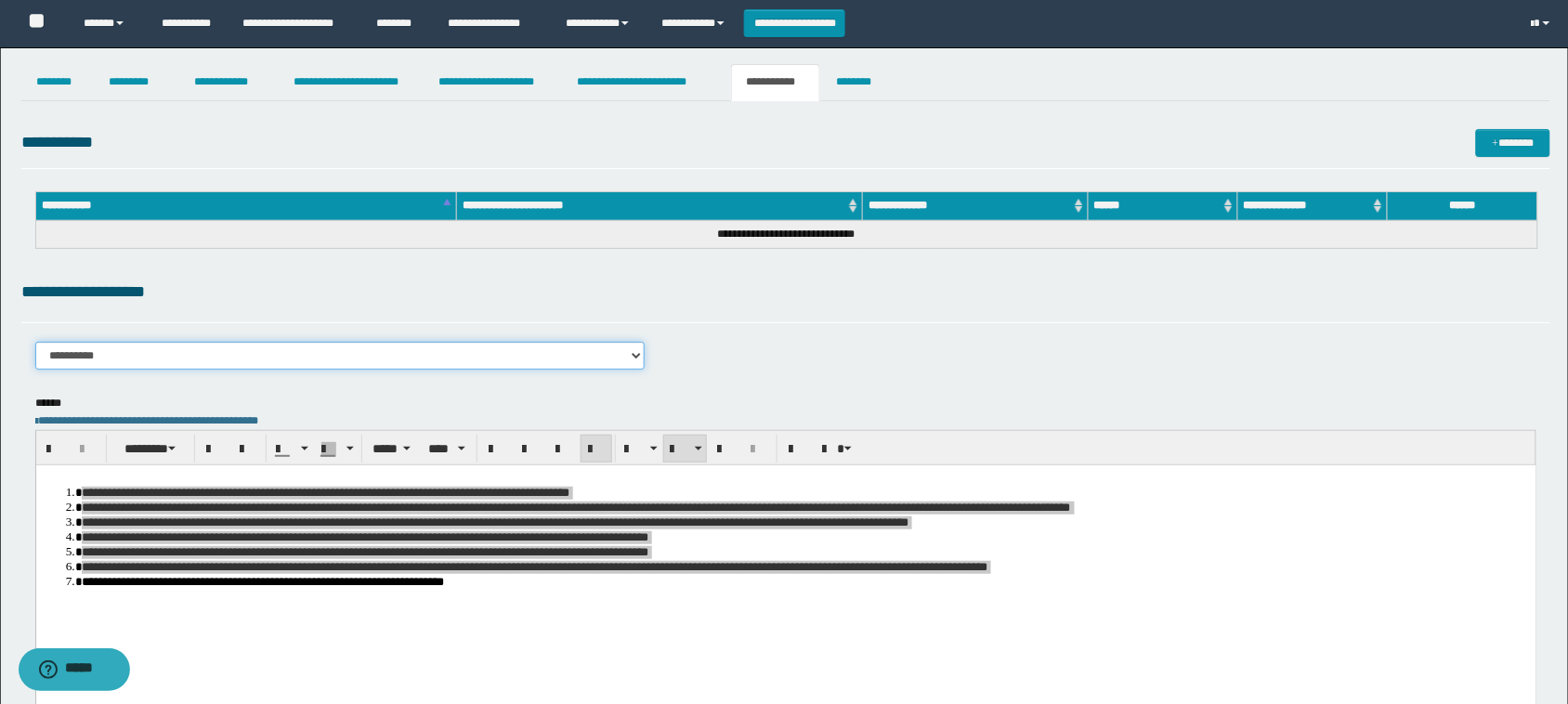 click on "**********" at bounding box center [340, 356] 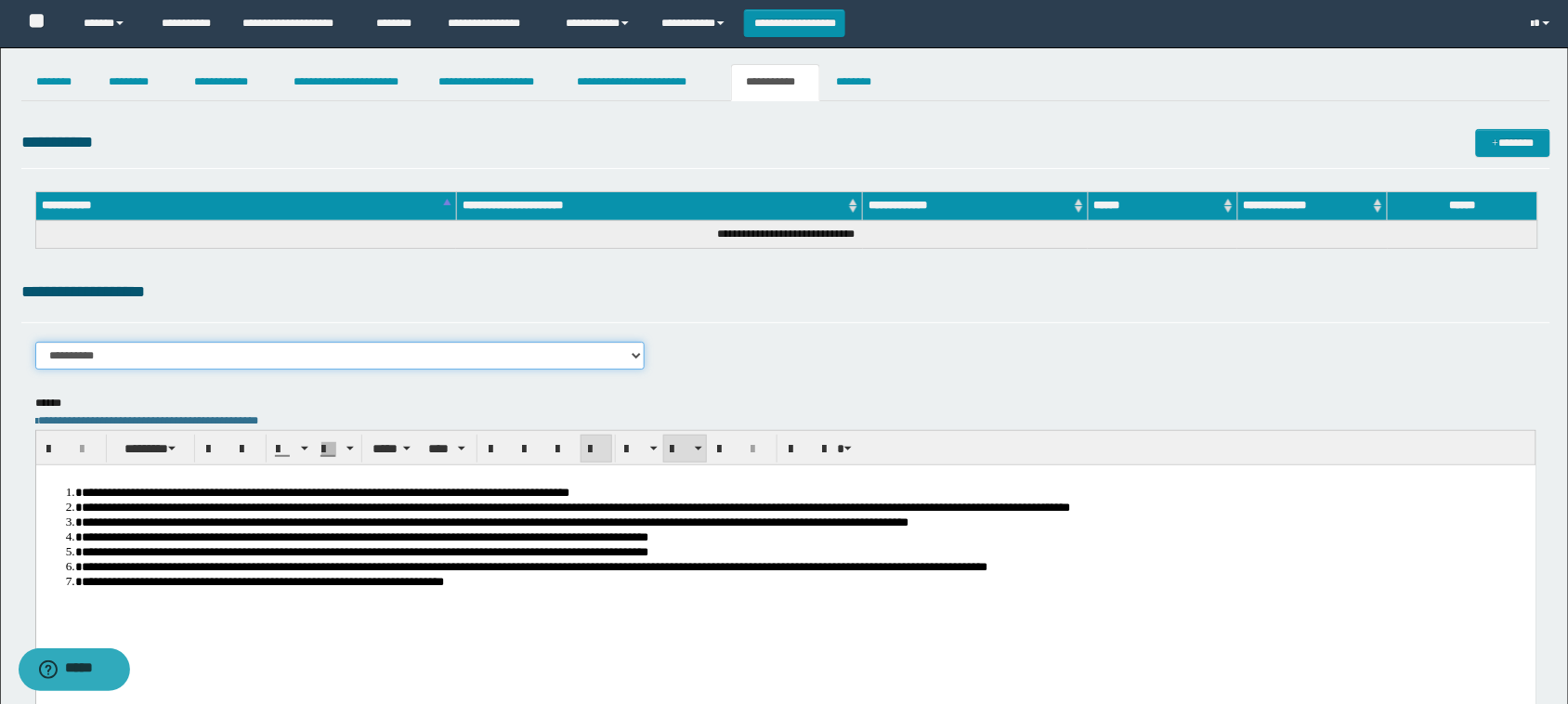 select on "****" 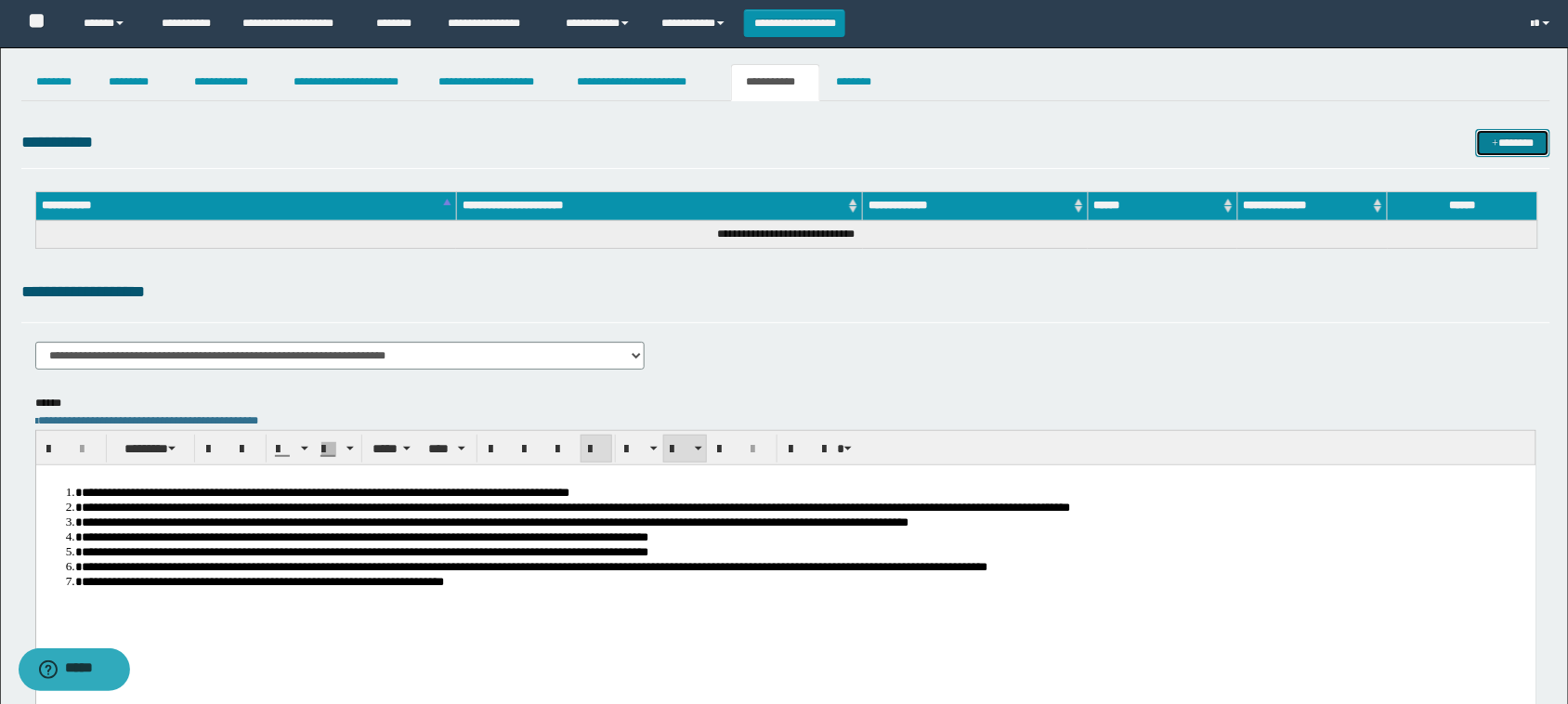 click on "*******" at bounding box center (1513, 143) 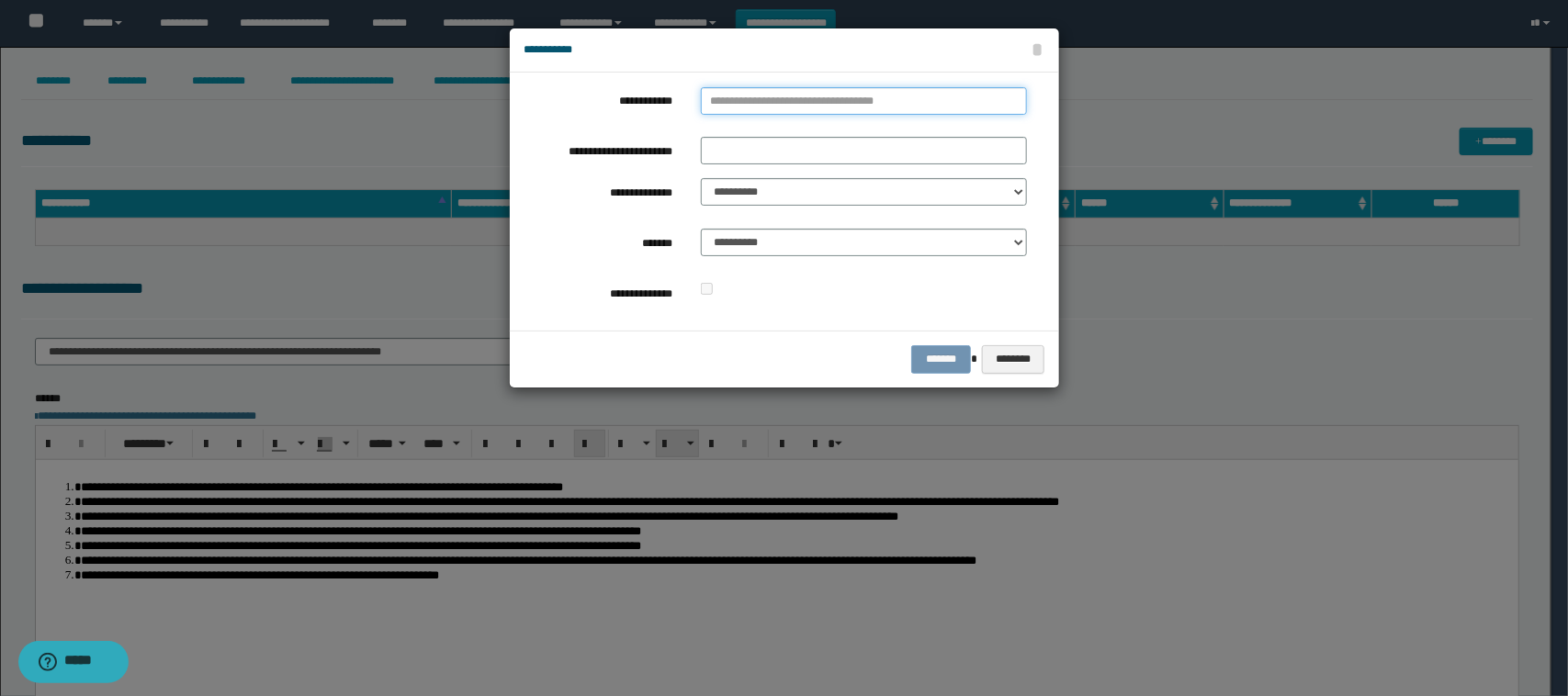 click on "**********" at bounding box center (864, 101) 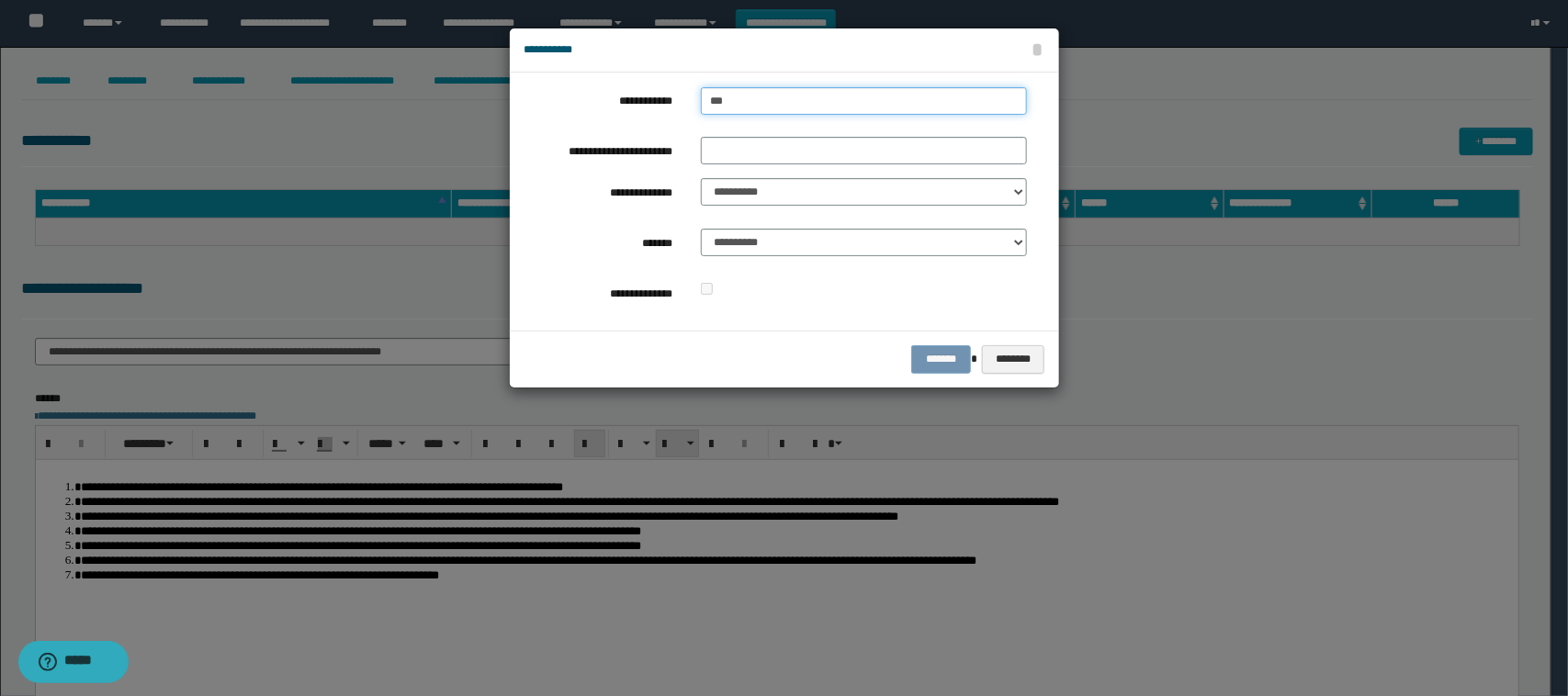 type on "****" 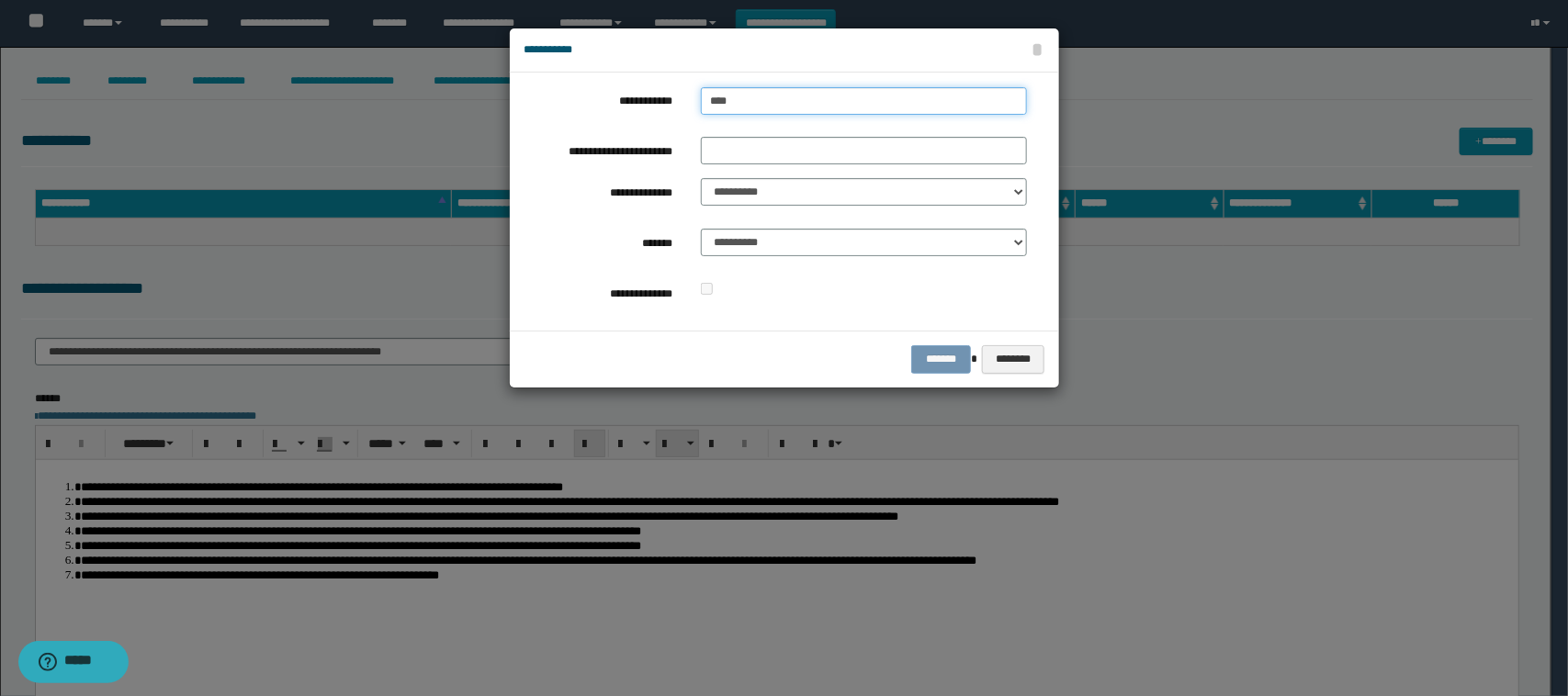 type on "****" 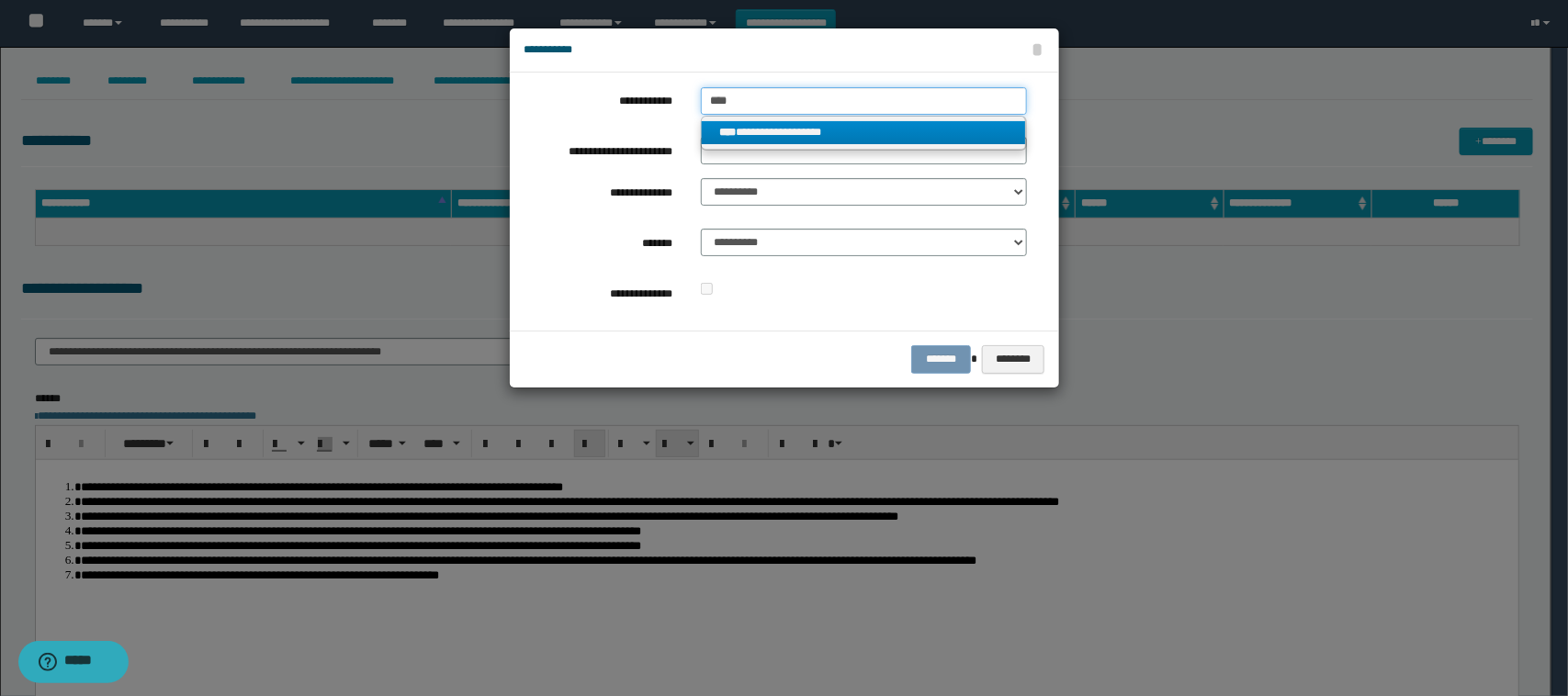 type on "****" 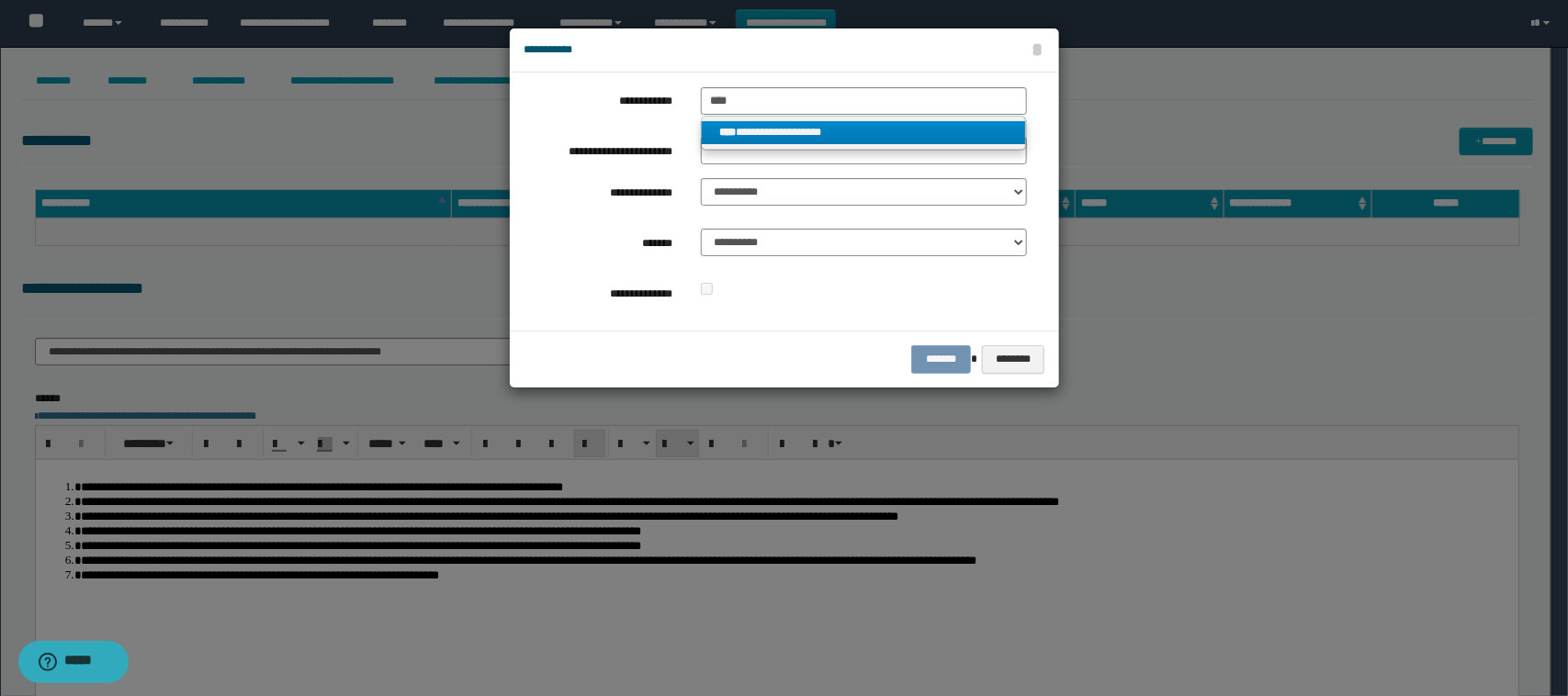 click on "**********" at bounding box center (863, 132) 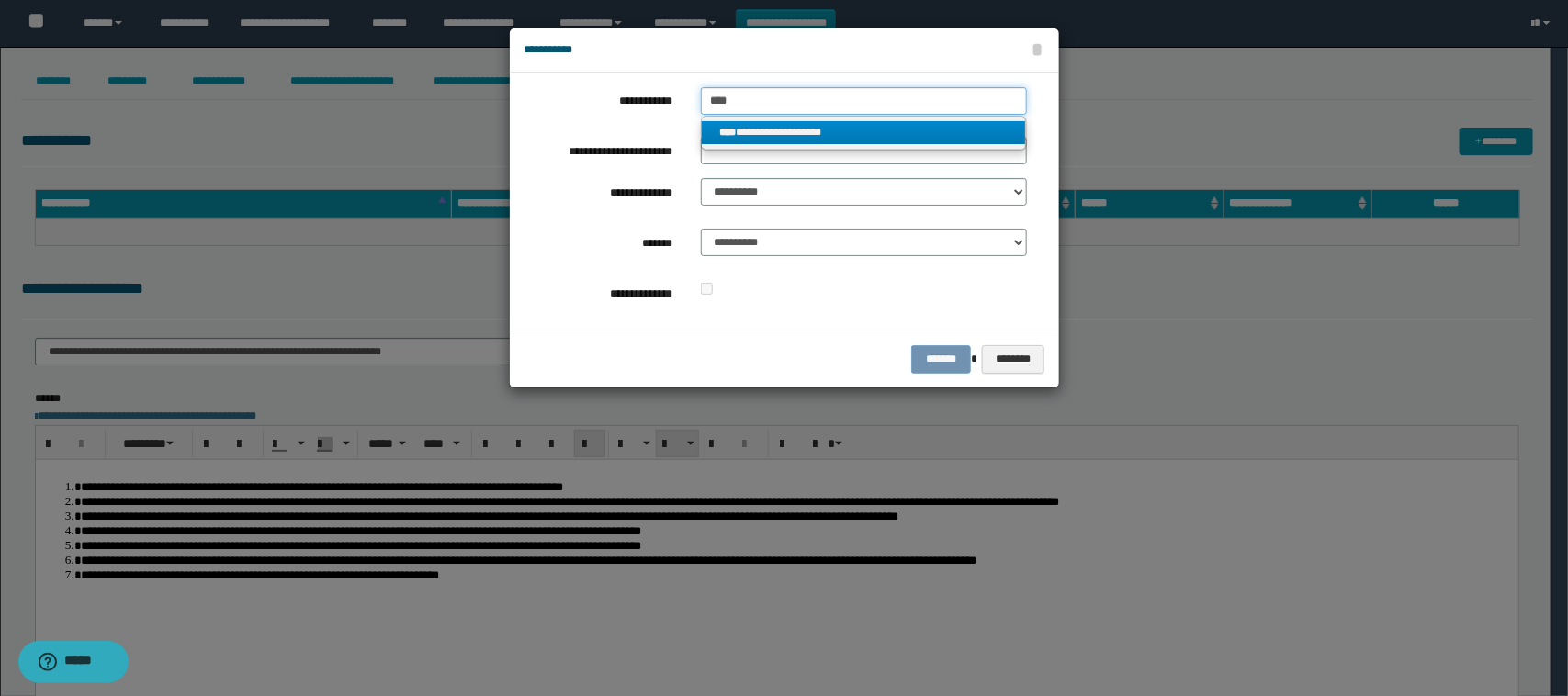 type 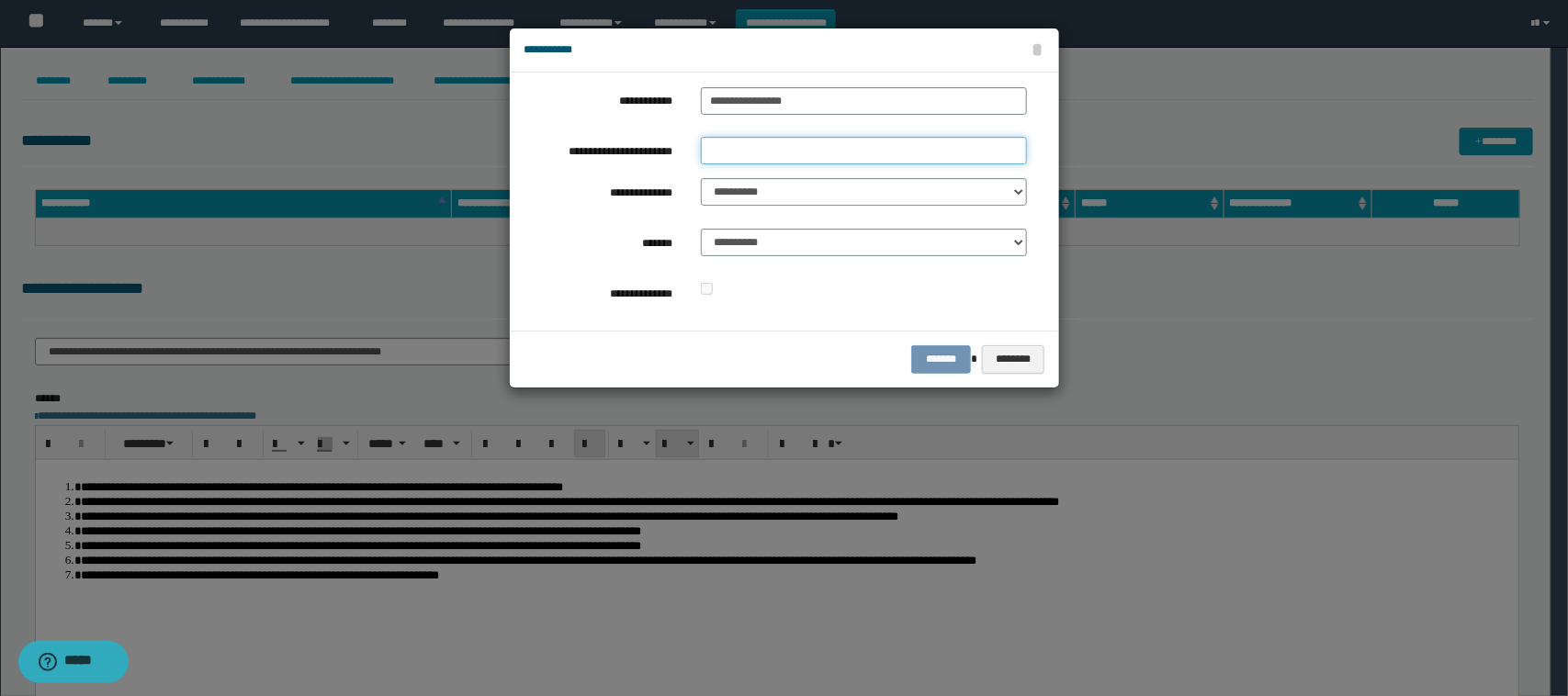 drag, startPoint x: 816, startPoint y: 152, endPoint x: 827, endPoint y: 163, distance: 15.556349 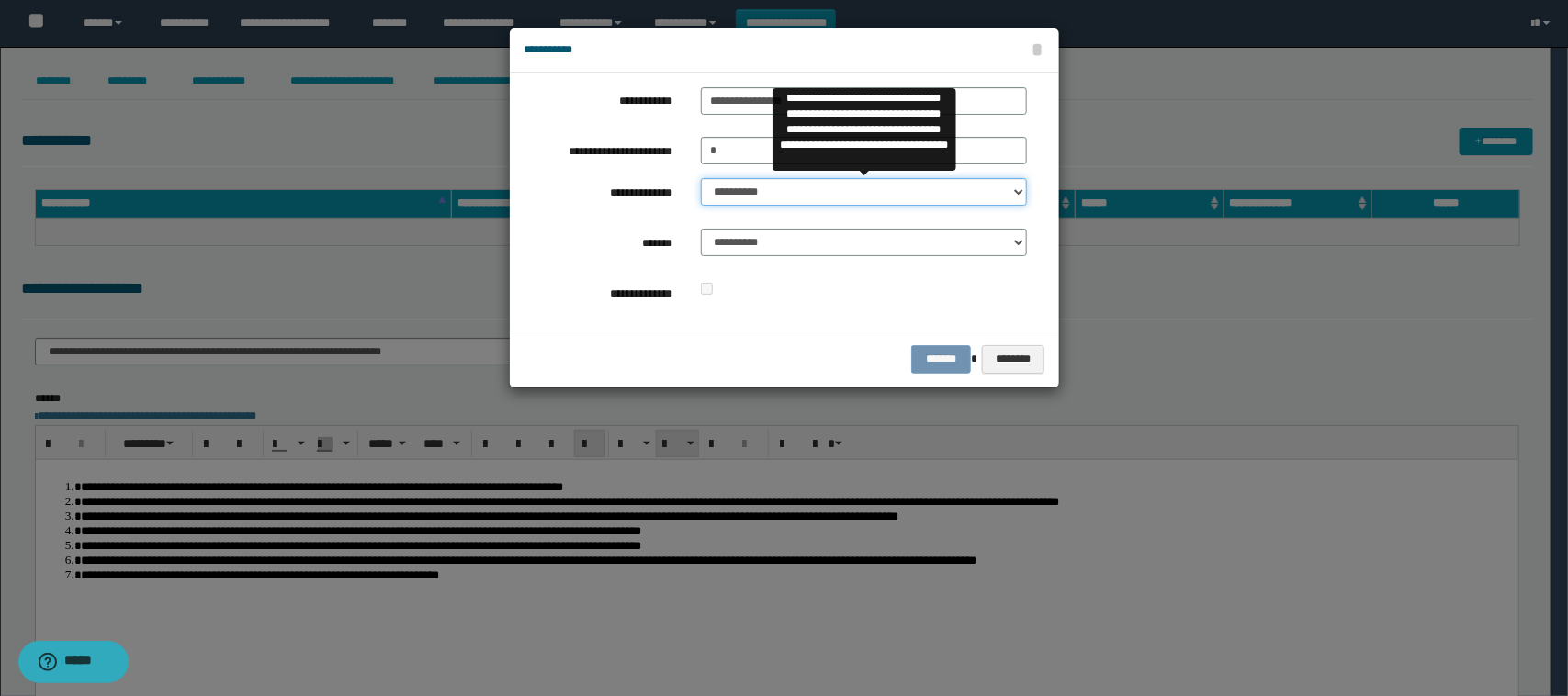 click on "**********" at bounding box center (864, 192) 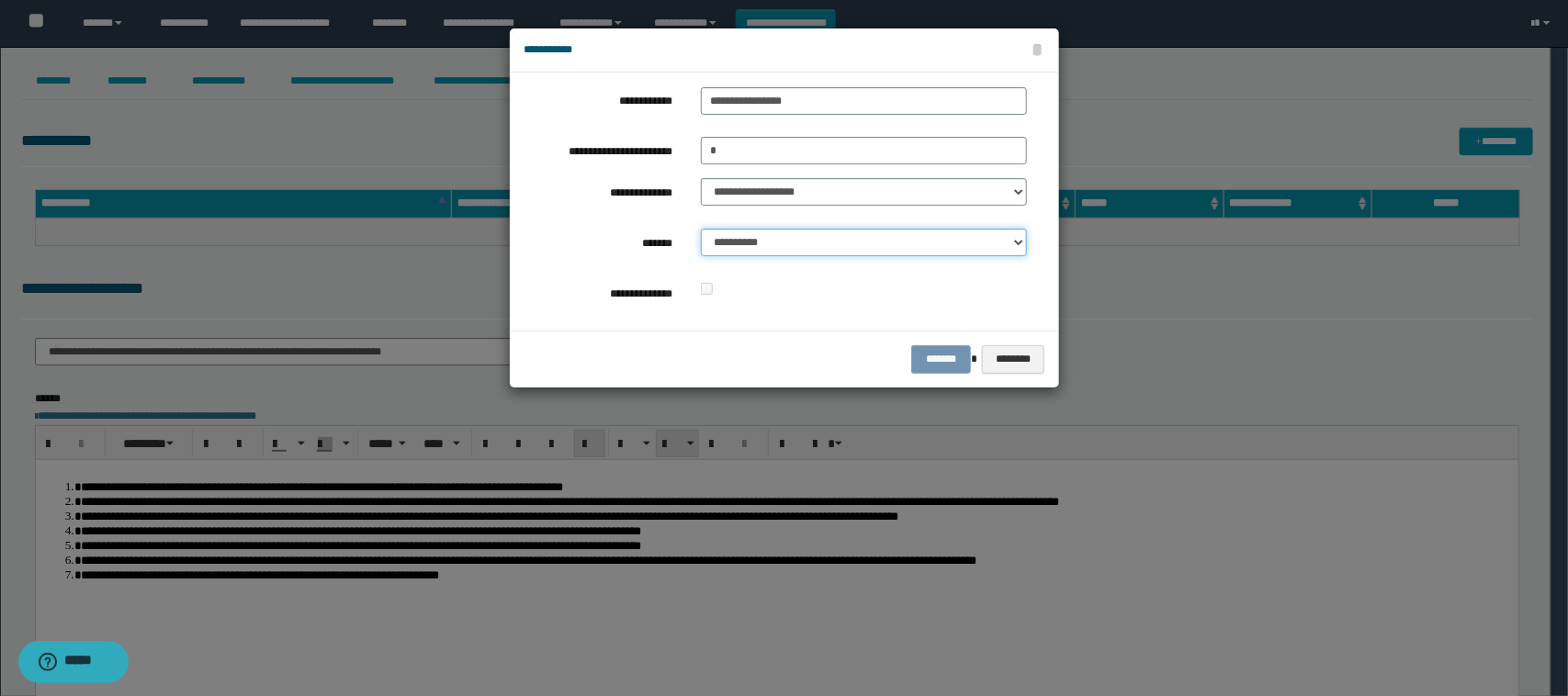 drag, startPoint x: 825, startPoint y: 235, endPoint x: 828, endPoint y: 255, distance: 20.223748 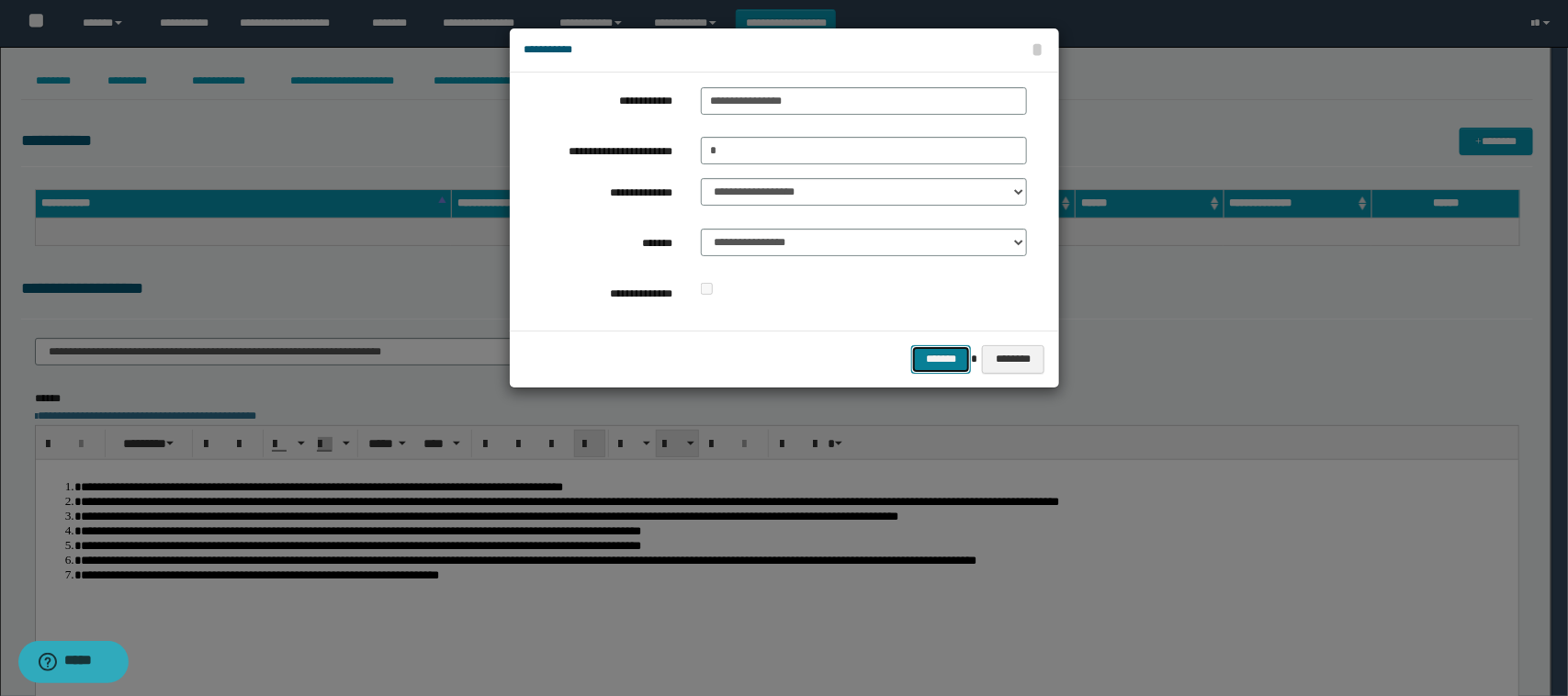 click on "*******" at bounding box center [941, 359] 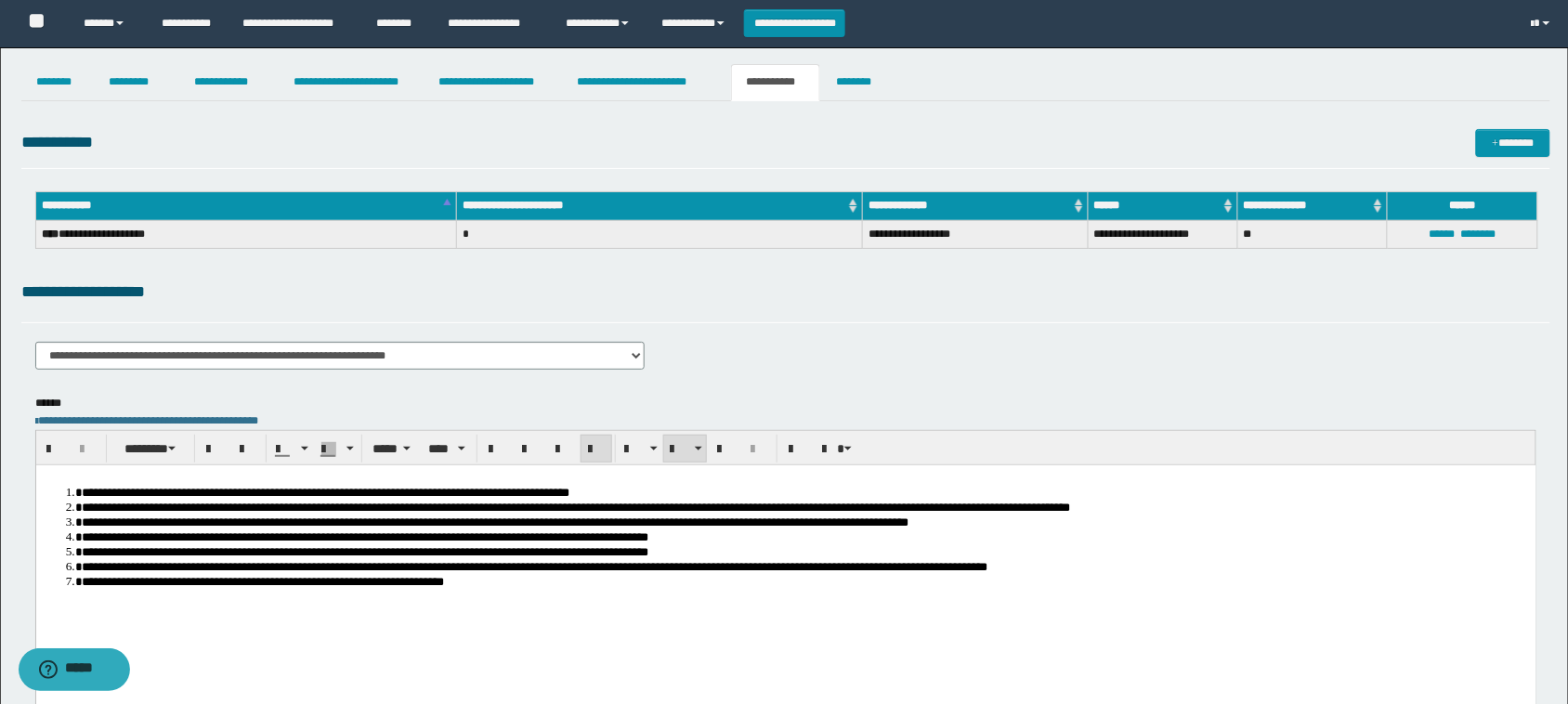 click on "**********" at bounding box center [786, 362] 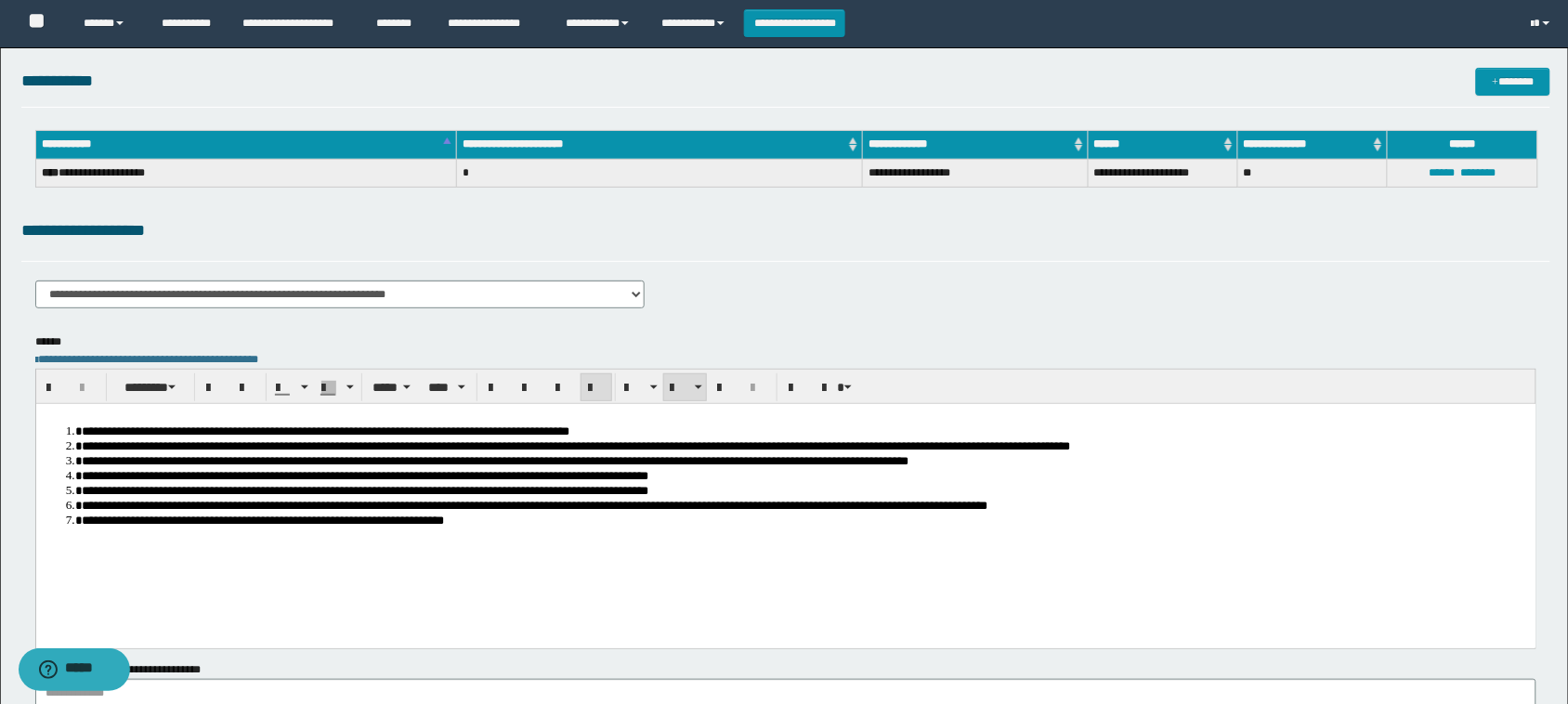 scroll, scrollTop: 0, scrollLeft: 0, axis: both 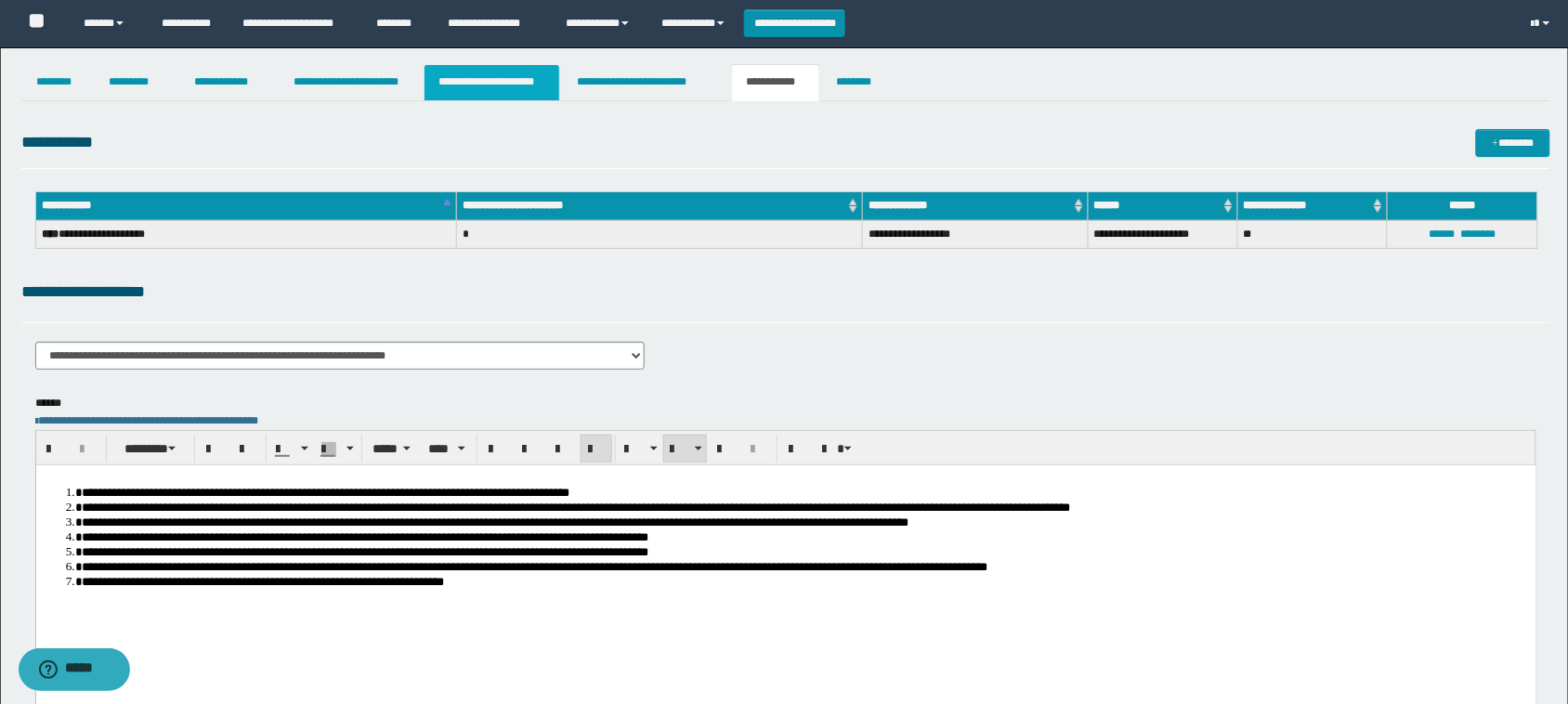 click on "**********" at bounding box center (491, 83) 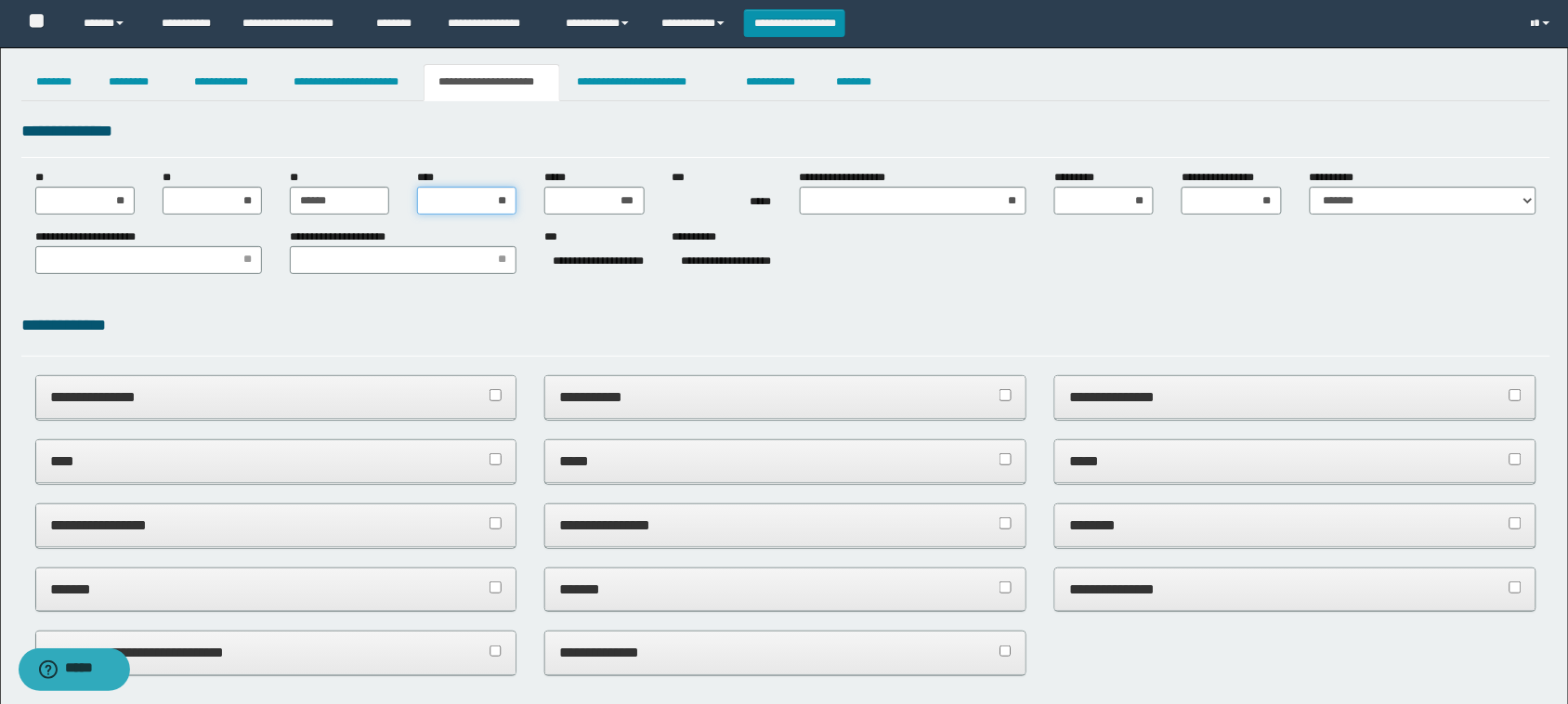 drag, startPoint x: 495, startPoint y: 198, endPoint x: 557, endPoint y: 183, distance: 63.78871 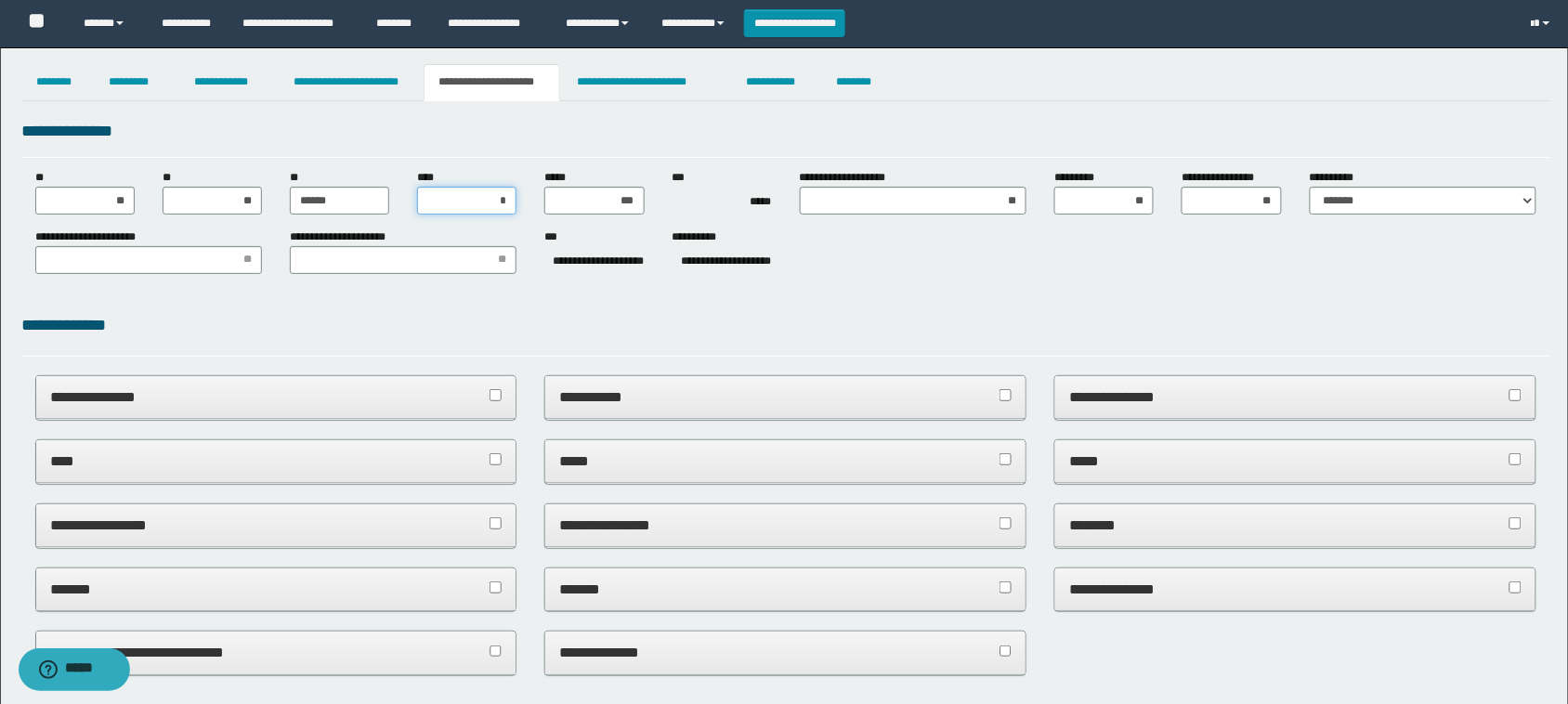 type on "**" 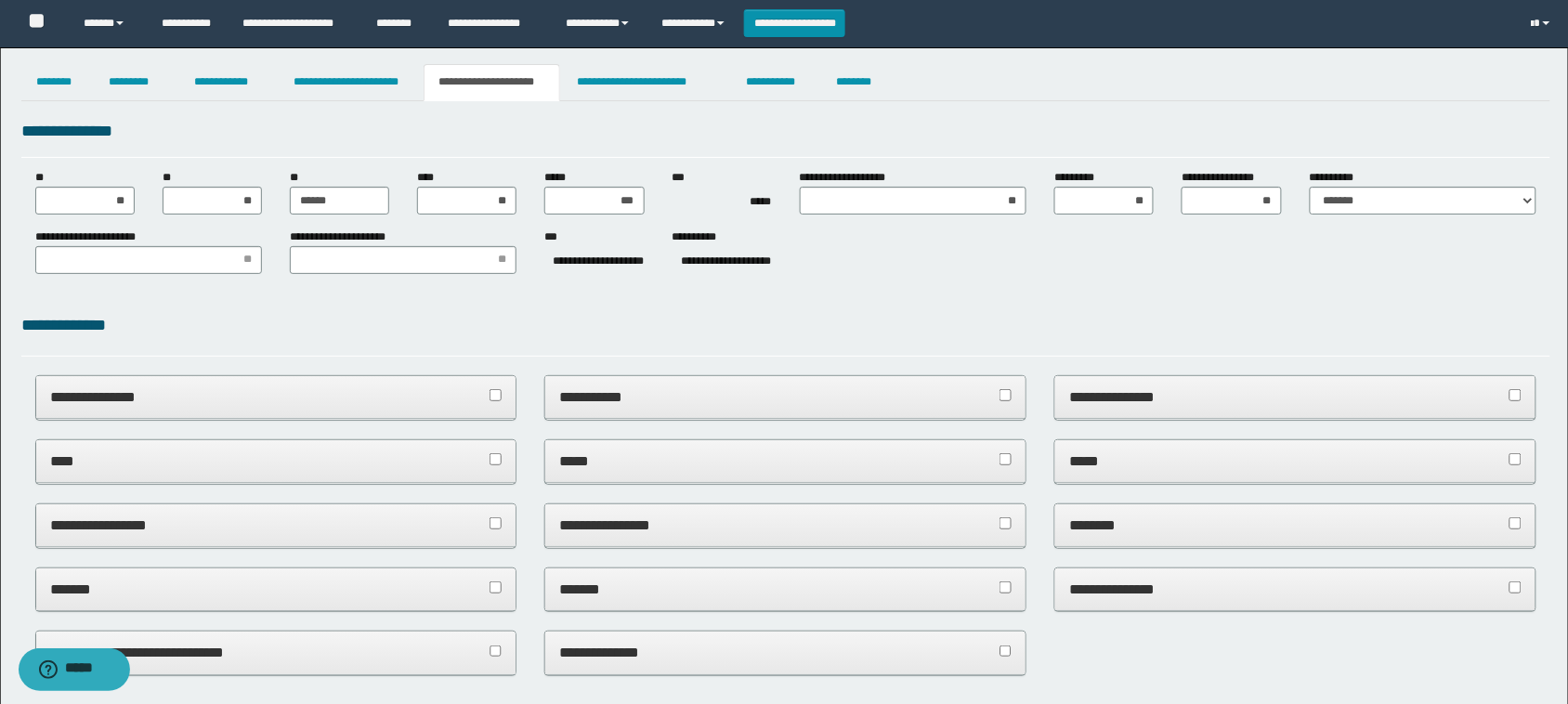 click on "**********" at bounding box center [786, 261] 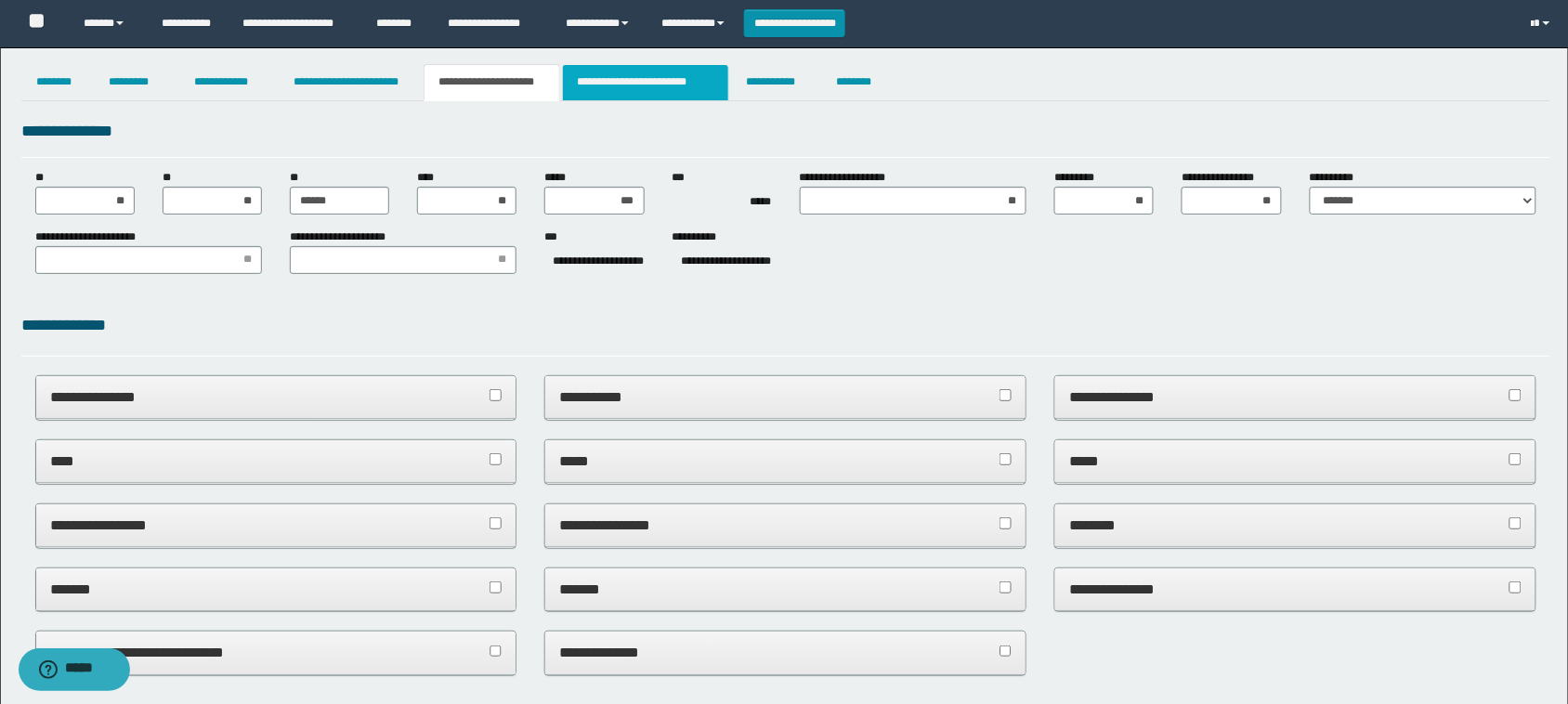 click on "**********" at bounding box center [646, 83] 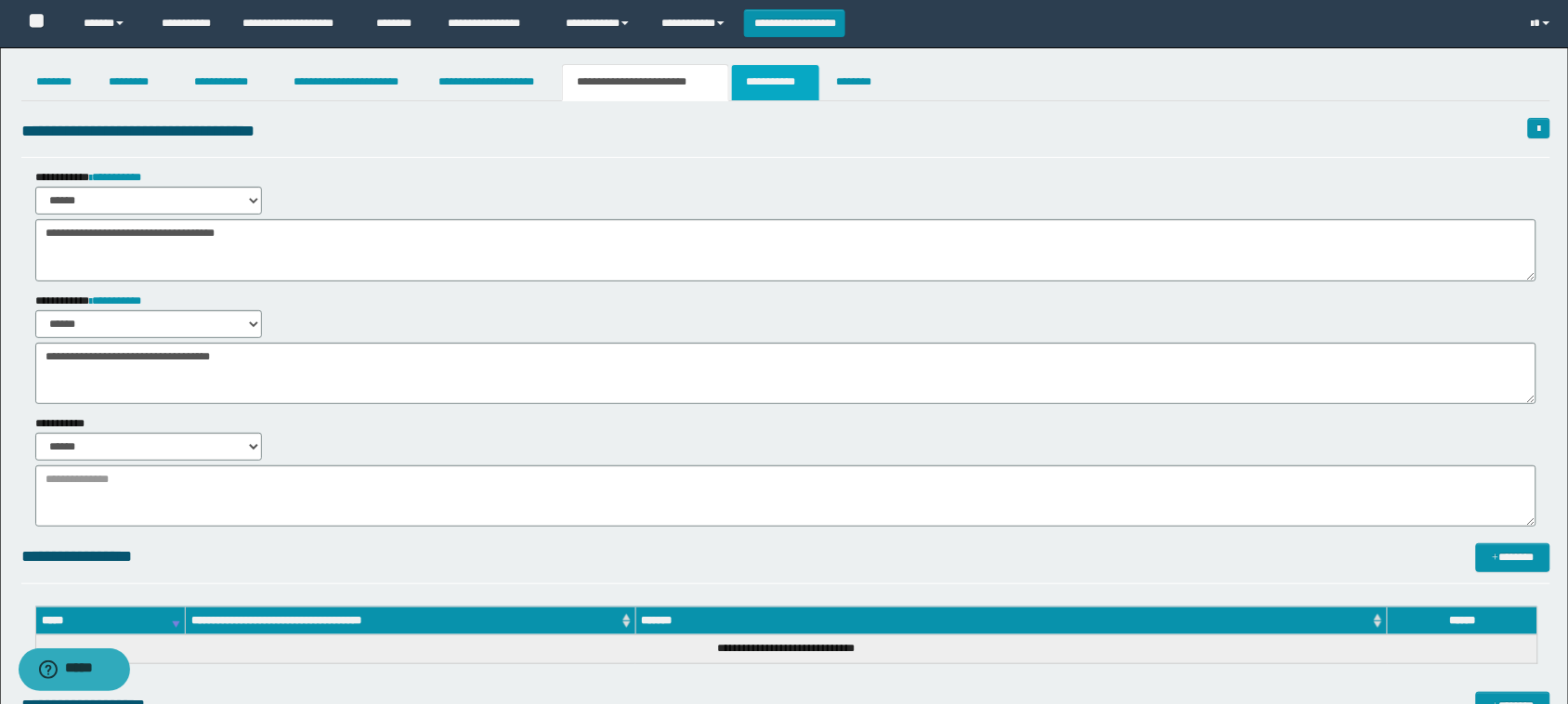 click on "**********" at bounding box center [775, 83] 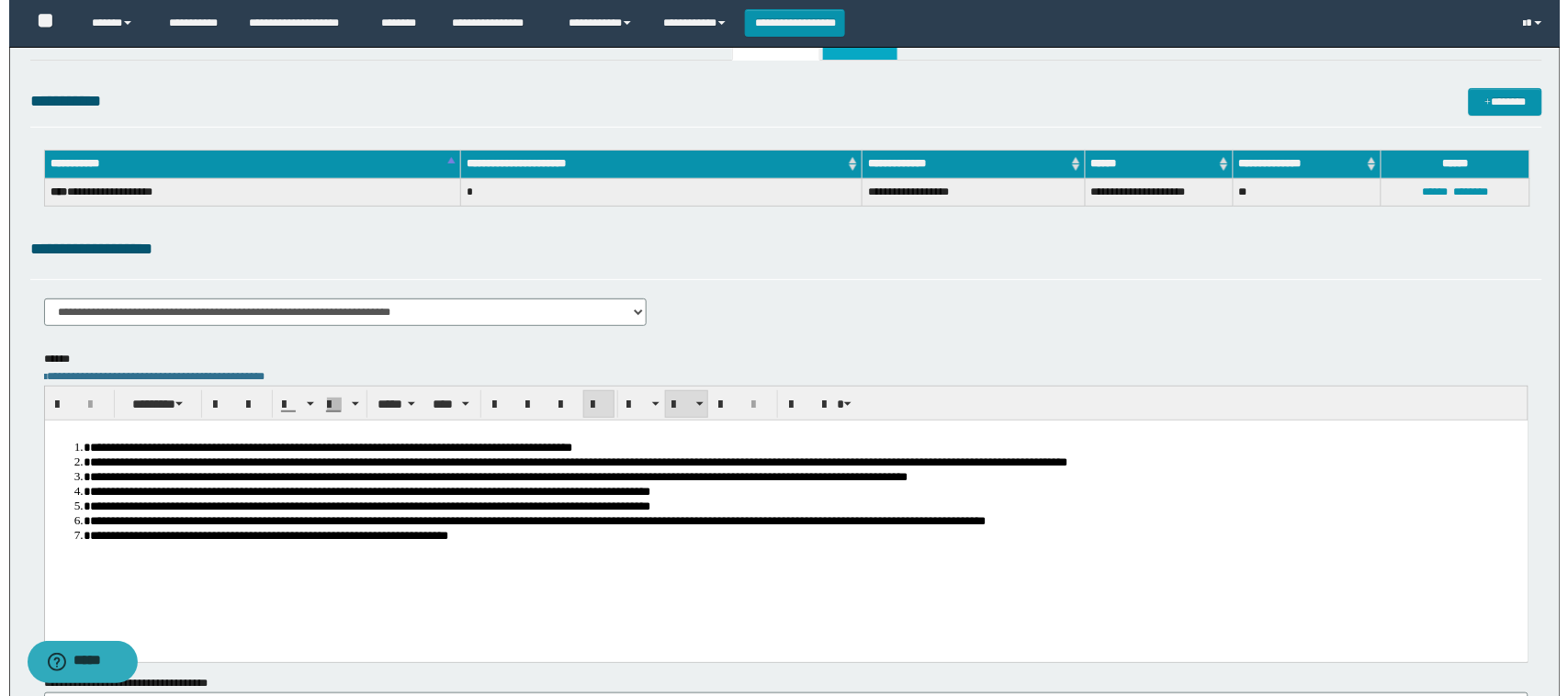 scroll, scrollTop: 0, scrollLeft: 0, axis: both 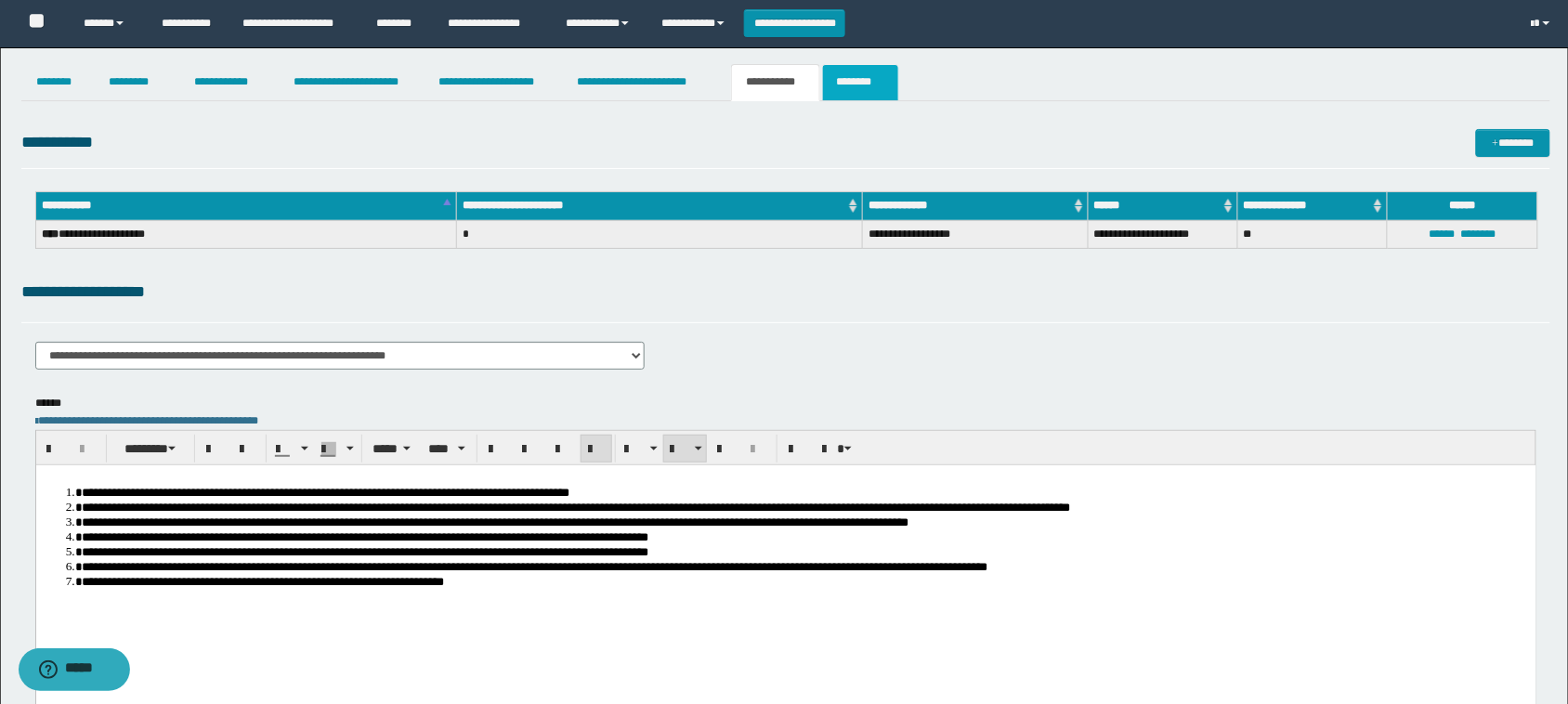 click on "********" at bounding box center (860, 83) 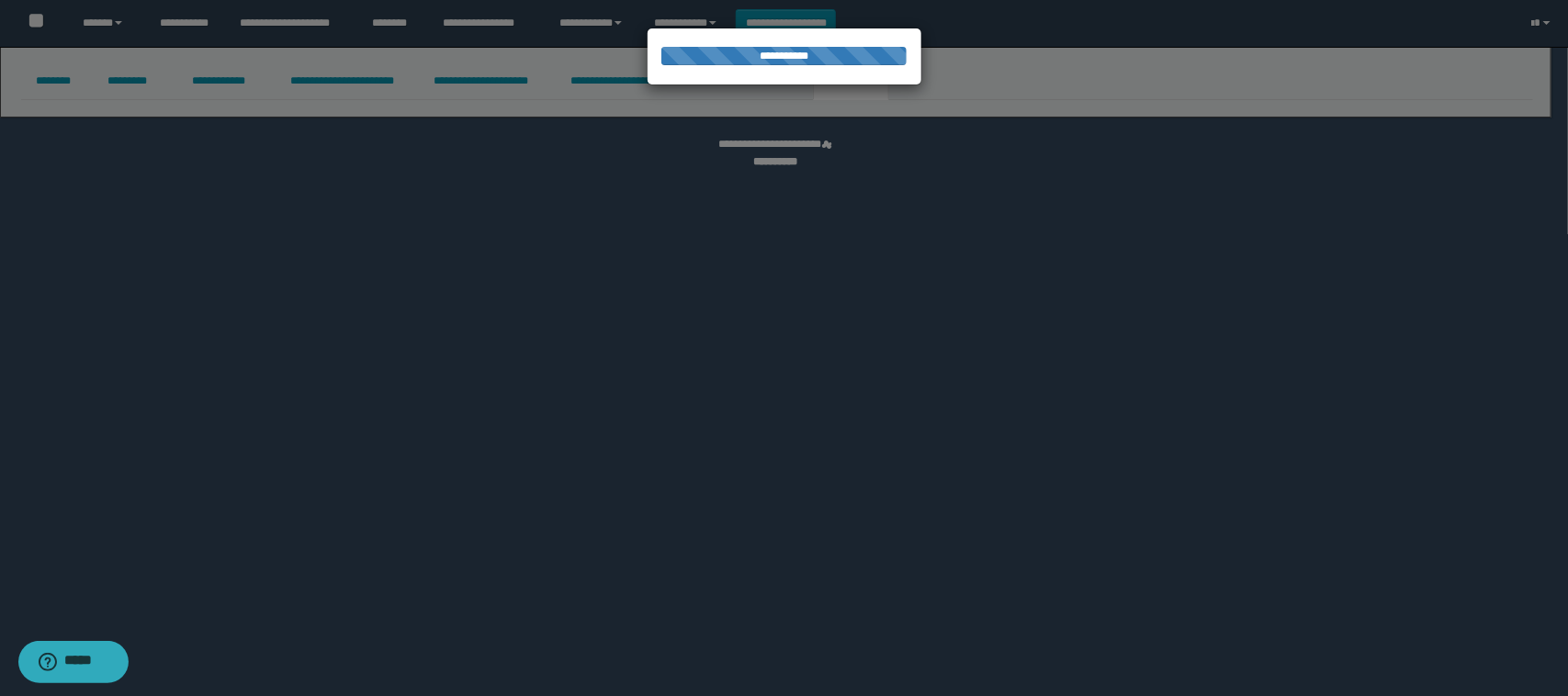 select 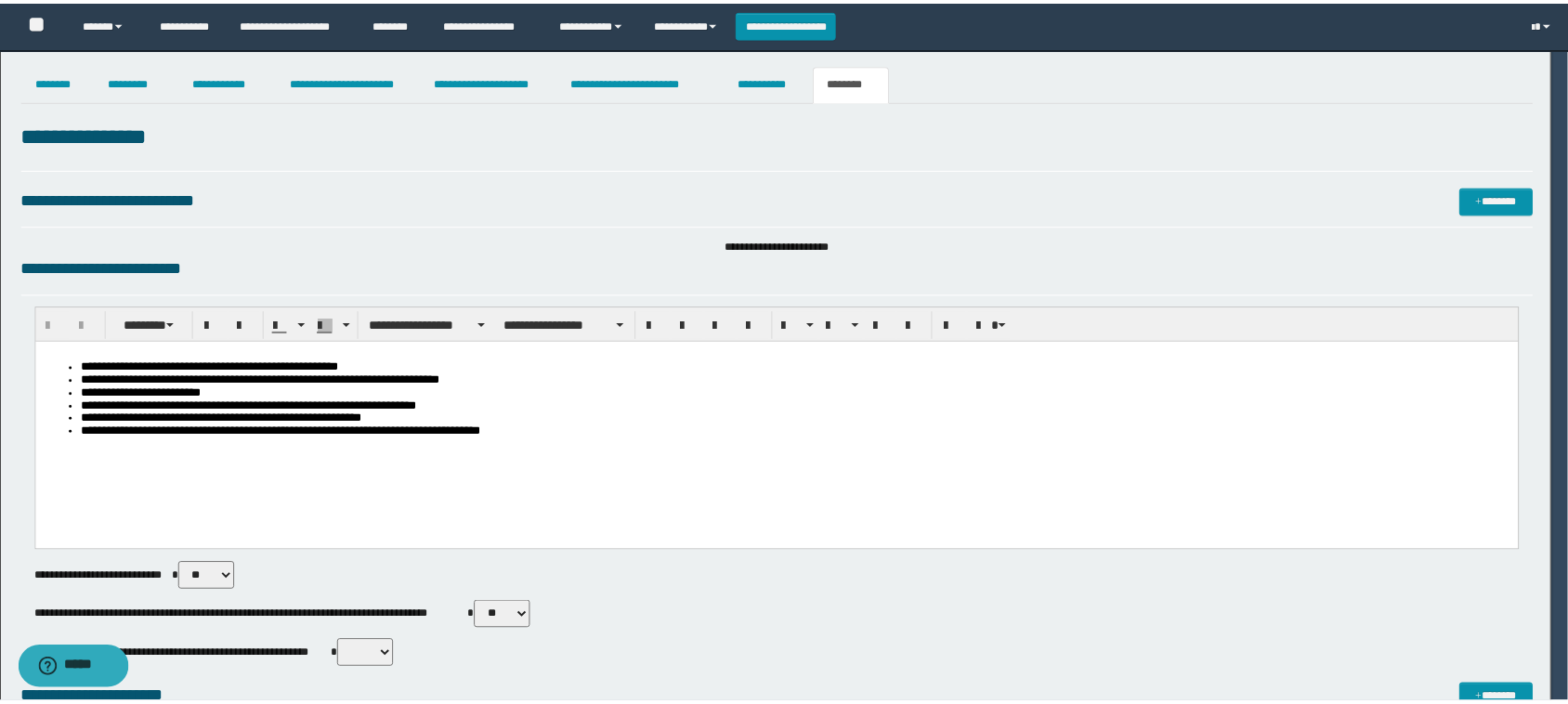 scroll, scrollTop: 0, scrollLeft: 0, axis: both 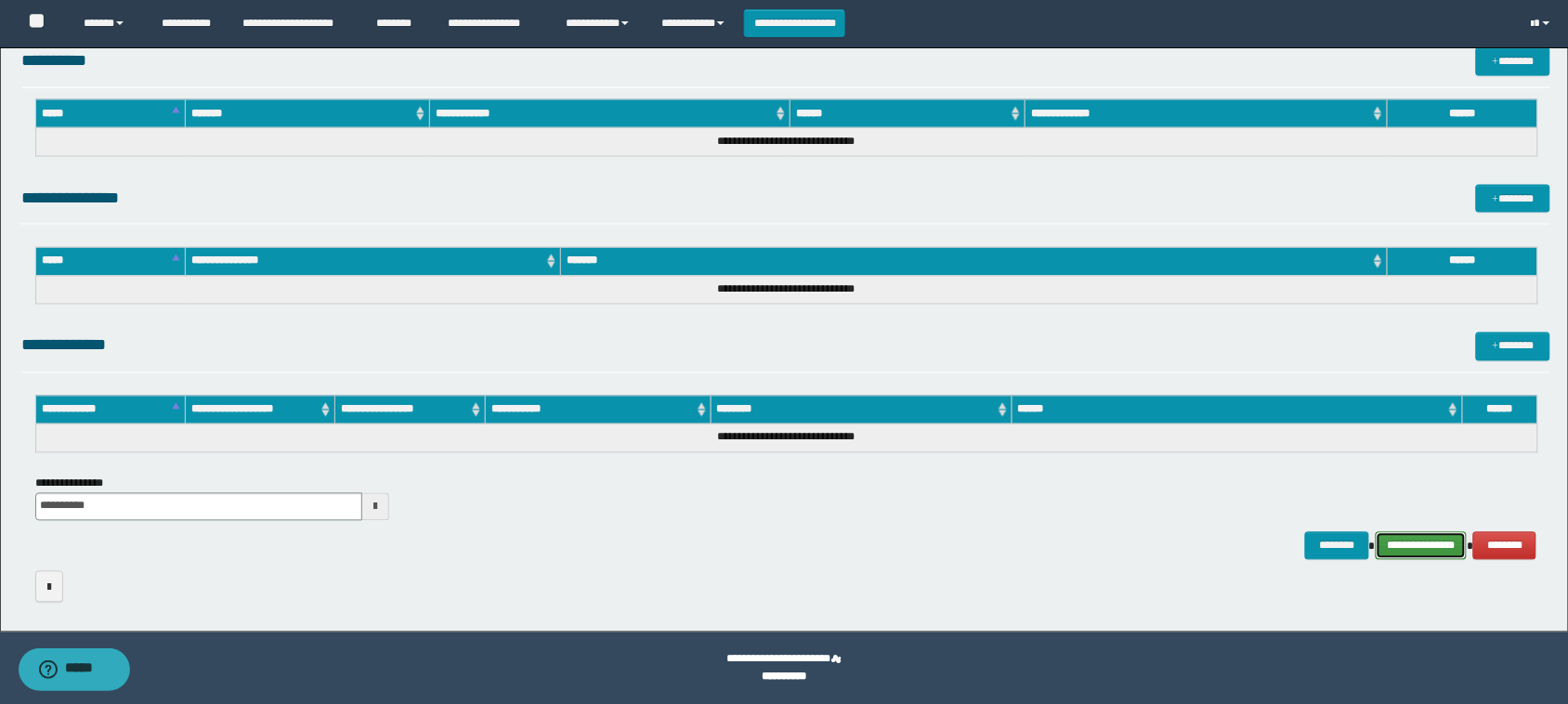 click on "**********" at bounding box center (1421, 546) 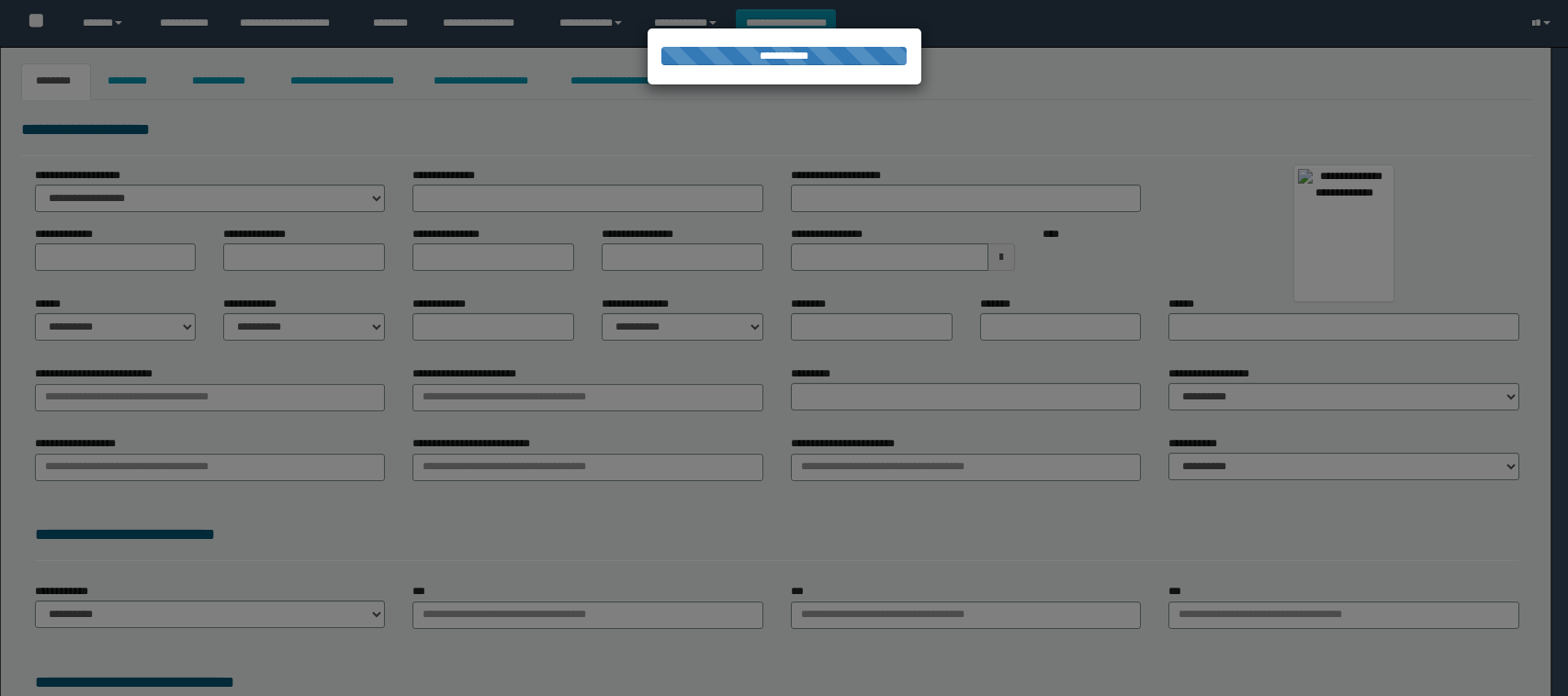 scroll, scrollTop: 0, scrollLeft: 0, axis: both 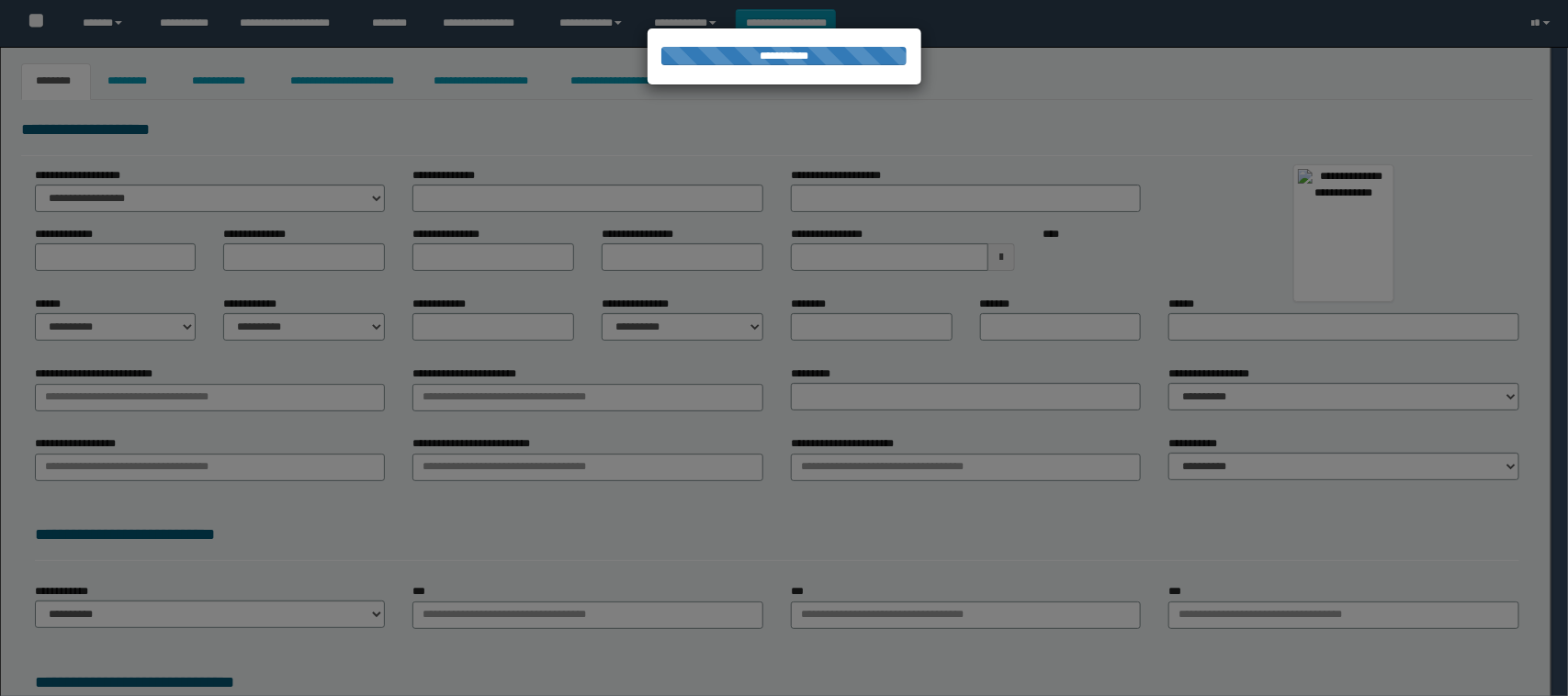 type on "********" 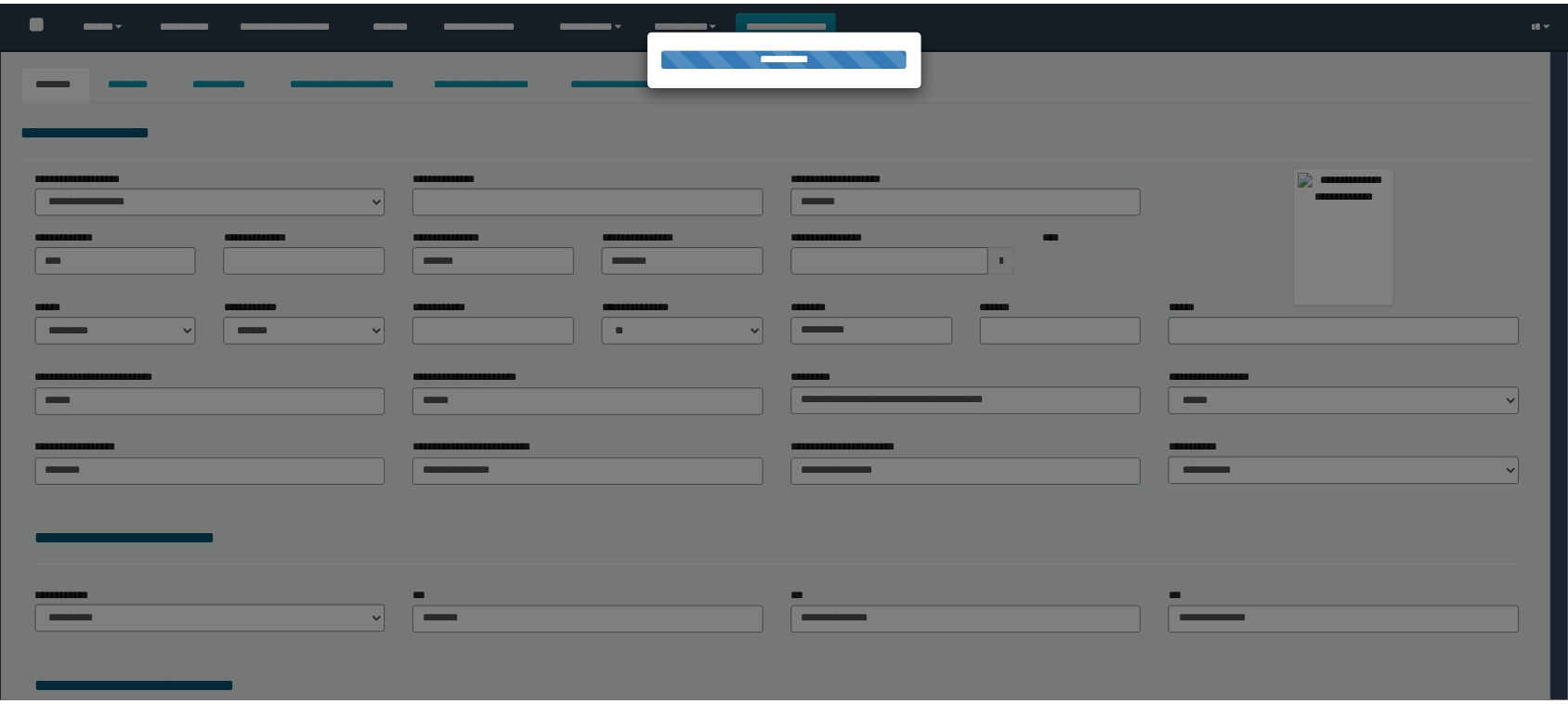 scroll, scrollTop: 0, scrollLeft: 0, axis: both 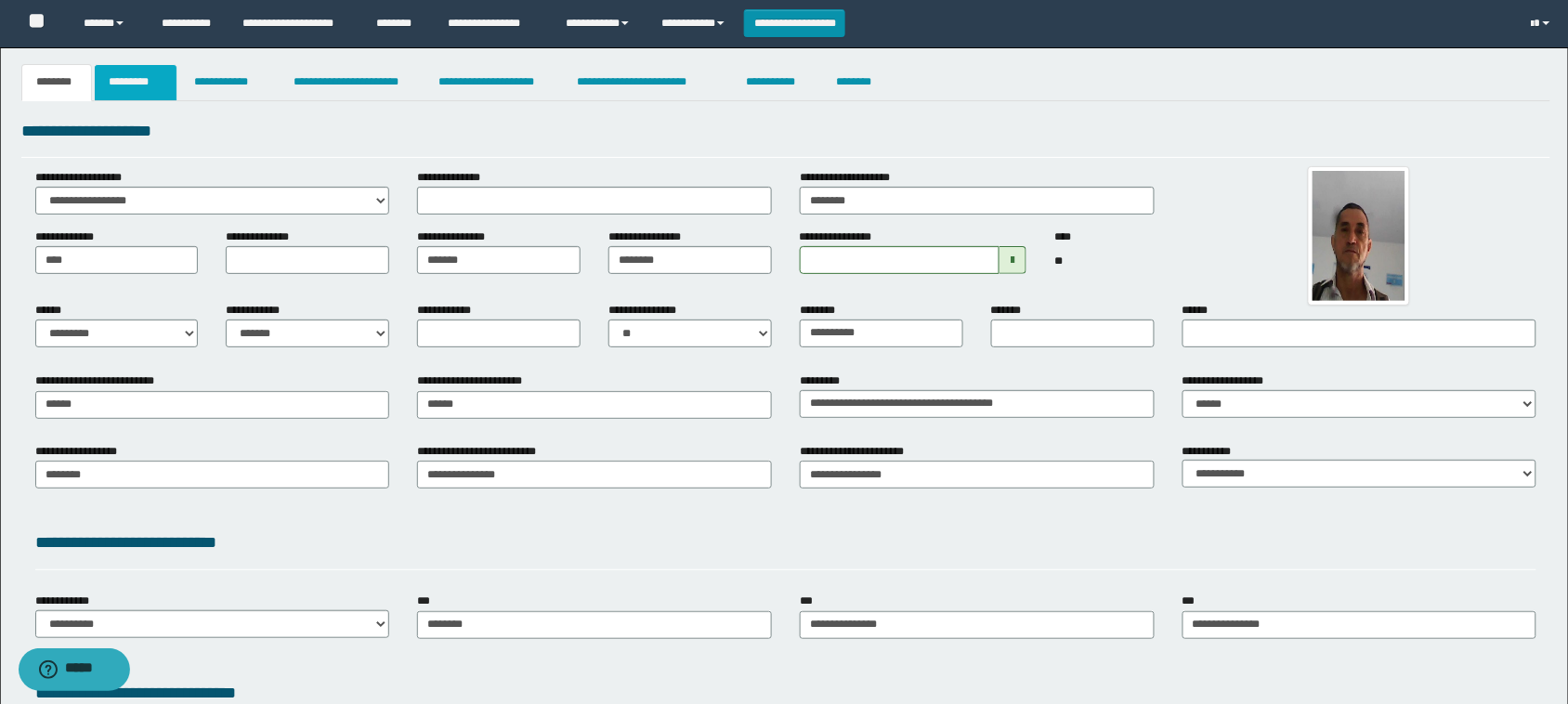click on "*********" at bounding box center [136, 83] 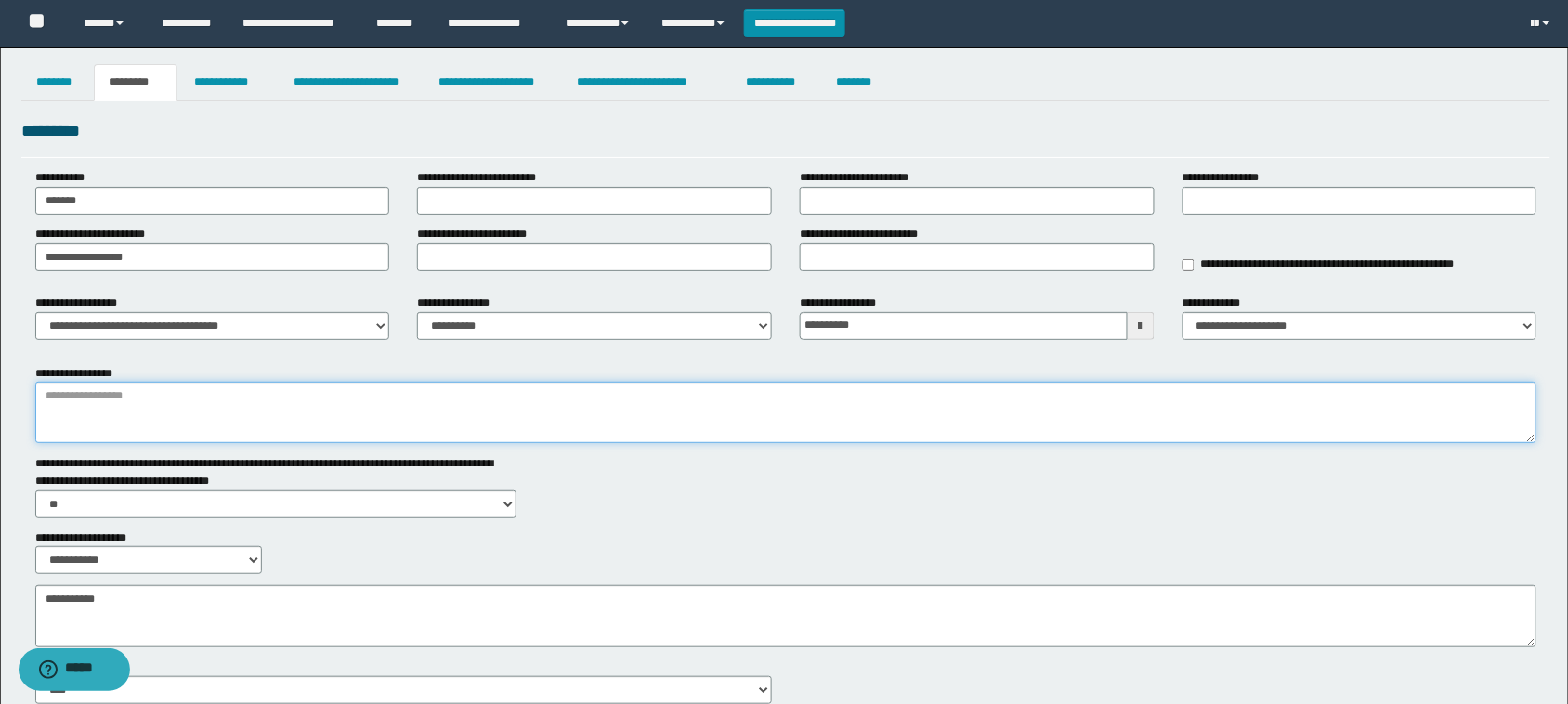 click on "**********" at bounding box center (786, 412) 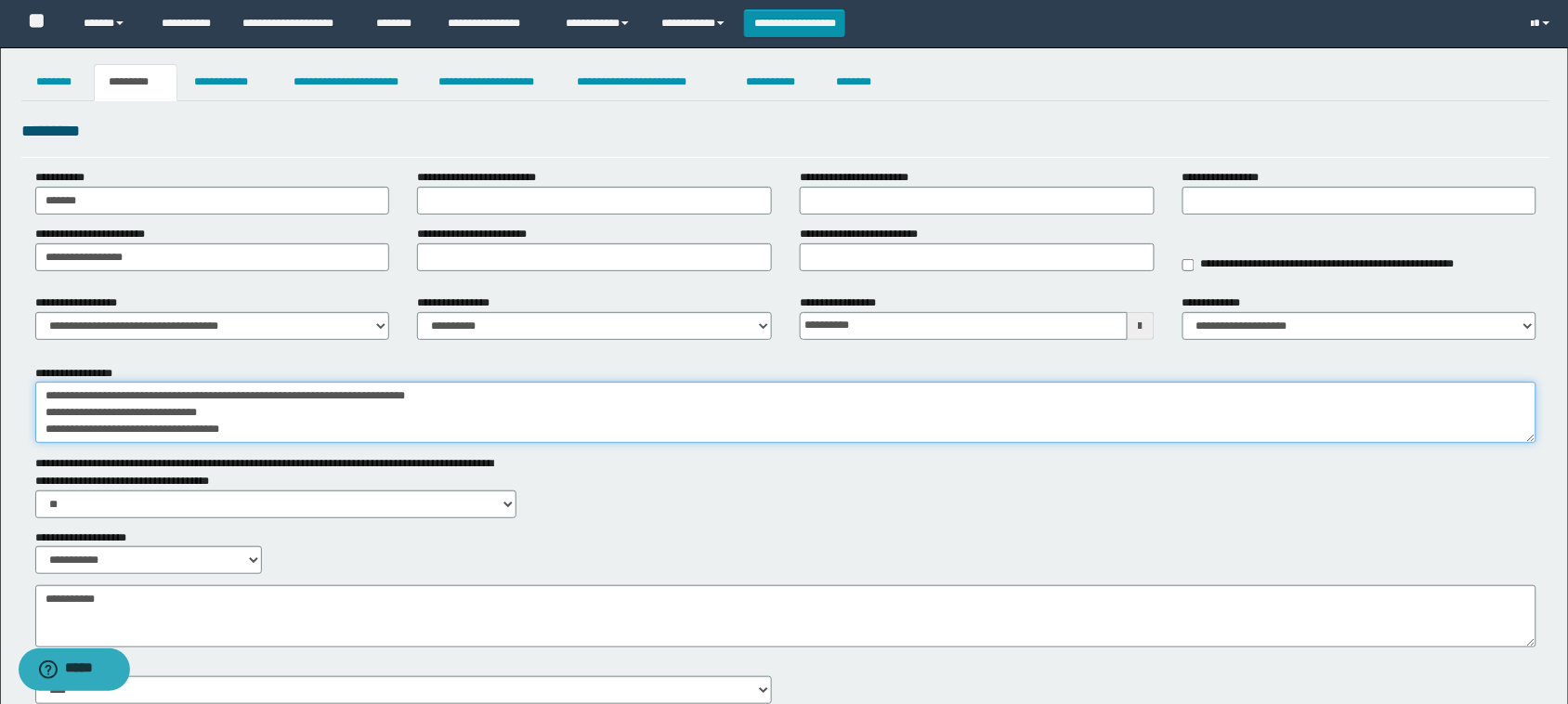 scroll, scrollTop: 11, scrollLeft: 0, axis: vertical 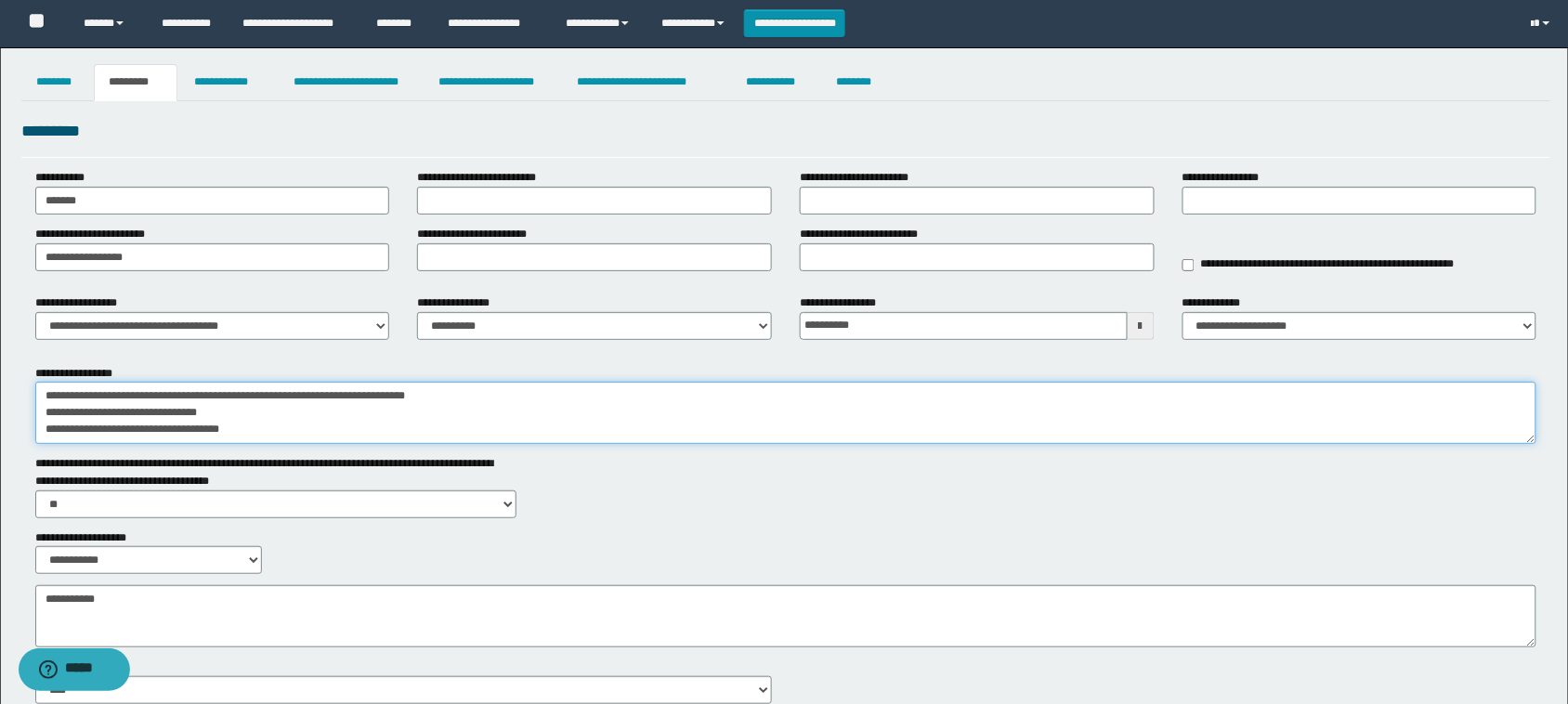 type on "**********" 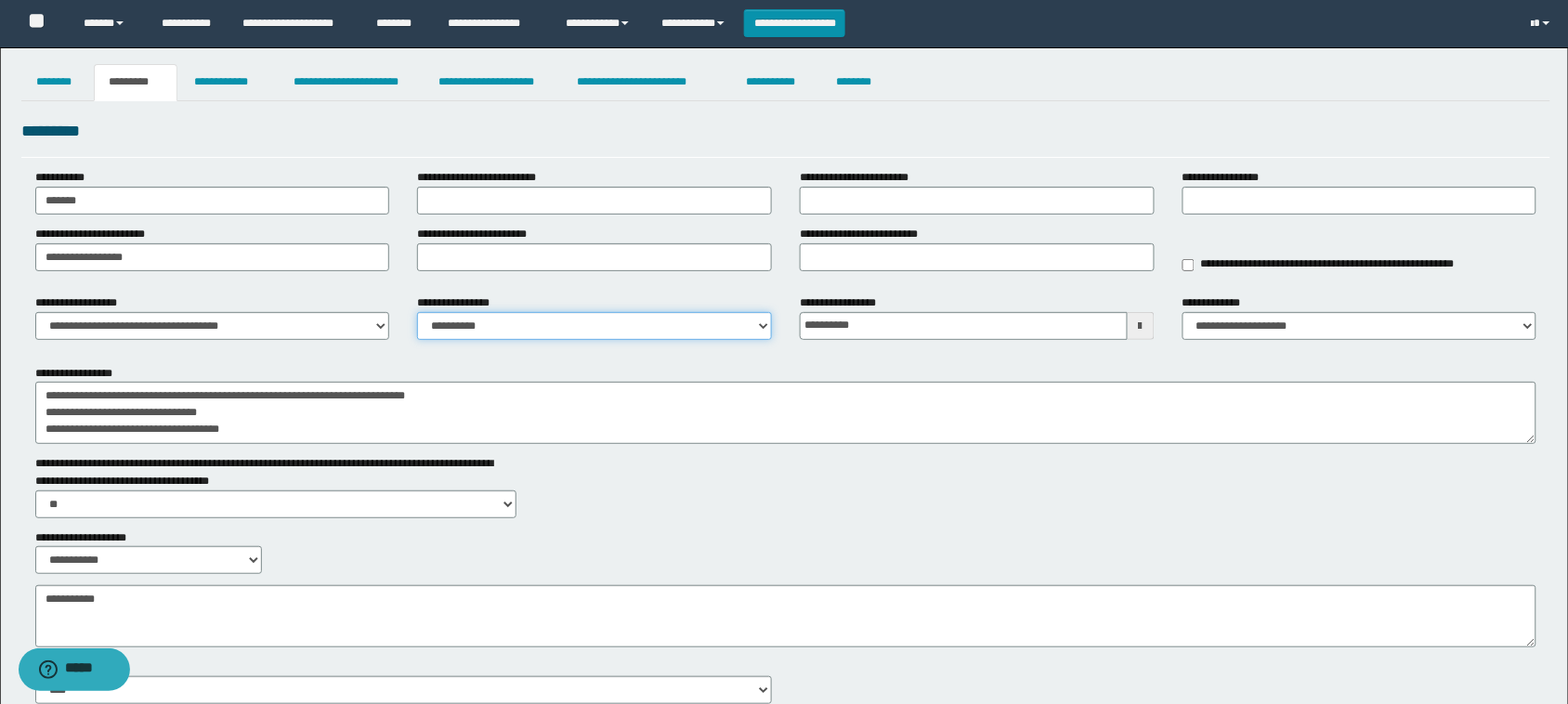 drag, startPoint x: 453, startPoint y: 317, endPoint x: 466, endPoint y: 336, distance: 23.02173 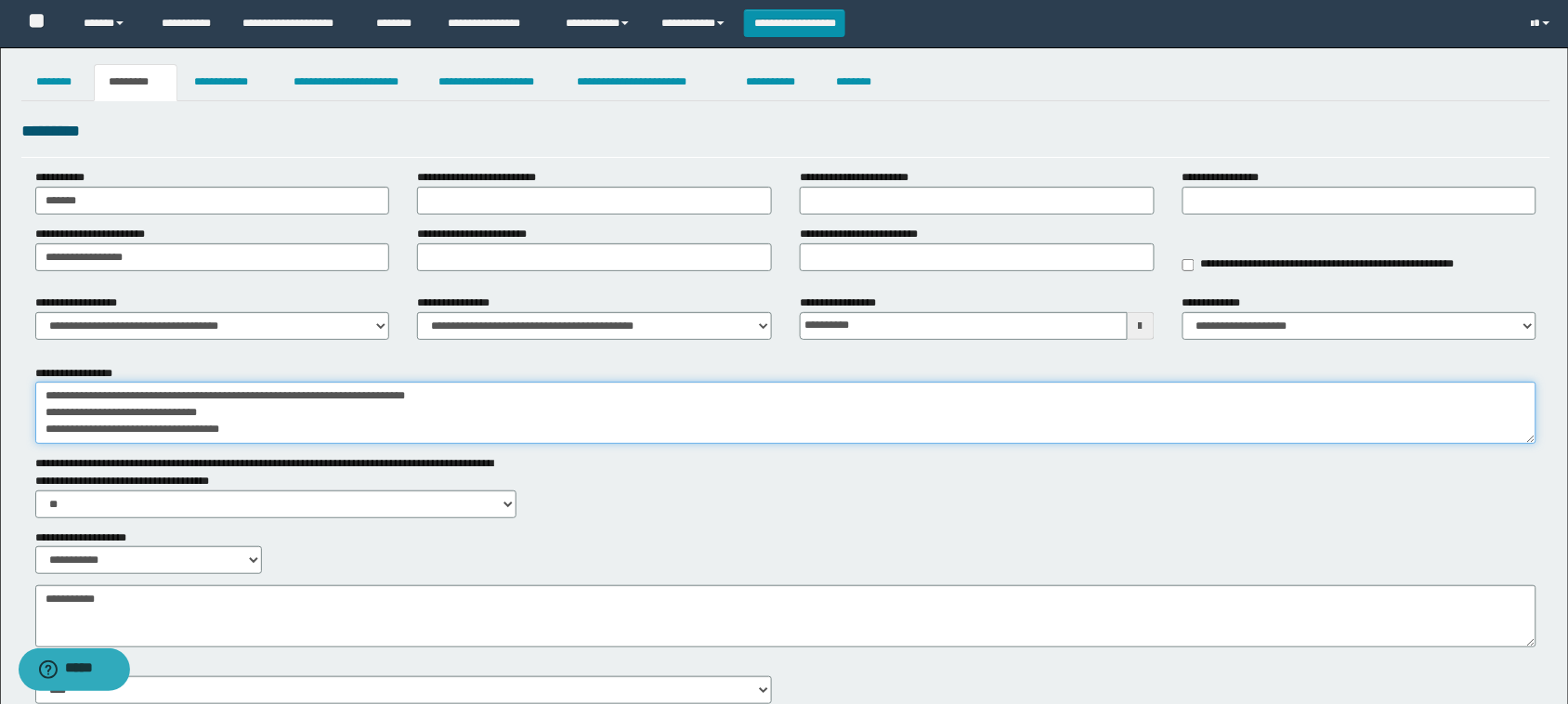click on "**********" at bounding box center [786, 412] 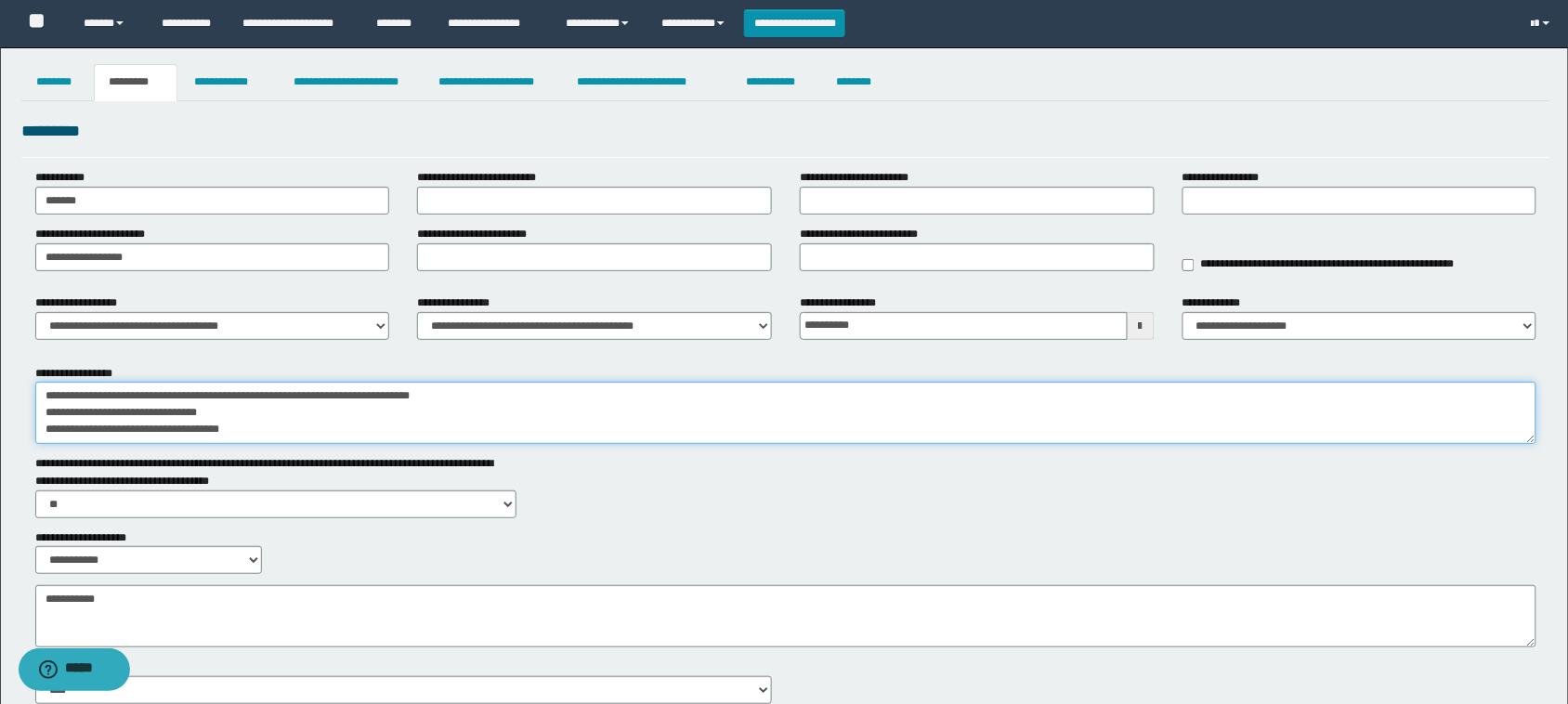 scroll, scrollTop: 6, scrollLeft: 0, axis: vertical 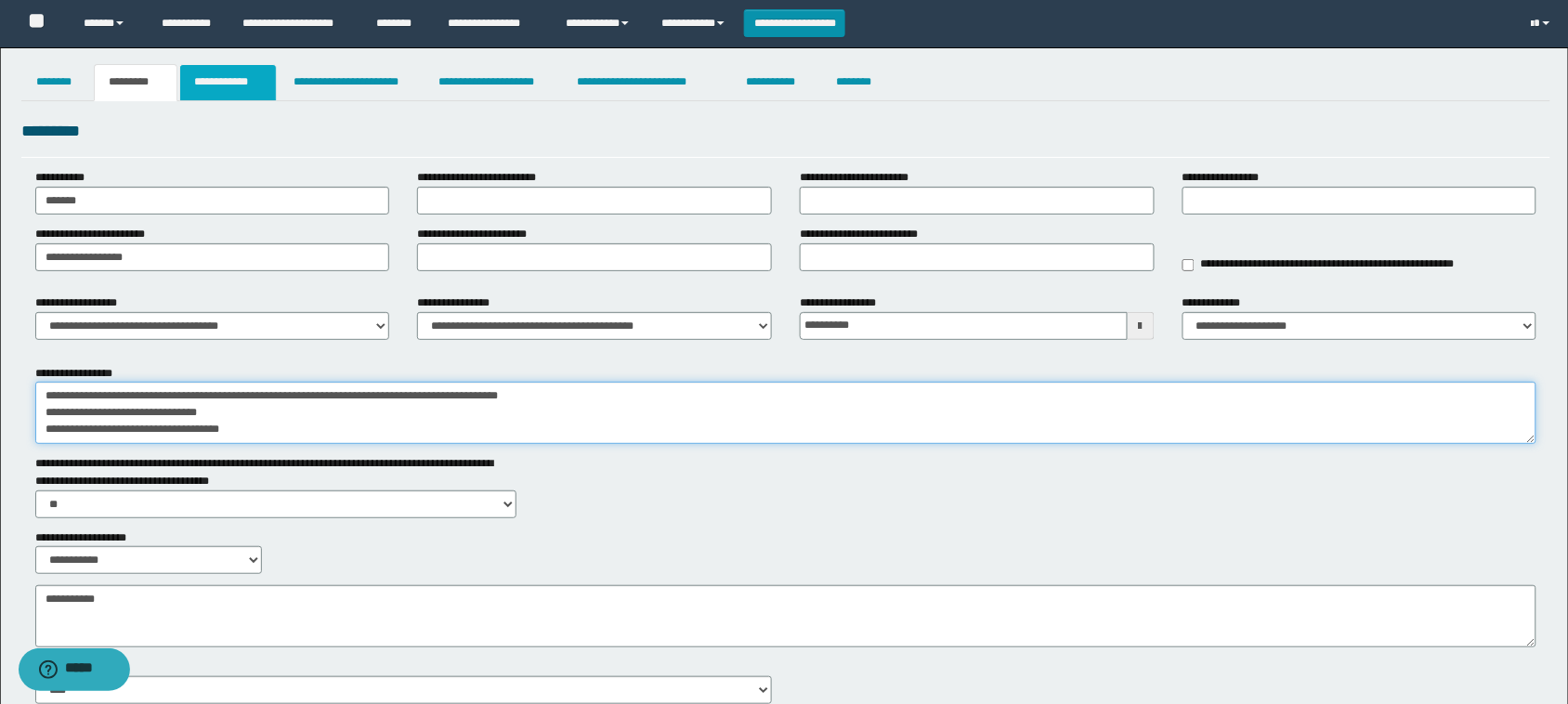 type on "**********" 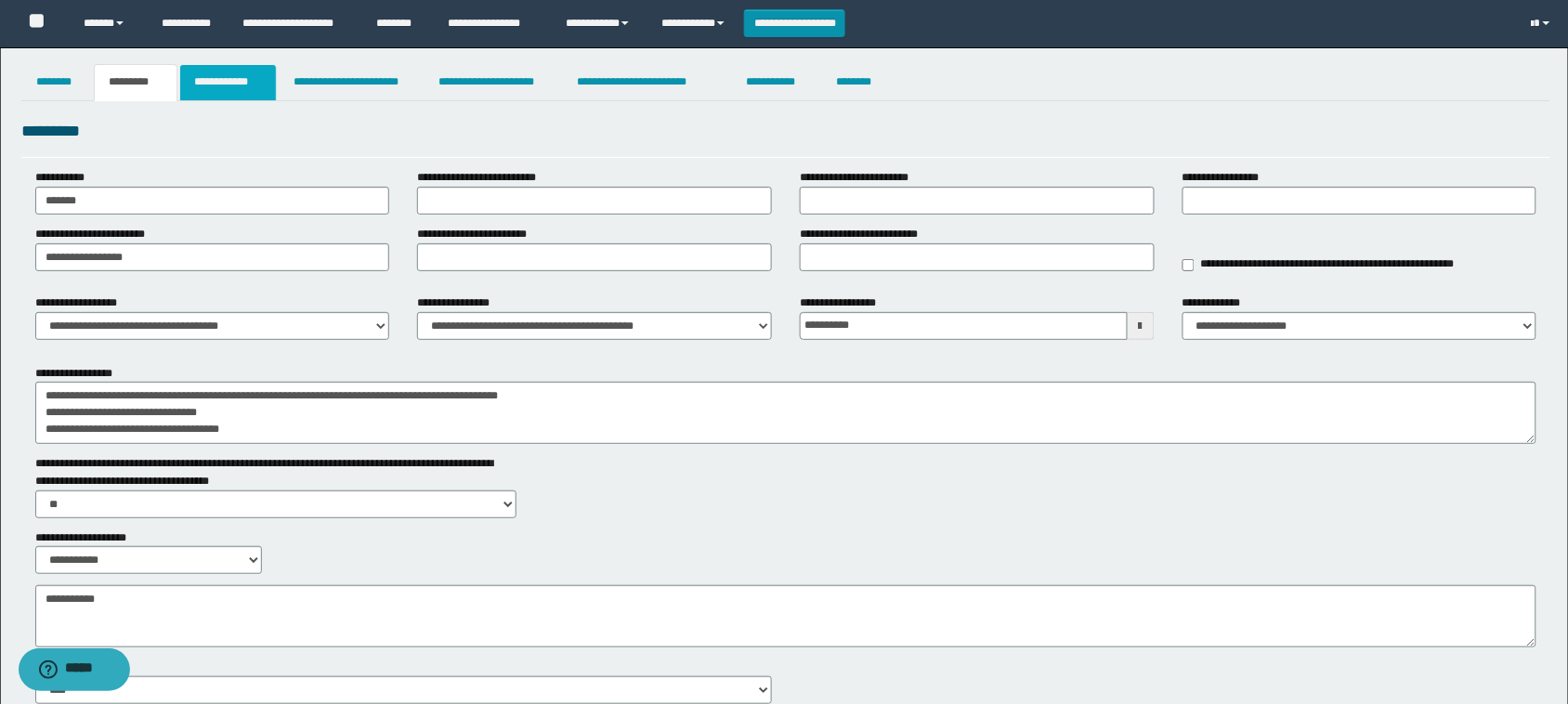 click on "**********" at bounding box center (228, 83) 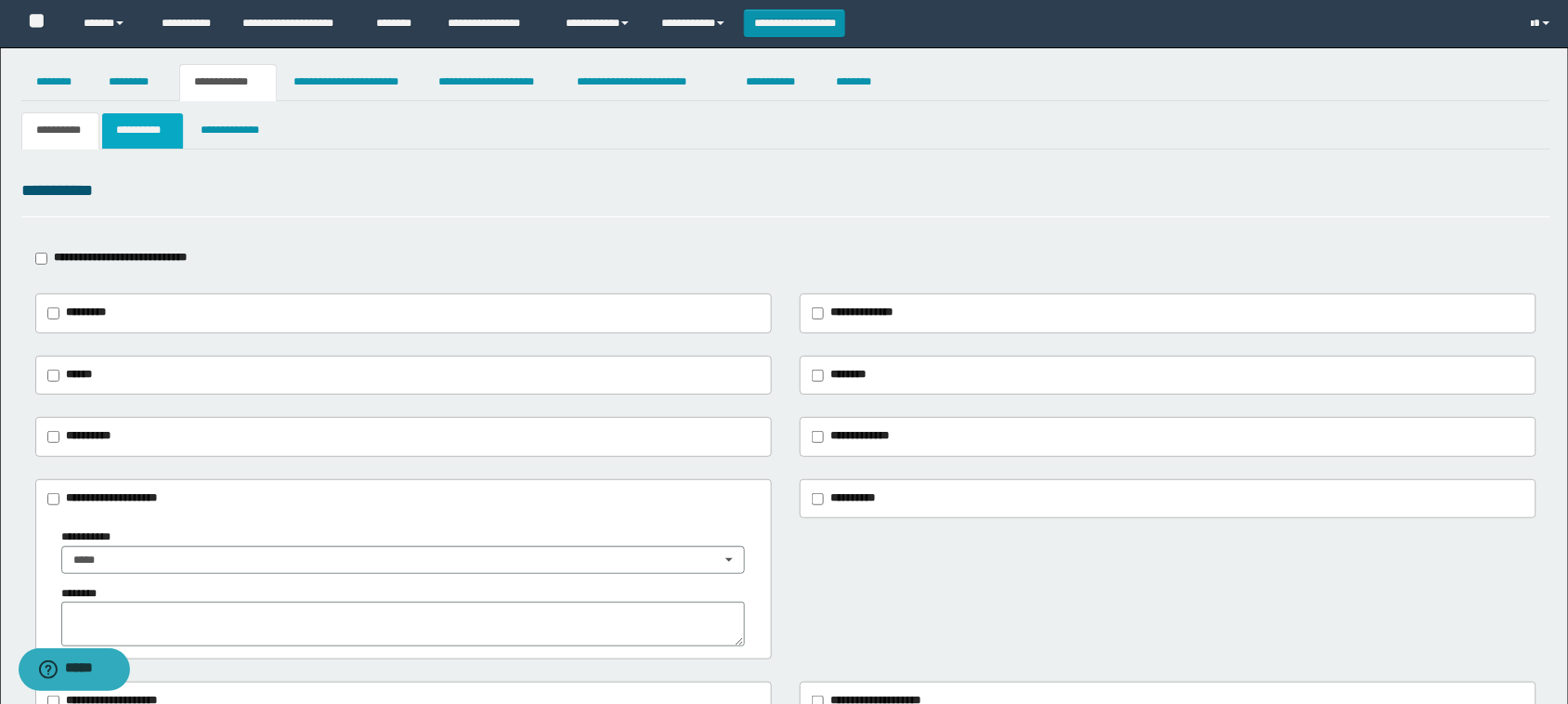 click on "**********" at bounding box center [142, 131] 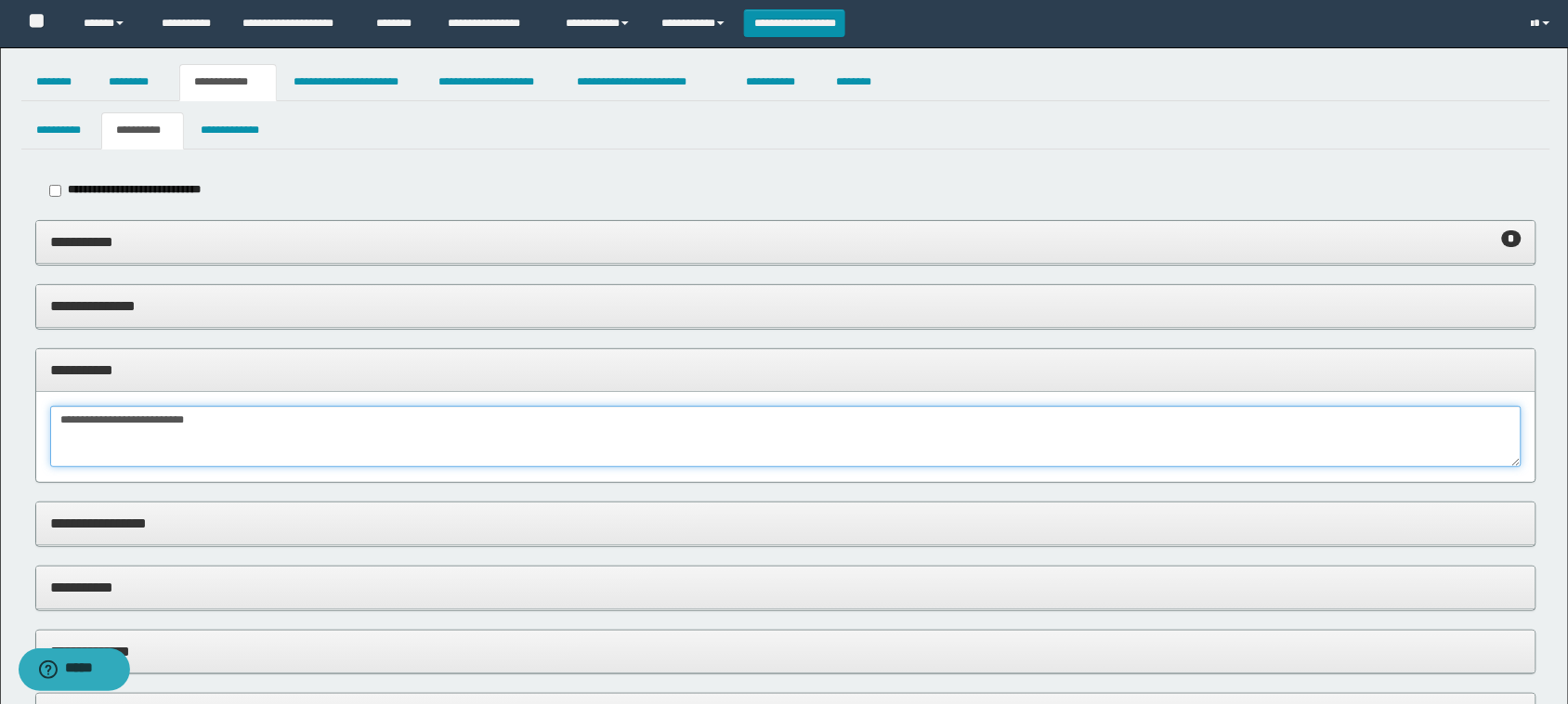 click on "**********" at bounding box center (786, 437) 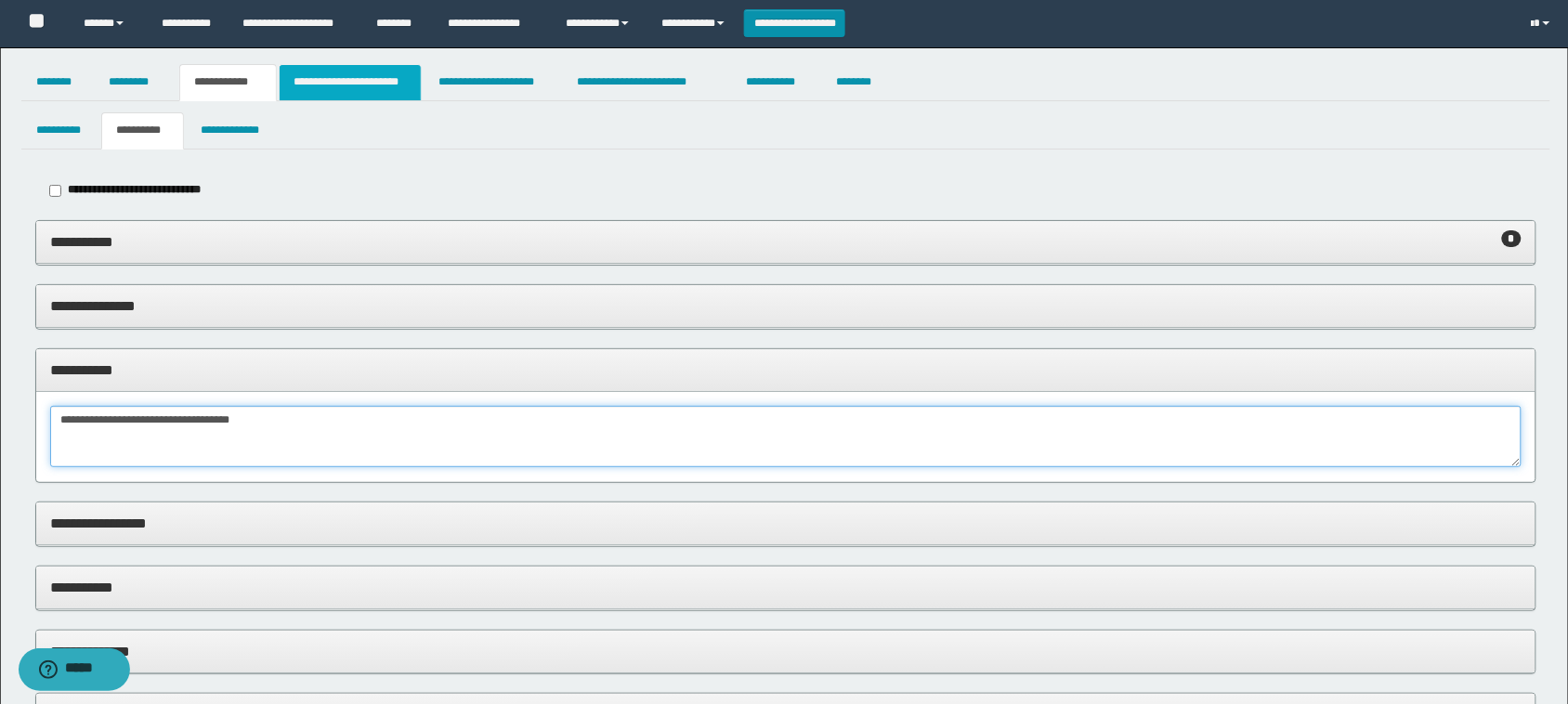 type on "**********" 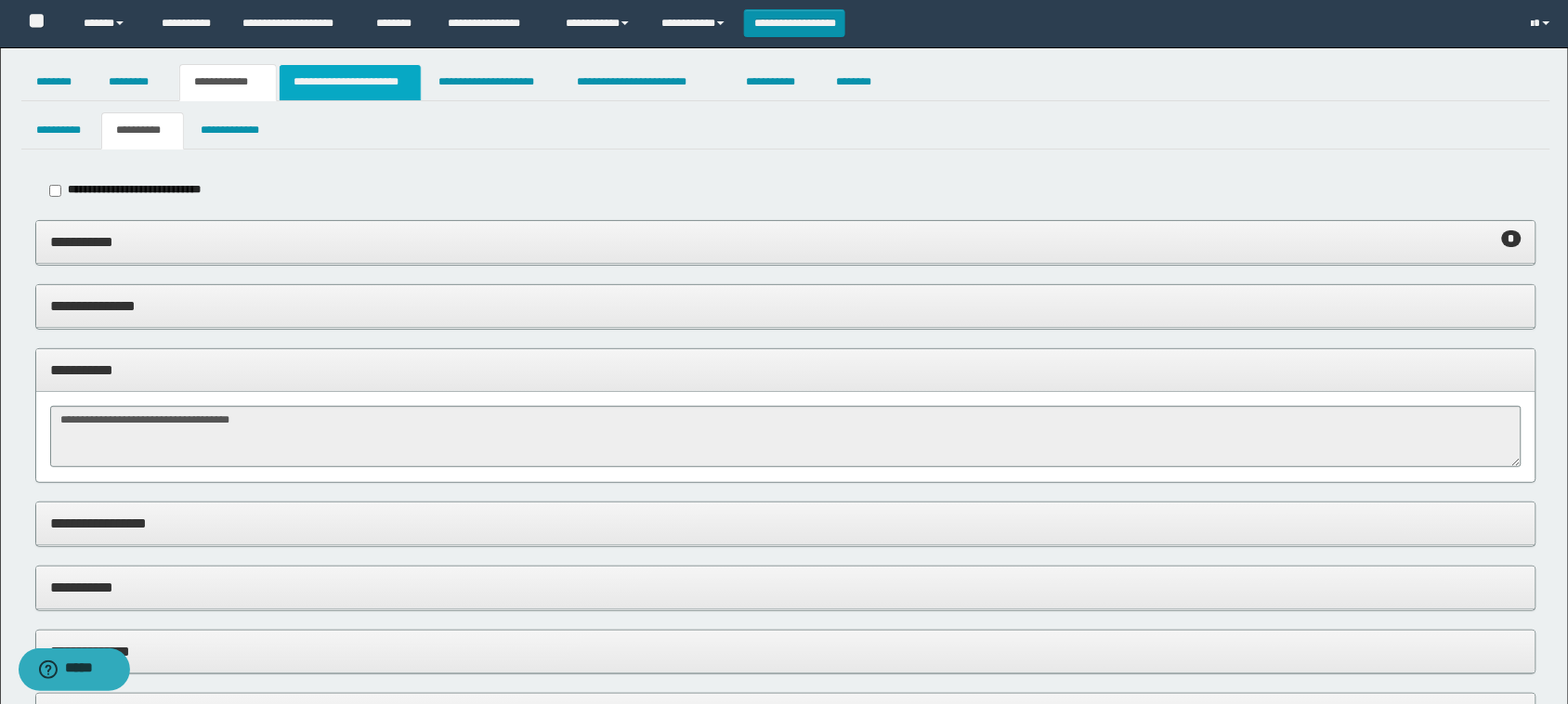 click on "**********" at bounding box center [350, 83] 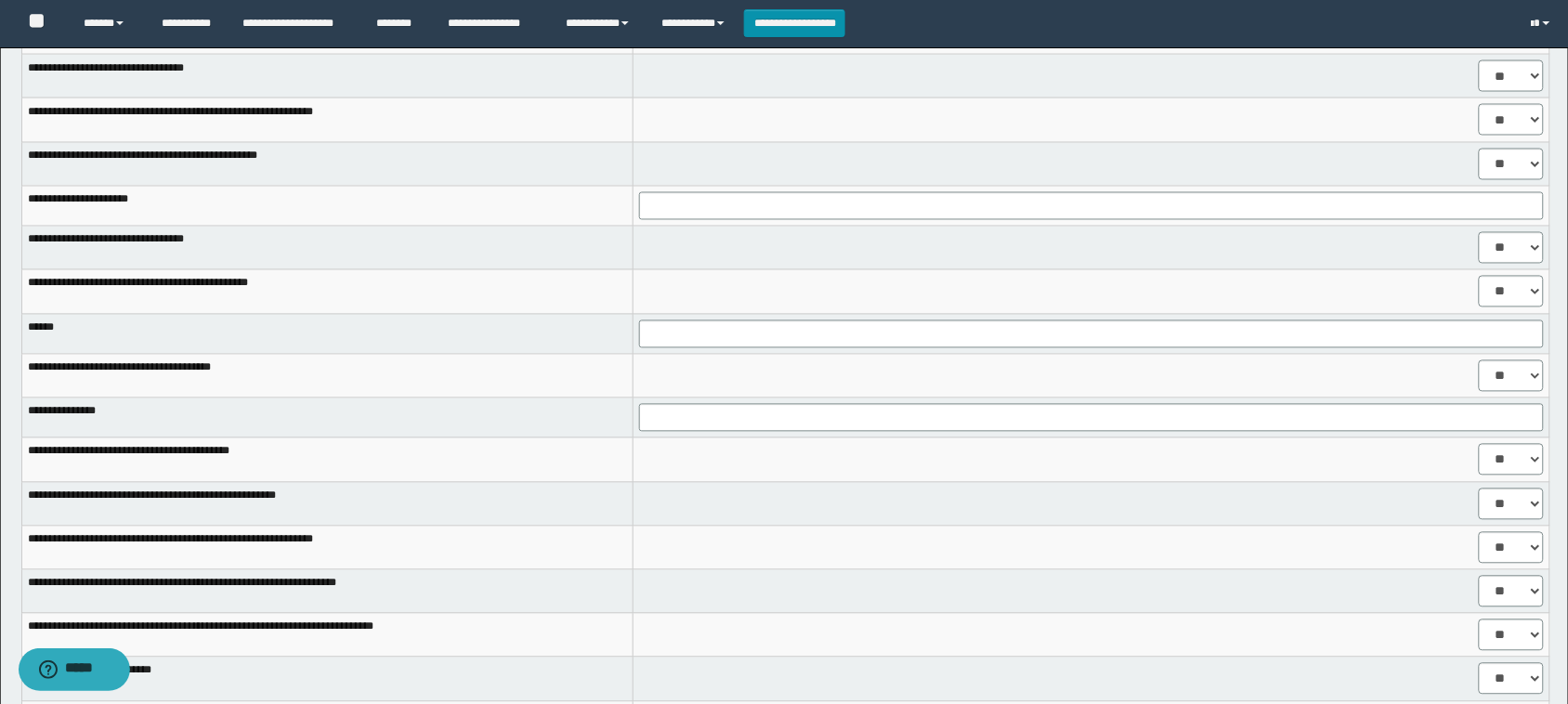 scroll, scrollTop: 929, scrollLeft: 0, axis: vertical 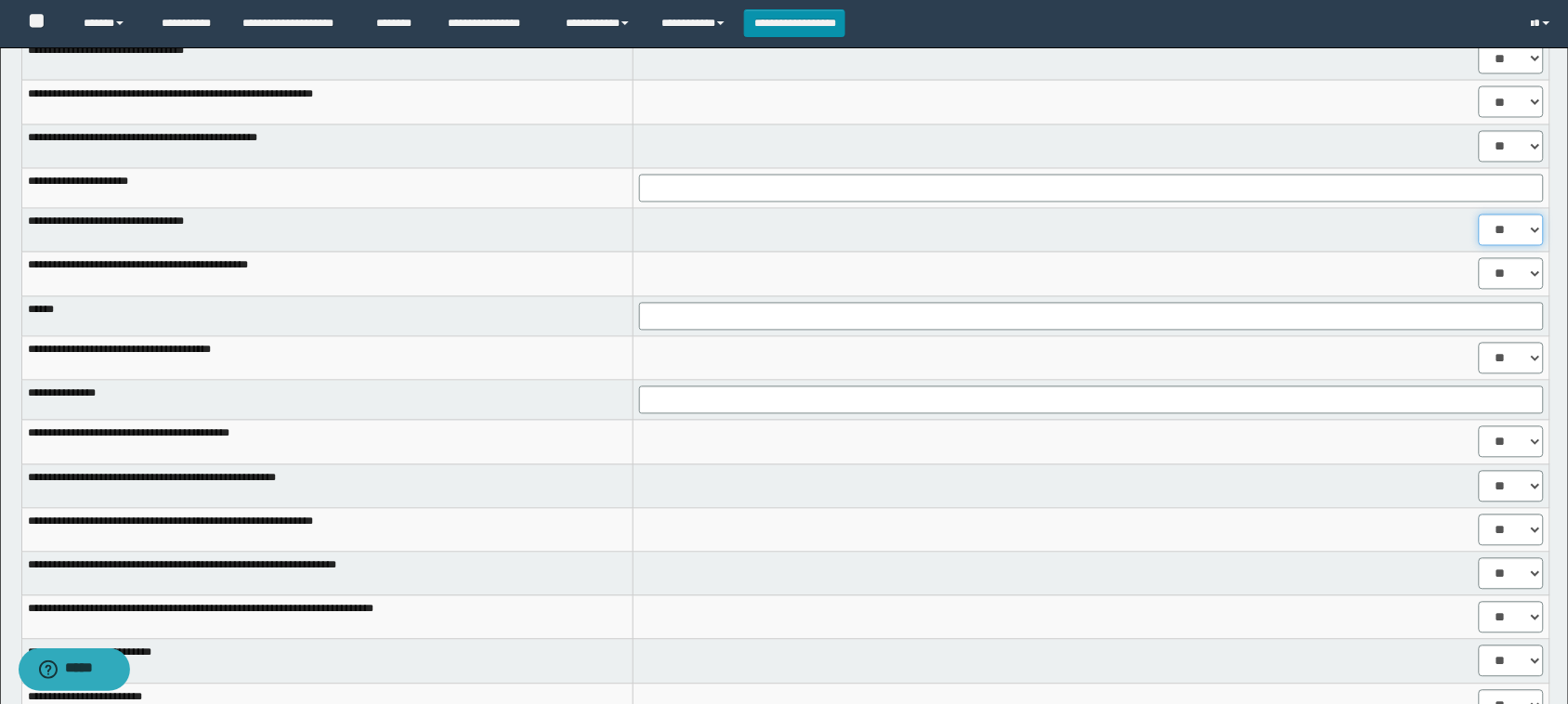 click on "**
**" at bounding box center (1511, 230) 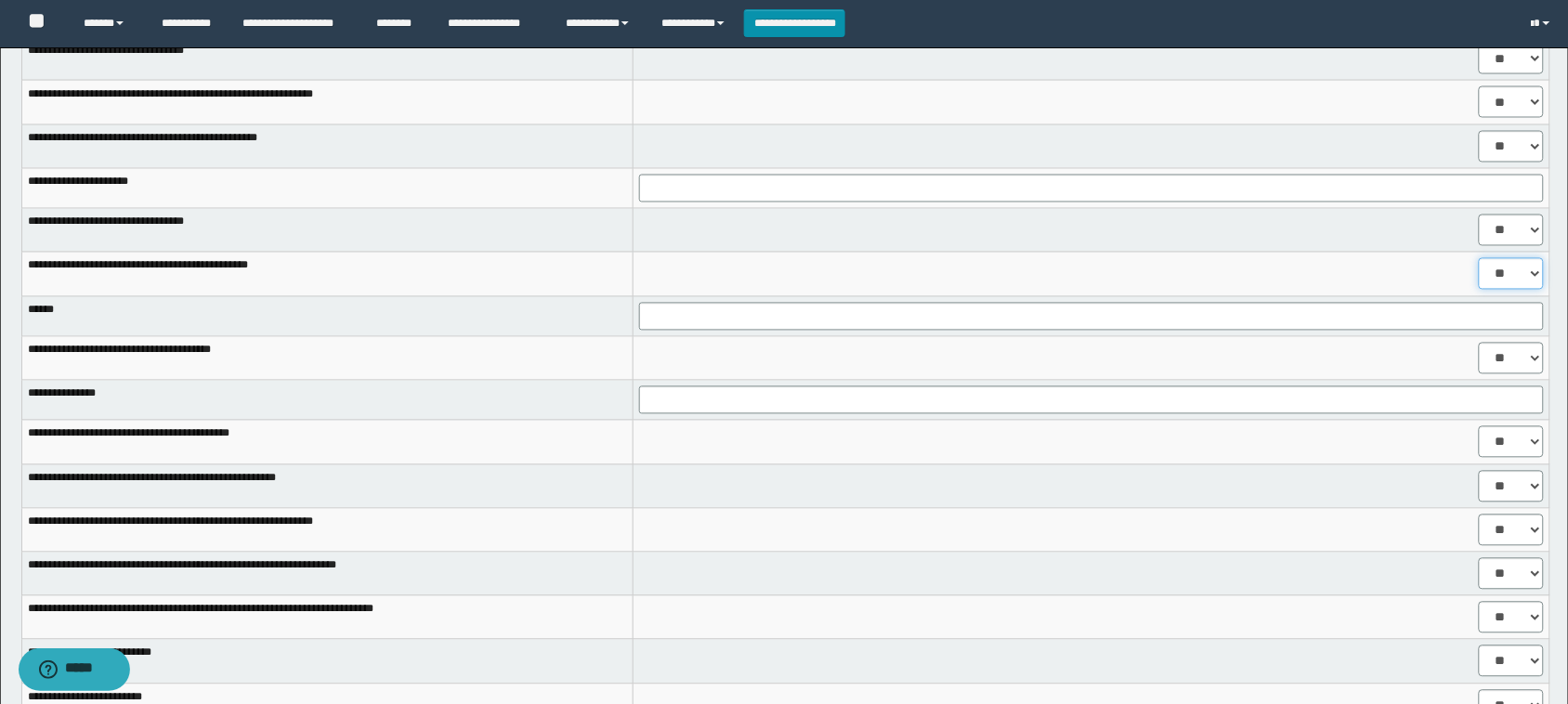 click on "**
**" at bounding box center (1511, 274) 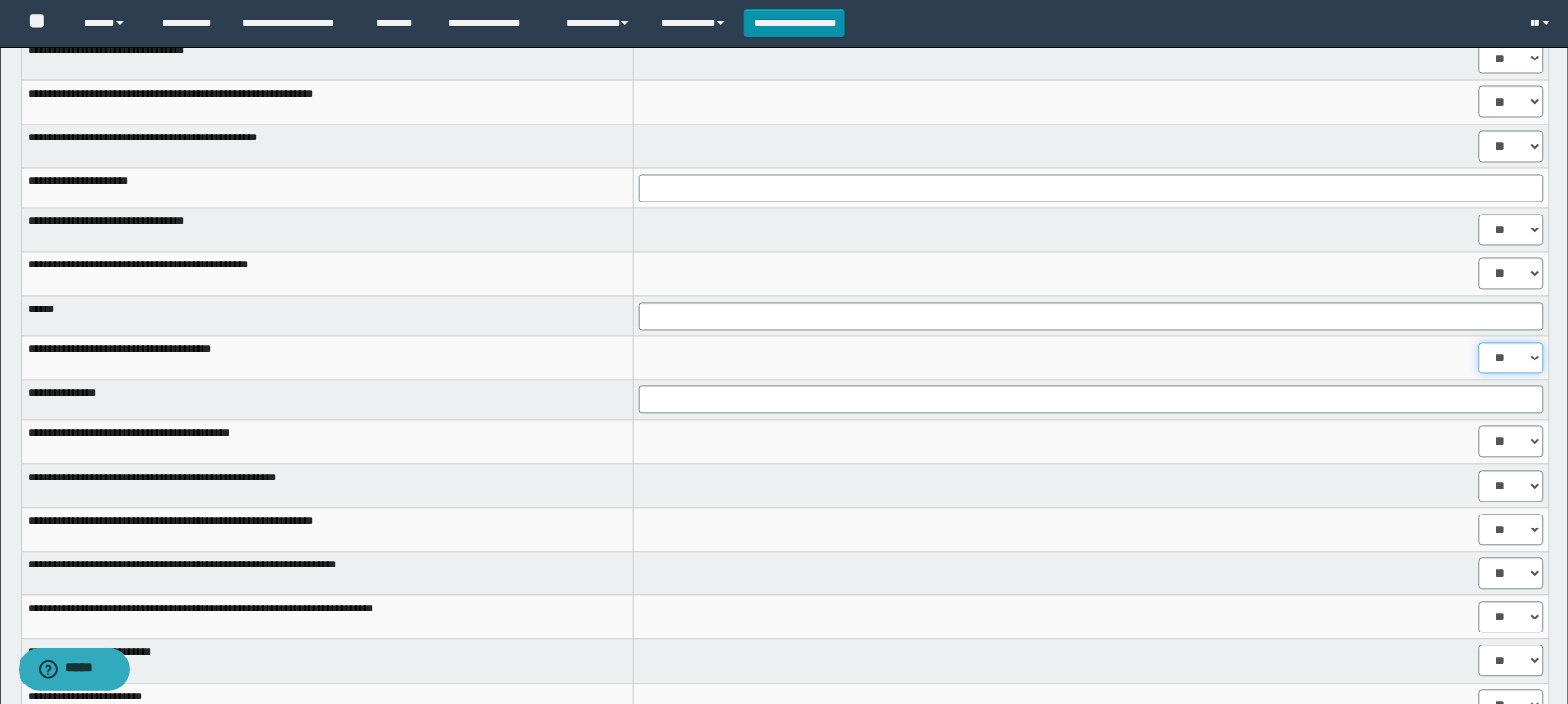 click on "**
**" at bounding box center [1511, 359] 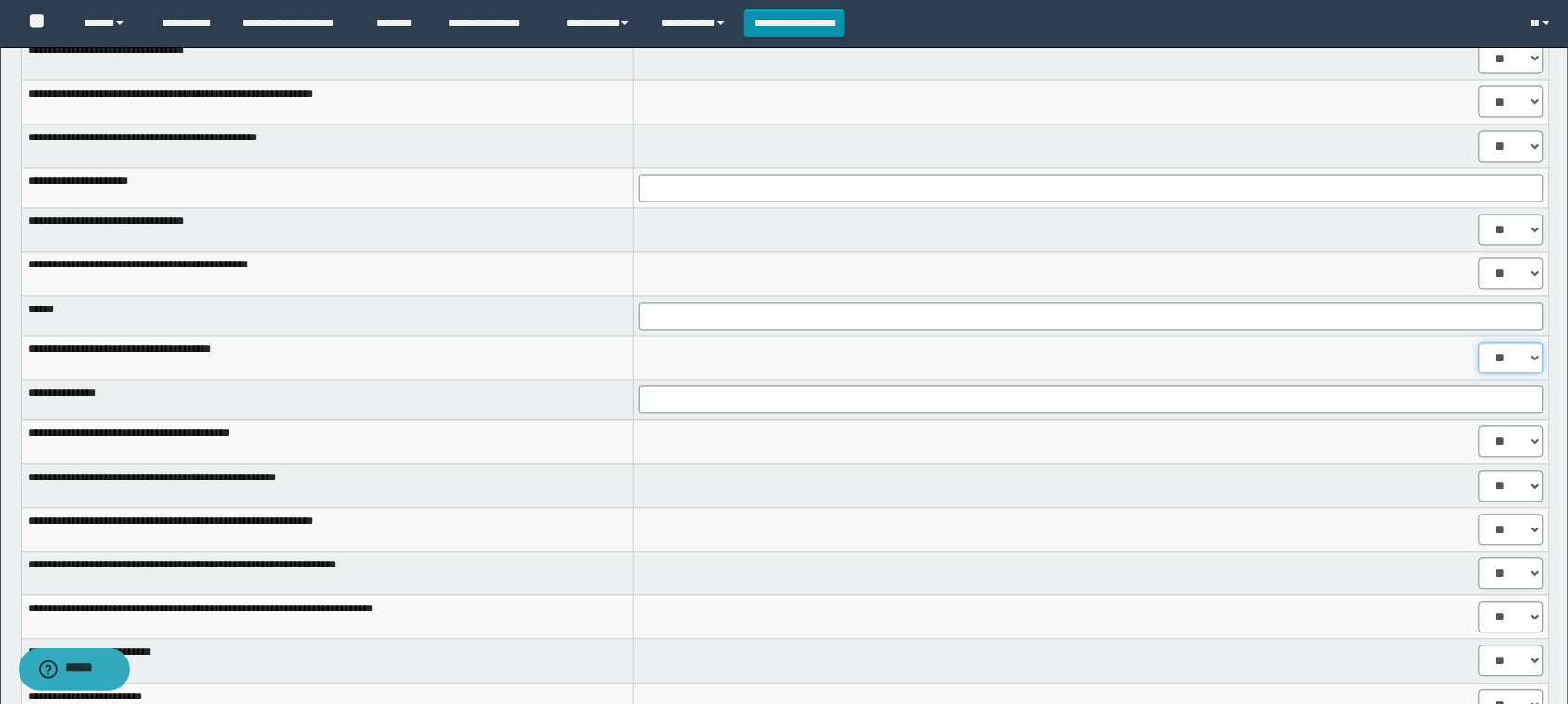 drag, startPoint x: 1524, startPoint y: 348, endPoint x: 1522, endPoint y: 414, distance: 66.030296 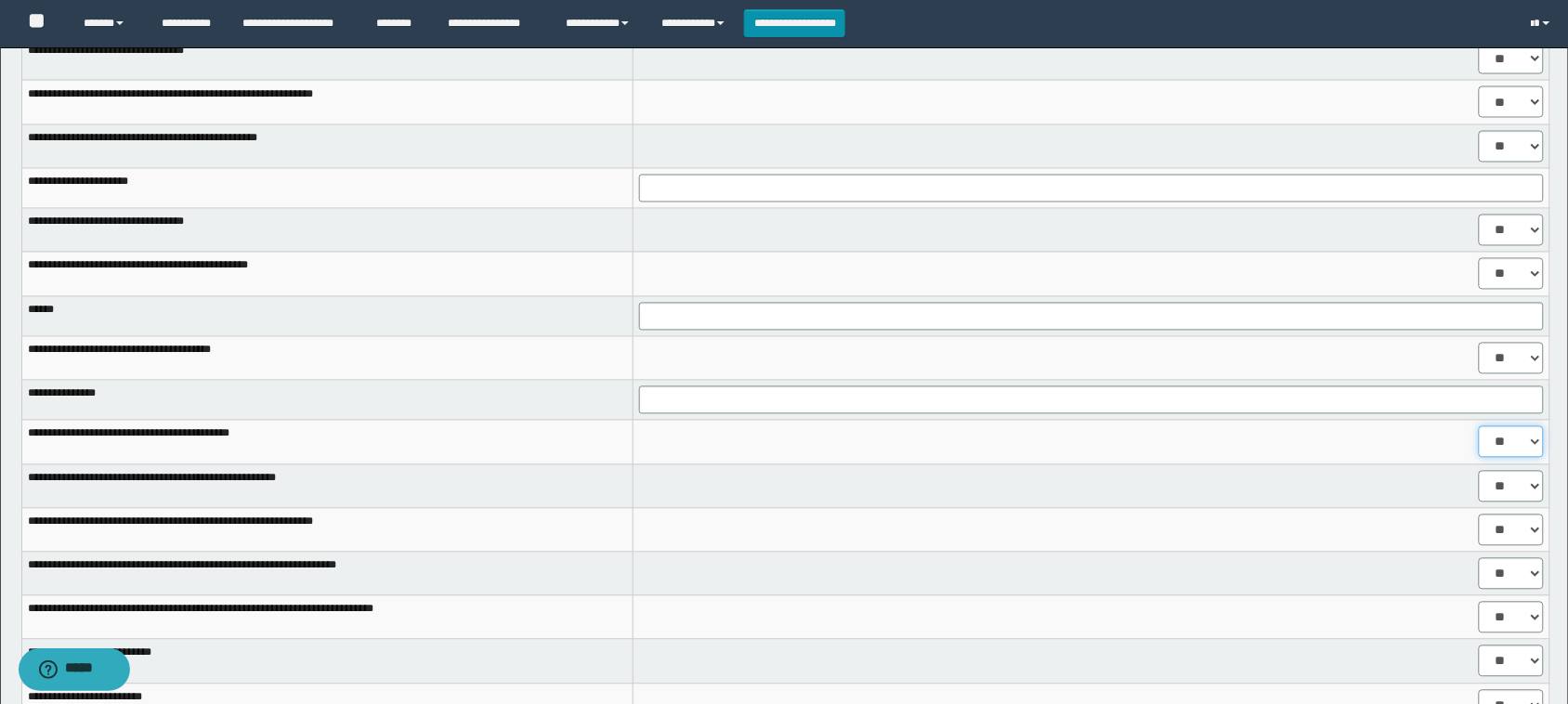 click on "**
**" at bounding box center [1511, 442] 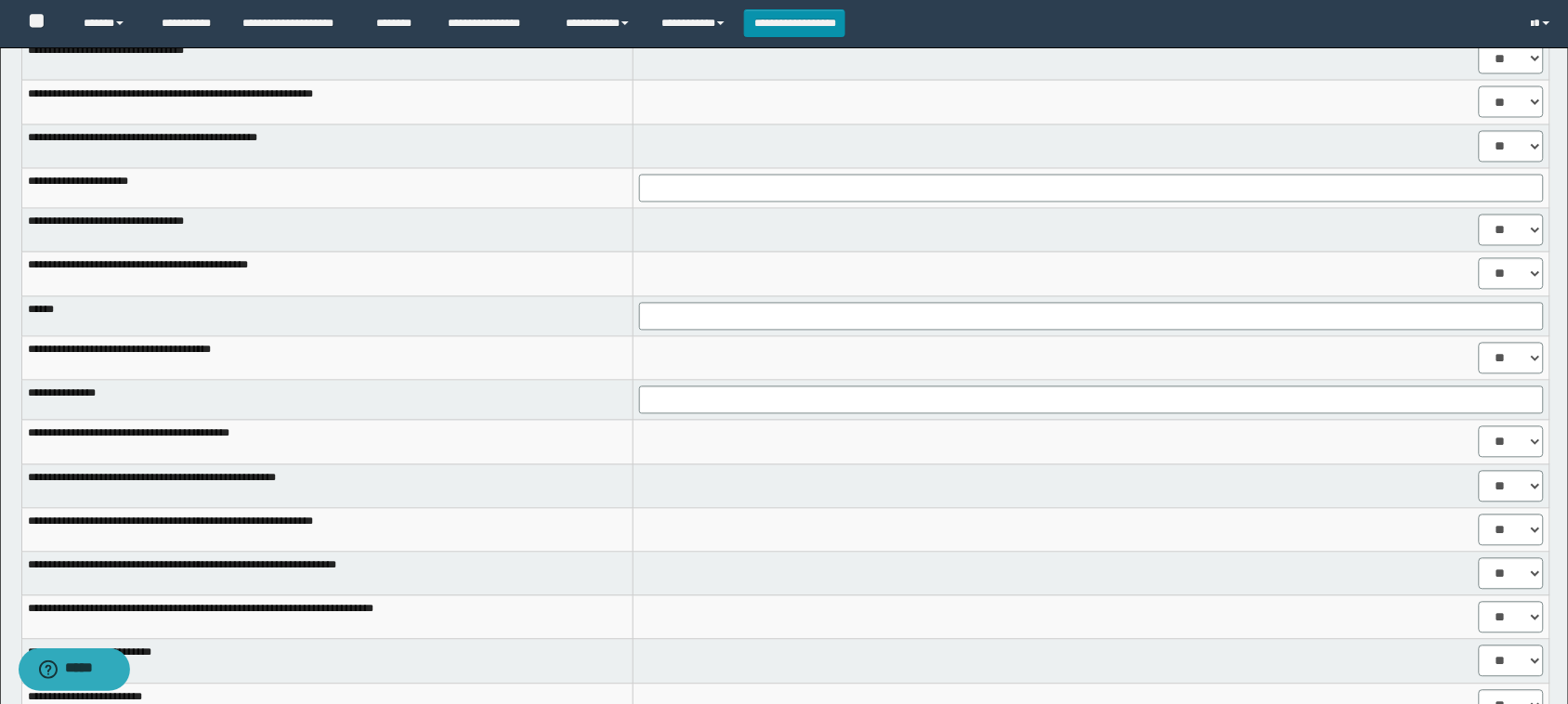 drag, startPoint x: 734, startPoint y: 336, endPoint x: 722, endPoint y: 312, distance: 26.832816 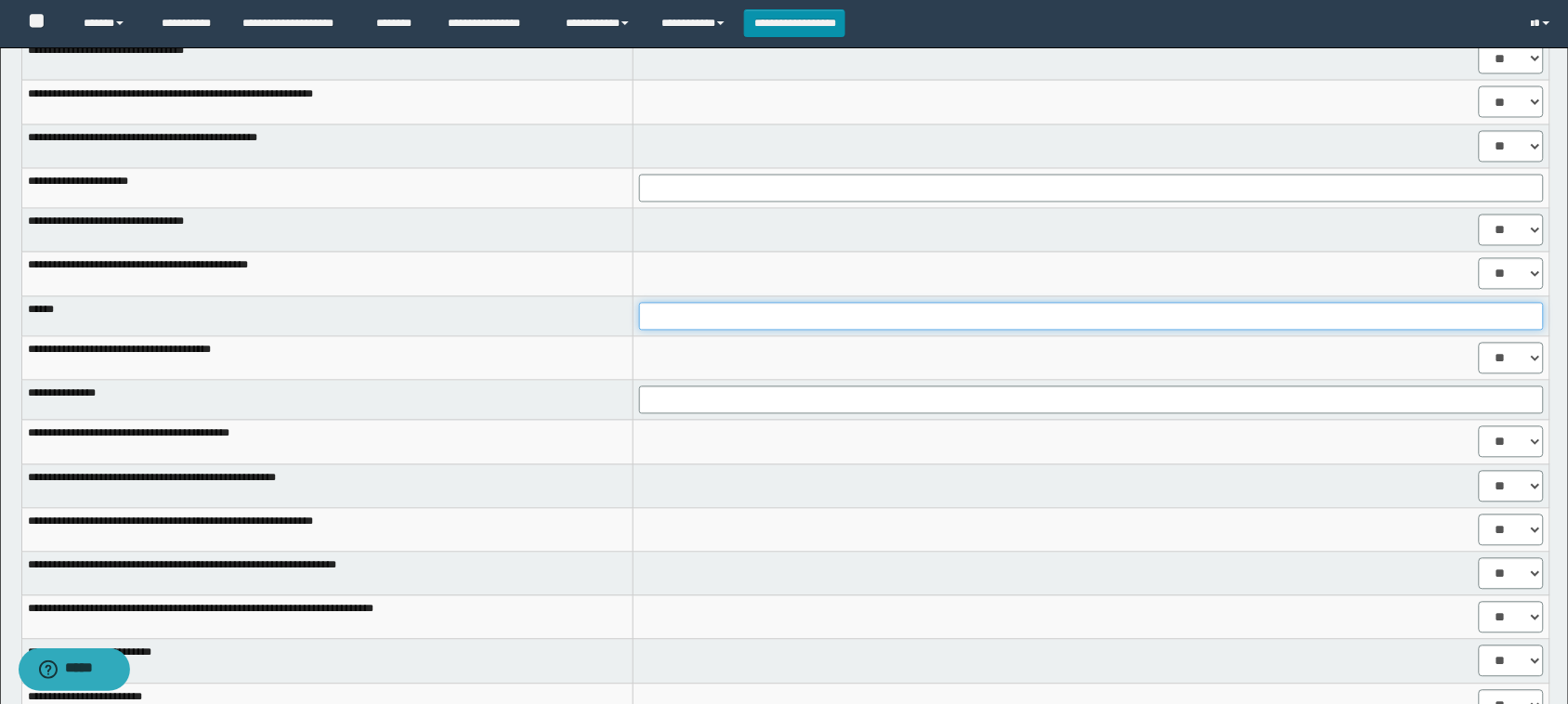 click at bounding box center [1091, 317] 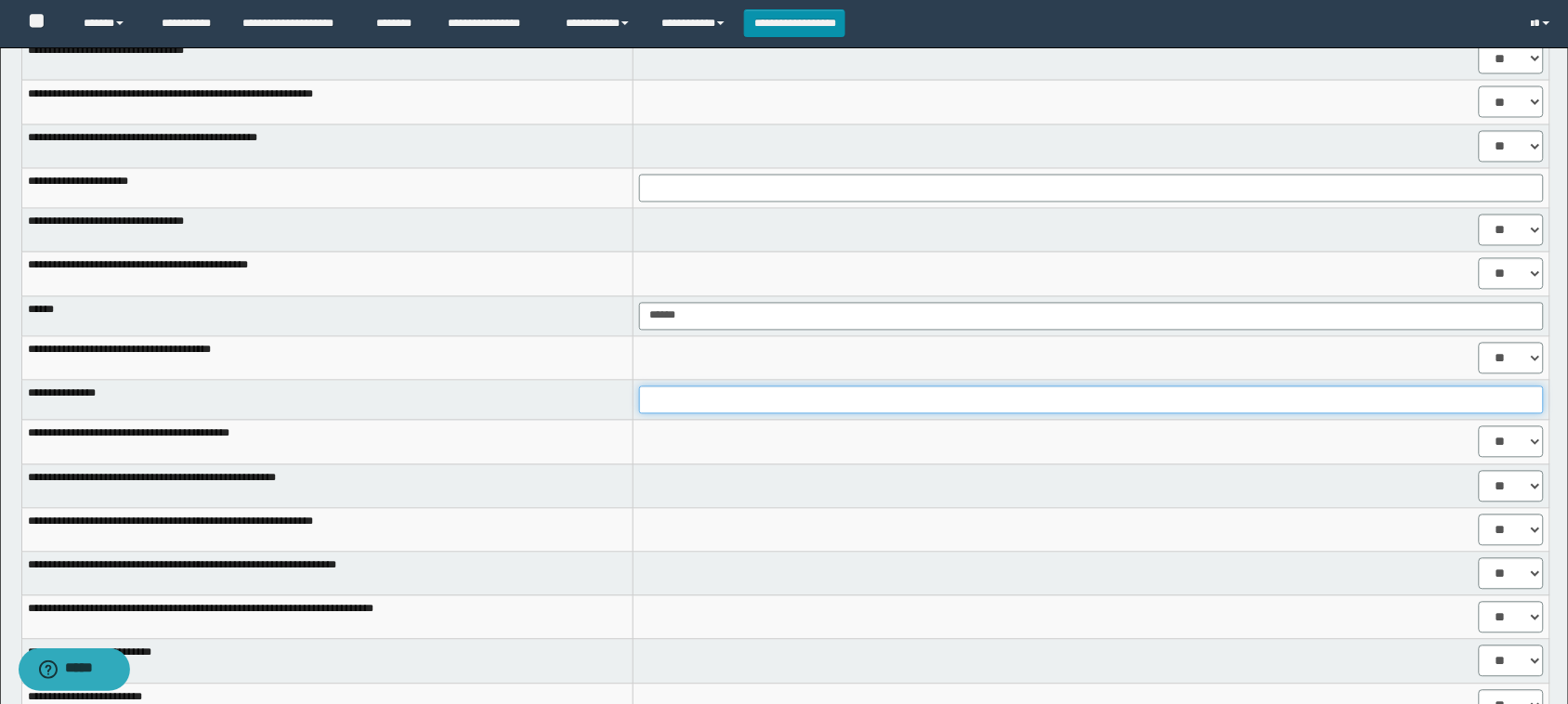 click at bounding box center (1091, 400) 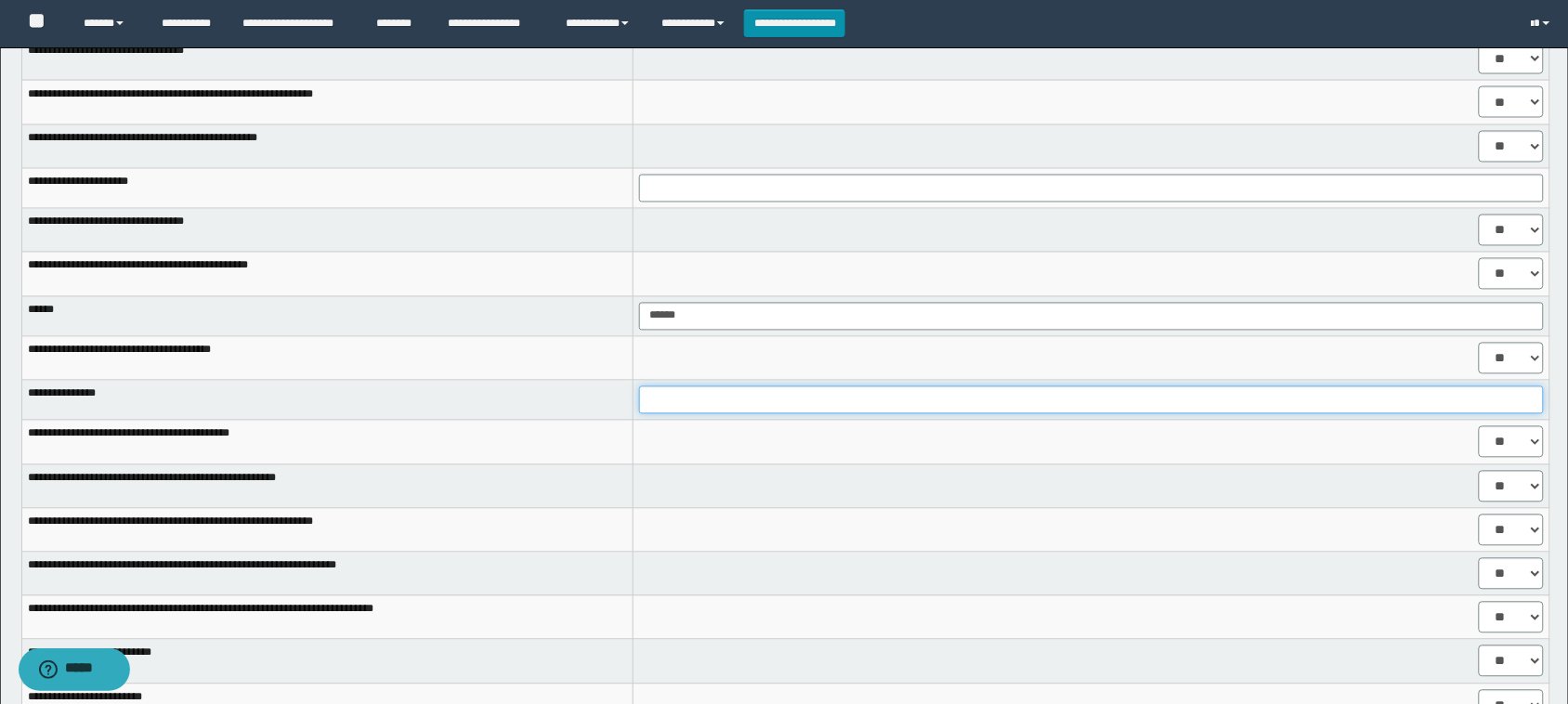 type on "**********" 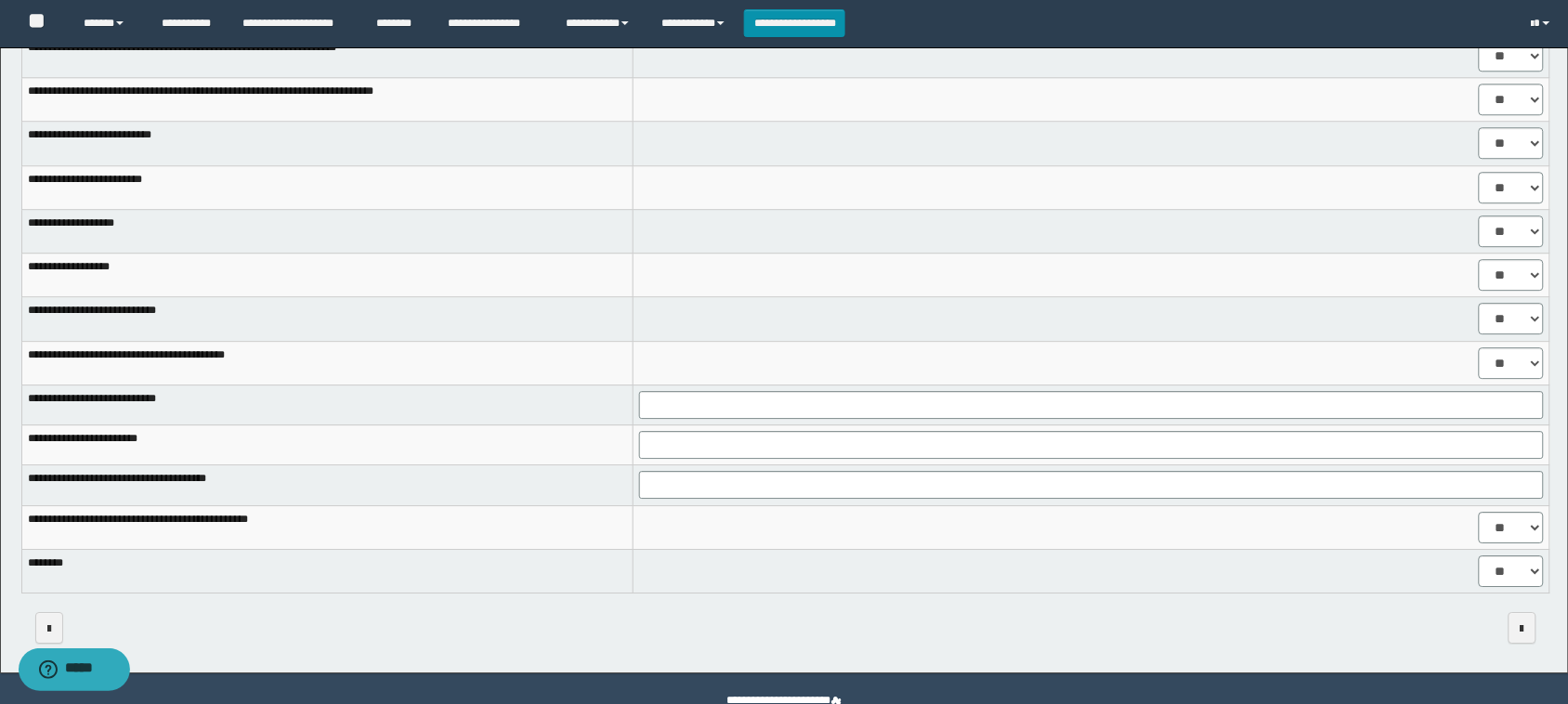 scroll, scrollTop: 1488, scrollLeft: 0, axis: vertical 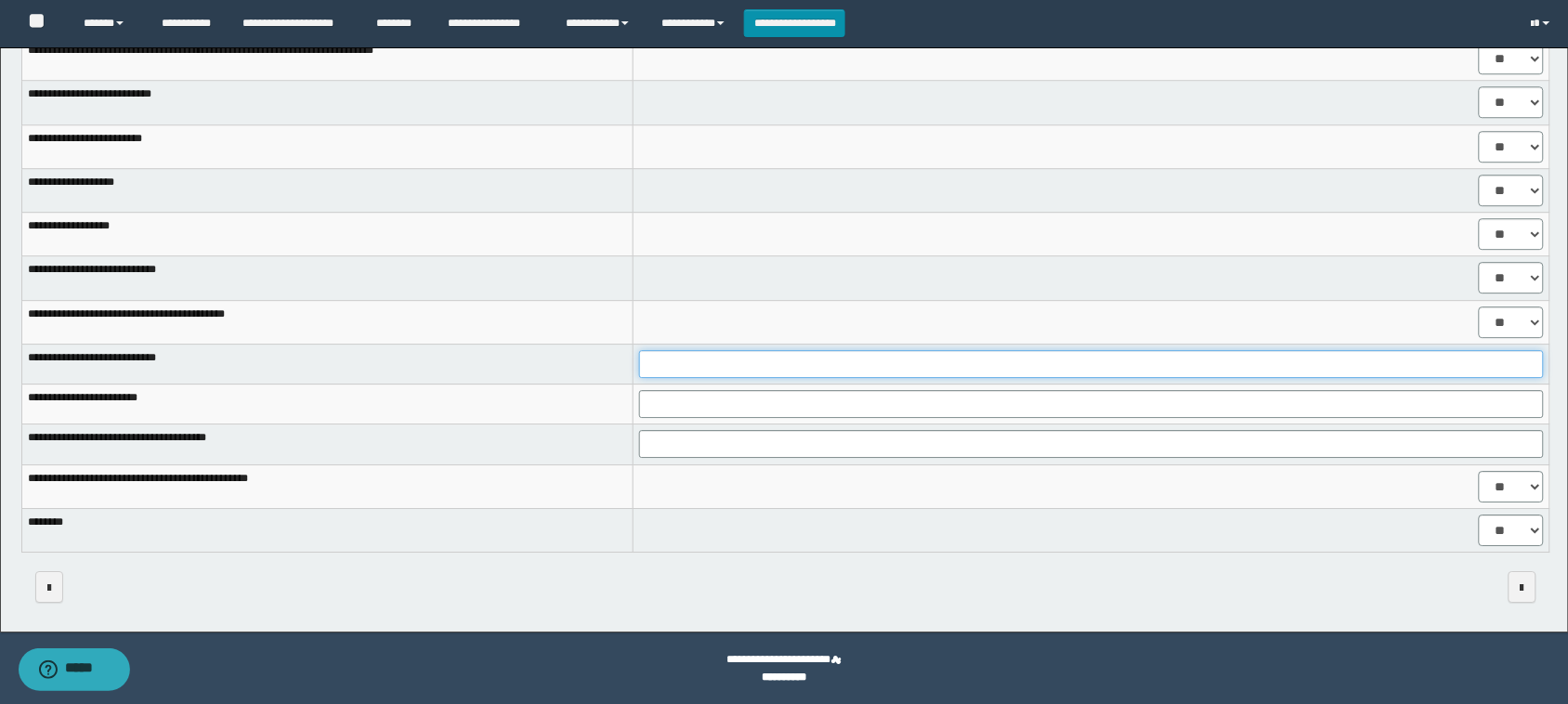 drag, startPoint x: 769, startPoint y: 376, endPoint x: 777, endPoint y: 370, distance: 10 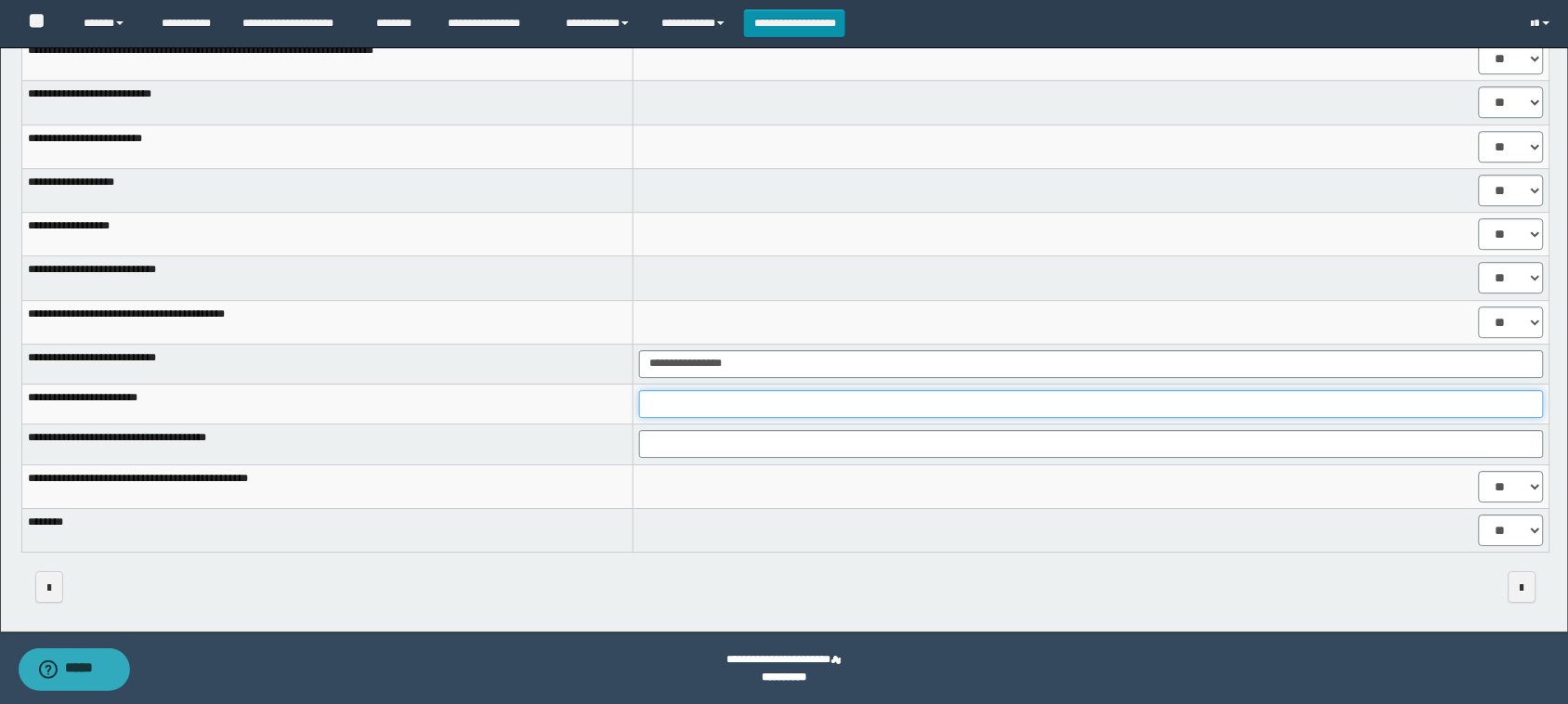 click at bounding box center (1091, 404) 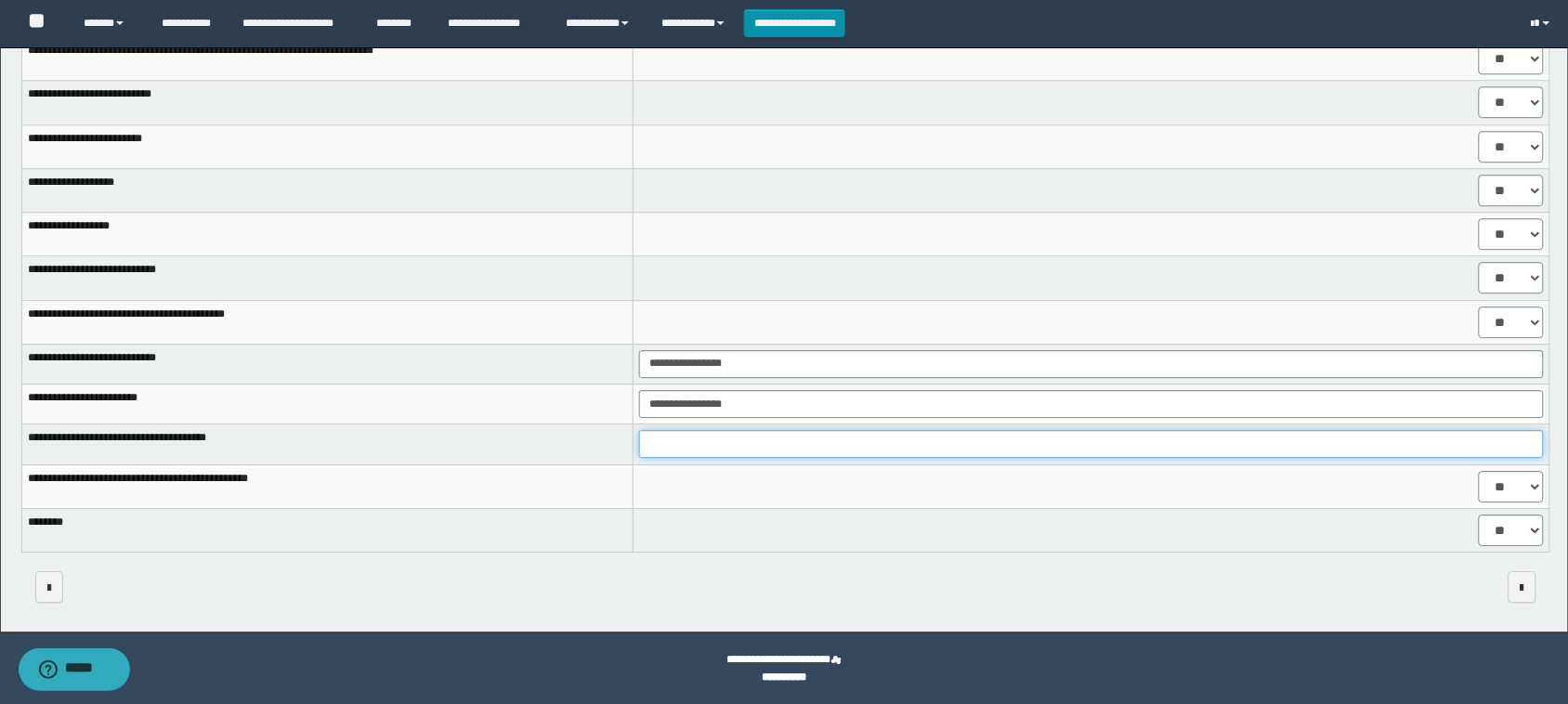 drag, startPoint x: 830, startPoint y: 443, endPoint x: 856, endPoint y: 455, distance: 28.635642 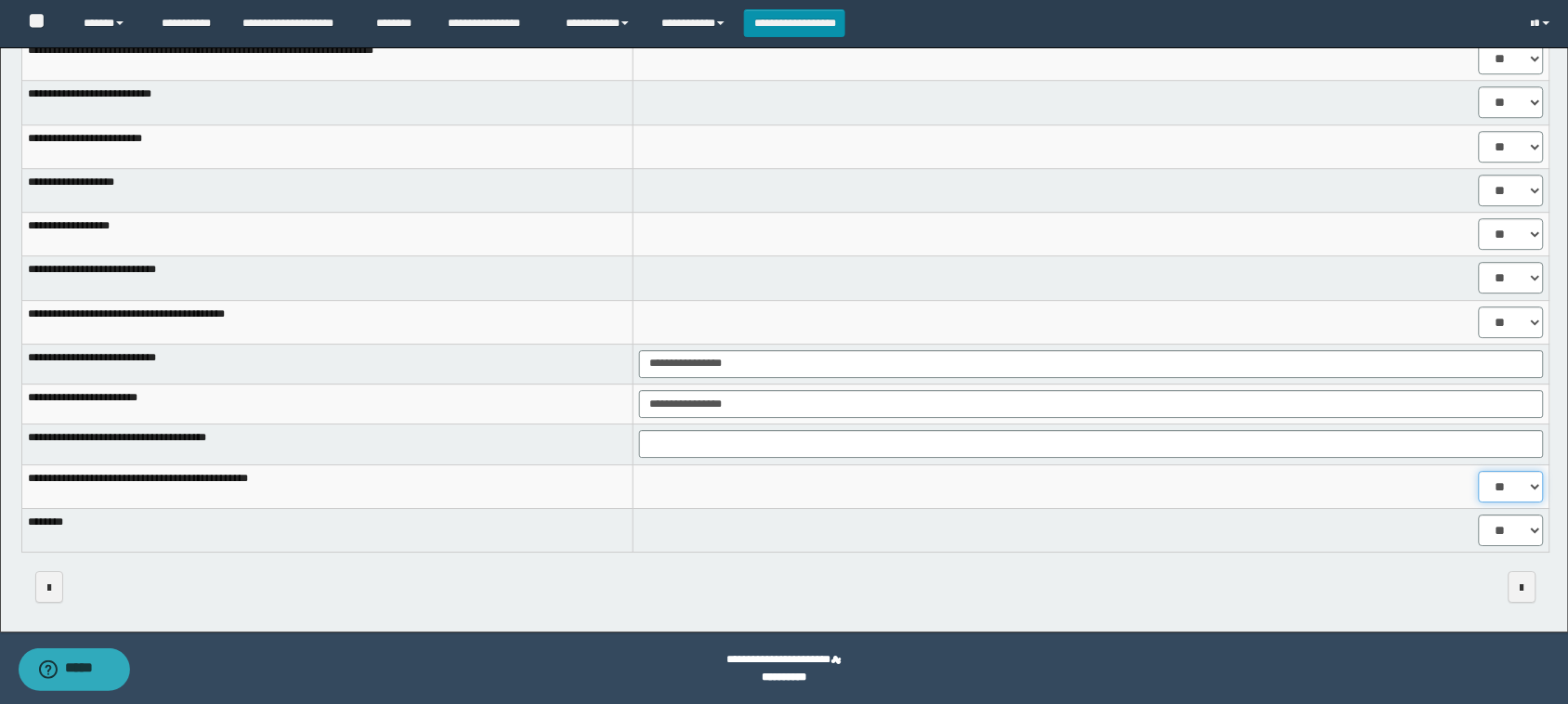 click on "**
**" at bounding box center [1511, 487] 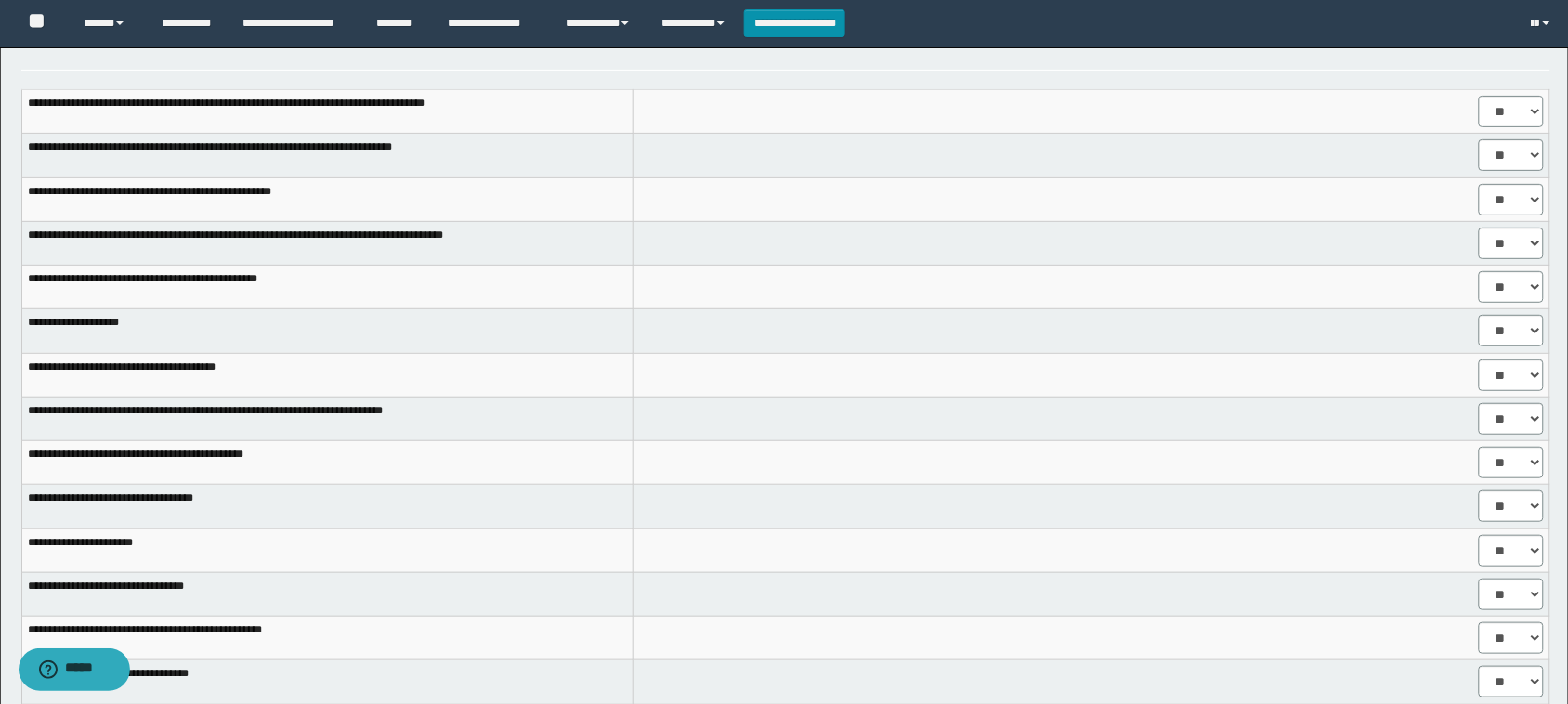 scroll, scrollTop: 0, scrollLeft: 0, axis: both 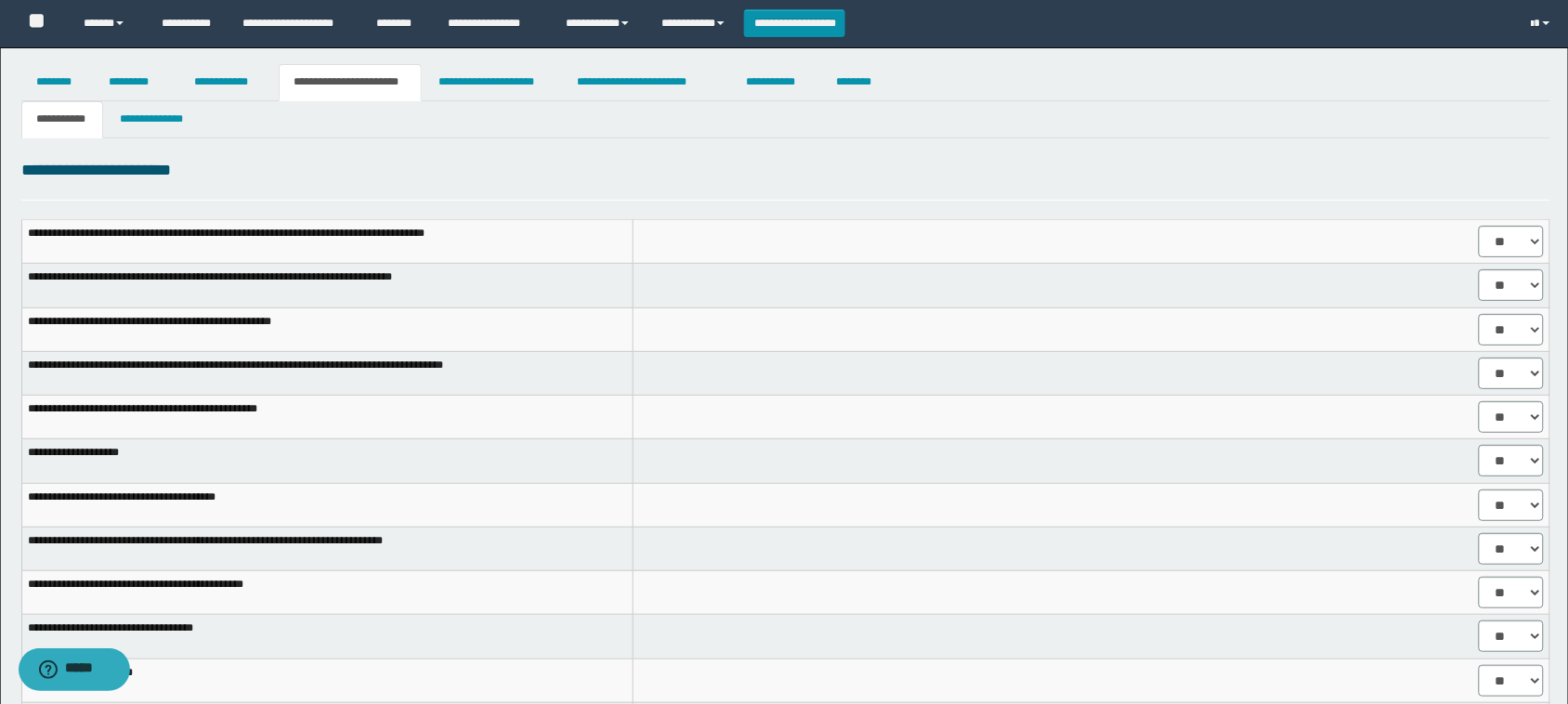 click on "**********" at bounding box center (786, 120) 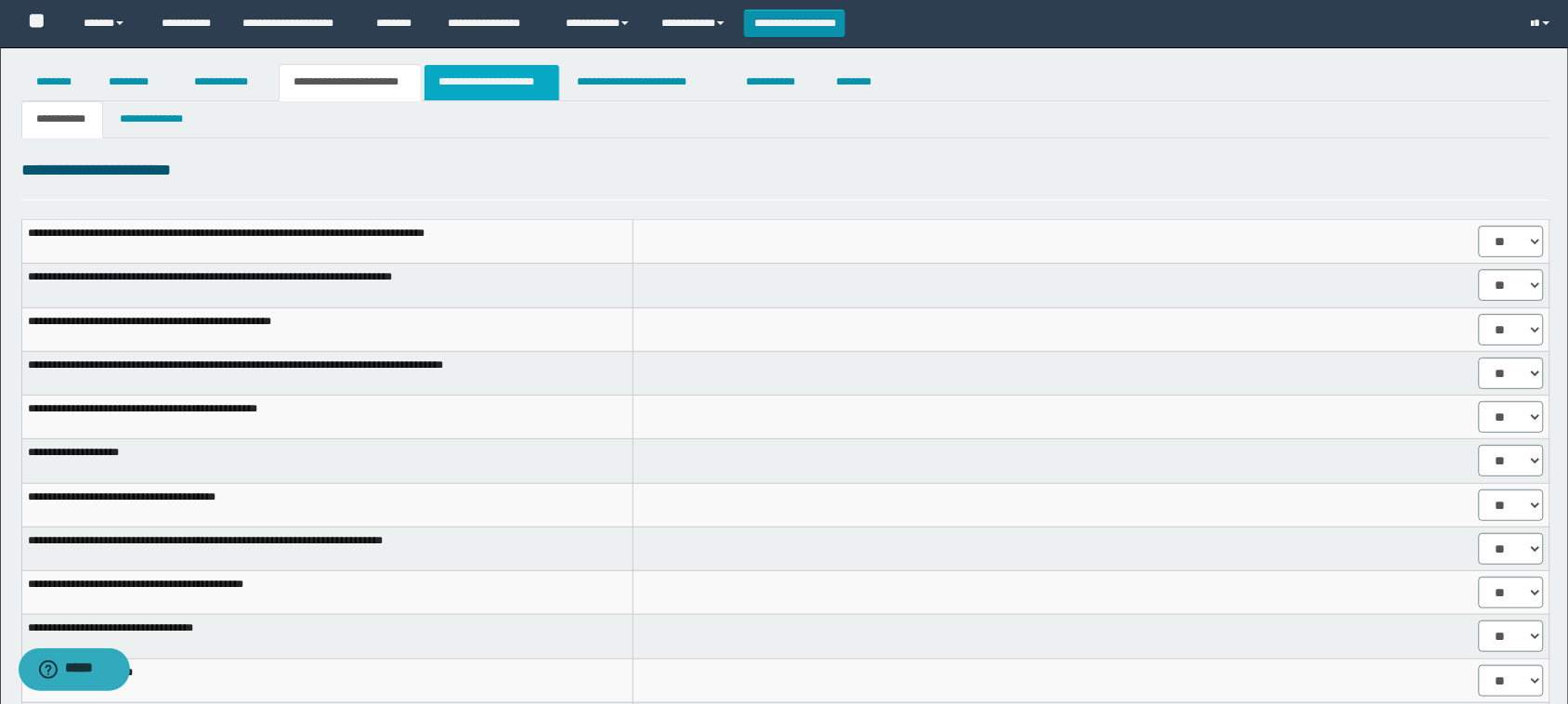 click on "**********" at bounding box center [491, 83] 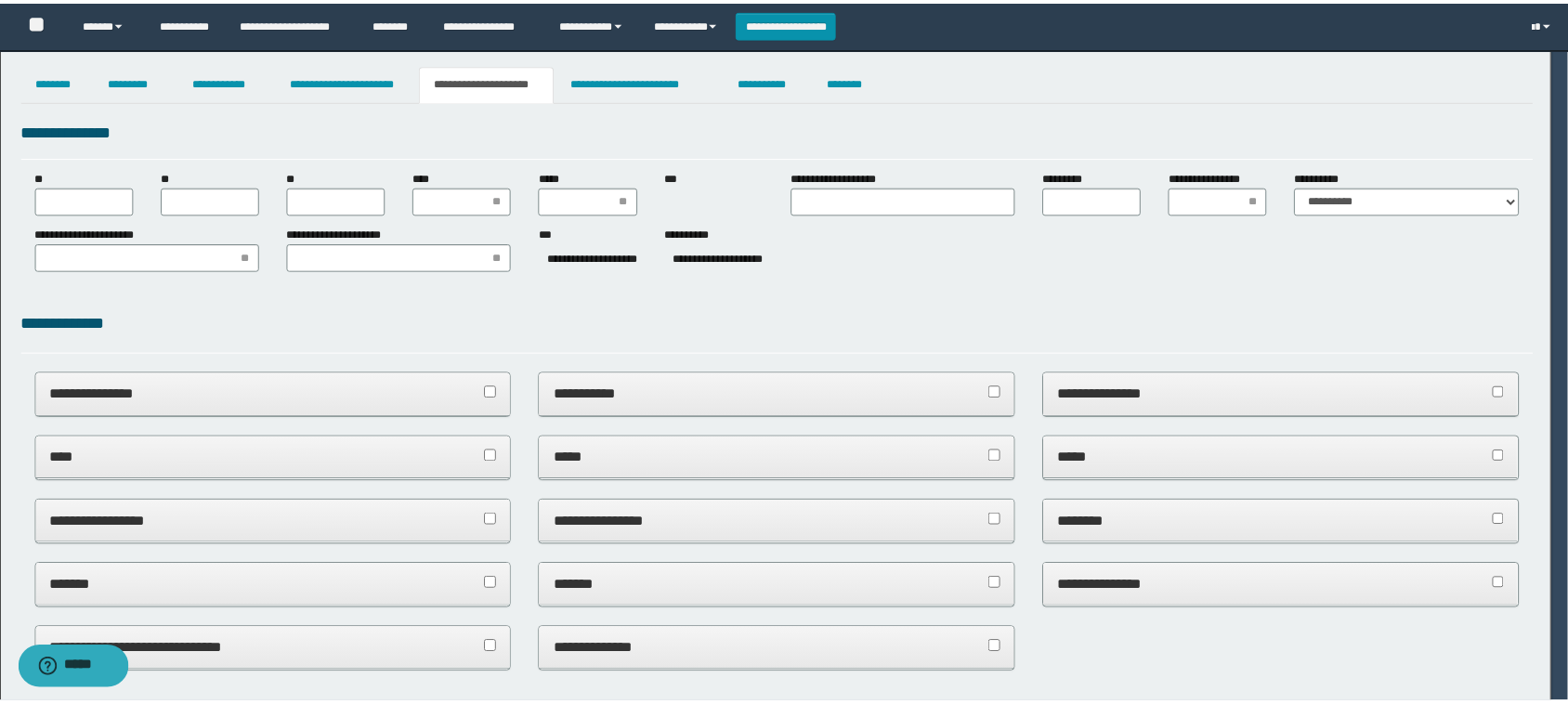 scroll, scrollTop: 0, scrollLeft: 0, axis: both 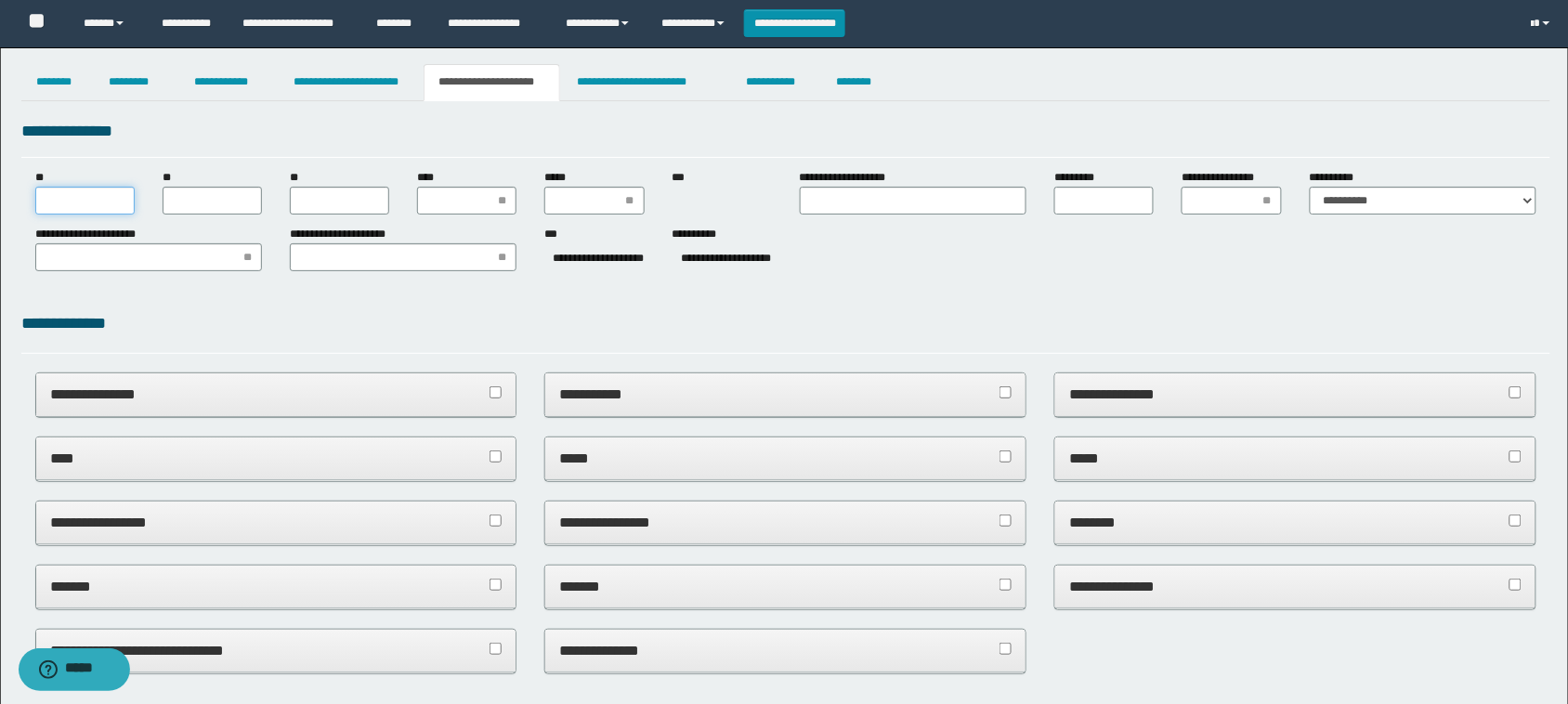 drag, startPoint x: 105, startPoint y: 206, endPoint x: 146, endPoint y: 209, distance: 41.10961 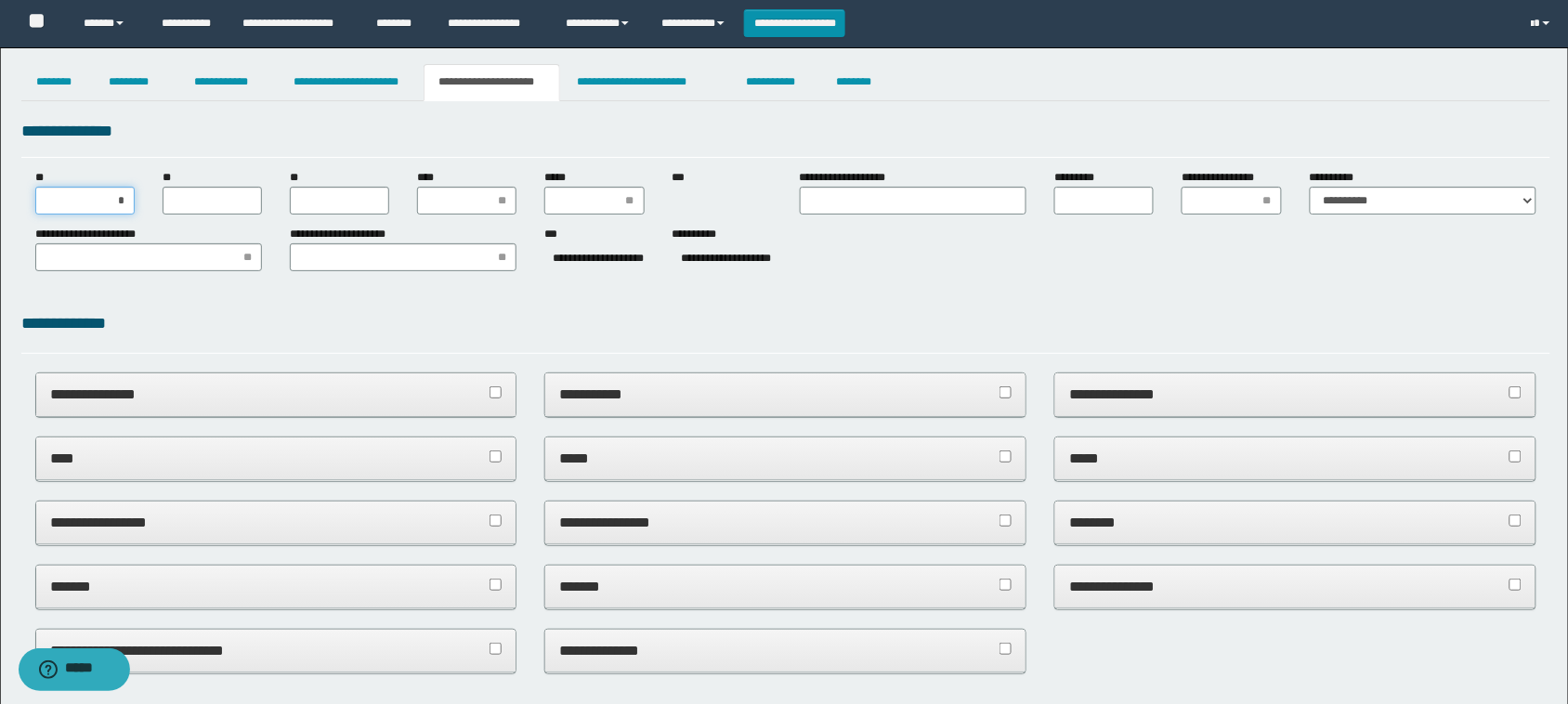 type on "**" 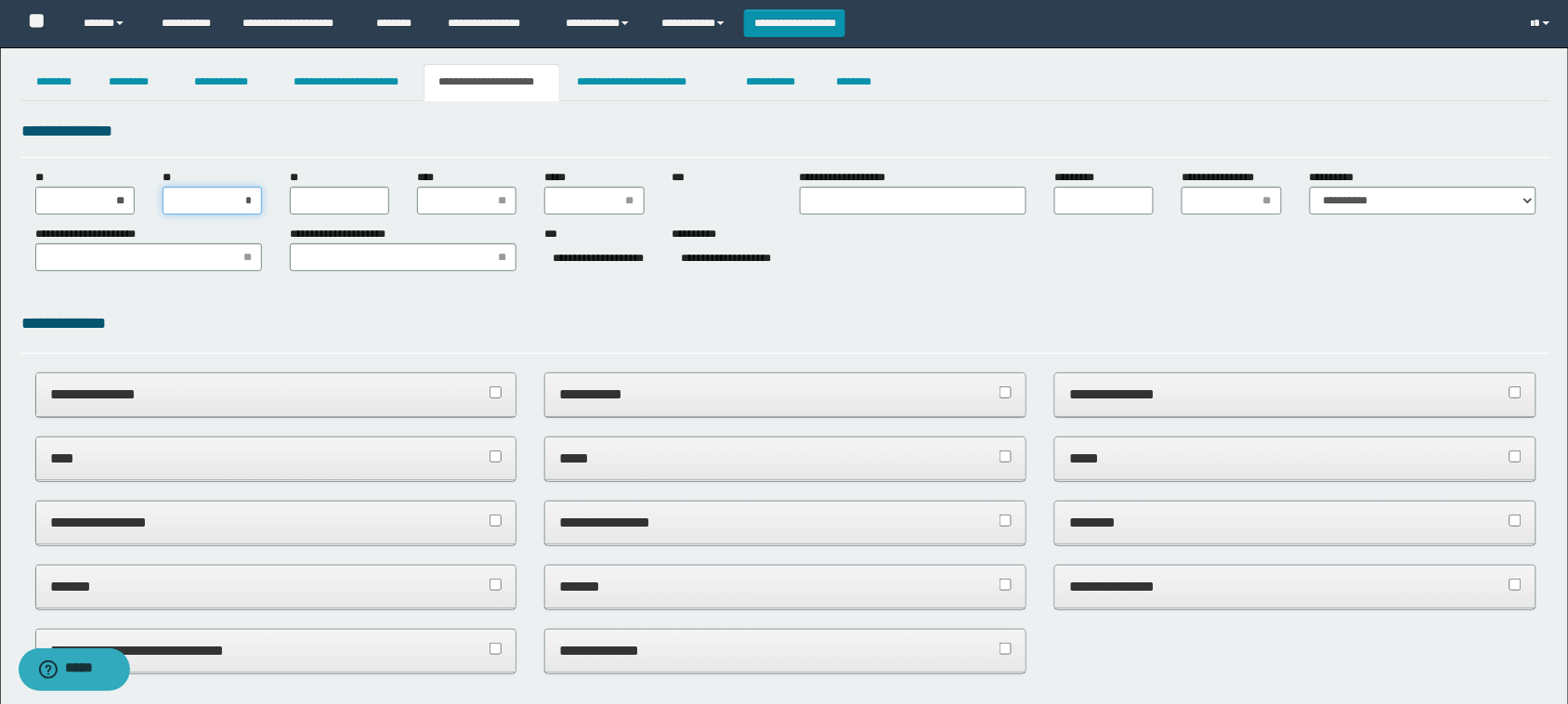 type on "**" 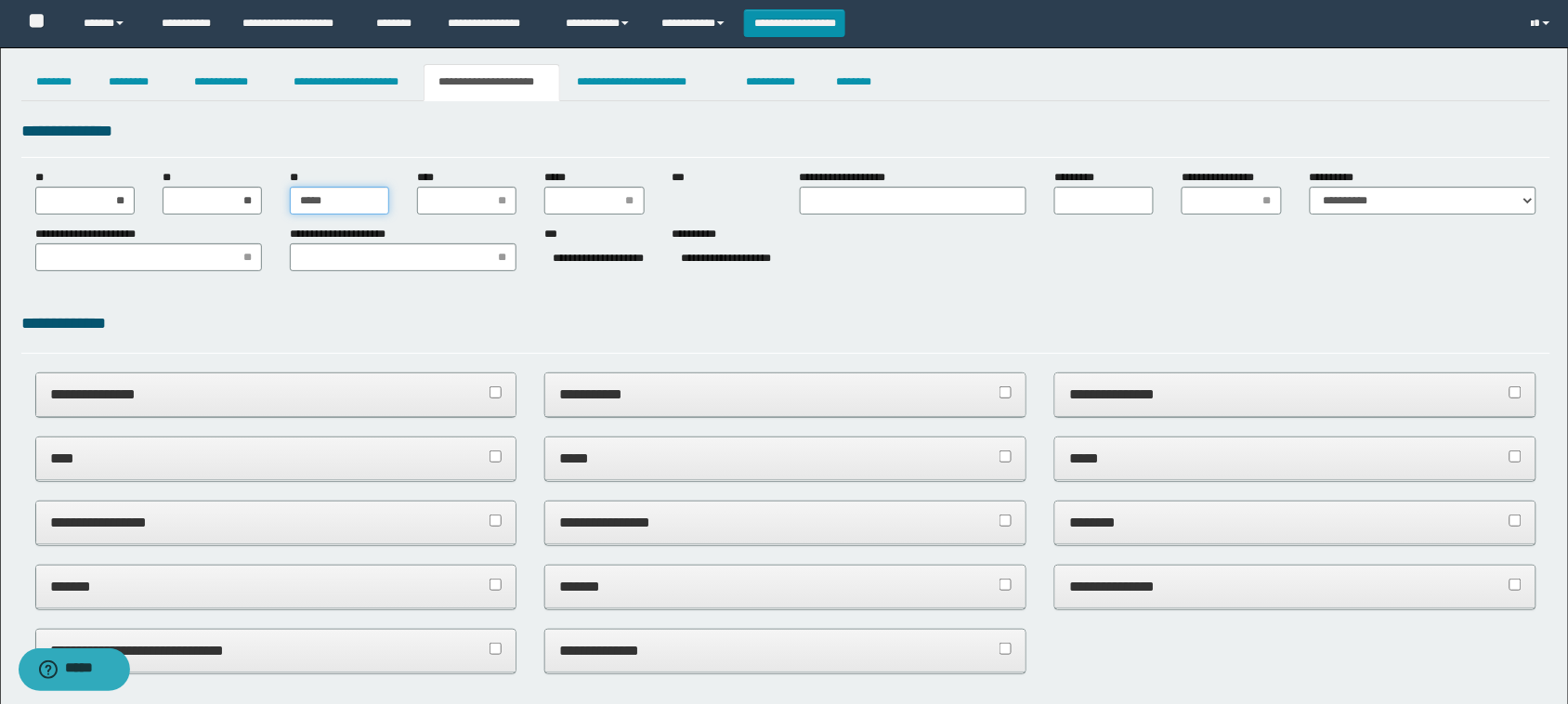 type on "******" 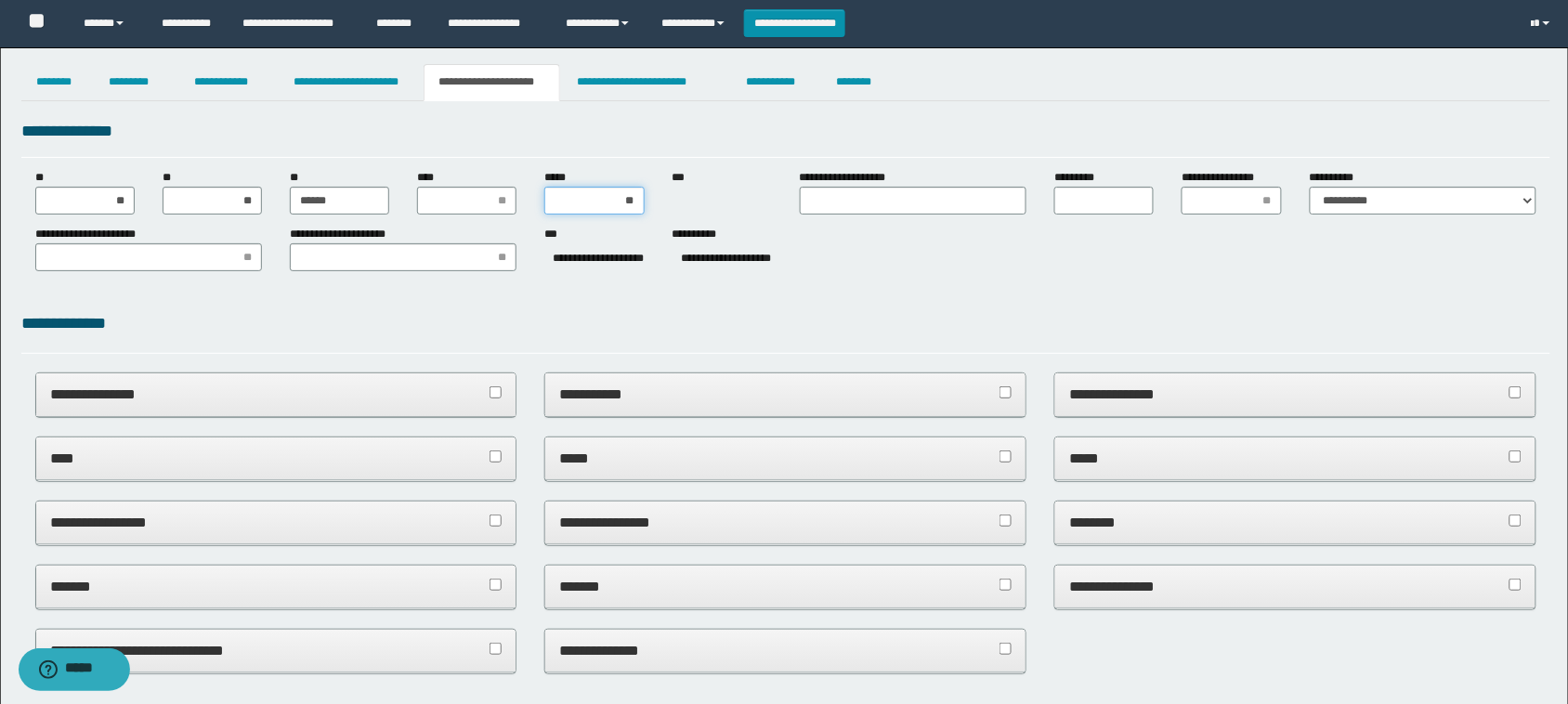 type on "***" 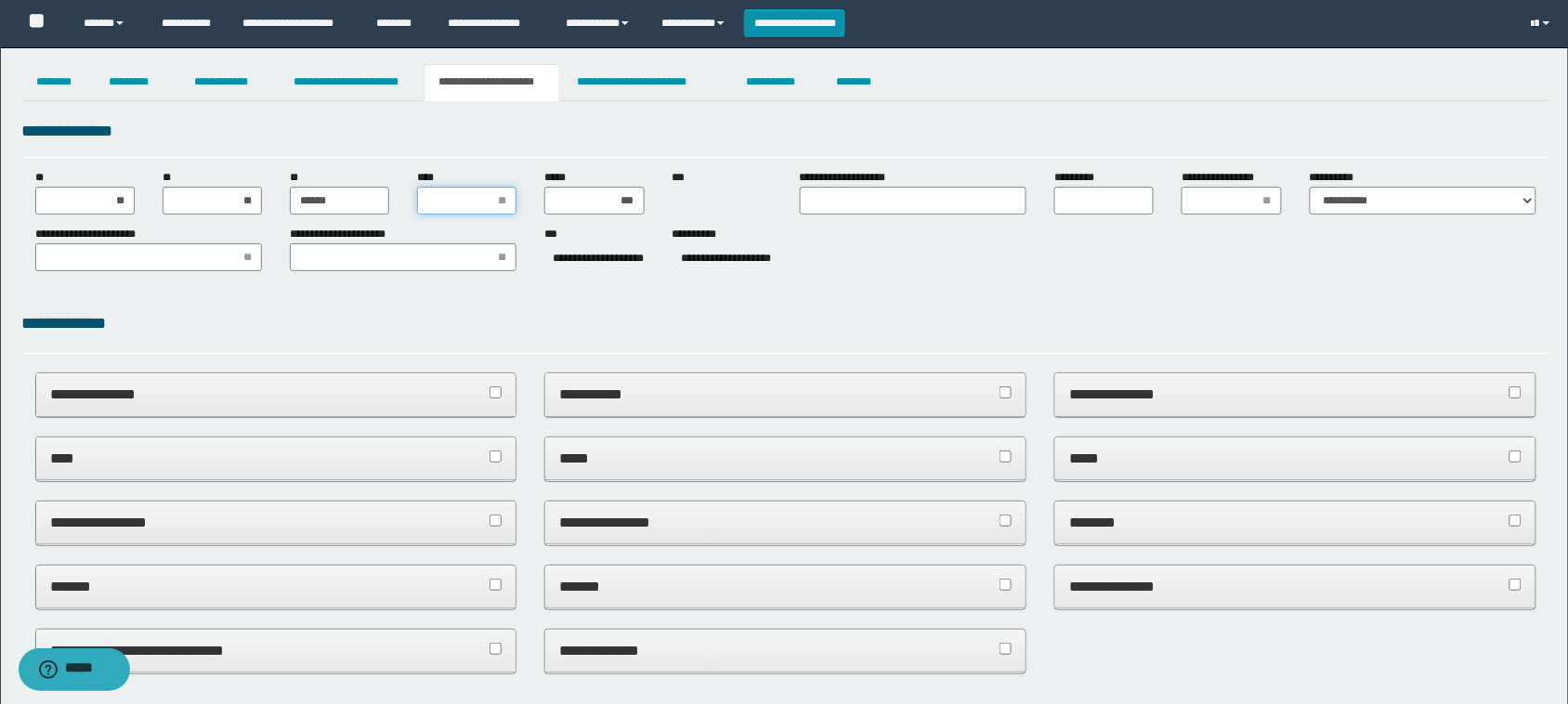 click on "****" at bounding box center [466, 201] 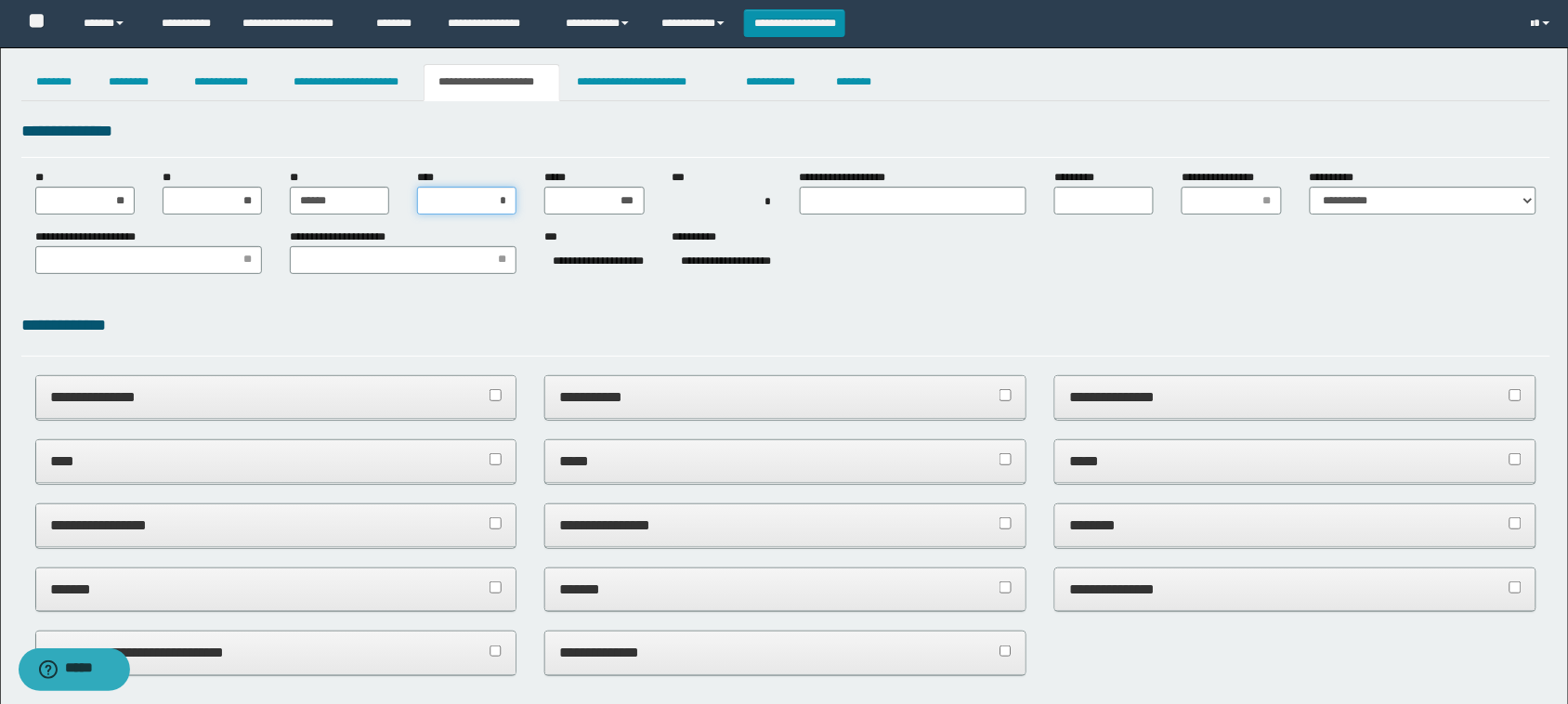 type on "**" 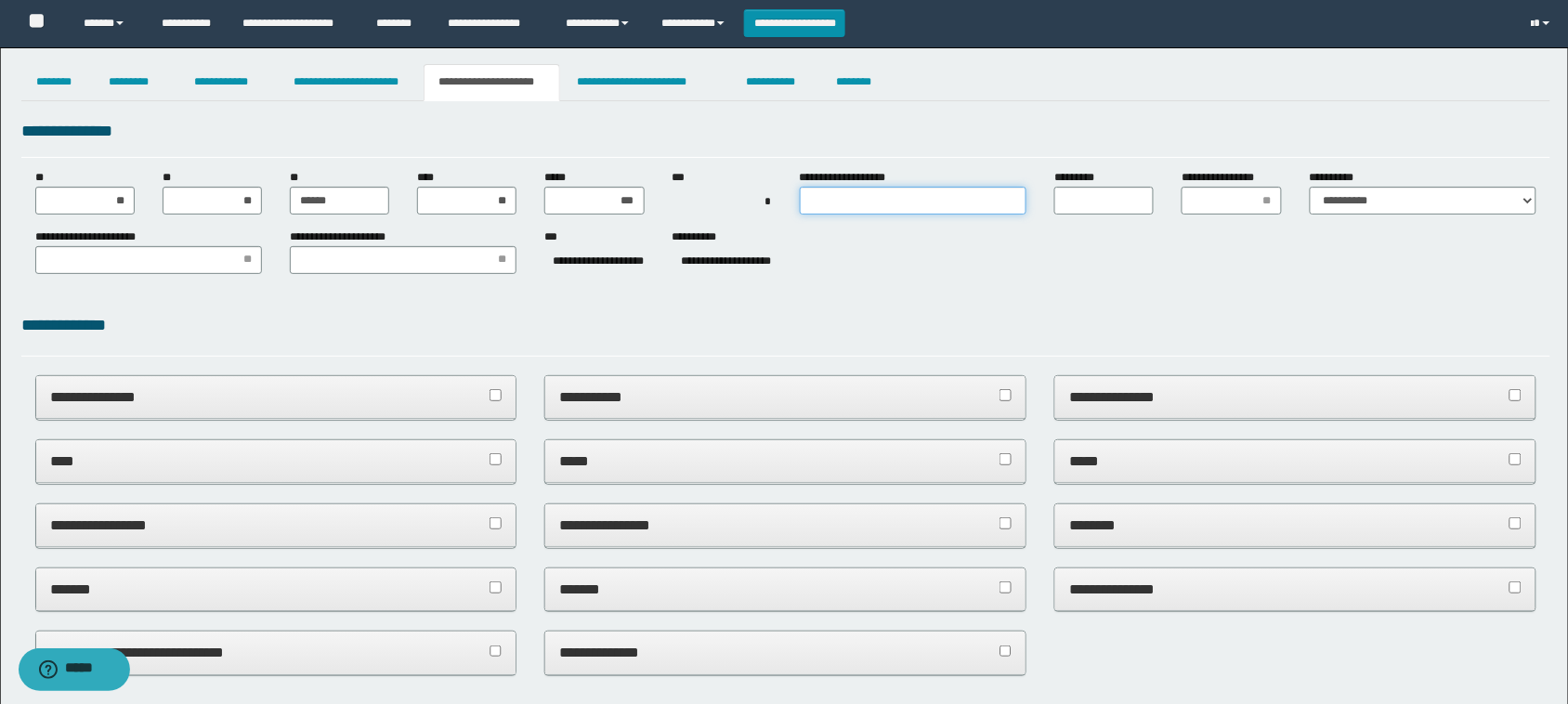 click on "**********" at bounding box center (913, 201) 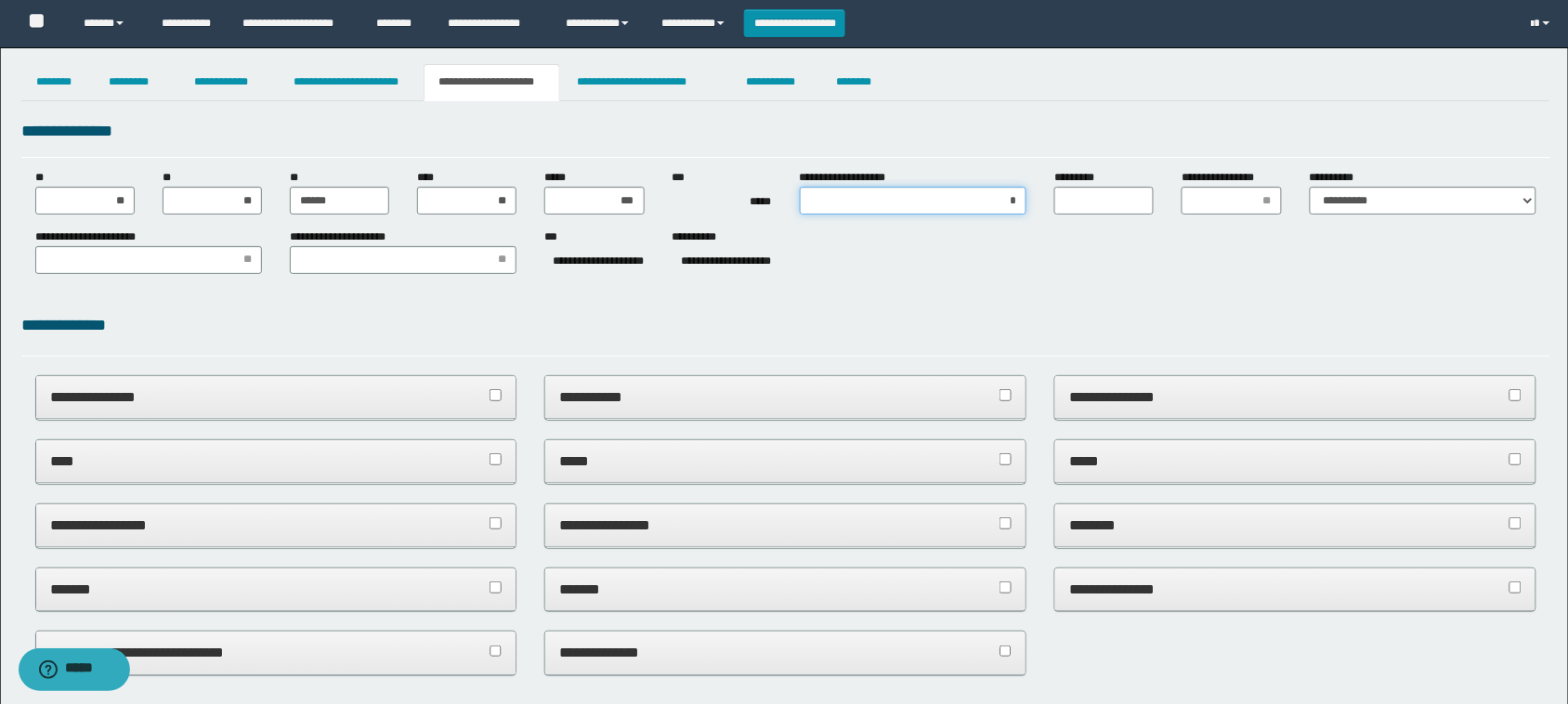 type on "**" 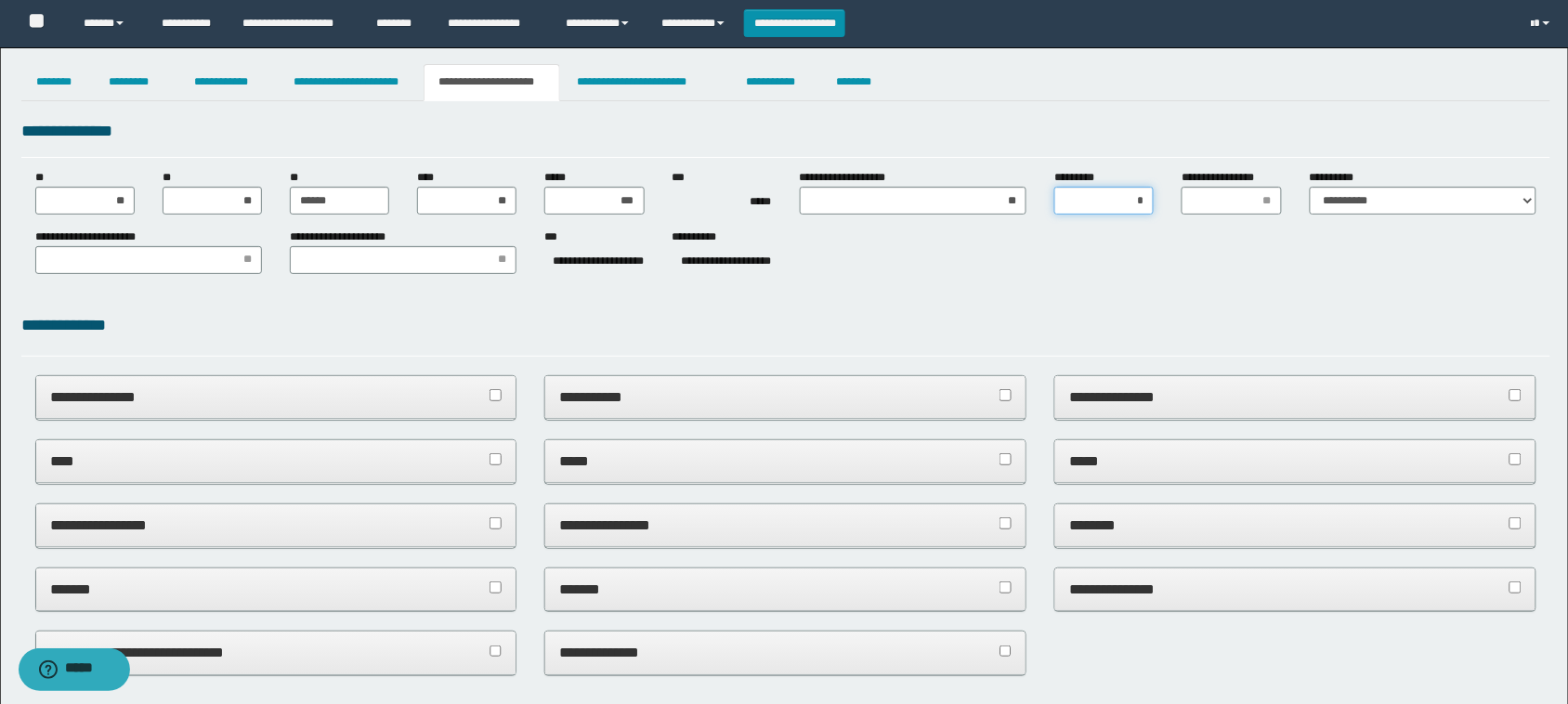 type on "**" 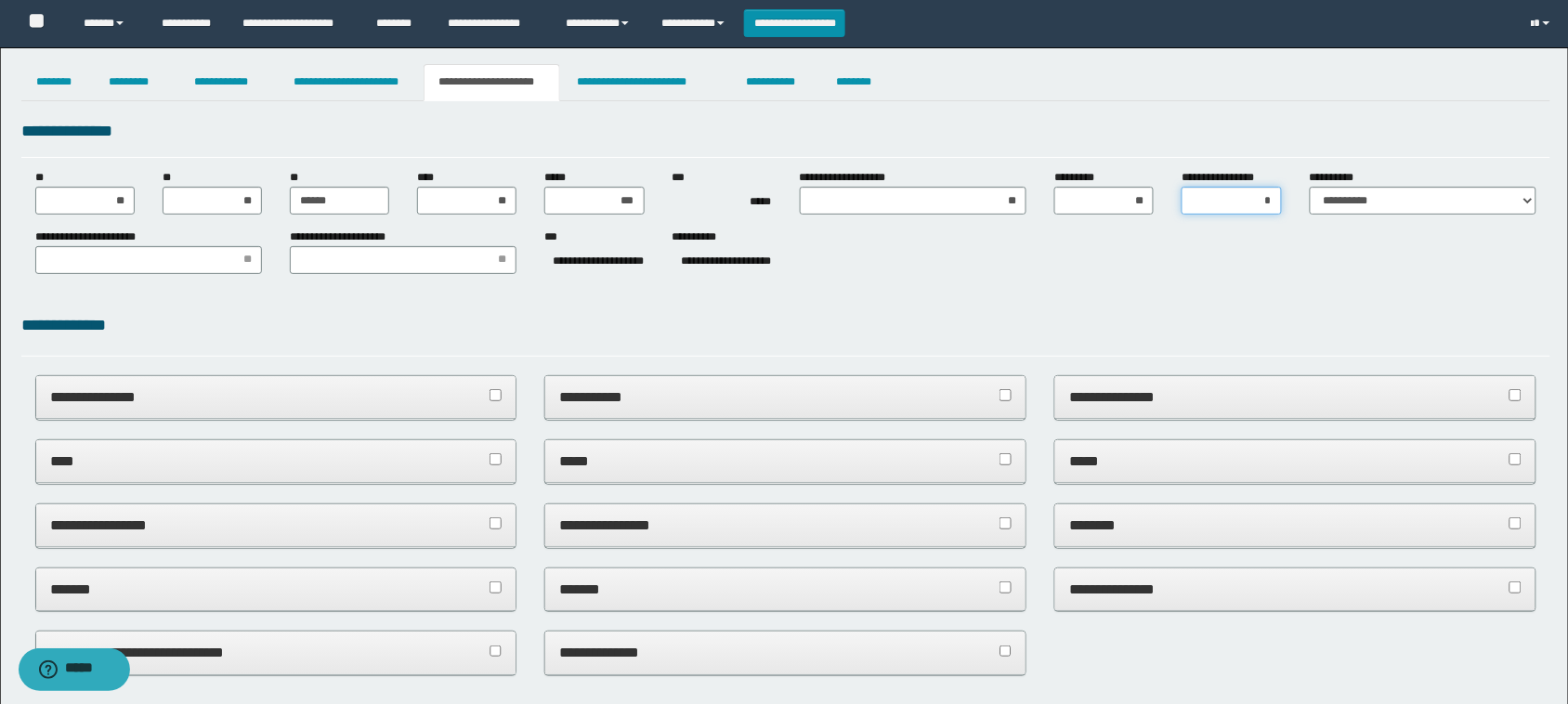 type on "**" 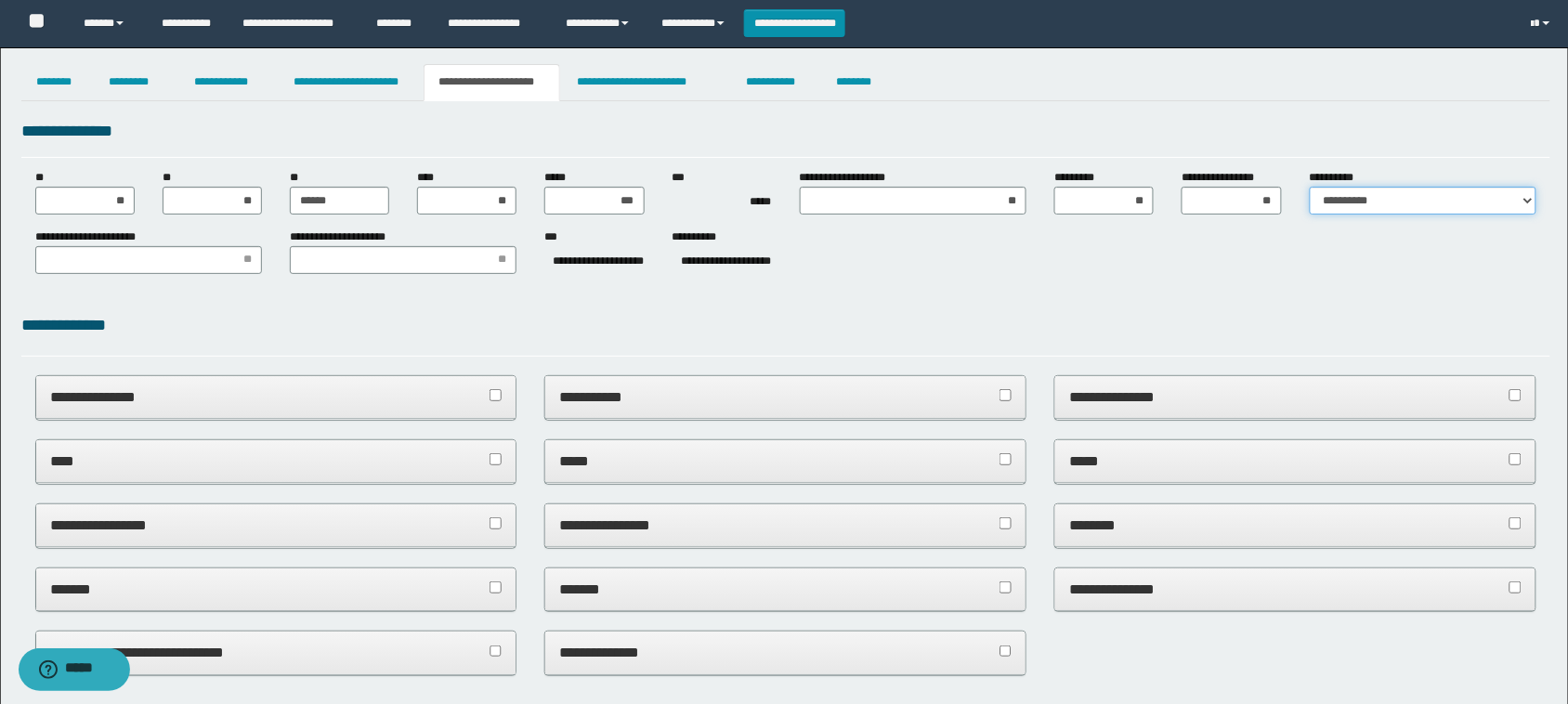 select on "*" 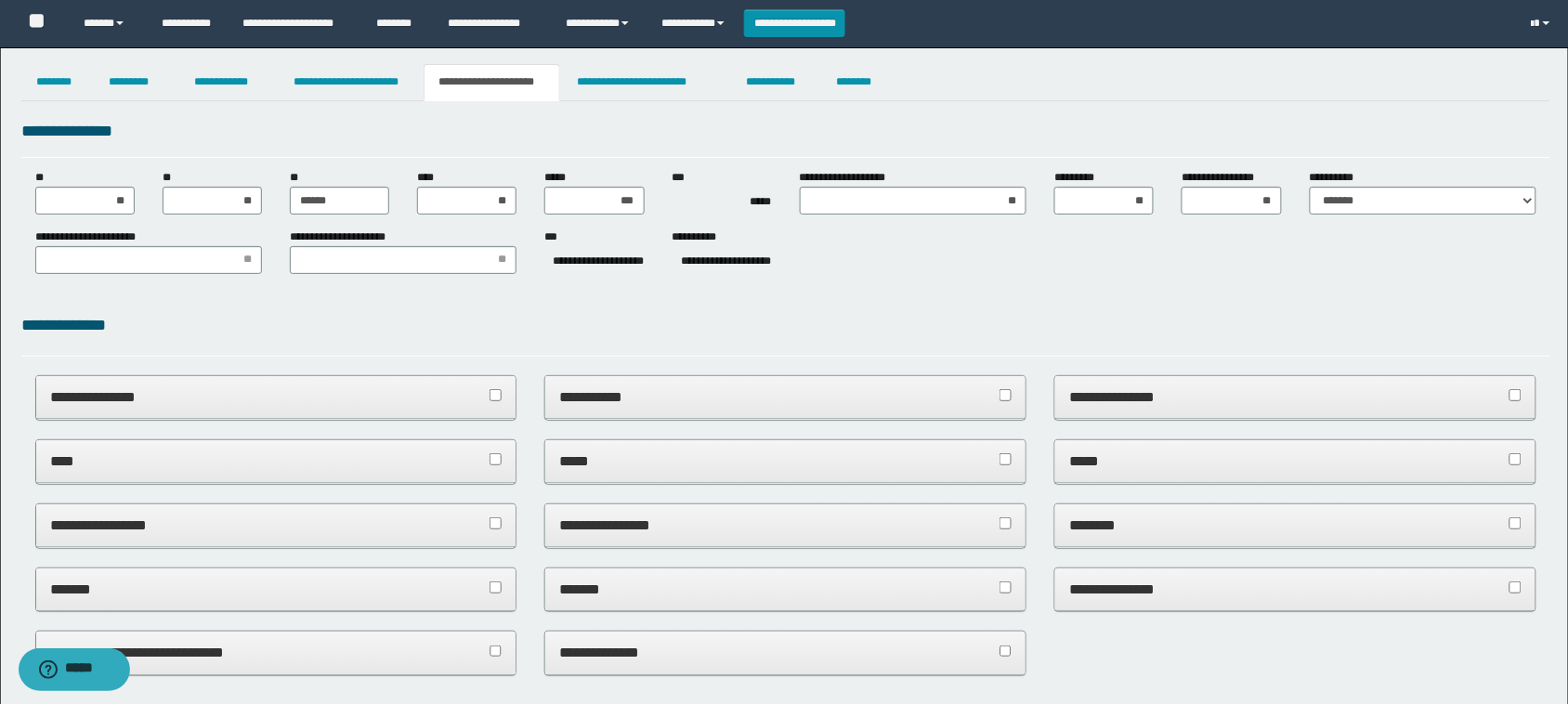 drag, startPoint x: 532, startPoint y: 275, endPoint x: 1226, endPoint y: 254, distance: 694.318 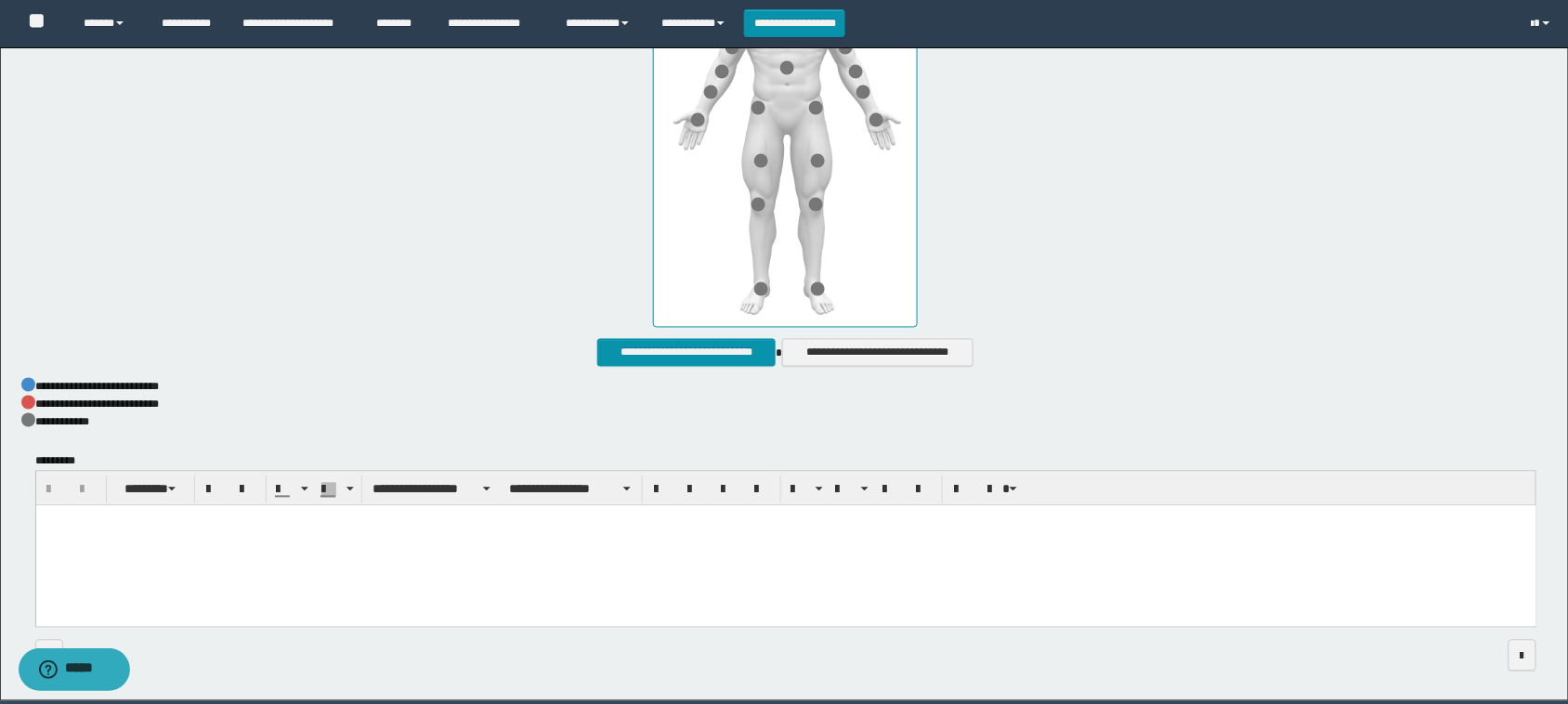 scroll, scrollTop: 936, scrollLeft: 0, axis: vertical 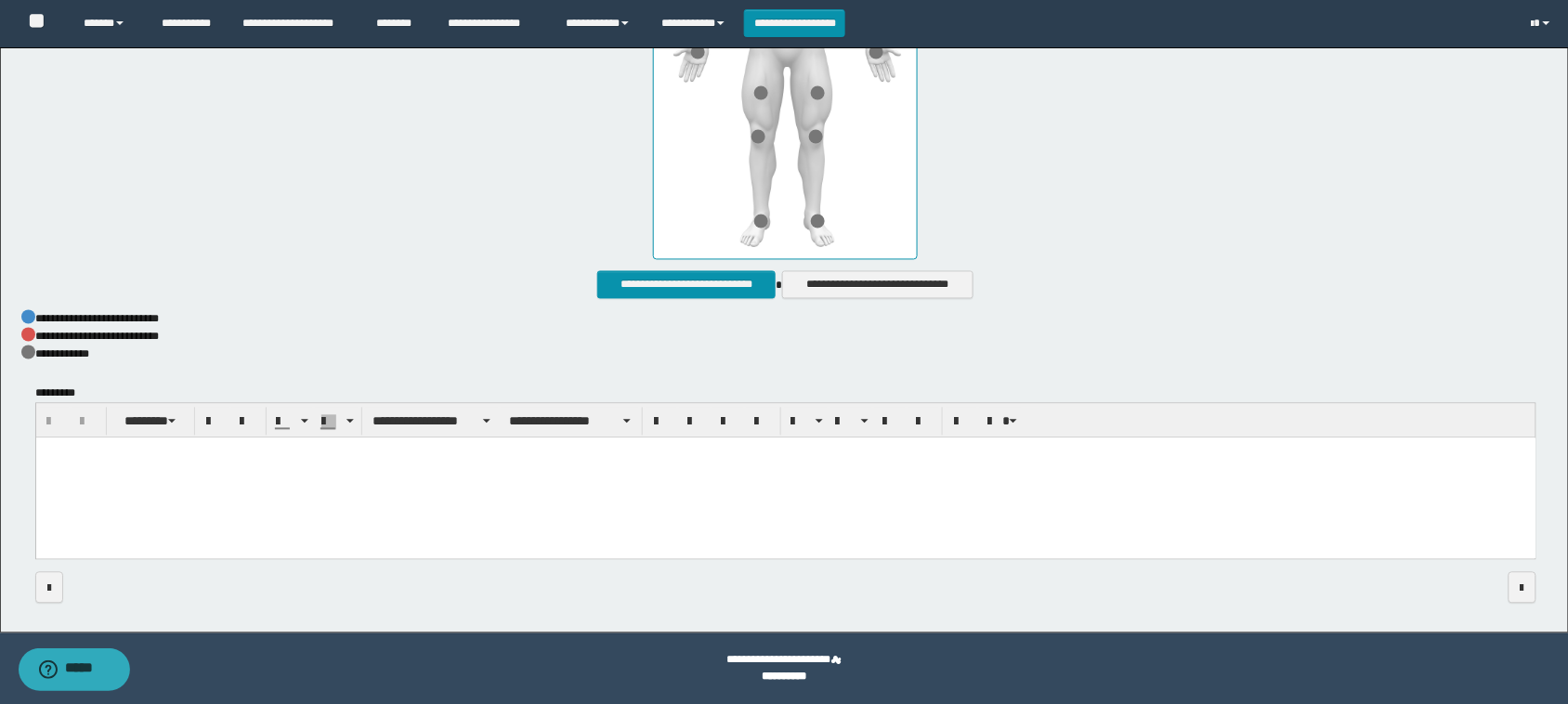 drag, startPoint x: 712, startPoint y: 494, endPoint x: 717, endPoint y: 550, distance: 56.222771 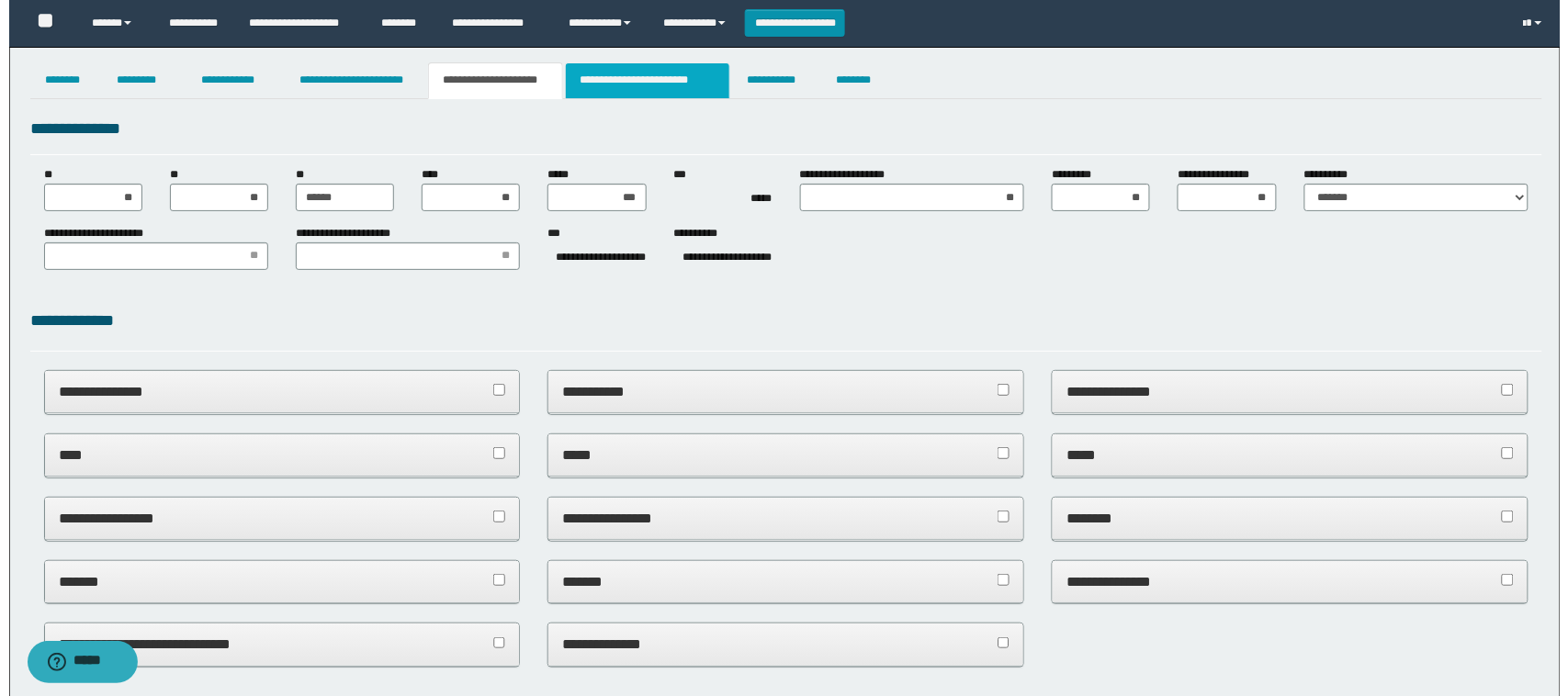 scroll, scrollTop: 0, scrollLeft: 0, axis: both 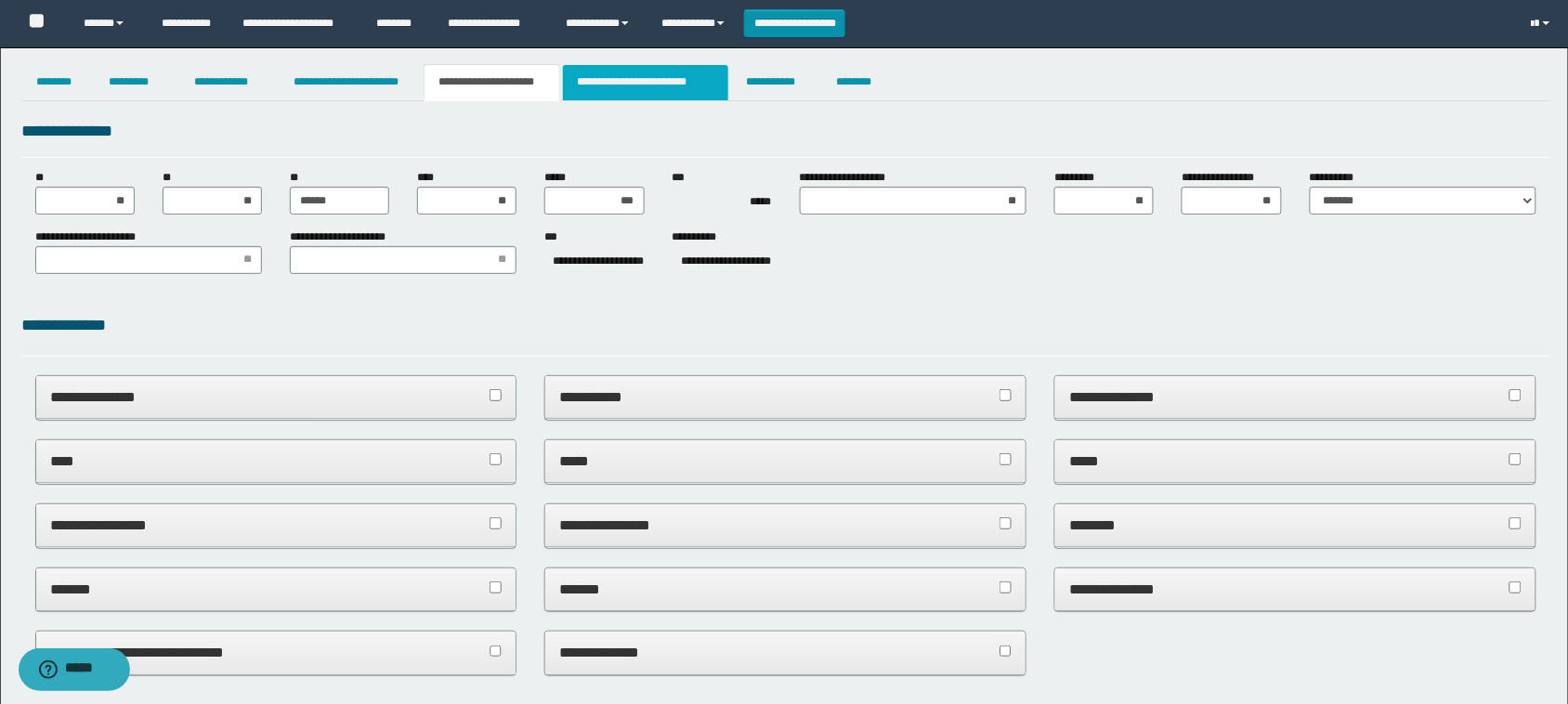 click on "**********" at bounding box center (646, 83) 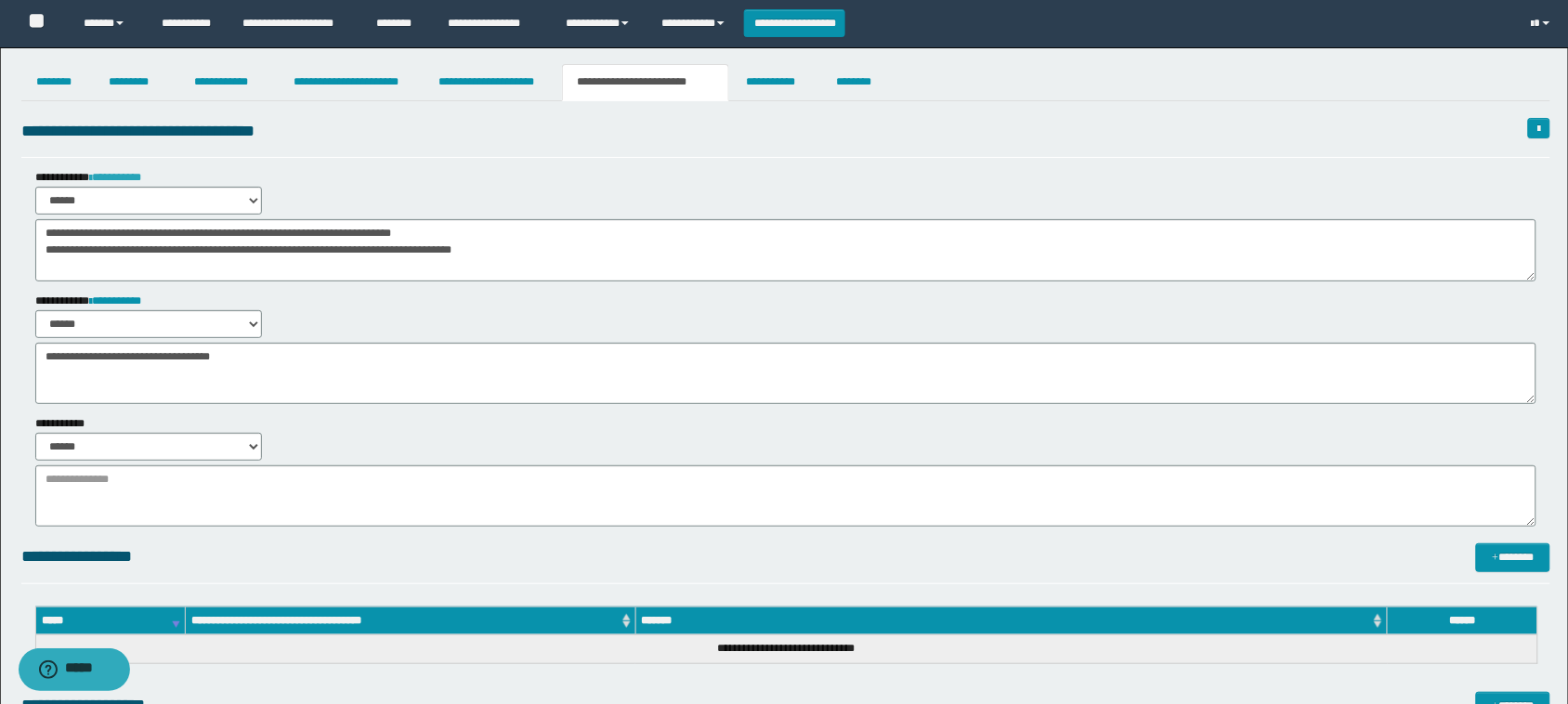 click on "**********" at bounding box center (115, 177) 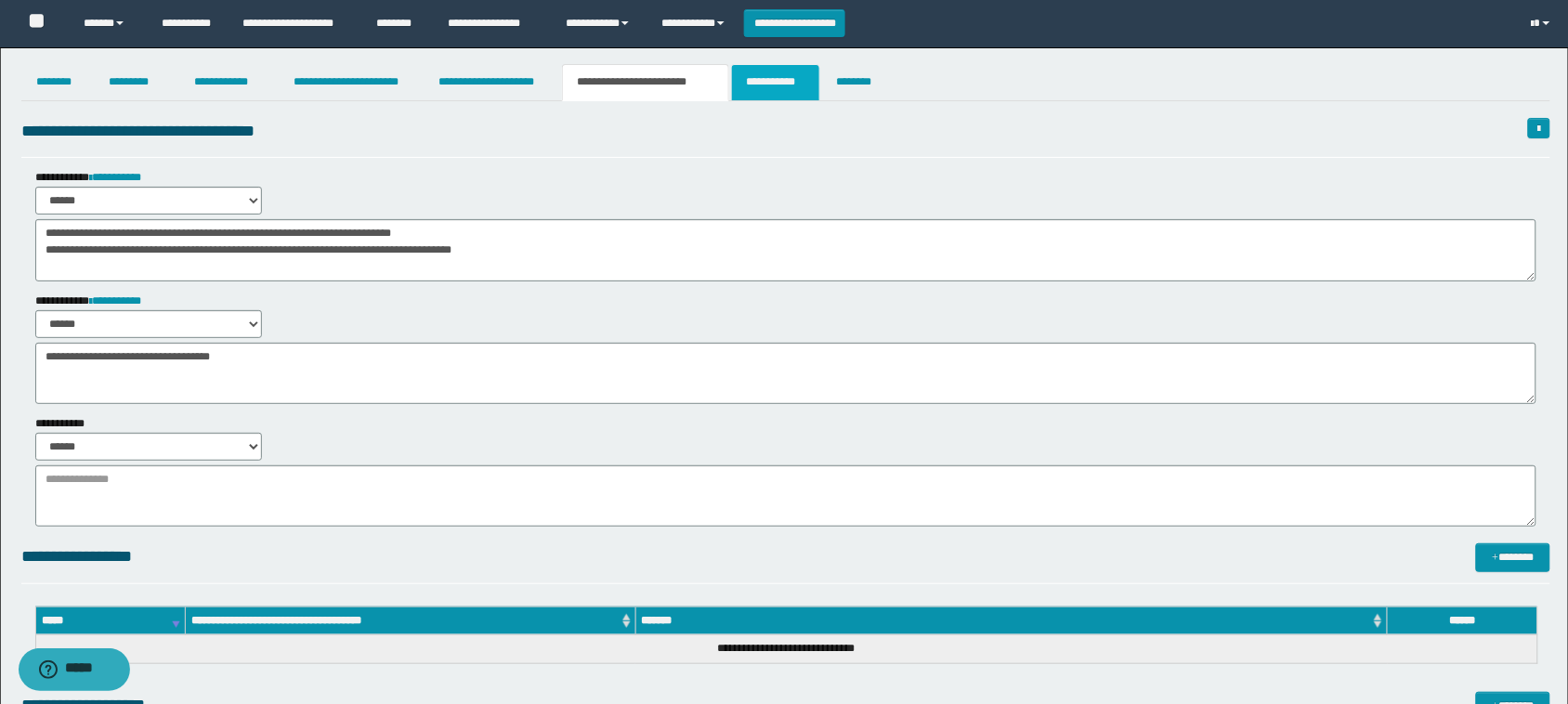 click on "**********" at bounding box center [775, 83] 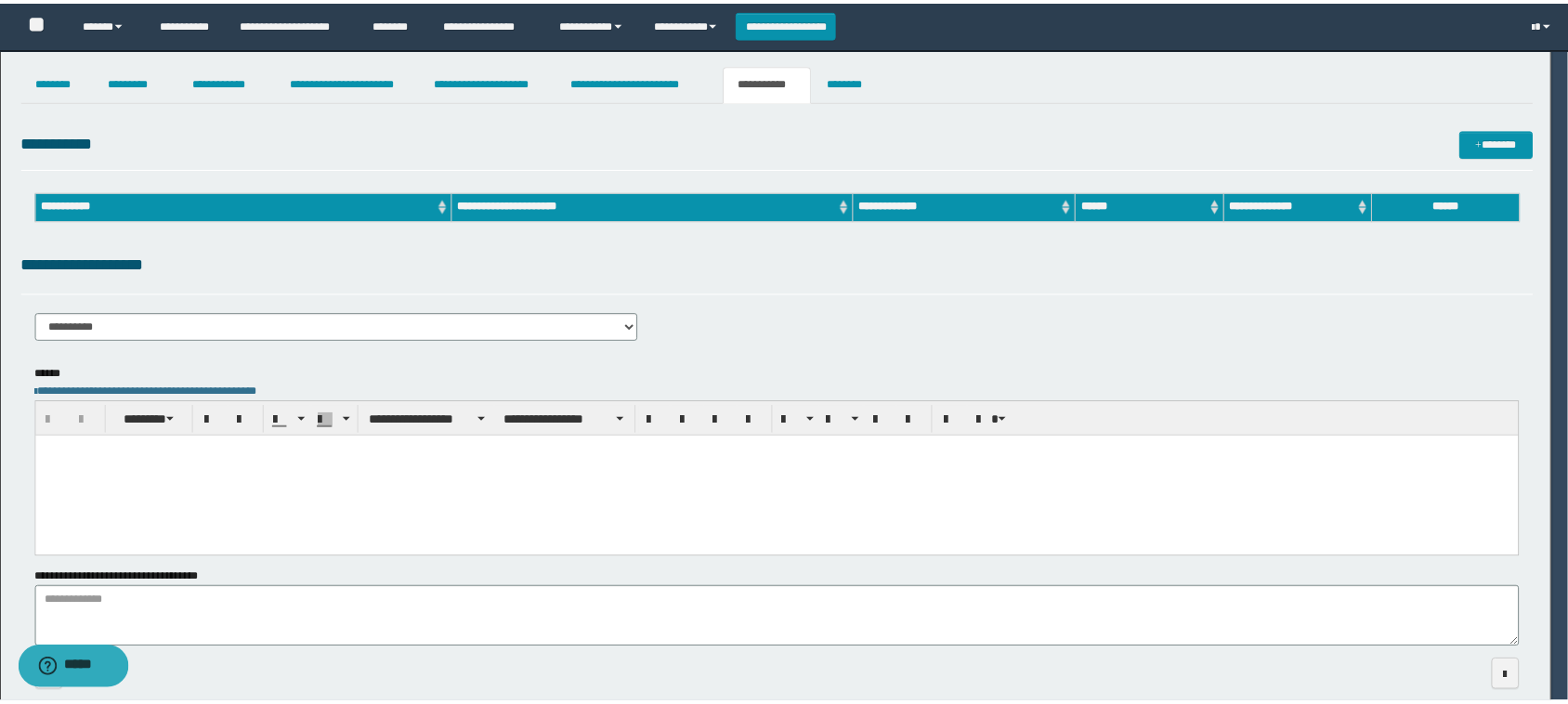 scroll, scrollTop: 0, scrollLeft: 0, axis: both 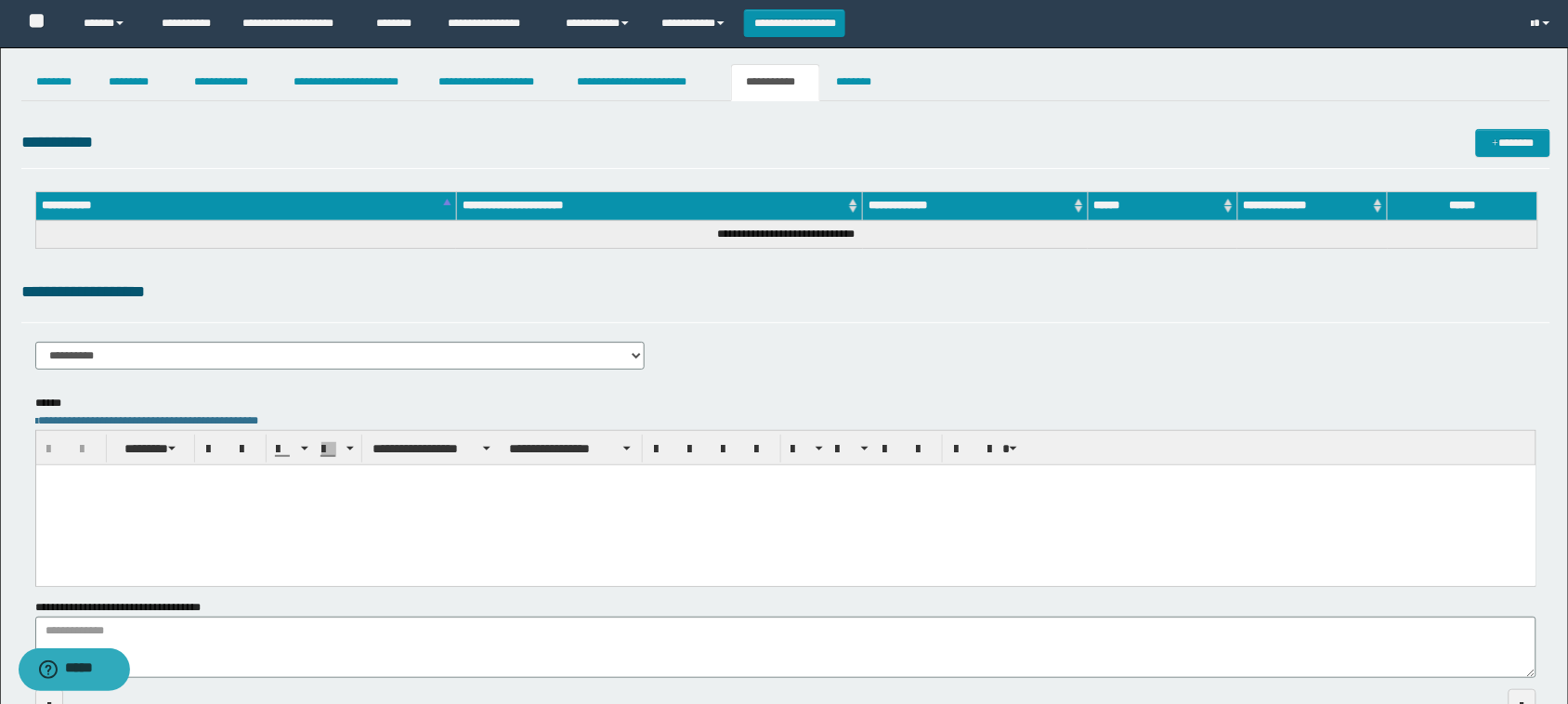 click at bounding box center (785, 502) 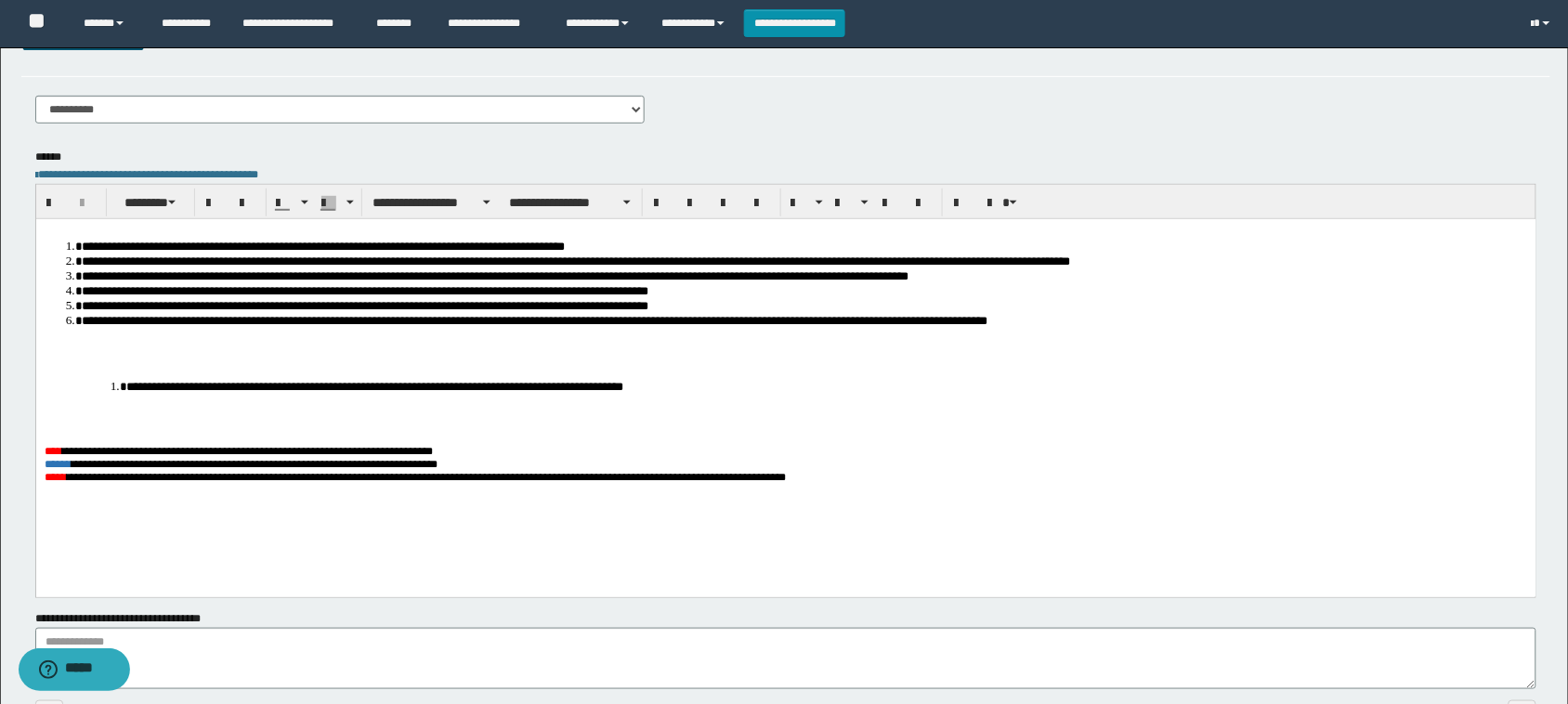 scroll, scrollTop: 374, scrollLeft: 0, axis: vertical 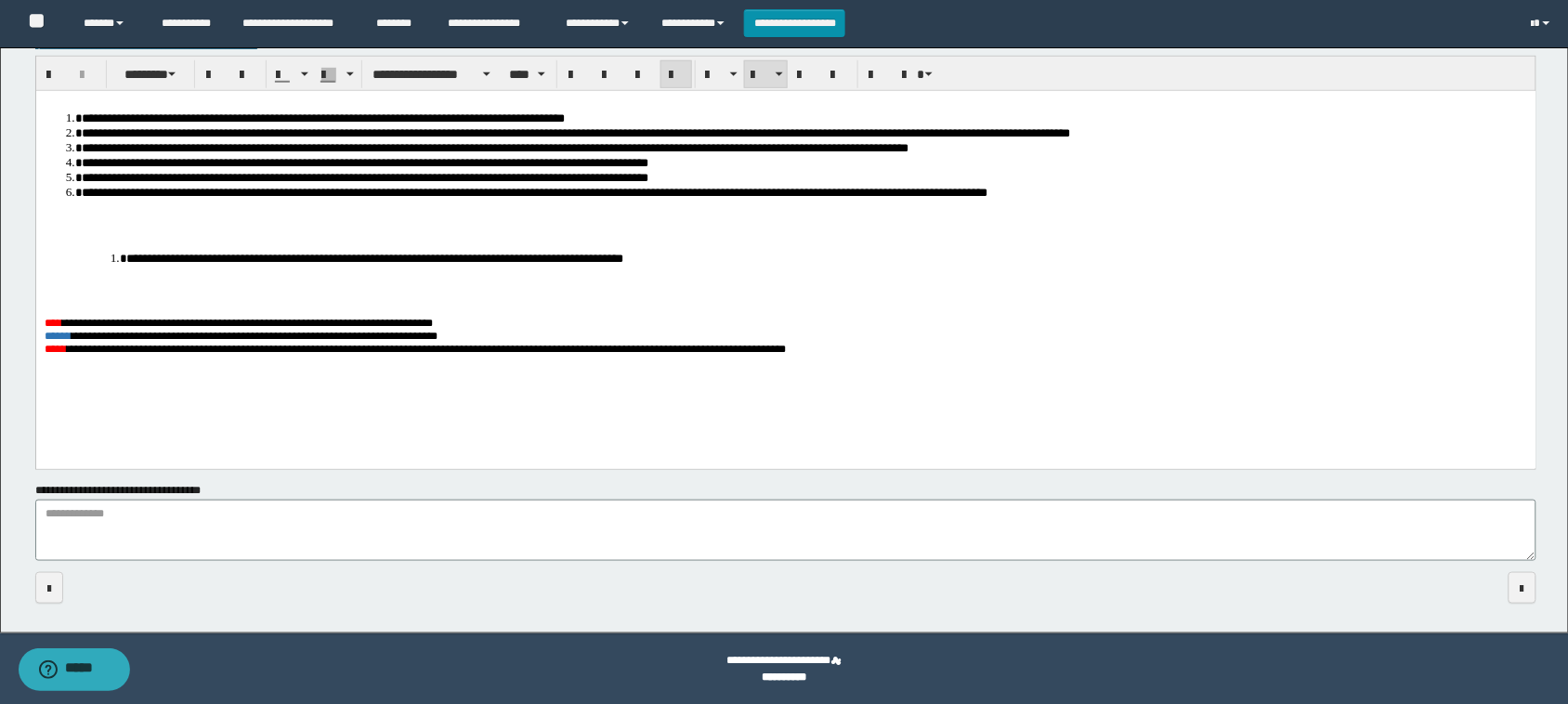 click on "**********" at bounding box center [804, 191] 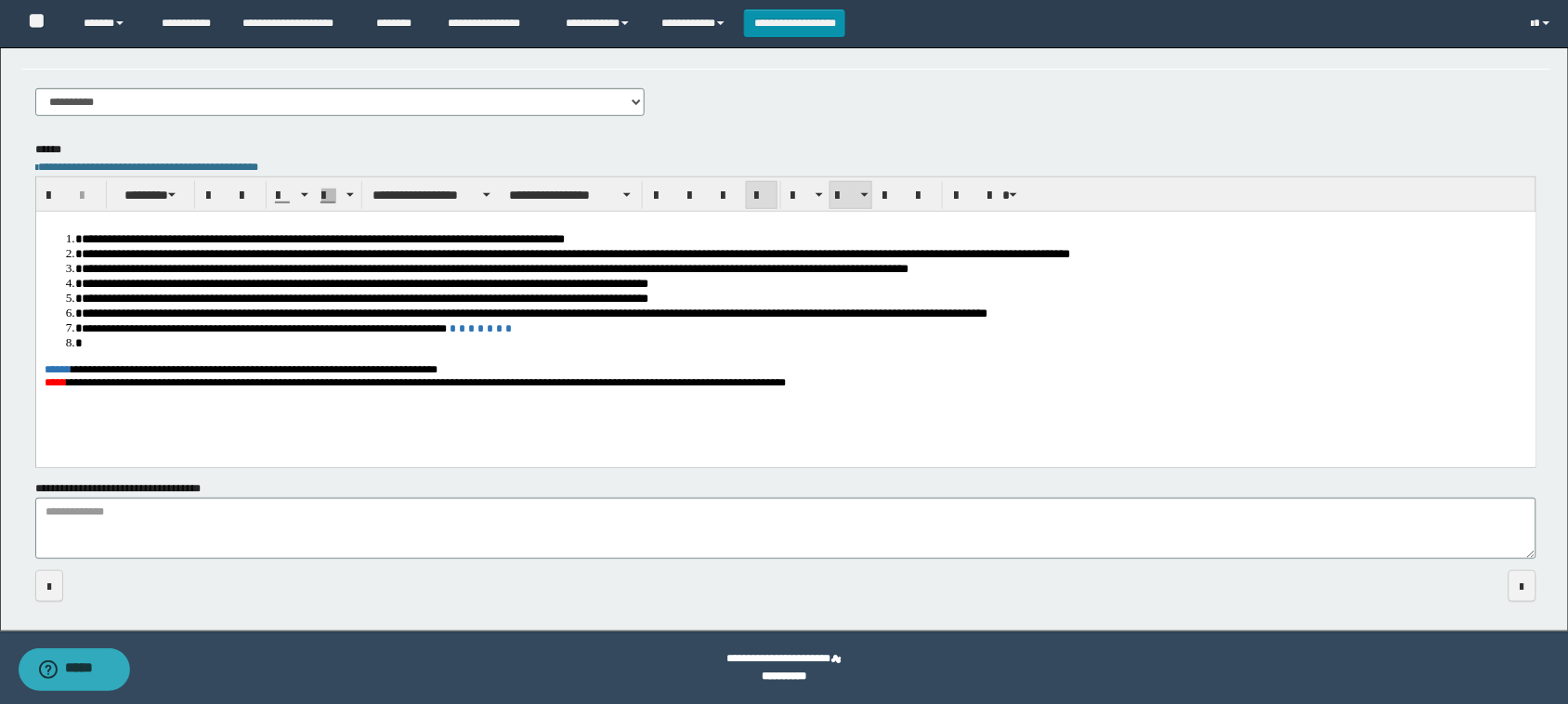 scroll, scrollTop: 252, scrollLeft: 0, axis: vertical 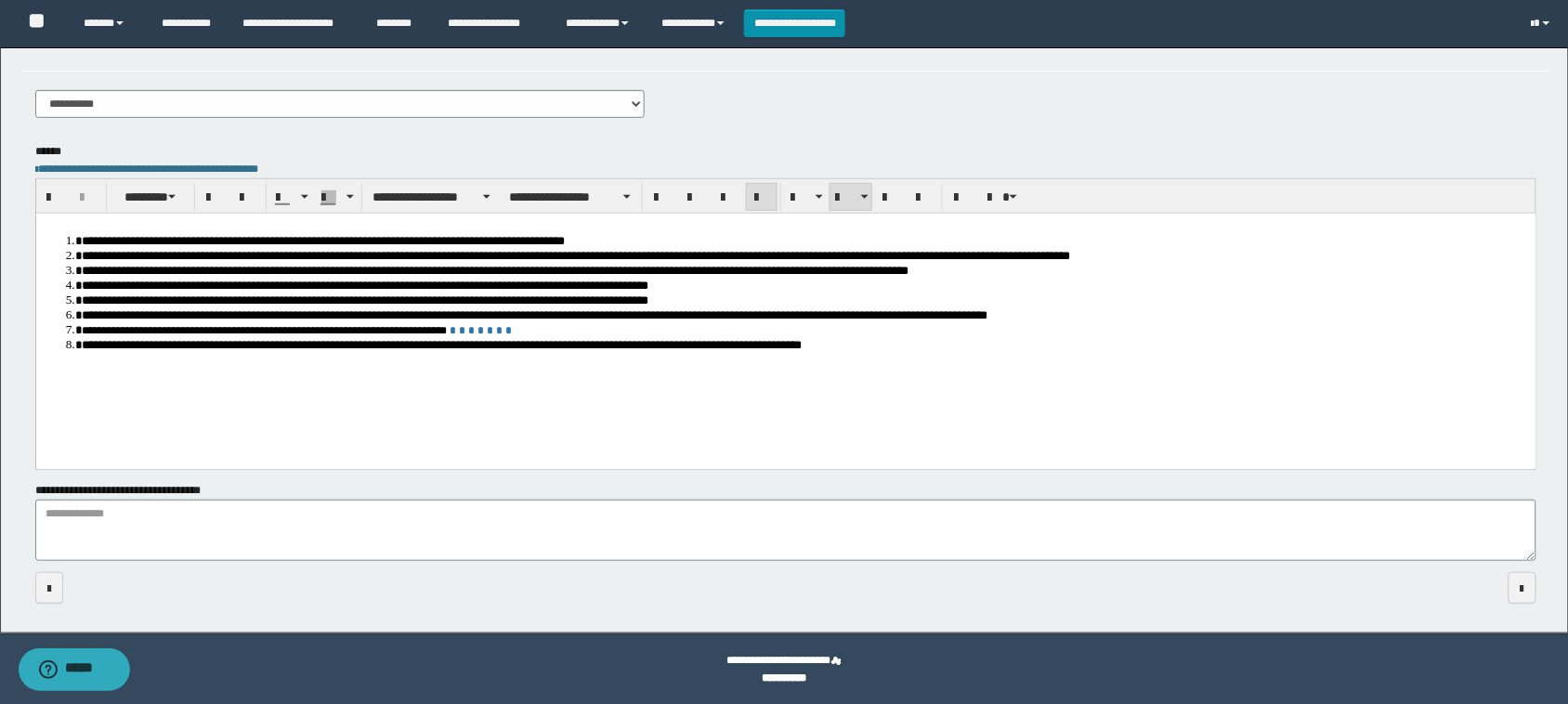 drag, startPoint x: 1209, startPoint y: 349, endPoint x: 1209, endPoint y: 338, distance: 11 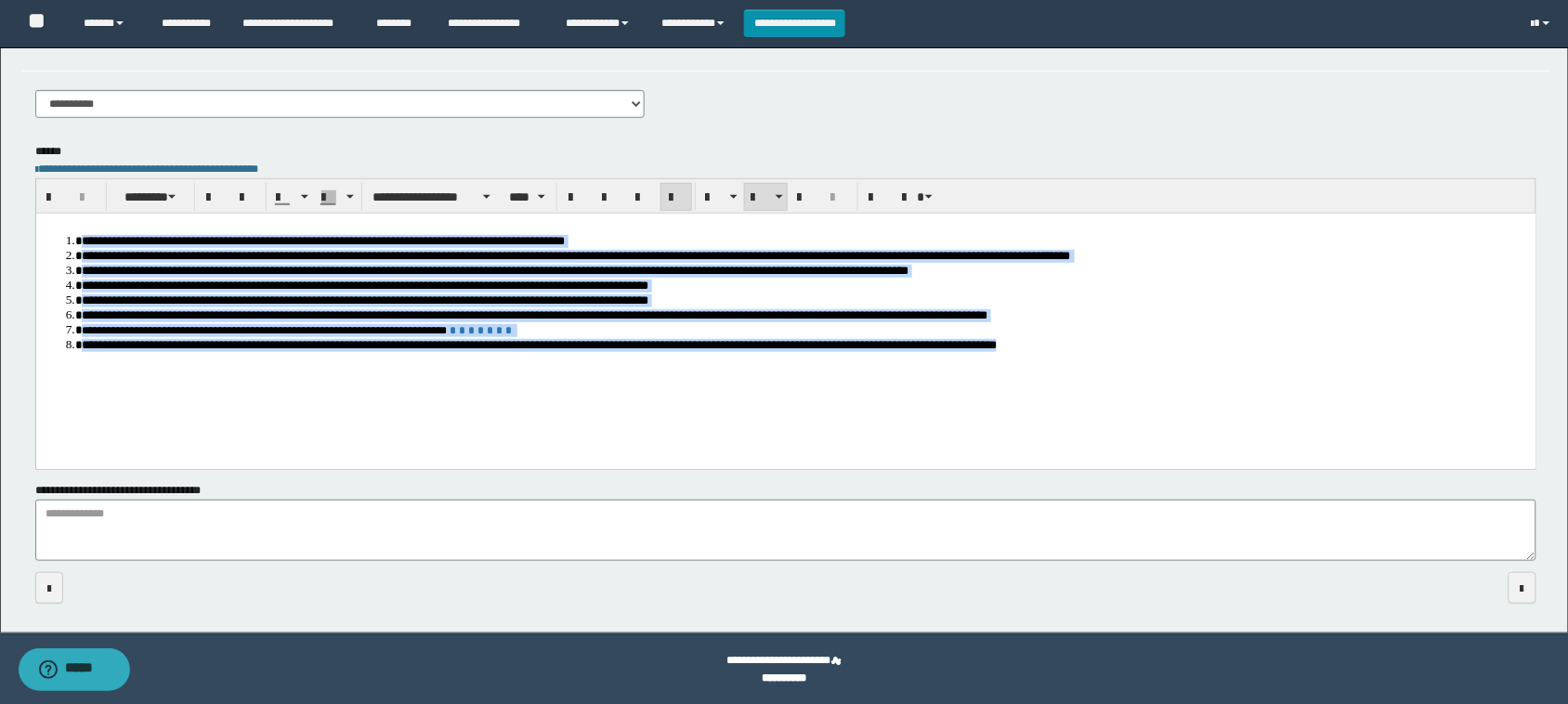drag, startPoint x: 1502, startPoint y: 394, endPoint x: 281, endPoint y: 408, distance: 1221.0803 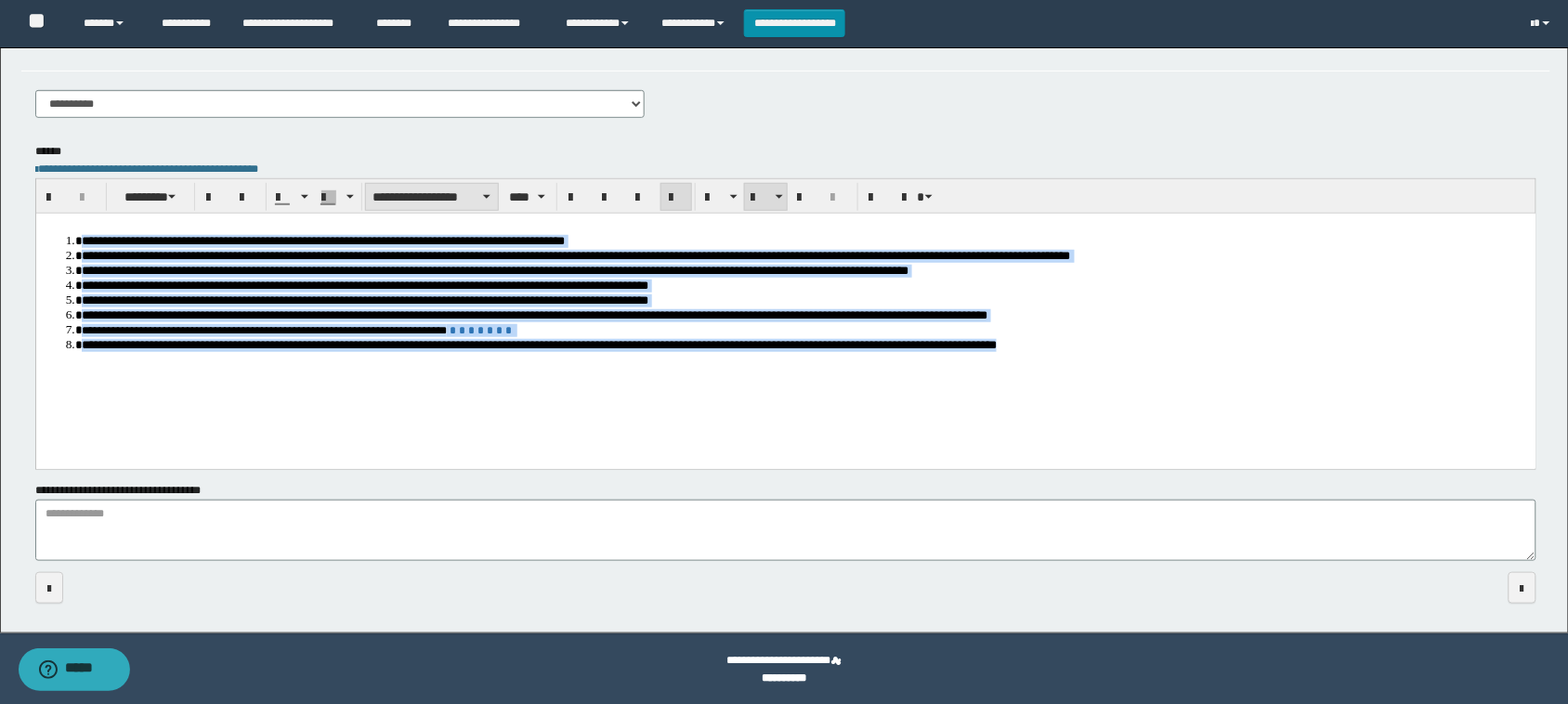 click on "**********" at bounding box center (432, 197) 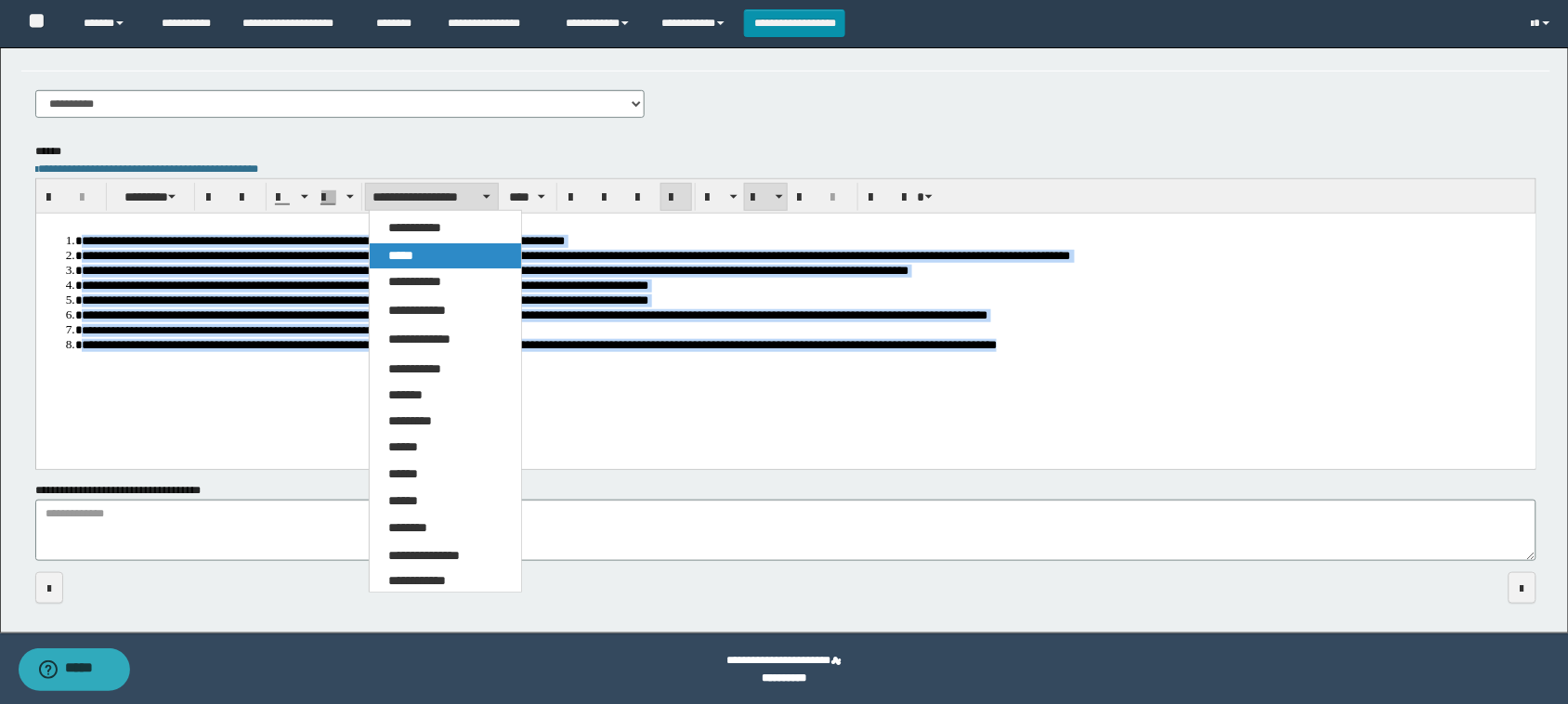 click on "*****" at bounding box center (400, 255) 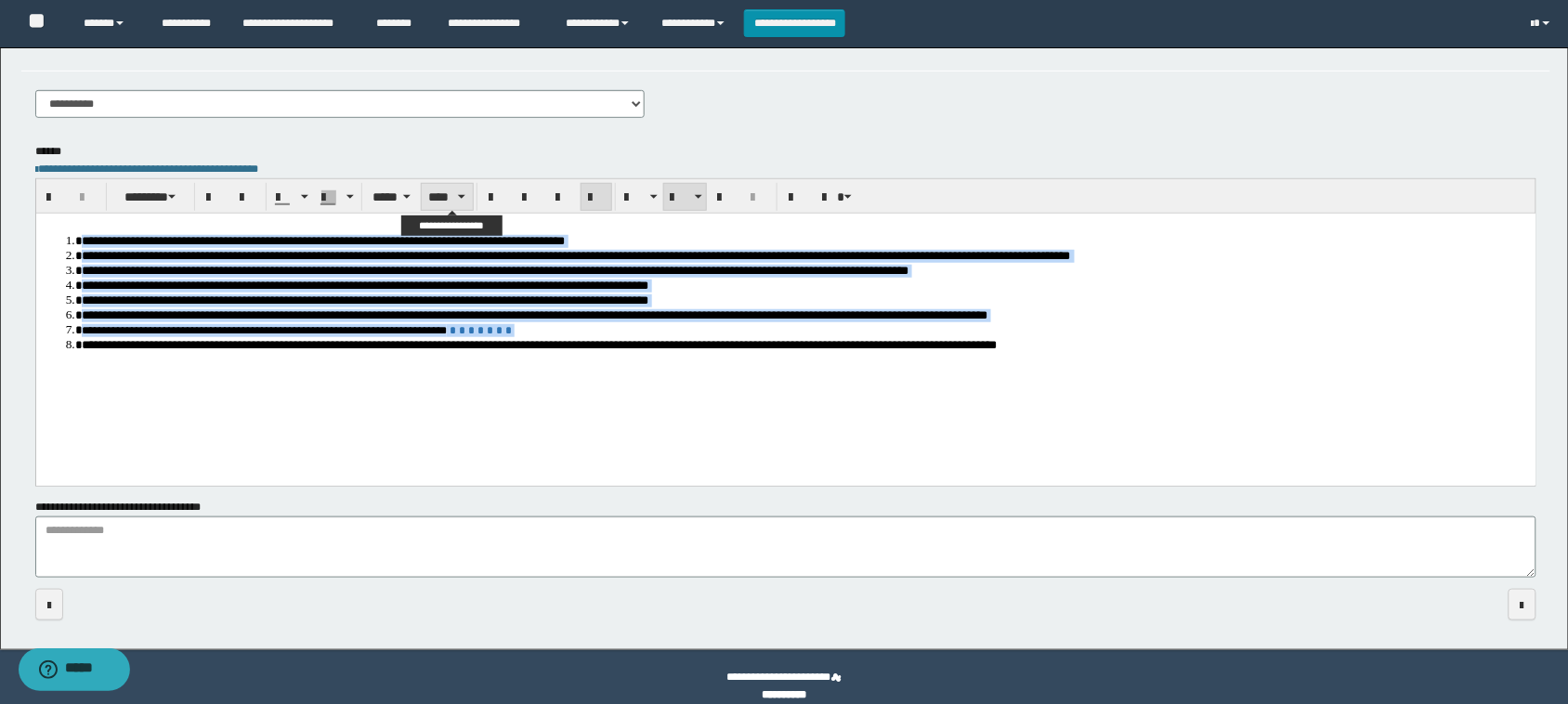 click on "****" at bounding box center (447, 197) 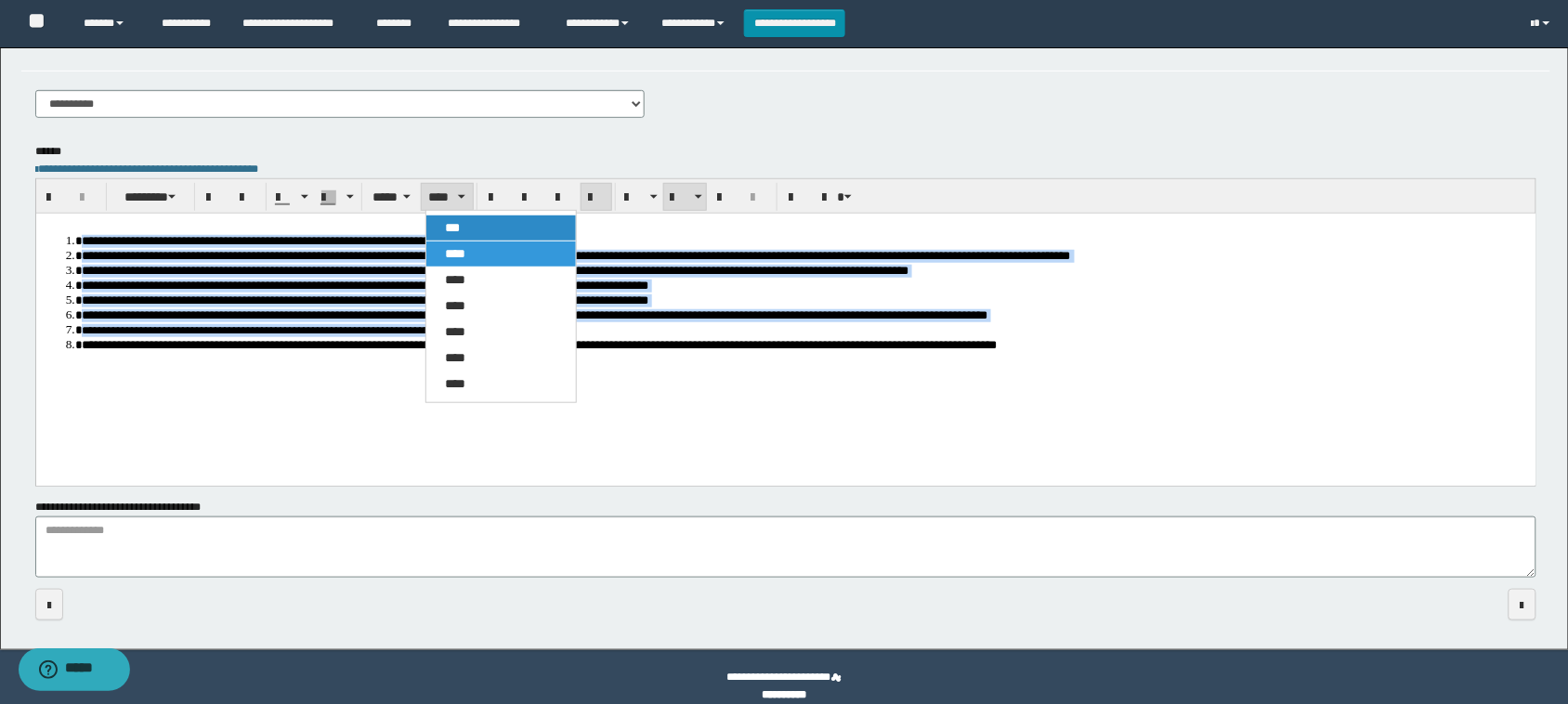 click on "***" at bounding box center (452, 228) 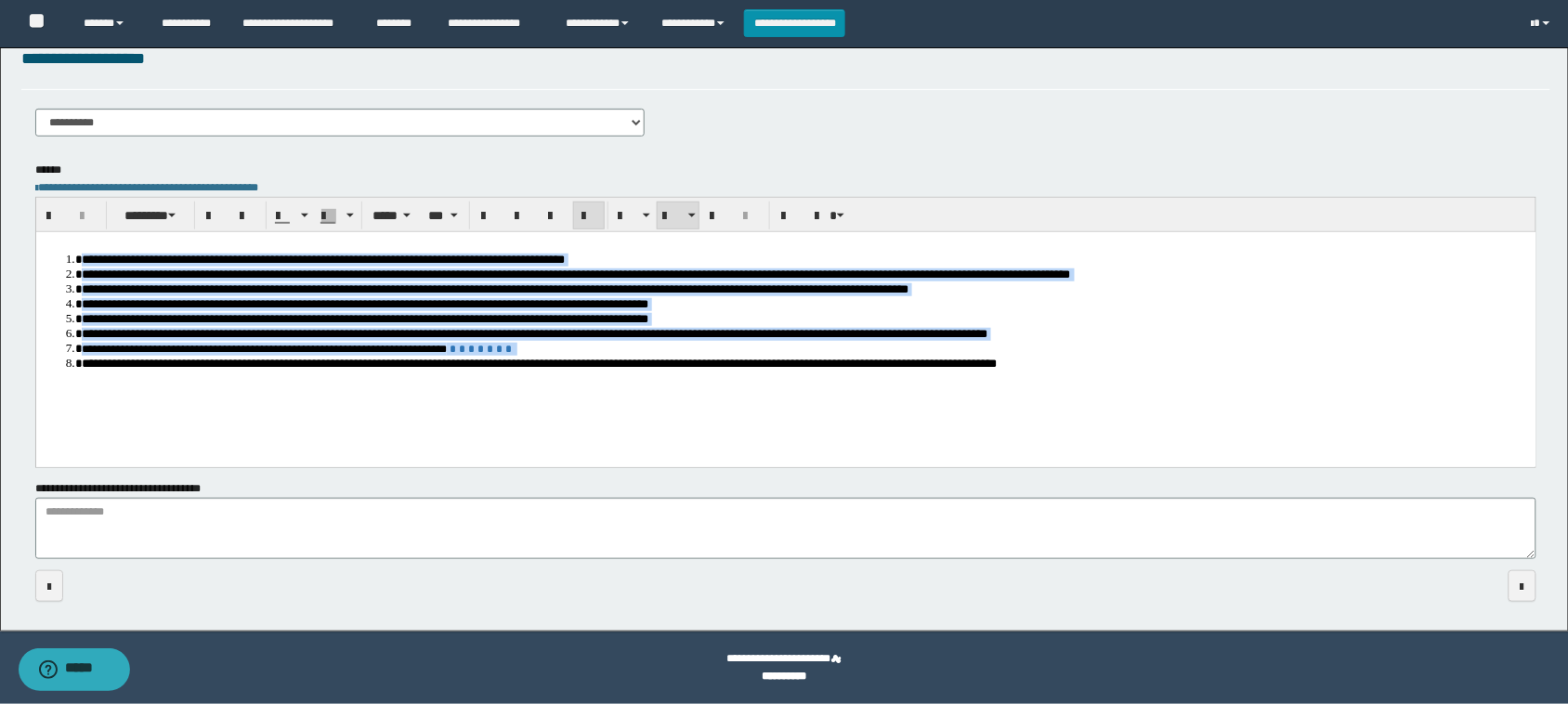 scroll, scrollTop: 232, scrollLeft: 0, axis: vertical 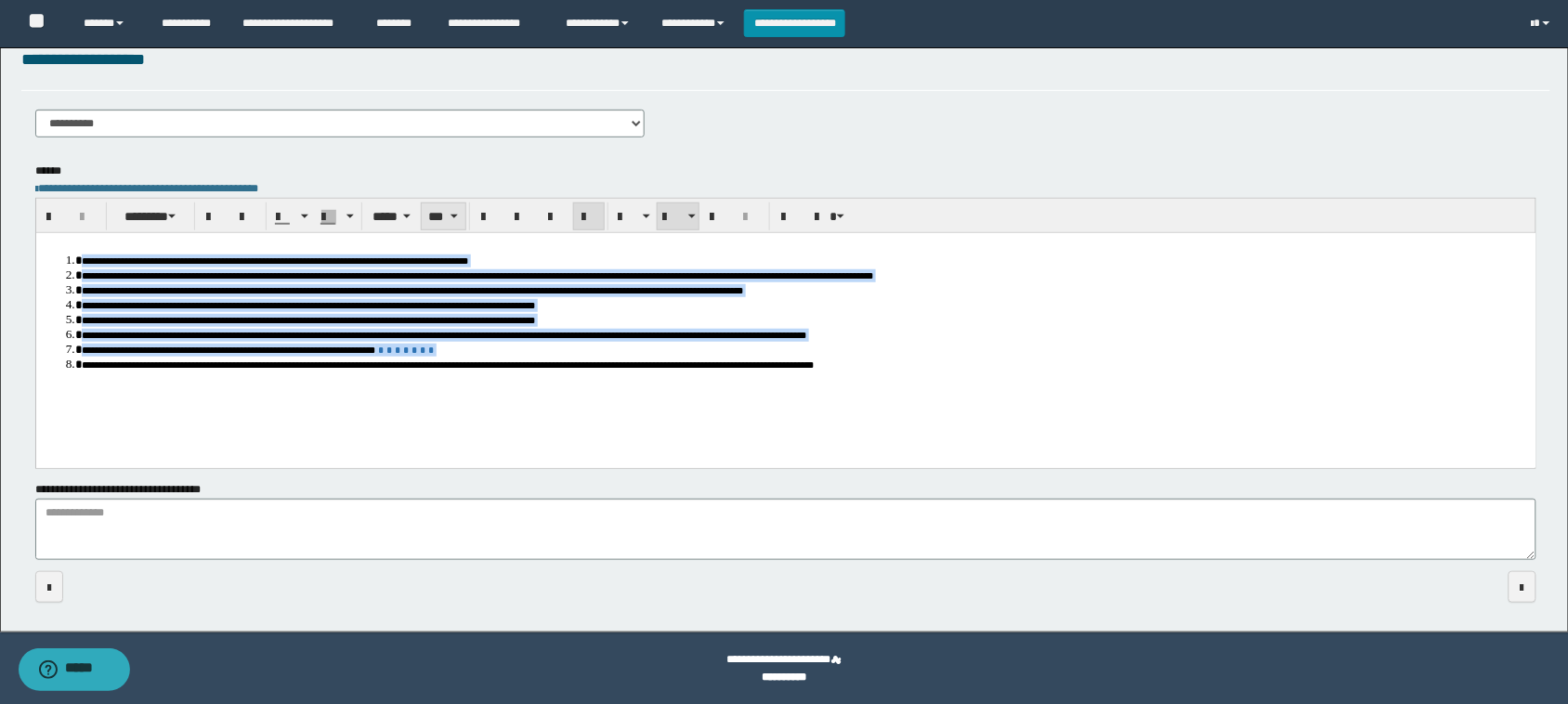 drag, startPoint x: 433, startPoint y: 212, endPoint x: 453, endPoint y: 242, distance: 36.055513 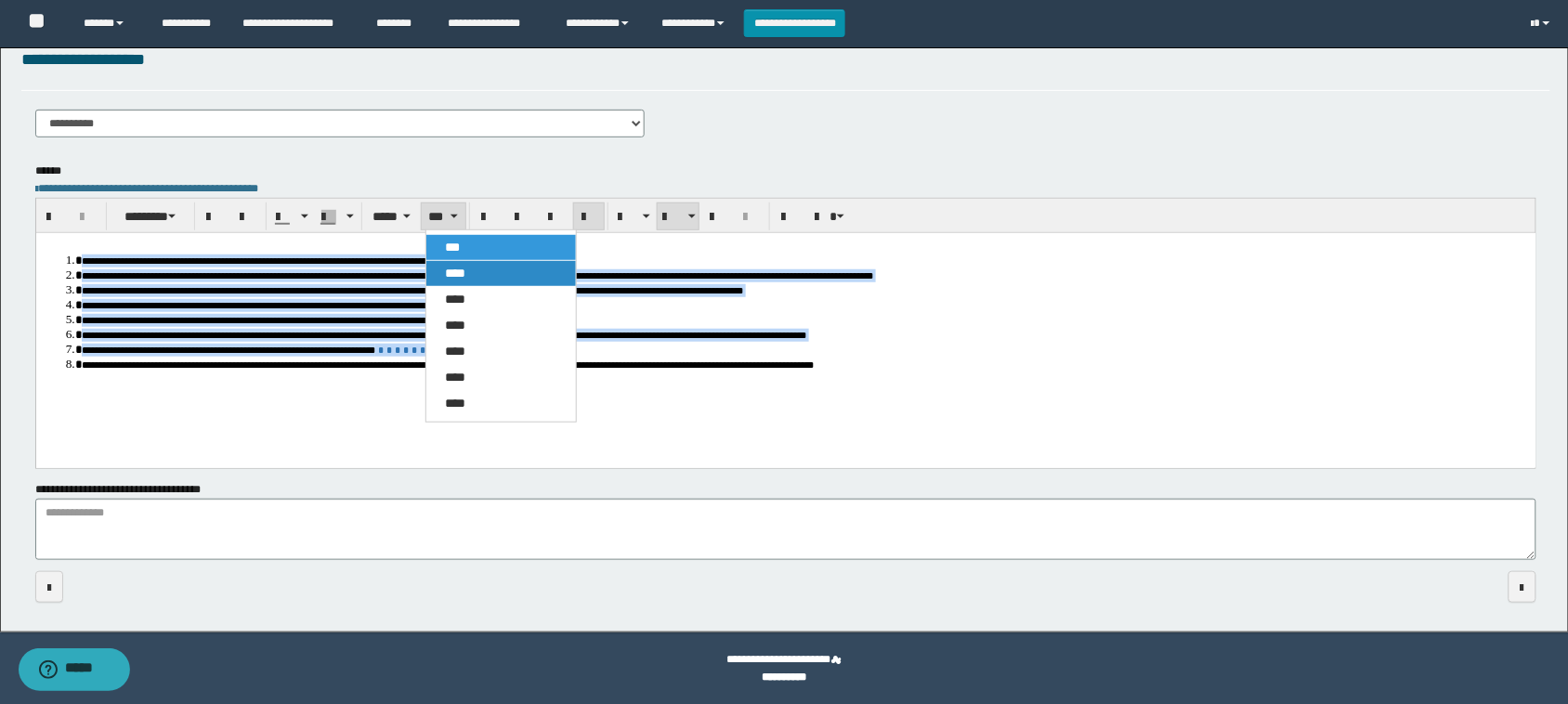 click on "****" at bounding box center [501, 273] 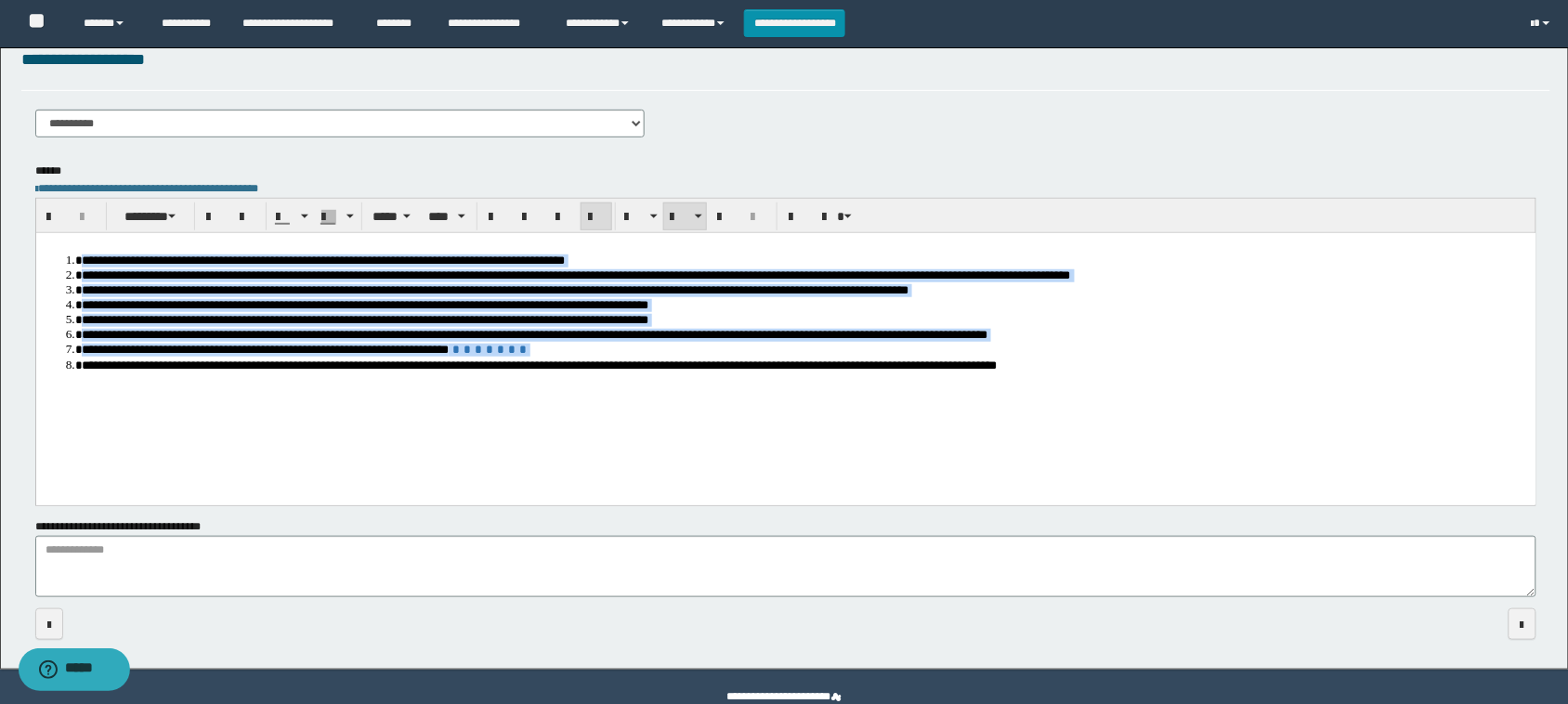 click on "**********" at bounding box center [785, 341] 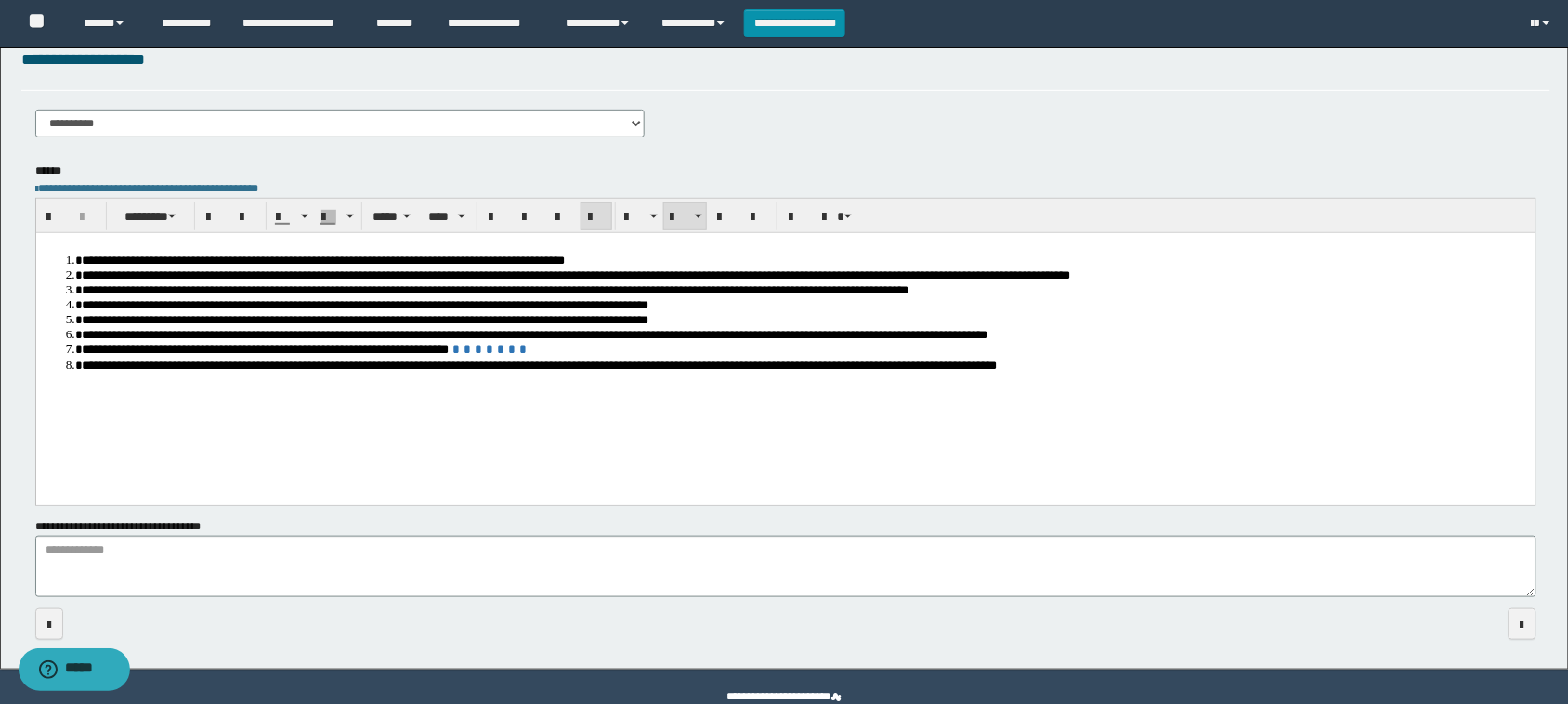 click on "**********" at bounding box center (785, 341) 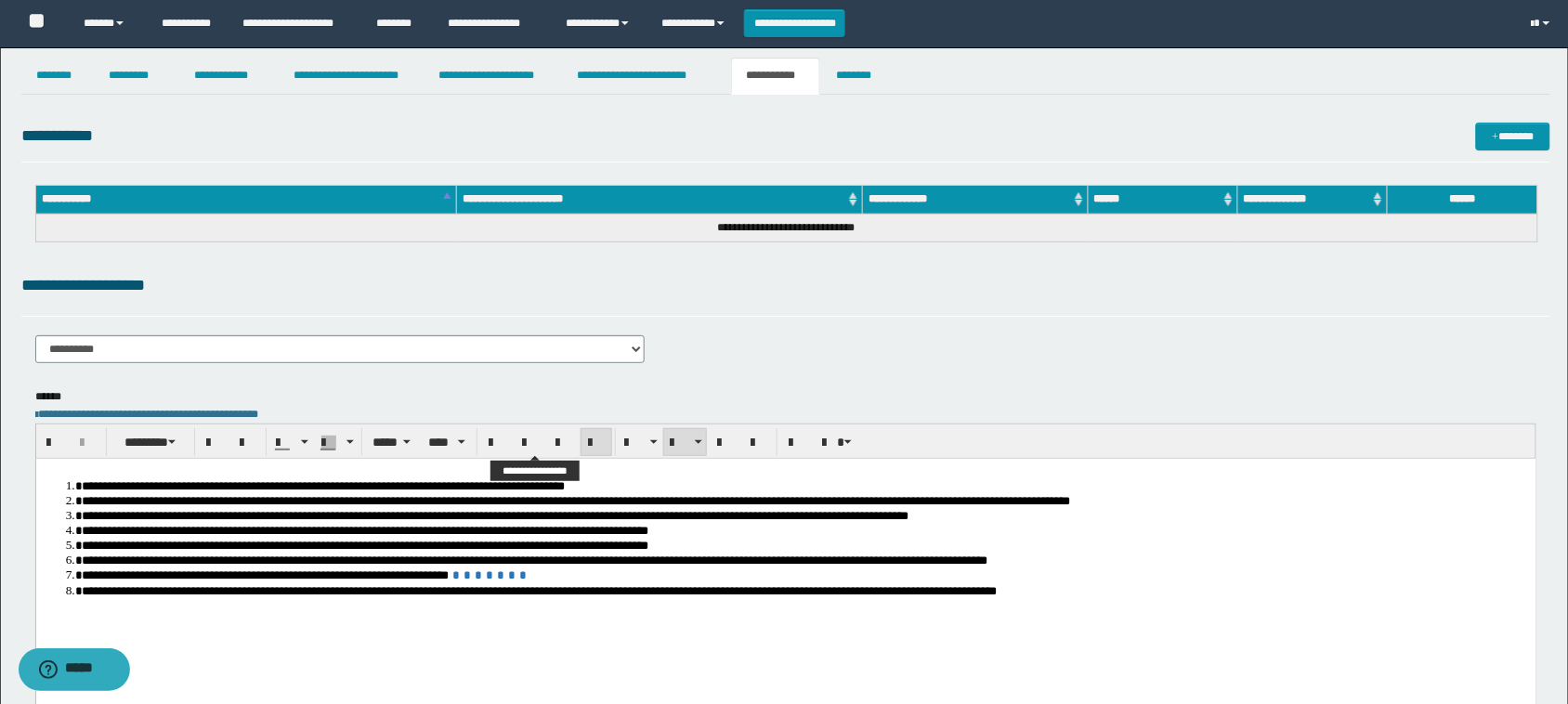 scroll, scrollTop: 0, scrollLeft: 0, axis: both 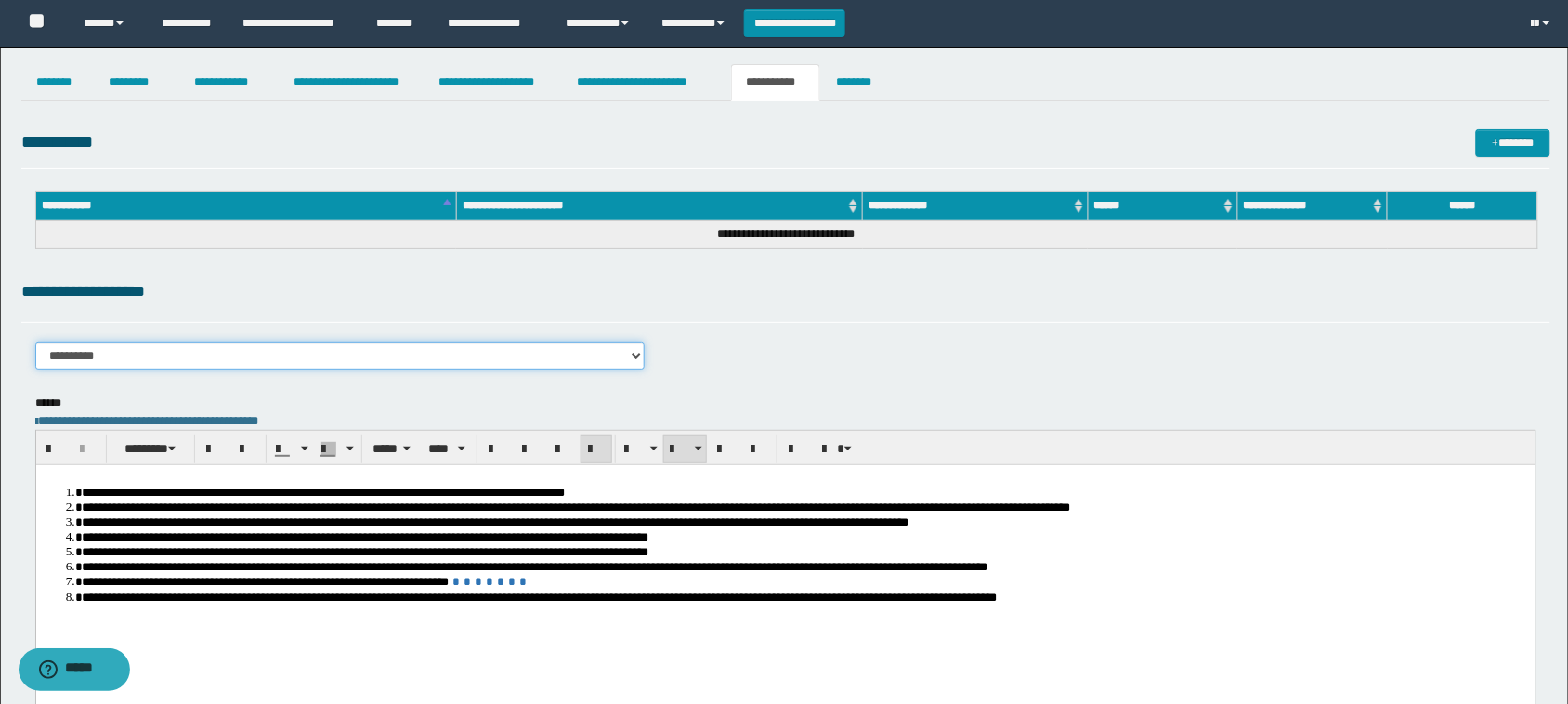 drag, startPoint x: 382, startPoint y: 364, endPoint x: 372, endPoint y: 368, distance: 10.77033 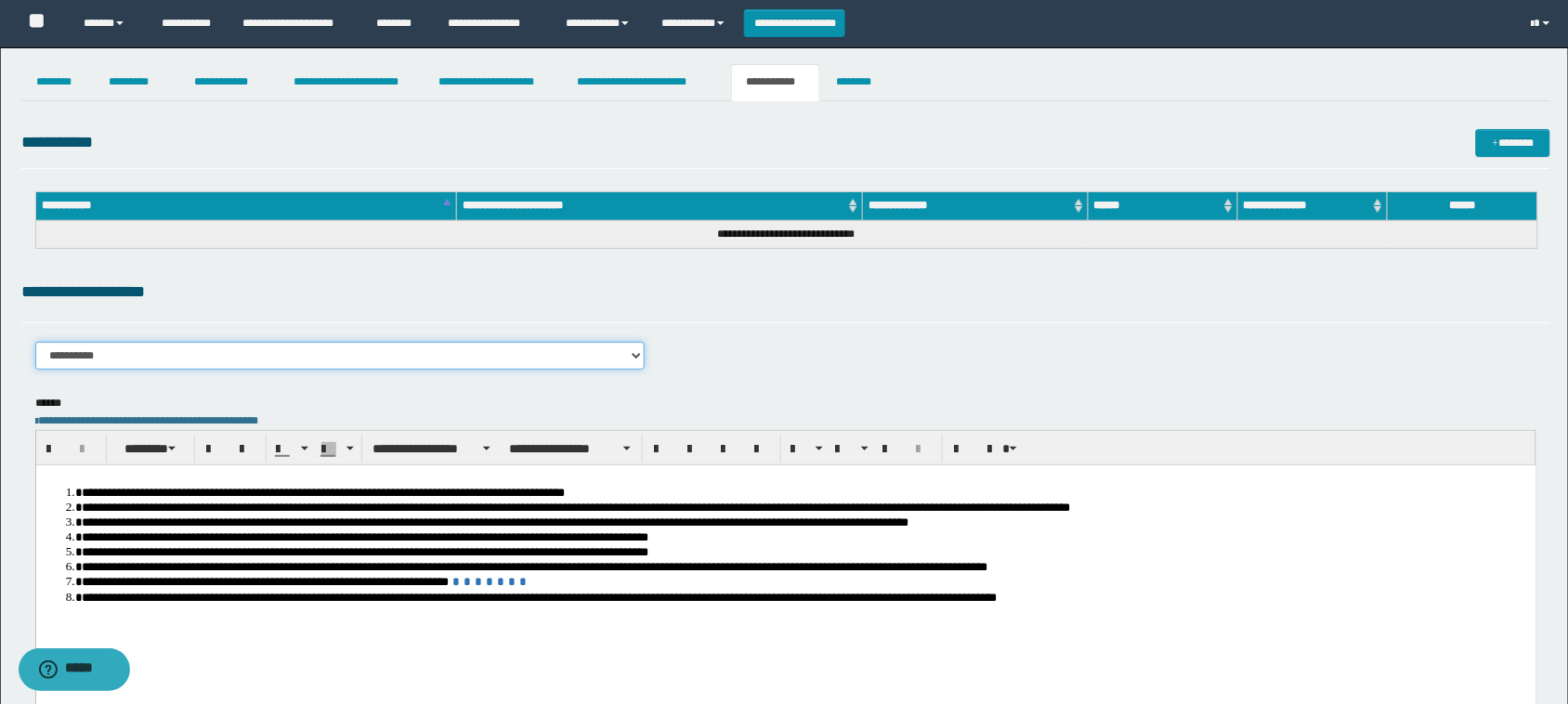 select on "****" 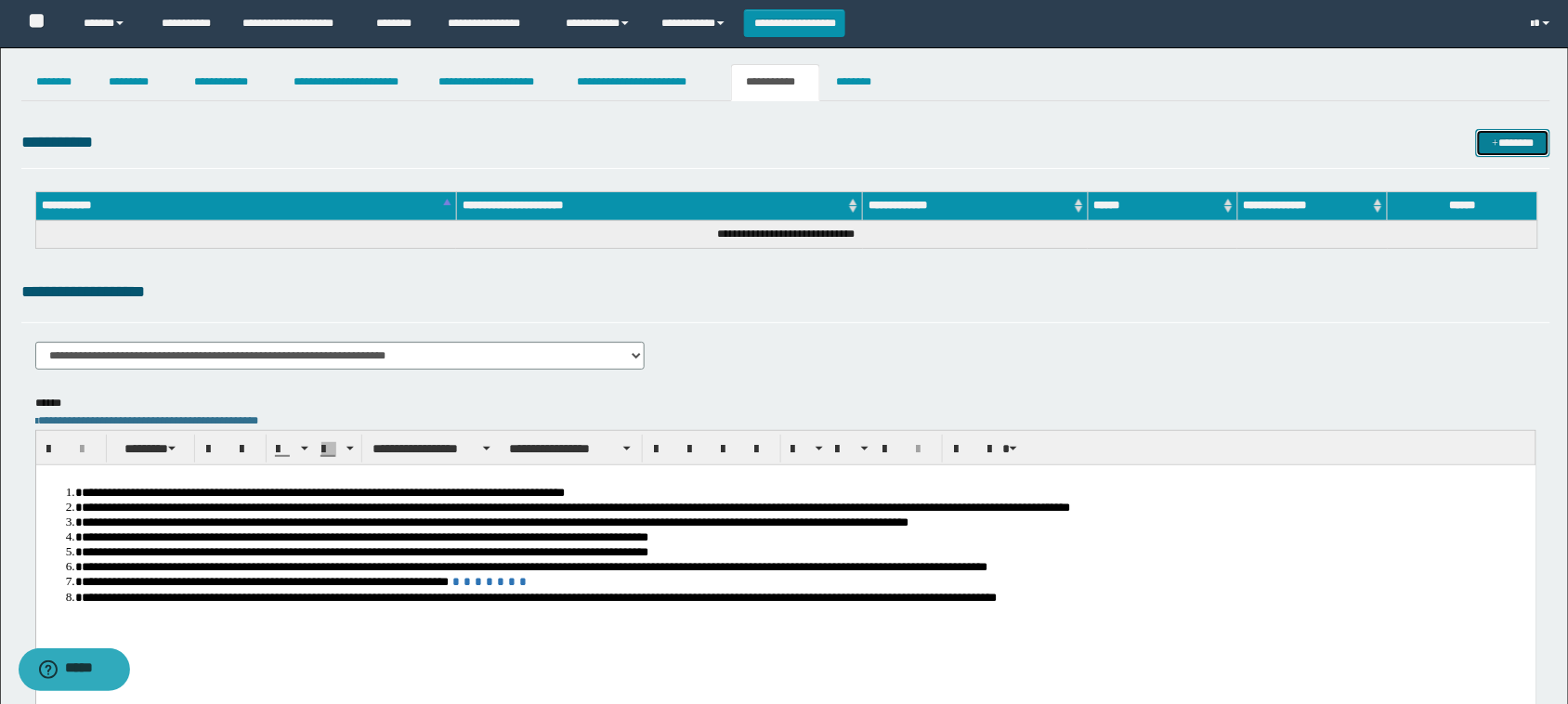 click on "*******" at bounding box center [1513, 143] 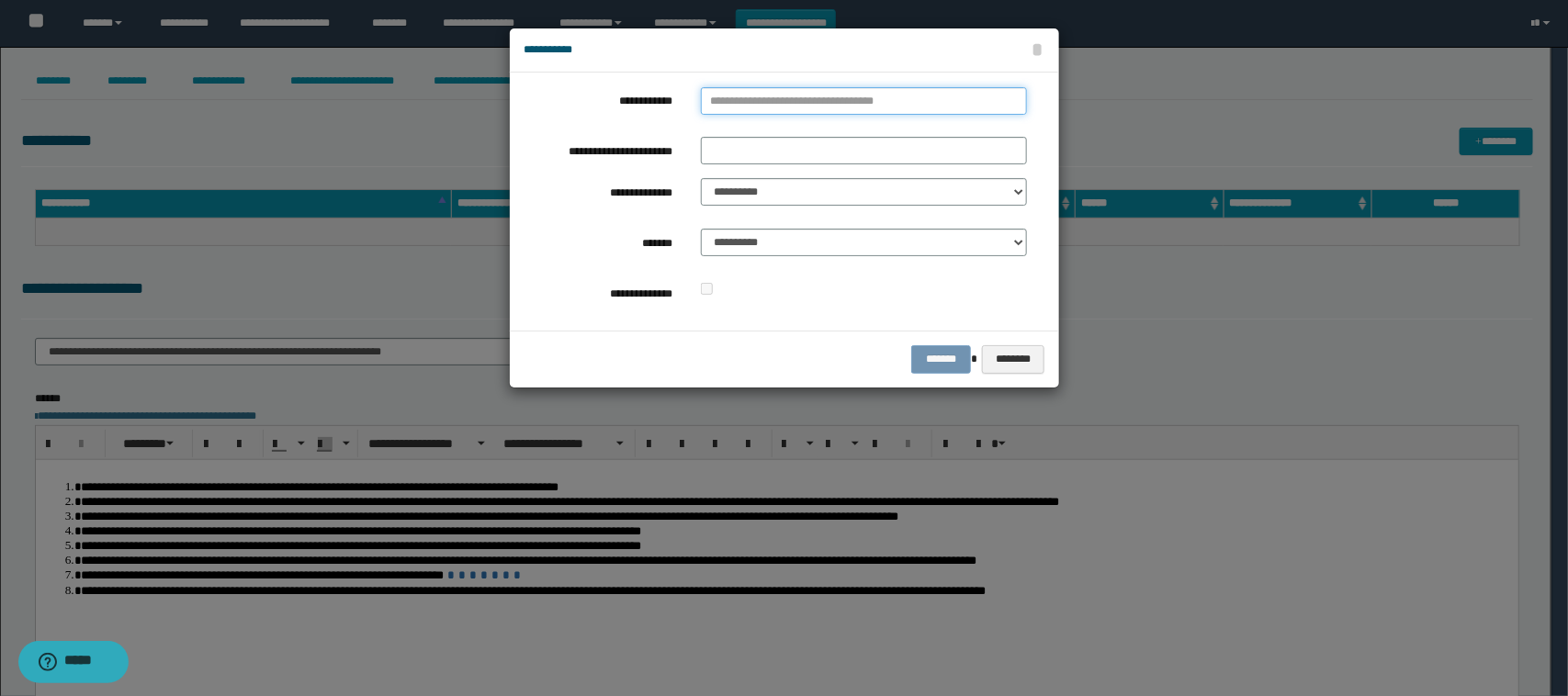 click on "**********" at bounding box center [864, 101] 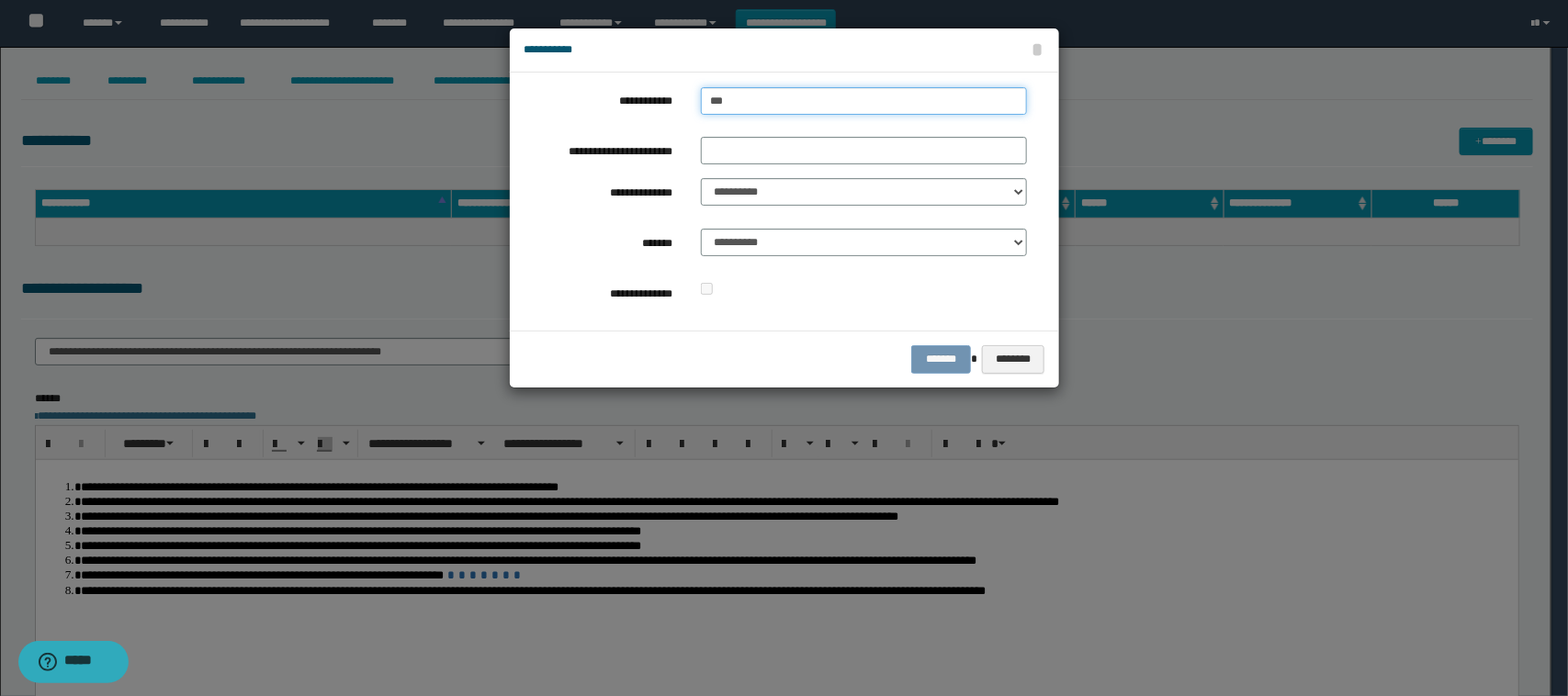 type on "****" 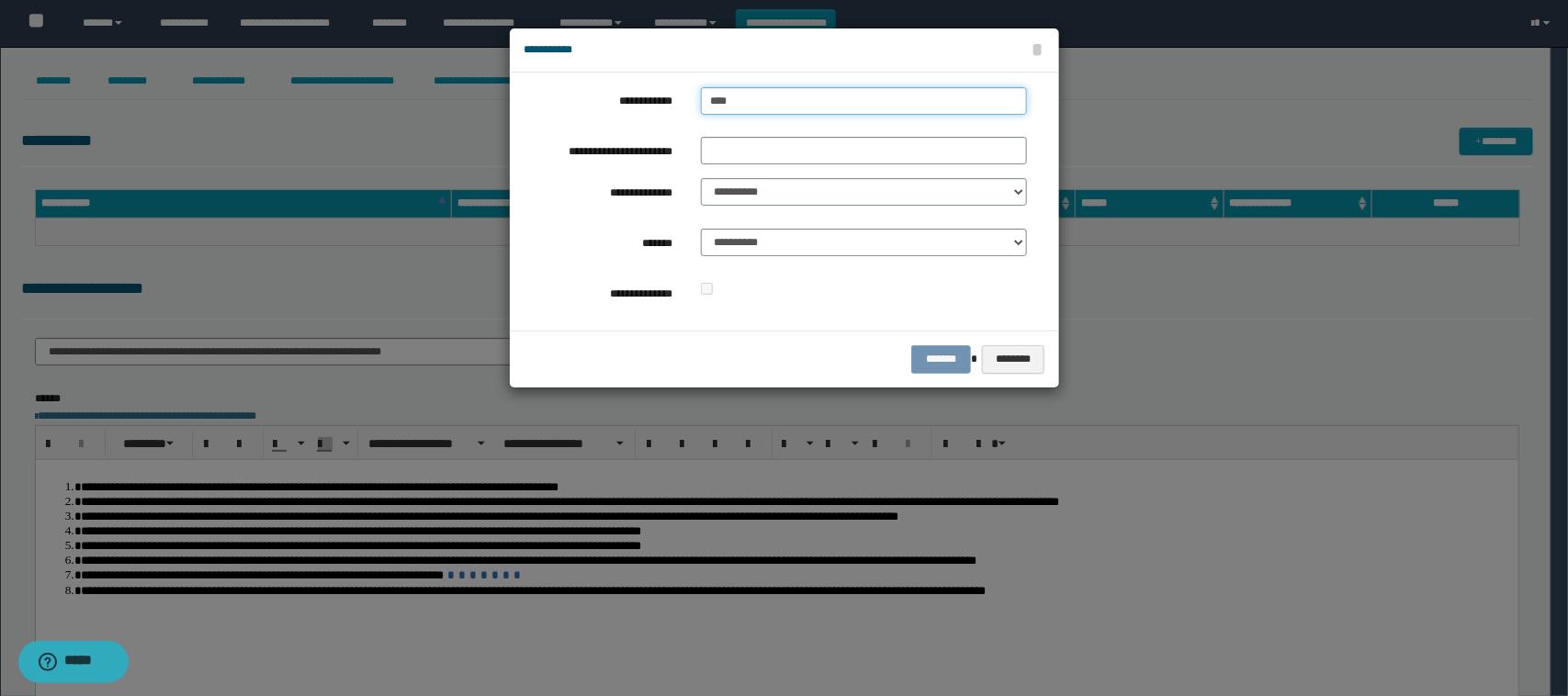 type on "****" 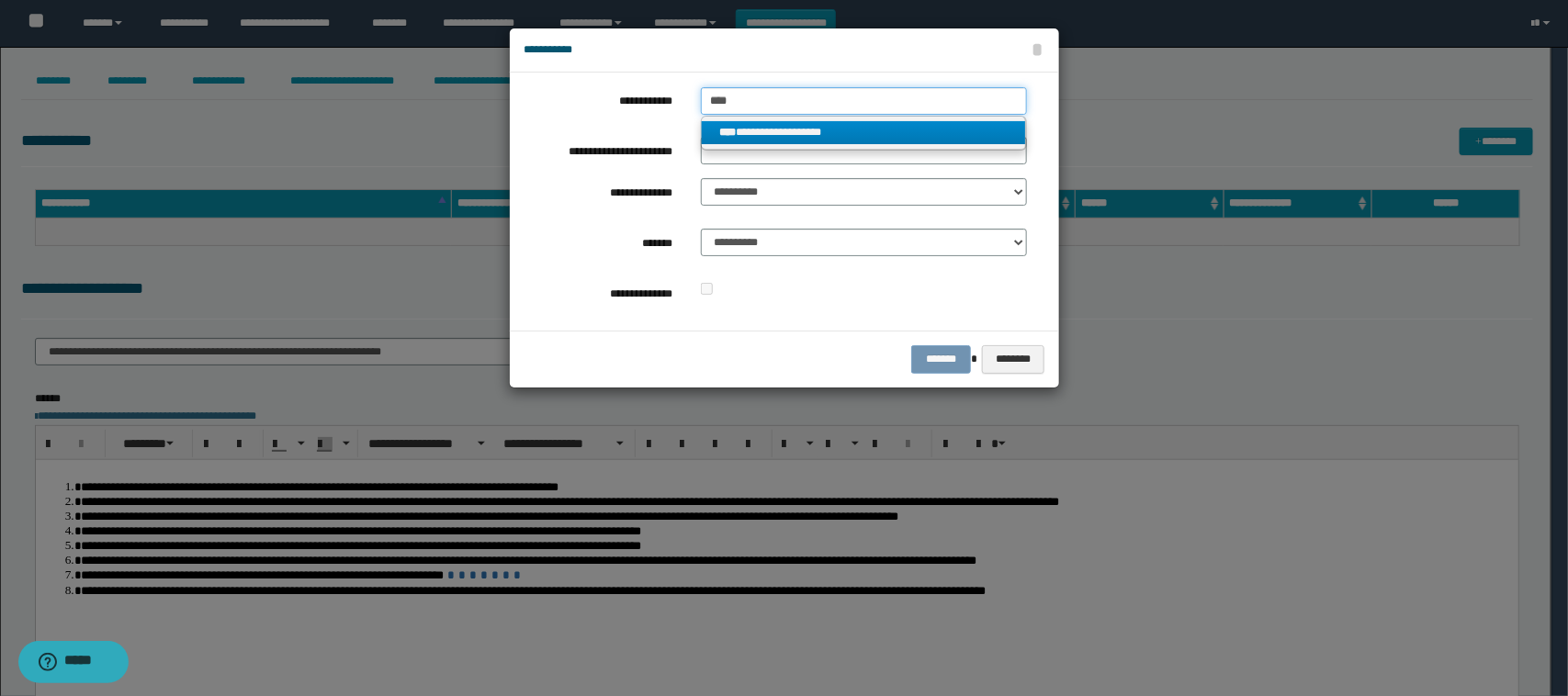 type on "****" 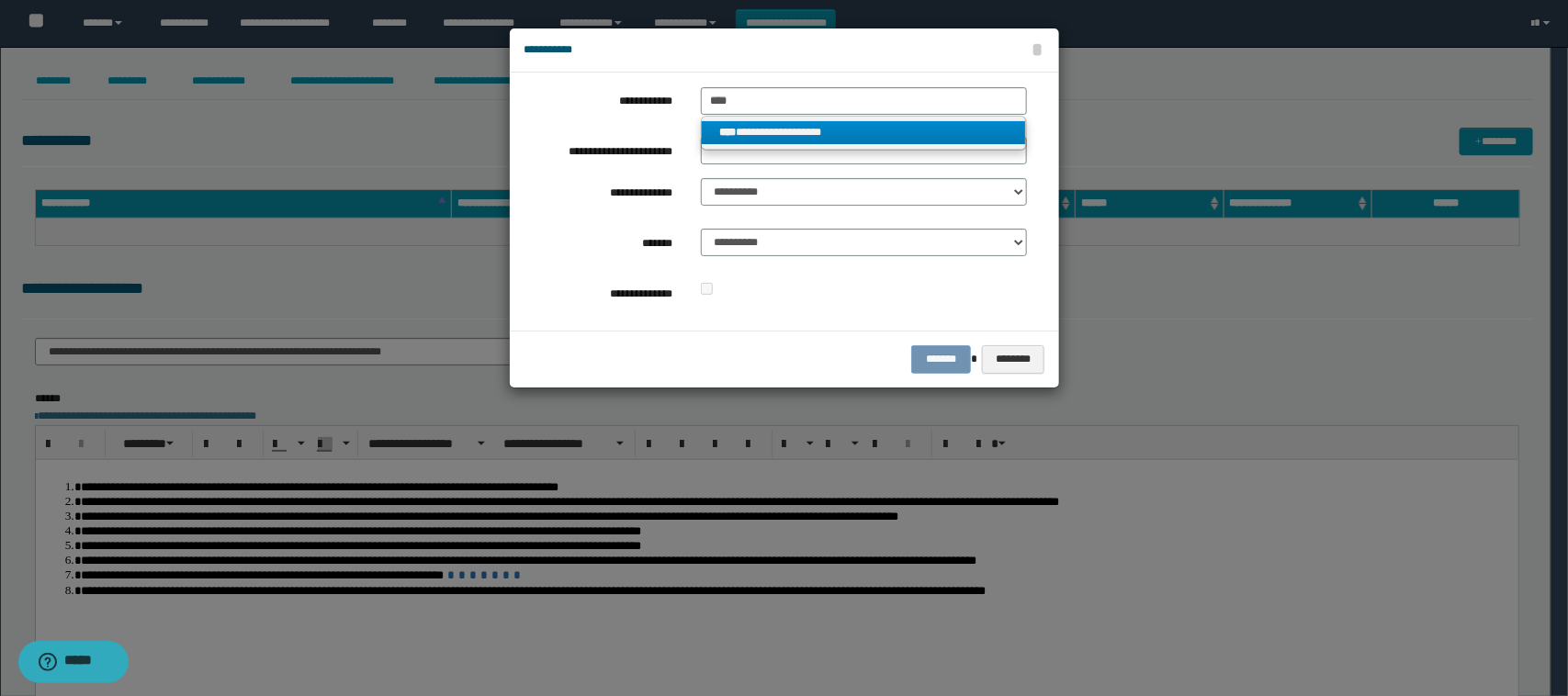 click on "**********" at bounding box center (863, 132) 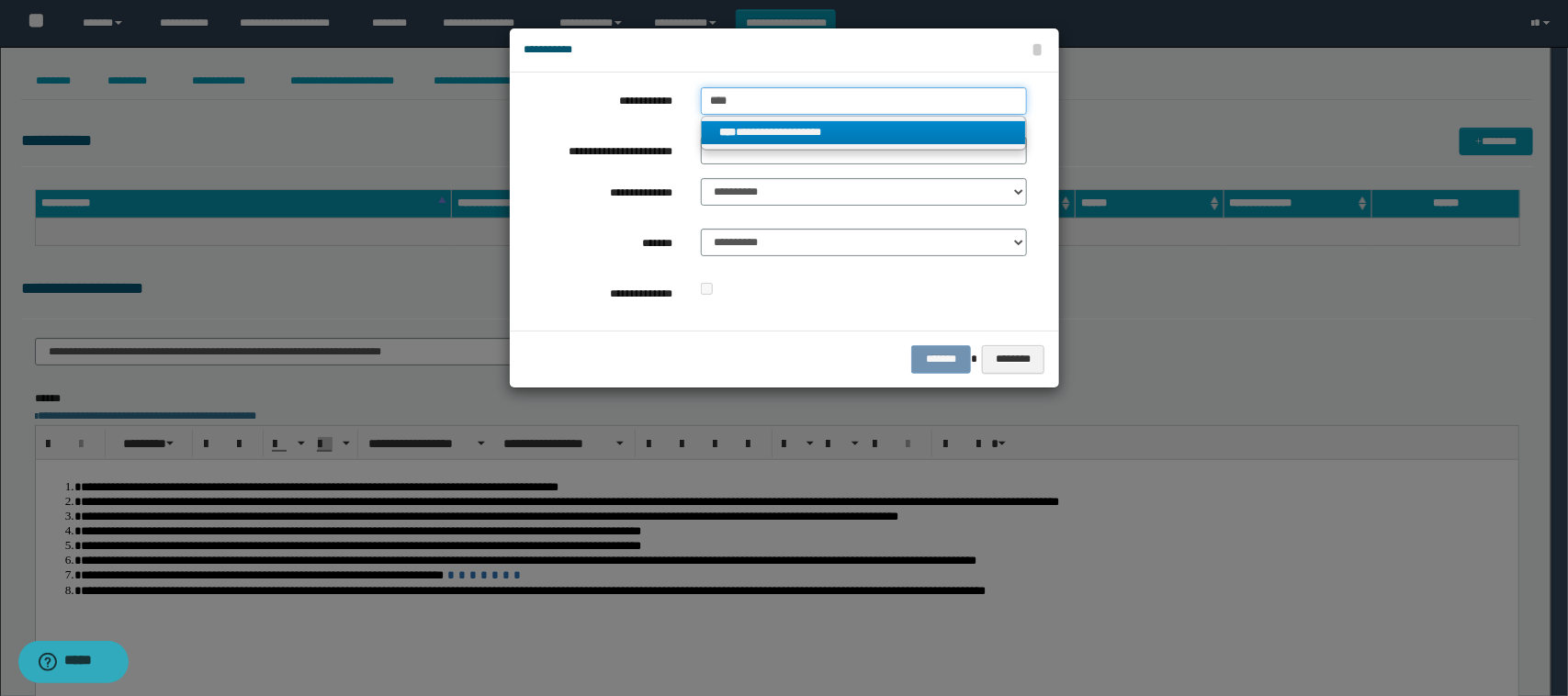 type 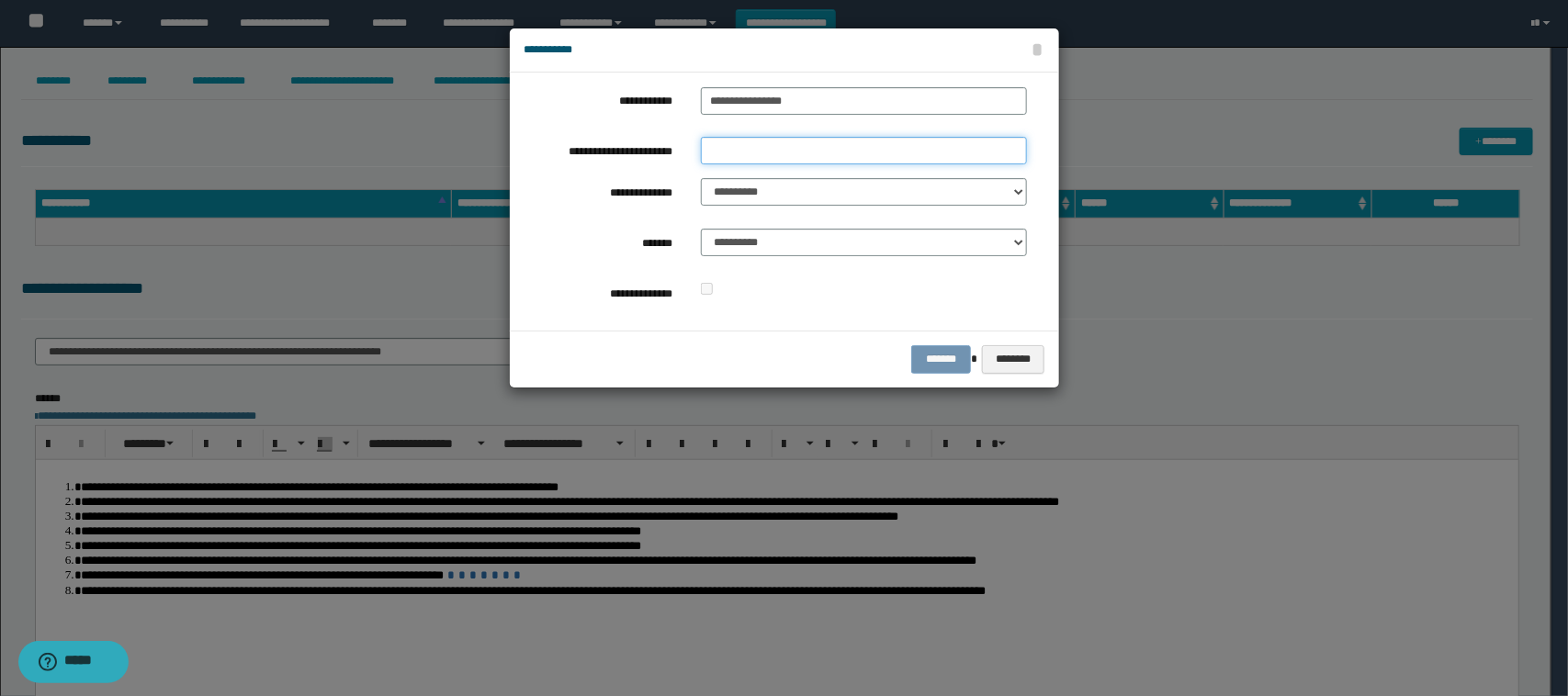 drag, startPoint x: 785, startPoint y: 156, endPoint x: 804, endPoint y: 185, distance: 34.669872 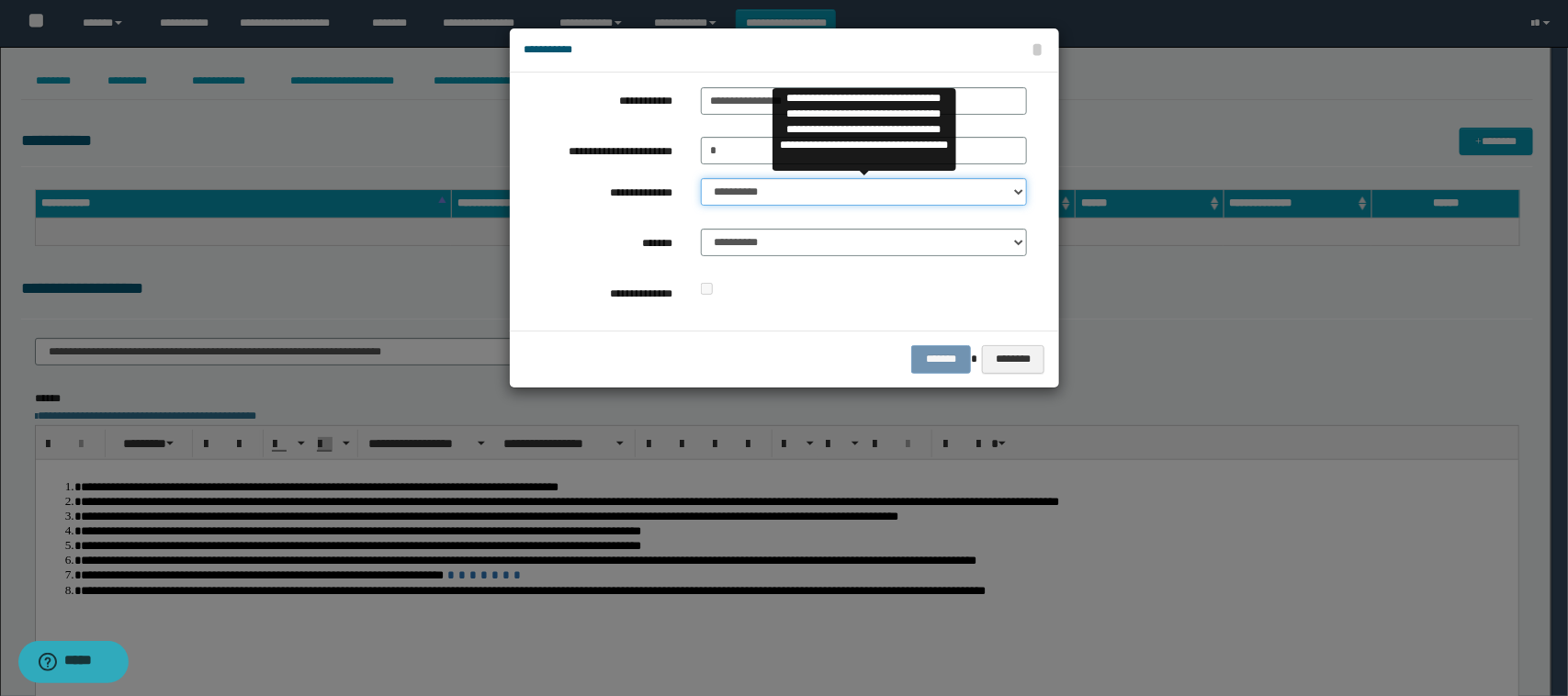 click on "**********" at bounding box center (864, 192) 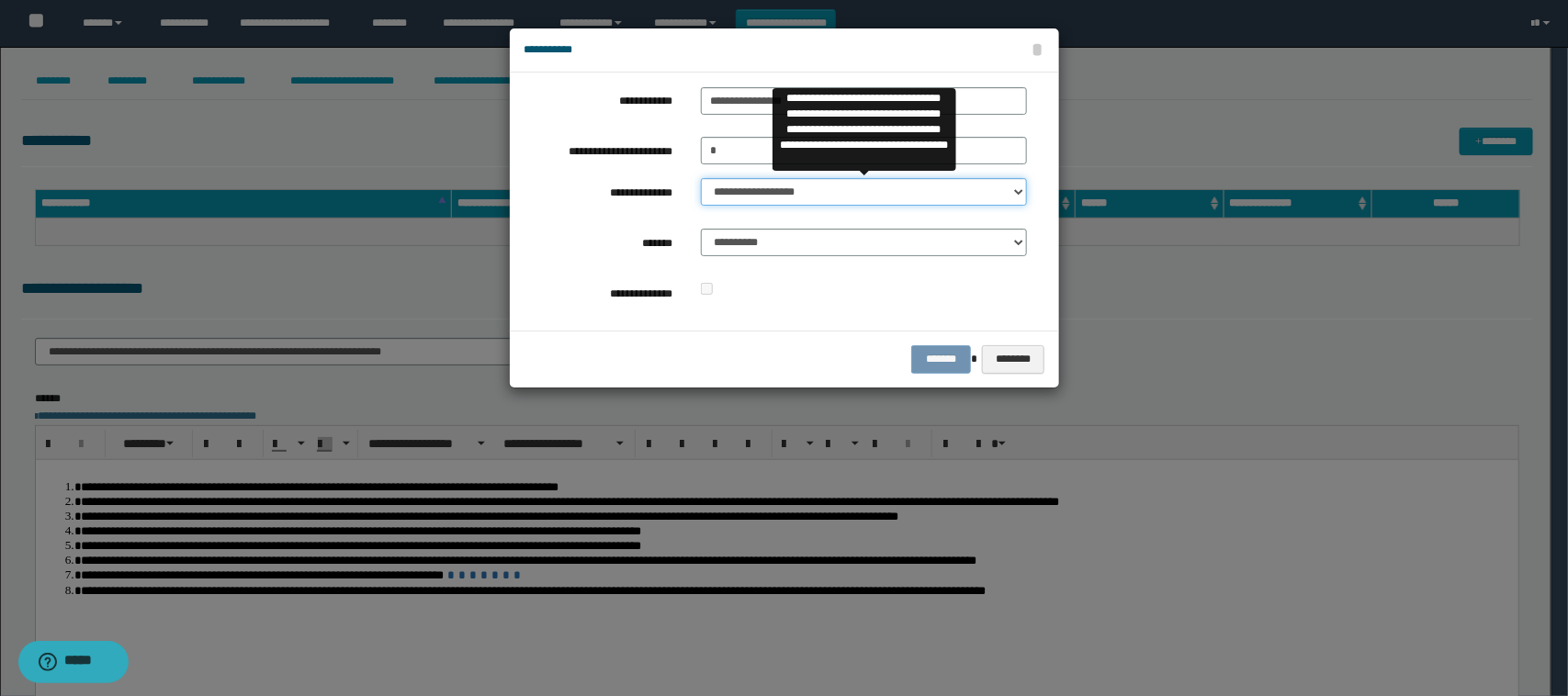 click on "**********" at bounding box center [864, 192] 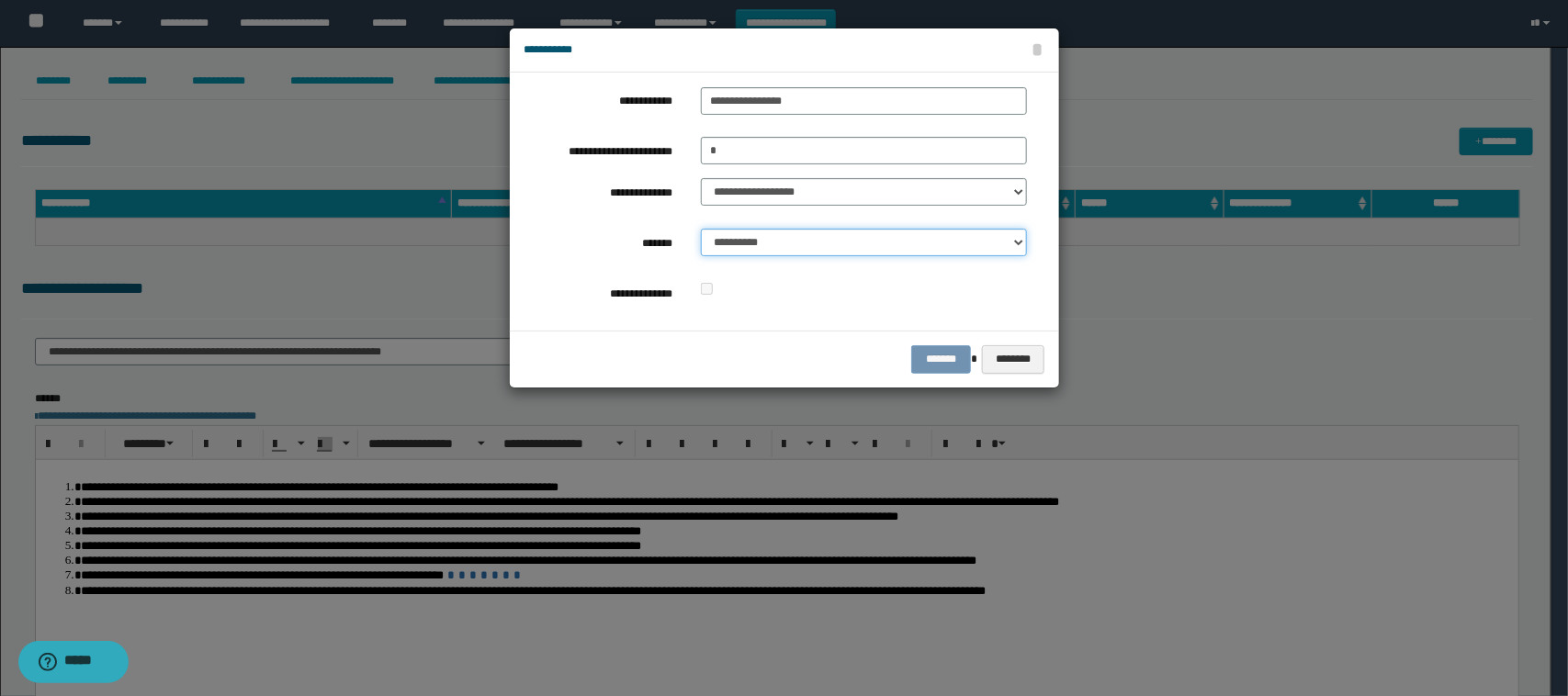 drag, startPoint x: 807, startPoint y: 237, endPoint x: 813, endPoint y: 255, distance: 18.973666 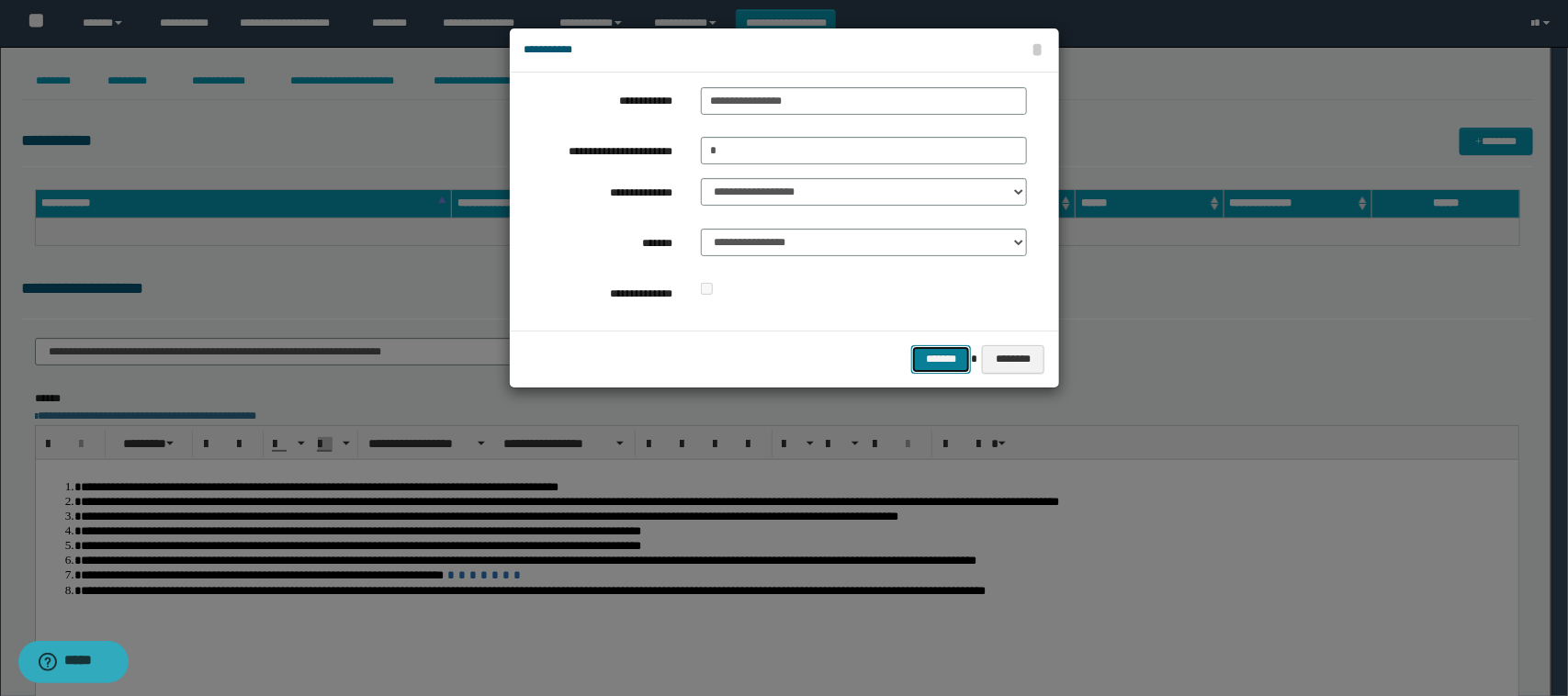 click on "*******" at bounding box center (941, 359) 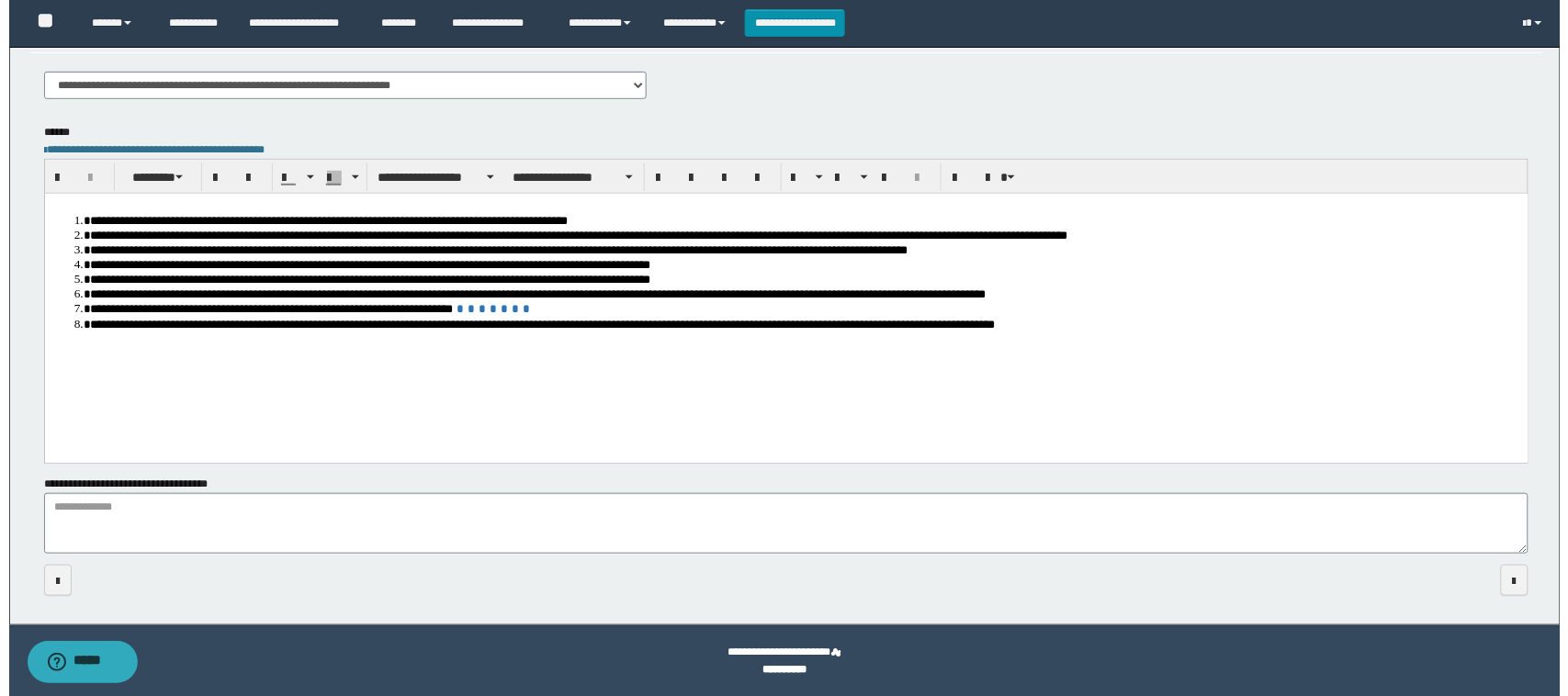 scroll, scrollTop: 0, scrollLeft: 0, axis: both 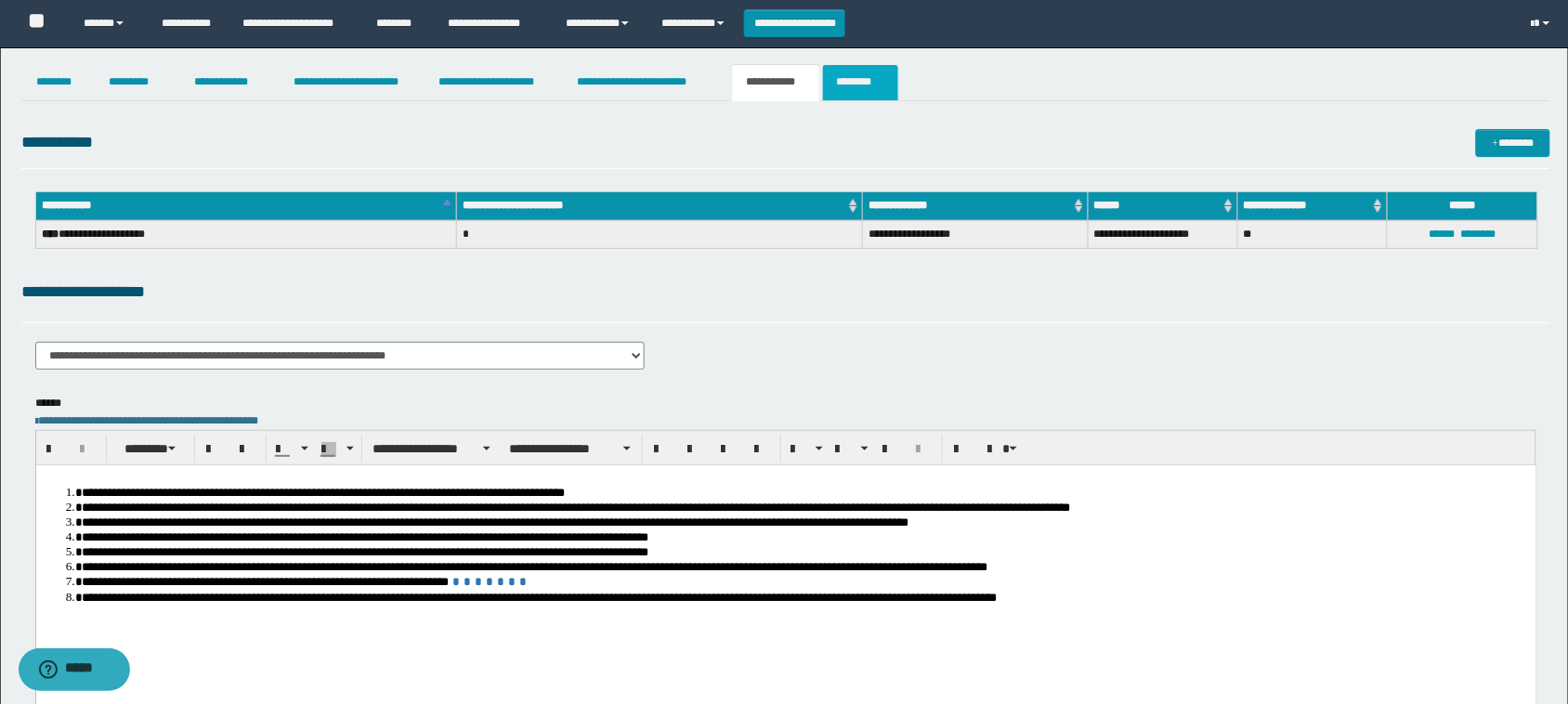 click on "********" at bounding box center (860, 83) 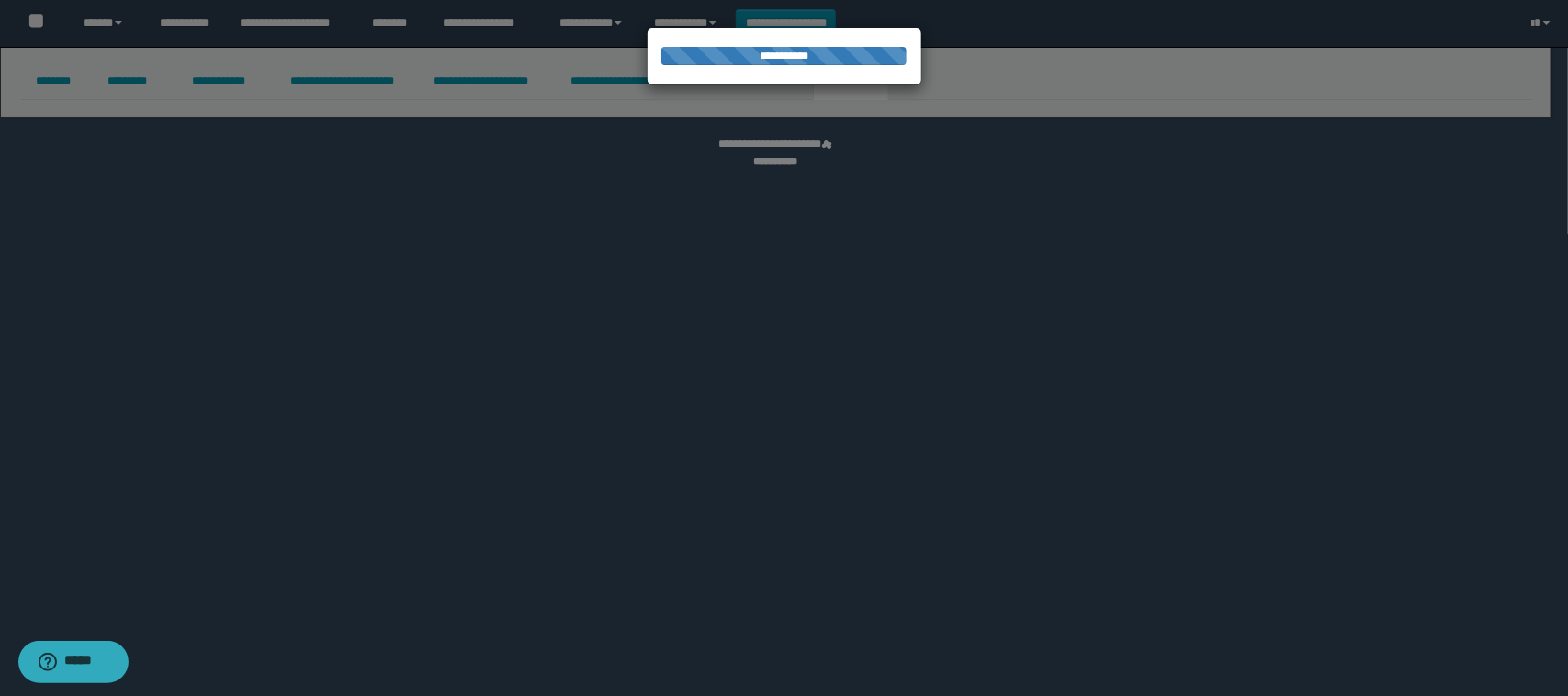 select 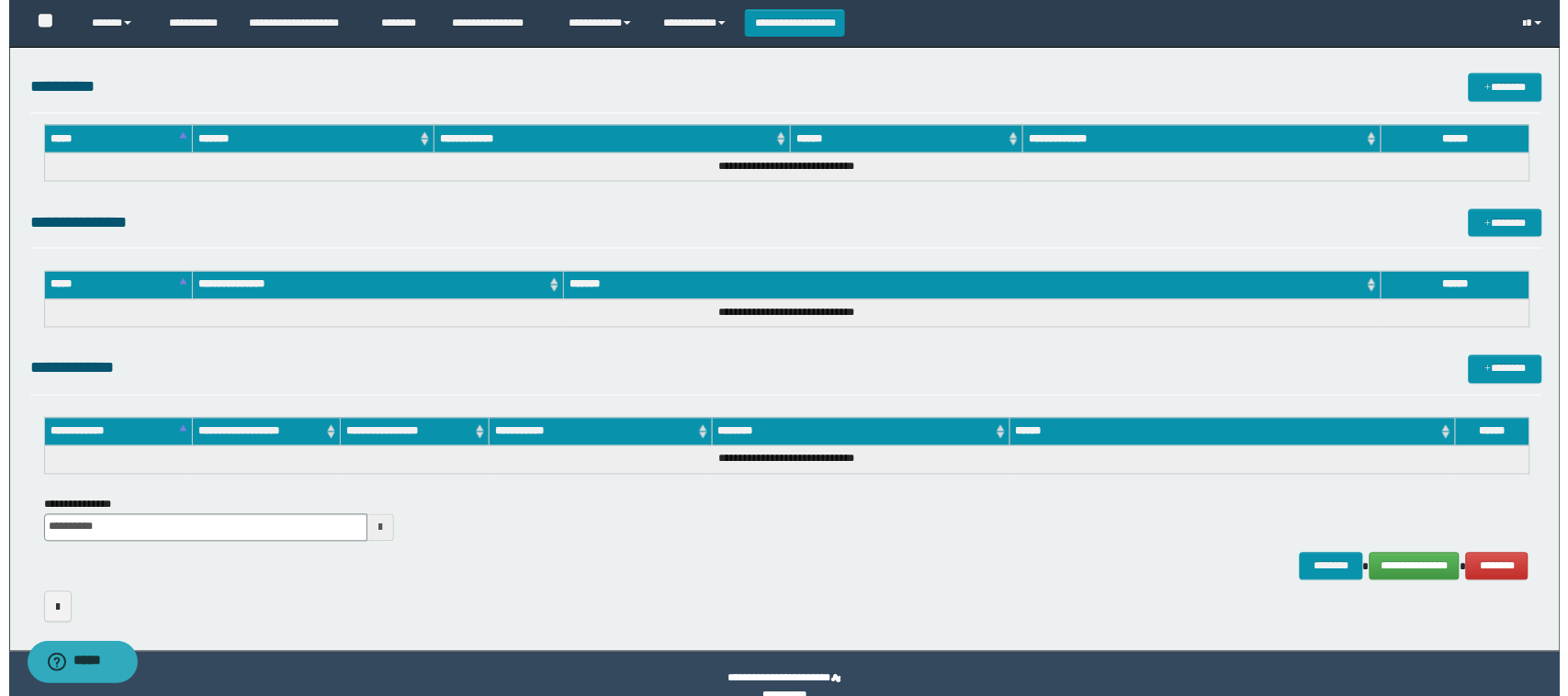 scroll, scrollTop: 795, scrollLeft: 0, axis: vertical 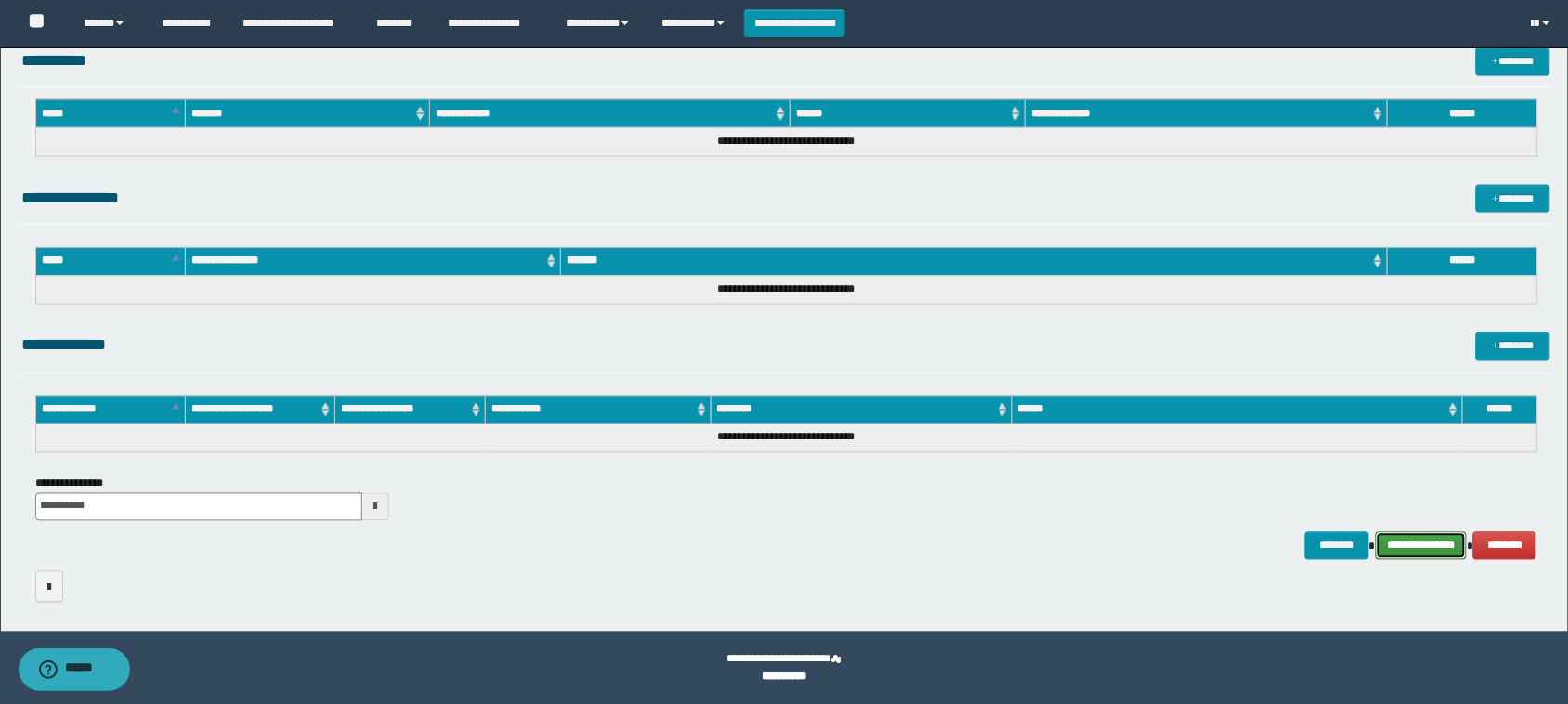 click on "**********" at bounding box center (1421, 546) 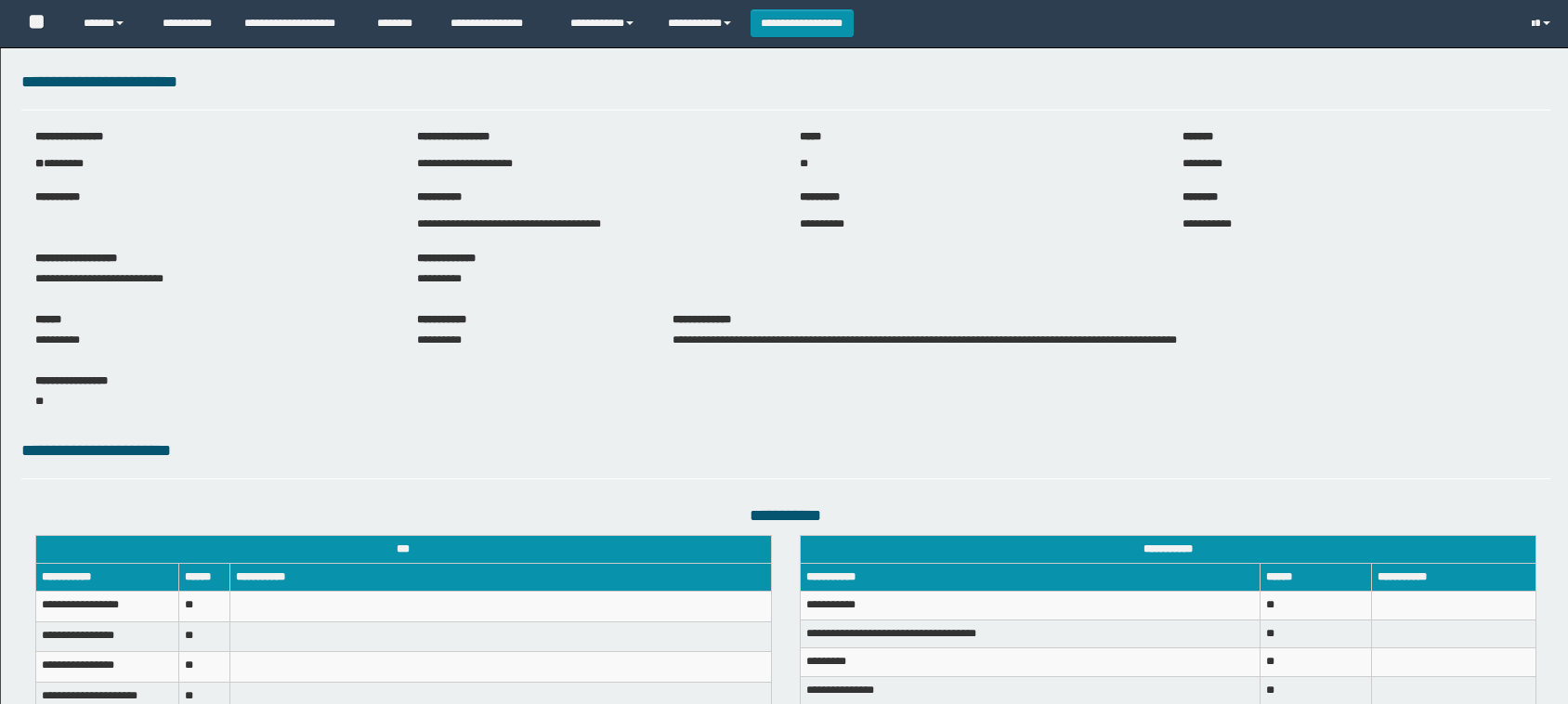 scroll, scrollTop: 0, scrollLeft: 0, axis: both 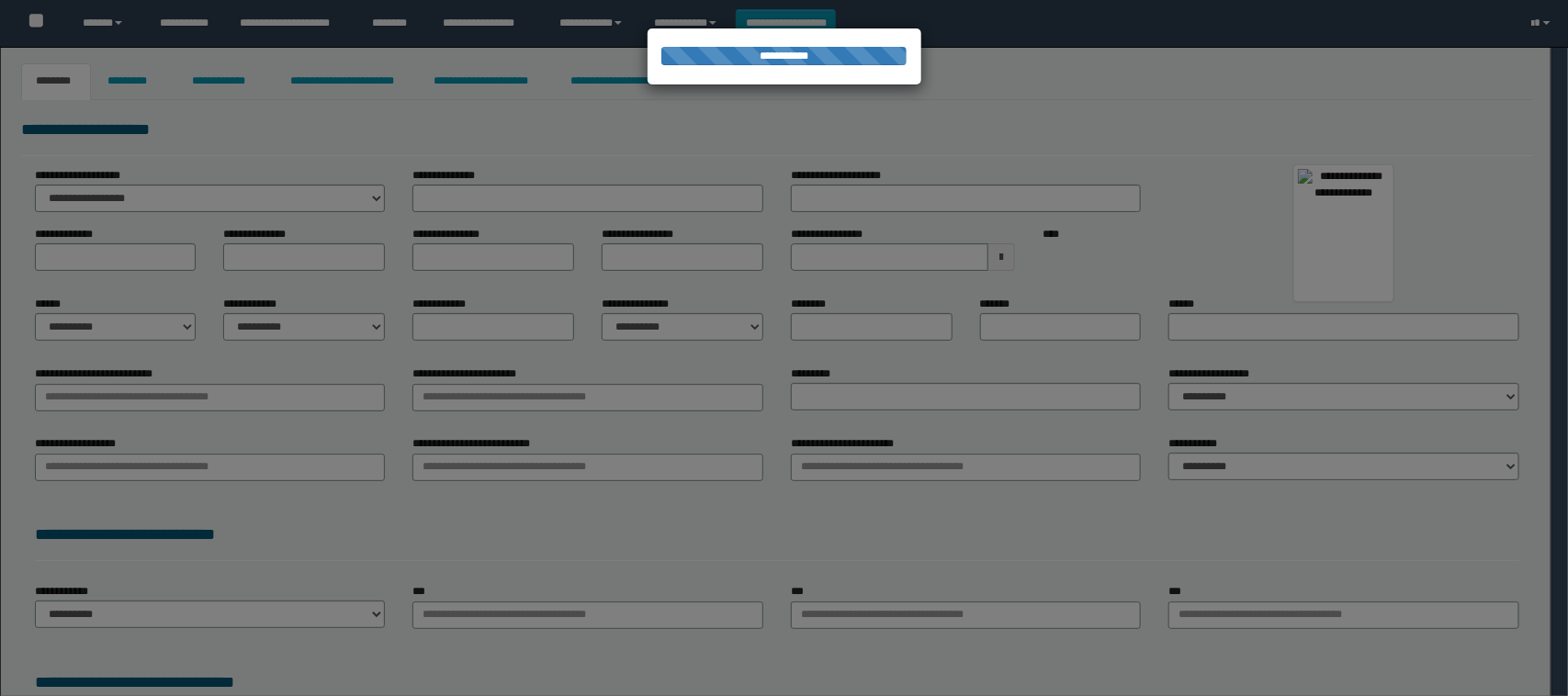 type on "******" 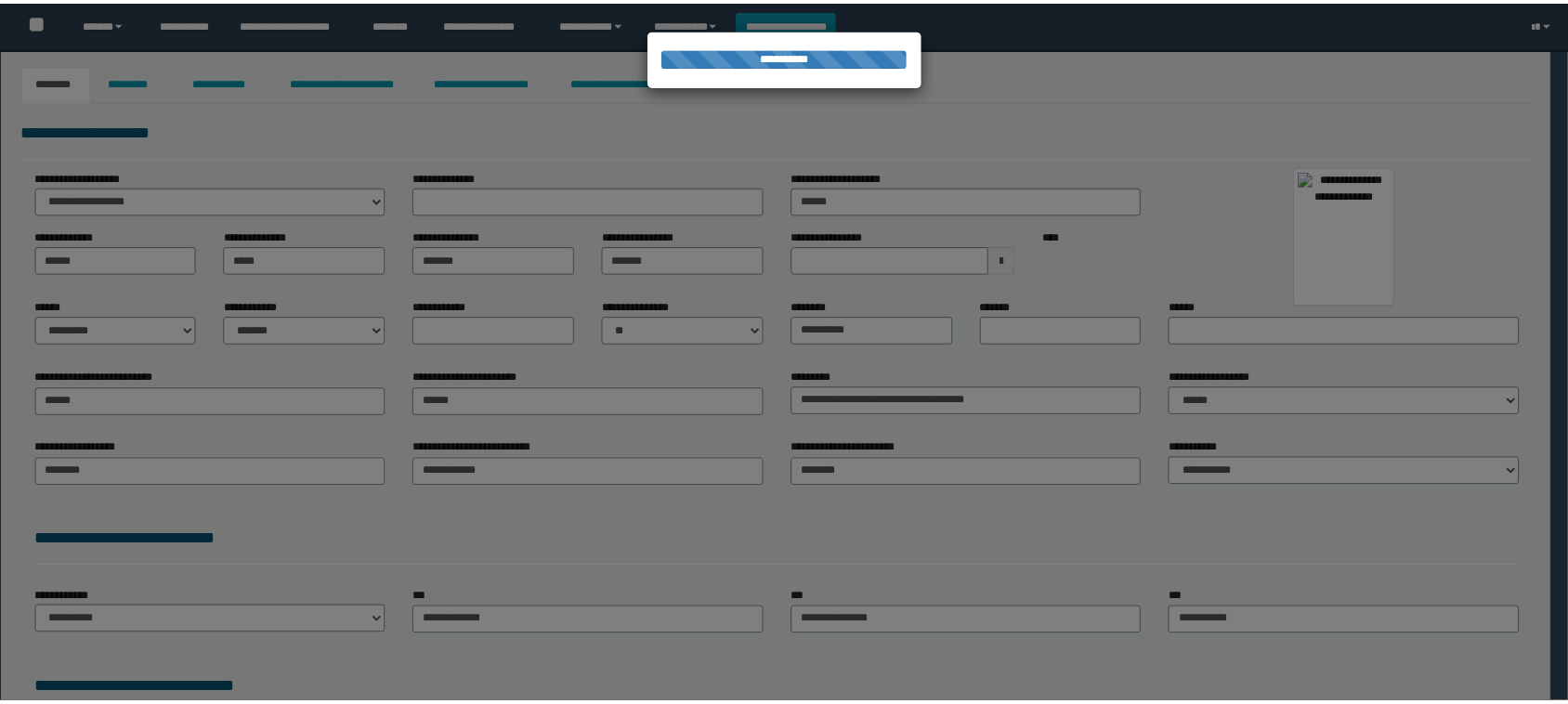 scroll, scrollTop: 0, scrollLeft: 0, axis: both 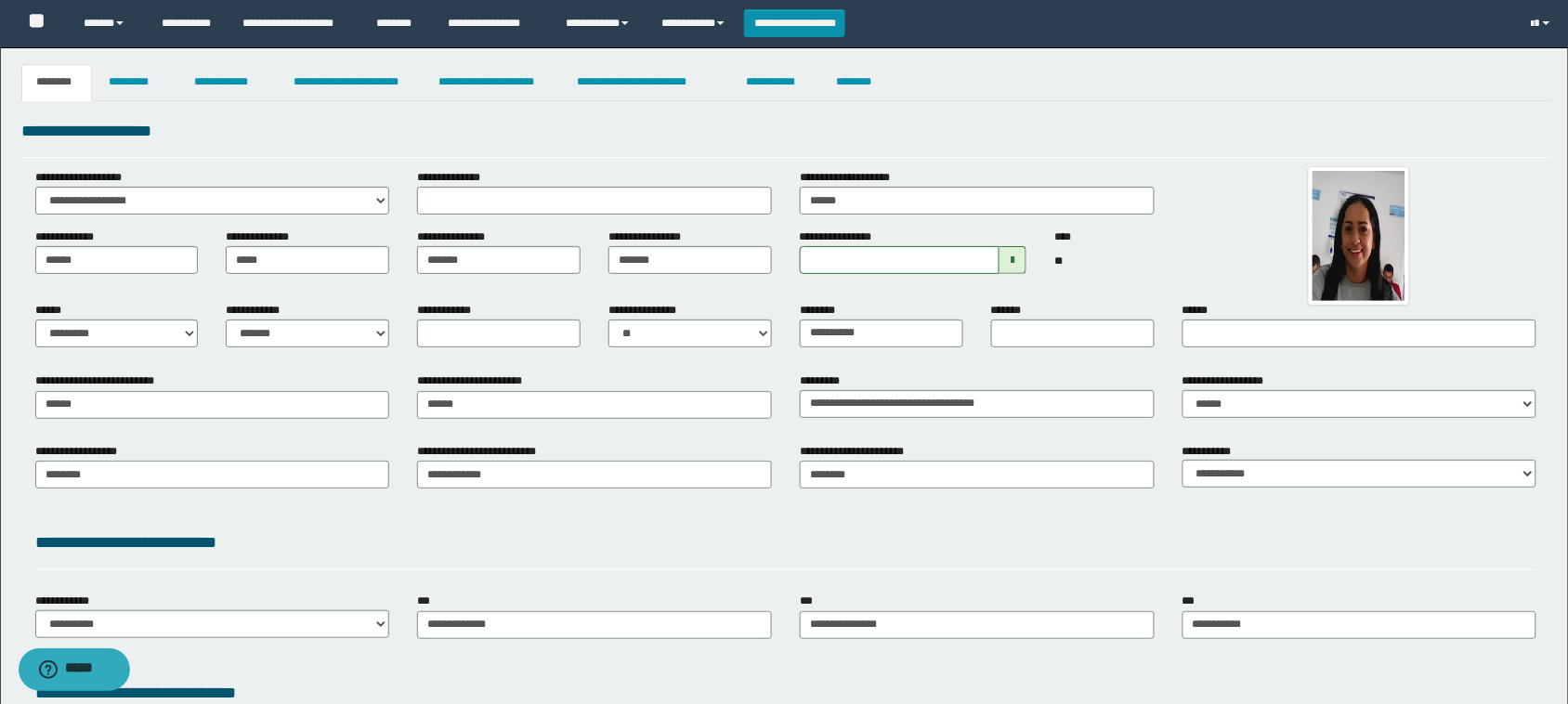 click on "**********" at bounding box center [786, 542] 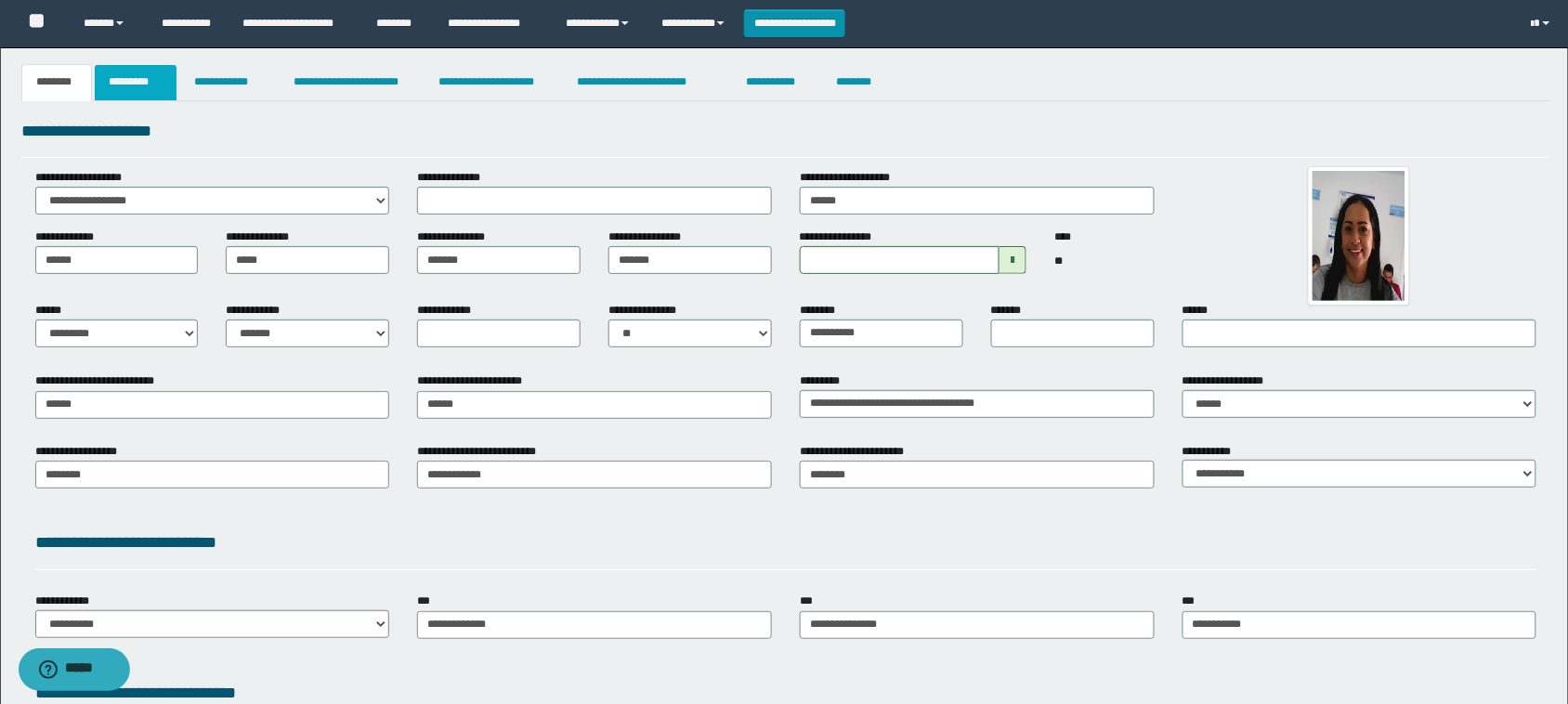 click on "*********" at bounding box center [136, 83] 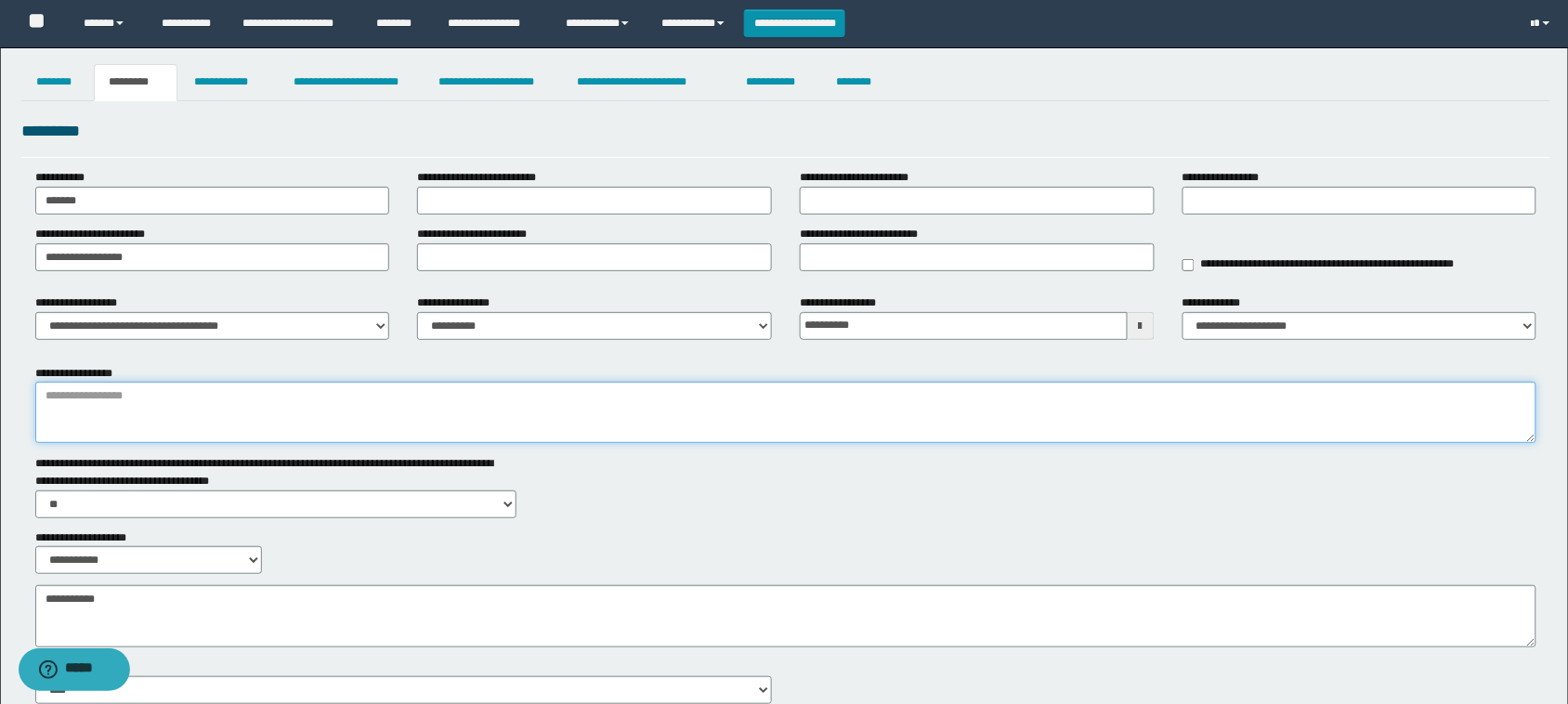 paste on "**********" 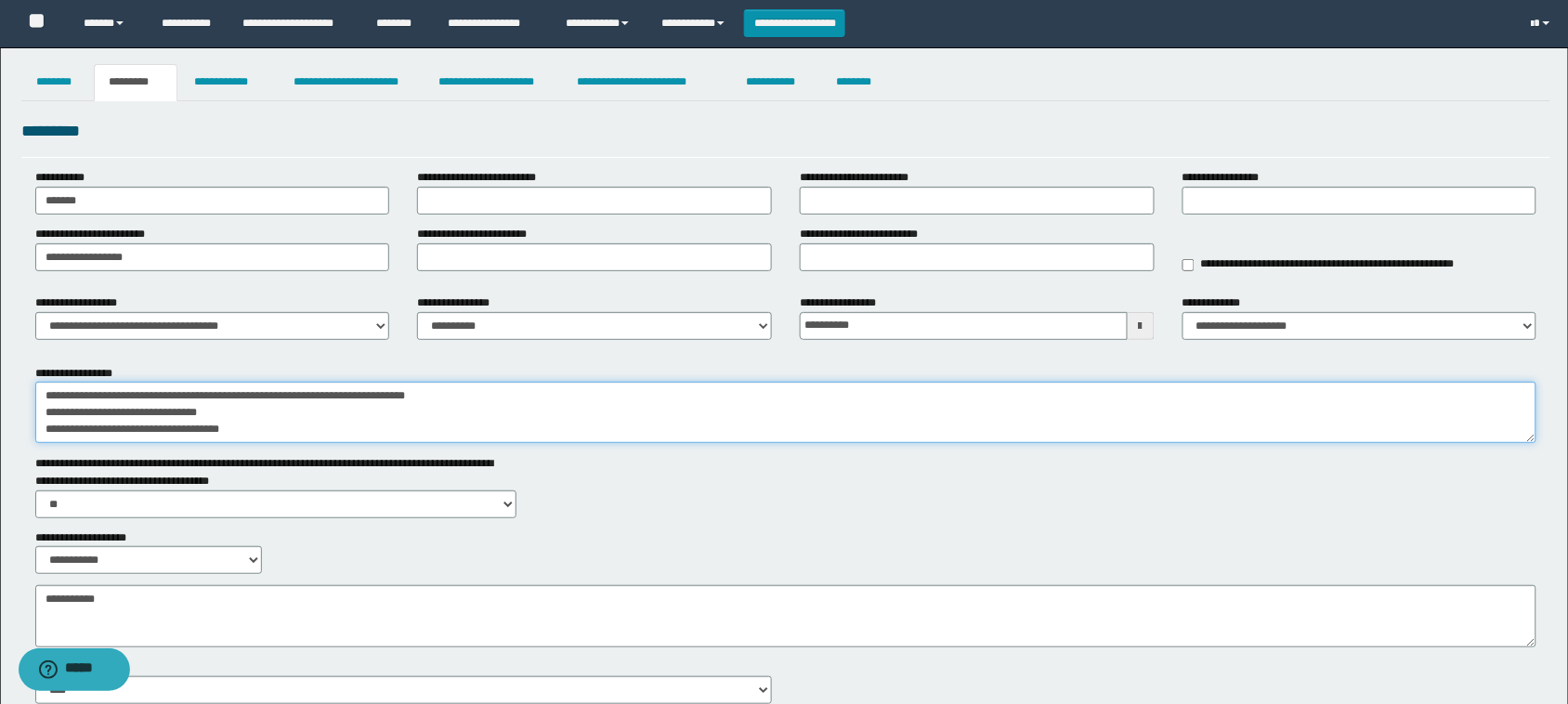 click on "**********" at bounding box center [786, 412] 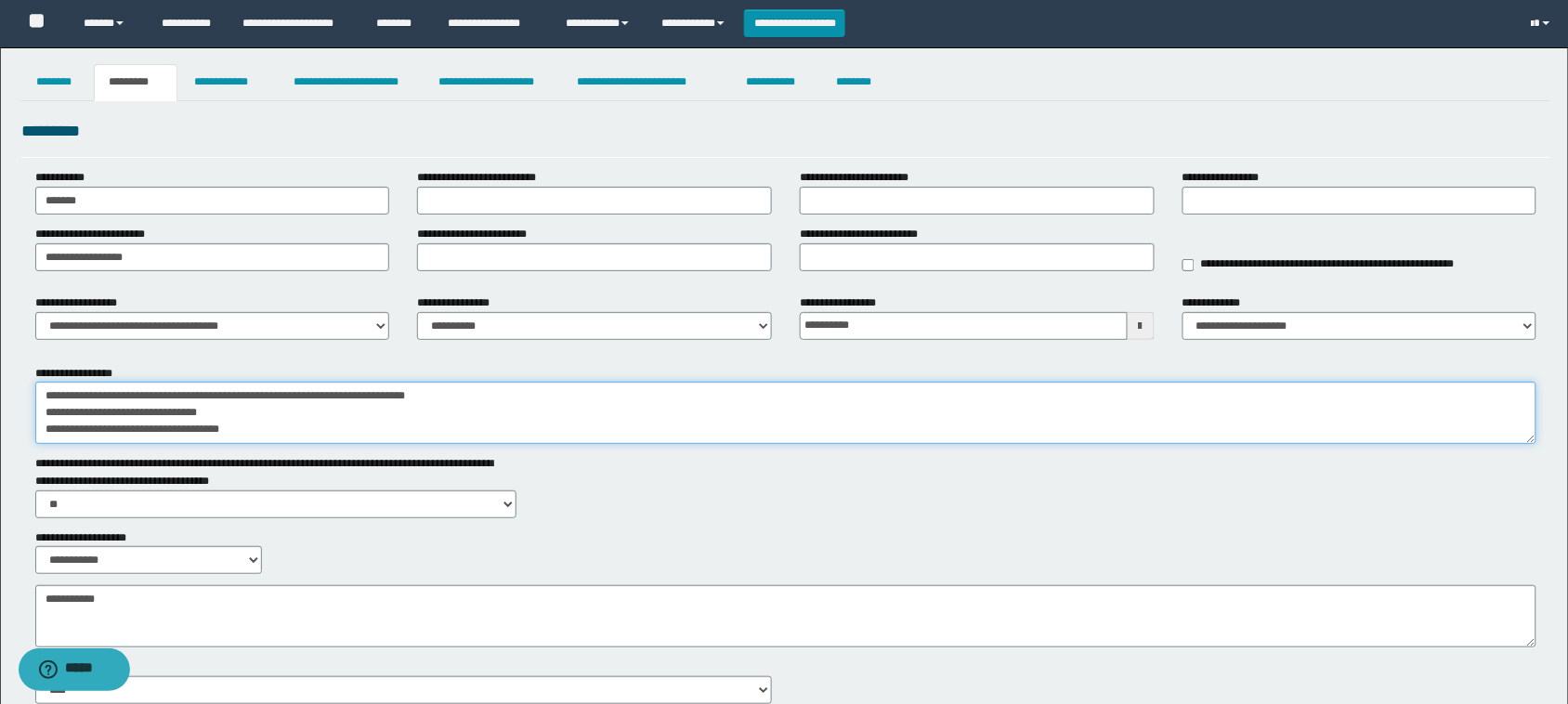 type on "**********" 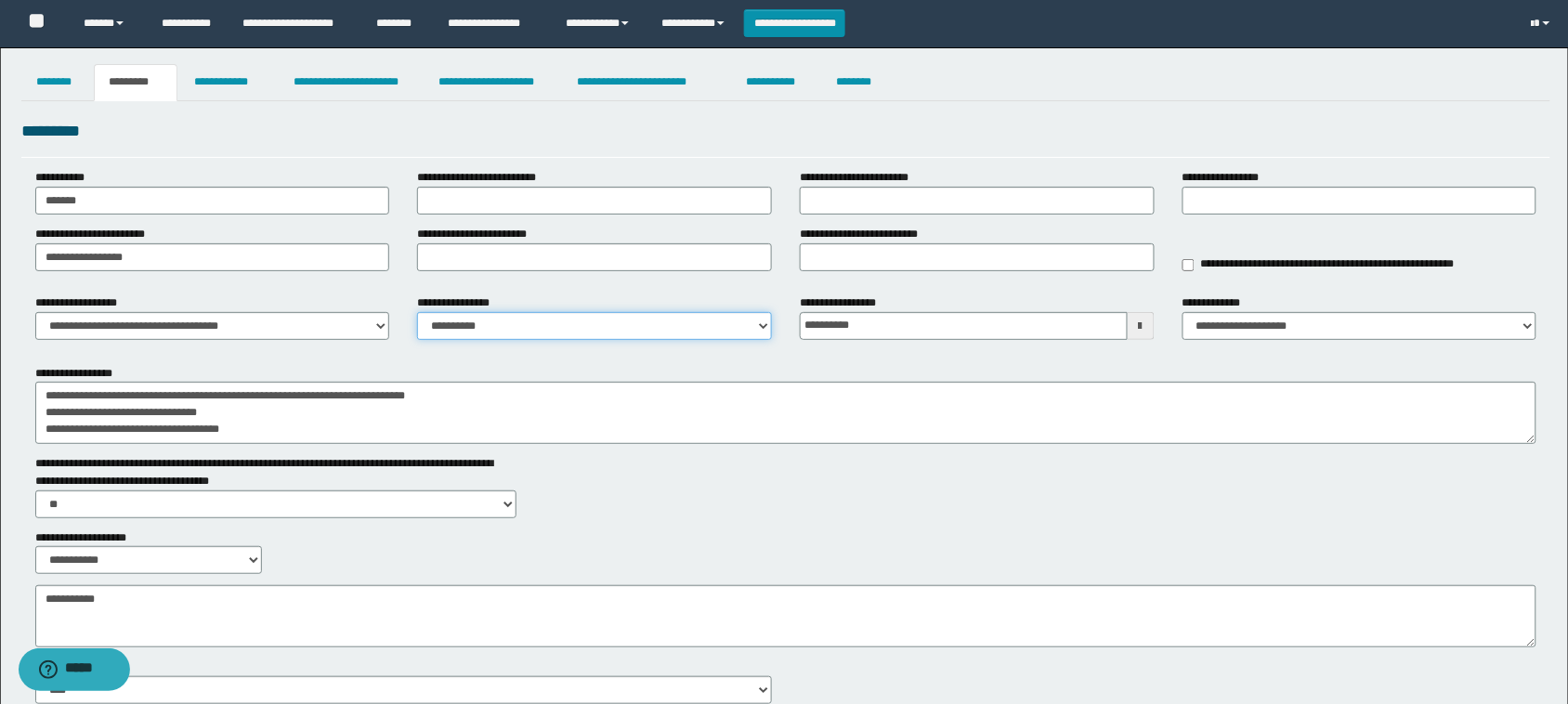 drag, startPoint x: 516, startPoint y: 326, endPoint x: 514, endPoint y: 335, distance: 9.219544 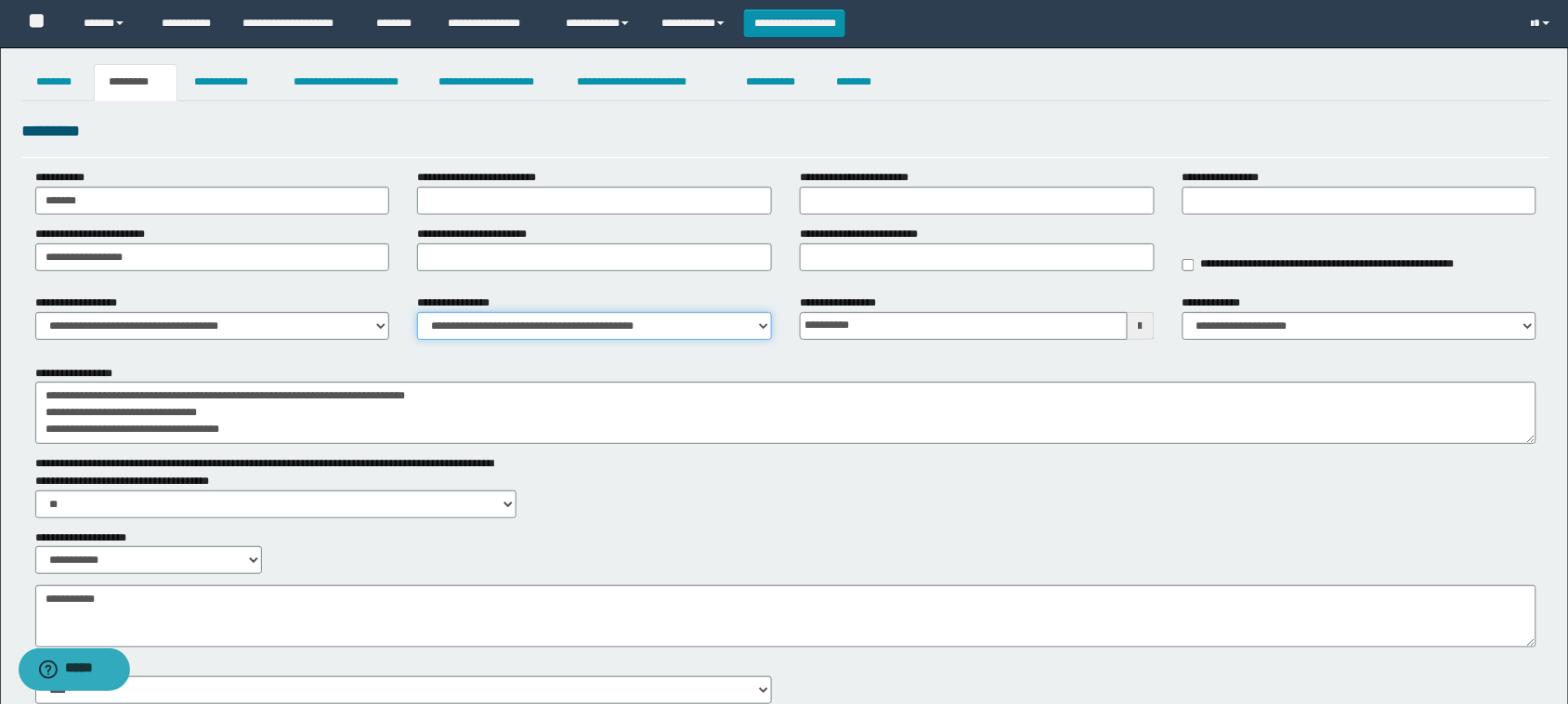 scroll, scrollTop: 0, scrollLeft: 0, axis: both 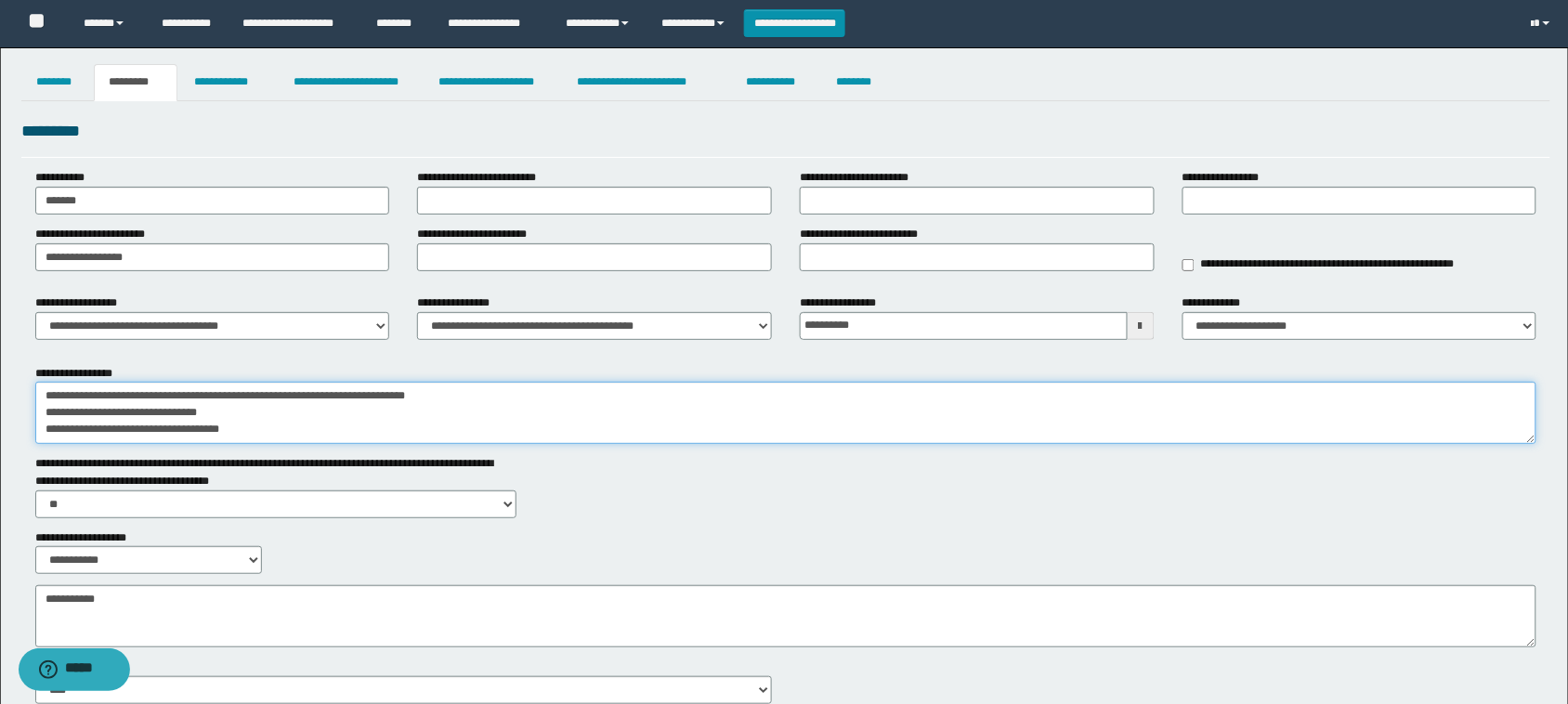 drag, startPoint x: 397, startPoint y: 395, endPoint x: 518, endPoint y: 385, distance: 121.41252 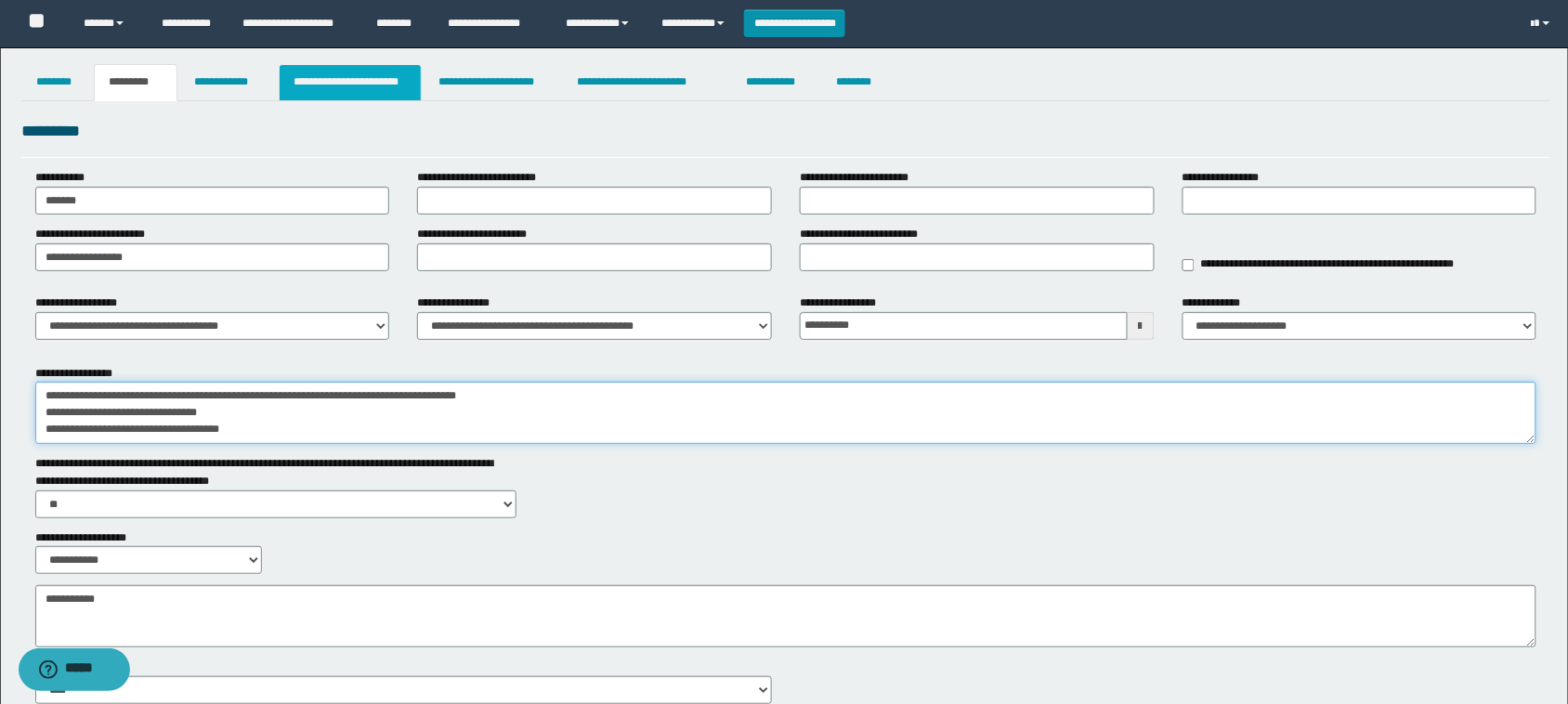 type on "**********" 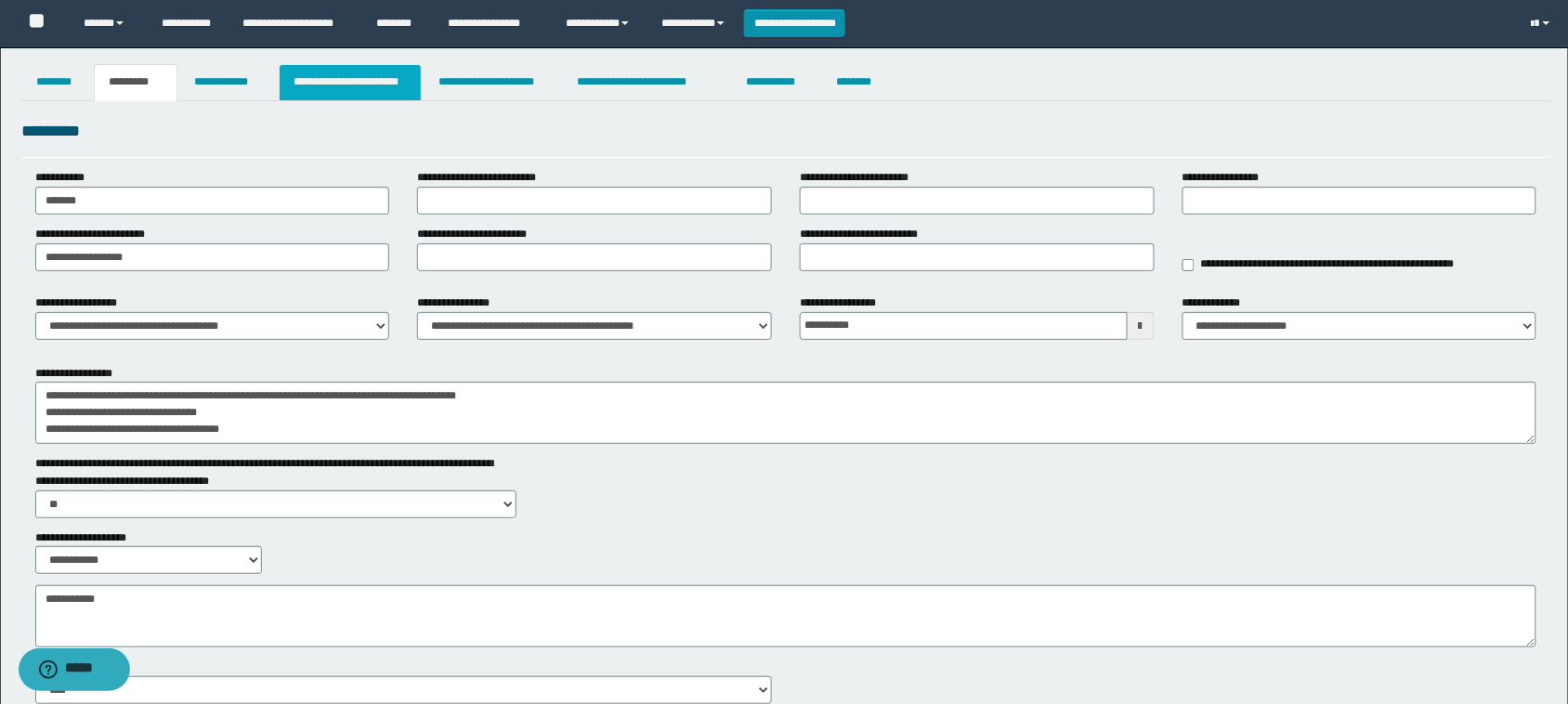 click on "**********" at bounding box center (350, 83) 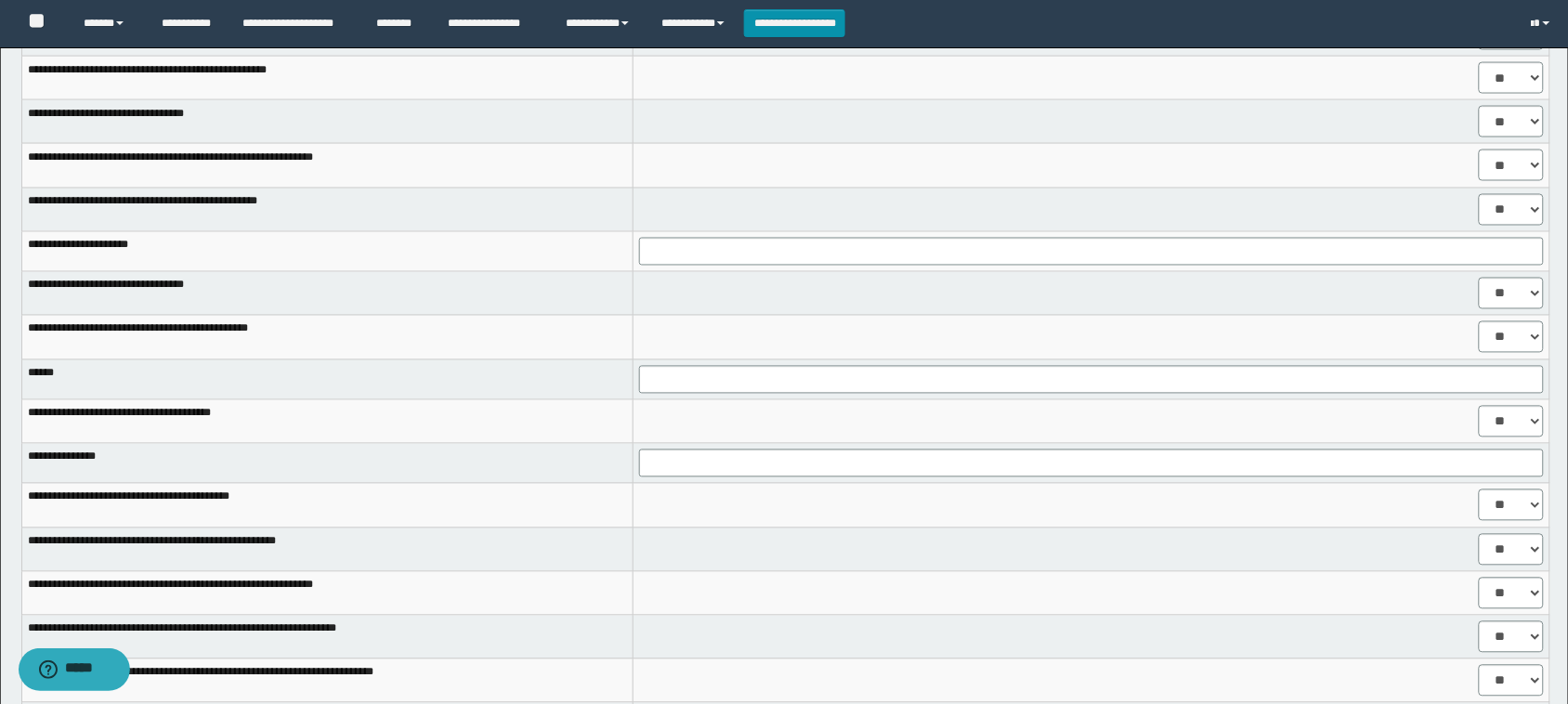 scroll, scrollTop: 862, scrollLeft: 0, axis: vertical 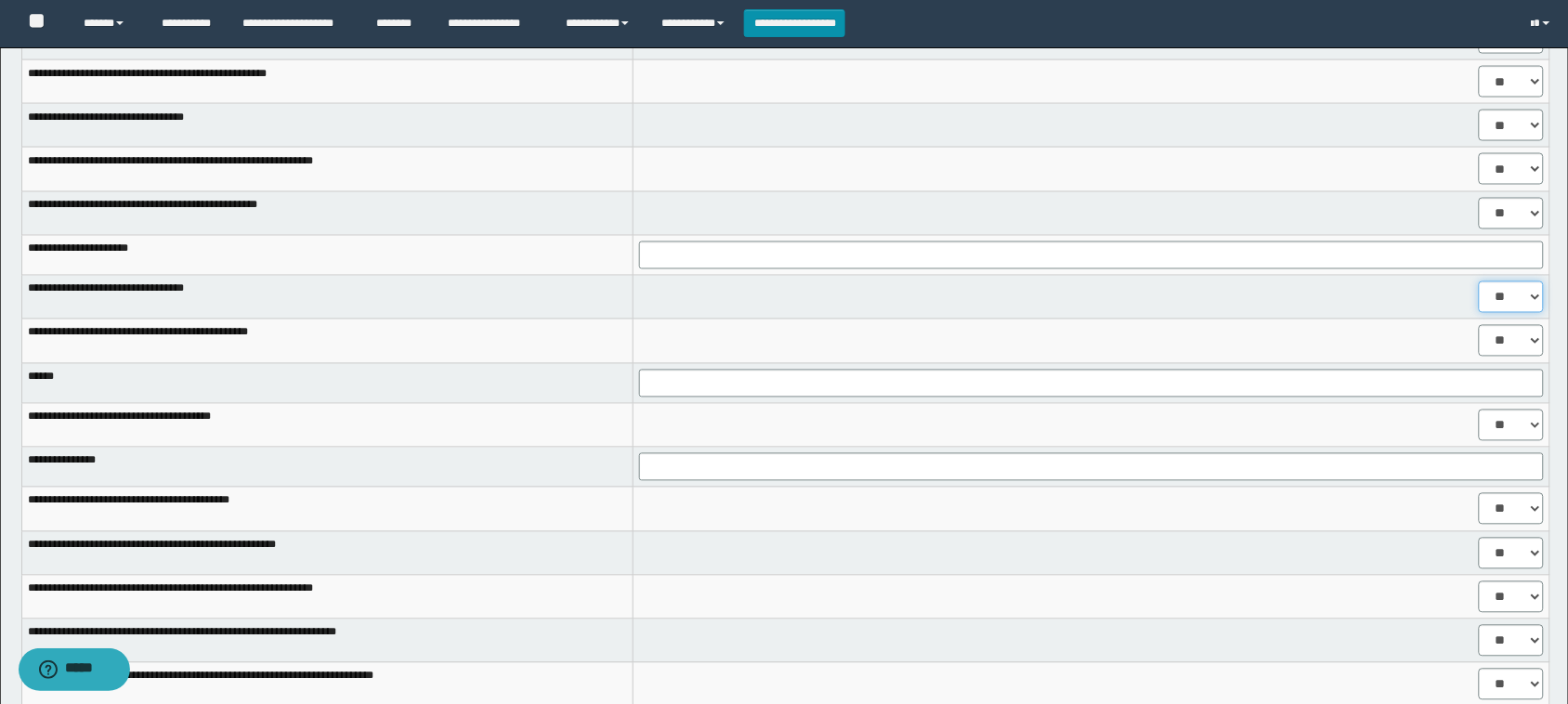click on "**
**" at bounding box center [1511, 297] 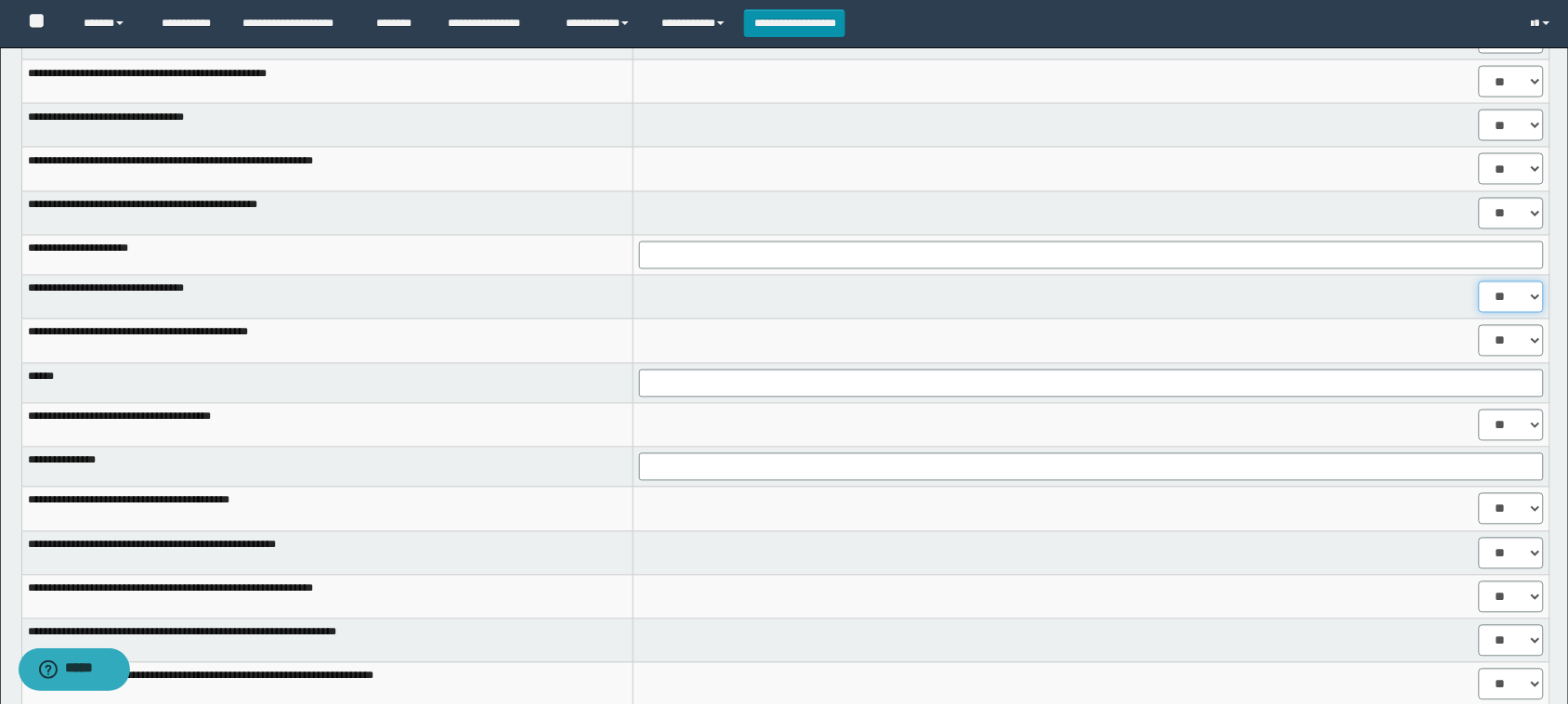 drag, startPoint x: 1521, startPoint y: 305, endPoint x: 1521, endPoint y: 317, distance: 12 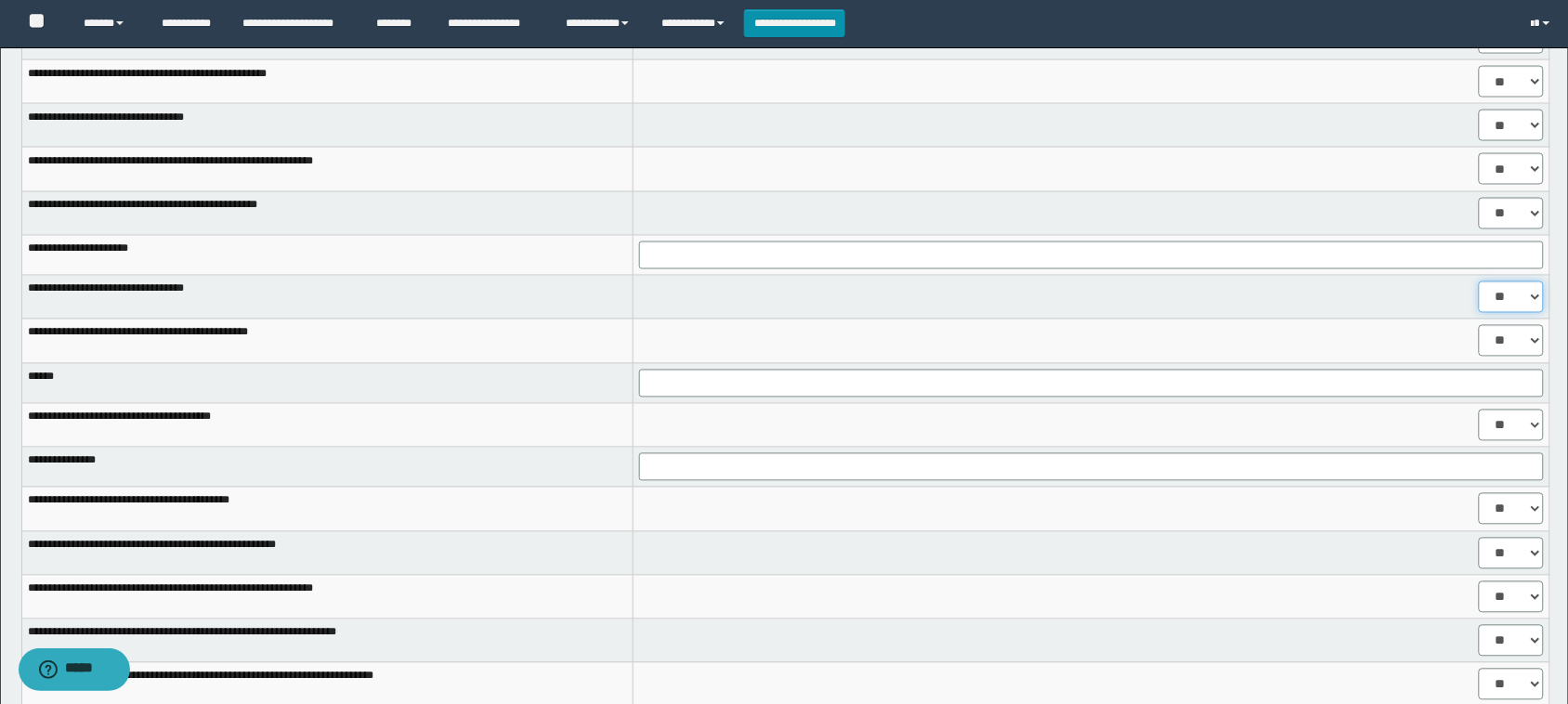 select on "****" 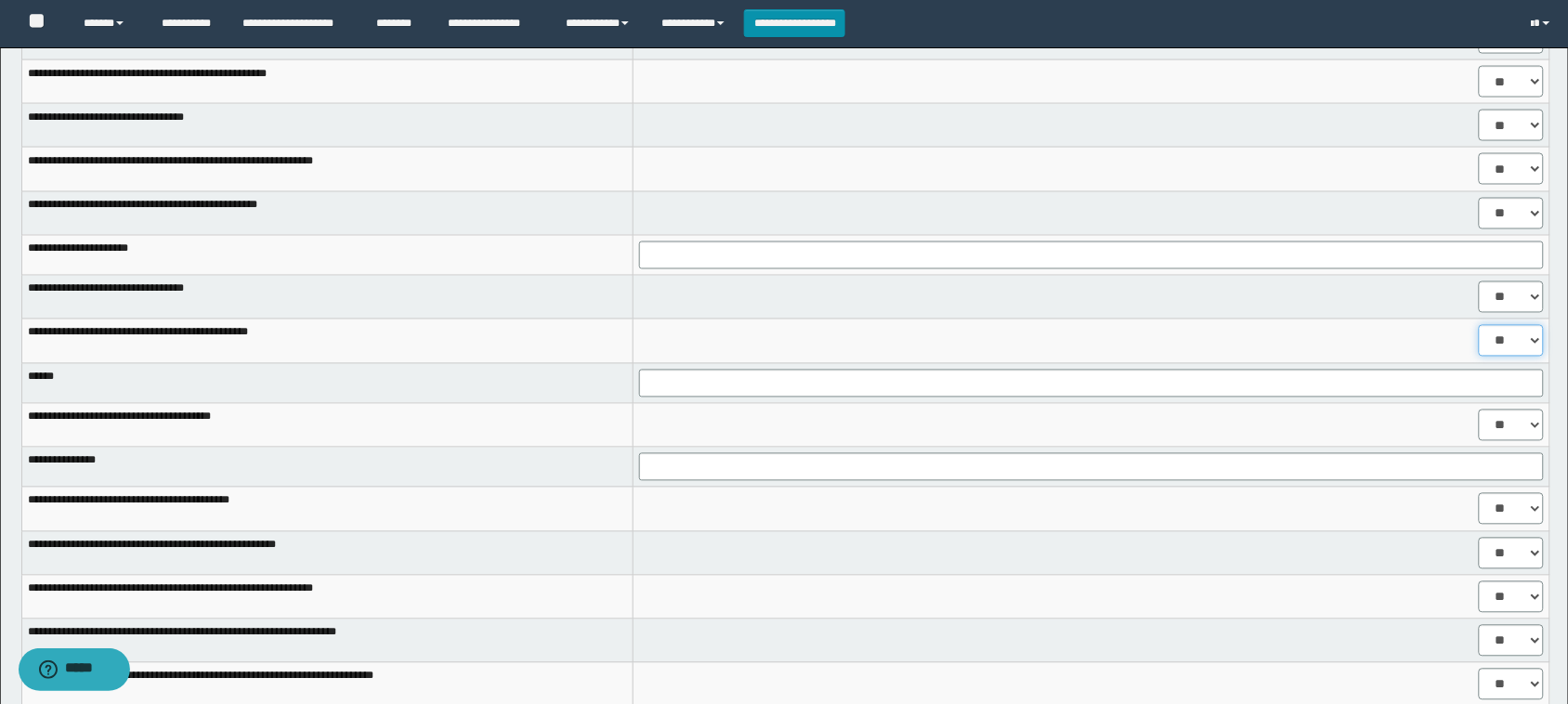 drag, startPoint x: 1510, startPoint y: 345, endPoint x: 1528, endPoint y: 345, distance: 18 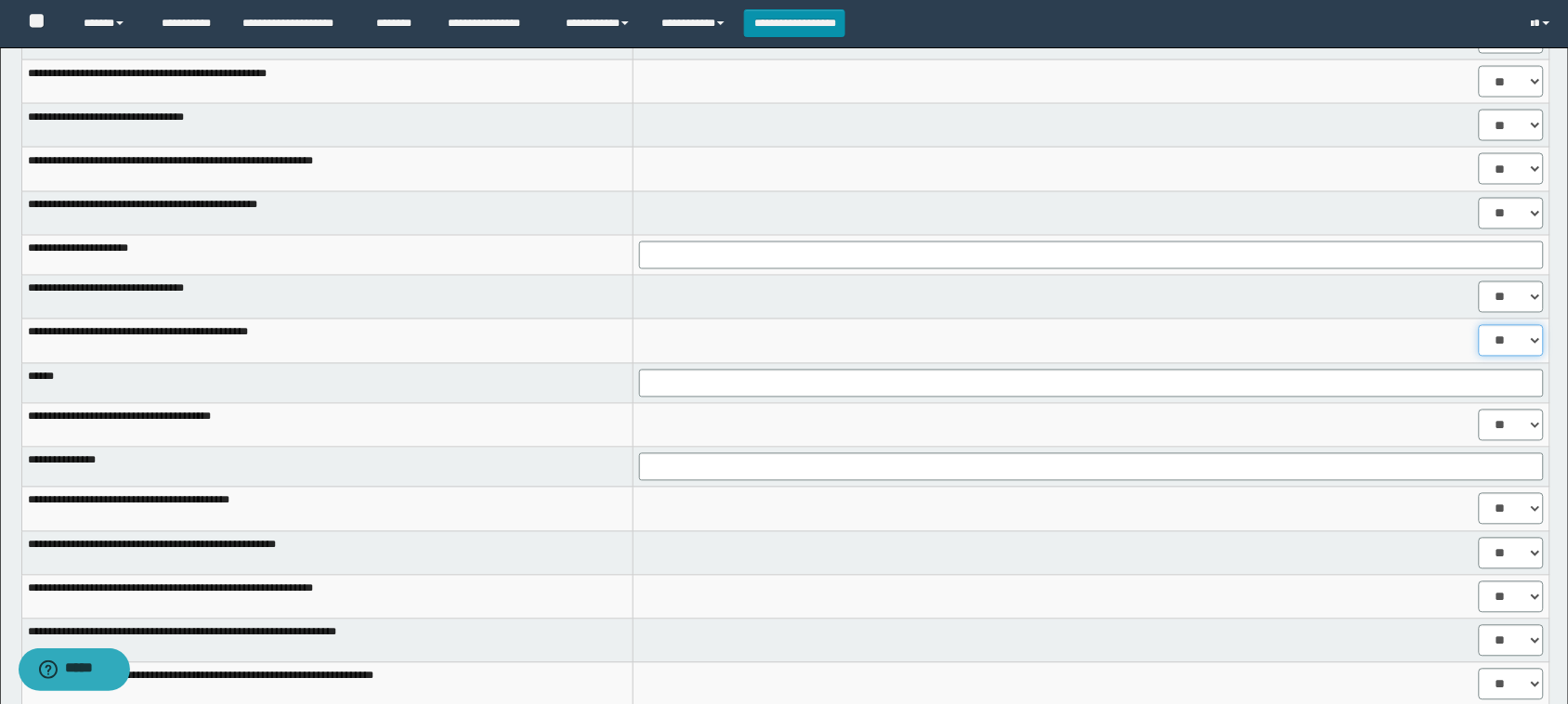 select on "****" 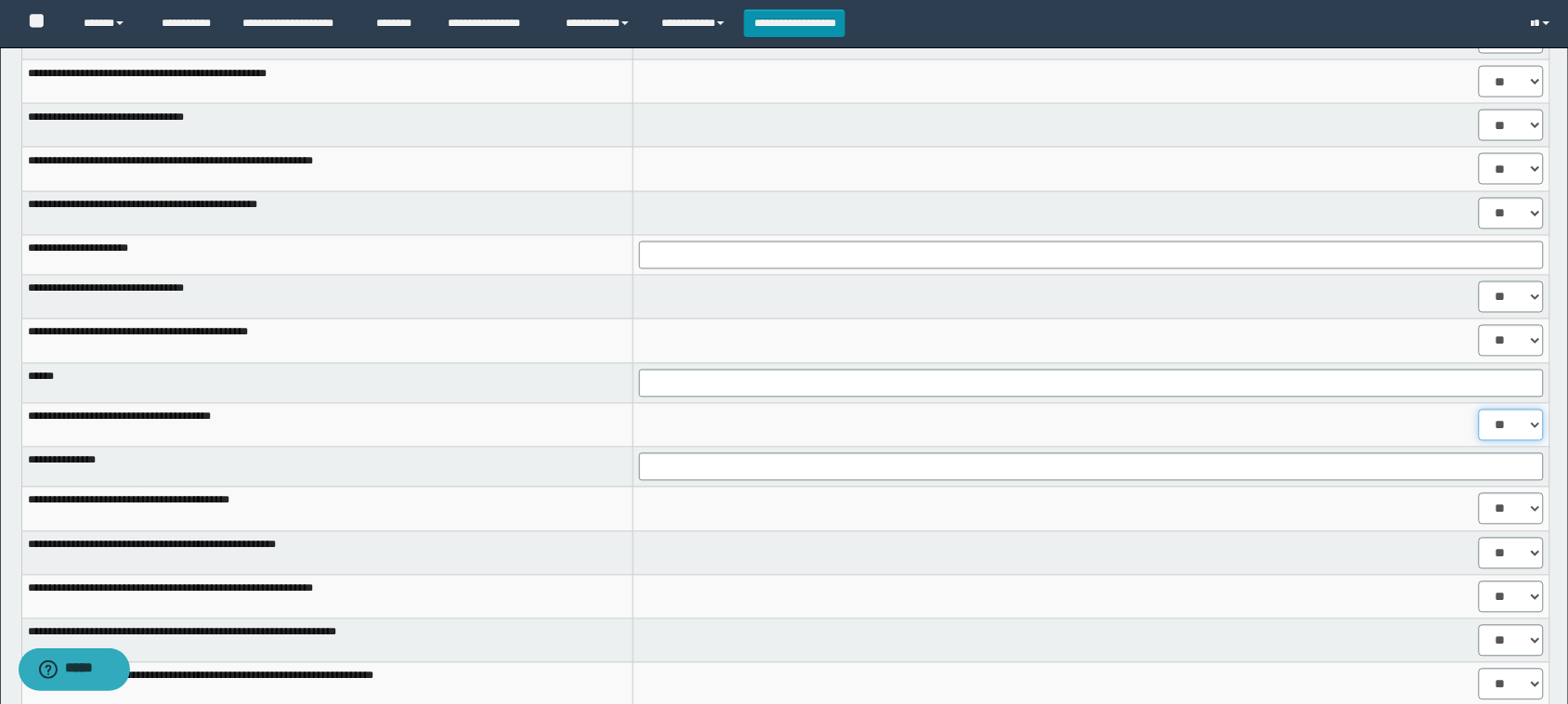 click on "**
**" at bounding box center (1511, 425) 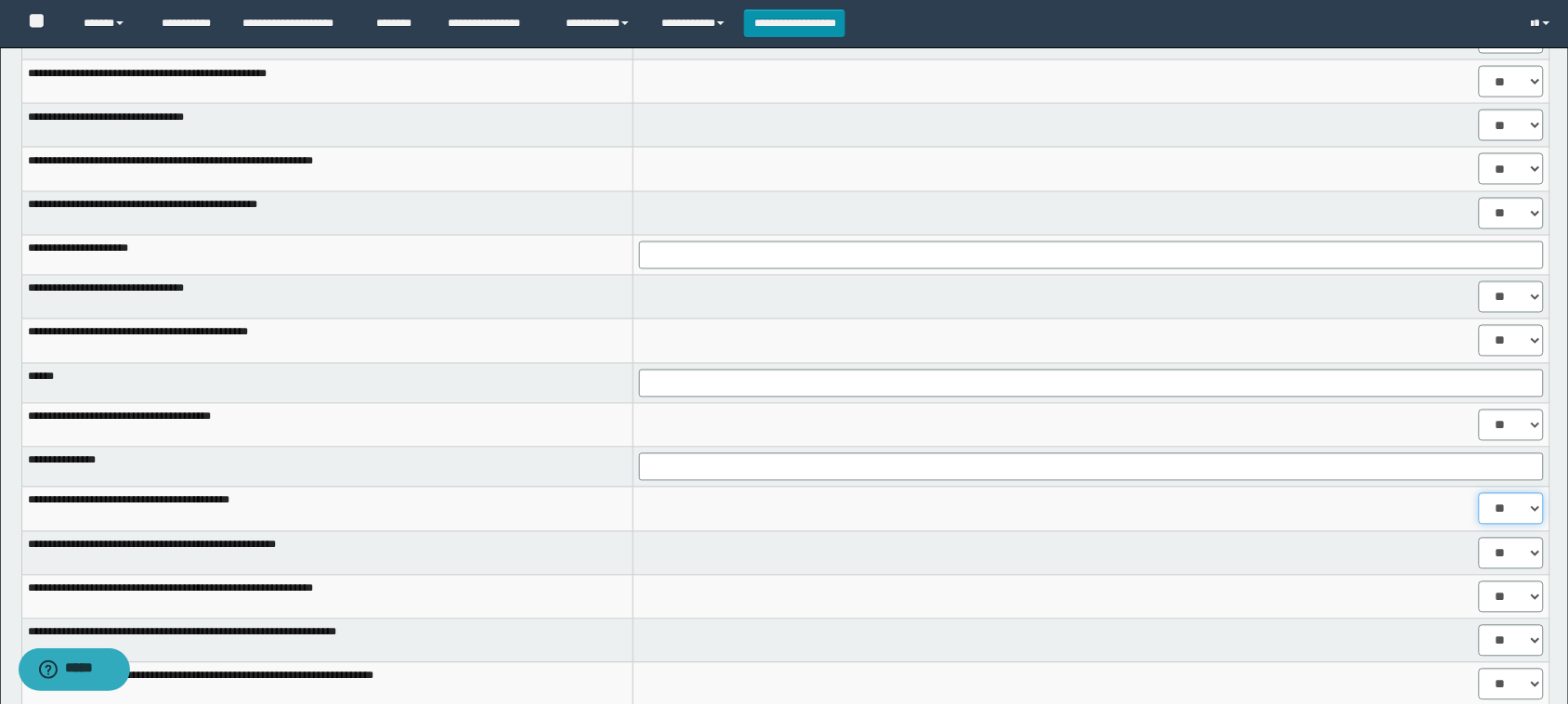 click on "**
**" at bounding box center (1511, 509) 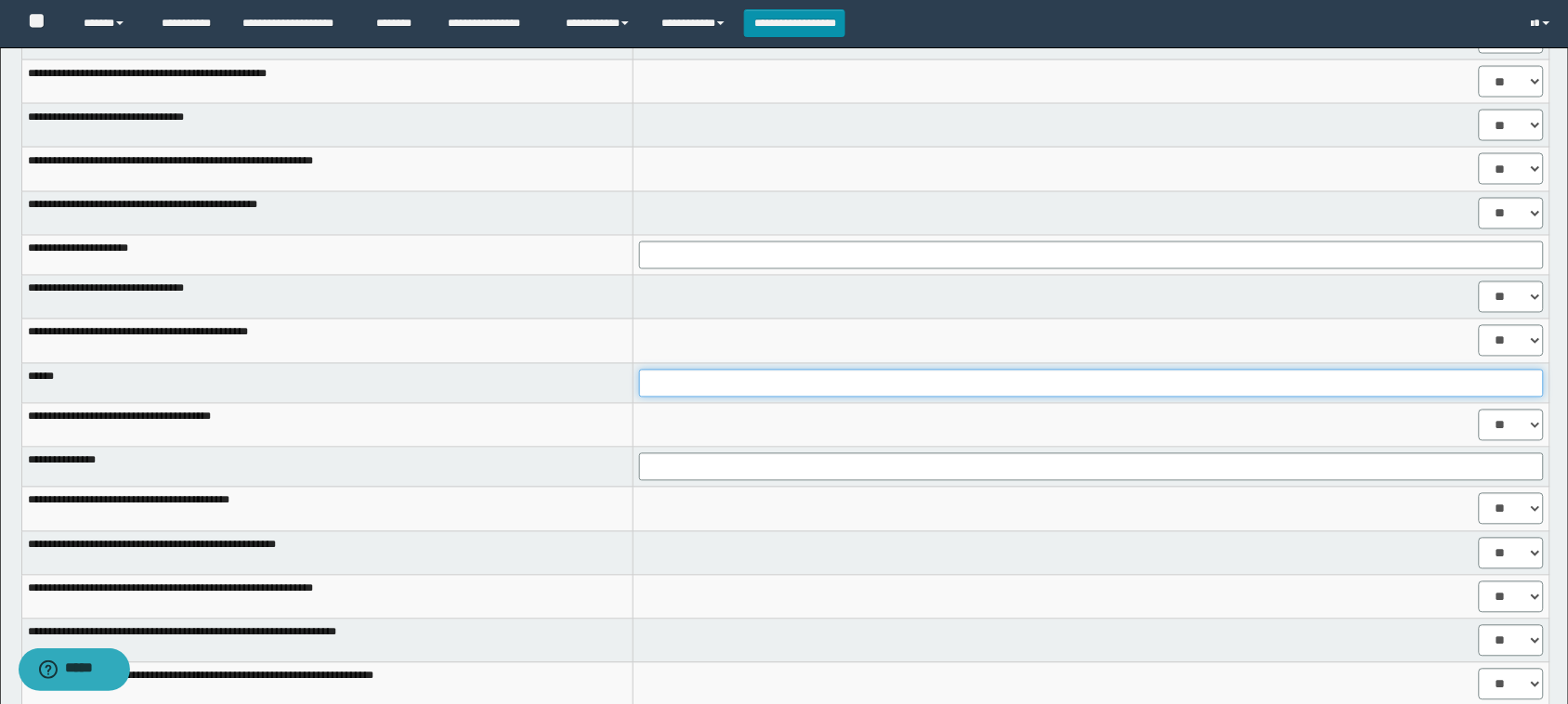 drag, startPoint x: 806, startPoint y: 376, endPoint x: 825, endPoint y: 385, distance: 21.0238 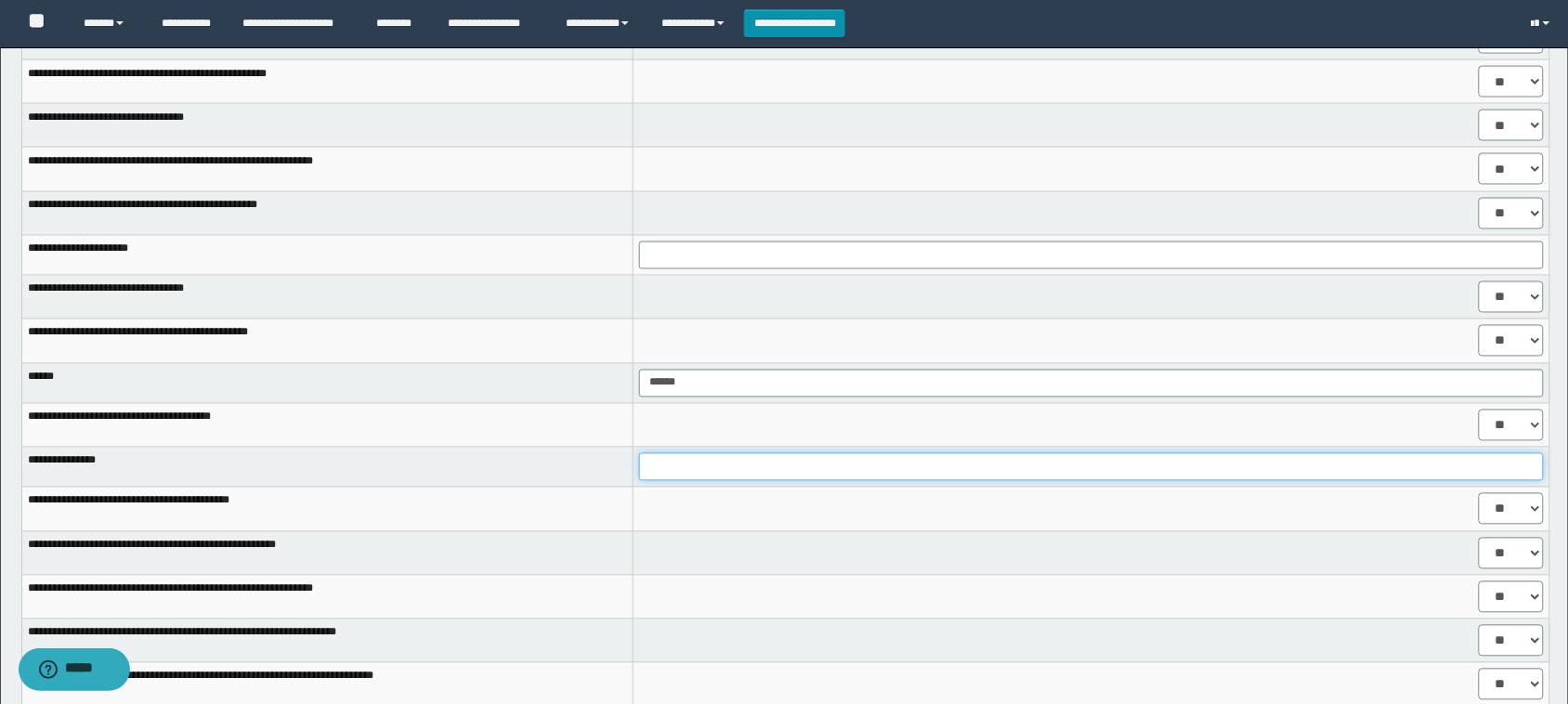 drag, startPoint x: 767, startPoint y: 464, endPoint x: 855, endPoint y: 472, distance: 88.36289 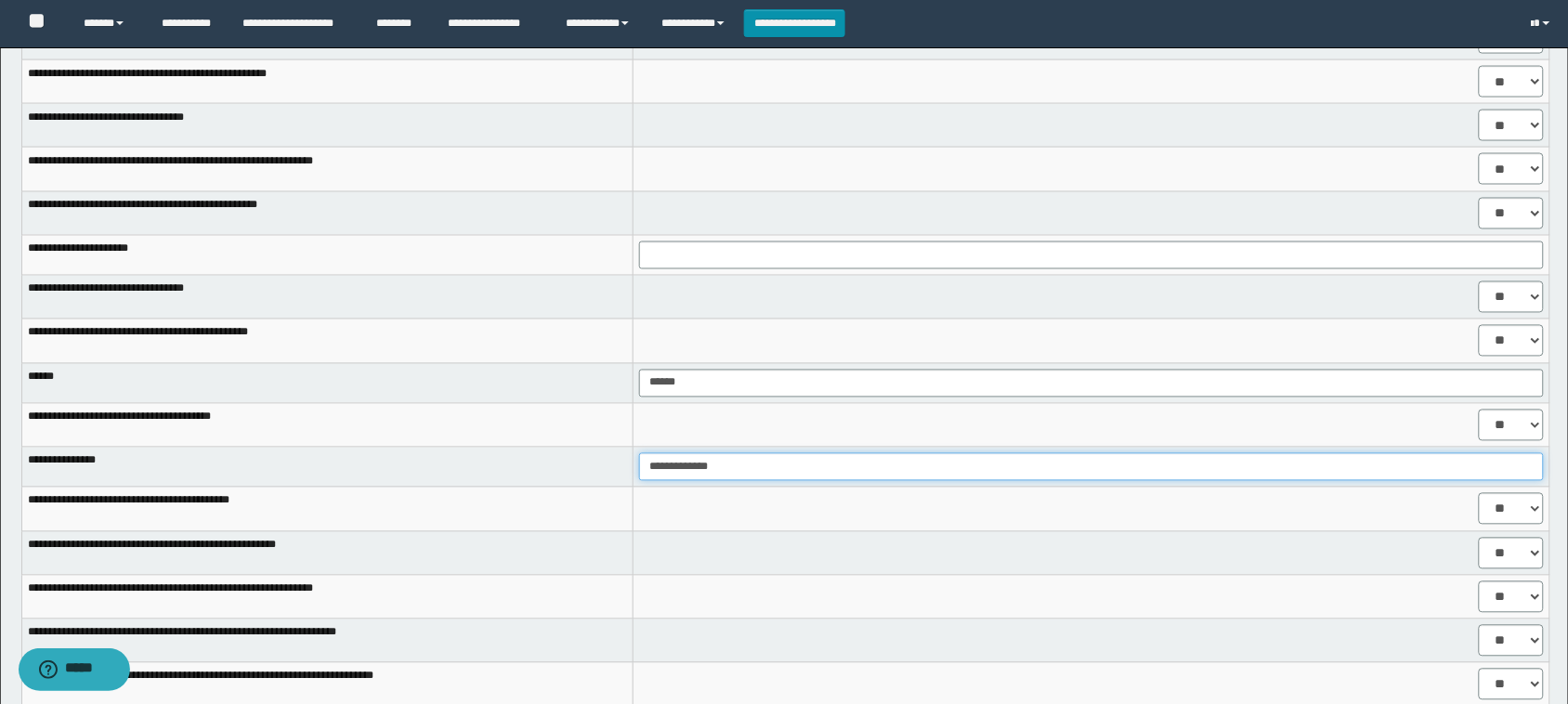 scroll, scrollTop: 1488, scrollLeft: 0, axis: vertical 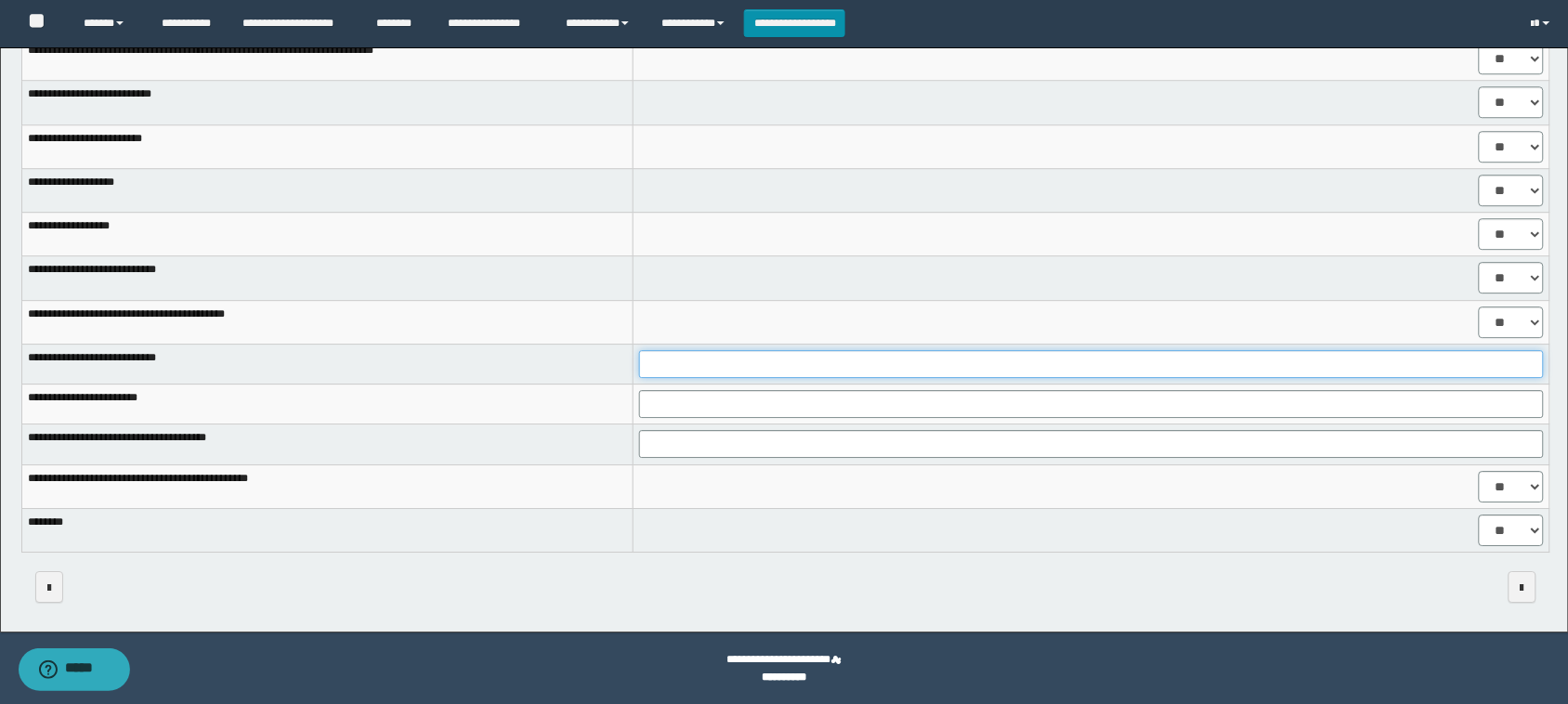 drag, startPoint x: 720, startPoint y: 358, endPoint x: 776, endPoint y: 378, distance: 59.46427 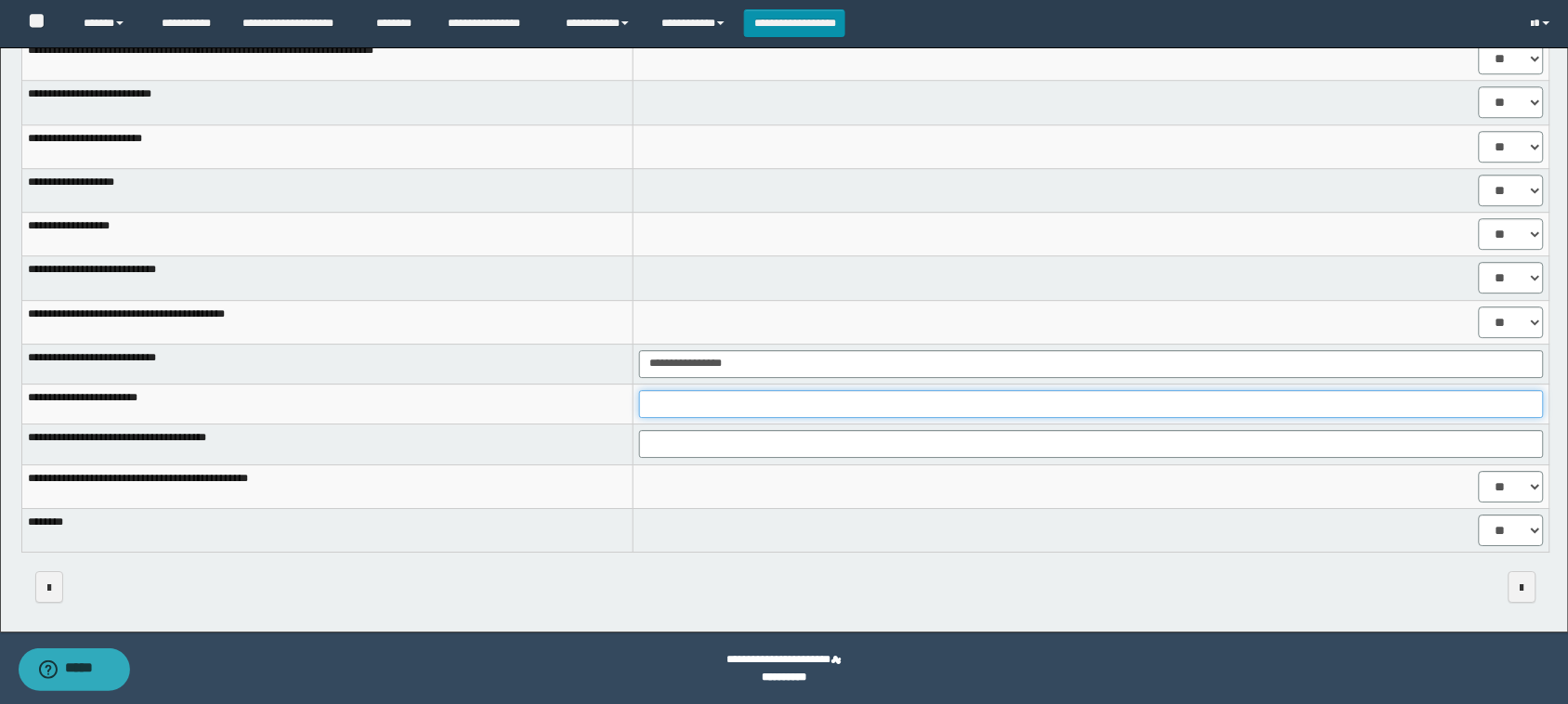 click at bounding box center (1091, 404) 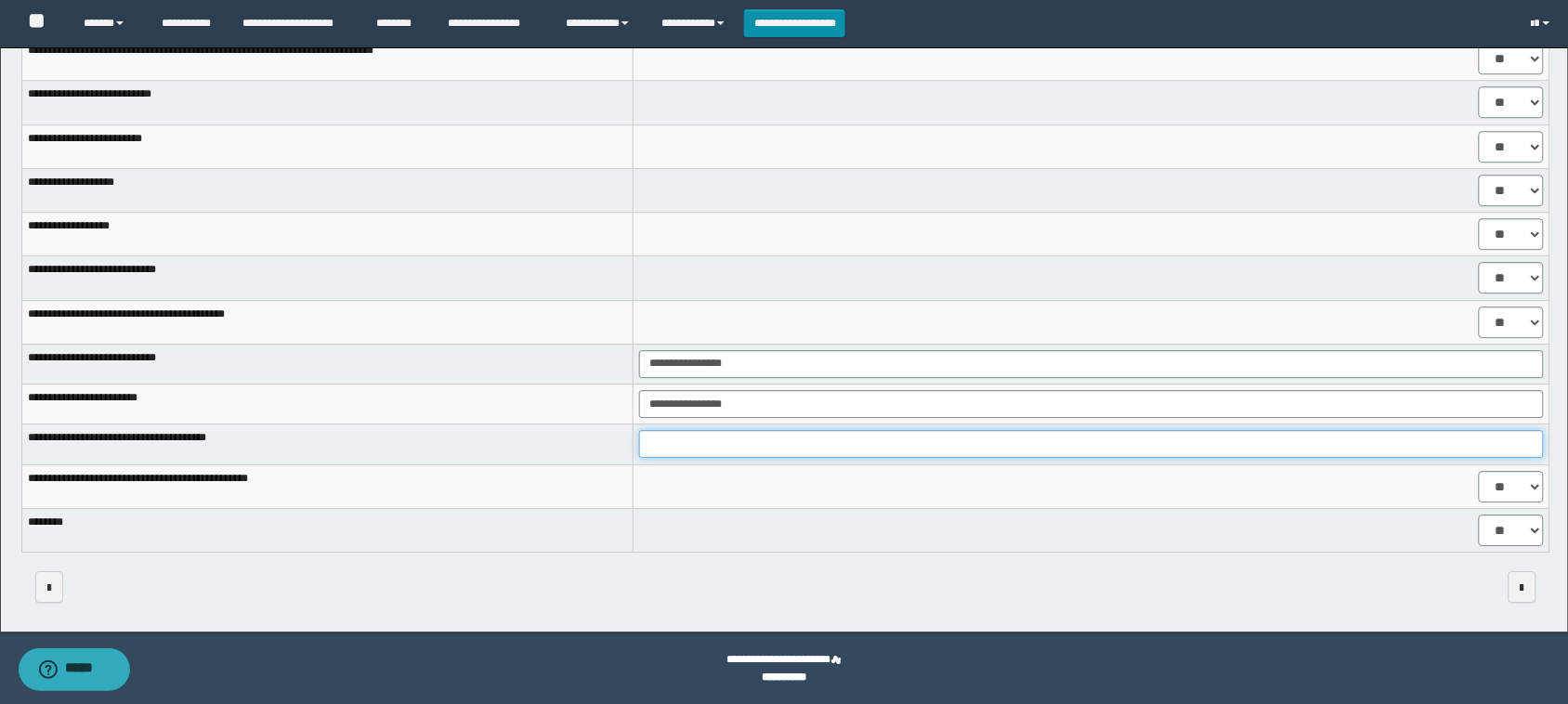 drag, startPoint x: 799, startPoint y: 433, endPoint x: 808, endPoint y: 457, distance: 25.632011 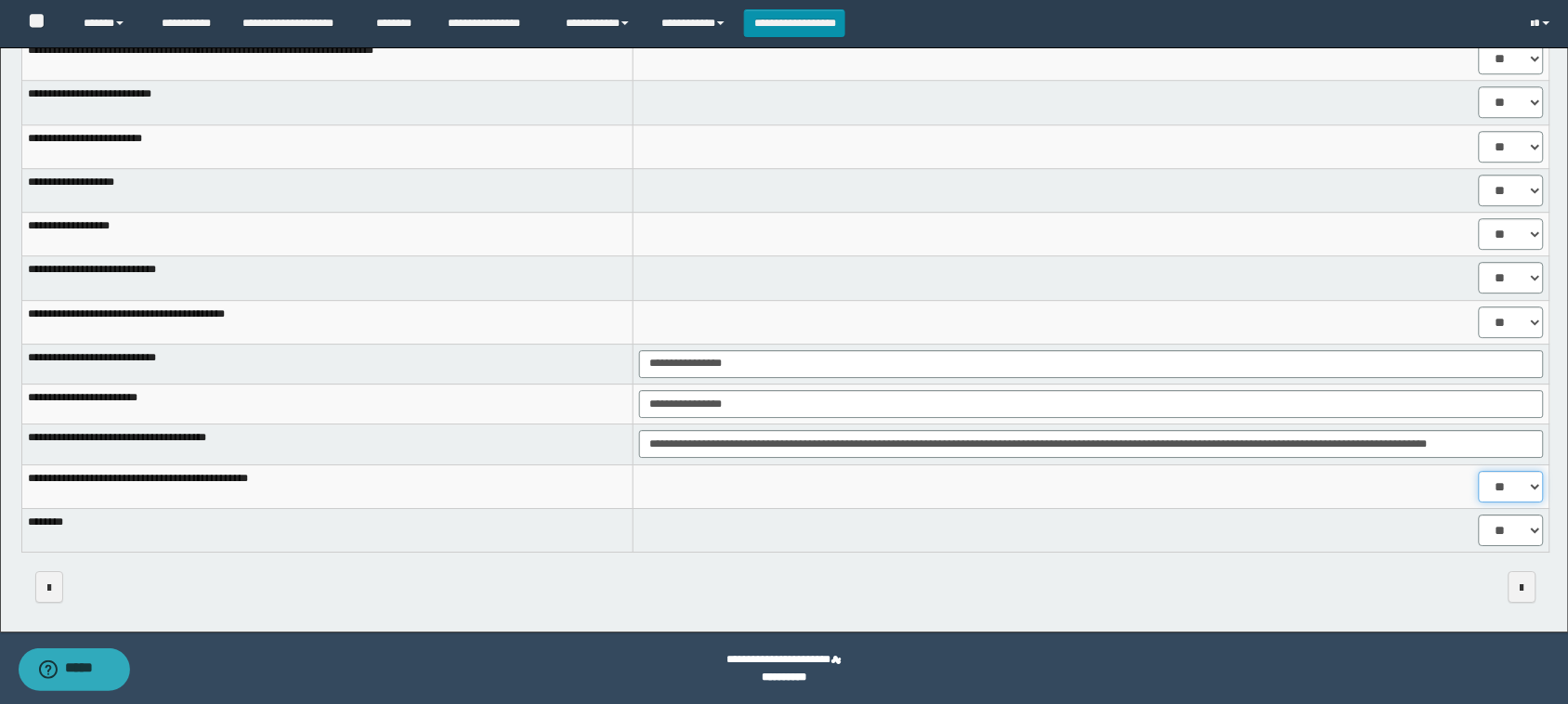 click on "**
**" at bounding box center [1511, 487] 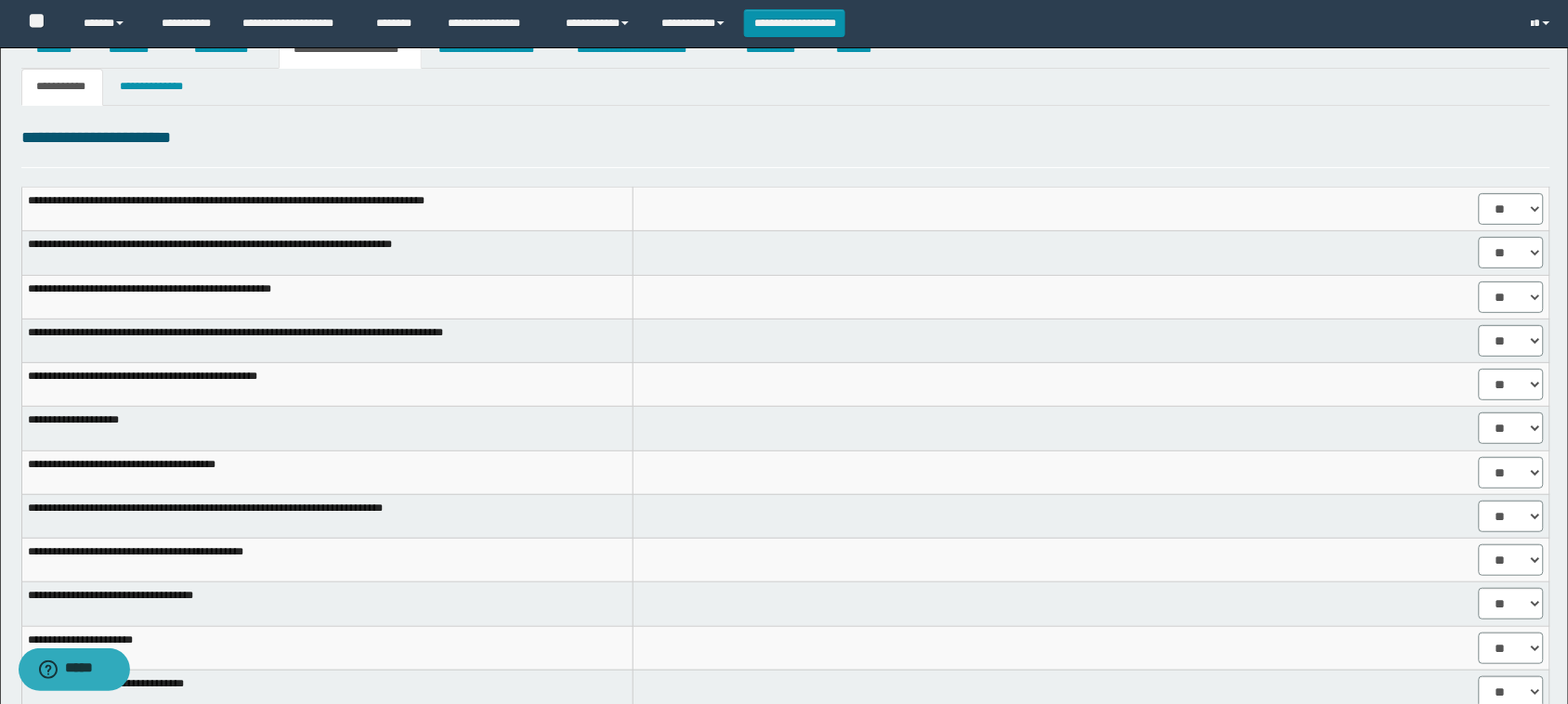 scroll, scrollTop: 0, scrollLeft: 0, axis: both 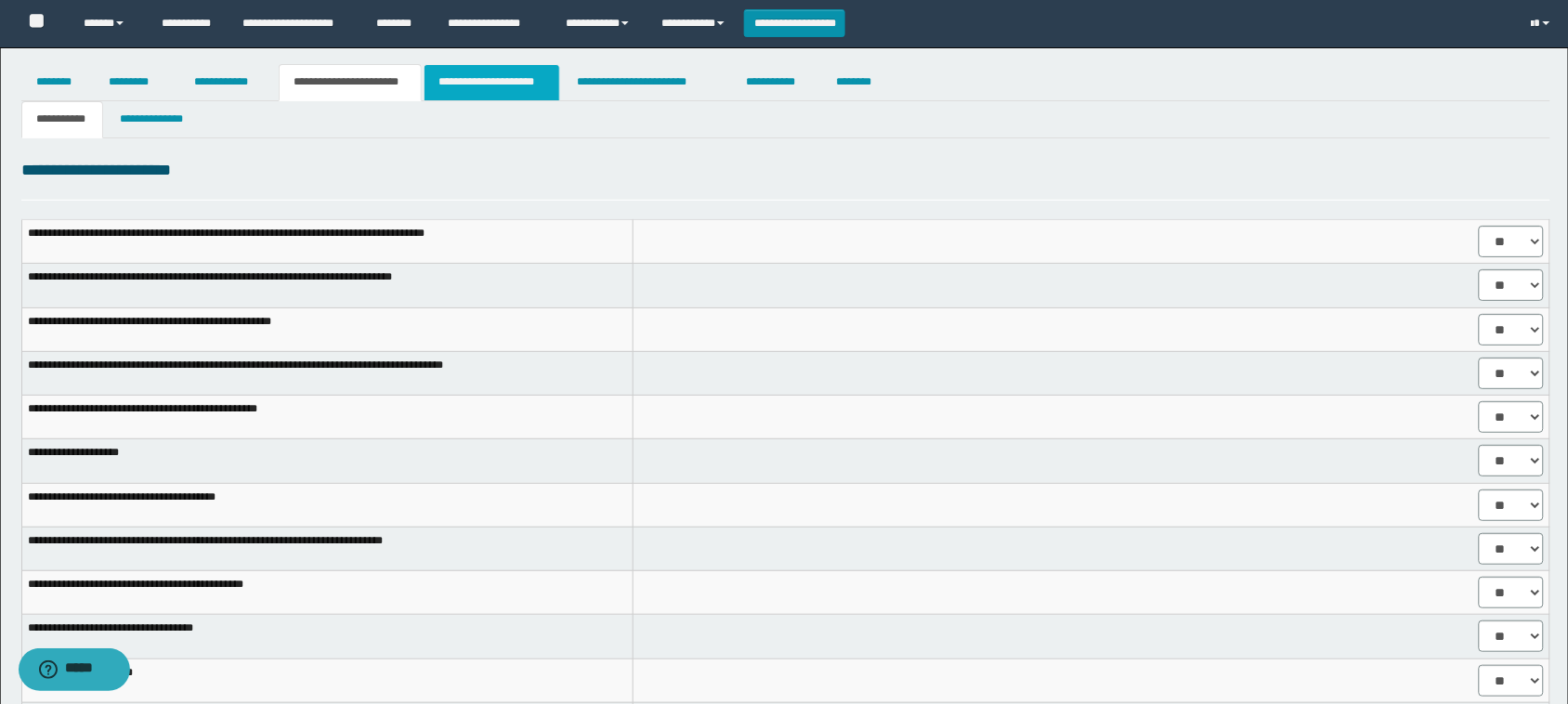click on "**********" at bounding box center [491, 83] 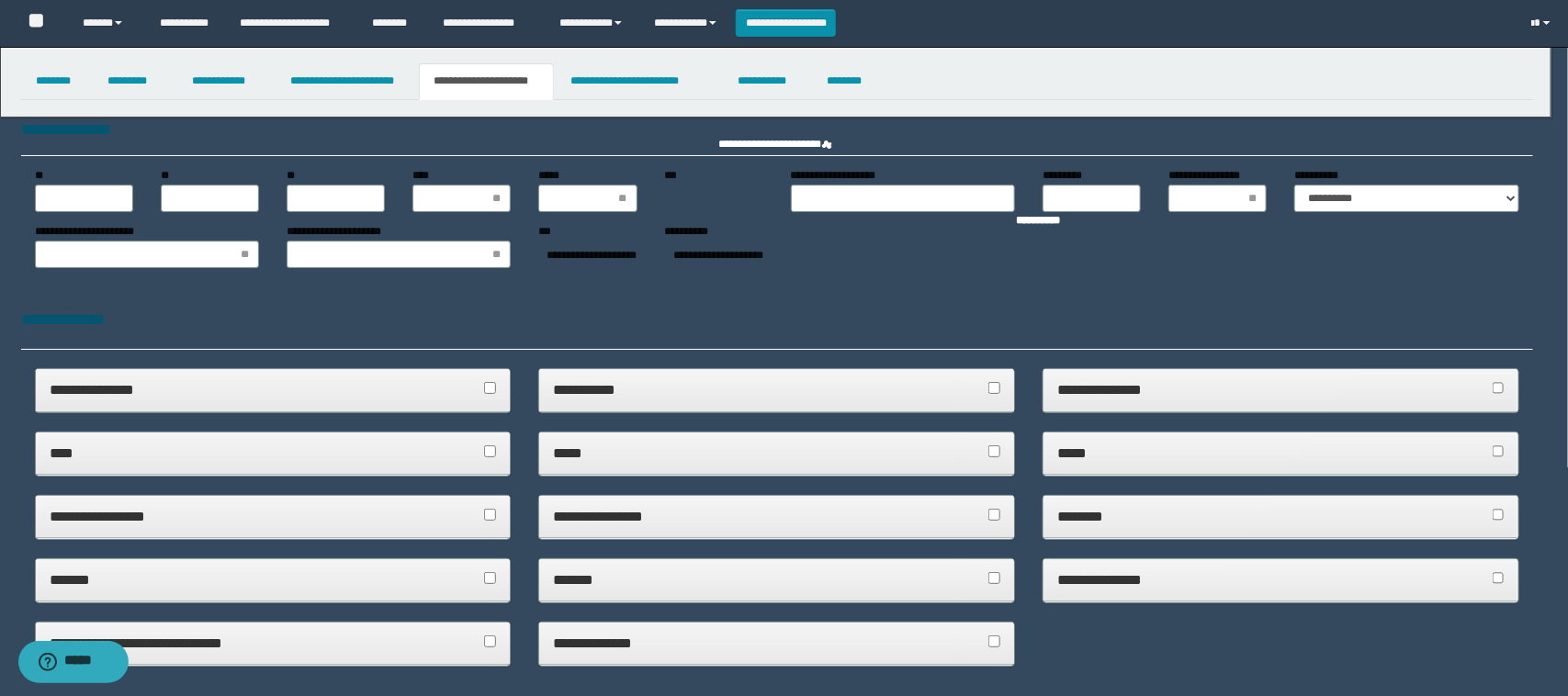 type 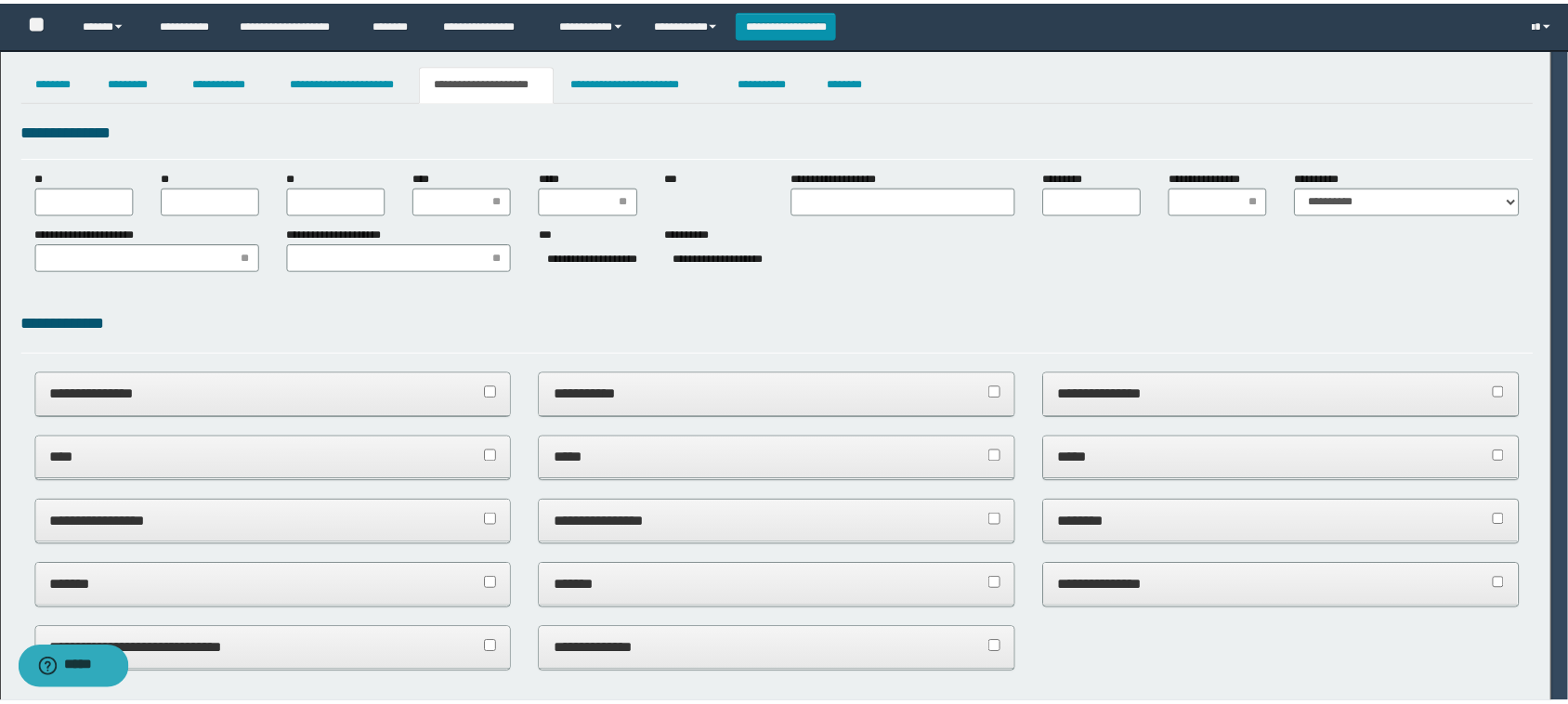 scroll, scrollTop: 0, scrollLeft: 0, axis: both 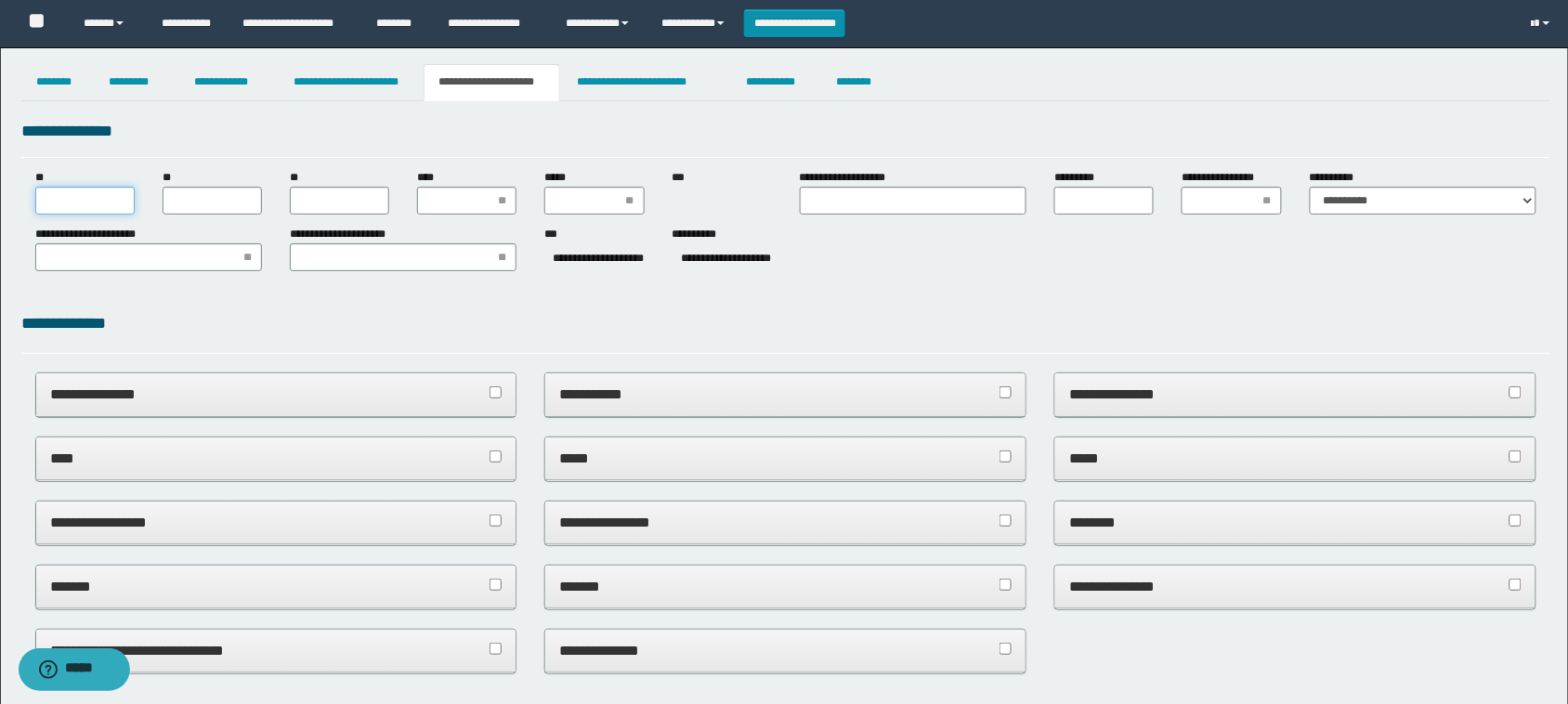 click on "**" at bounding box center [85, 201] 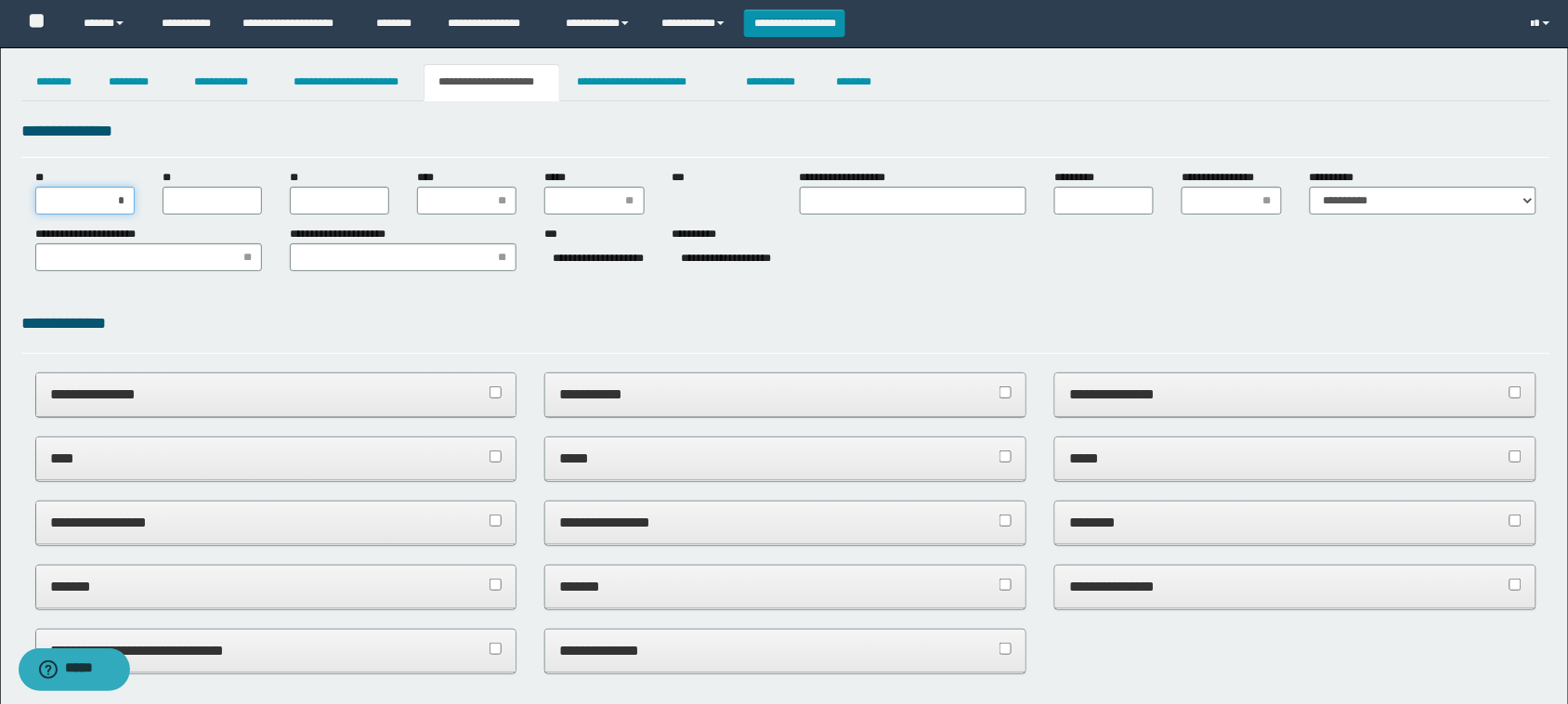 type on "**" 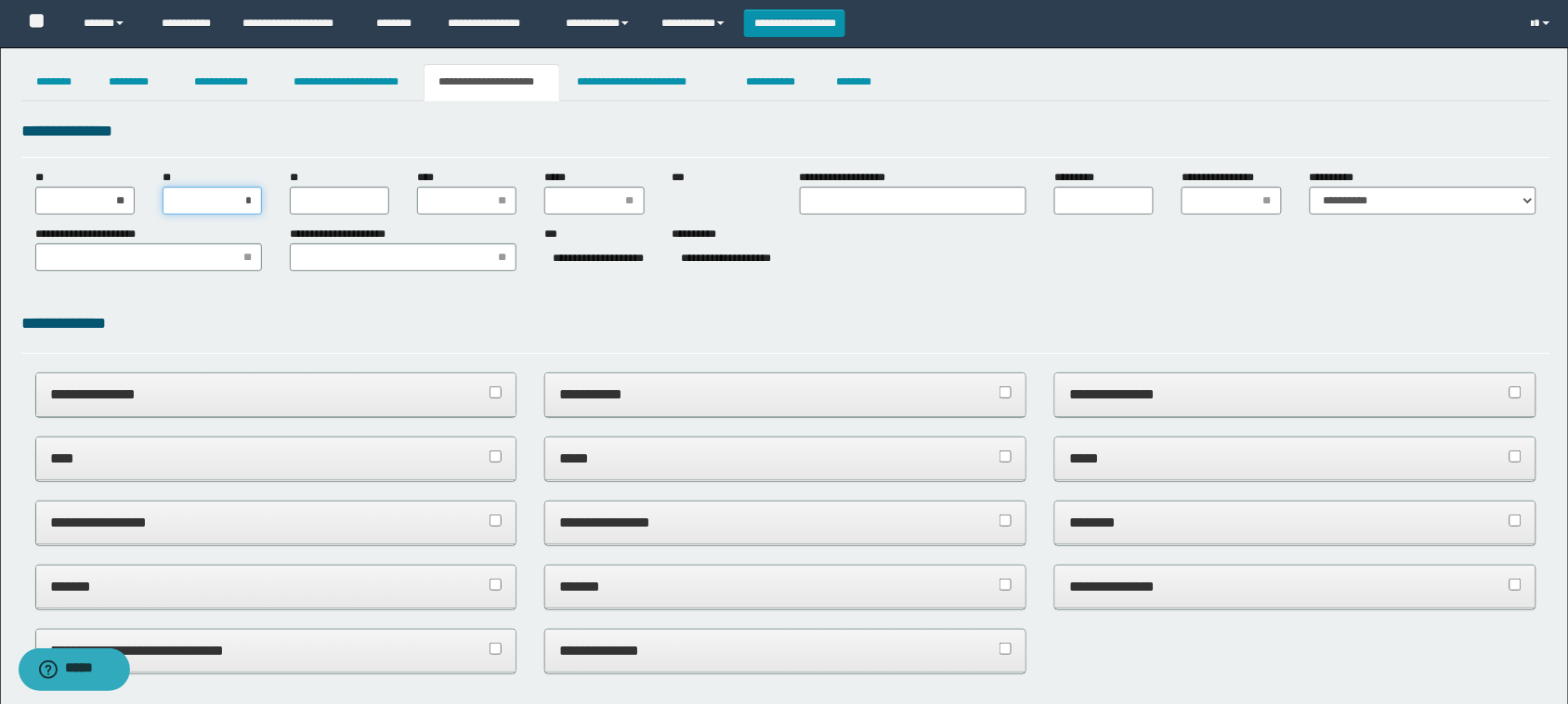 type on "**" 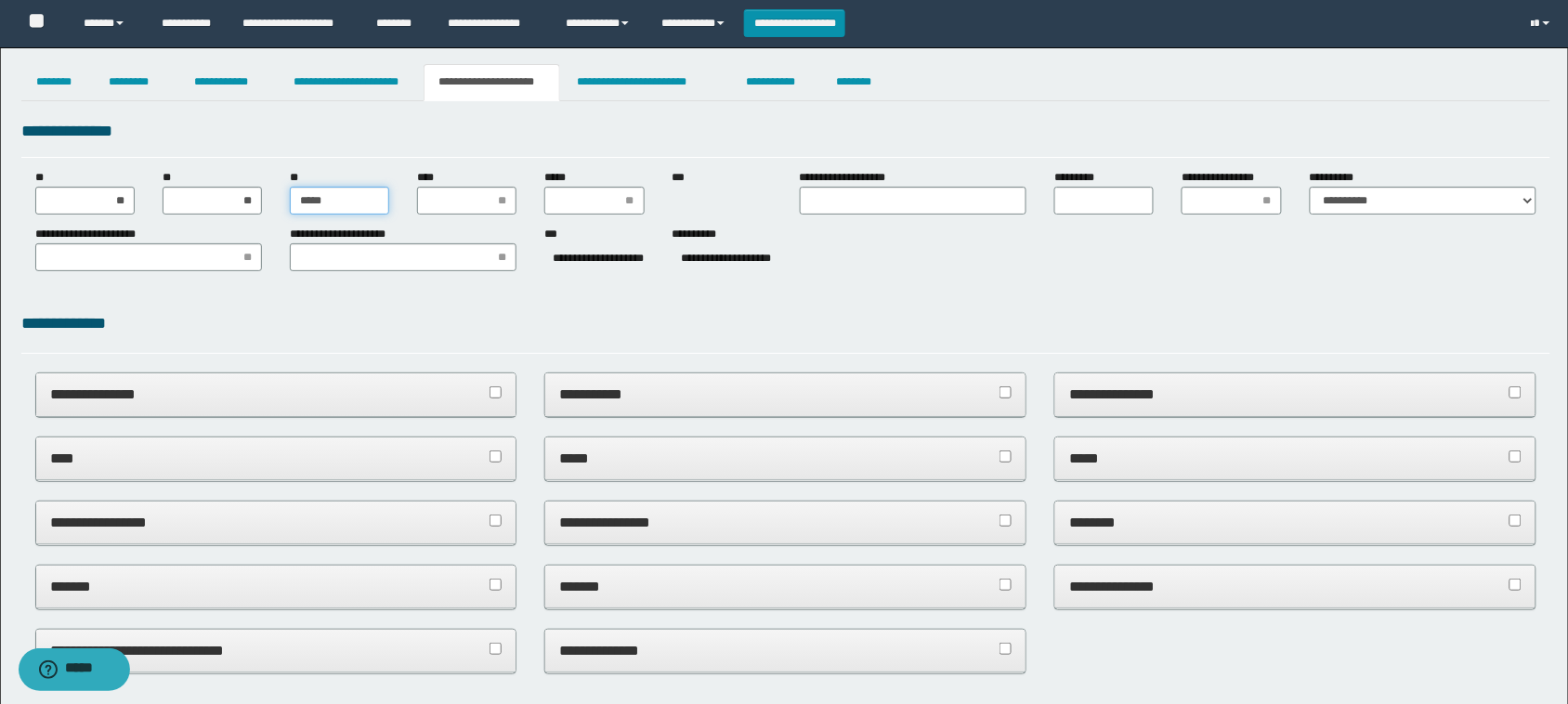 type on "******" 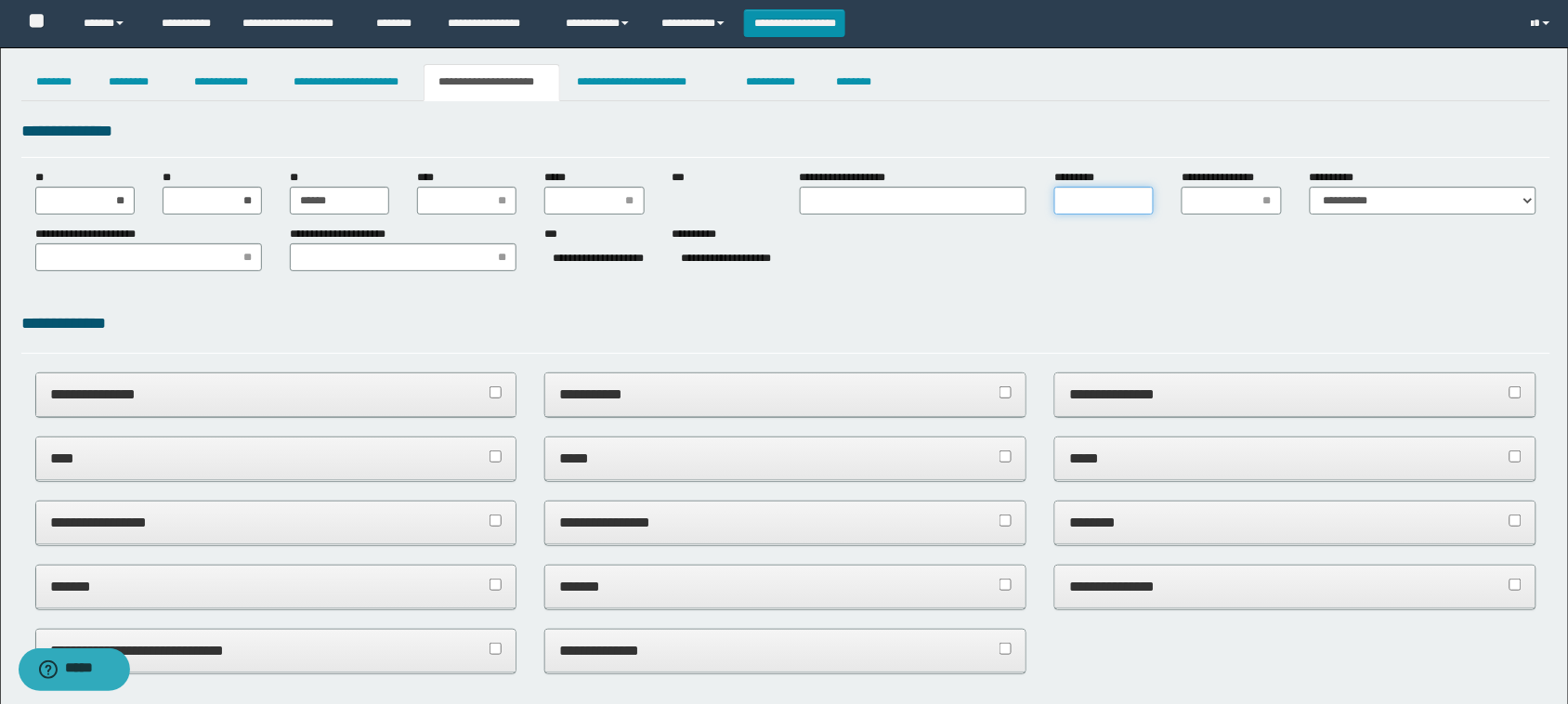 drag, startPoint x: 1134, startPoint y: 202, endPoint x: 1144, endPoint y: 204, distance: 10.198039 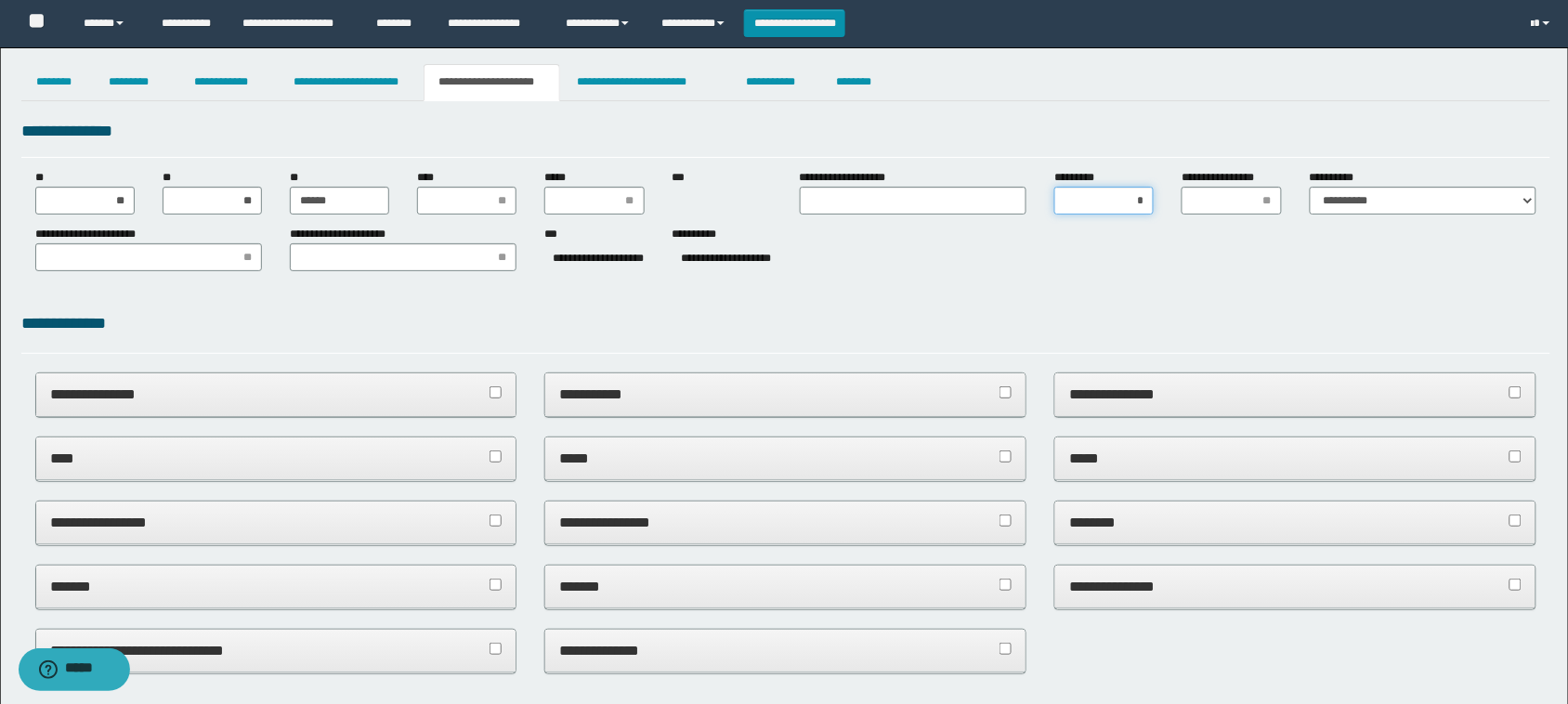 type on "**" 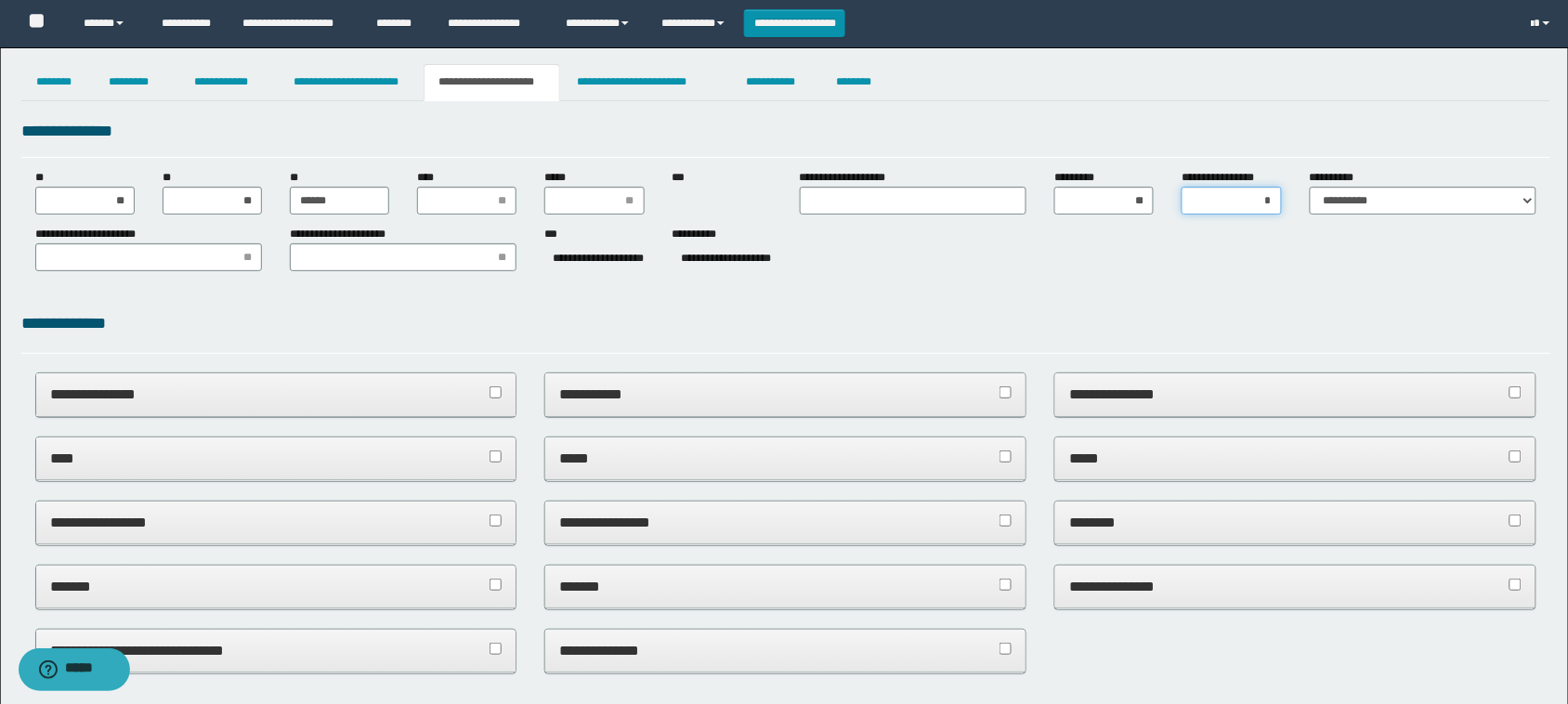 type on "**" 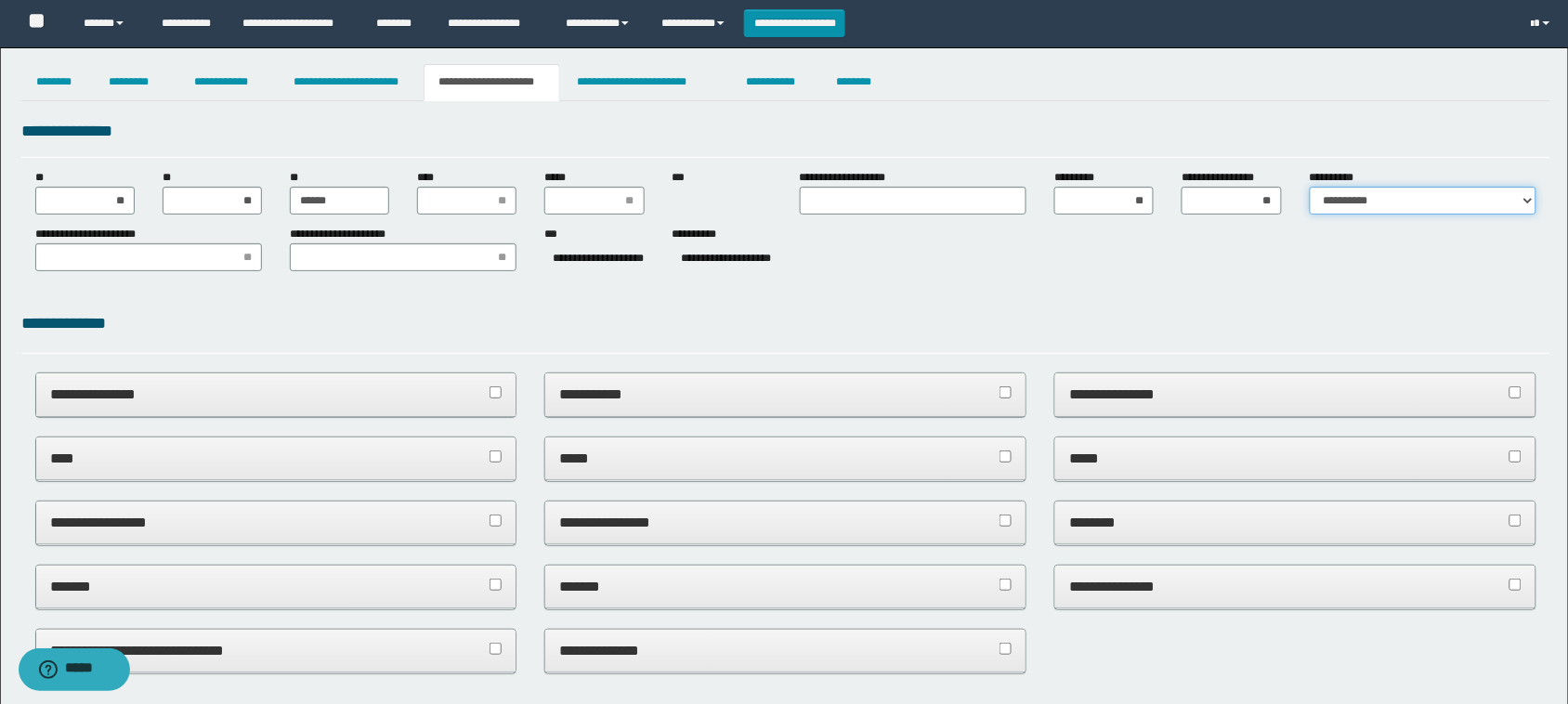 select on "*" 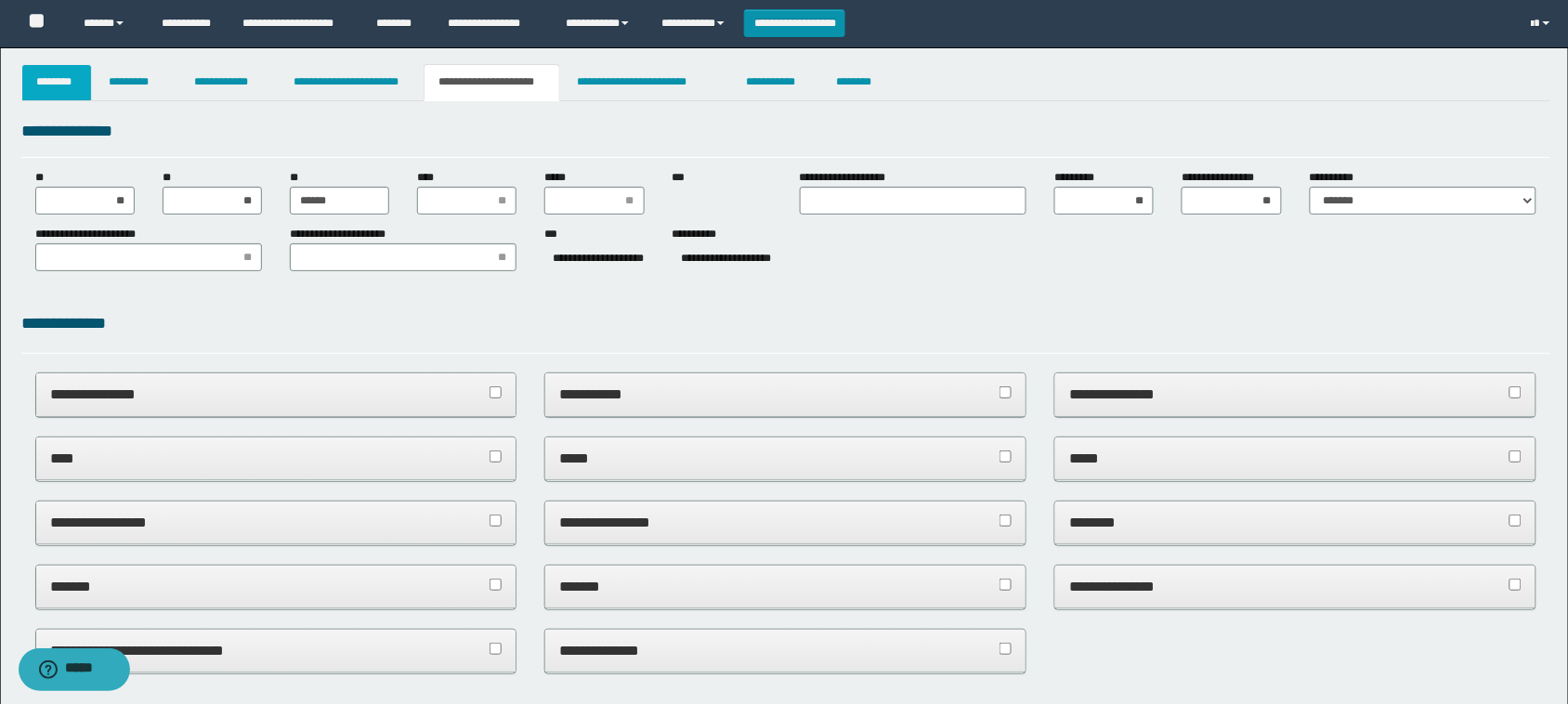 click on "********" at bounding box center (57, 83) 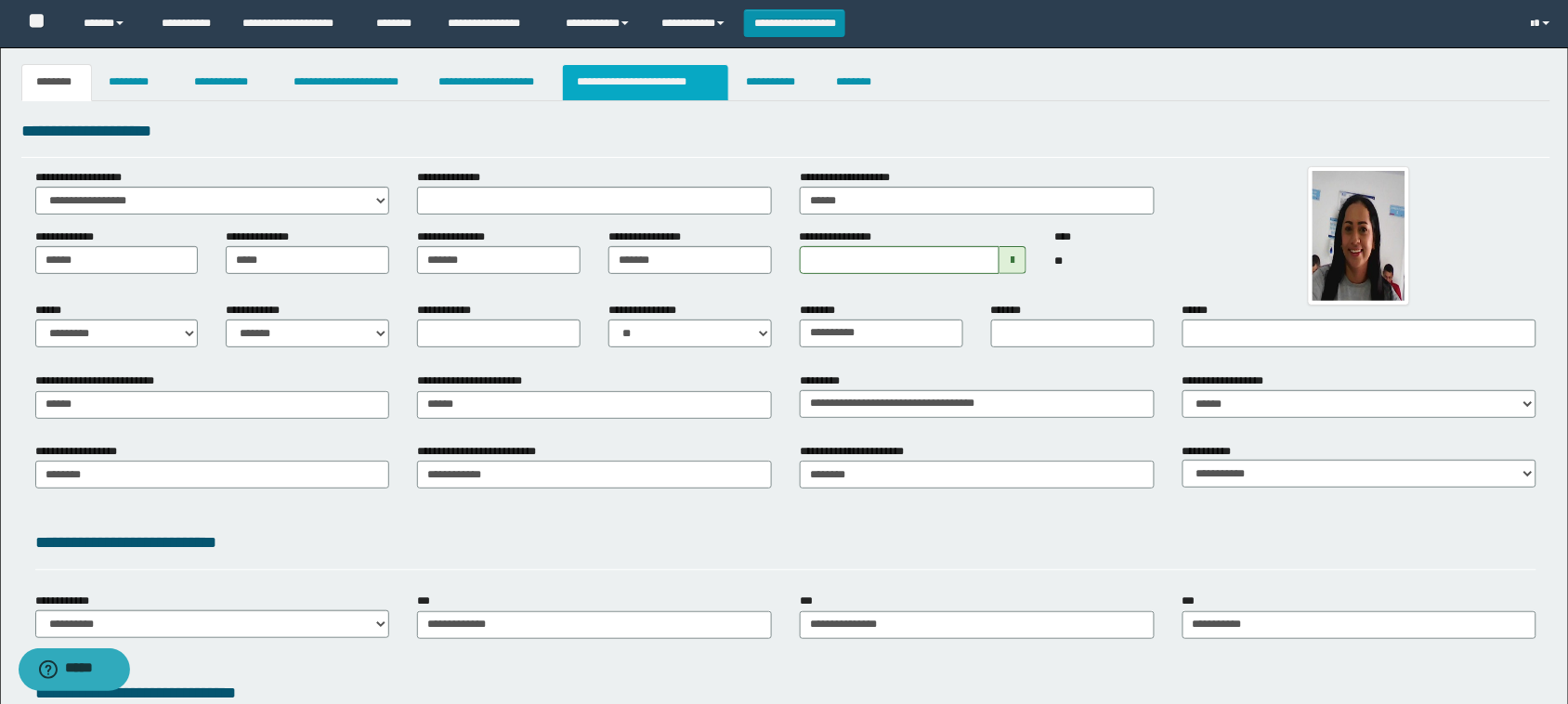 click on "**********" at bounding box center (646, 83) 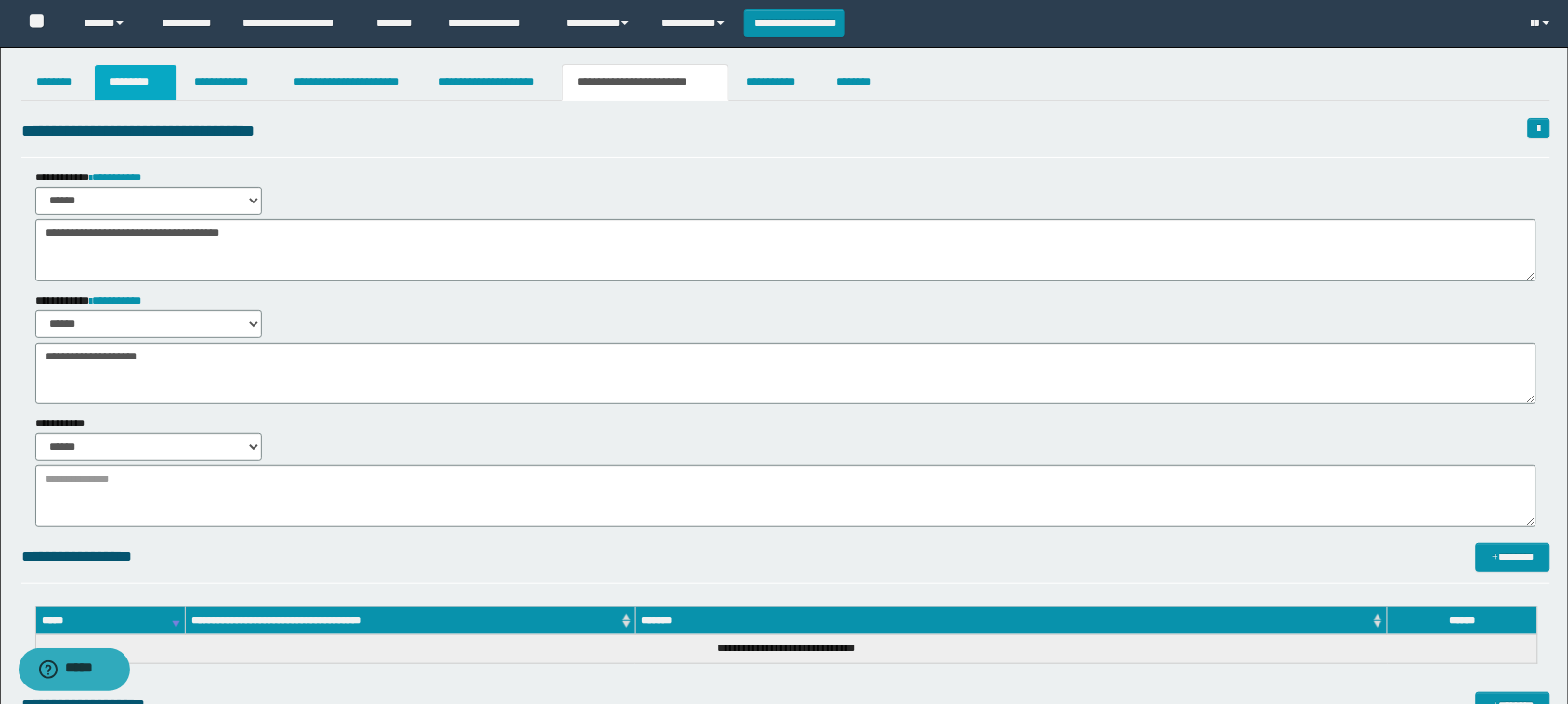 click on "*********" at bounding box center (136, 83) 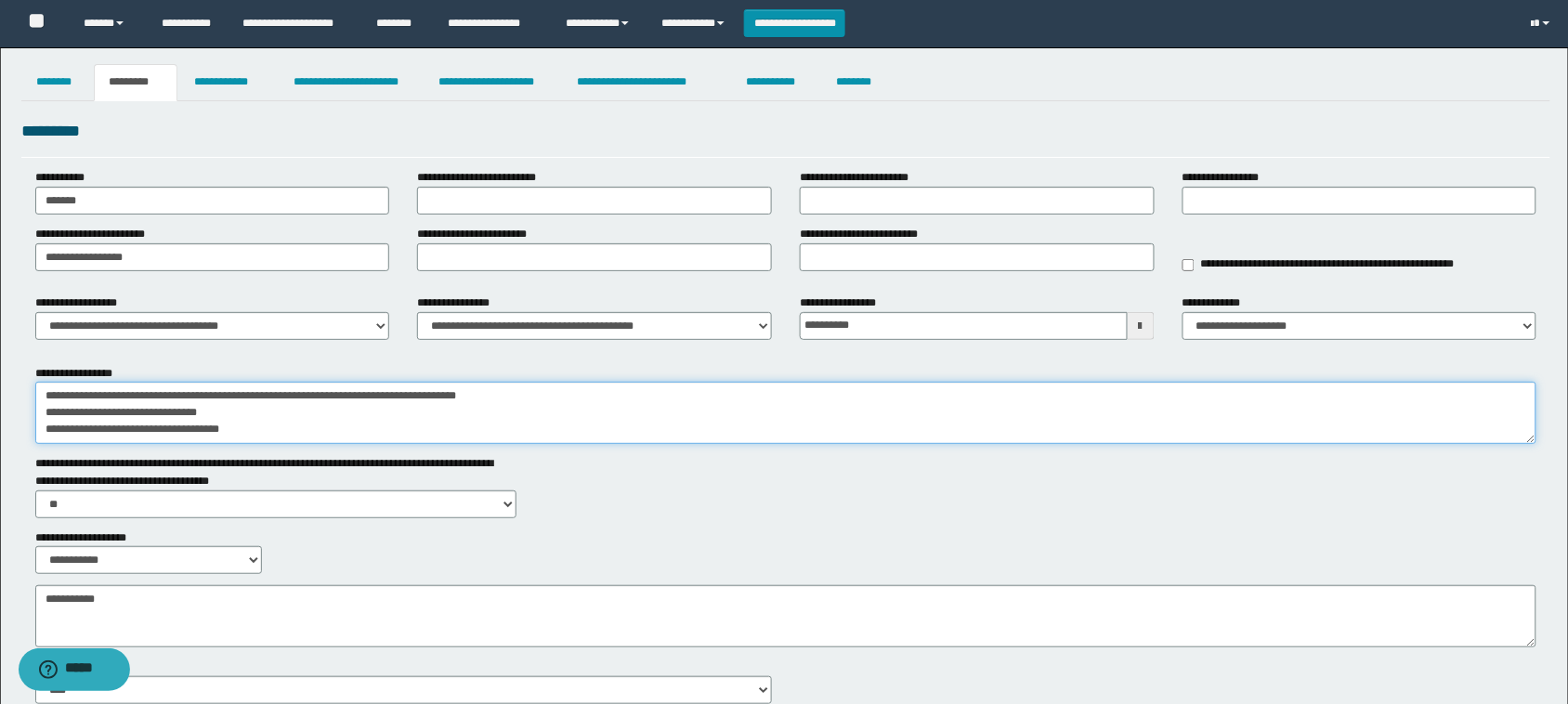 drag, startPoint x: 650, startPoint y: 410, endPoint x: 623, endPoint y: 402, distance: 28.160256 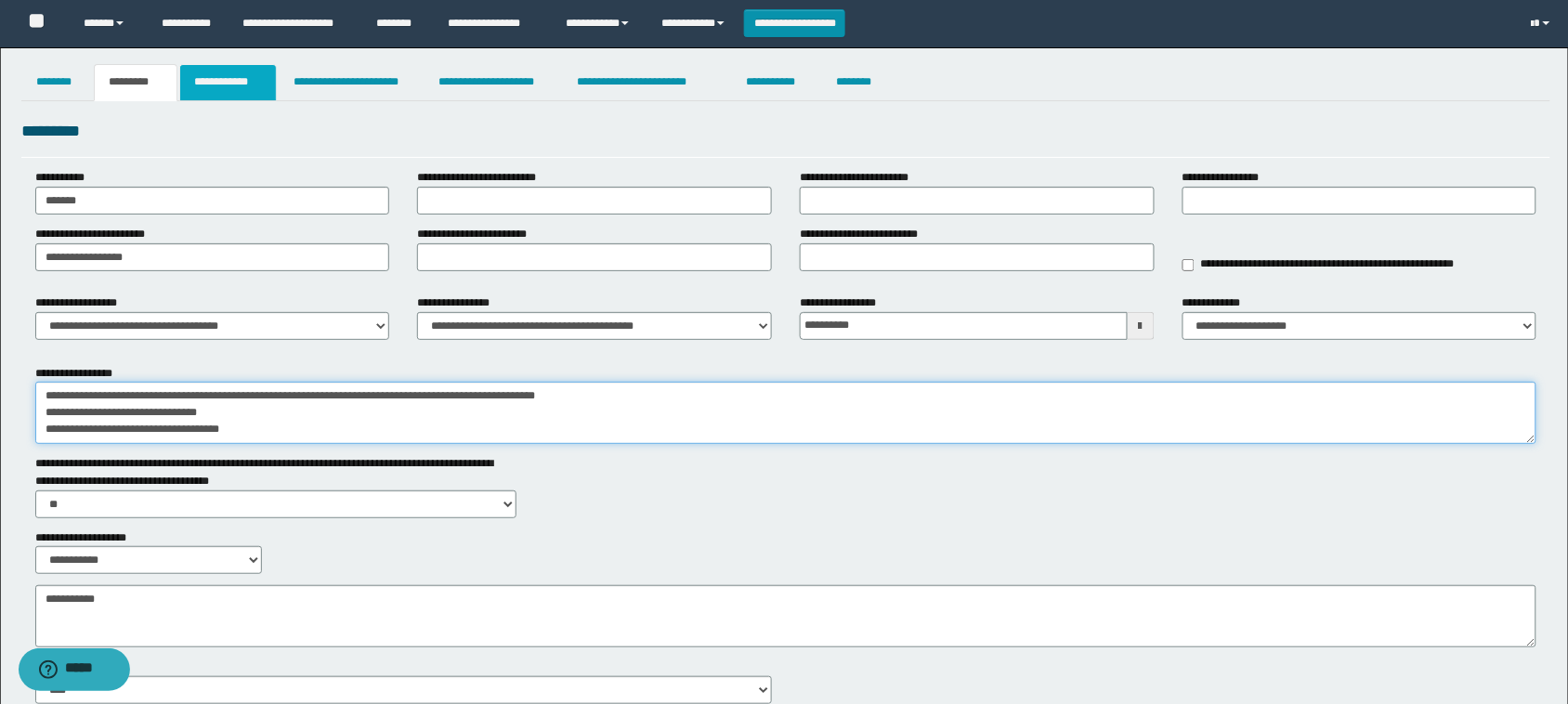 type on "**********" 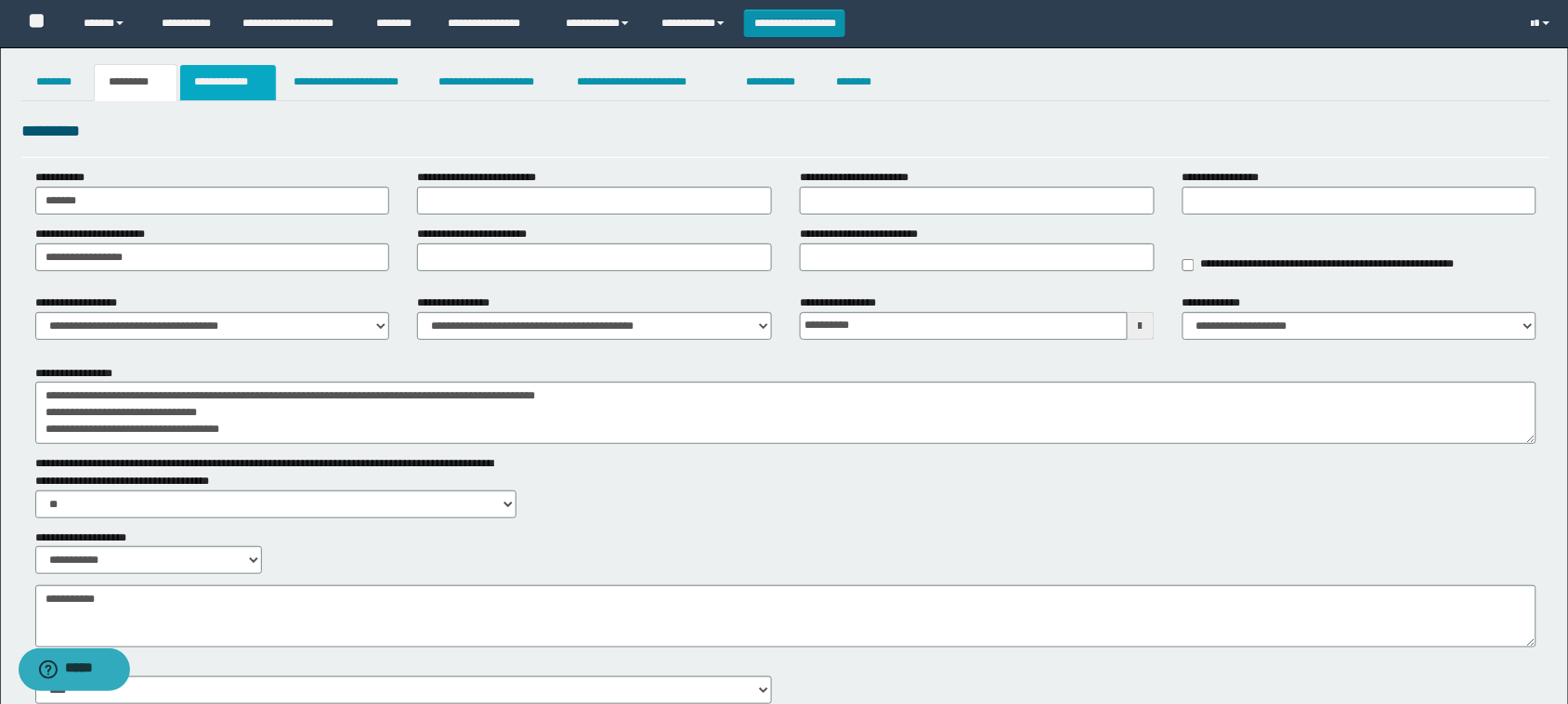 click on "**********" at bounding box center [228, 83] 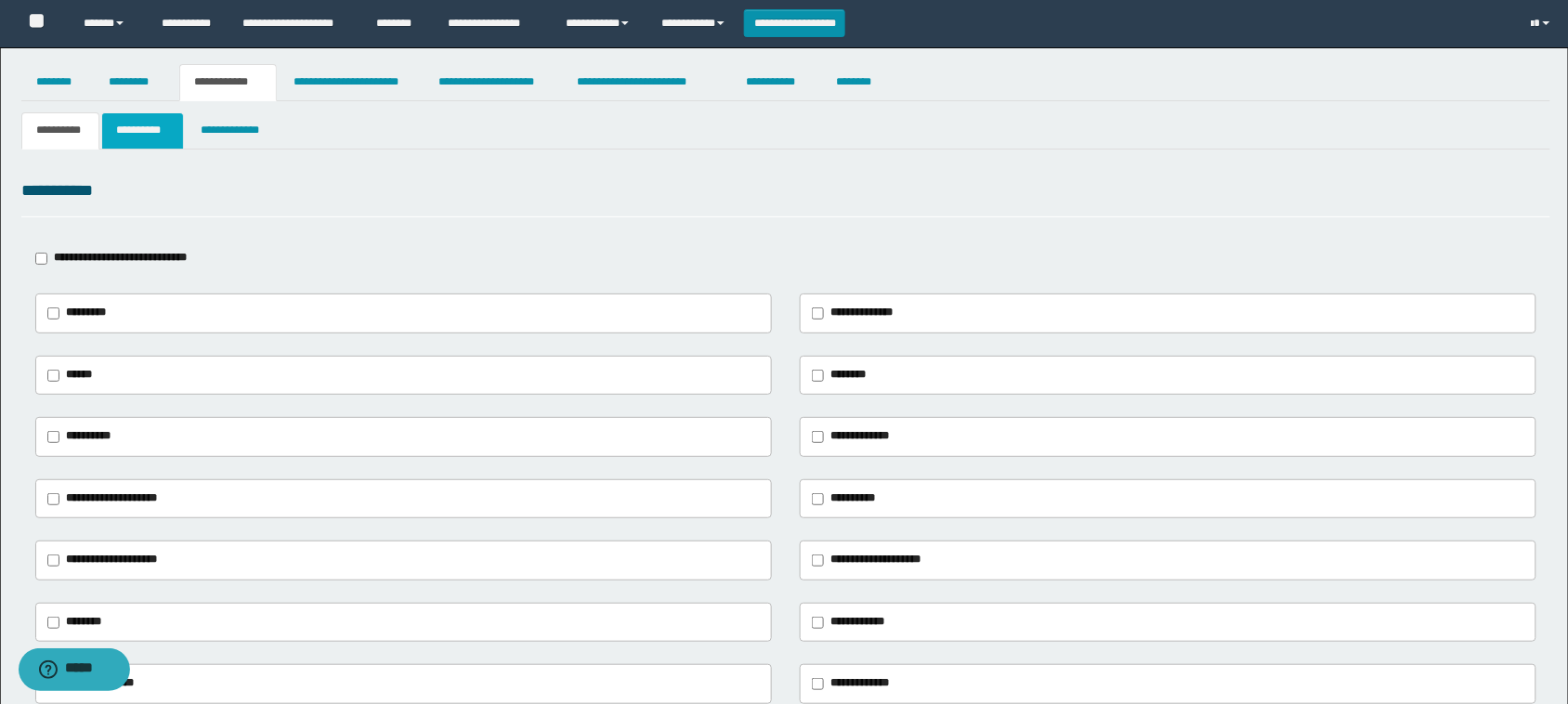 click on "**********" at bounding box center [142, 131] 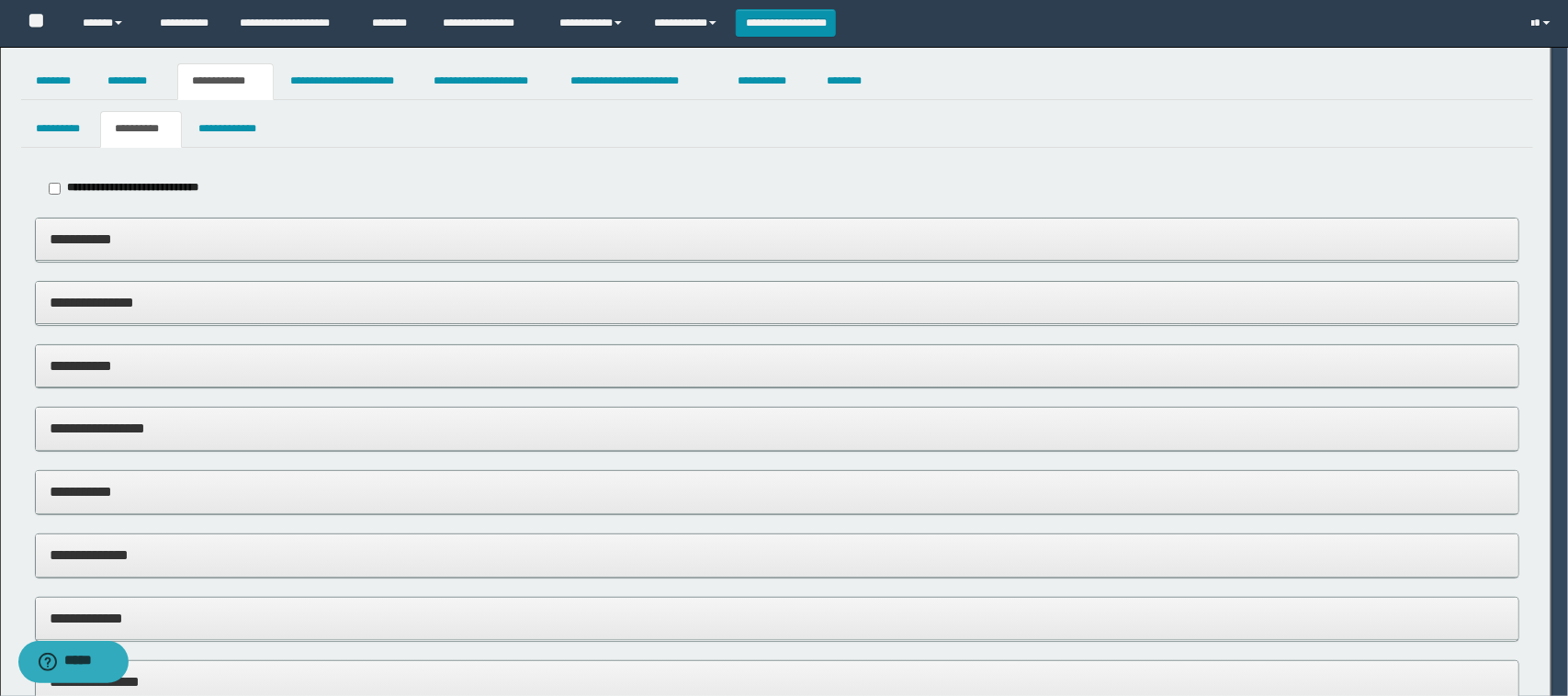 type on "**********" 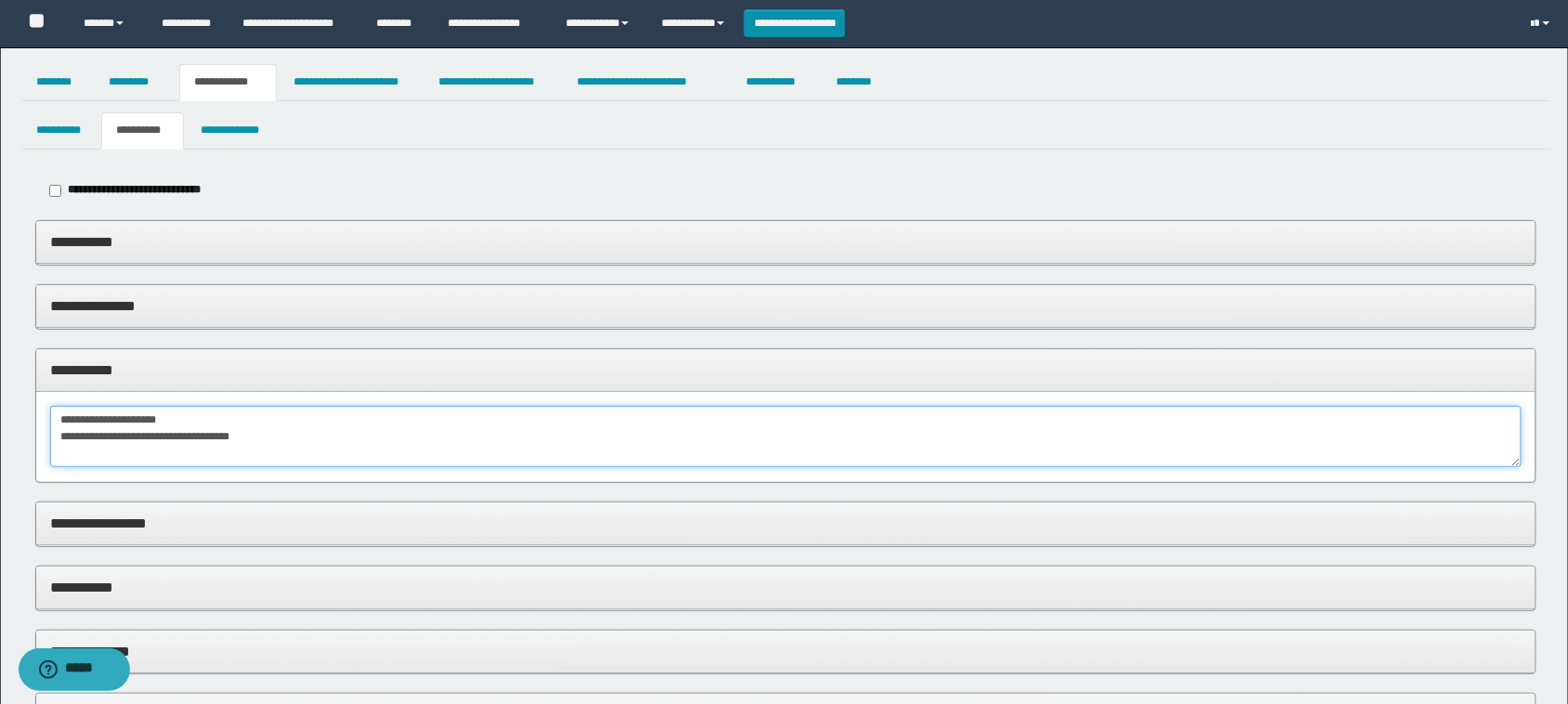 click on "**********" at bounding box center (786, 437) 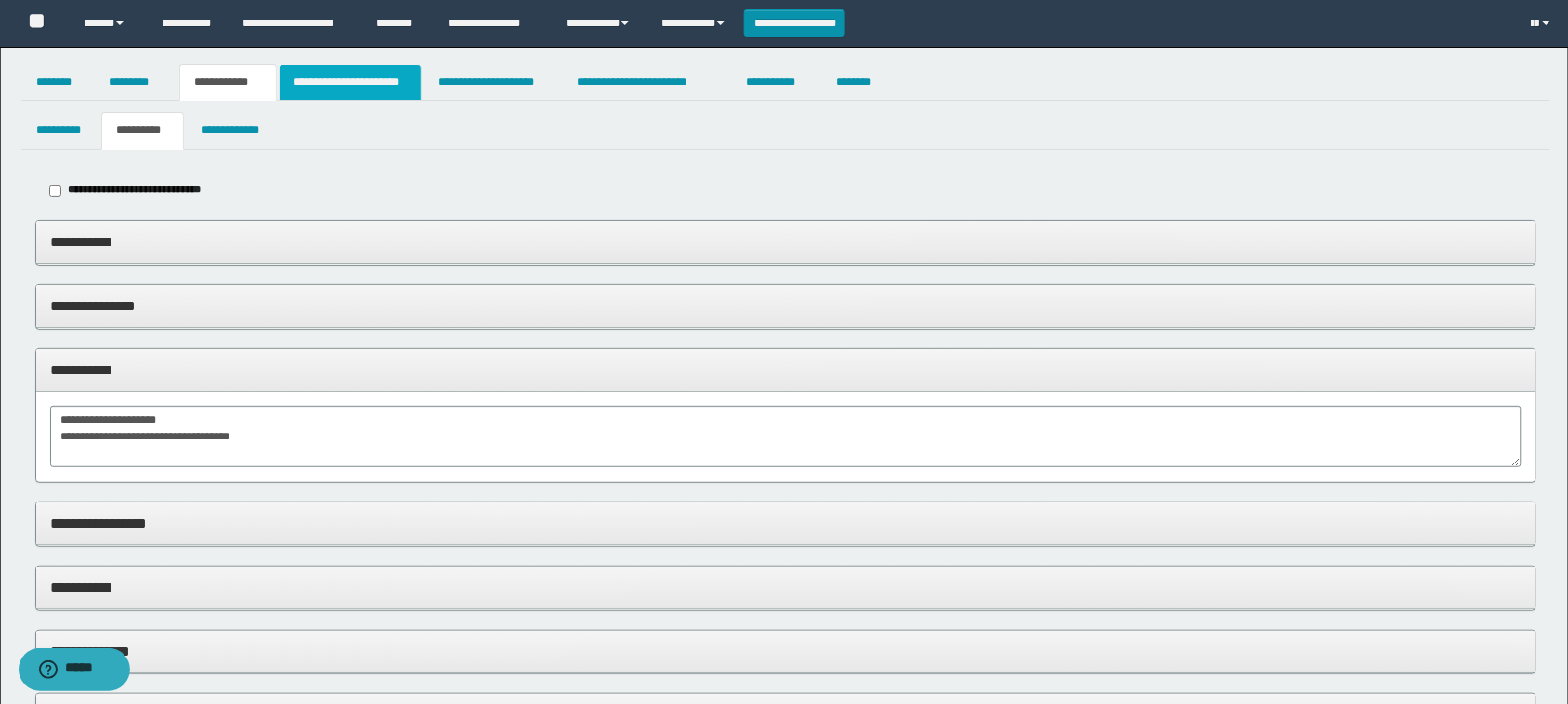 click on "**********" at bounding box center (350, 83) 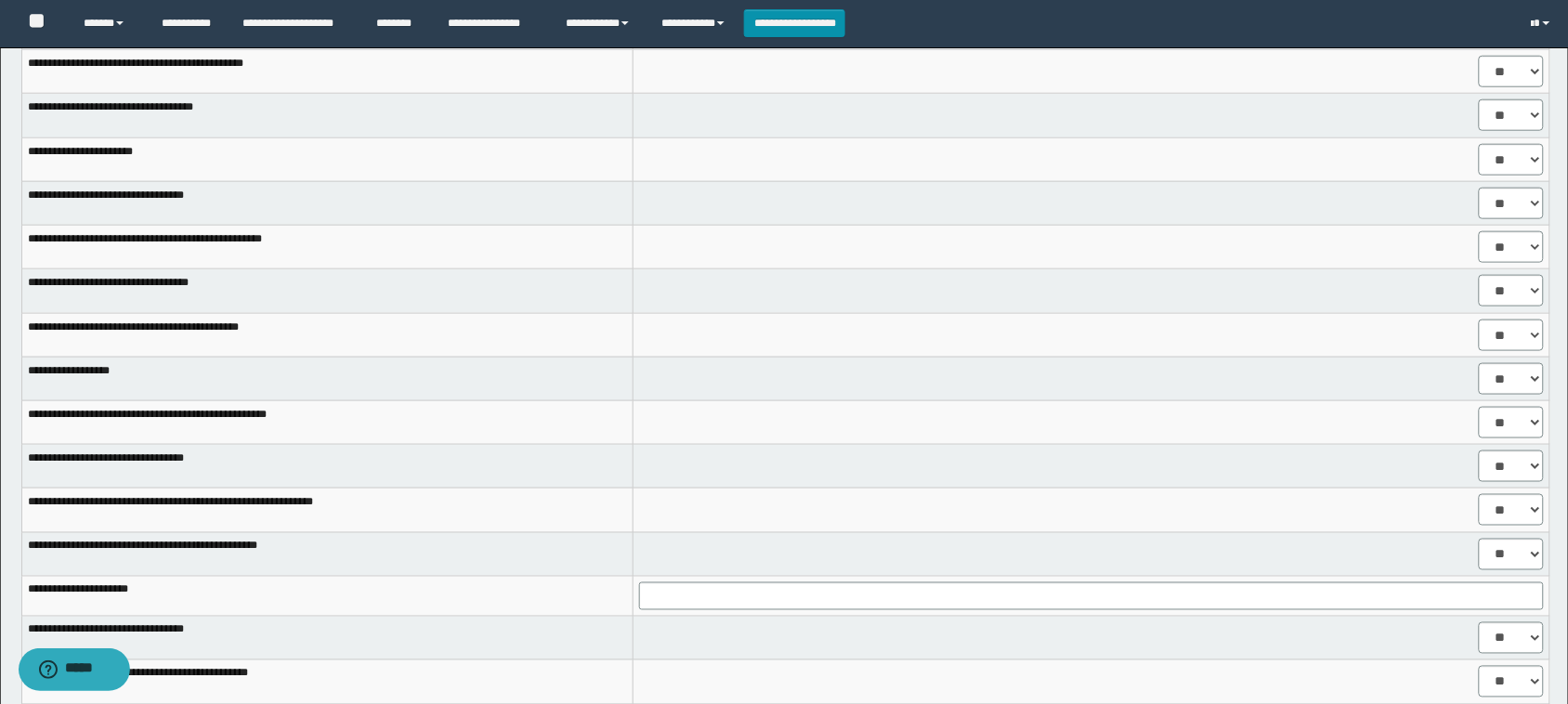 scroll, scrollTop: 0, scrollLeft: 0, axis: both 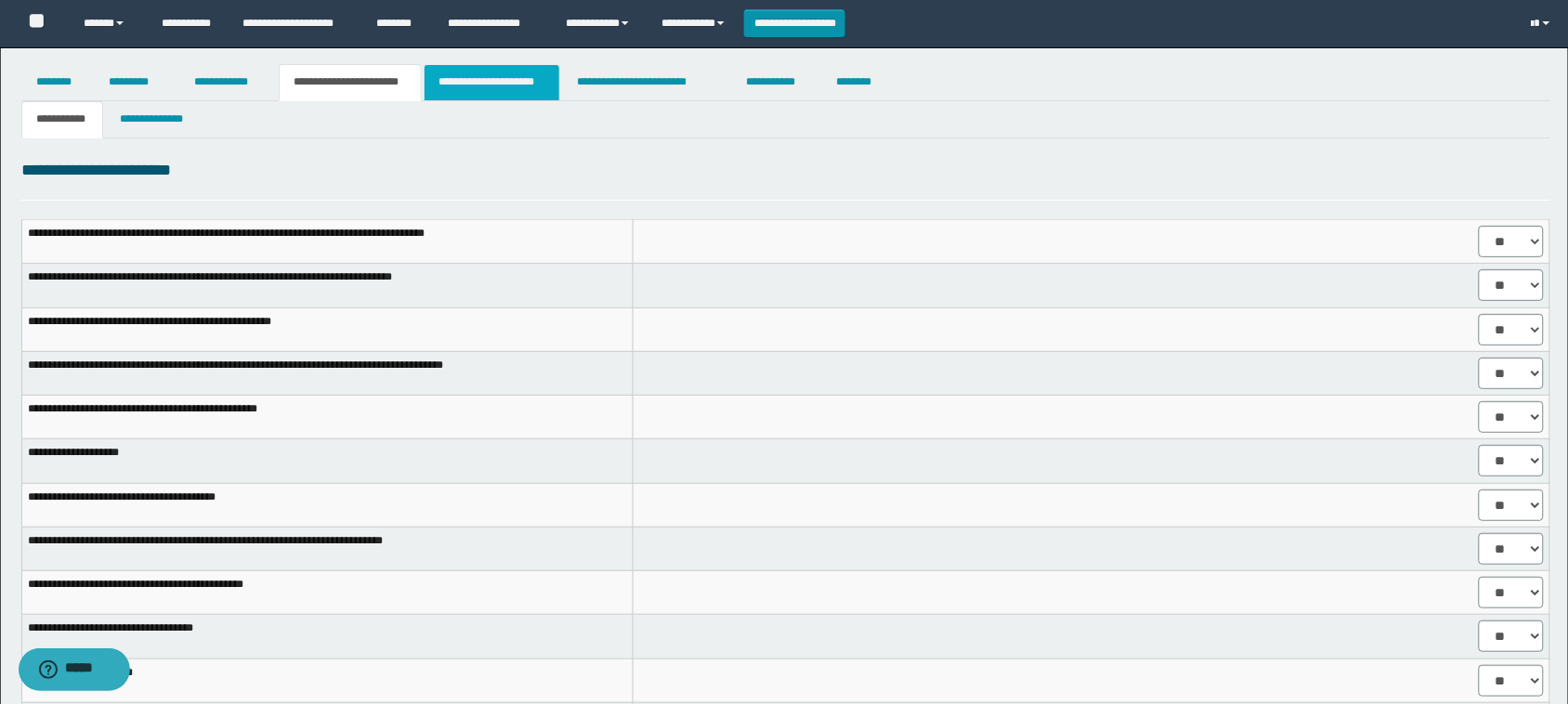 click on "**********" at bounding box center (491, 83) 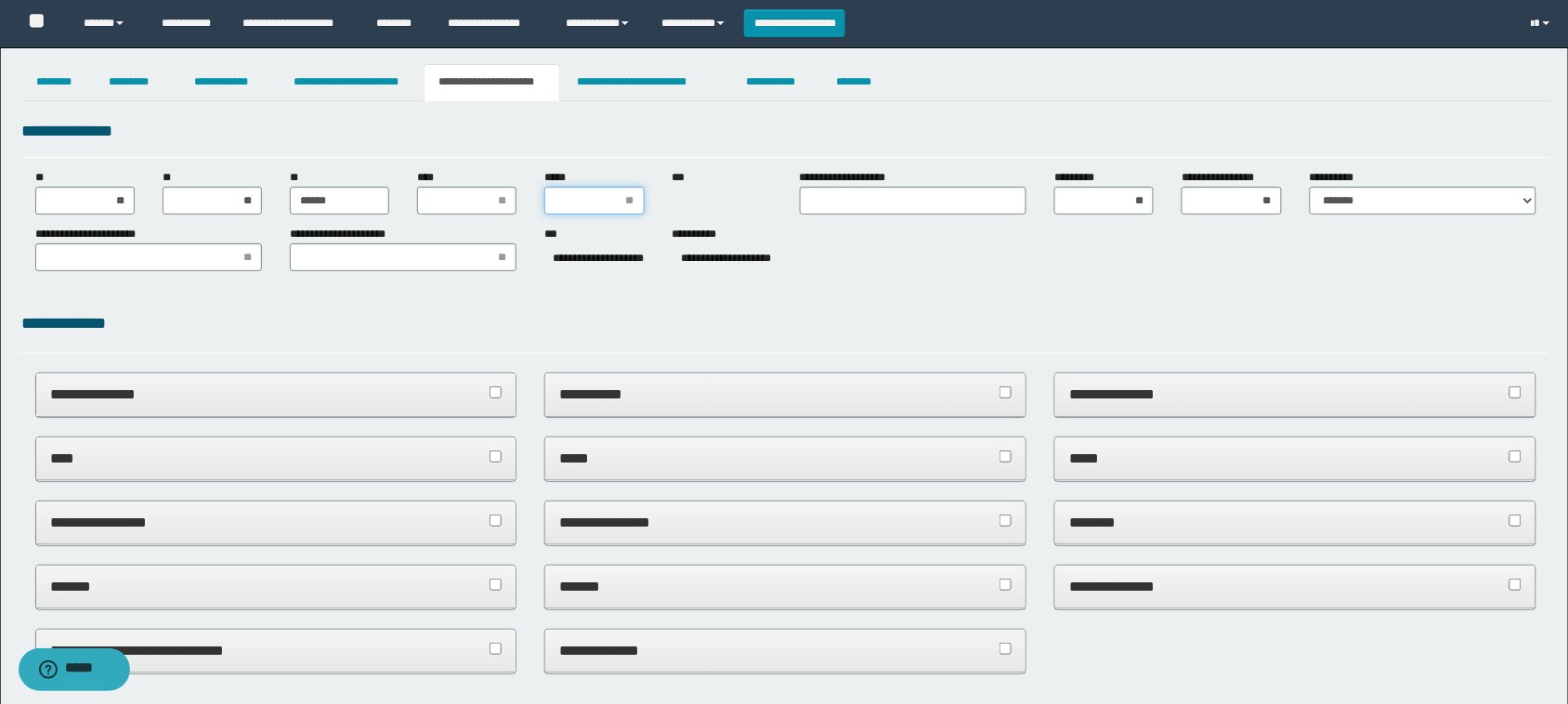 click on "*****" at bounding box center [594, 201] 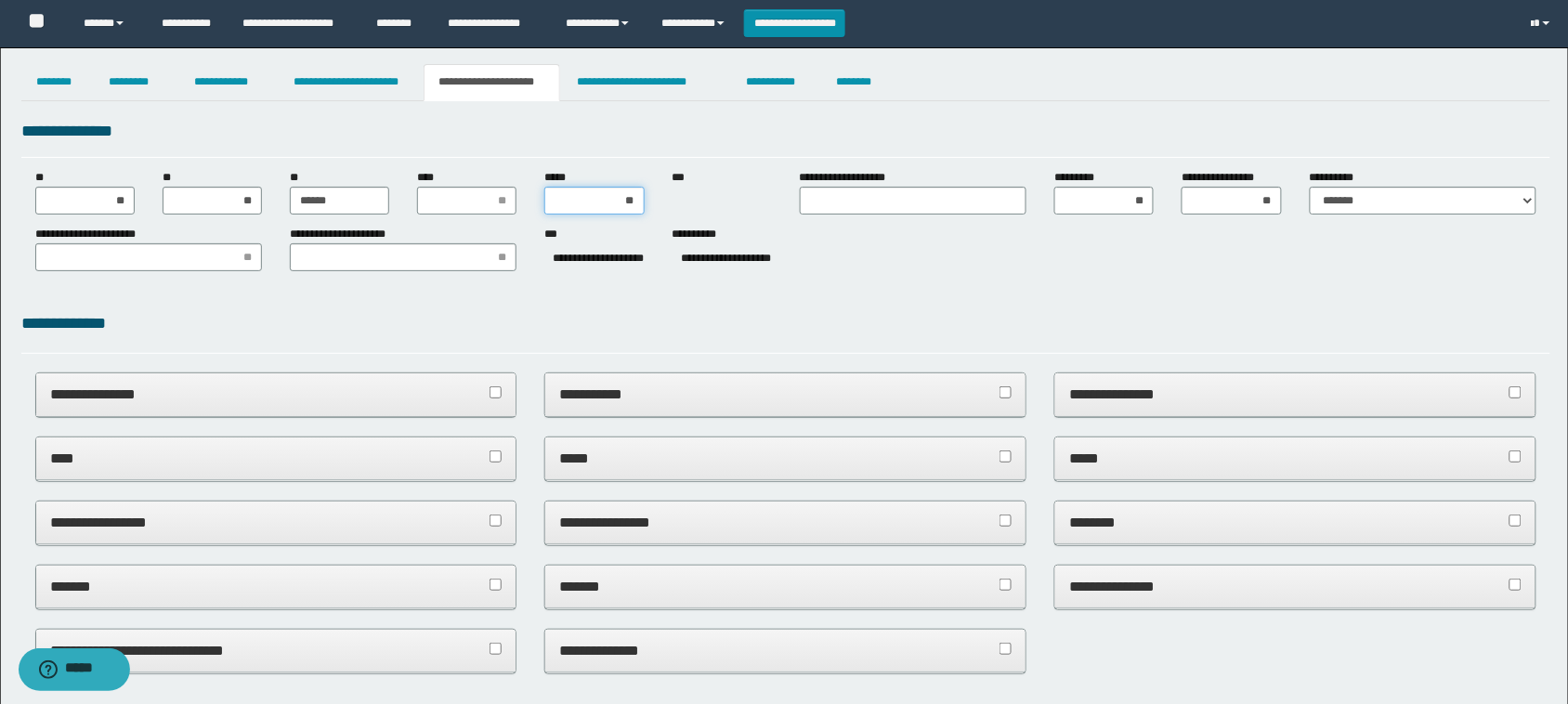 type on "***" 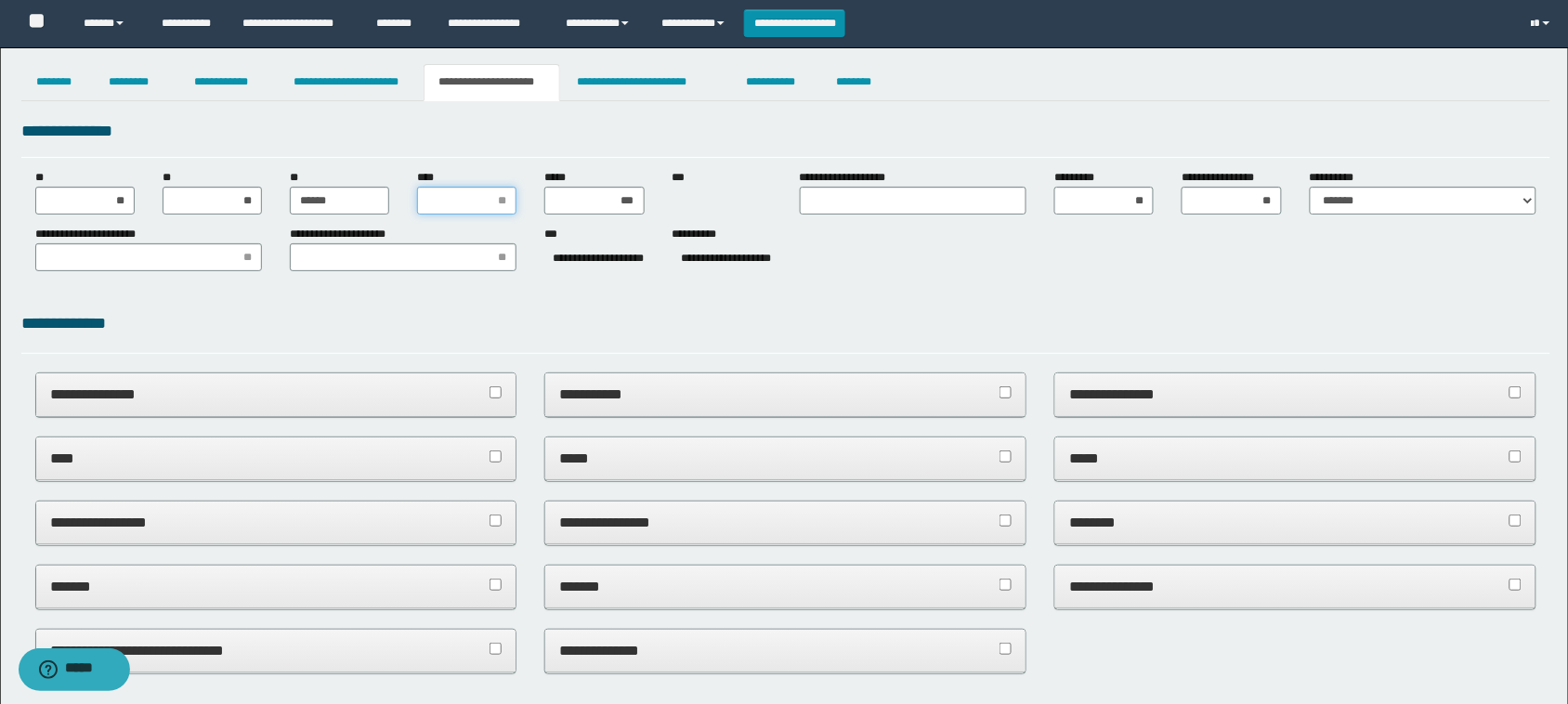 drag, startPoint x: 483, startPoint y: 195, endPoint x: 490, endPoint y: 187, distance: 10.630146 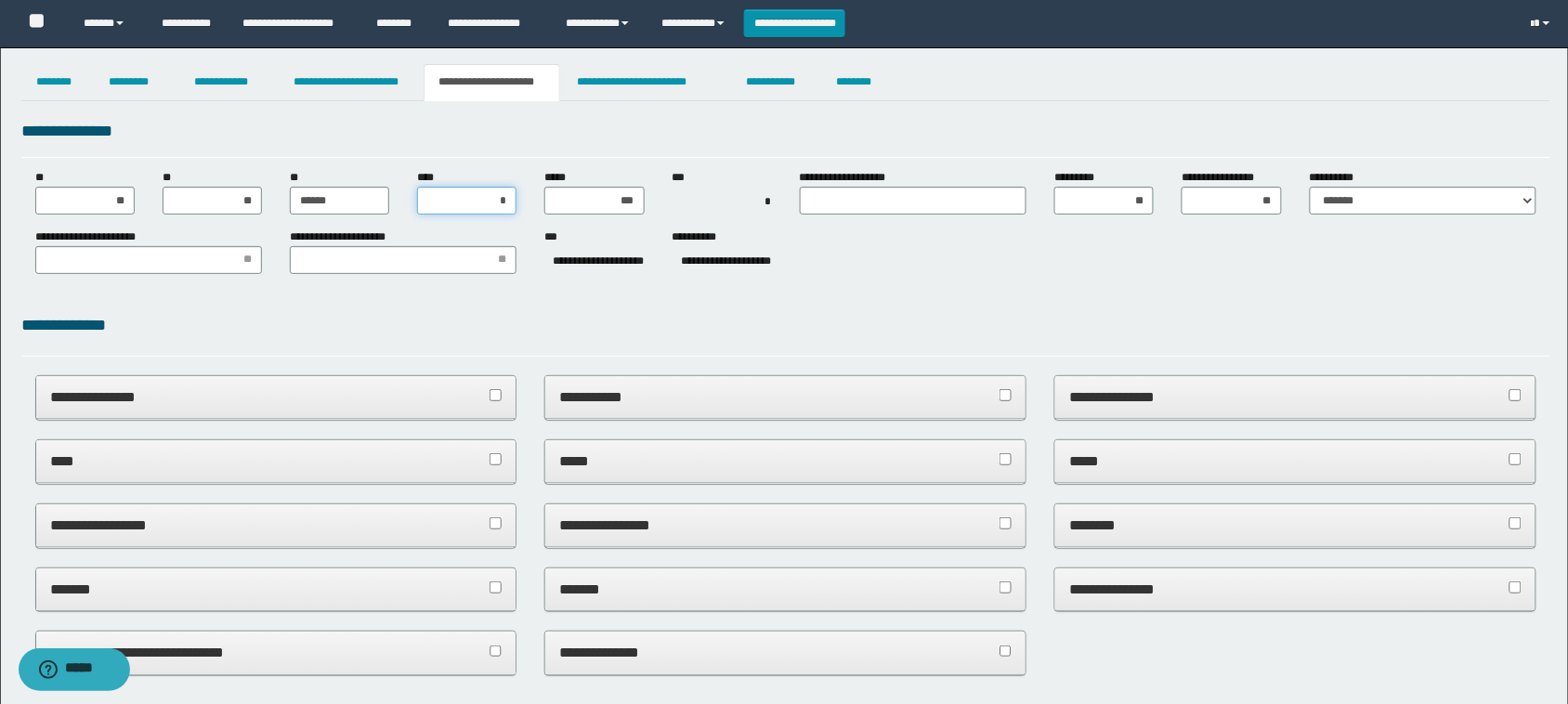 type on "**" 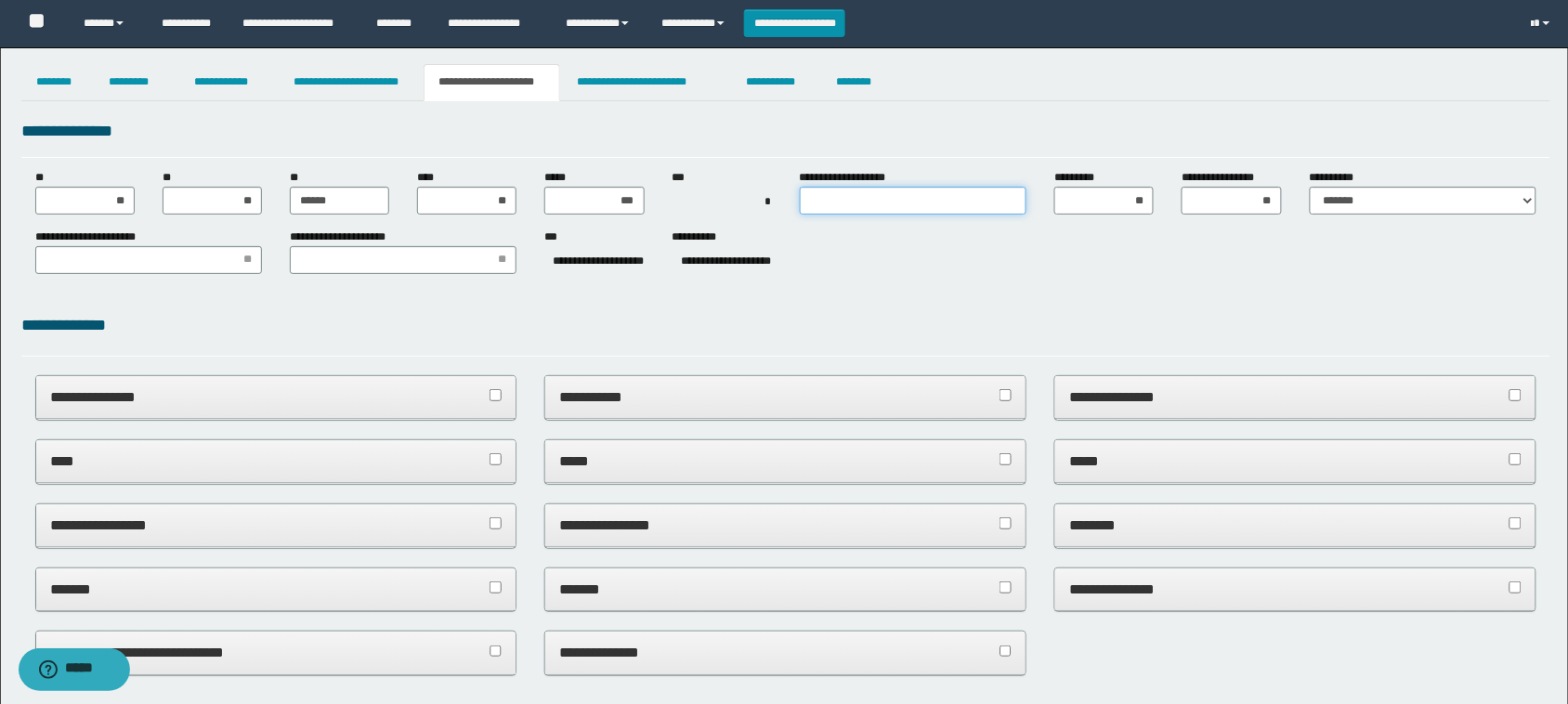 click on "**********" at bounding box center (913, 201) 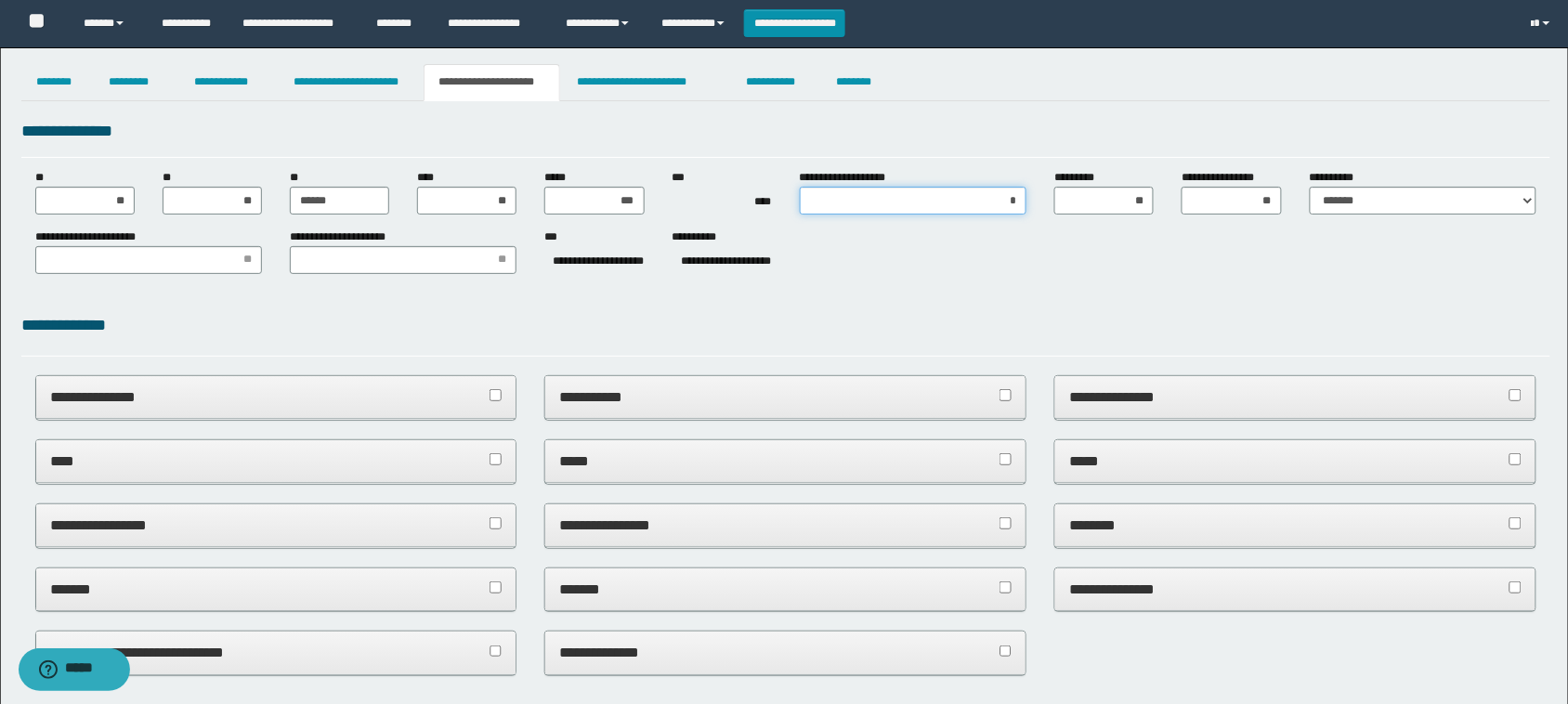 type on "**" 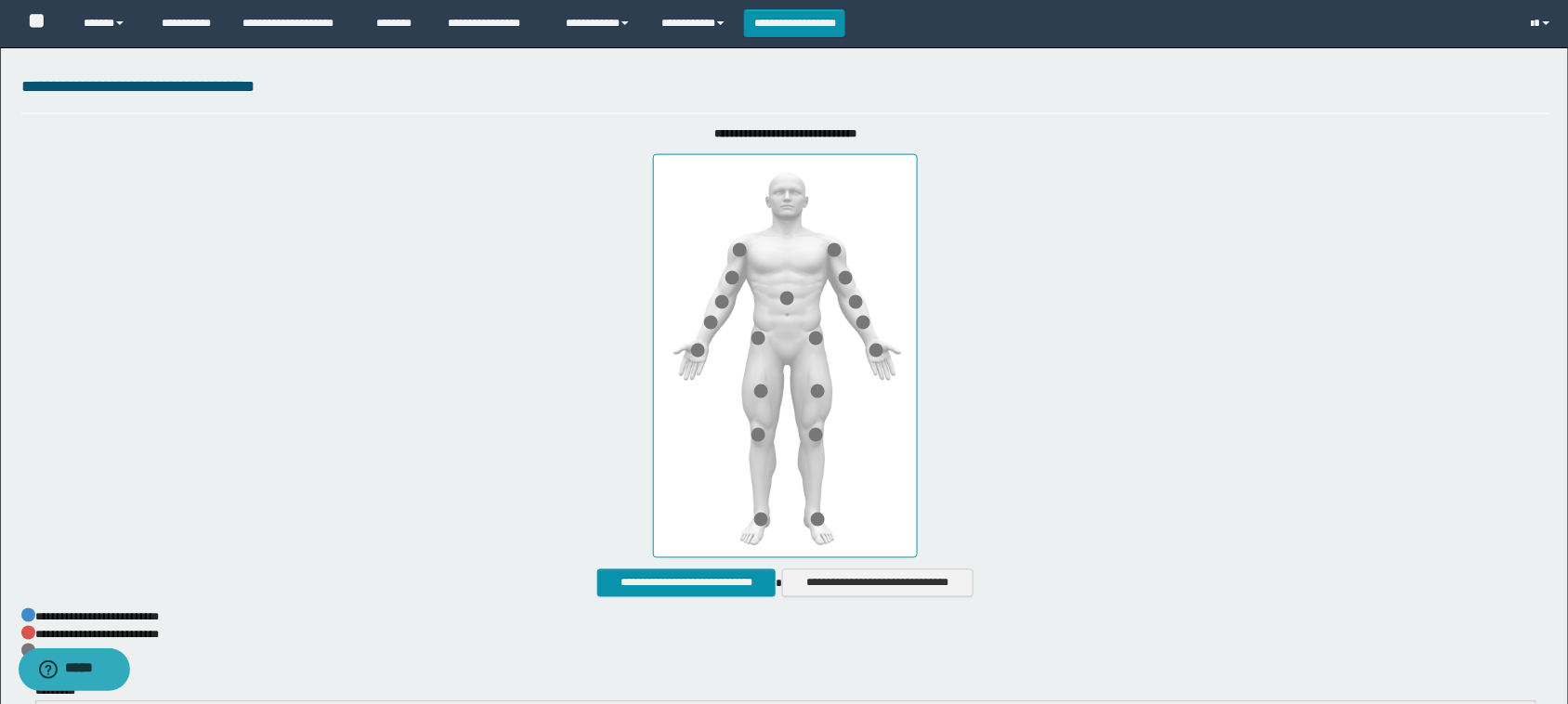 scroll, scrollTop: 820, scrollLeft: 0, axis: vertical 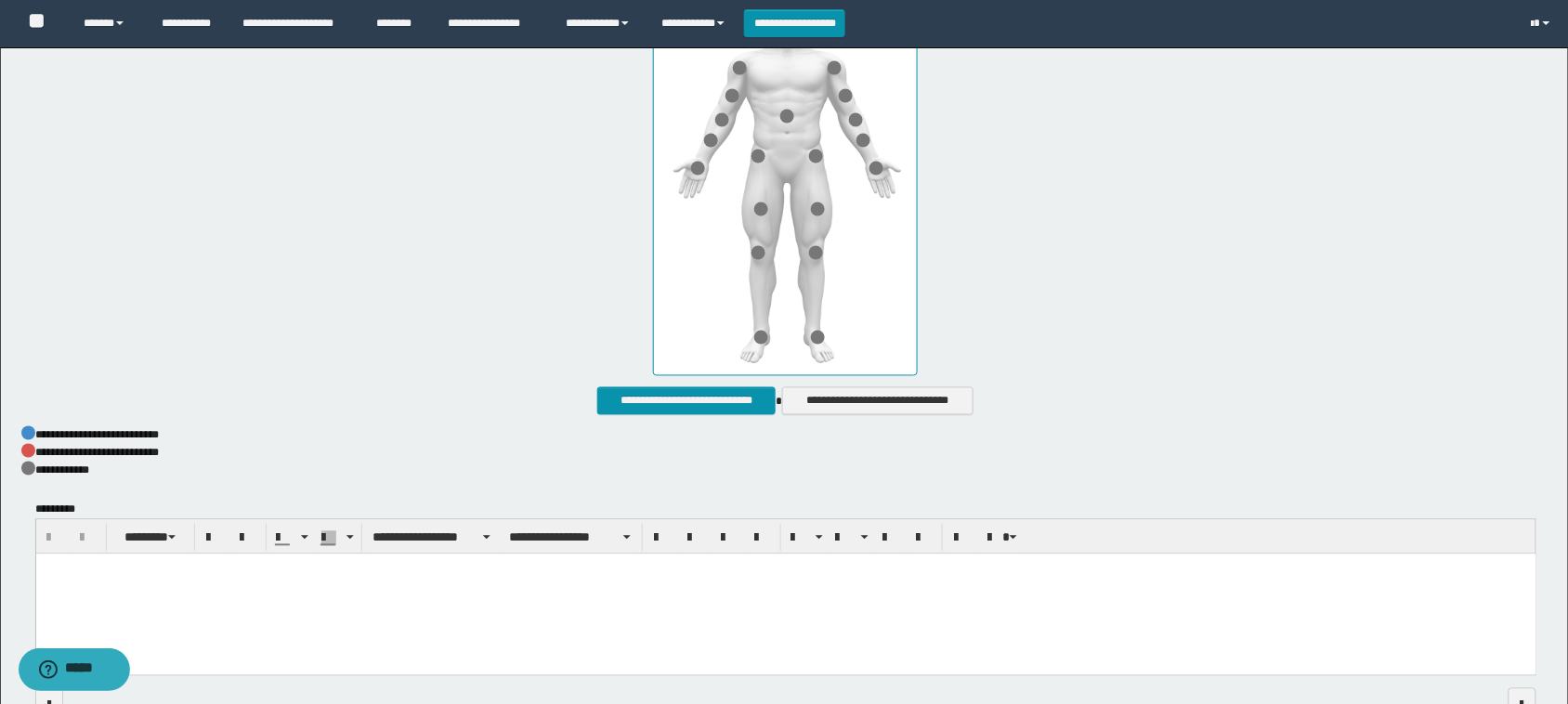 click on "**********" at bounding box center [786, 160] 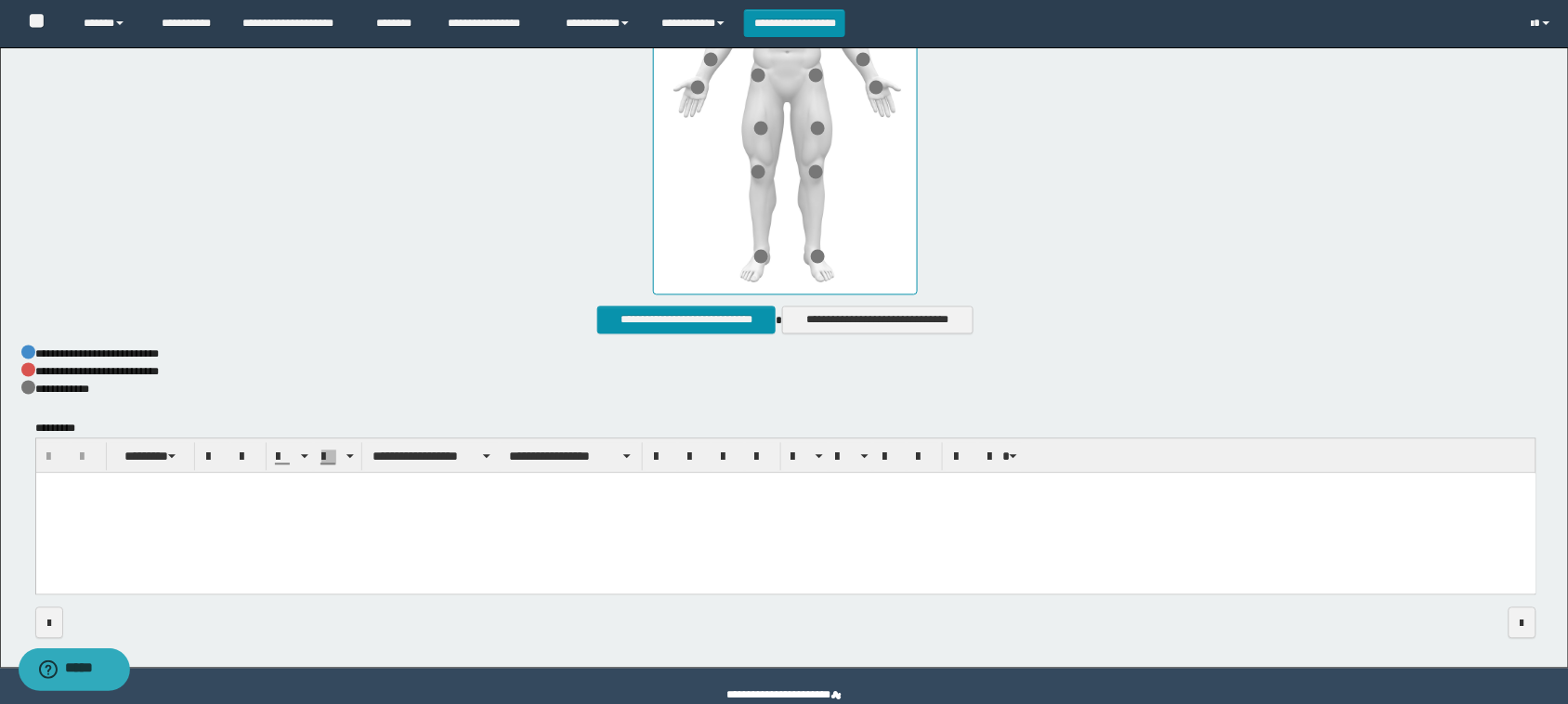 click at bounding box center (785, 511) 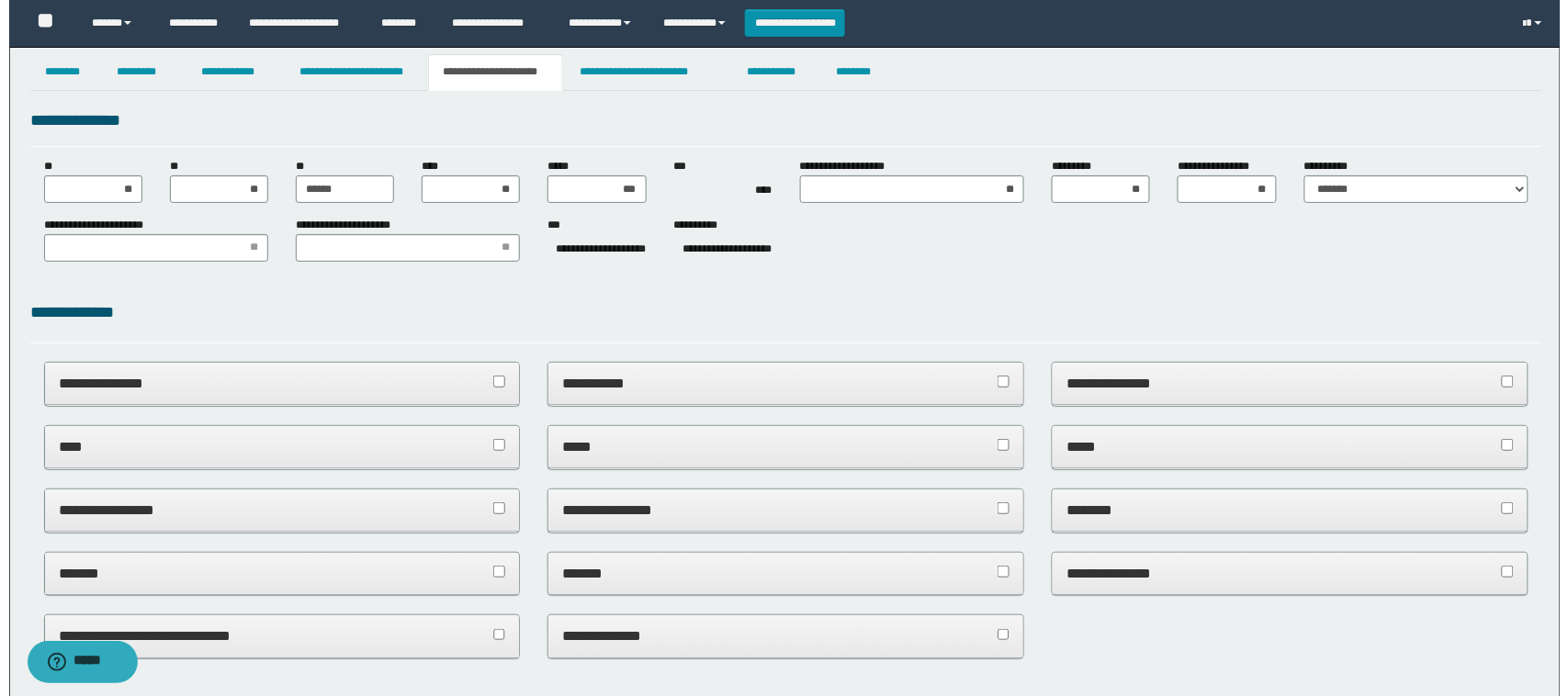 scroll, scrollTop: 0, scrollLeft: 0, axis: both 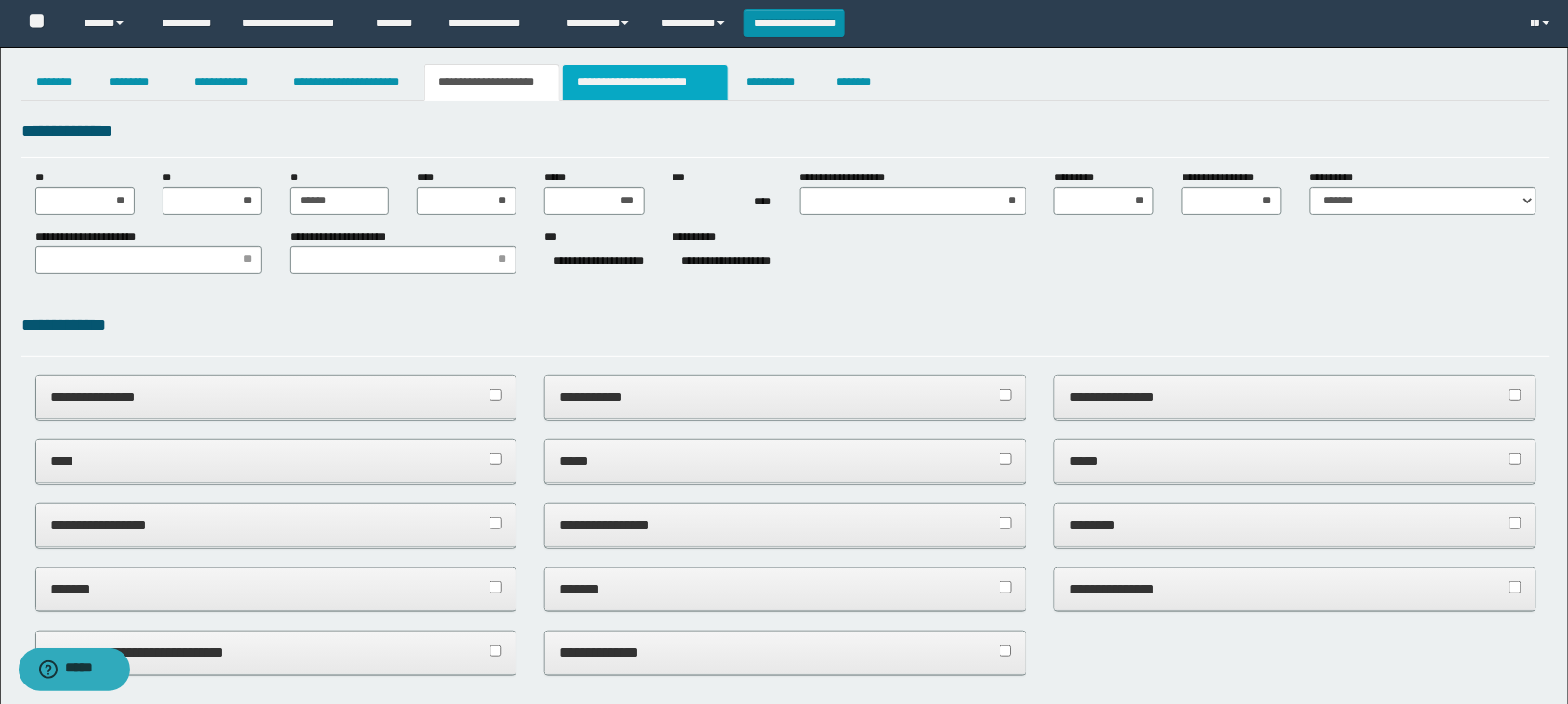 click on "**********" at bounding box center (646, 83) 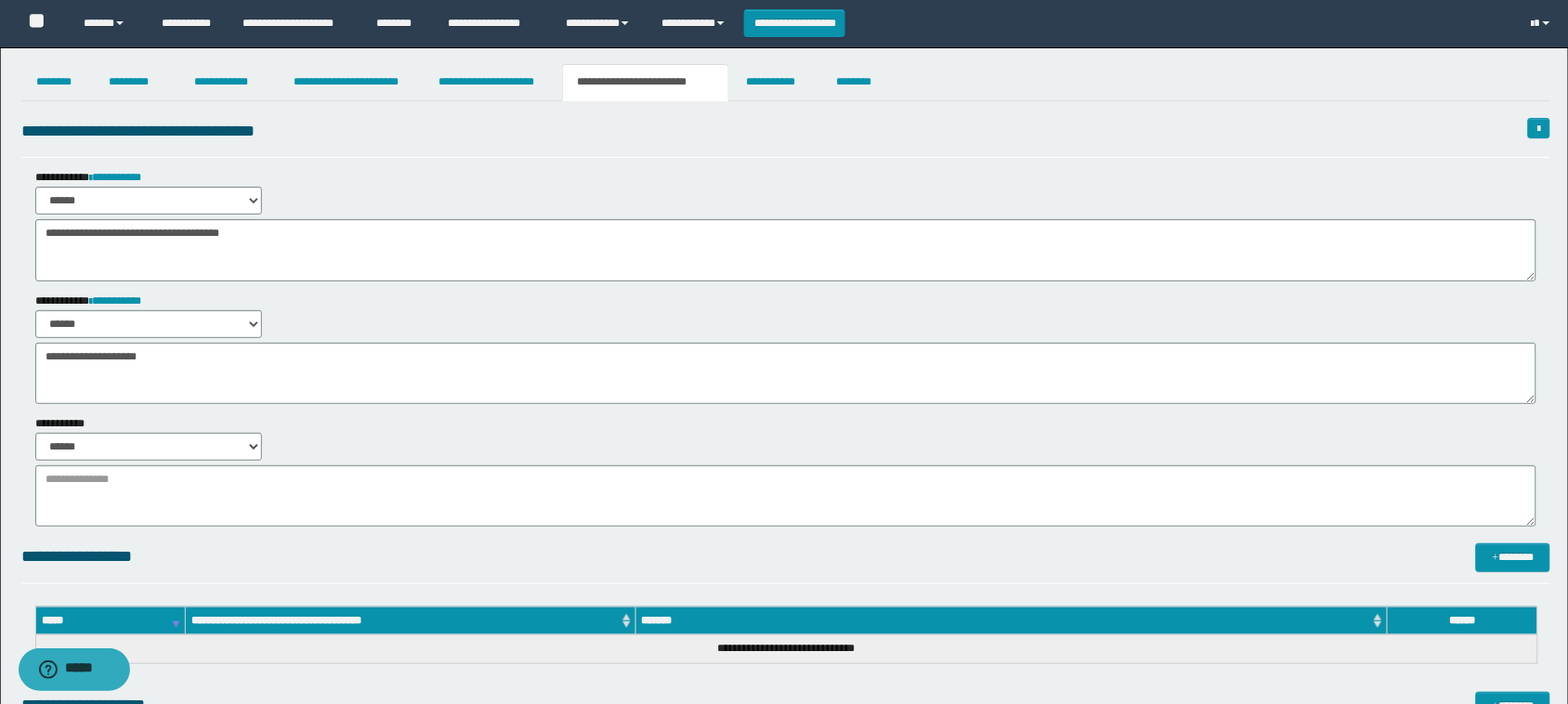 click on "******
*******" at bounding box center [786, 202] 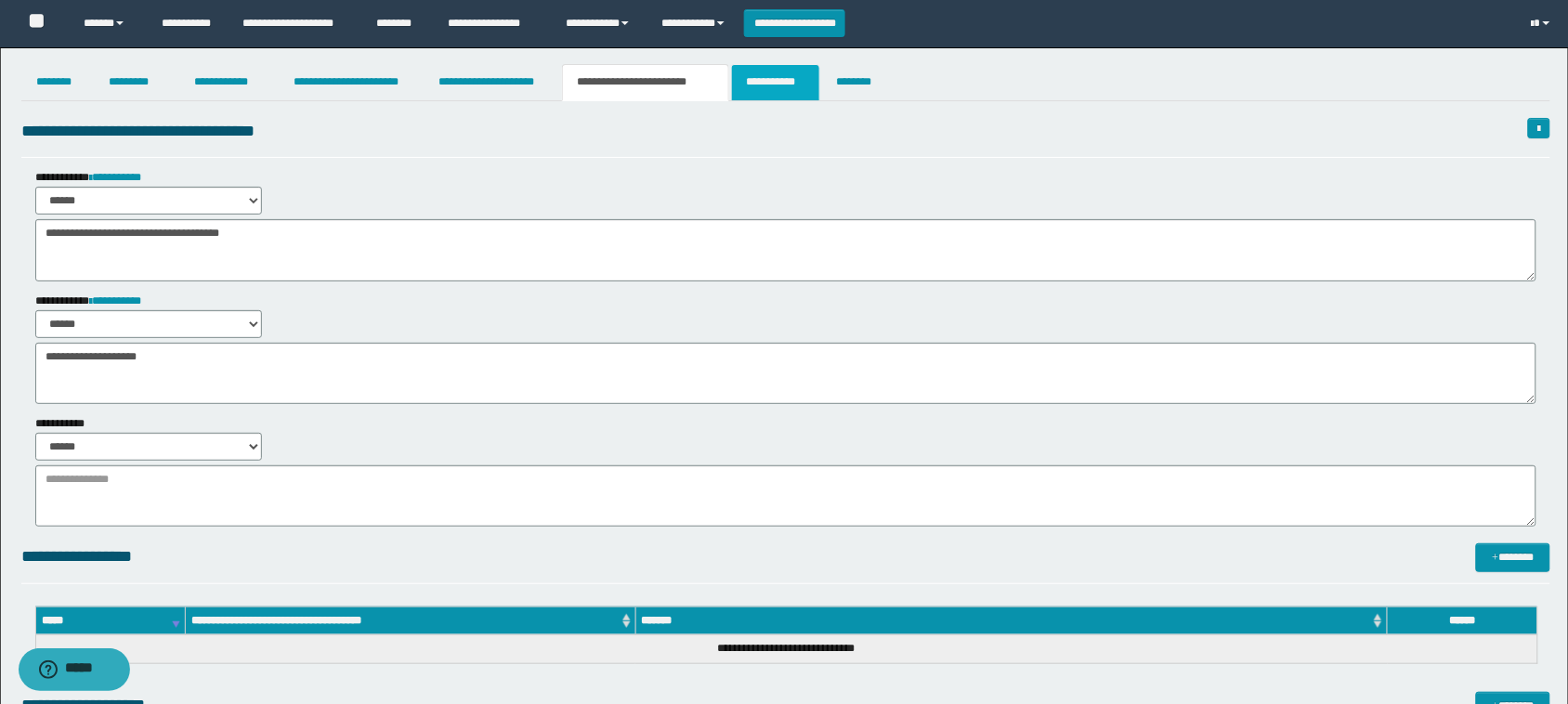 click on "**********" at bounding box center [775, 83] 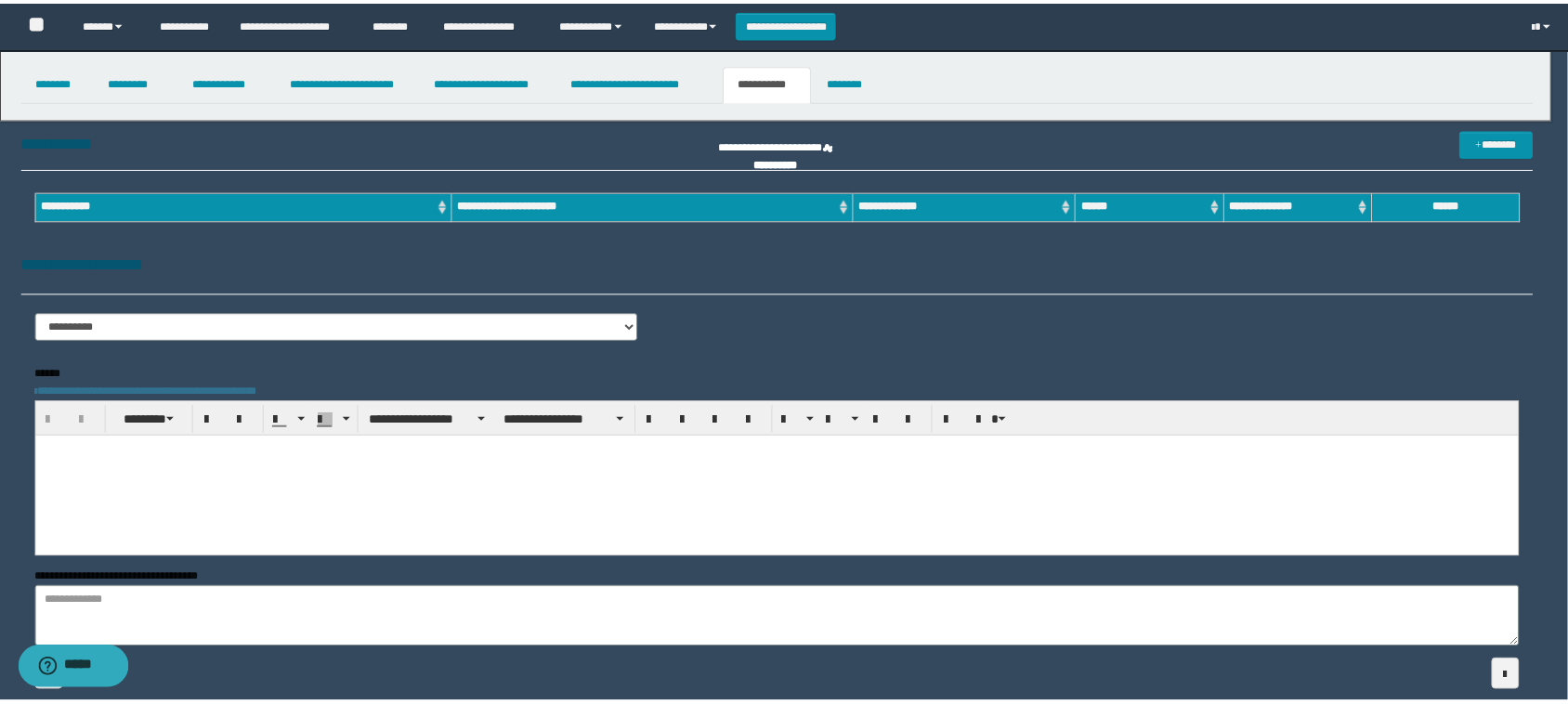 scroll, scrollTop: 0, scrollLeft: 0, axis: both 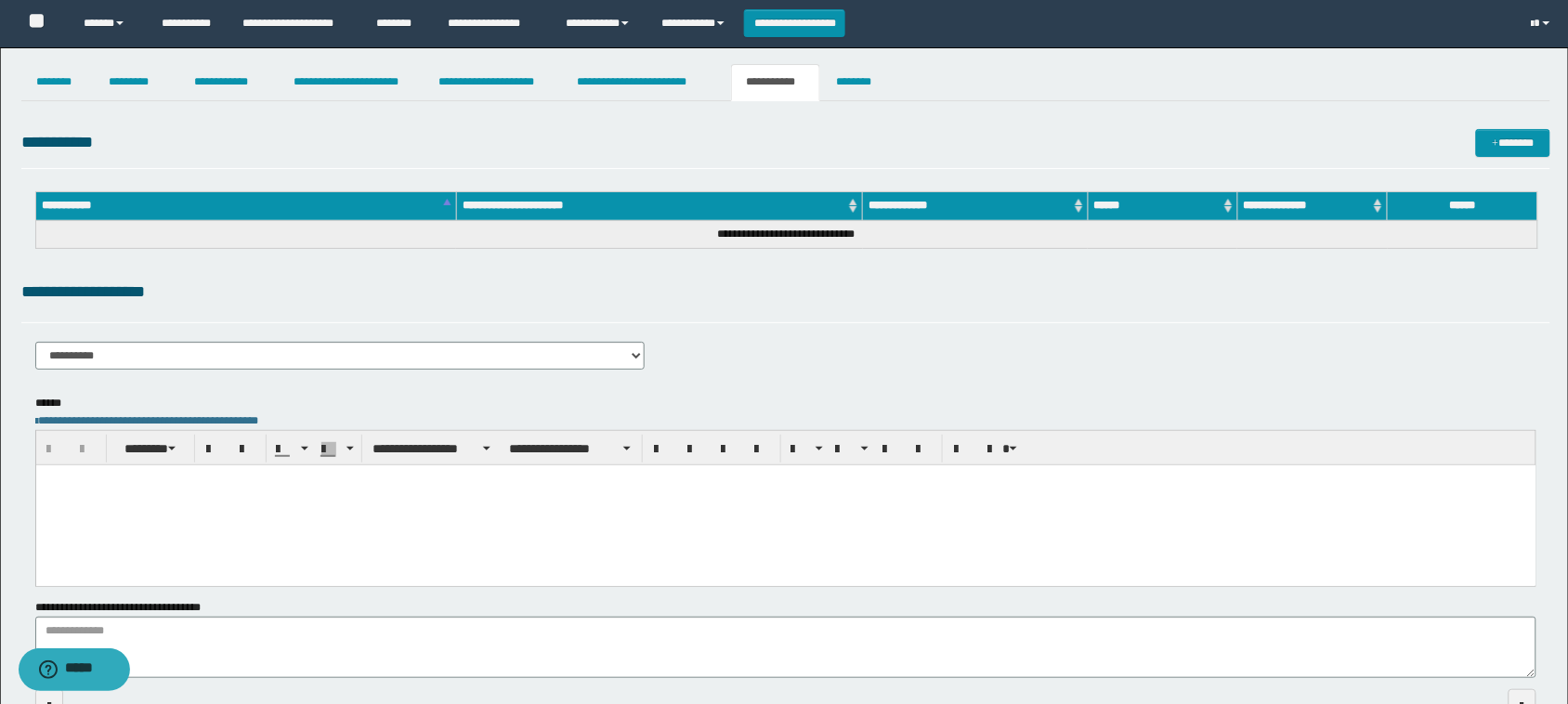 click at bounding box center (785, 502) 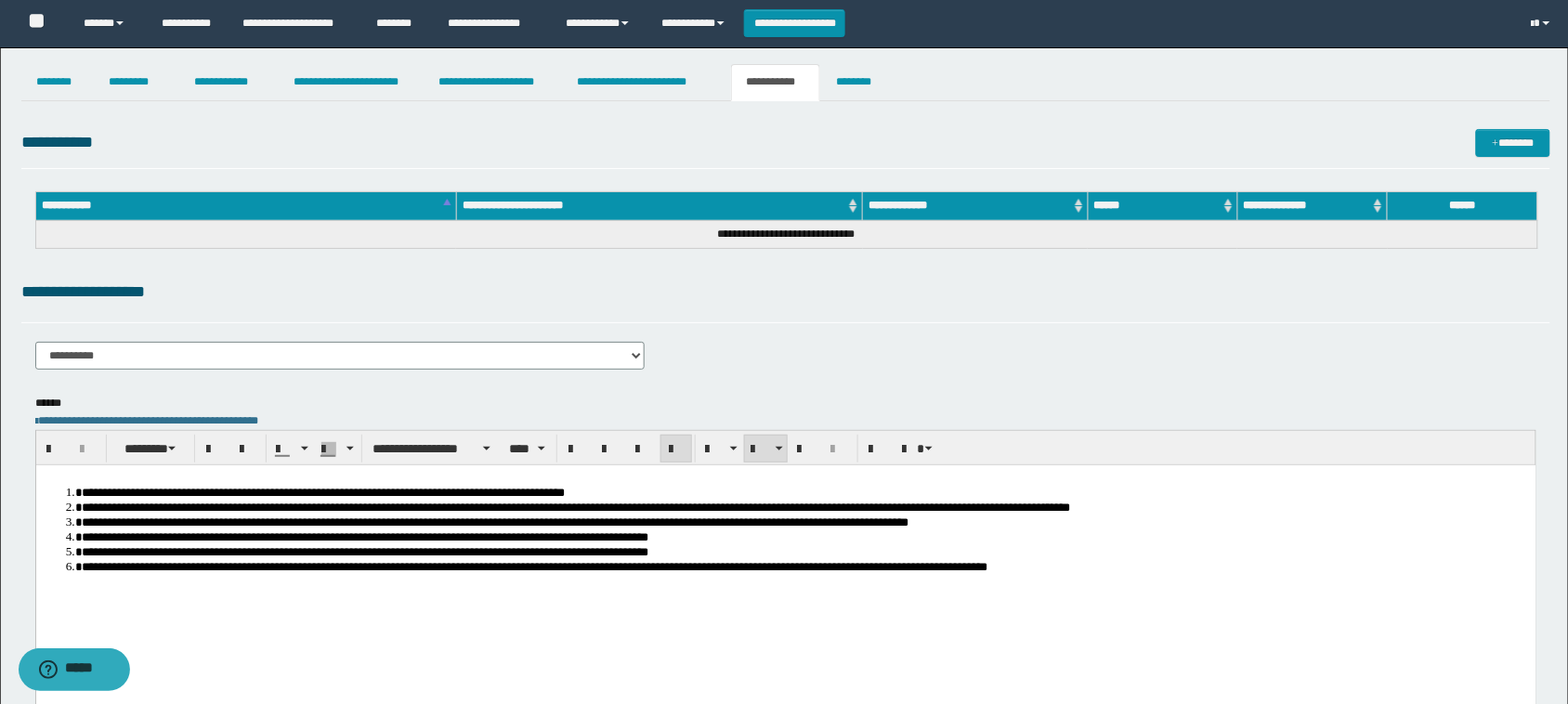 click on "**********" at bounding box center (322, 491) 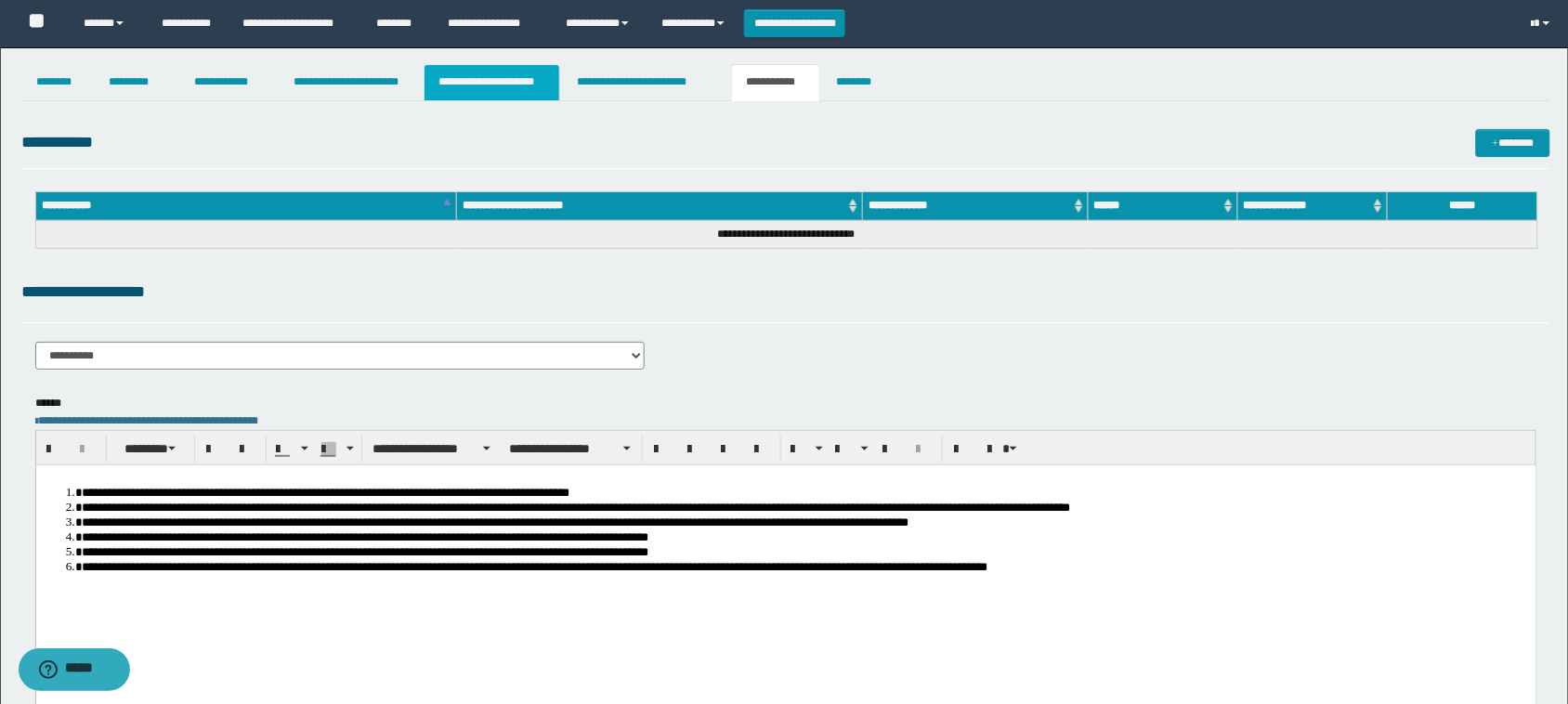 click on "**********" at bounding box center (491, 83) 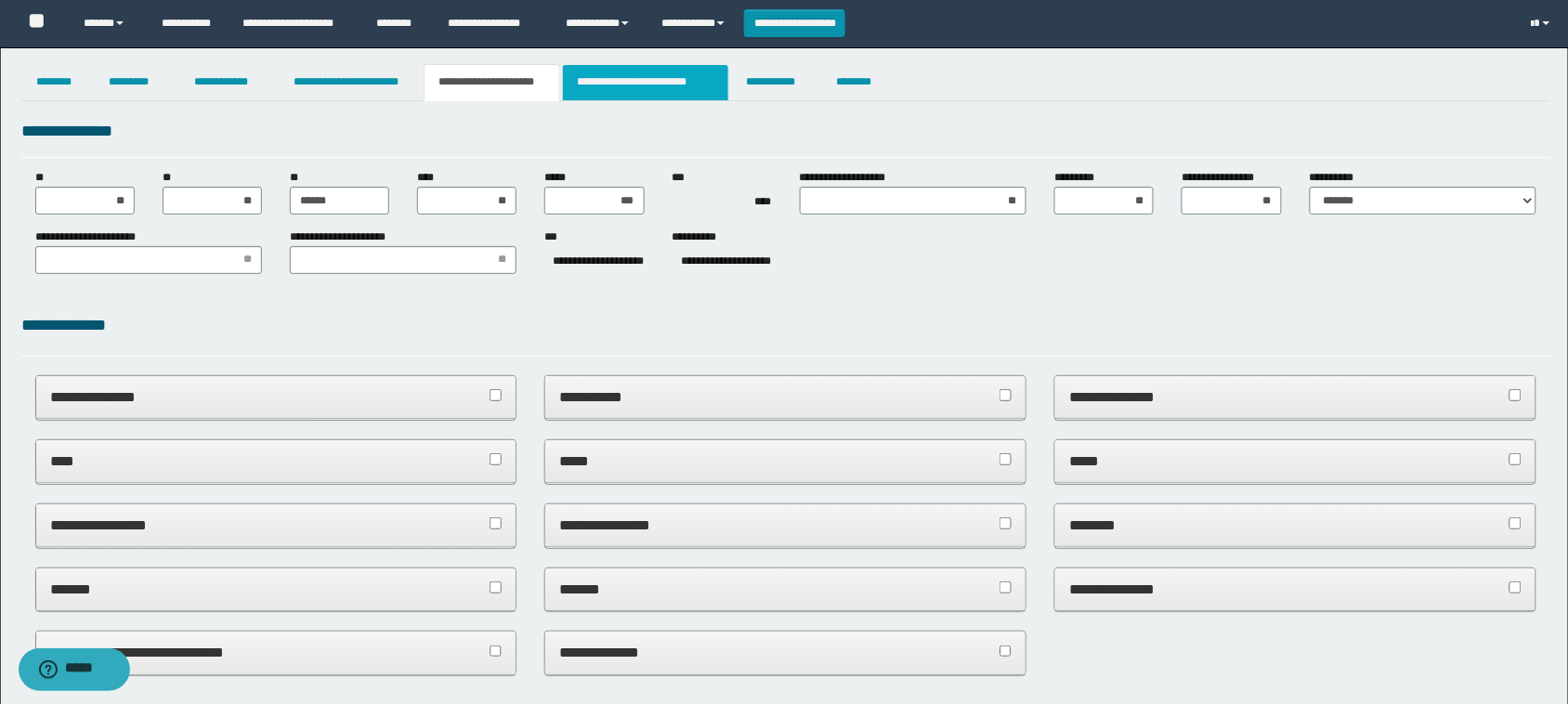 drag, startPoint x: 673, startPoint y: 77, endPoint x: 699, endPoint y: 82, distance: 26.4764 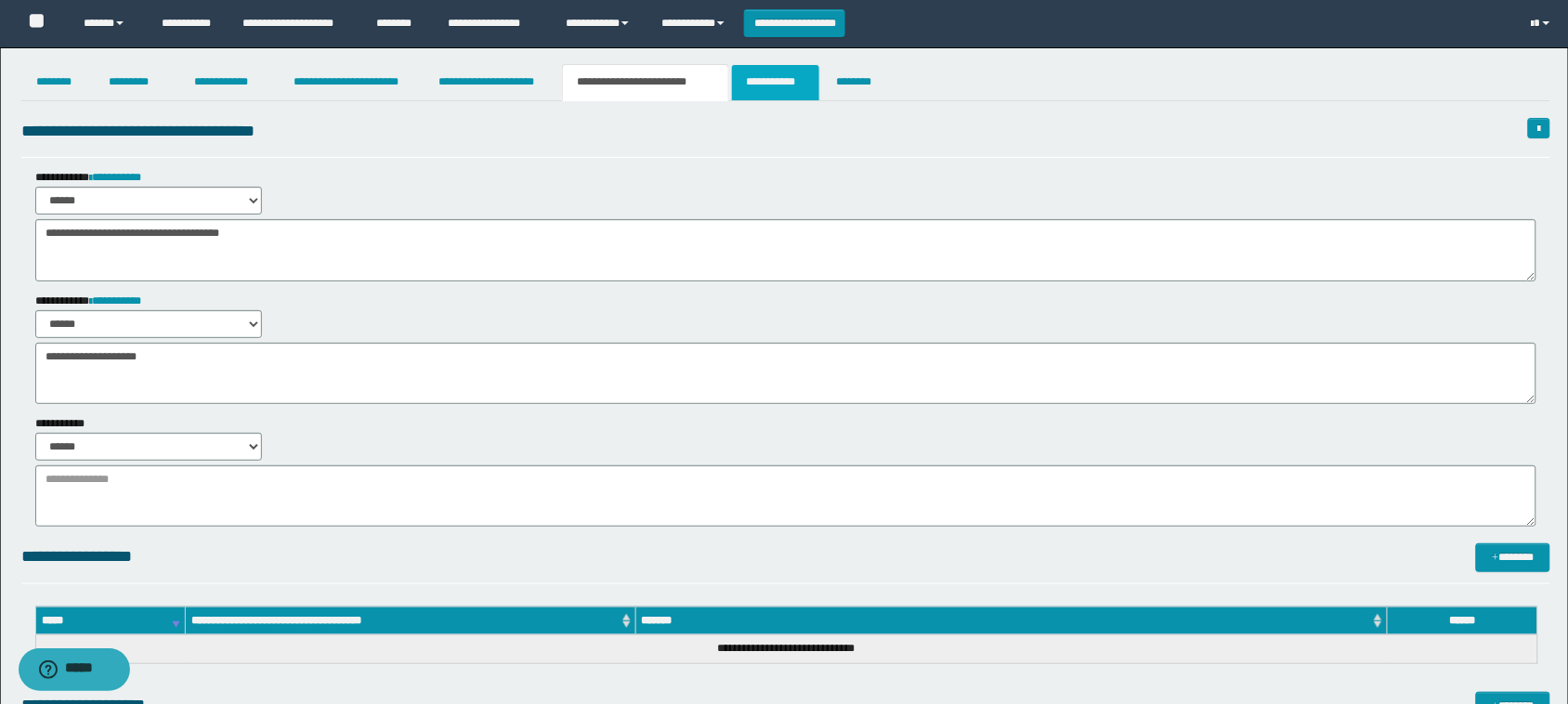 click on "**********" at bounding box center [775, 83] 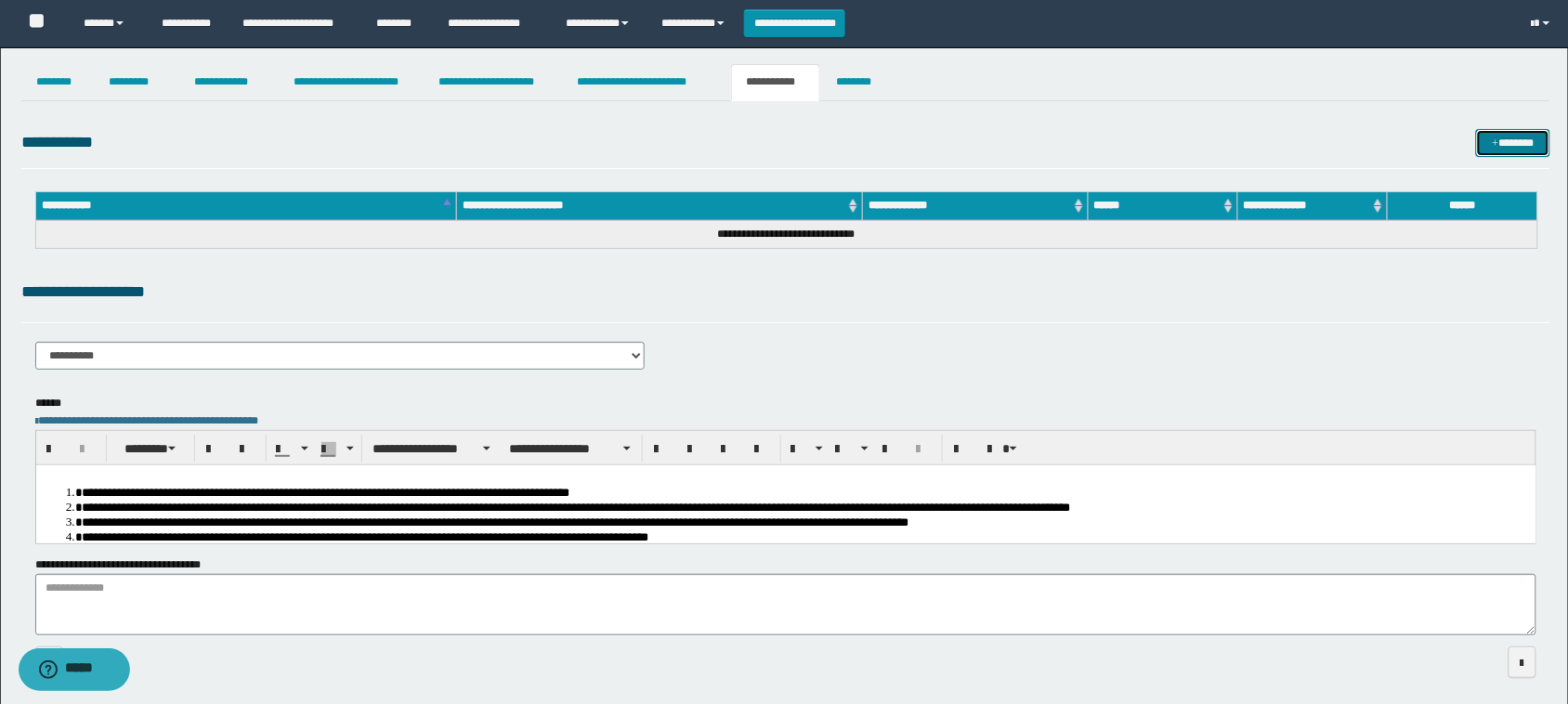 click on "*******" at bounding box center [1513, 143] 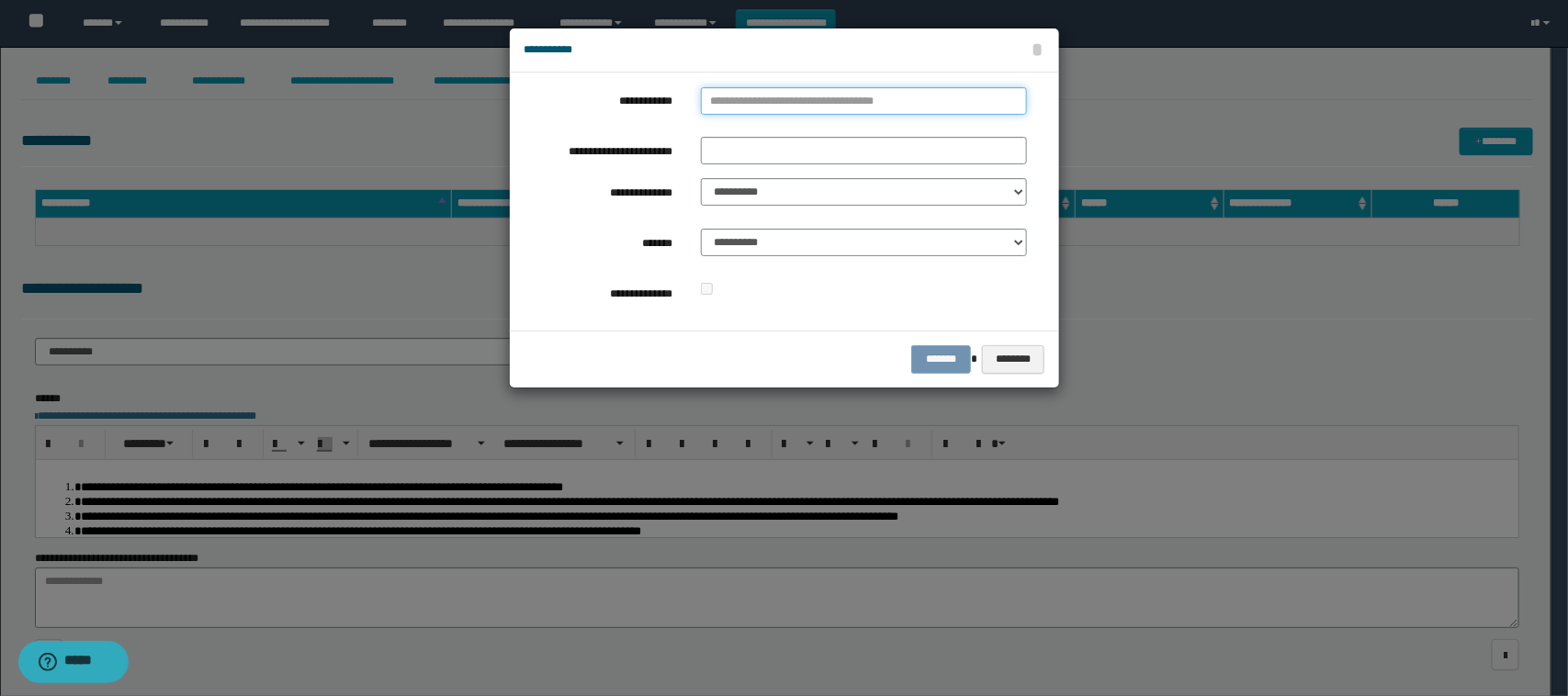 drag, startPoint x: 777, startPoint y: 102, endPoint x: 801, endPoint y: 96, distance: 24.738634 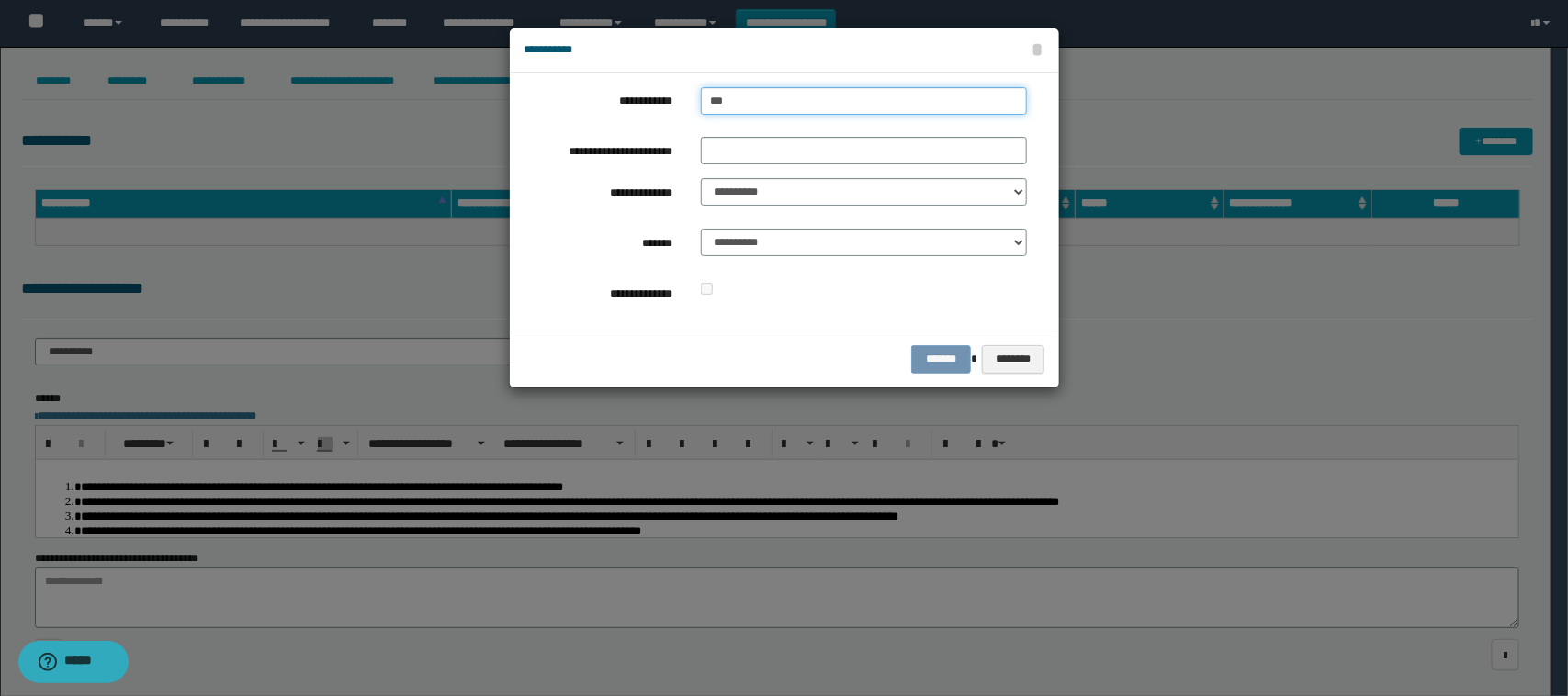 type on "****" 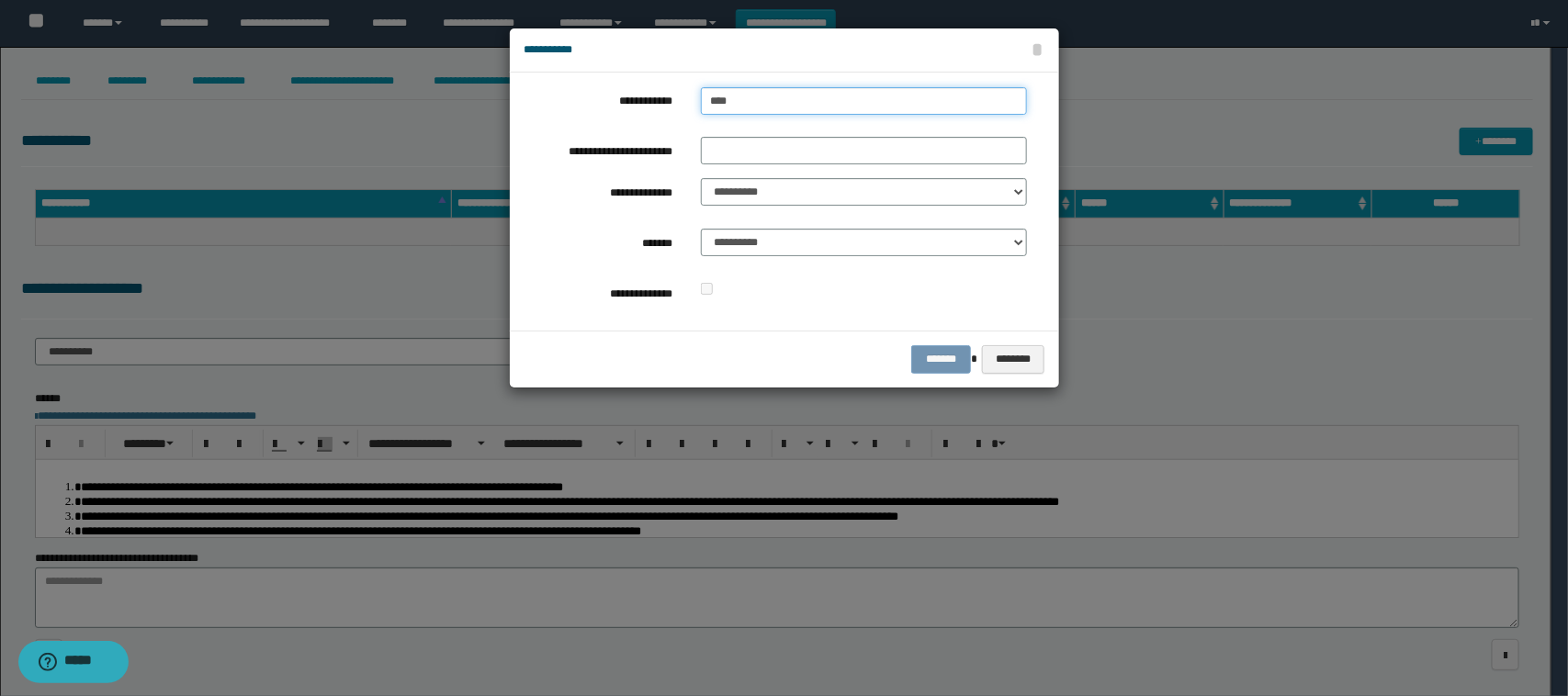 type on "****" 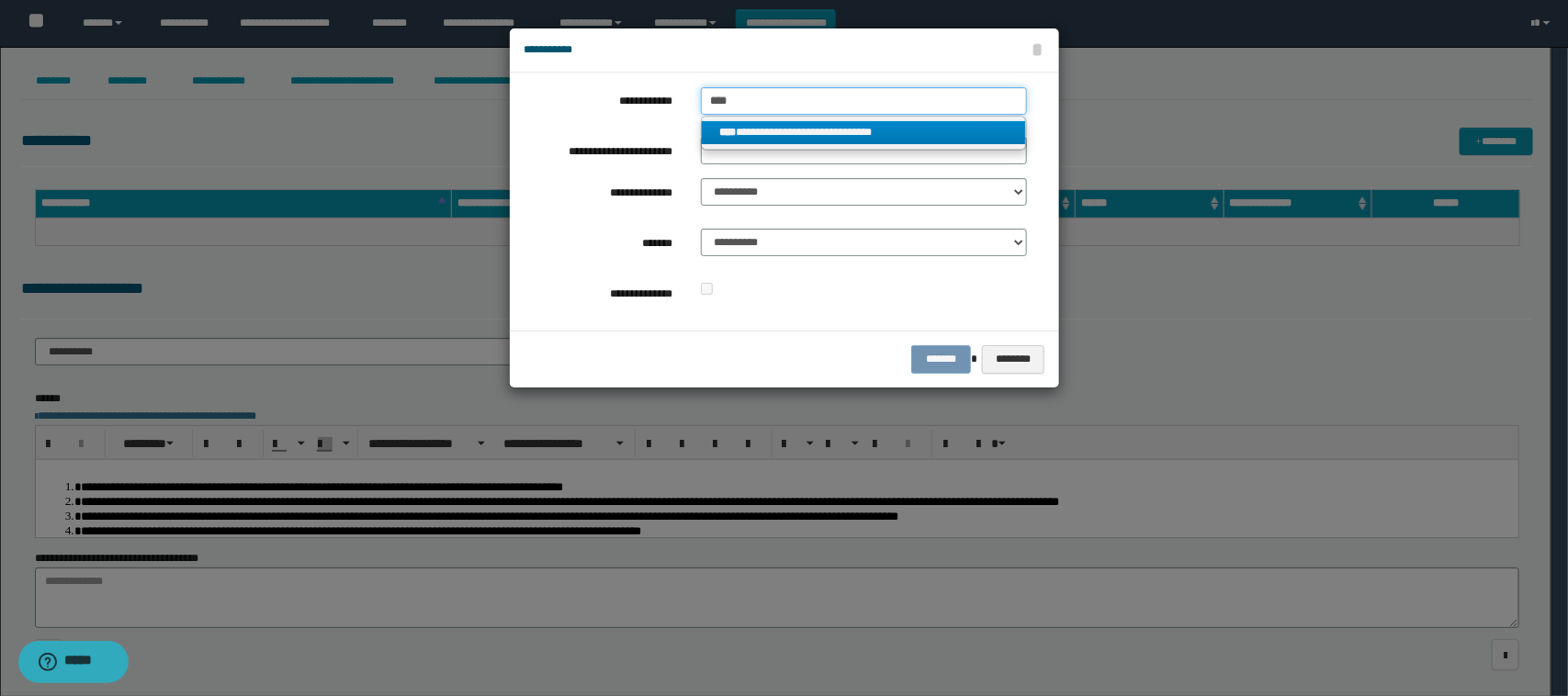 type on "****" 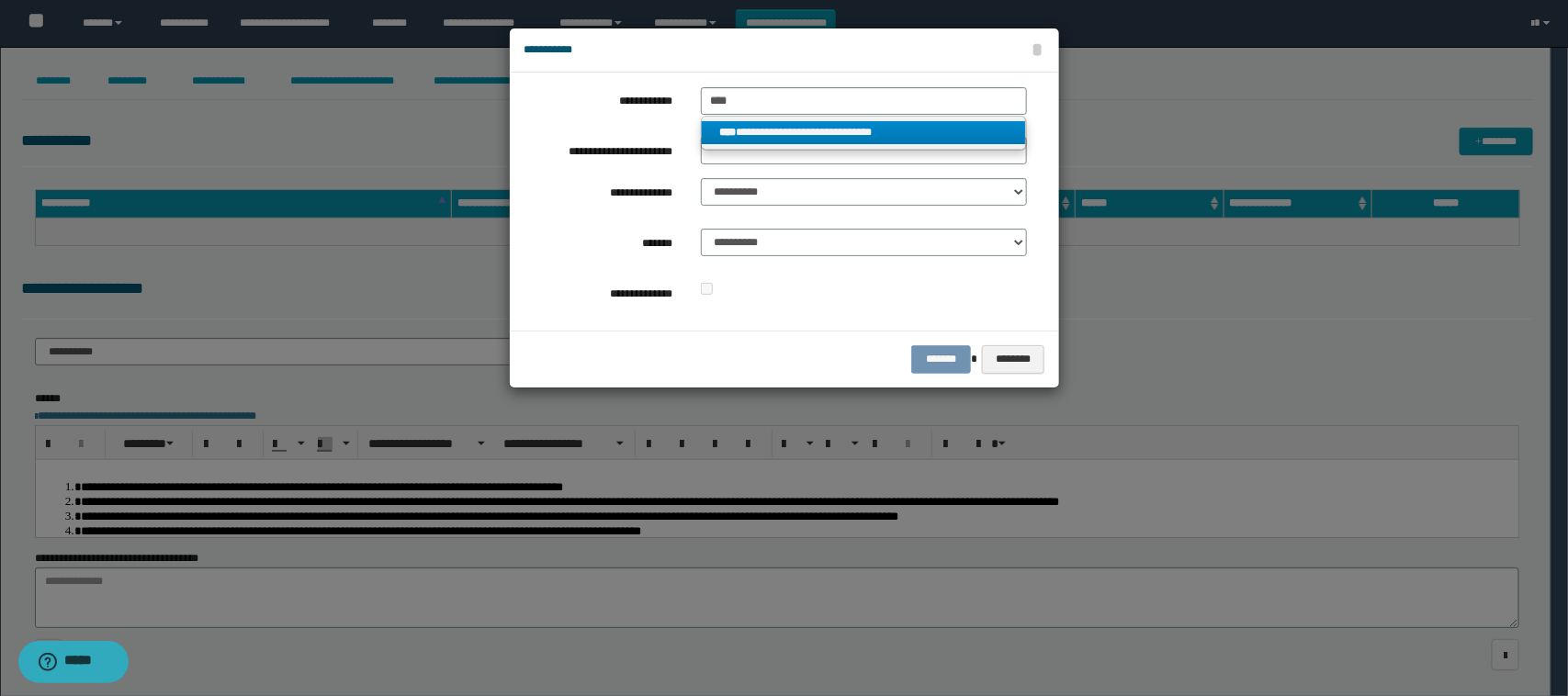 click on "**********" at bounding box center [863, 132] 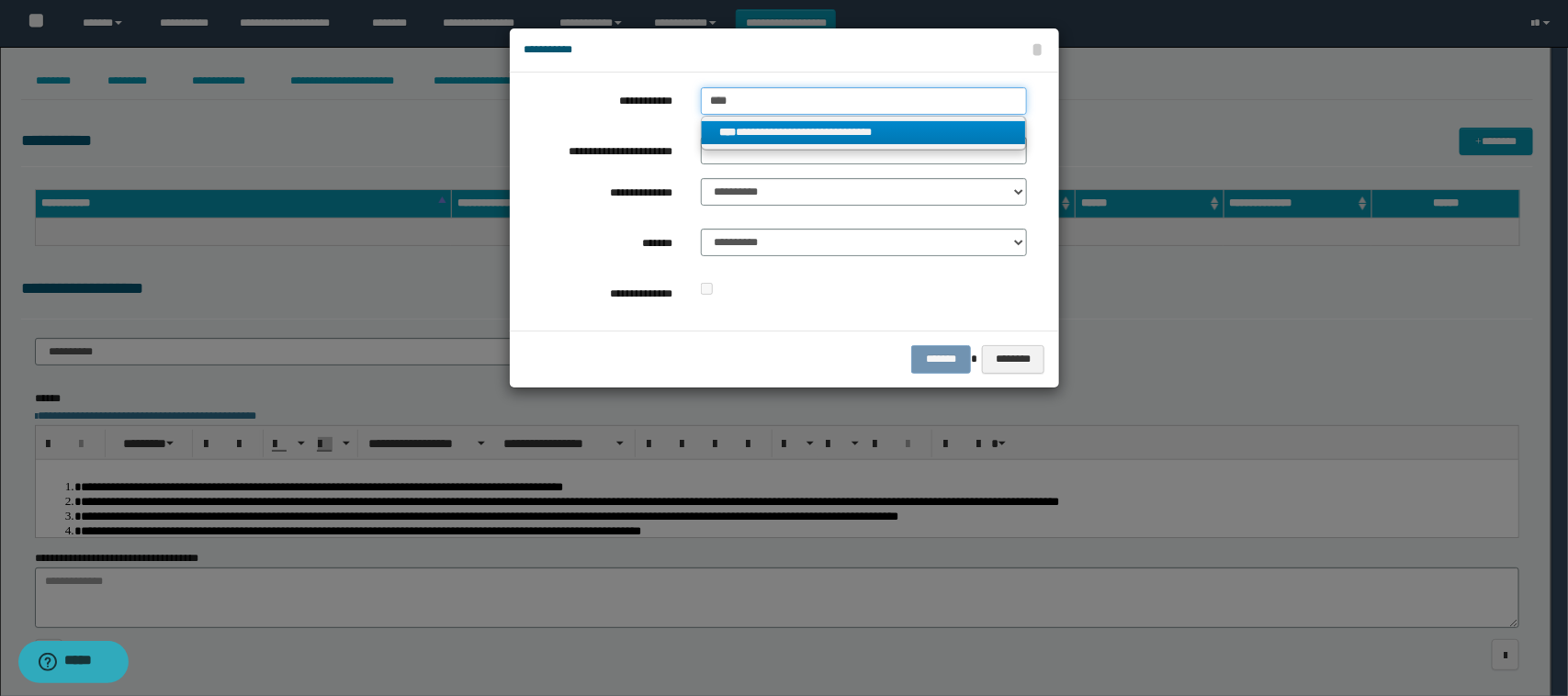 type 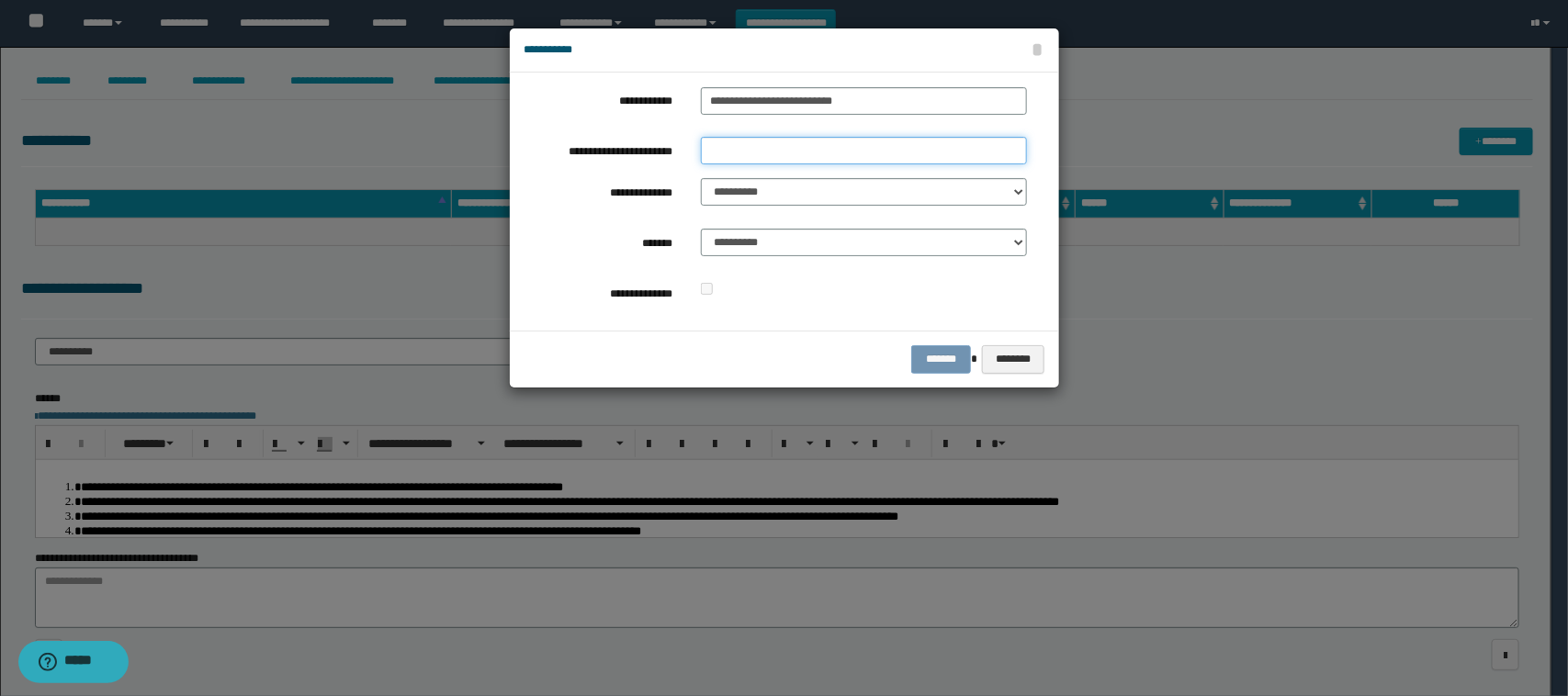 drag, startPoint x: 797, startPoint y: 149, endPoint x: 916, endPoint y: 162, distance: 119.70798 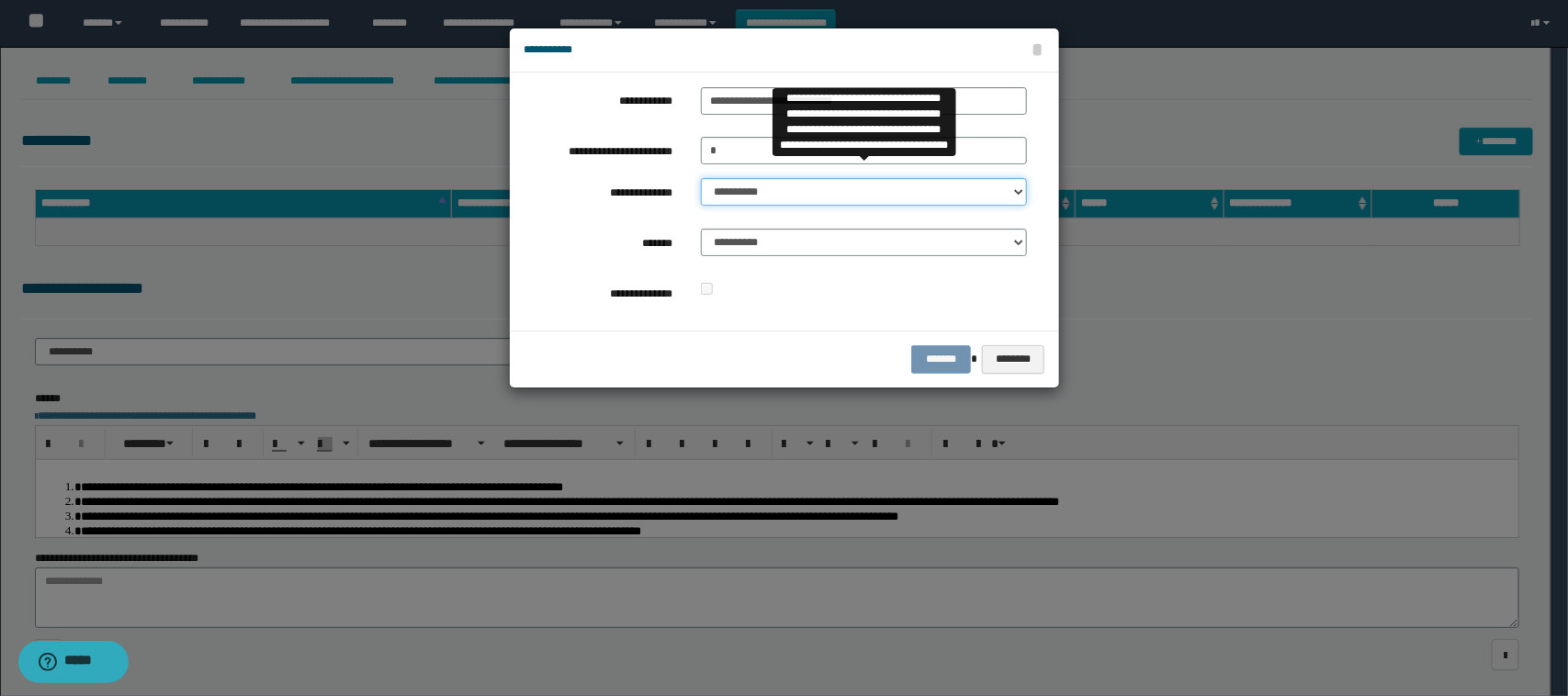 click on "**********" at bounding box center (864, 192) 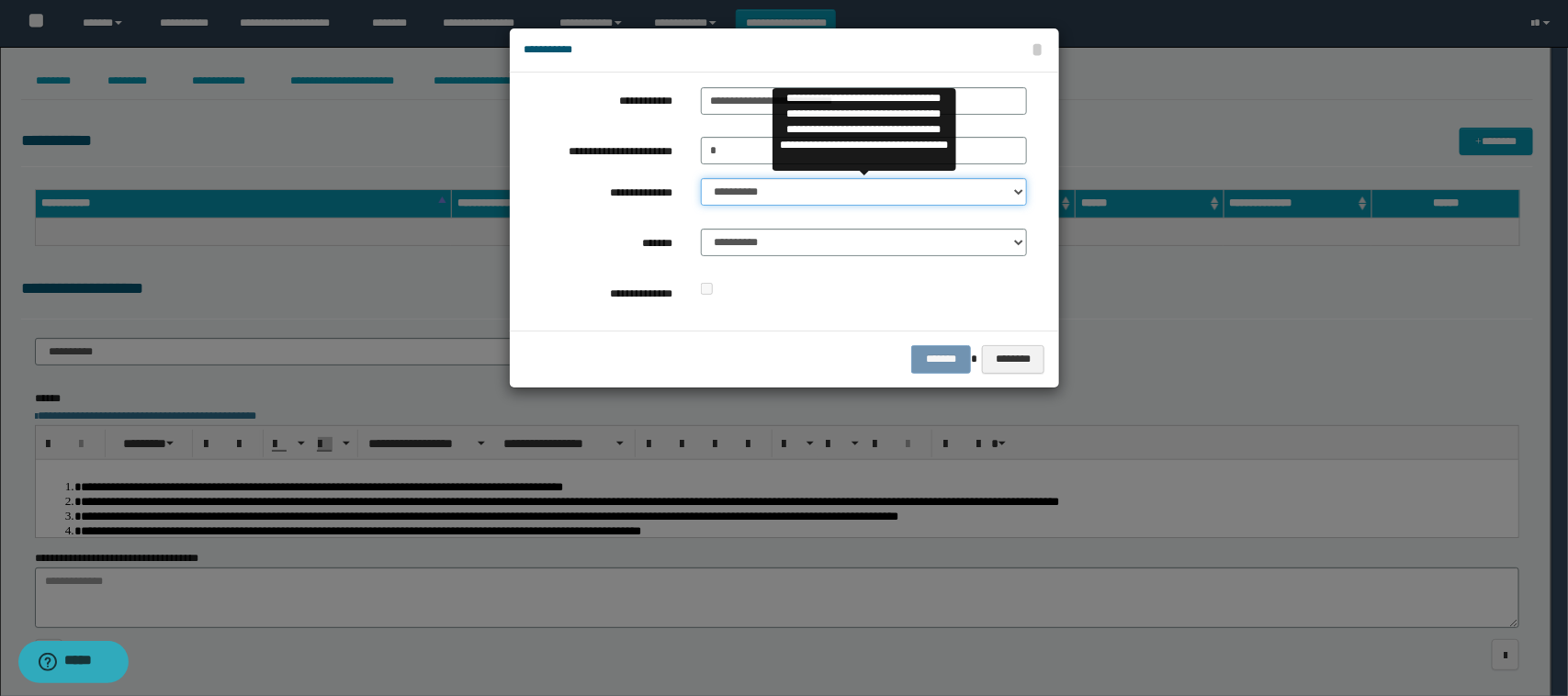 select on "**" 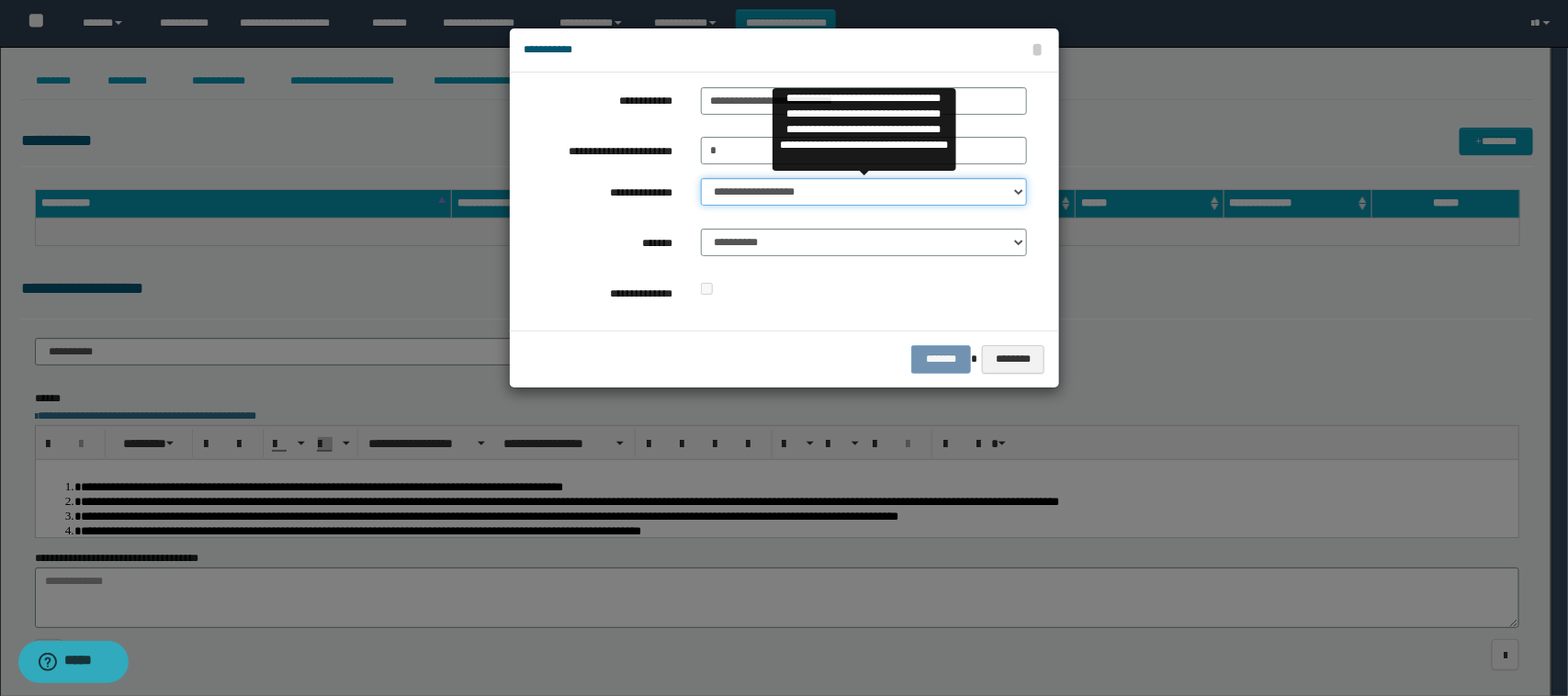 click on "**********" at bounding box center [864, 192] 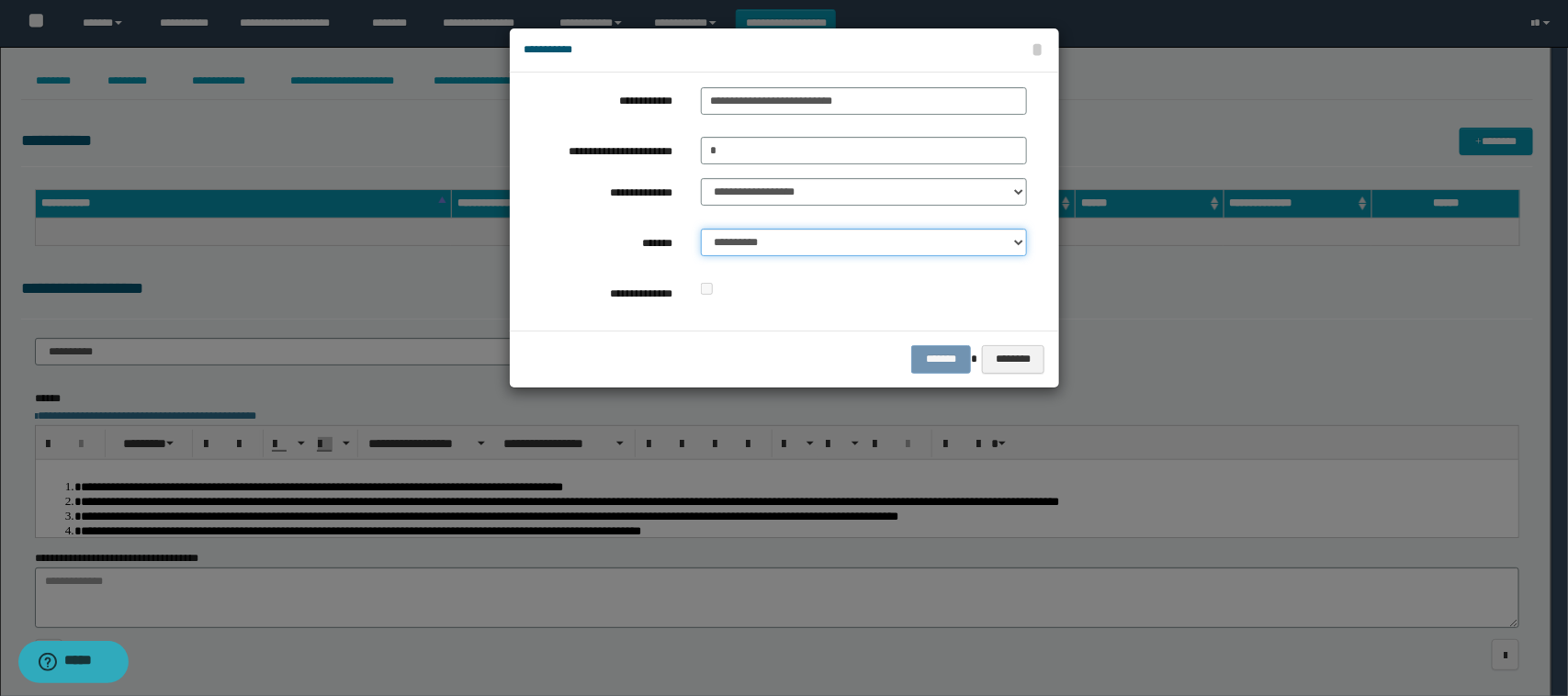 click on "**********" at bounding box center [864, 242] 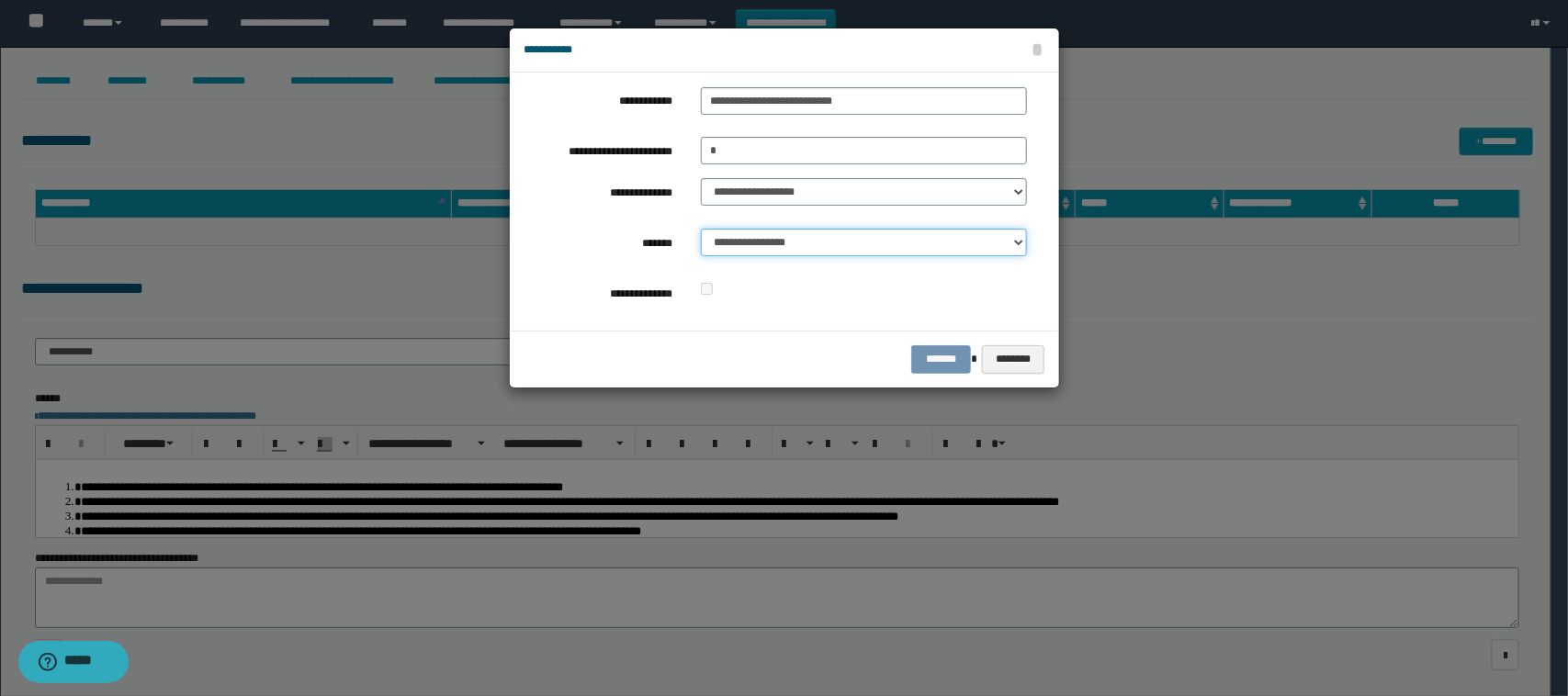 click on "**********" at bounding box center (864, 242) 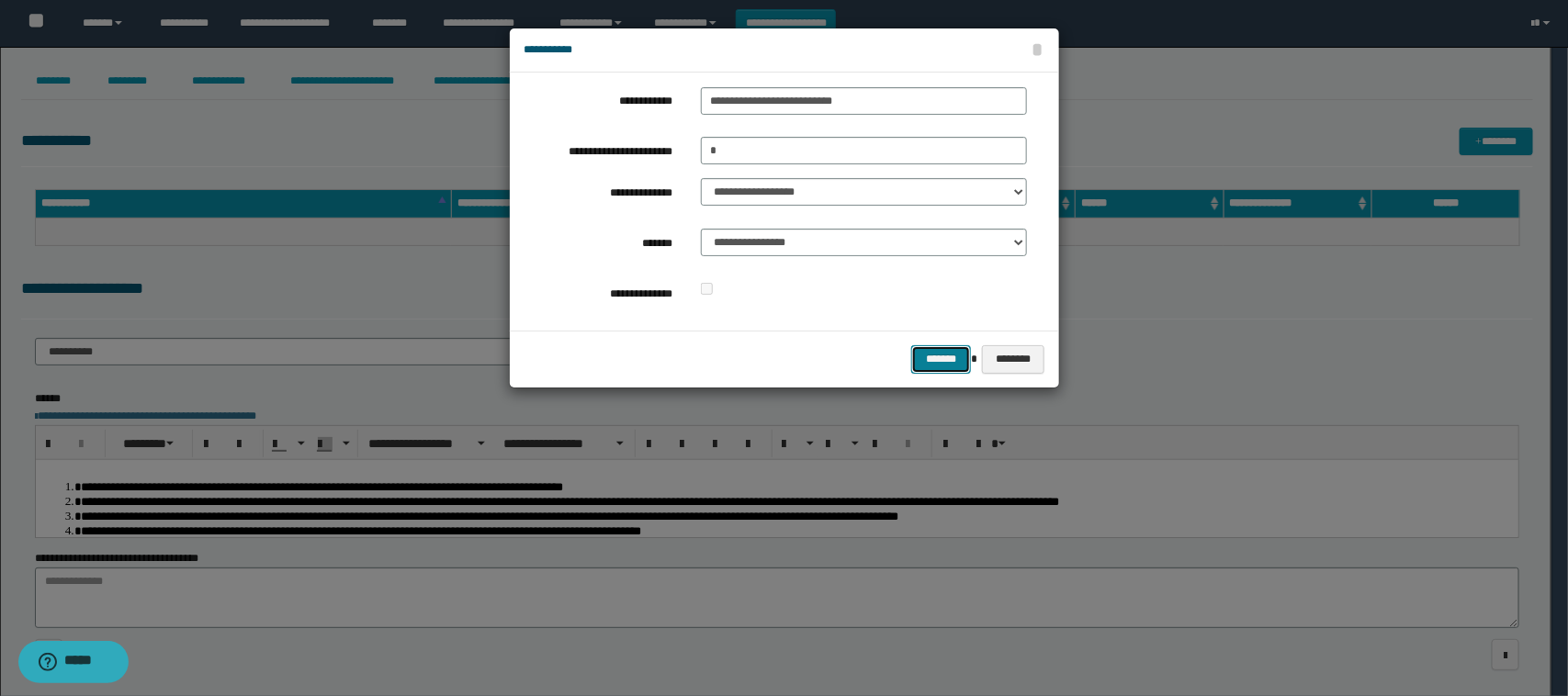 click on "*******" at bounding box center (941, 359) 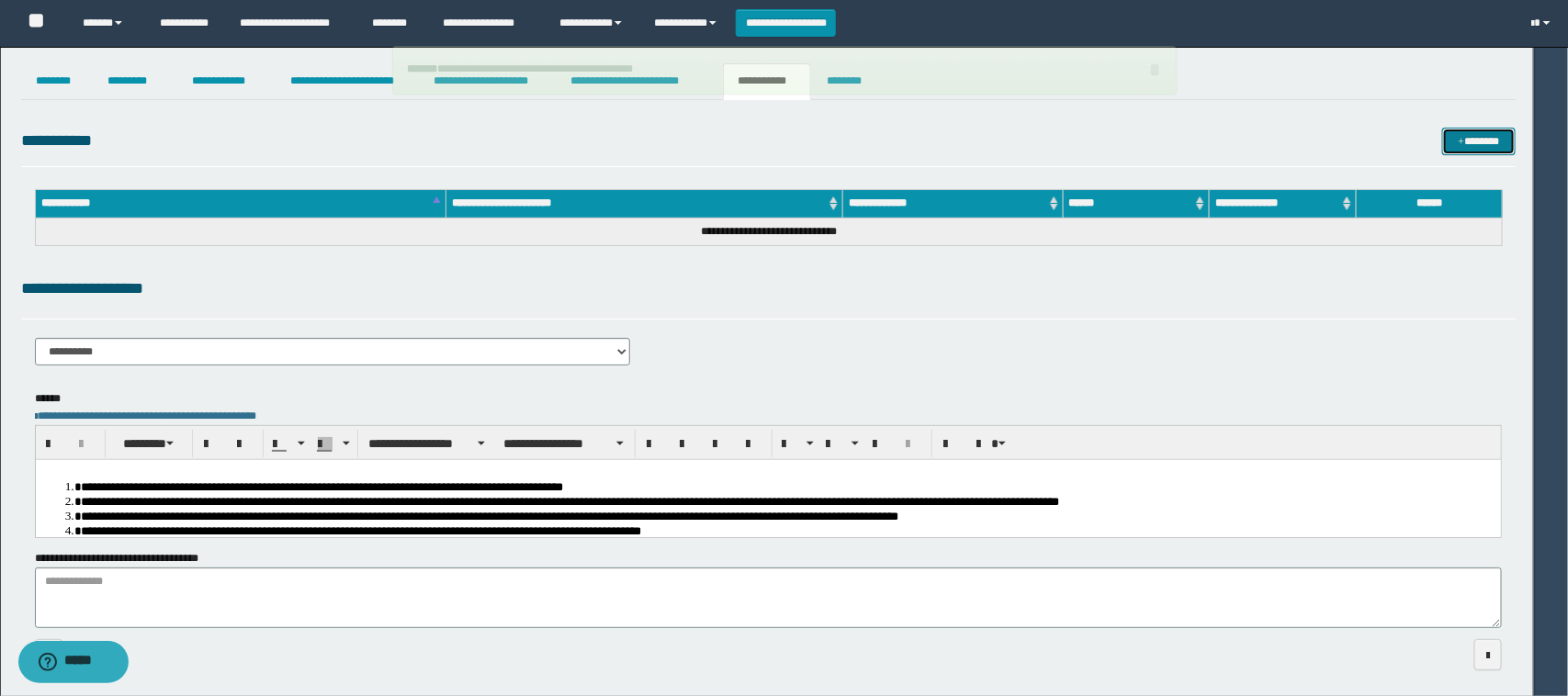 type 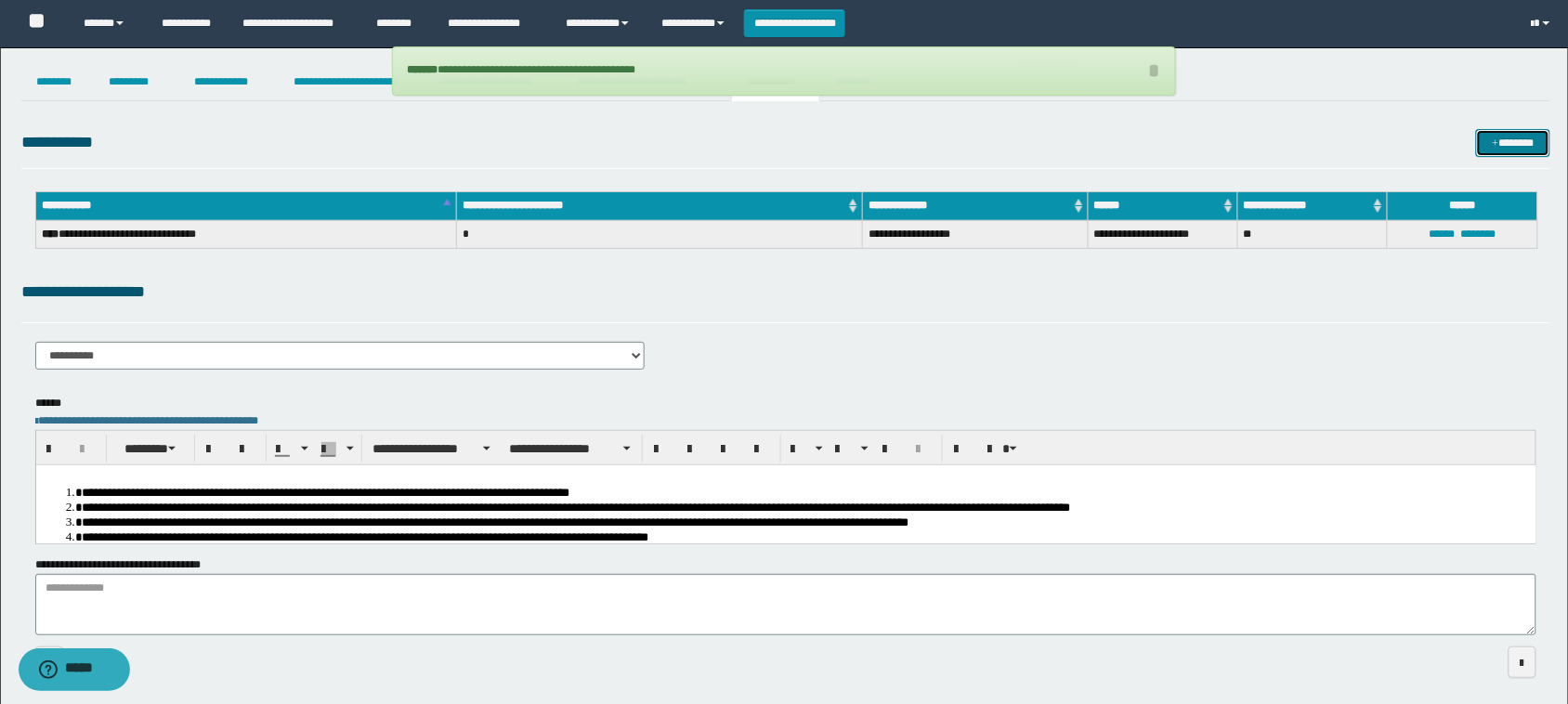 click on "*******" at bounding box center (1513, 143) 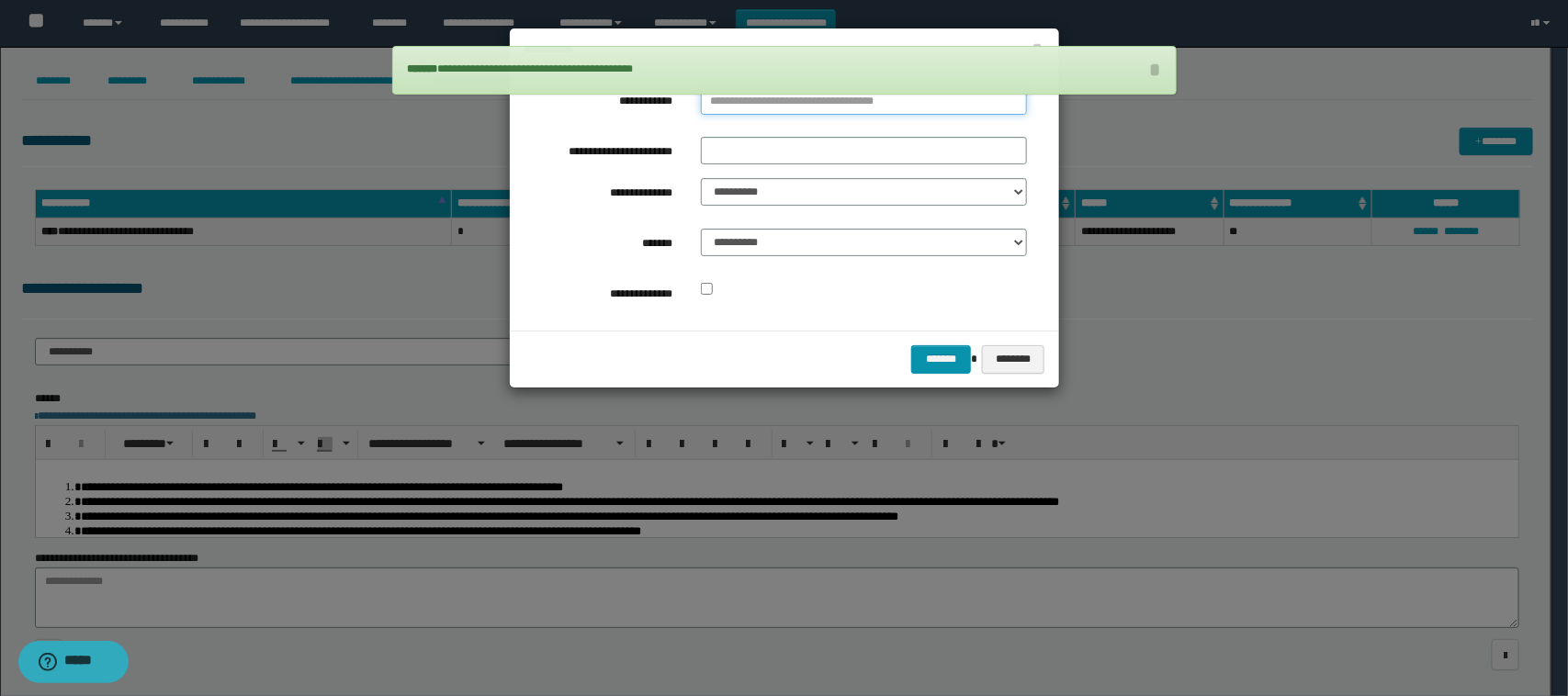 type on "**********" 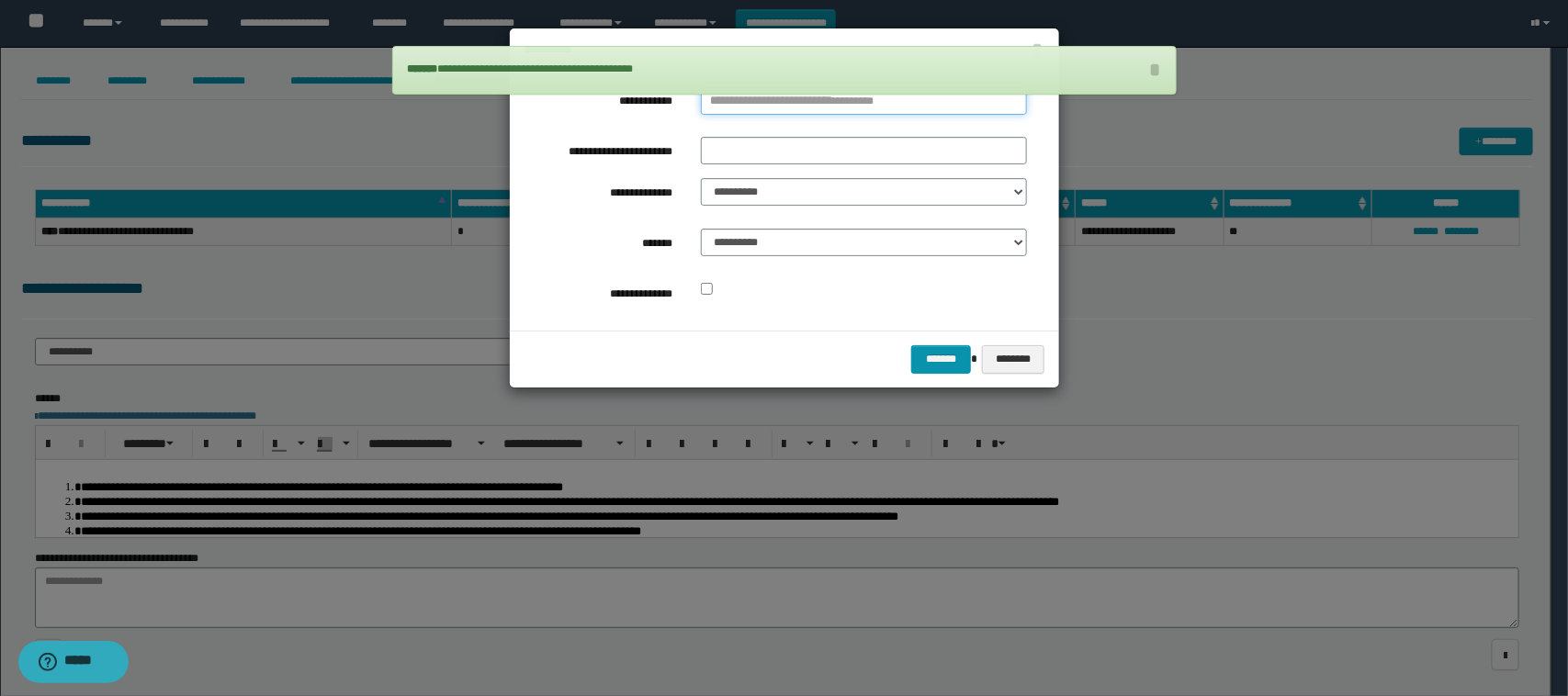 click on "**********" at bounding box center [864, 101] 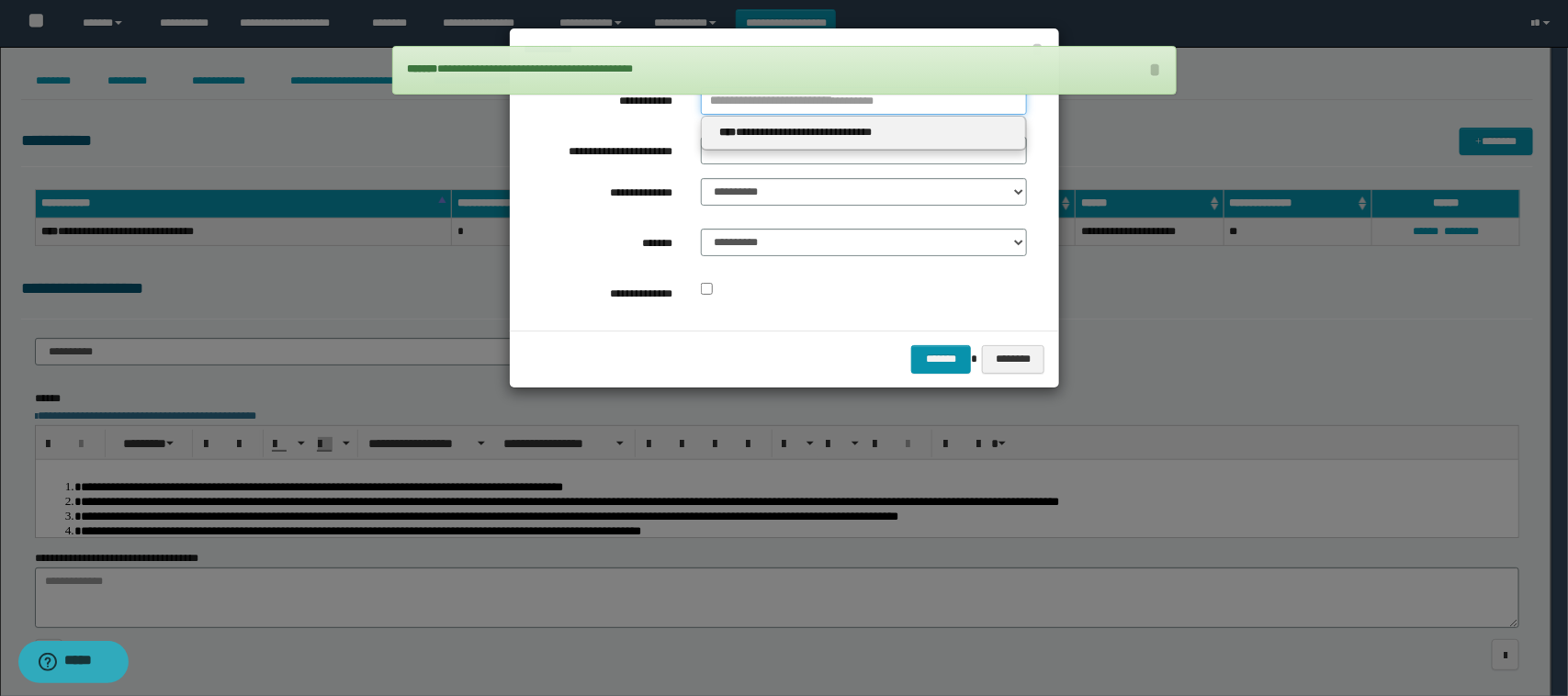 type 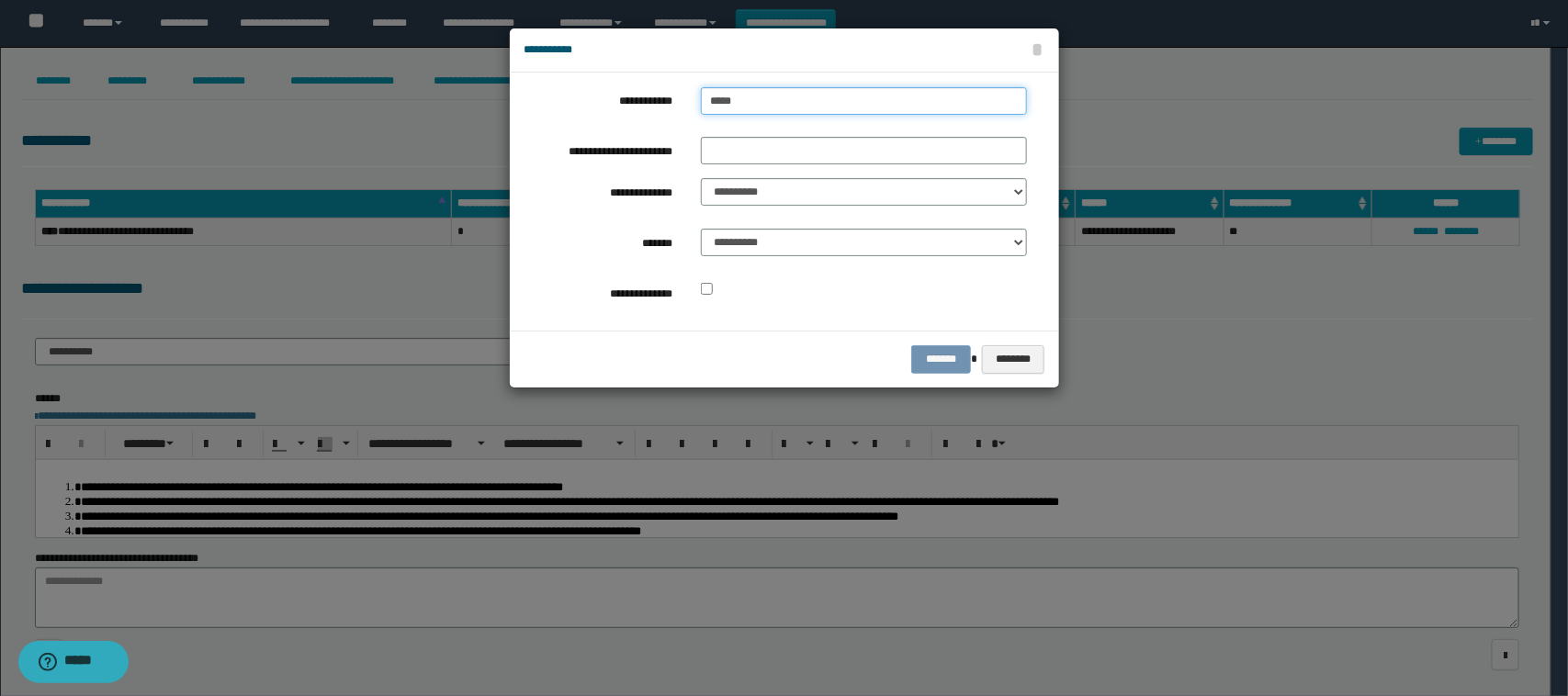 type on "******" 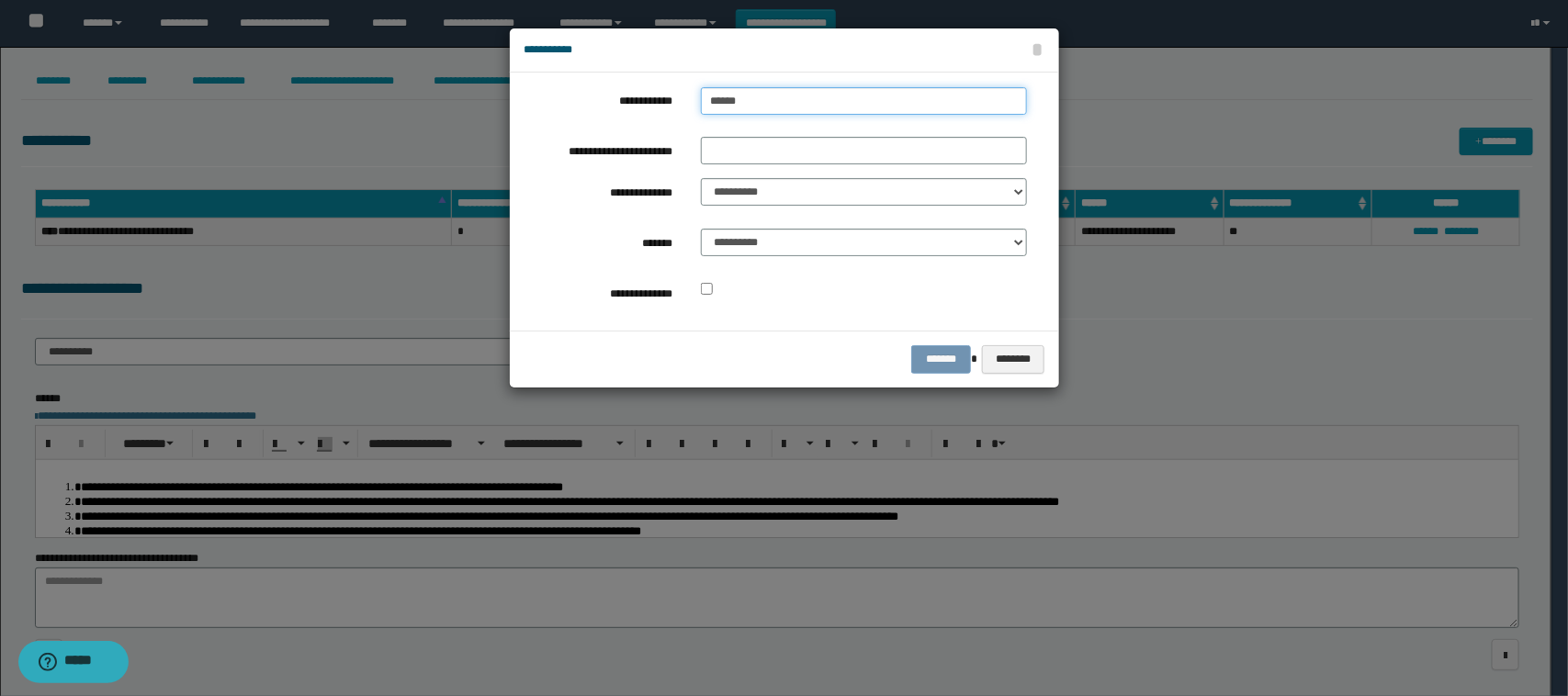 type on "**********" 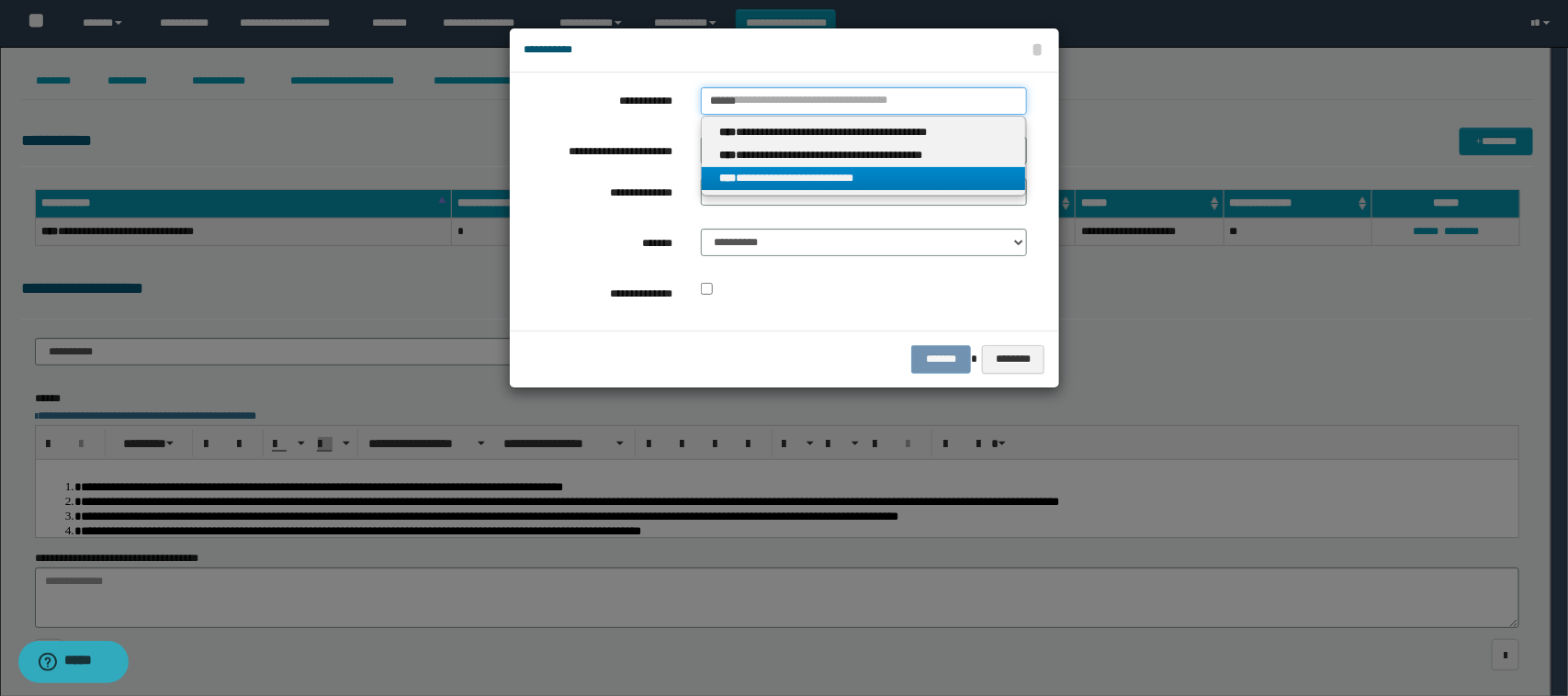 type on "******" 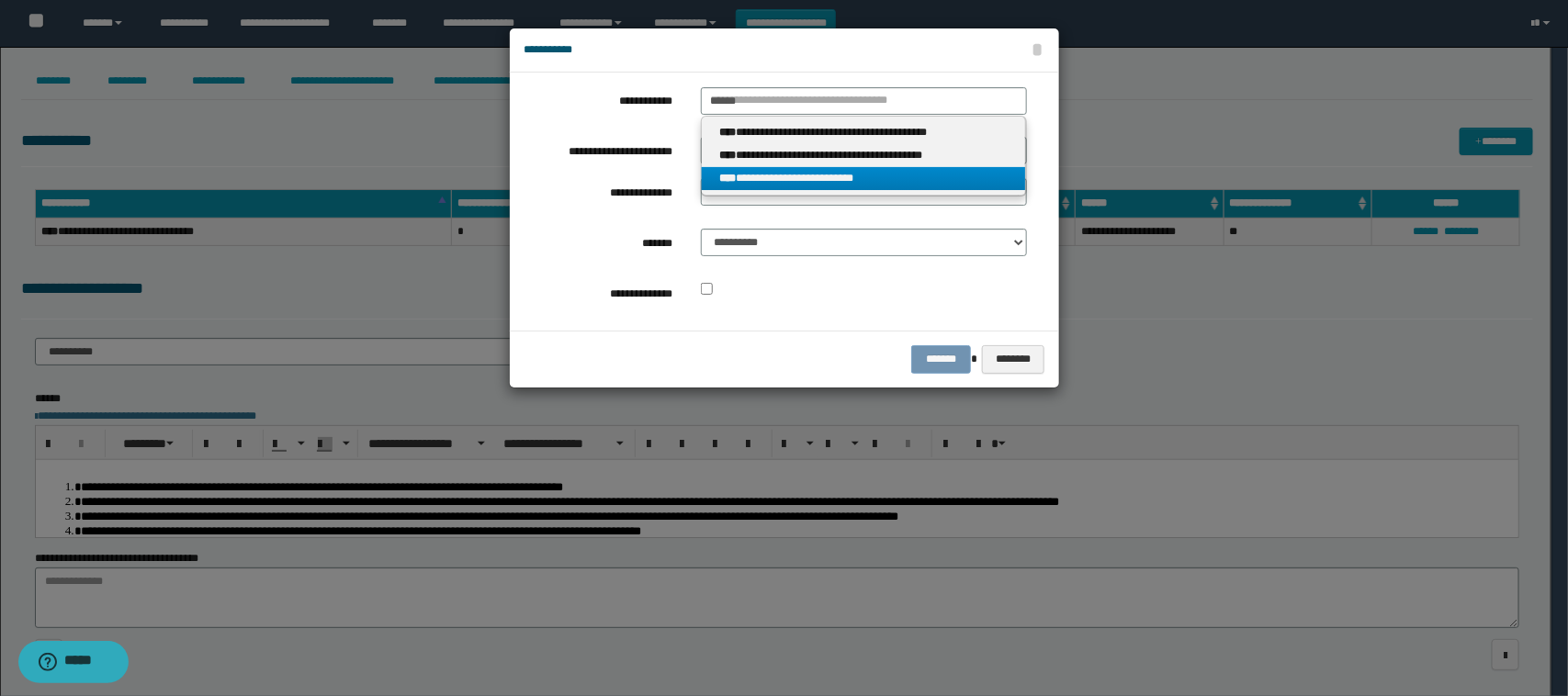 click on "**********" at bounding box center (863, 178) 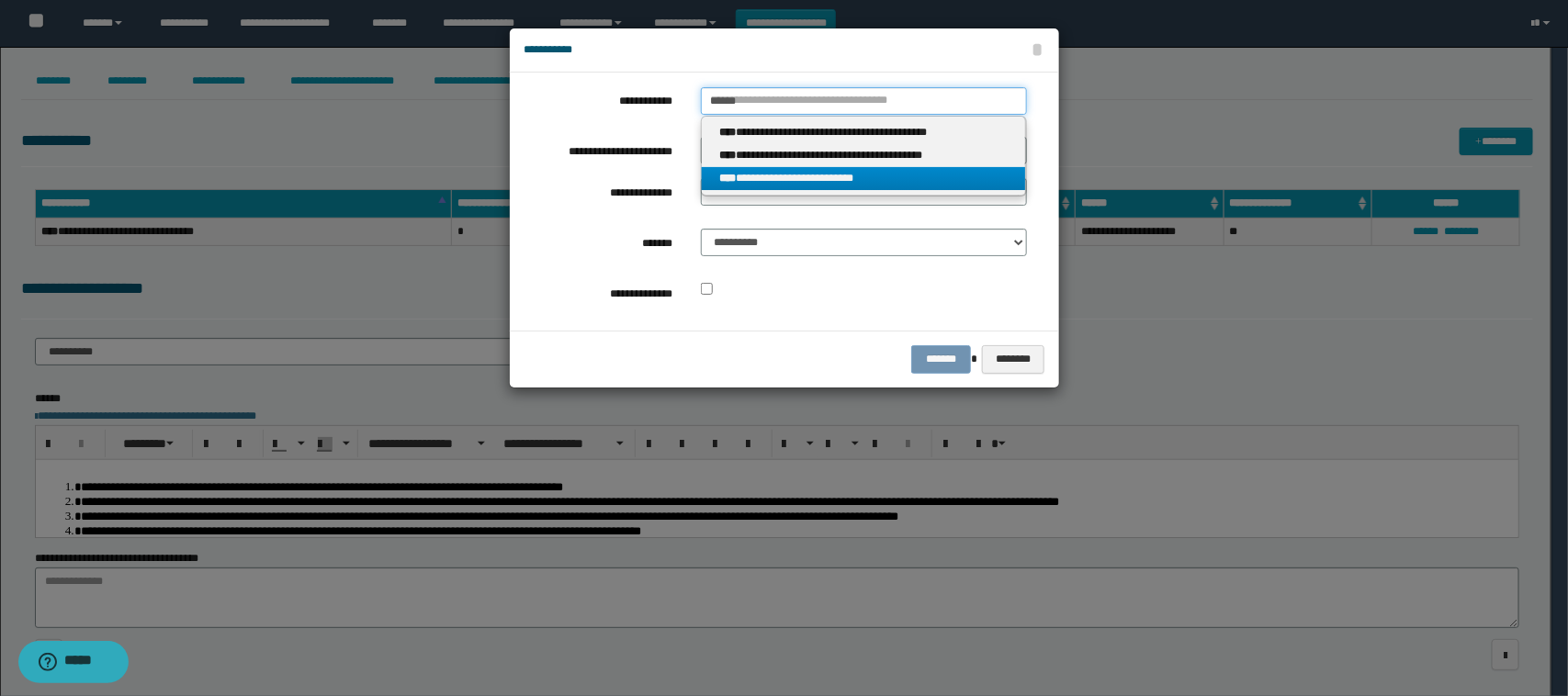 type 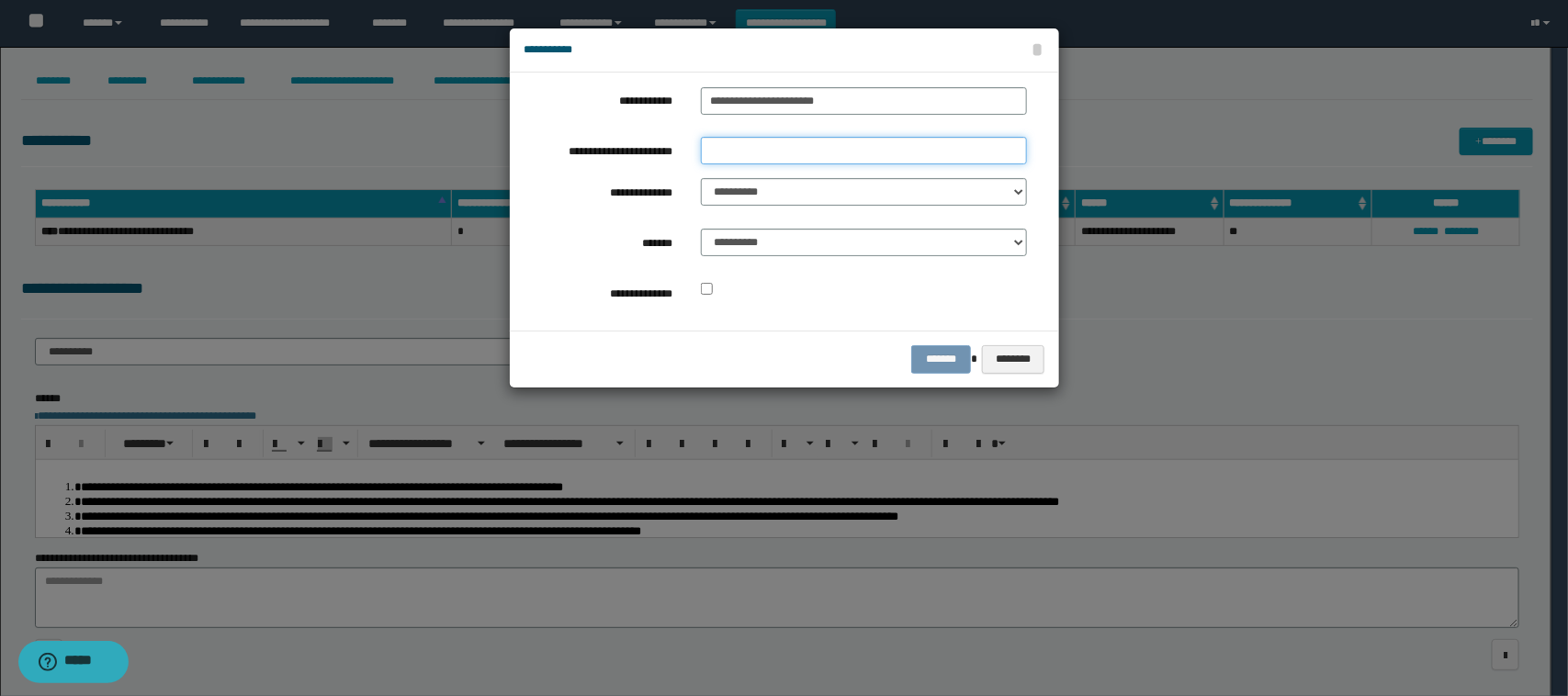 click on "**********" at bounding box center (864, 151) 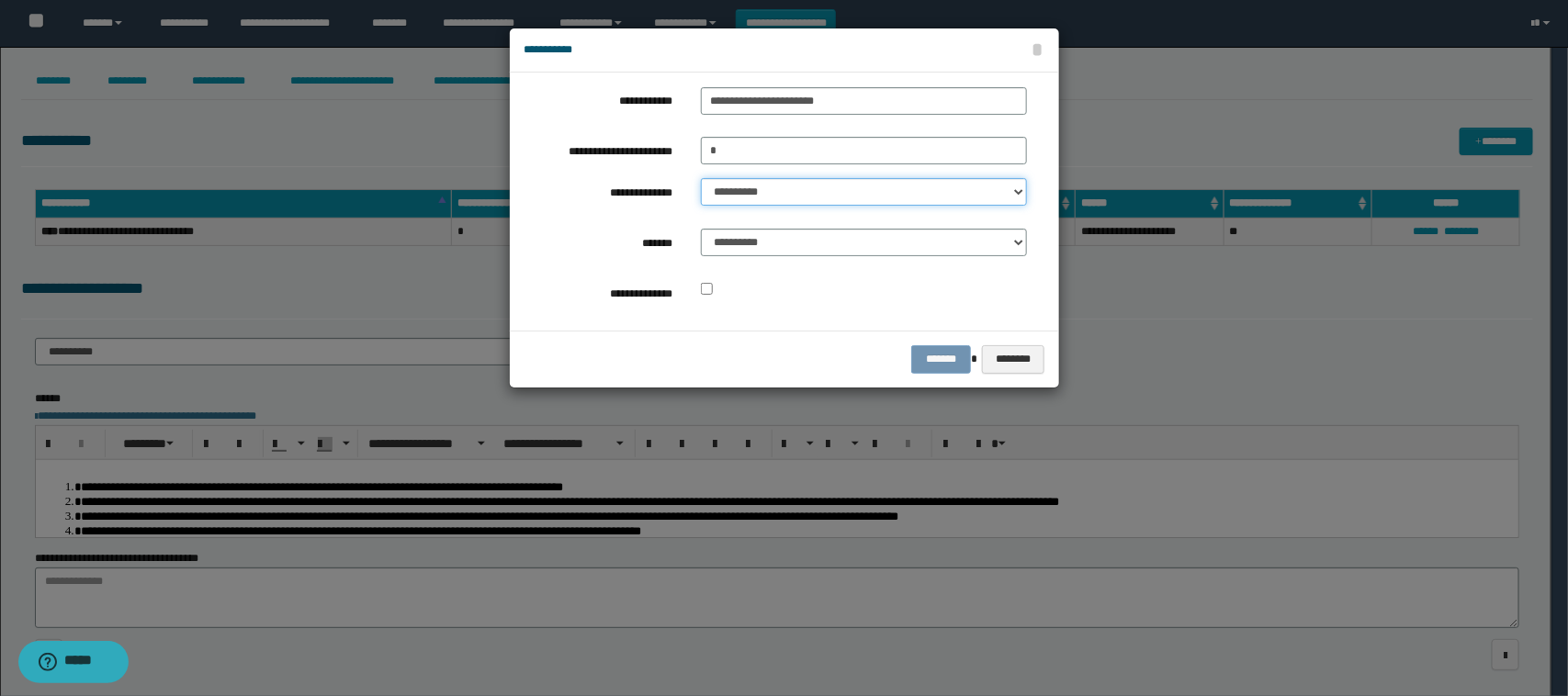click on "**********" at bounding box center (864, 192) 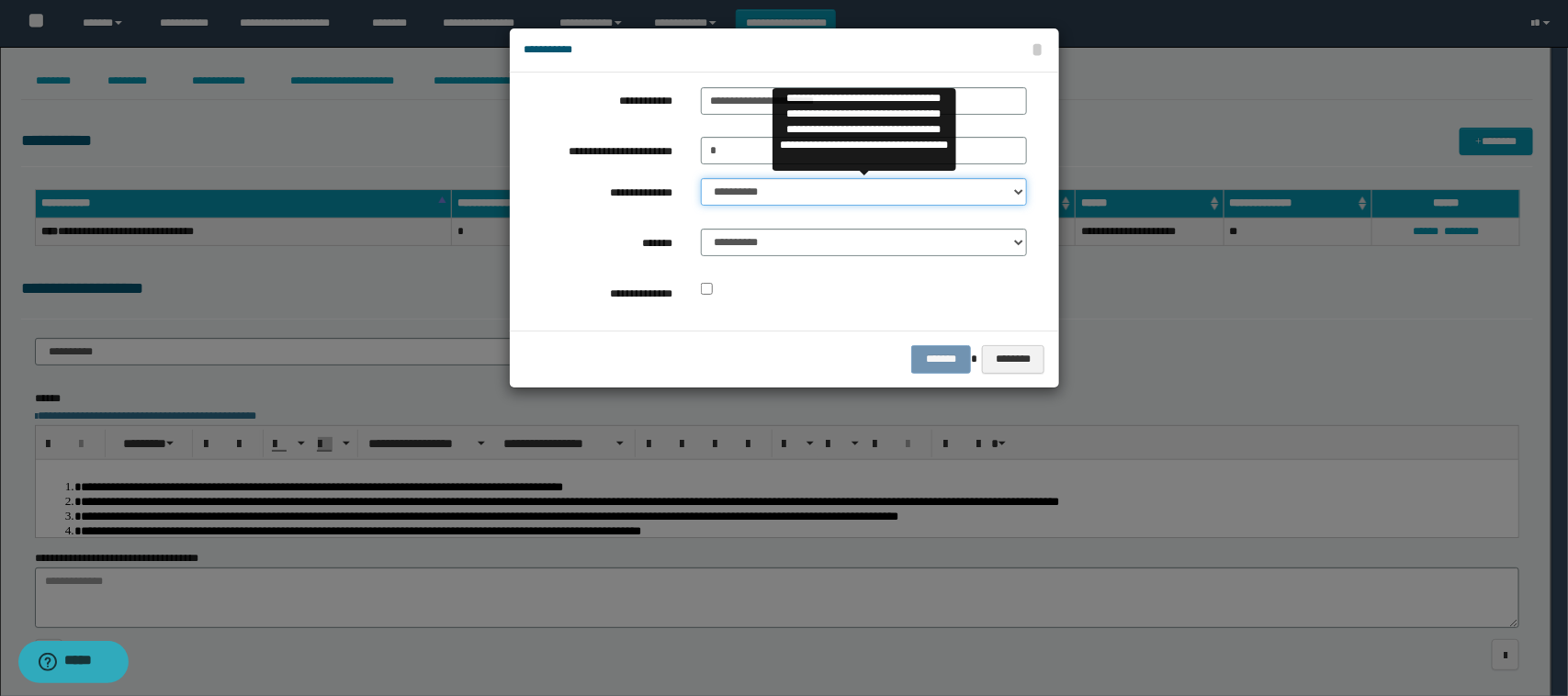 select on "**" 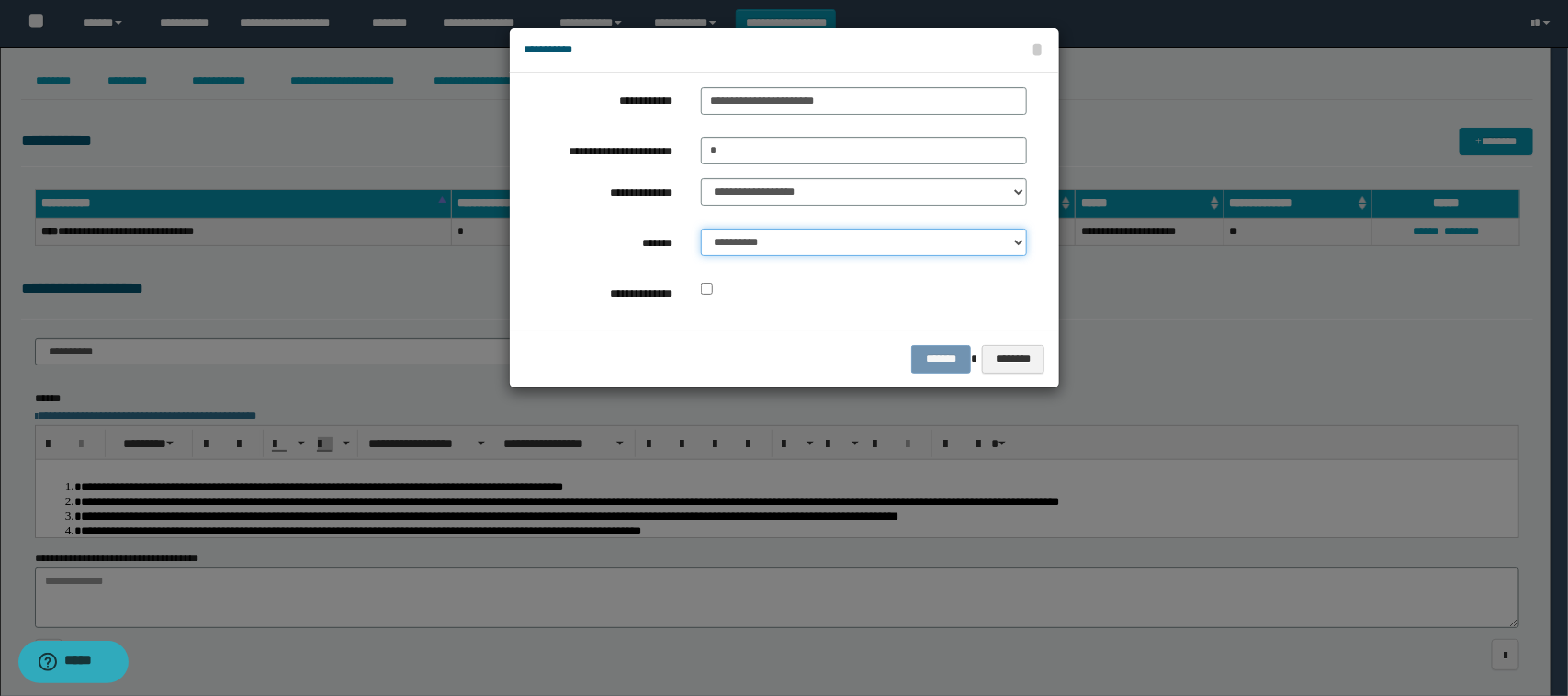 drag, startPoint x: 827, startPoint y: 240, endPoint x: 833, endPoint y: 255, distance: 16.155494 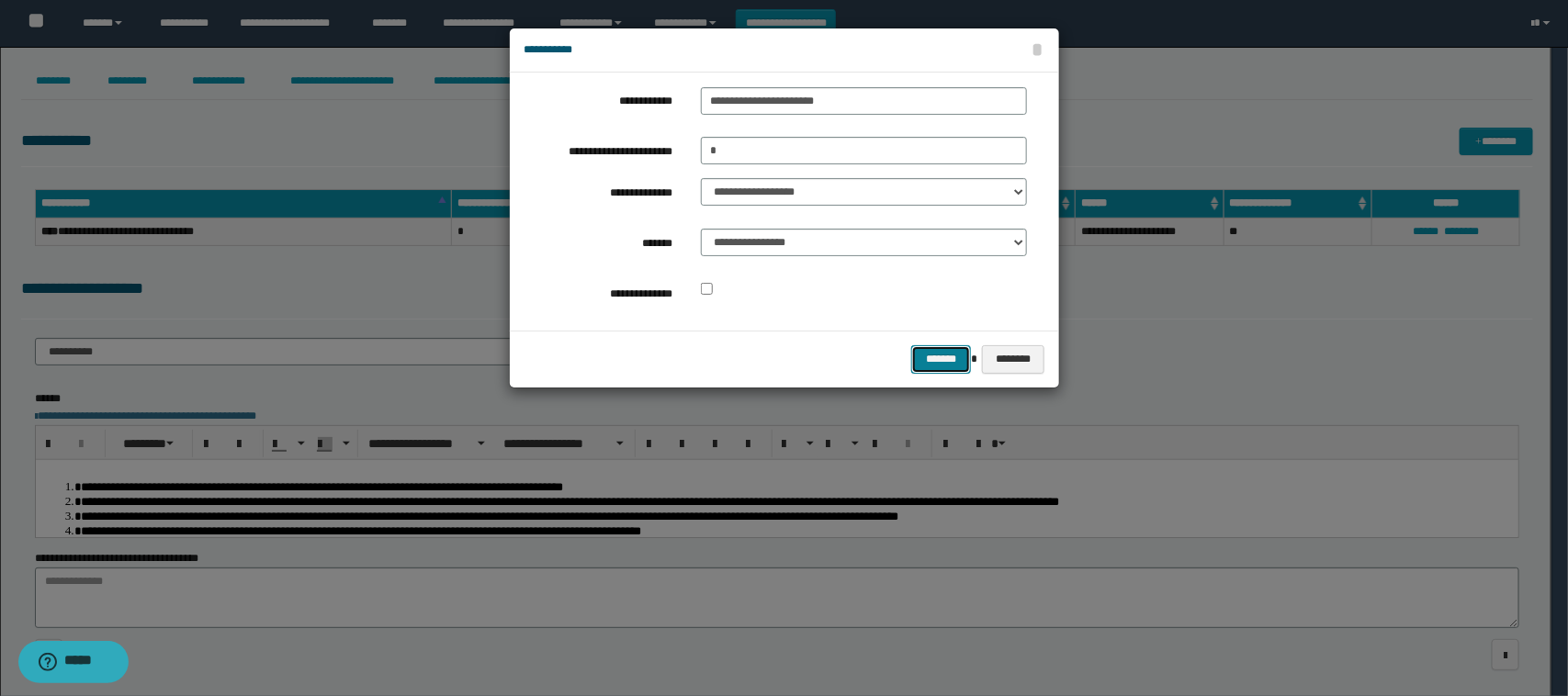 click on "*******" at bounding box center [941, 359] 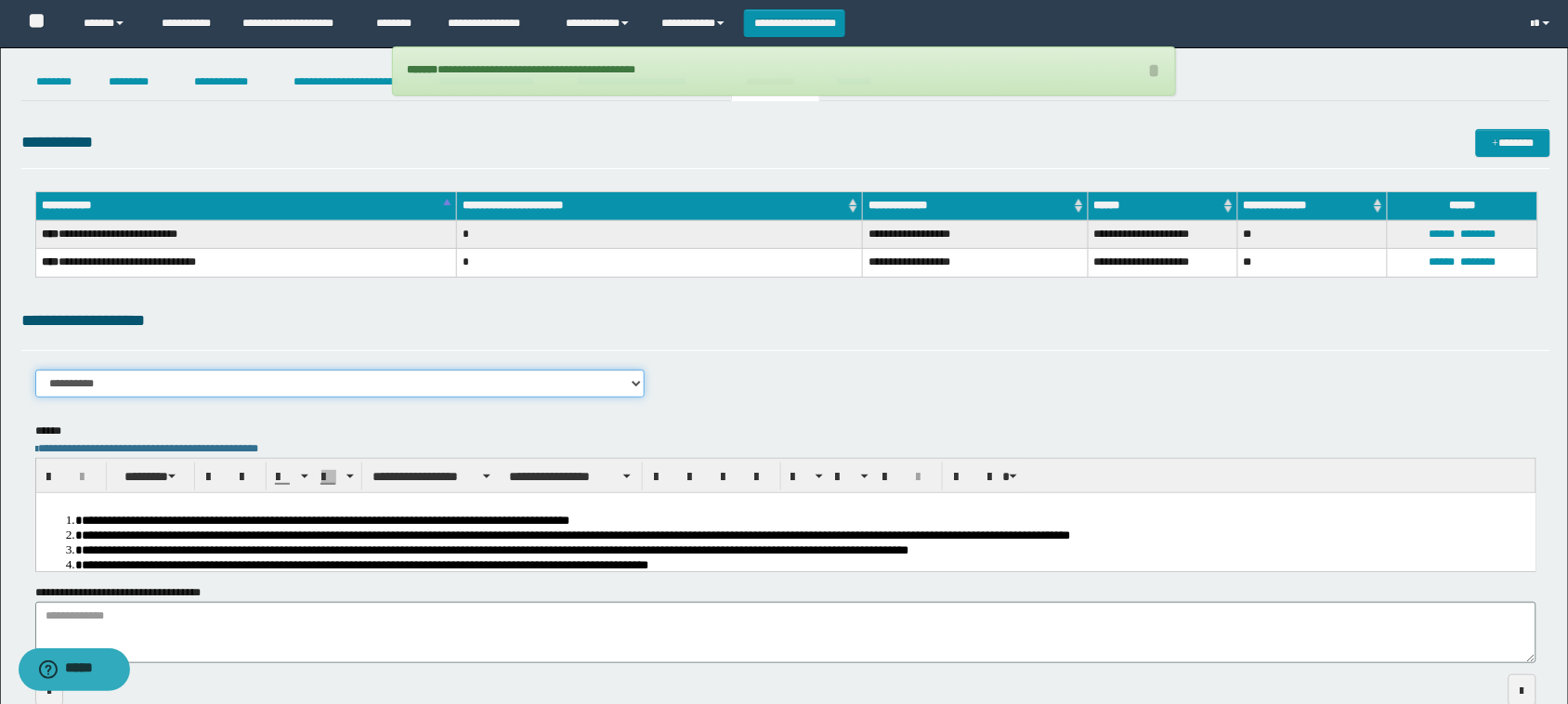 click on "**********" at bounding box center [340, 384] 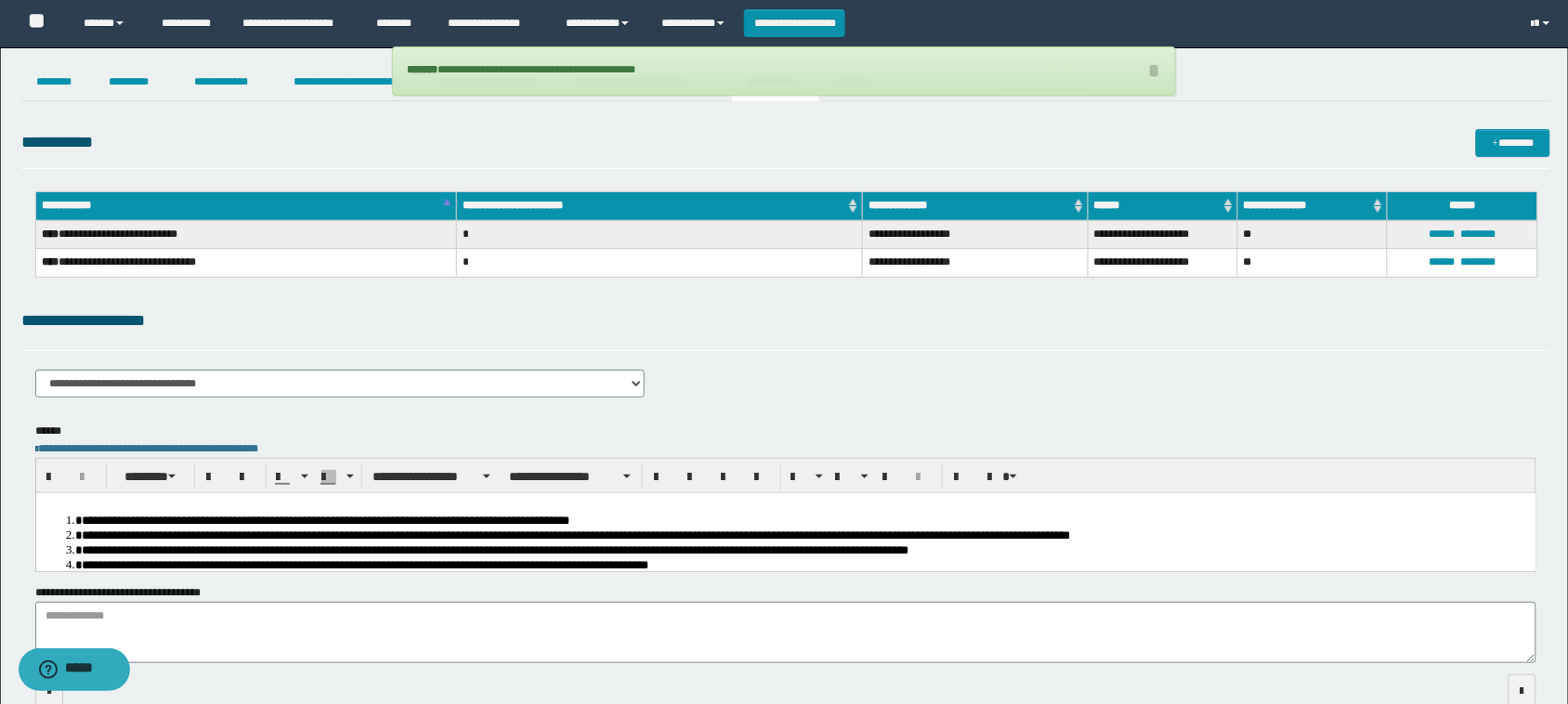 drag, startPoint x: 242, startPoint y: 549, endPoint x: 300, endPoint y: 529, distance: 61.35145 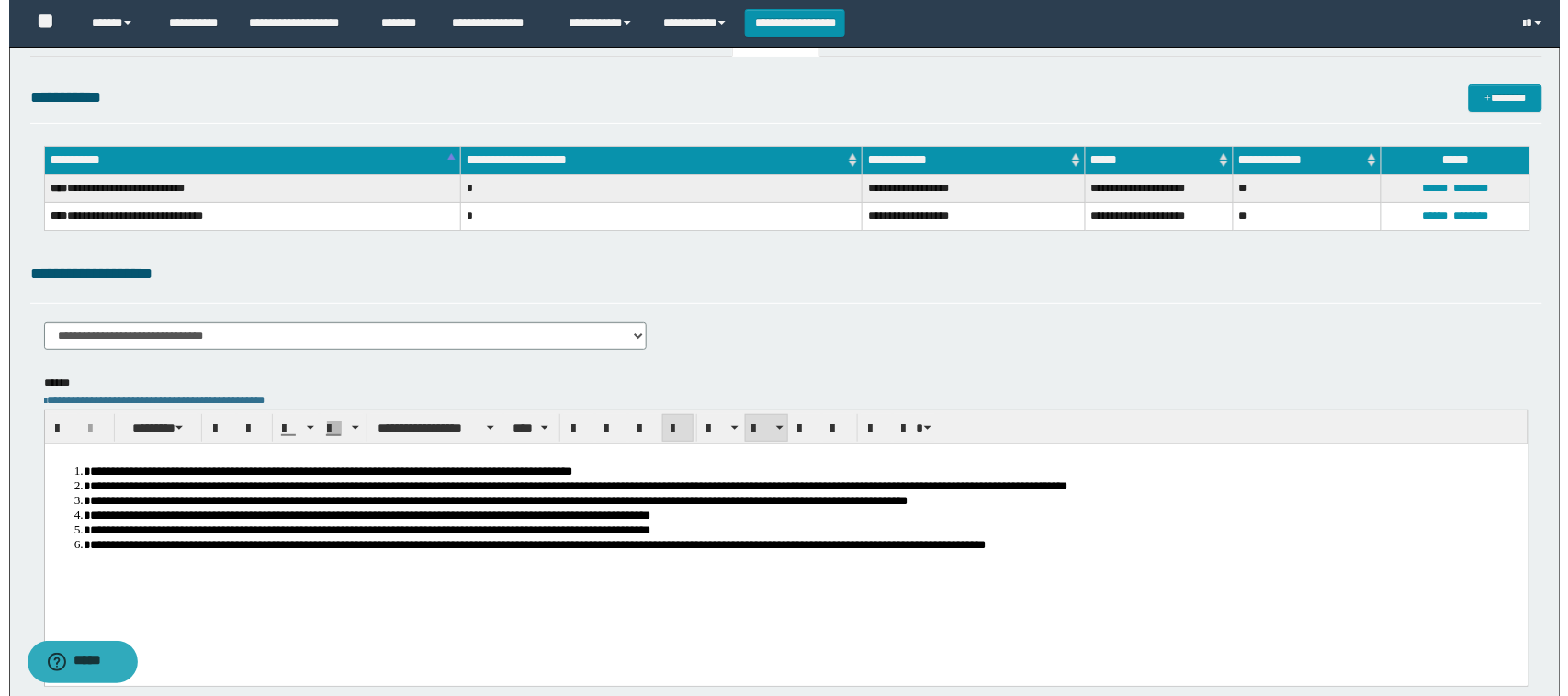 scroll, scrollTop: 0, scrollLeft: 0, axis: both 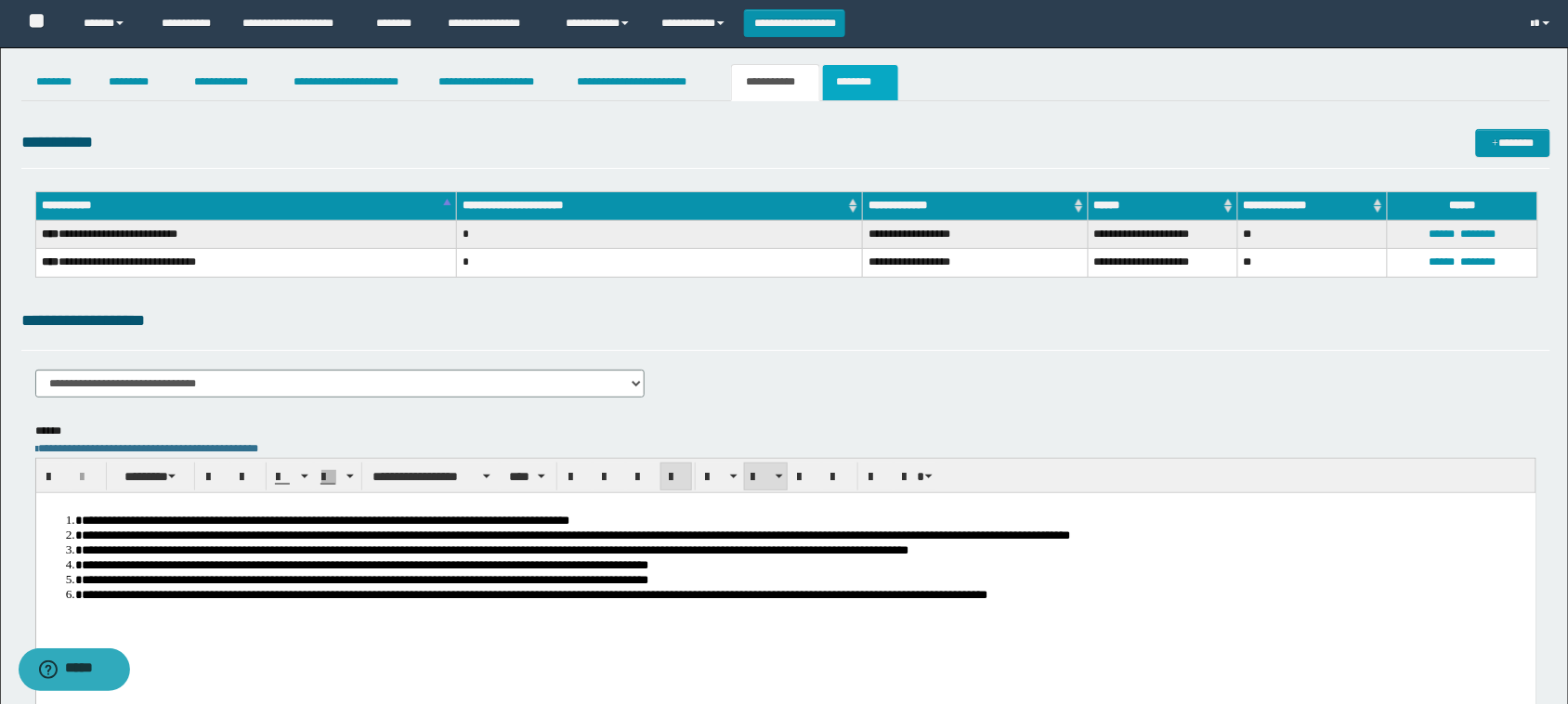 click on "********" at bounding box center [860, 83] 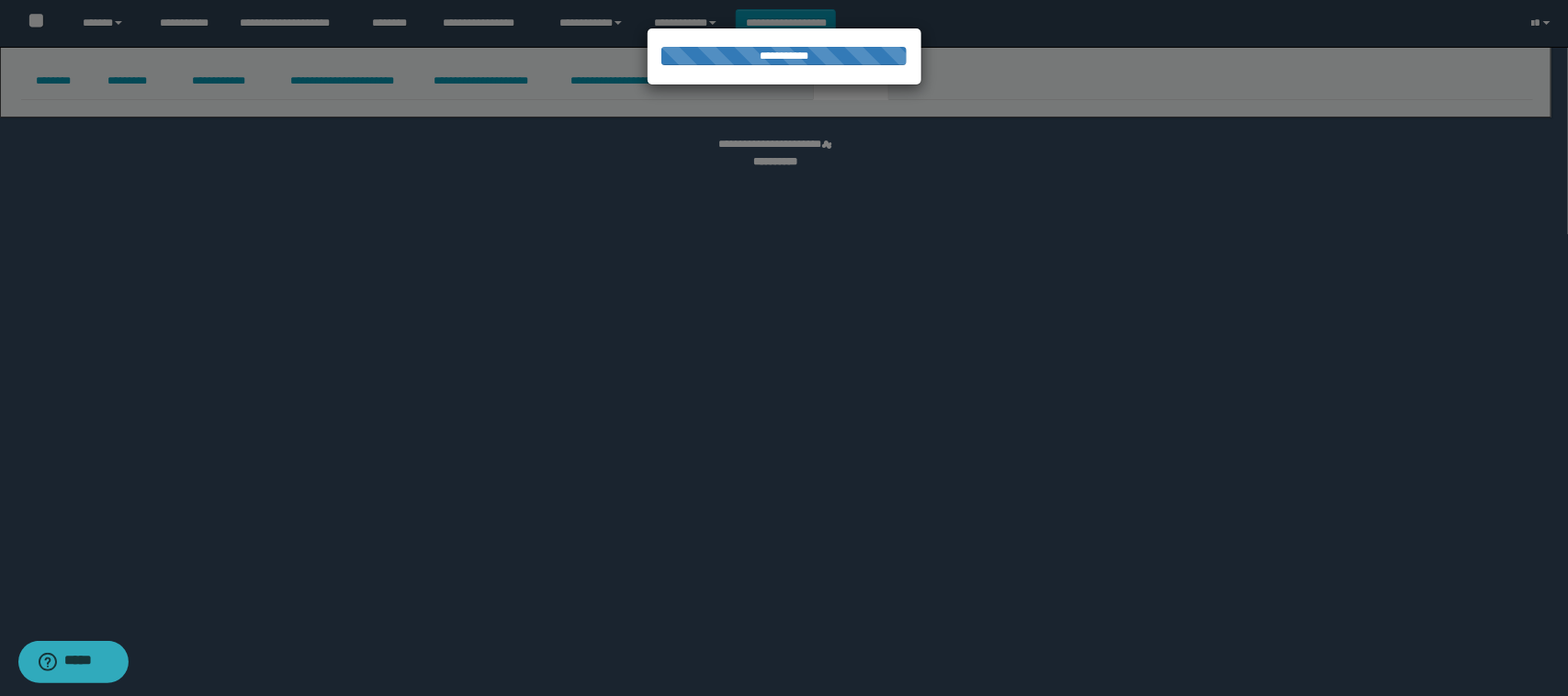 select 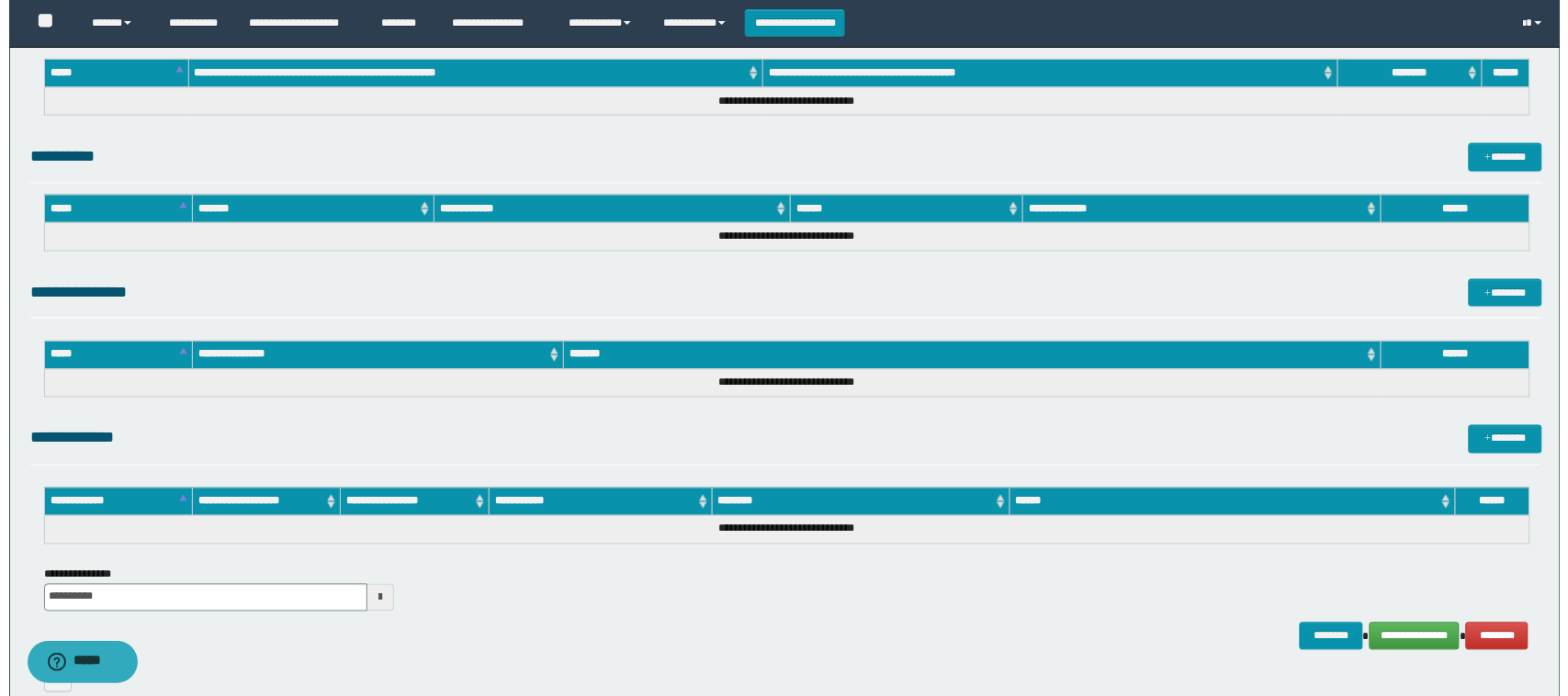 scroll, scrollTop: 795, scrollLeft: 0, axis: vertical 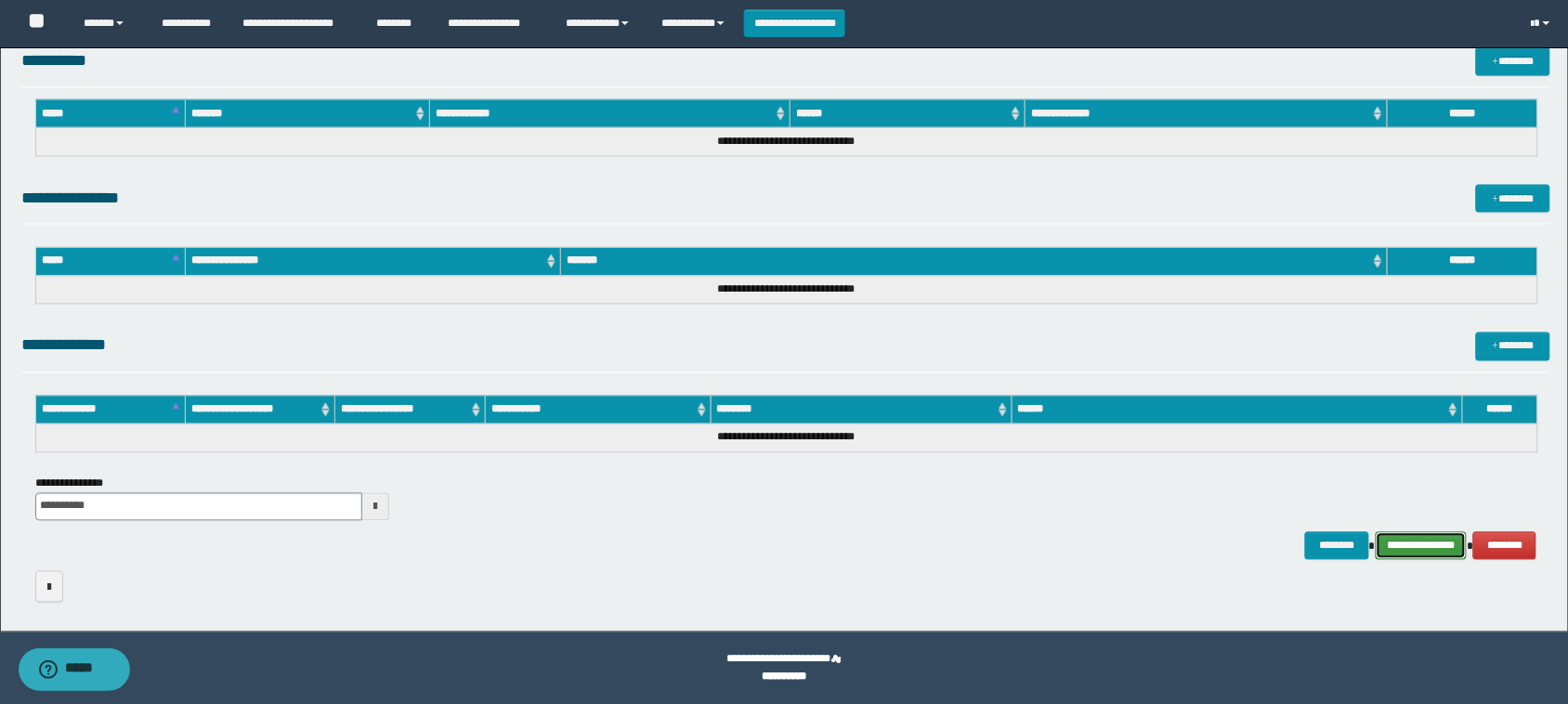 click on "**********" at bounding box center (1421, 546) 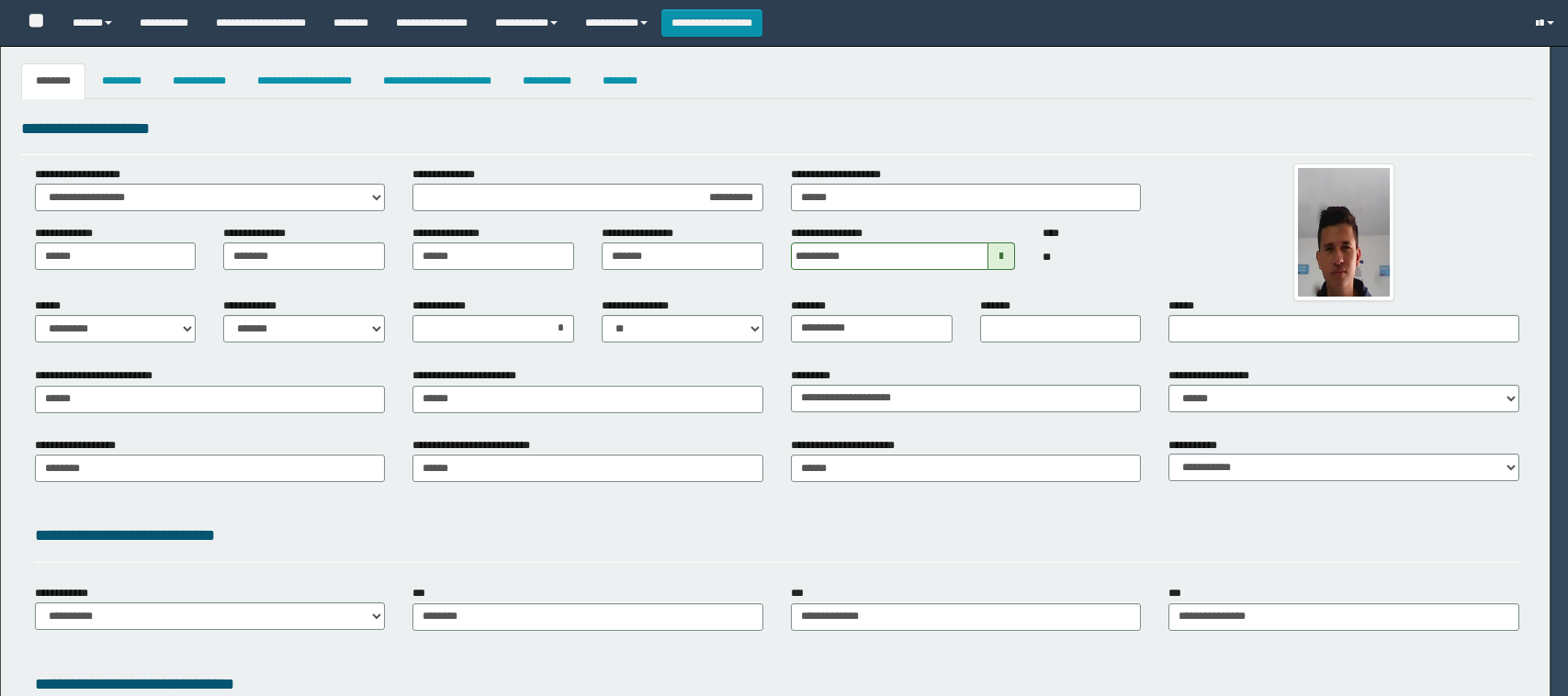 select on "*" 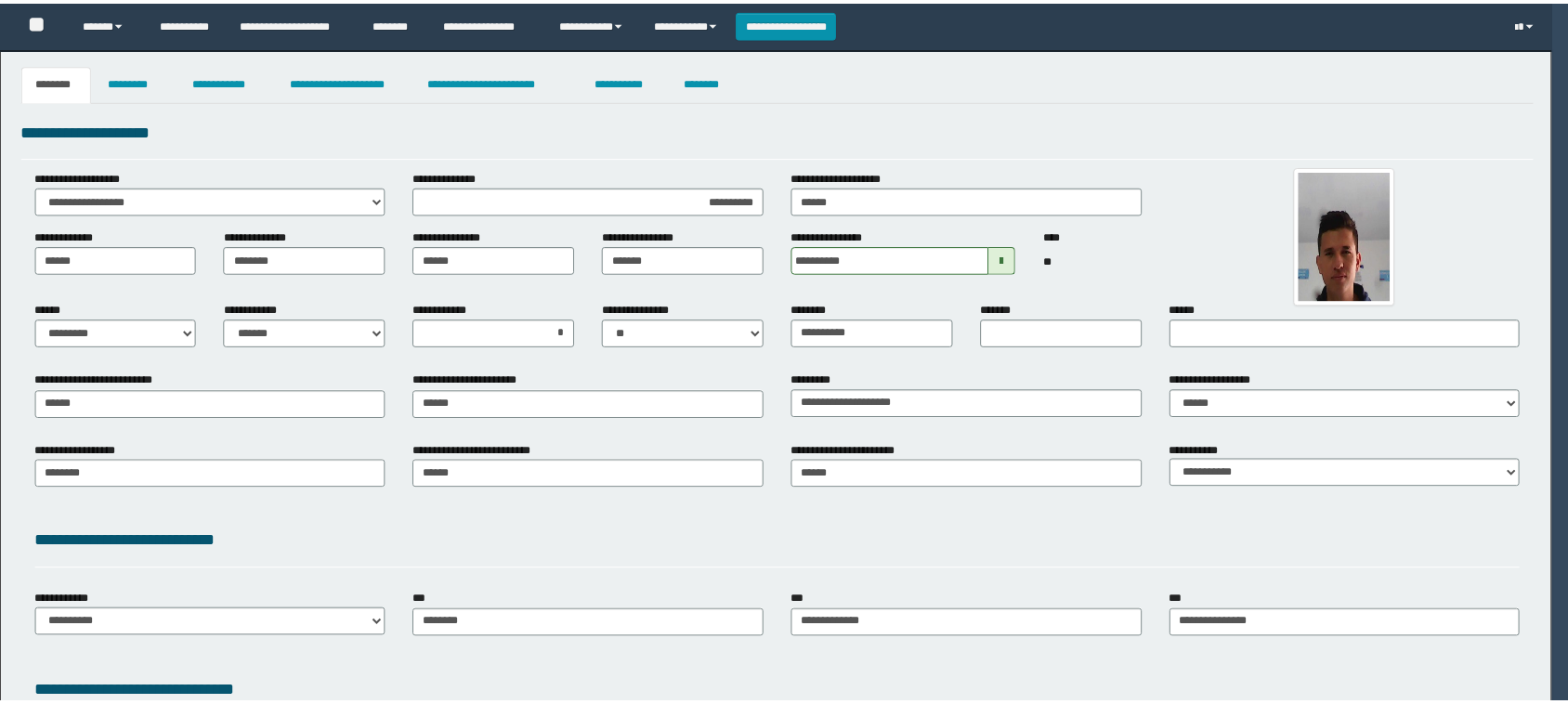 scroll, scrollTop: 0, scrollLeft: 0, axis: both 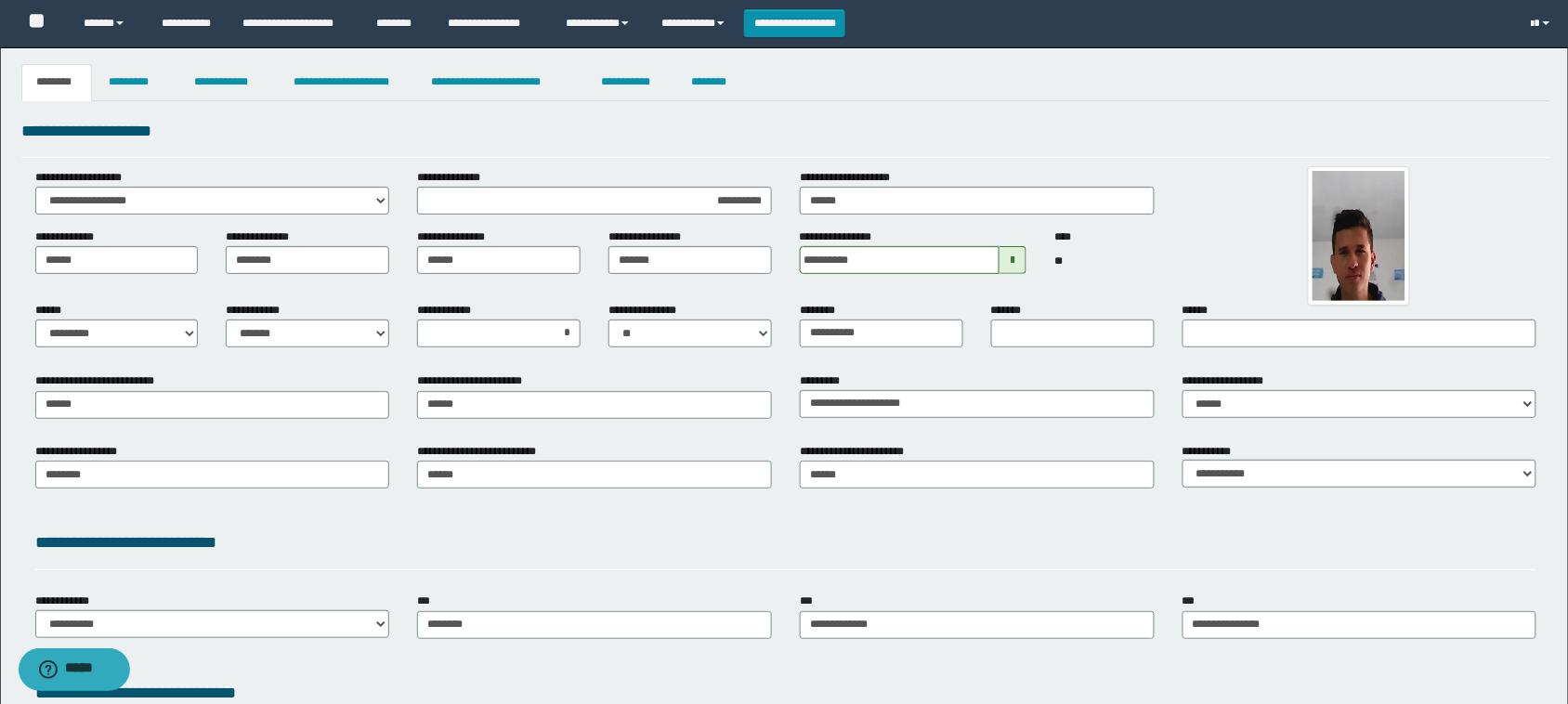 click on "**********" at bounding box center (786, 131) 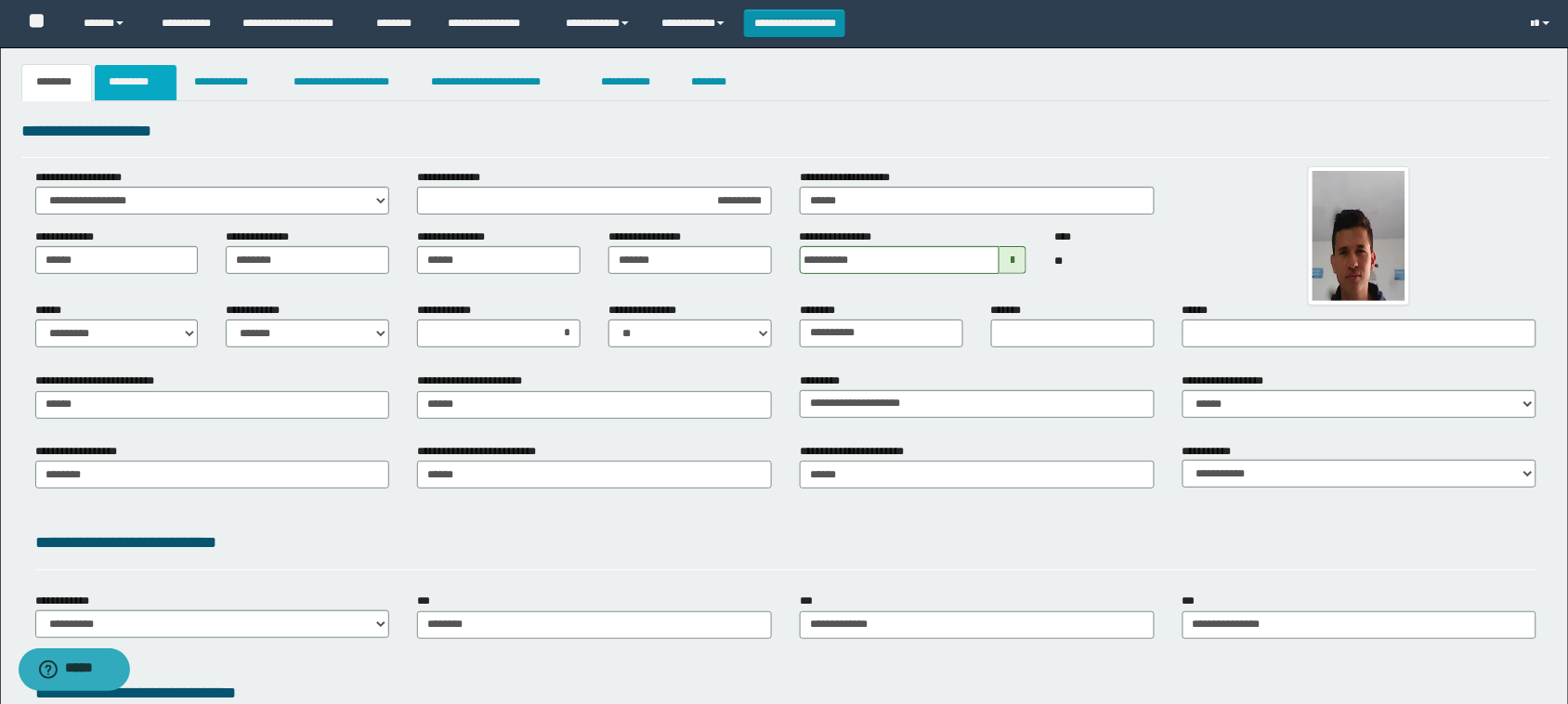 click on "*********" at bounding box center (136, 83) 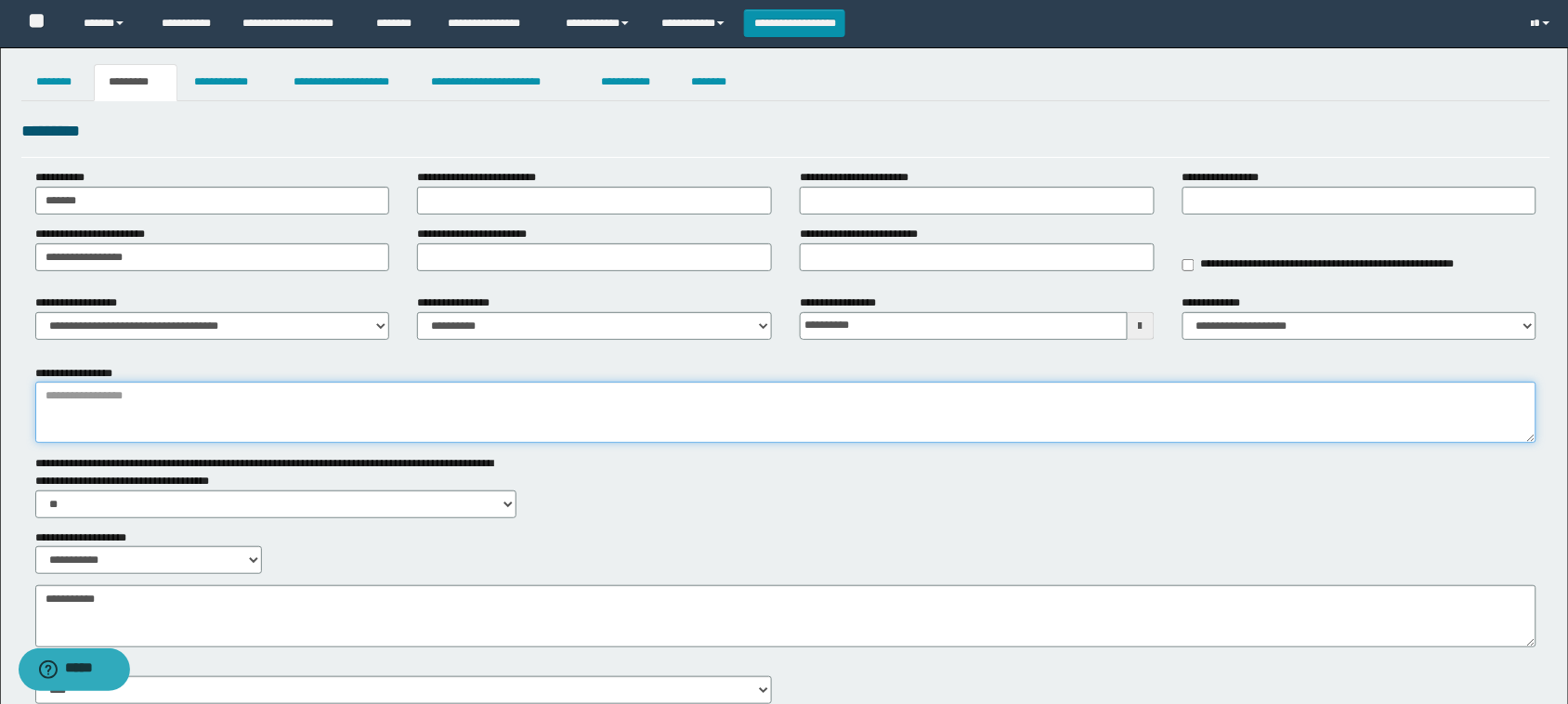 click on "**********" at bounding box center (786, 412) 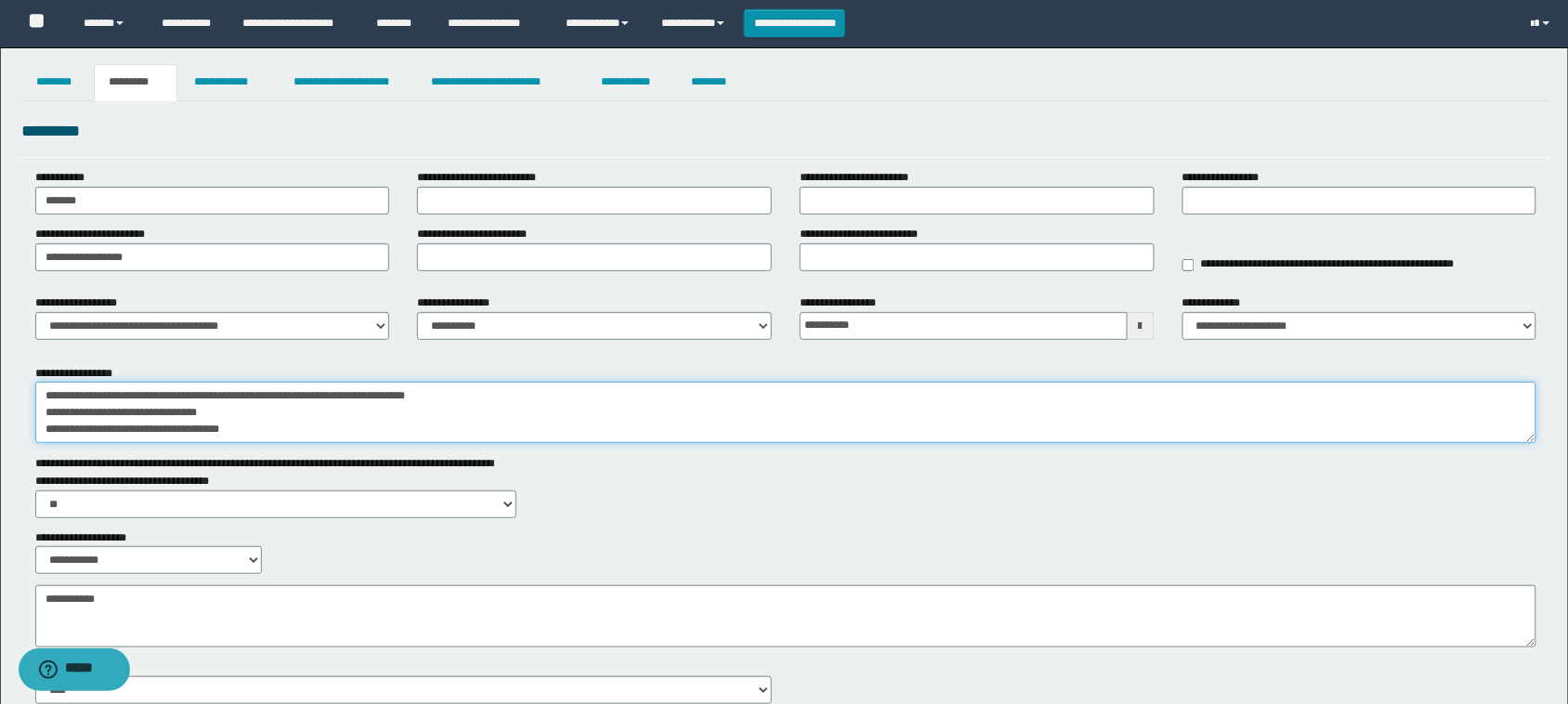 scroll, scrollTop: 11, scrollLeft: 0, axis: vertical 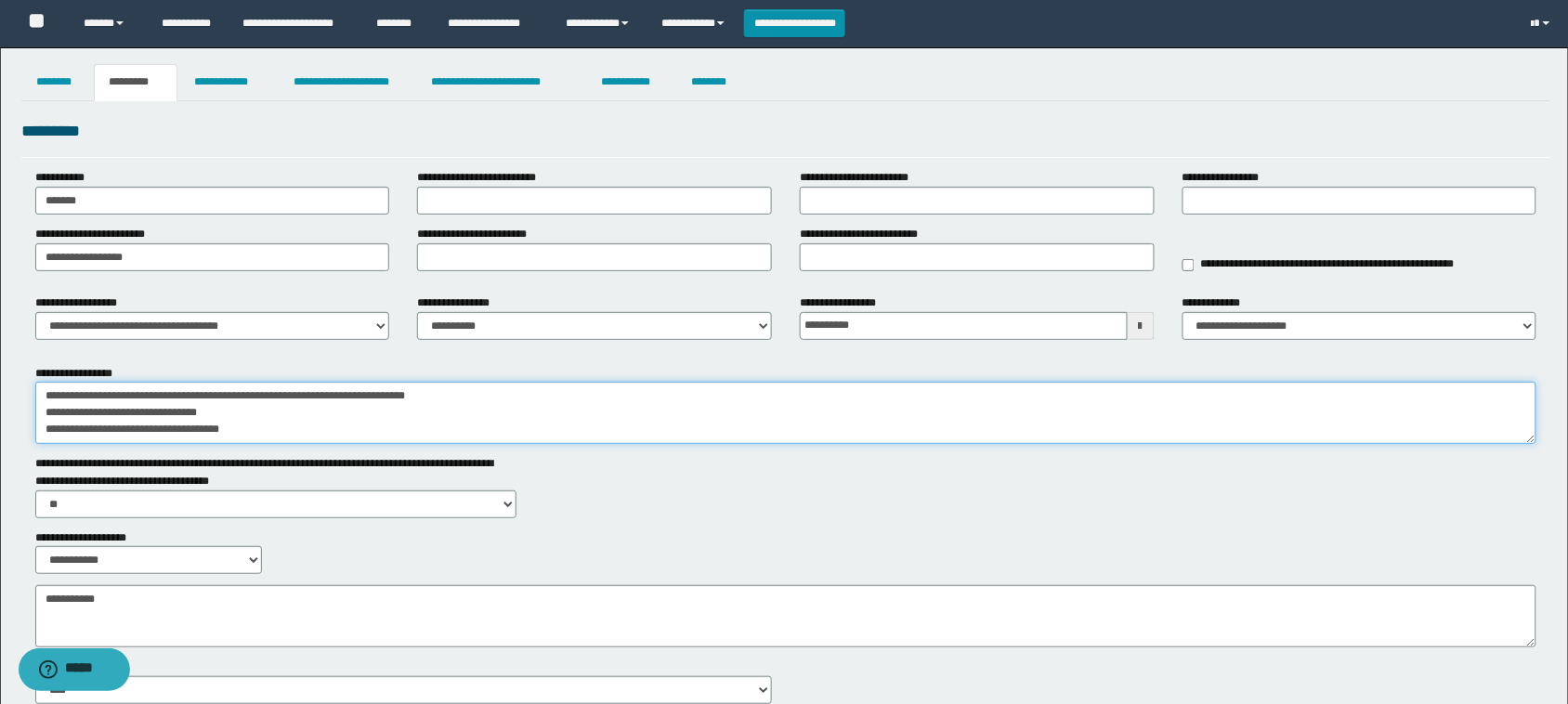 click on "**********" at bounding box center [786, 412] 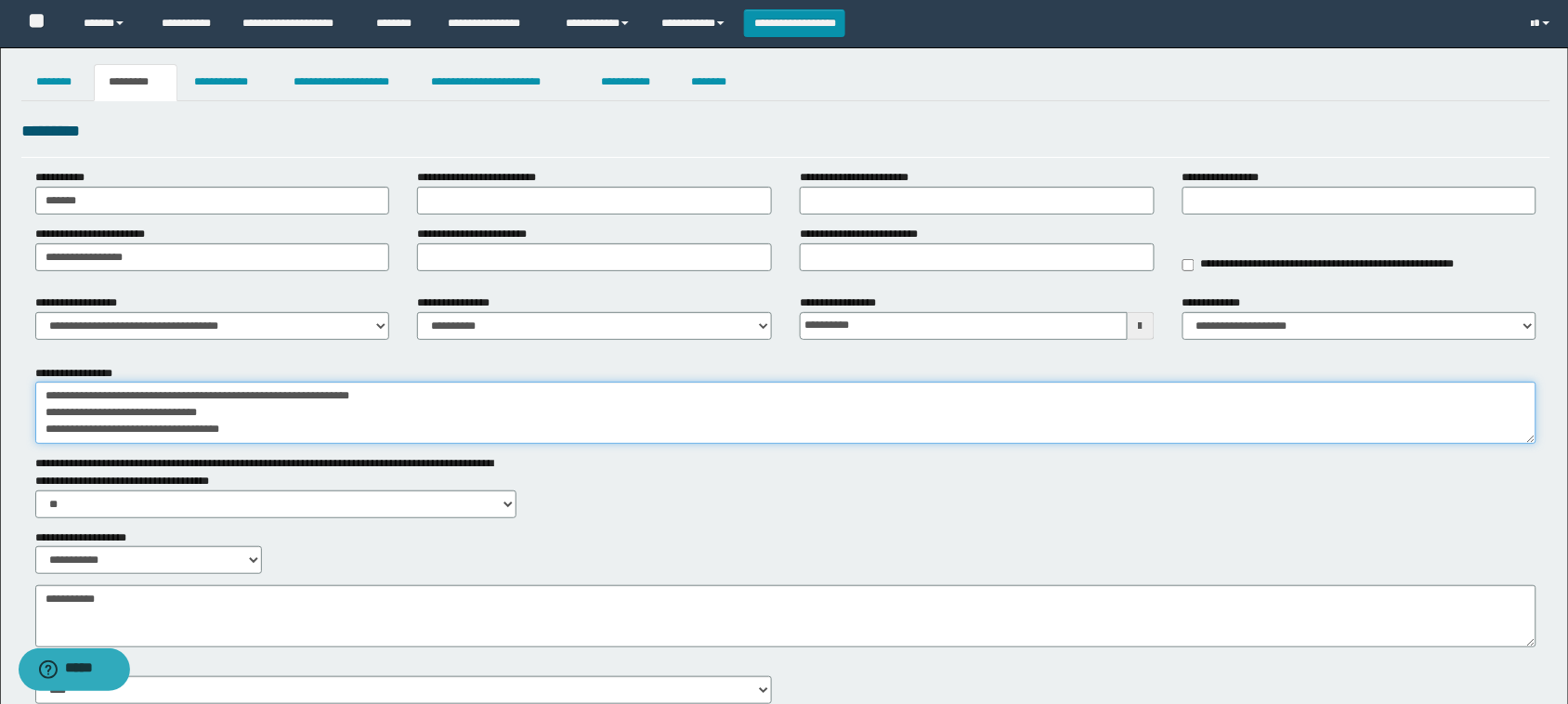 type on "**********" 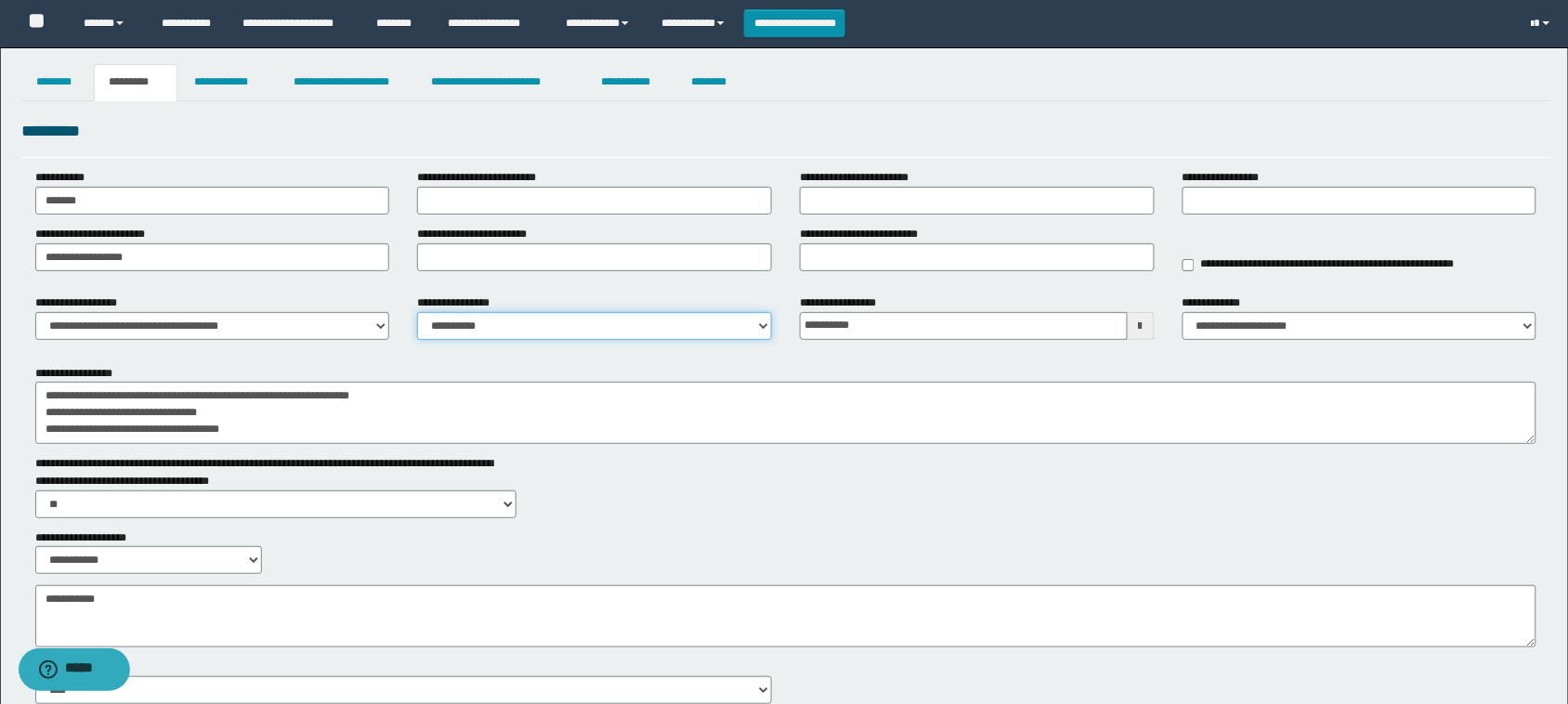 drag, startPoint x: 555, startPoint y: 327, endPoint x: 544, endPoint y: 339, distance: 16.278821 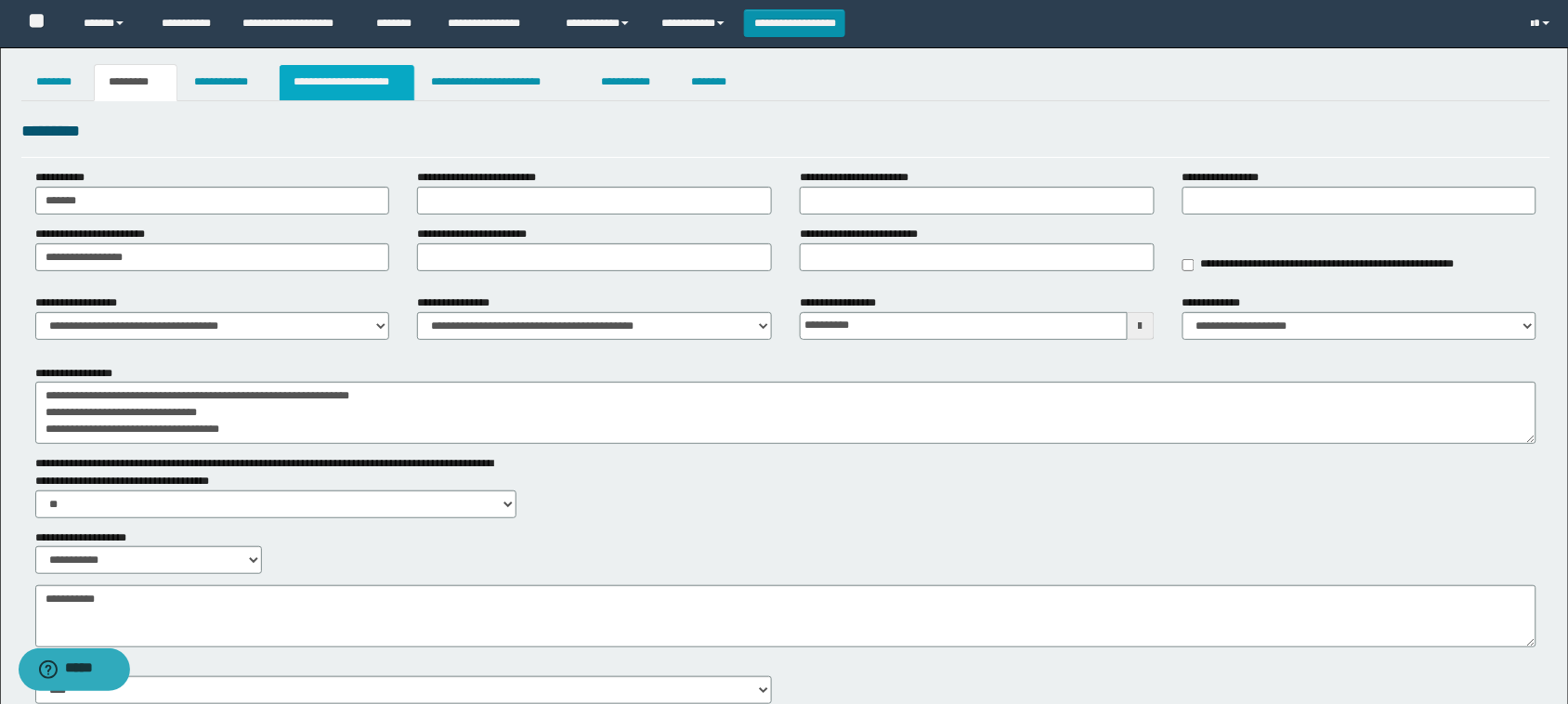 click on "**********" at bounding box center [346, 83] 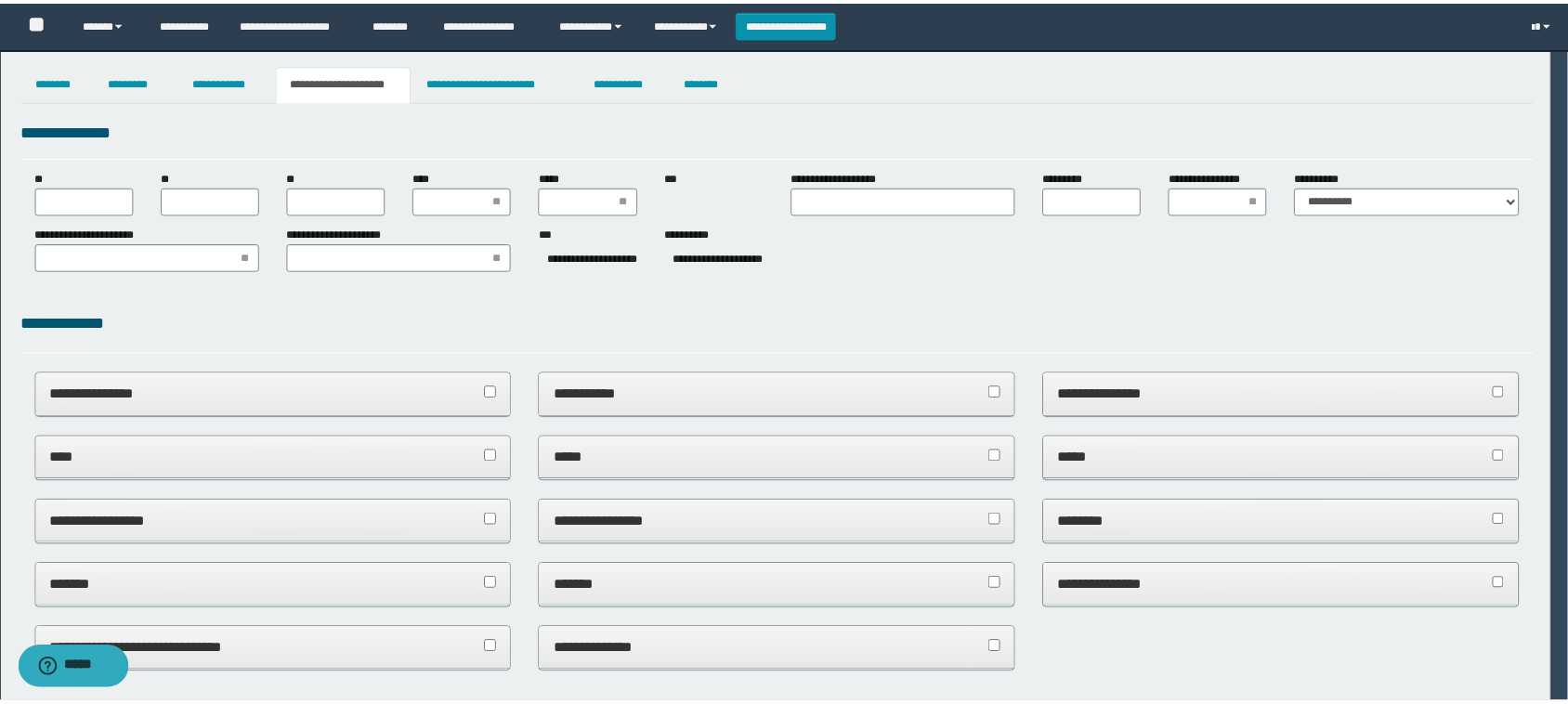 scroll, scrollTop: 0, scrollLeft: 0, axis: both 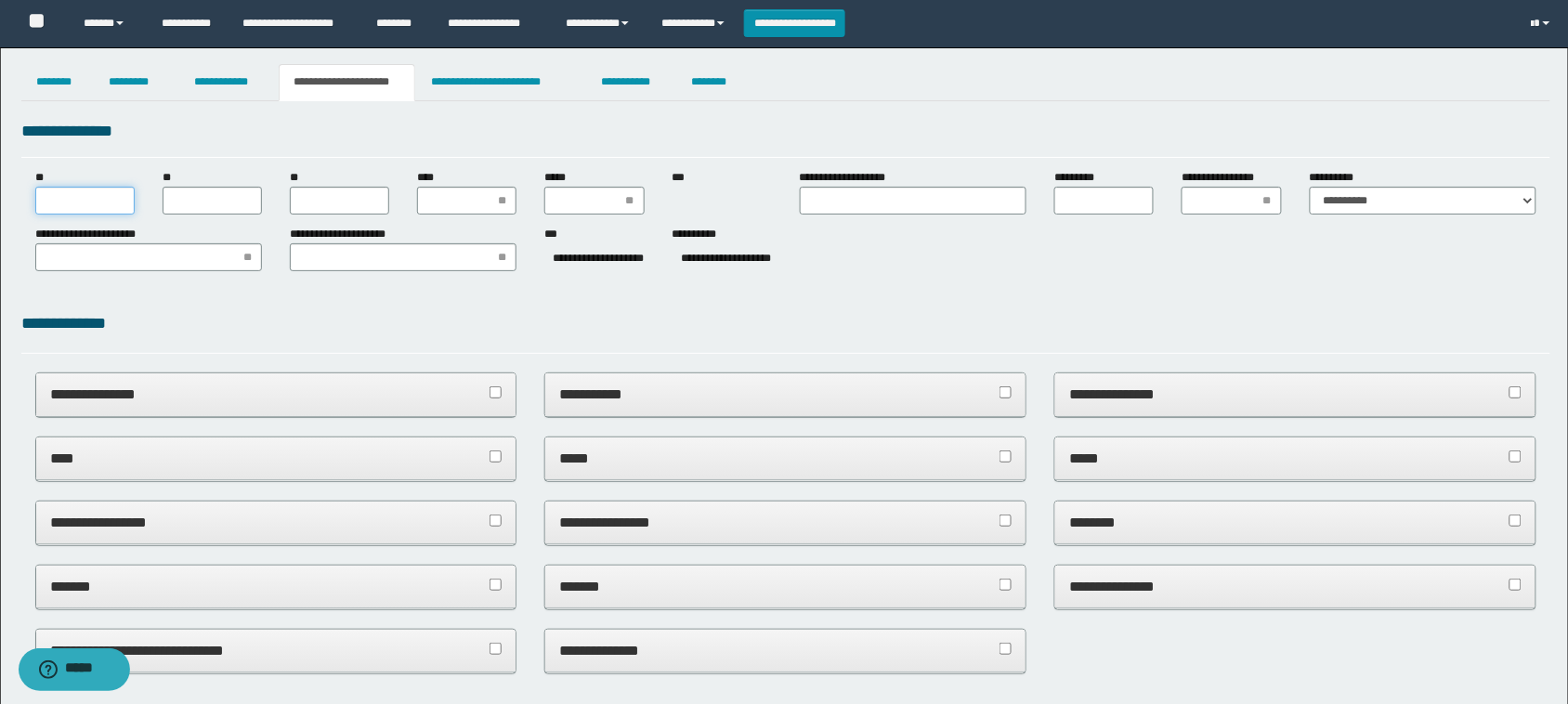 drag, startPoint x: 95, startPoint y: 195, endPoint x: 107, endPoint y: 201, distance: 13.4164079 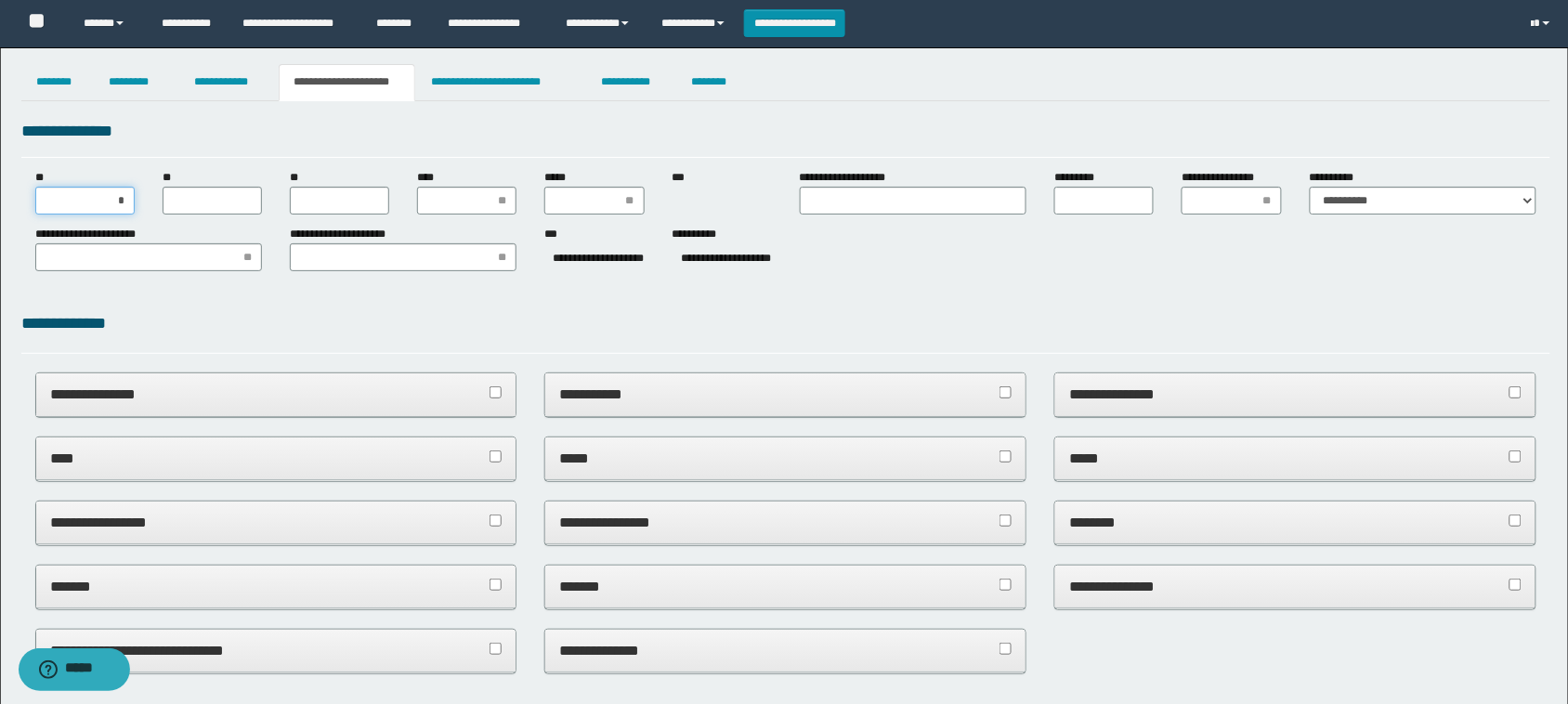 type on "**" 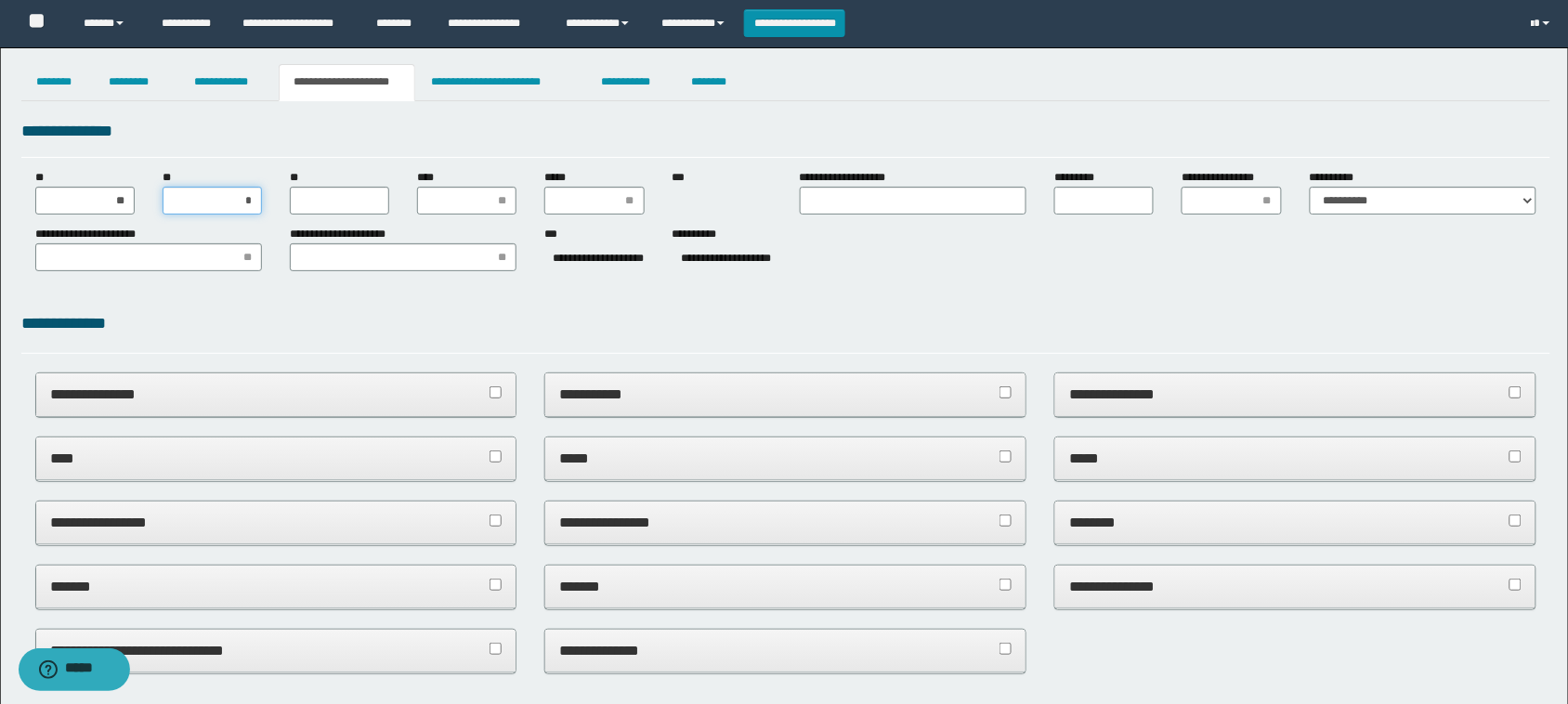 type on "**" 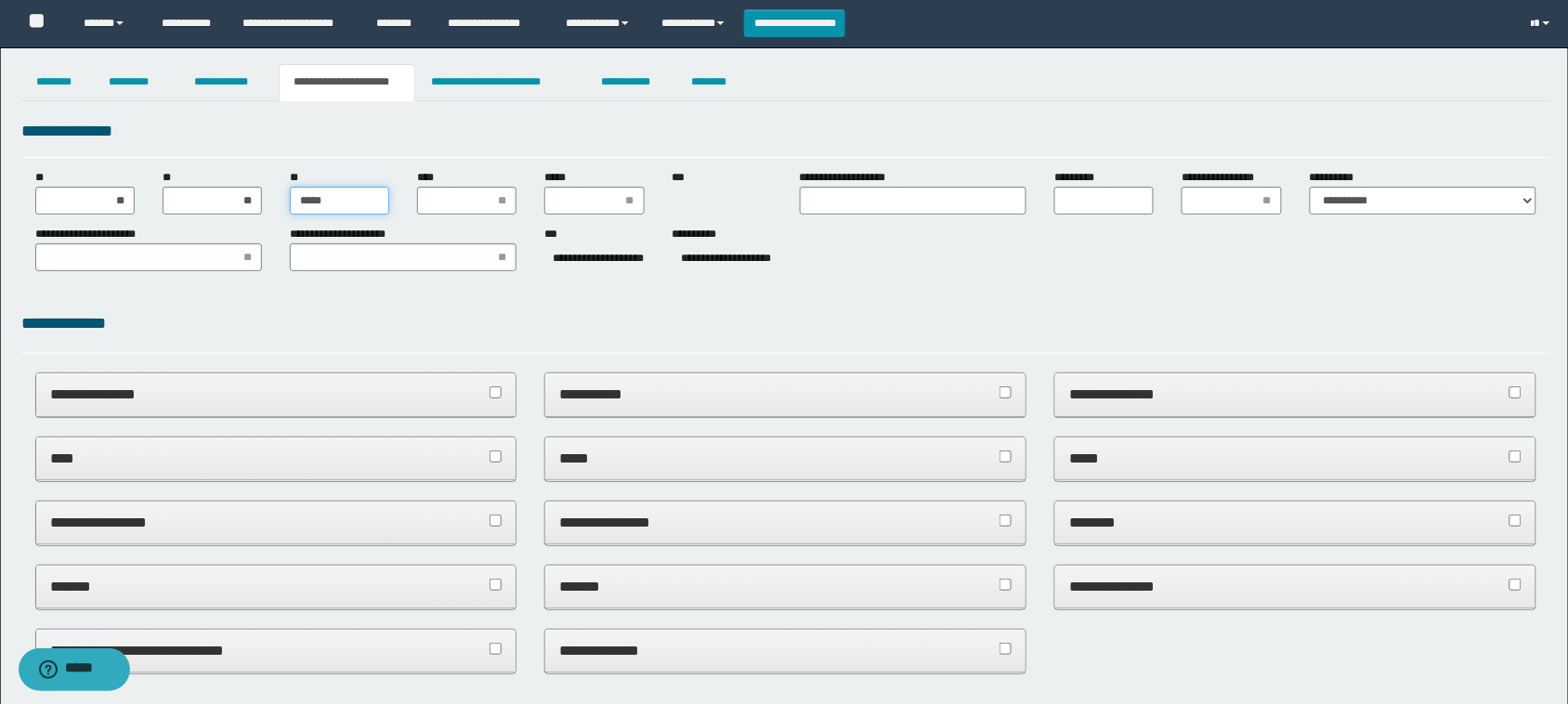 type on "******" 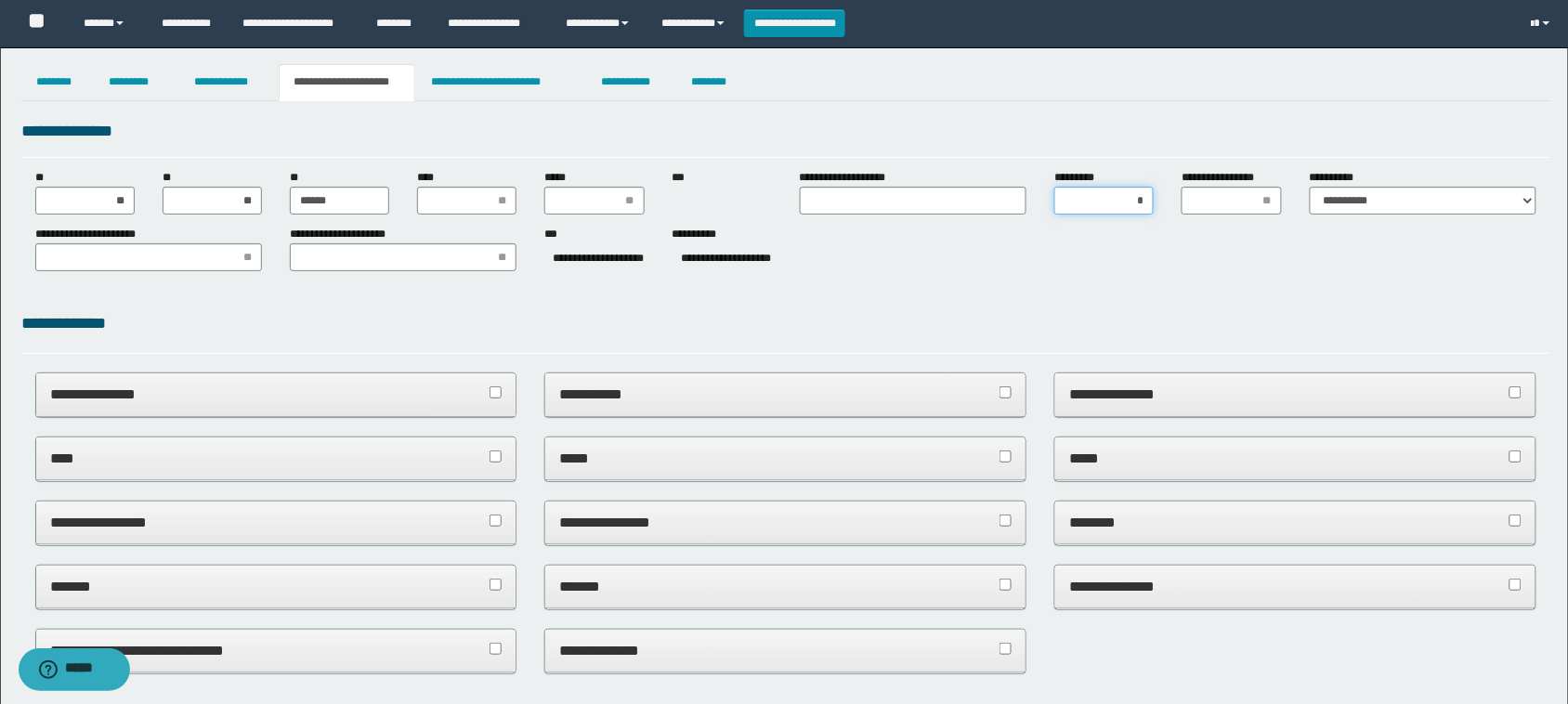 type on "**" 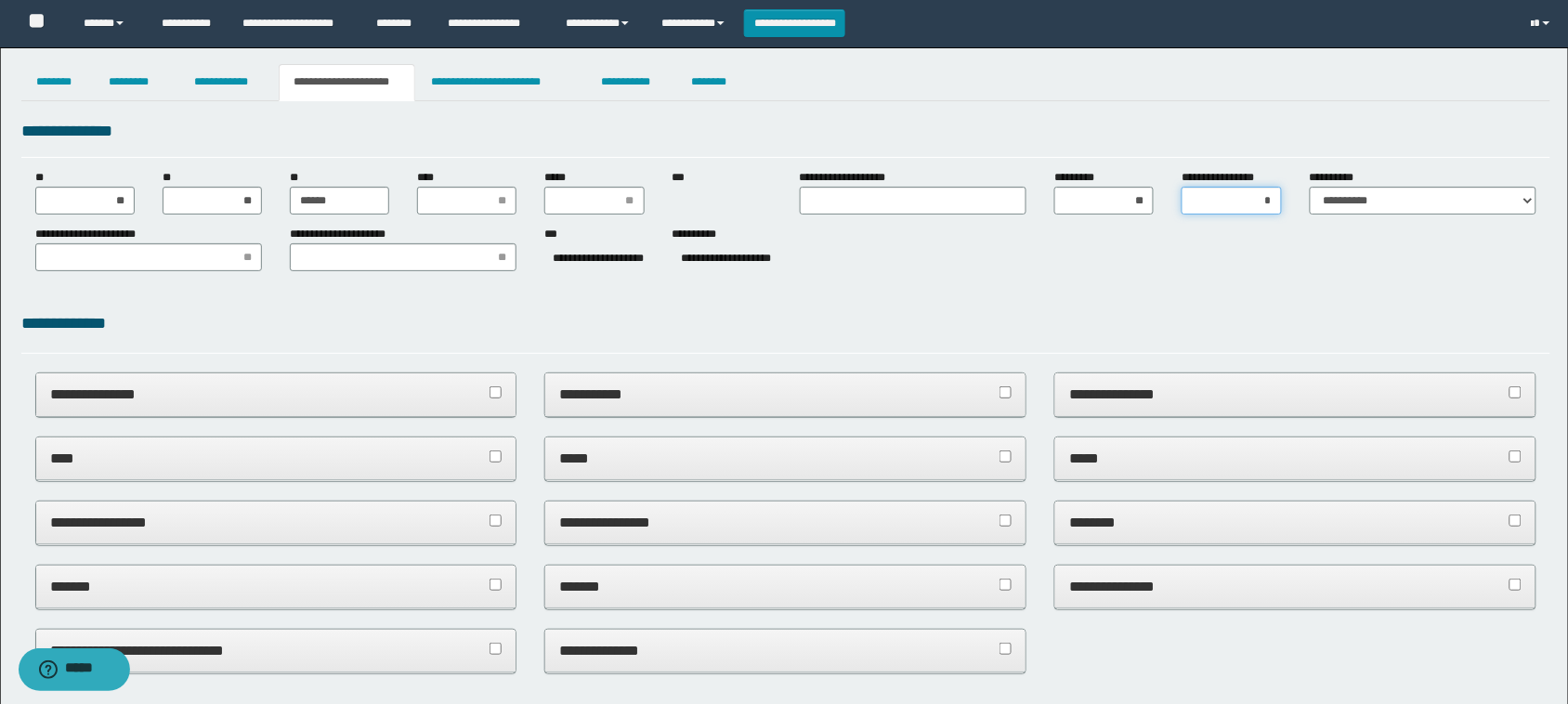 type on "**" 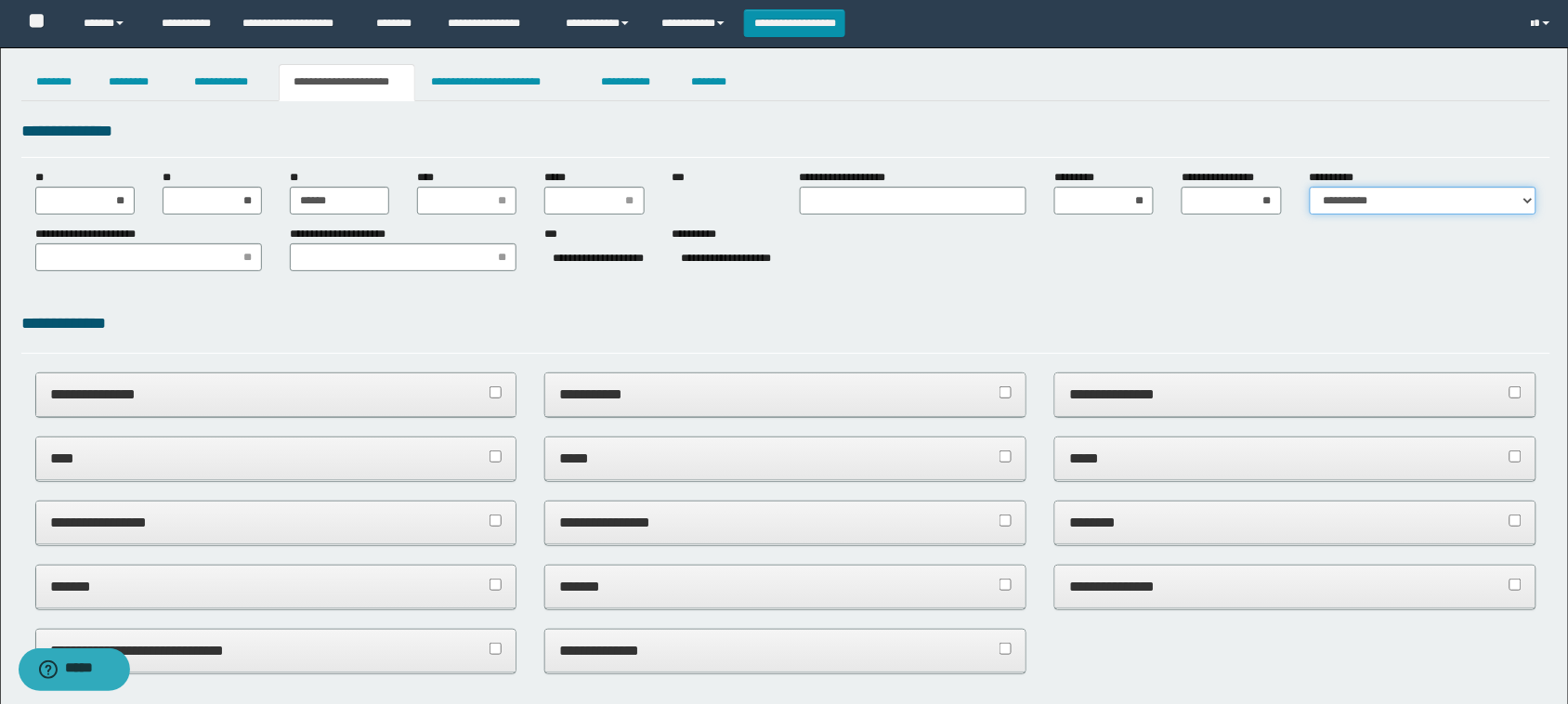 select on "*" 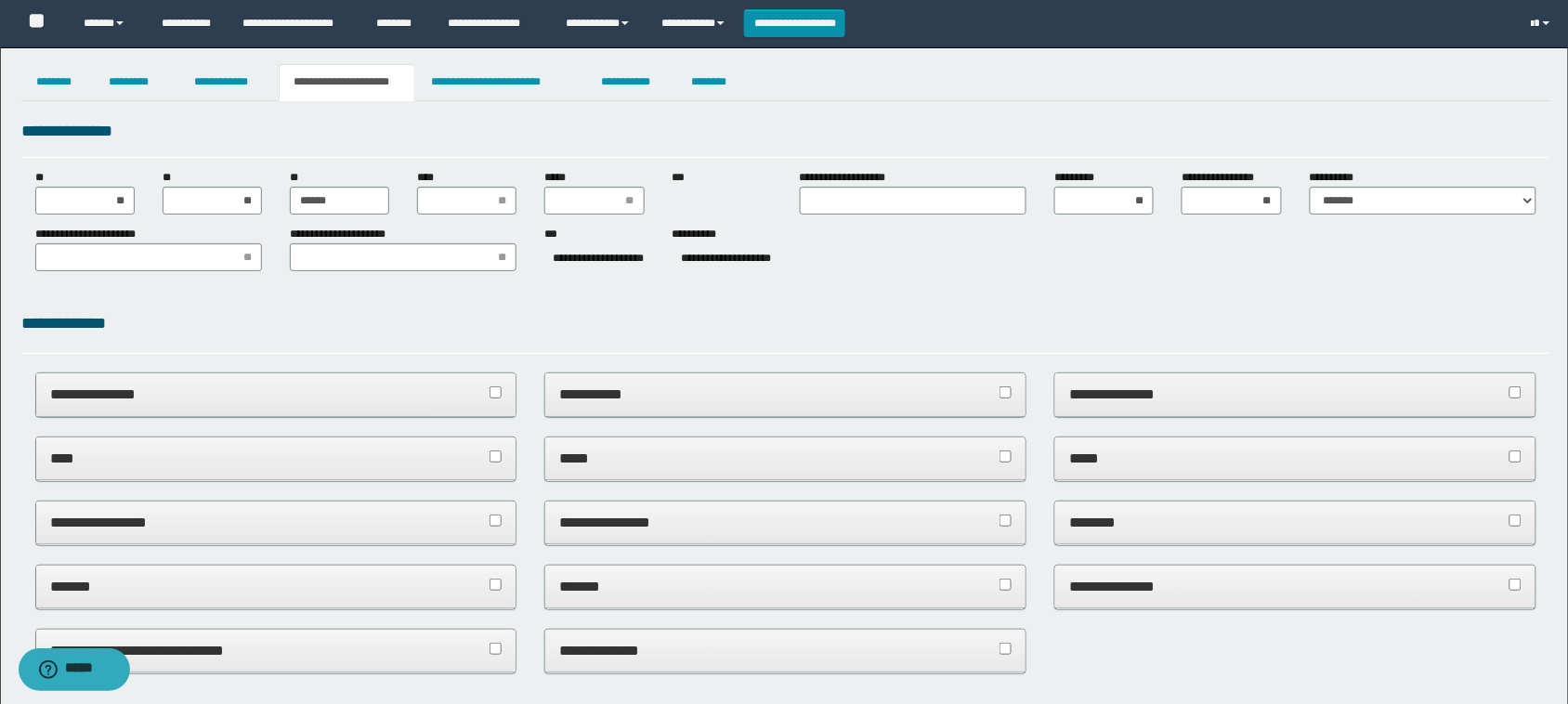 drag, startPoint x: 559, startPoint y: 279, endPoint x: 581, endPoint y: 279, distance: 22 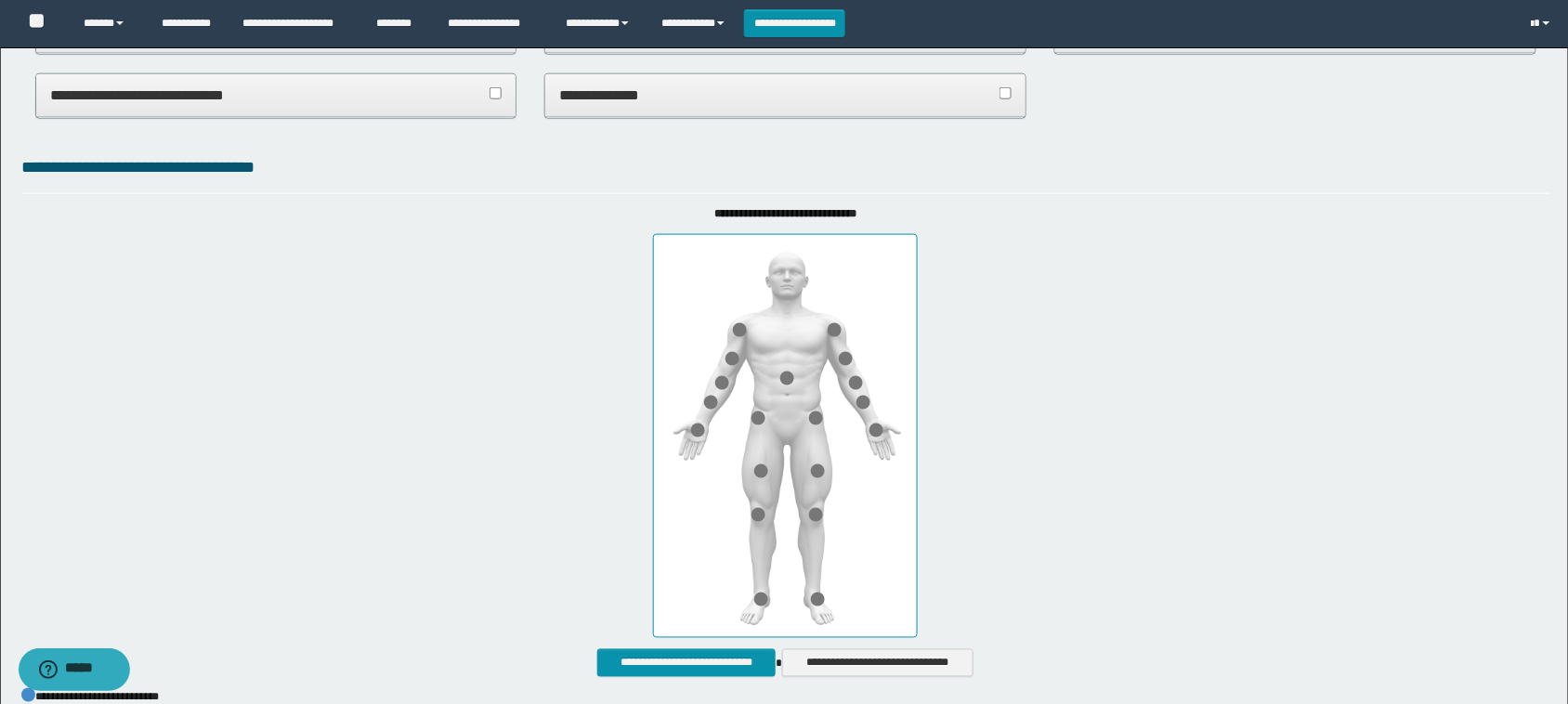 scroll, scrollTop: 845, scrollLeft: 0, axis: vertical 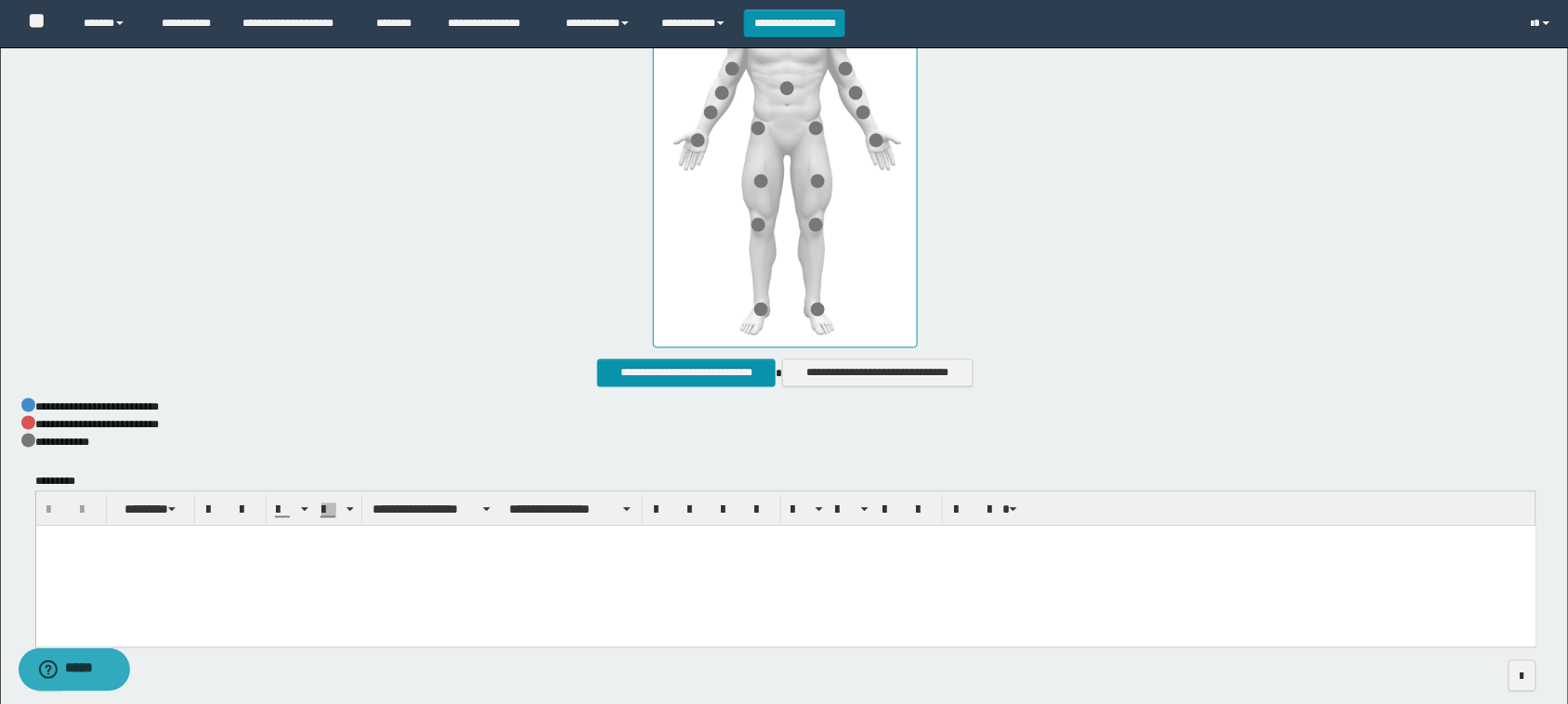 paste 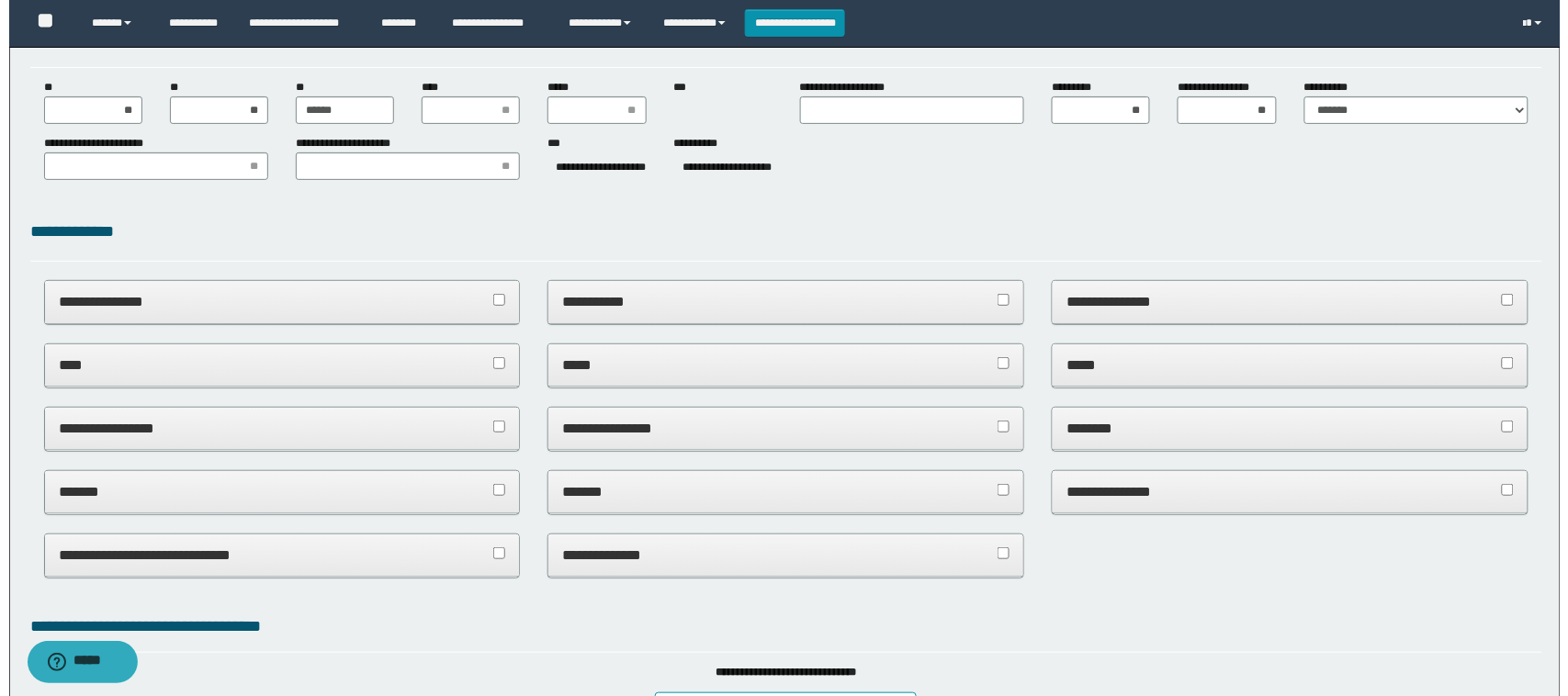 scroll, scrollTop: 0, scrollLeft: 0, axis: both 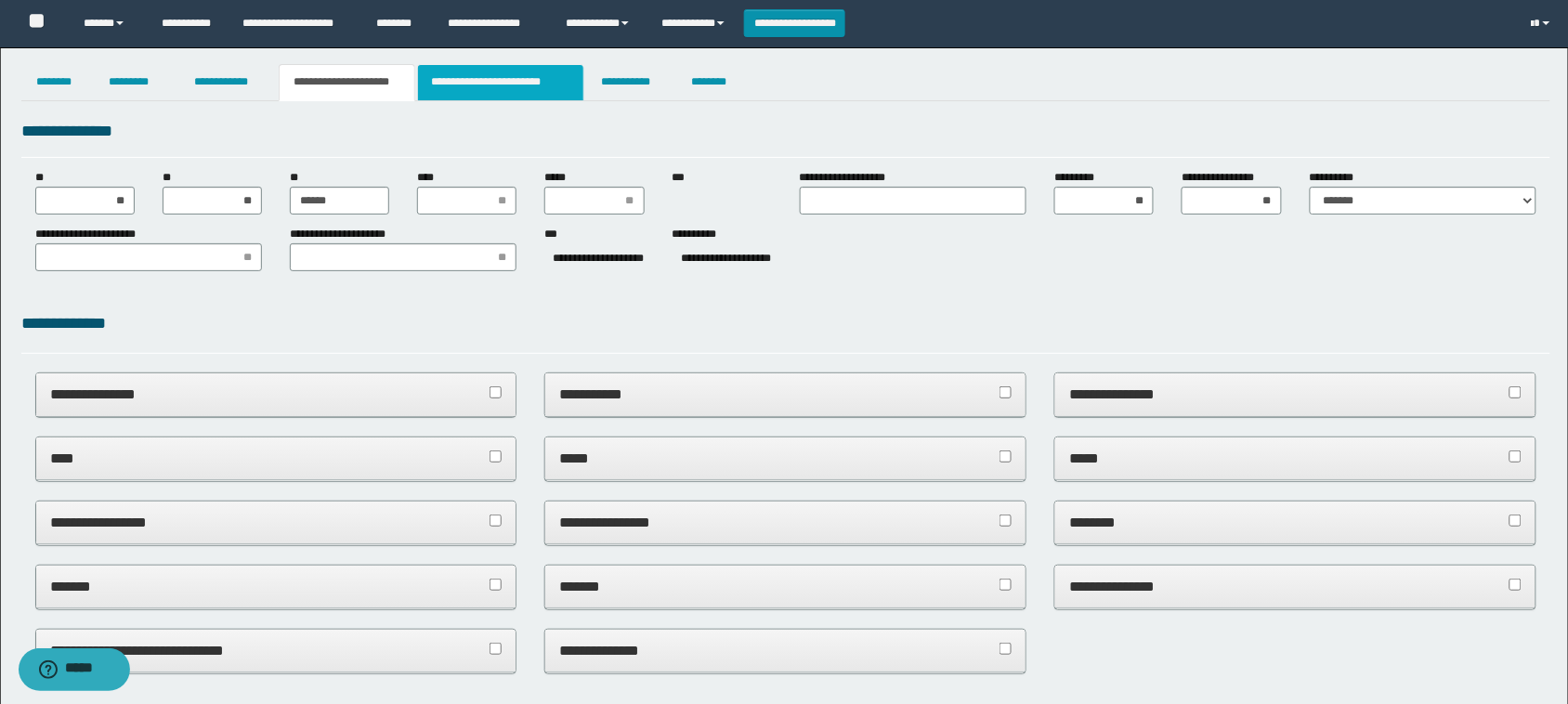 click on "**********" at bounding box center (501, 83) 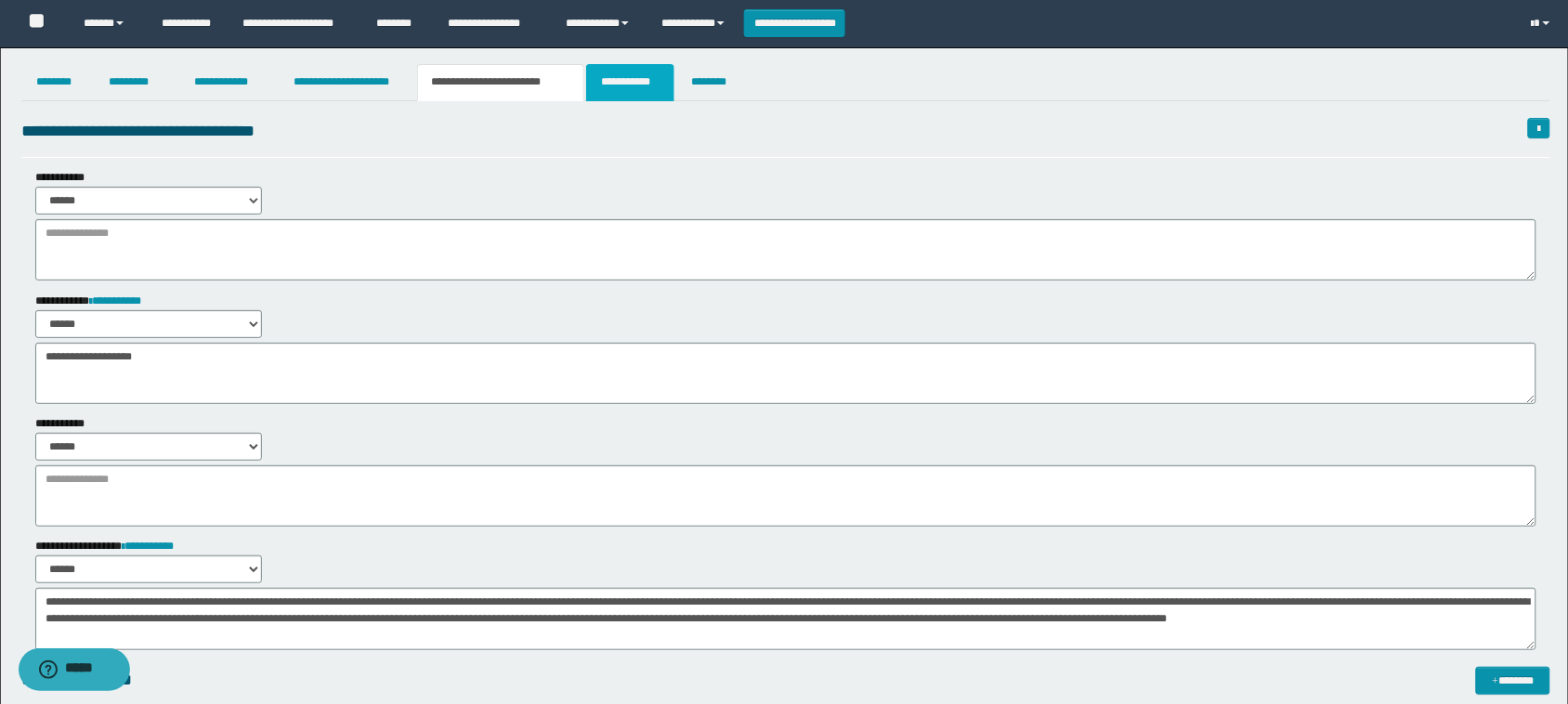 drag, startPoint x: 624, startPoint y: 84, endPoint x: 823, endPoint y: 688, distance: 635.9379 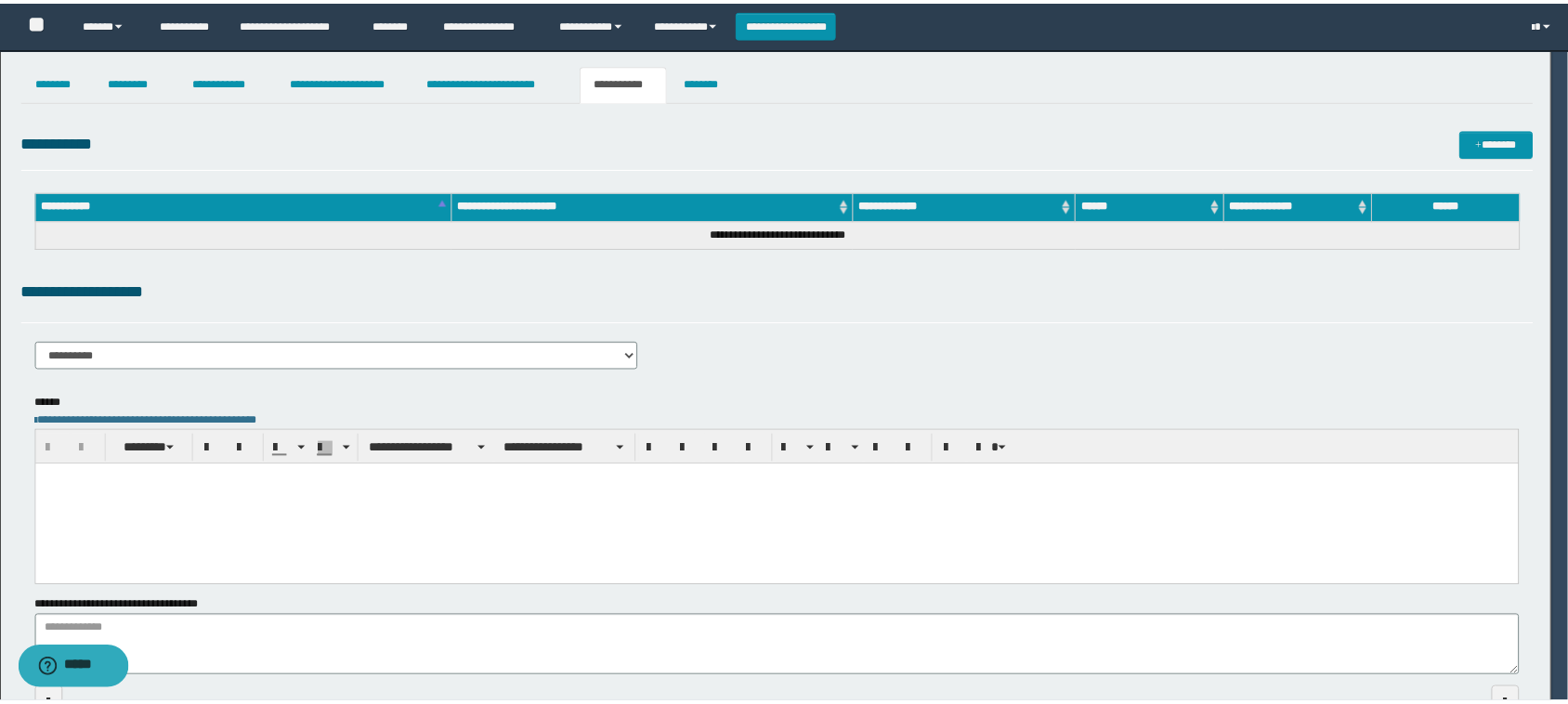 scroll, scrollTop: 0, scrollLeft: 0, axis: both 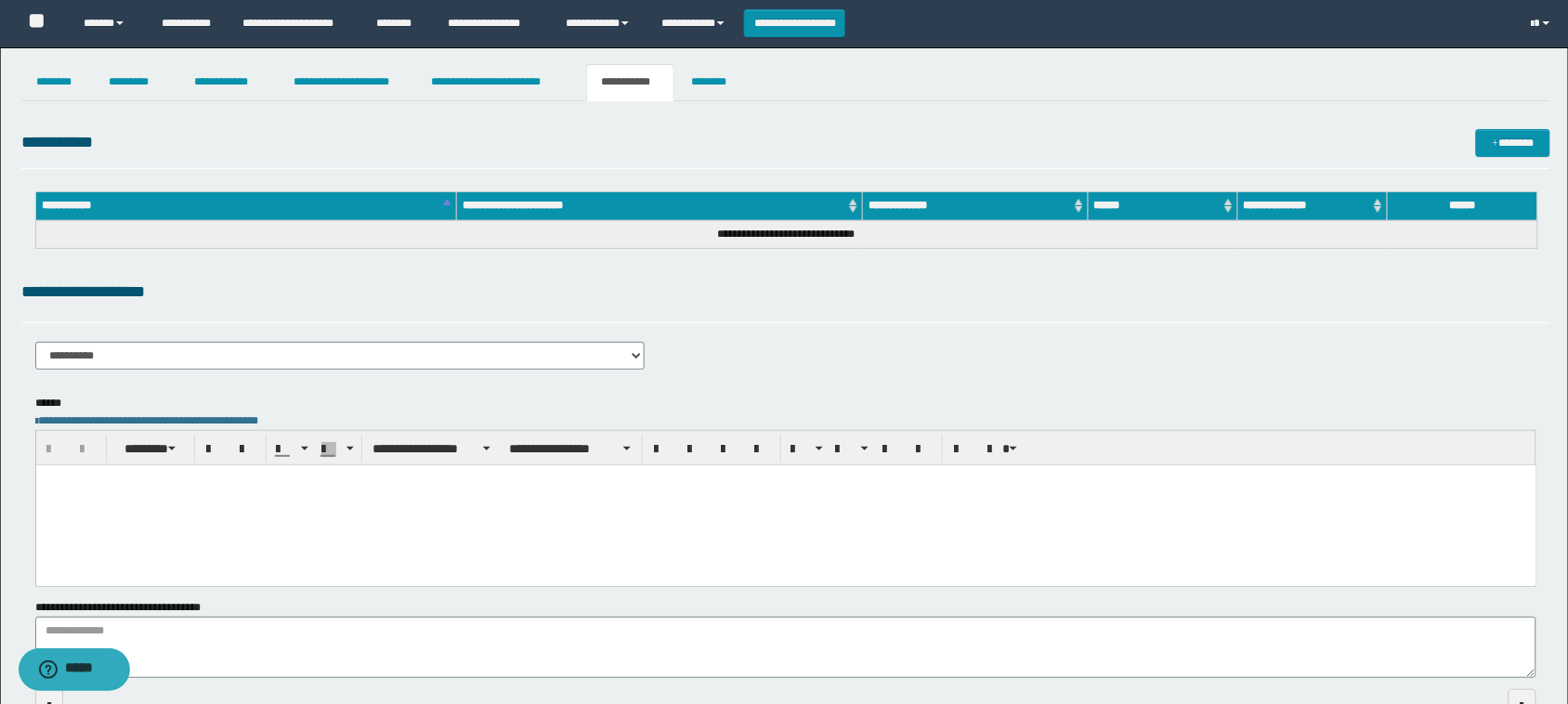 click at bounding box center [785, 502] 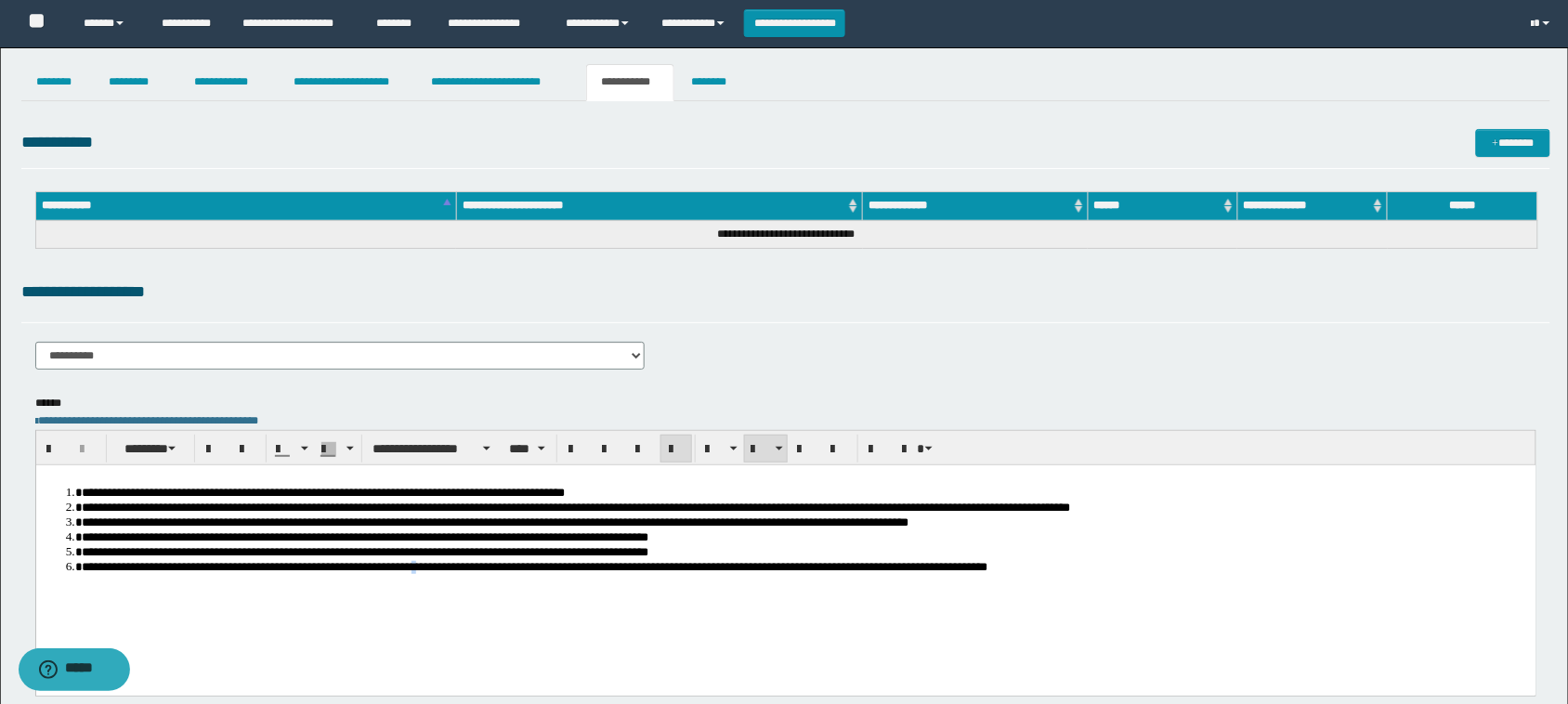 drag, startPoint x: 609, startPoint y: 585, endPoint x: 673, endPoint y: 583, distance: 64.03124 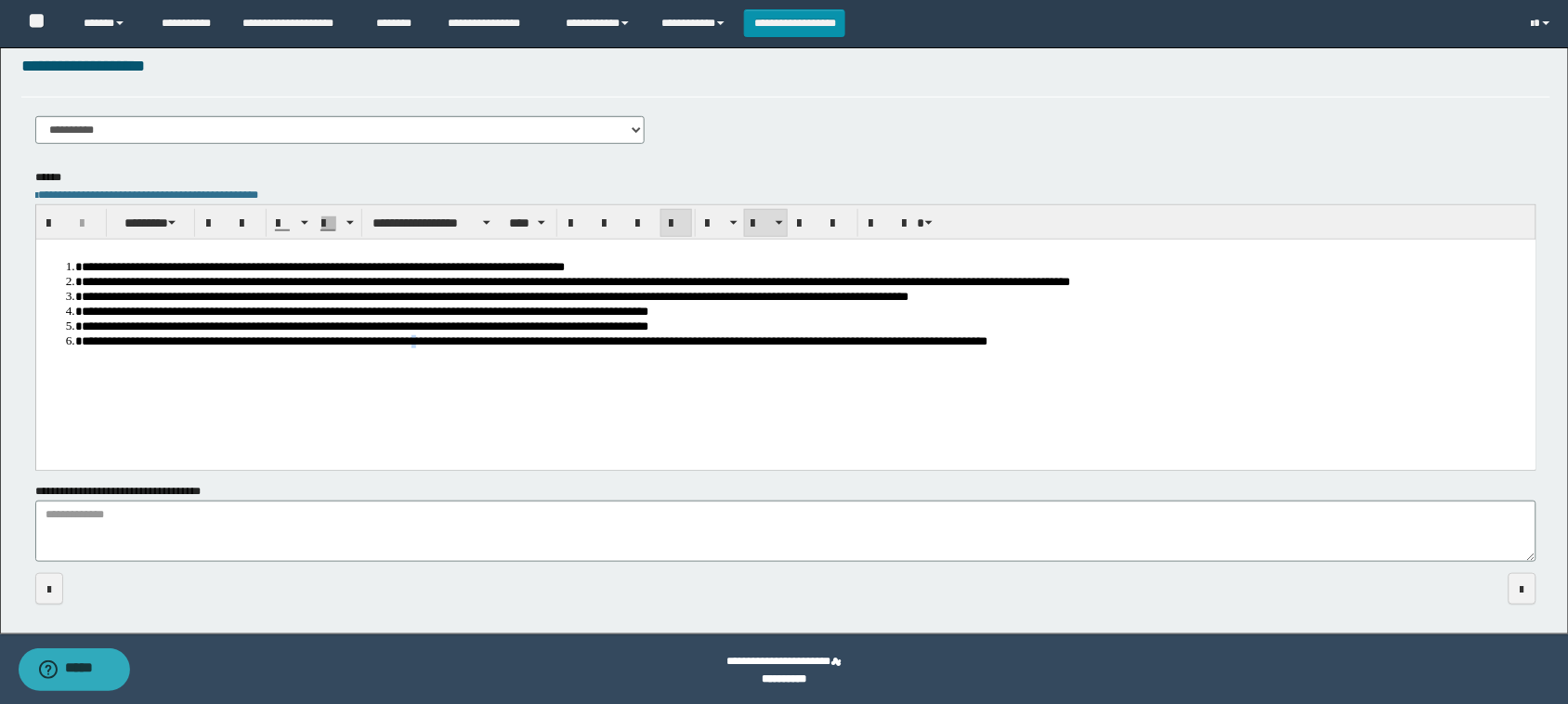 scroll, scrollTop: 228, scrollLeft: 0, axis: vertical 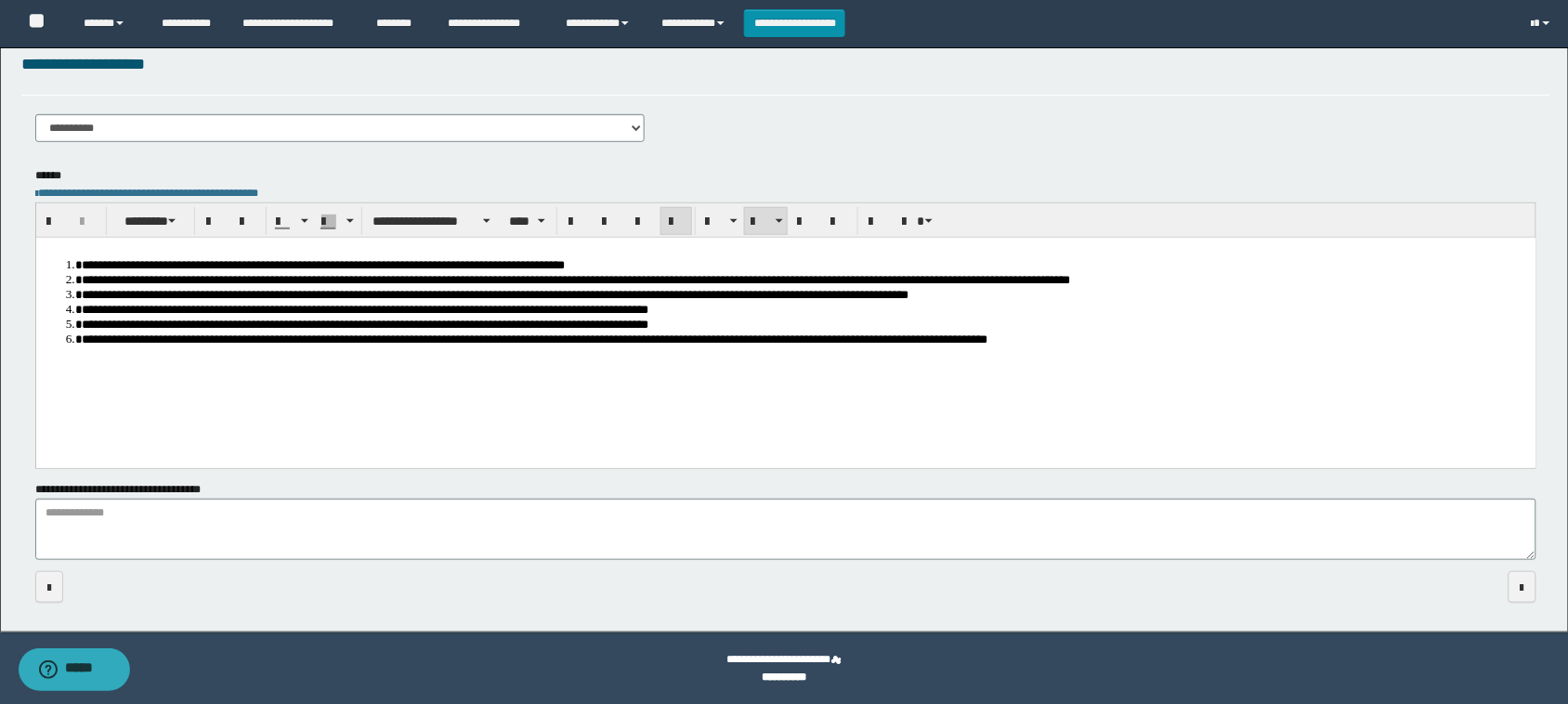 click on "**********" at bounding box center [804, 338] 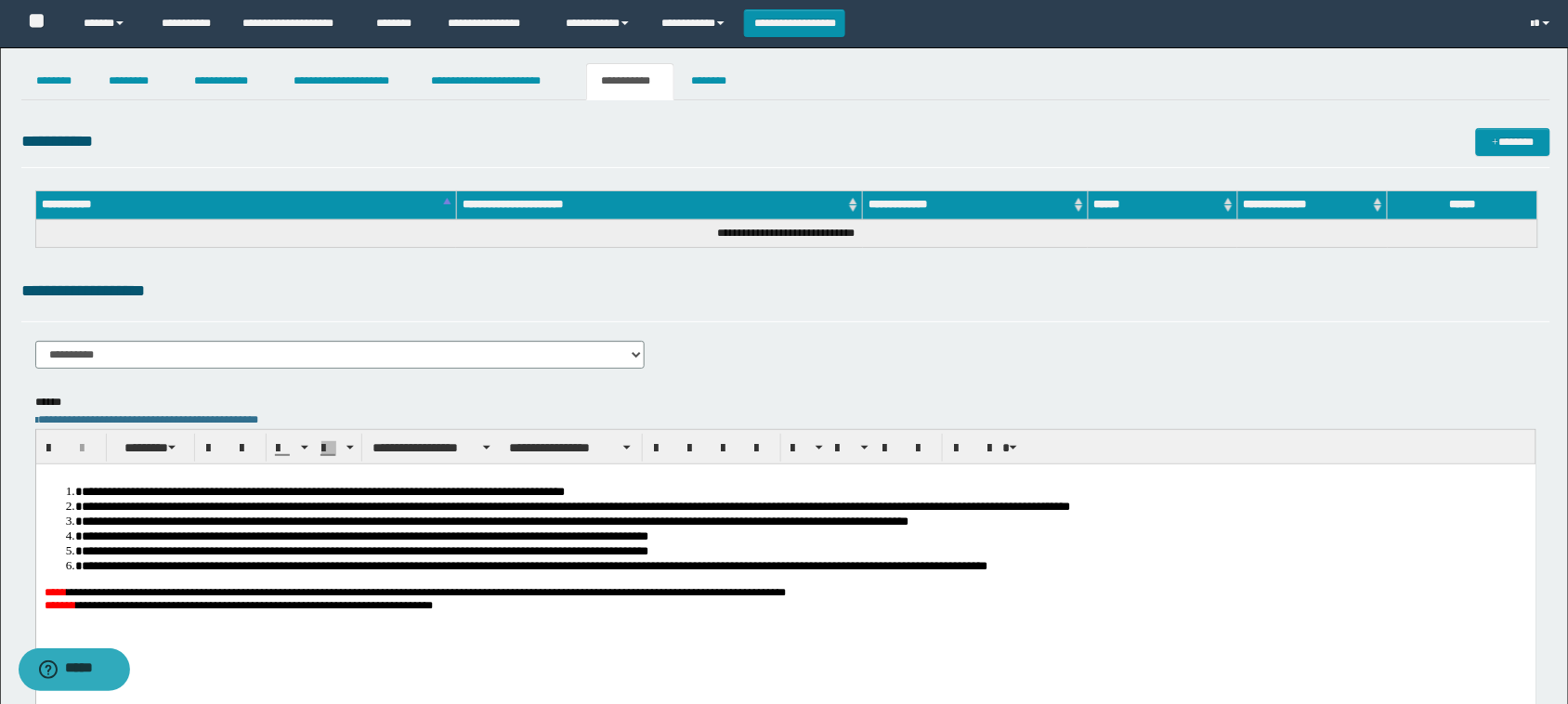 scroll, scrollTop: 0, scrollLeft: 0, axis: both 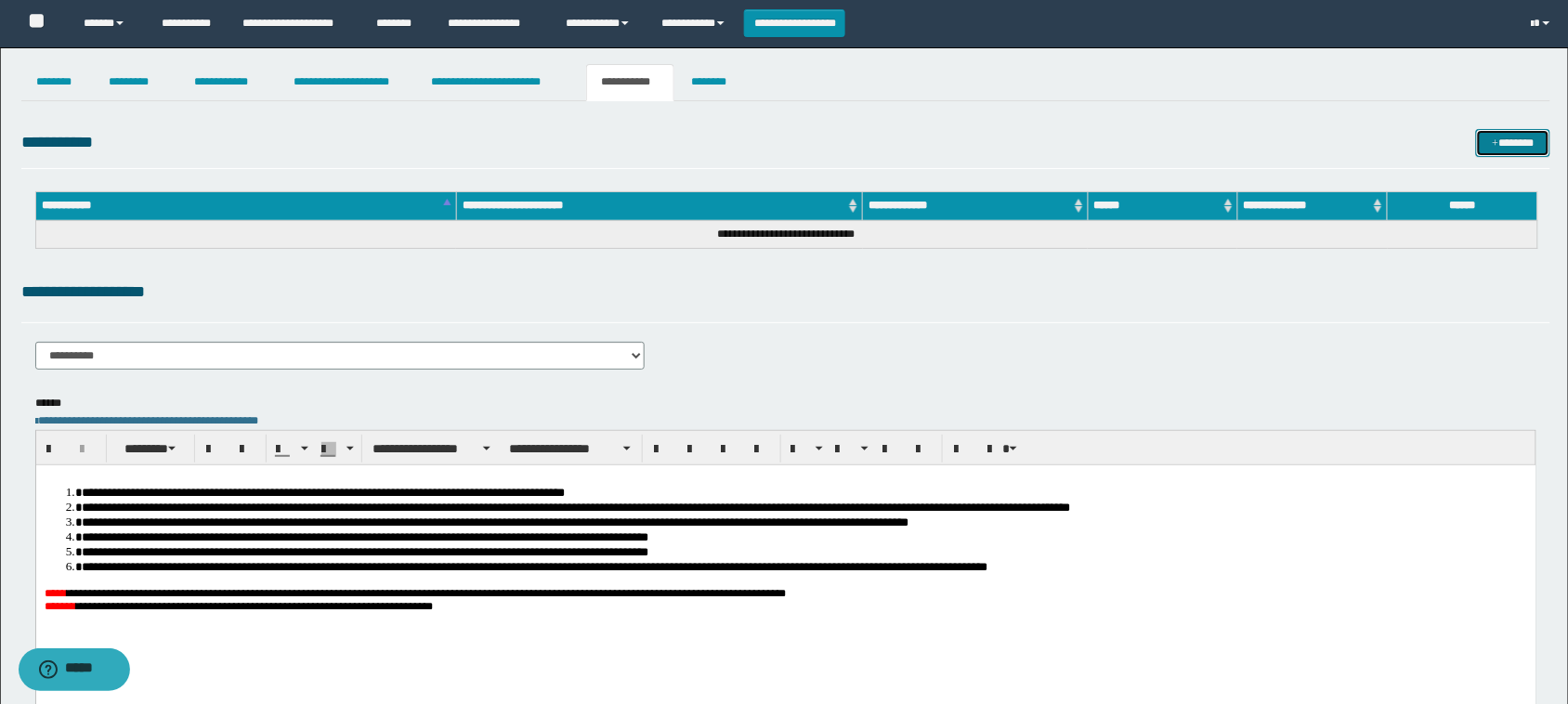 click on "*******" at bounding box center [1513, 143] 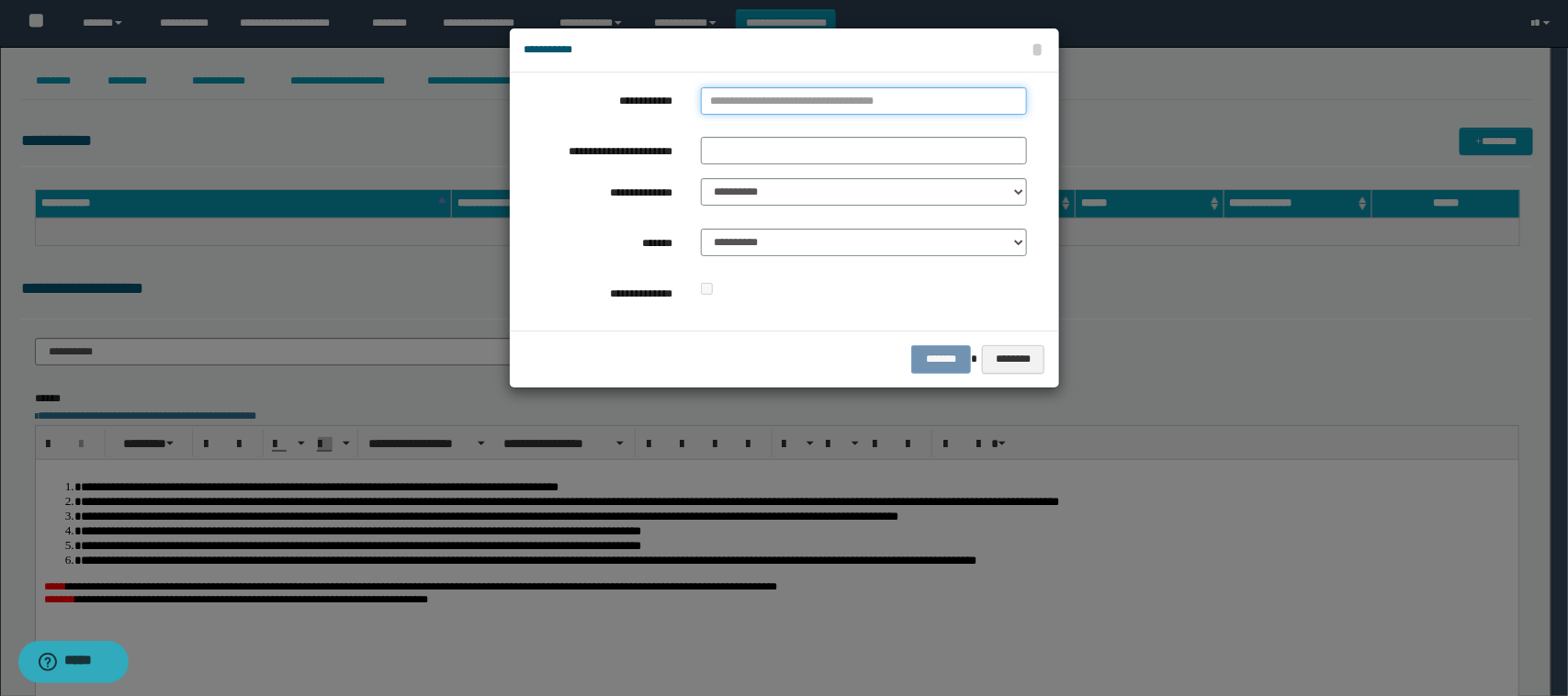 click on "**********" at bounding box center [864, 101] 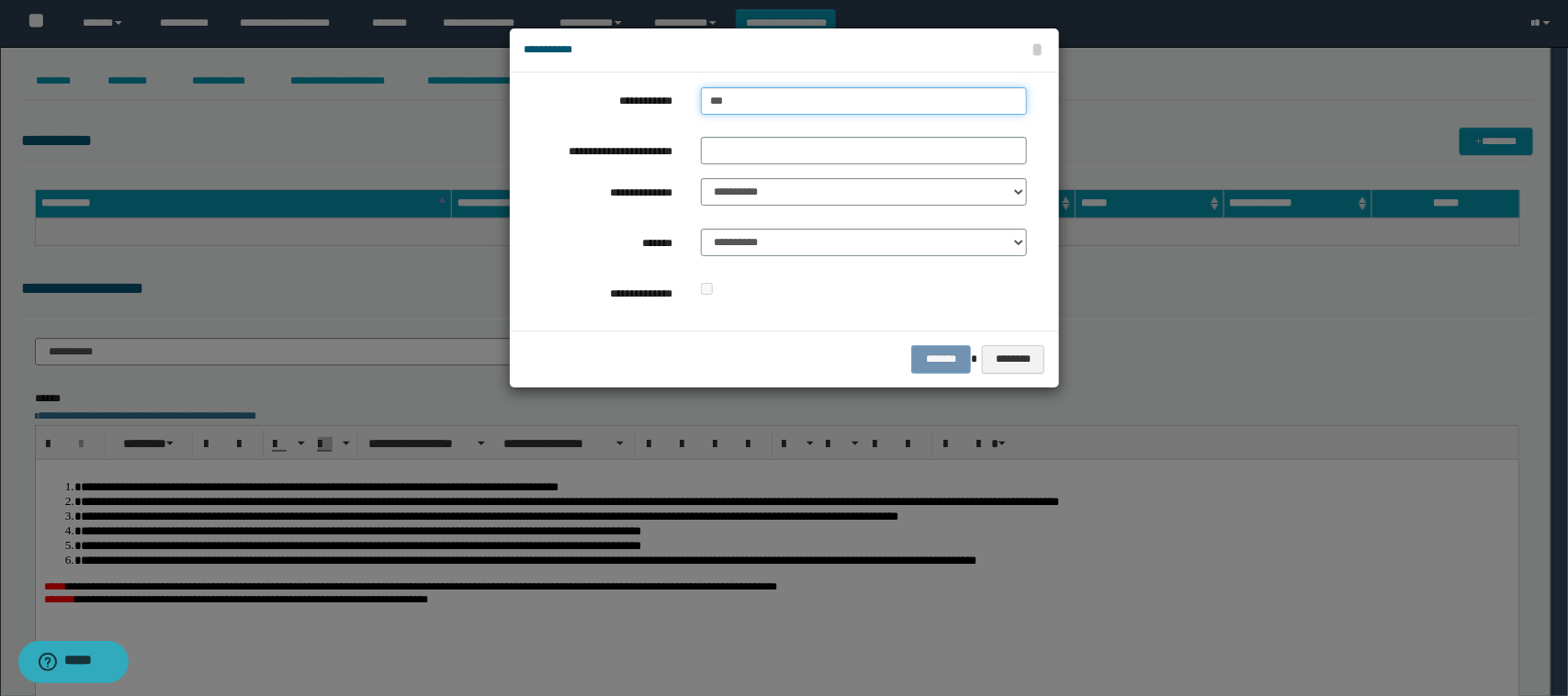 type on "****" 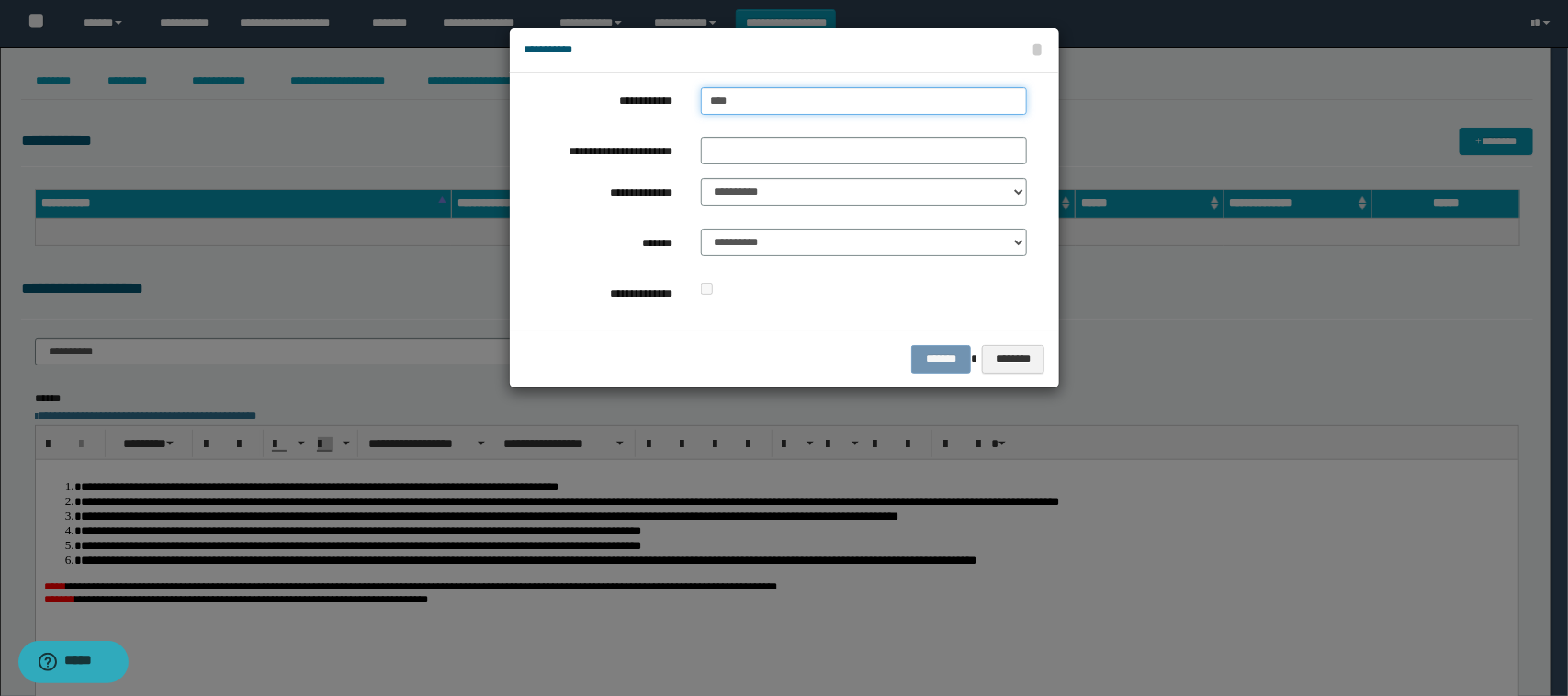 type on "****" 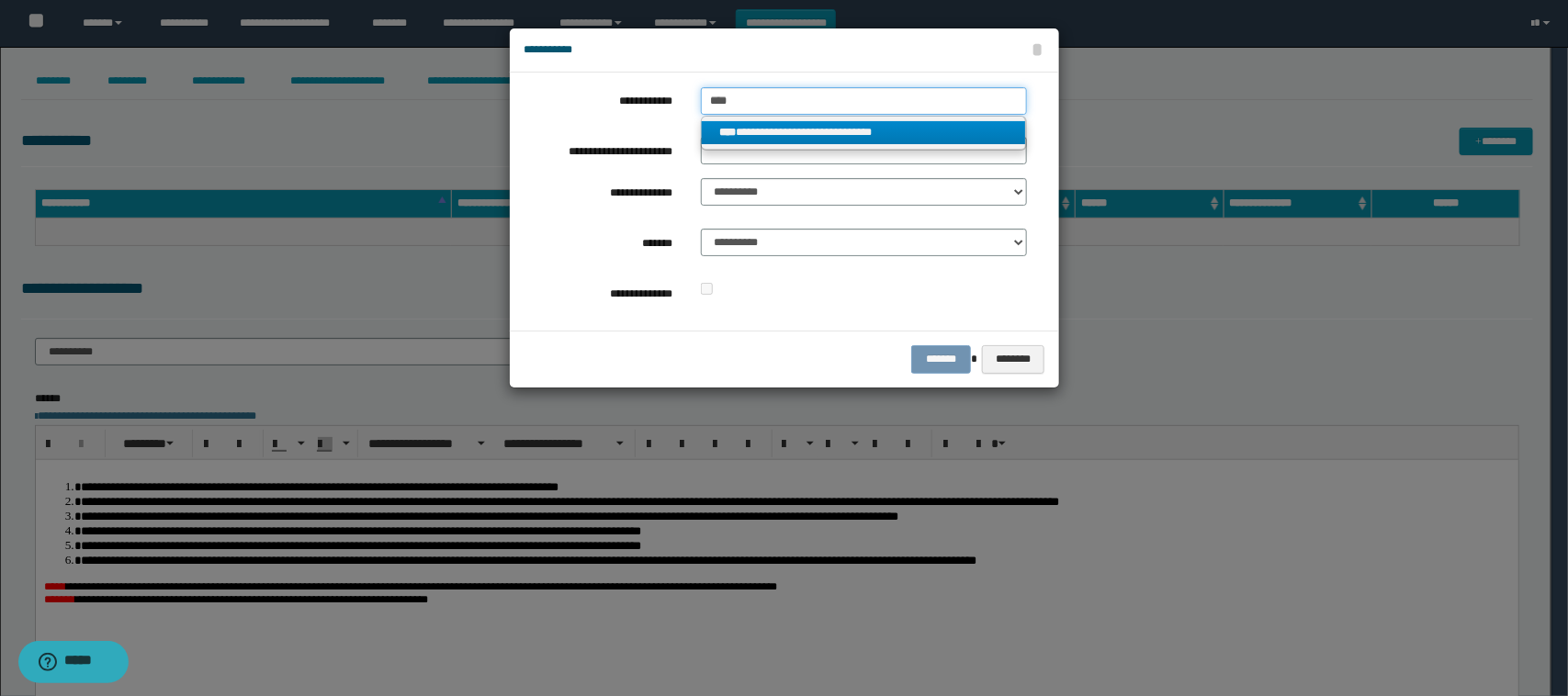 type on "****" 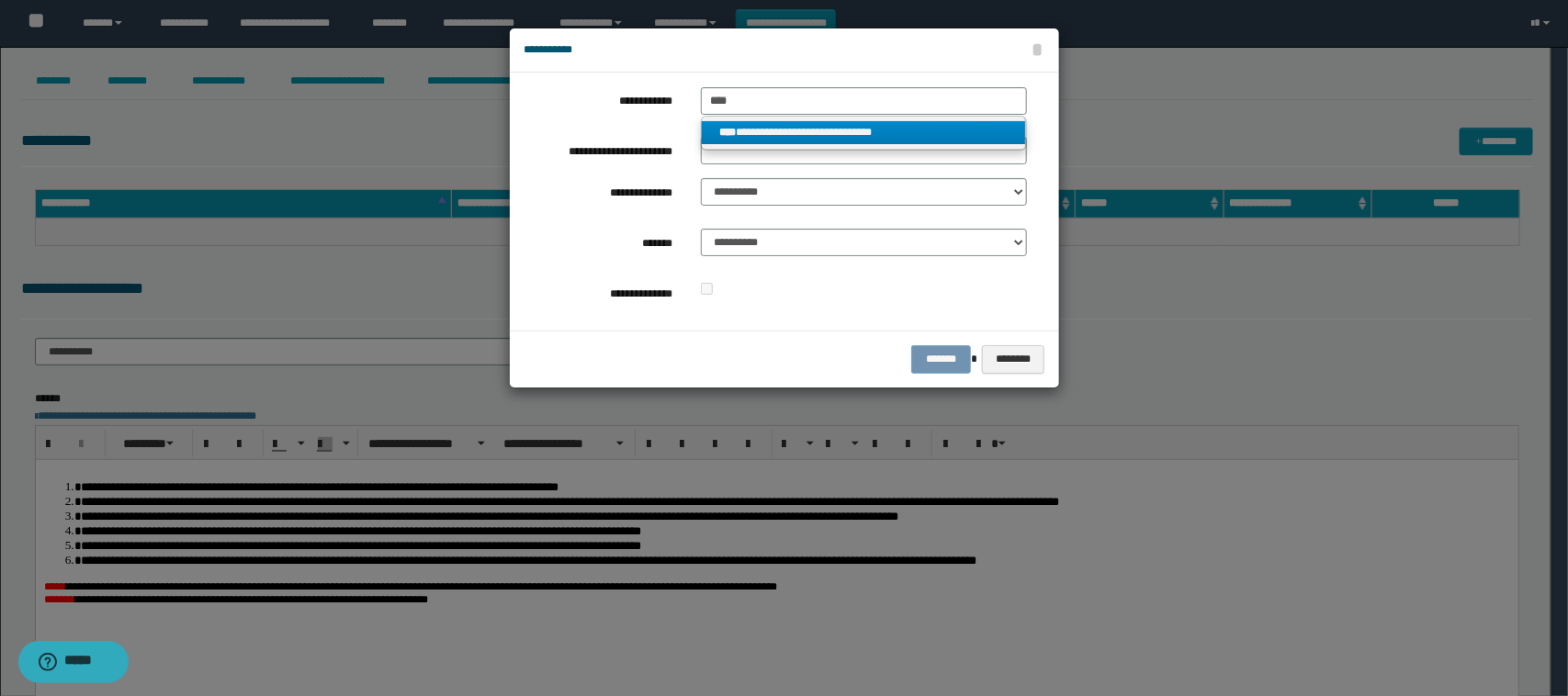 click on "**********" at bounding box center [864, 133] 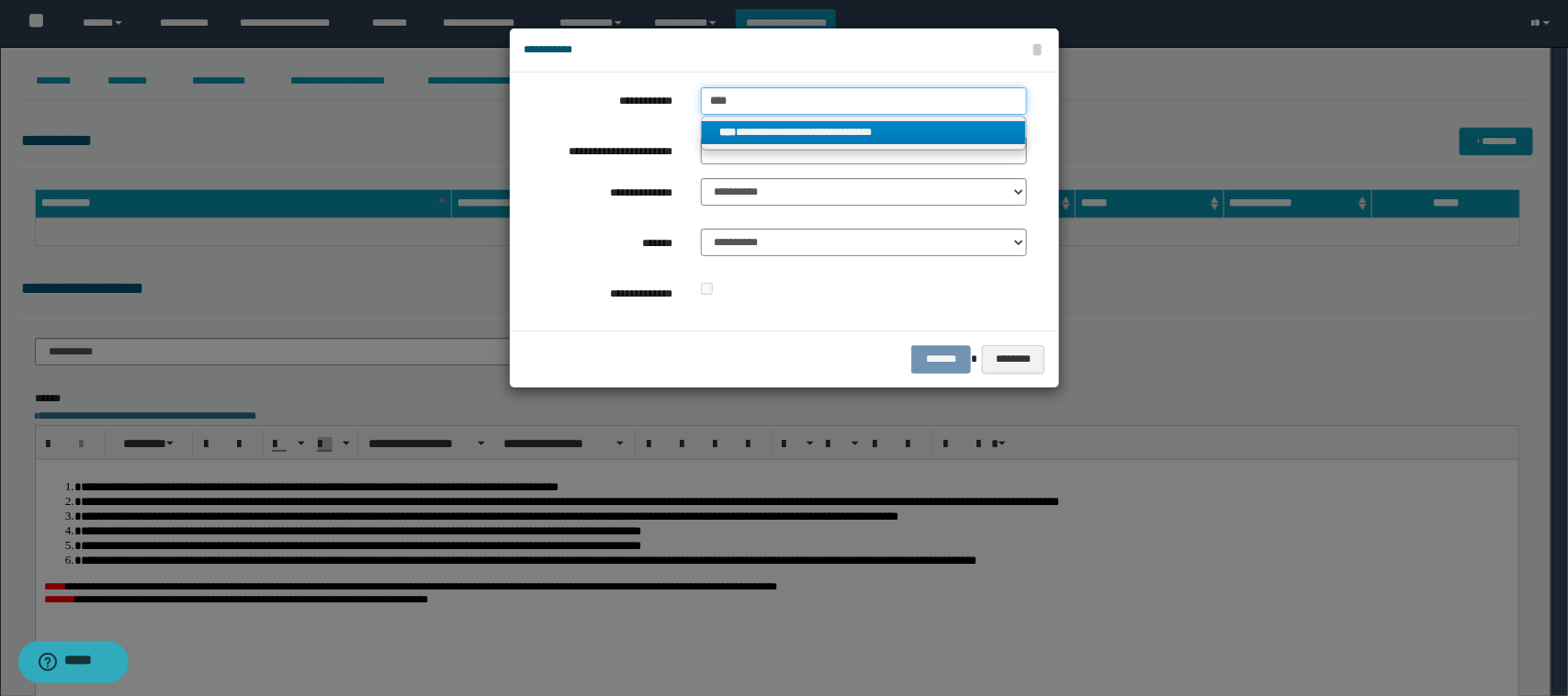 type 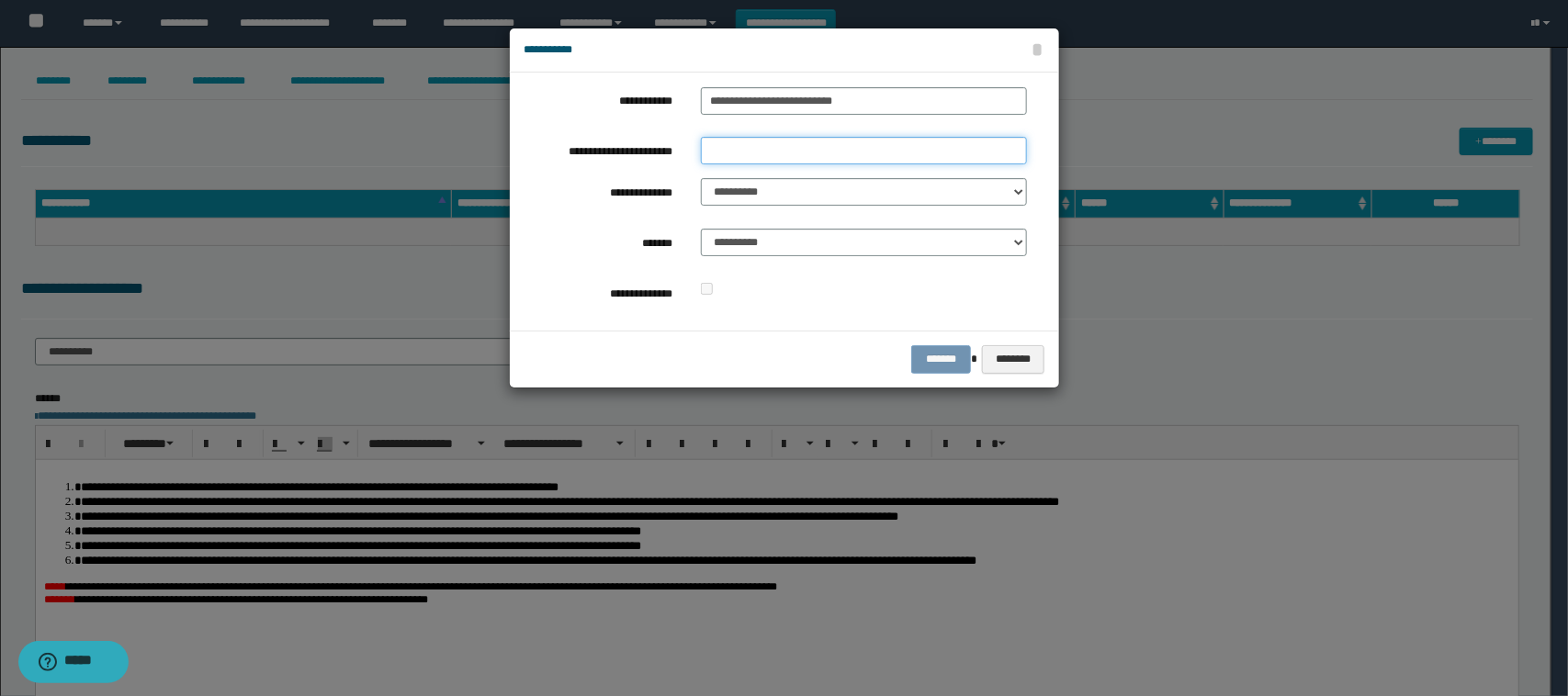 click on "**********" at bounding box center (864, 151) 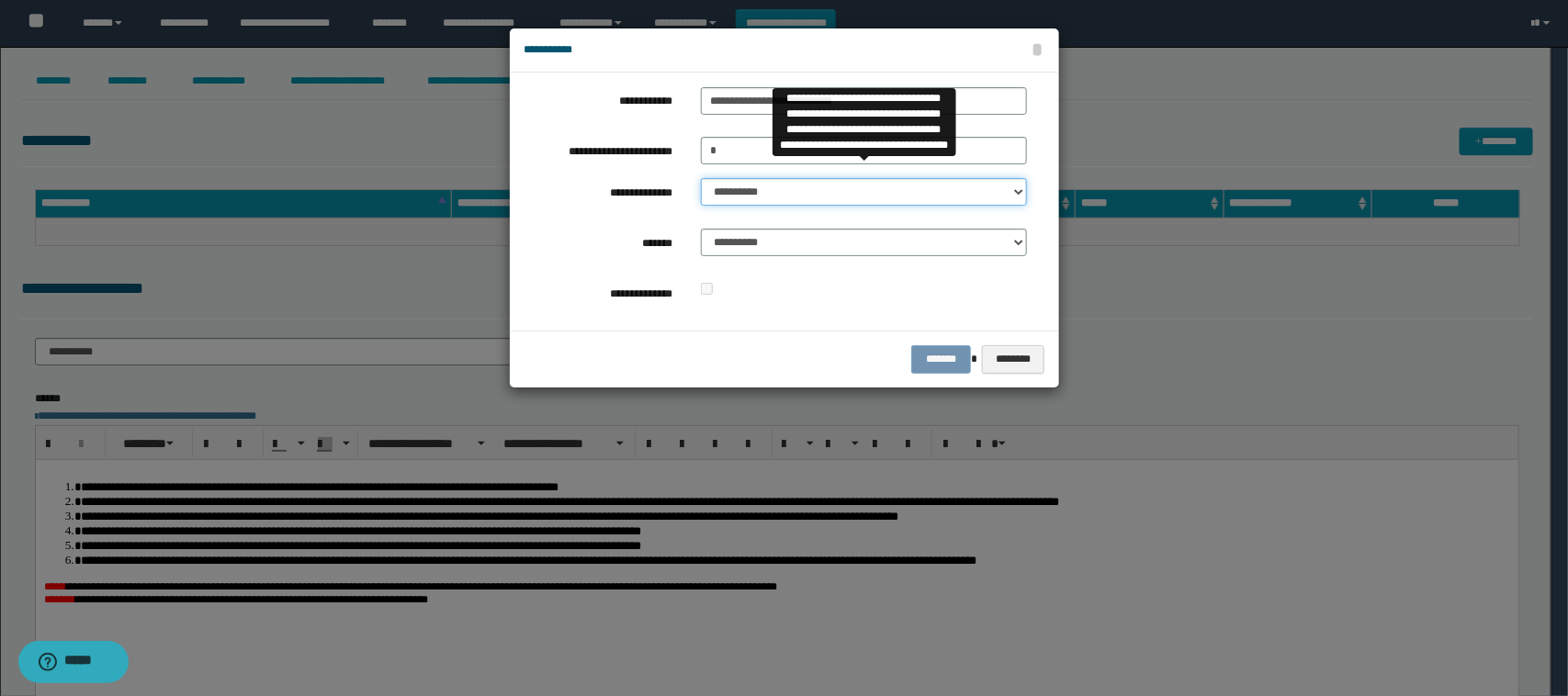 click on "**********" at bounding box center (864, 192) 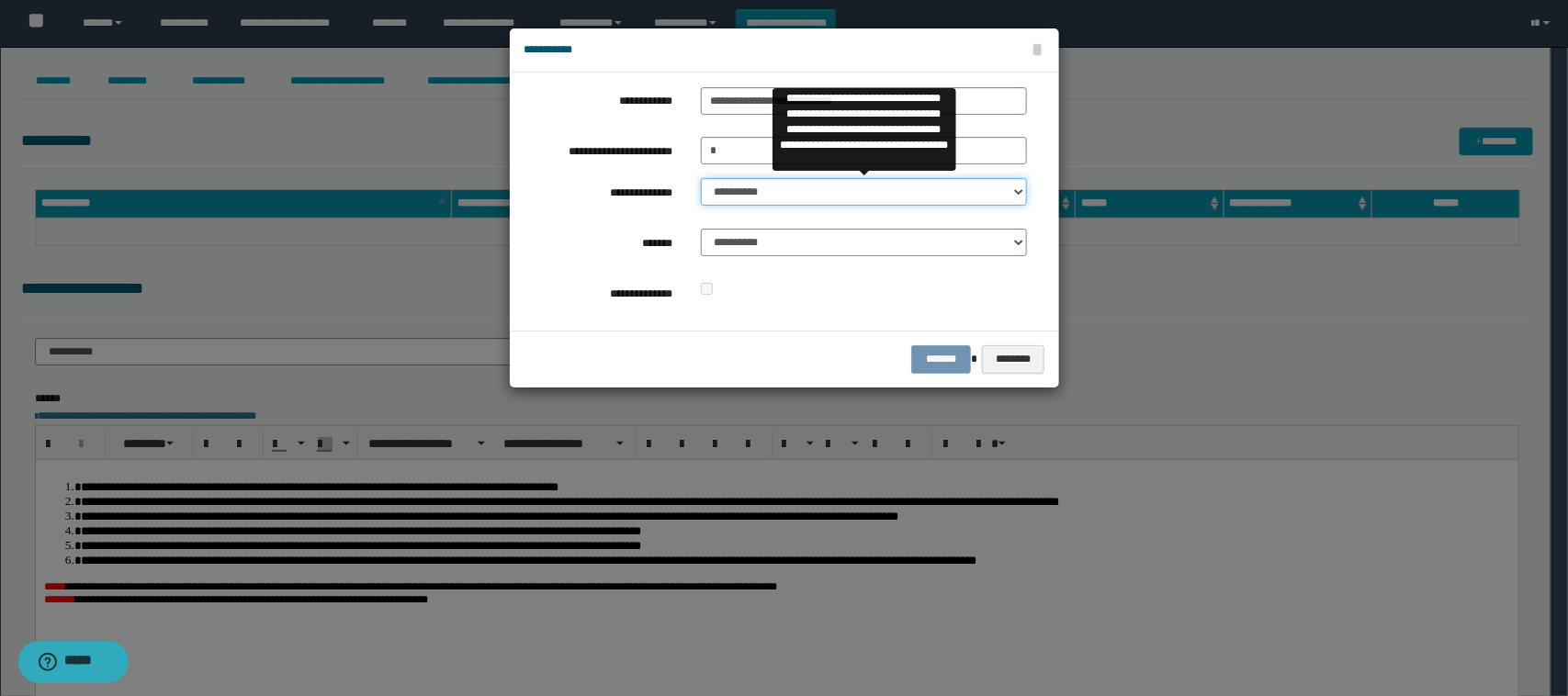 select on "**" 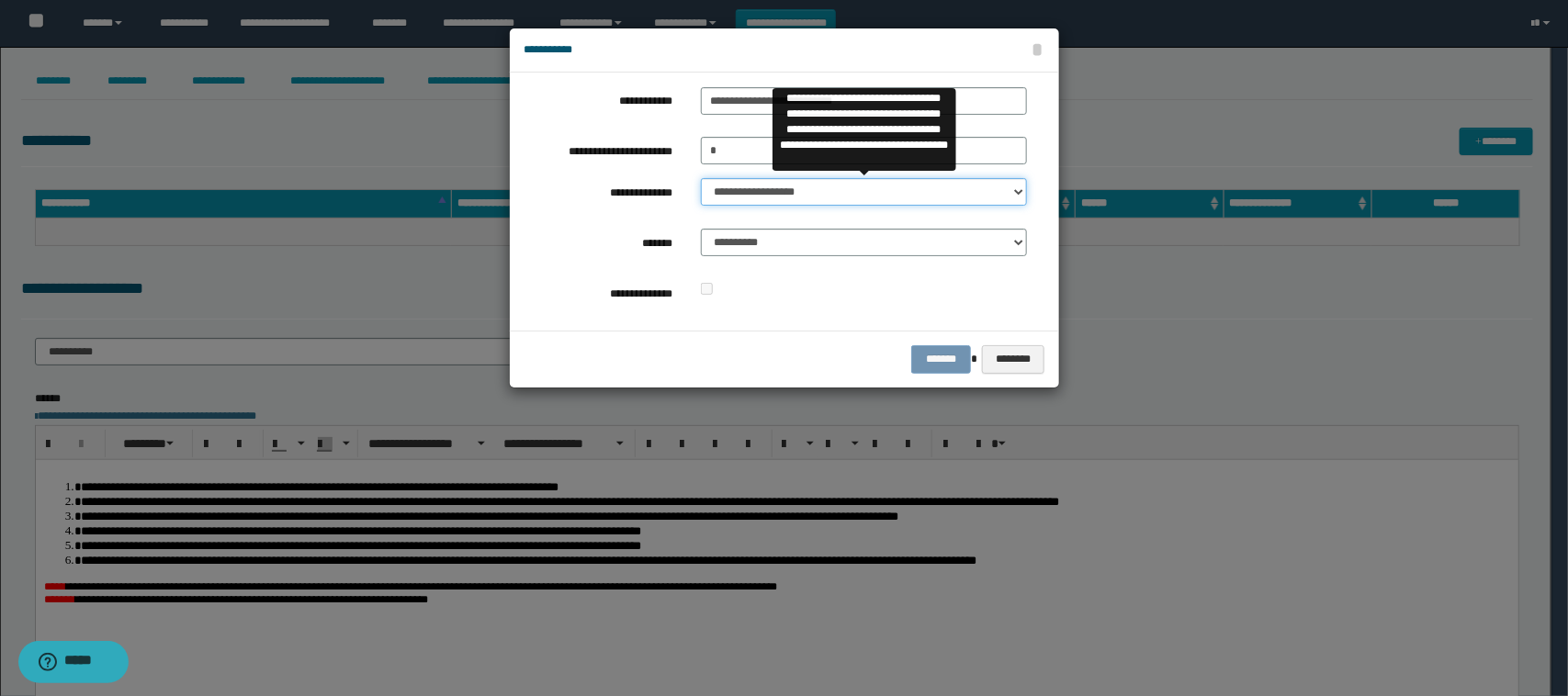 click on "**********" at bounding box center (864, 192) 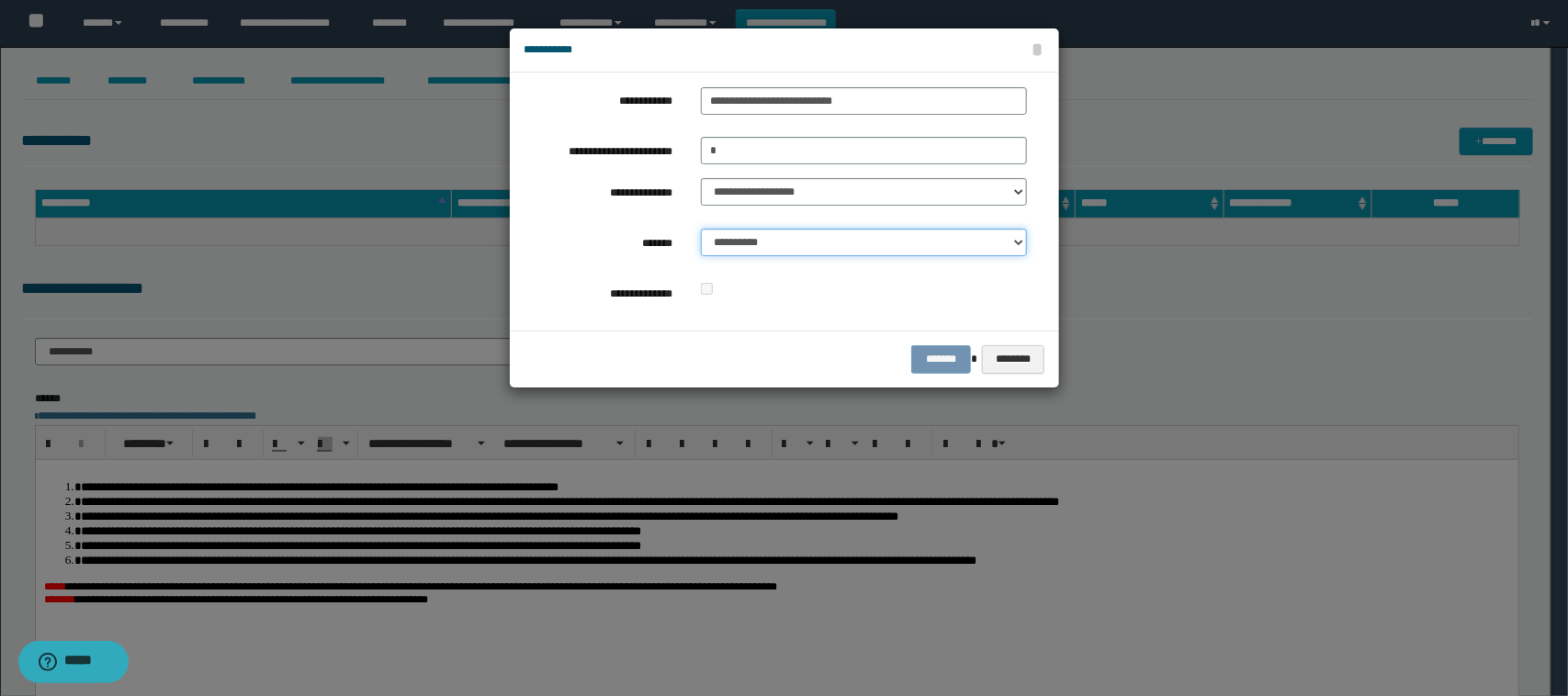 click on "**********" at bounding box center [864, 242] 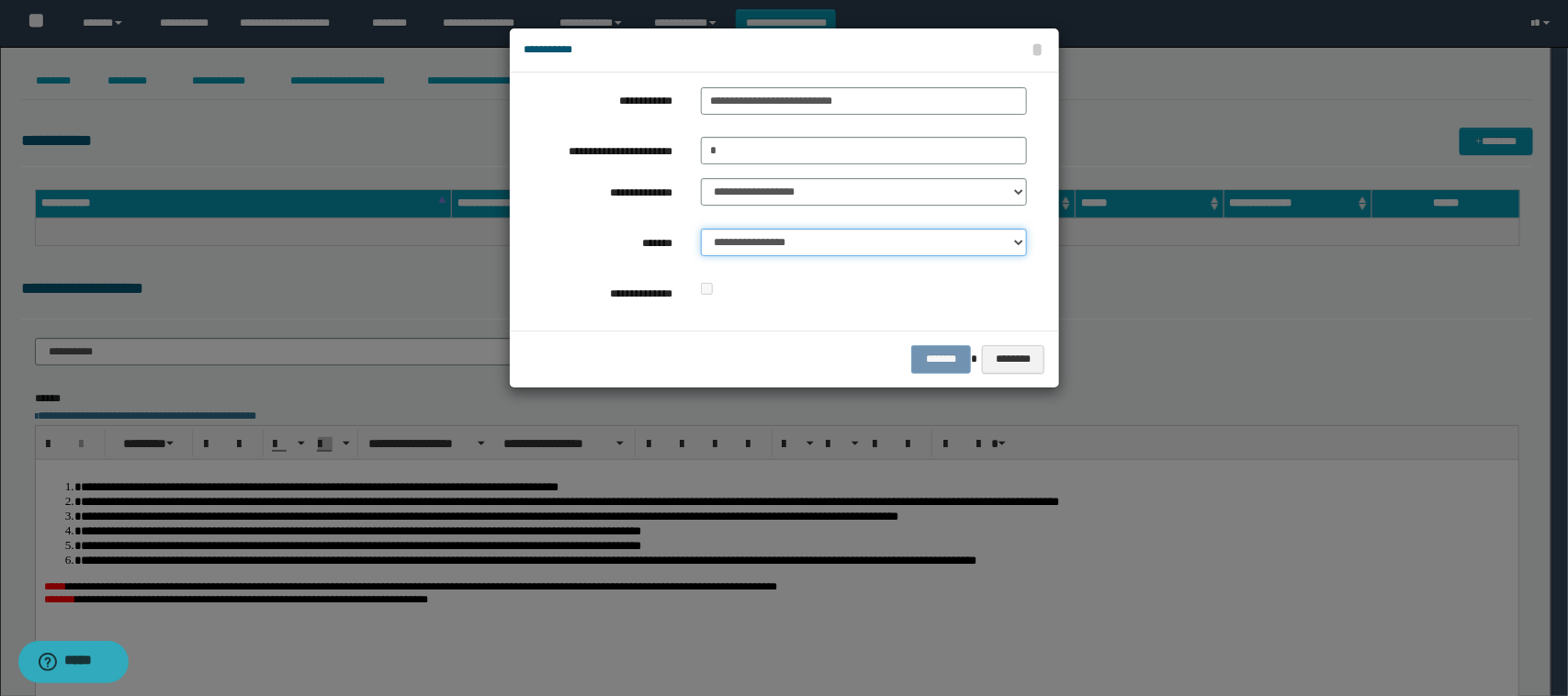 click on "**********" at bounding box center [864, 242] 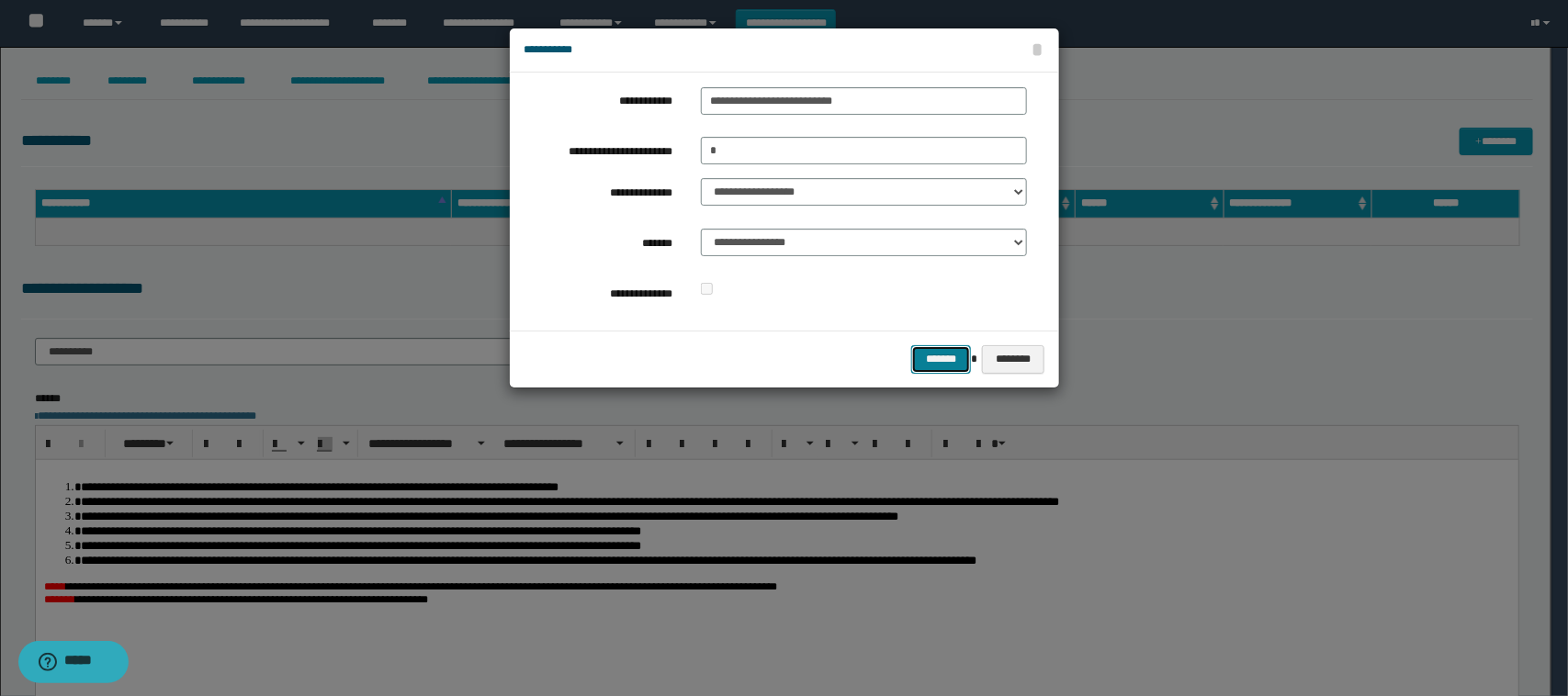 drag, startPoint x: 935, startPoint y: 363, endPoint x: 923, endPoint y: 351, distance: 16.970563 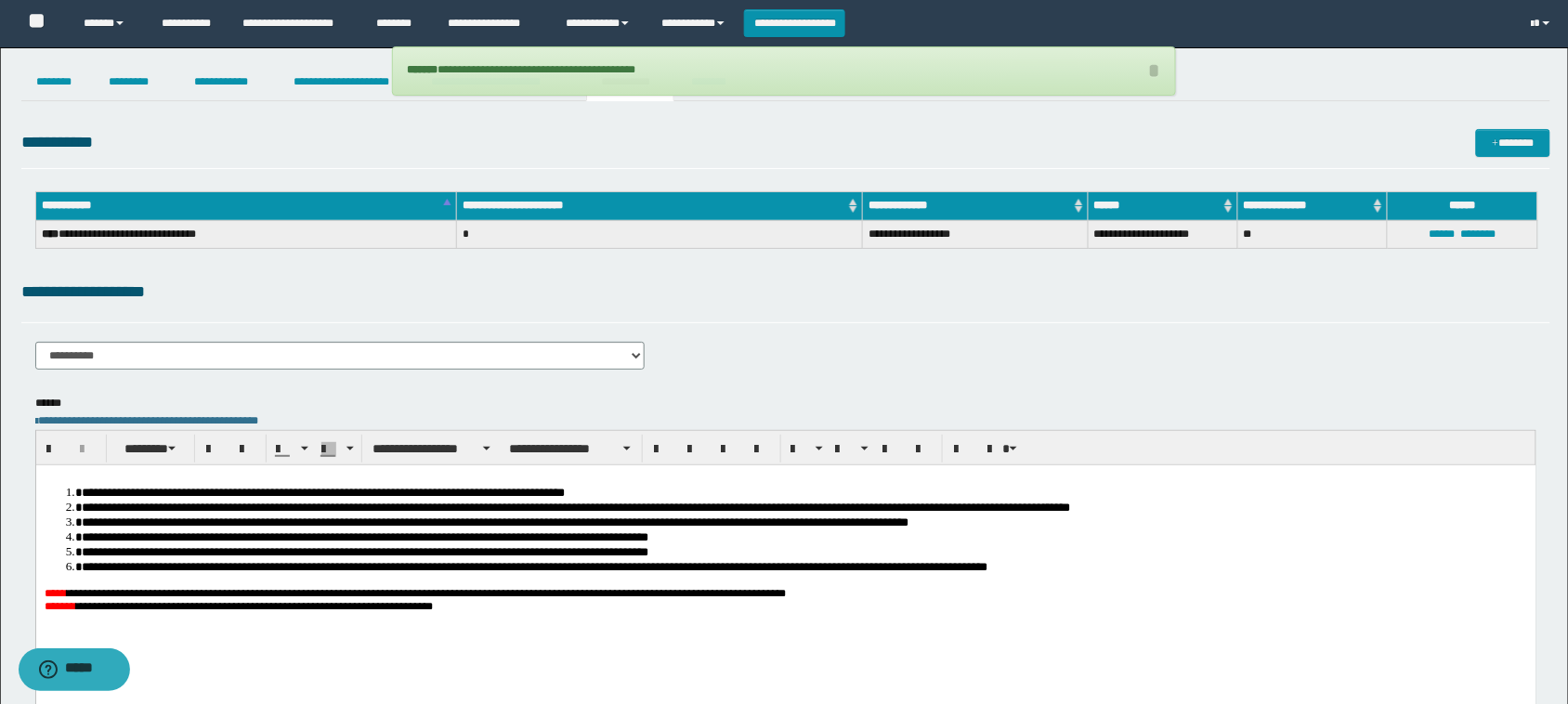 click on "**********" at bounding box center [340, 362] 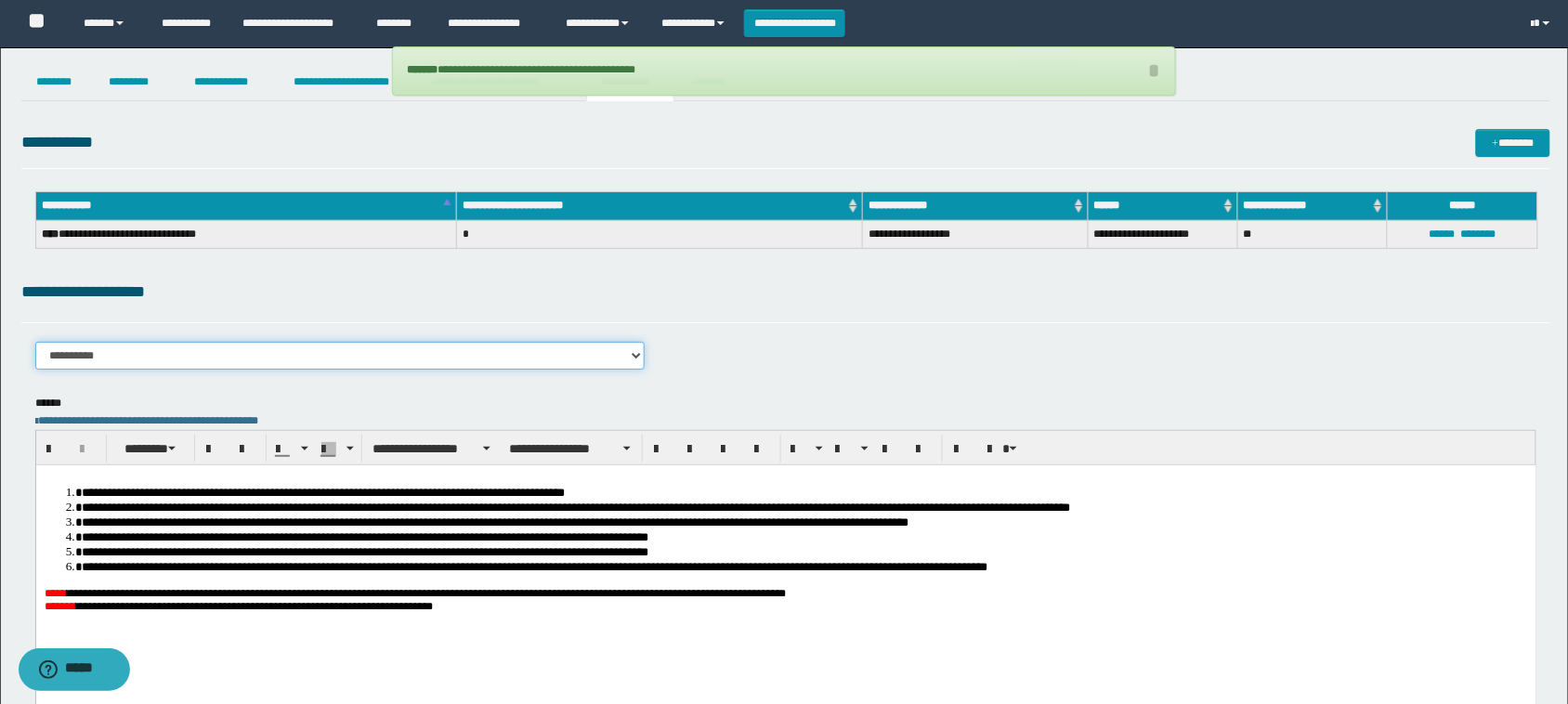 click on "**********" at bounding box center (340, 356) 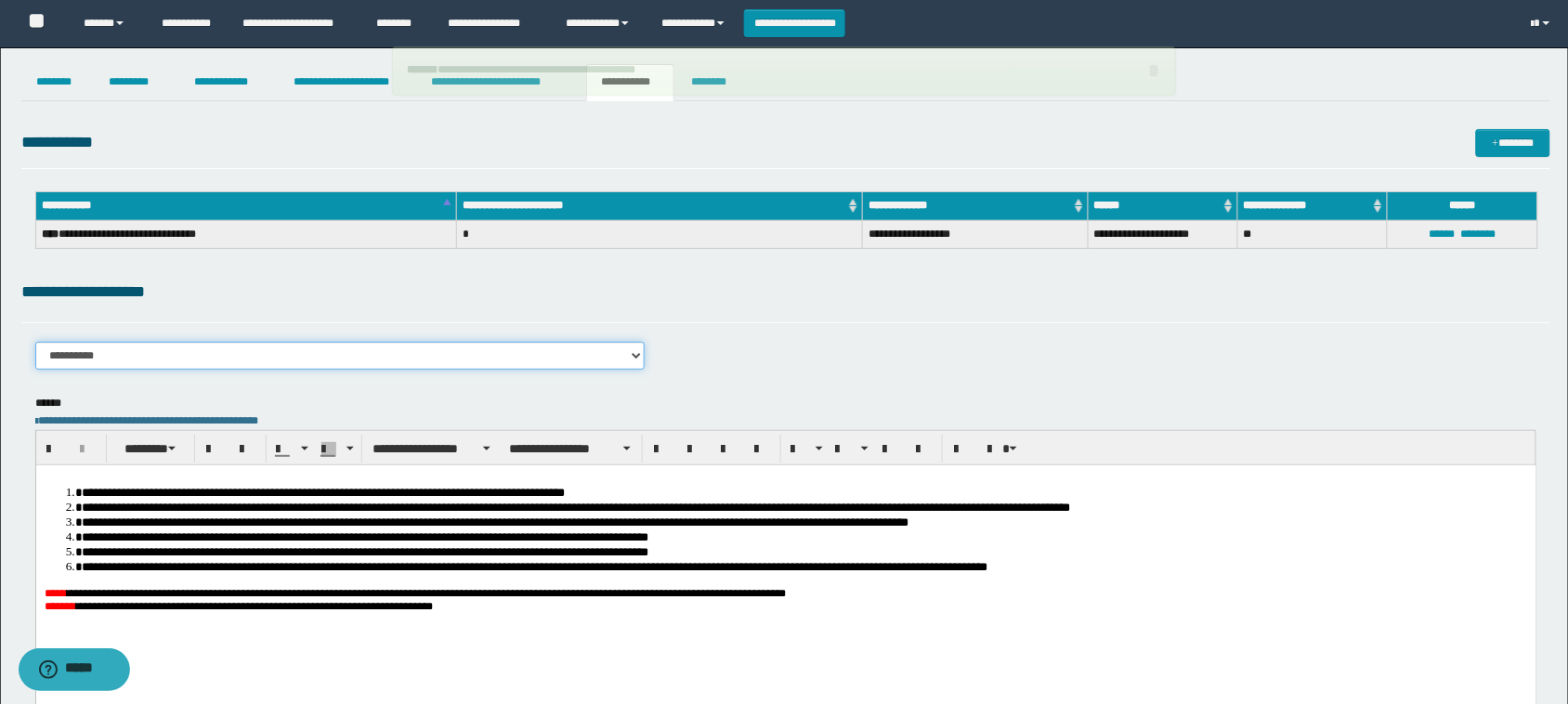 select on "****" 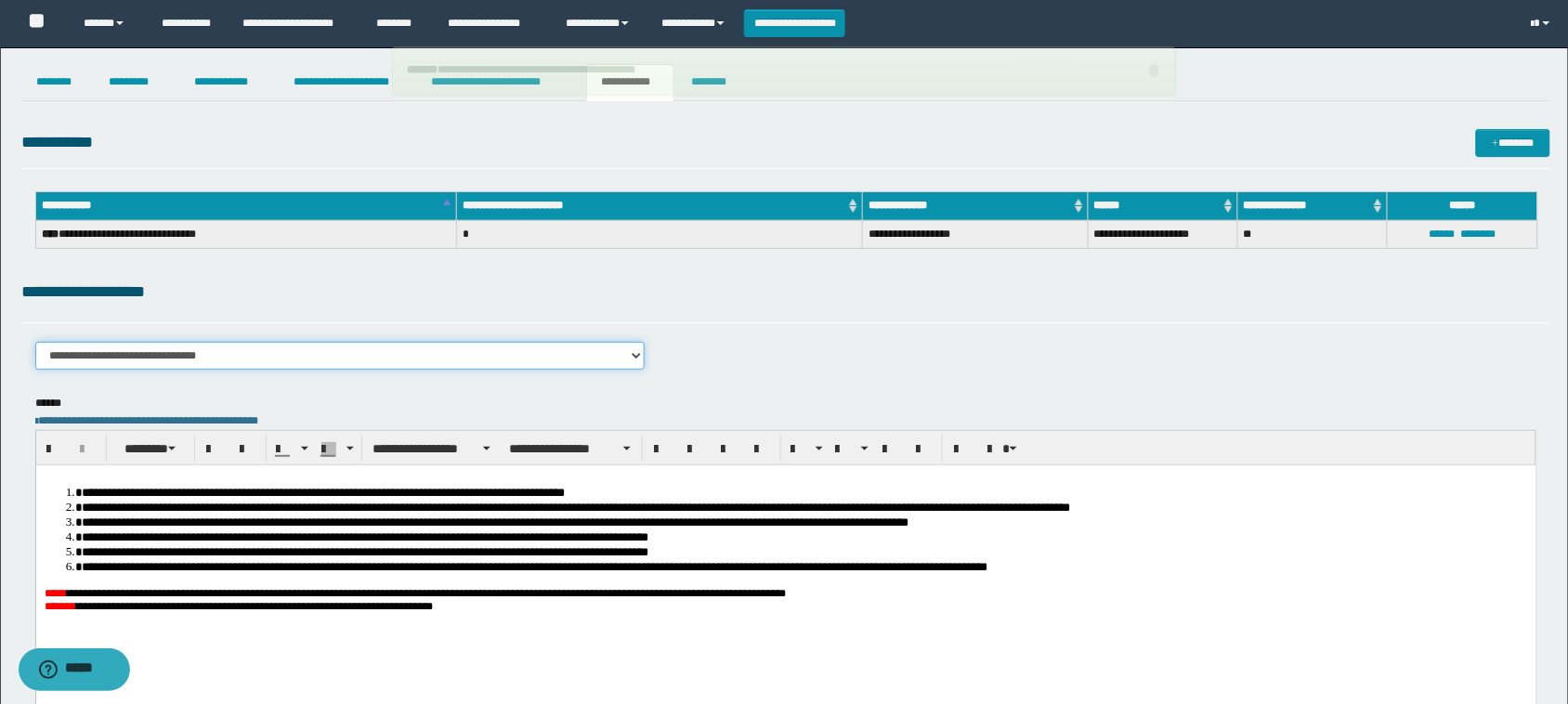 click on "**********" at bounding box center (340, 356) 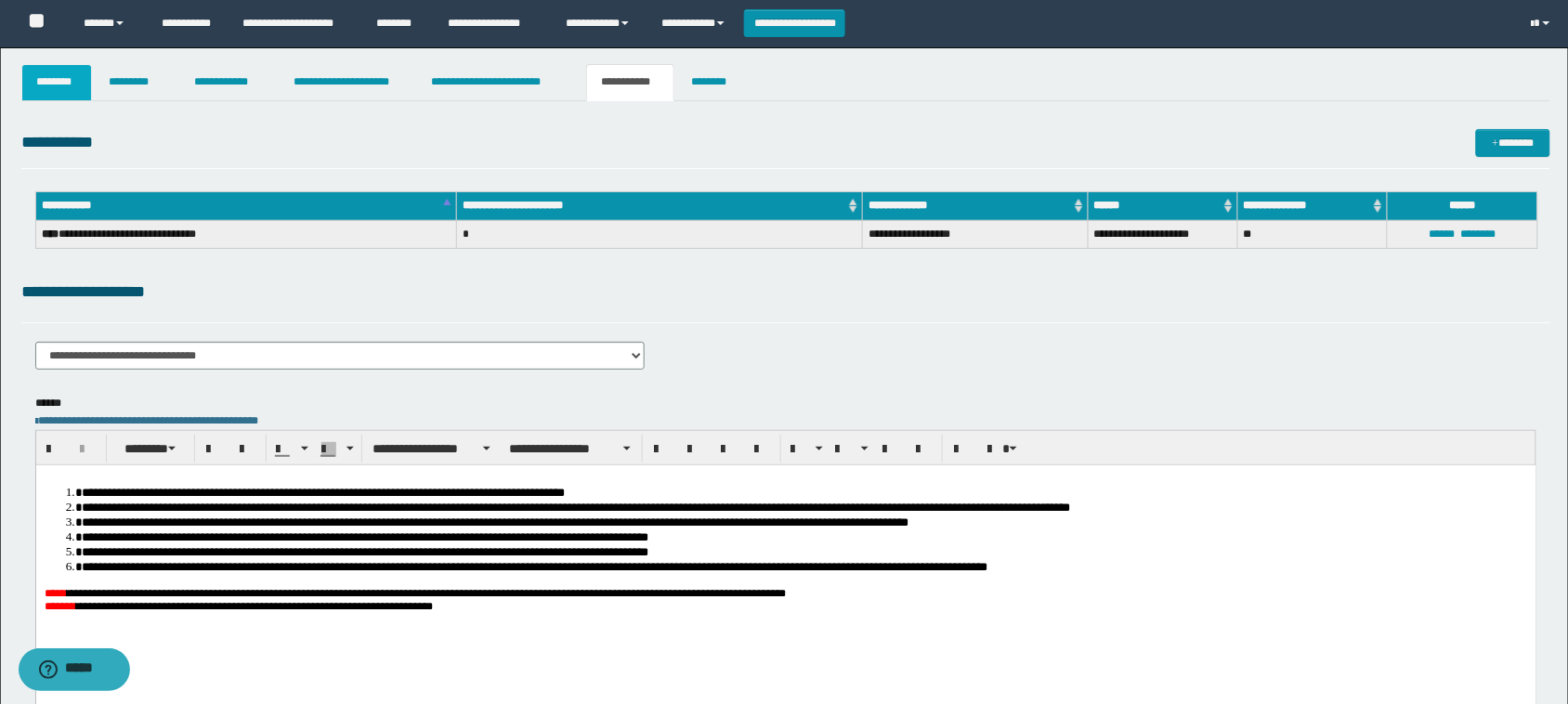 click on "********" at bounding box center (57, 83) 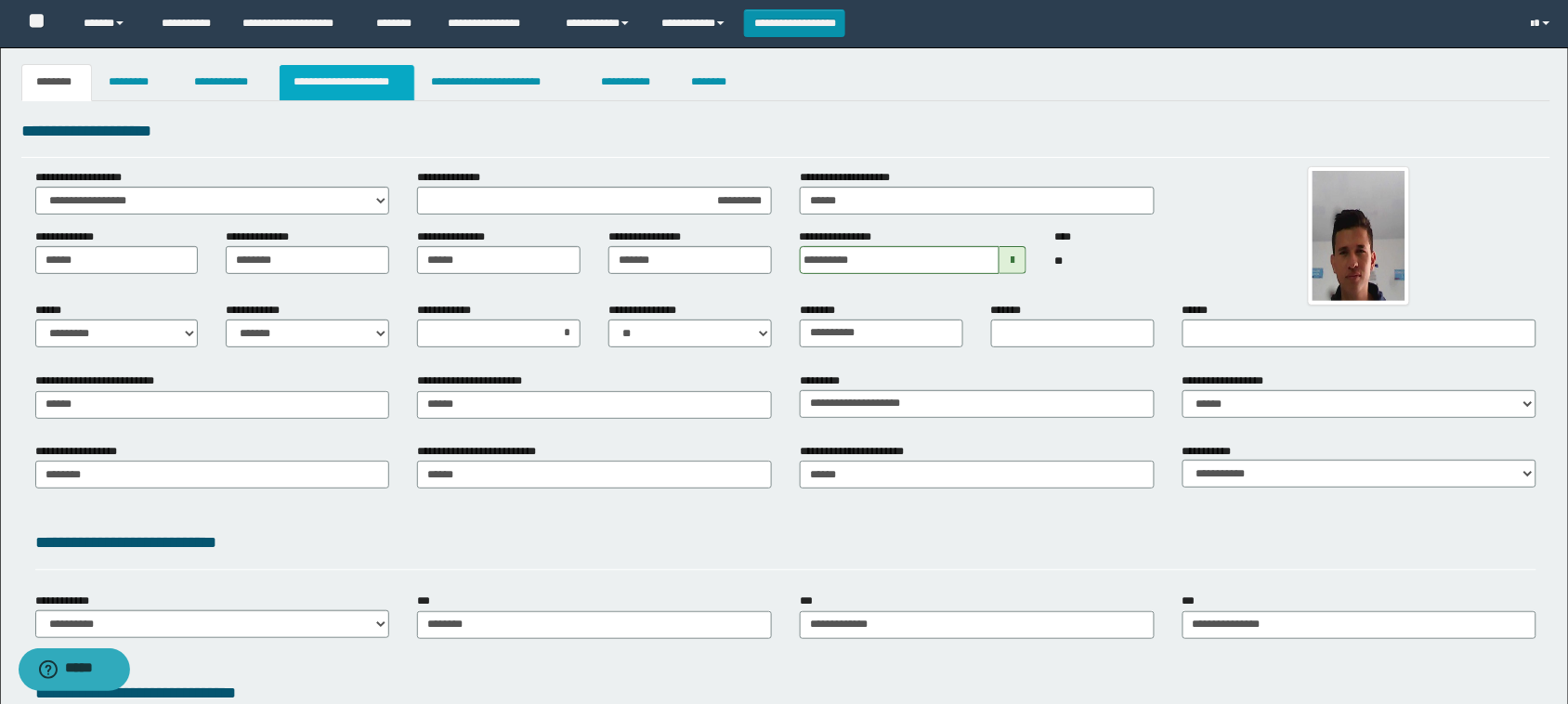 click on "**********" at bounding box center [346, 83] 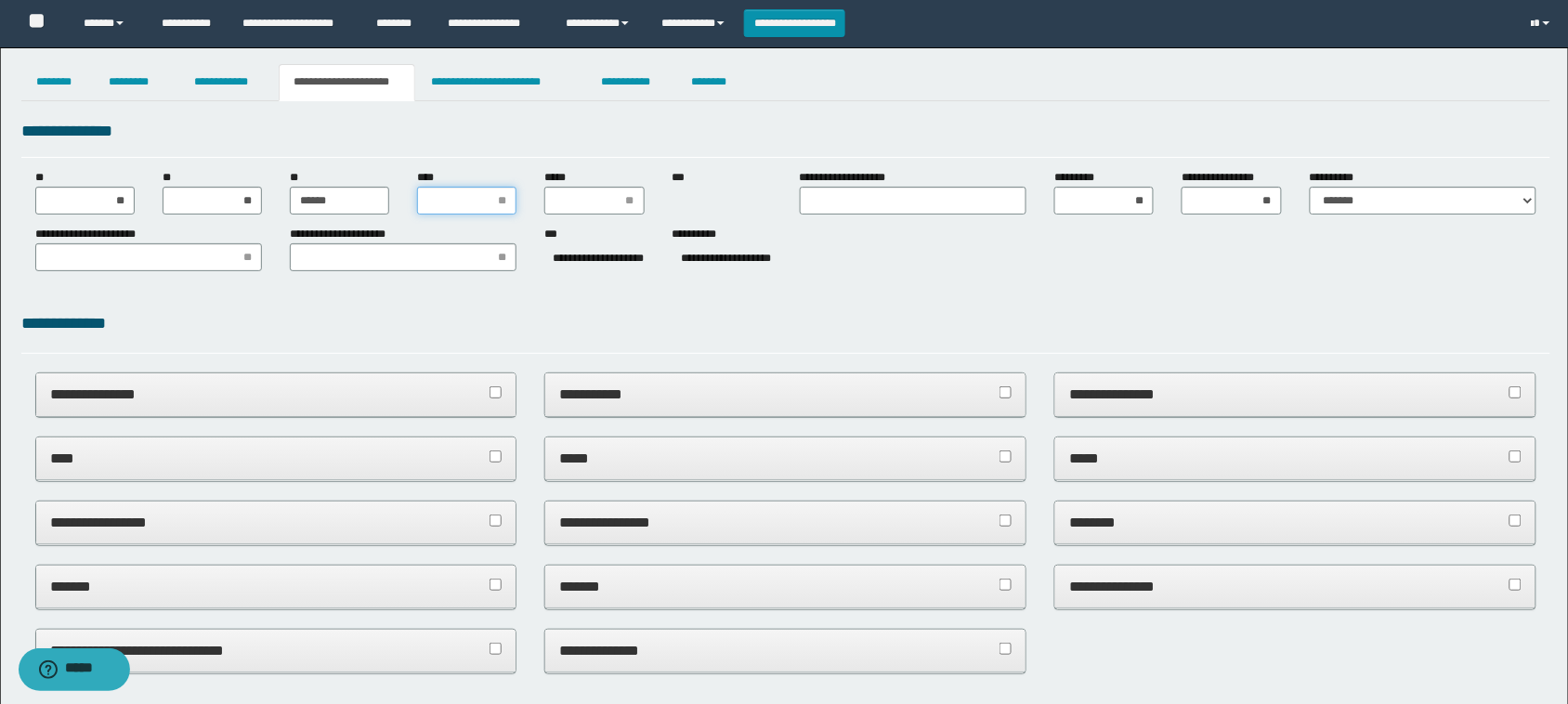 drag, startPoint x: 465, startPoint y: 193, endPoint x: 476, endPoint y: 189, distance: 11.7047 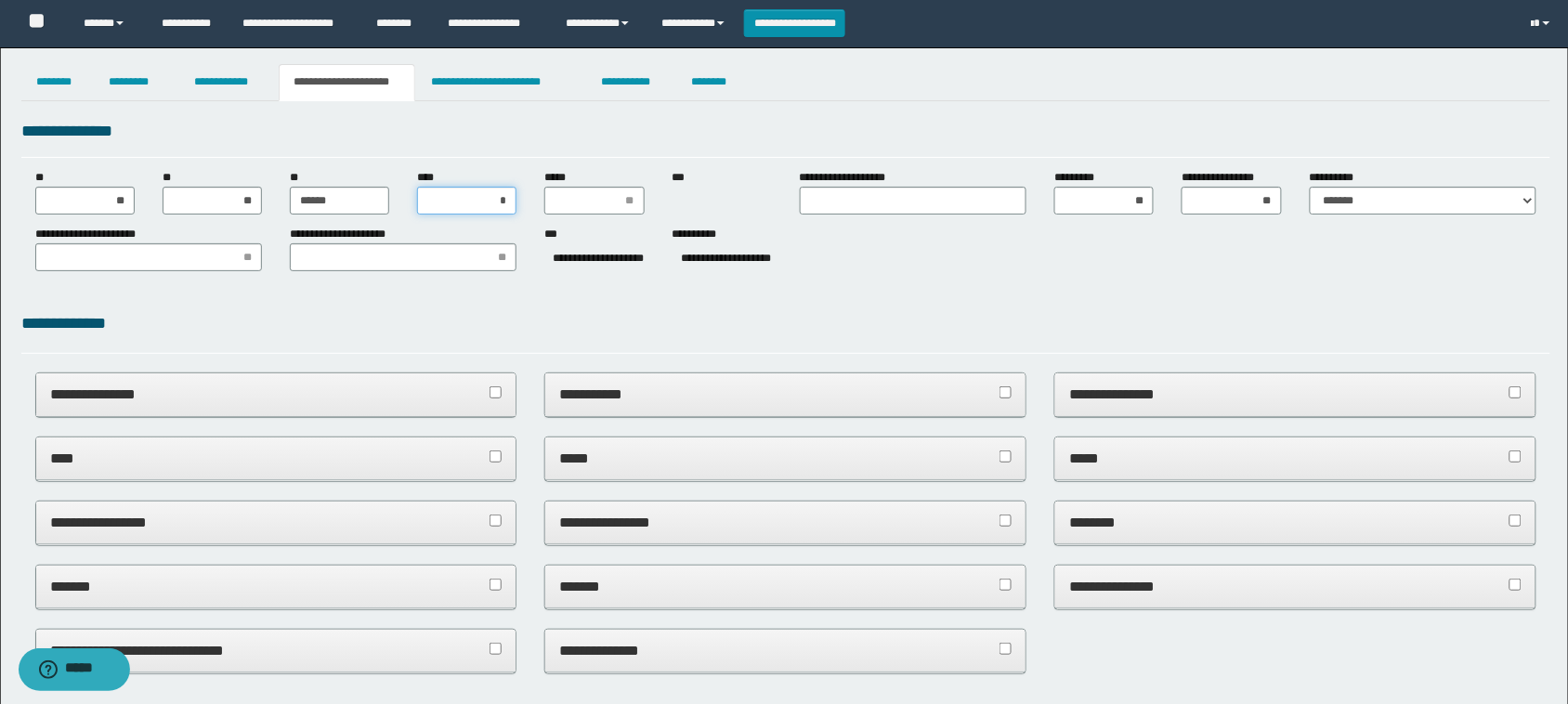 type on "**" 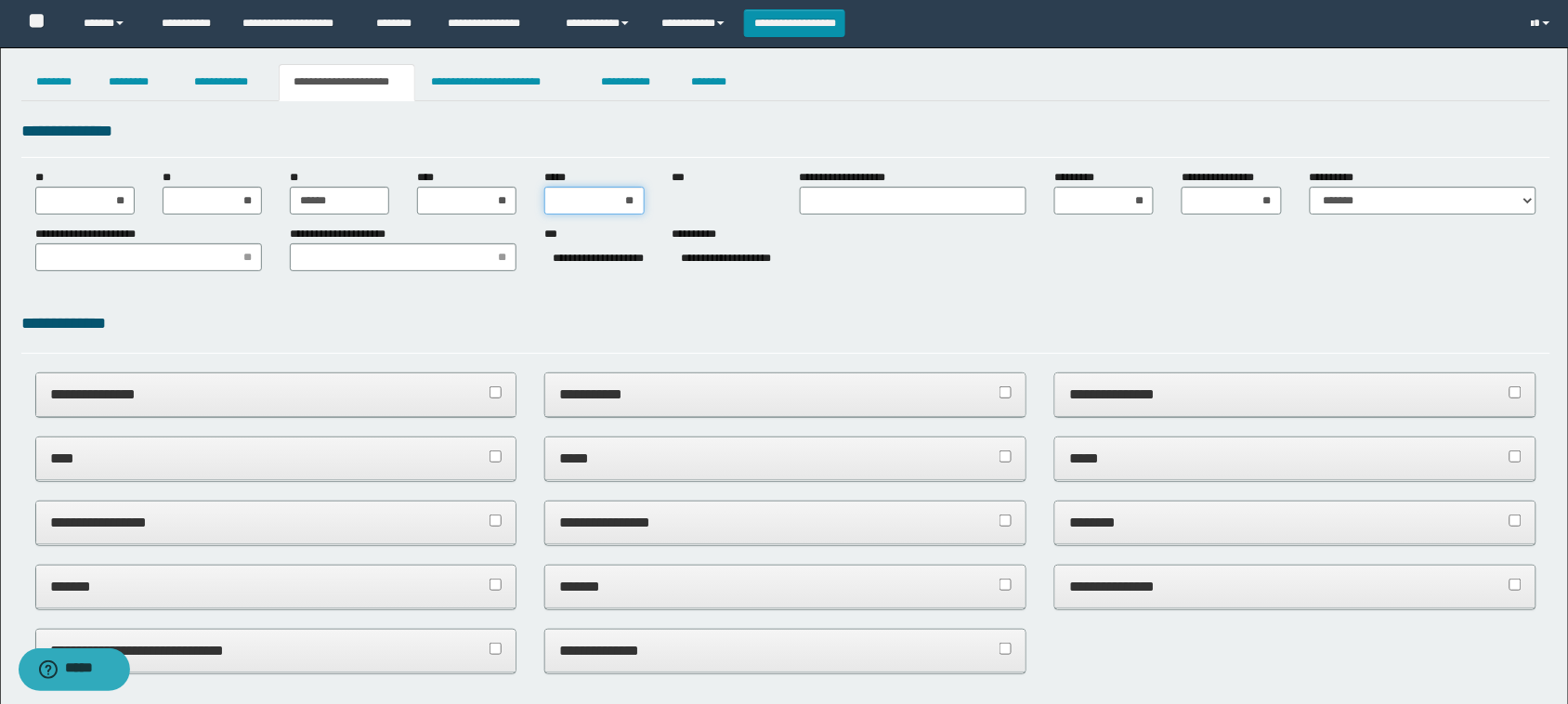 type on "***" 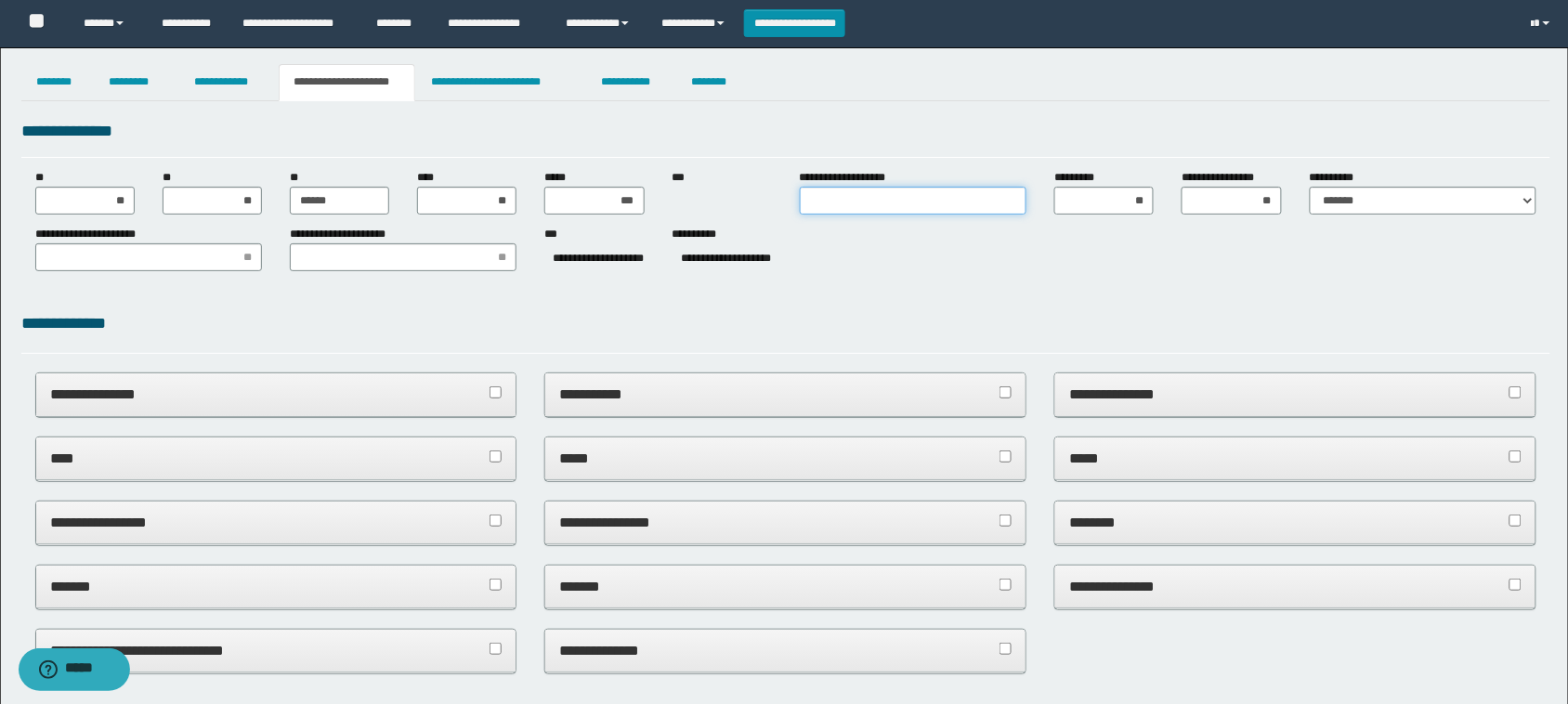 click on "**********" at bounding box center [913, 201] 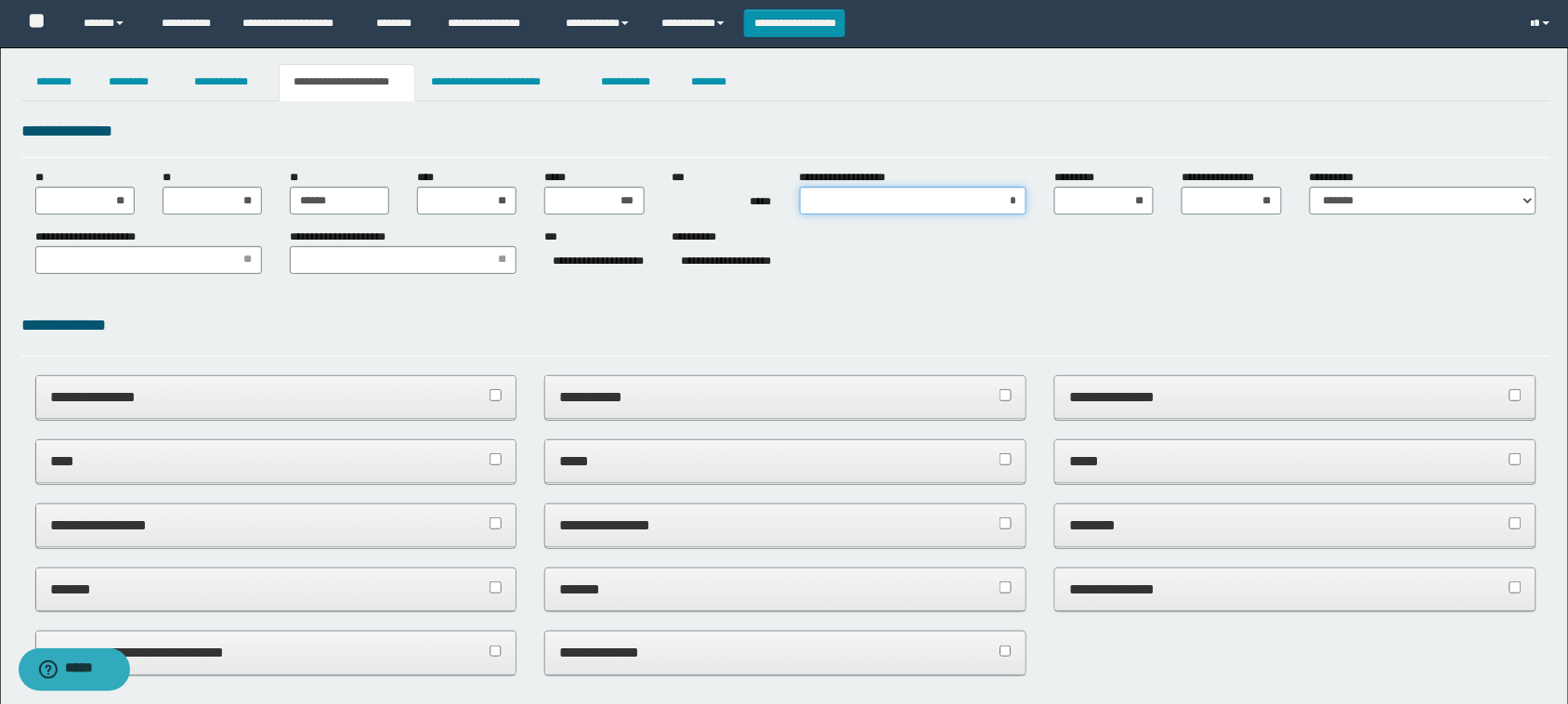 type on "**" 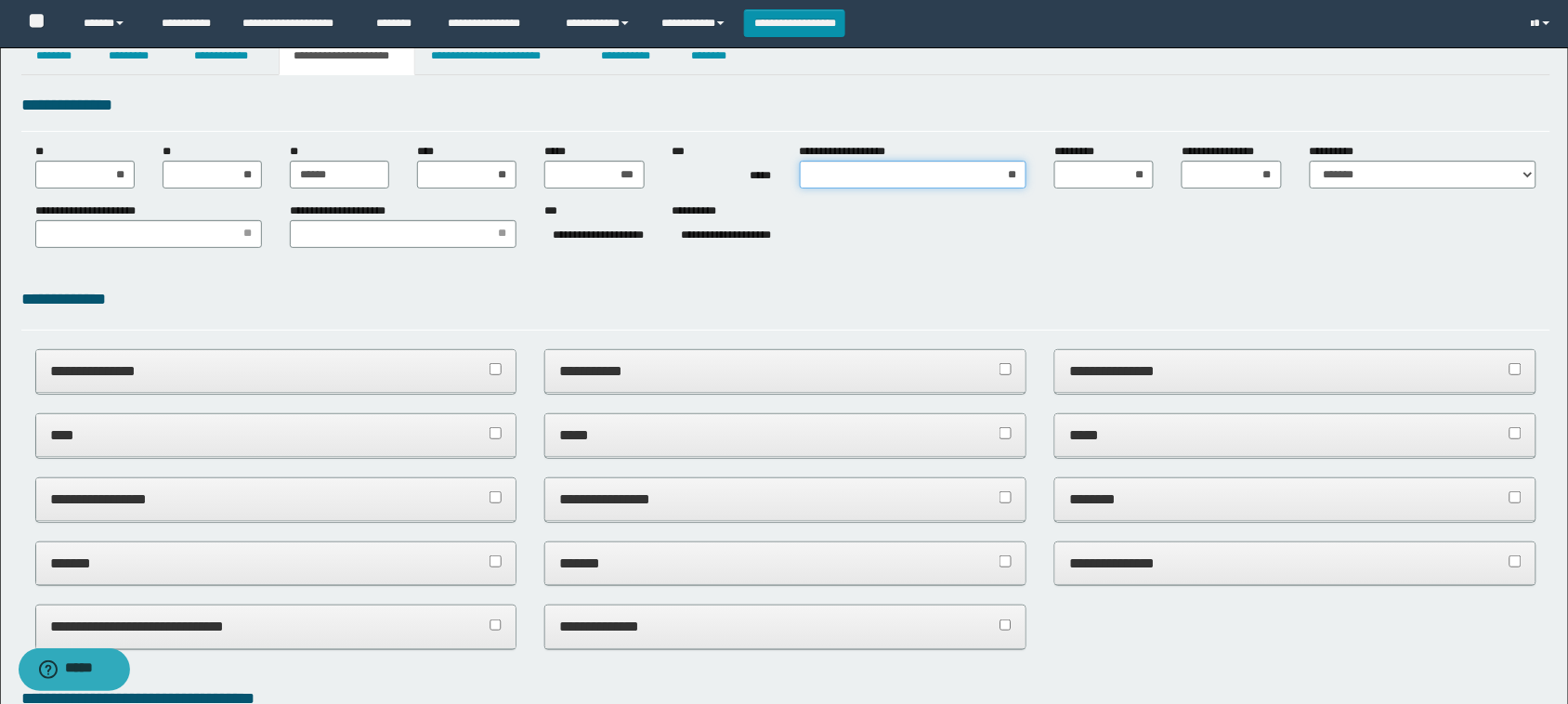 scroll, scrollTop: 0, scrollLeft: 0, axis: both 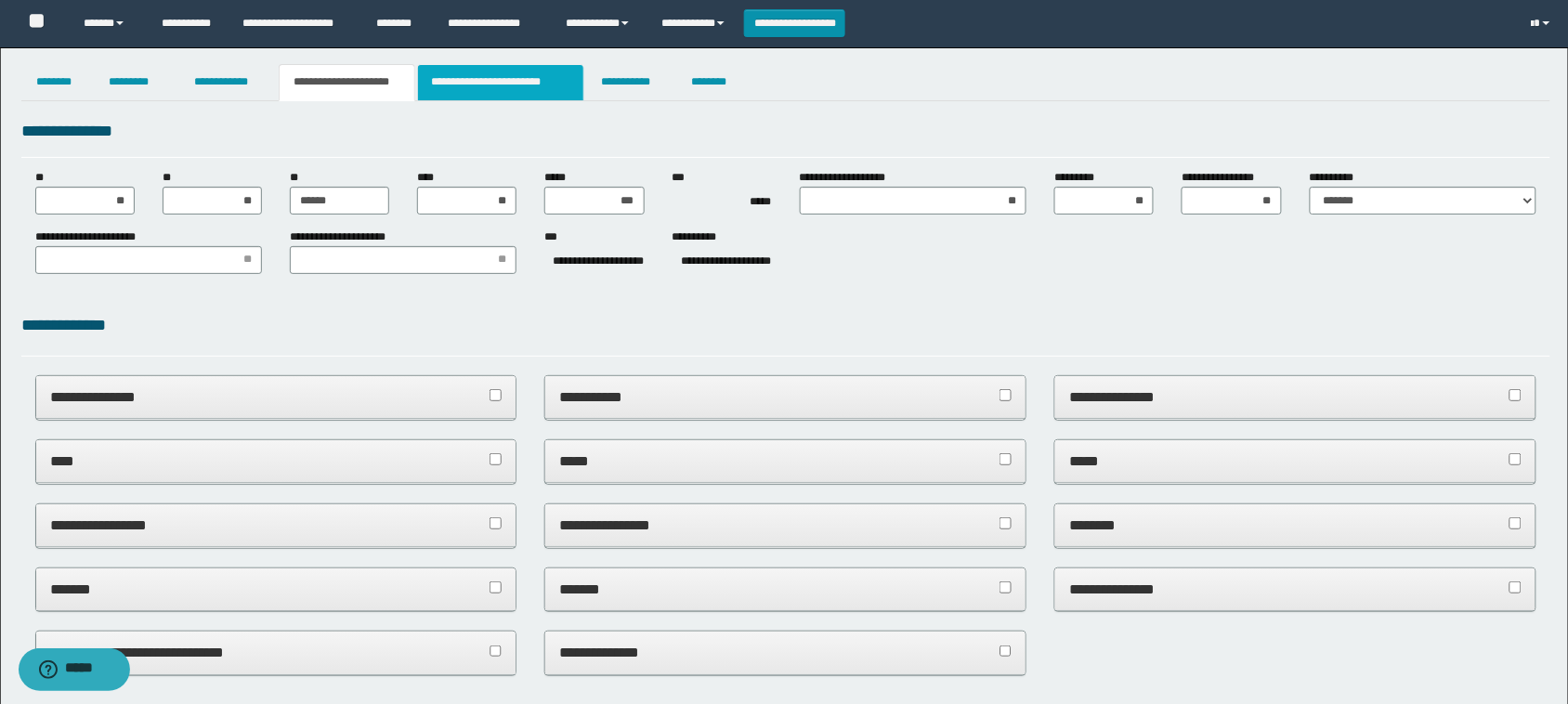 click on "**********" at bounding box center (501, 83) 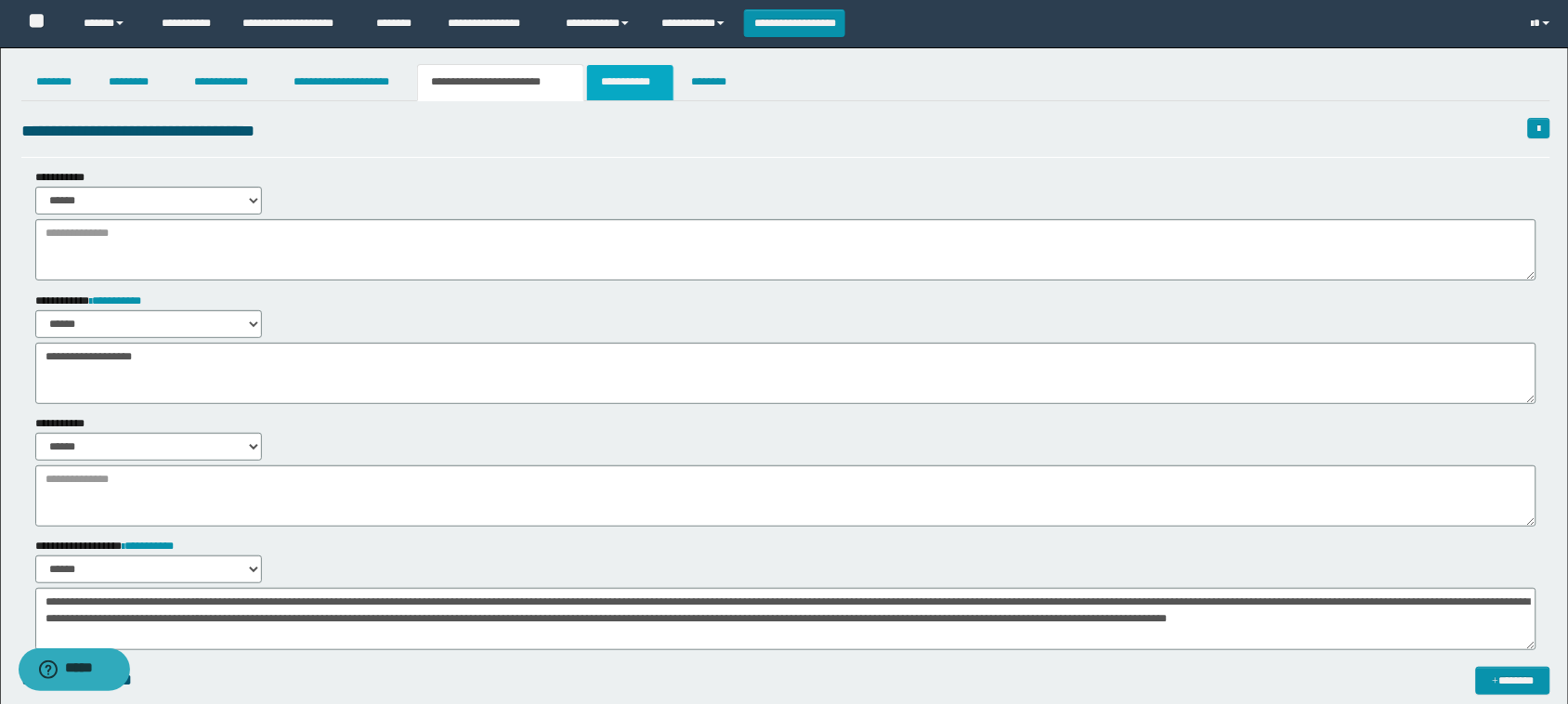 click on "**********" at bounding box center [630, 83] 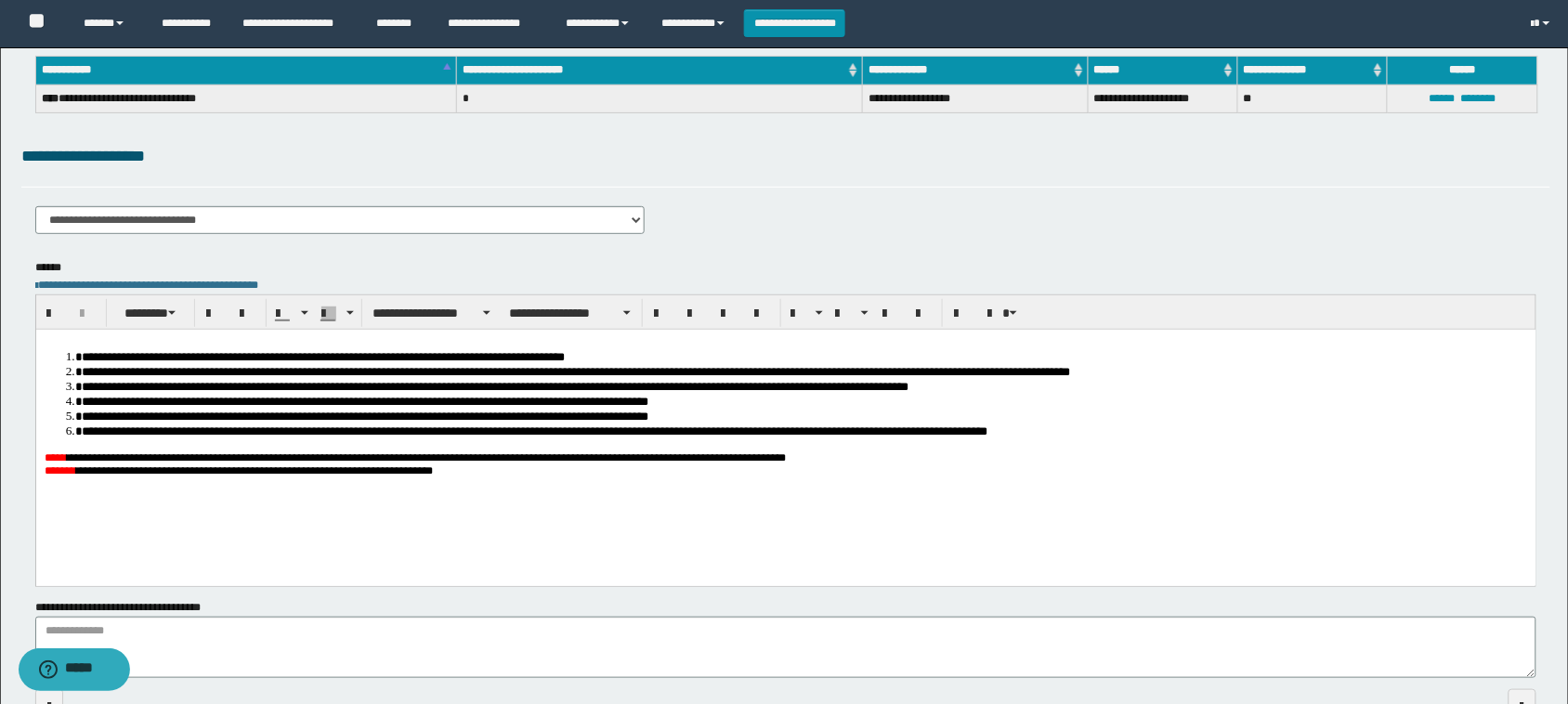 scroll, scrollTop: 0, scrollLeft: 0, axis: both 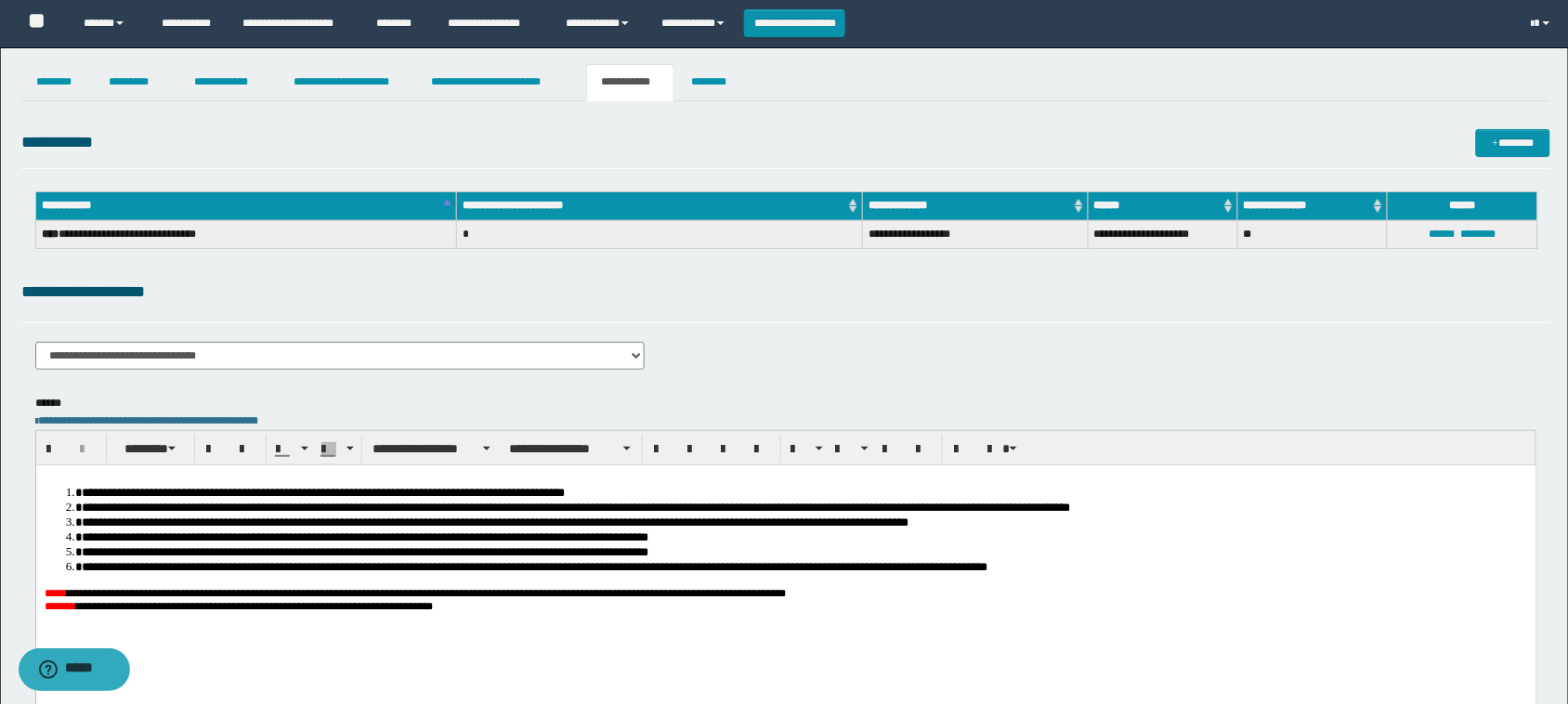 drag, startPoint x: 1105, startPoint y: 603, endPoint x: 1131, endPoint y: 639, distance: 44.407207 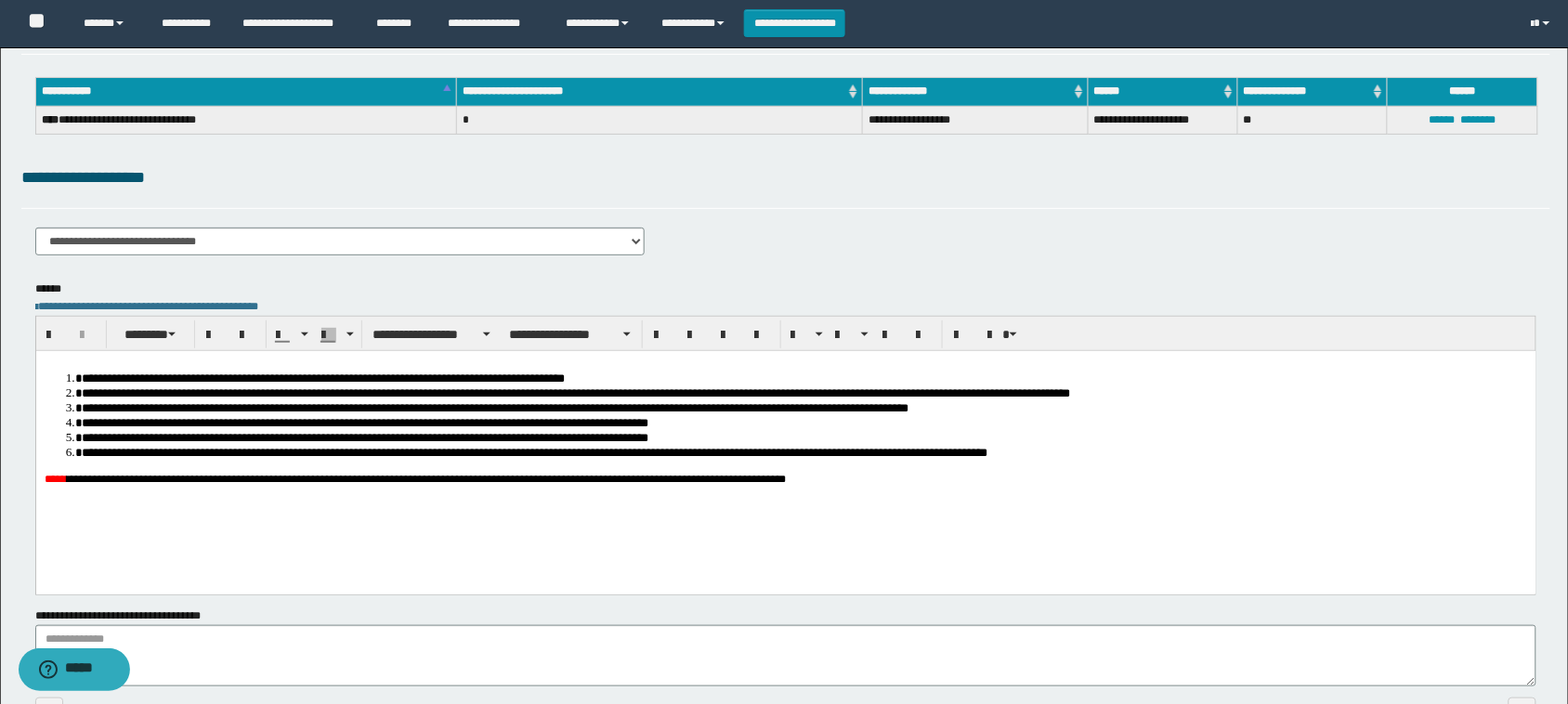 scroll, scrollTop: 116, scrollLeft: 0, axis: vertical 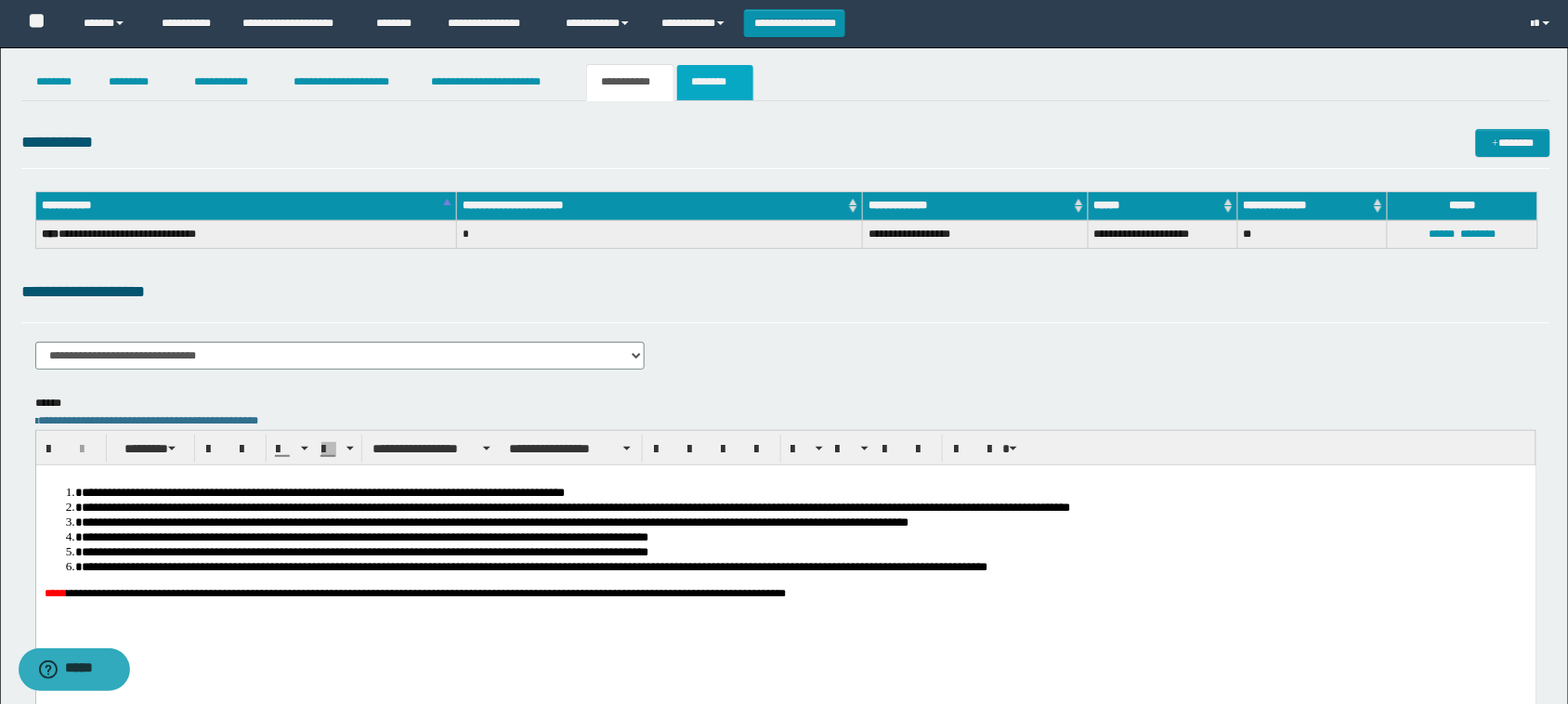 click on "********" at bounding box center (714, 83) 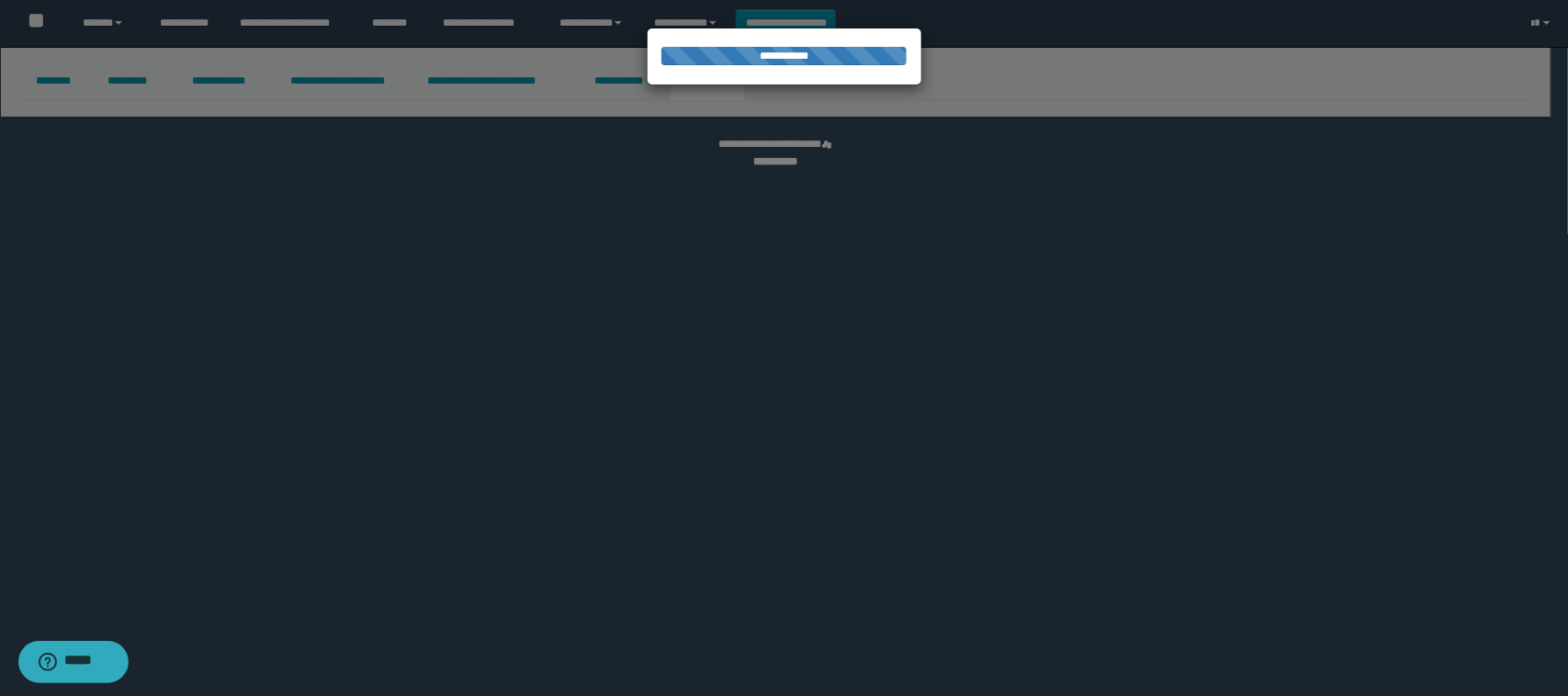 select 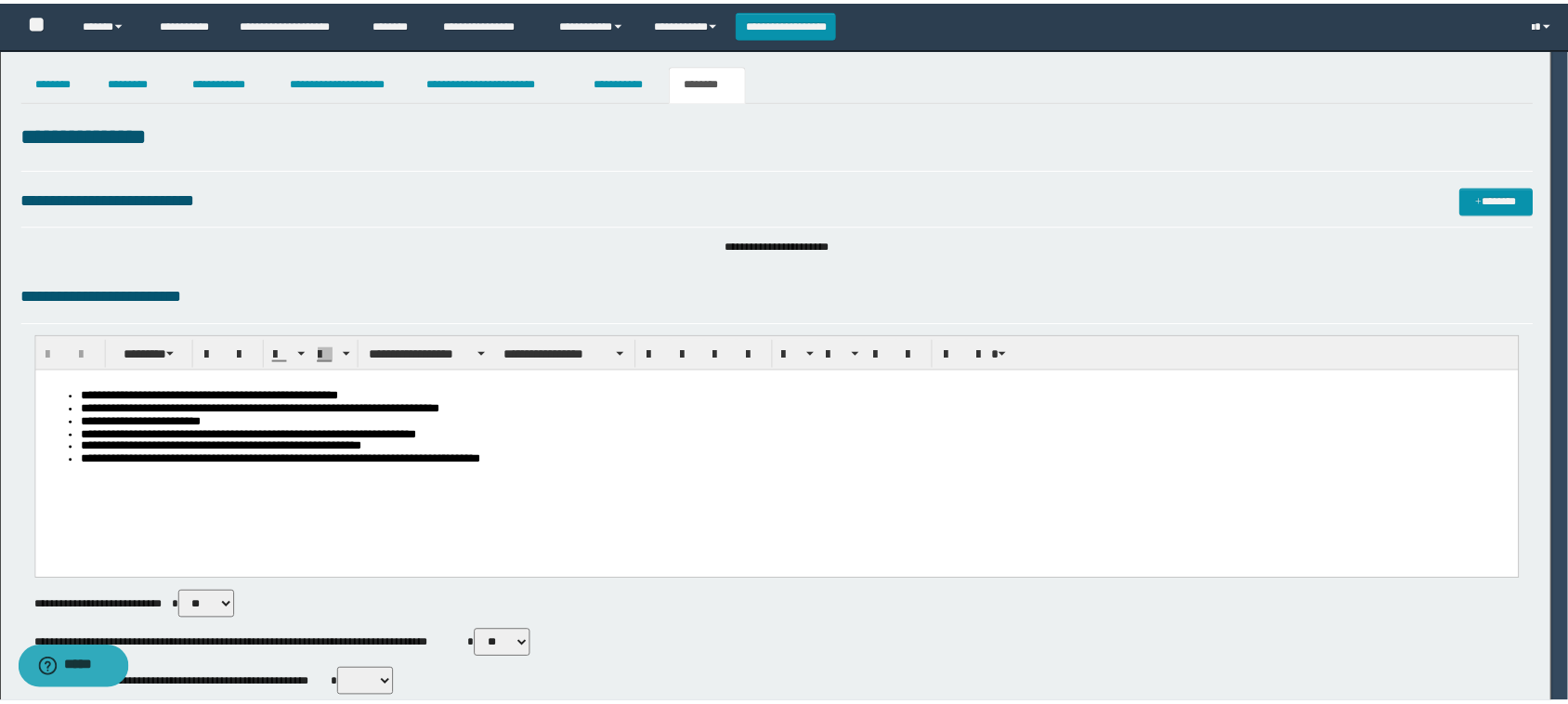 scroll, scrollTop: 0, scrollLeft: 0, axis: both 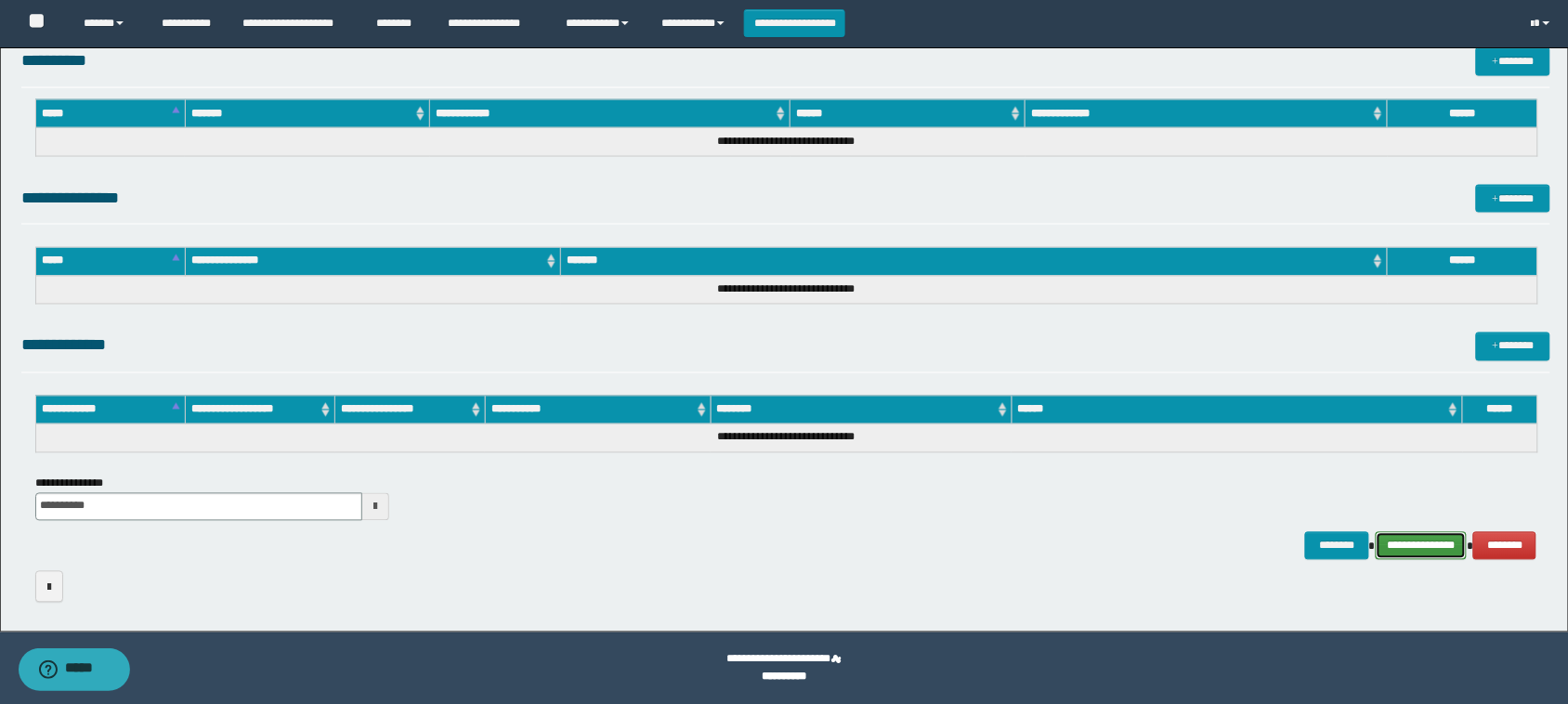 click on "**********" at bounding box center [1421, 546] 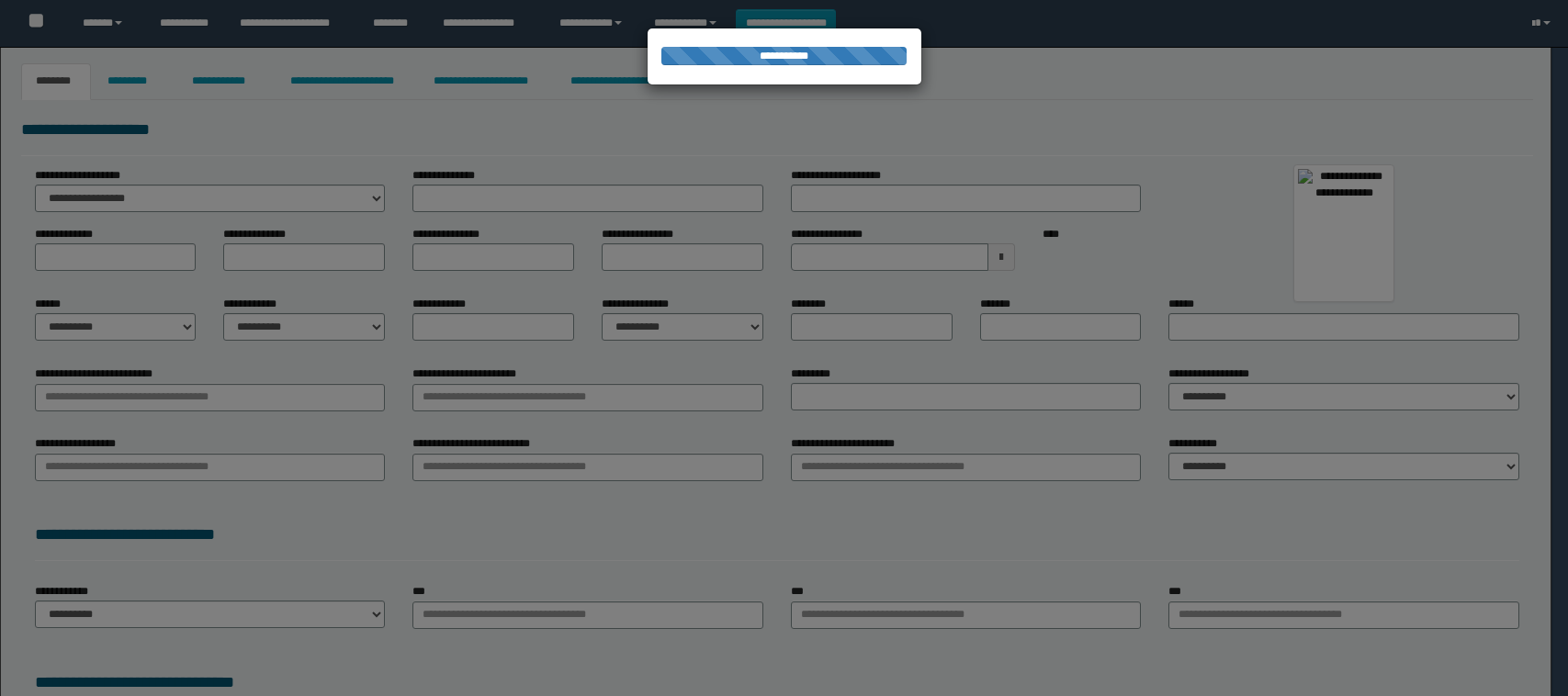 scroll, scrollTop: 0, scrollLeft: 0, axis: both 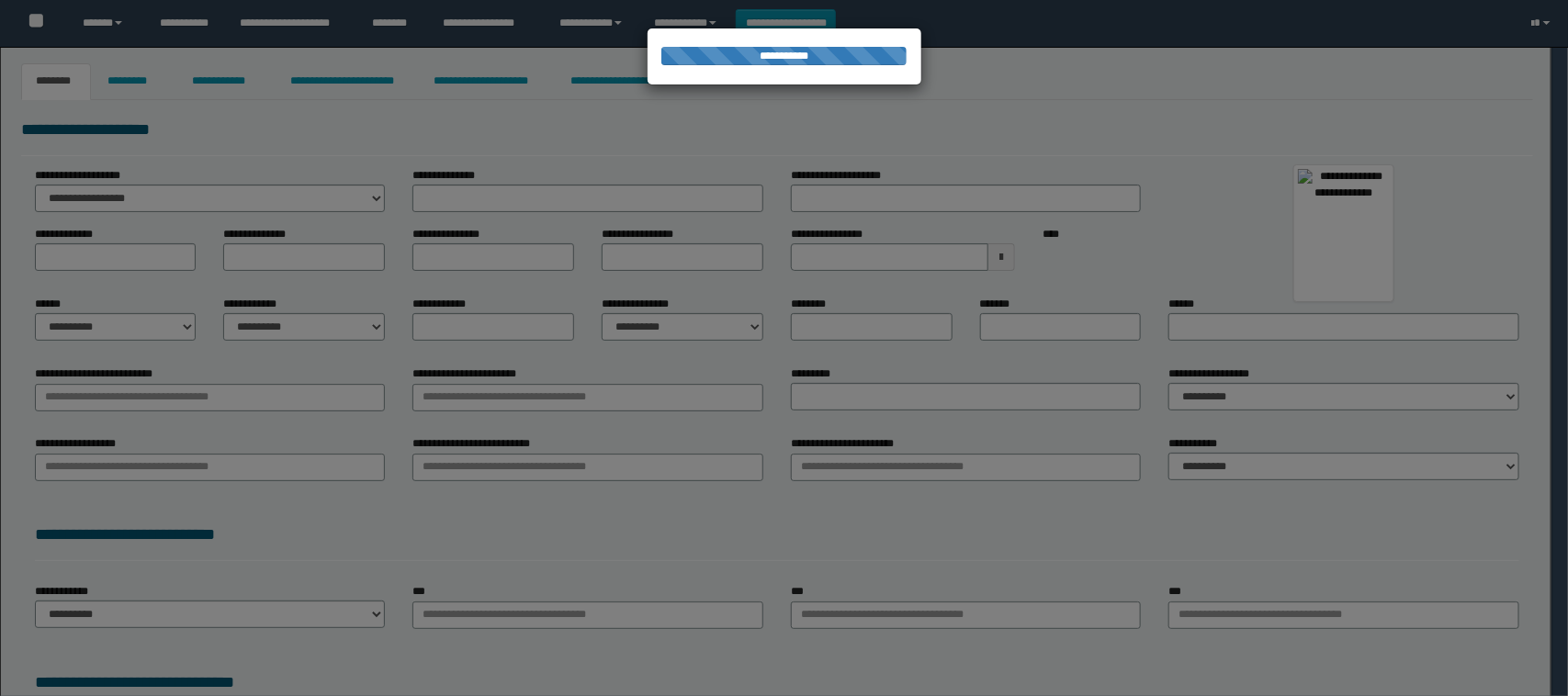 select on "**" 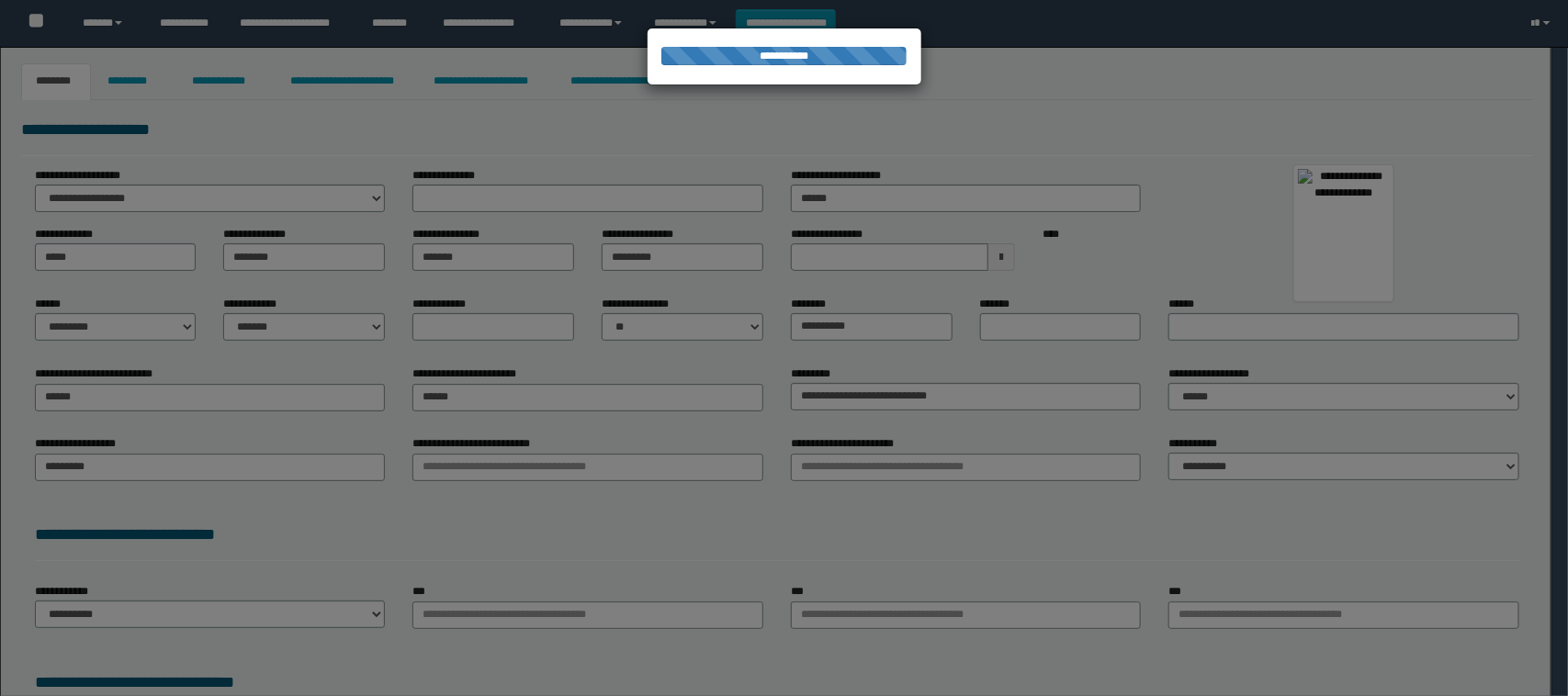 type on "********" 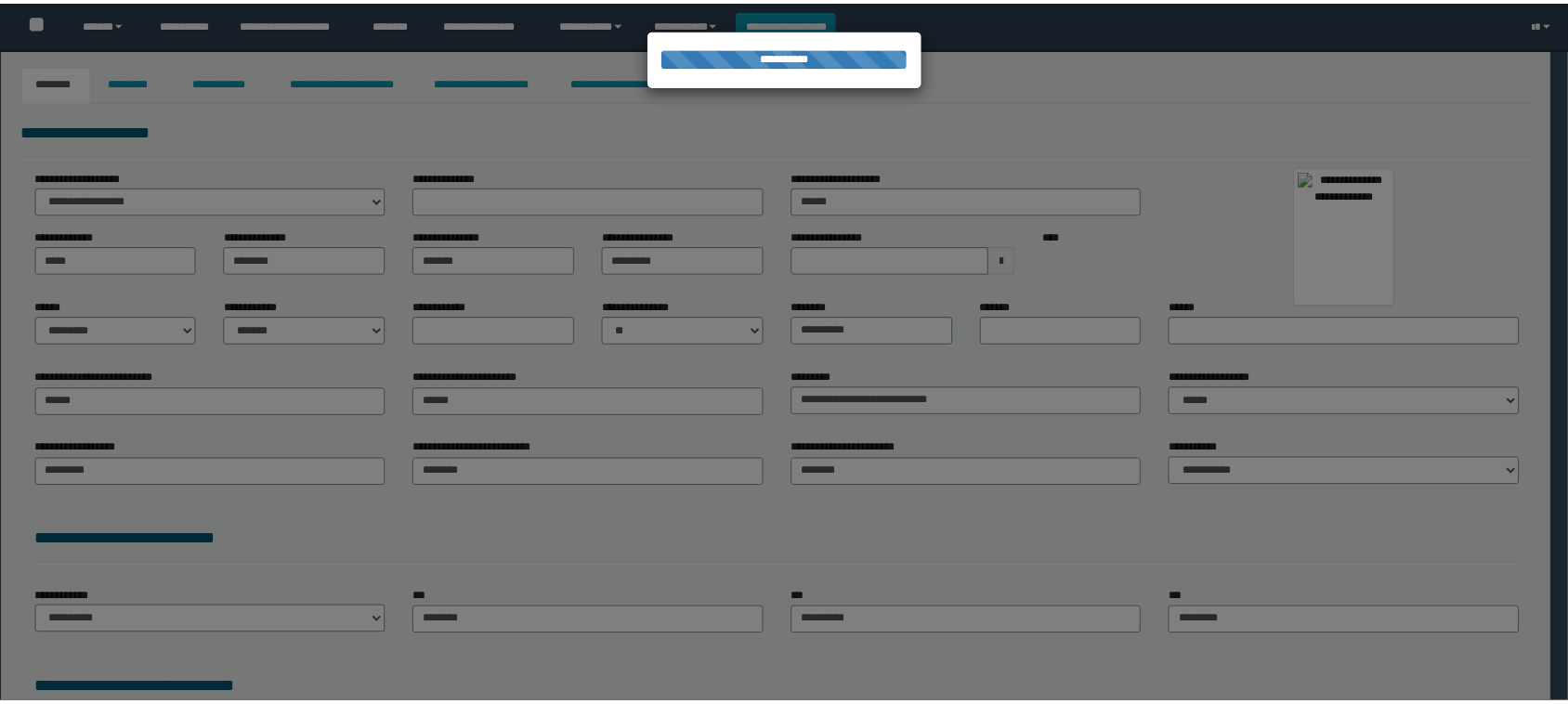 scroll, scrollTop: 0, scrollLeft: 0, axis: both 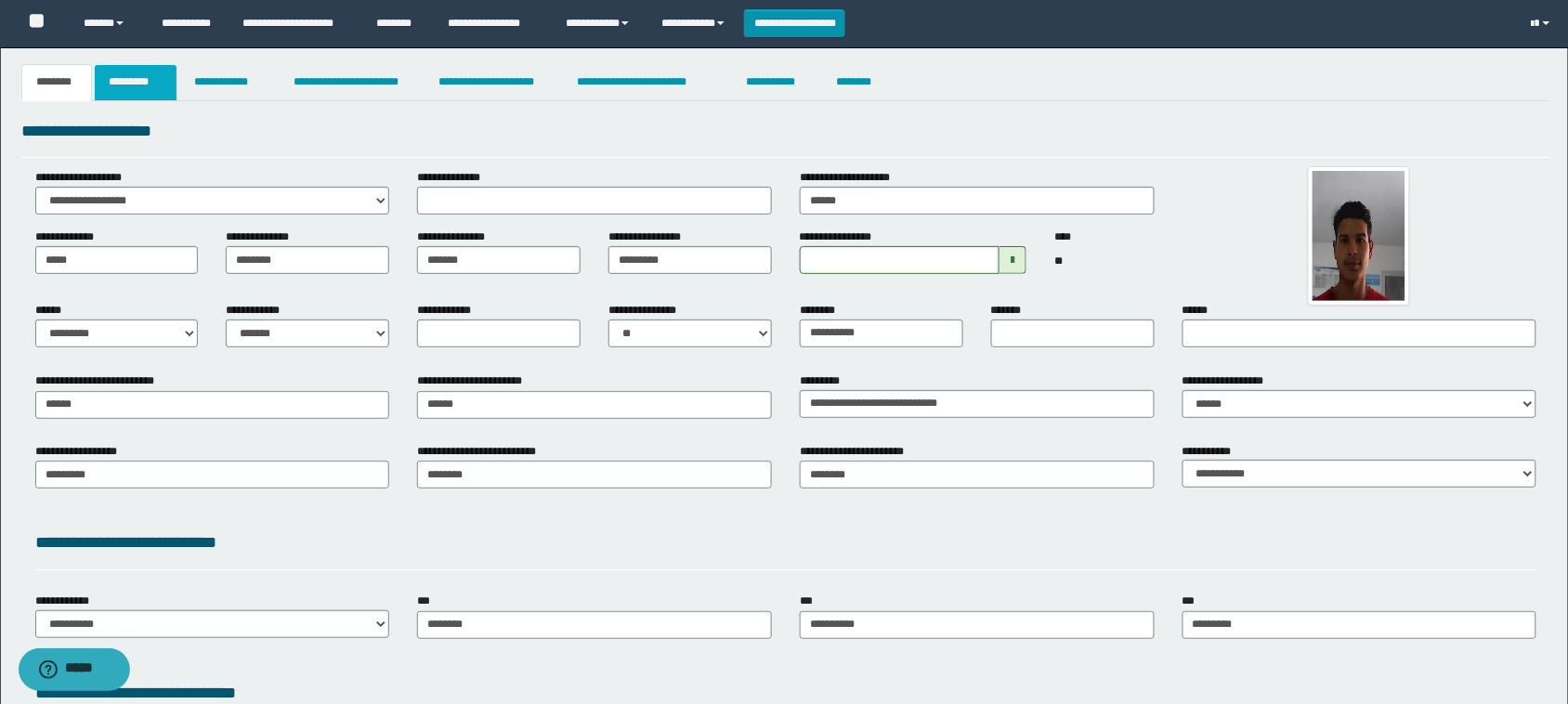 click on "*********" at bounding box center (136, 83) 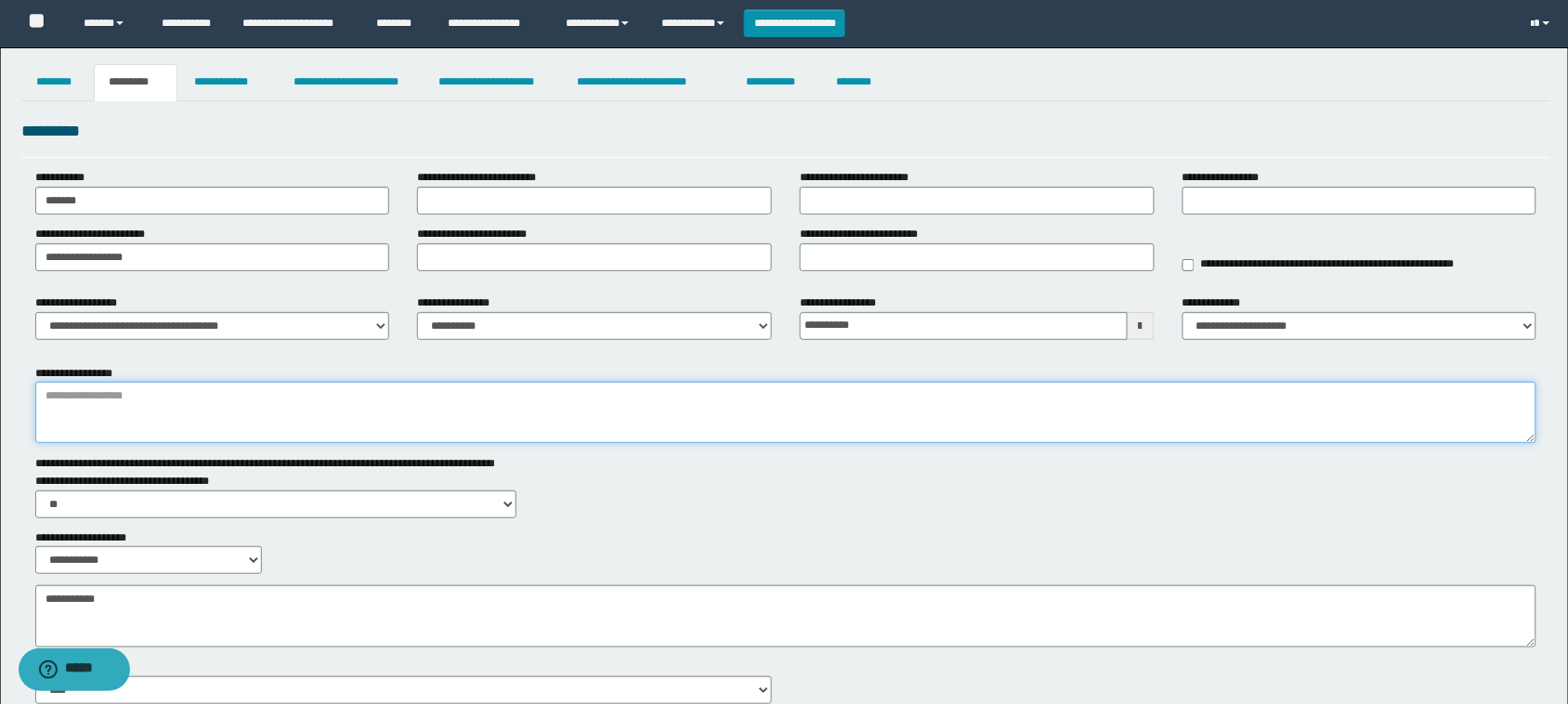 drag, startPoint x: 370, startPoint y: 437, endPoint x: 356, endPoint y: 429, distance: 16 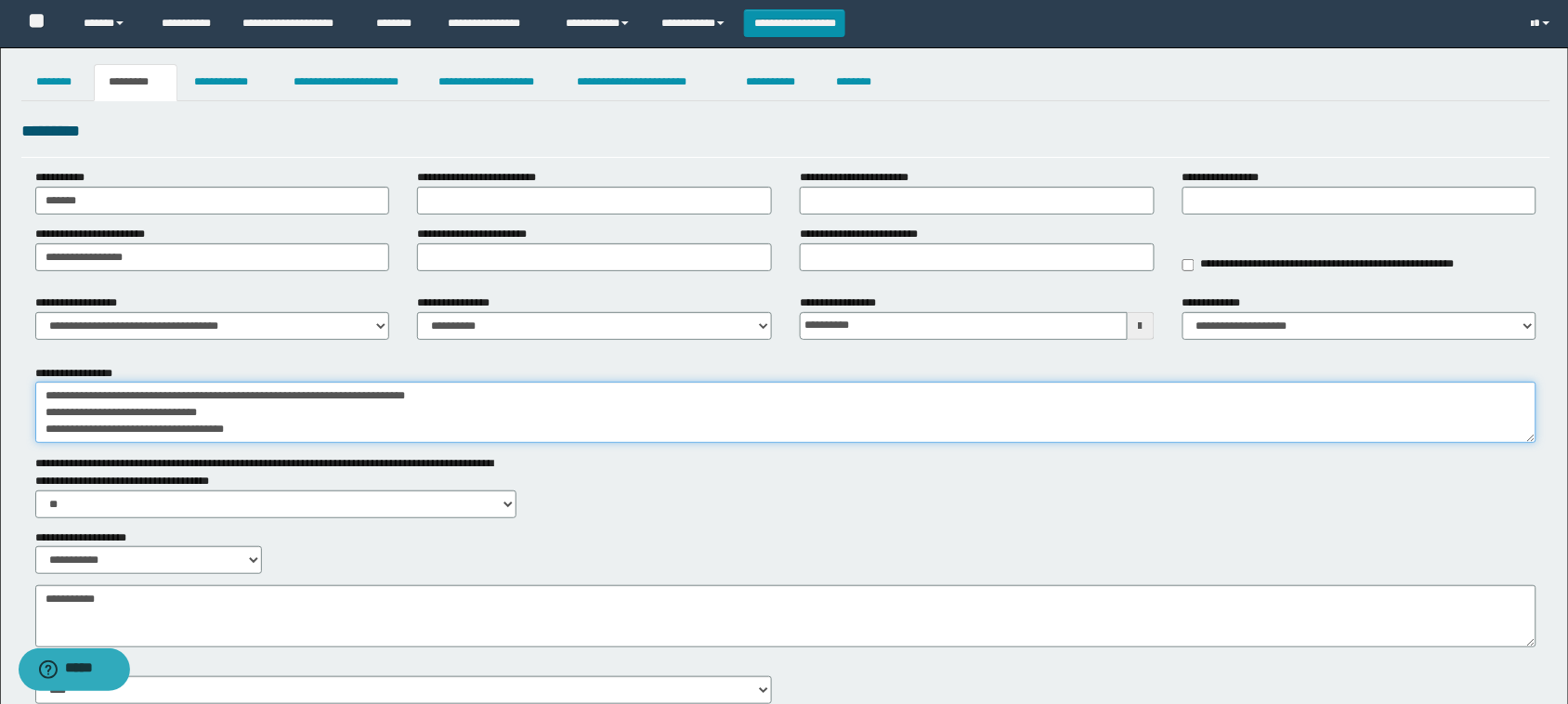 scroll, scrollTop: 28, scrollLeft: 0, axis: vertical 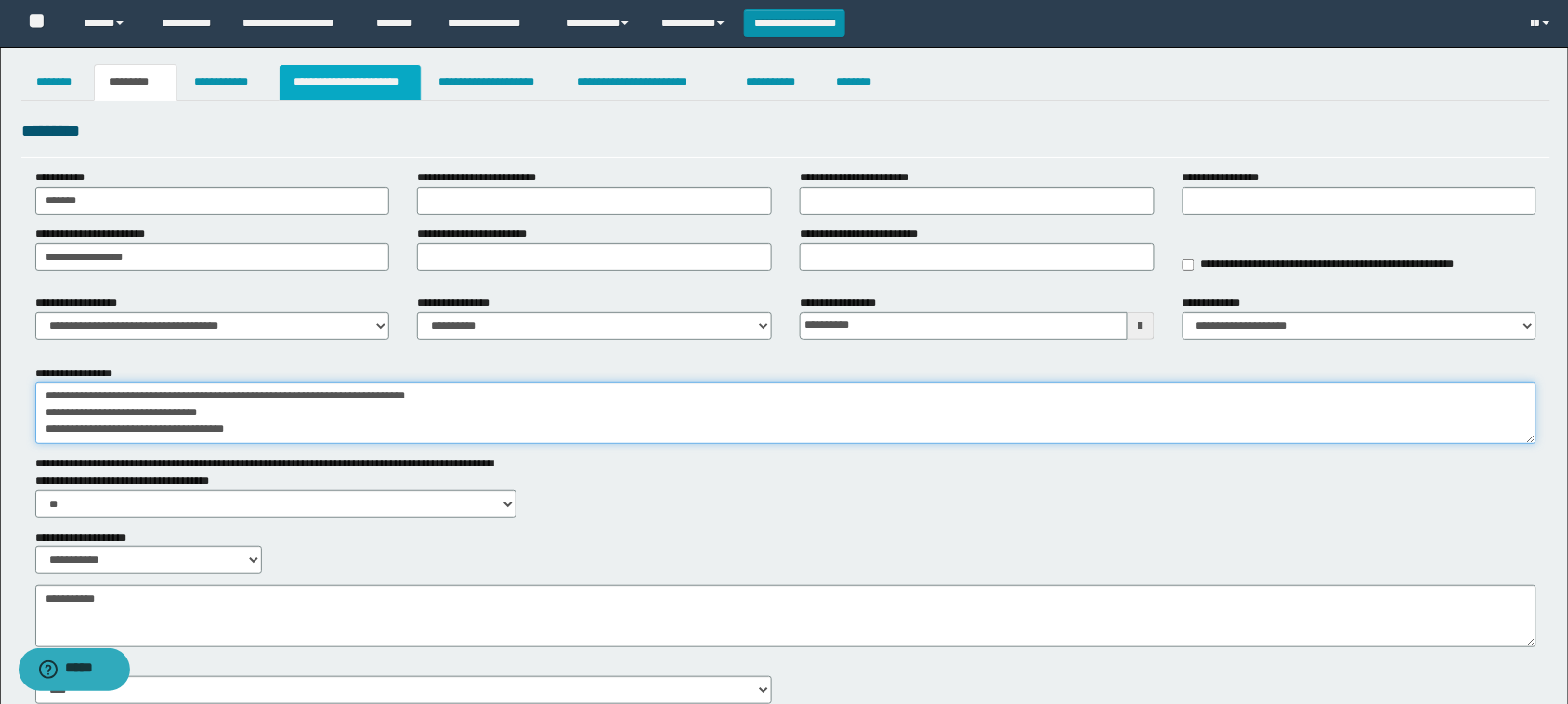 type on "**********" 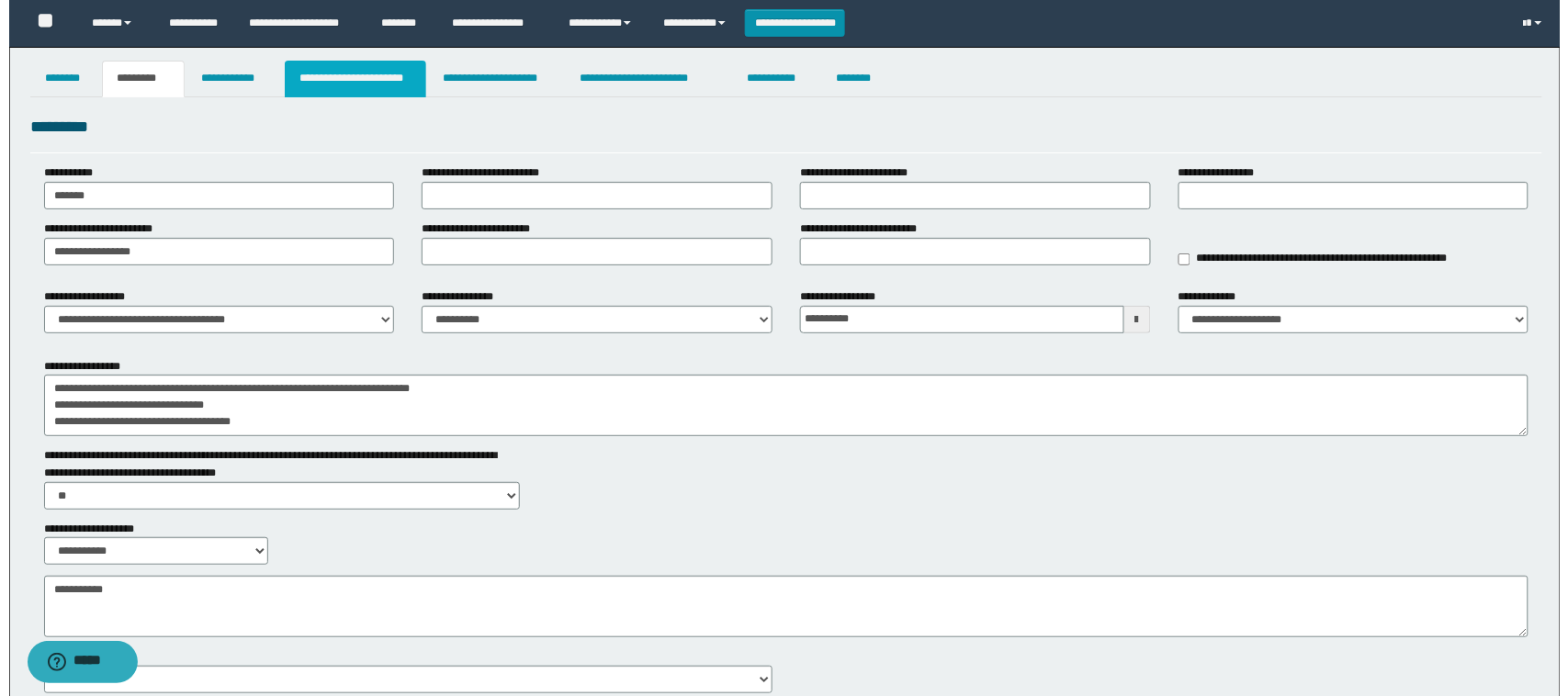 scroll, scrollTop: 0, scrollLeft: 0, axis: both 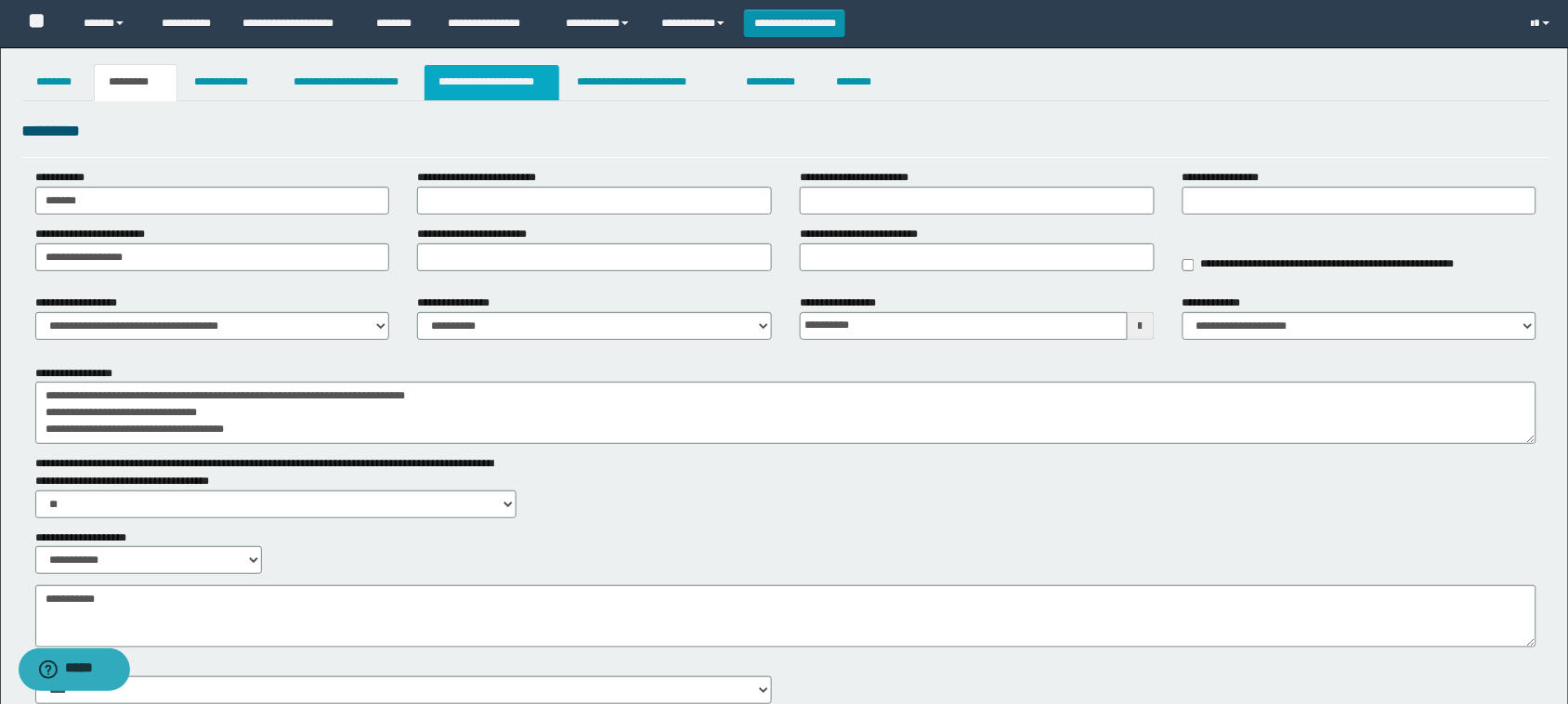 click on "**********" at bounding box center (491, 83) 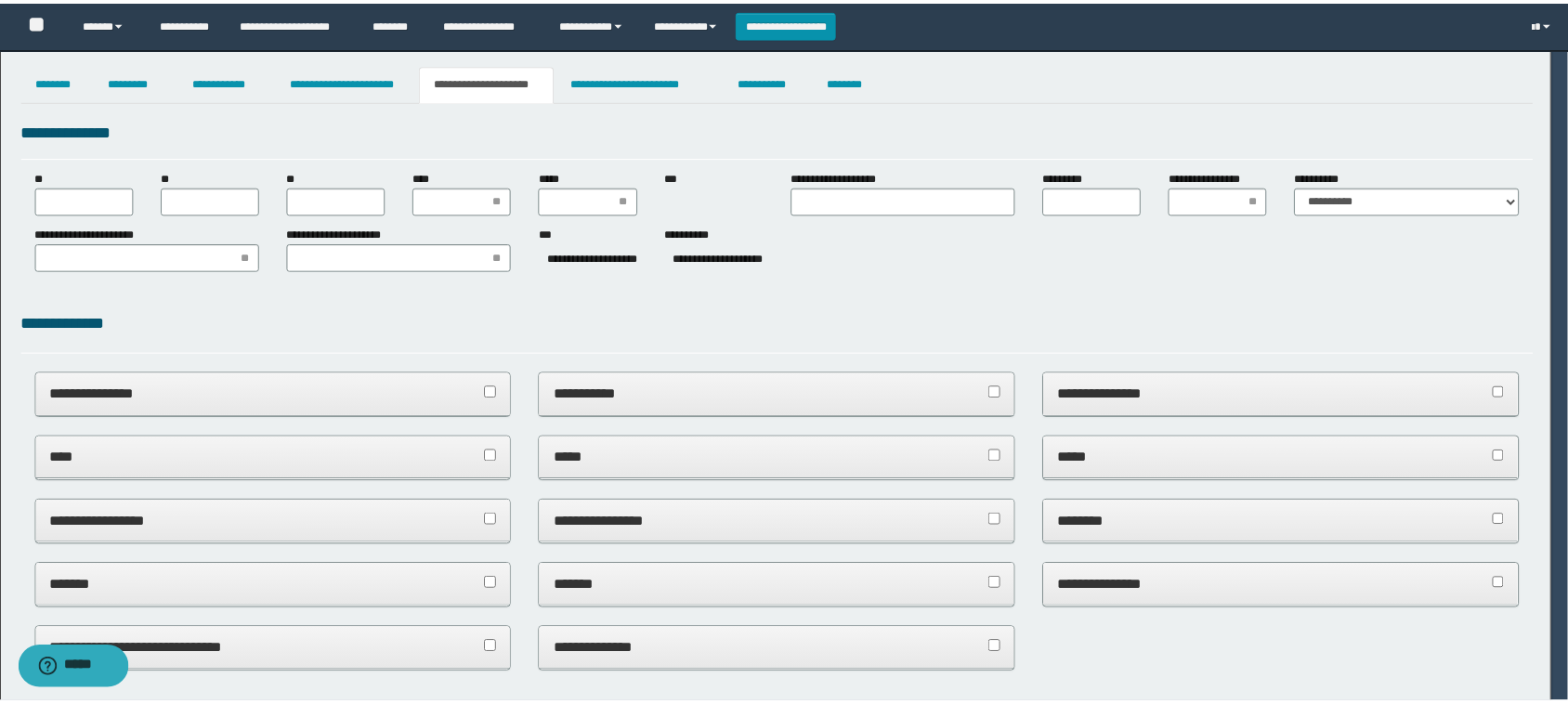 scroll, scrollTop: 0, scrollLeft: 0, axis: both 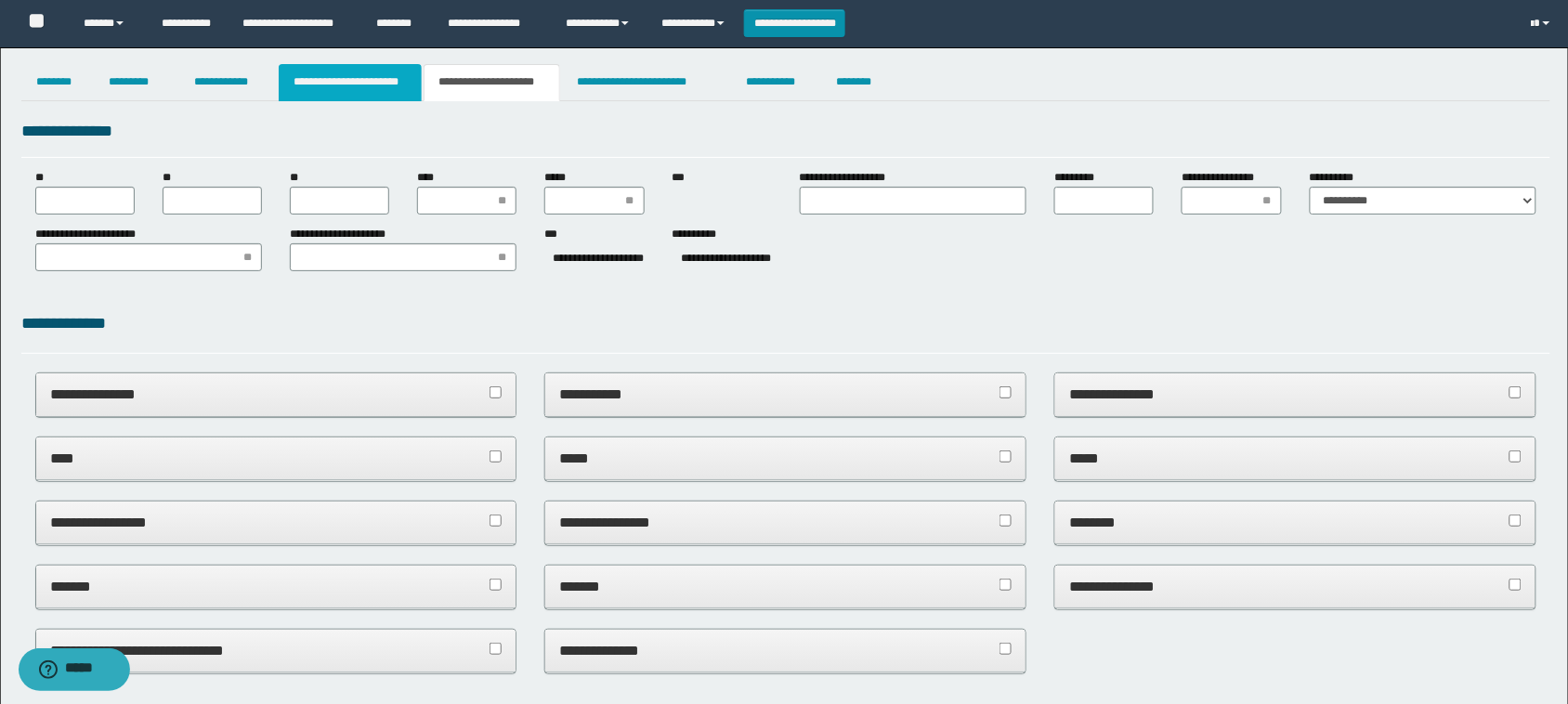 click on "**********" at bounding box center (350, 83) 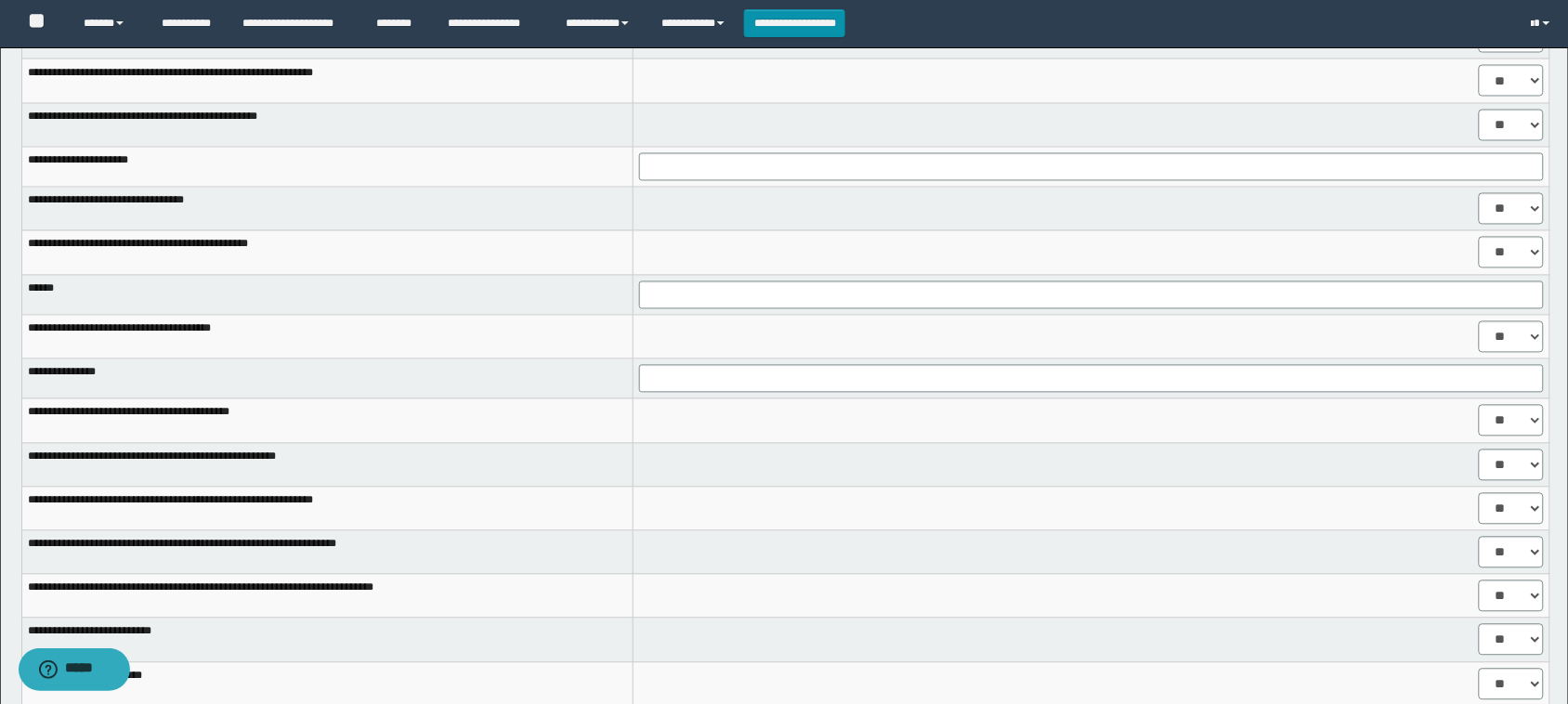 scroll, scrollTop: 940, scrollLeft: 0, axis: vertical 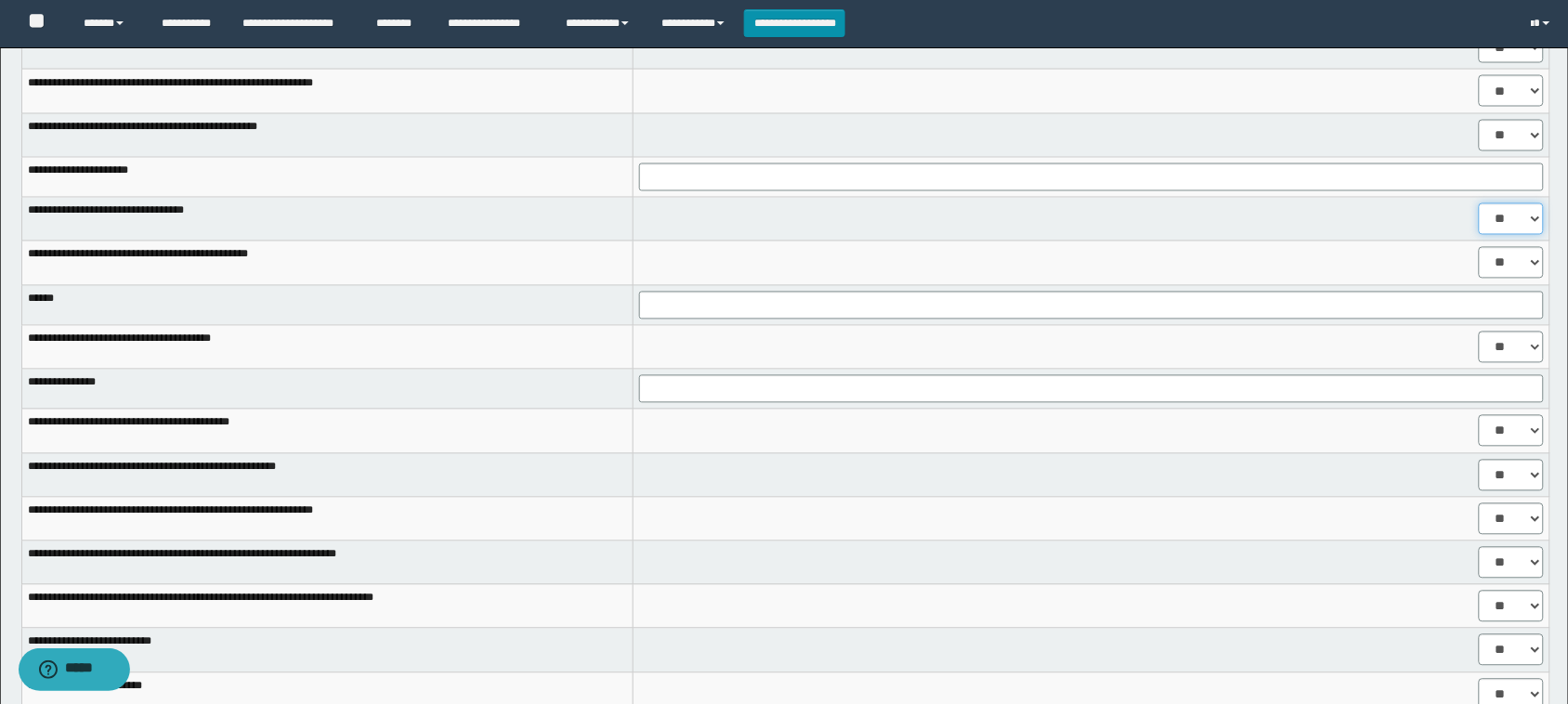 click on "**
**" at bounding box center (1511, 219) 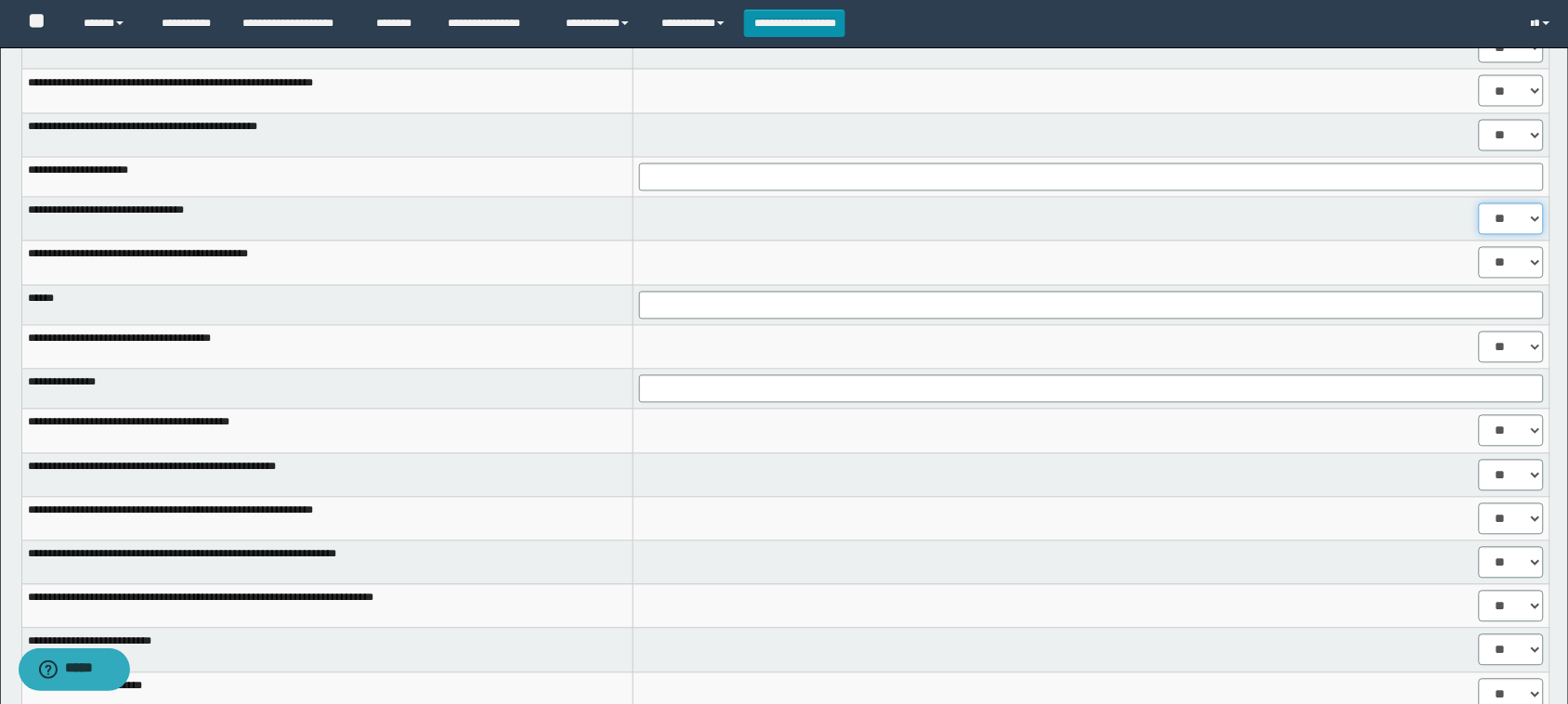 drag, startPoint x: 1494, startPoint y: 223, endPoint x: 1498, endPoint y: 271, distance: 48.16638 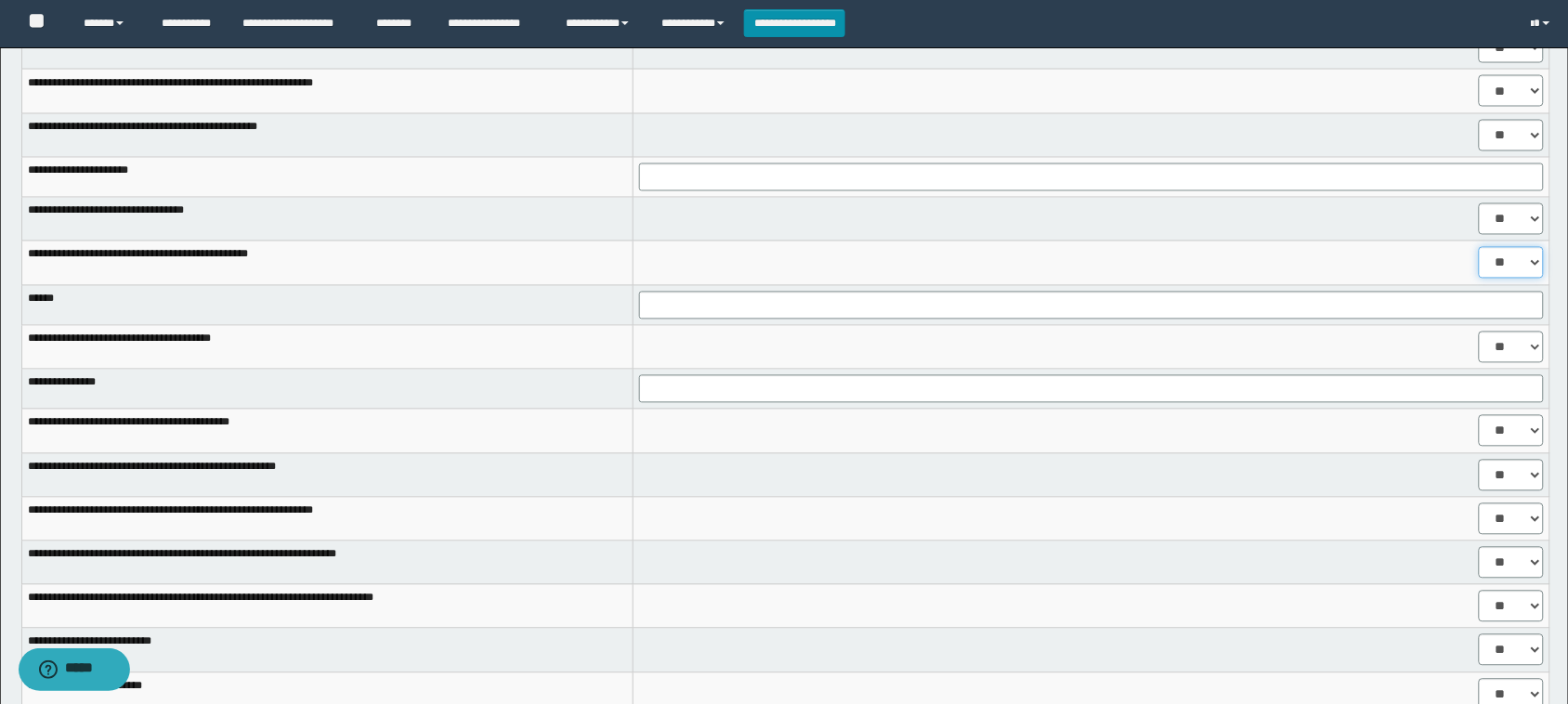 click on "**
**" at bounding box center [1511, 263] 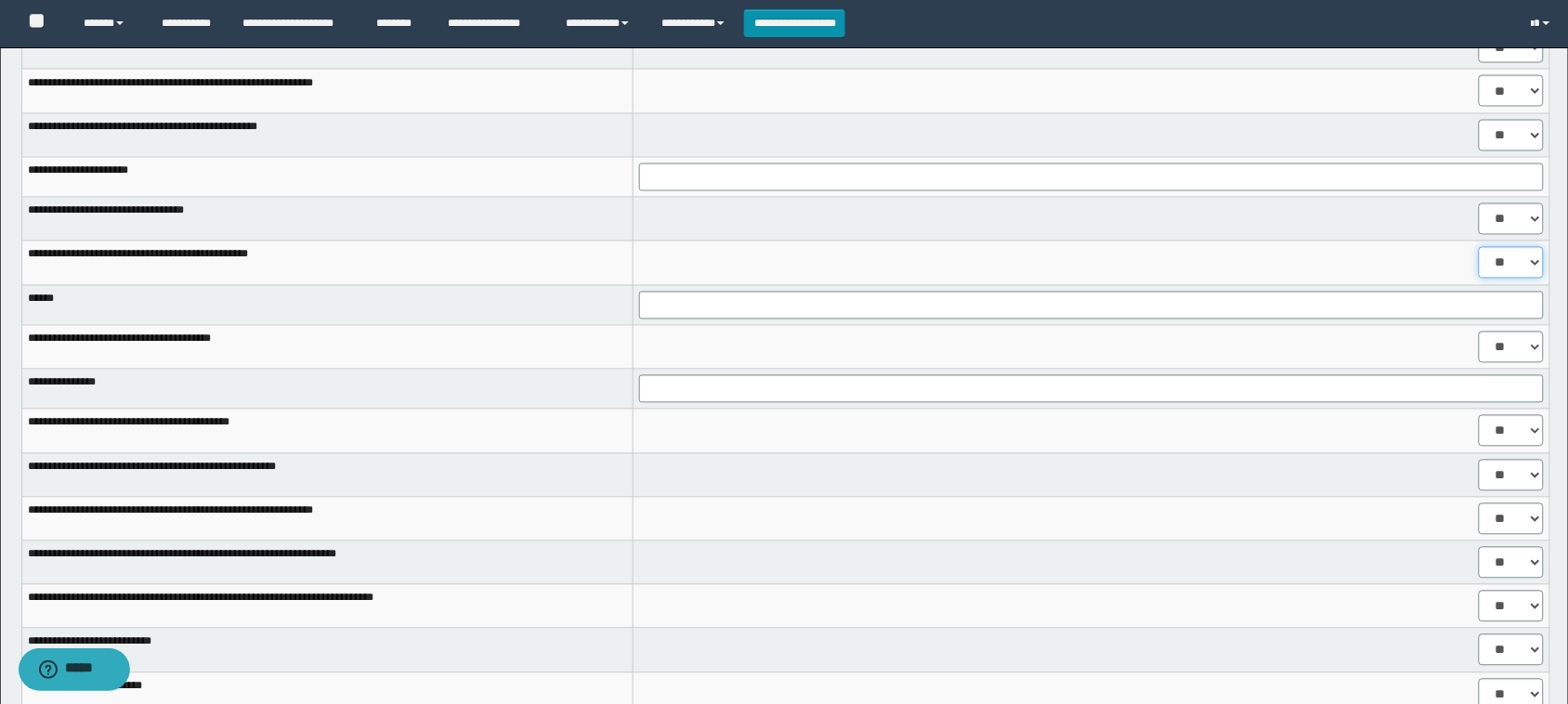 select on "****" 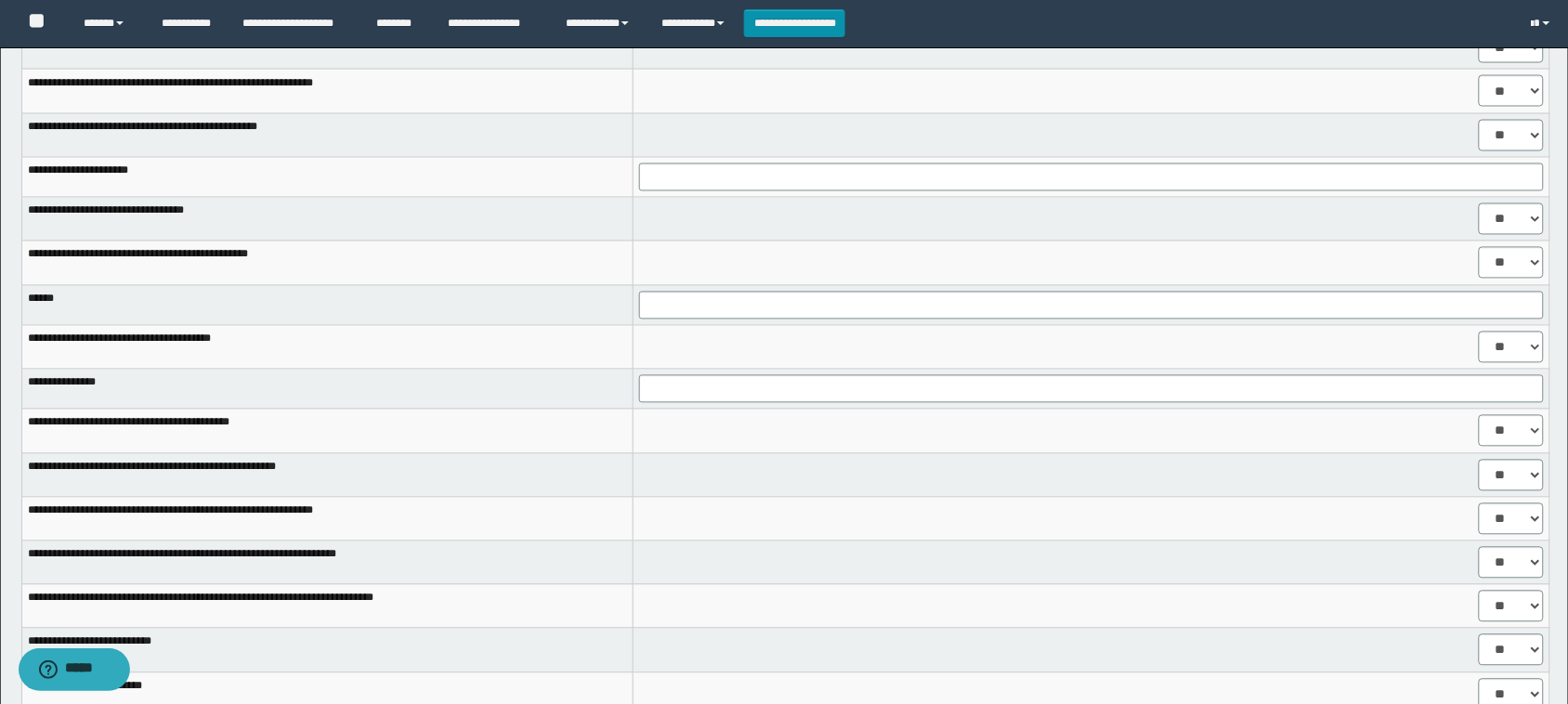 drag, startPoint x: 1512, startPoint y: 367, endPoint x: 1512, endPoint y: 353, distance: 14 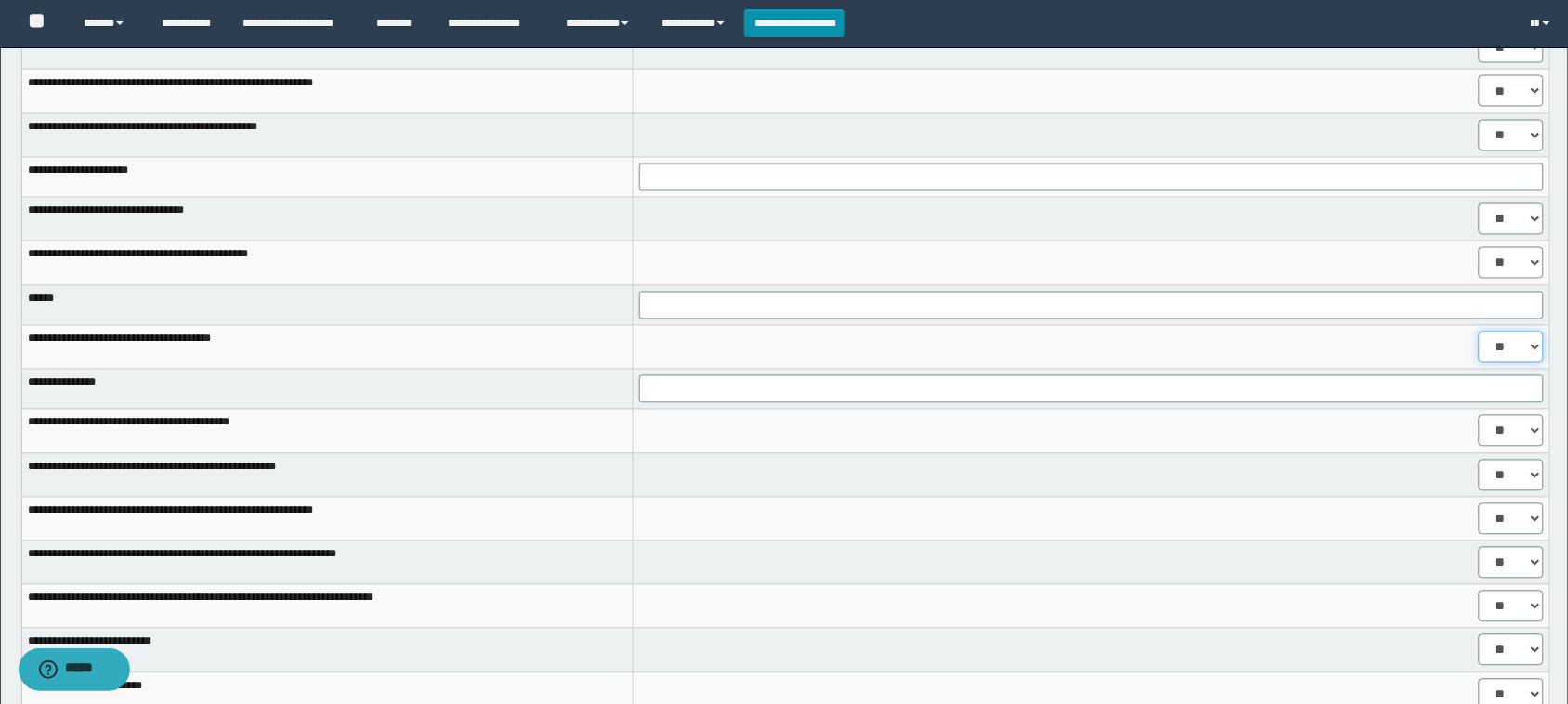 click on "**
**" at bounding box center [1511, 347] 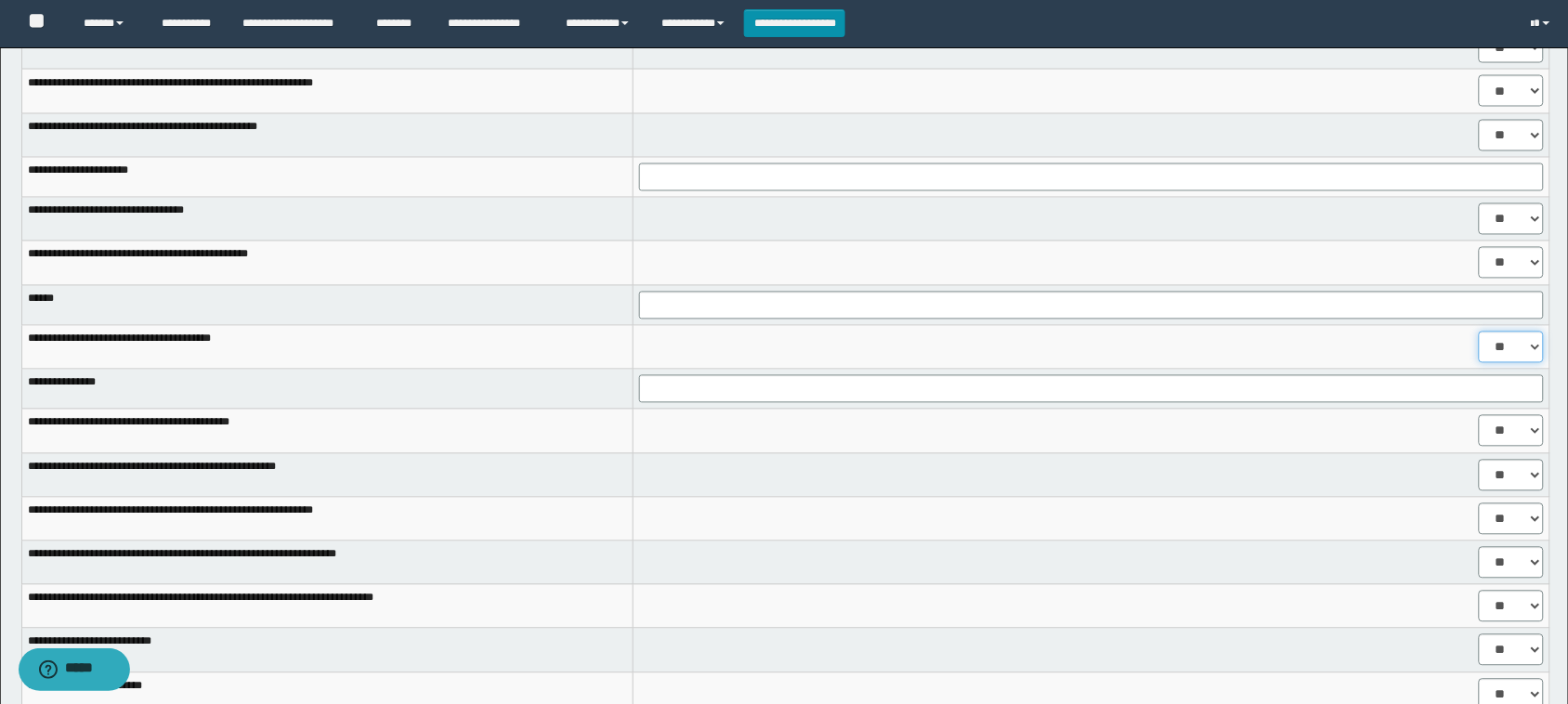 select on "****" 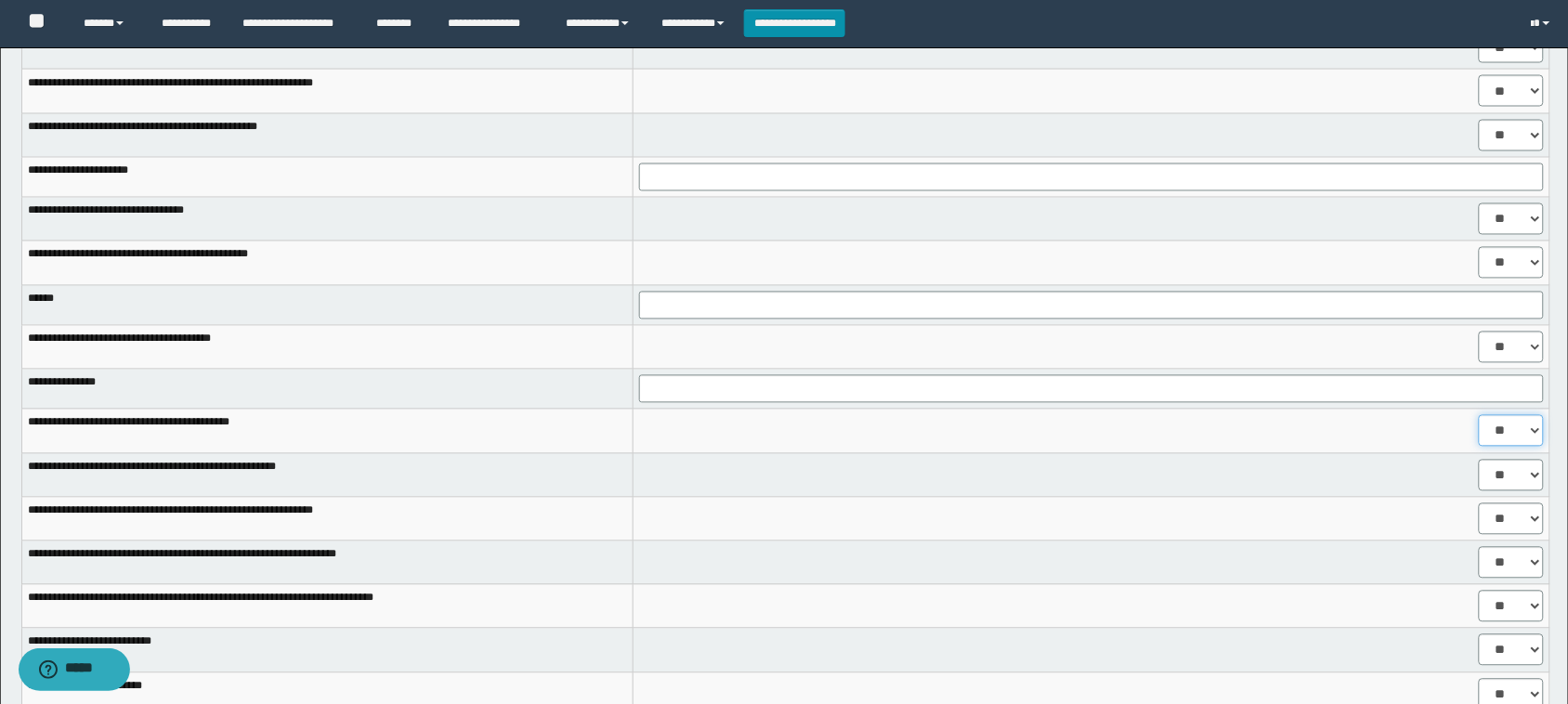 click on "**
**" at bounding box center (1511, 431) 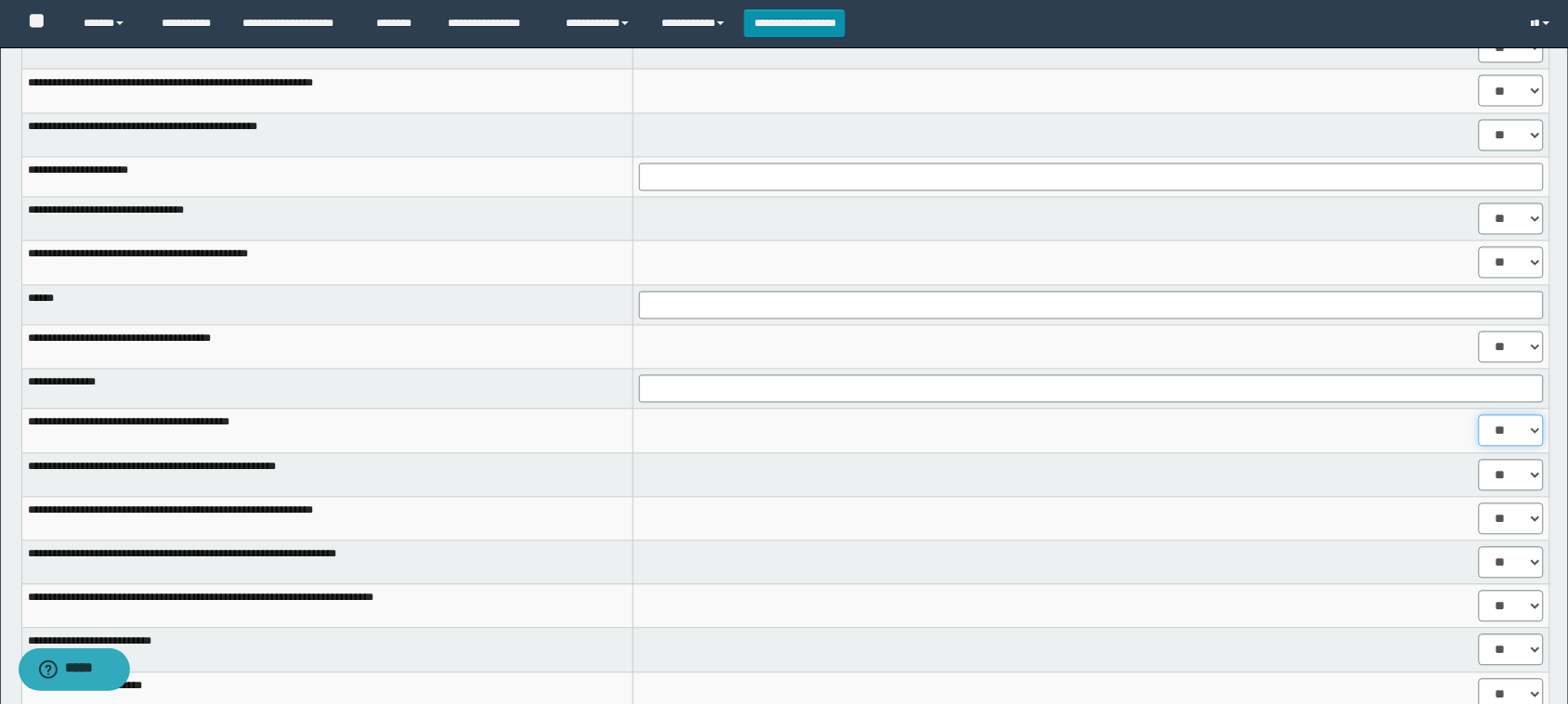select on "****" 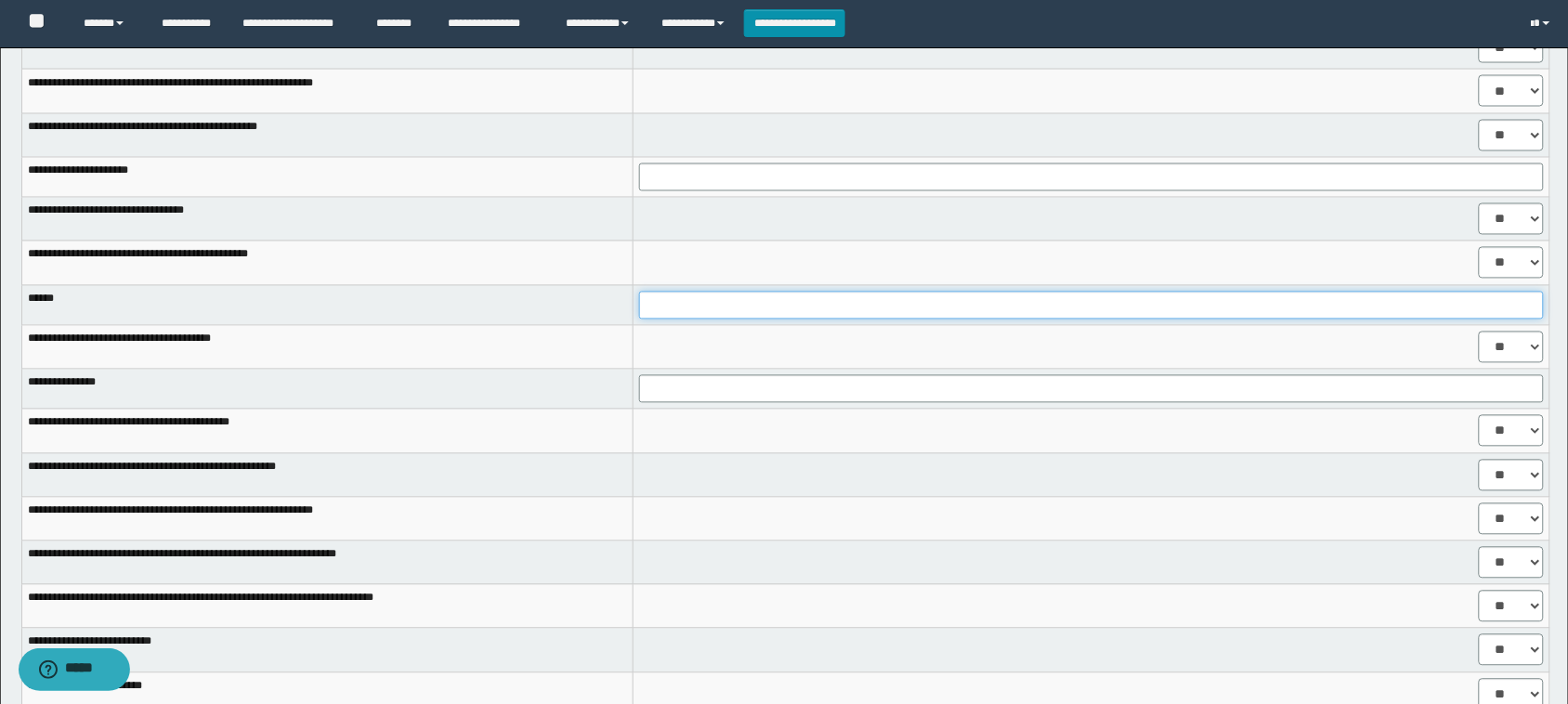 click at bounding box center [1091, 306] 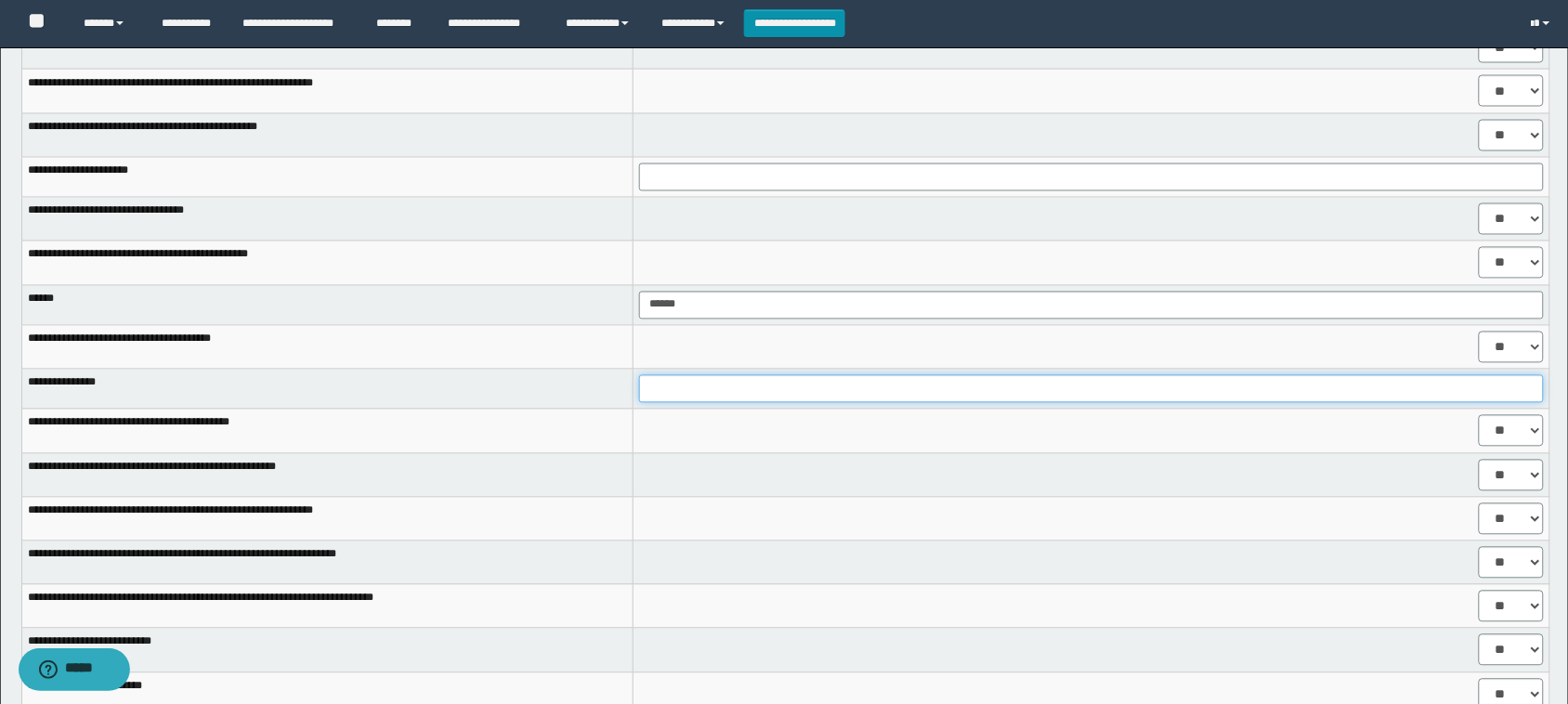 click at bounding box center [1091, 389] 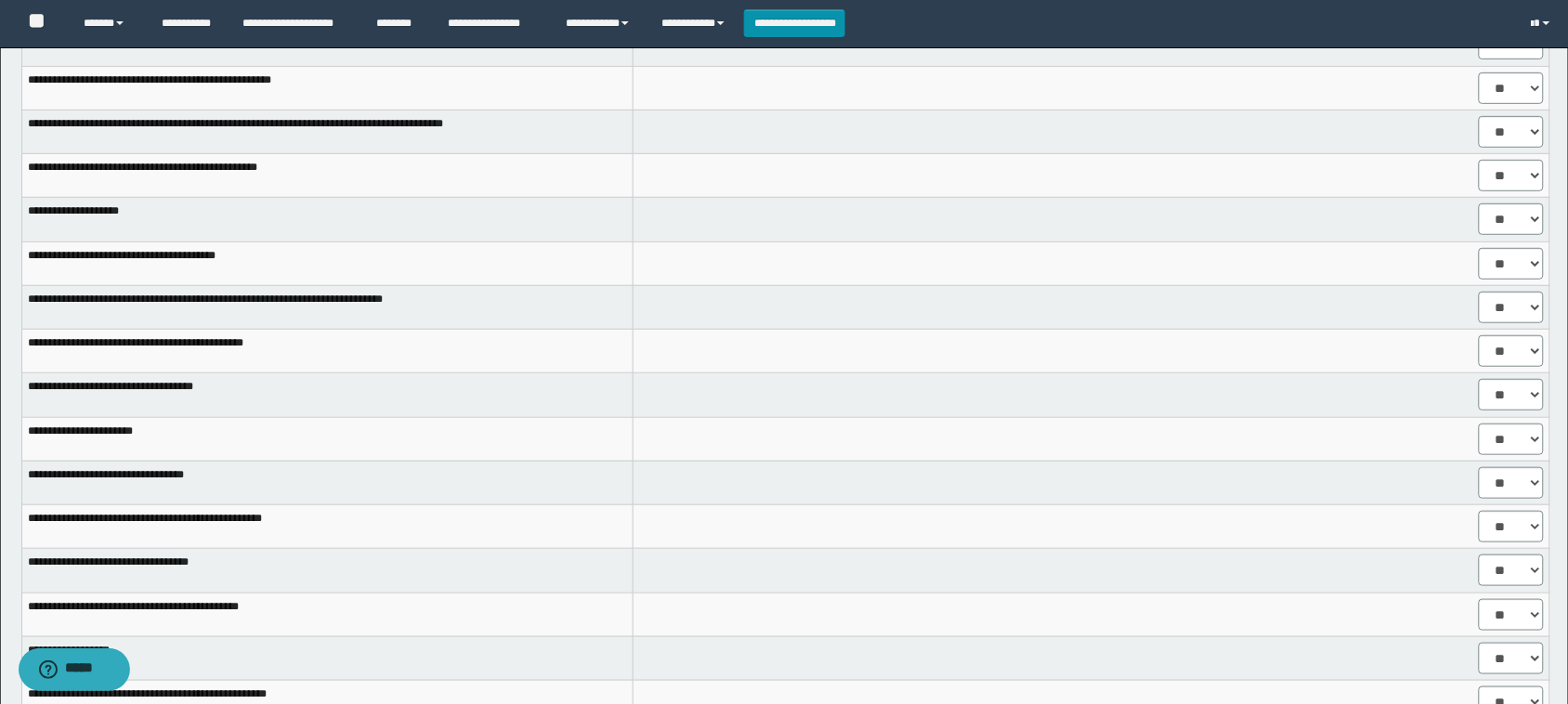 scroll, scrollTop: 0, scrollLeft: 0, axis: both 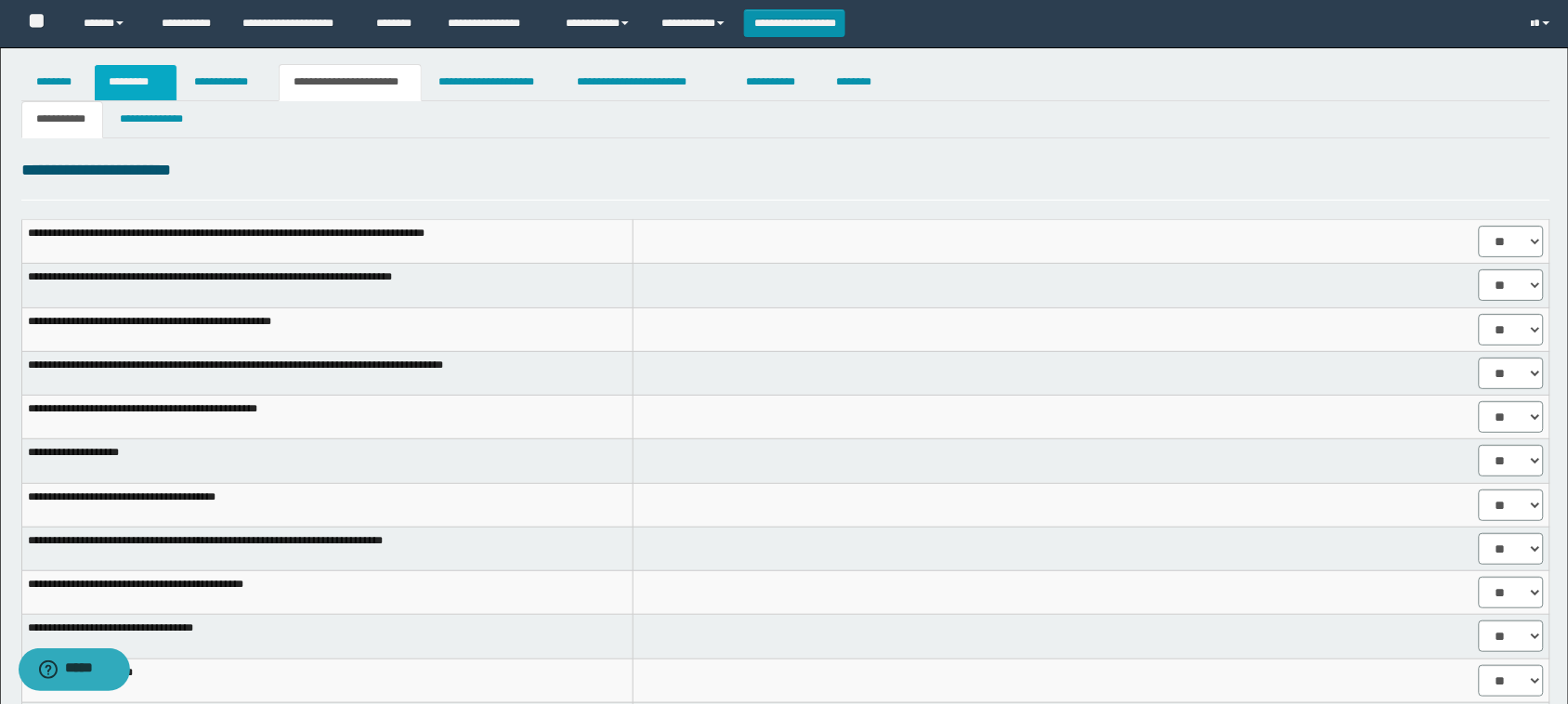 click on "*********" at bounding box center [136, 83] 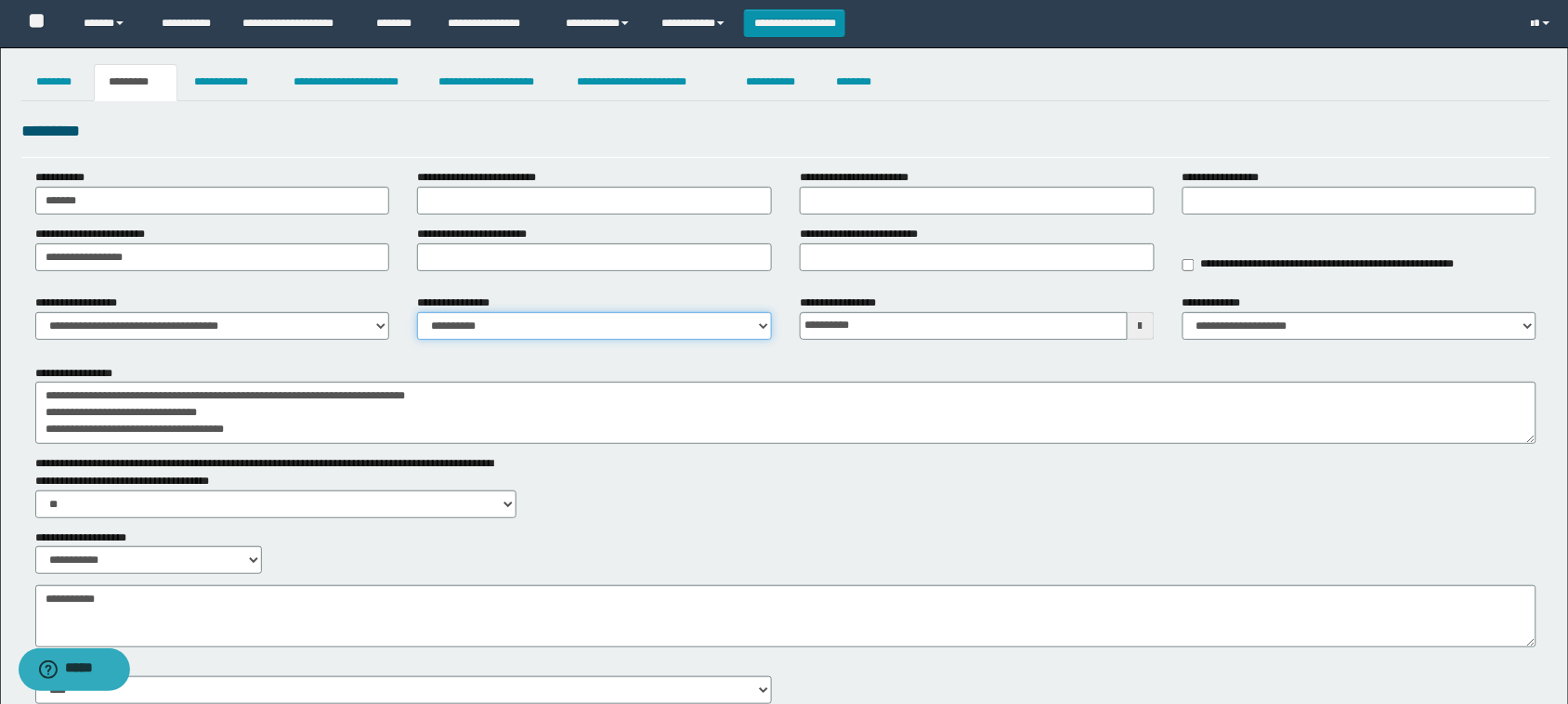 click on "**********" at bounding box center (595, 326) 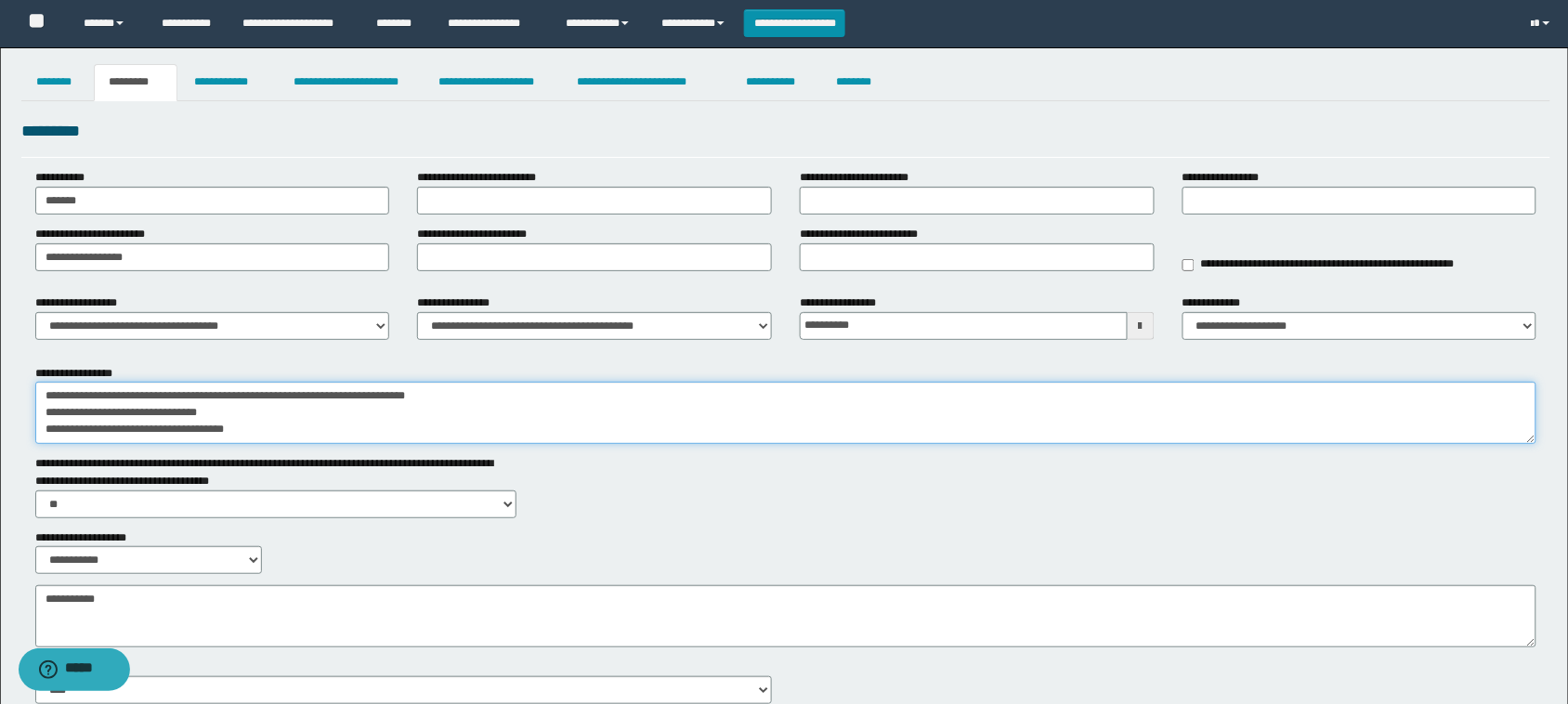 click on "**********" at bounding box center [786, 412] 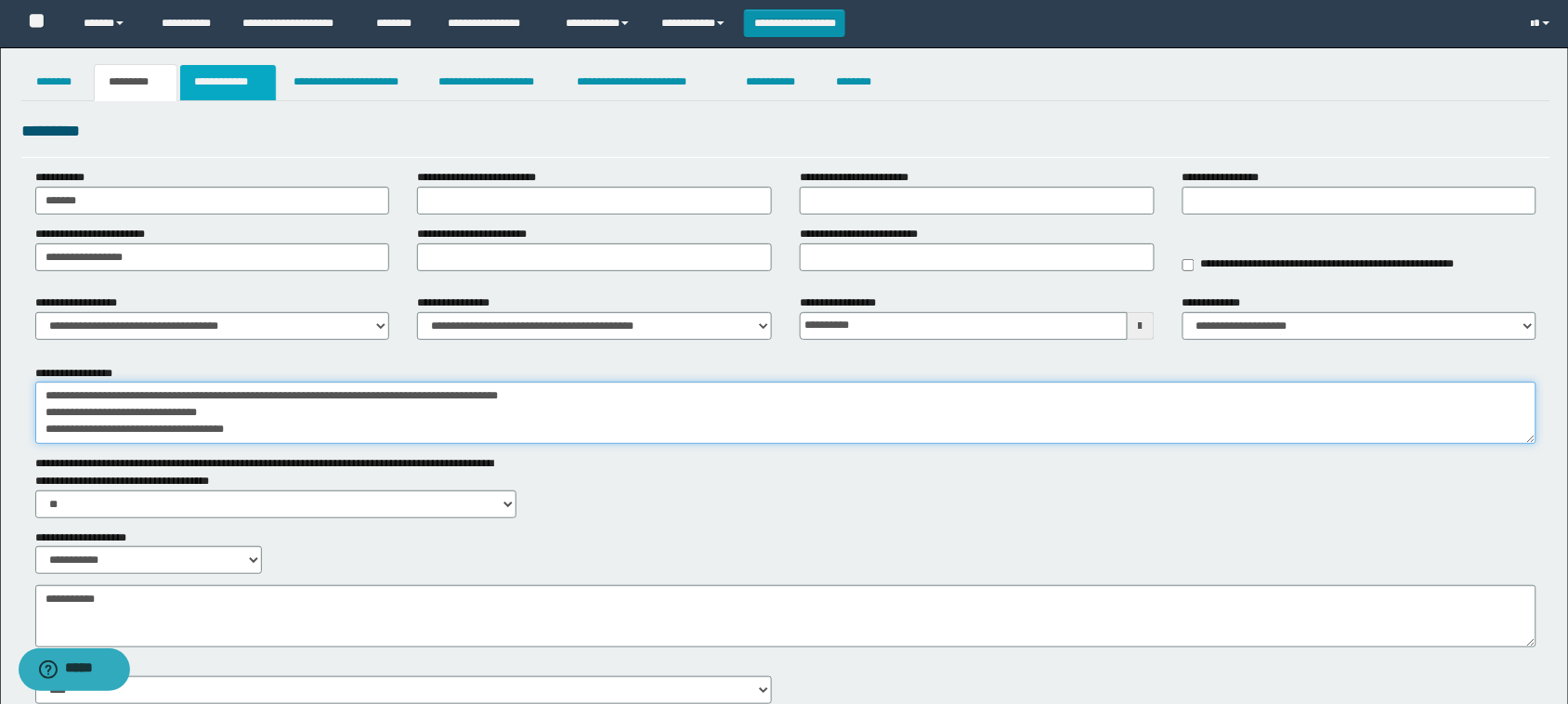 type on "**********" 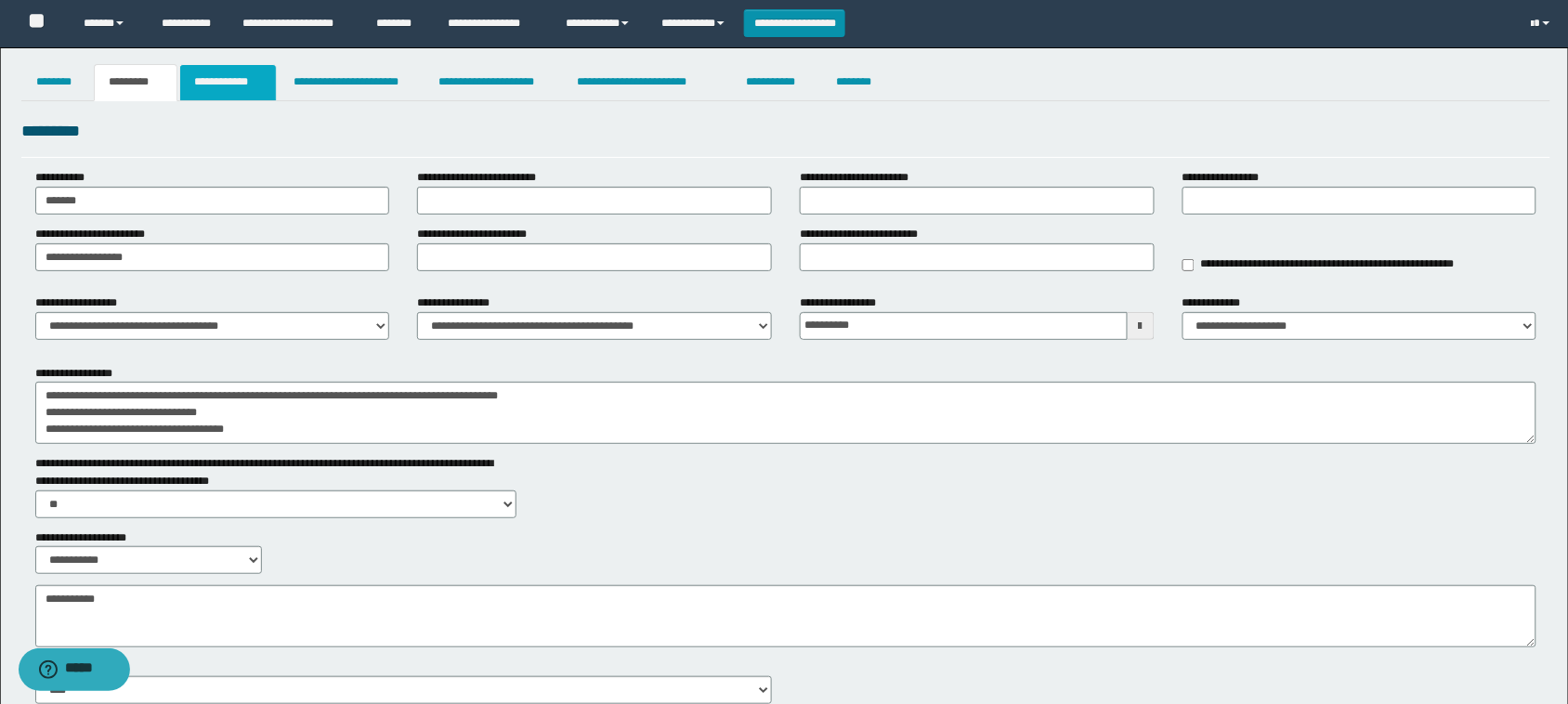 click on "**********" at bounding box center (228, 83) 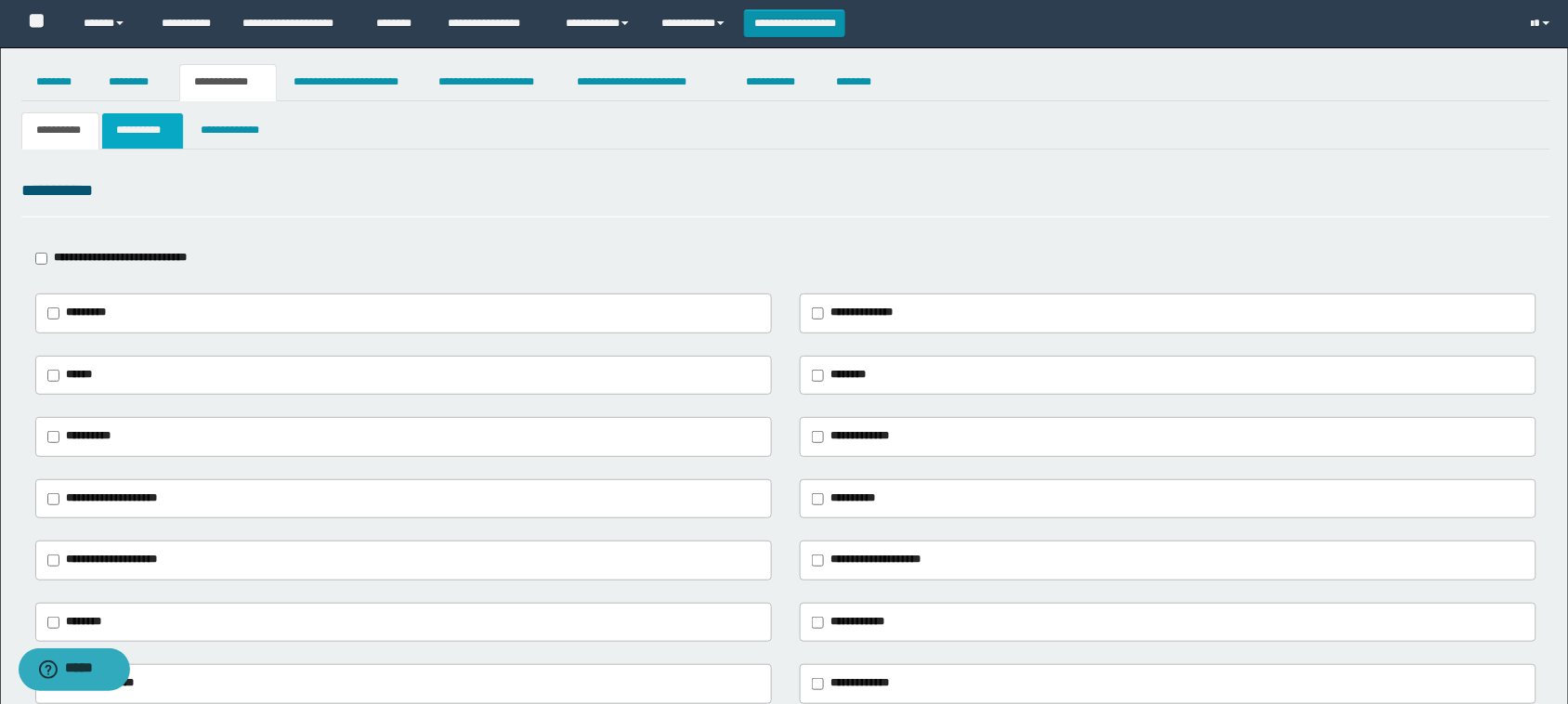 click on "**********" at bounding box center (142, 131) 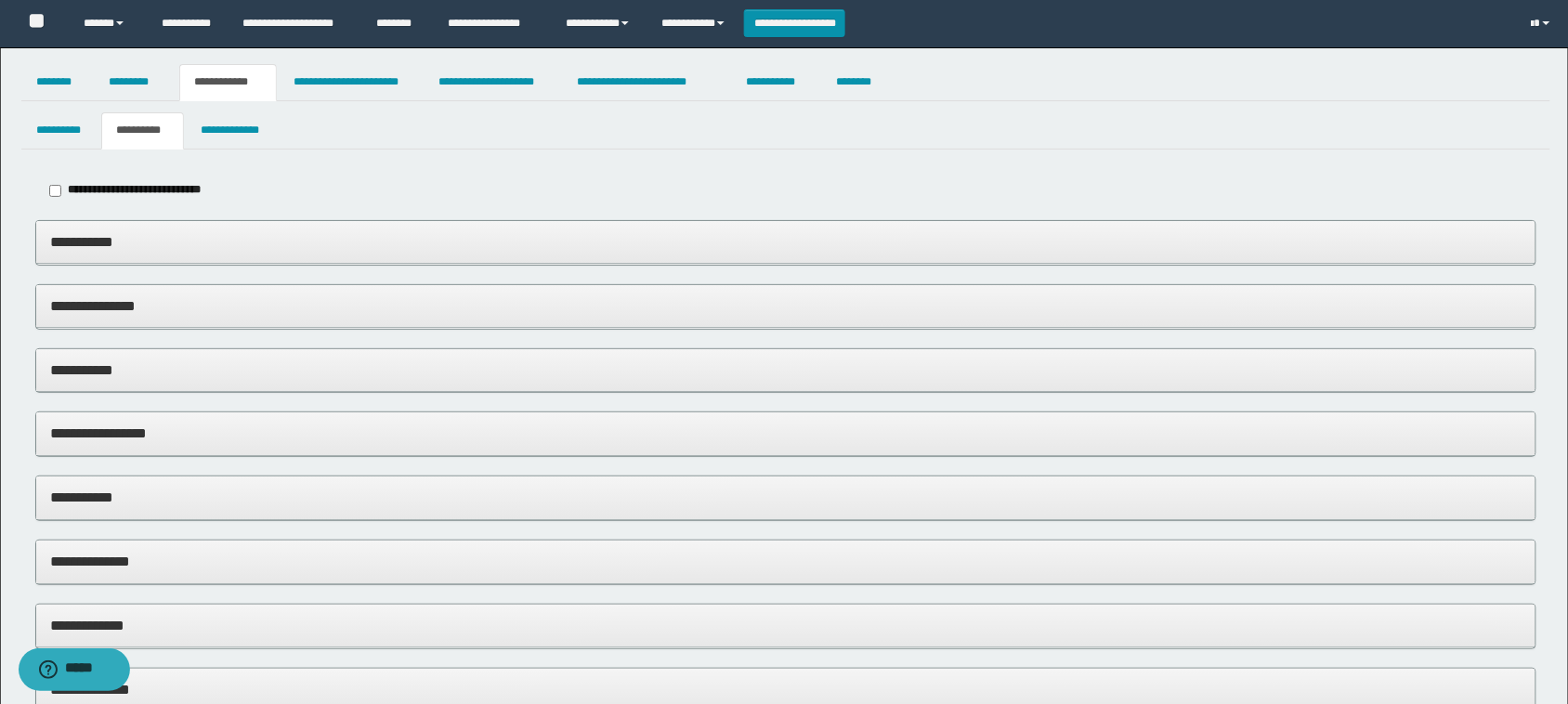 drag, startPoint x: 149, startPoint y: 190, endPoint x: 160, endPoint y: 186, distance: 12 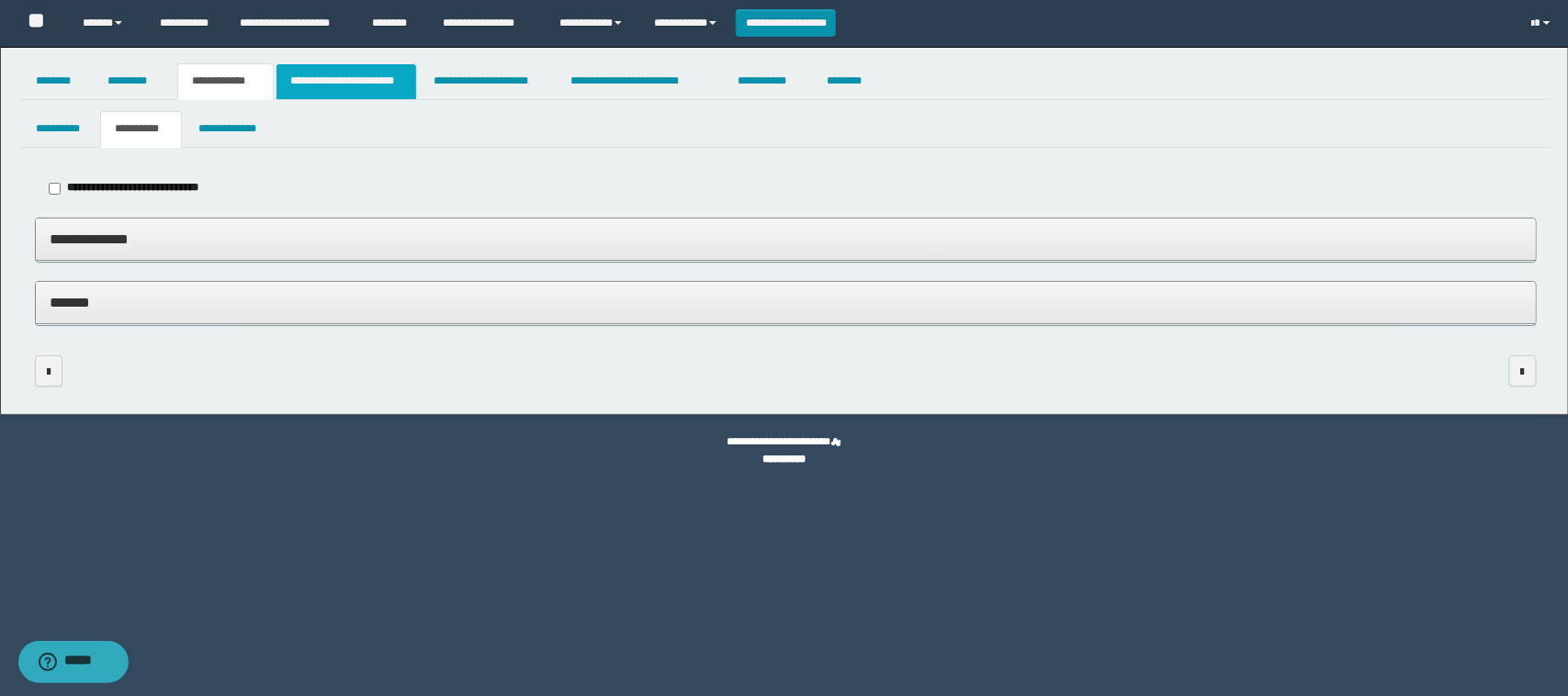 click on "**********" at bounding box center [346, 82] 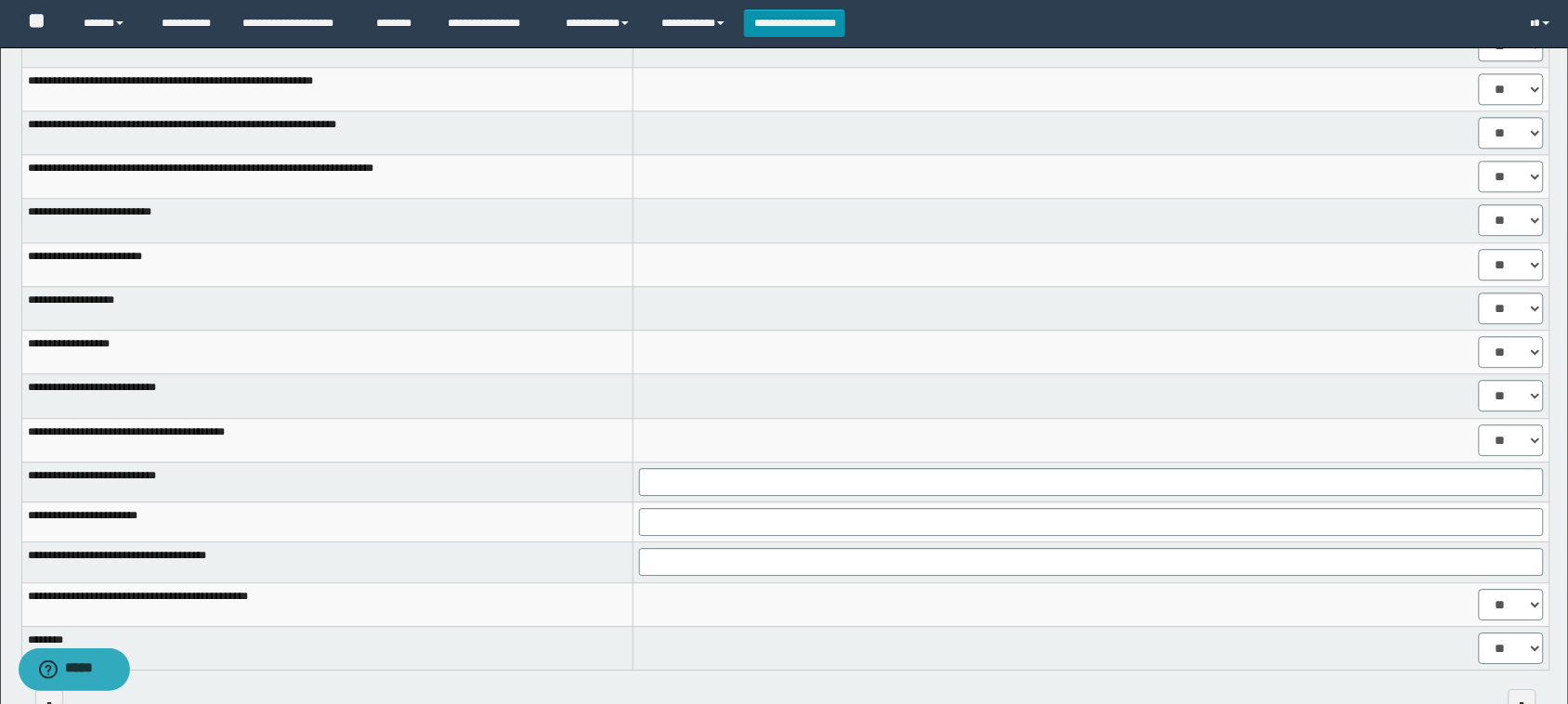 scroll, scrollTop: 1373, scrollLeft: 0, axis: vertical 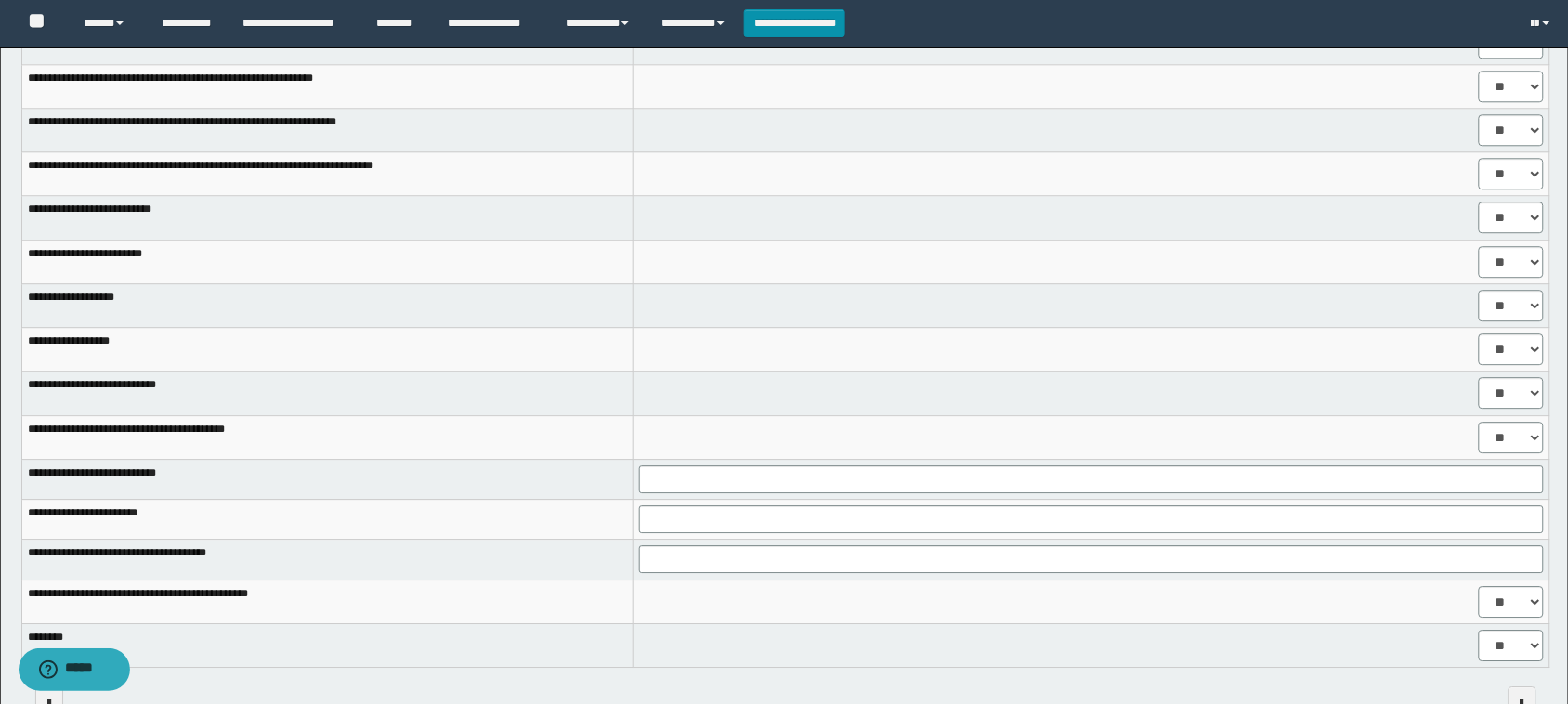 drag, startPoint x: 694, startPoint y: 461, endPoint x: 726, endPoint y: 480, distance: 37.21559 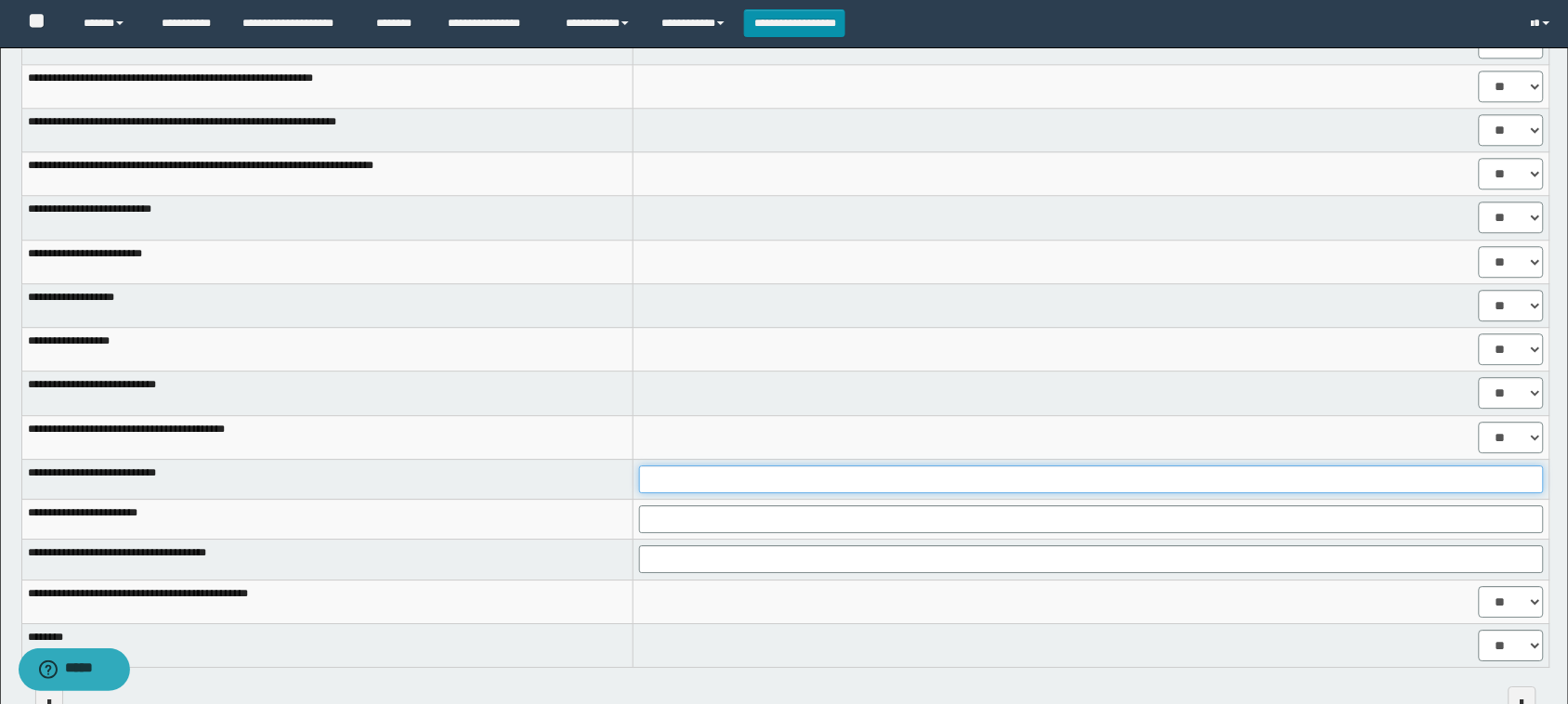 drag, startPoint x: 759, startPoint y: 474, endPoint x: 825, endPoint y: 490, distance: 67.91171 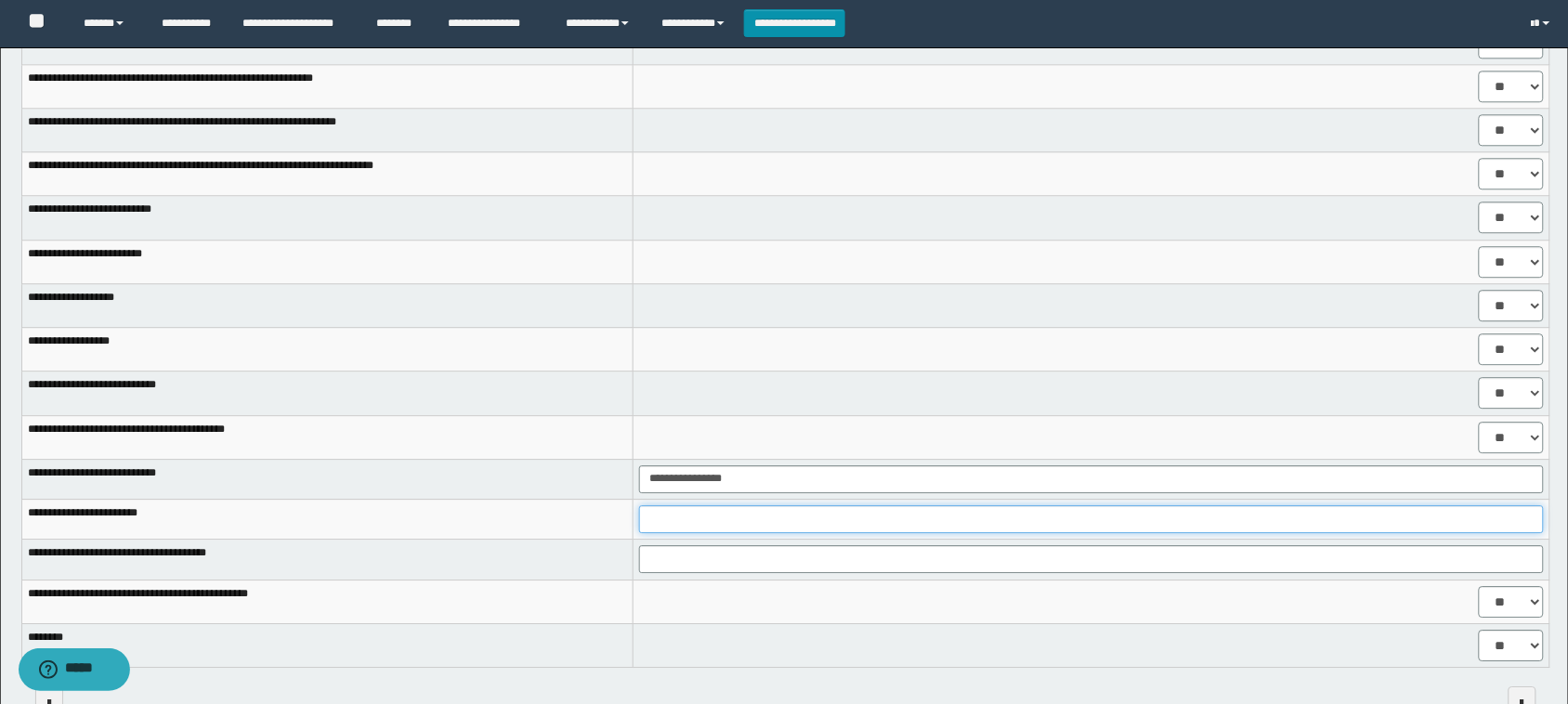 drag, startPoint x: 800, startPoint y: 517, endPoint x: 804, endPoint y: 529, distance: 12.649111 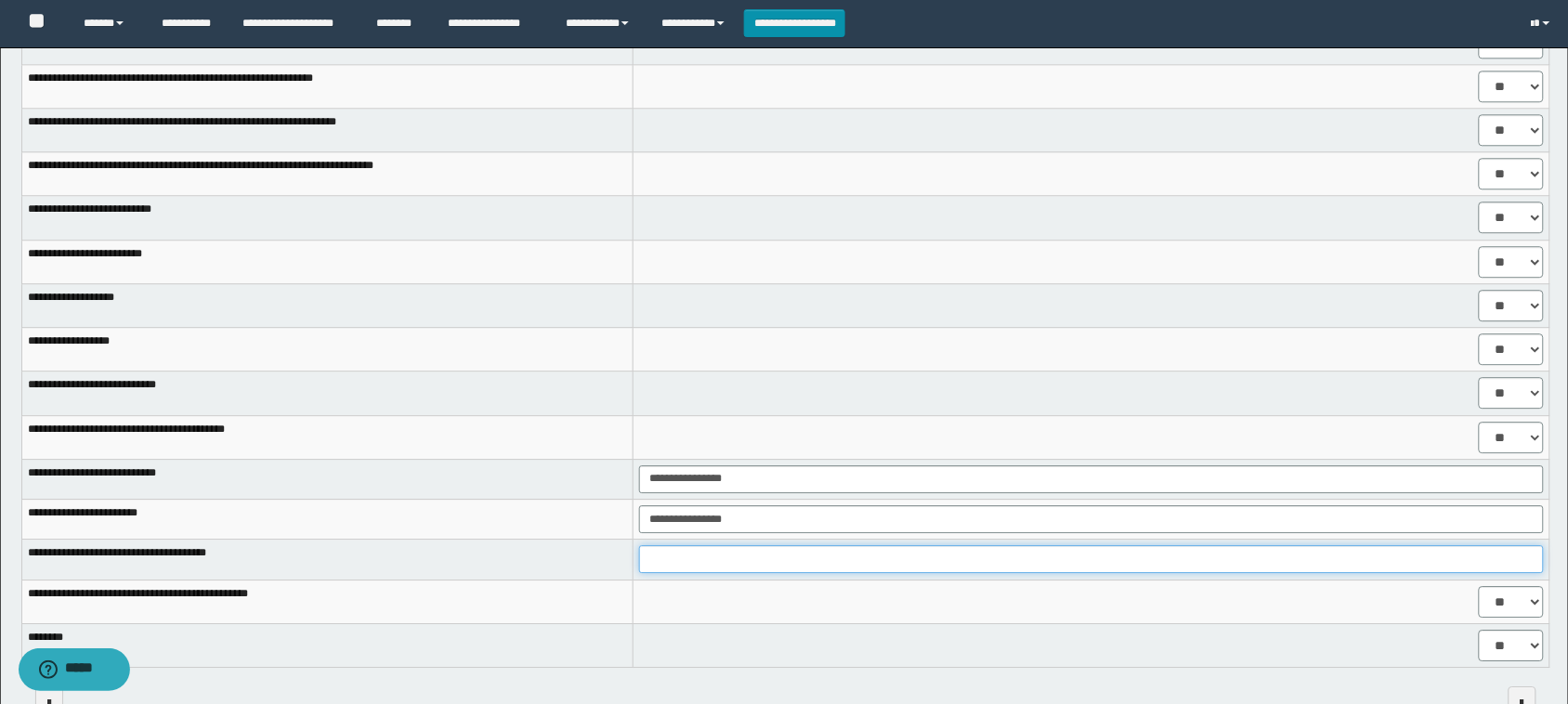 drag, startPoint x: 811, startPoint y: 554, endPoint x: 814, endPoint y: 573, distance: 19.235384 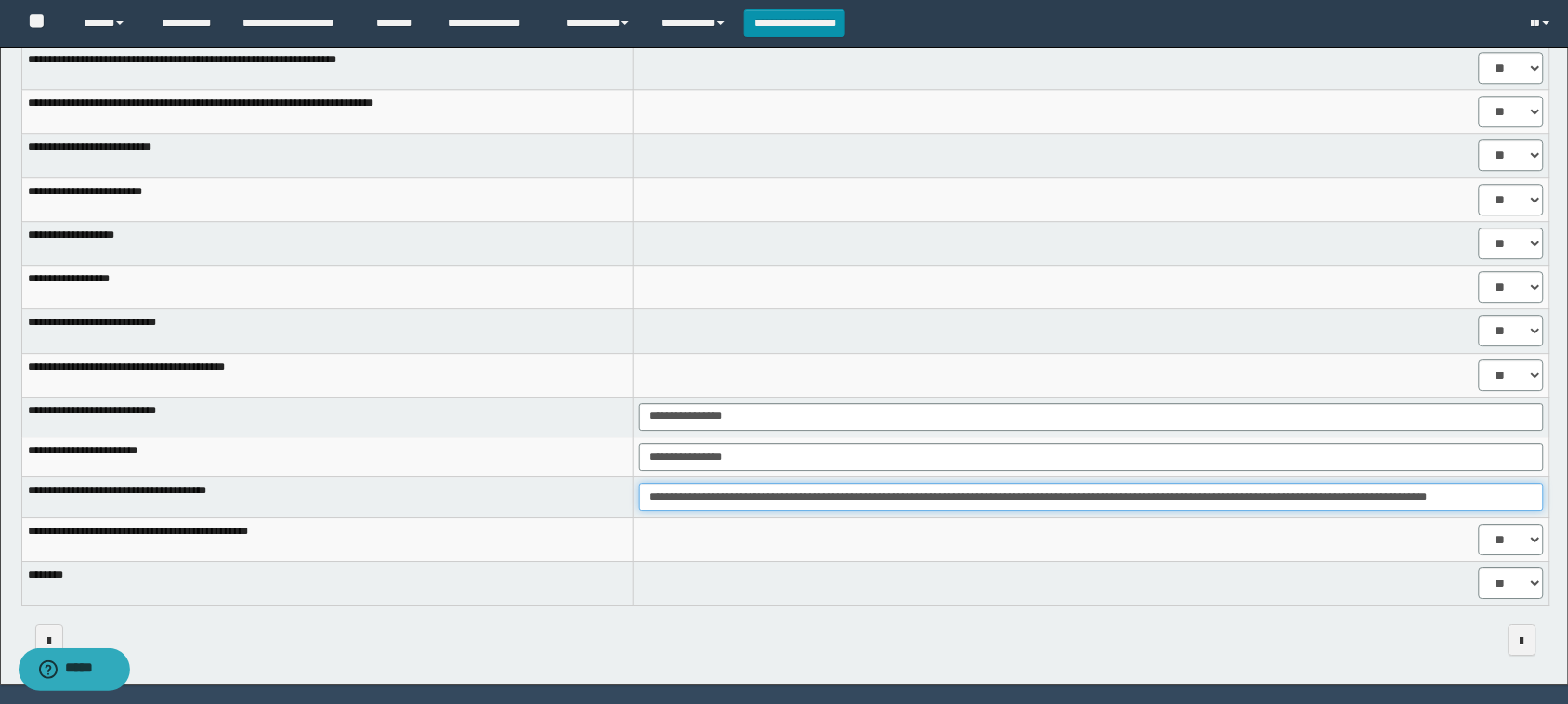 scroll, scrollTop: 1465, scrollLeft: 0, axis: vertical 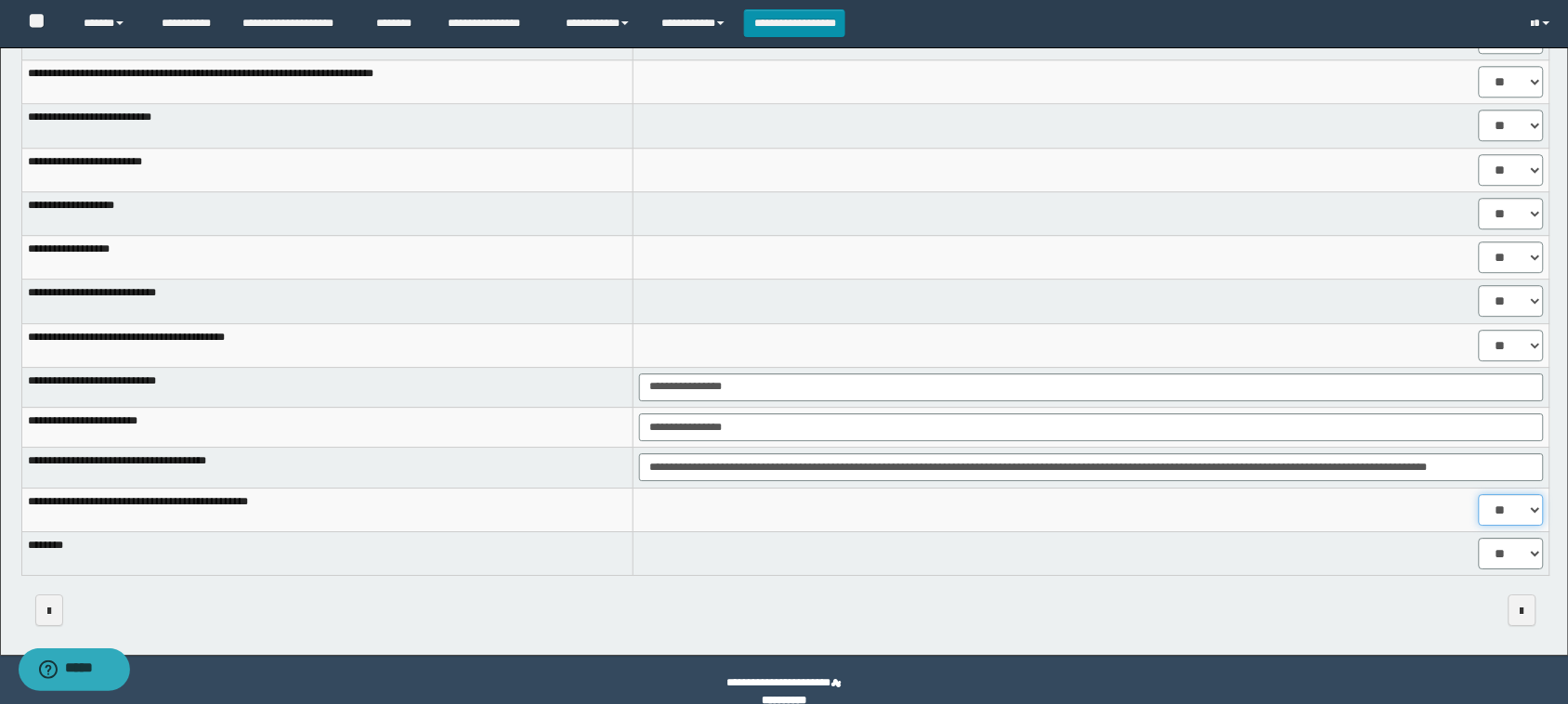 click on "**
**" at bounding box center (1511, 510) 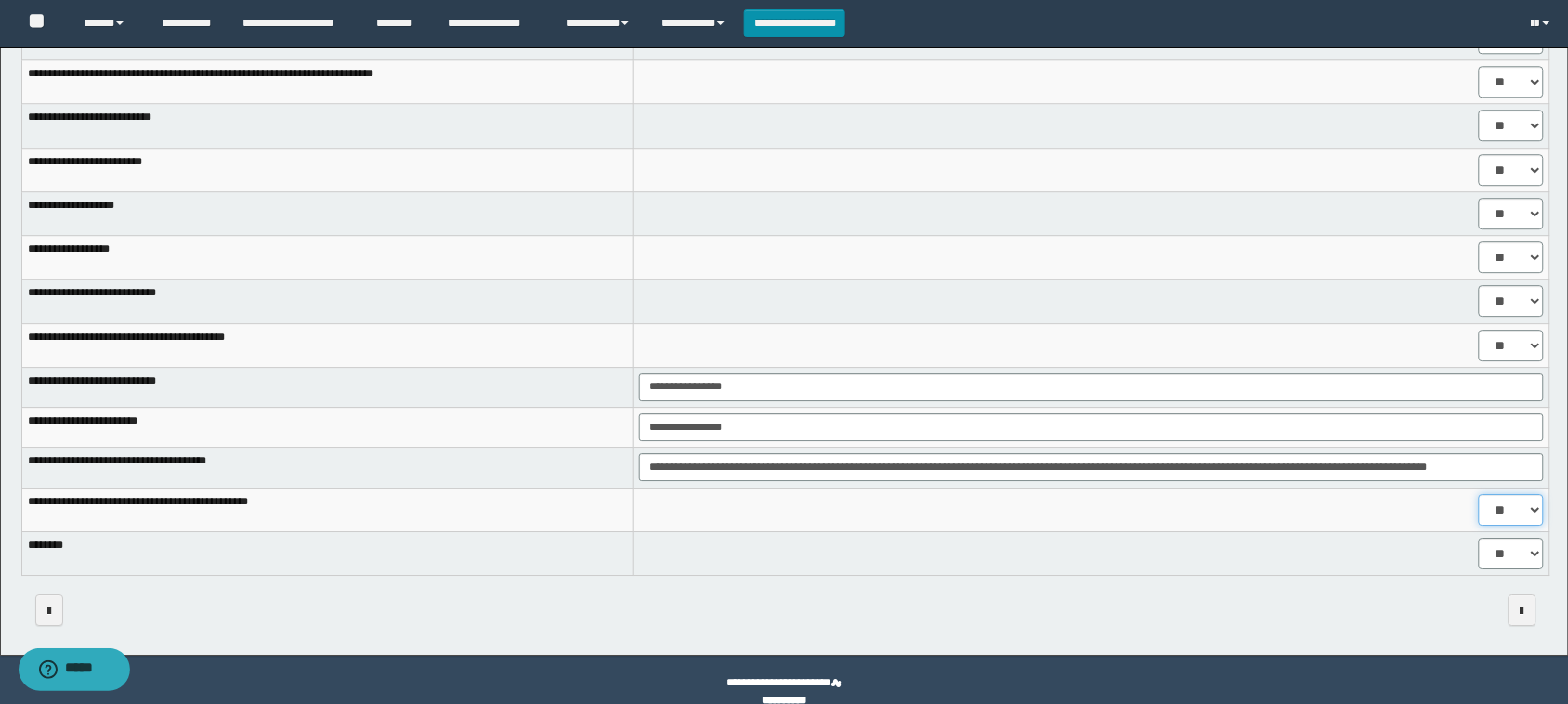 select on "****" 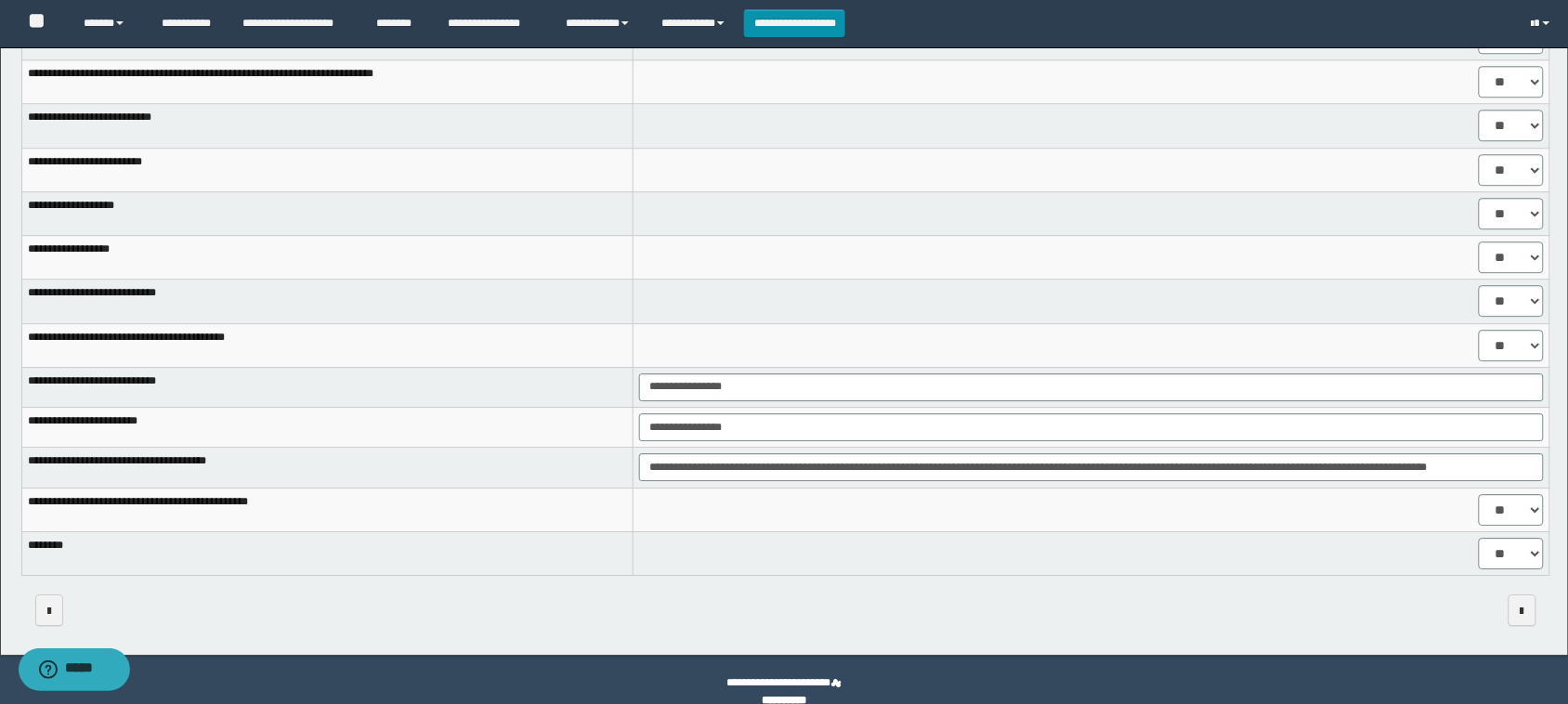 click on "**
**" at bounding box center (1091, 301) 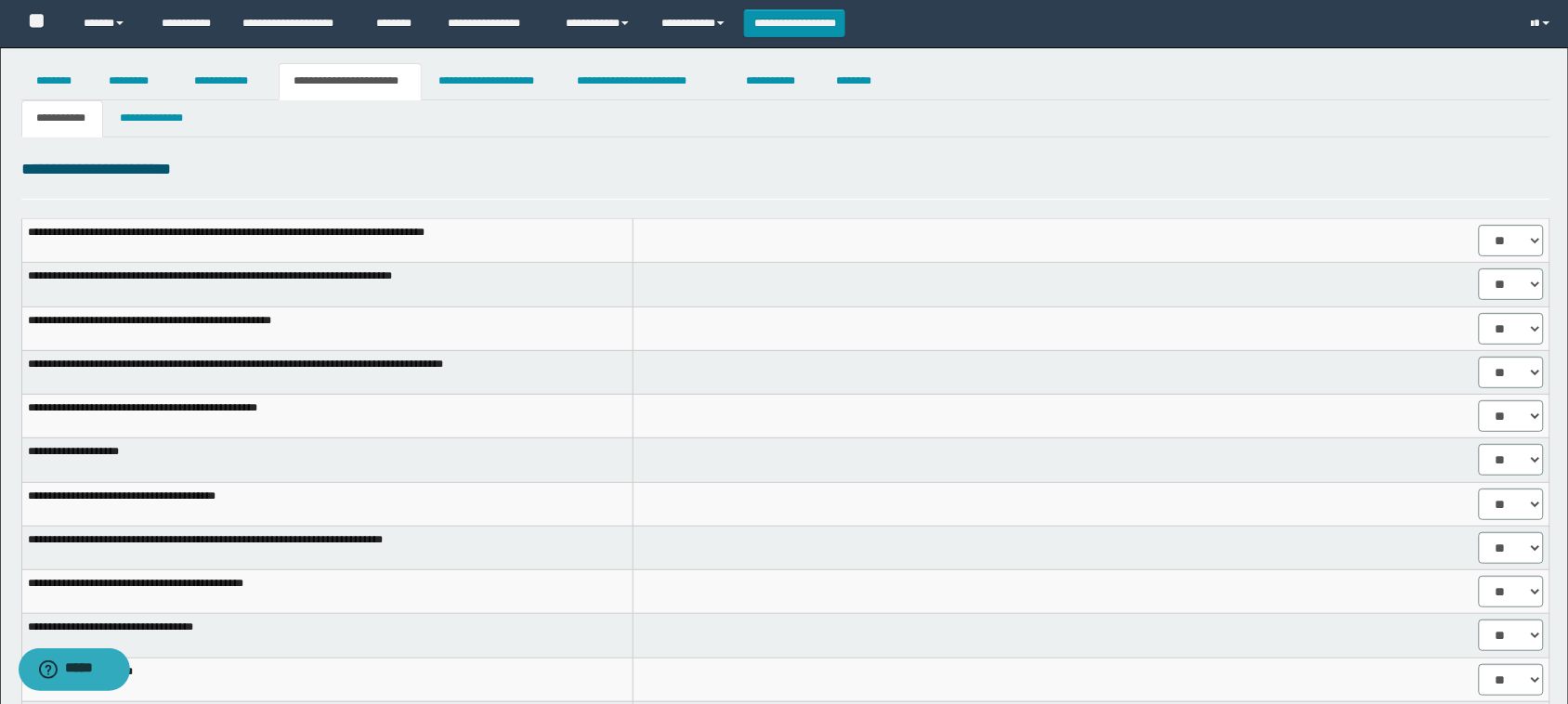 scroll, scrollTop: 0, scrollLeft: 0, axis: both 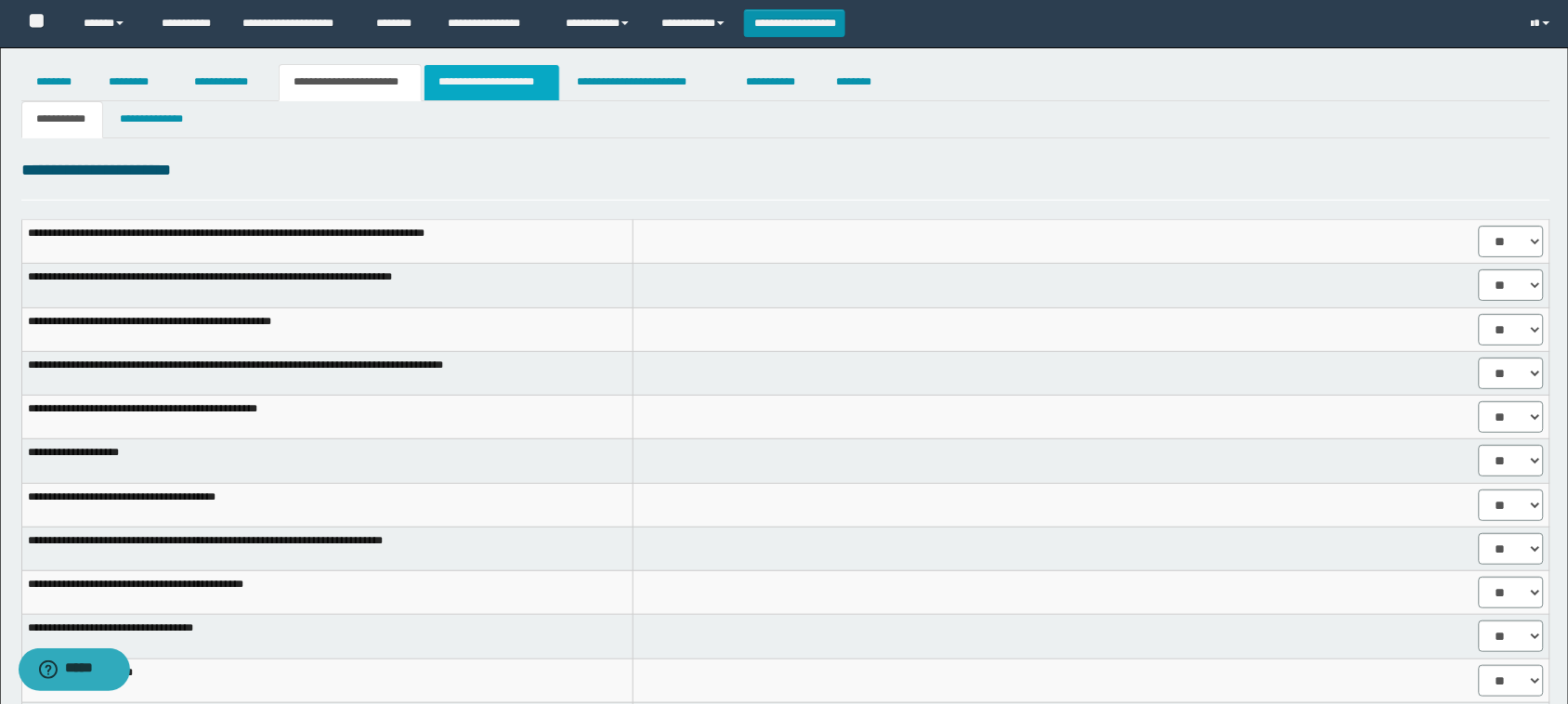 click on "**********" at bounding box center (491, 83) 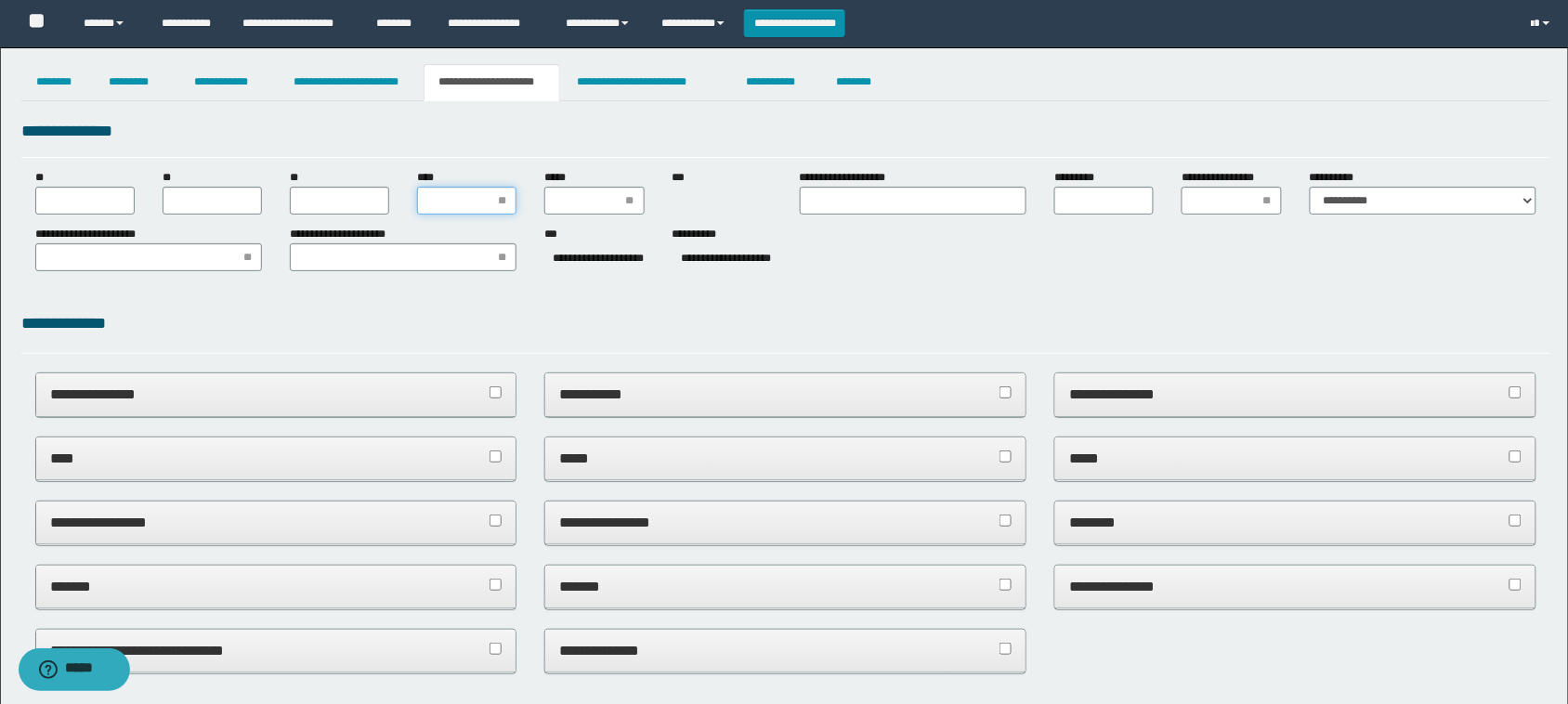 drag, startPoint x: 492, startPoint y: 204, endPoint x: 503, endPoint y: 214, distance: 14.8661 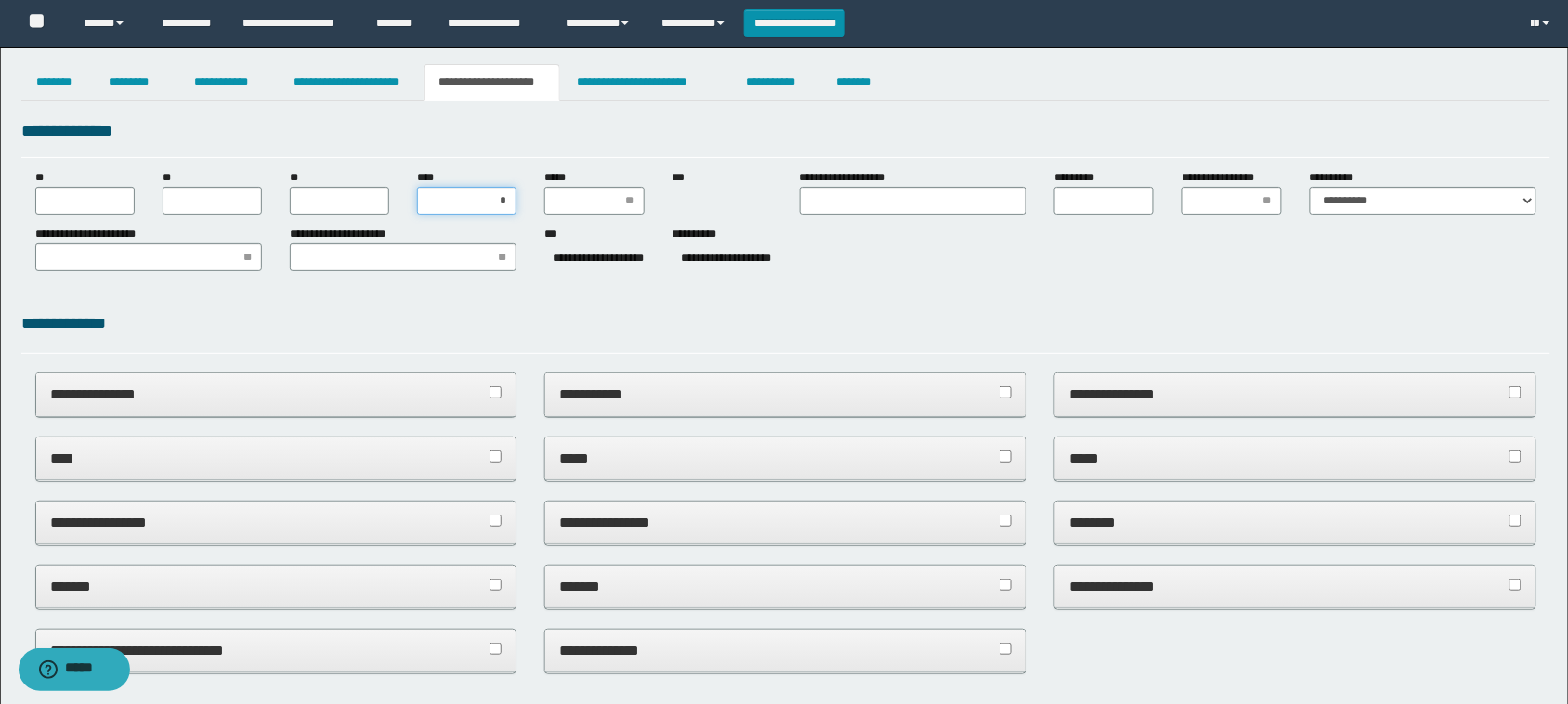 type on "**" 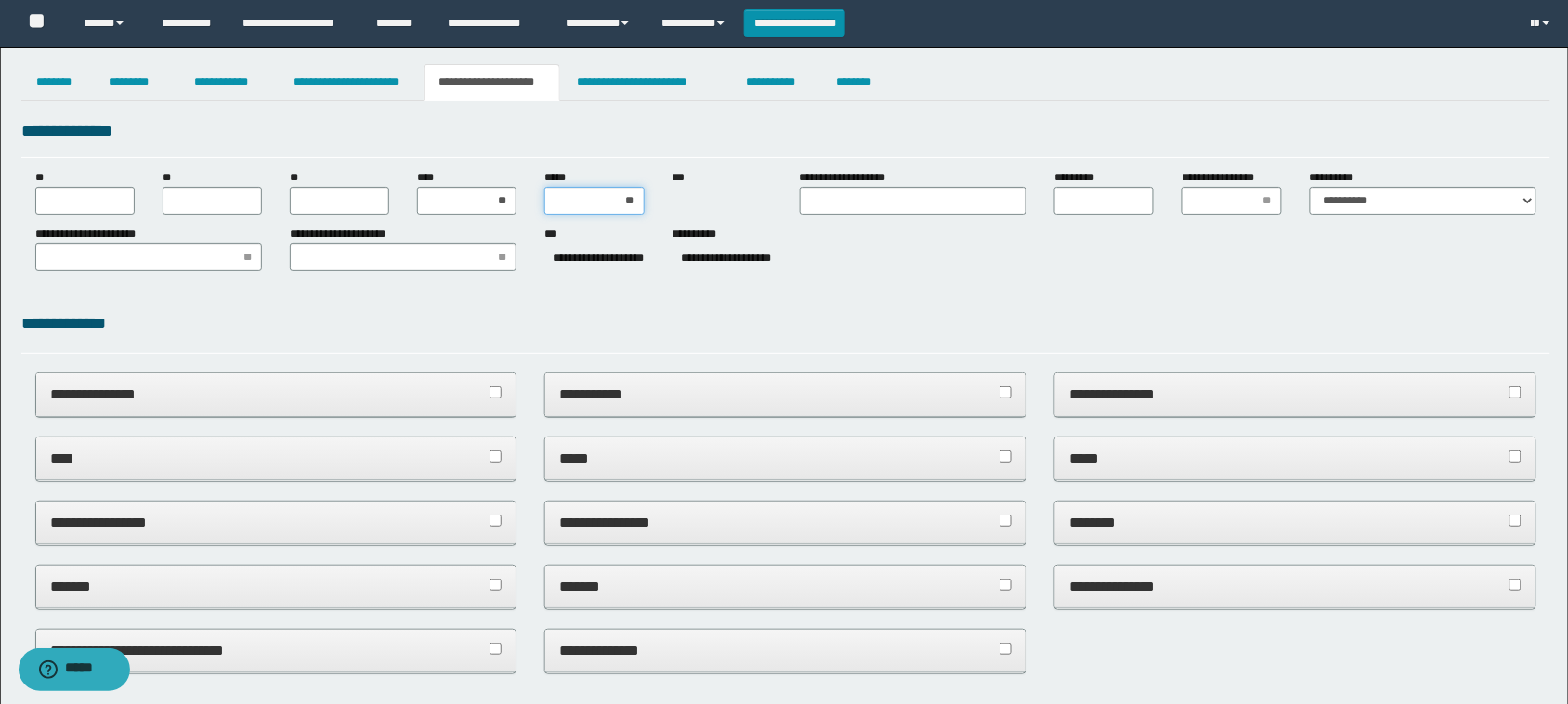 type on "***" 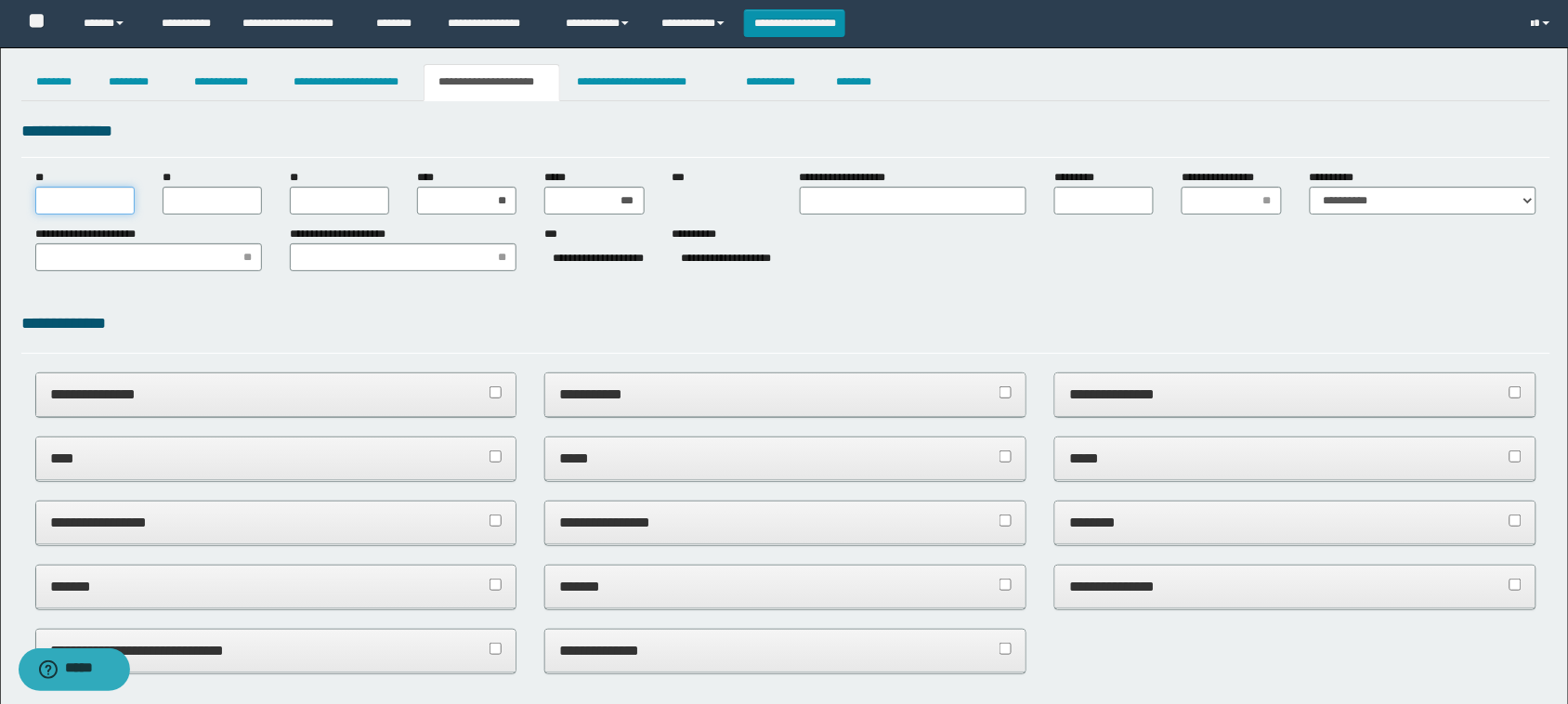 click on "**" at bounding box center (85, 201) 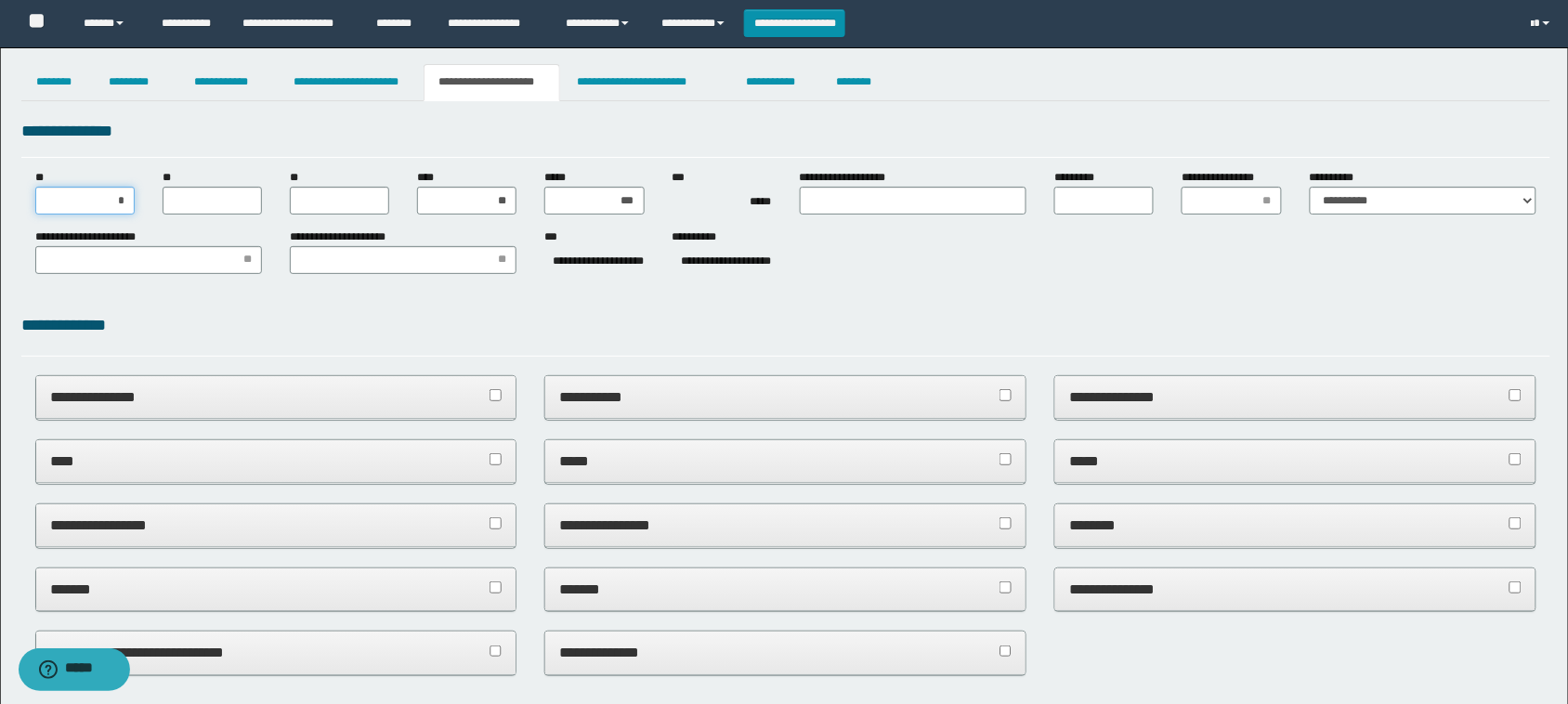 type on "**" 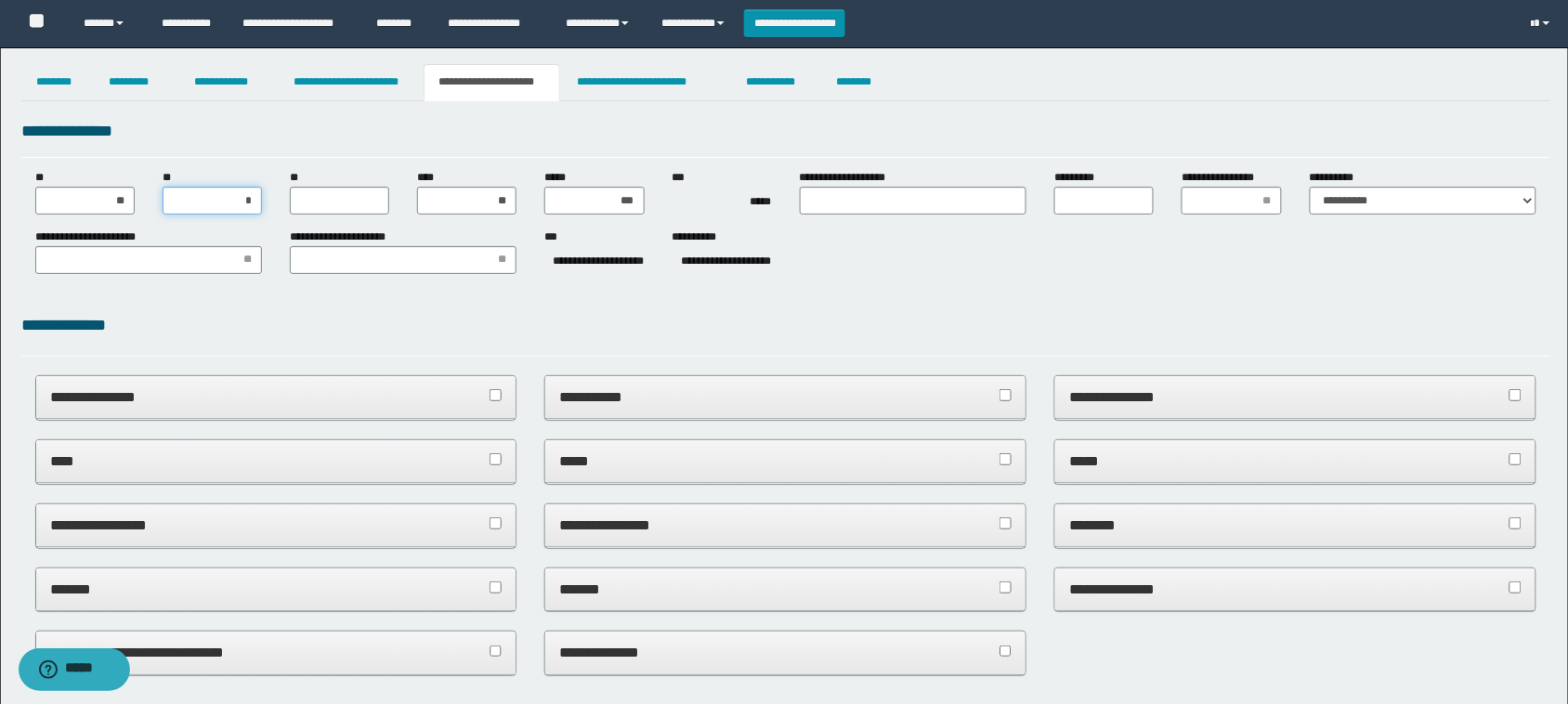 type on "**" 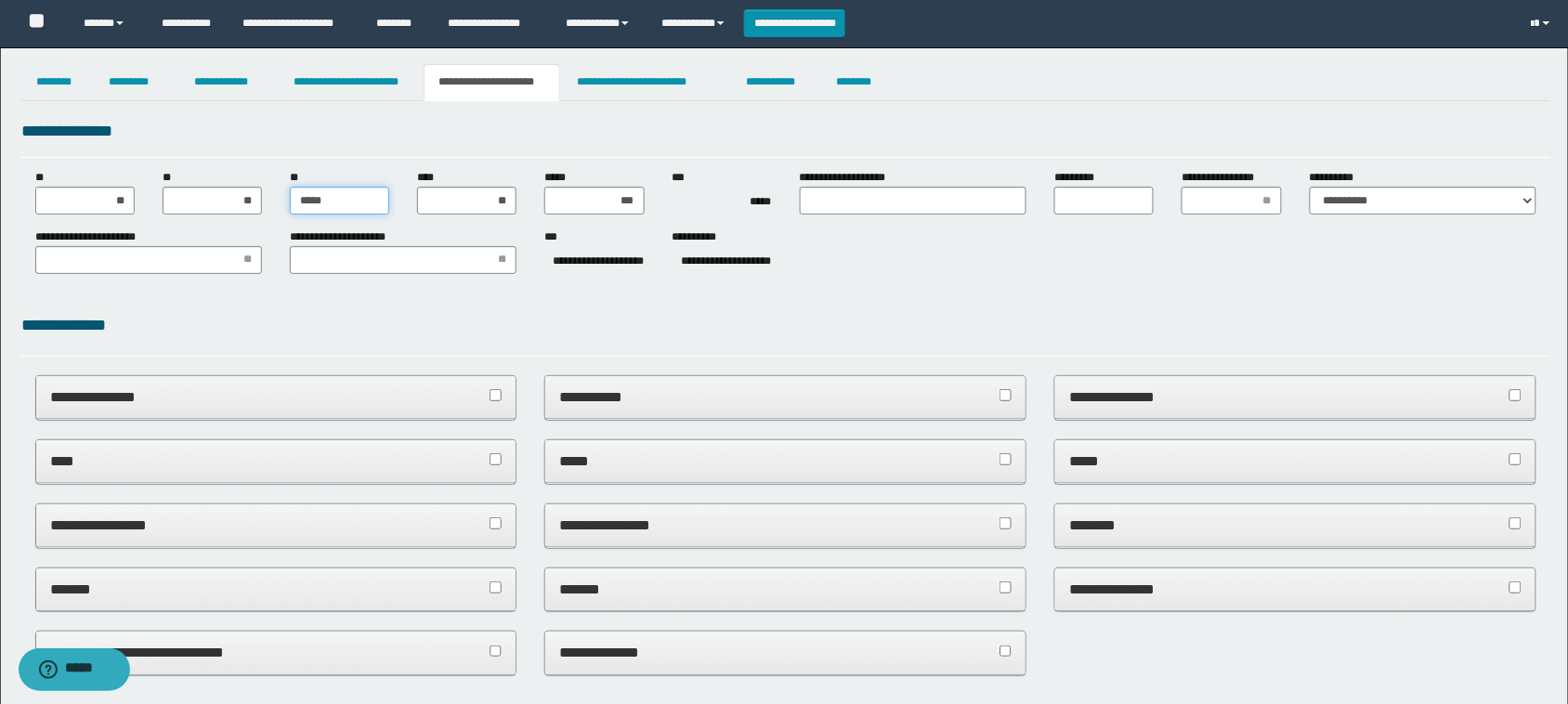 type on "******" 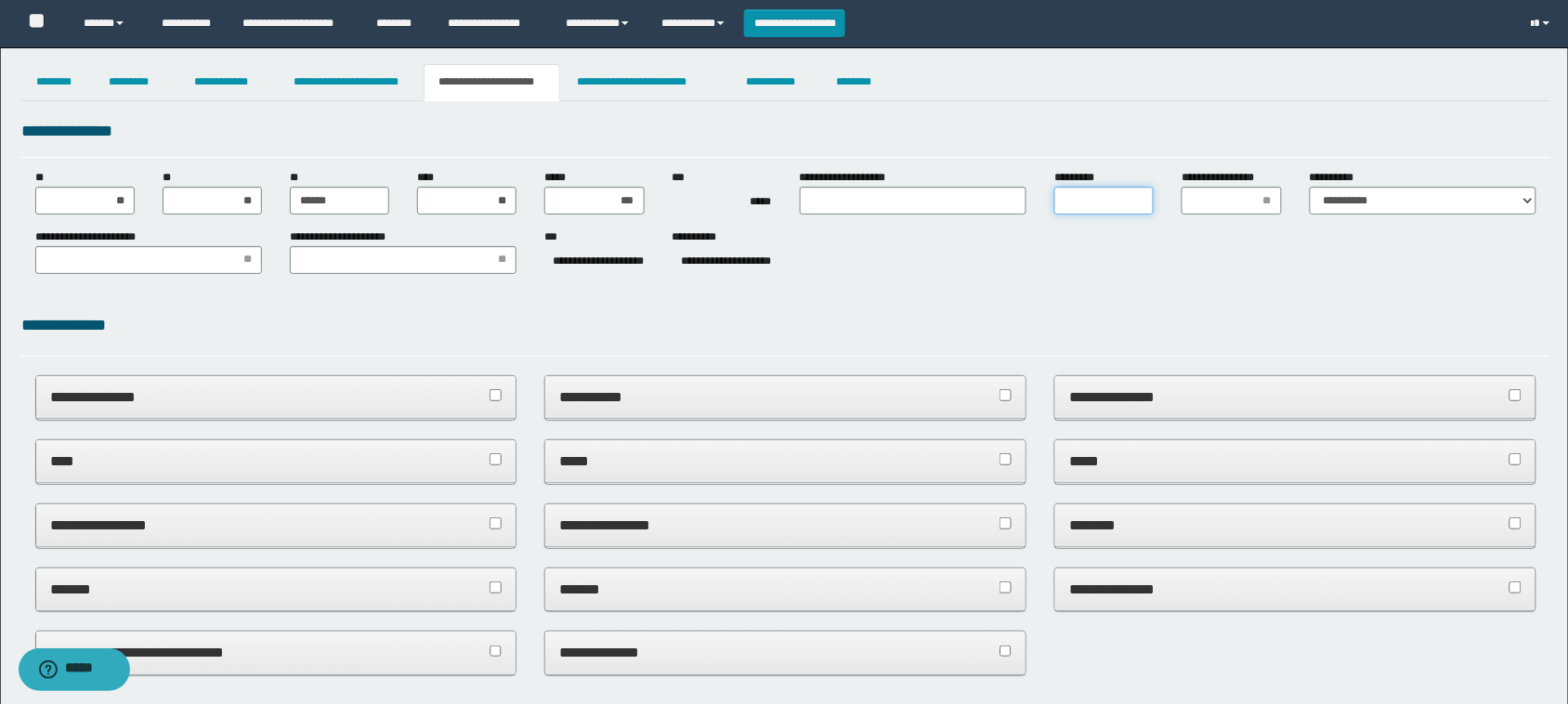 drag, startPoint x: 1104, startPoint y: 196, endPoint x: 1115, endPoint y: 191, distance: 12 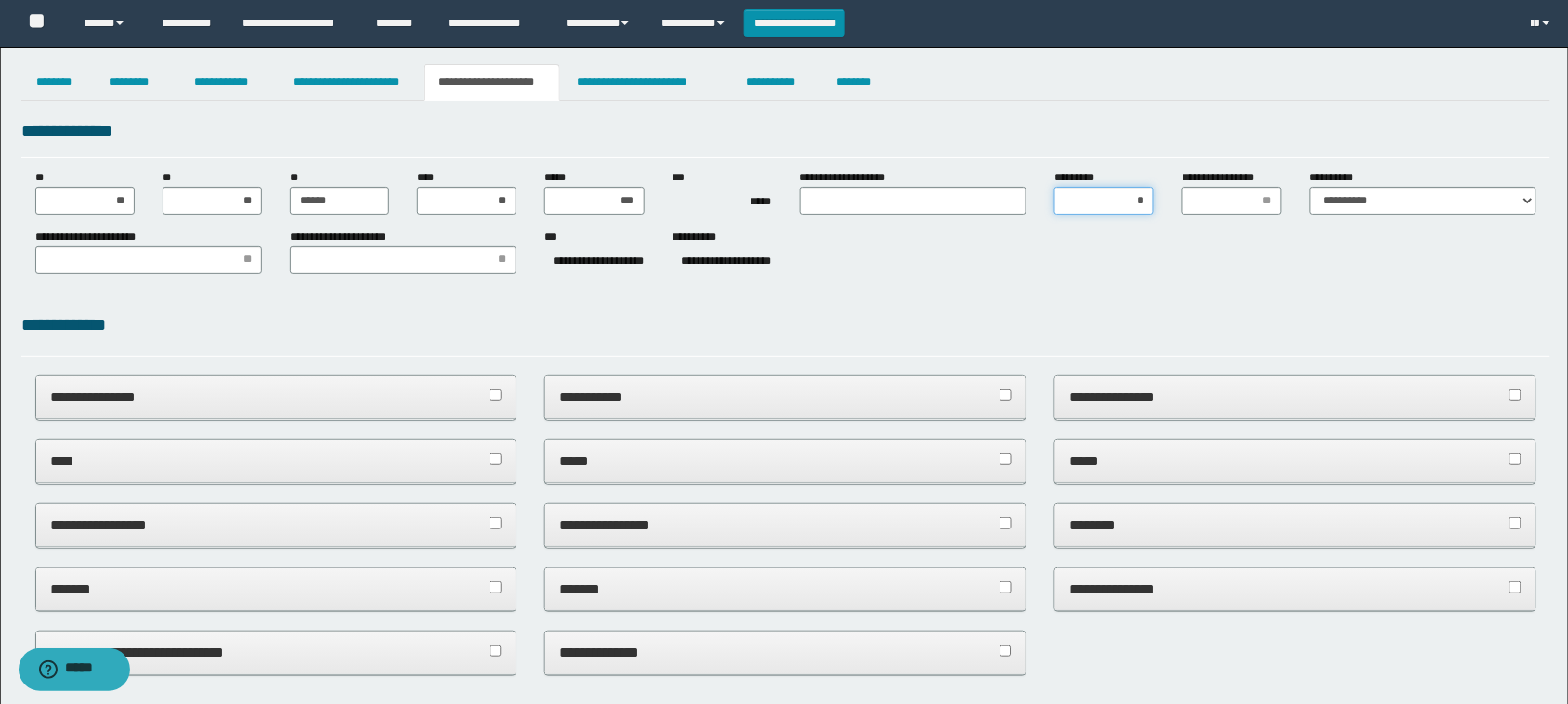 type on "**" 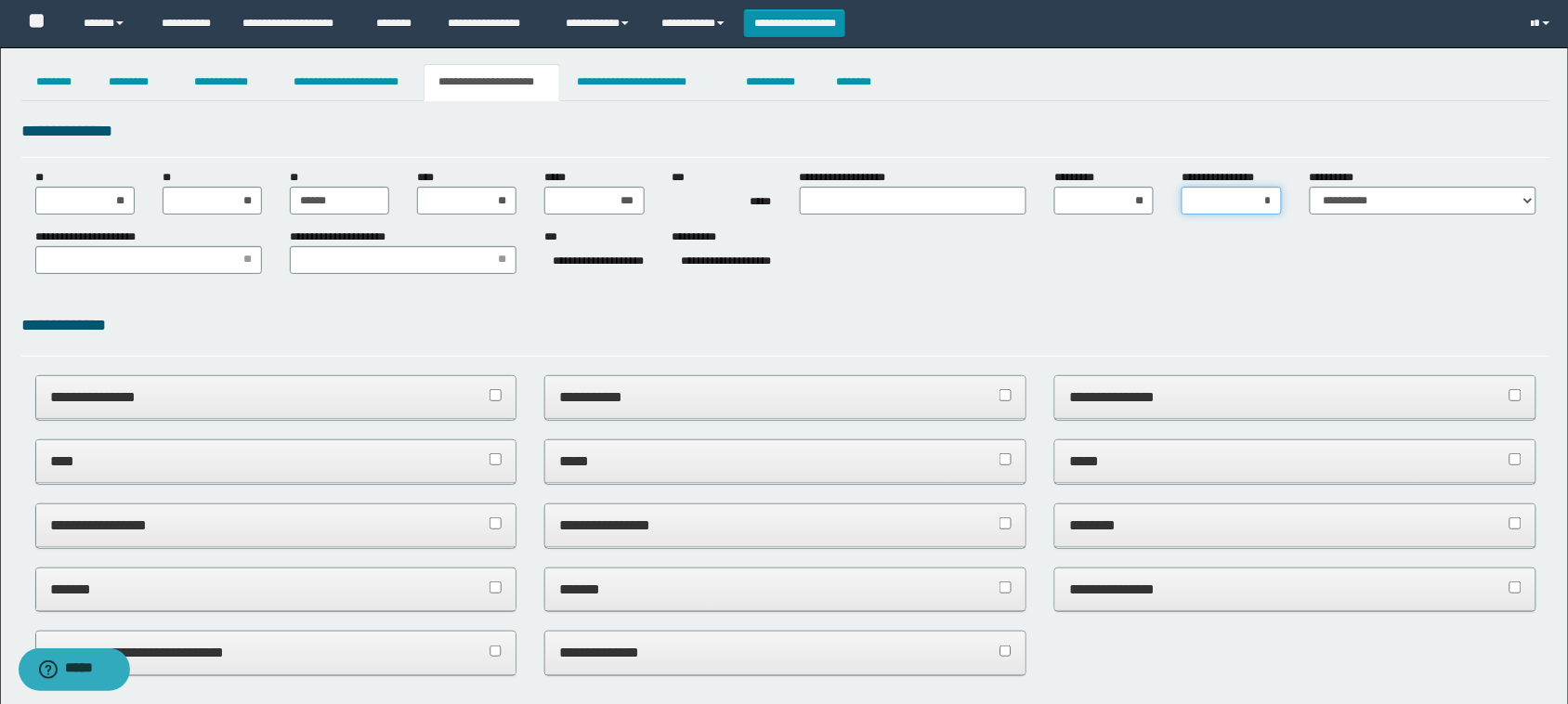 type on "**" 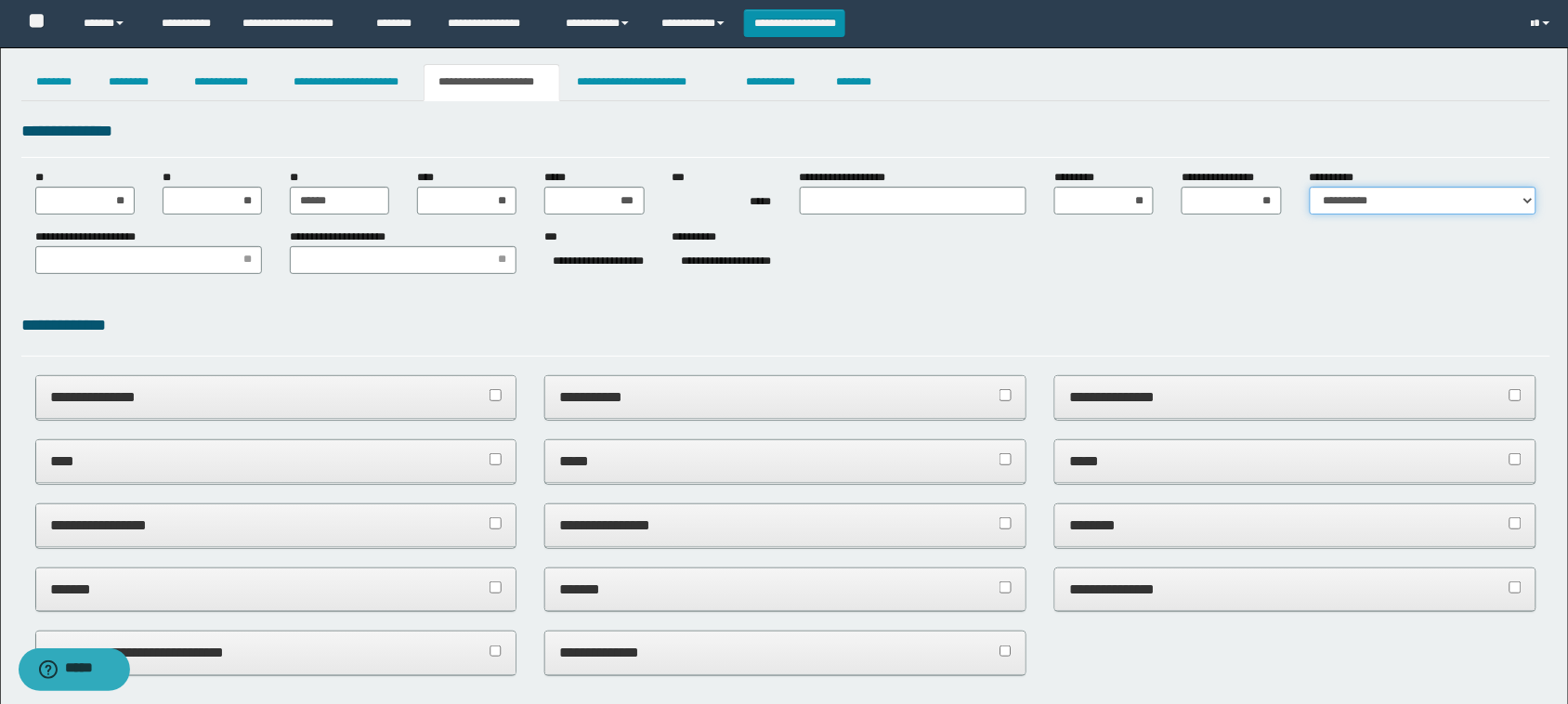 select on "*" 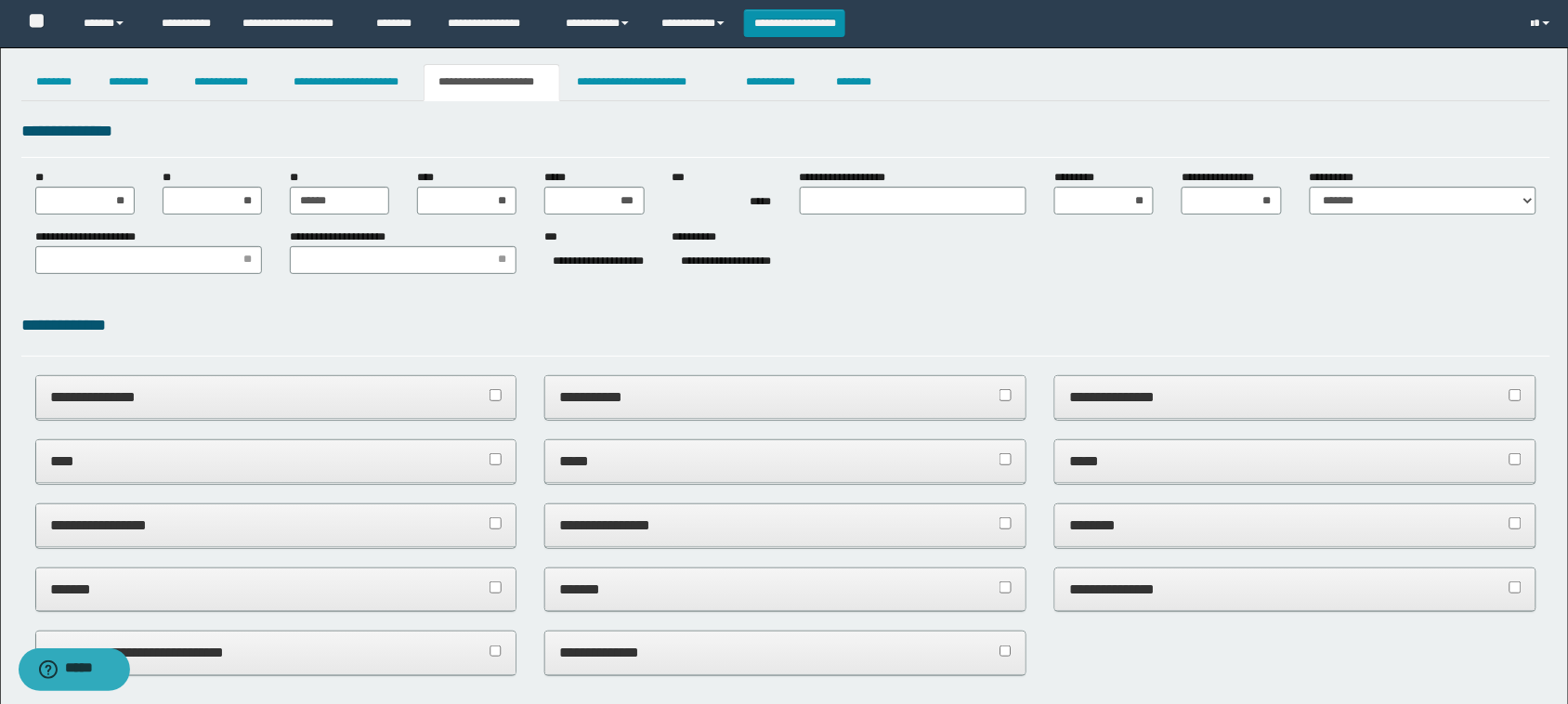 drag, startPoint x: 579, startPoint y: 327, endPoint x: 808, endPoint y: 312, distance: 229.49074 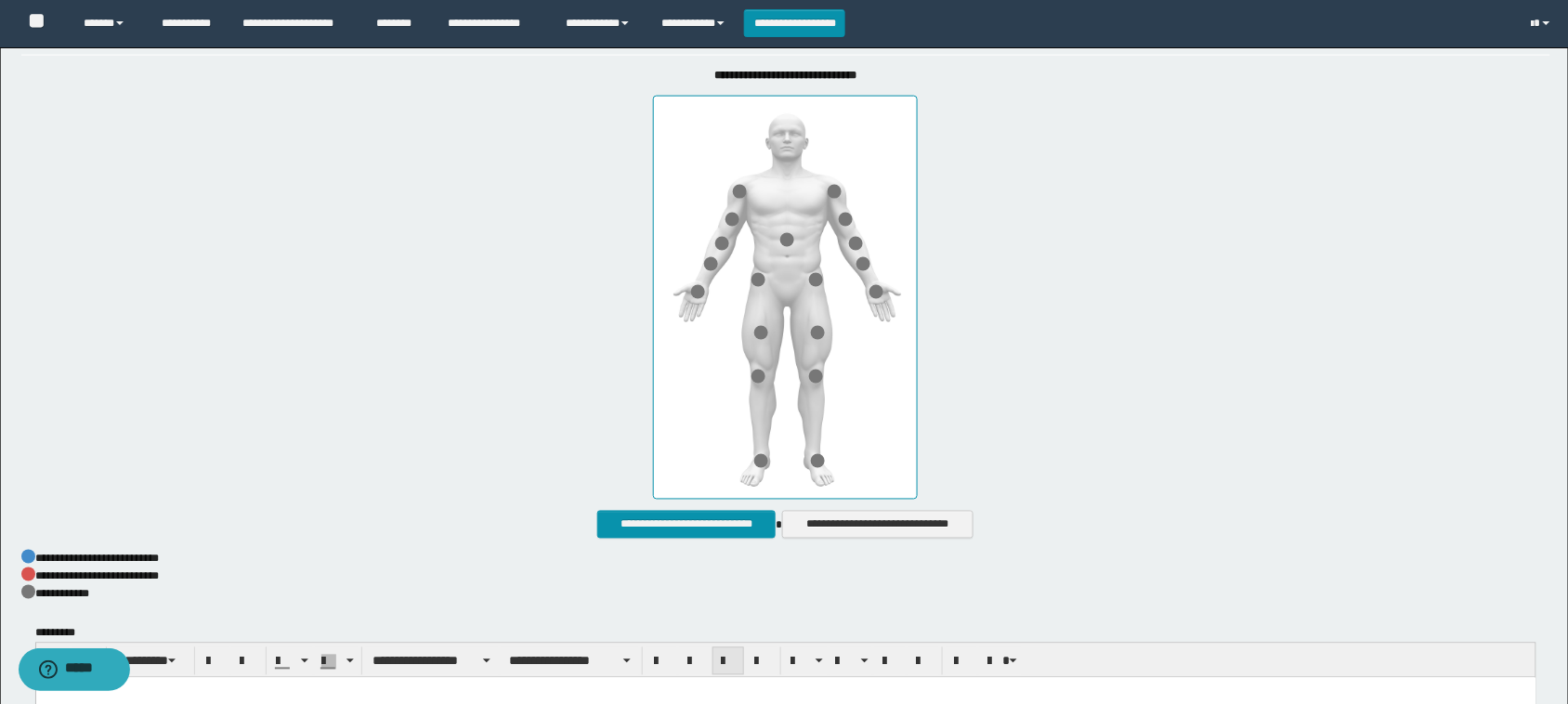 scroll, scrollTop: 893, scrollLeft: 0, axis: vertical 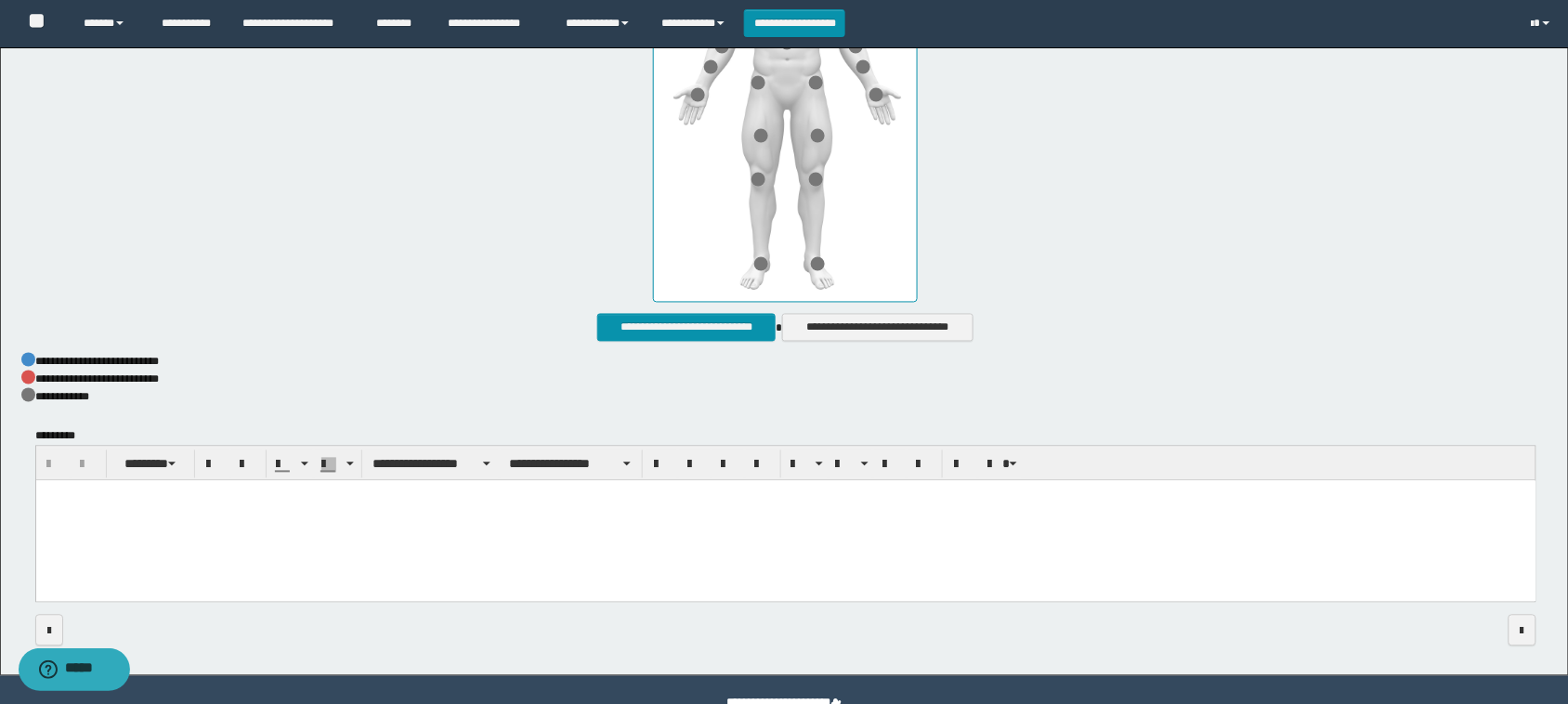 click at bounding box center (785, 518) 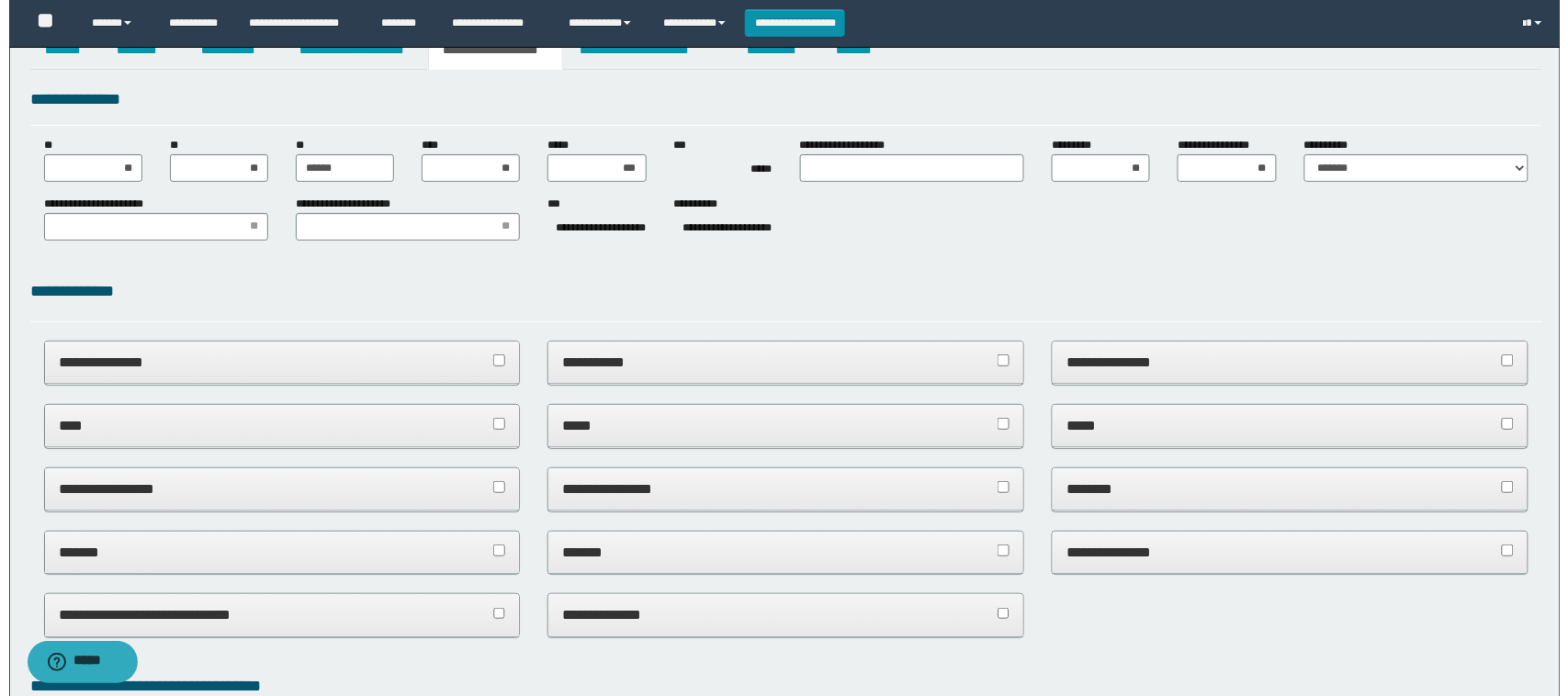 scroll, scrollTop: 0, scrollLeft: 0, axis: both 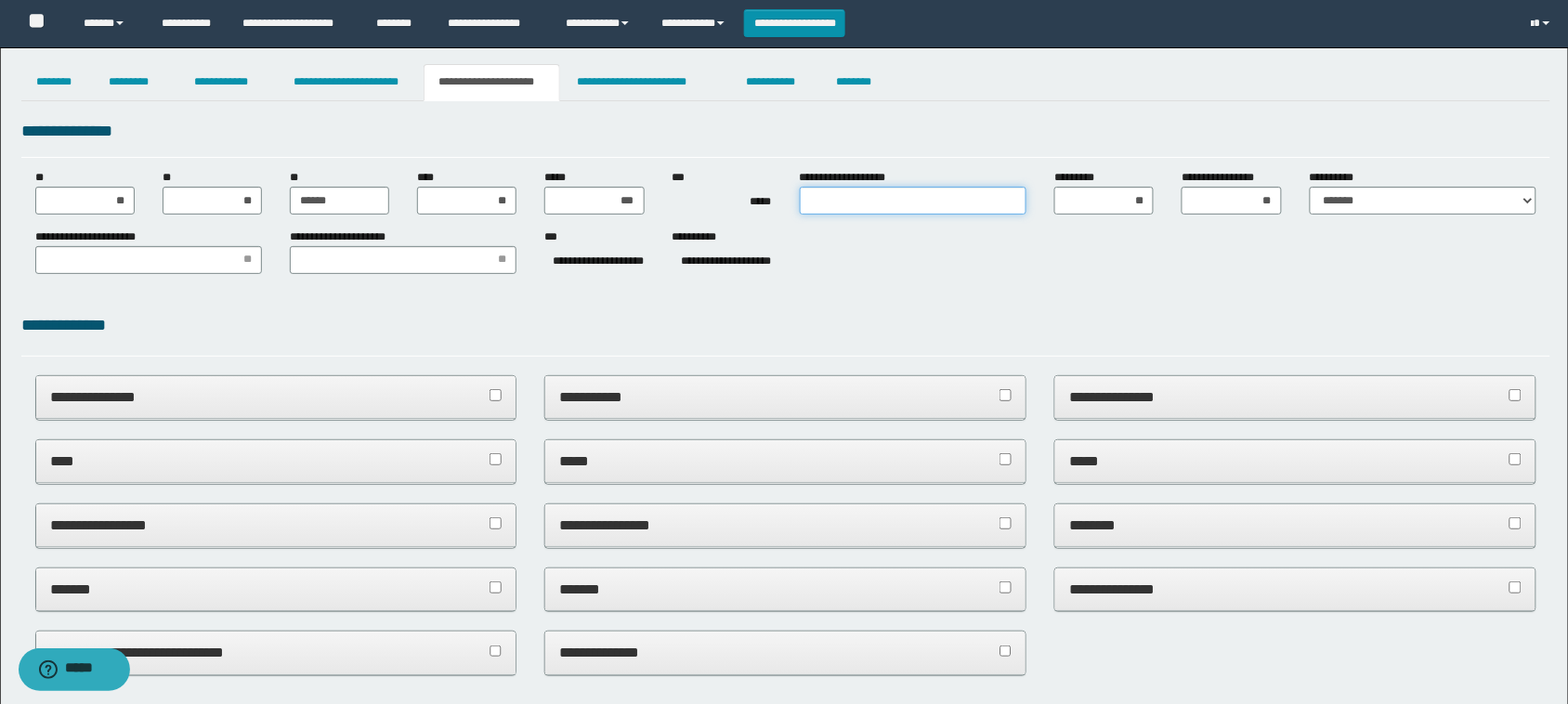 click on "**********" at bounding box center [913, 201] 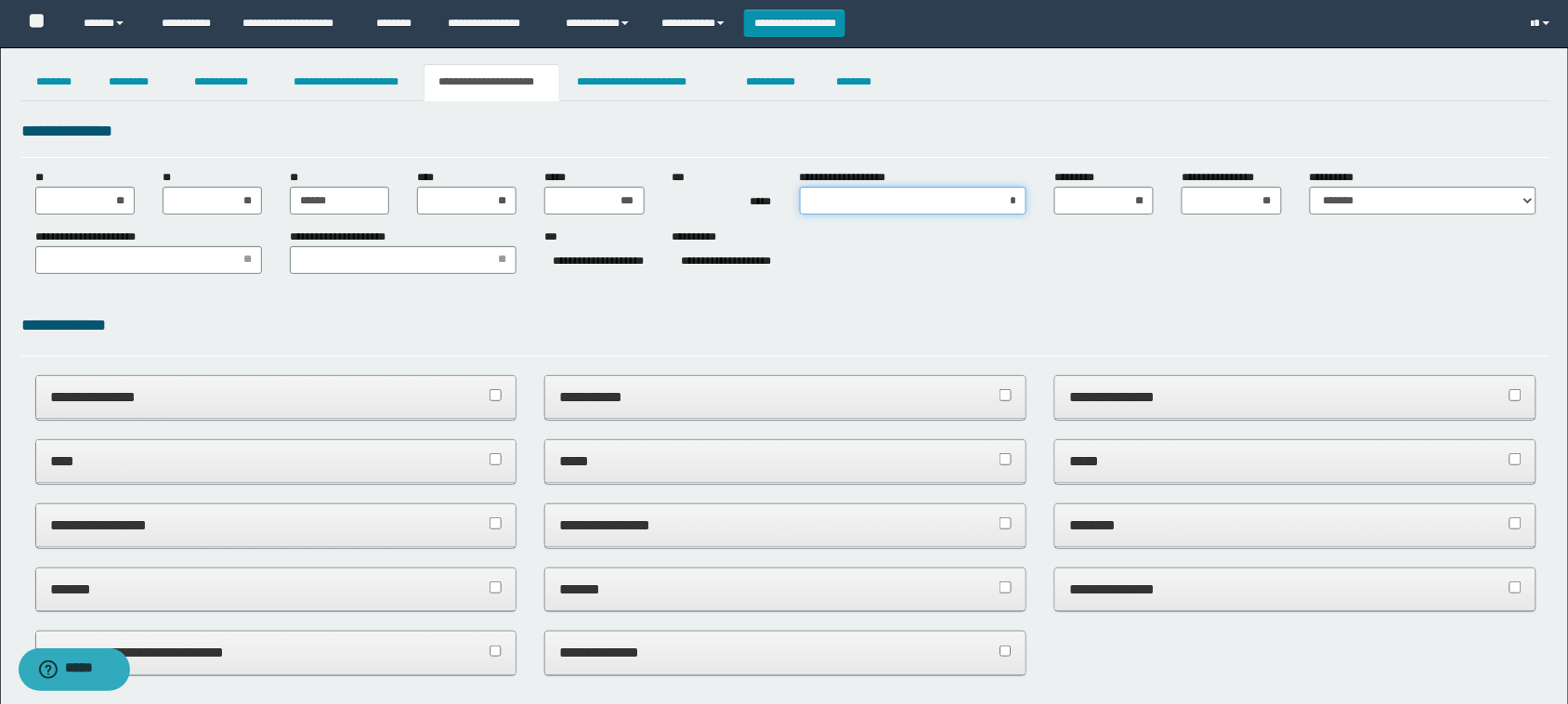 type on "**" 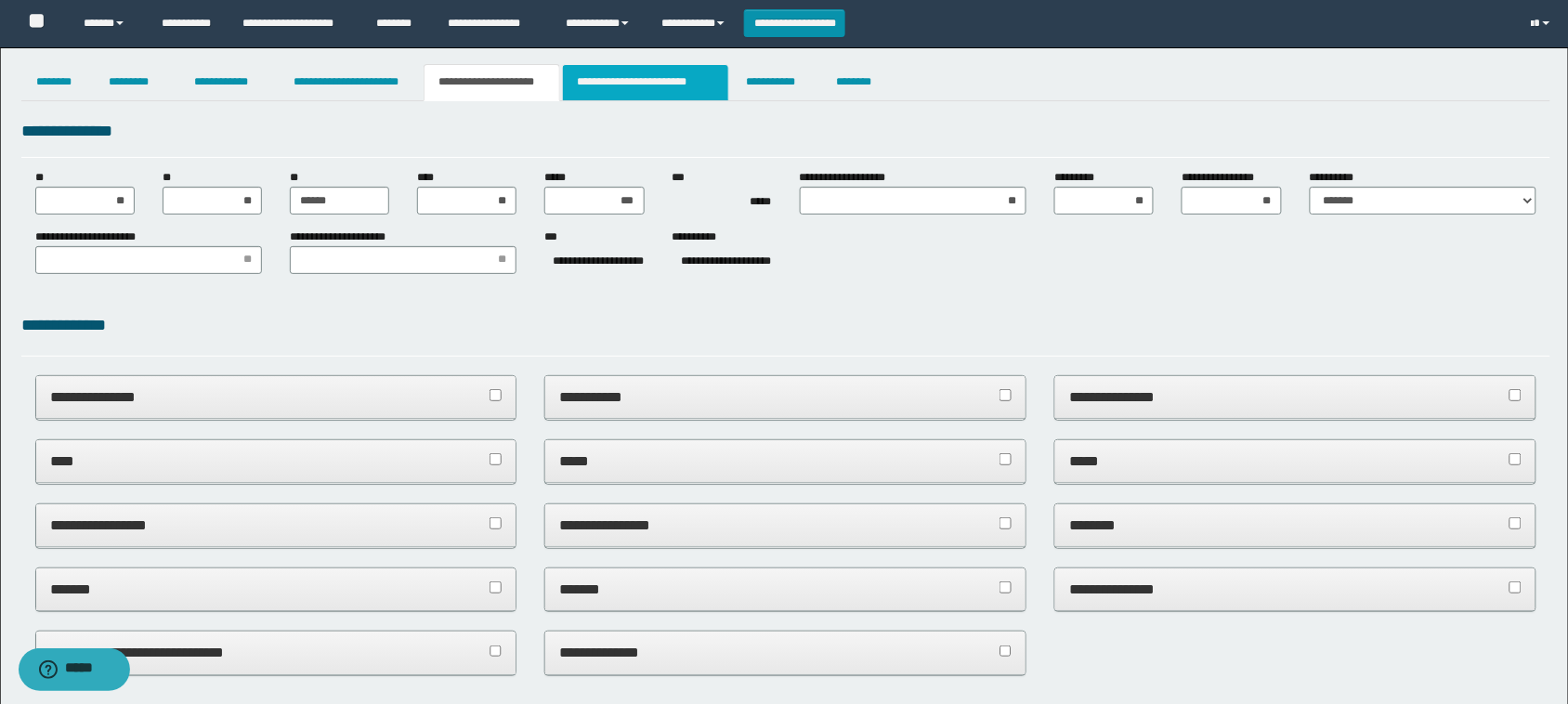 click on "**********" at bounding box center (646, 83) 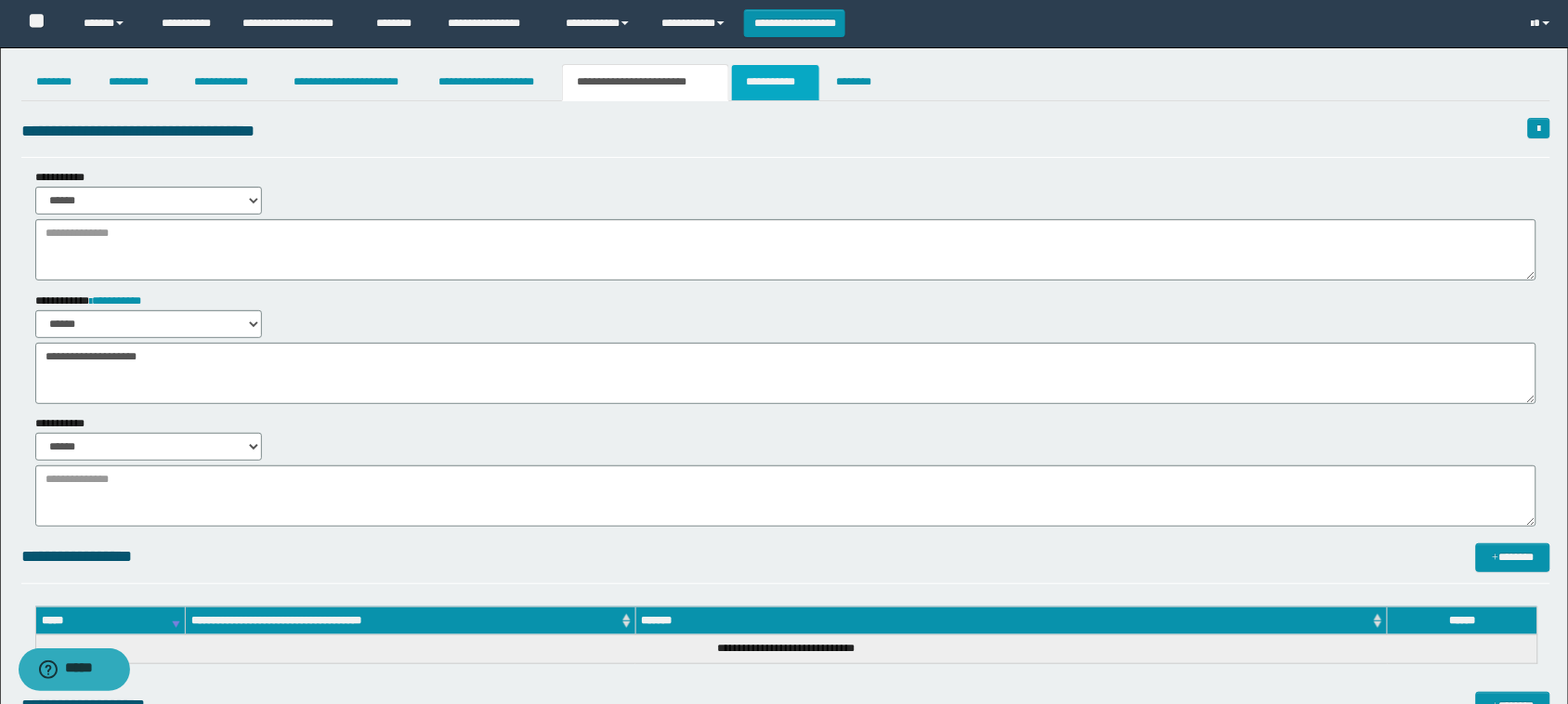 click on "**********" at bounding box center [775, 83] 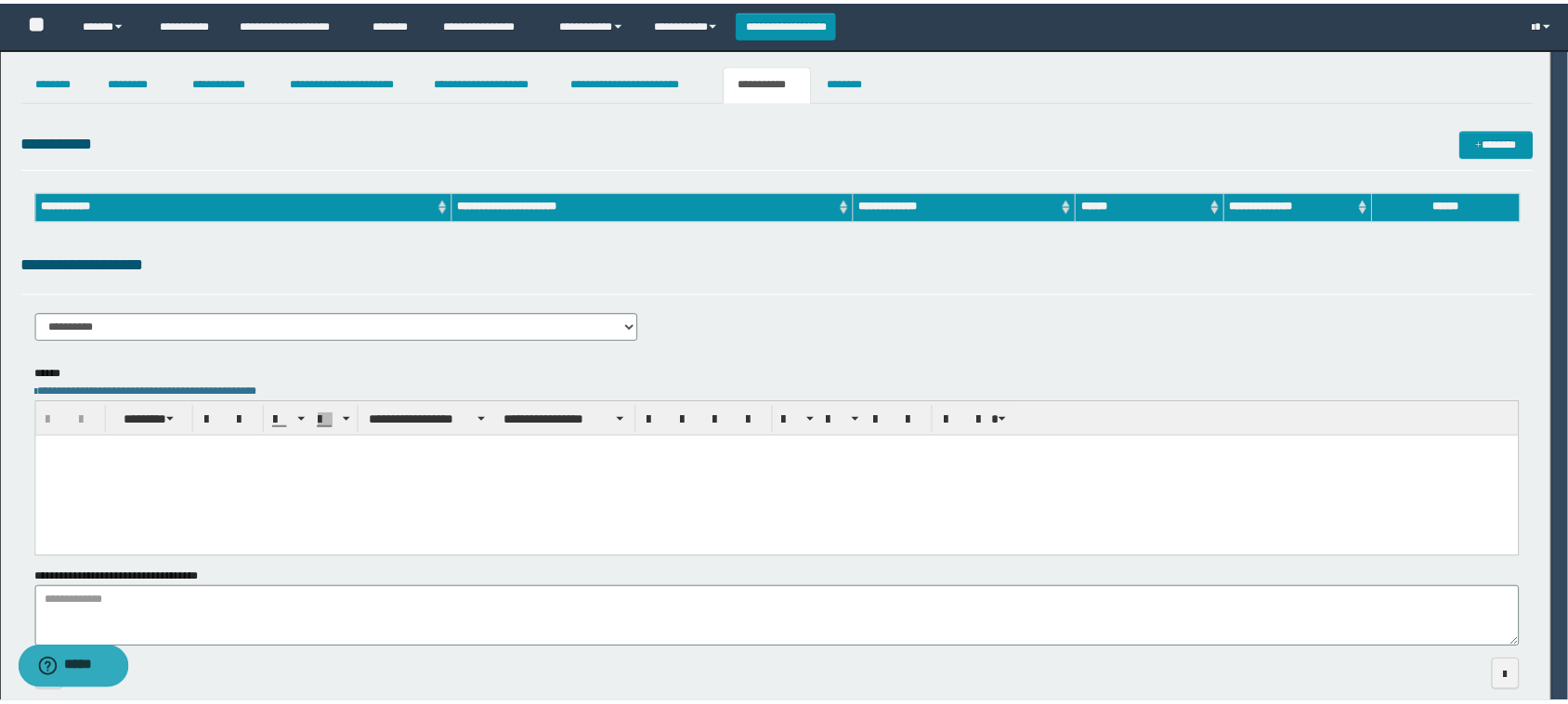 scroll, scrollTop: 0, scrollLeft: 0, axis: both 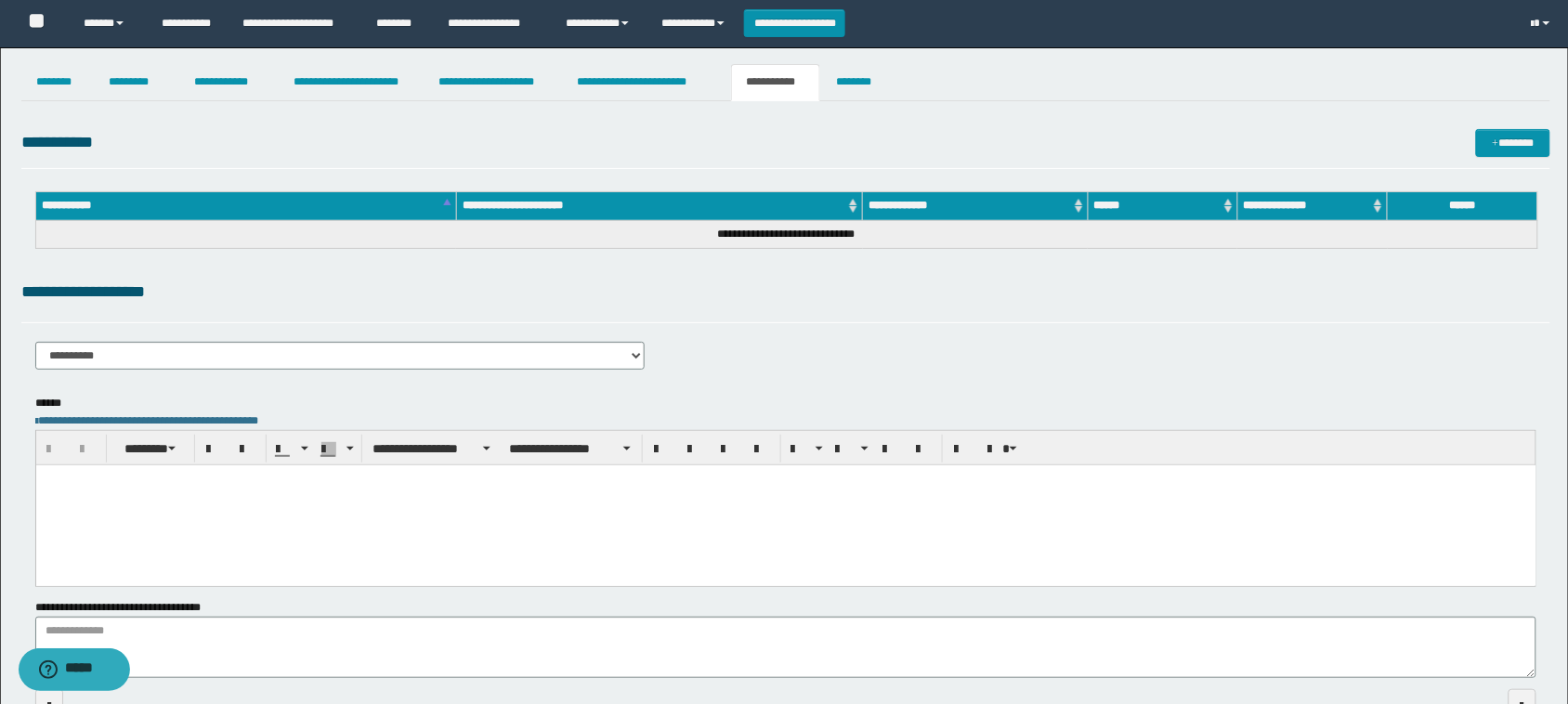 drag, startPoint x: 551, startPoint y: 523, endPoint x: 551, endPoint y: 542, distance: 19 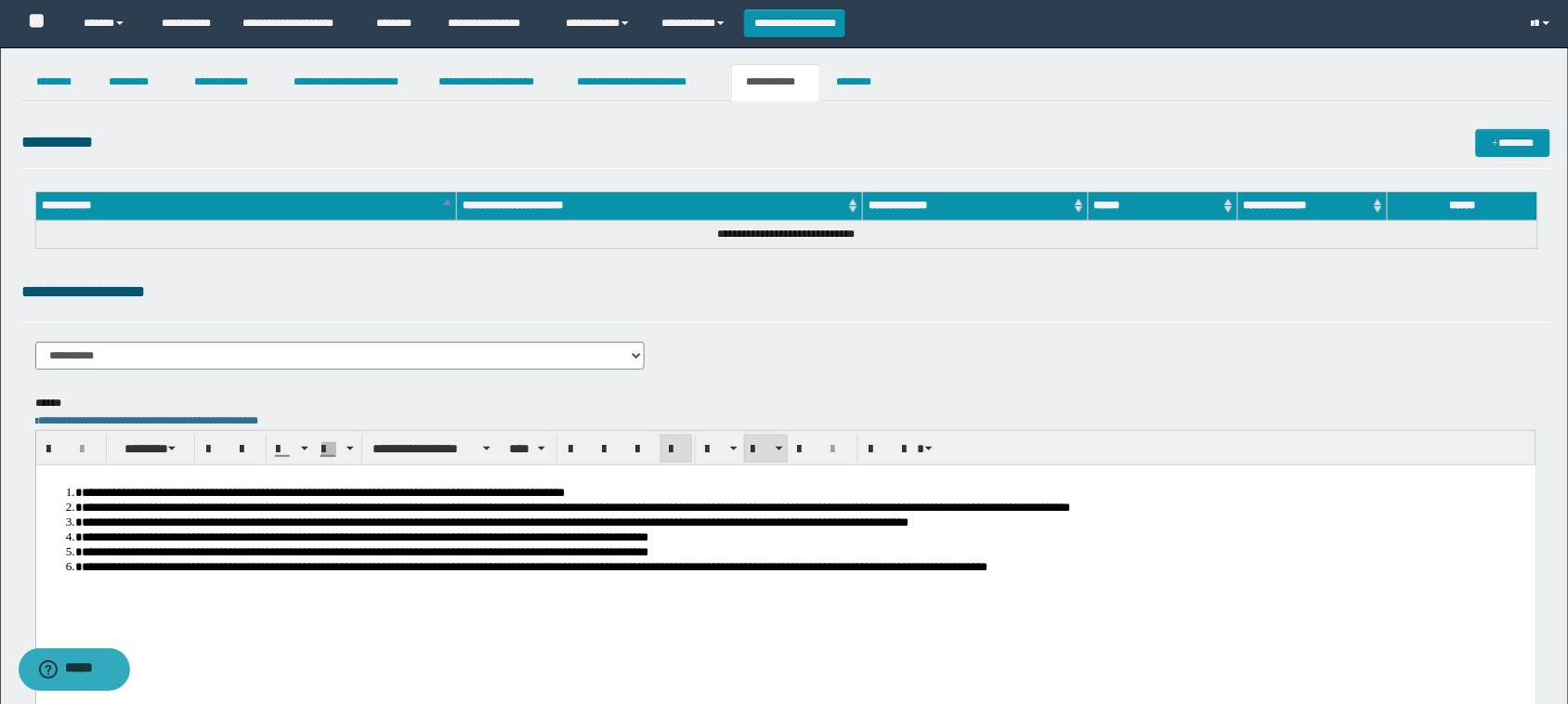 click on "**********" at bounding box center [322, 491] 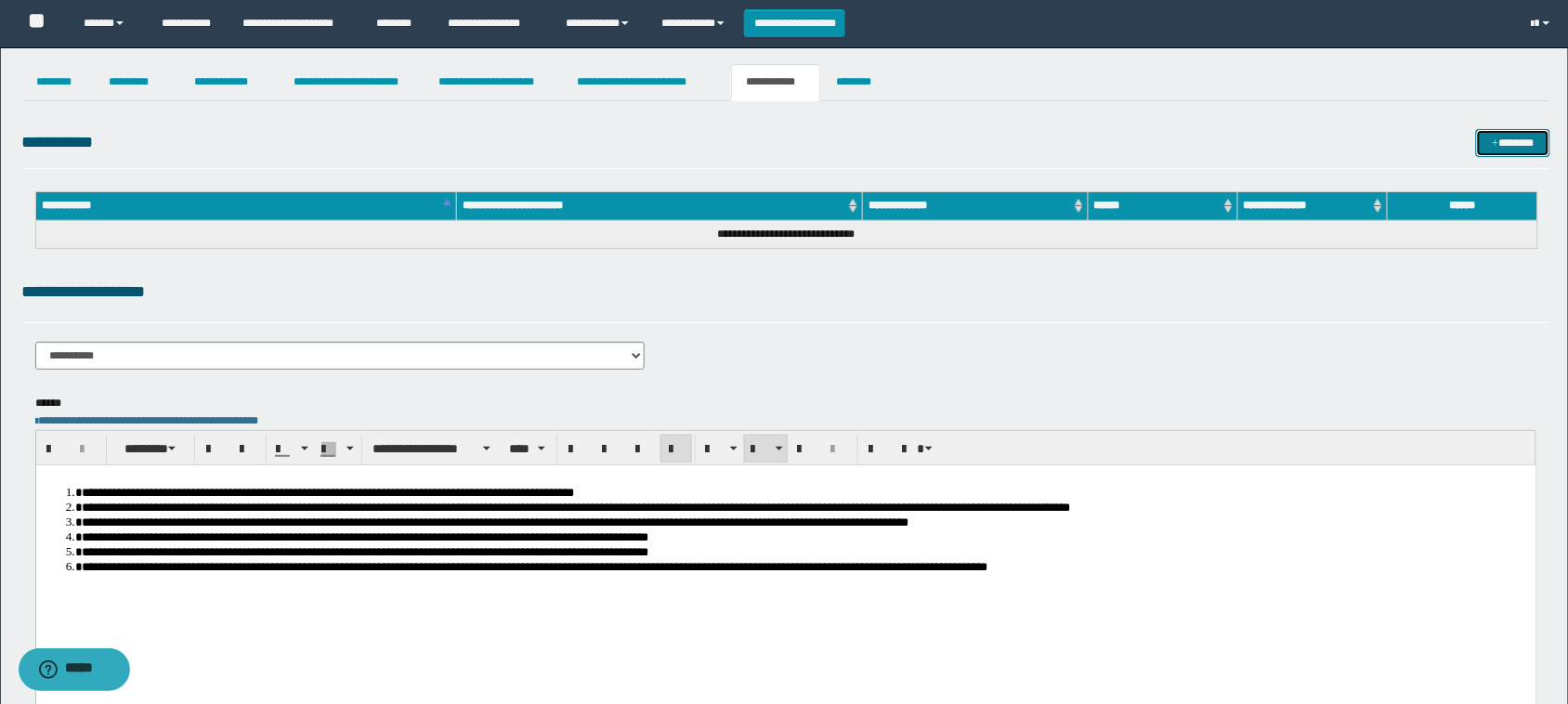 click on "*******" at bounding box center (1513, 143) 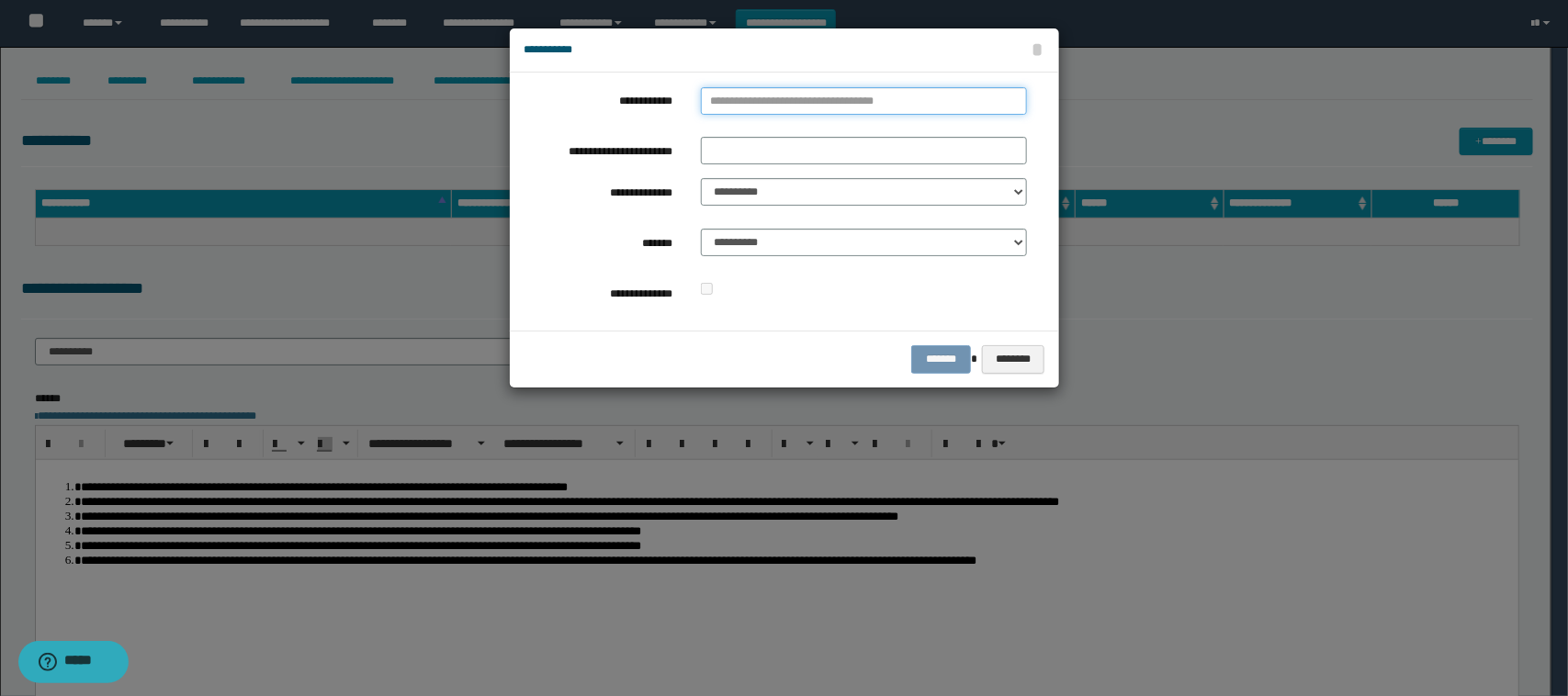 drag, startPoint x: 897, startPoint y: 104, endPoint x: 1002, endPoint y: 125, distance: 107.07941 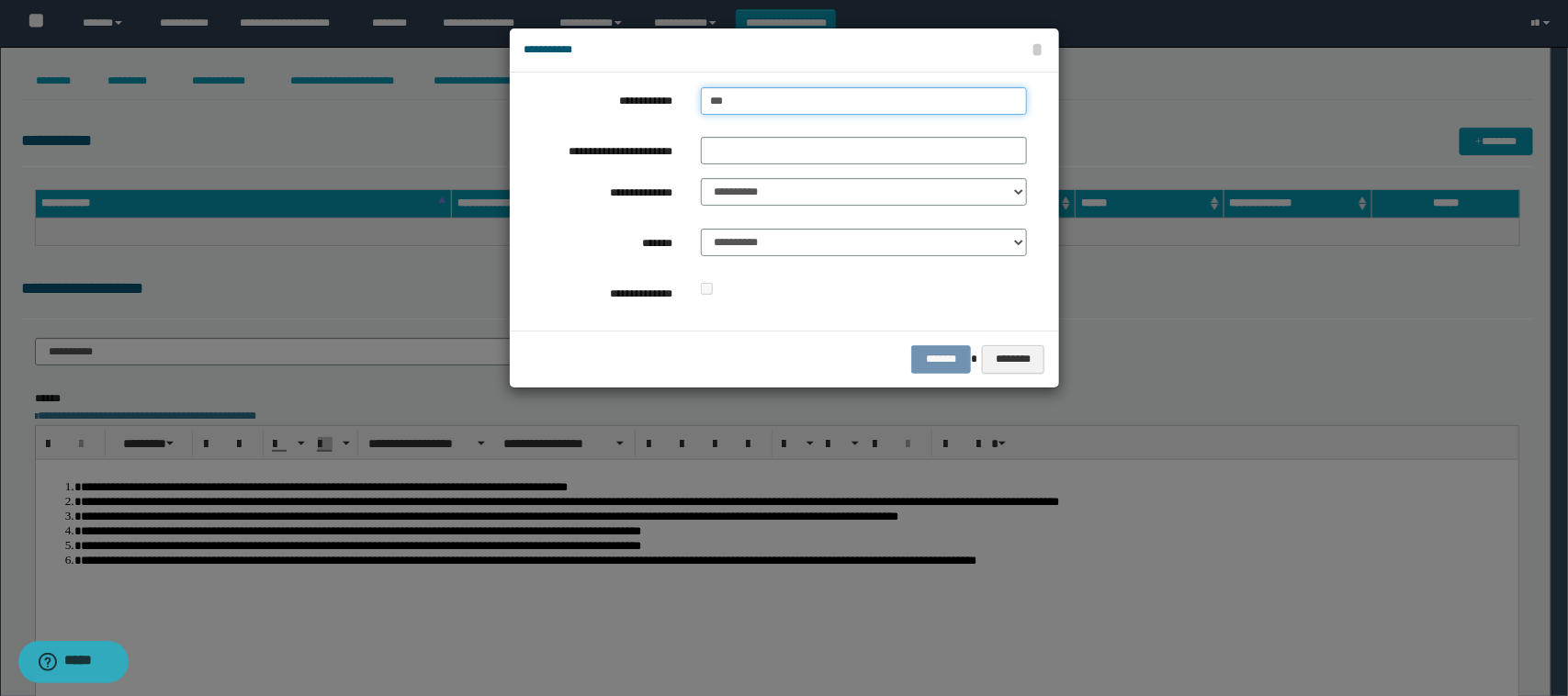 type on "****" 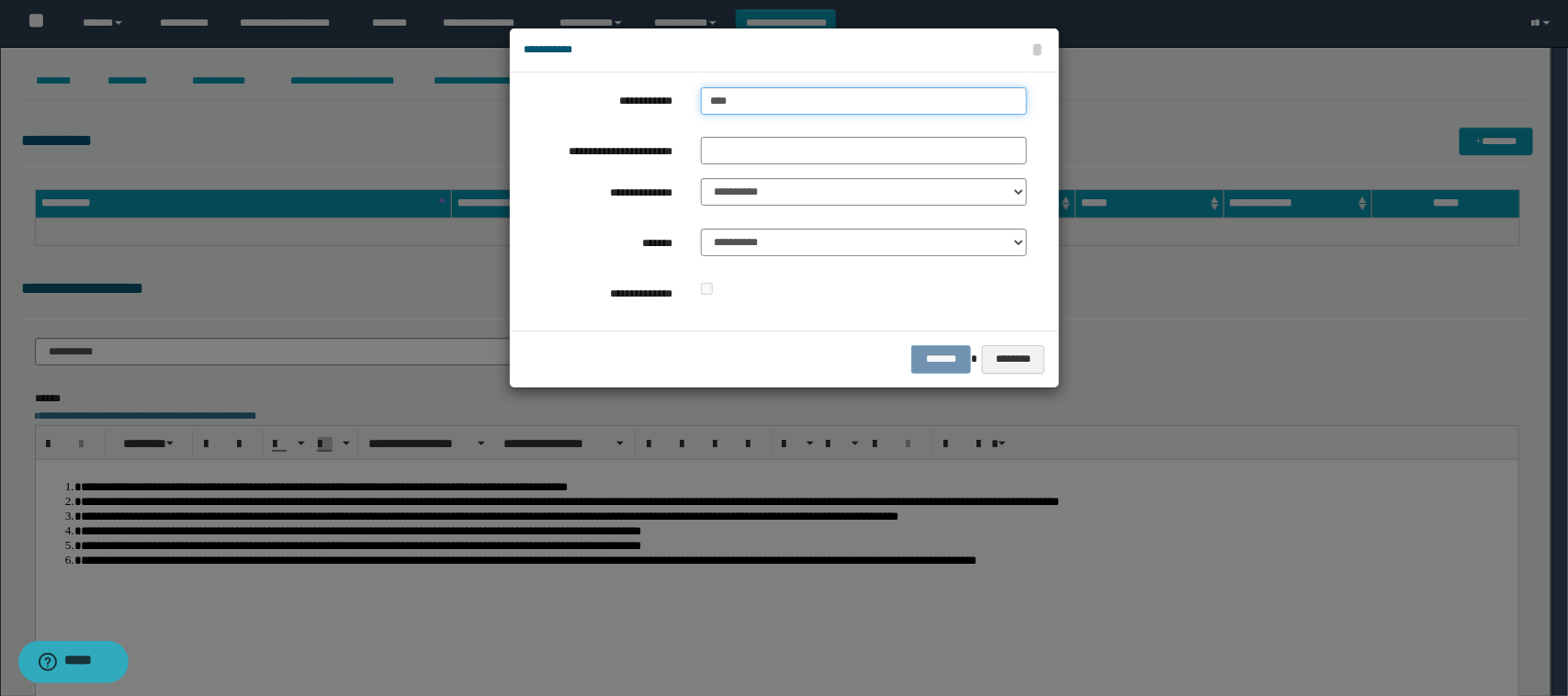 type on "****" 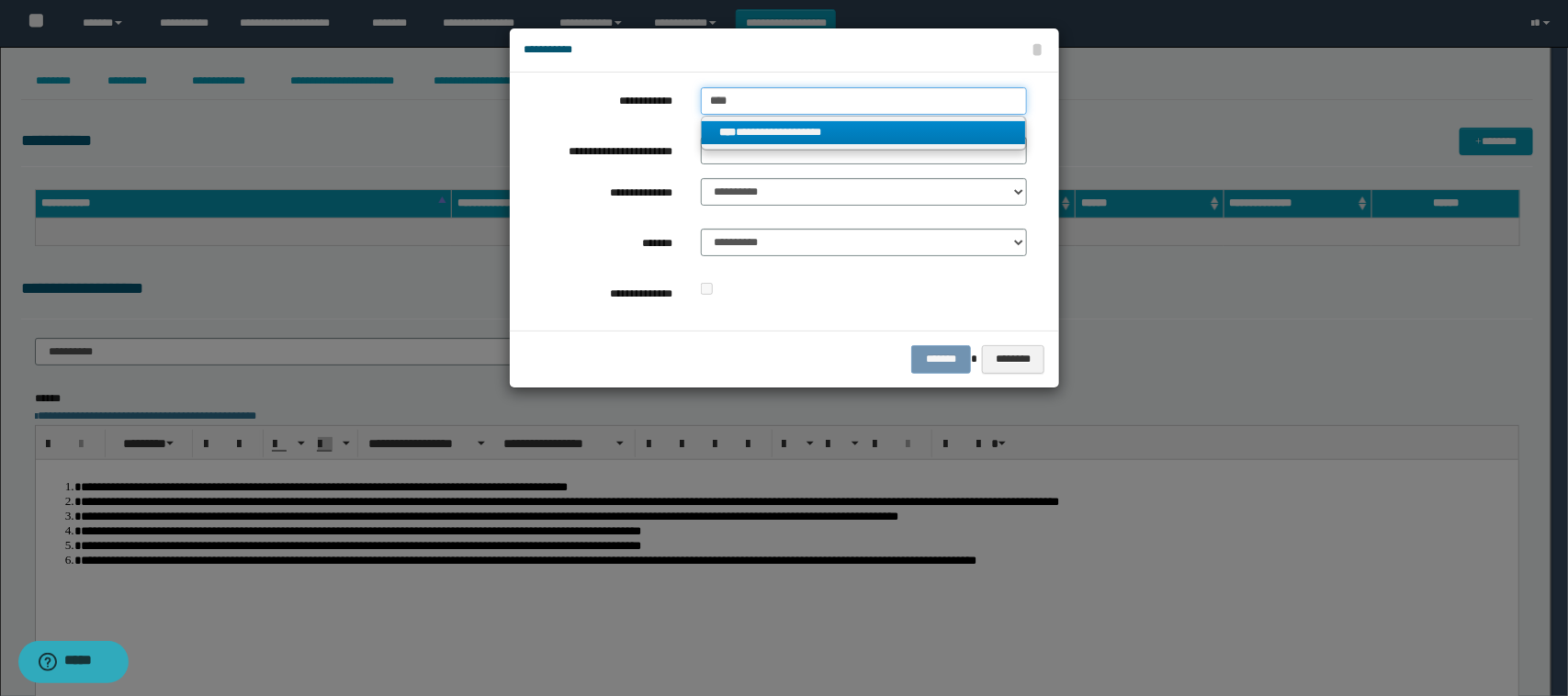 type on "****" 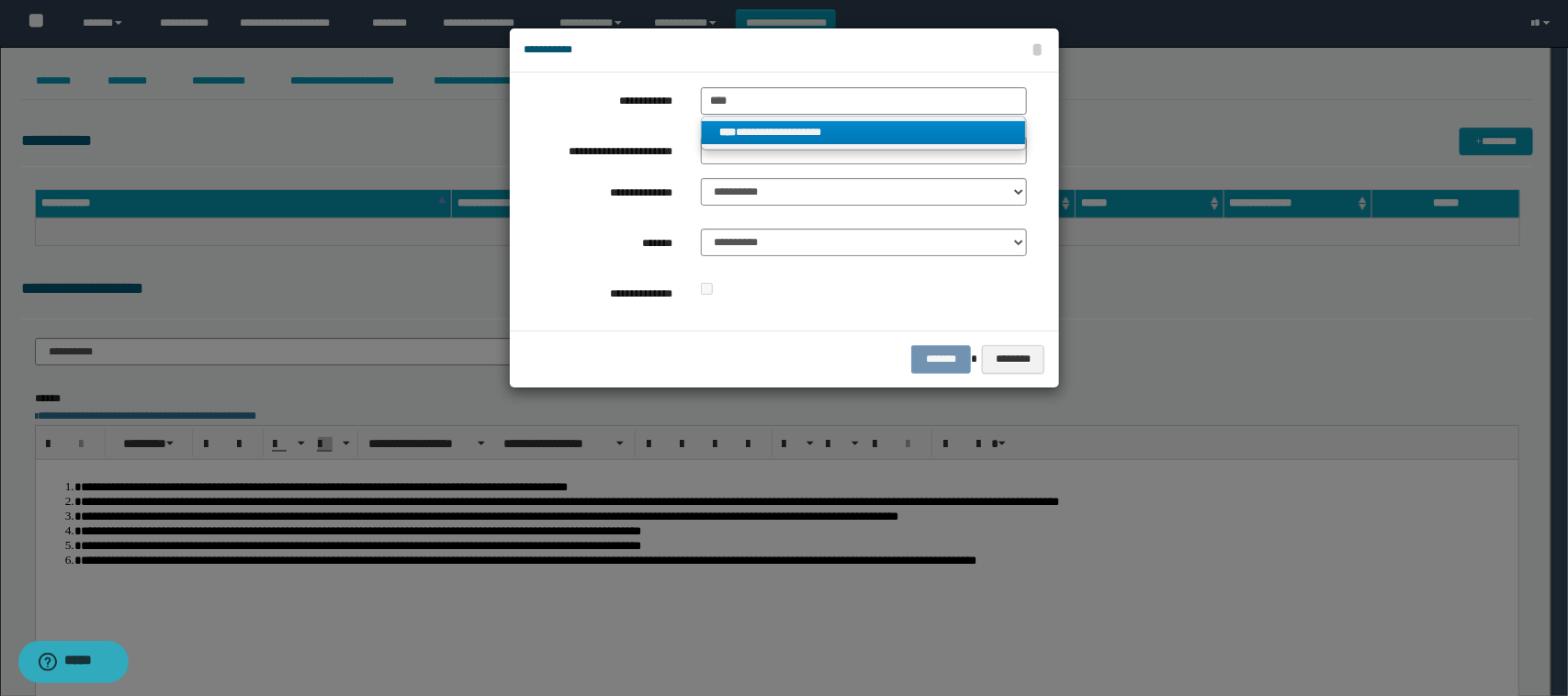 drag, startPoint x: 836, startPoint y: 124, endPoint x: 455, endPoint y: 120, distance: 381.021 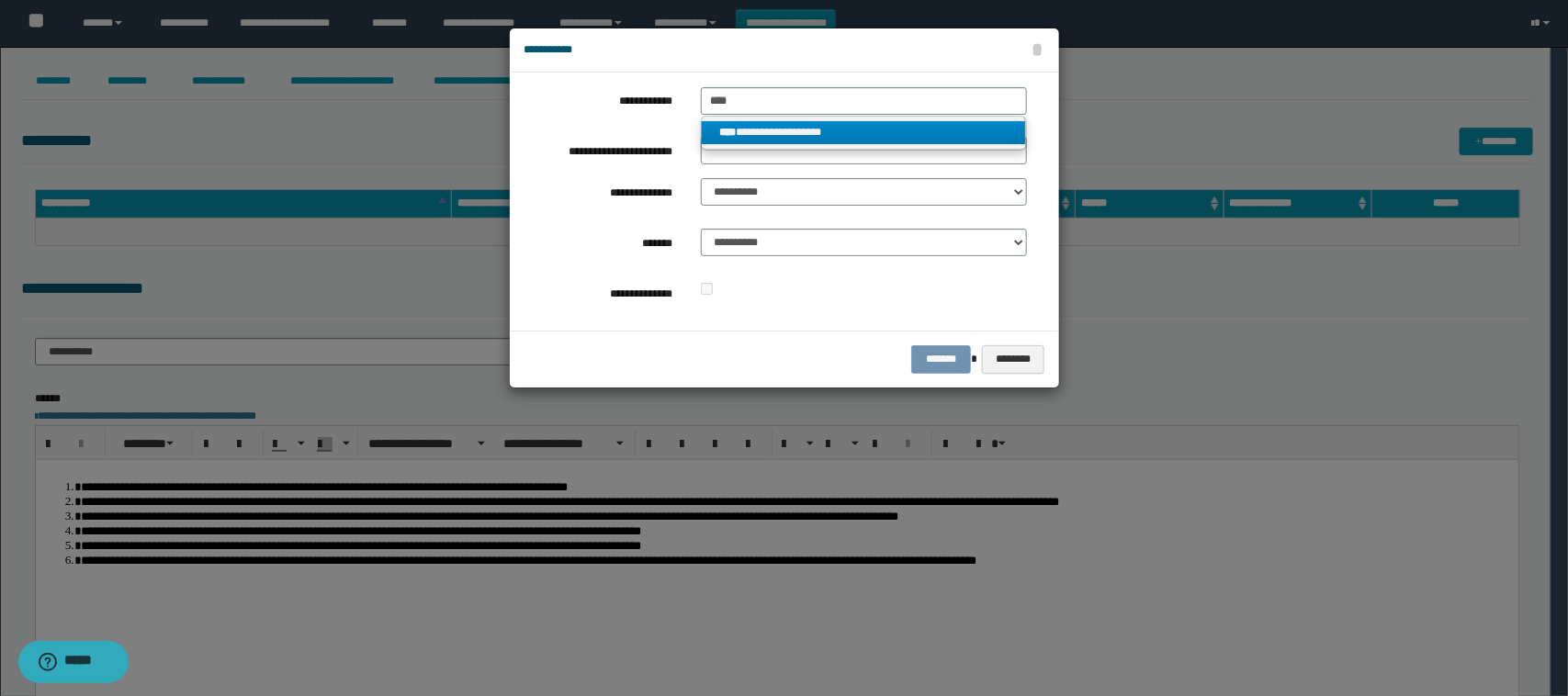 click on "**********" at bounding box center [863, 132] 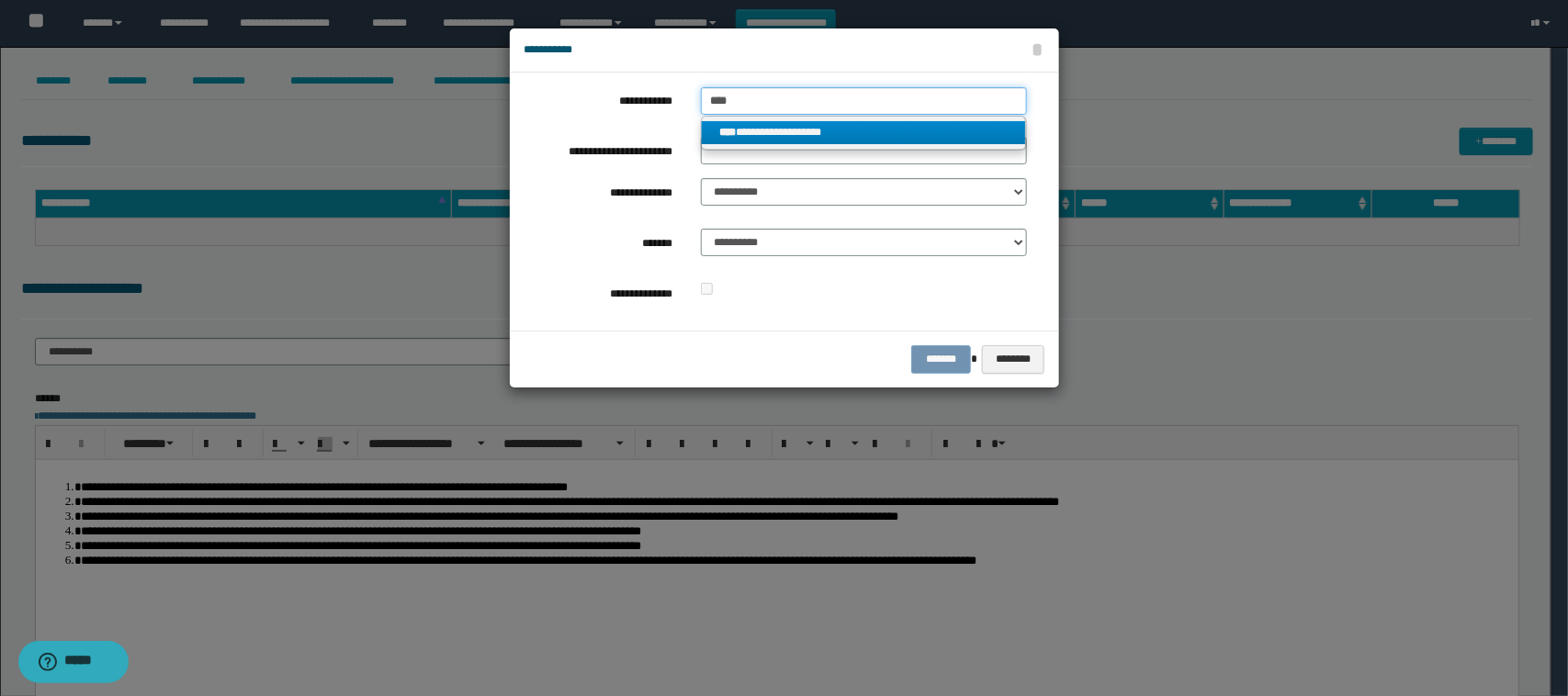 type 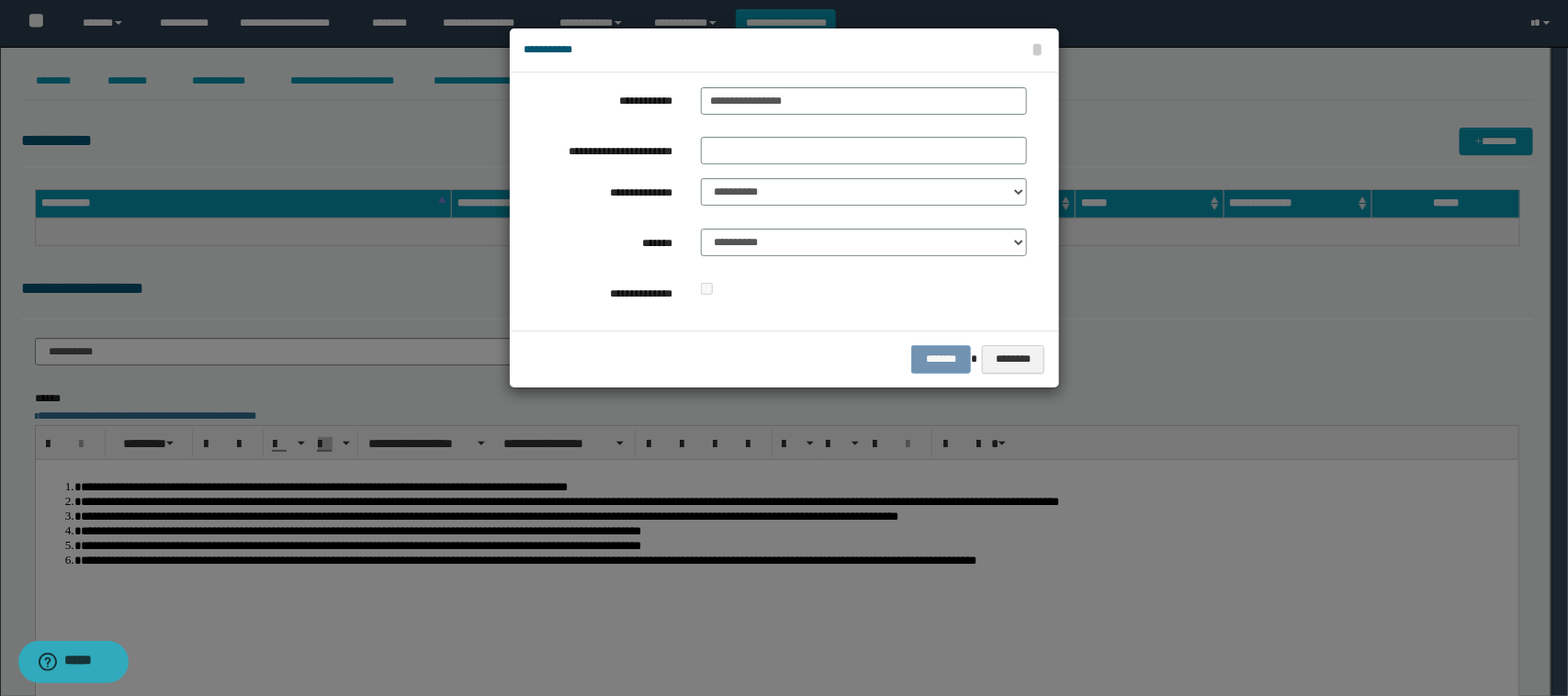 click at bounding box center [784, 348] 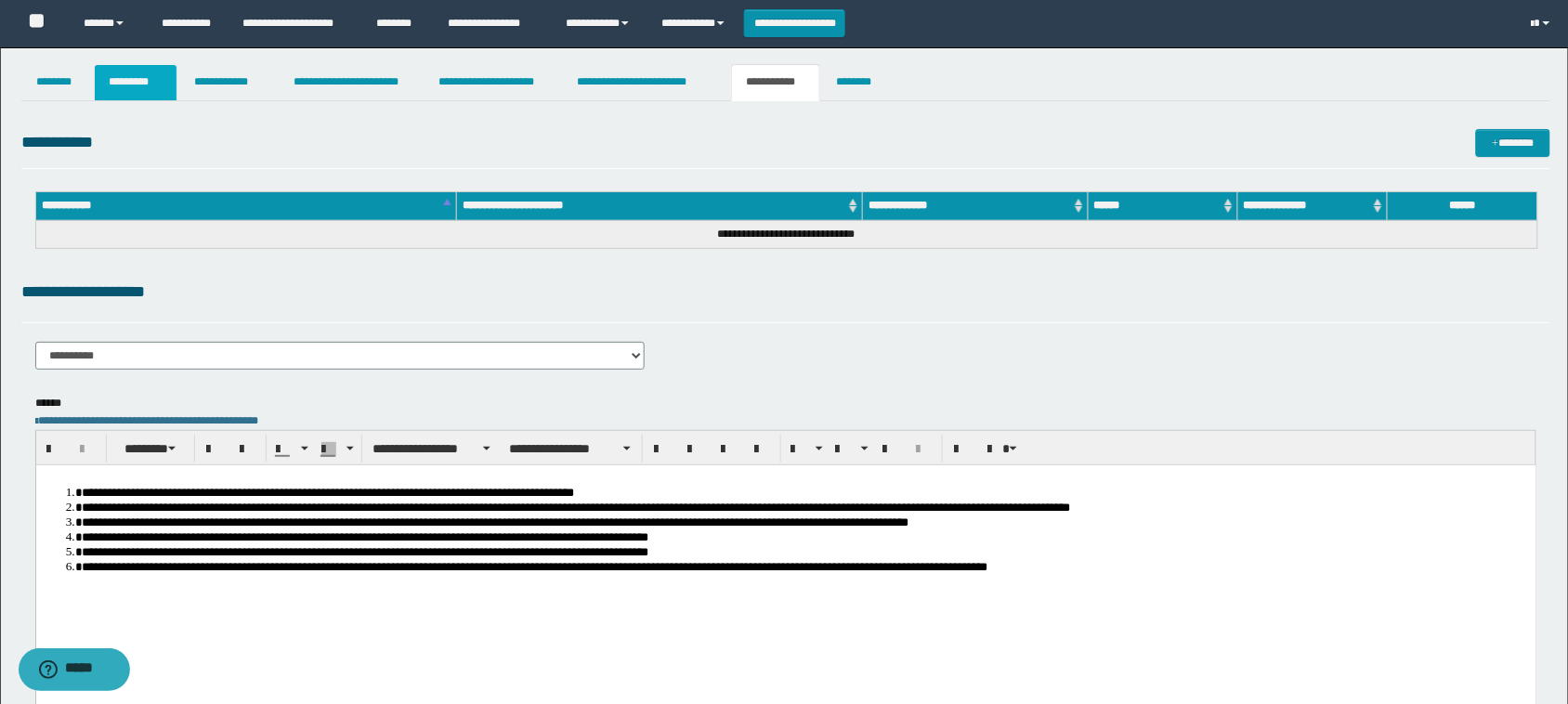 click on "*********" at bounding box center [136, 83] 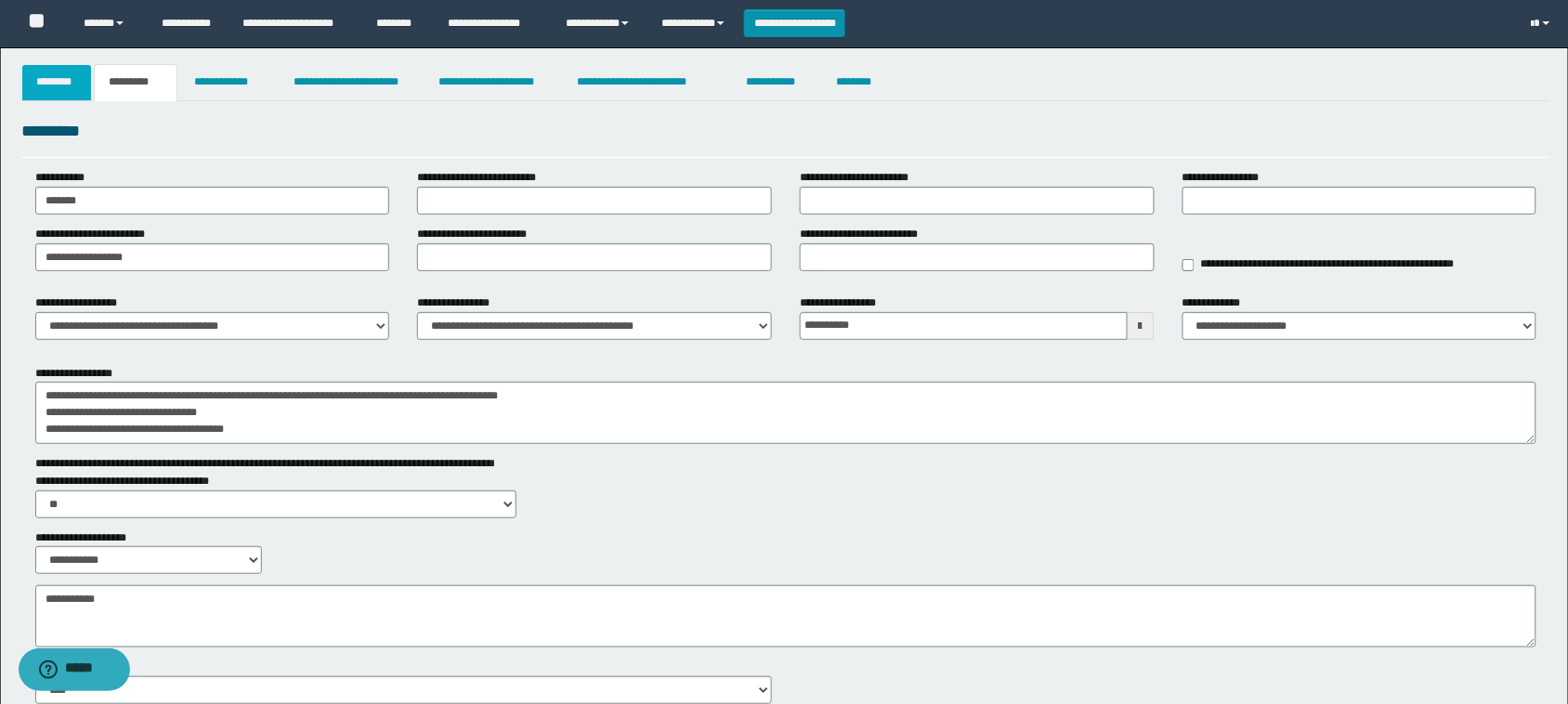 click on "********" at bounding box center [57, 83] 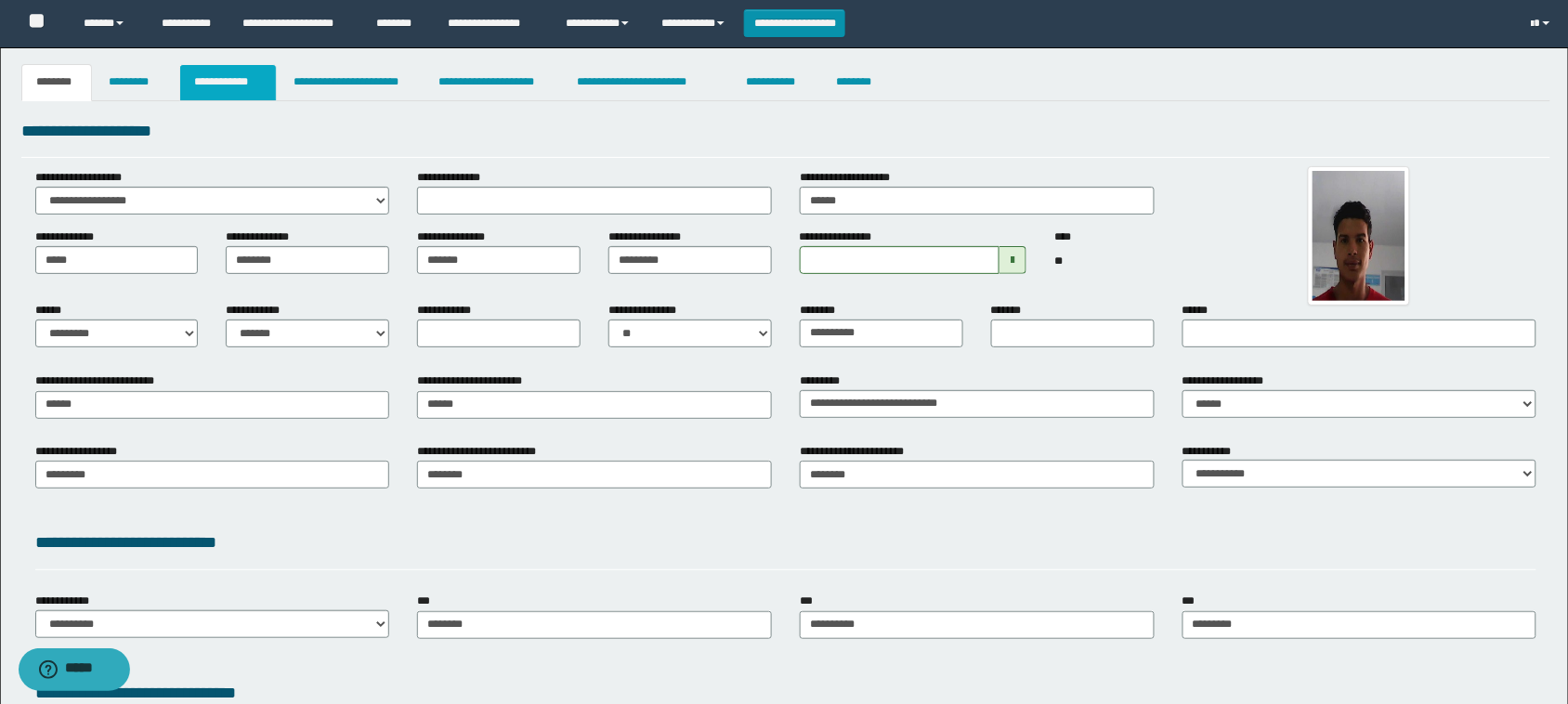 click on "**********" at bounding box center [228, 83] 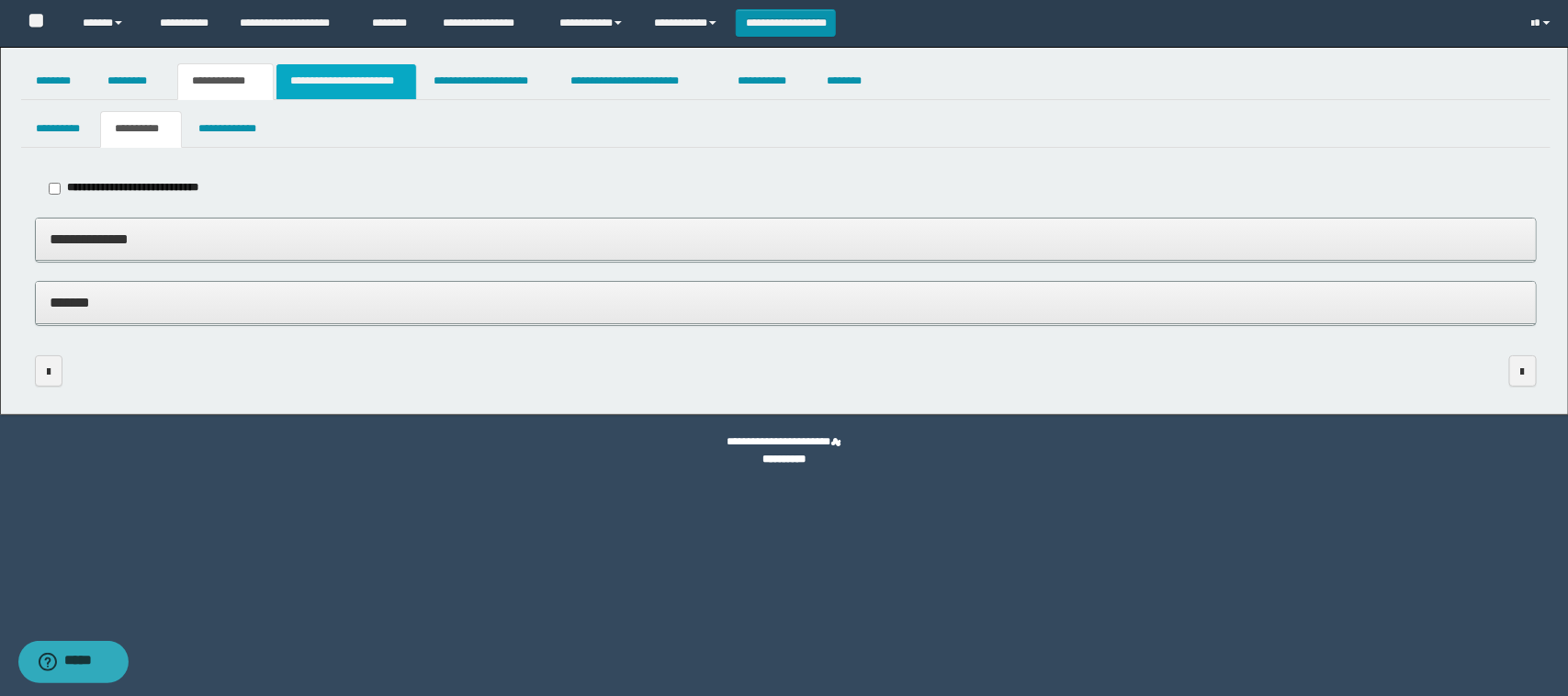 click on "**********" at bounding box center (346, 82) 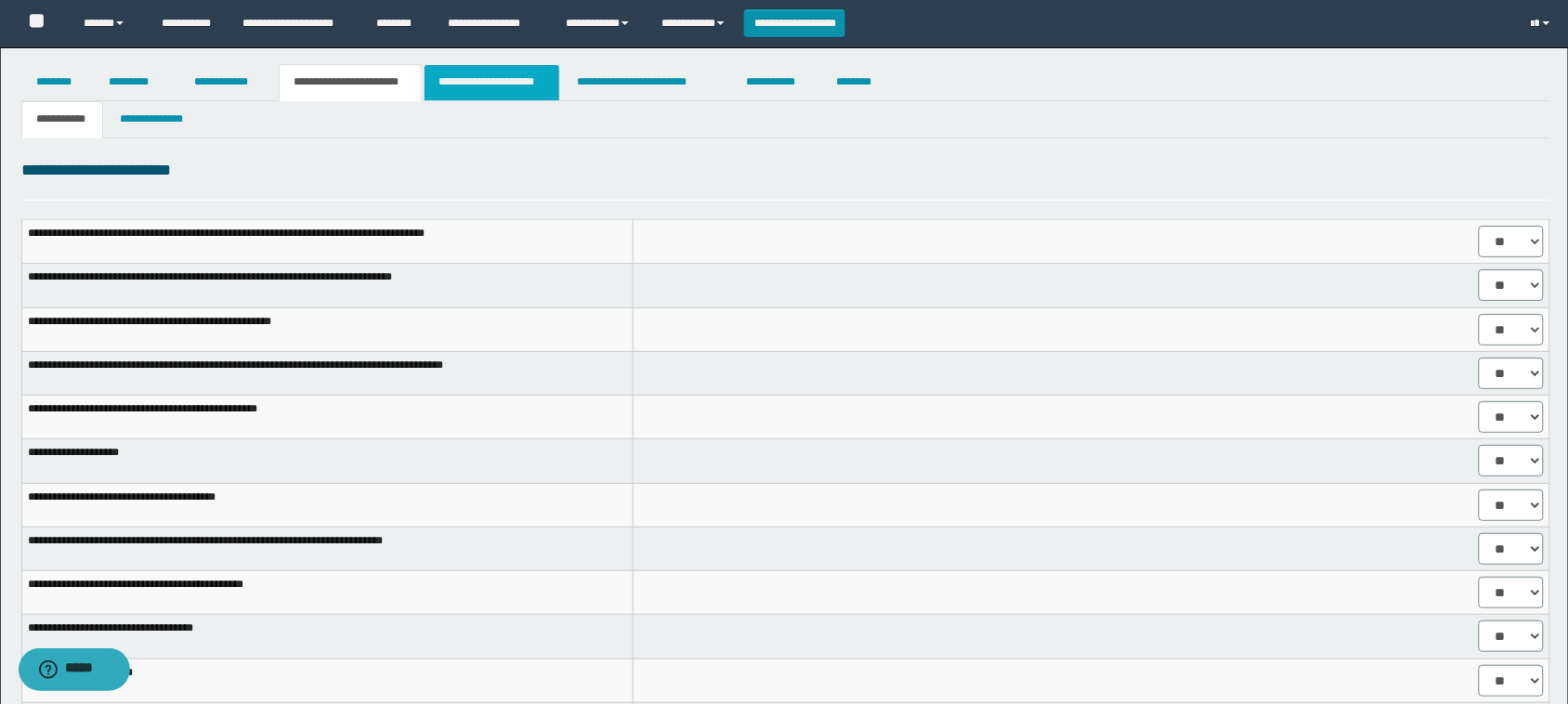click on "**********" at bounding box center (491, 83) 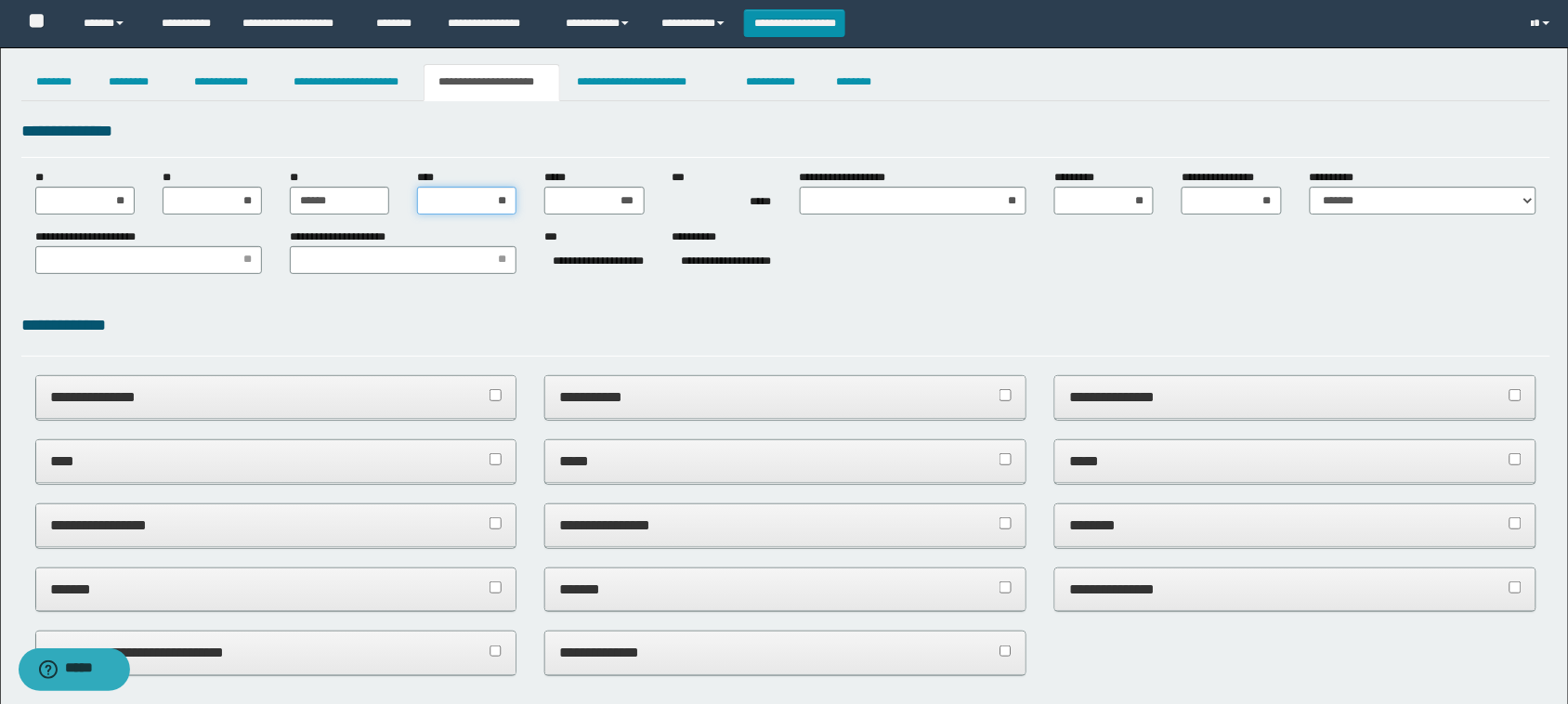 drag, startPoint x: 481, startPoint y: 195, endPoint x: 610, endPoint y: 196, distance: 129.0039 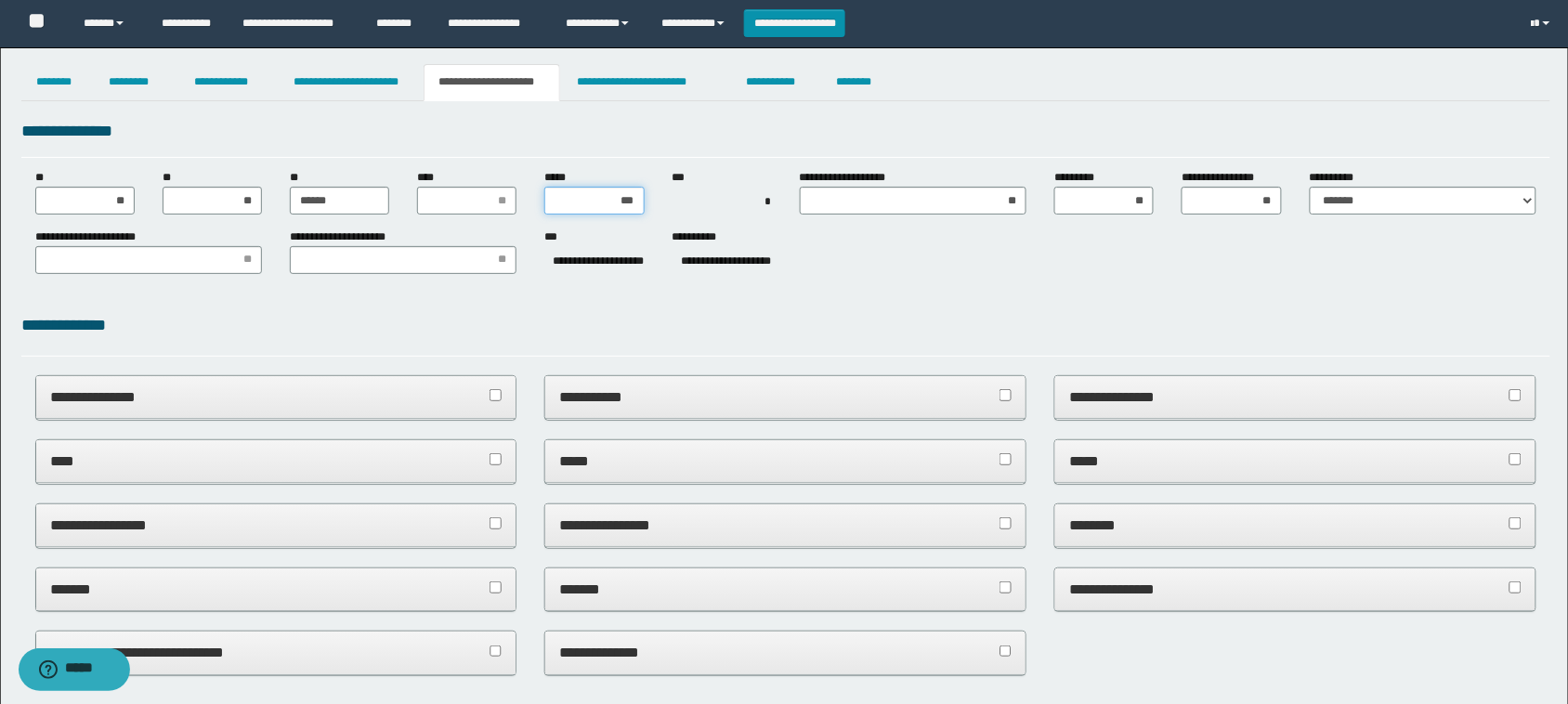 drag, startPoint x: 634, startPoint y: 204, endPoint x: 703, endPoint y: 204, distance: 69 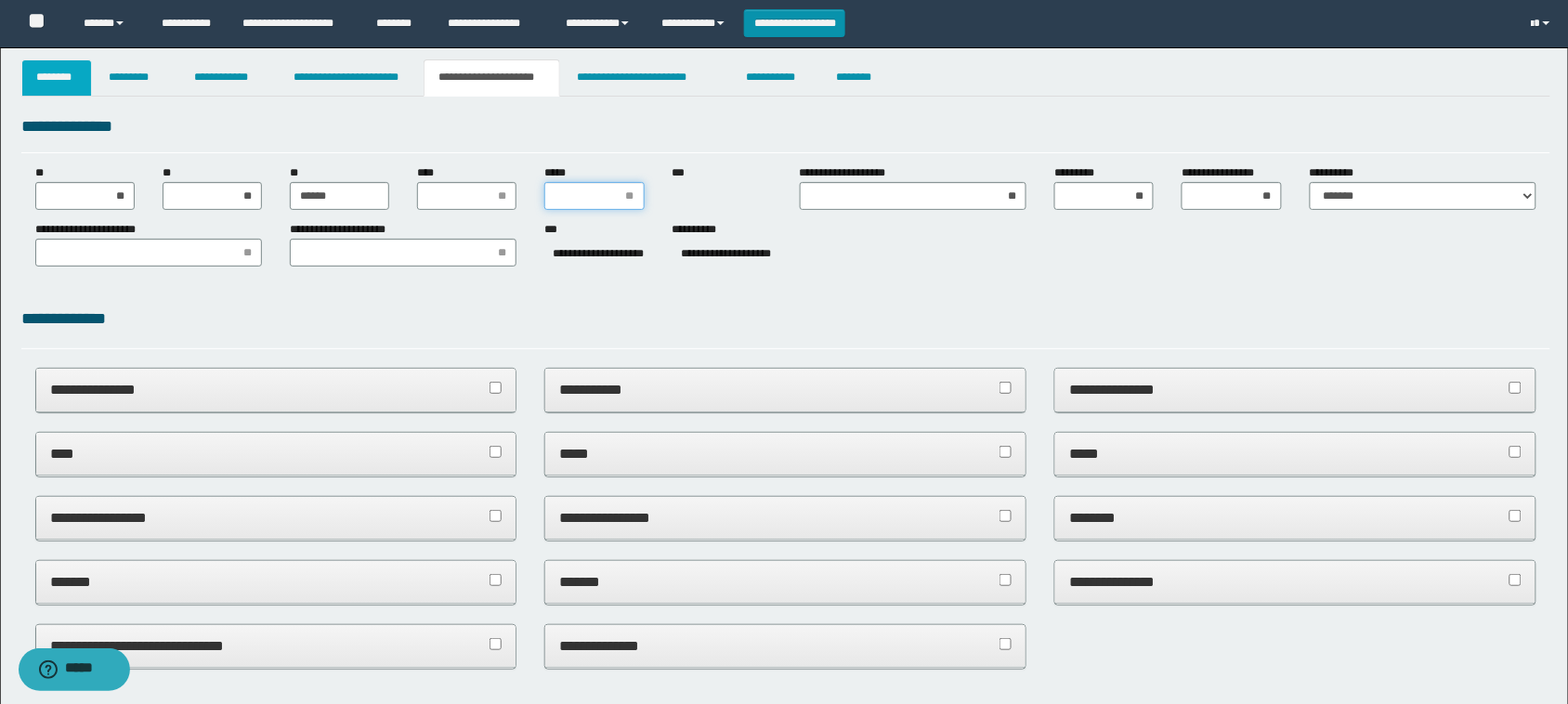 scroll, scrollTop: 0, scrollLeft: 0, axis: both 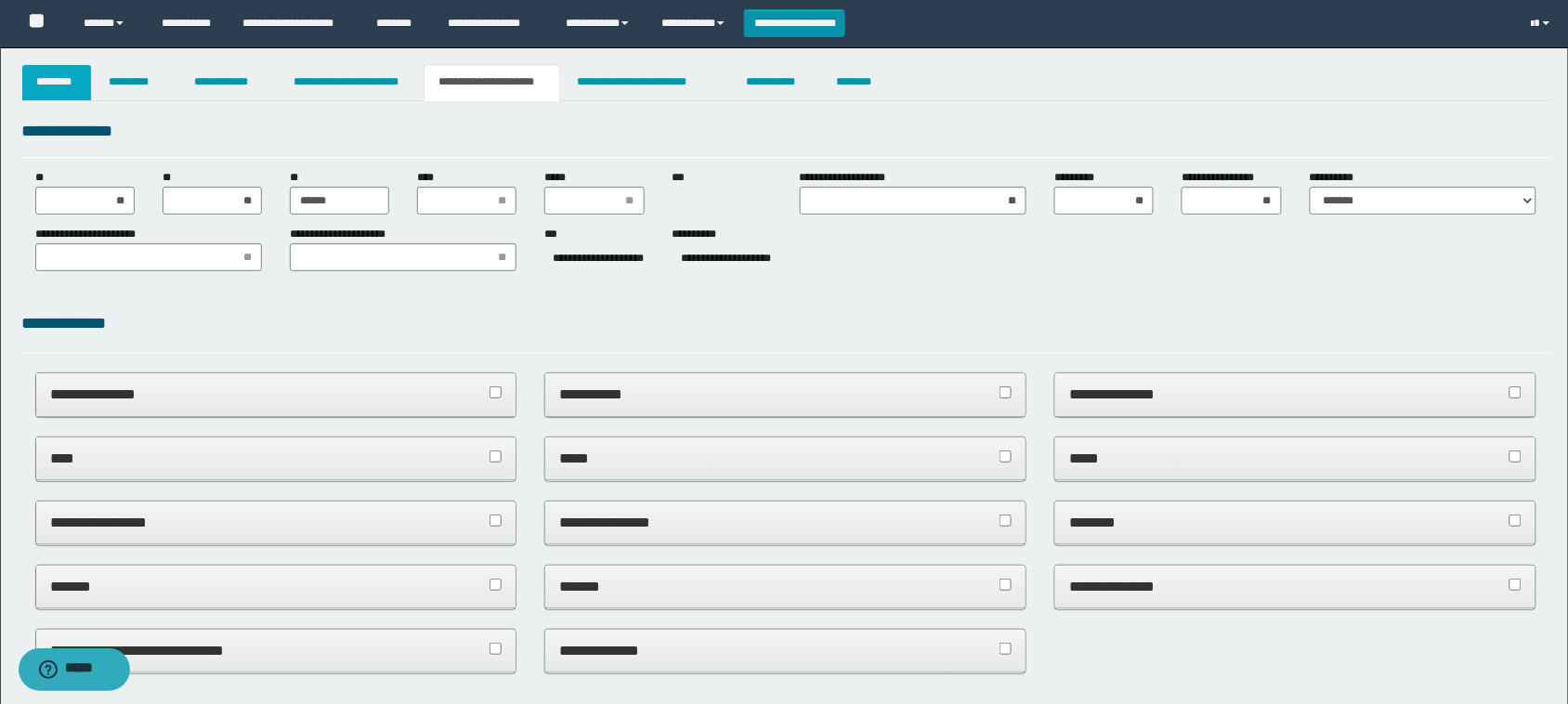 click on "********" at bounding box center [57, 83] 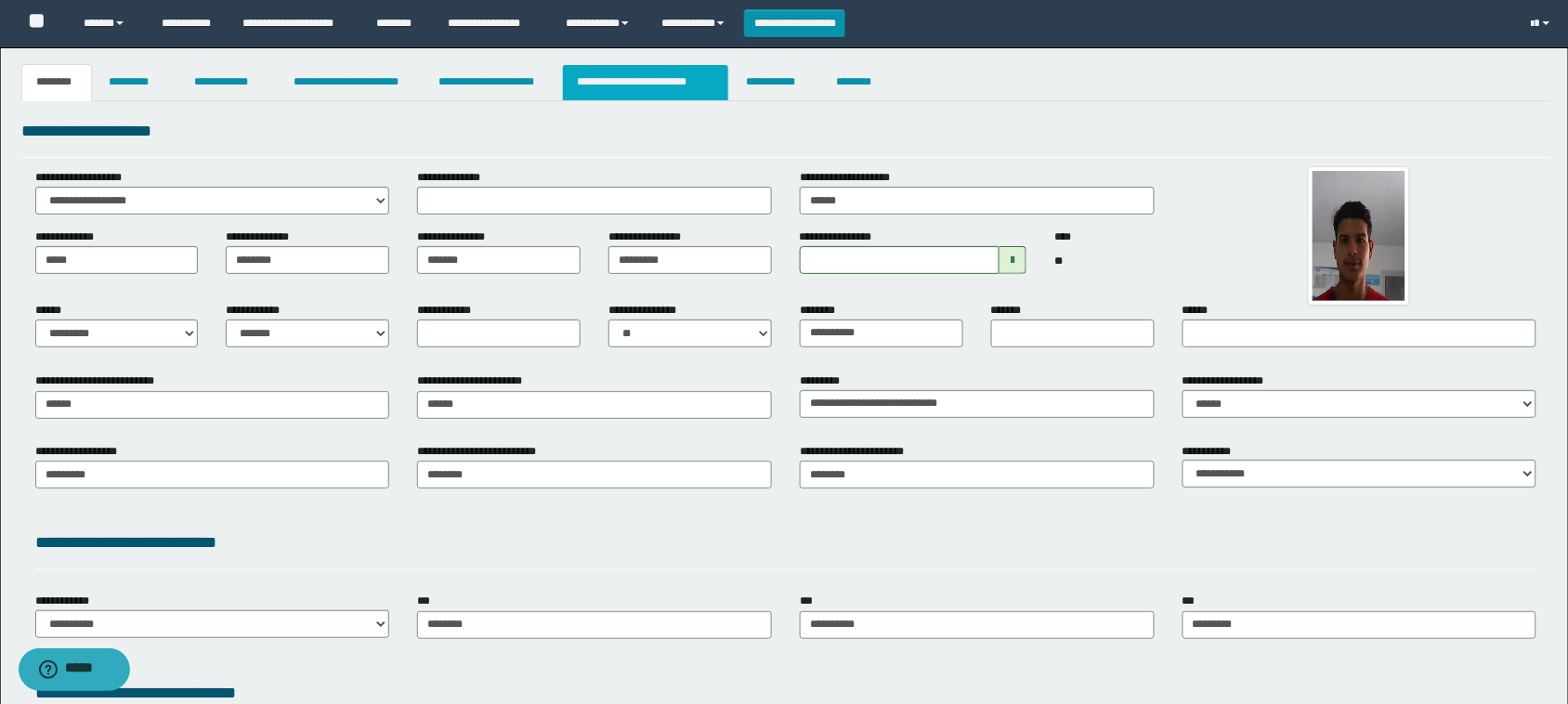click on "**********" at bounding box center [646, 83] 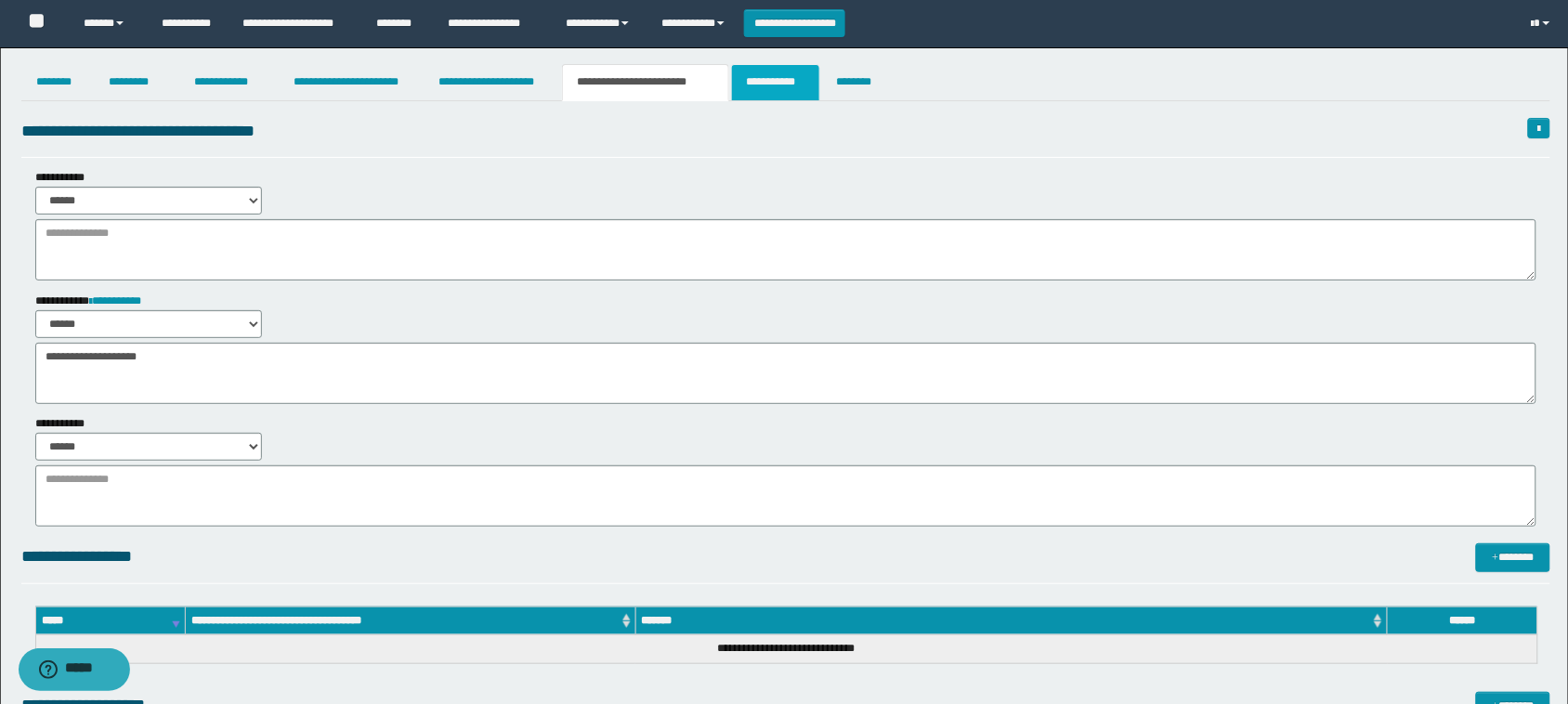 click on "**********" at bounding box center (775, 83) 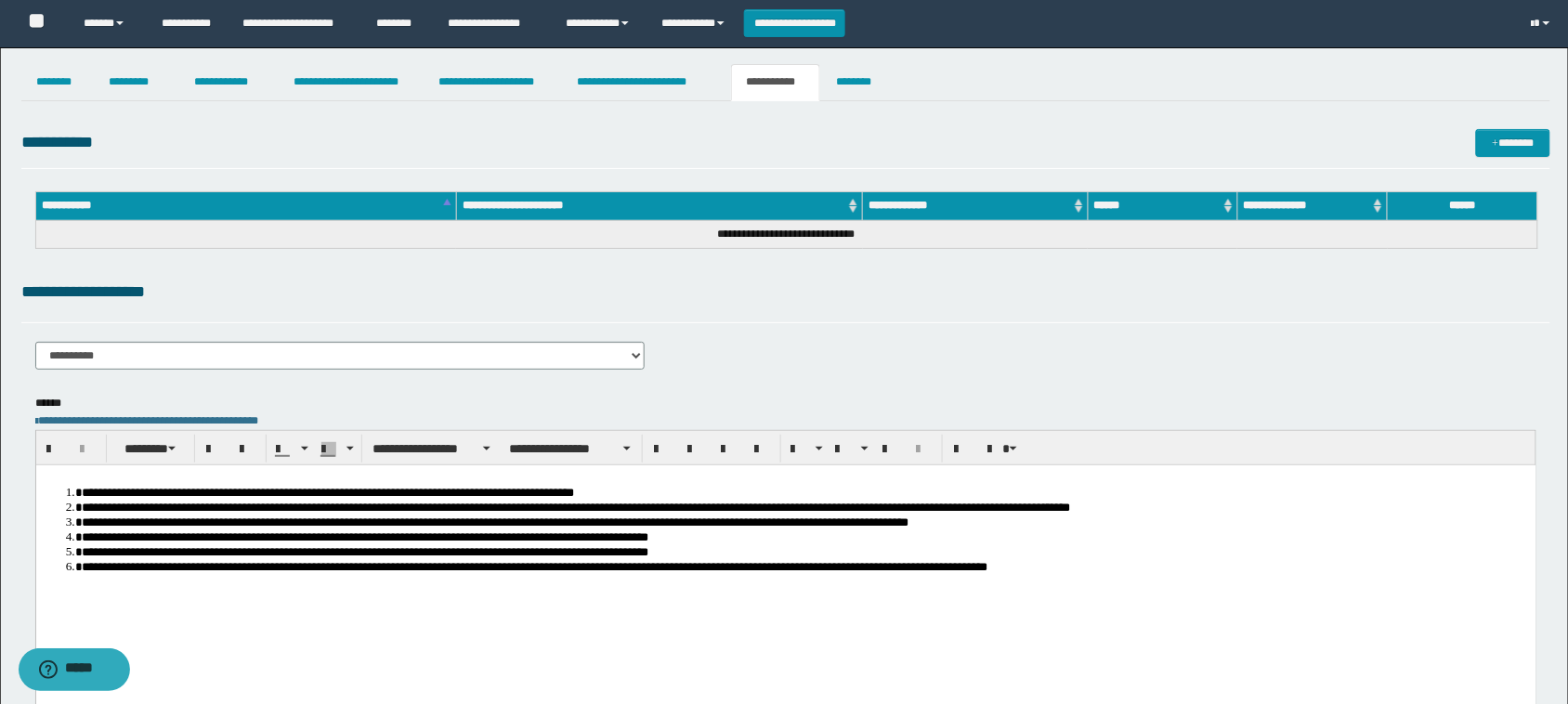 click on "**********" at bounding box center (785, 558) 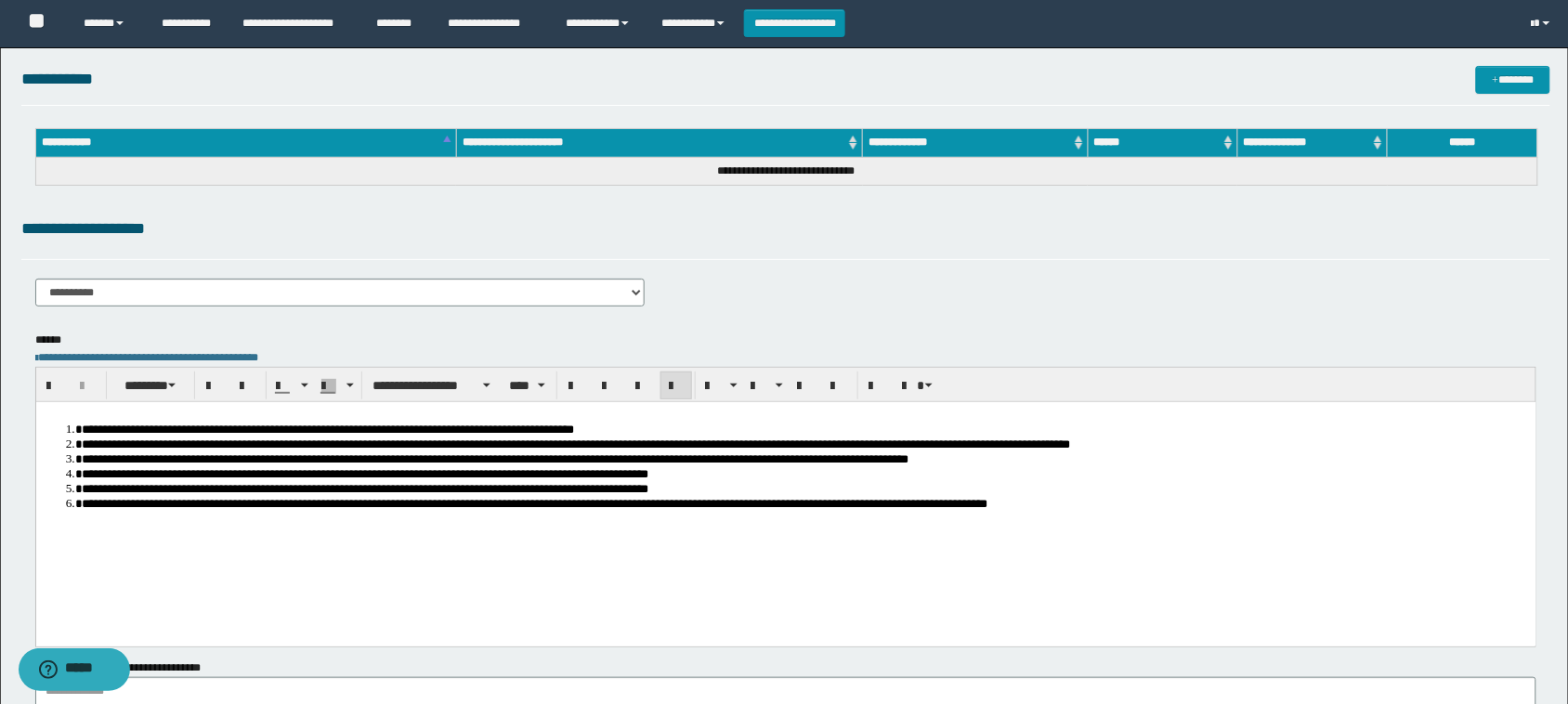 scroll, scrollTop: 116, scrollLeft: 0, axis: vertical 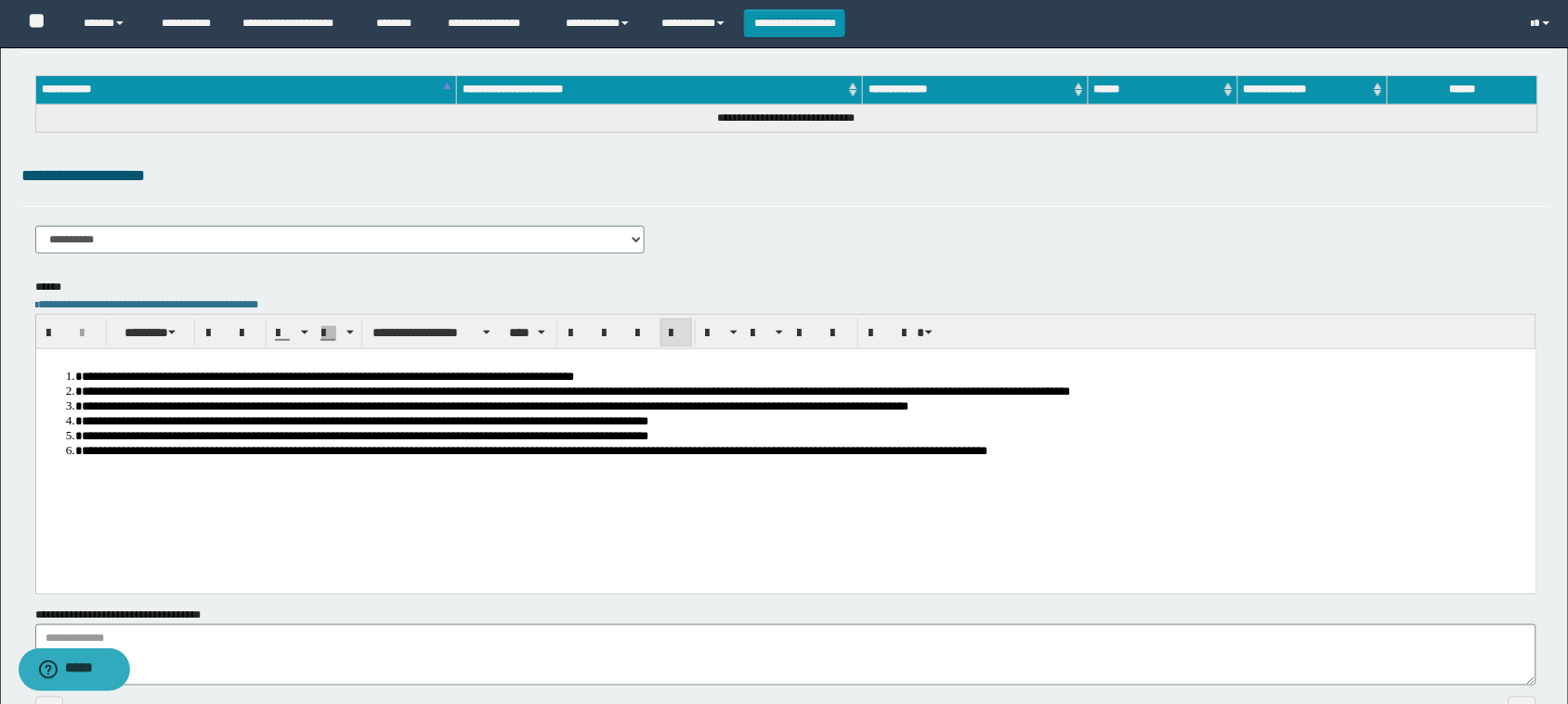 drag, startPoint x: 511, startPoint y: 562, endPoint x: 511, endPoint y: 548, distance: 14 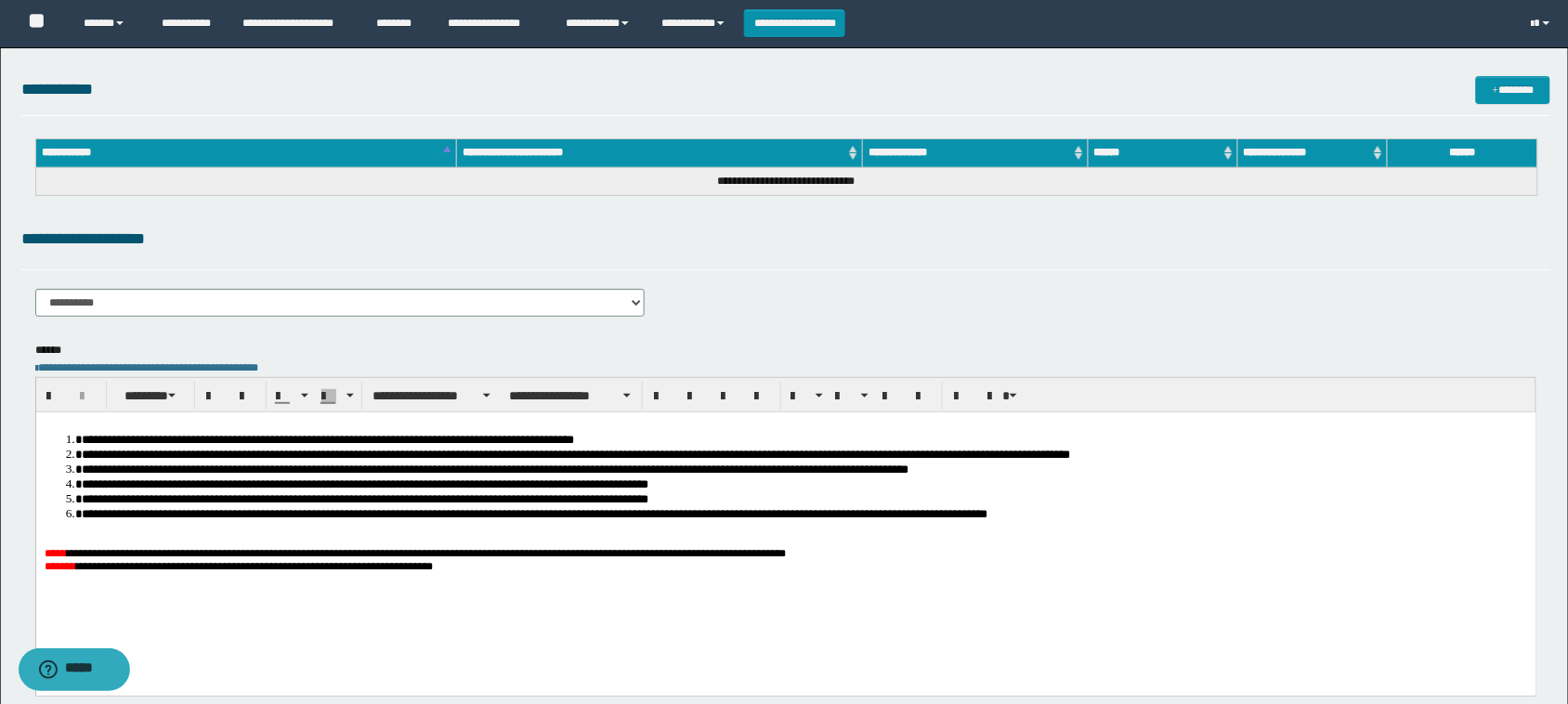 scroll, scrollTop: 0, scrollLeft: 0, axis: both 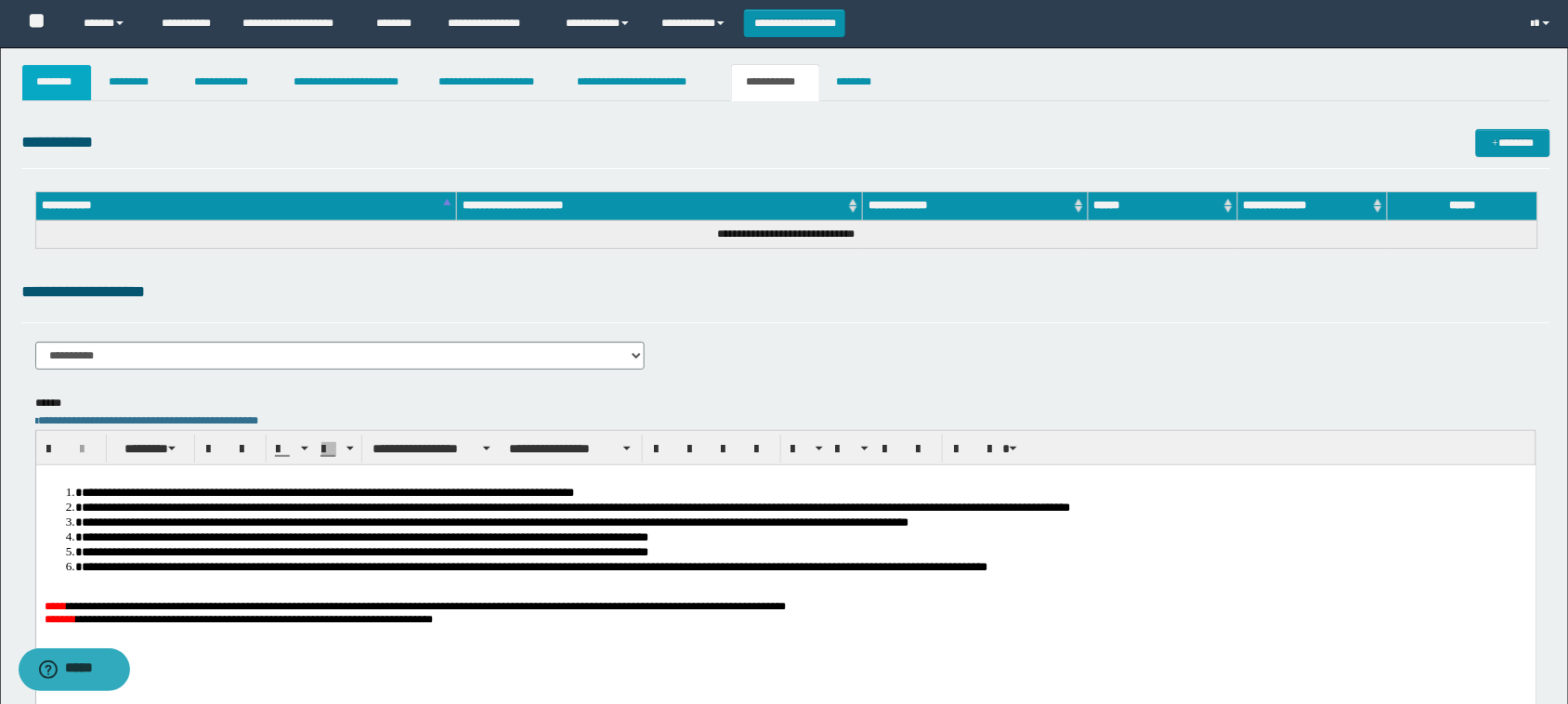 click on "********" at bounding box center (57, 83) 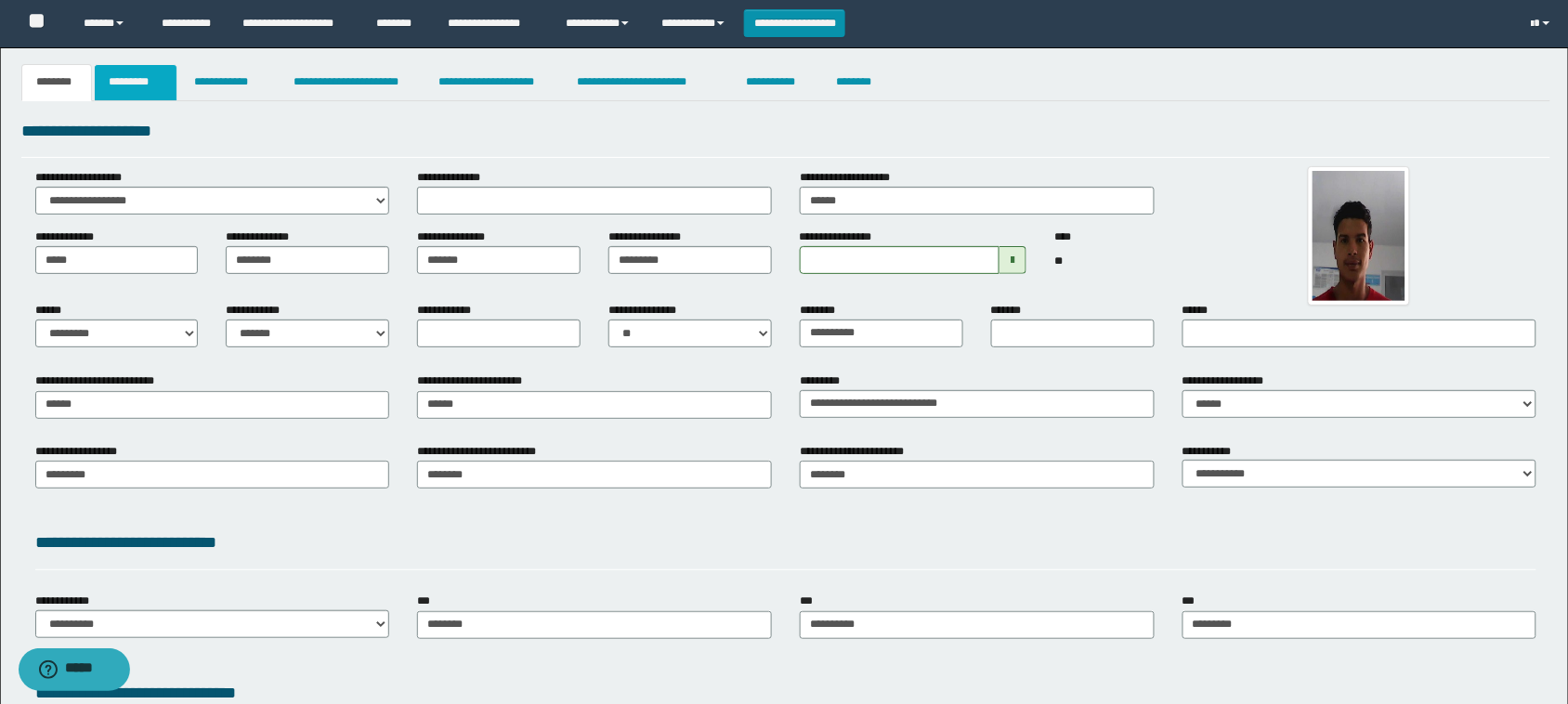 click on "*********" at bounding box center [136, 83] 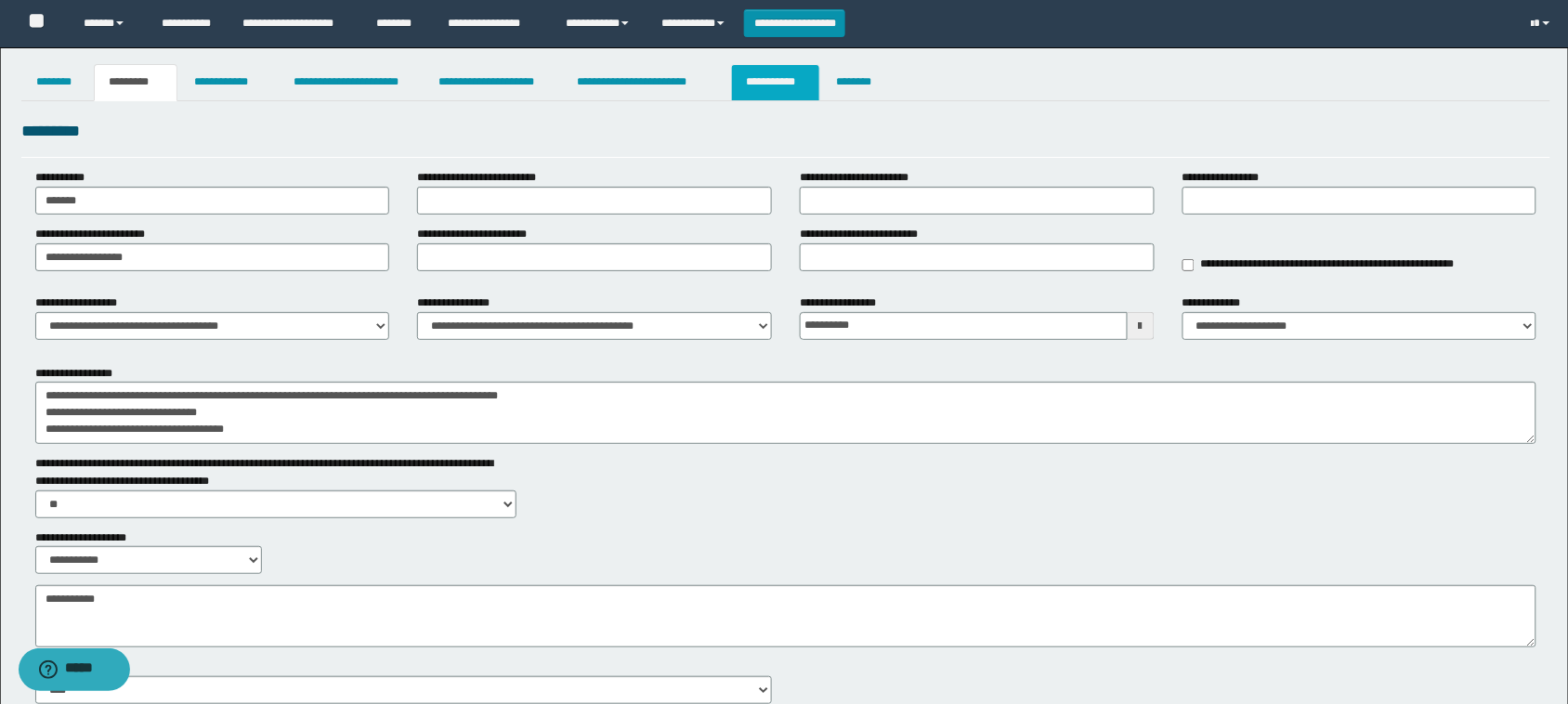click on "**********" at bounding box center [775, 83] 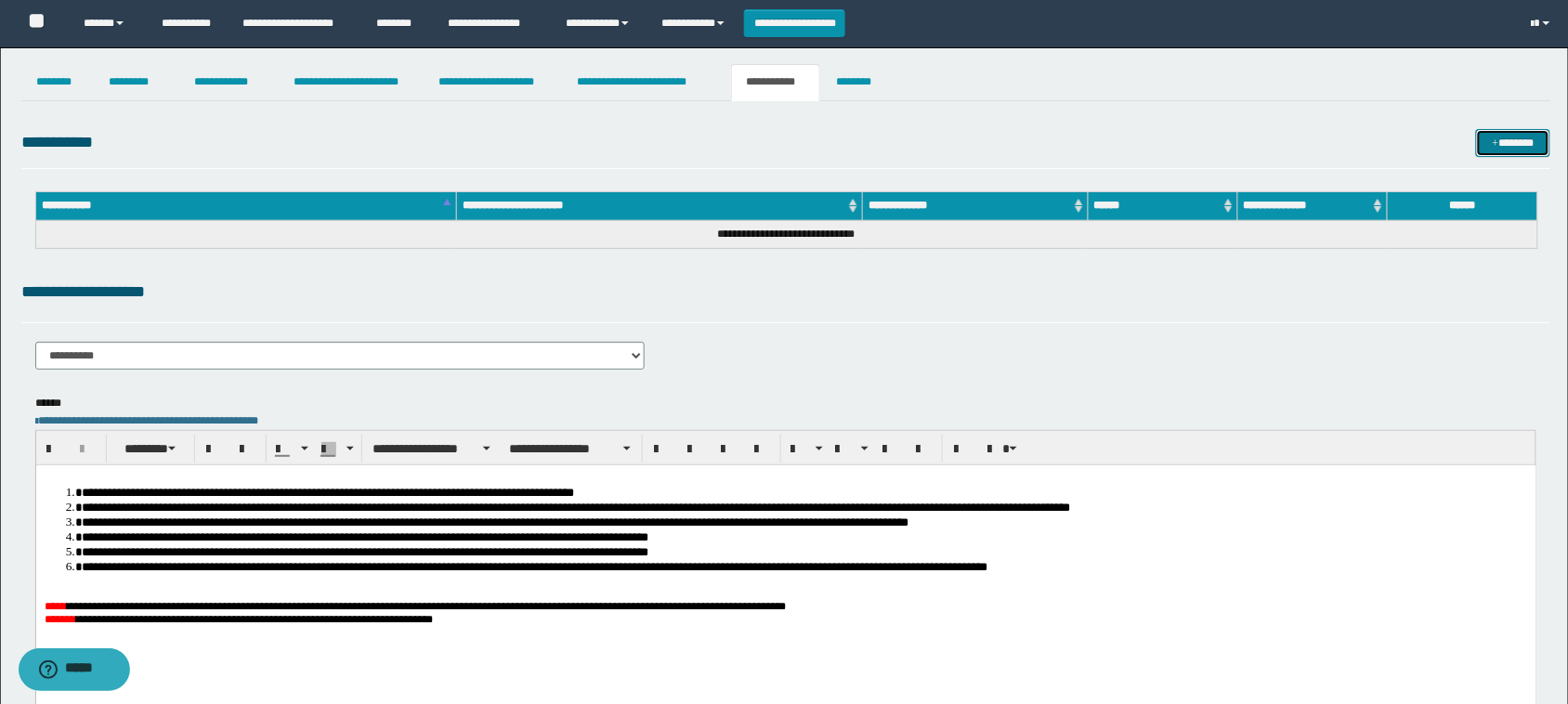 click on "*******" at bounding box center [1513, 143] 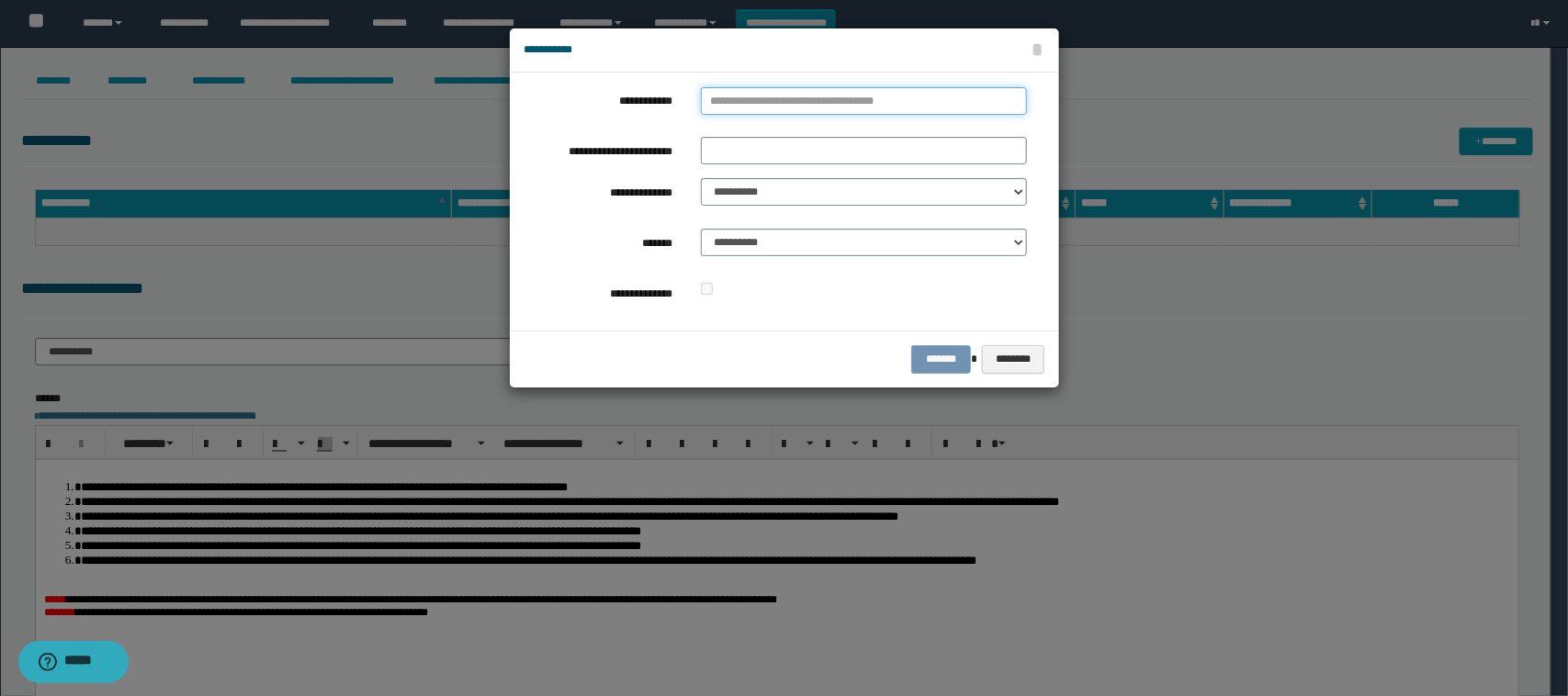 type on "**********" 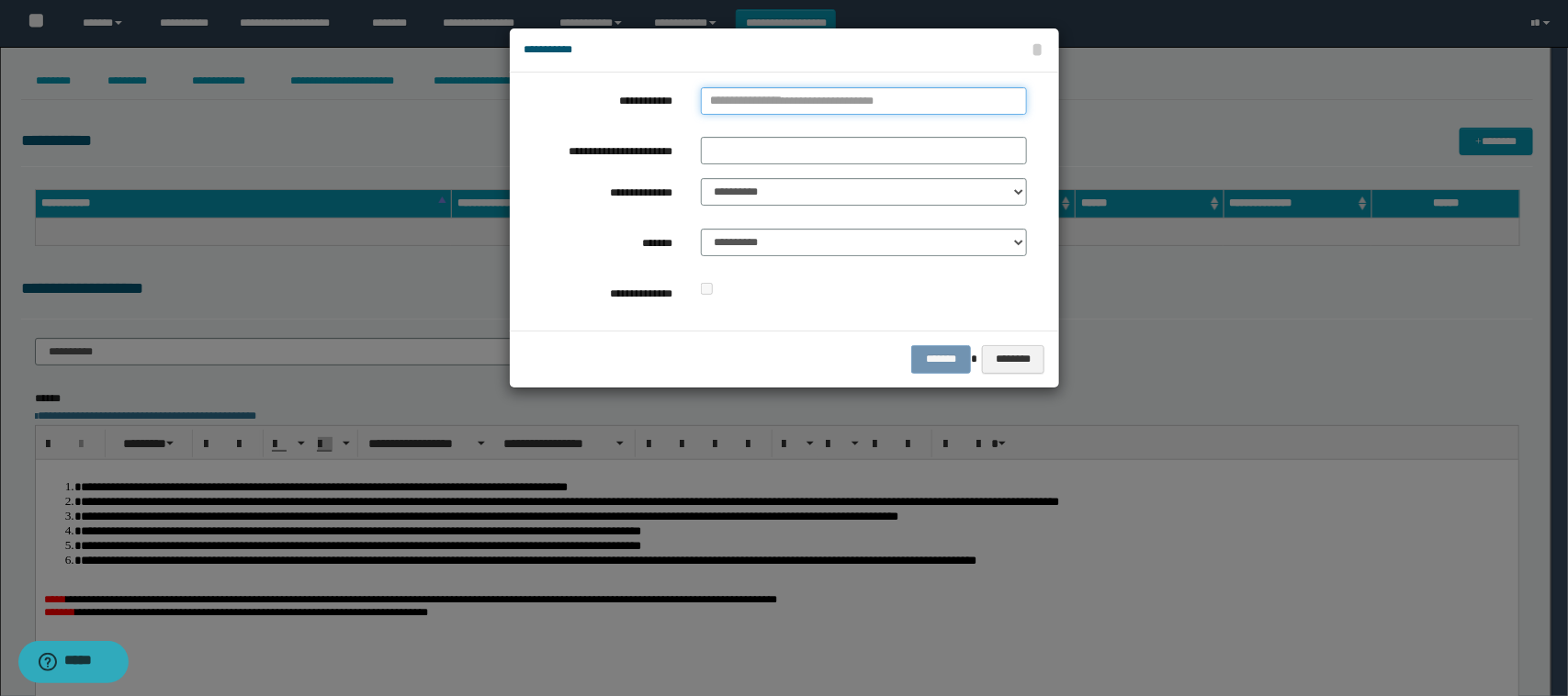click on "**********" at bounding box center [864, 101] 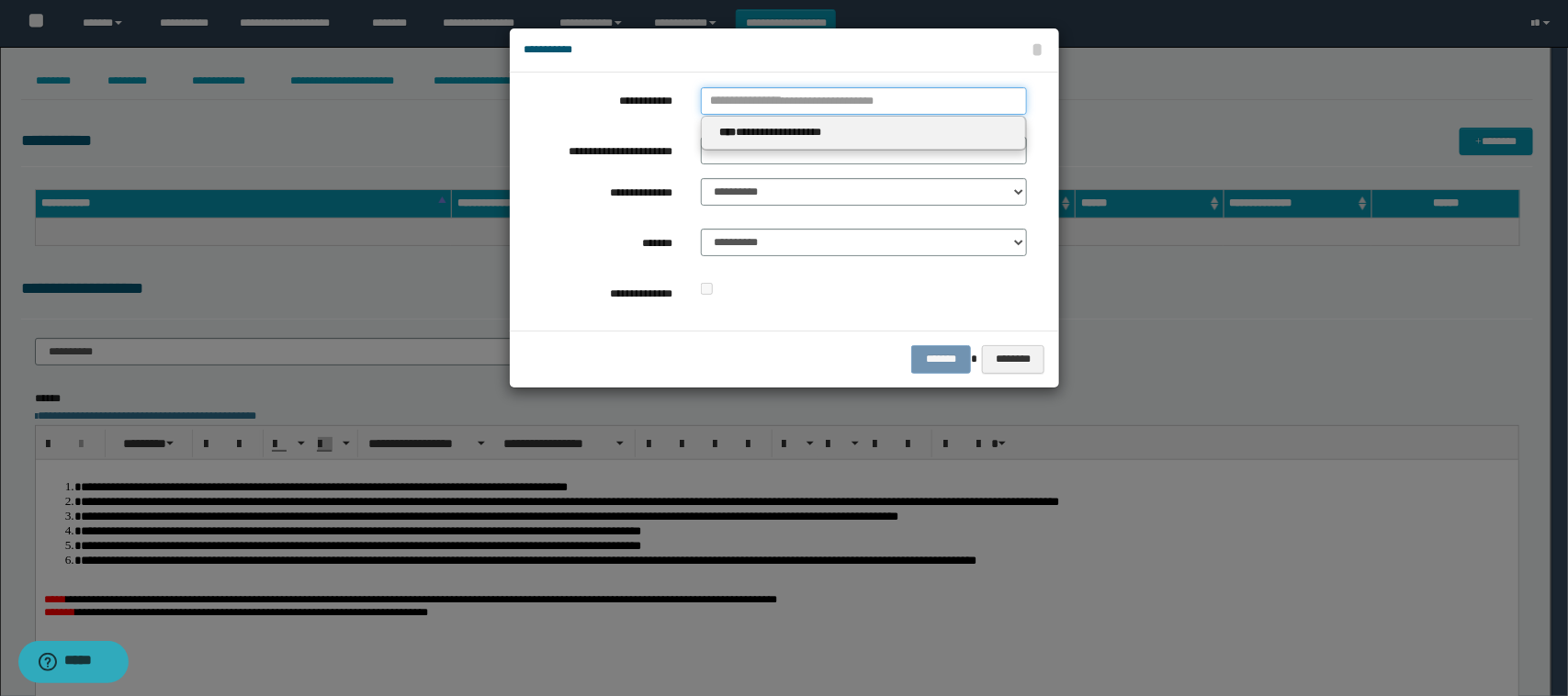 type 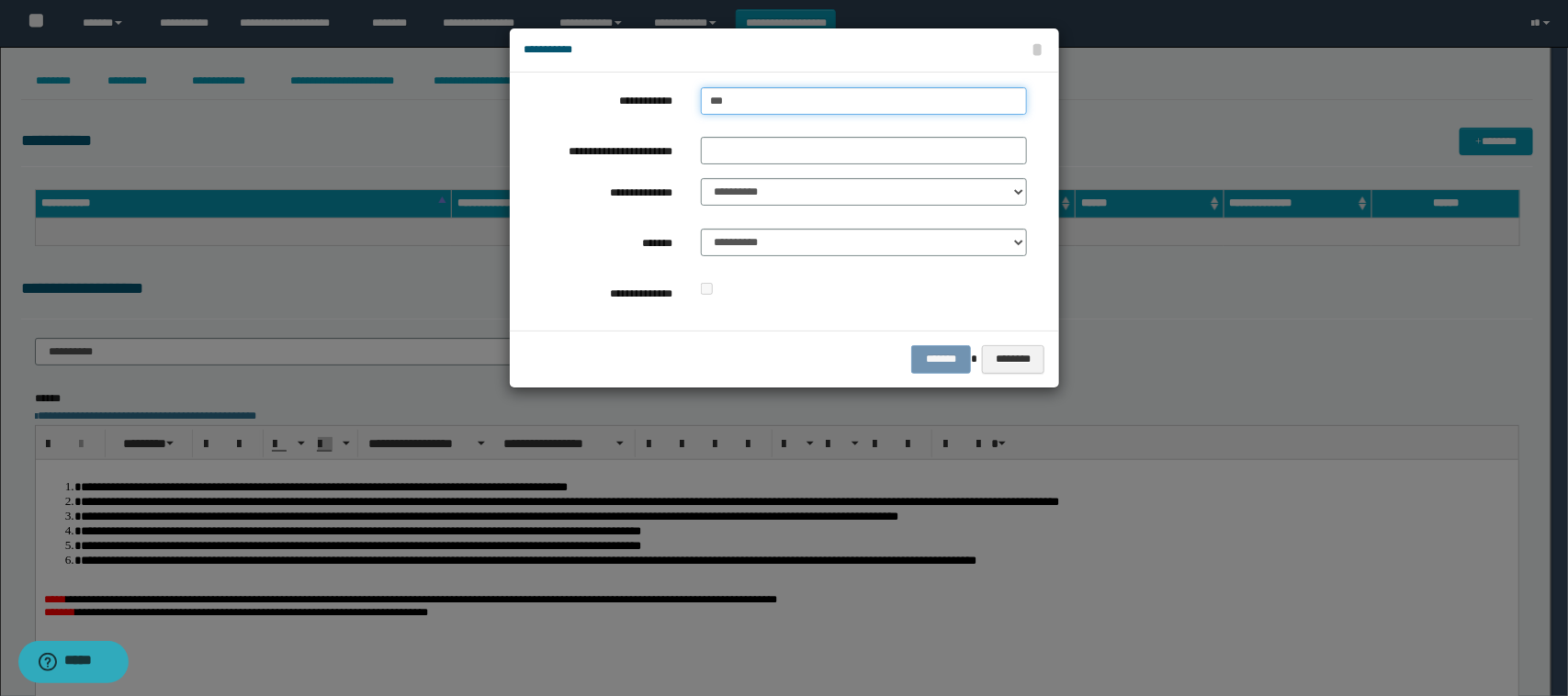 type on "****" 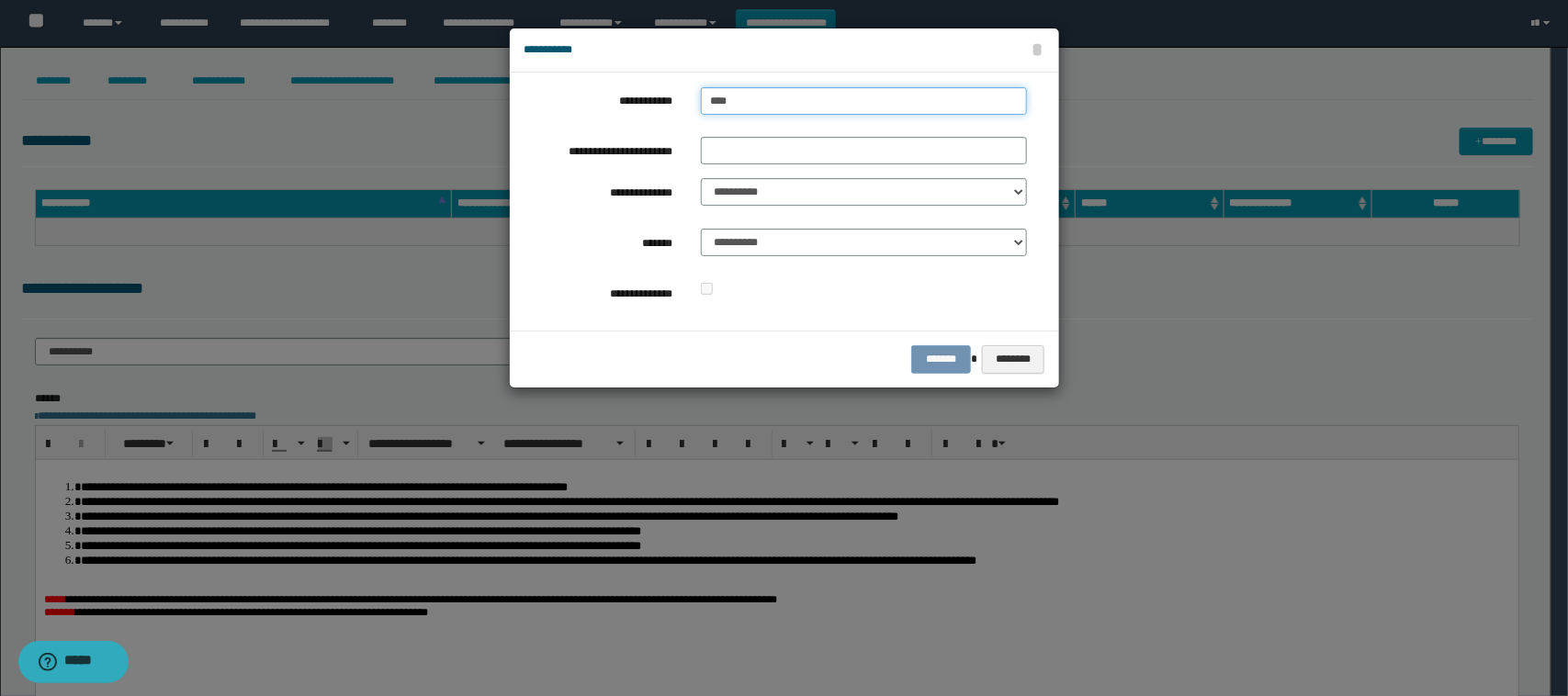 type on "****" 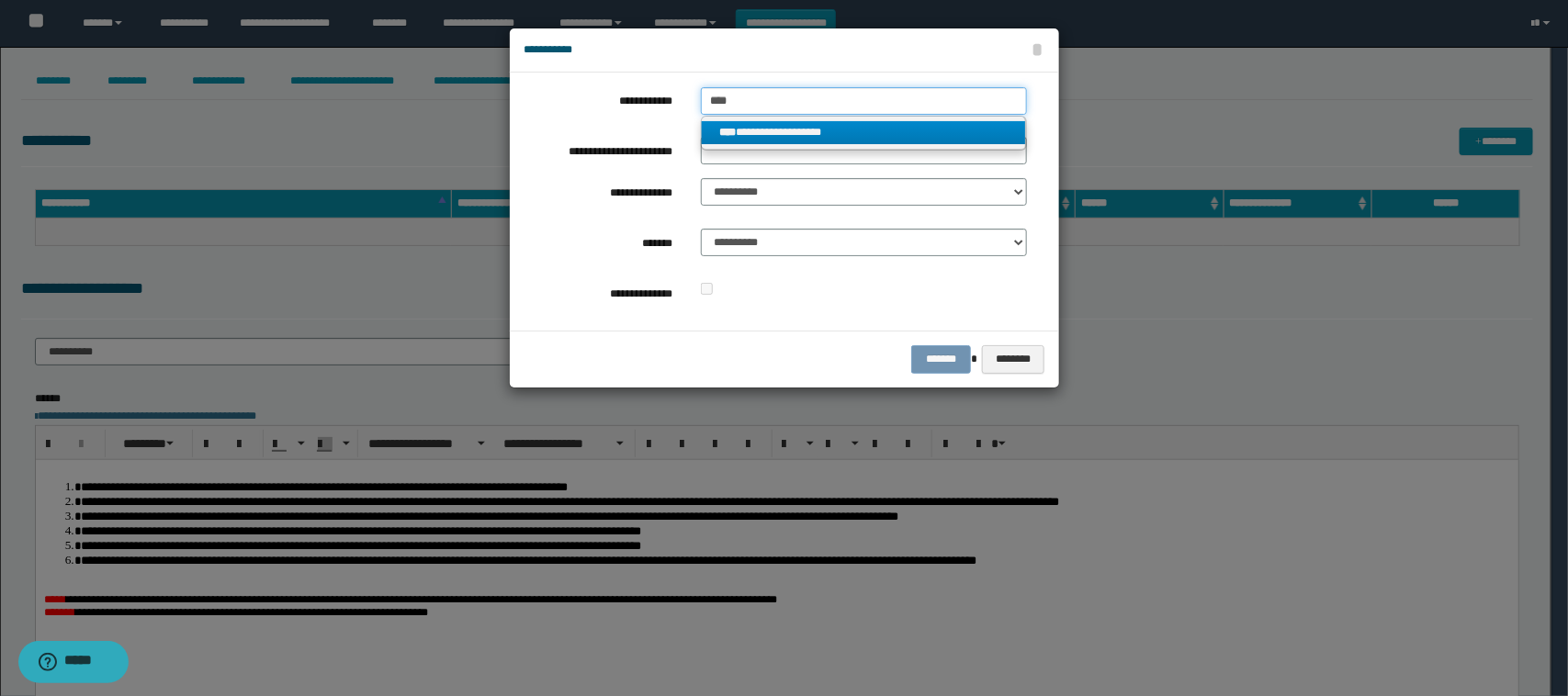 type on "****" 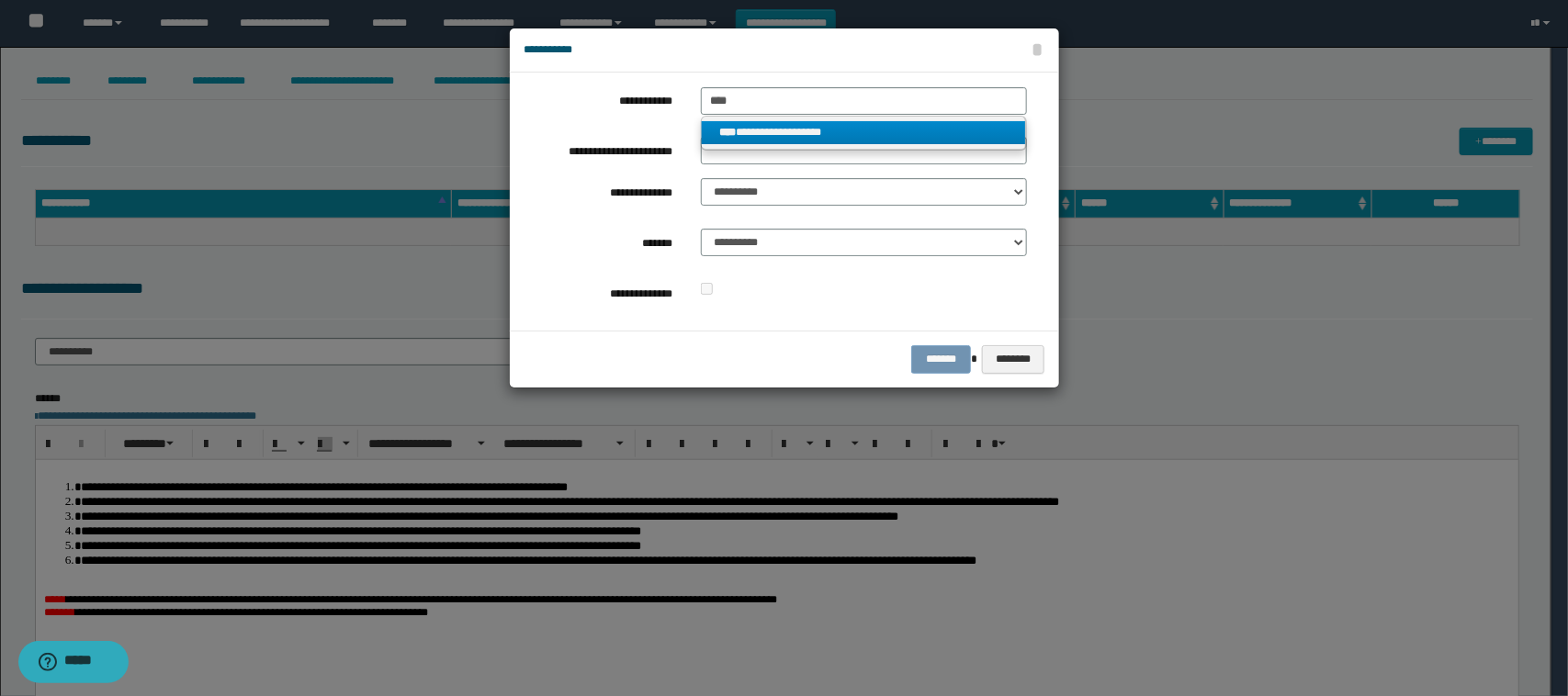 click on "**********" at bounding box center (863, 132) 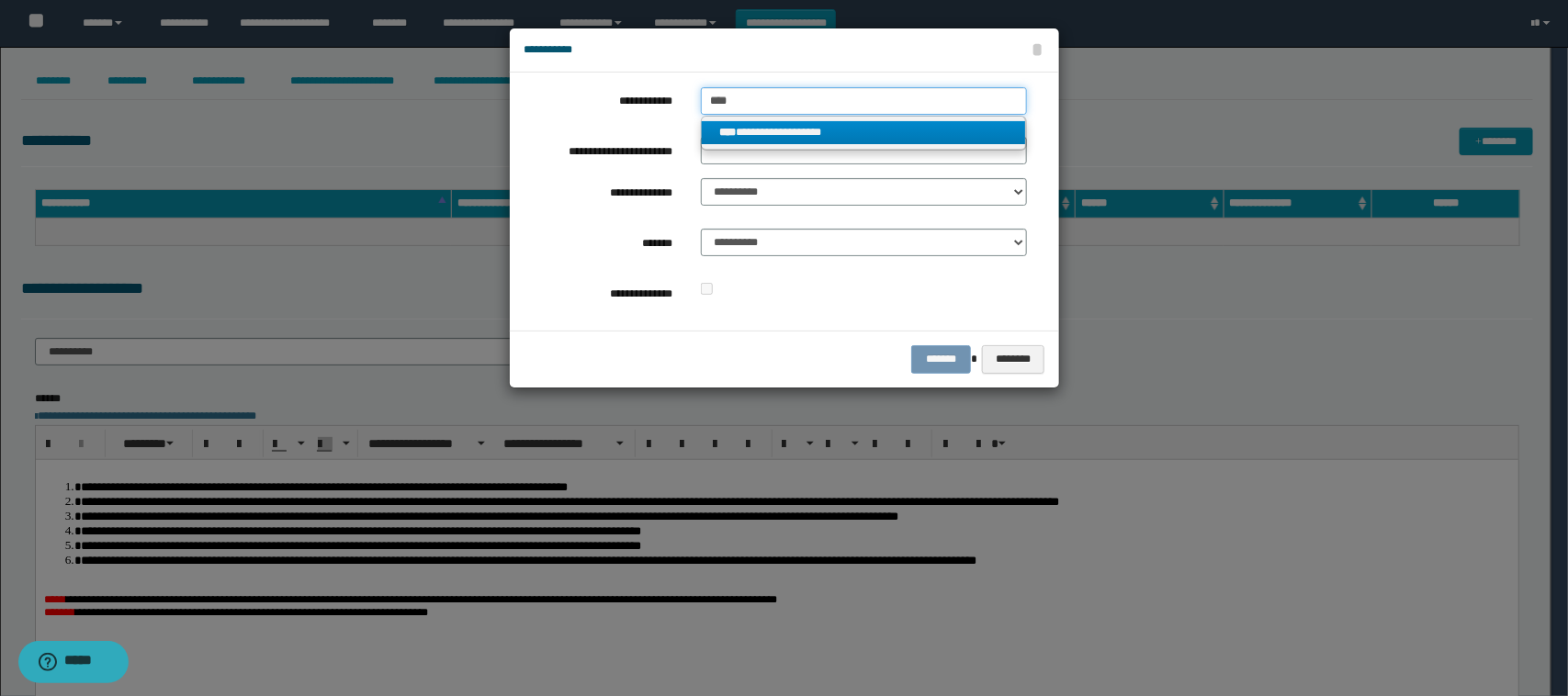 type 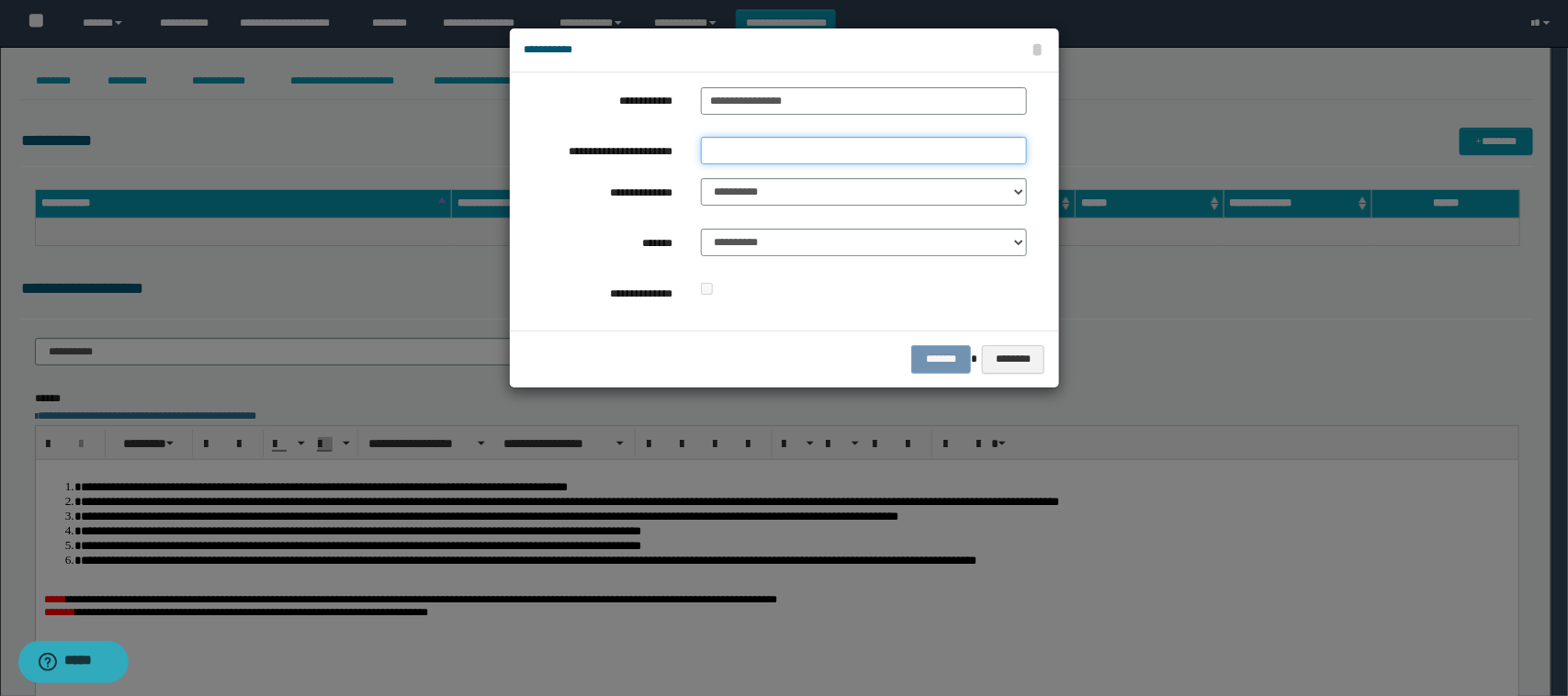drag, startPoint x: 801, startPoint y: 140, endPoint x: 793, endPoint y: 157, distance: 18.78829 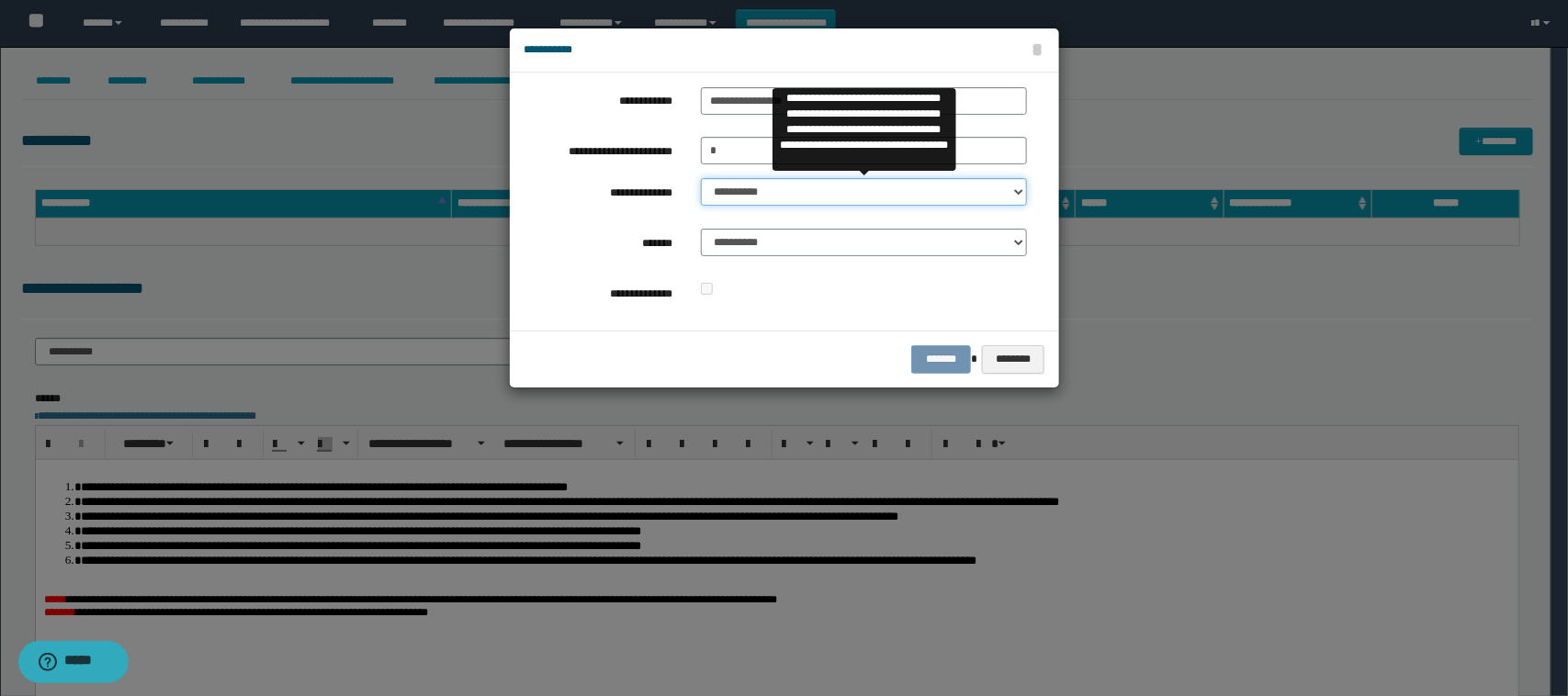 click on "**********" at bounding box center [864, 192] 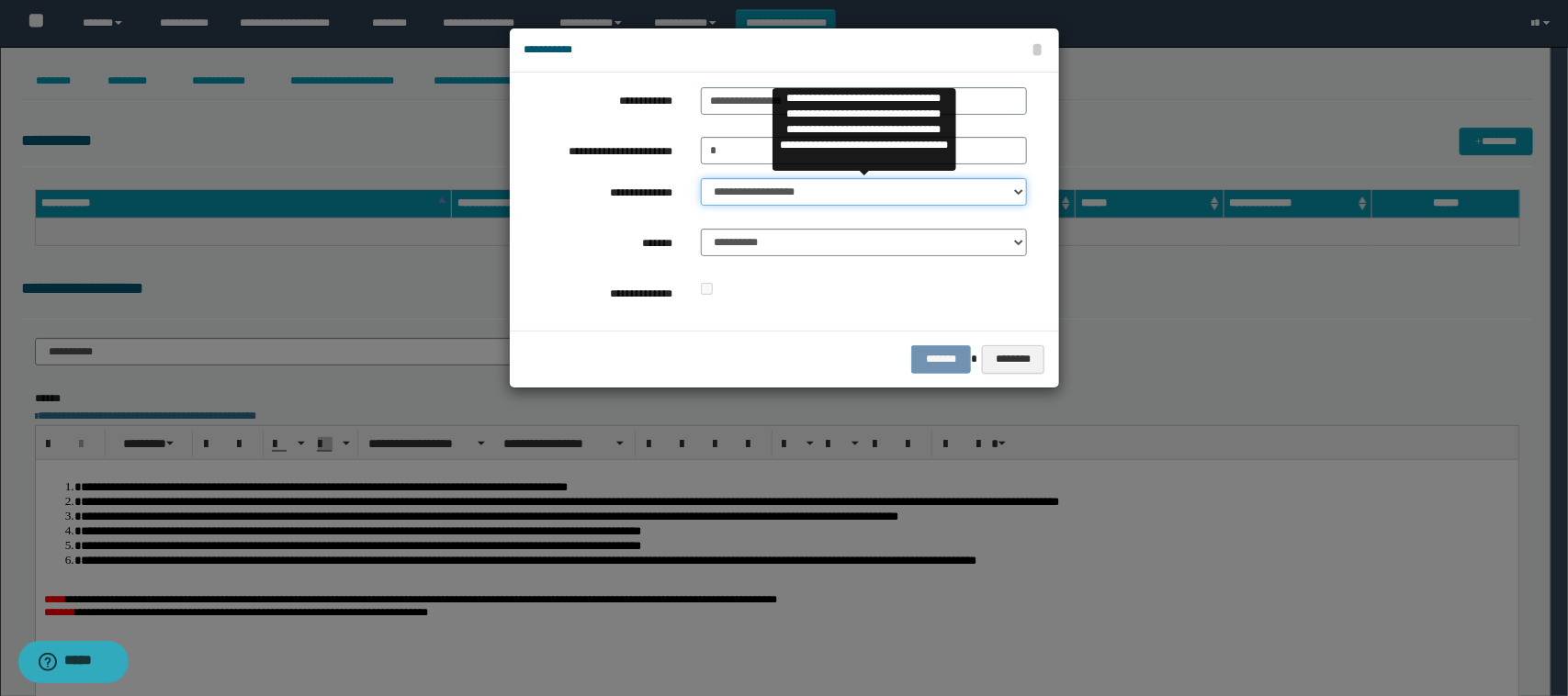 click on "**********" at bounding box center (864, 192) 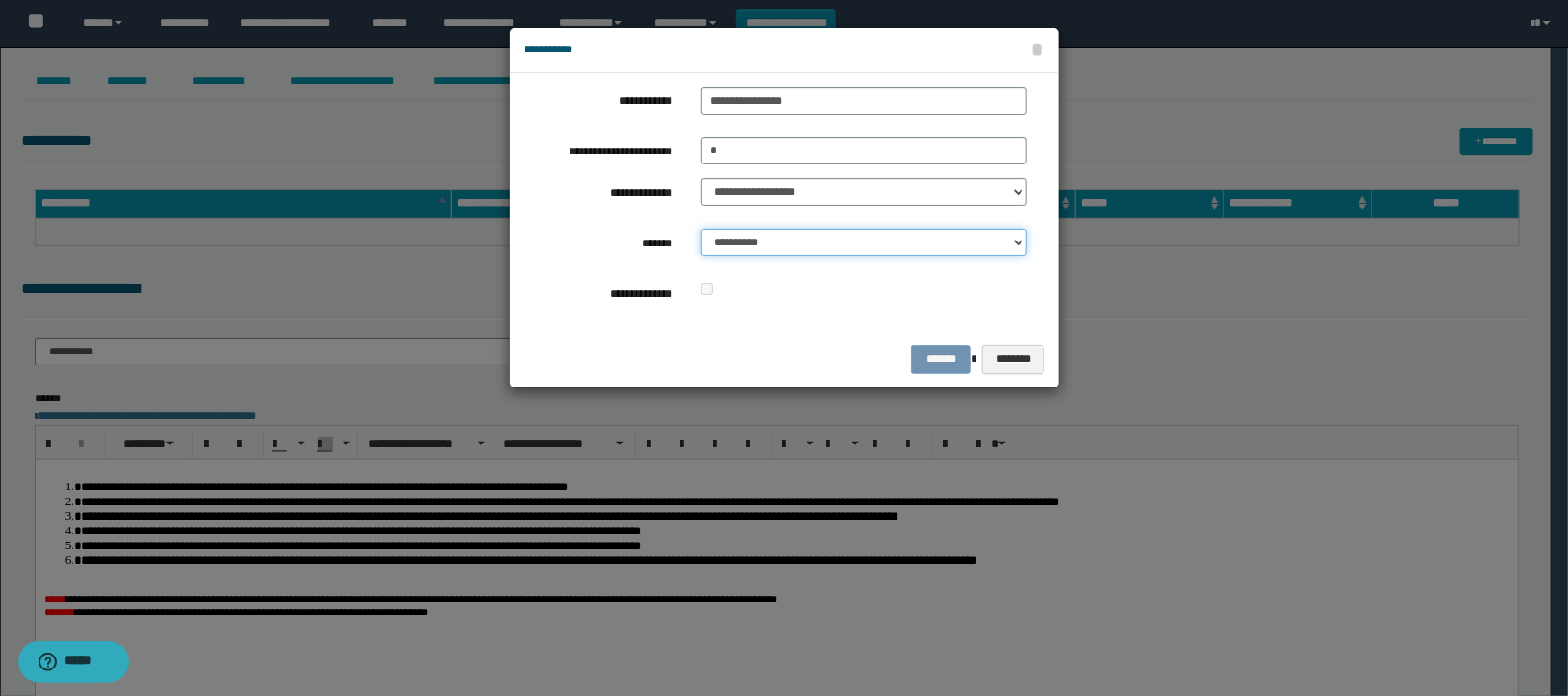 drag, startPoint x: 801, startPoint y: 237, endPoint x: 802, endPoint y: 253, distance: 16.03122 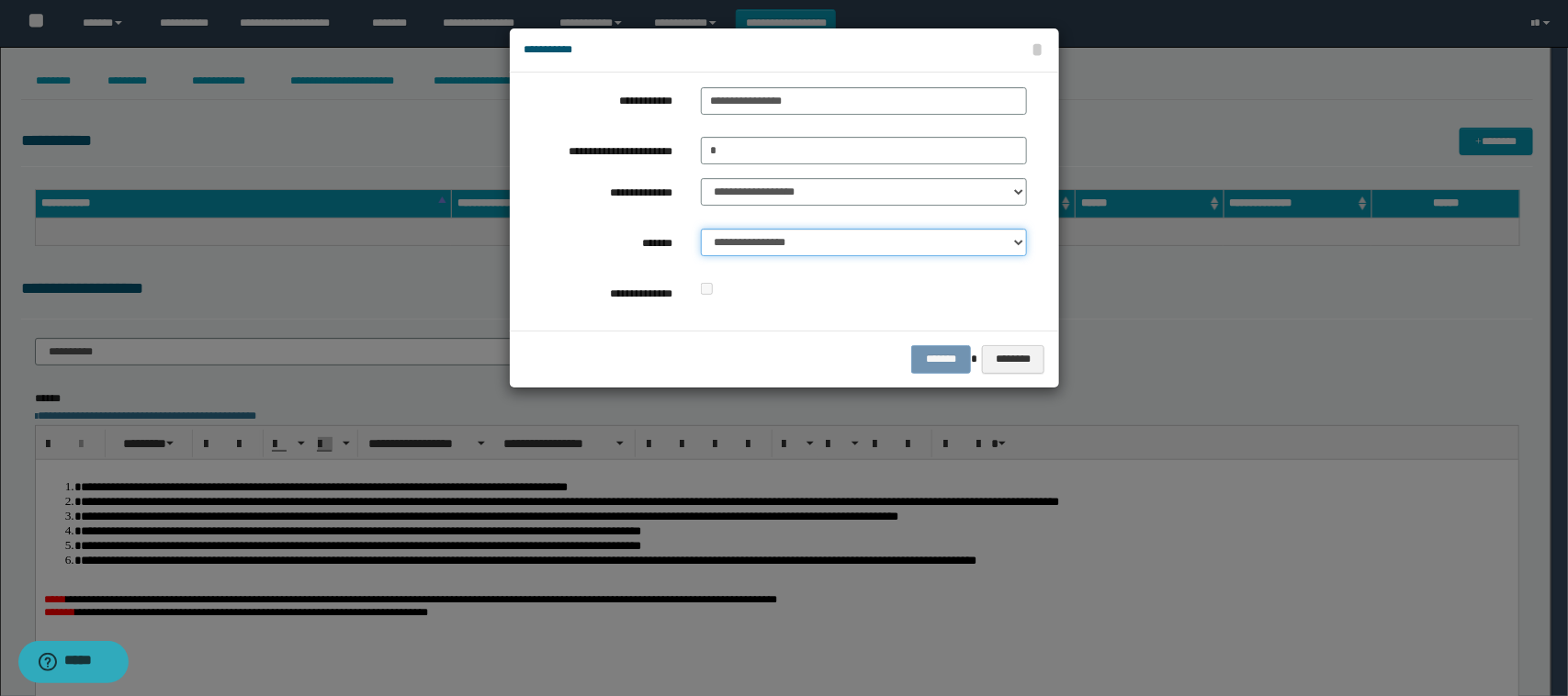 click on "**********" at bounding box center (864, 242) 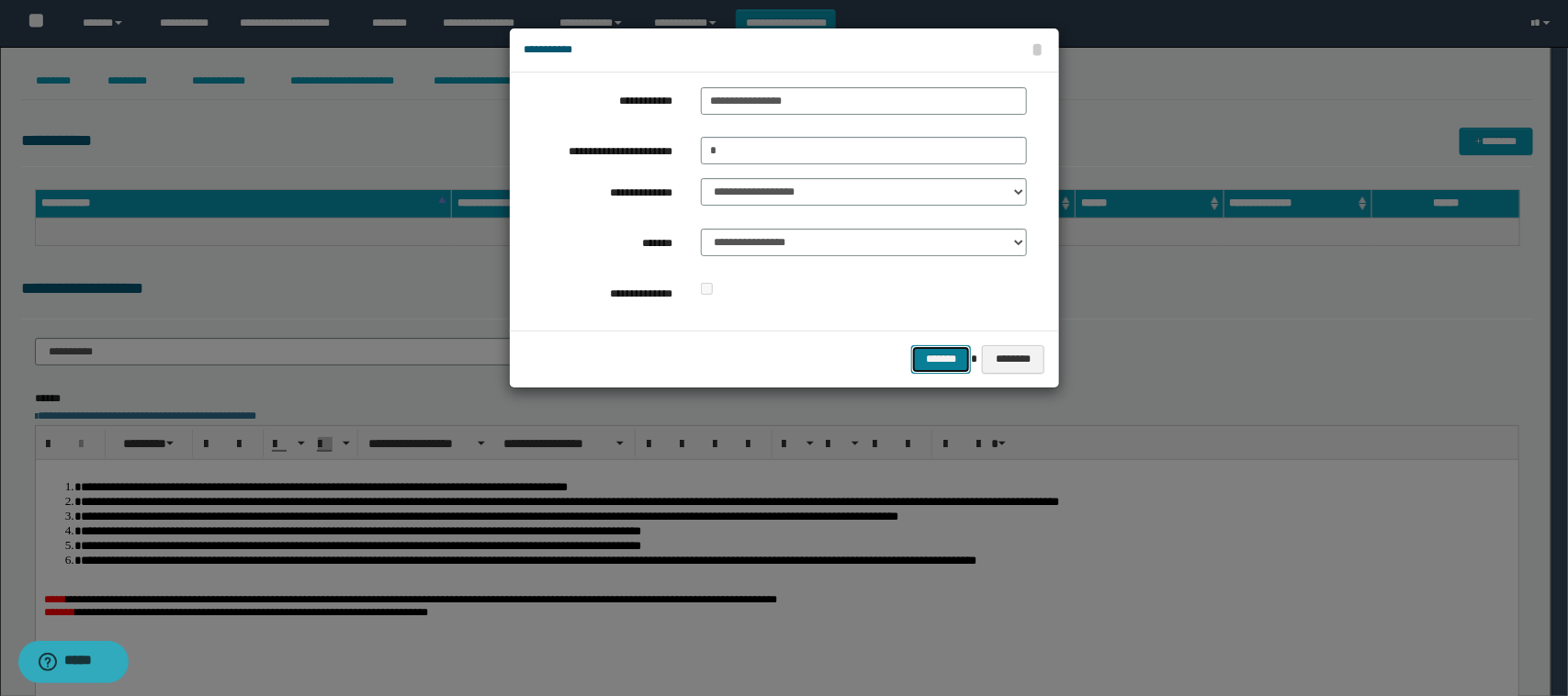 drag, startPoint x: 932, startPoint y: 363, endPoint x: 491, endPoint y: 375, distance: 441.163 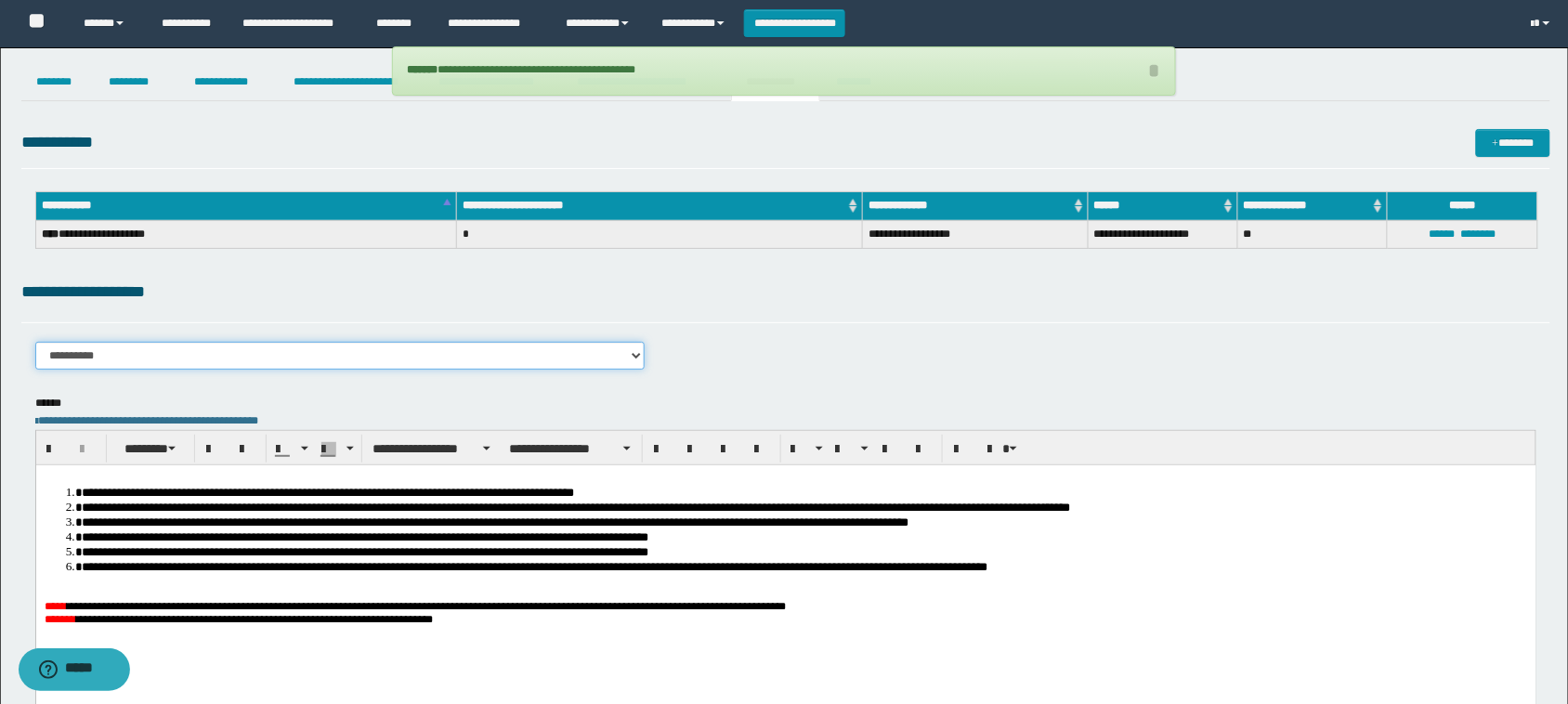 click on "**********" at bounding box center [340, 356] 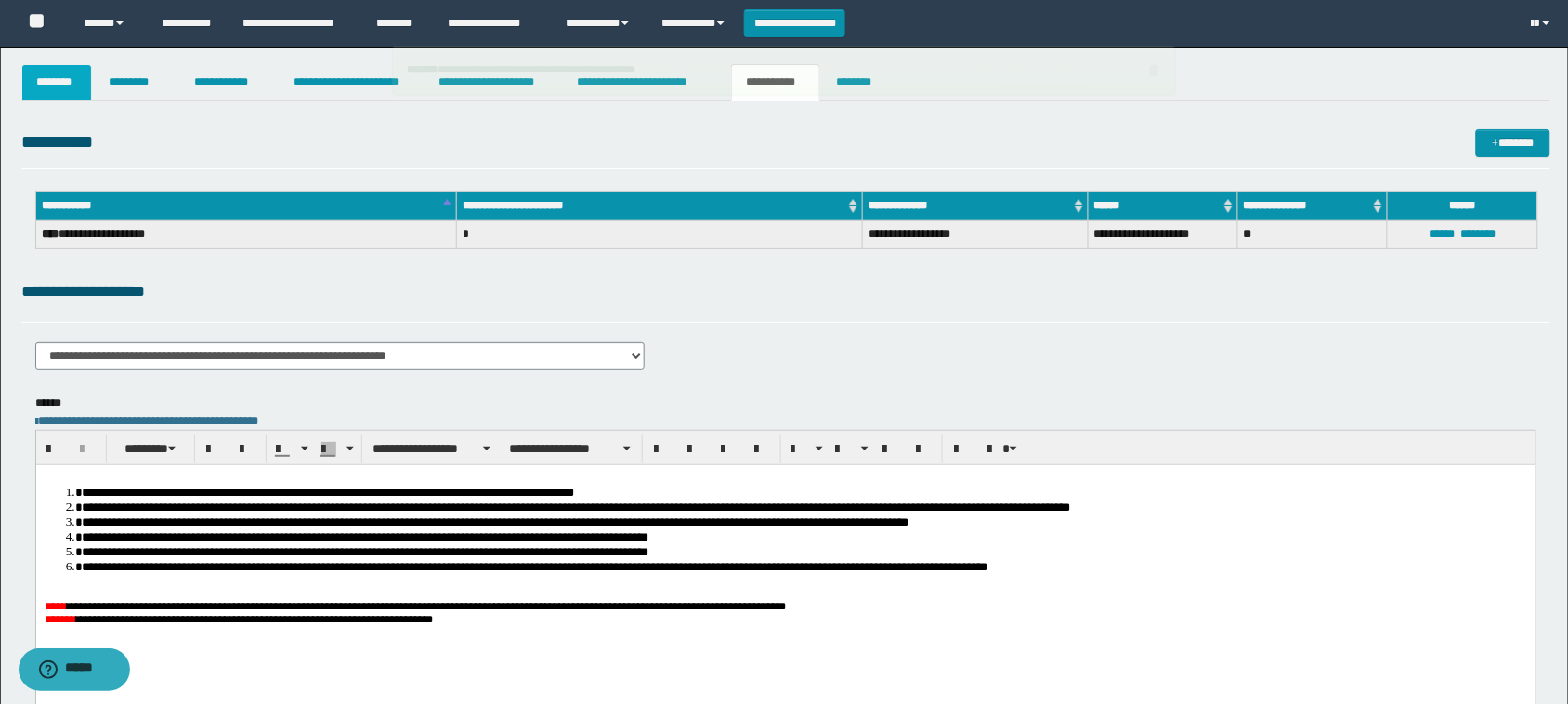 click on "********" at bounding box center [57, 83] 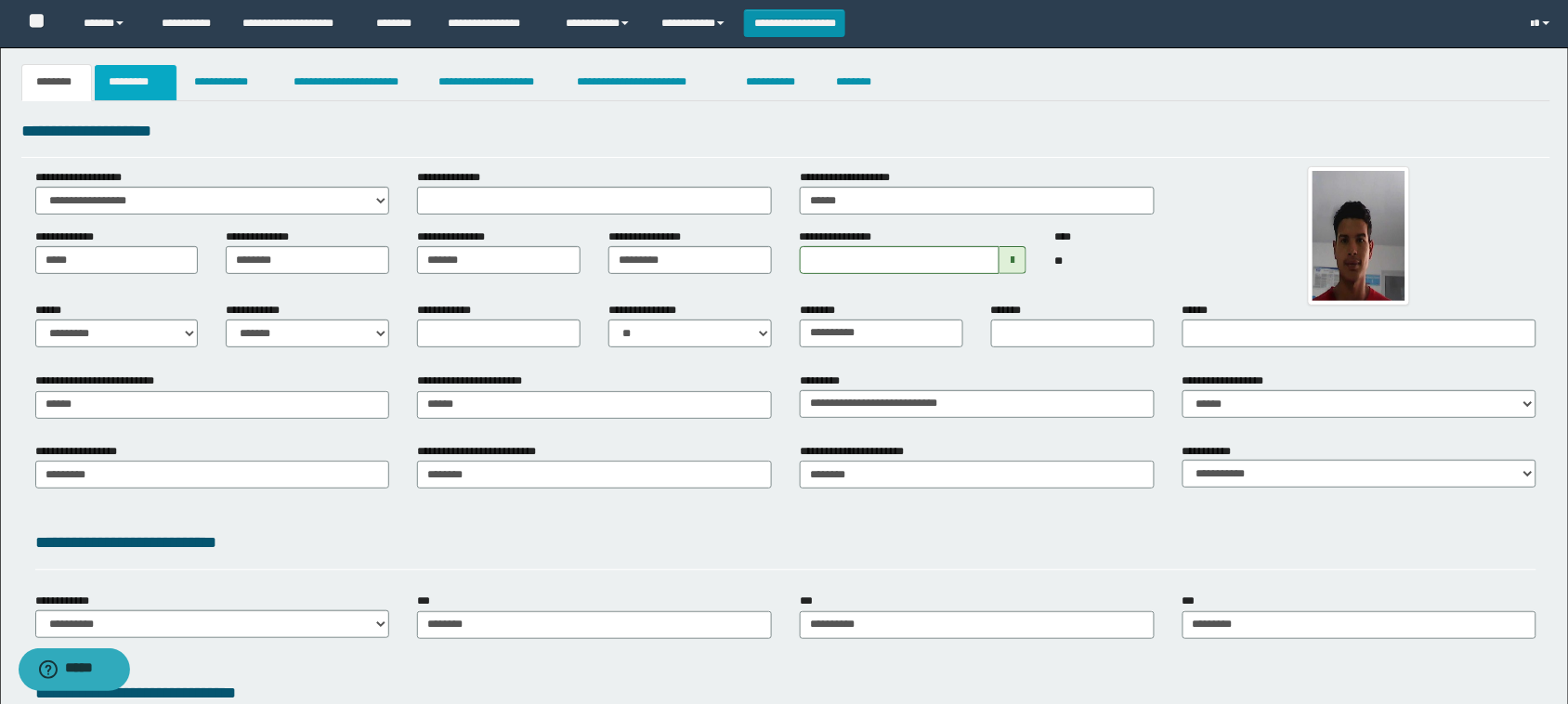 click on "*********" at bounding box center [136, 83] 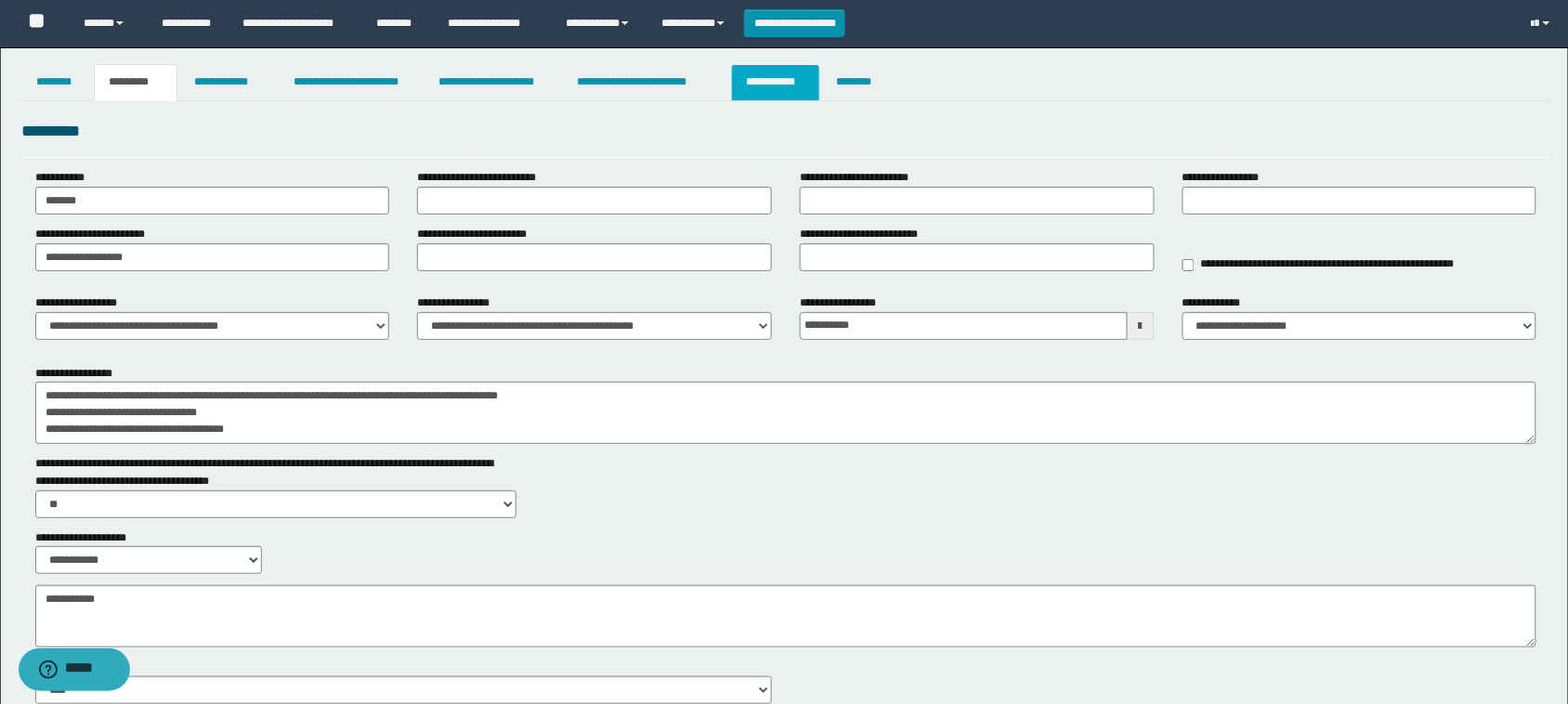 click on "**********" at bounding box center (775, 83) 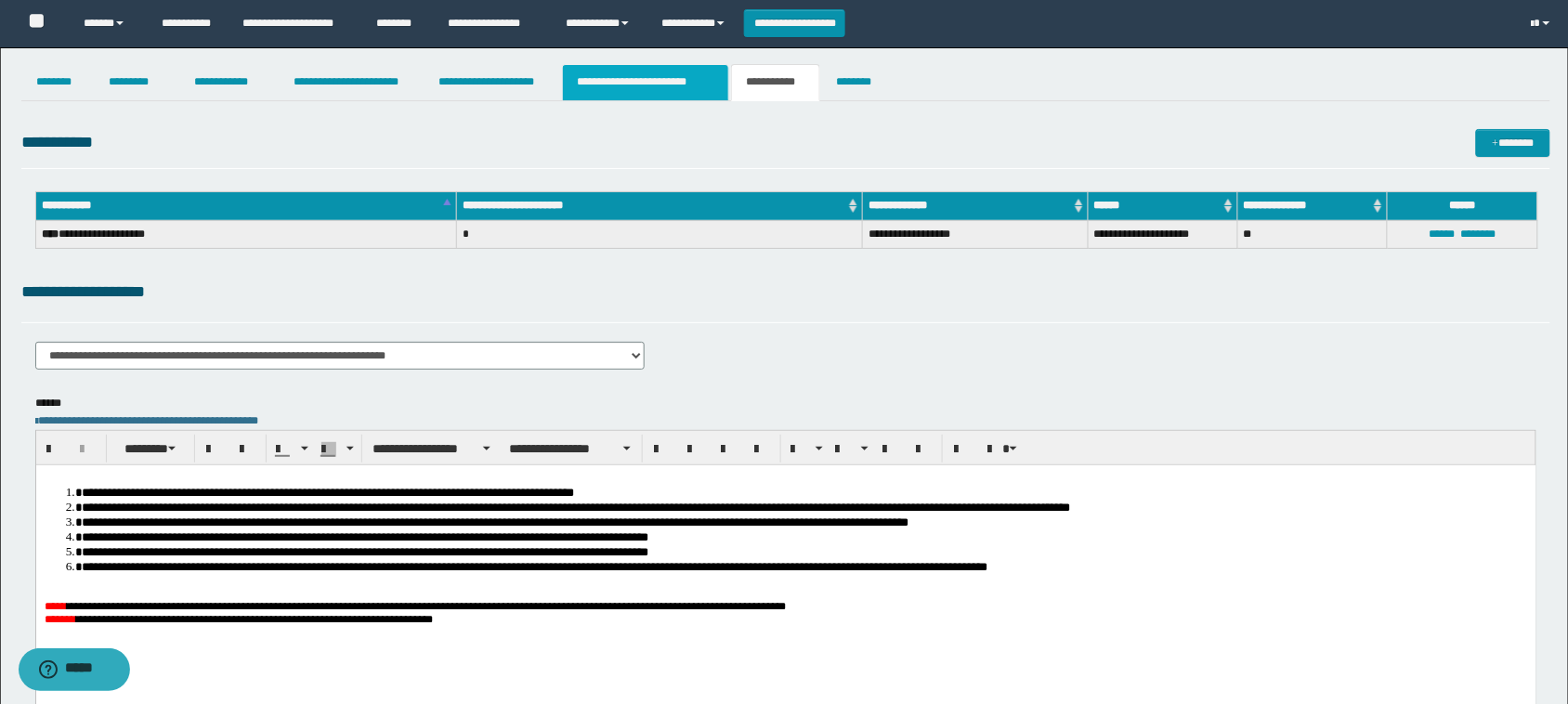 click on "**********" at bounding box center [646, 83] 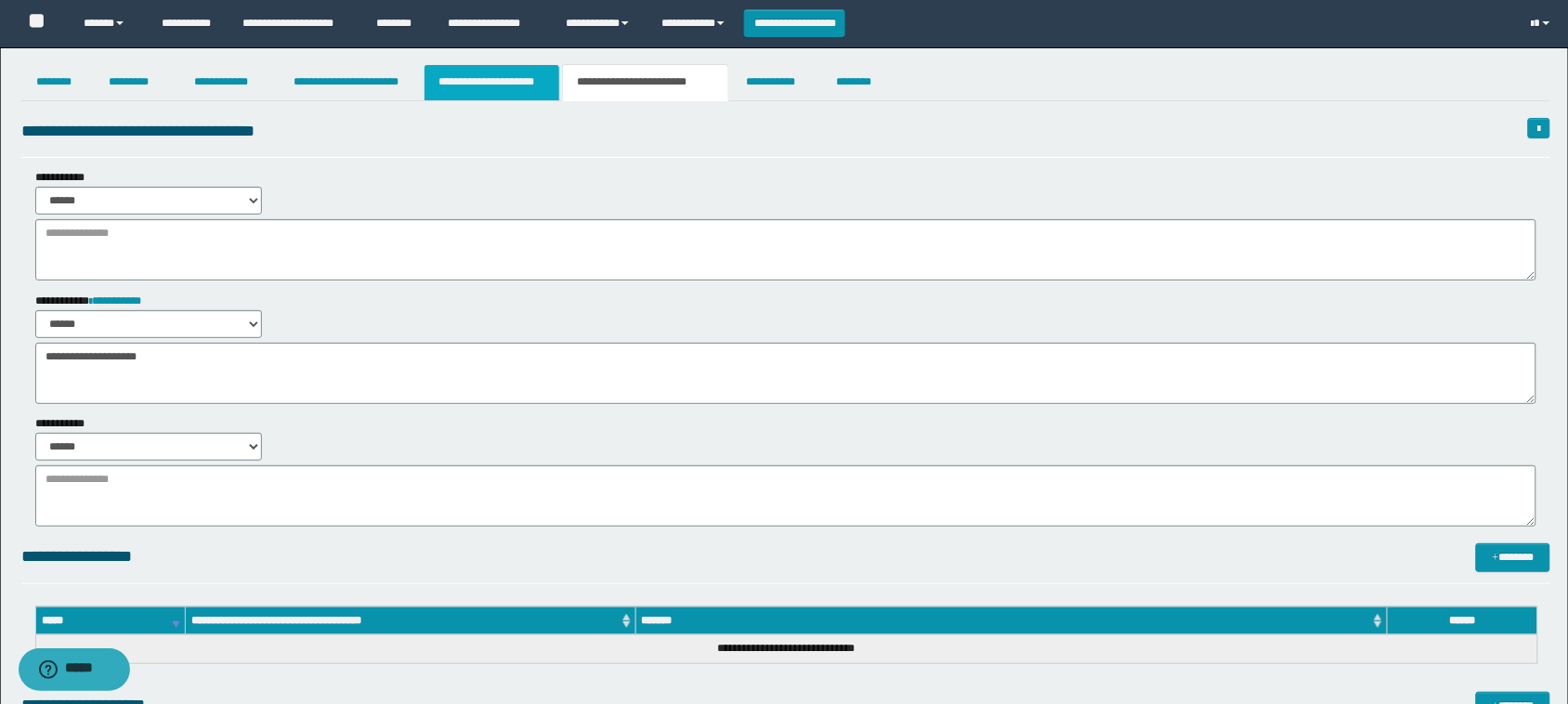 click on "**********" at bounding box center (491, 83) 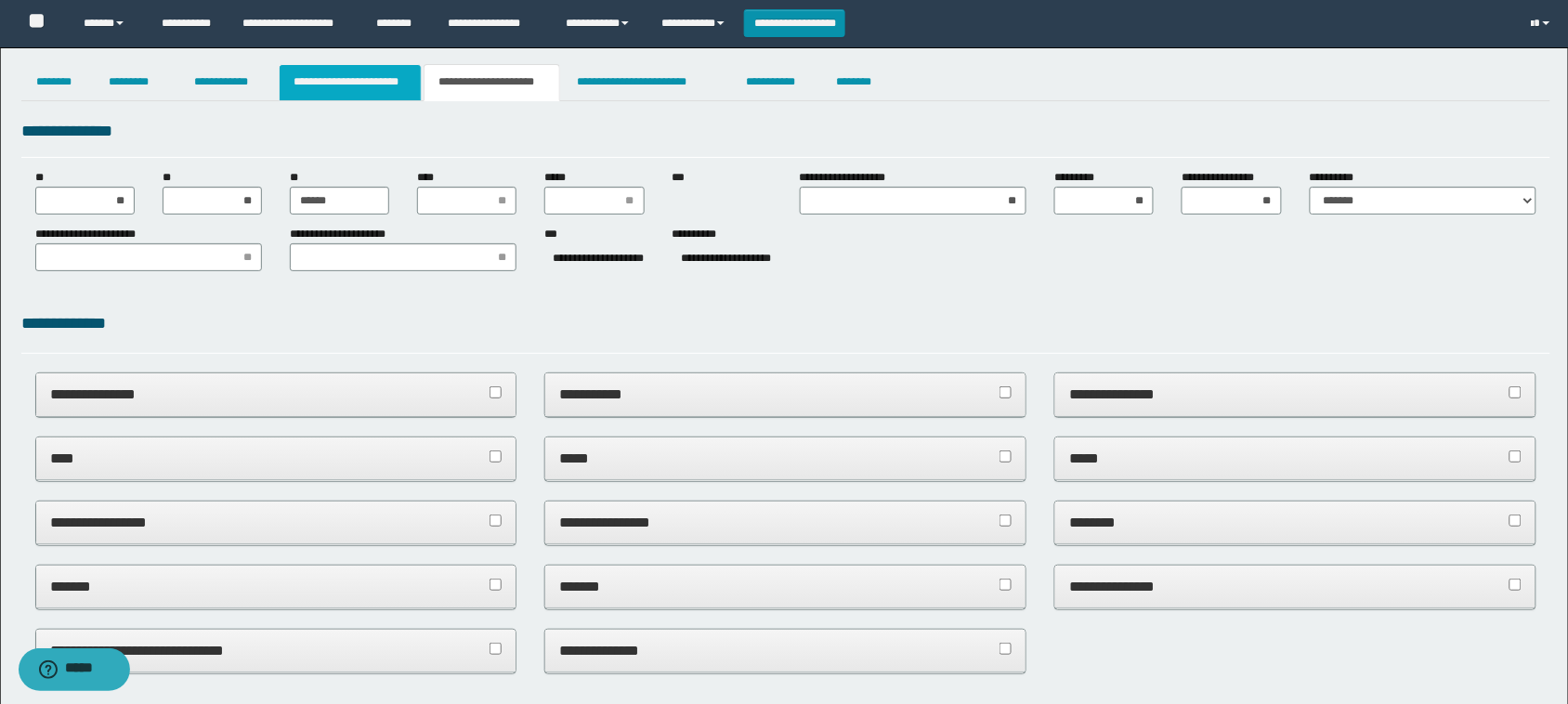 click on "**********" at bounding box center (350, 83) 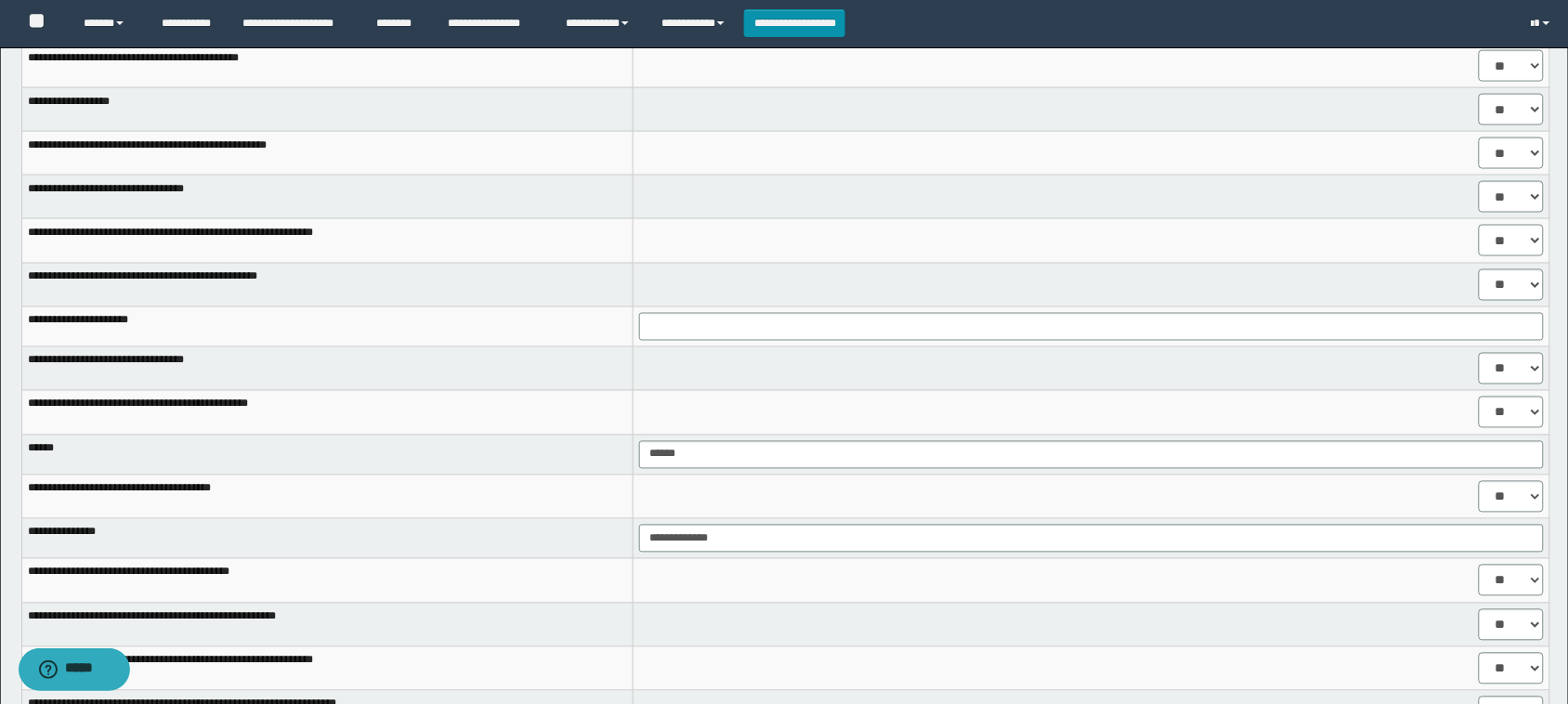 scroll, scrollTop: 0, scrollLeft: 0, axis: both 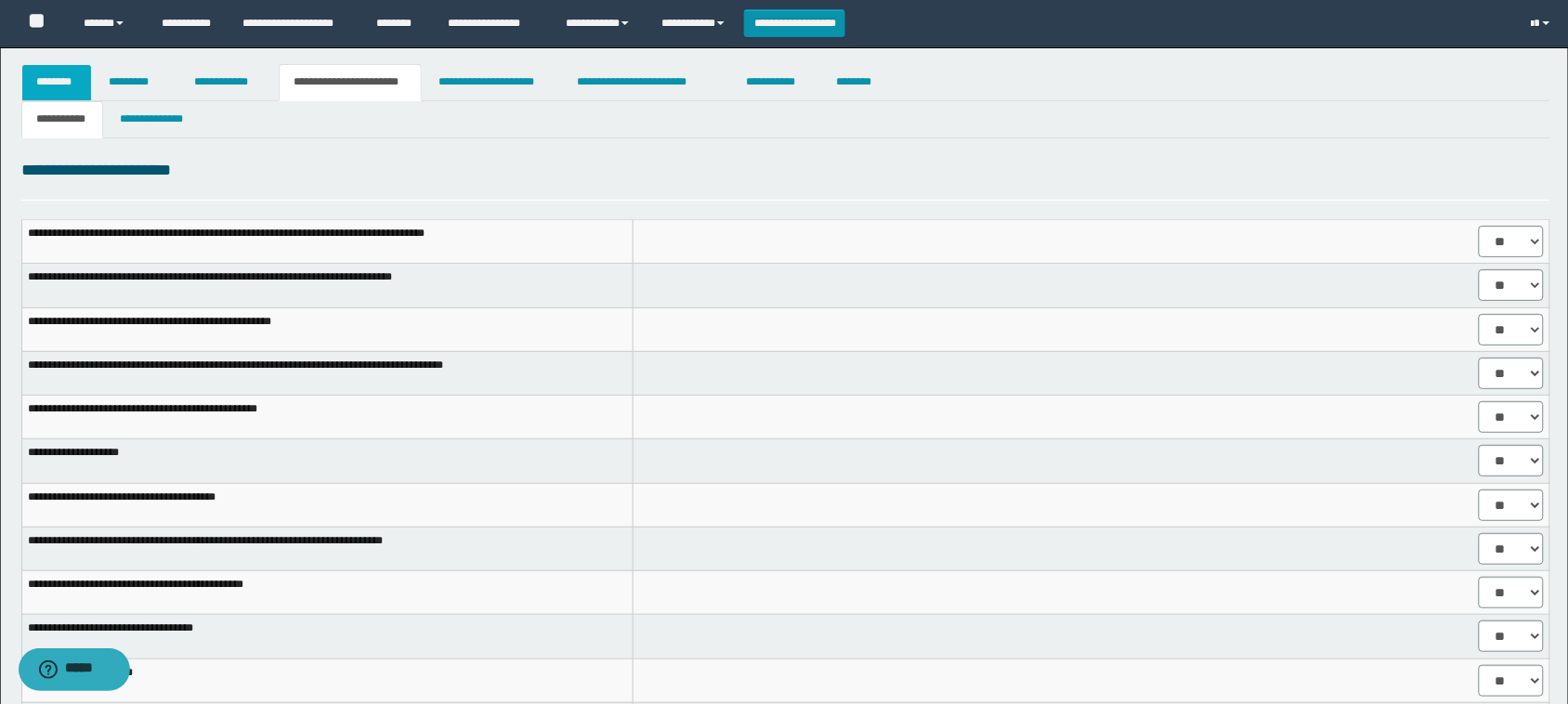 click on "********" at bounding box center [57, 83] 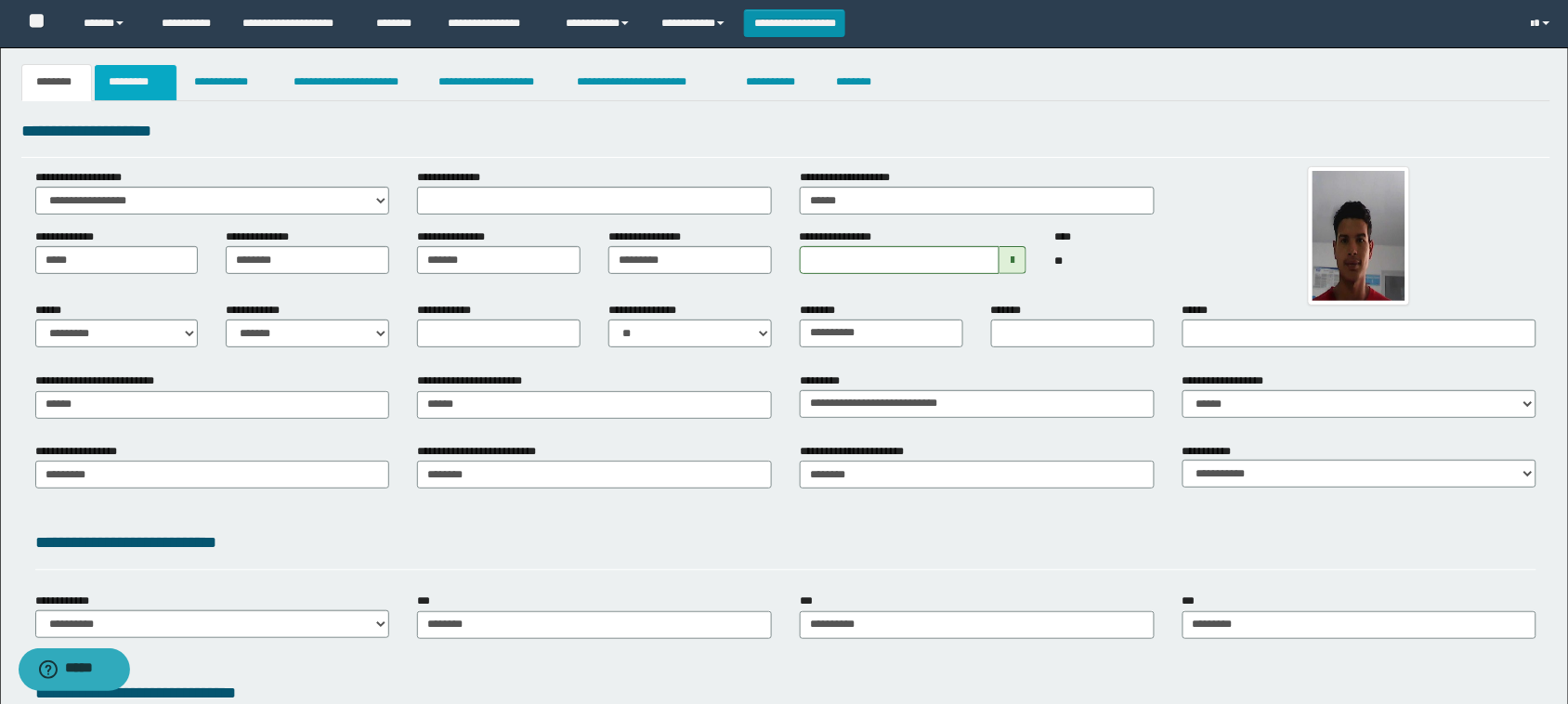 click on "*********" at bounding box center [136, 83] 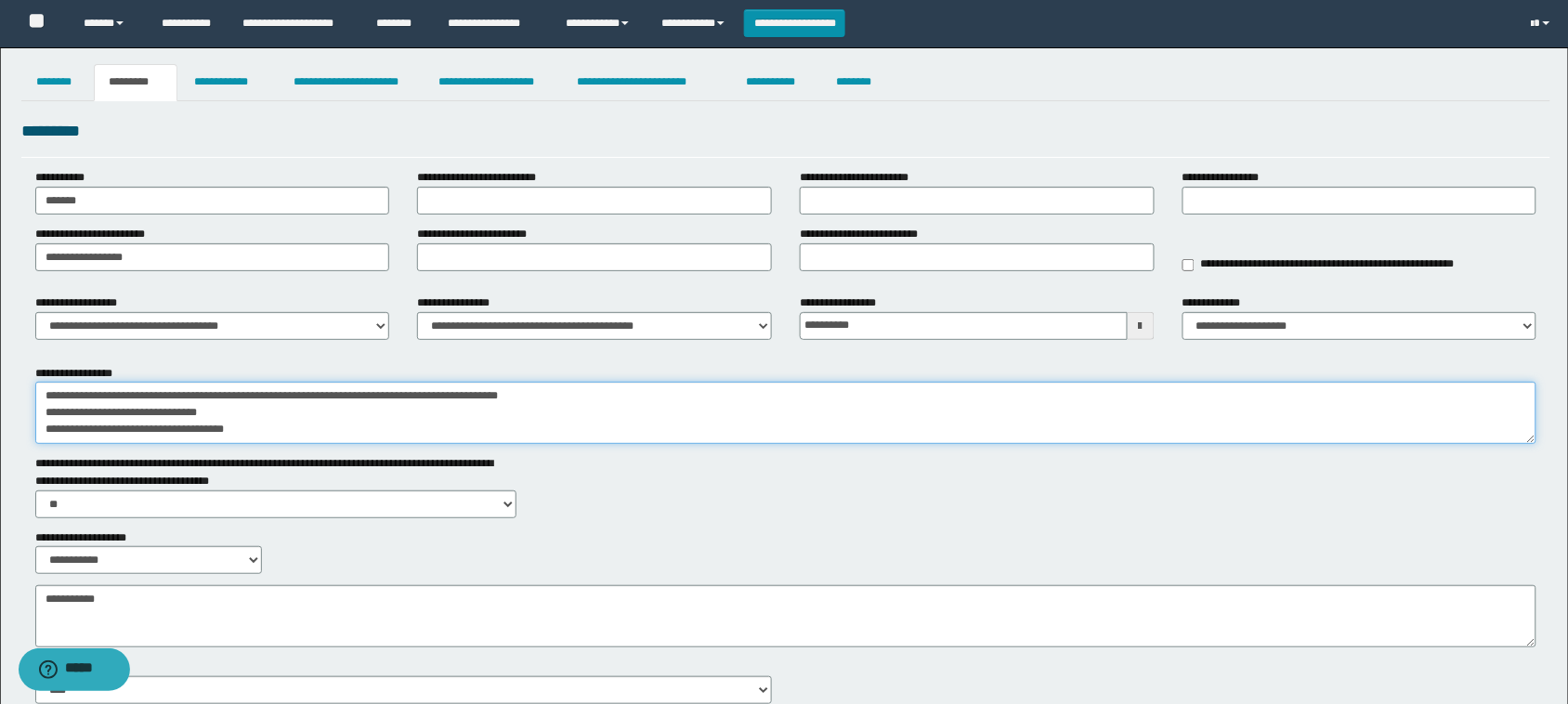 click on "**********" at bounding box center [786, 412] 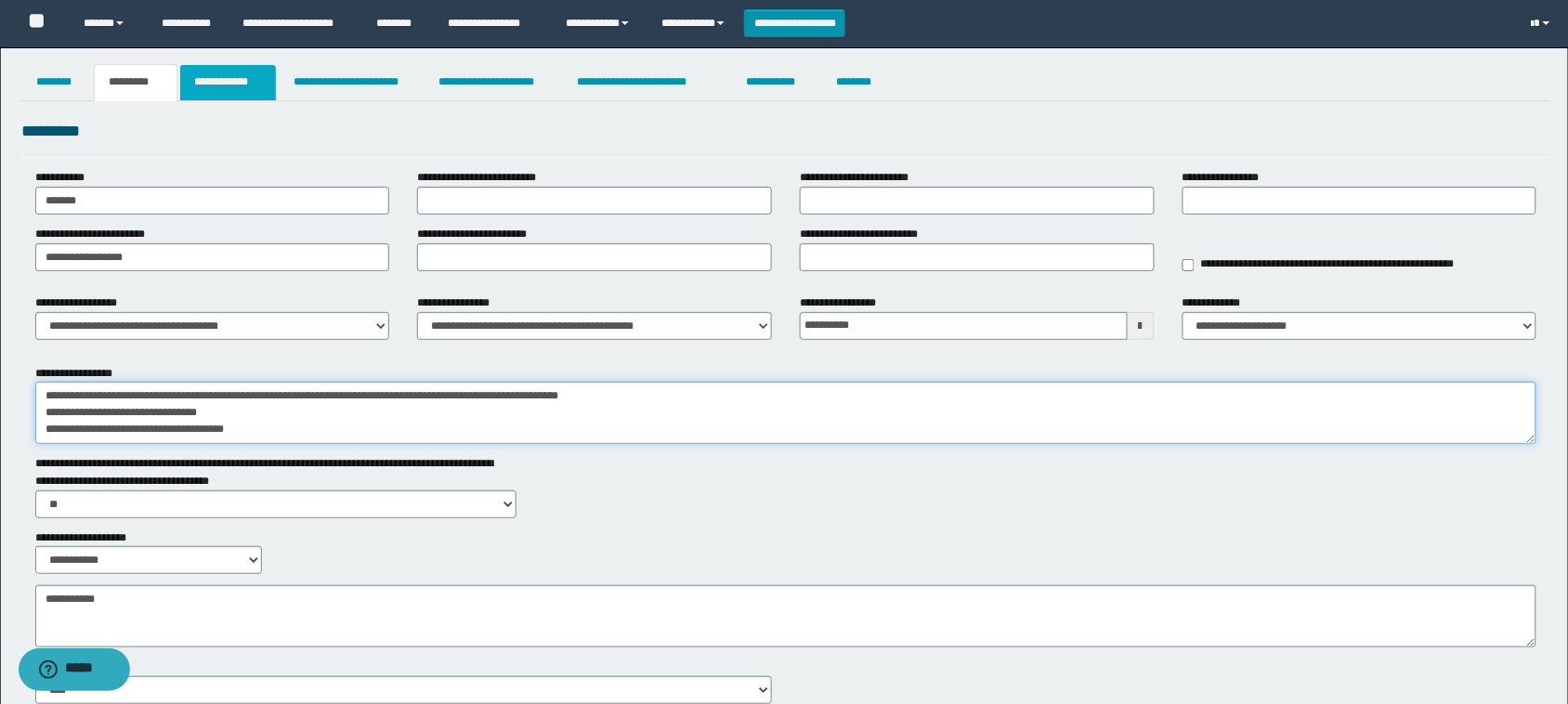 type on "**********" 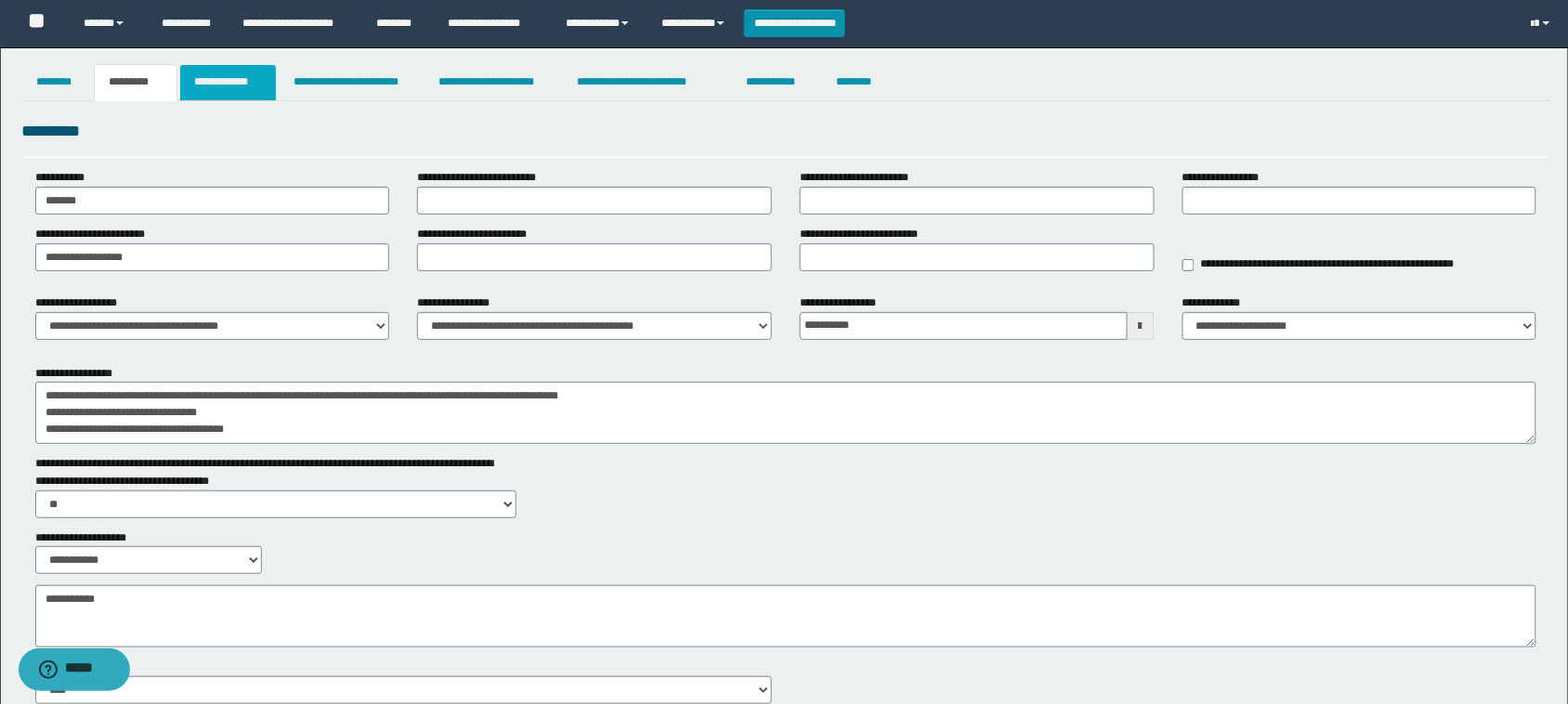 click on "**********" at bounding box center [228, 83] 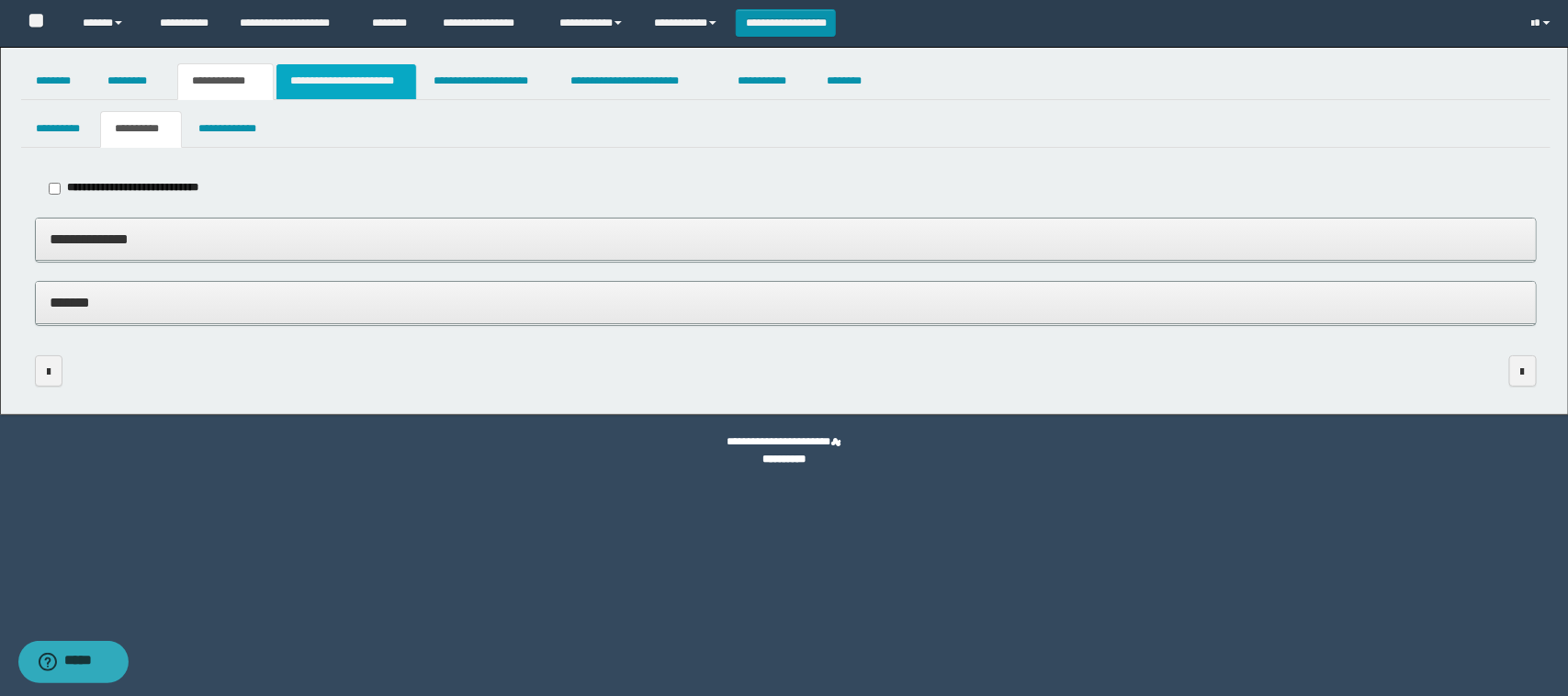 click on "**********" at bounding box center [346, 82] 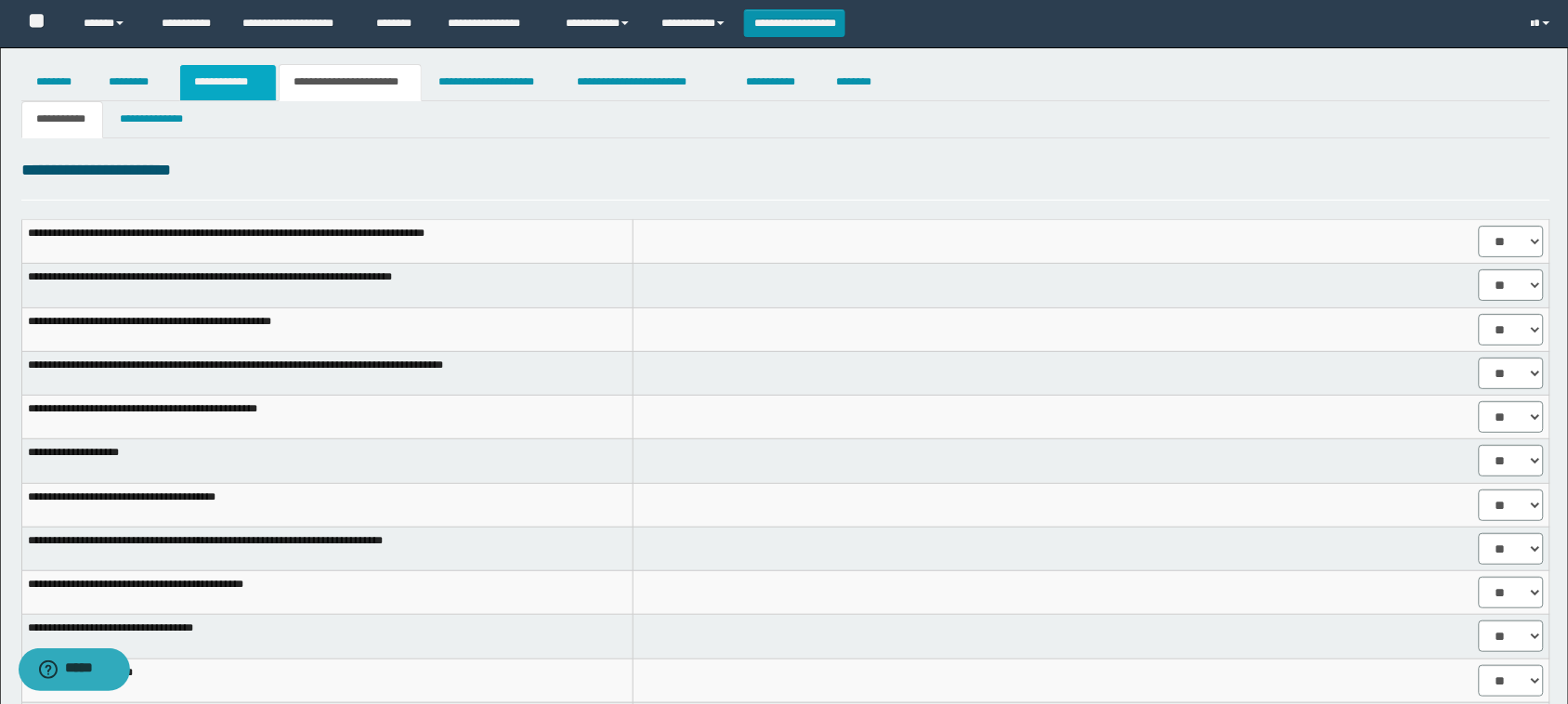 click on "**********" at bounding box center [228, 83] 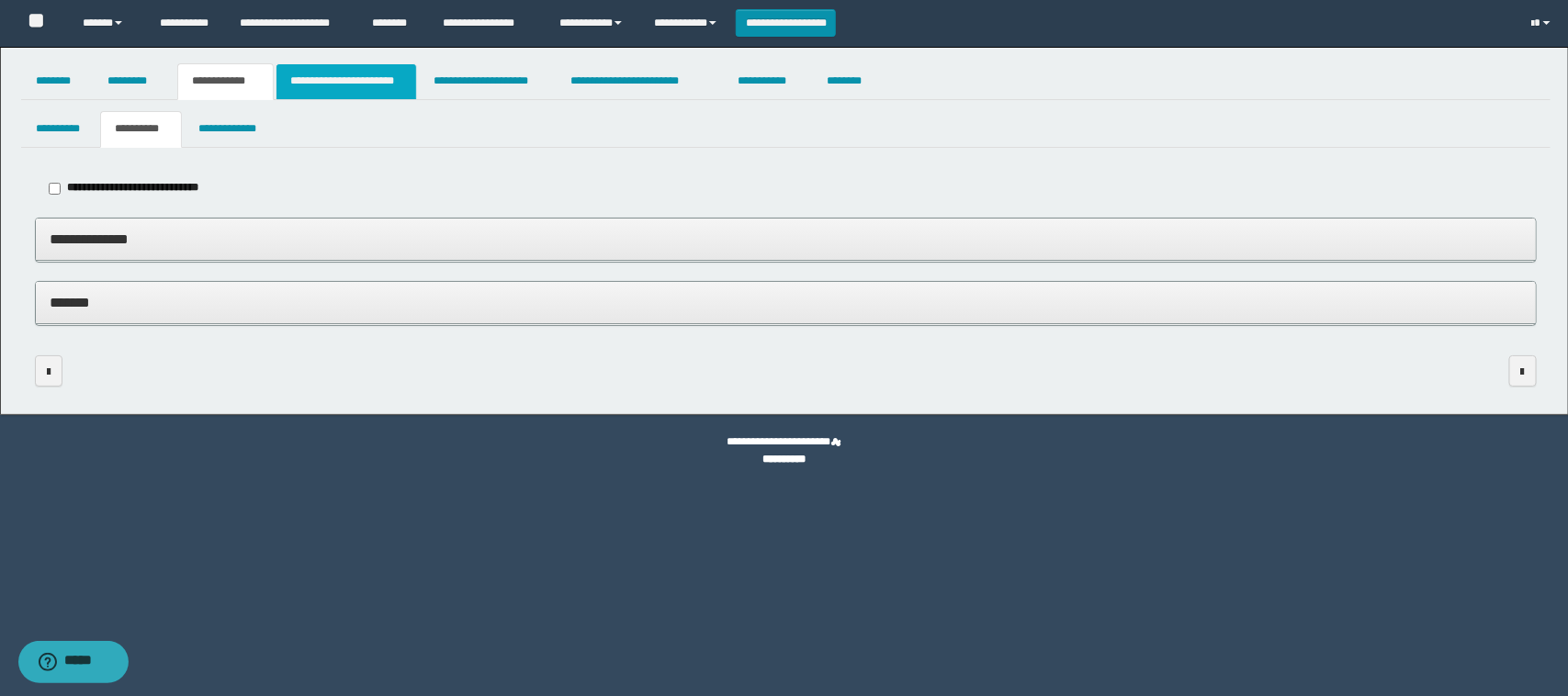 click on "**********" at bounding box center [346, 82] 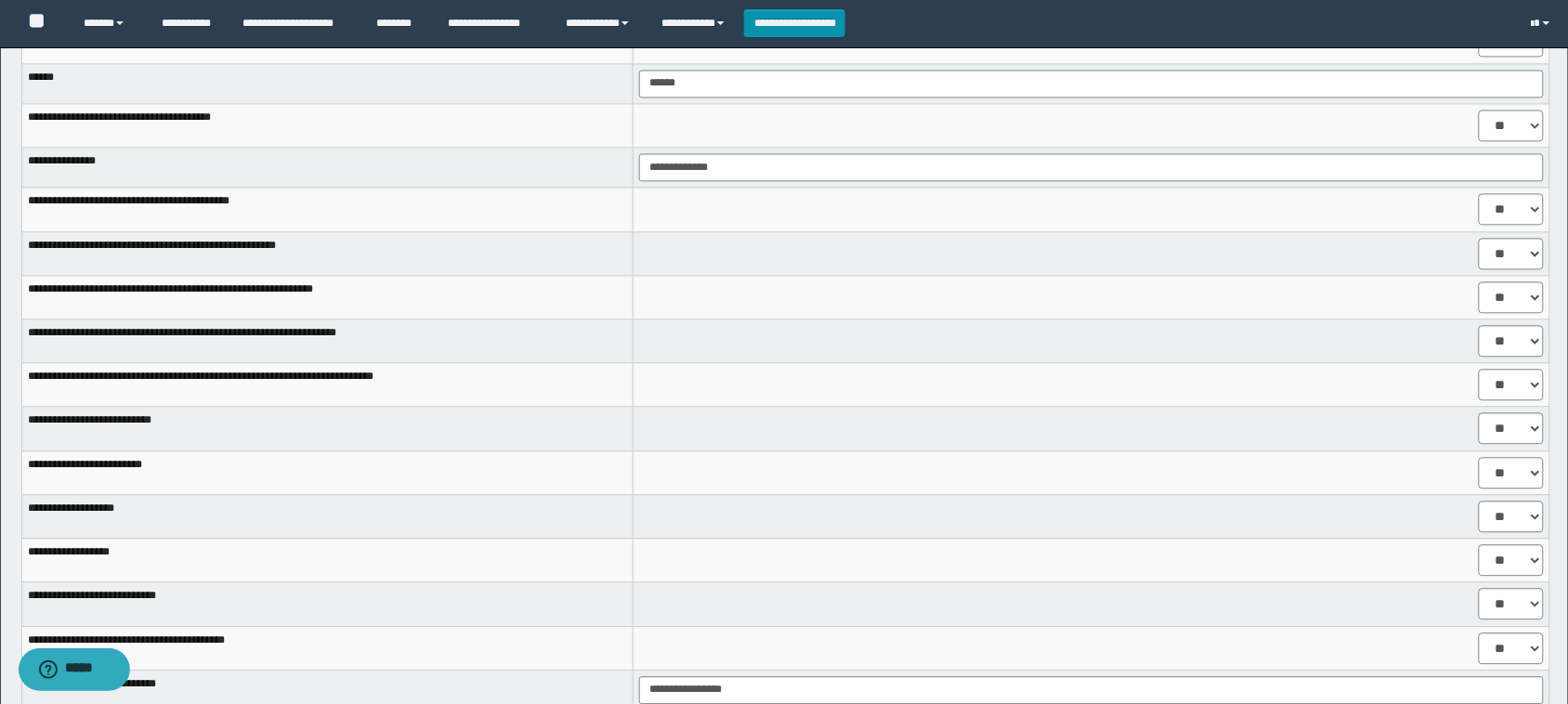 scroll, scrollTop: 383, scrollLeft: 0, axis: vertical 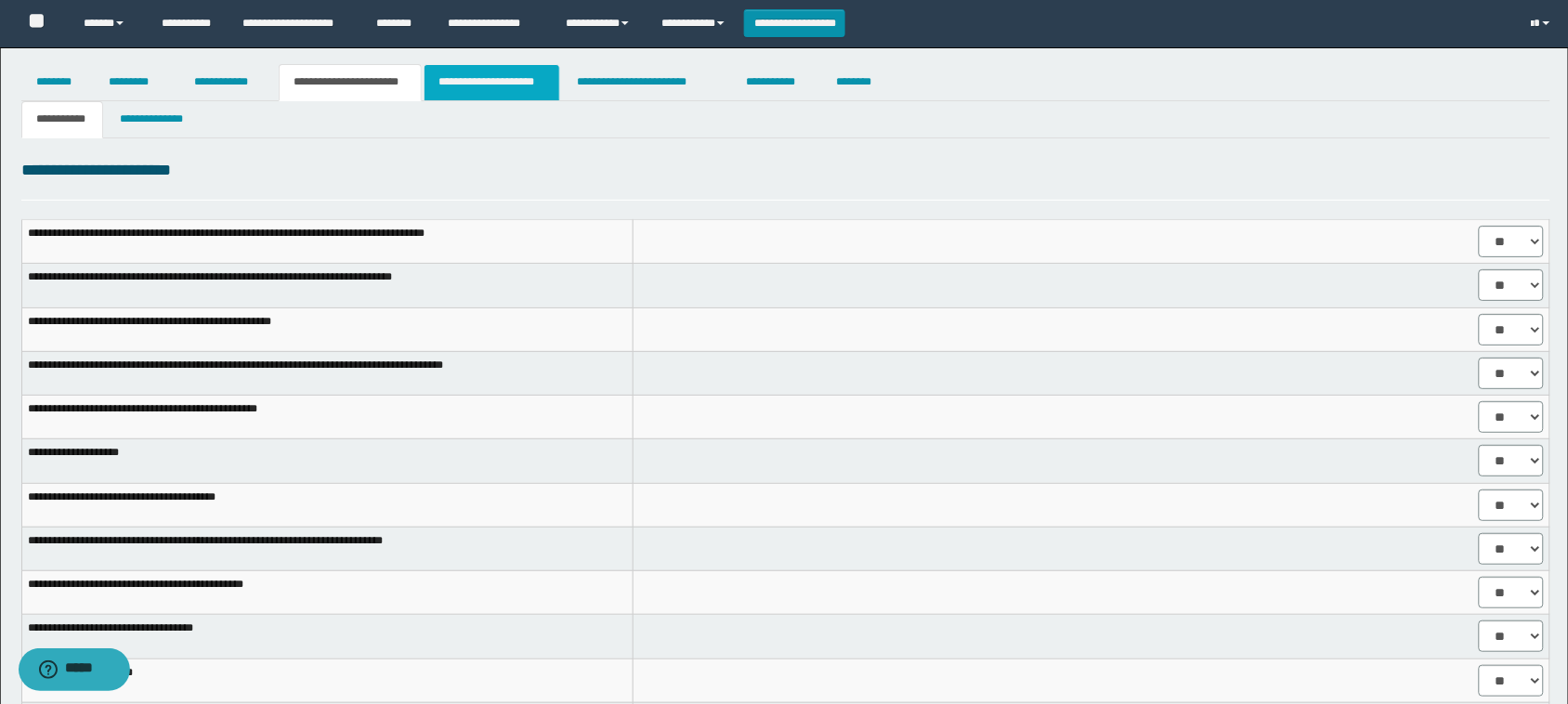 click on "**********" at bounding box center (491, 83) 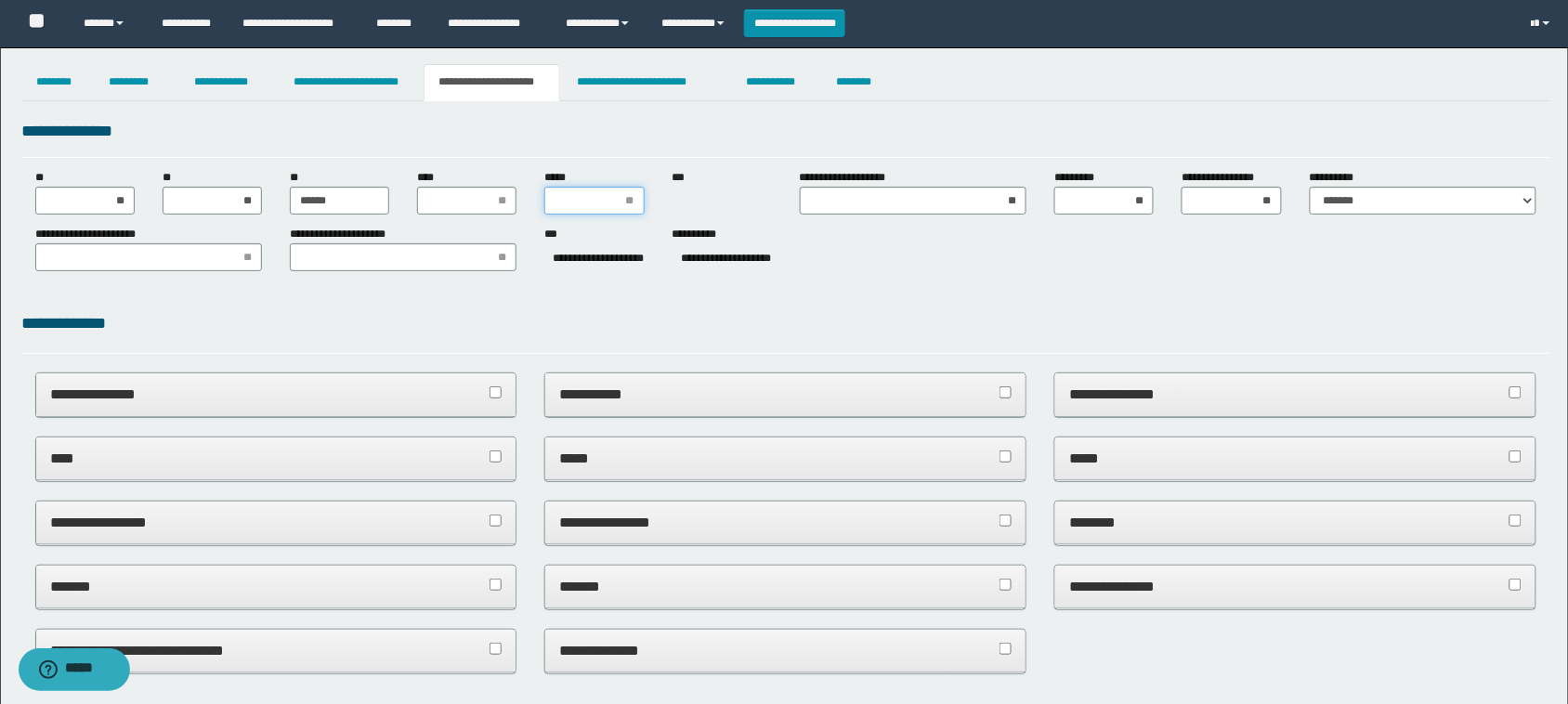 click on "*****" at bounding box center [594, 201] 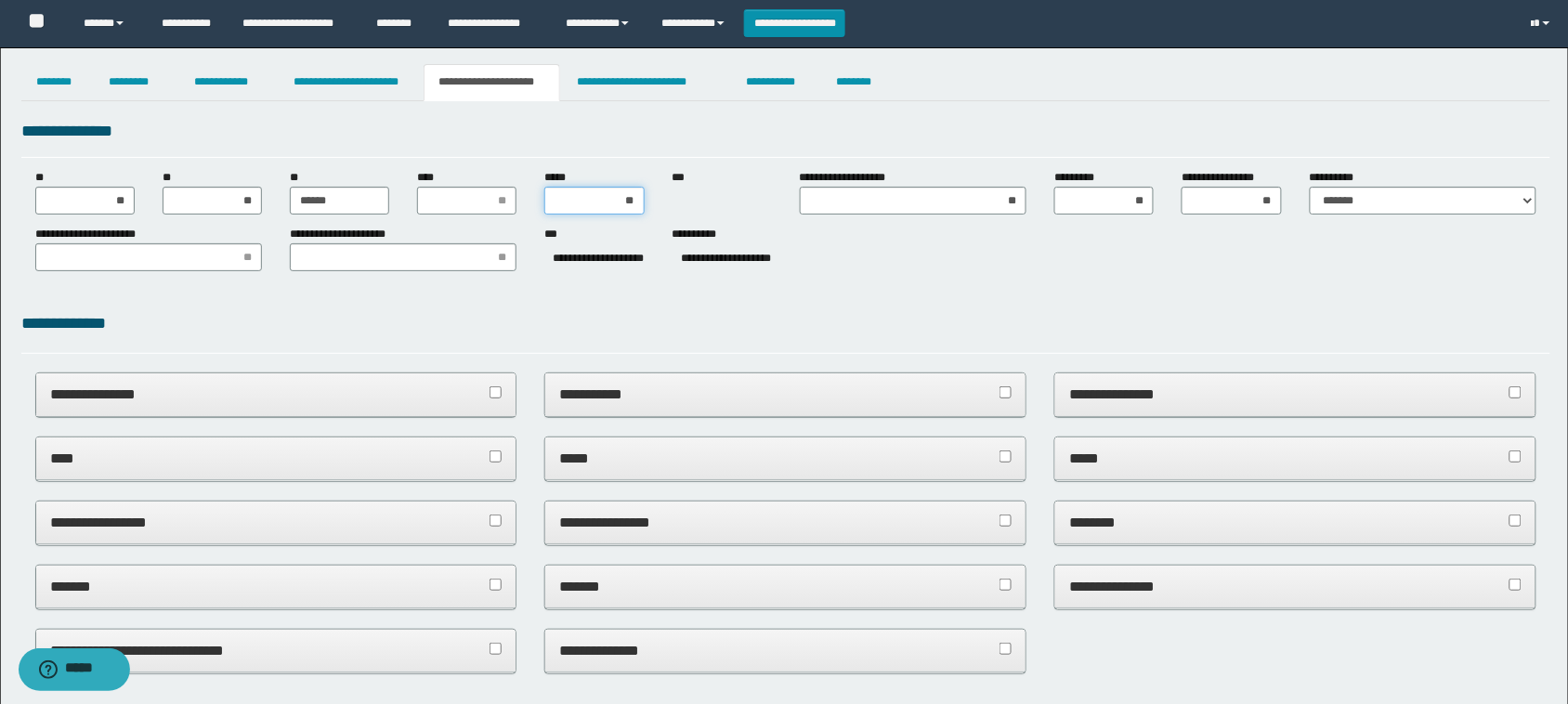 type on "***" 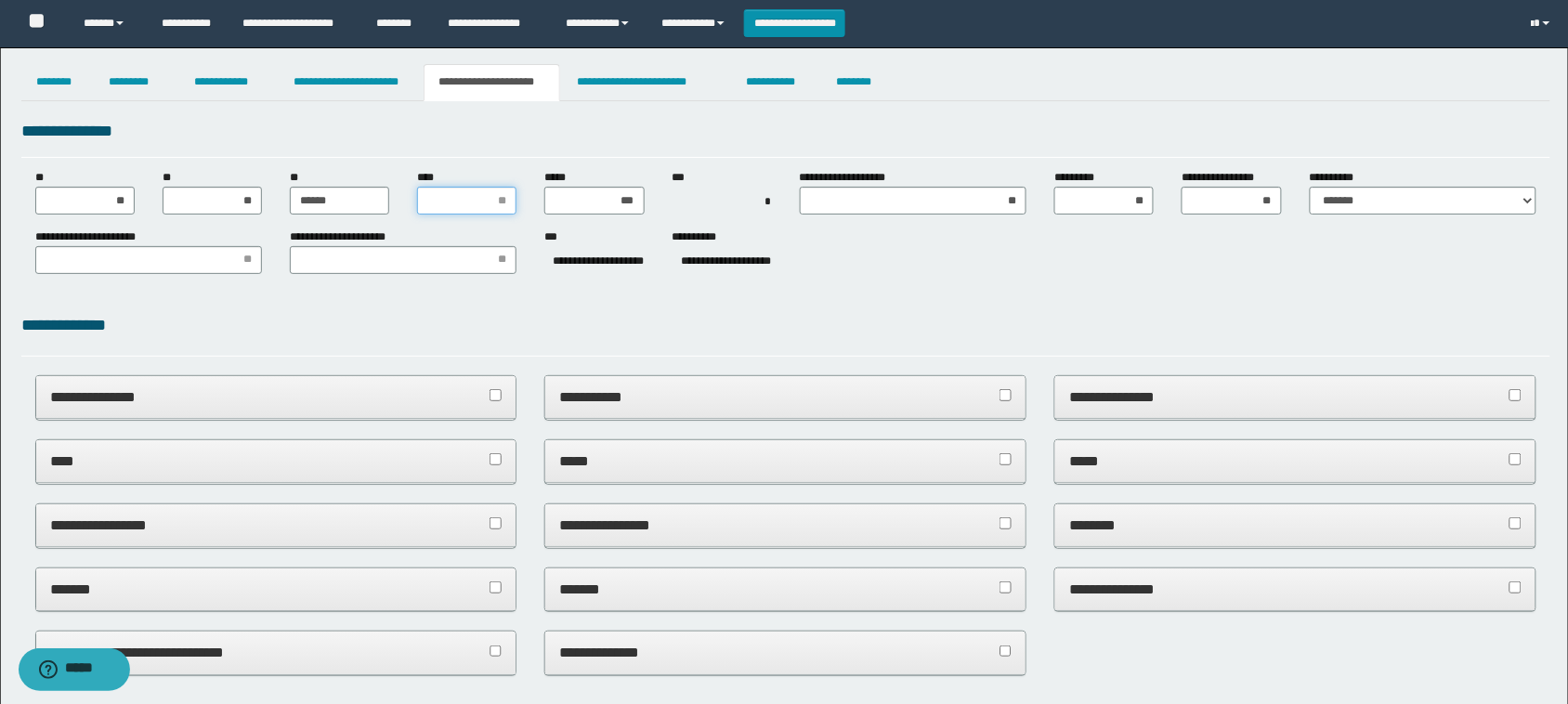 click on "****" at bounding box center (466, 201) 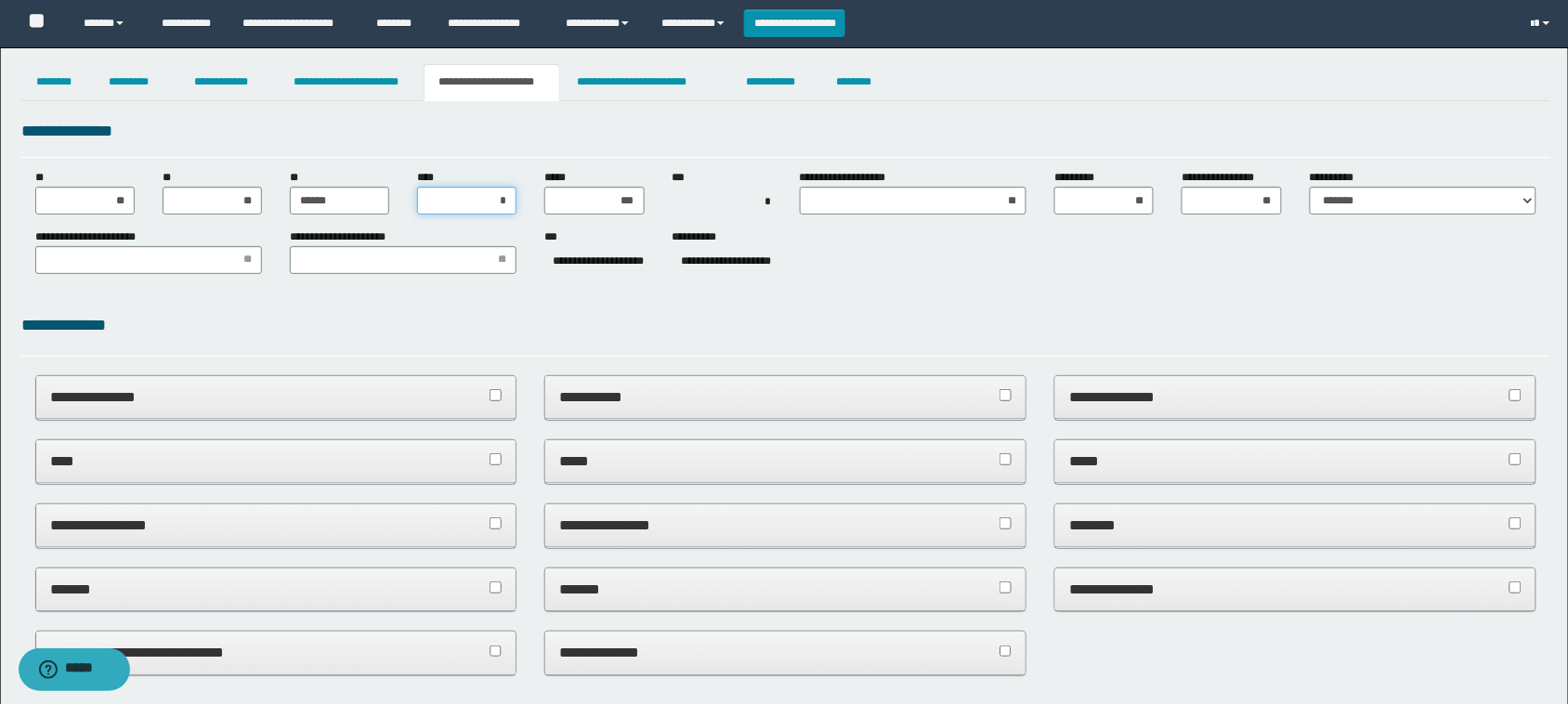 type on "**" 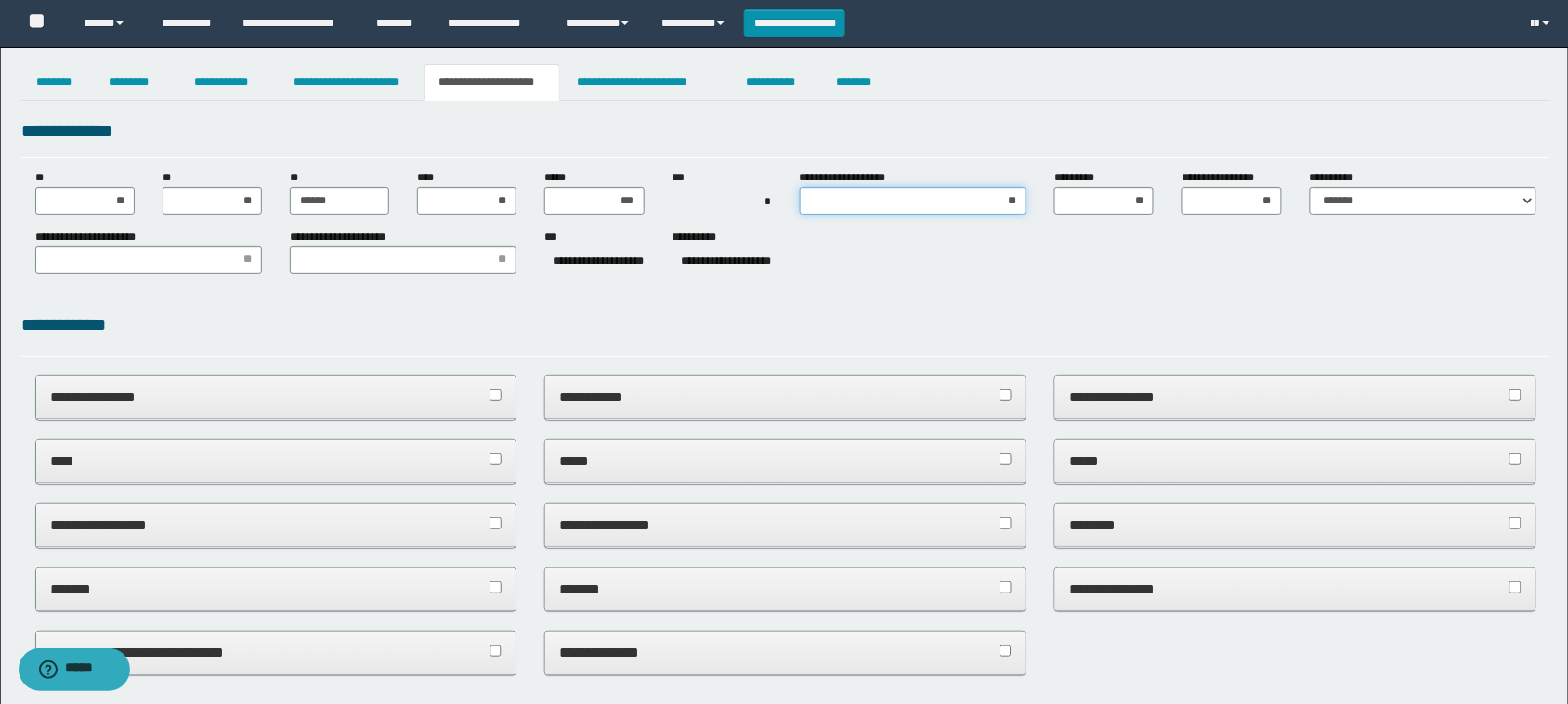 click on "**" at bounding box center (913, 201) 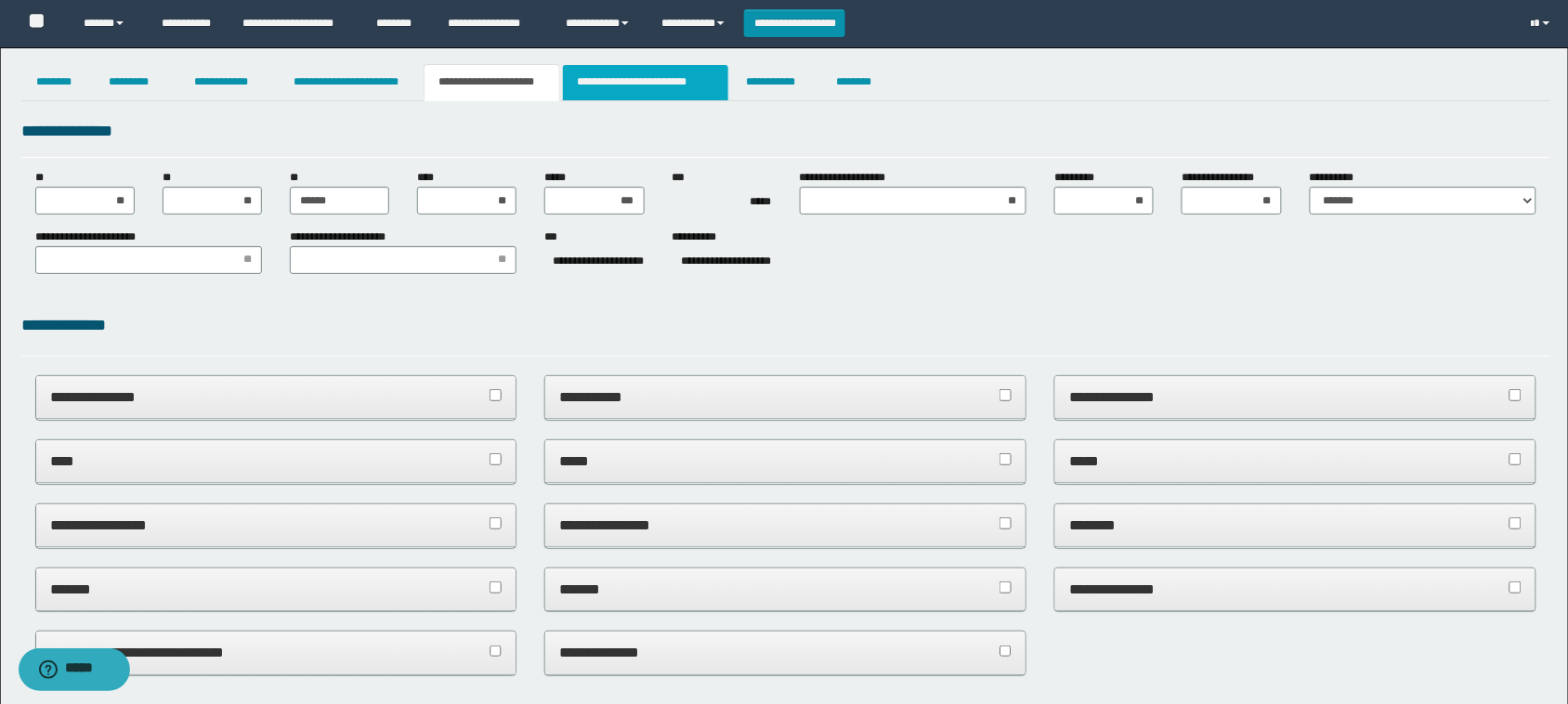 click on "**********" at bounding box center (646, 83) 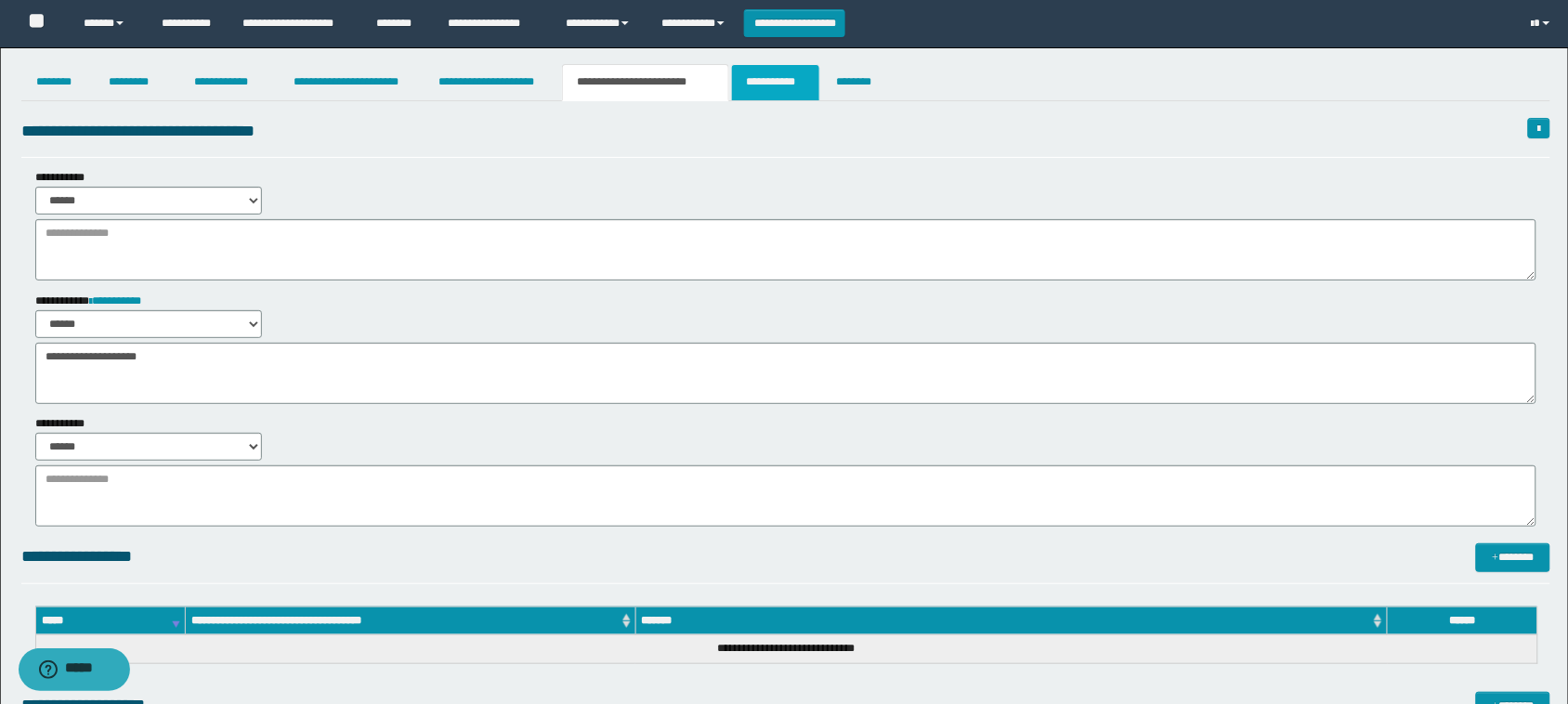 click on "**********" at bounding box center (775, 83) 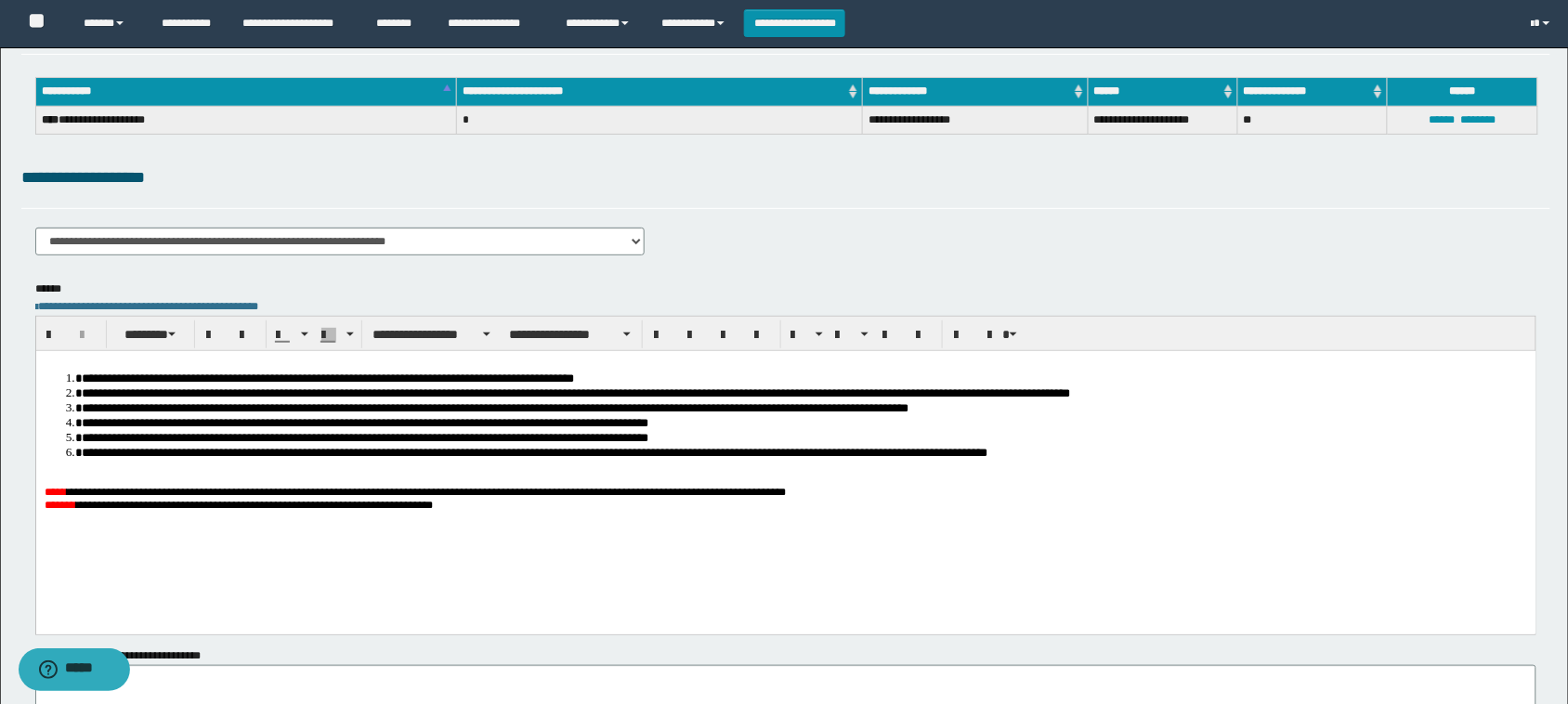 scroll, scrollTop: 116, scrollLeft: 0, axis: vertical 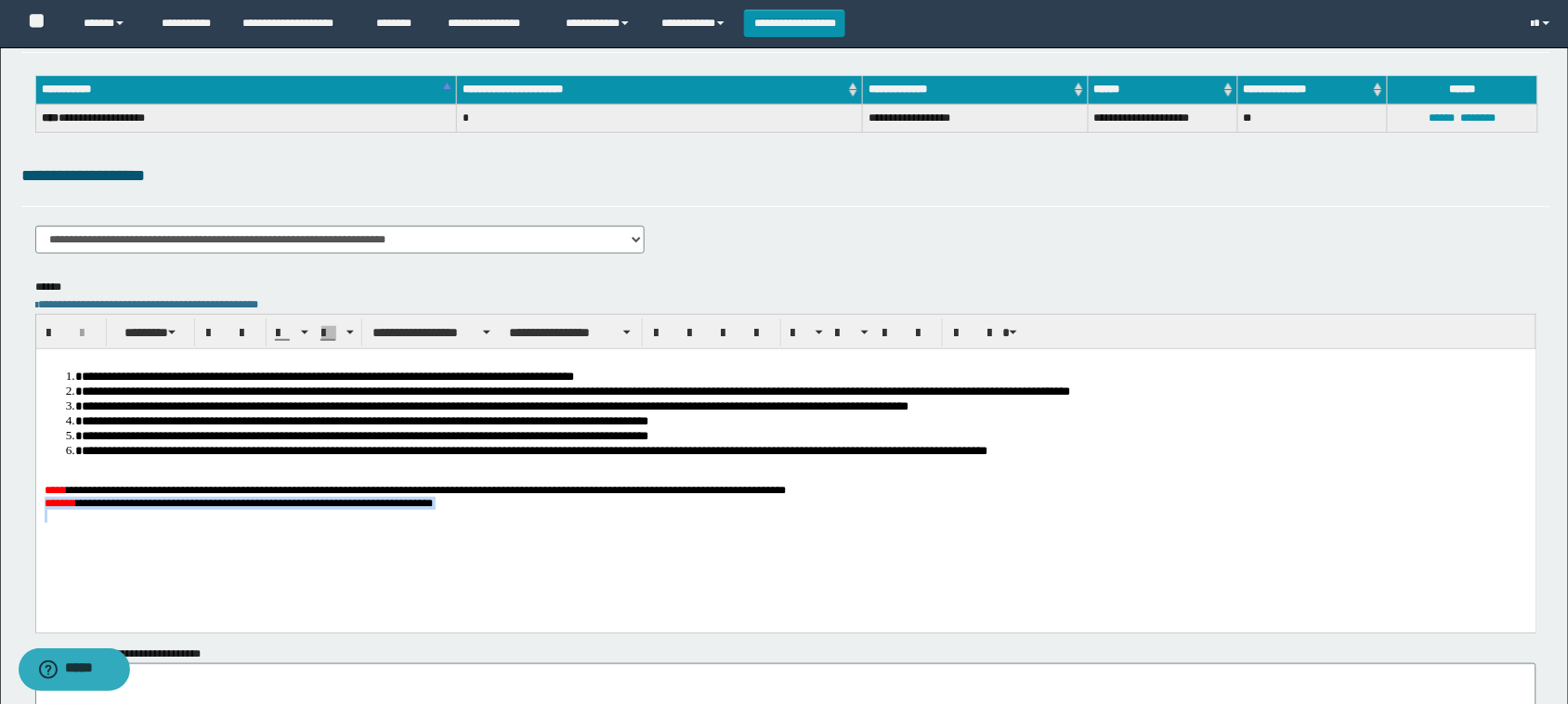 drag, startPoint x: 1108, startPoint y: 499, endPoint x: 1121, endPoint y: 576, distance: 78.08969 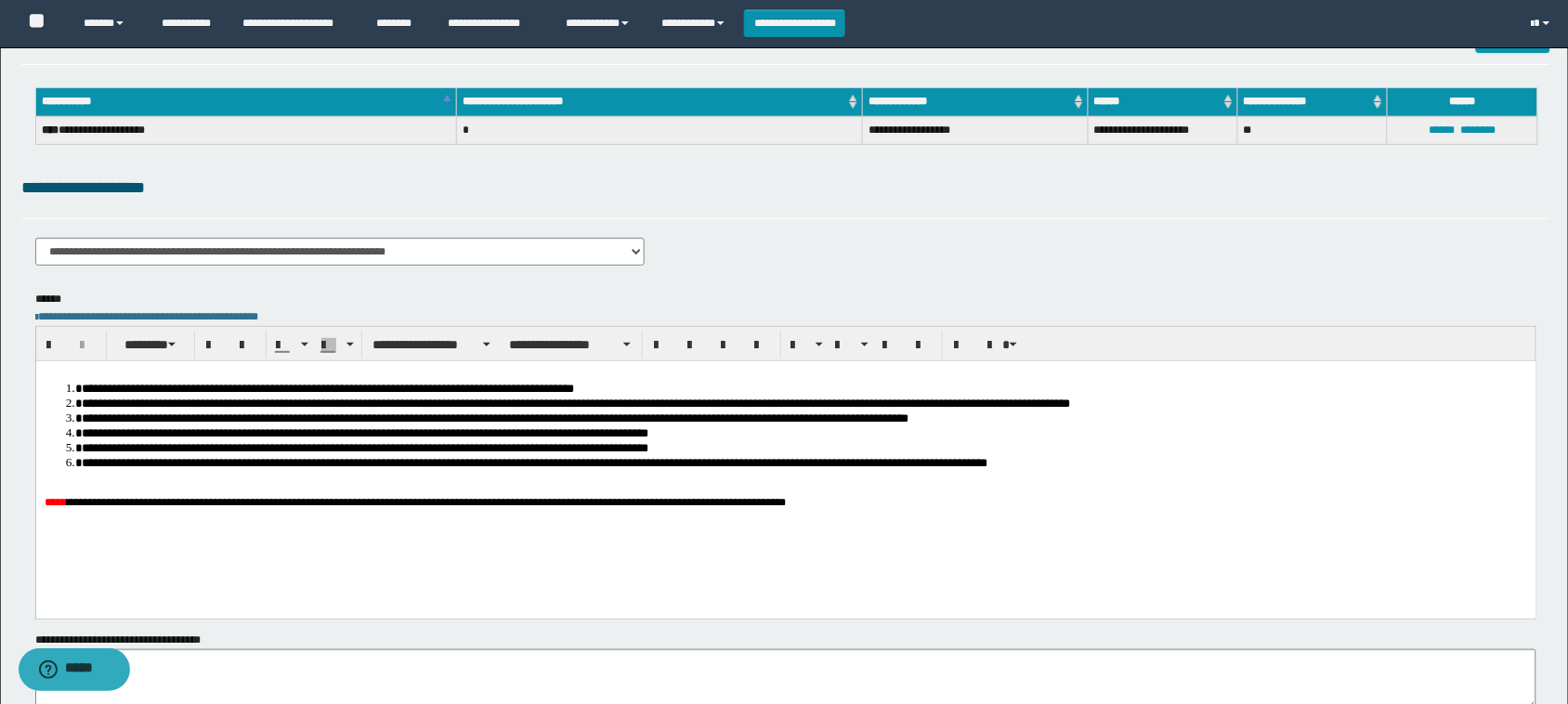scroll, scrollTop: 21, scrollLeft: 0, axis: vertical 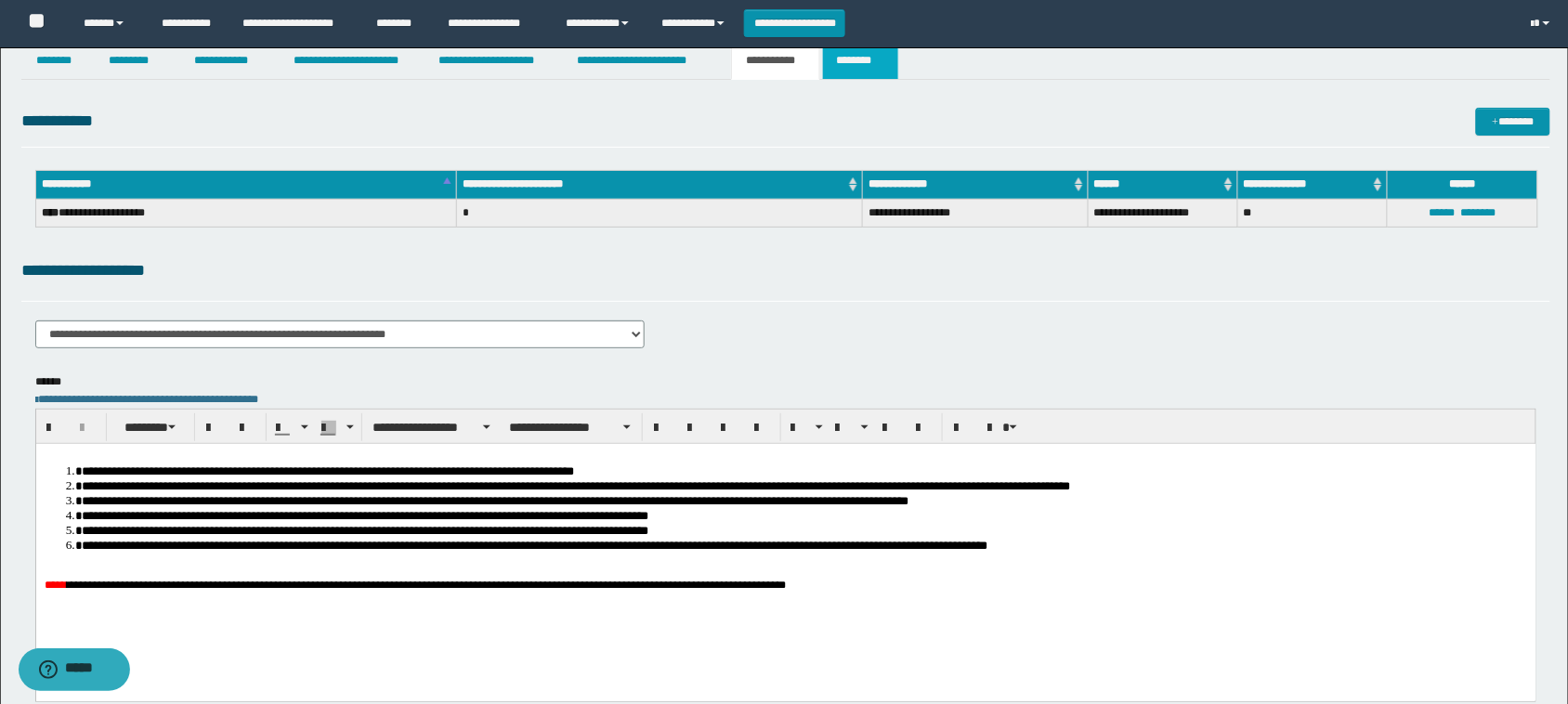click on "********" at bounding box center (860, 61) 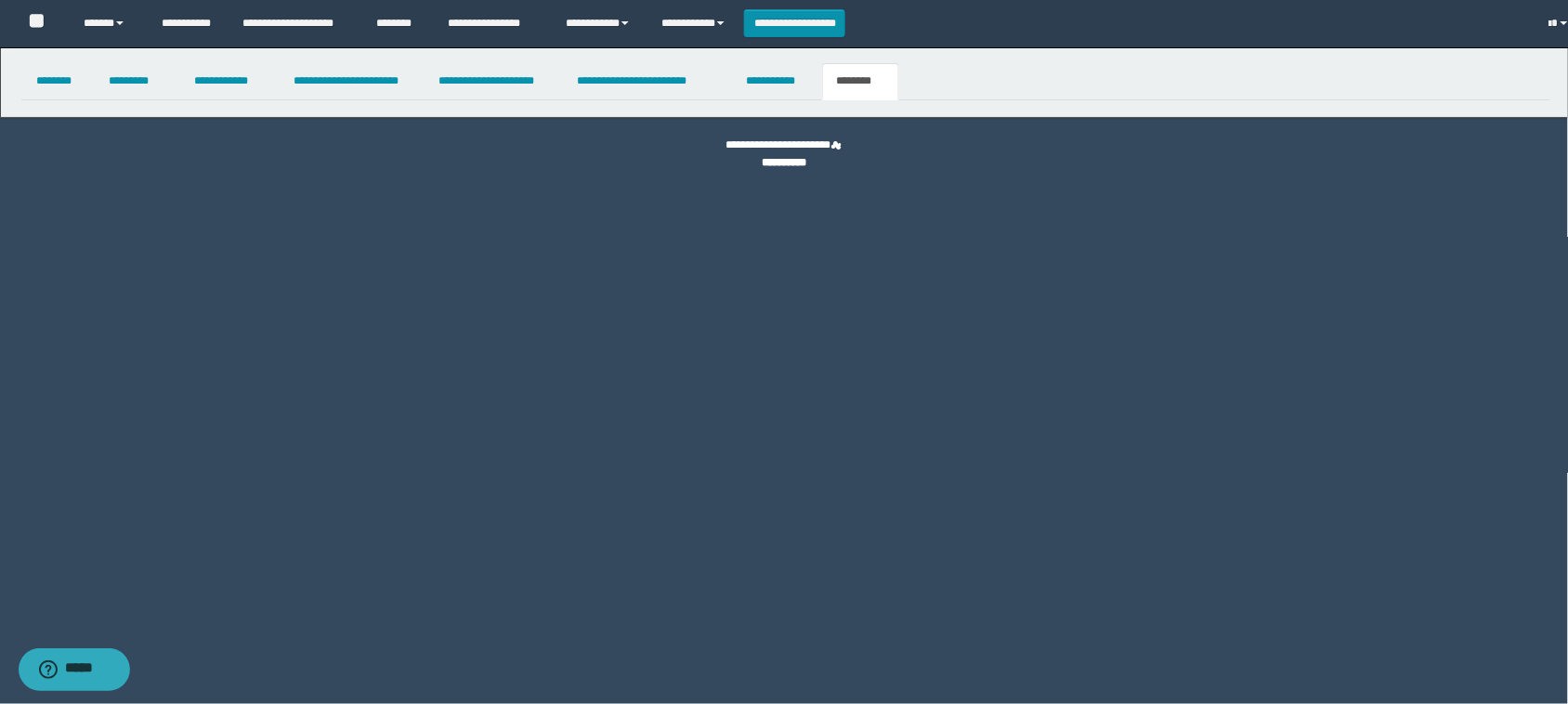 scroll, scrollTop: 0, scrollLeft: 0, axis: both 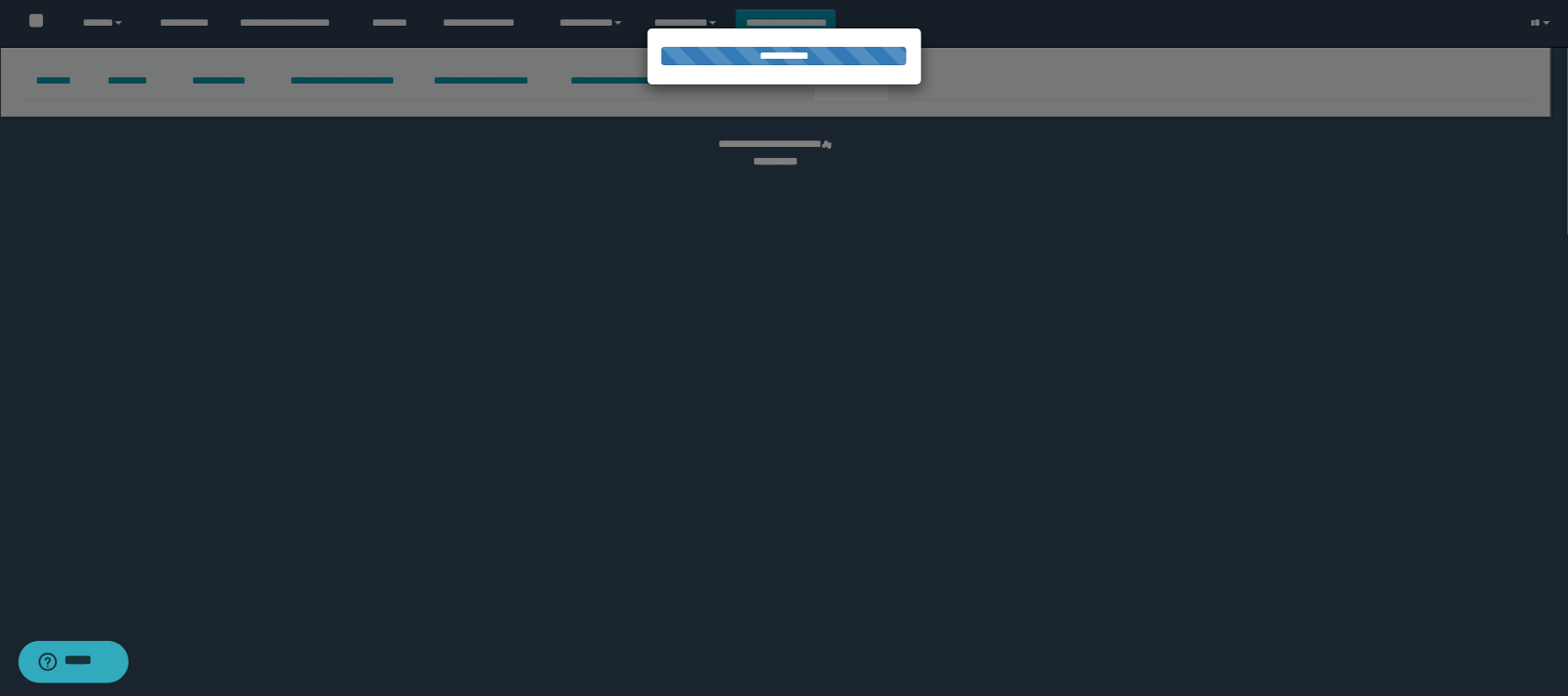 select 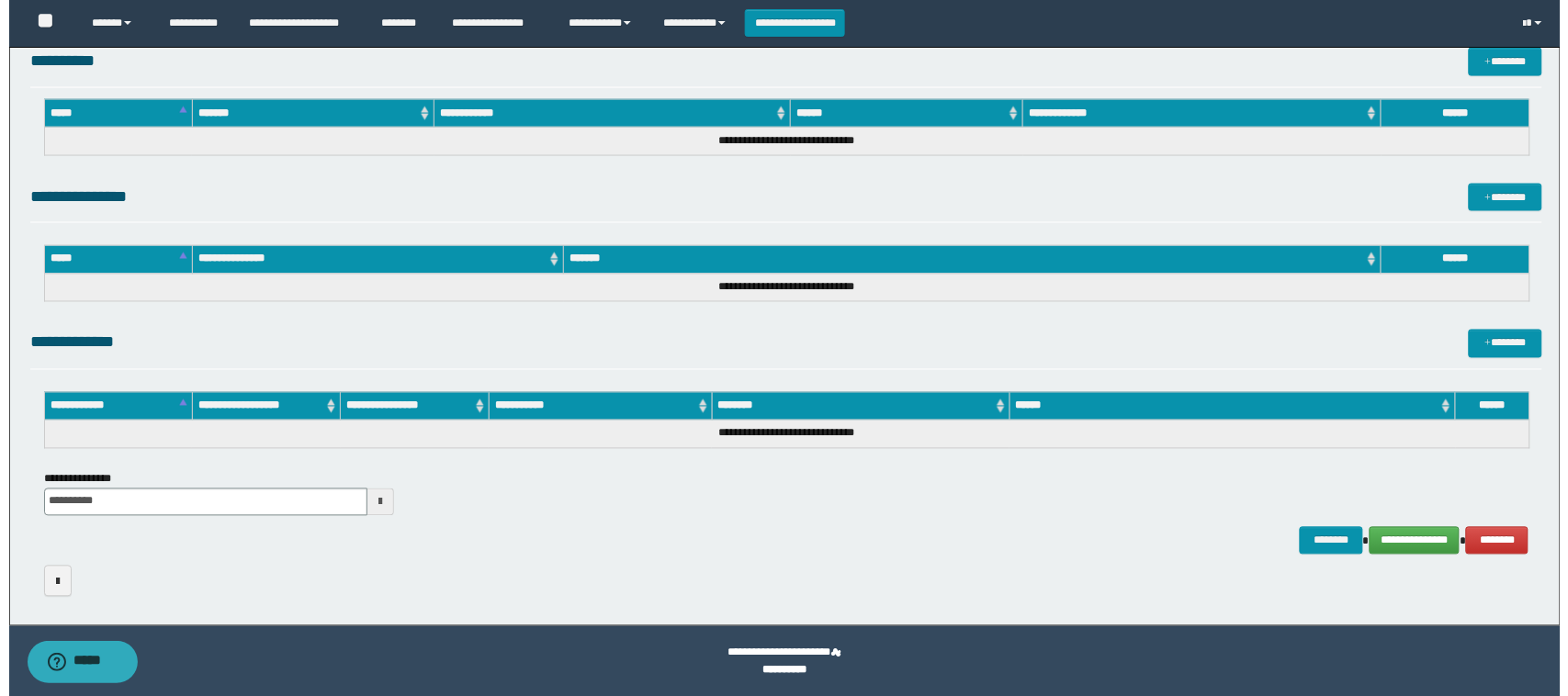 scroll, scrollTop: 795, scrollLeft: 0, axis: vertical 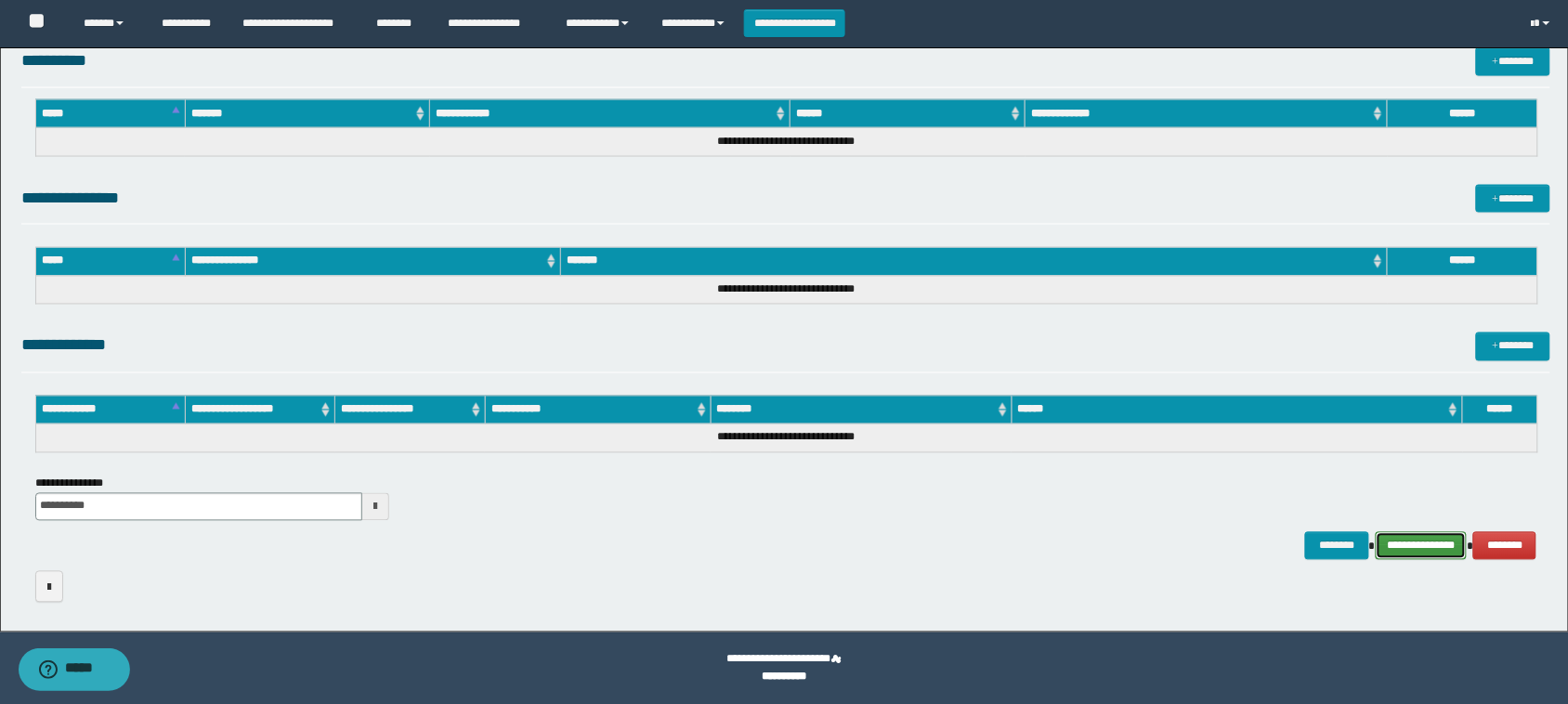 click on "**********" at bounding box center (1421, 546) 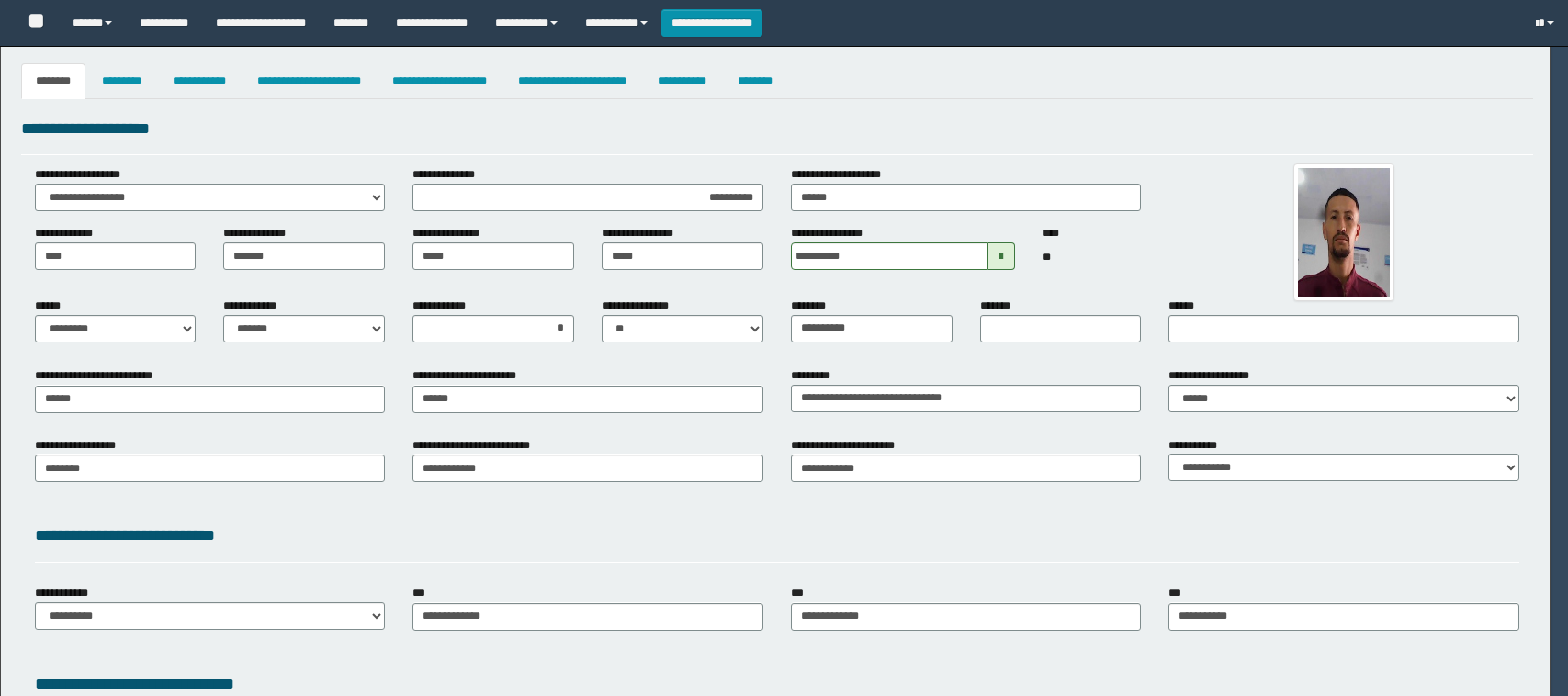 select on "*" 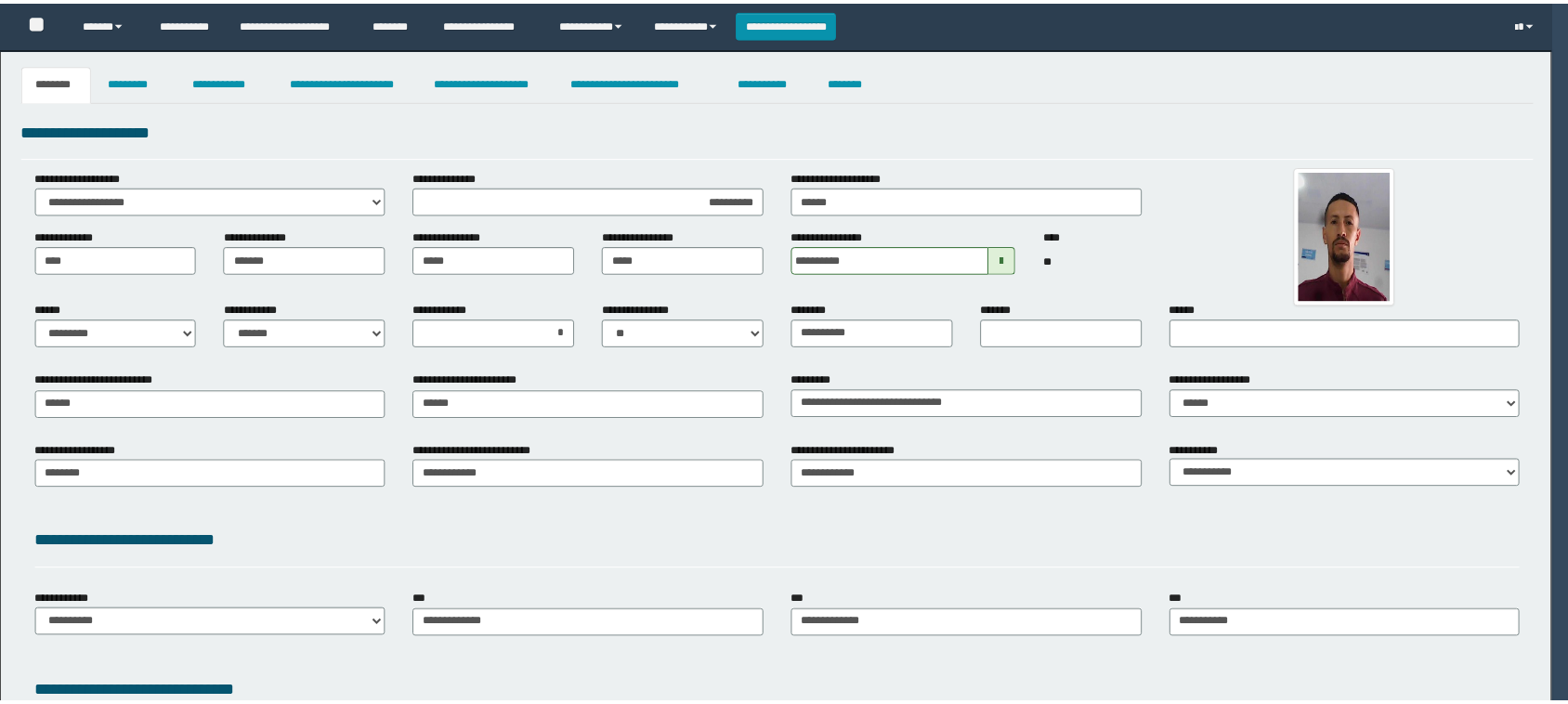 scroll, scrollTop: 0, scrollLeft: 0, axis: both 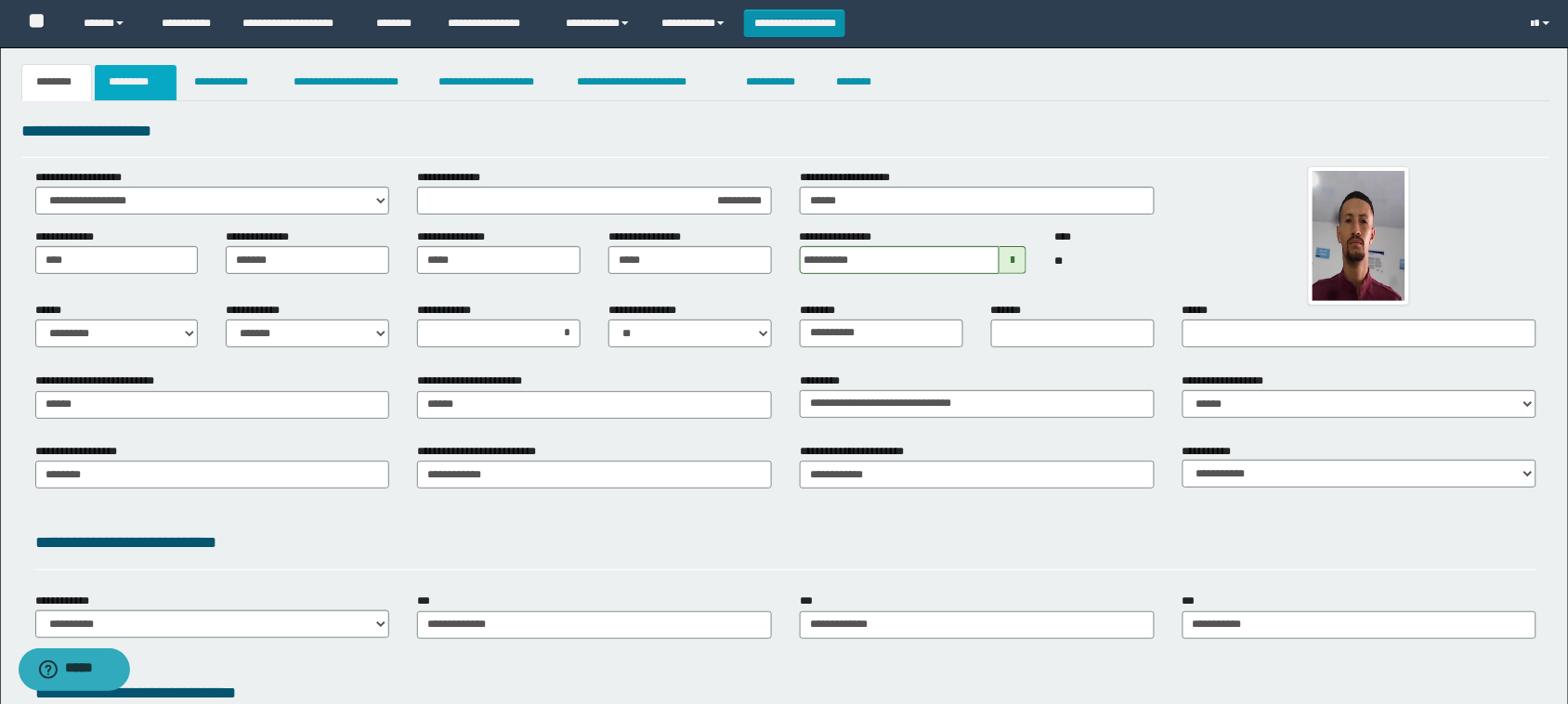 click on "*********" at bounding box center (136, 83) 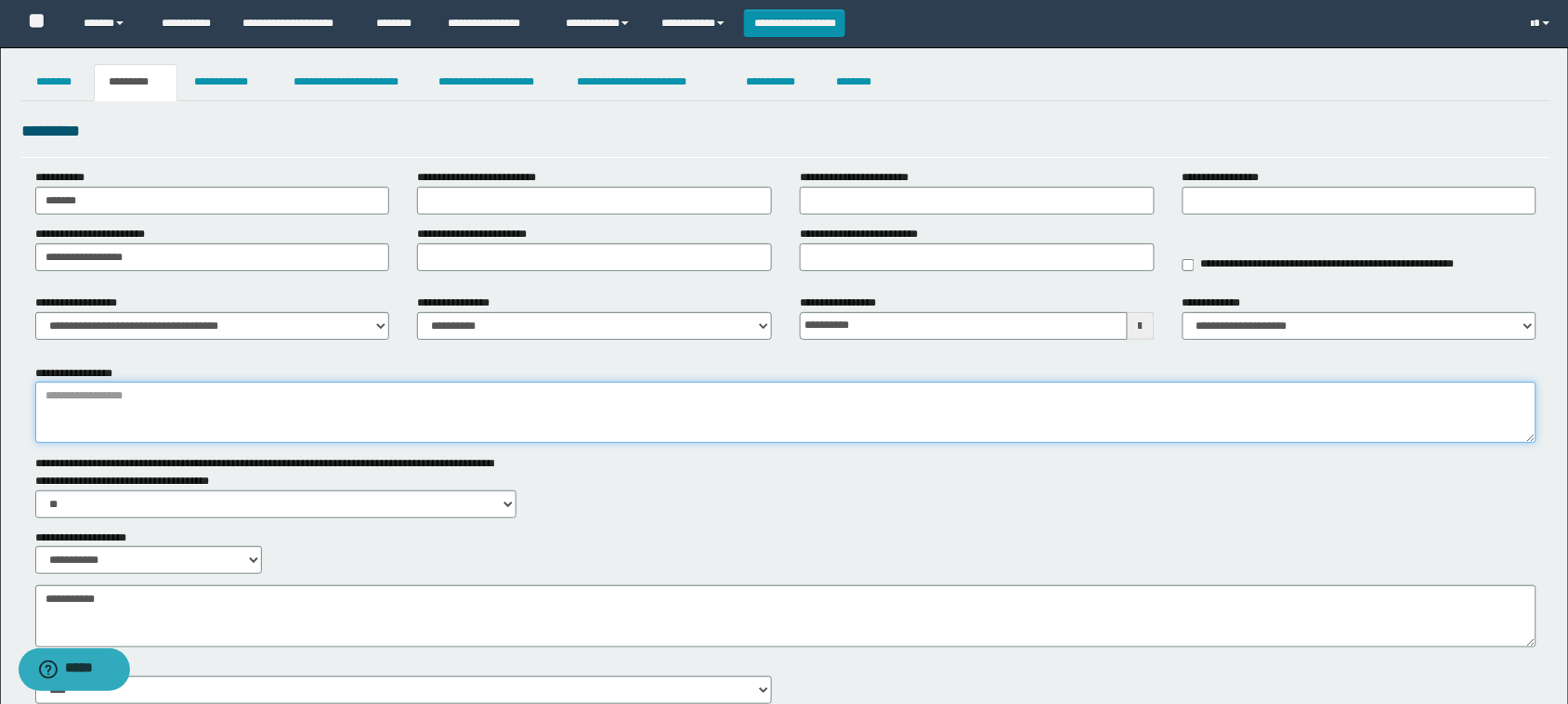 click on "**********" at bounding box center (786, 412) 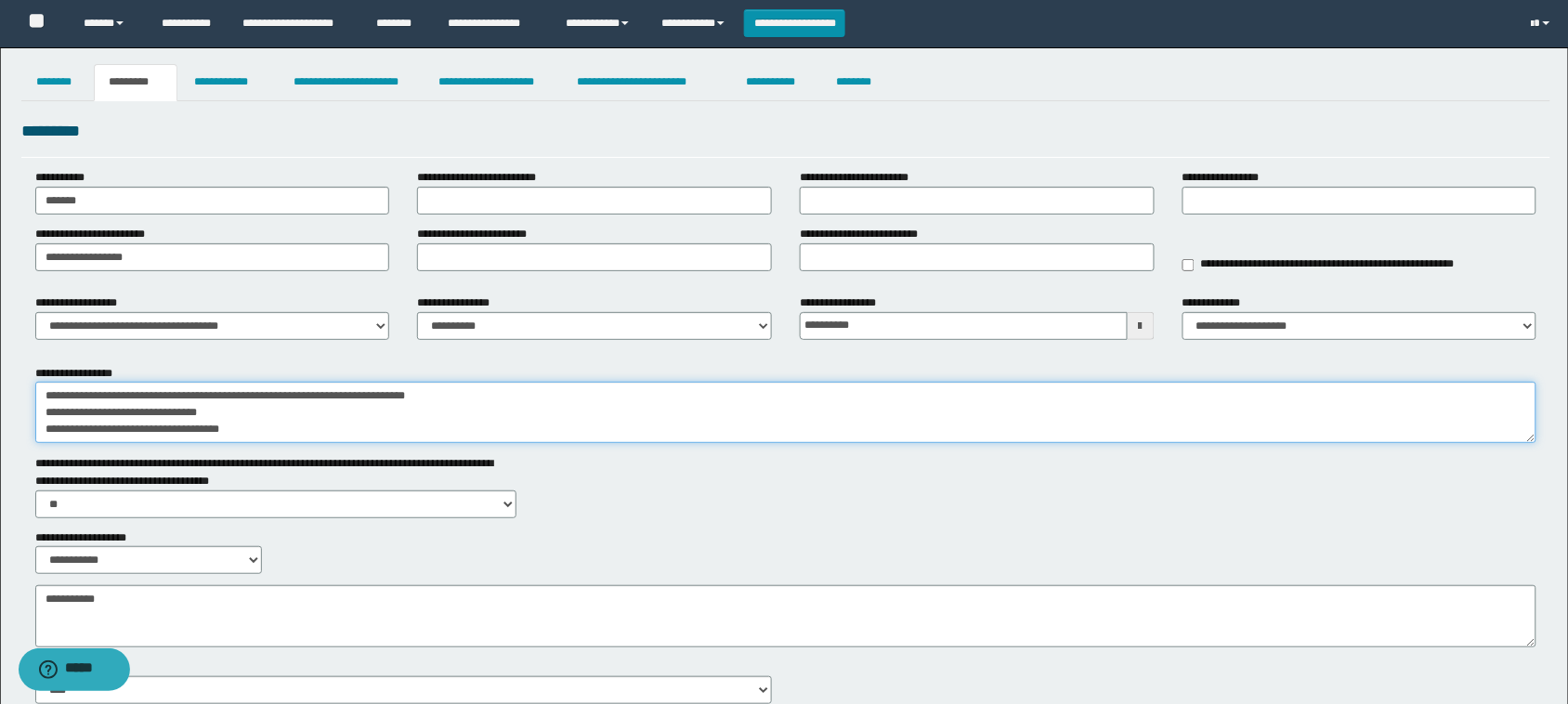 scroll, scrollTop: 11, scrollLeft: 0, axis: vertical 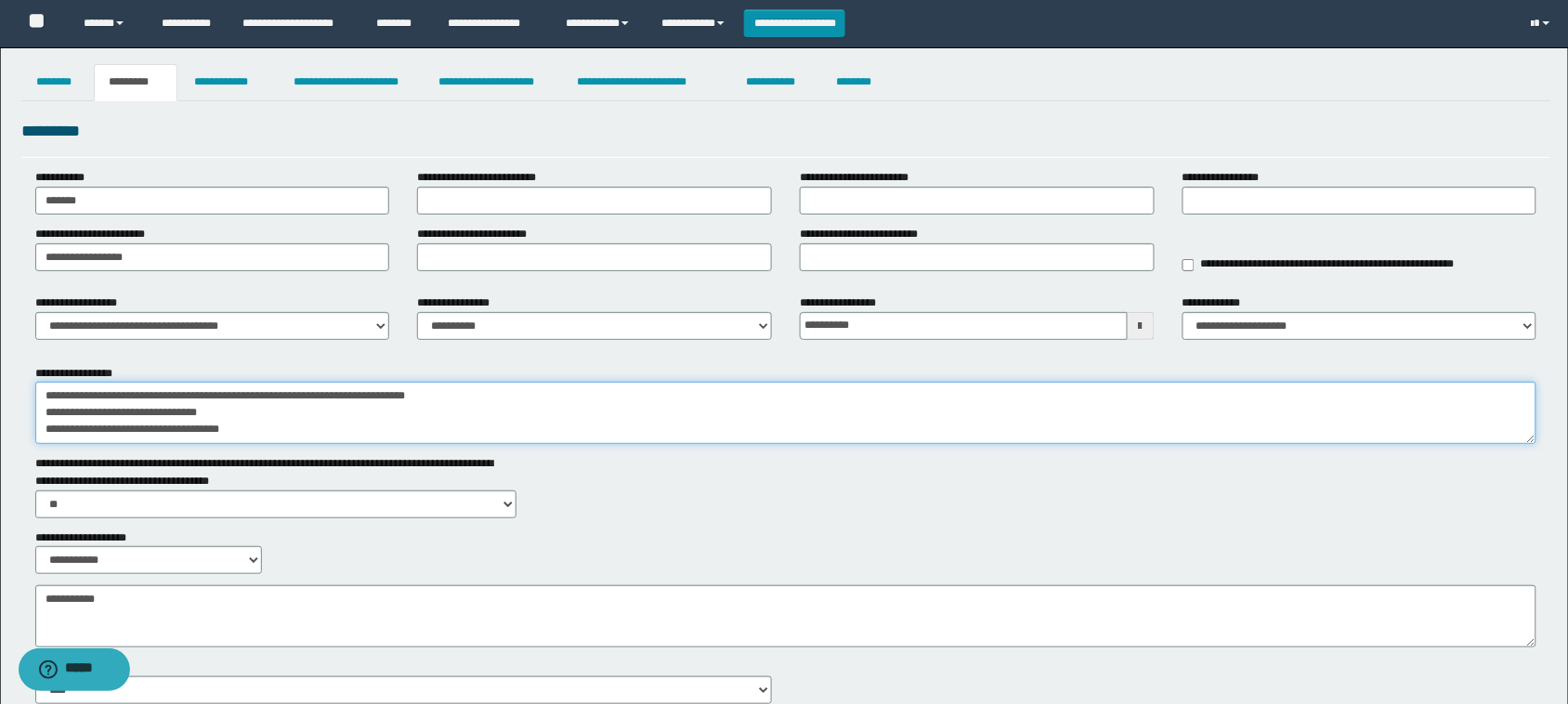 type on "**********" 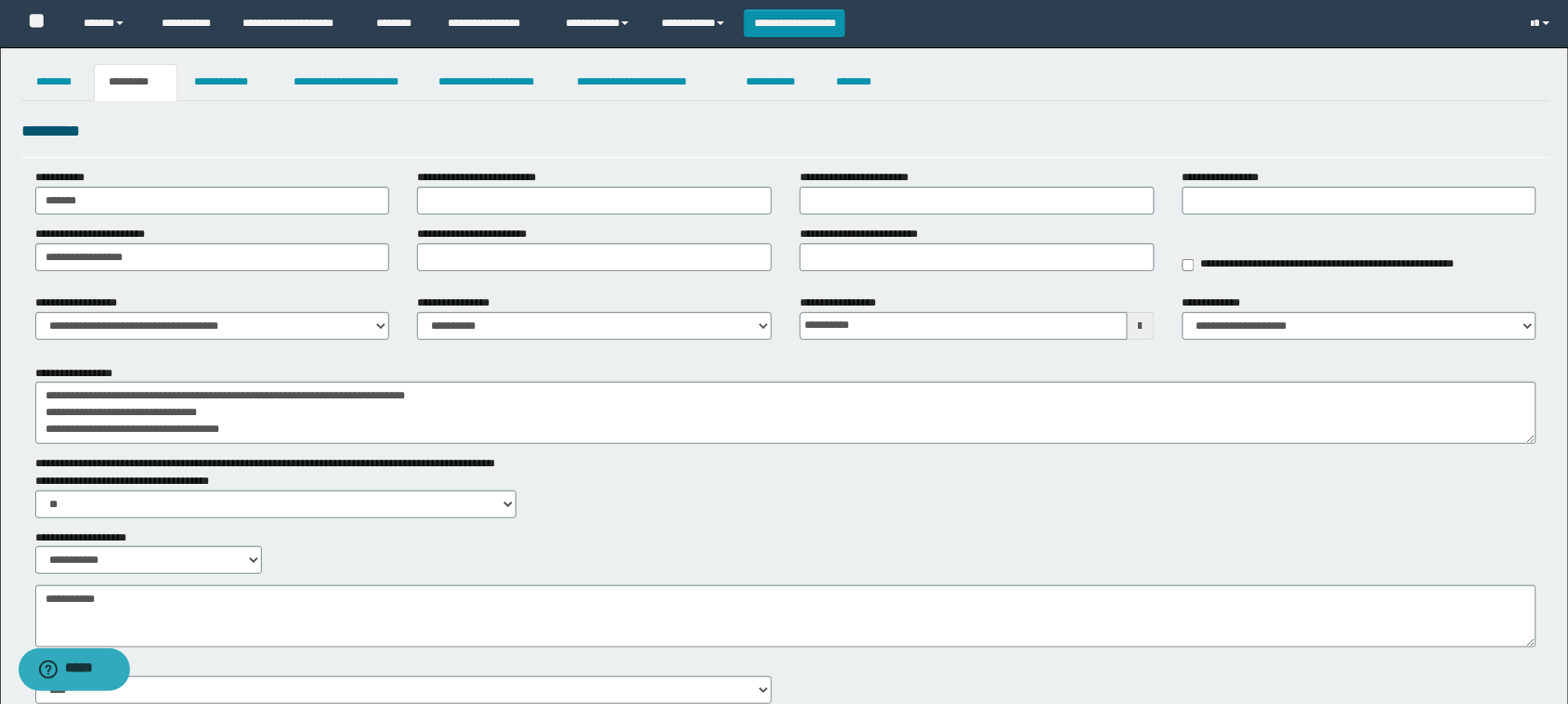 drag, startPoint x: 528, startPoint y: 308, endPoint x: 520, endPoint y: 334, distance: 27.20294 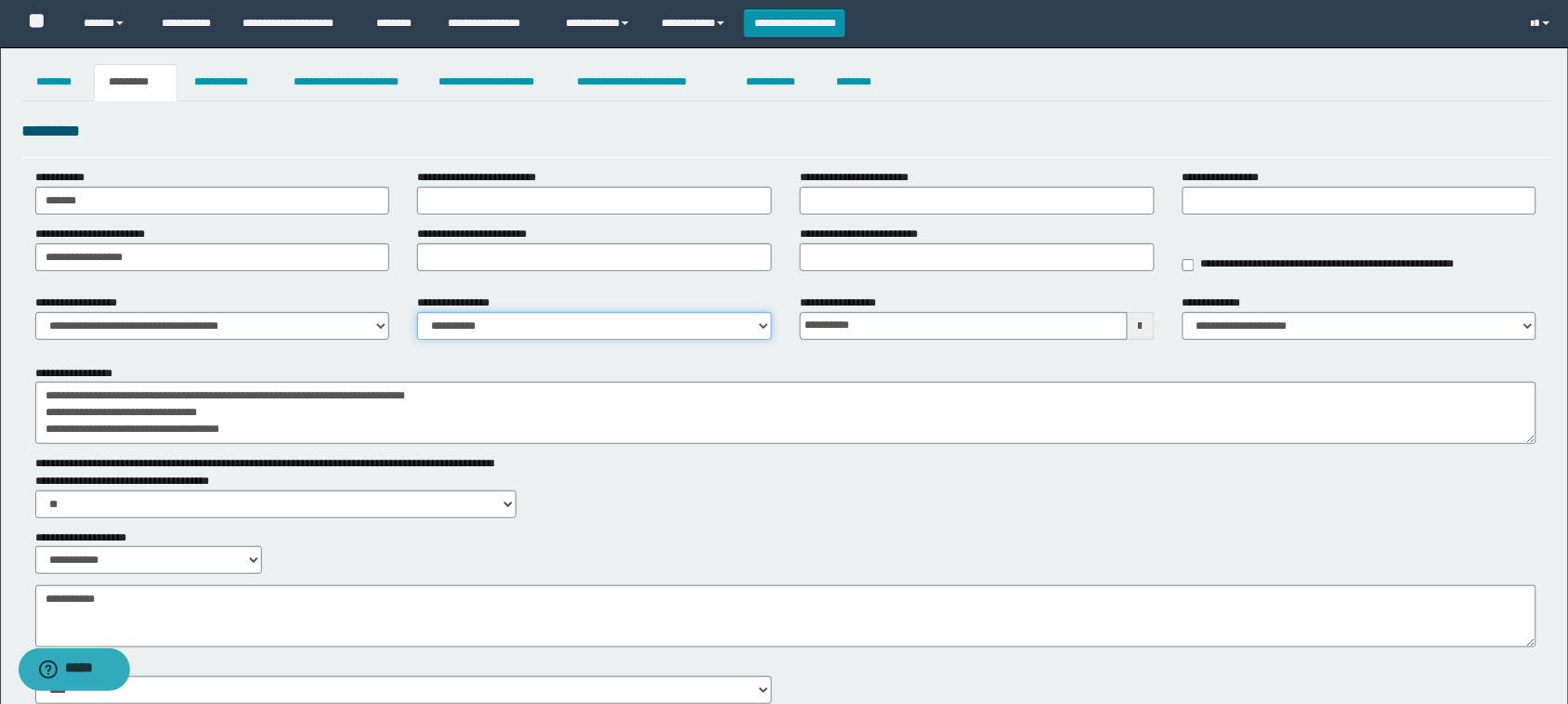 click on "**********" at bounding box center (595, 326) 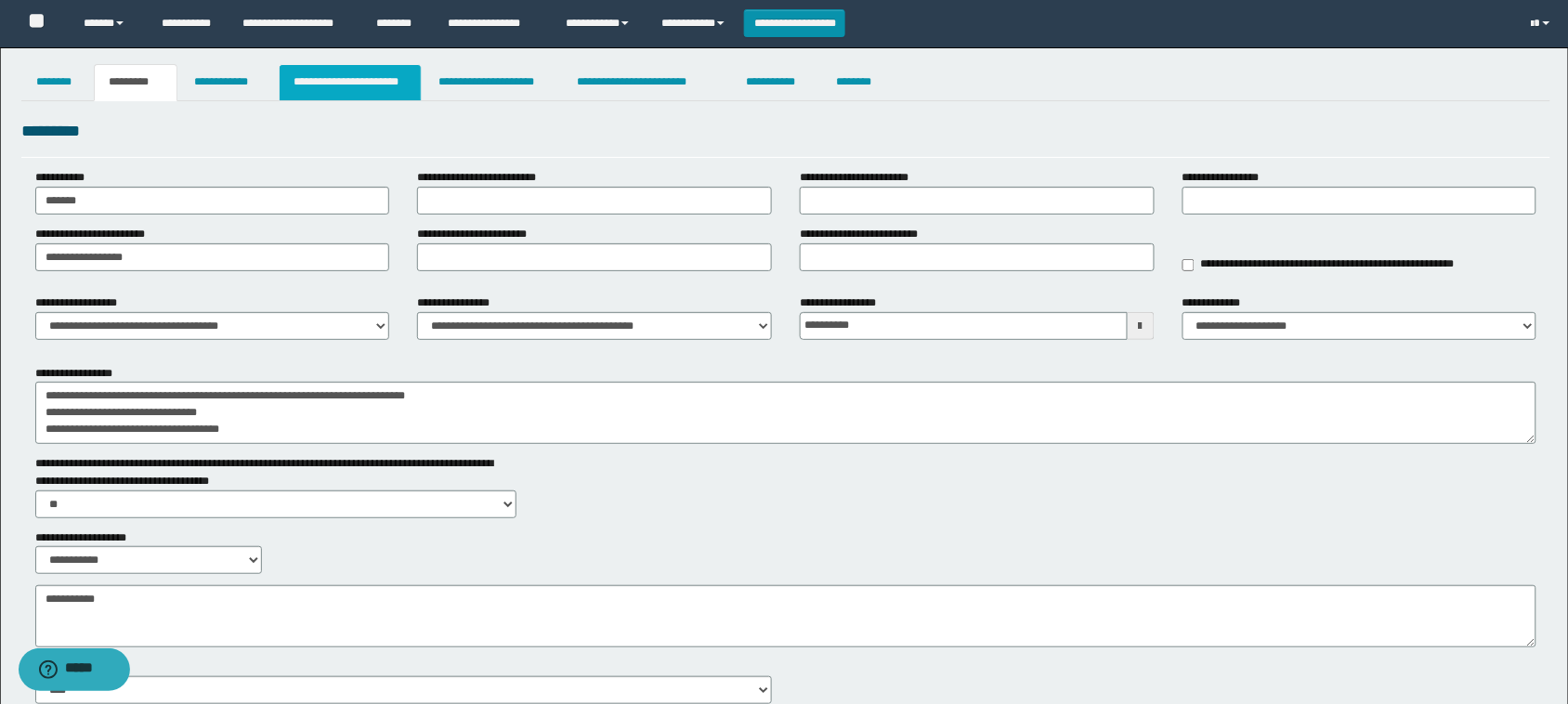 click on "**********" at bounding box center [350, 83] 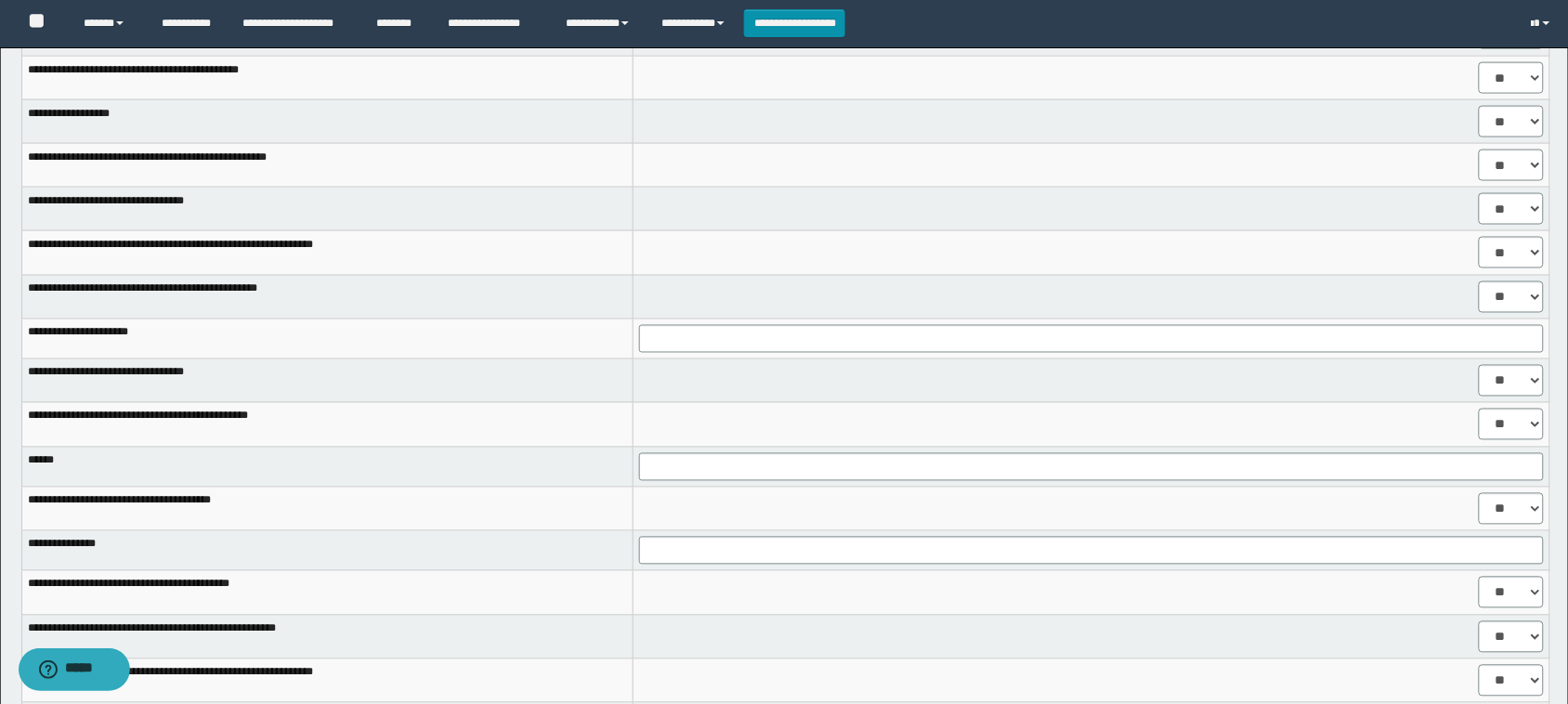 scroll, scrollTop: 852, scrollLeft: 0, axis: vertical 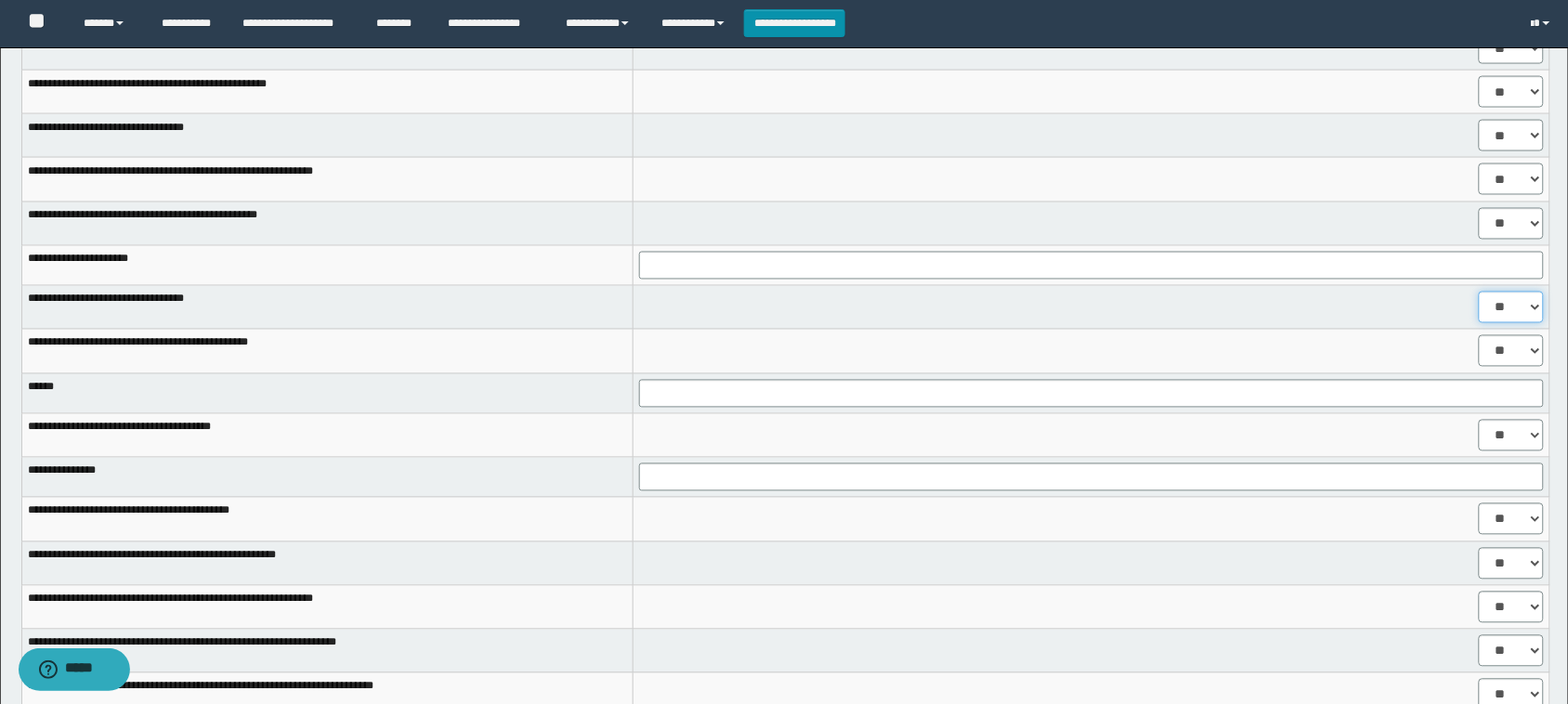 click on "**
**" at bounding box center (1511, 307) 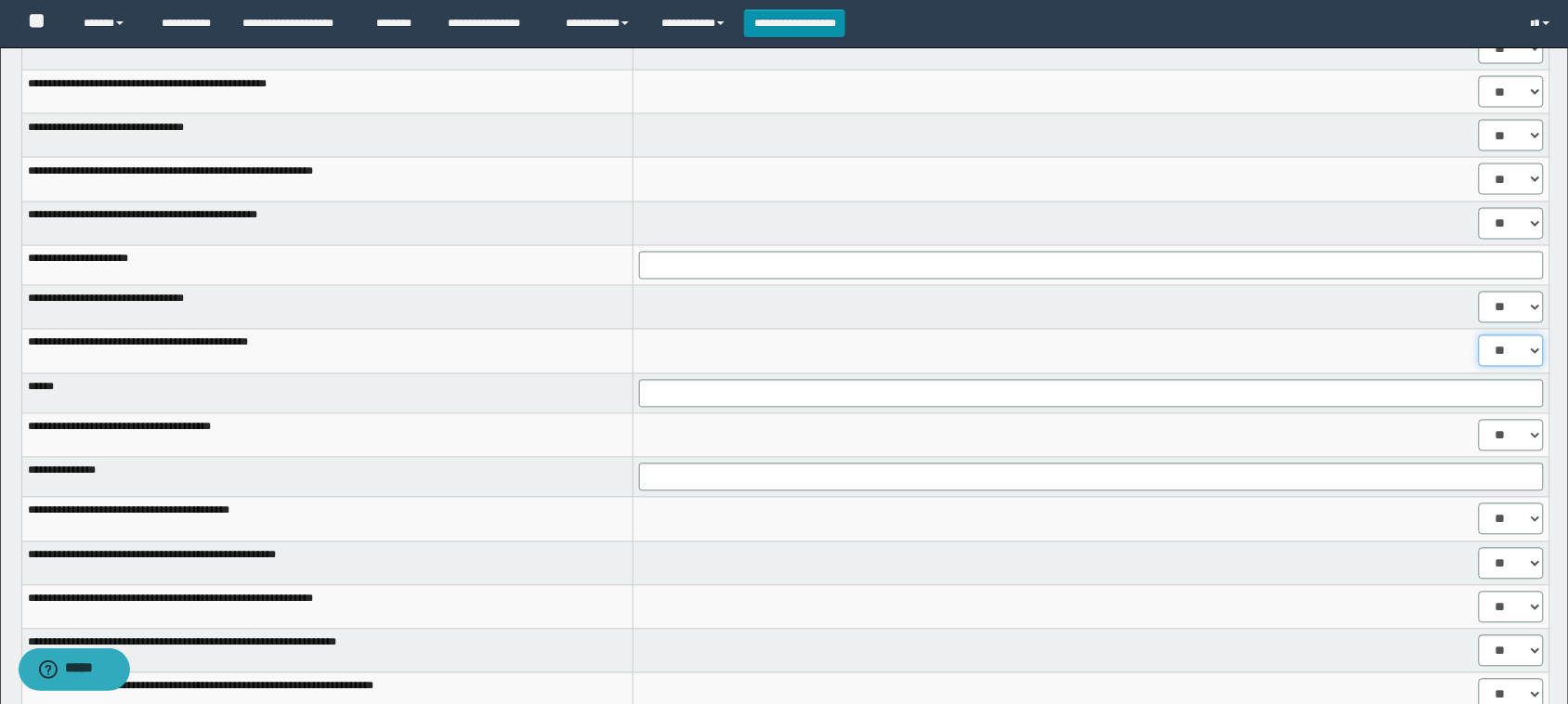 click on "**
**" at bounding box center [1511, 351] 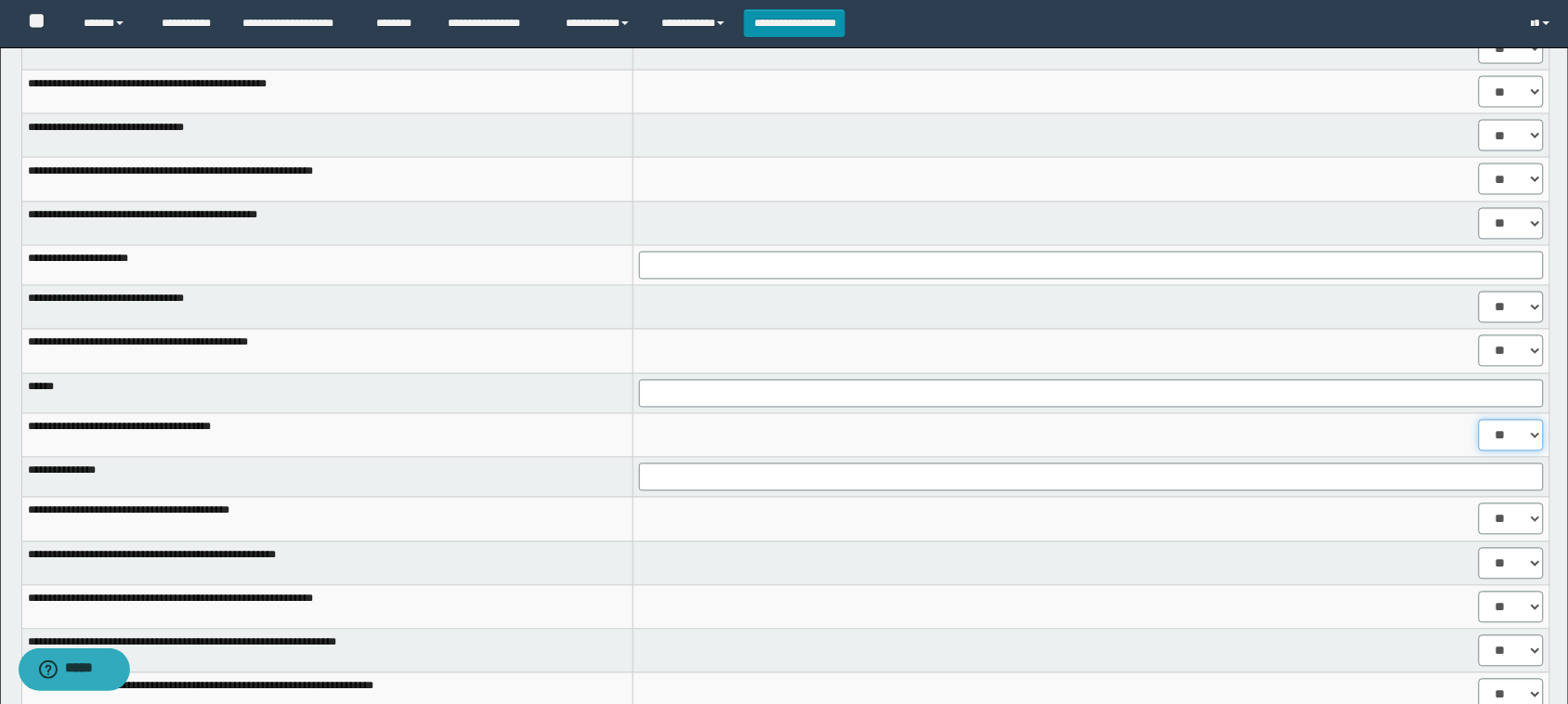 click on "**
**" at bounding box center (1511, 436) 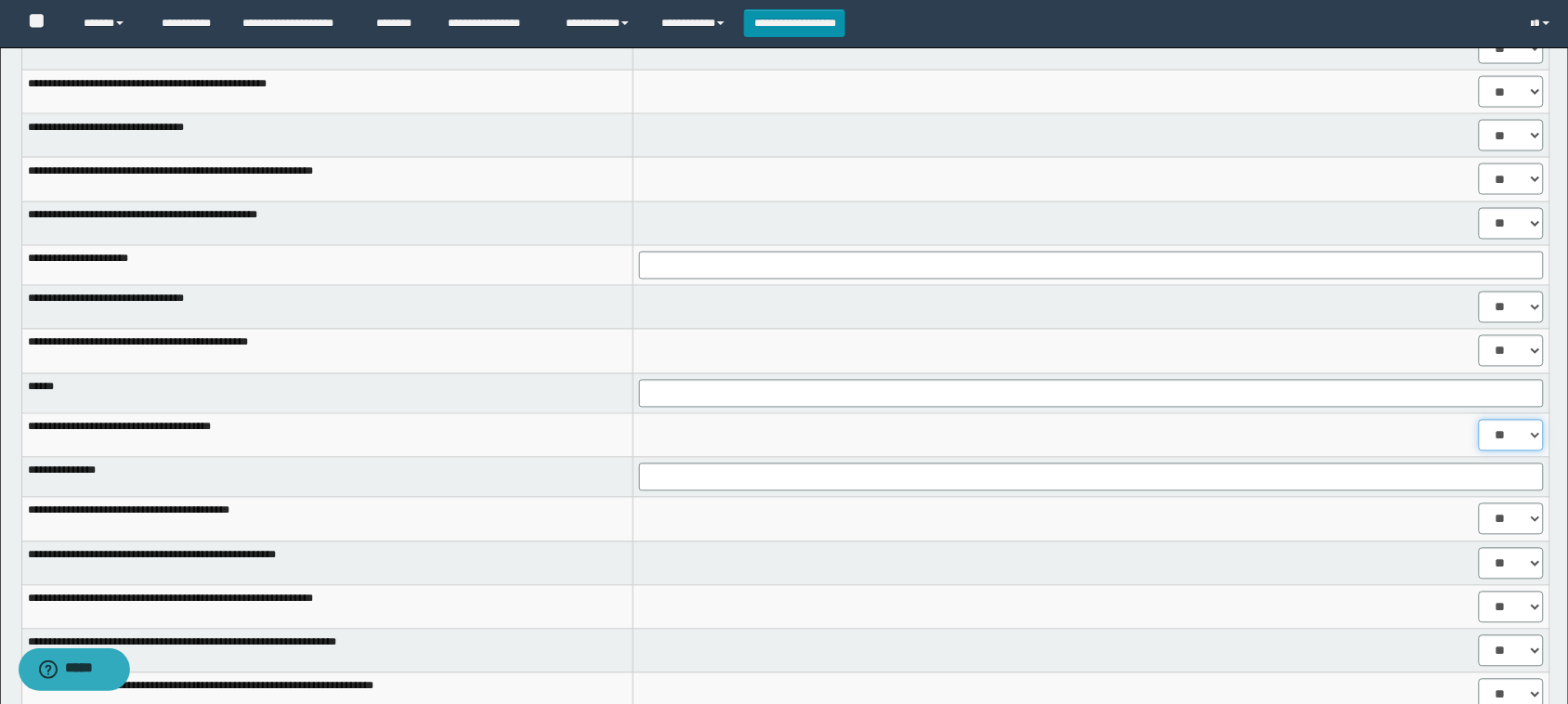 select on "****" 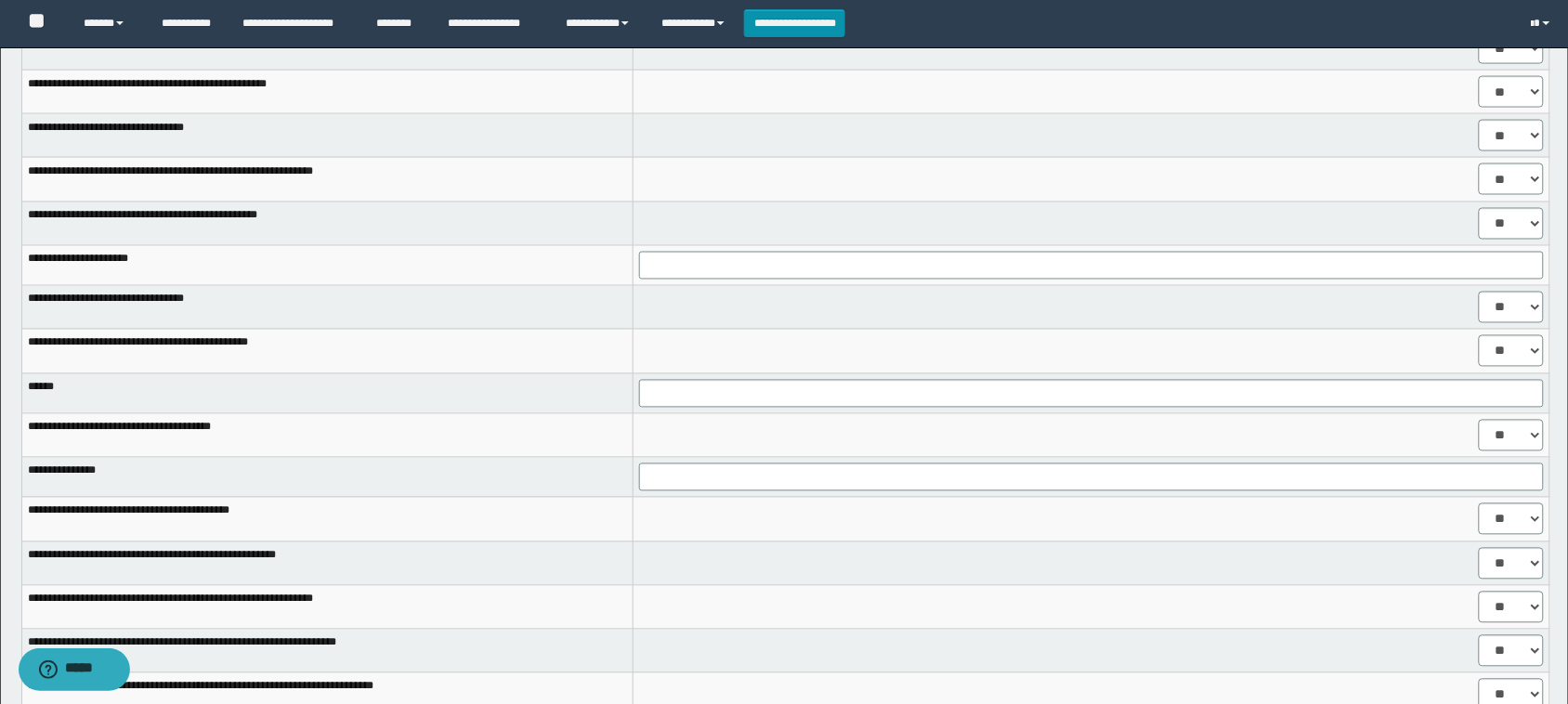 drag, startPoint x: 973, startPoint y: 372, endPoint x: 964, endPoint y: 392, distance: 21.931712 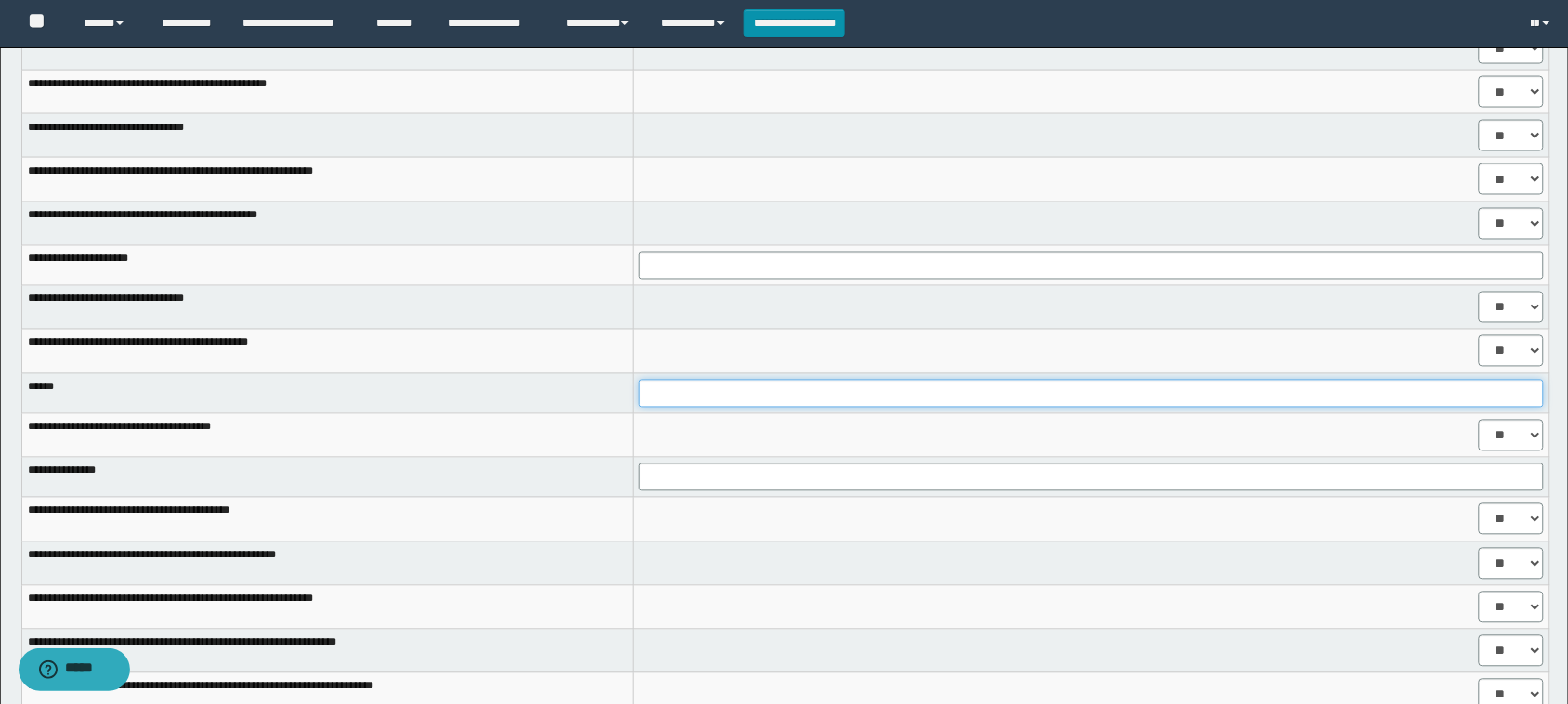 drag, startPoint x: 964, startPoint y: 392, endPoint x: 920, endPoint y: 406, distance: 46.173586 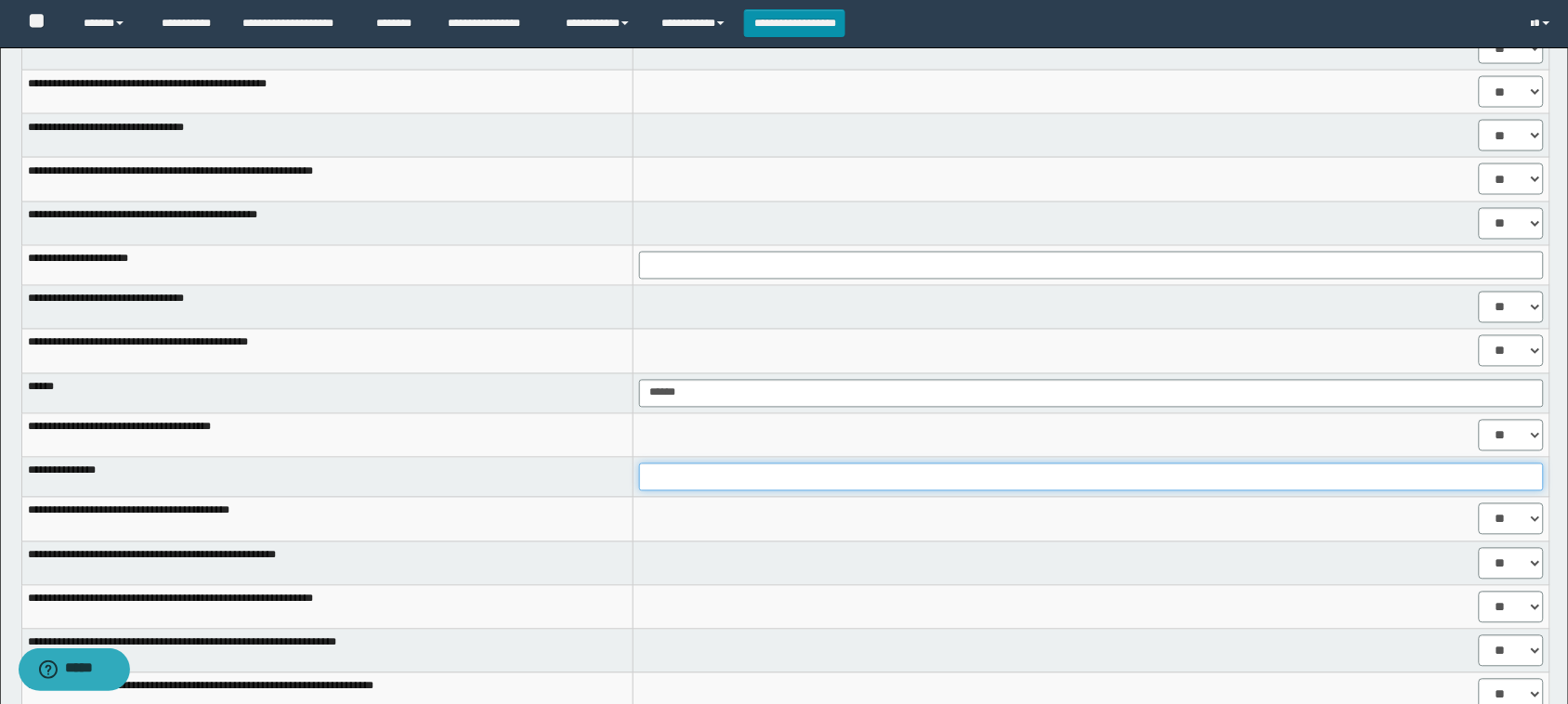 click at bounding box center (1091, 477) 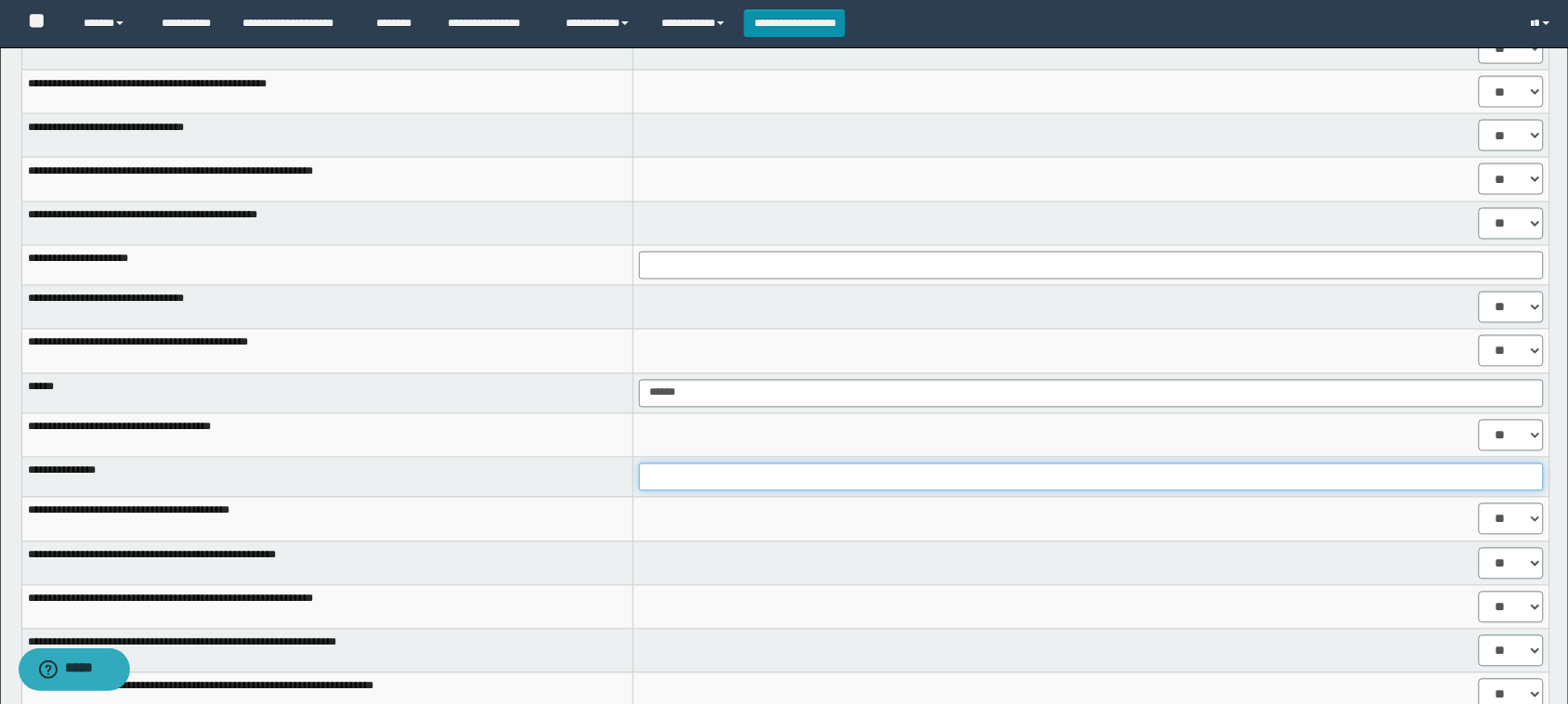 type on "**********" 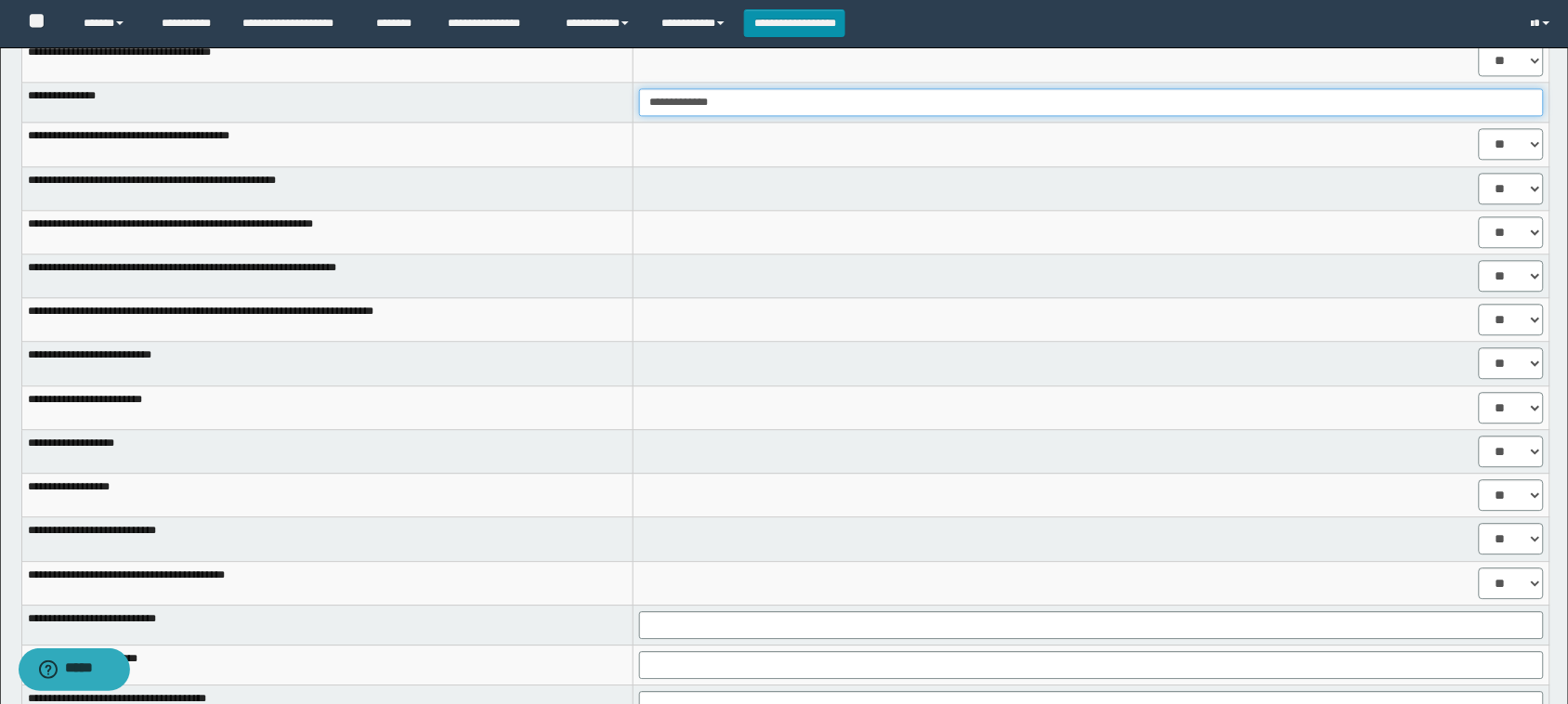 scroll, scrollTop: 1208, scrollLeft: 0, axis: vertical 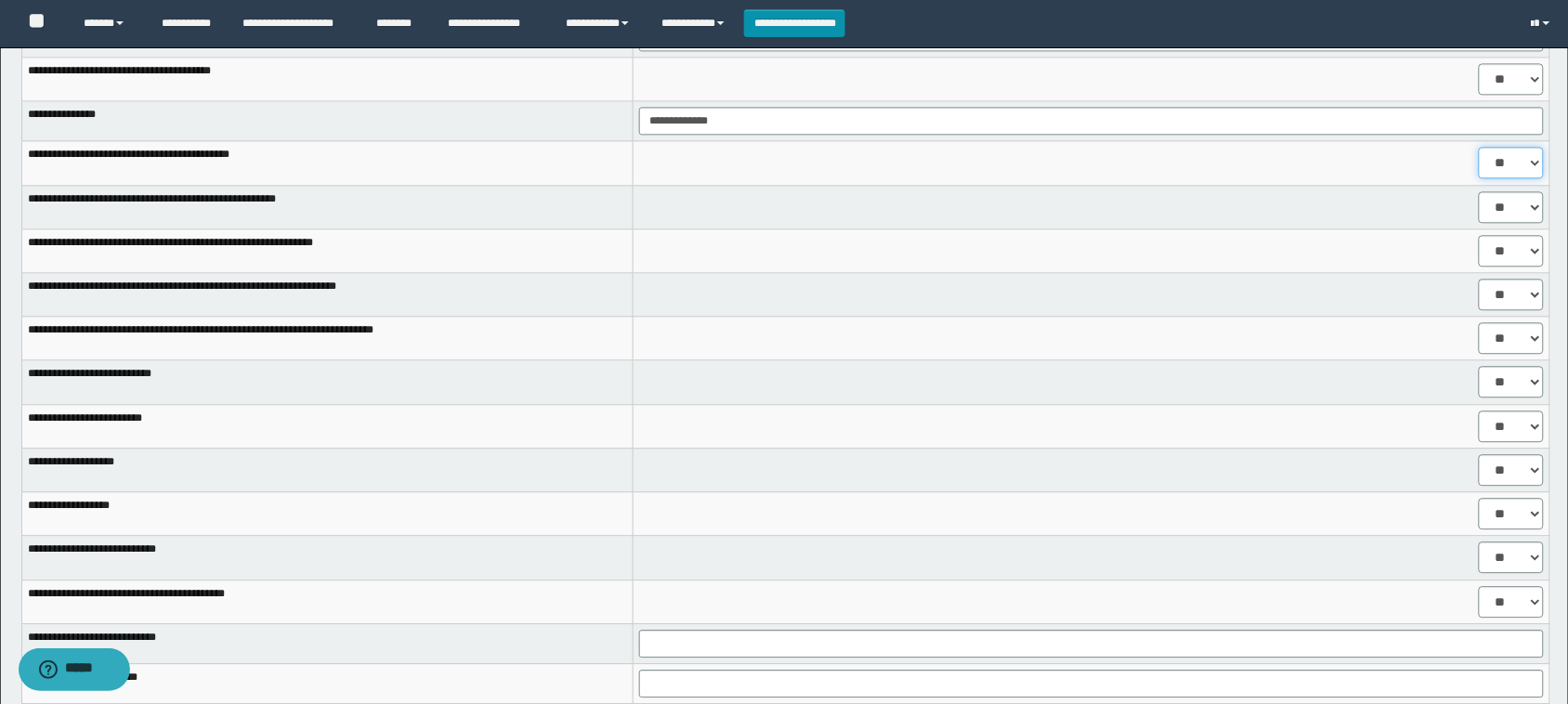 click on "**
**" at bounding box center [1511, 163] 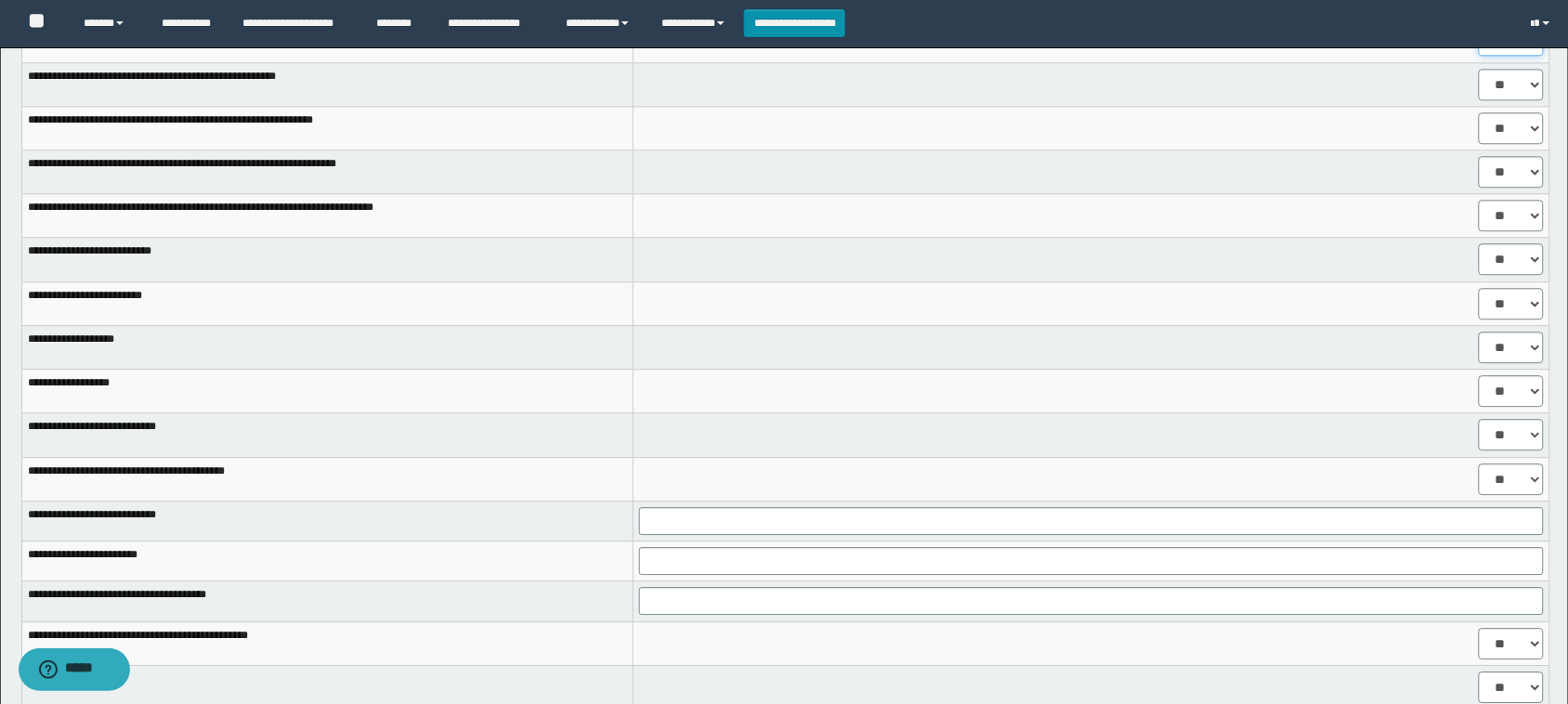 scroll, scrollTop: 1488, scrollLeft: 0, axis: vertical 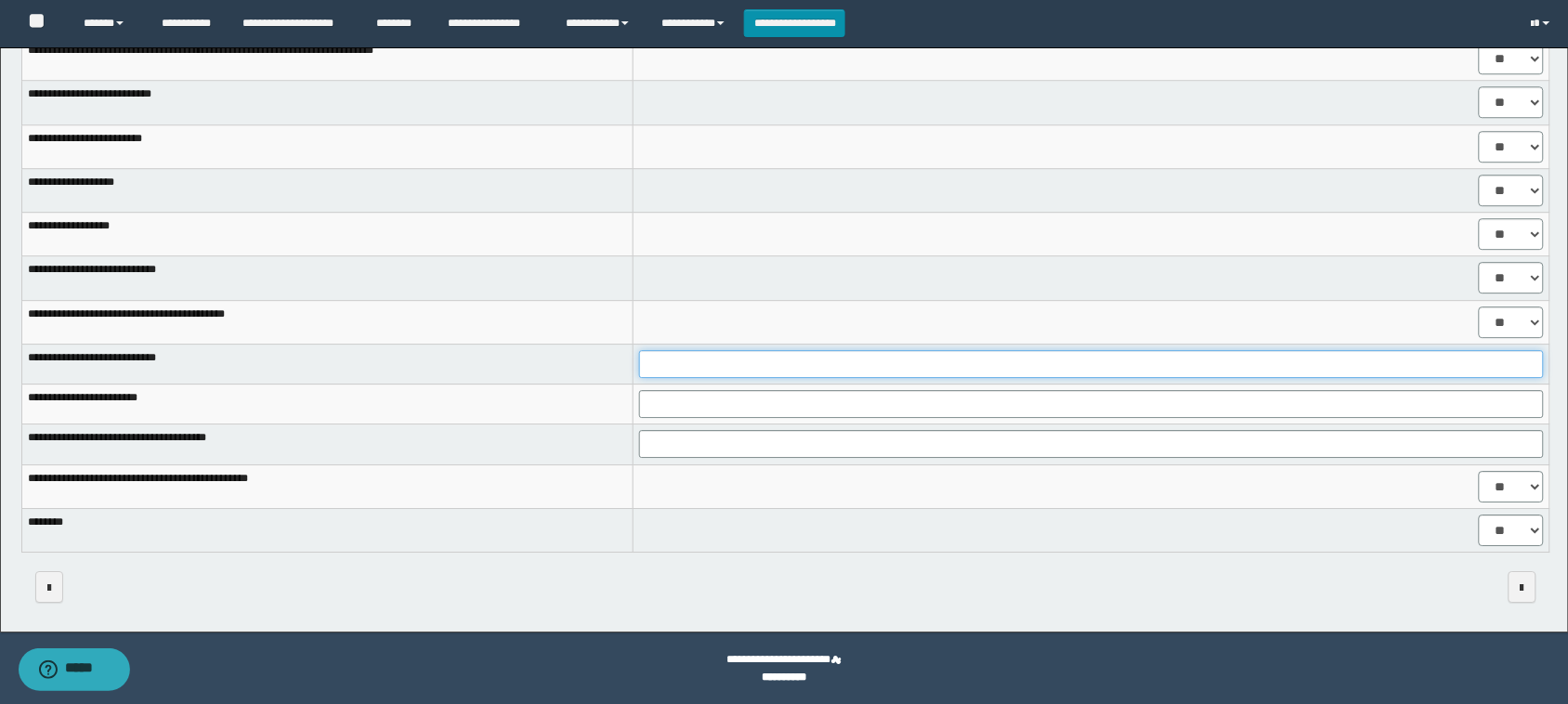 drag, startPoint x: 690, startPoint y: 359, endPoint x: 740, endPoint y: 377, distance: 53.141321 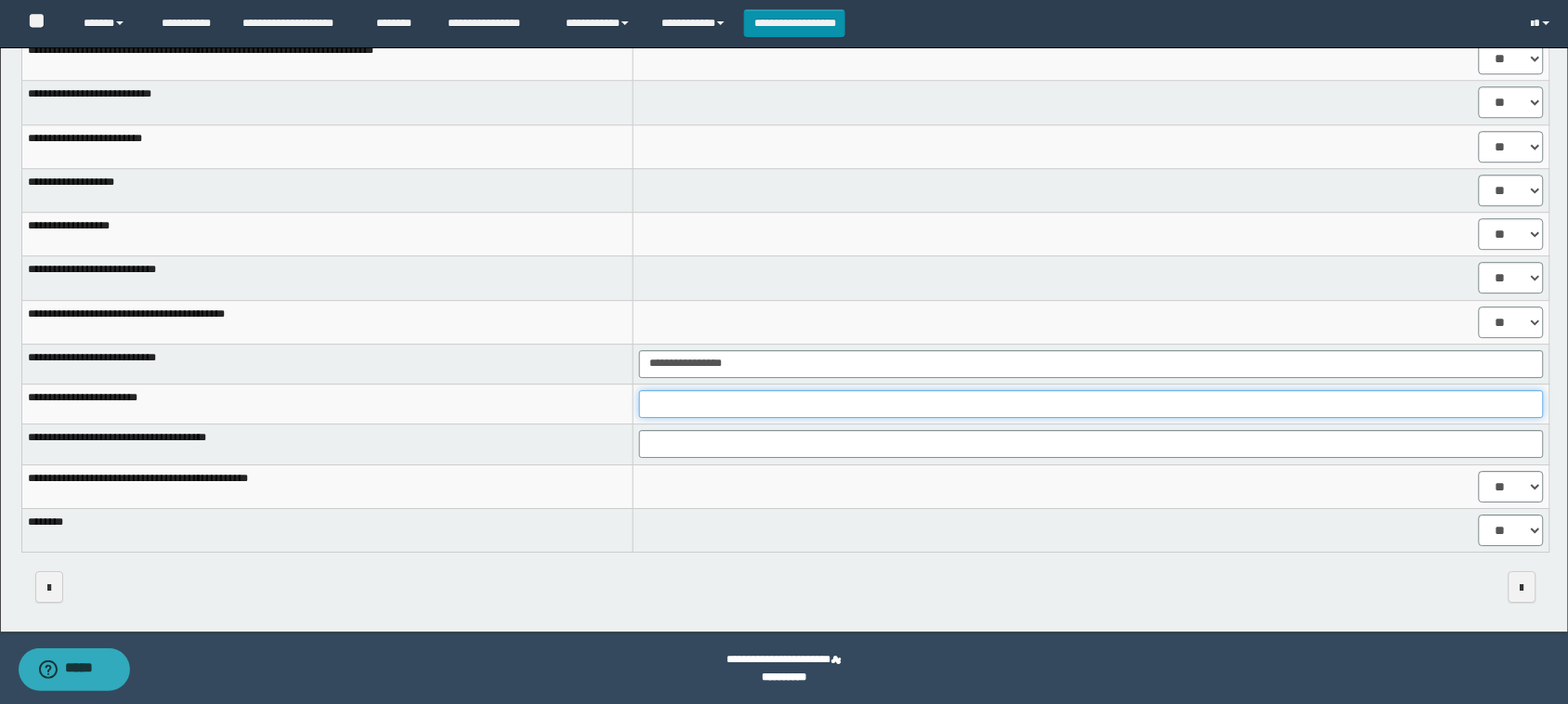 drag, startPoint x: 751, startPoint y: 409, endPoint x: 791, endPoint y: 414, distance: 40.311289 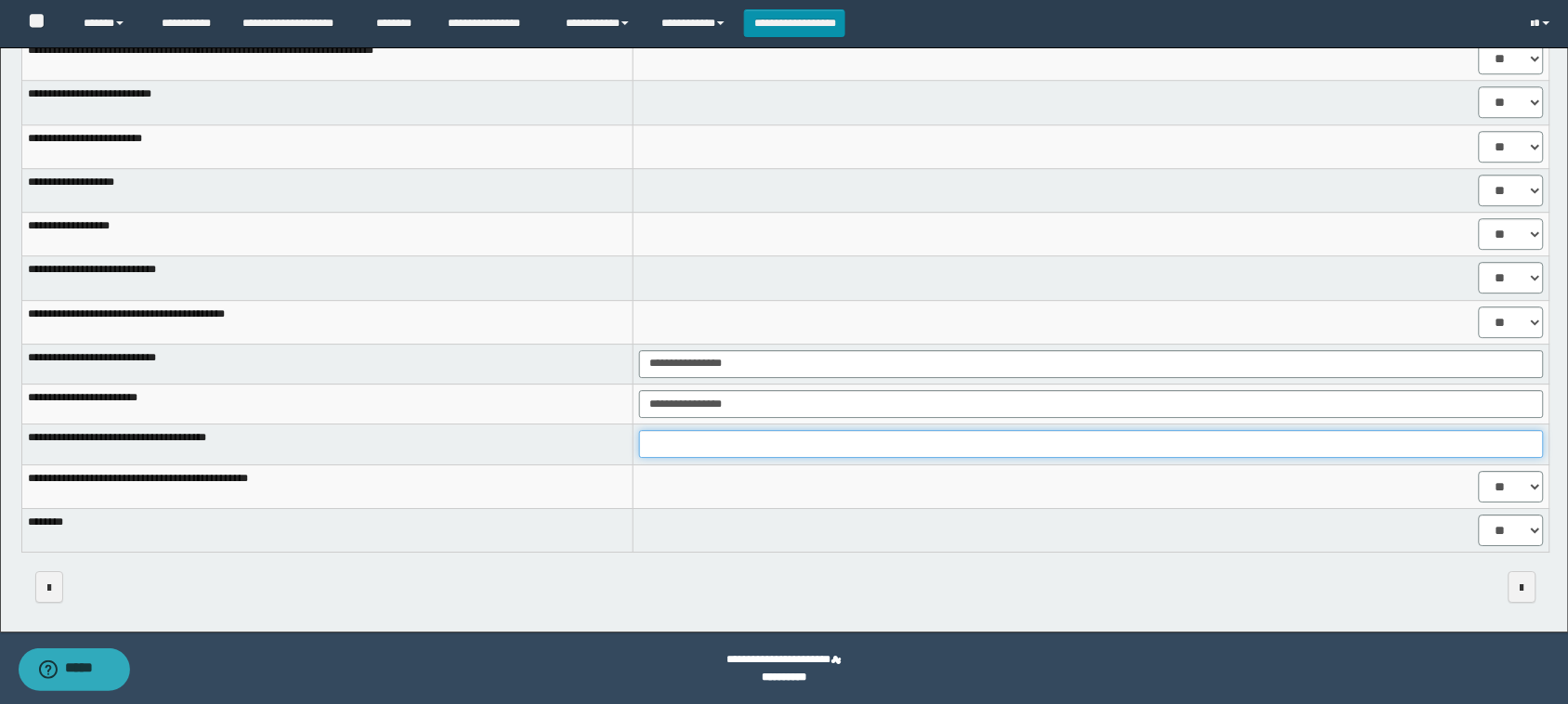 click at bounding box center (1091, 444) 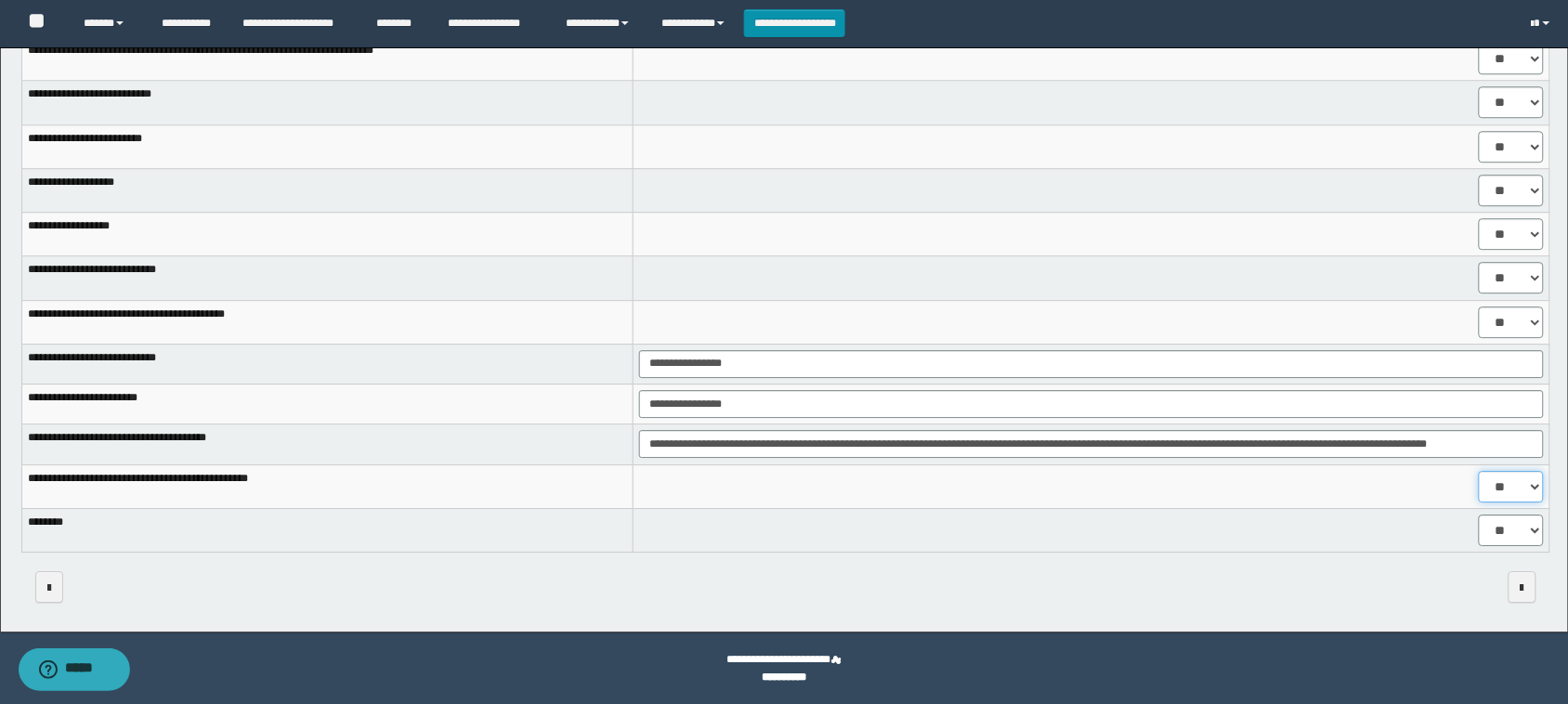 click on "**
**" at bounding box center (1511, 487) 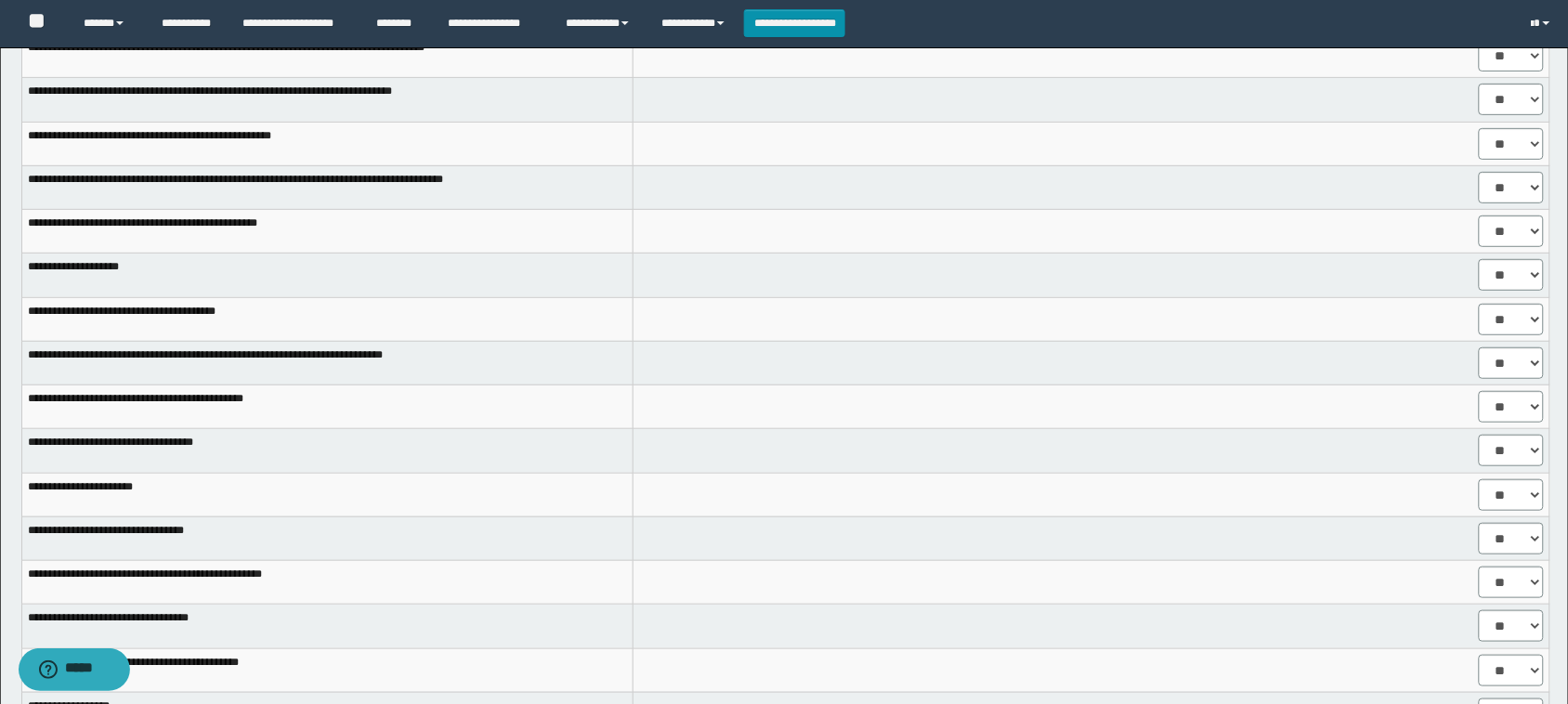 scroll, scrollTop: 0, scrollLeft: 0, axis: both 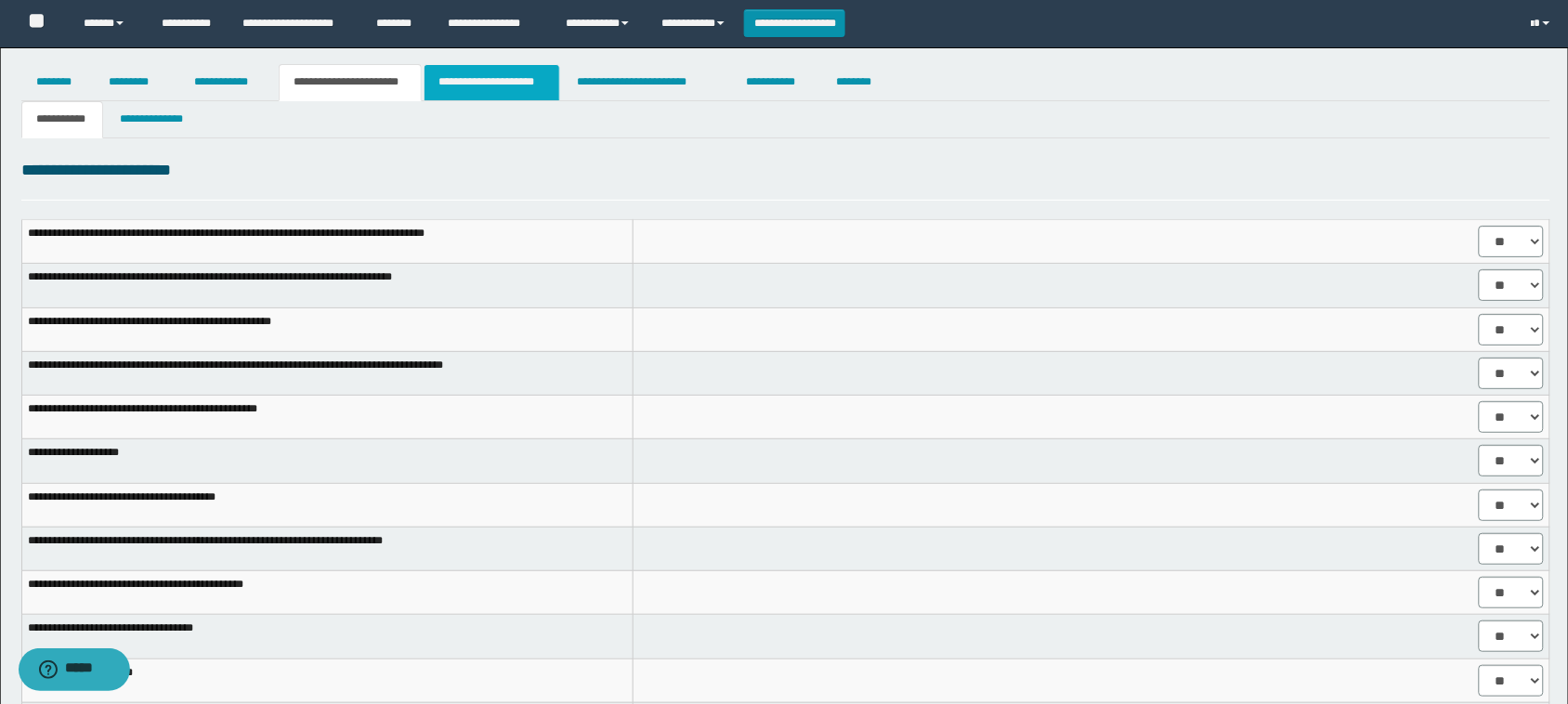 drag, startPoint x: 516, startPoint y: 98, endPoint x: 484, endPoint y: 110, distance: 34.176015 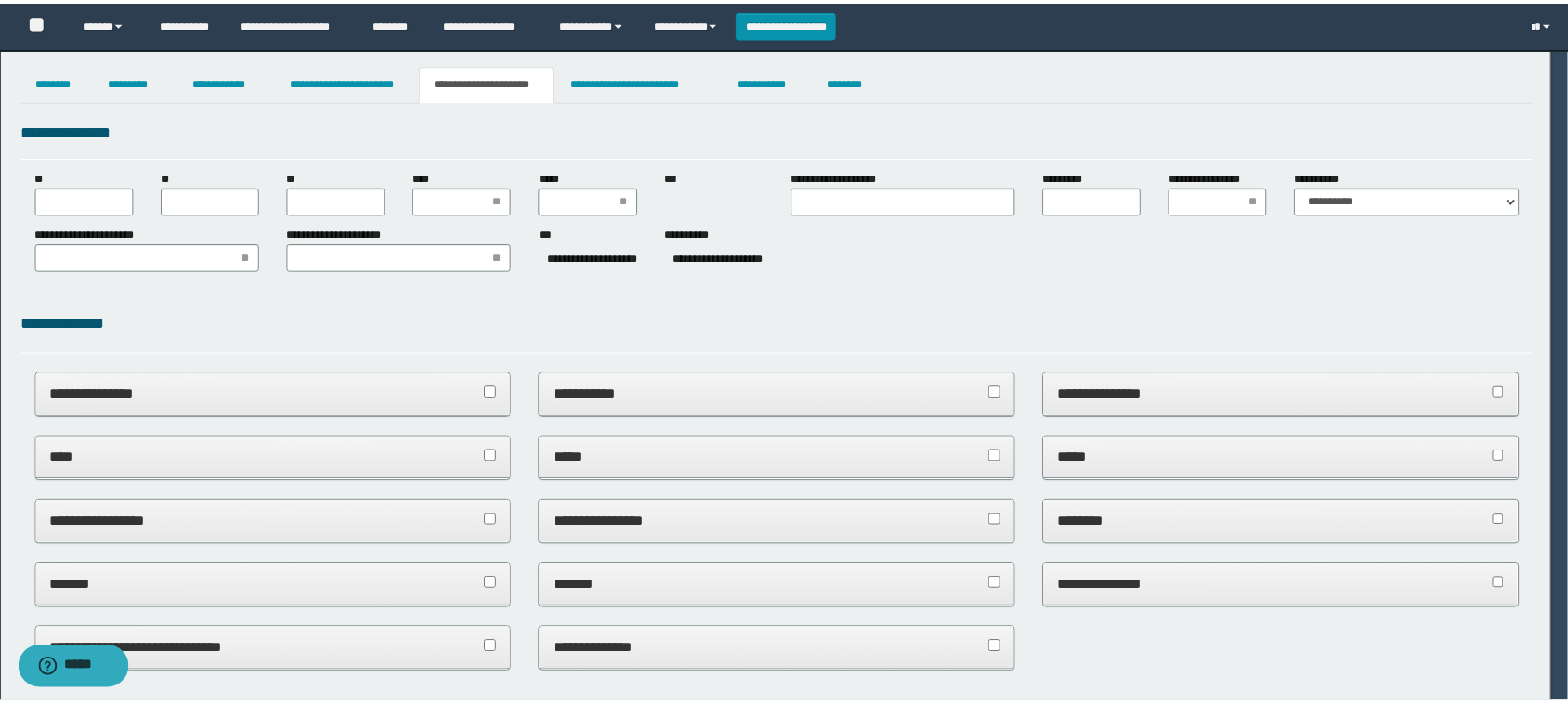 scroll, scrollTop: 0, scrollLeft: 0, axis: both 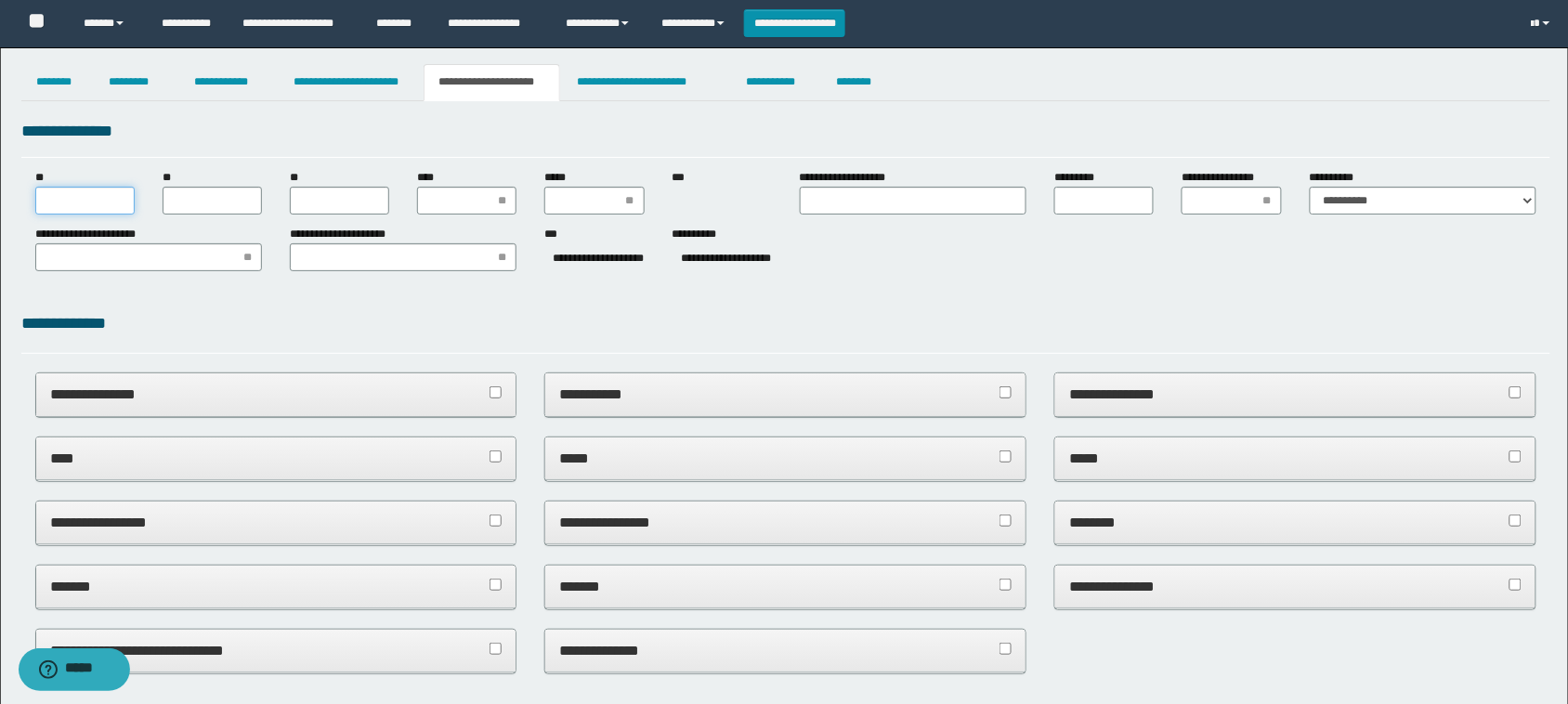 click on "**" at bounding box center (85, 201) 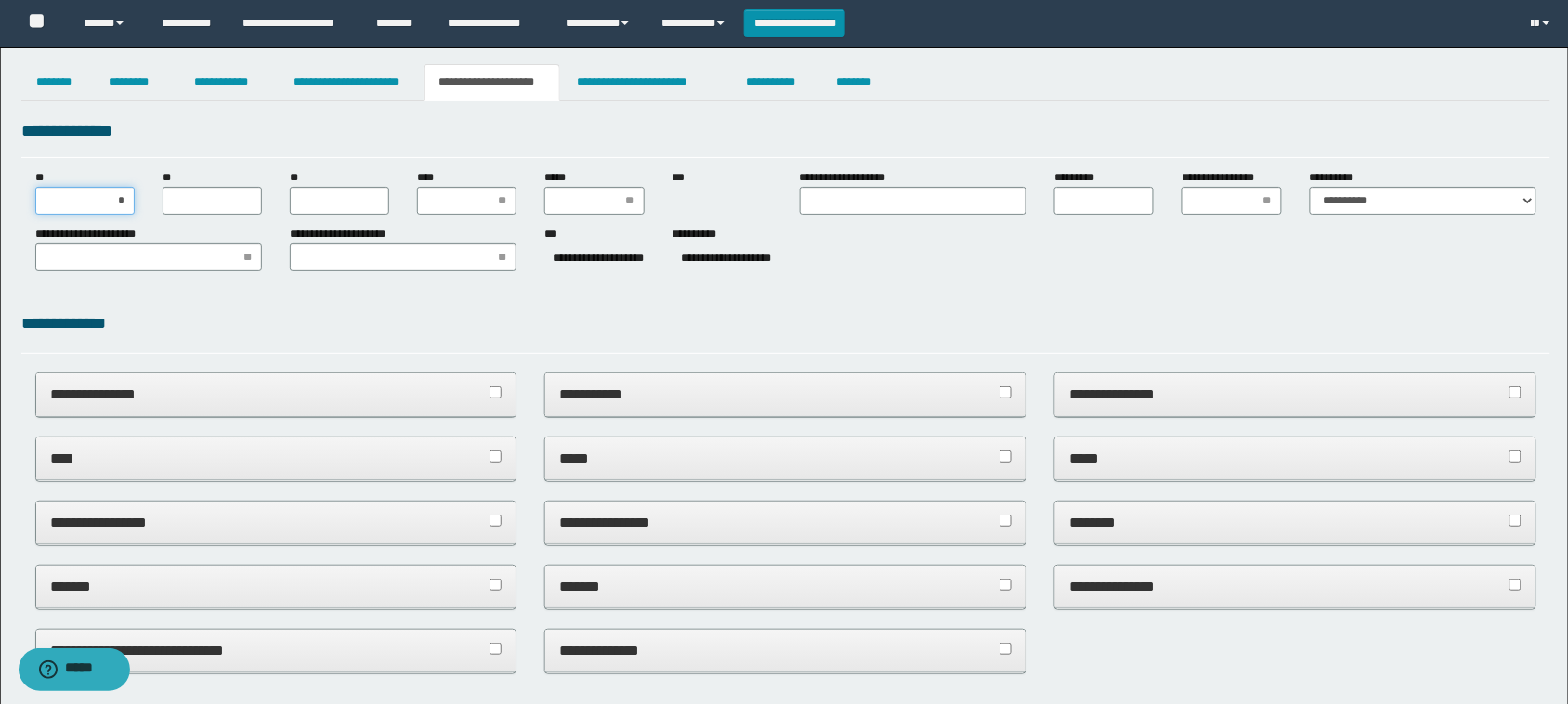 type on "**" 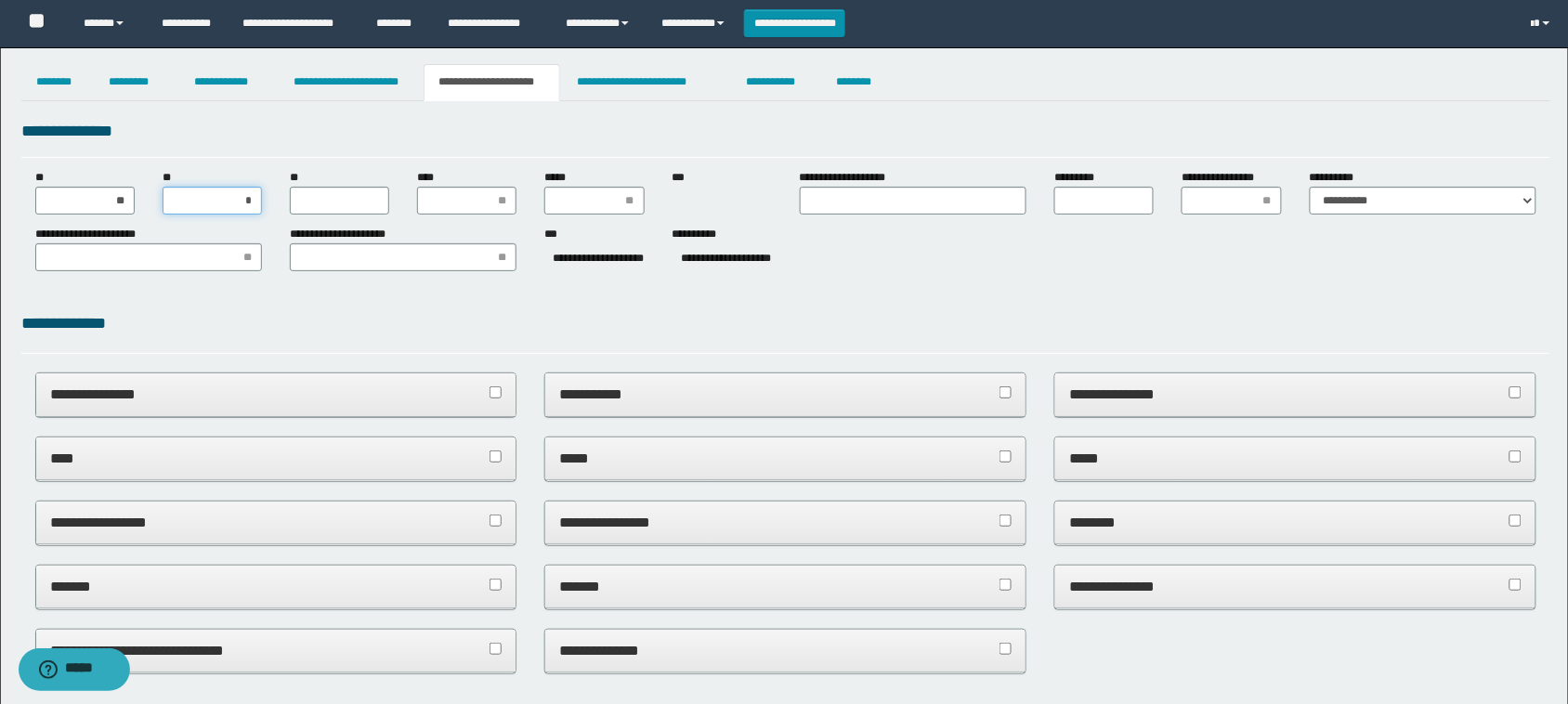 type on "**" 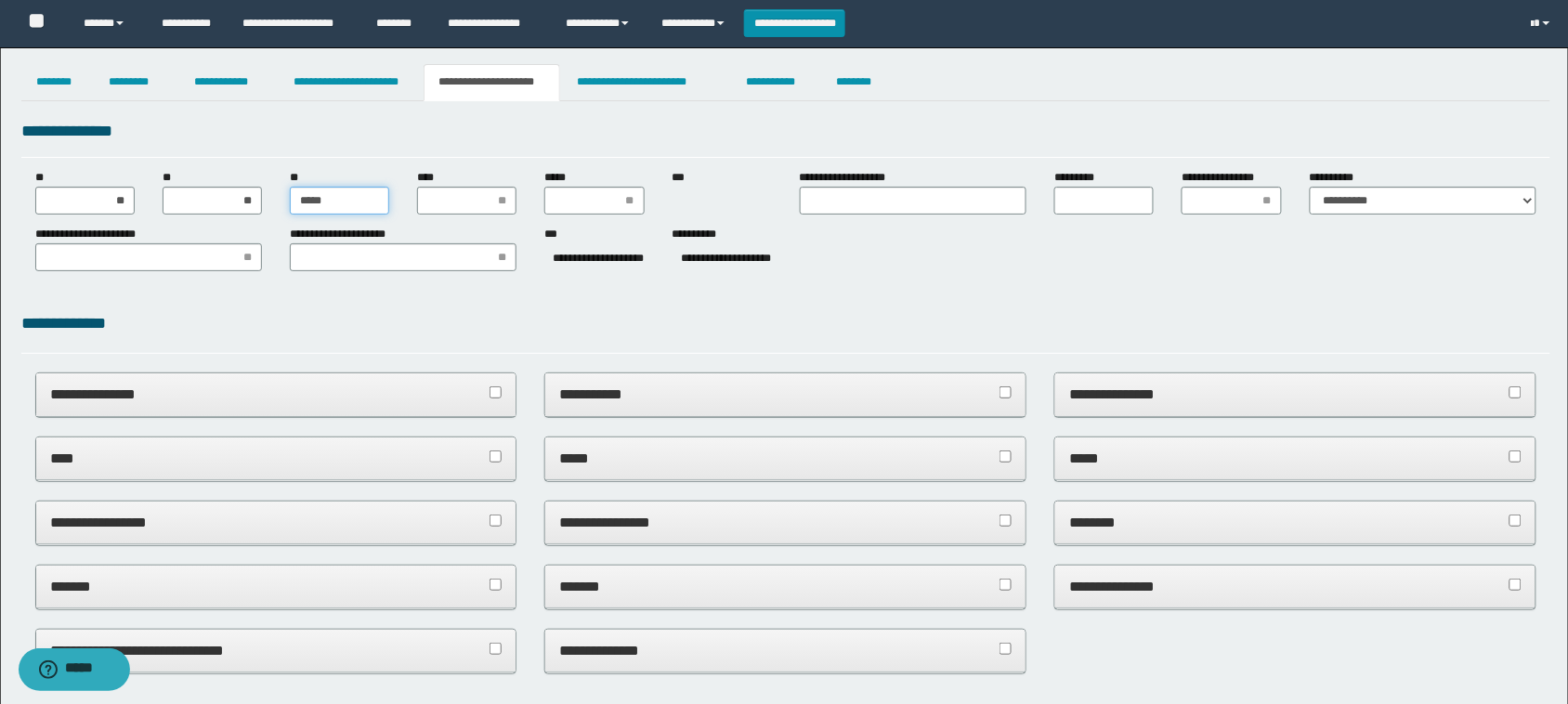 type on "******" 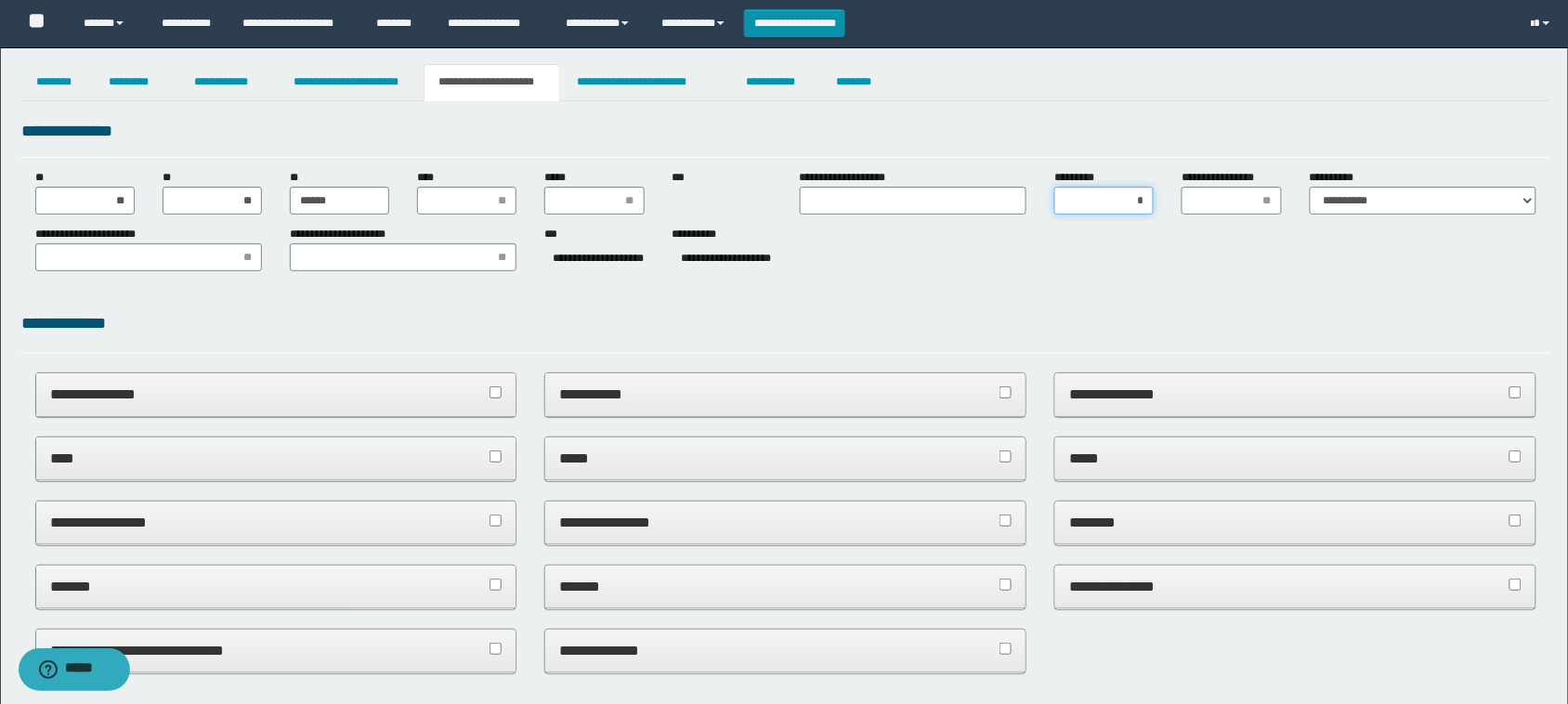 type on "**" 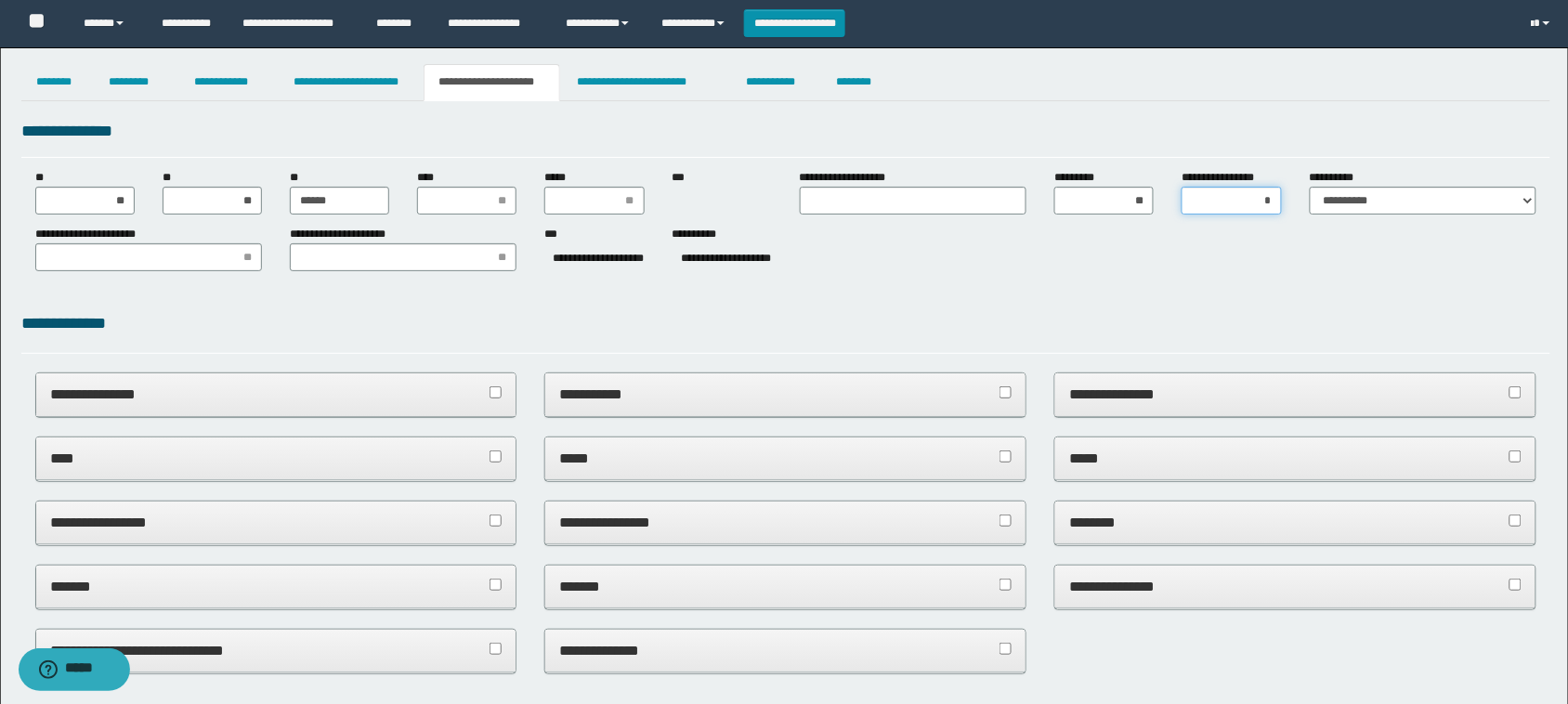 type on "**" 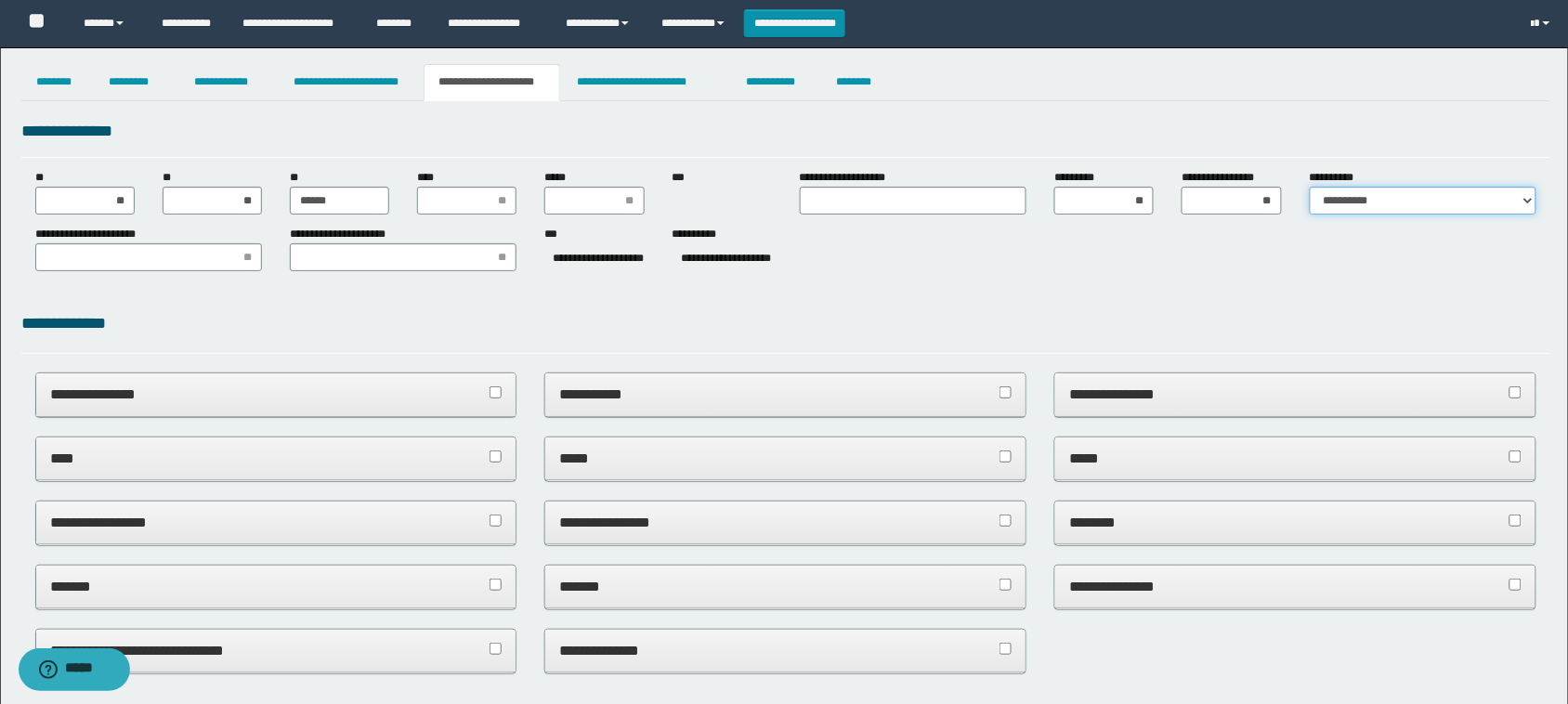 select on "*" 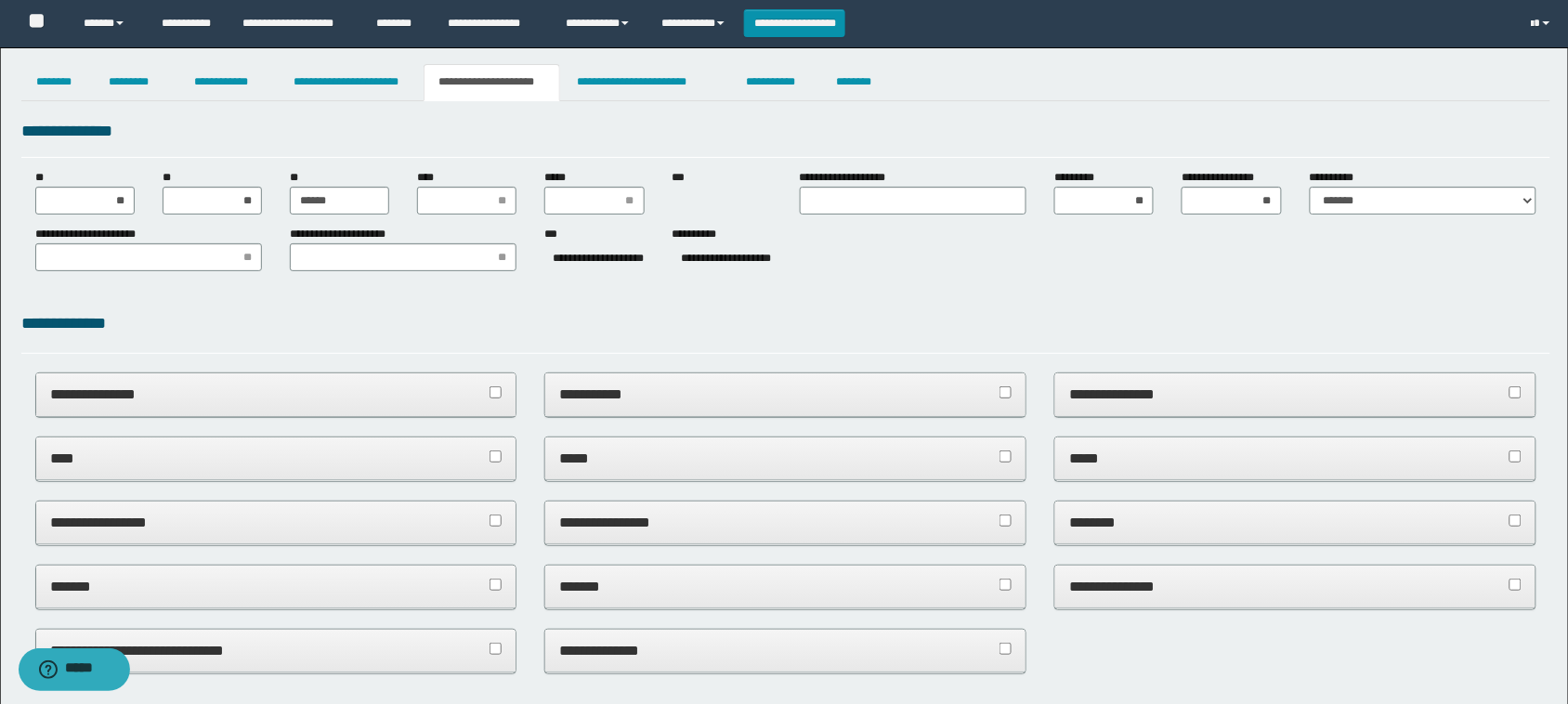 drag, startPoint x: 541, startPoint y: 321, endPoint x: 581, endPoint y: 325, distance: 40.199502 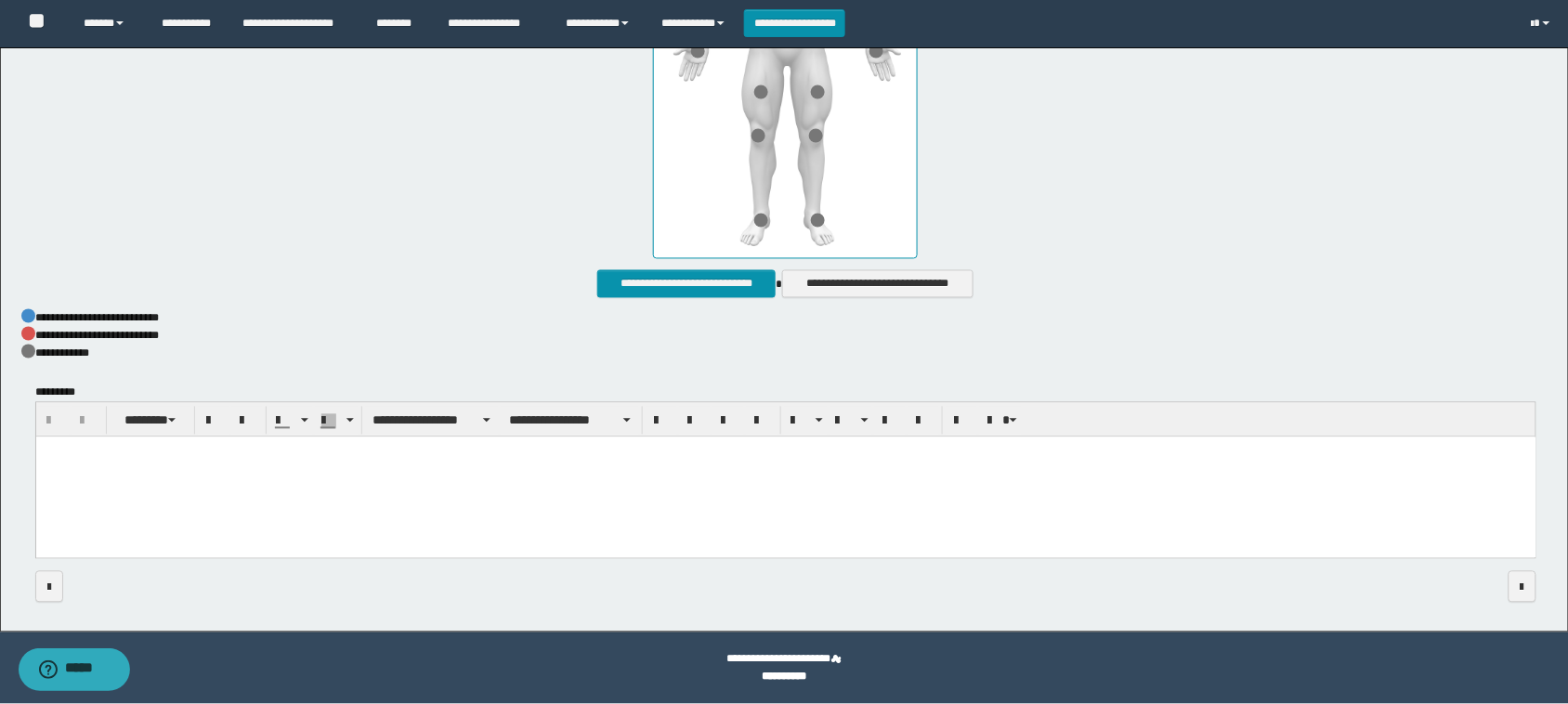 drag, startPoint x: 535, startPoint y: 482, endPoint x: 843, endPoint y: 528, distance: 311.41612 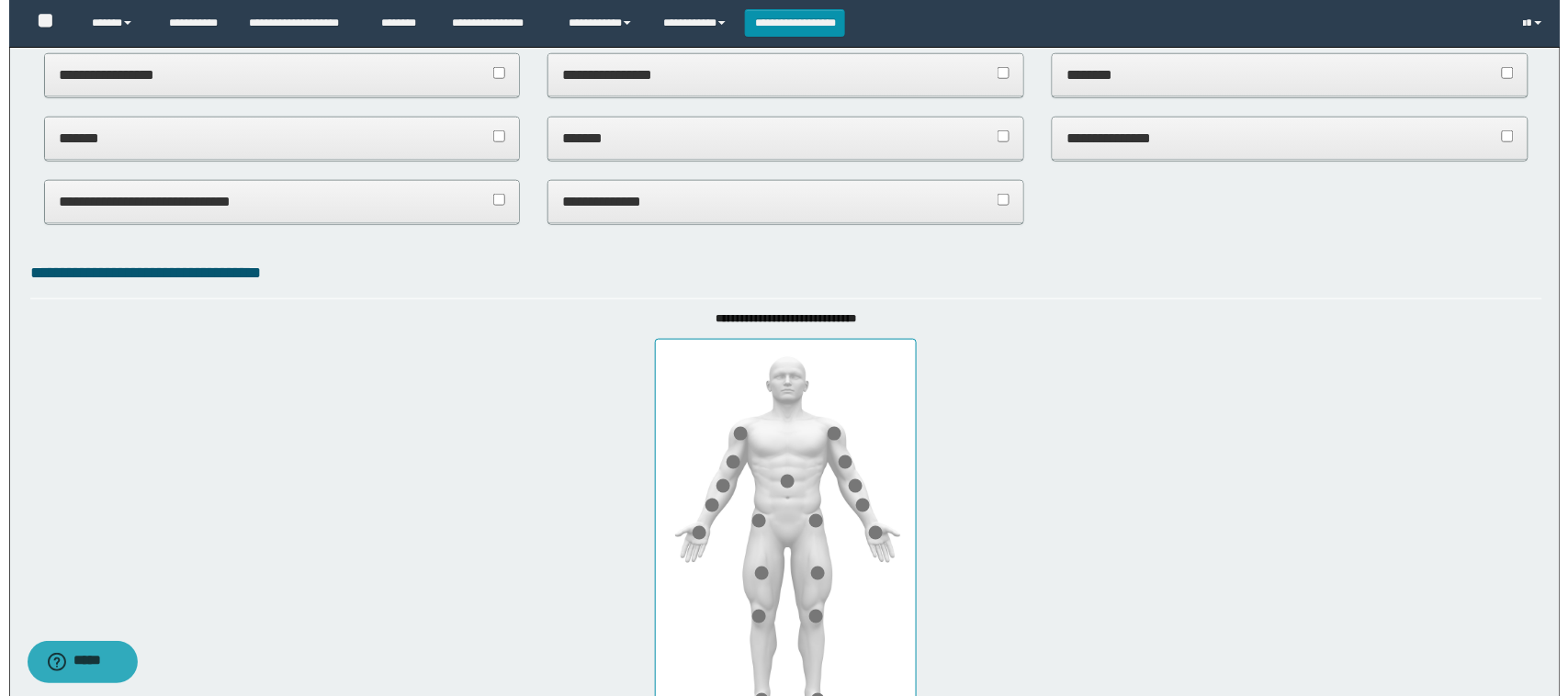 scroll, scrollTop: 0, scrollLeft: 0, axis: both 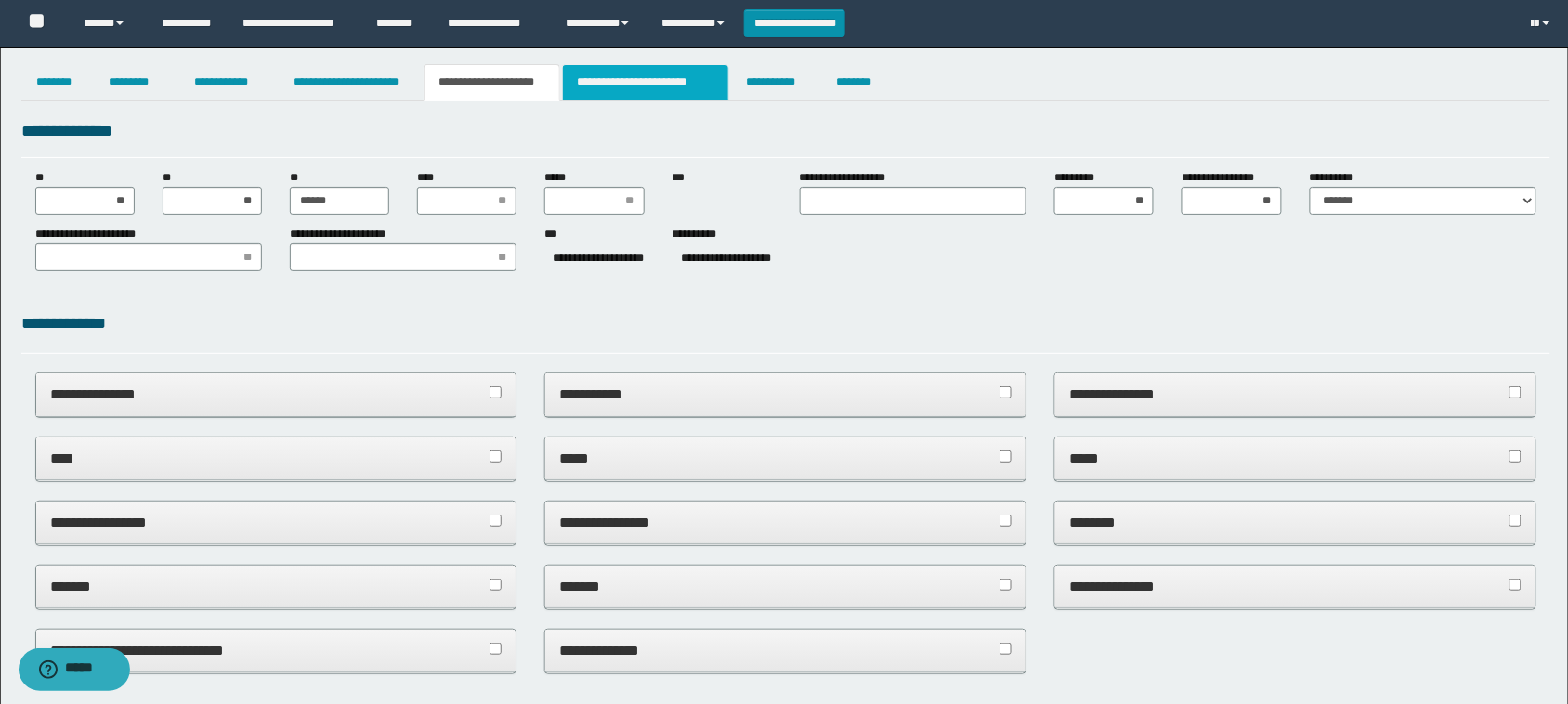 click on "**********" at bounding box center (646, 83) 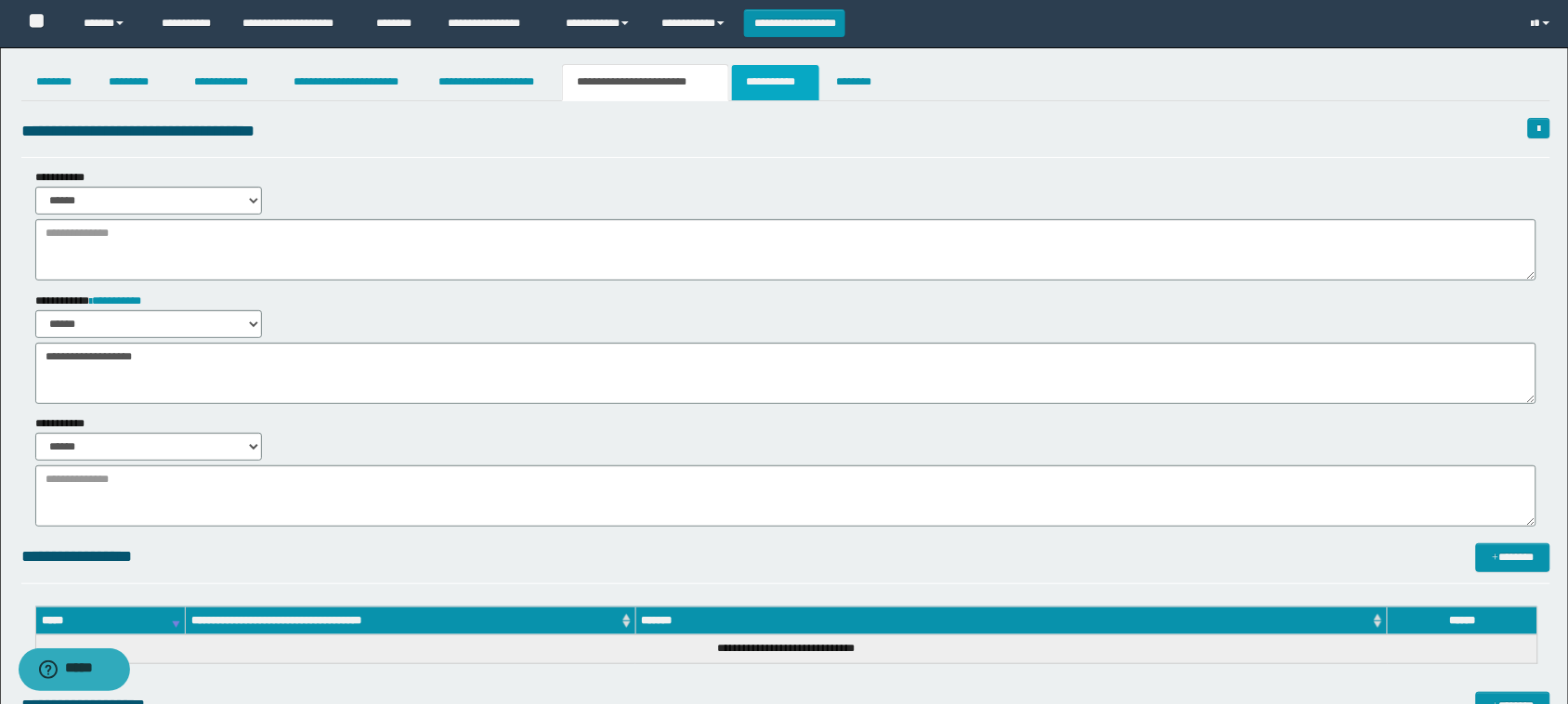 click on "**********" at bounding box center [775, 83] 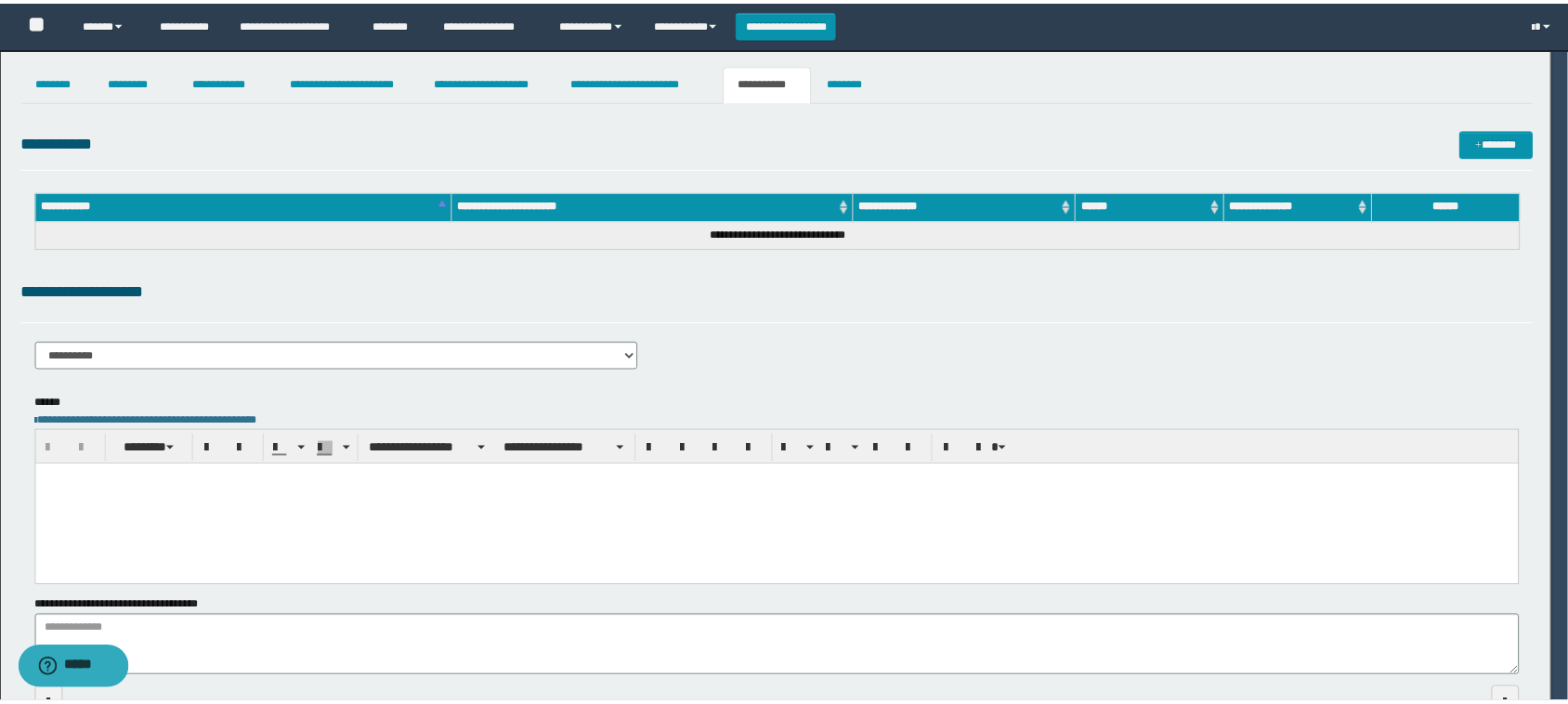 scroll, scrollTop: 0, scrollLeft: 0, axis: both 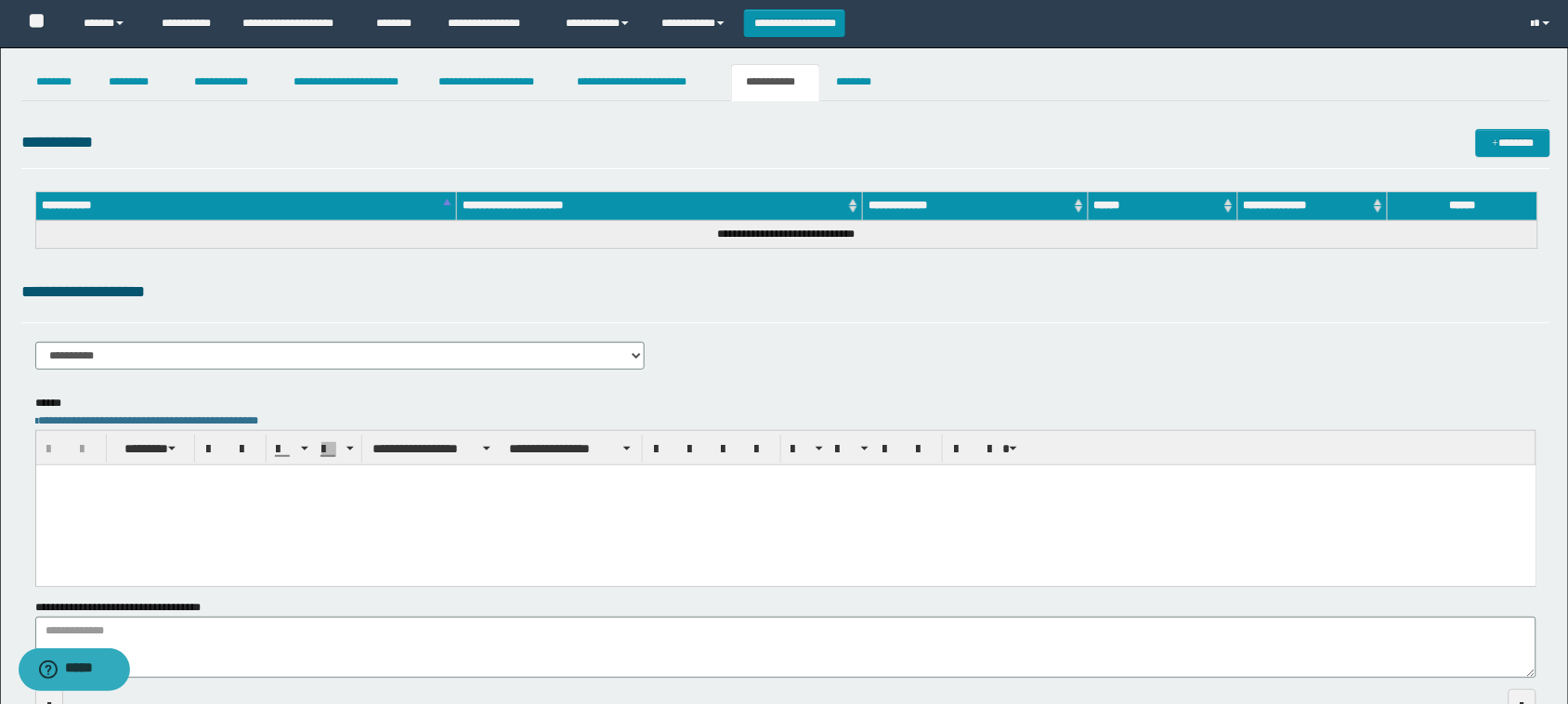 click at bounding box center [785, 502] 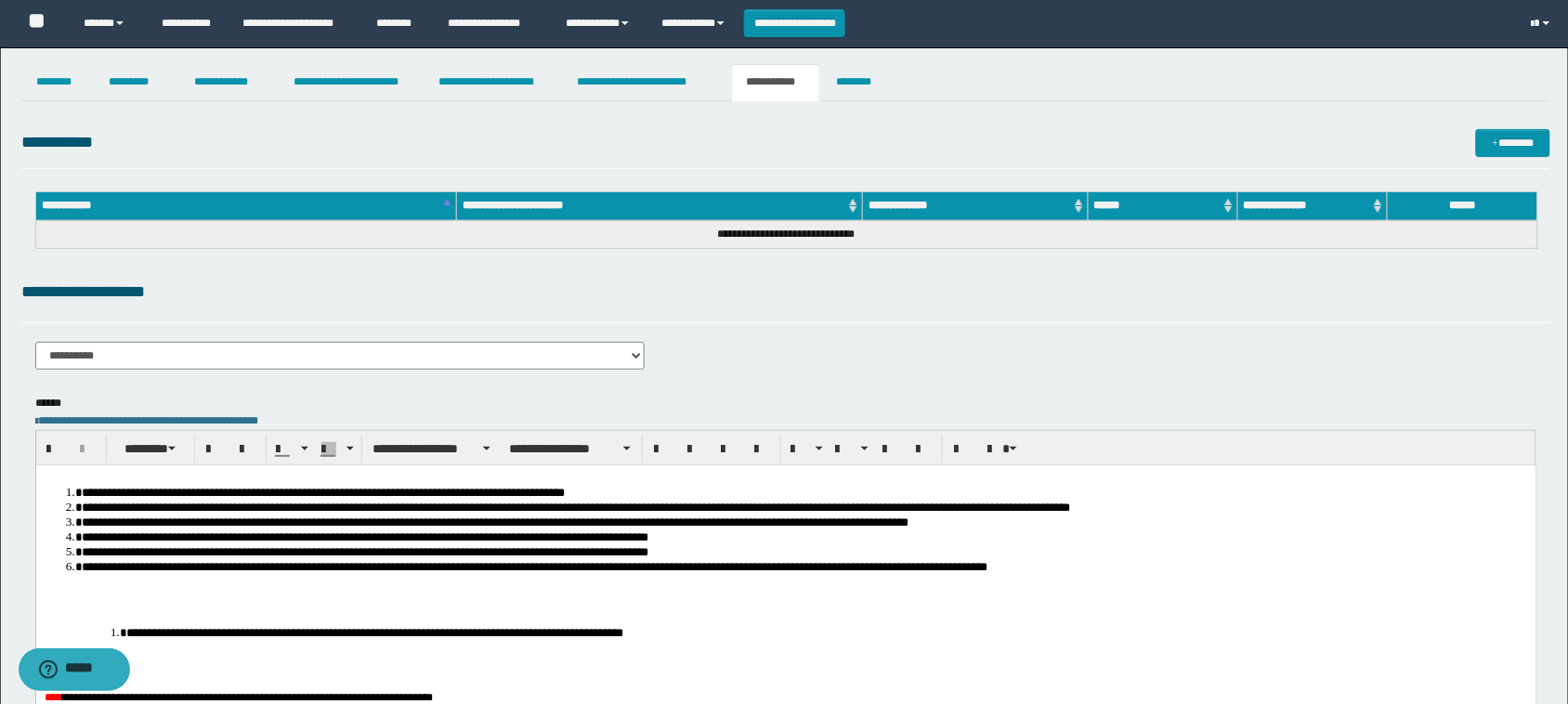 click at bounding box center (785, 593) 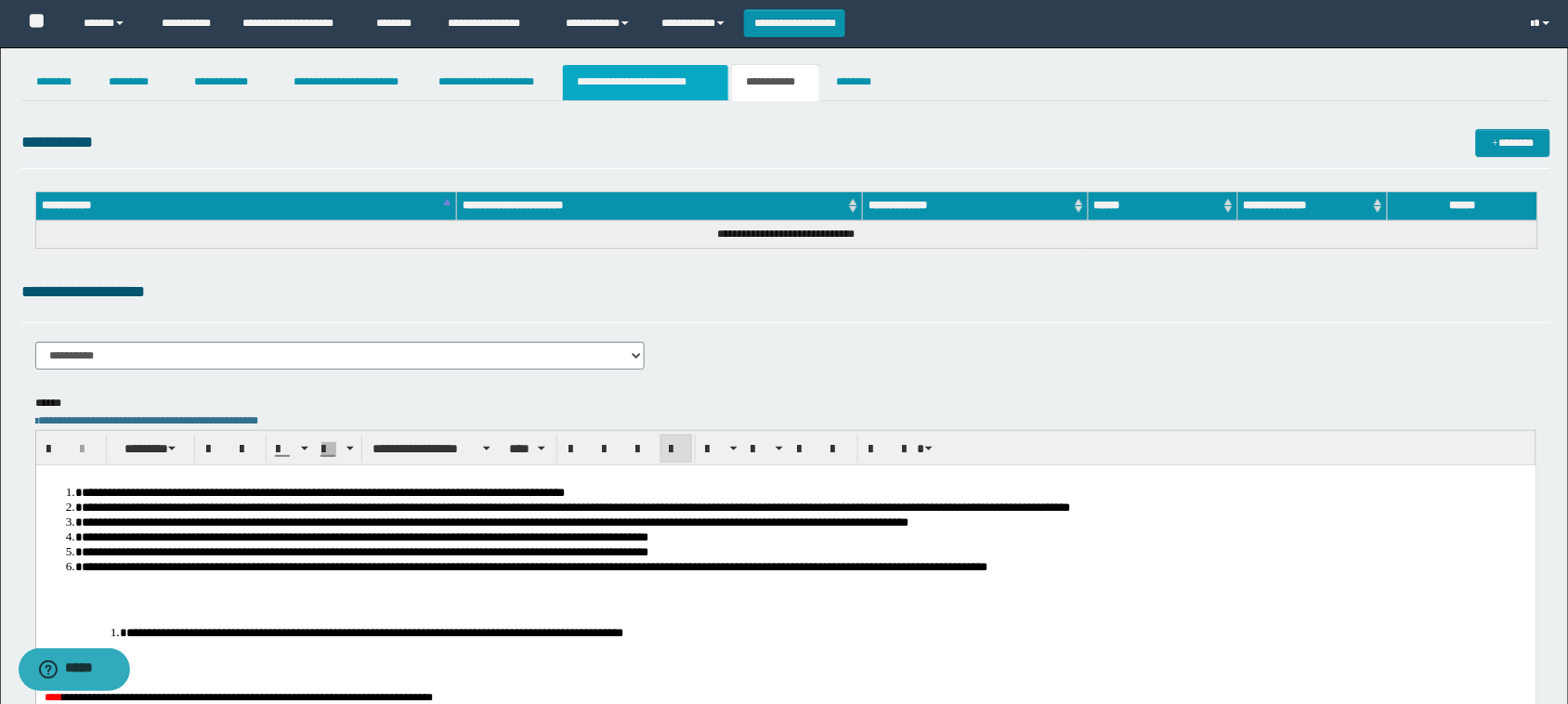 click on "**********" at bounding box center (646, 83) 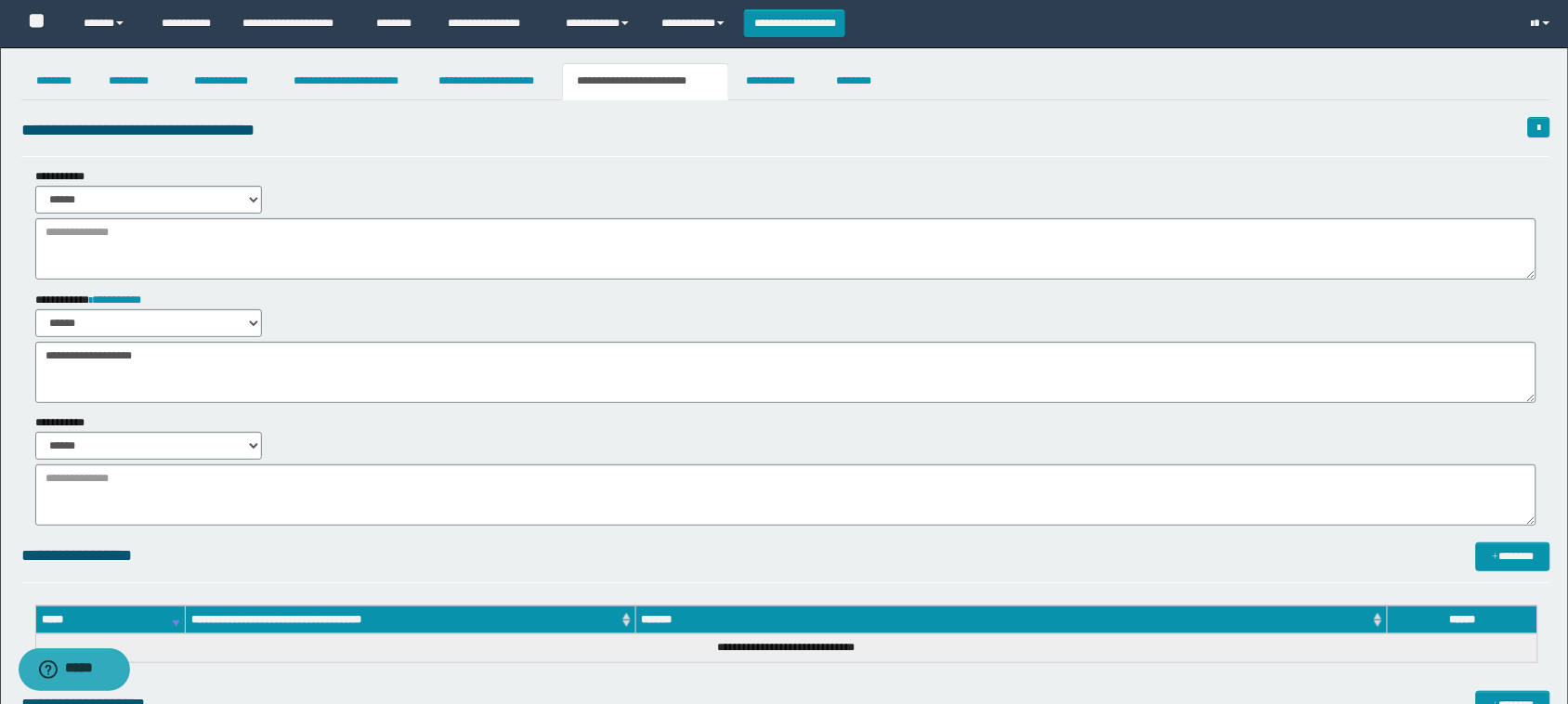 scroll, scrollTop: 0, scrollLeft: 0, axis: both 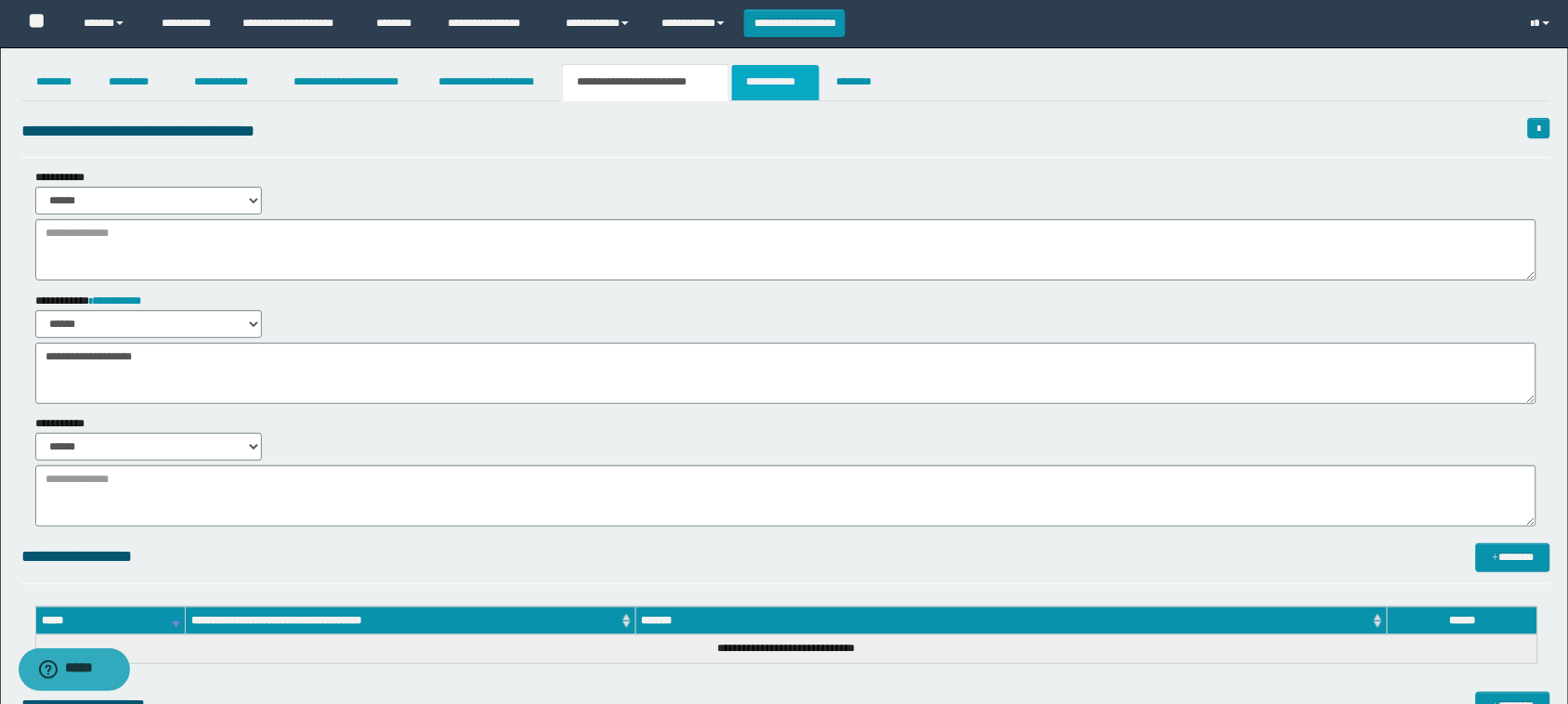 click on "**********" at bounding box center (775, 83) 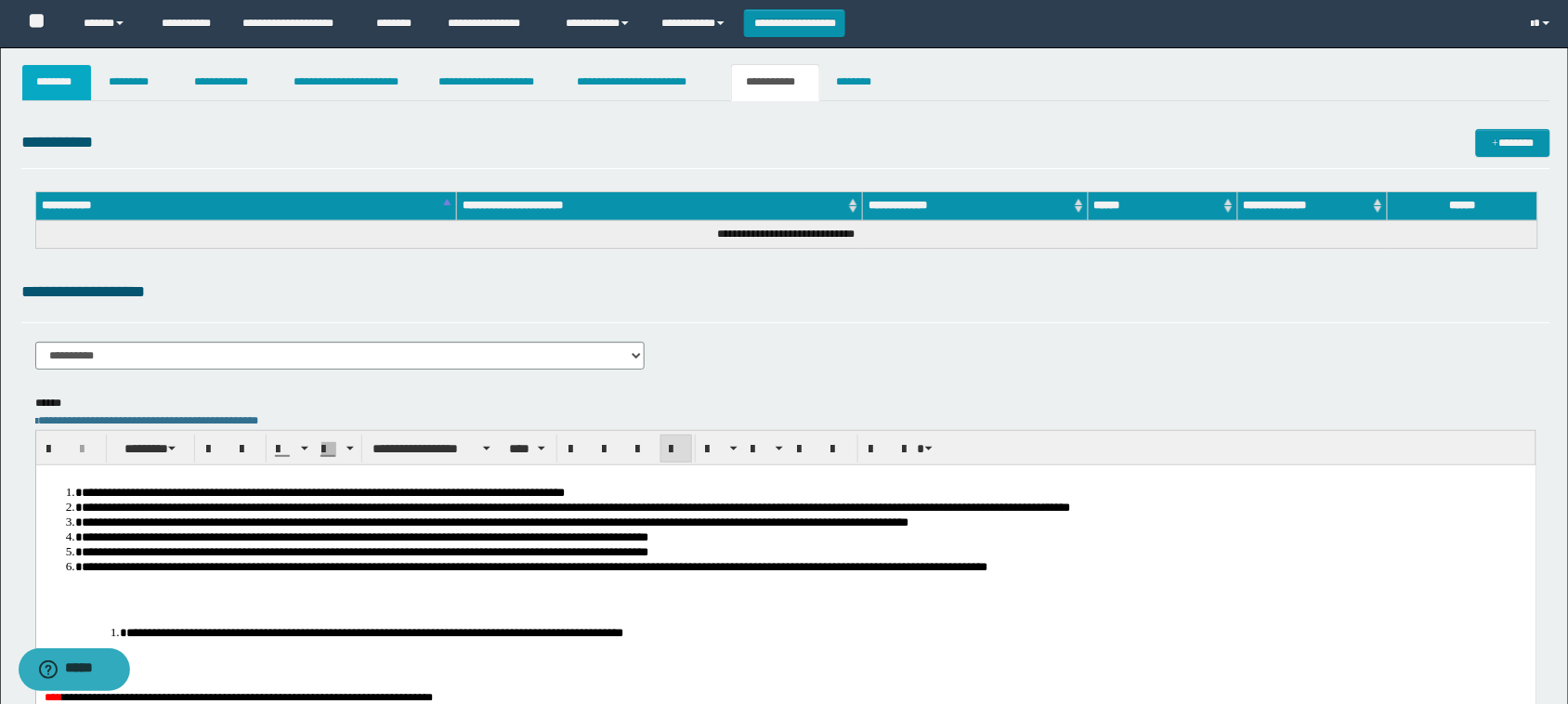 click on "********" at bounding box center [57, 83] 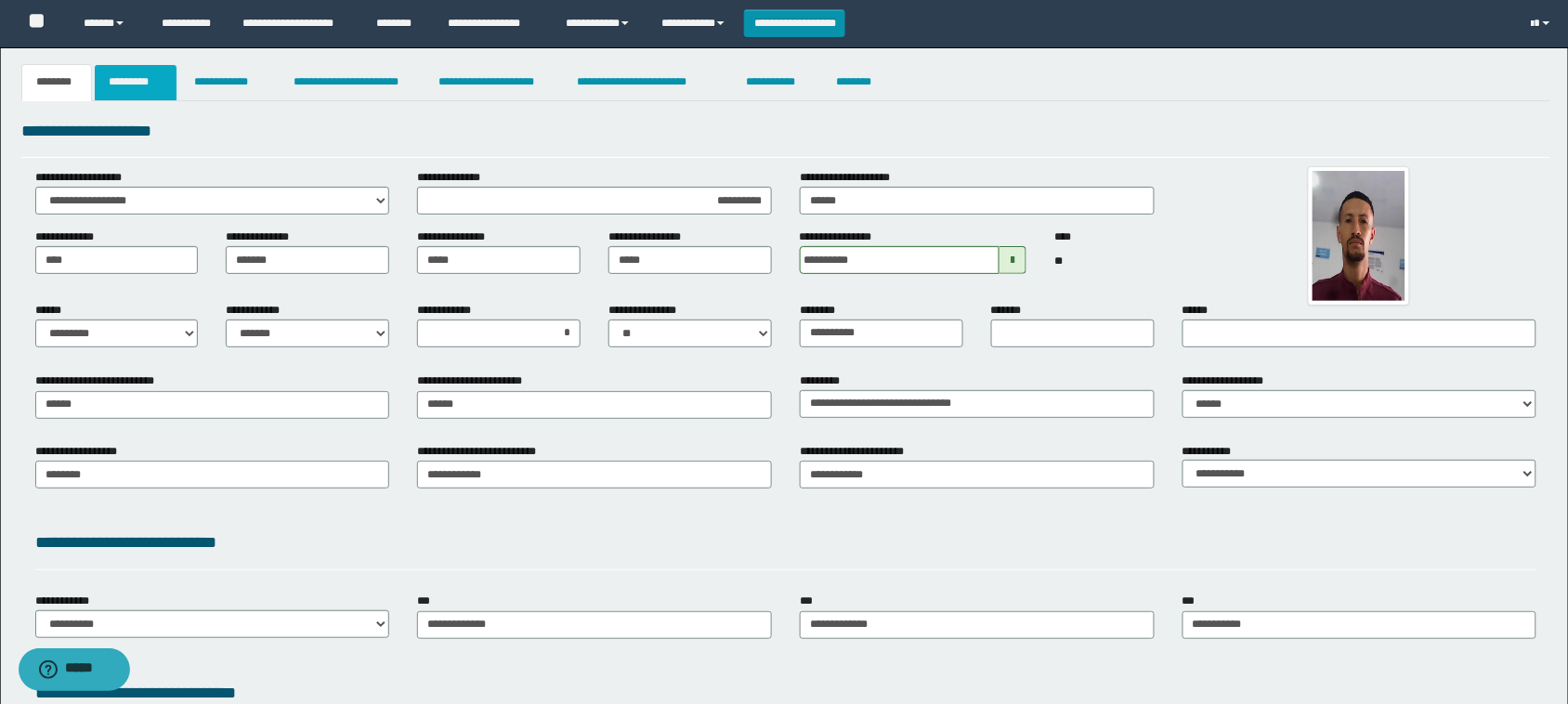 click on "*********" at bounding box center (136, 83) 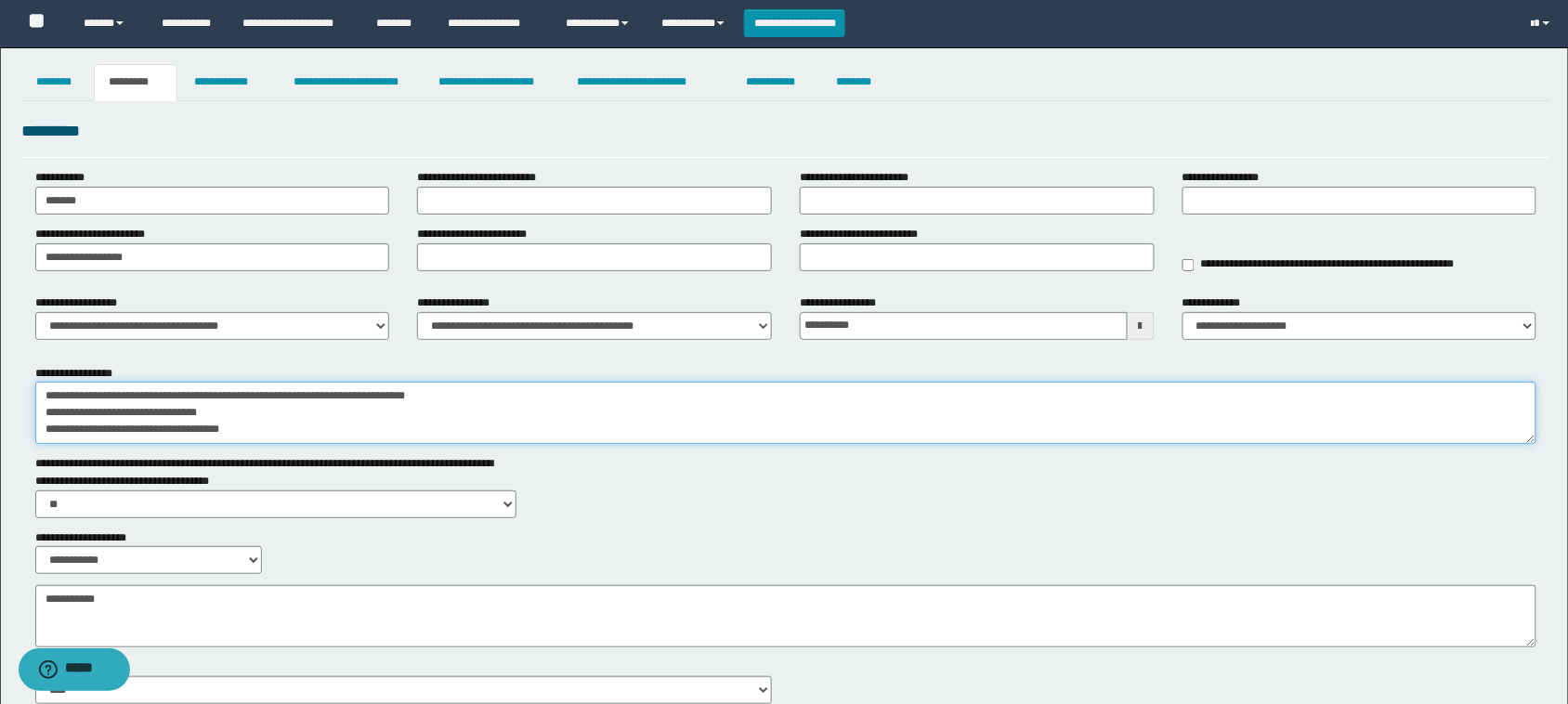 click on "**********" at bounding box center [786, 412] 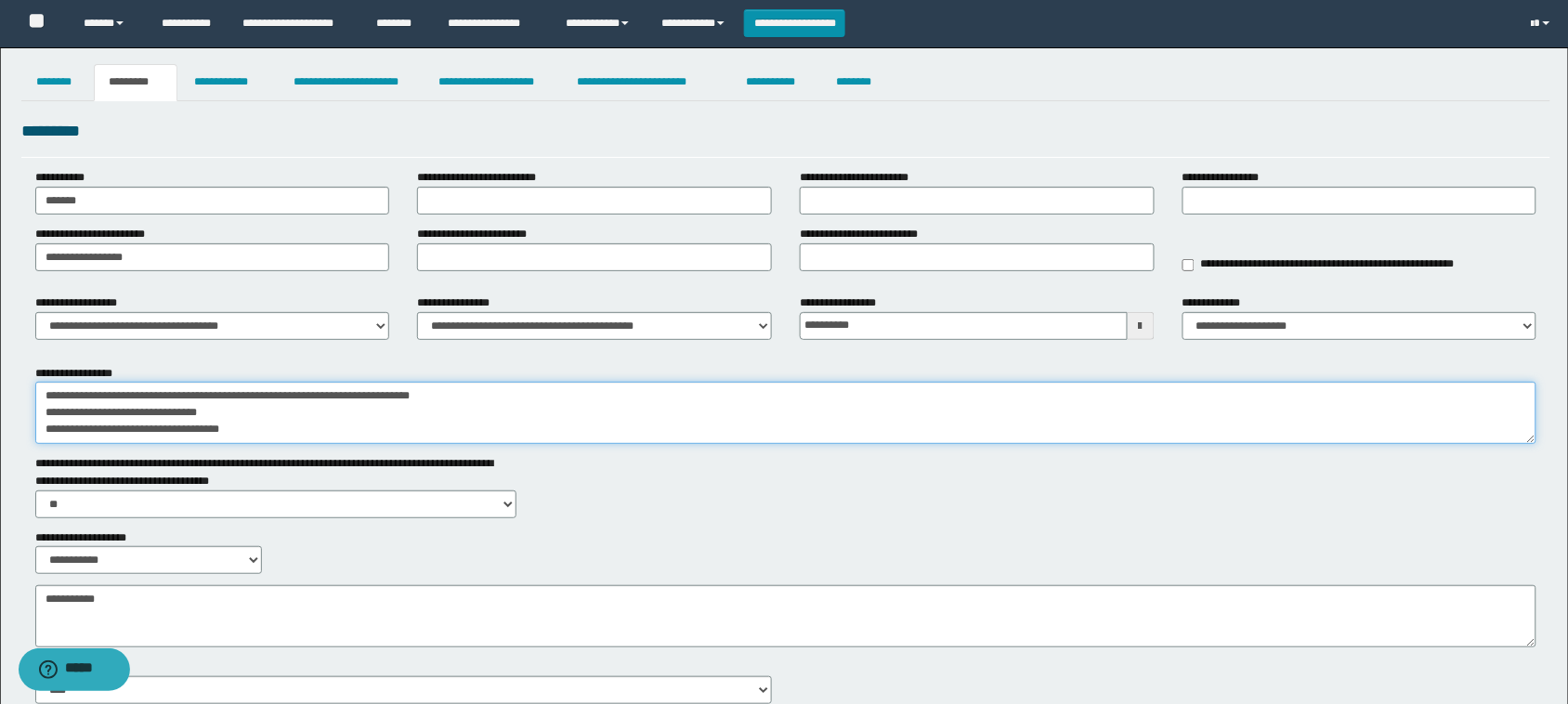 scroll, scrollTop: 6, scrollLeft: 0, axis: vertical 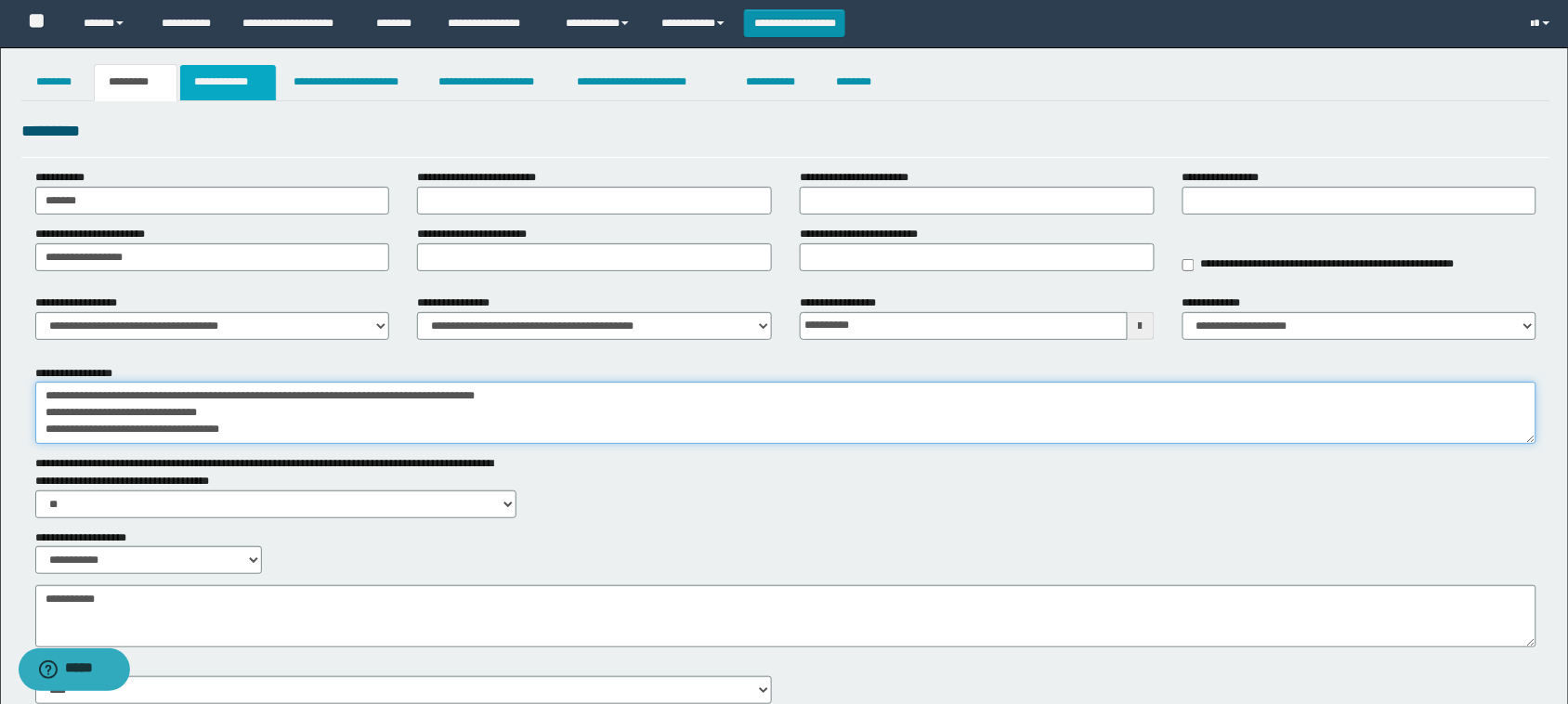 type on "**********" 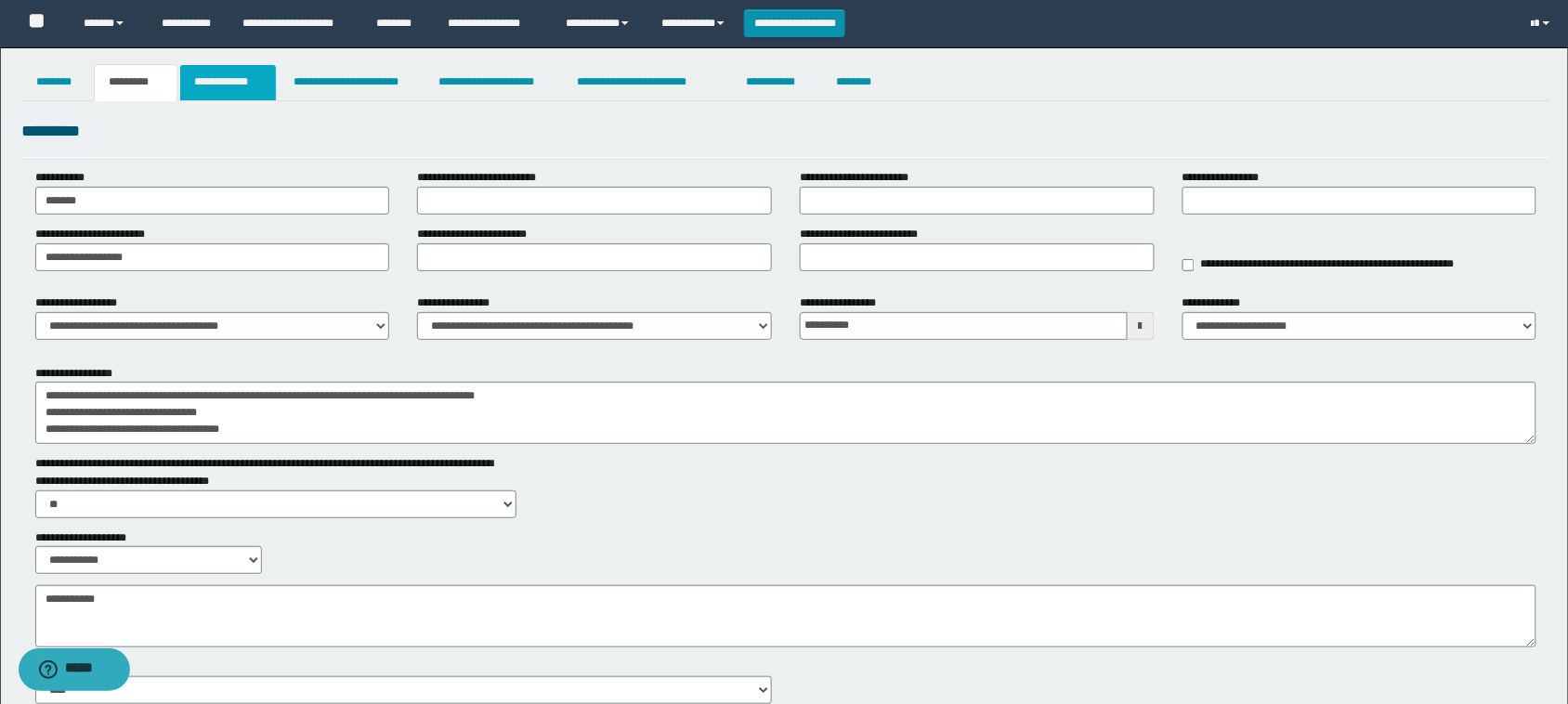 click on "**********" at bounding box center (228, 83) 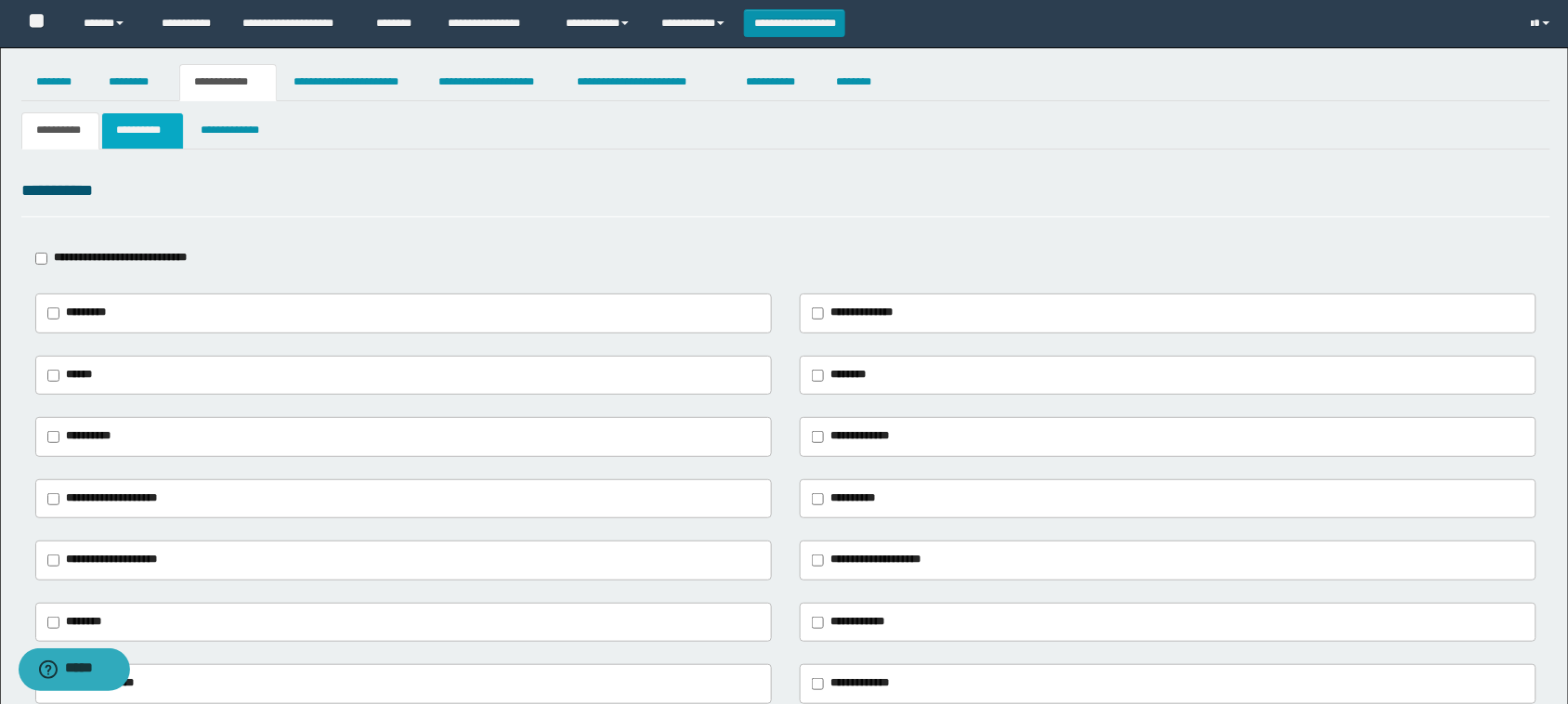 click on "**********" at bounding box center (142, 131) 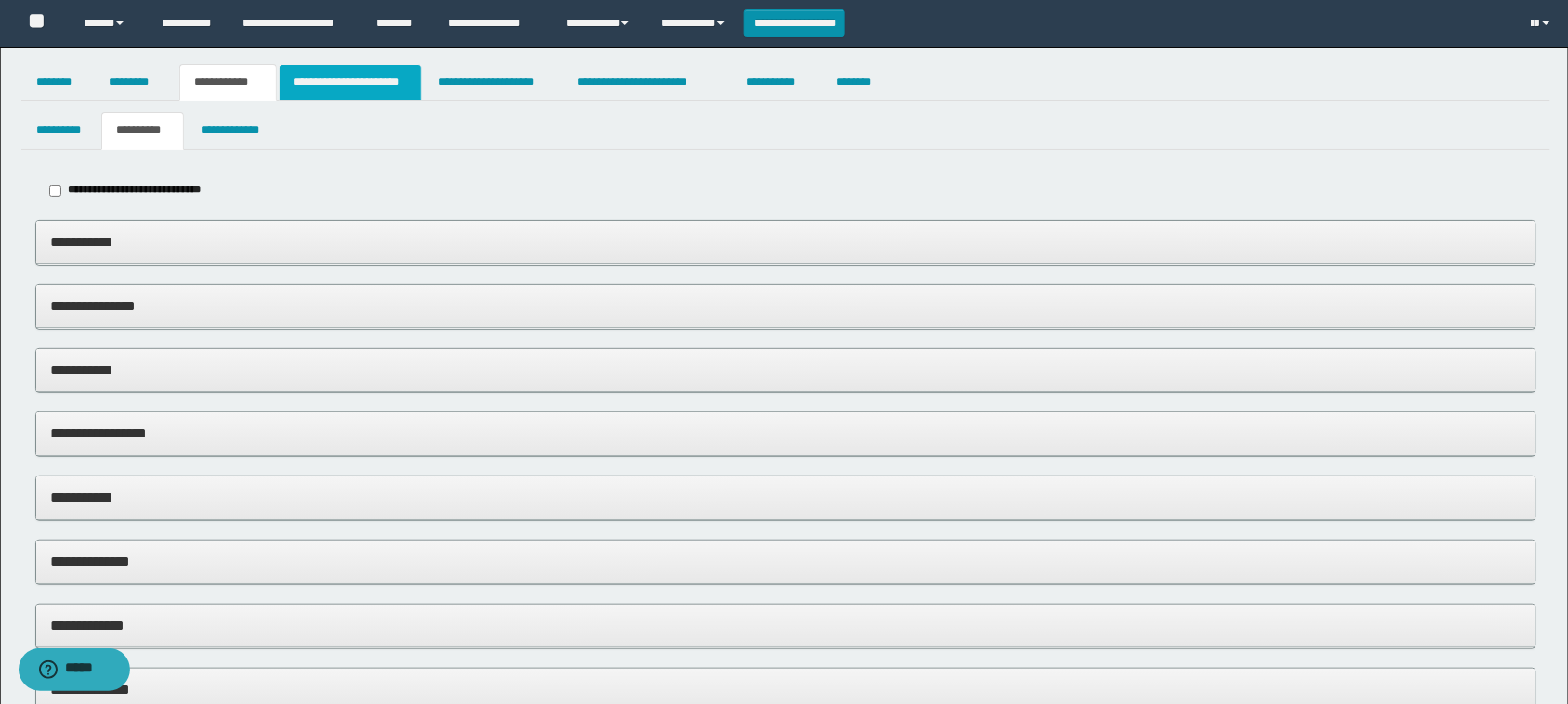 click on "**********" at bounding box center [350, 83] 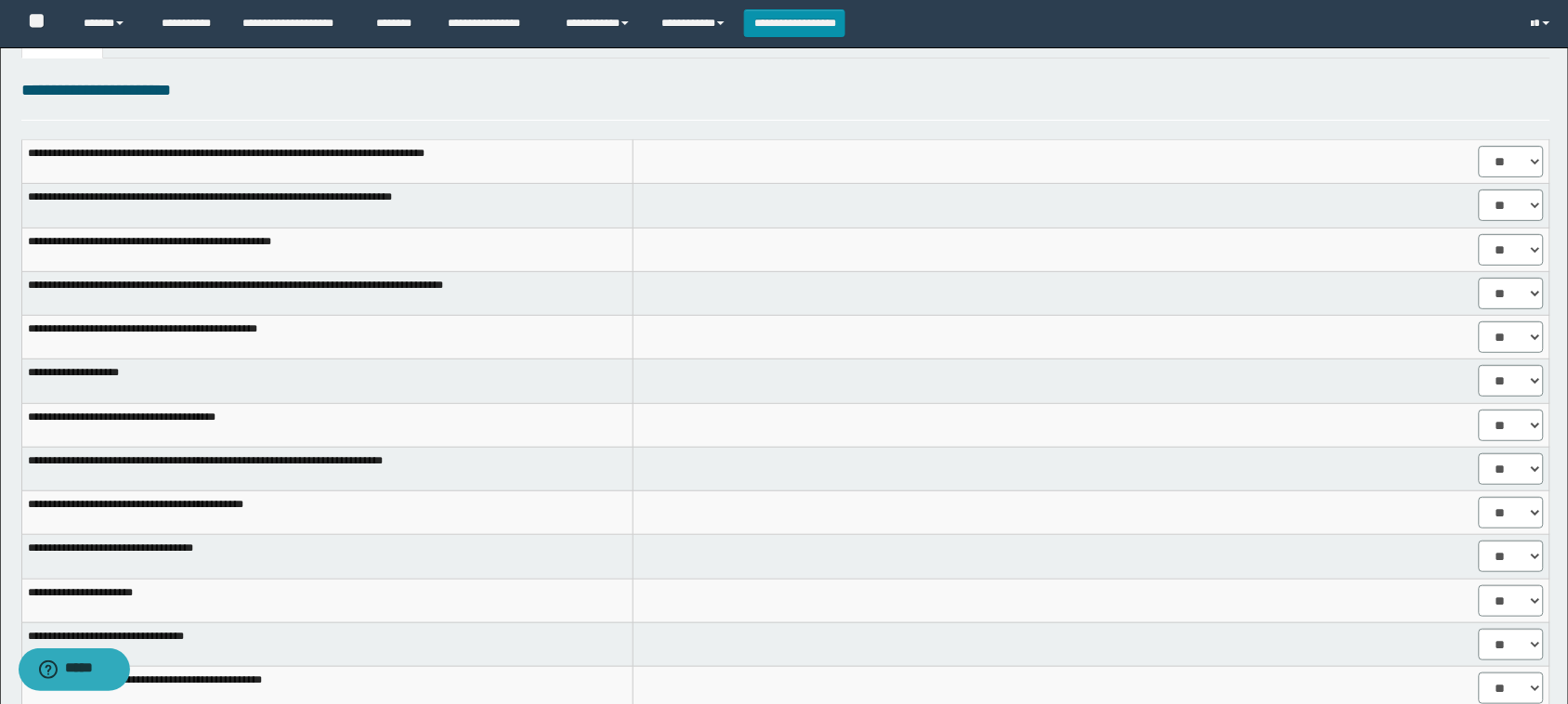 scroll, scrollTop: 0, scrollLeft: 0, axis: both 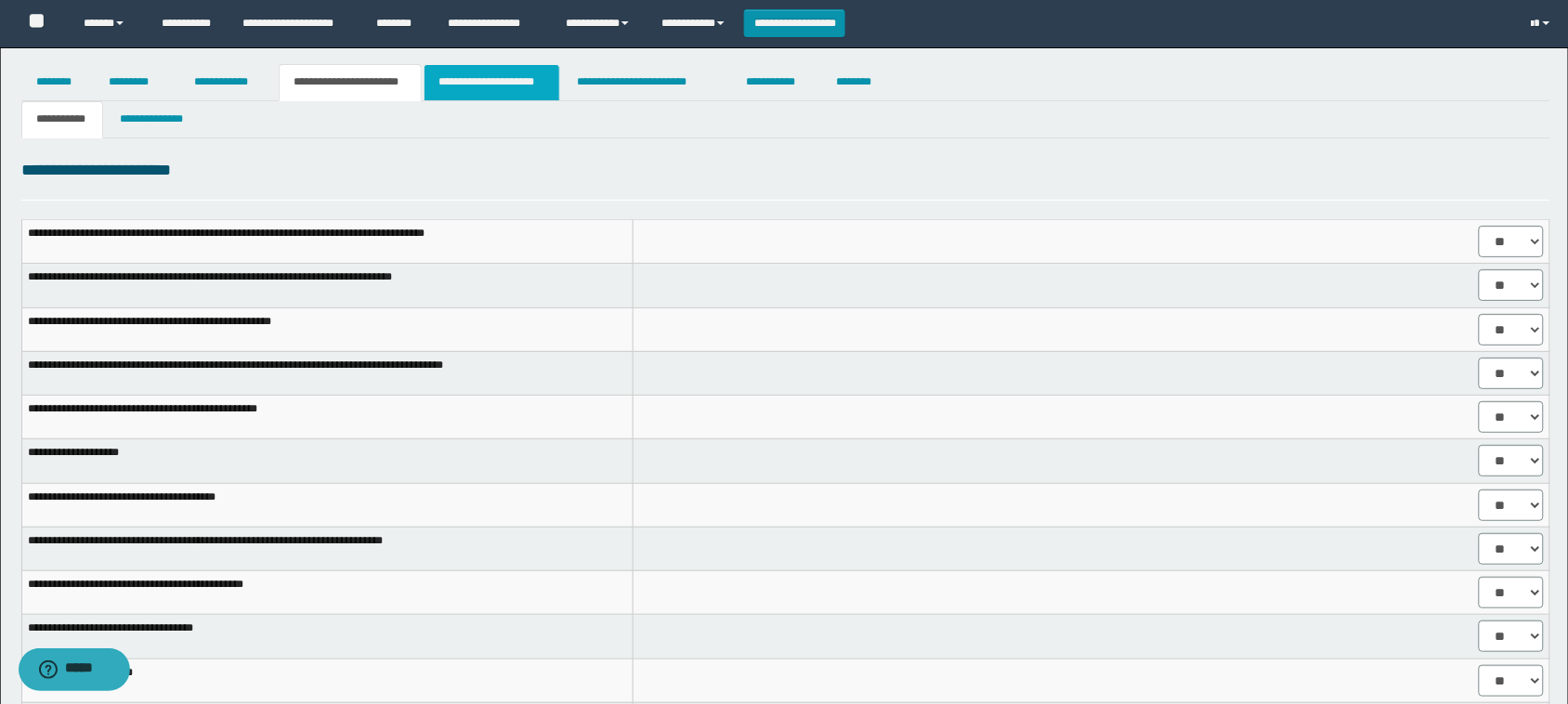 click on "**********" at bounding box center [491, 83] 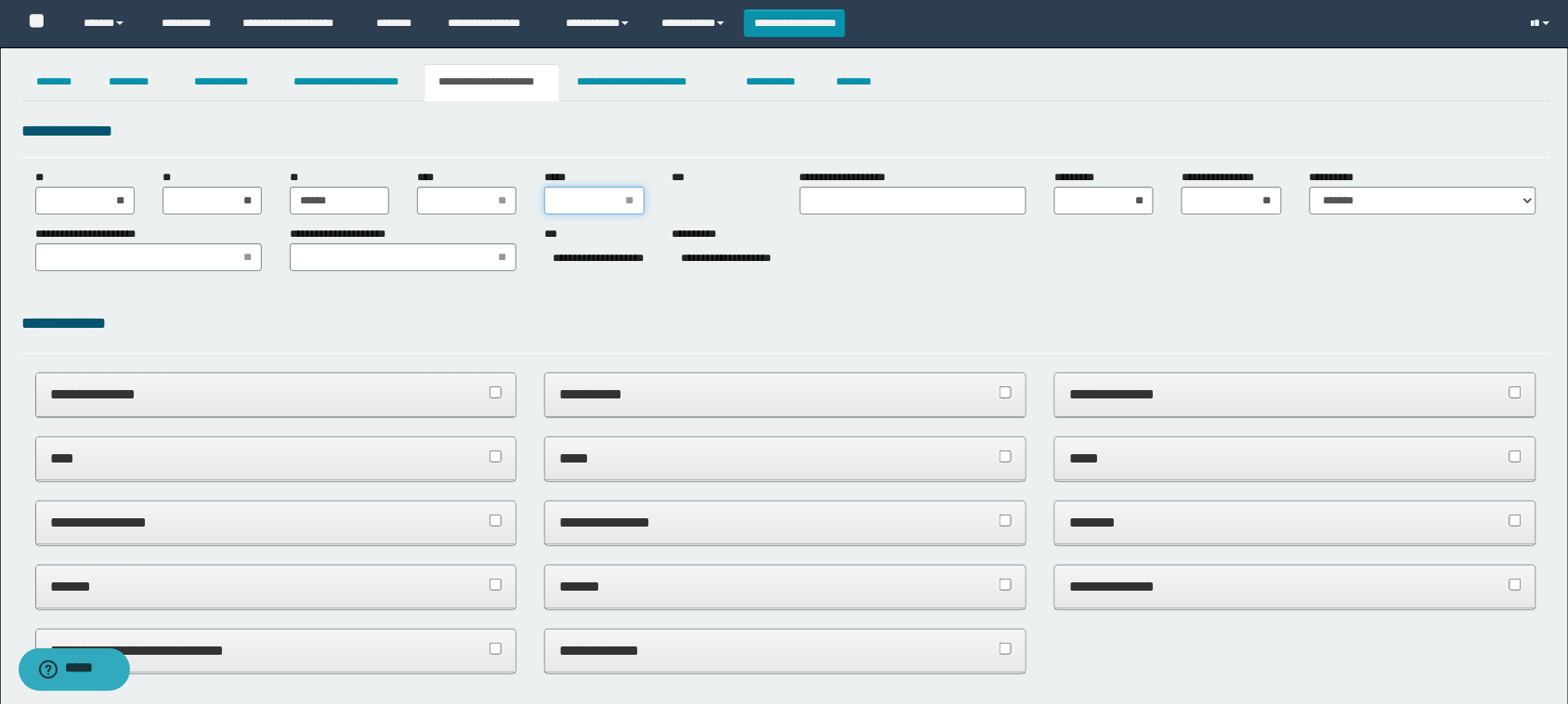 drag, startPoint x: 583, startPoint y: 201, endPoint x: 595, endPoint y: 176, distance: 27.730849 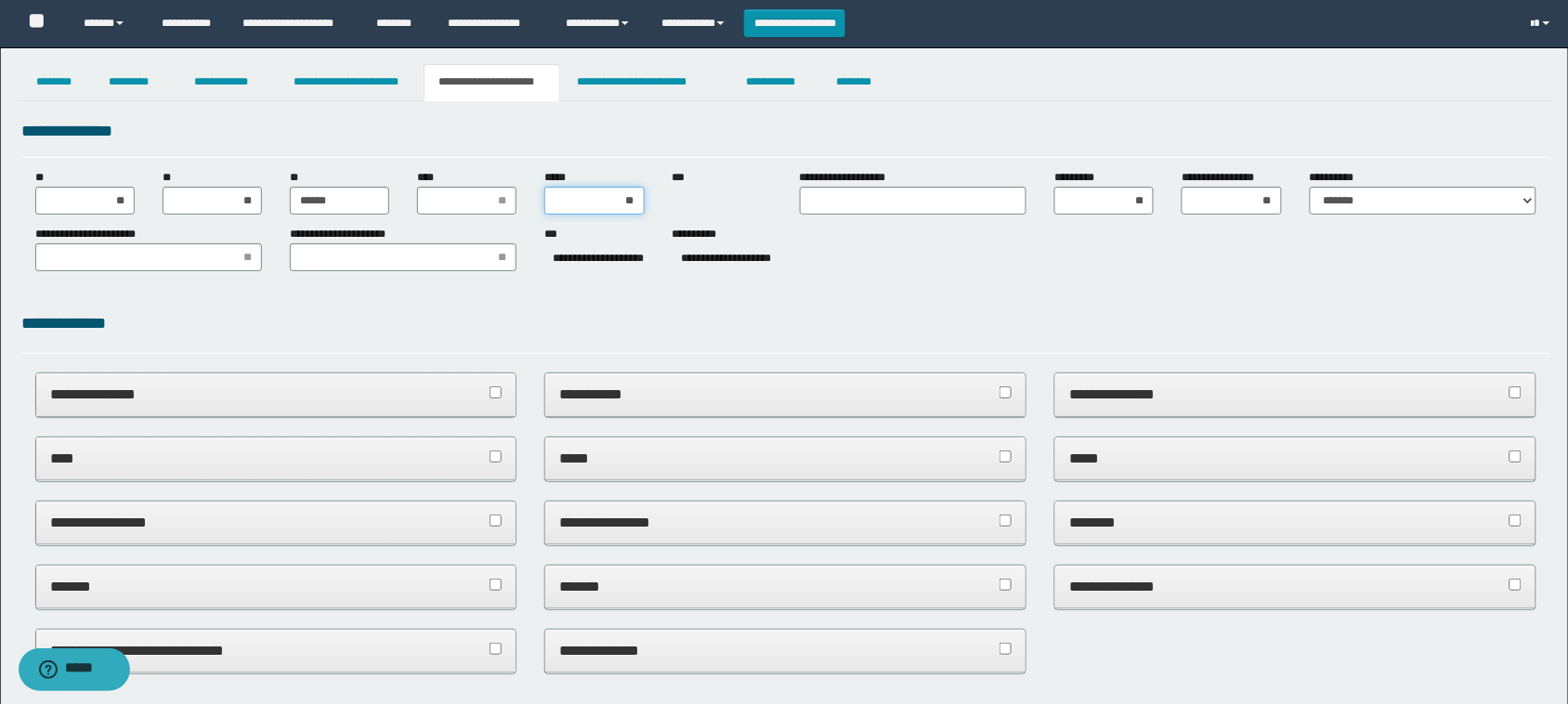 type on "***" 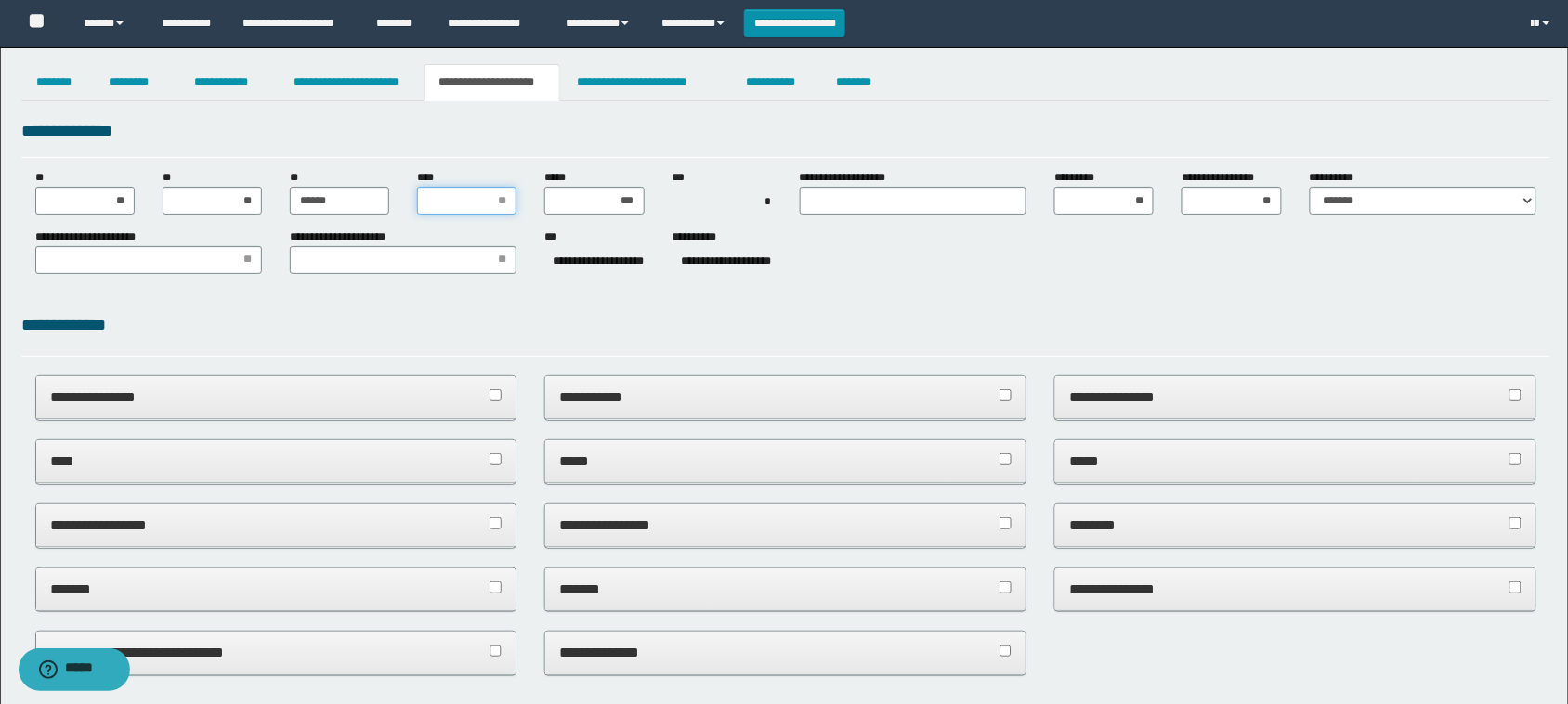 click on "****" at bounding box center [466, 201] 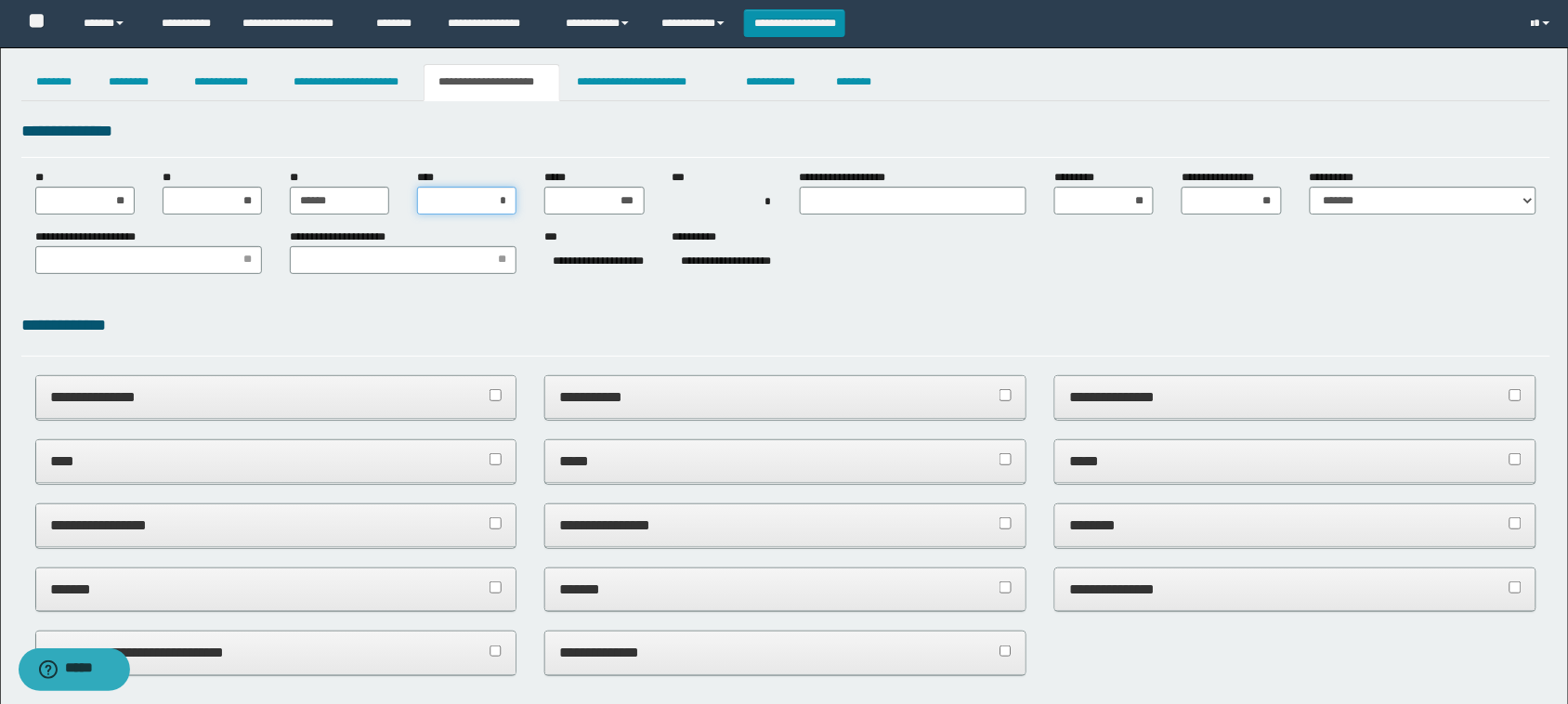type on "**" 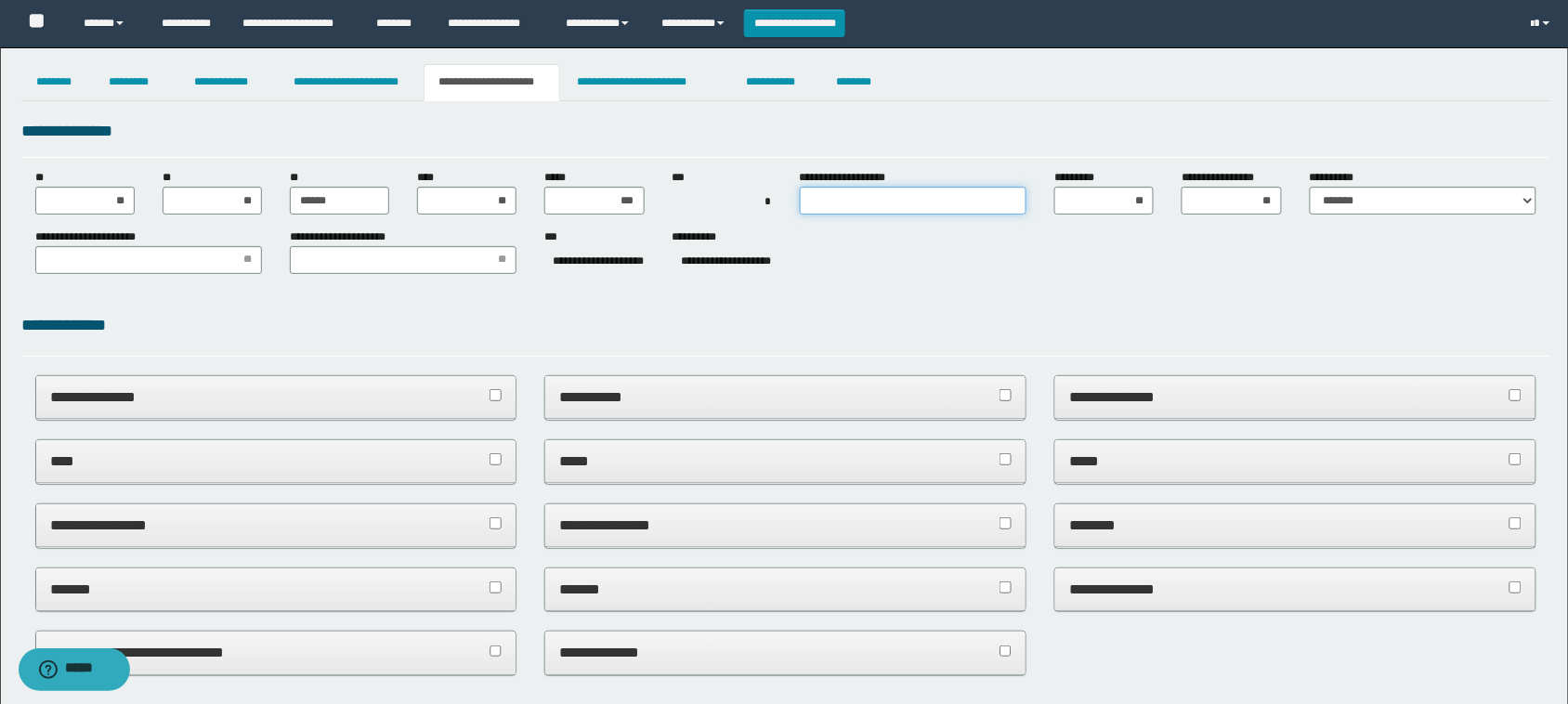 click on "**********" at bounding box center (913, 201) 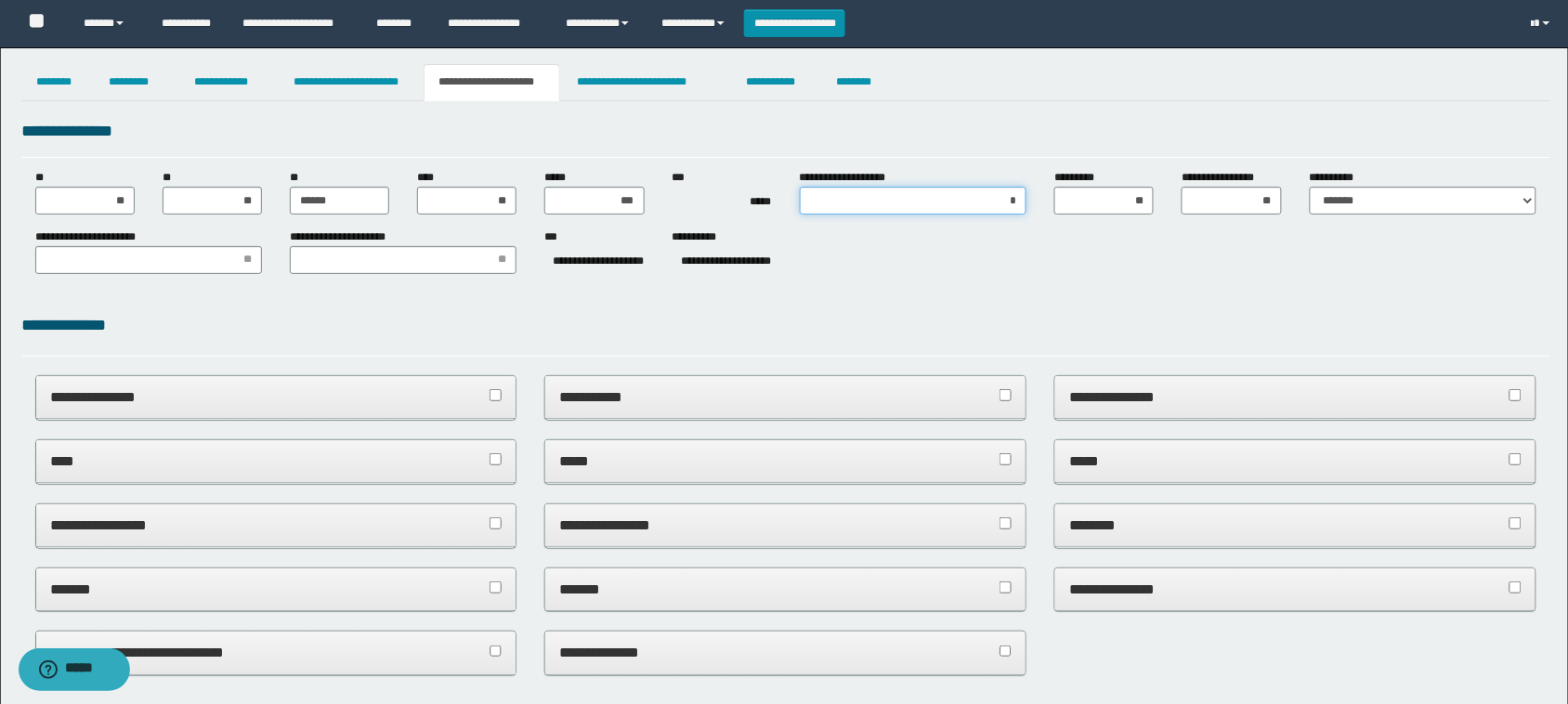 type on "**" 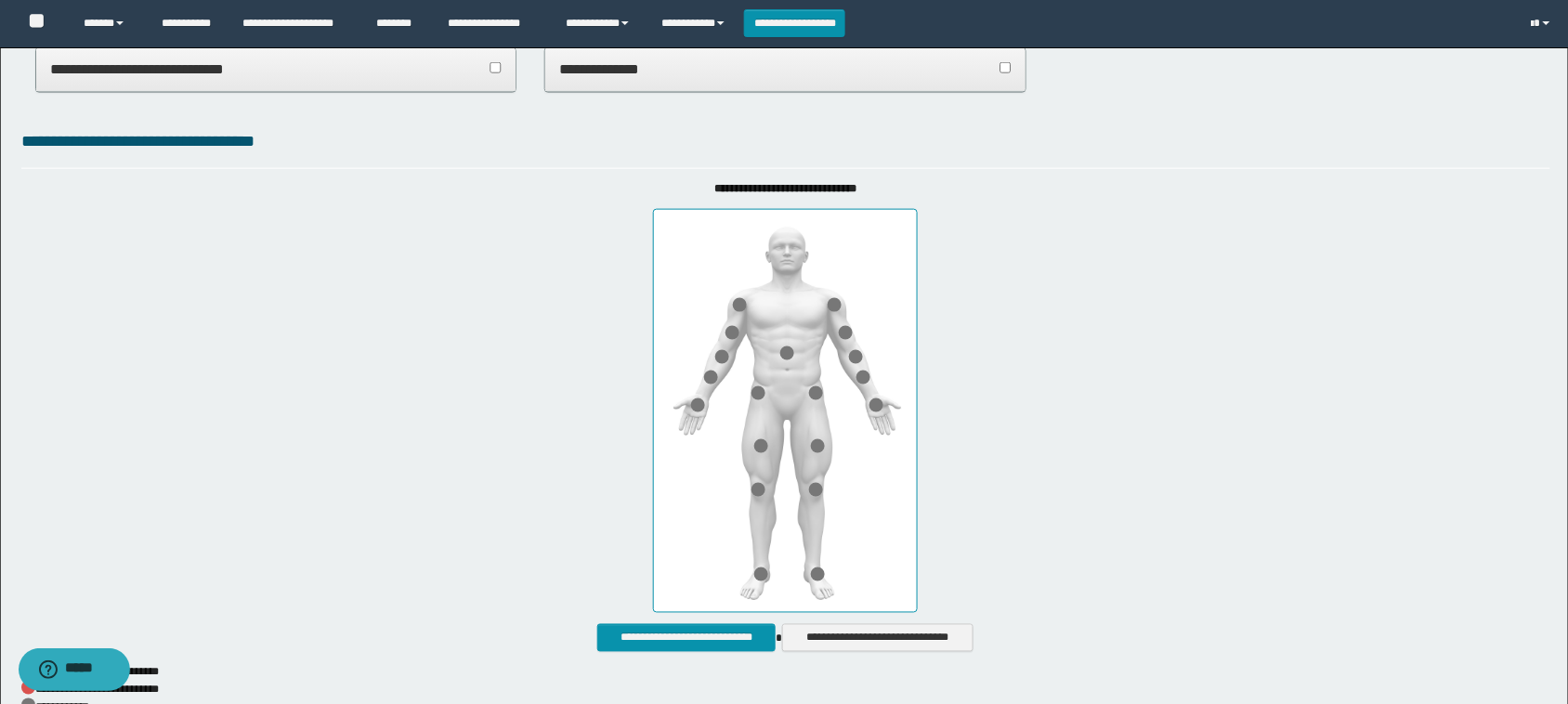 scroll, scrollTop: 0, scrollLeft: 0, axis: both 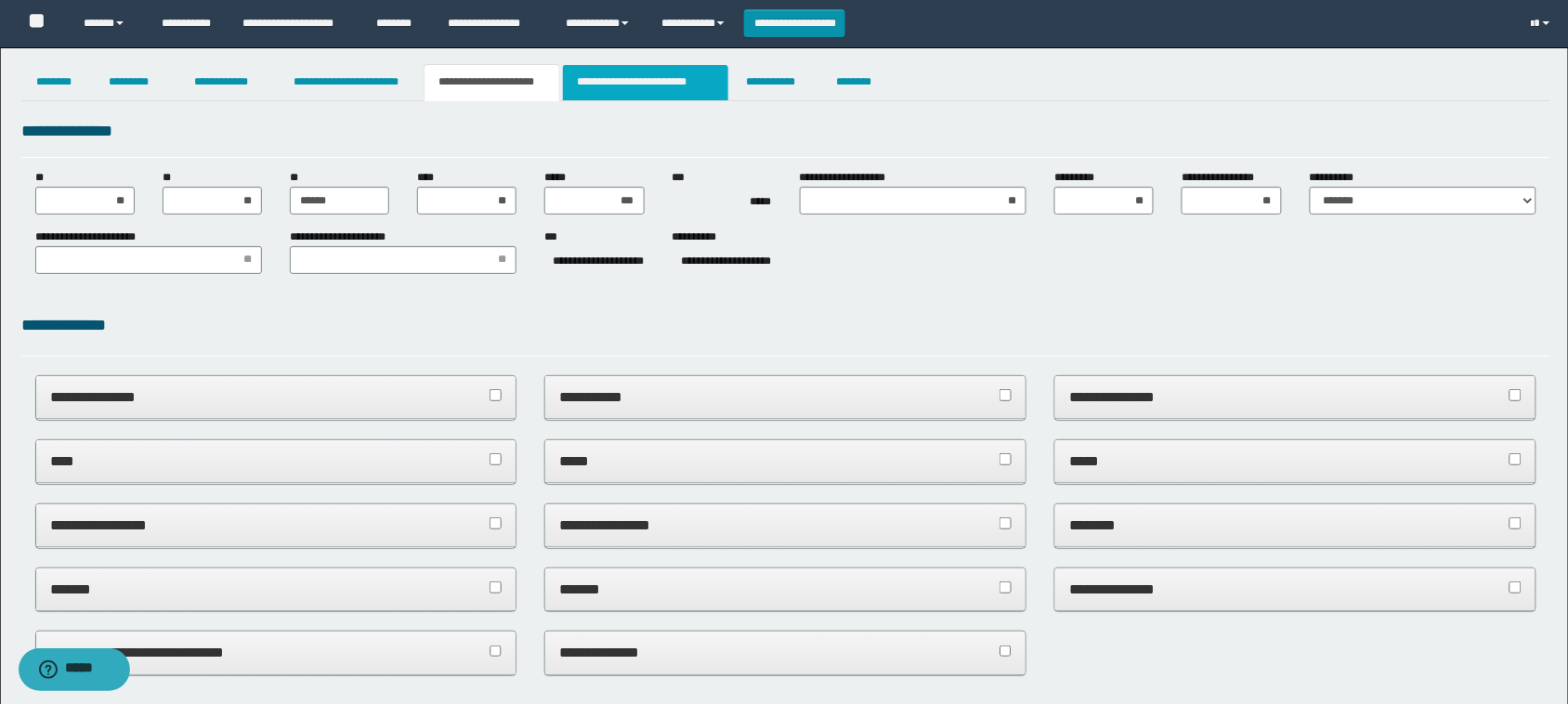 click on "**********" at bounding box center (646, 83) 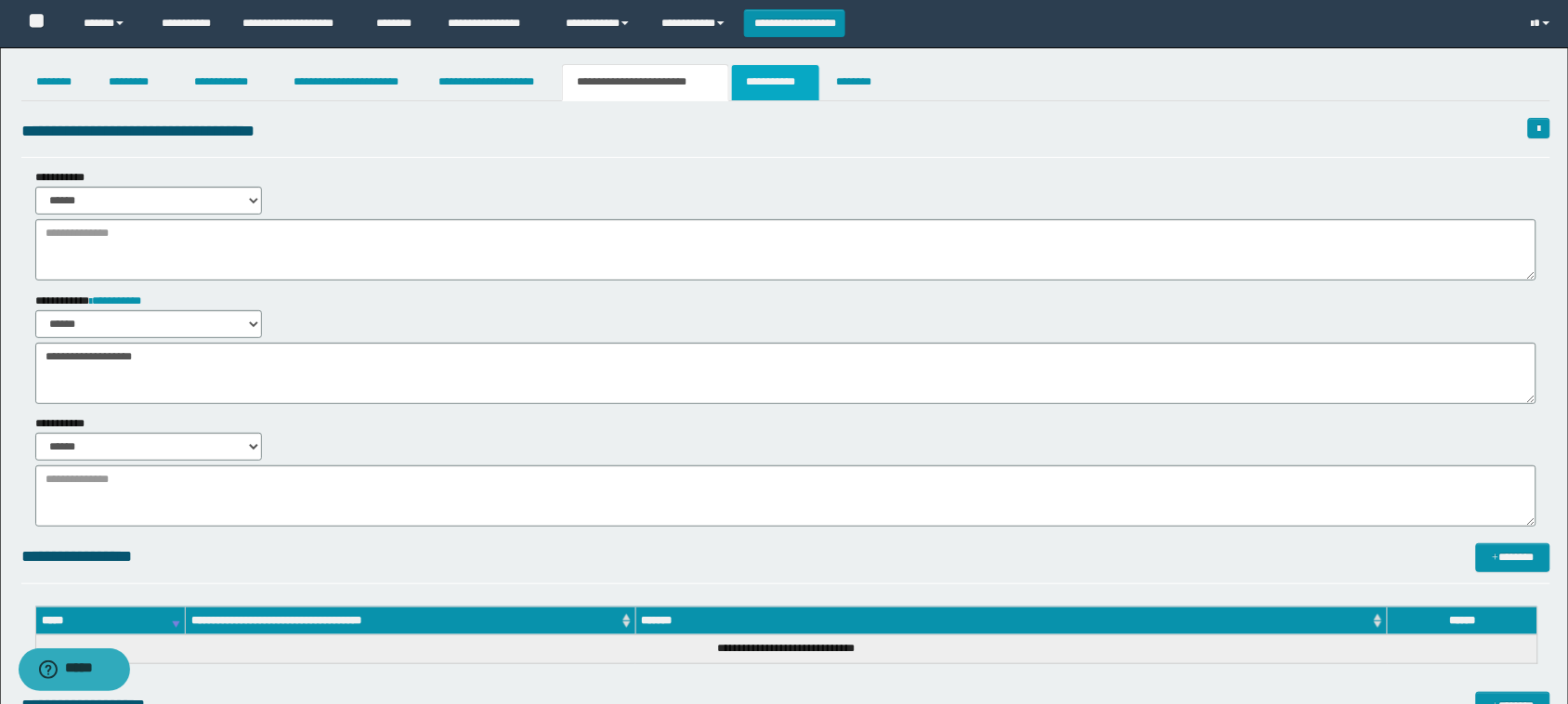 click on "**********" at bounding box center [775, 83] 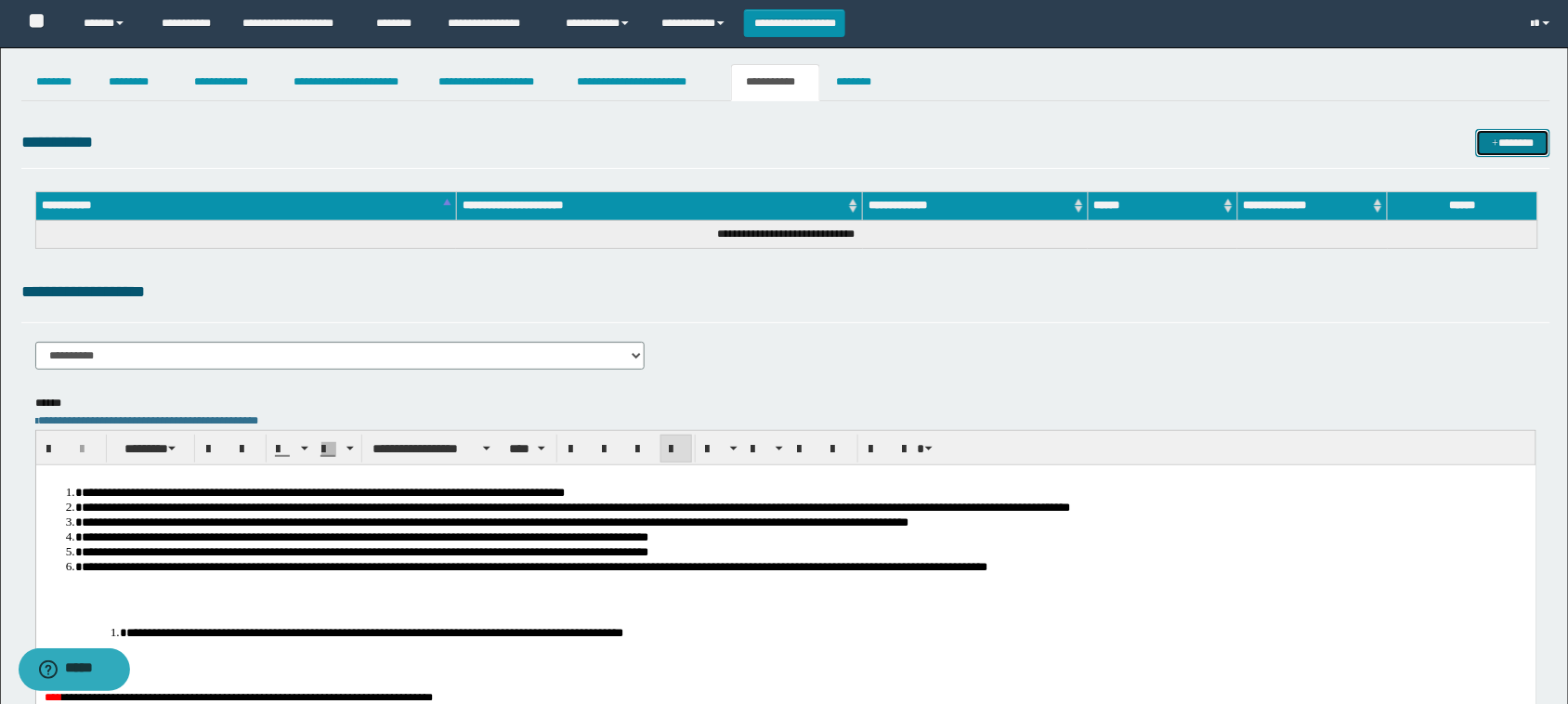 click on "*******" at bounding box center (1513, 143) 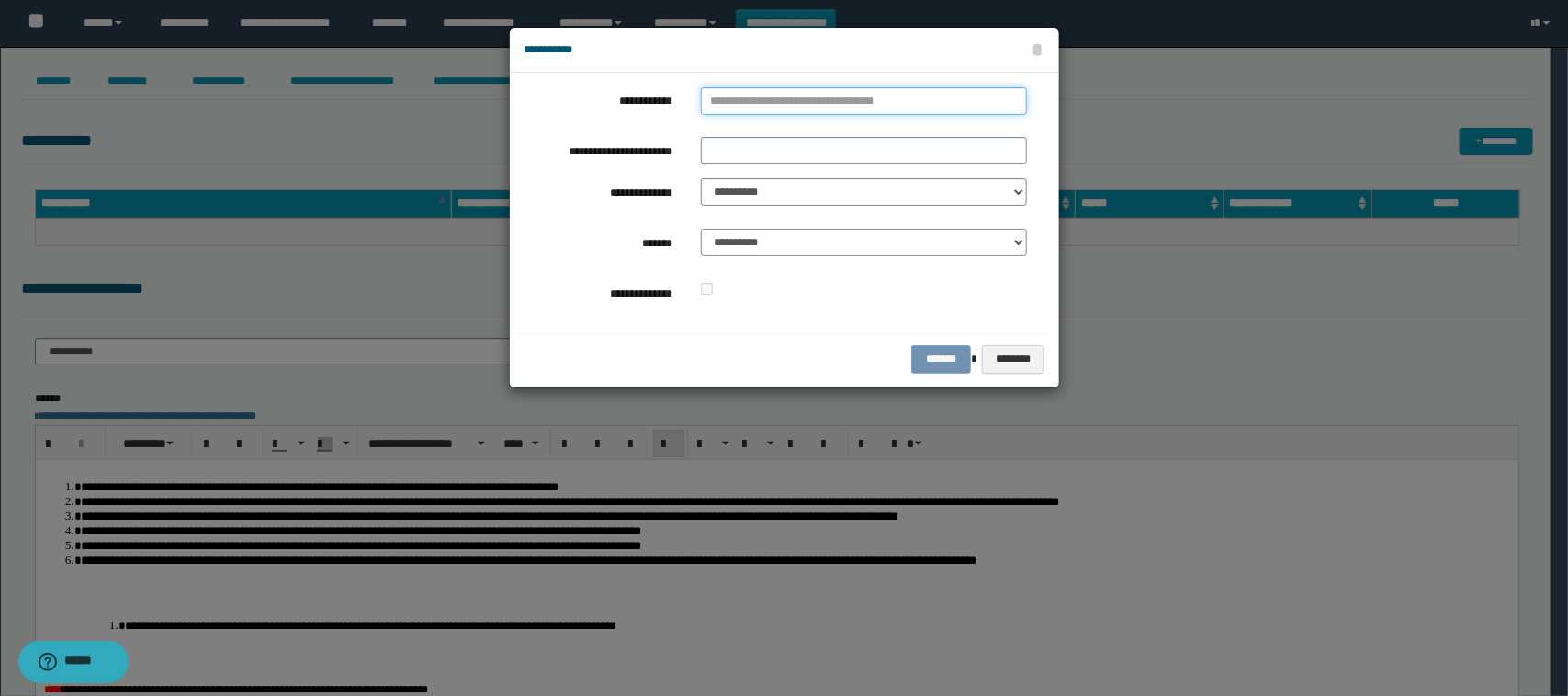 click on "**********" at bounding box center [864, 101] 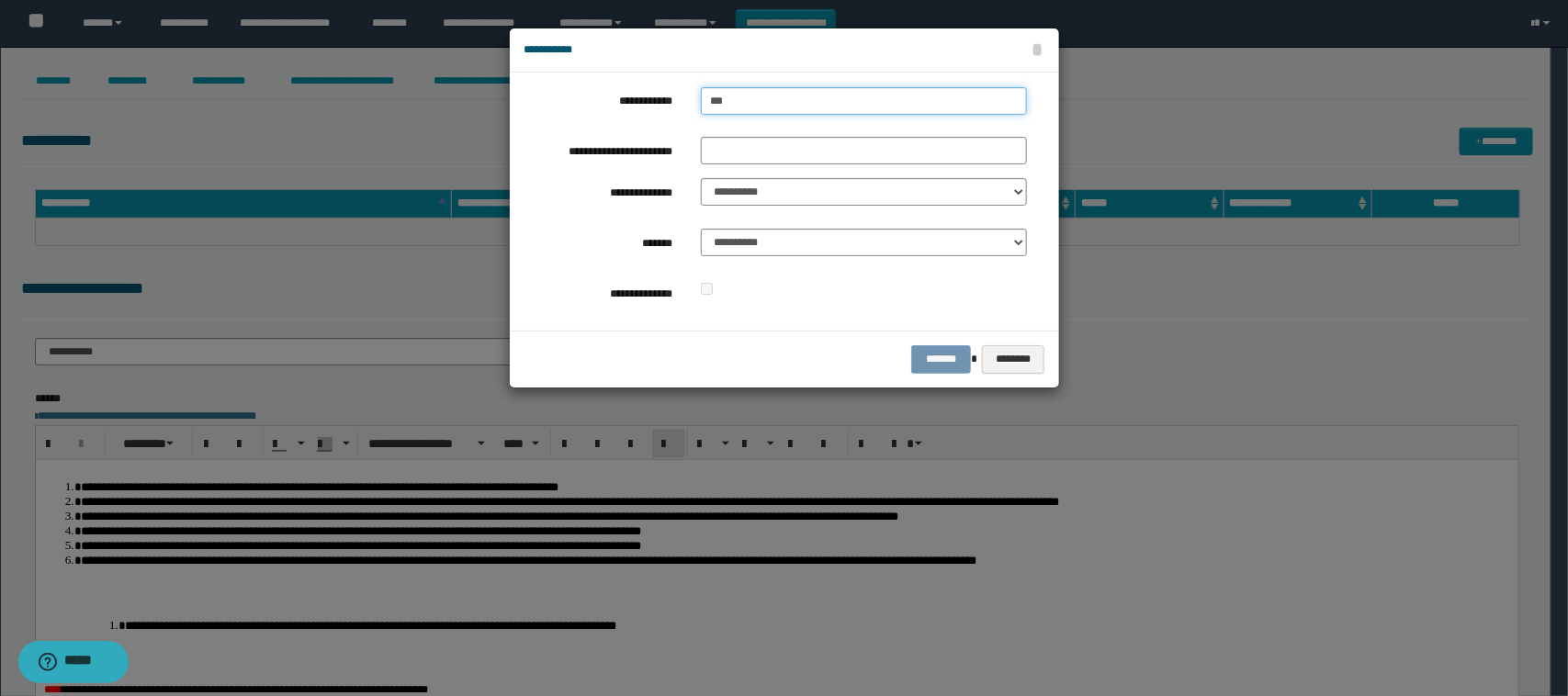 type on "****" 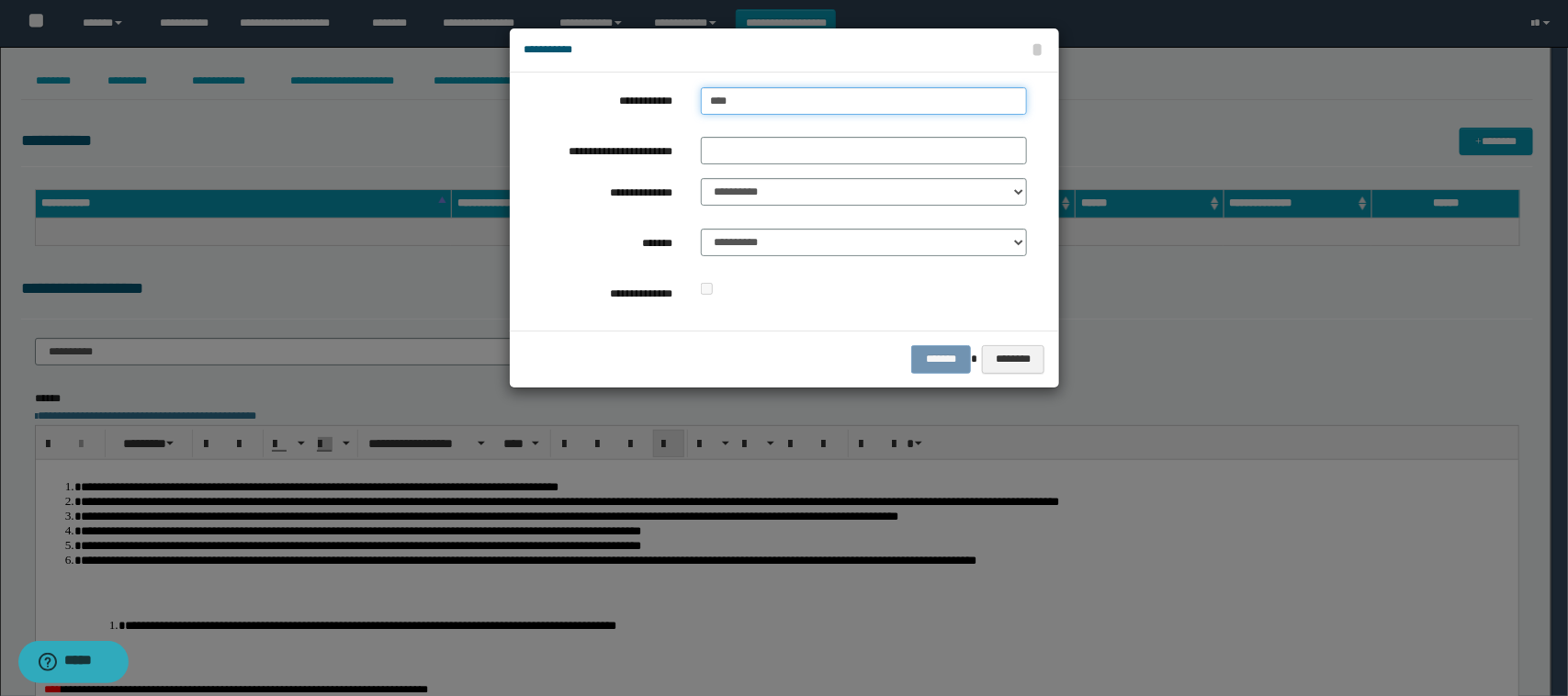 type on "****" 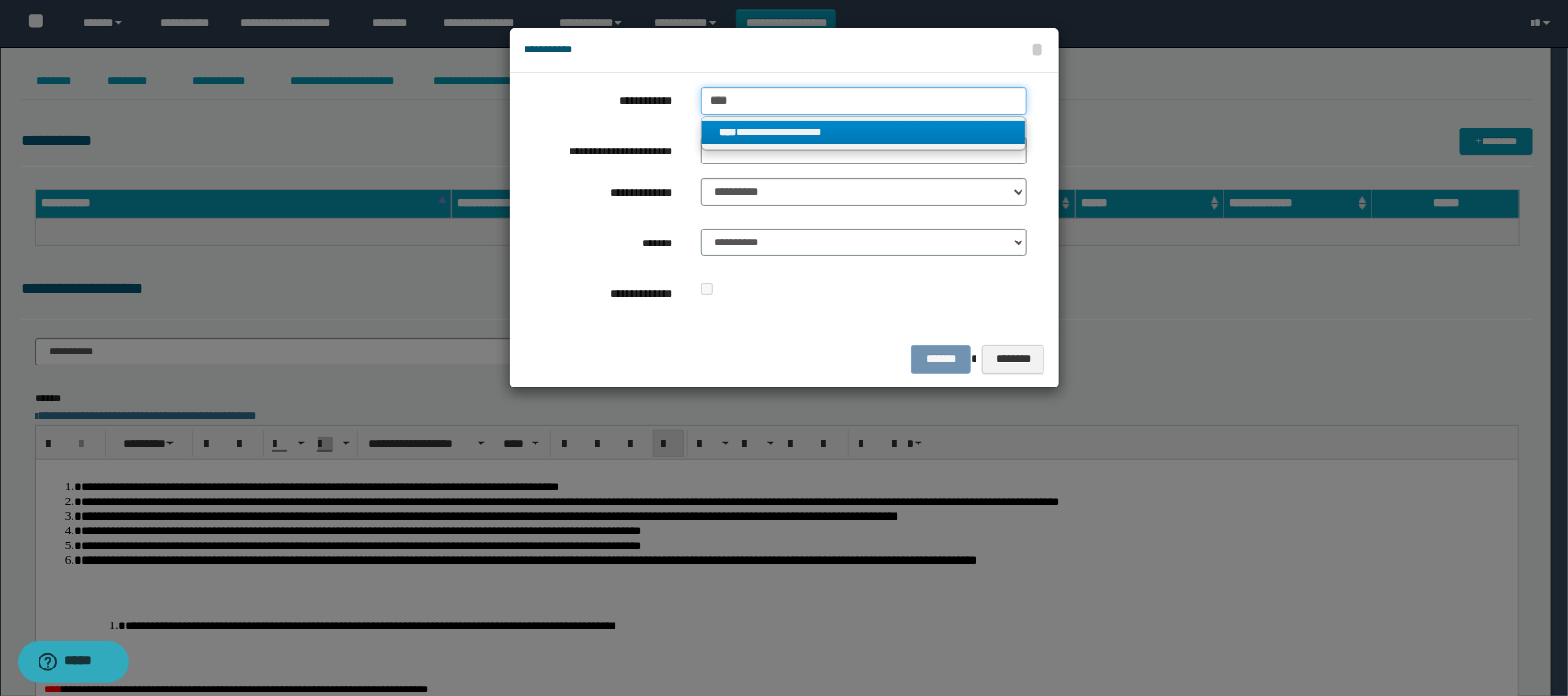 type on "****" 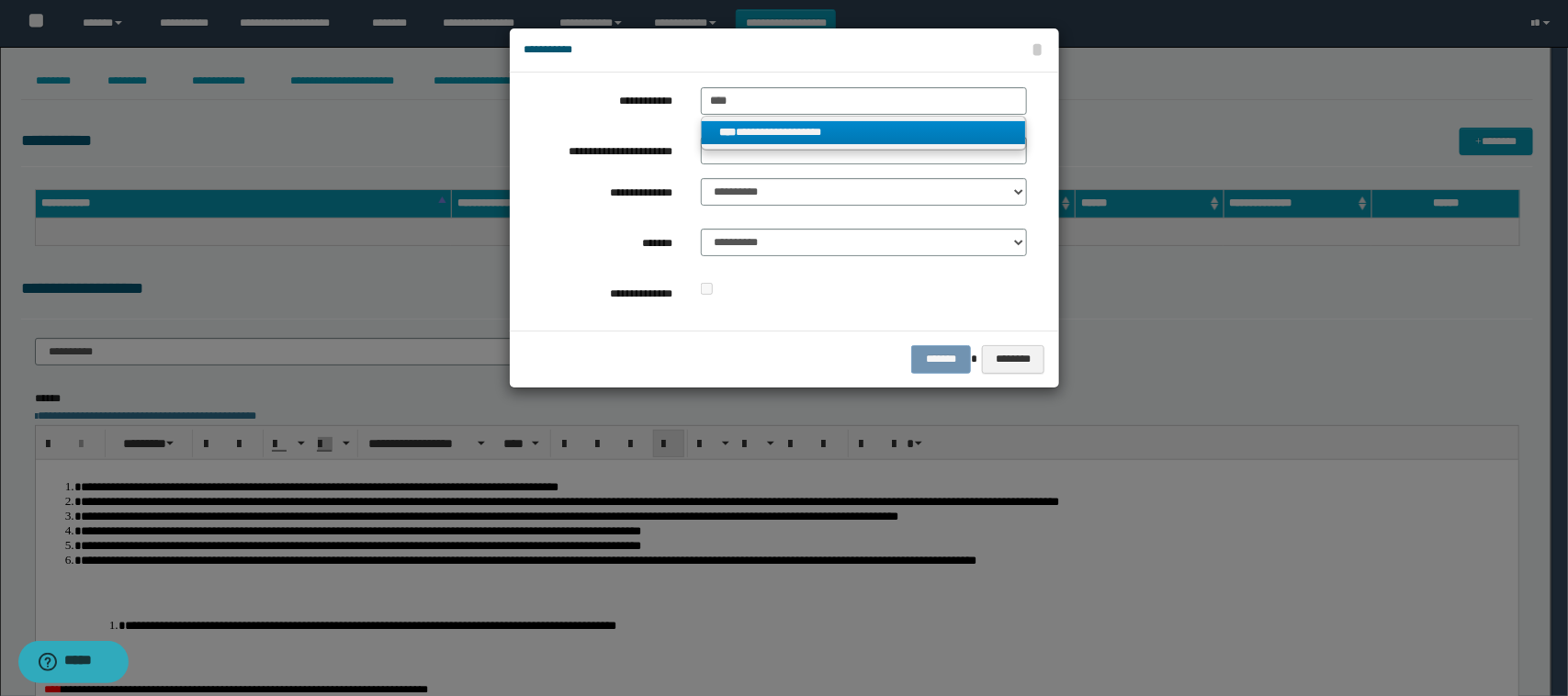 click on "**********" at bounding box center [863, 132] 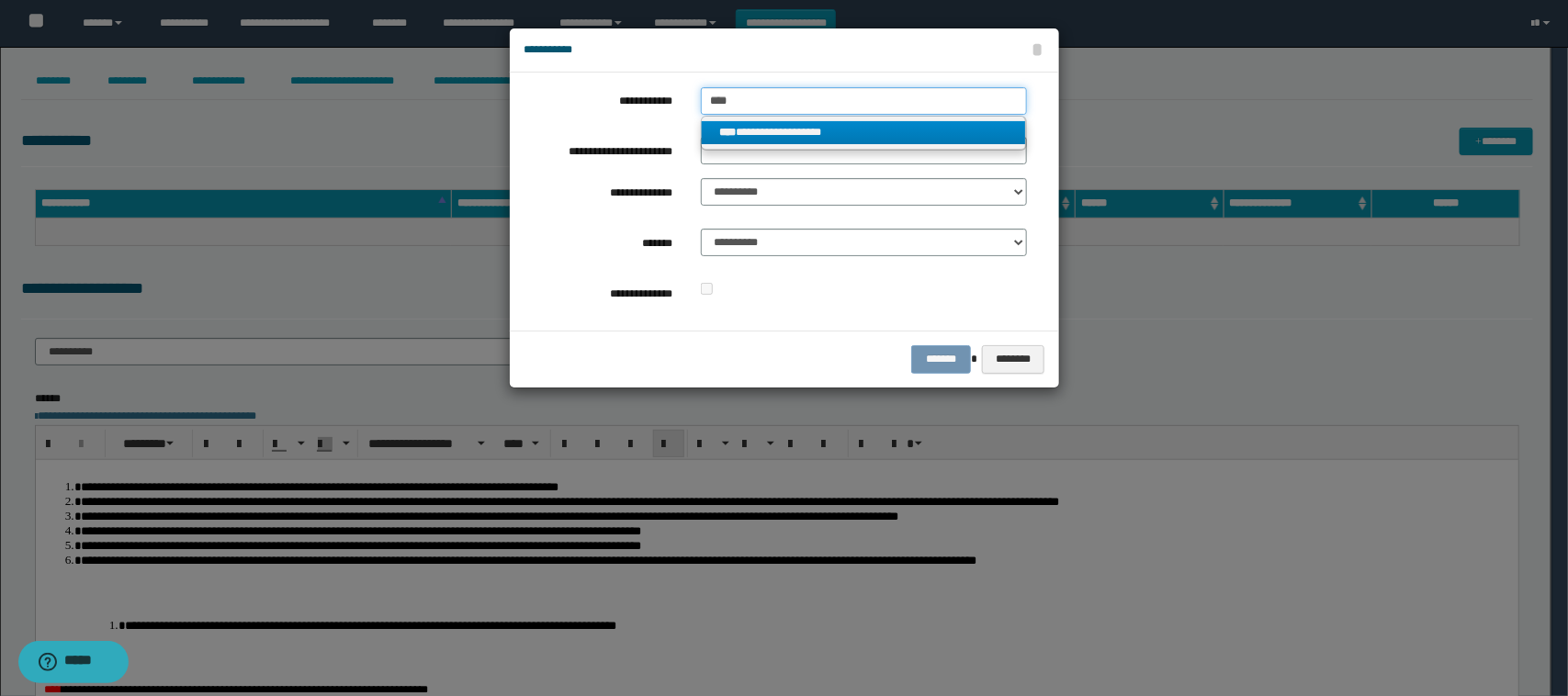 type 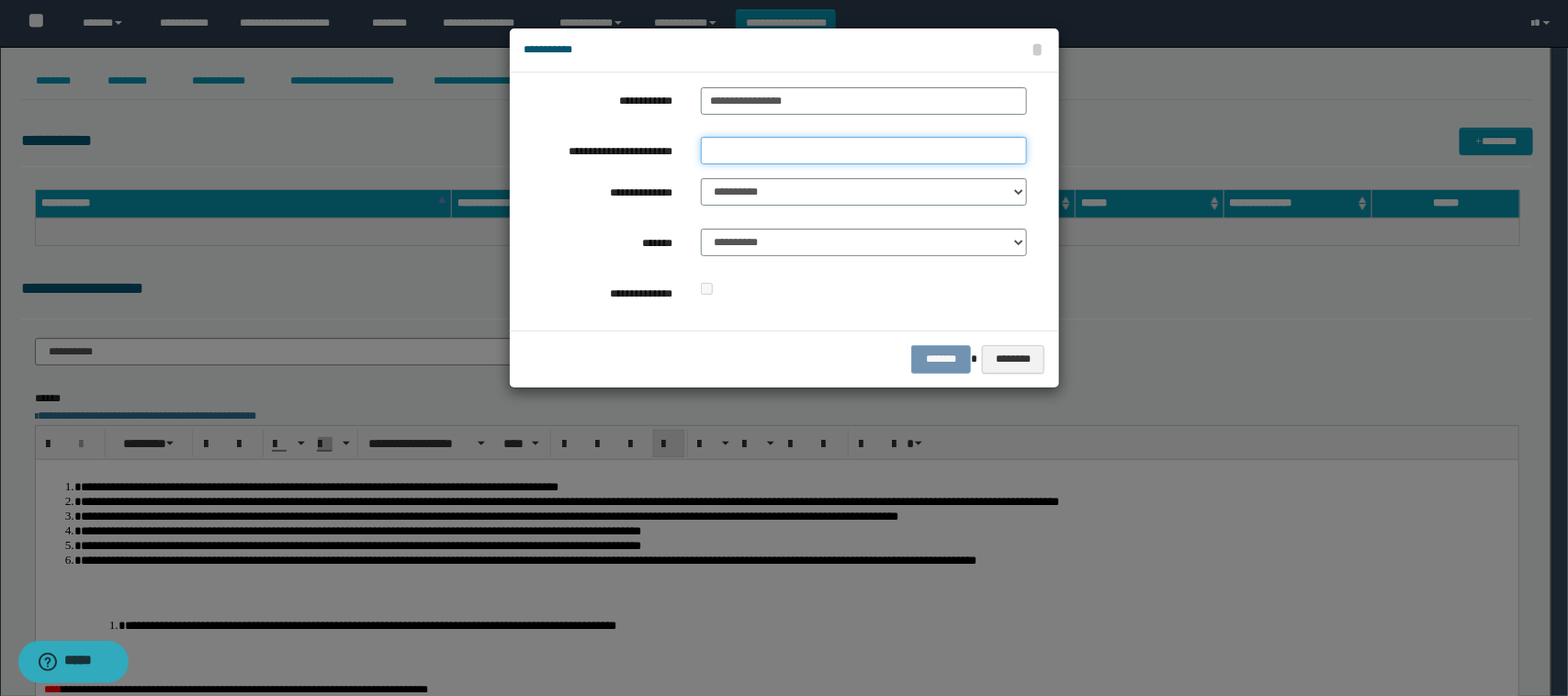 click on "**********" at bounding box center (864, 151) 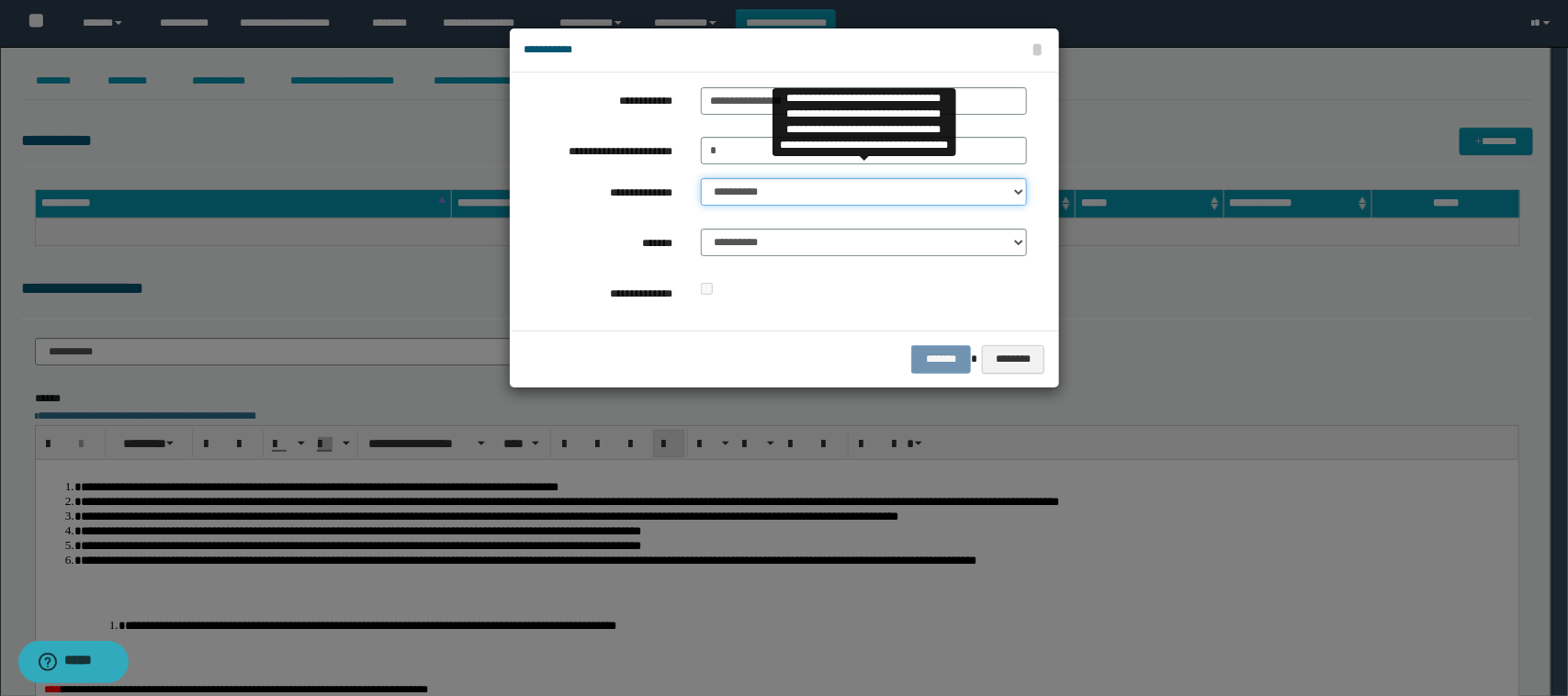 click on "**********" at bounding box center [864, 192] 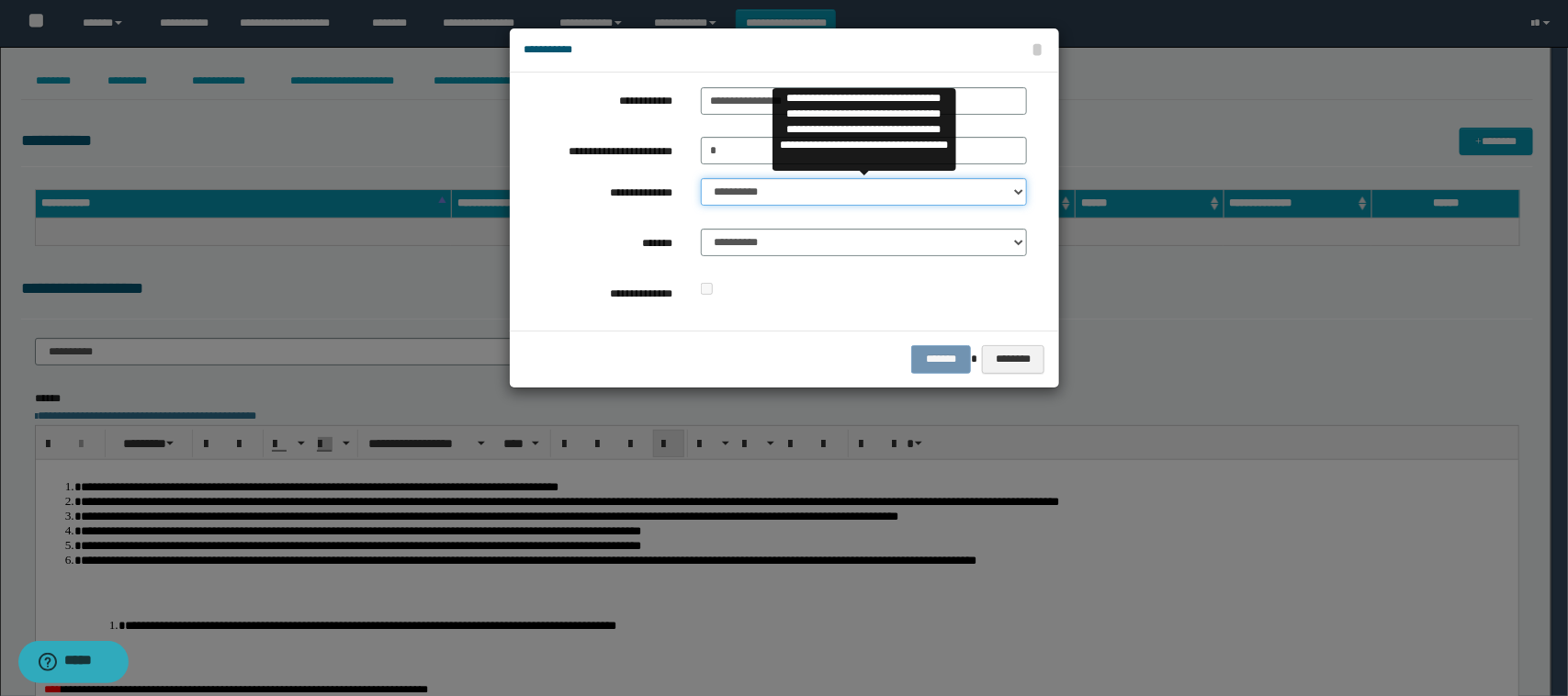 select on "**" 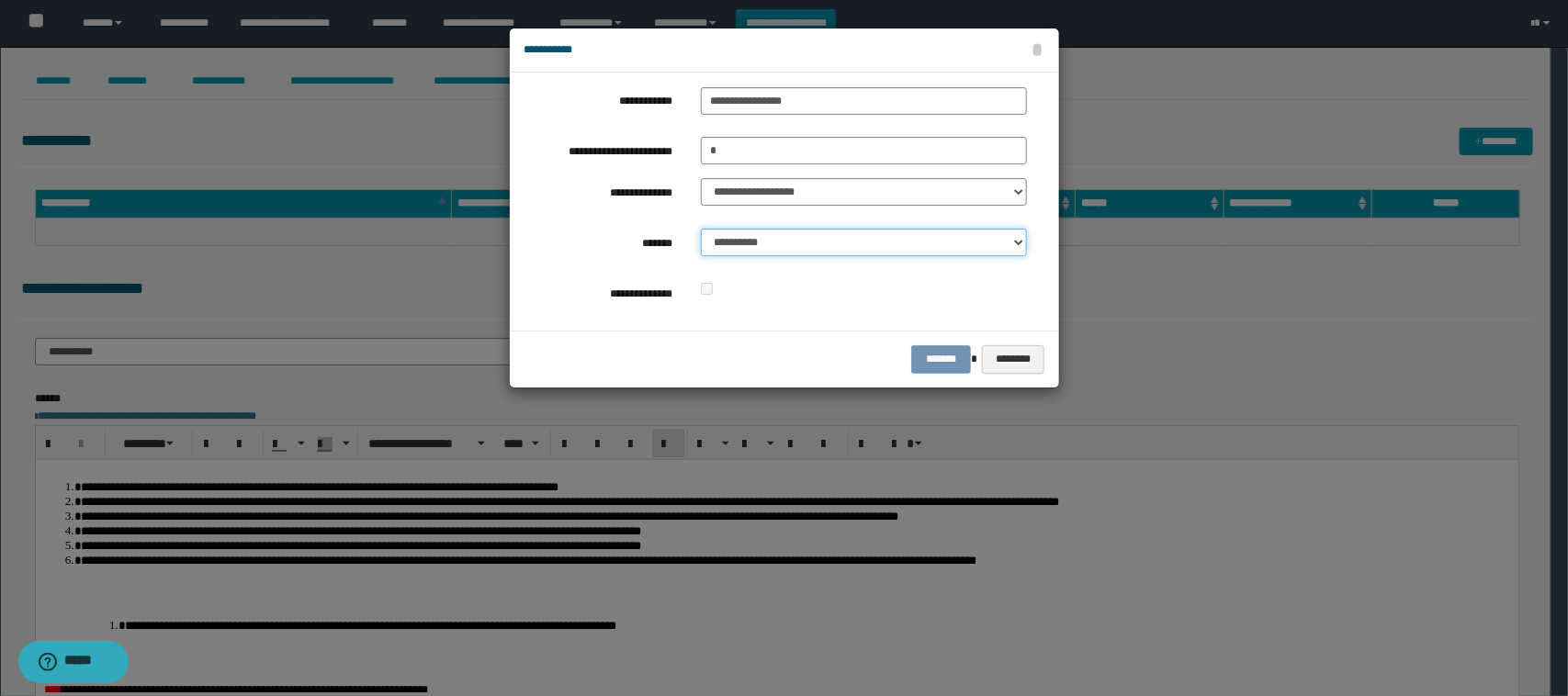 click on "**********" at bounding box center [864, 242] 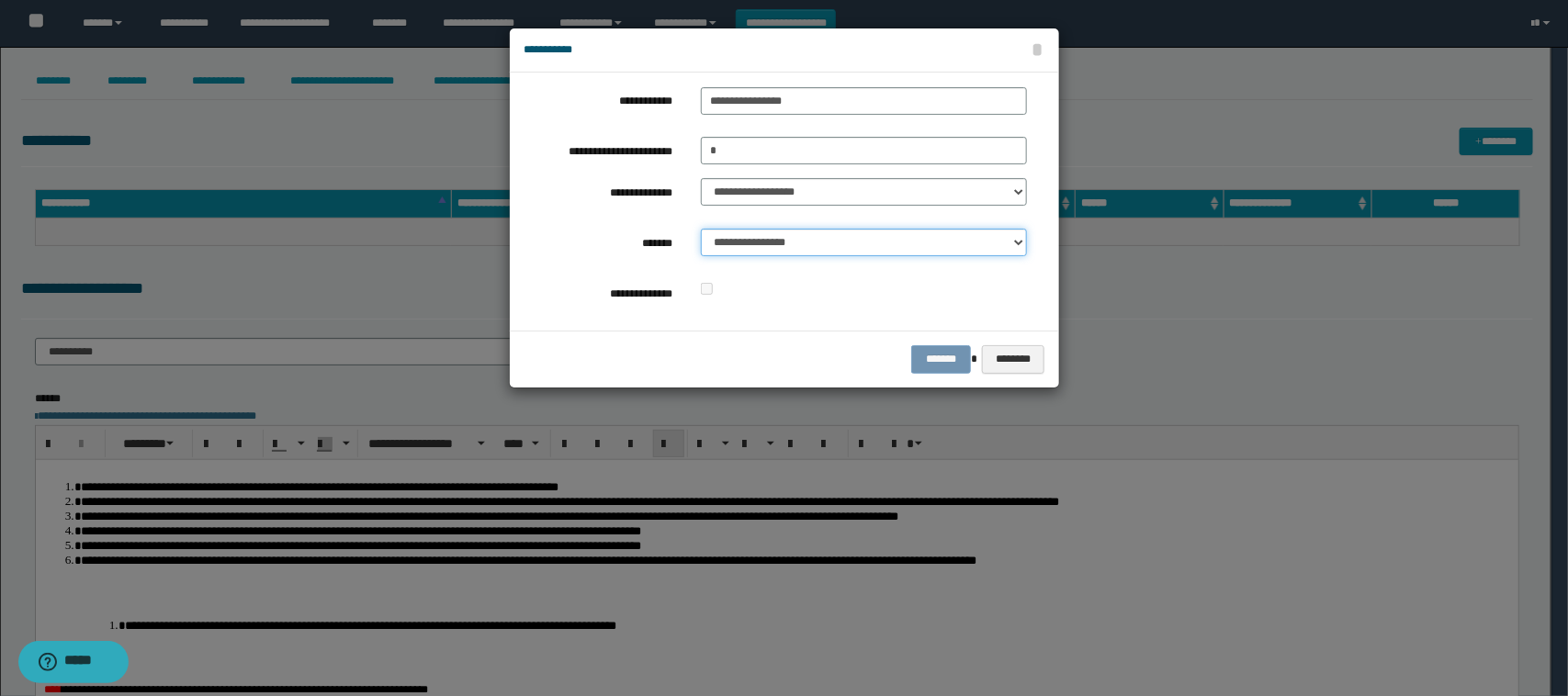 click on "**********" at bounding box center [864, 242] 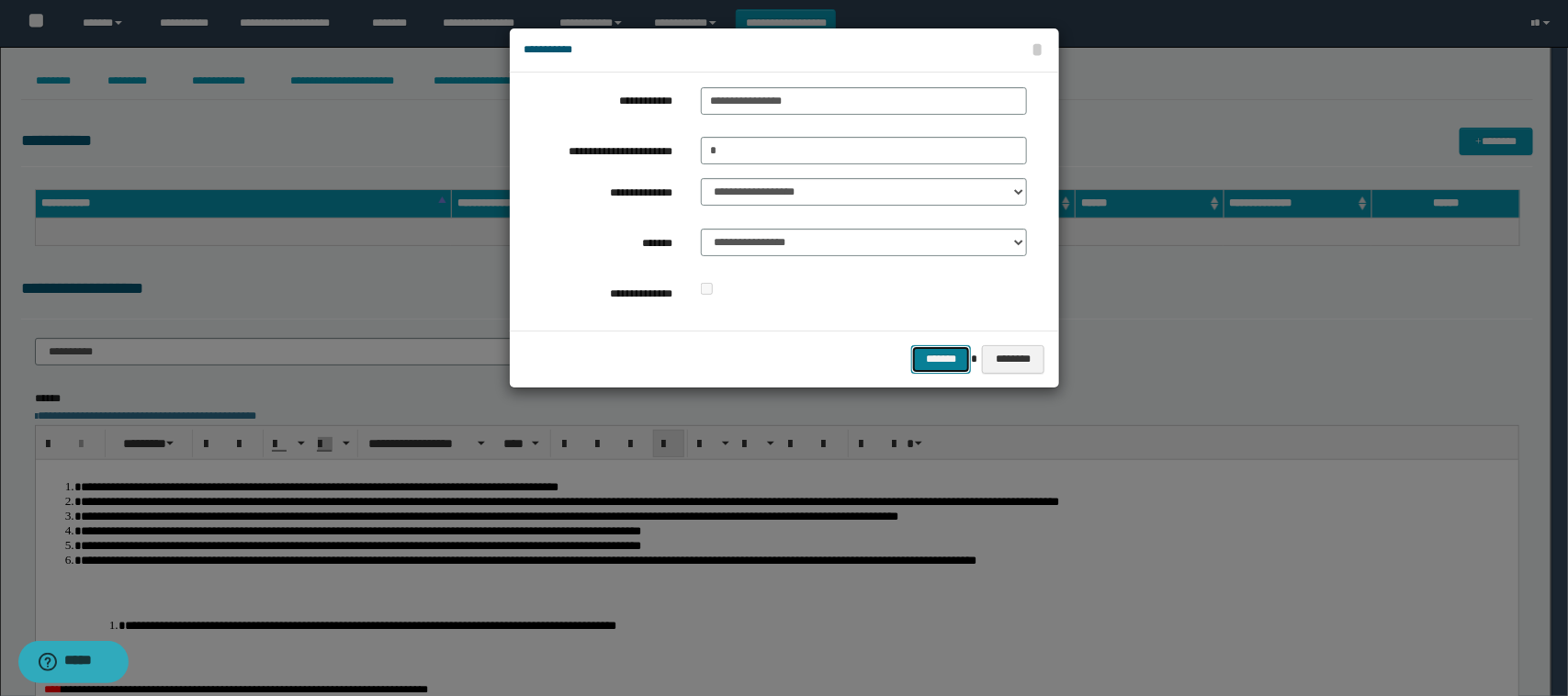 click on "*******" at bounding box center [941, 359] 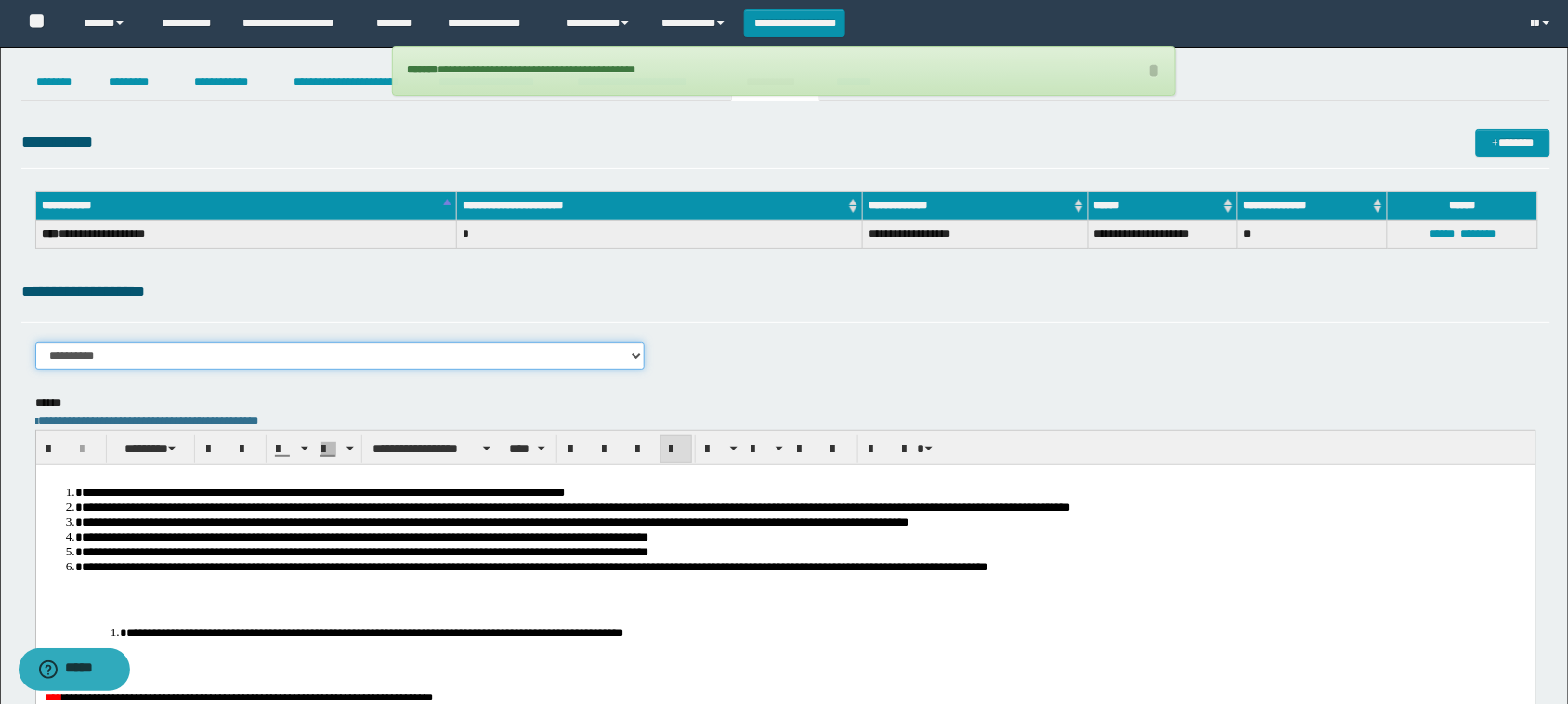 click on "**********" at bounding box center (340, 356) 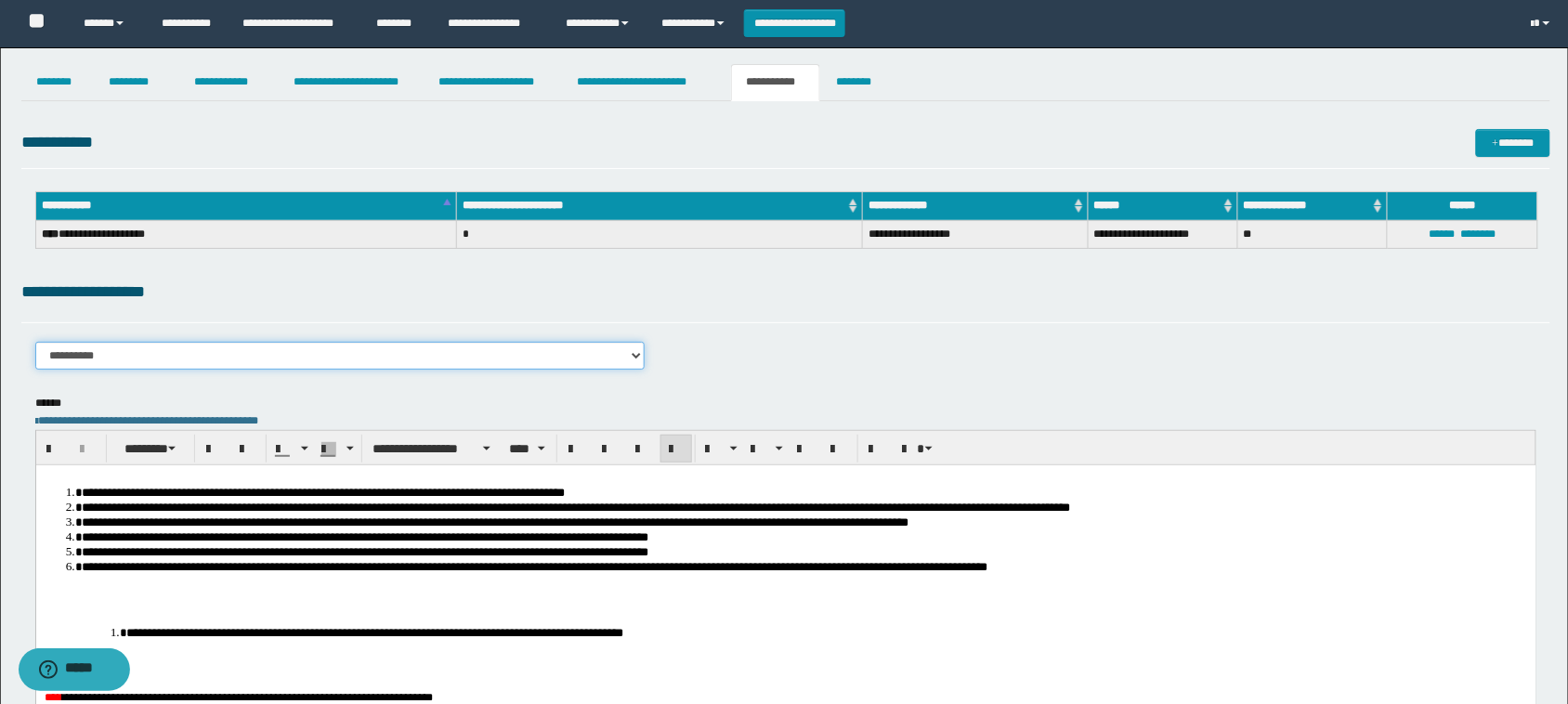 select on "****" 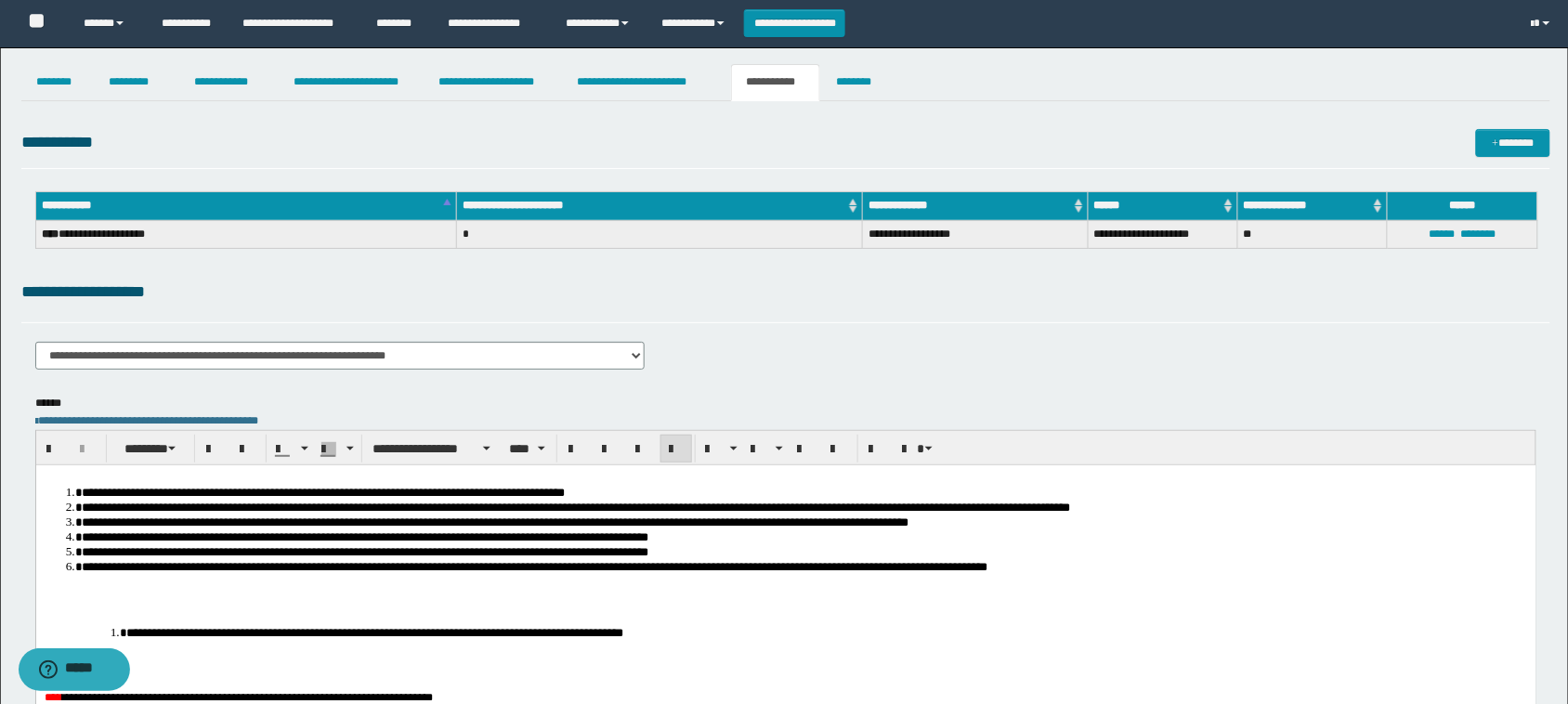 click at bounding box center [785, 606] 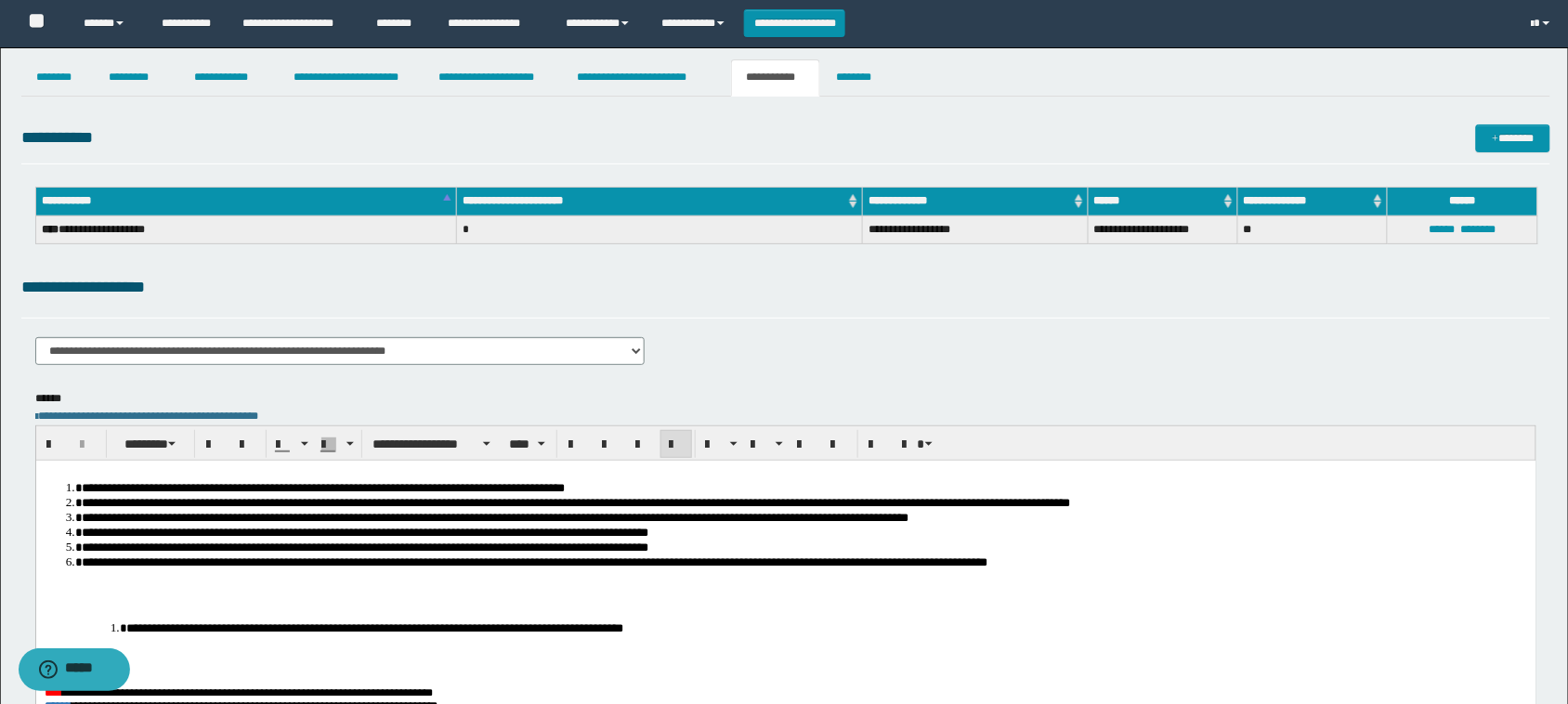 scroll, scrollTop: 0, scrollLeft: 0, axis: both 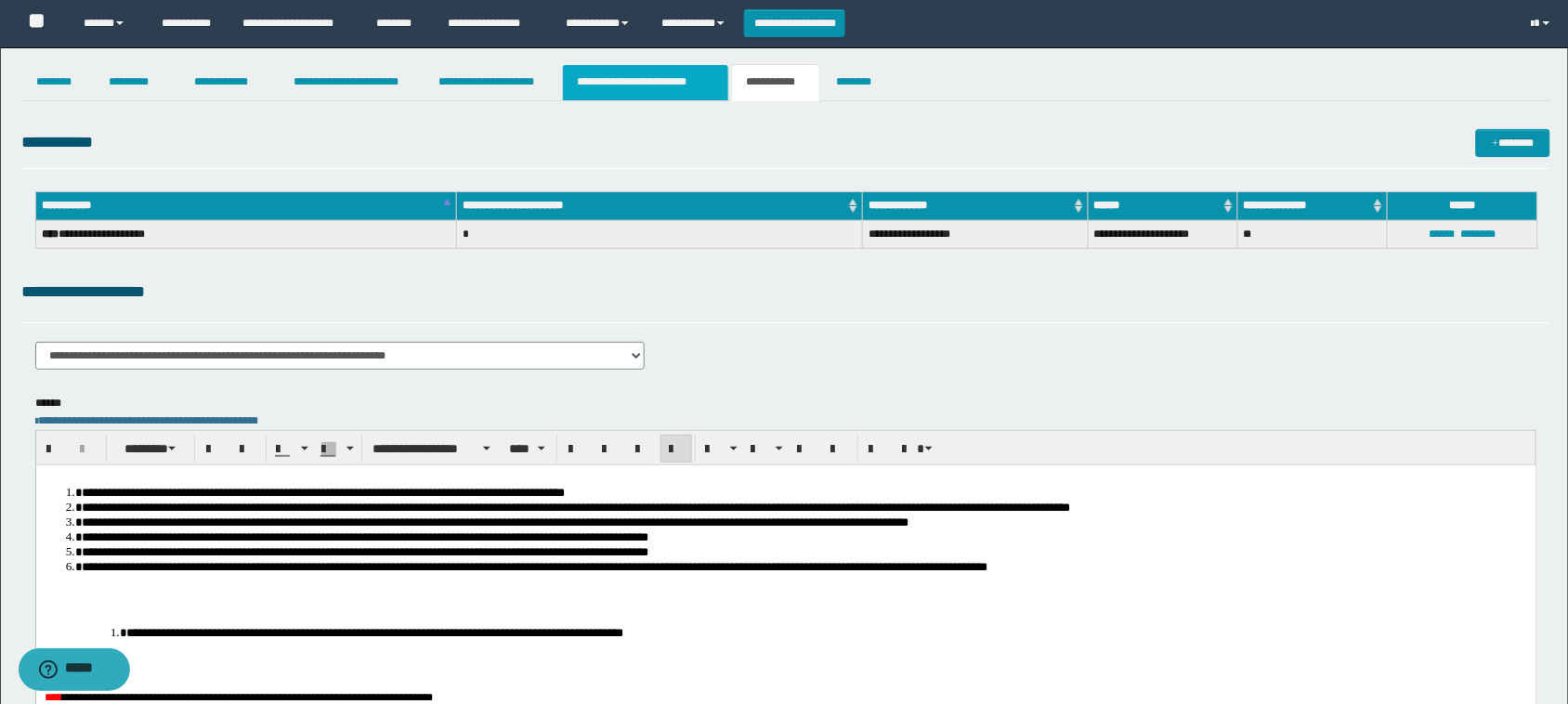 click on "**********" at bounding box center (646, 83) 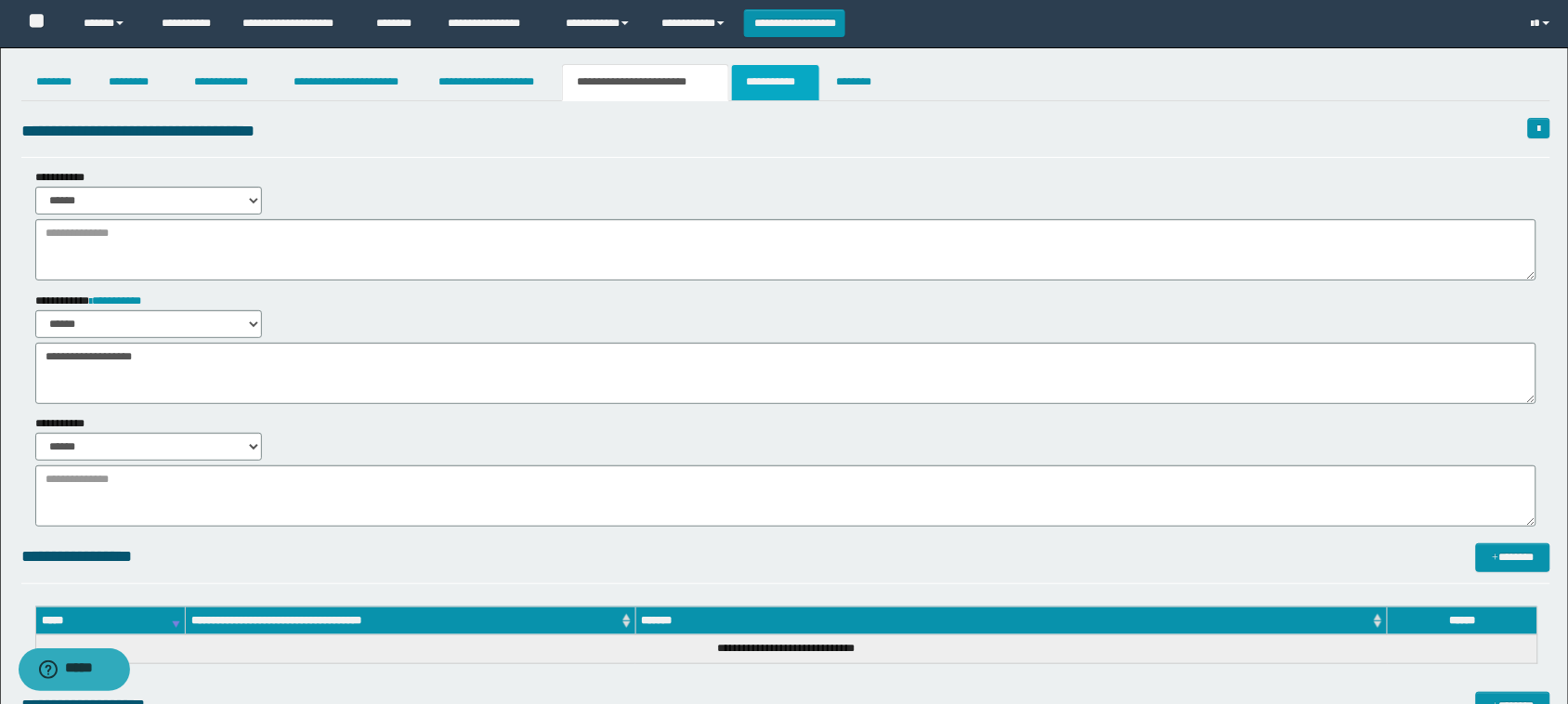 click on "**********" at bounding box center (775, 83) 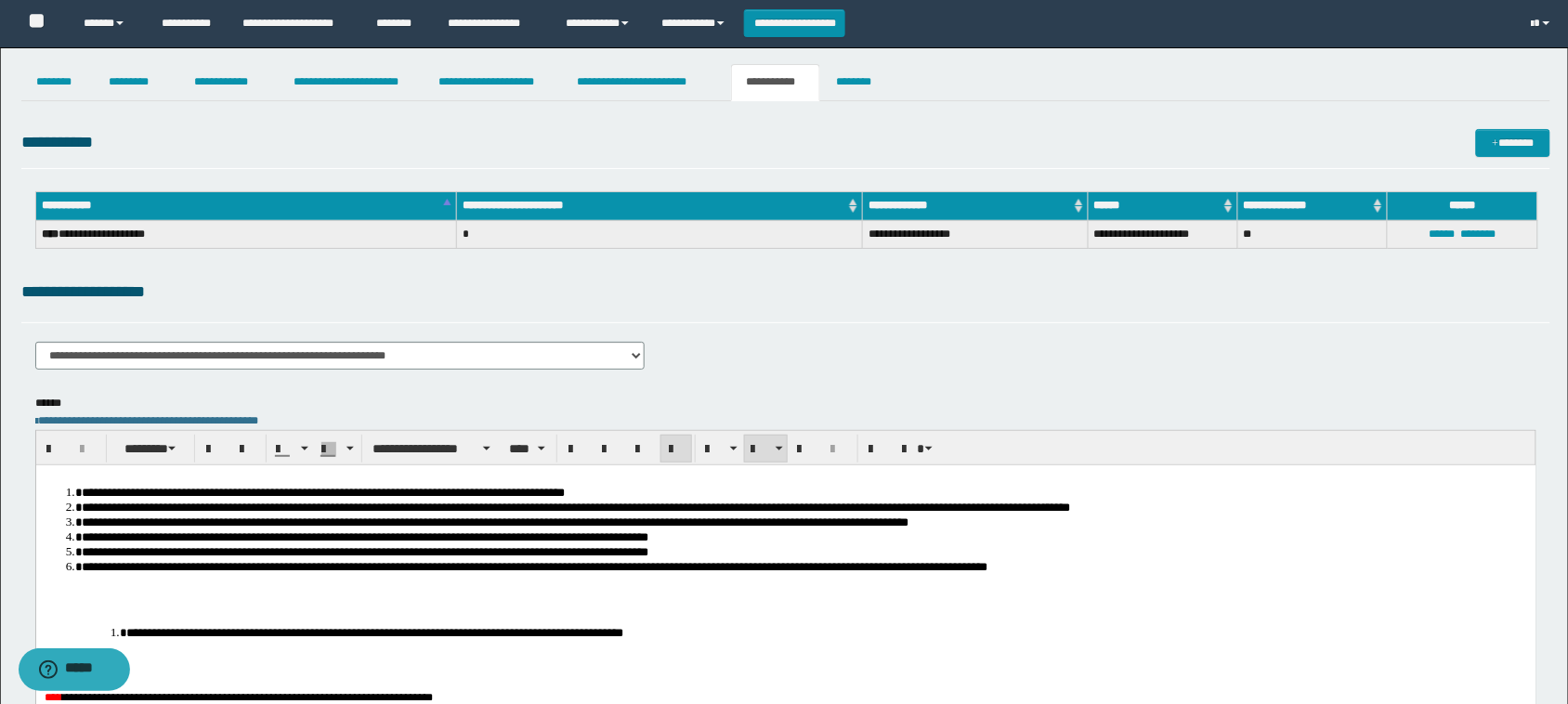 drag, startPoint x: 119, startPoint y: 487, endPoint x: 247, endPoint y: 500, distance: 128.65846 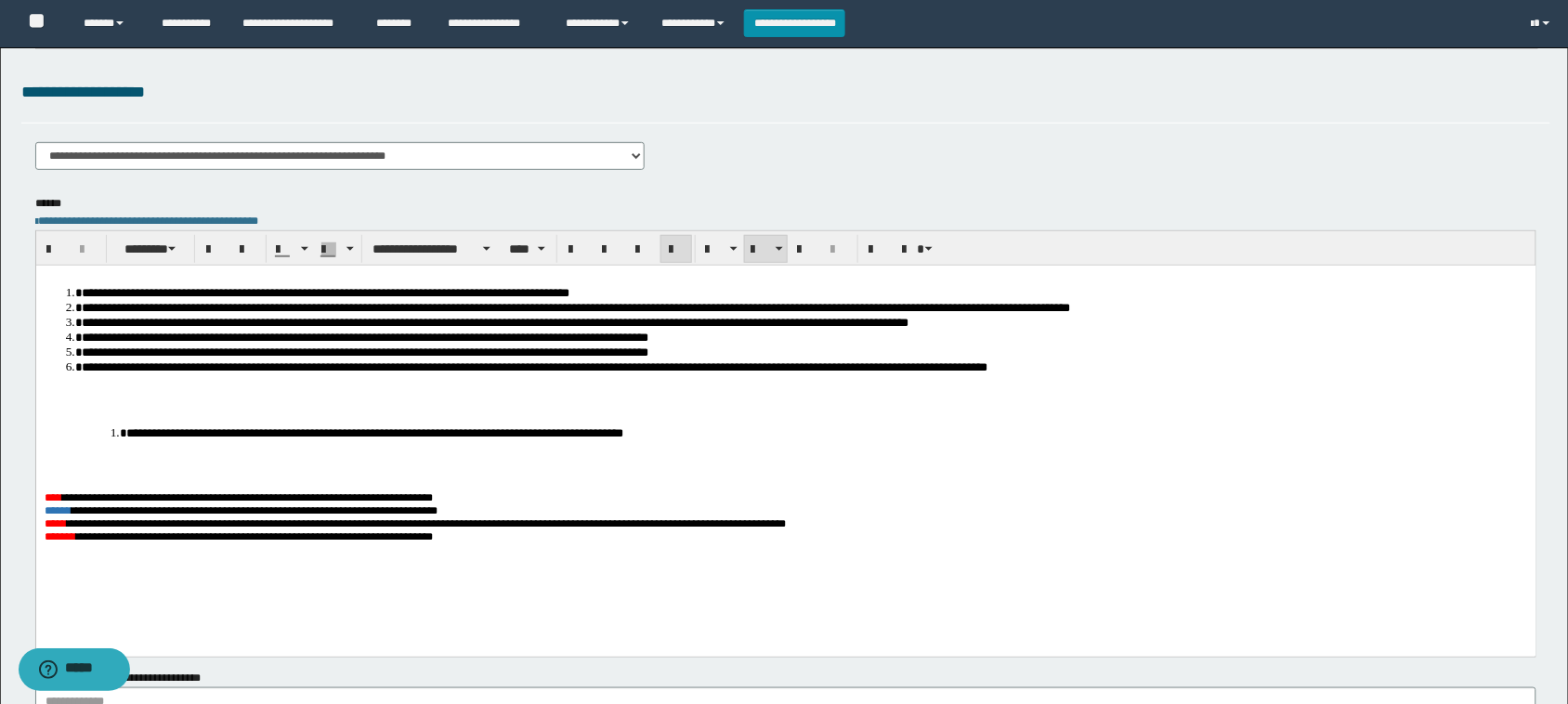 scroll, scrollTop: 348, scrollLeft: 0, axis: vertical 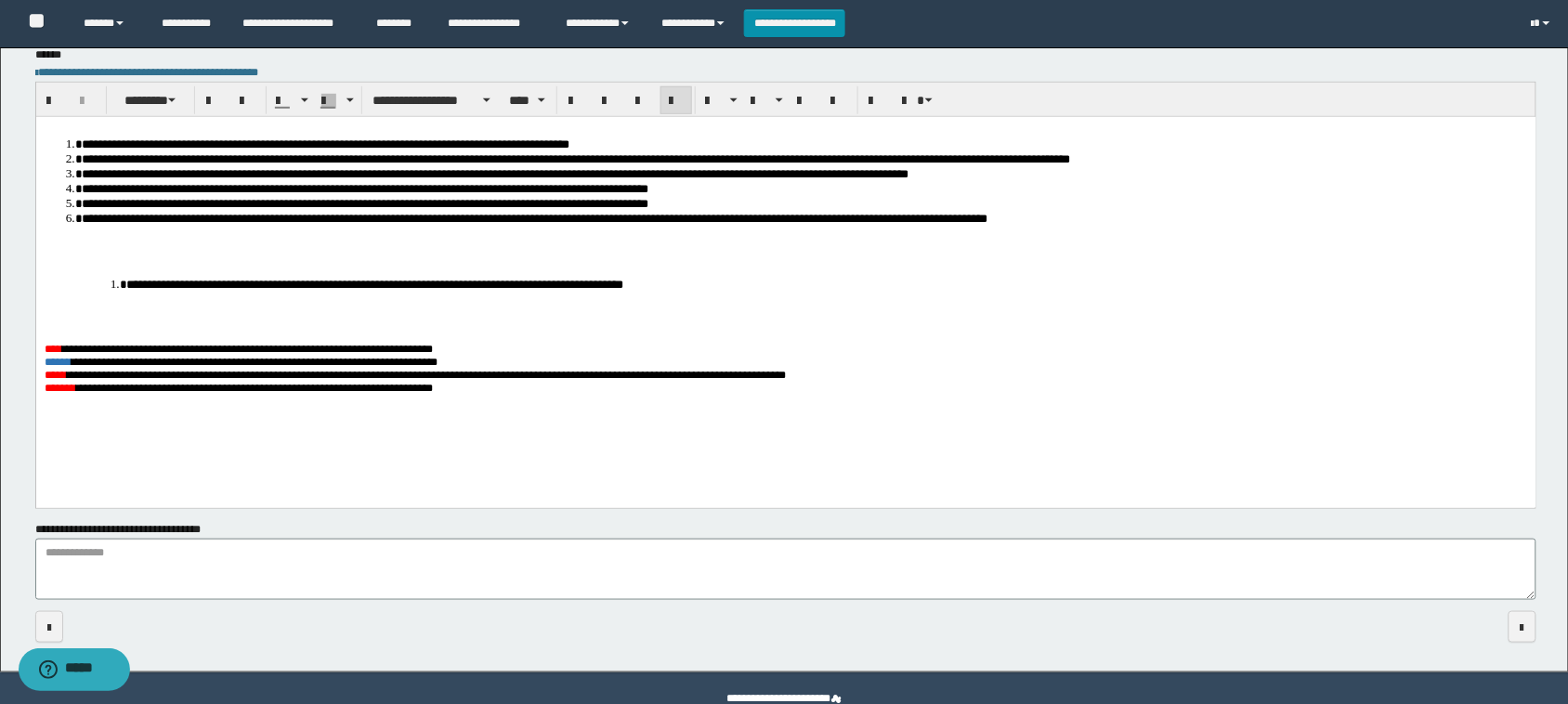 click at bounding box center [785, 257] 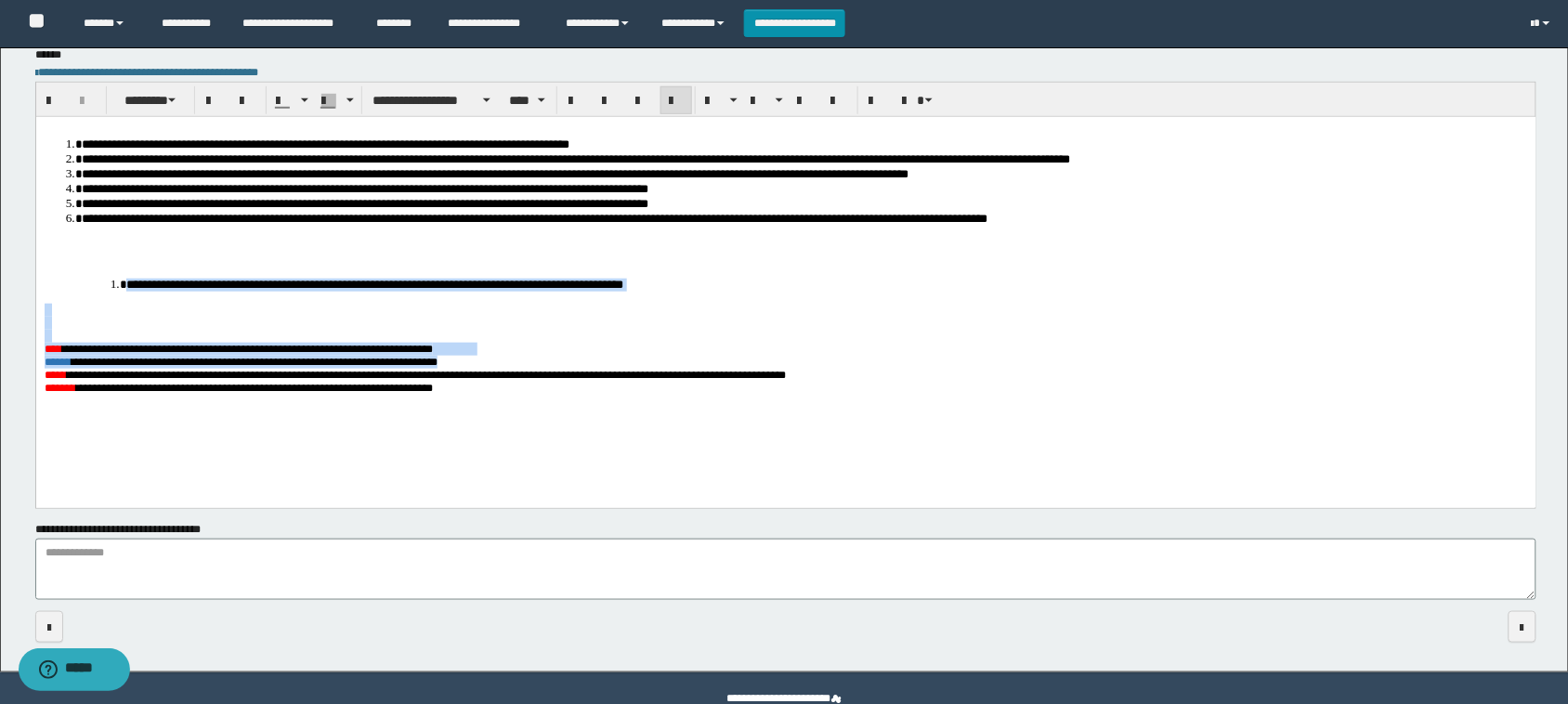 drag, startPoint x: 424, startPoint y: 271, endPoint x: 908, endPoint y: 367, distance: 493.4288 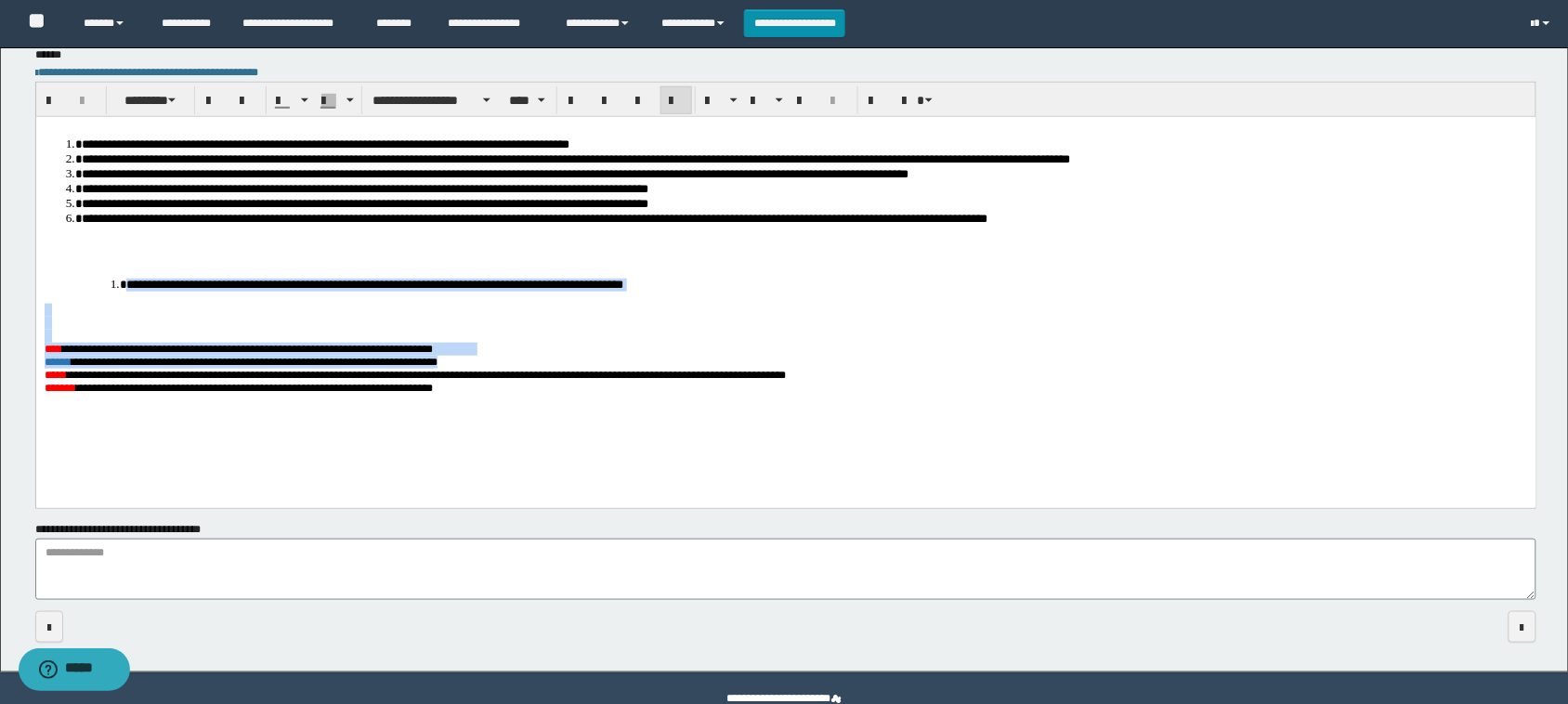 scroll, scrollTop: 280, scrollLeft: 0, axis: vertical 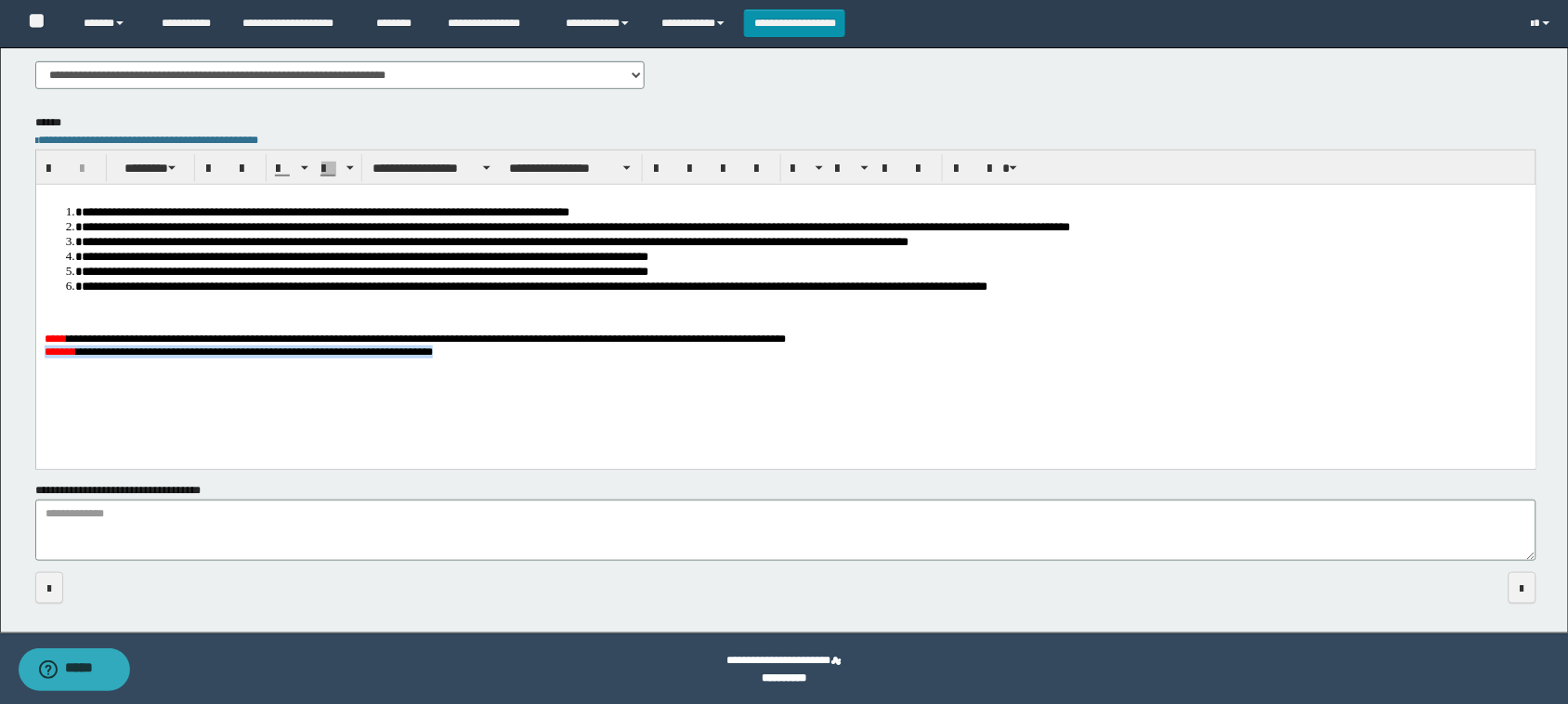 drag, startPoint x: 1106, startPoint y: 346, endPoint x: 1130, endPoint y: 388, distance: 48.37355 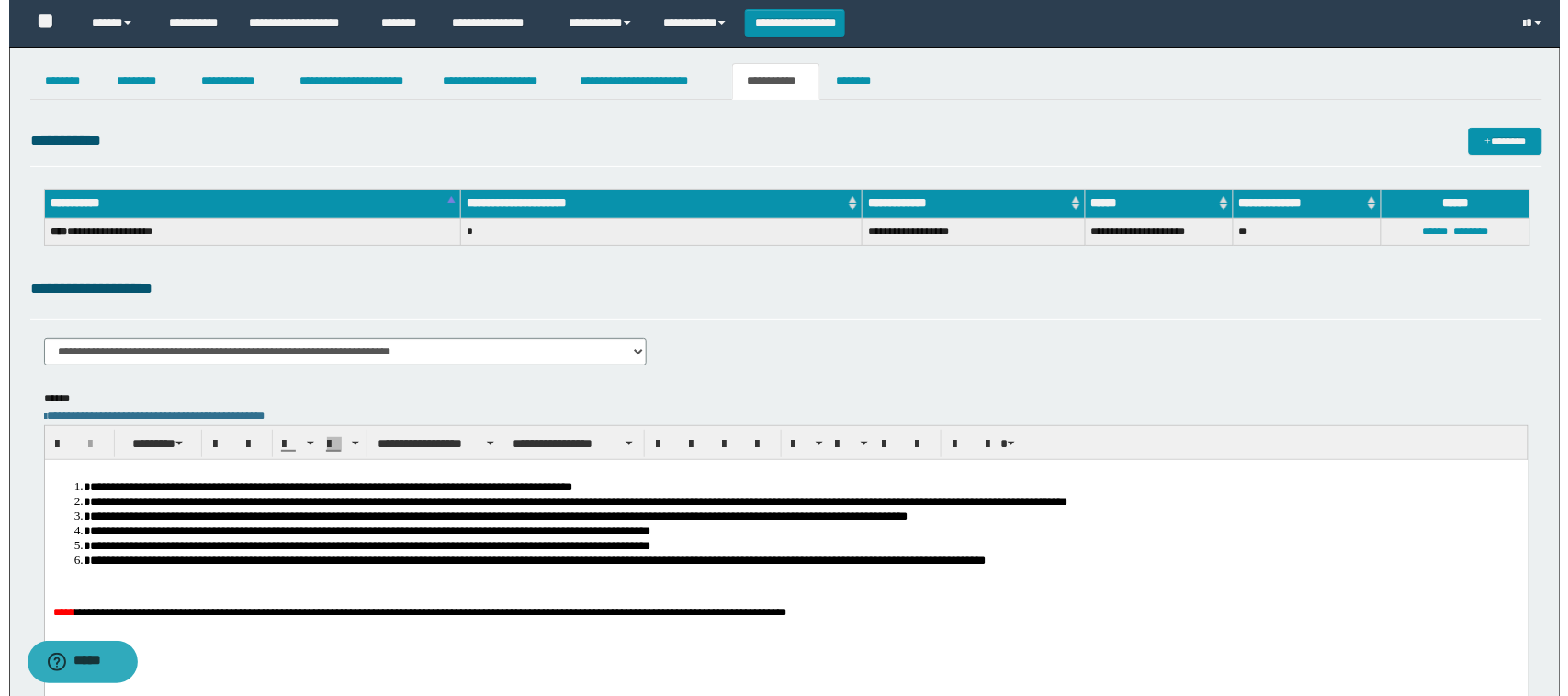 scroll, scrollTop: 0, scrollLeft: 0, axis: both 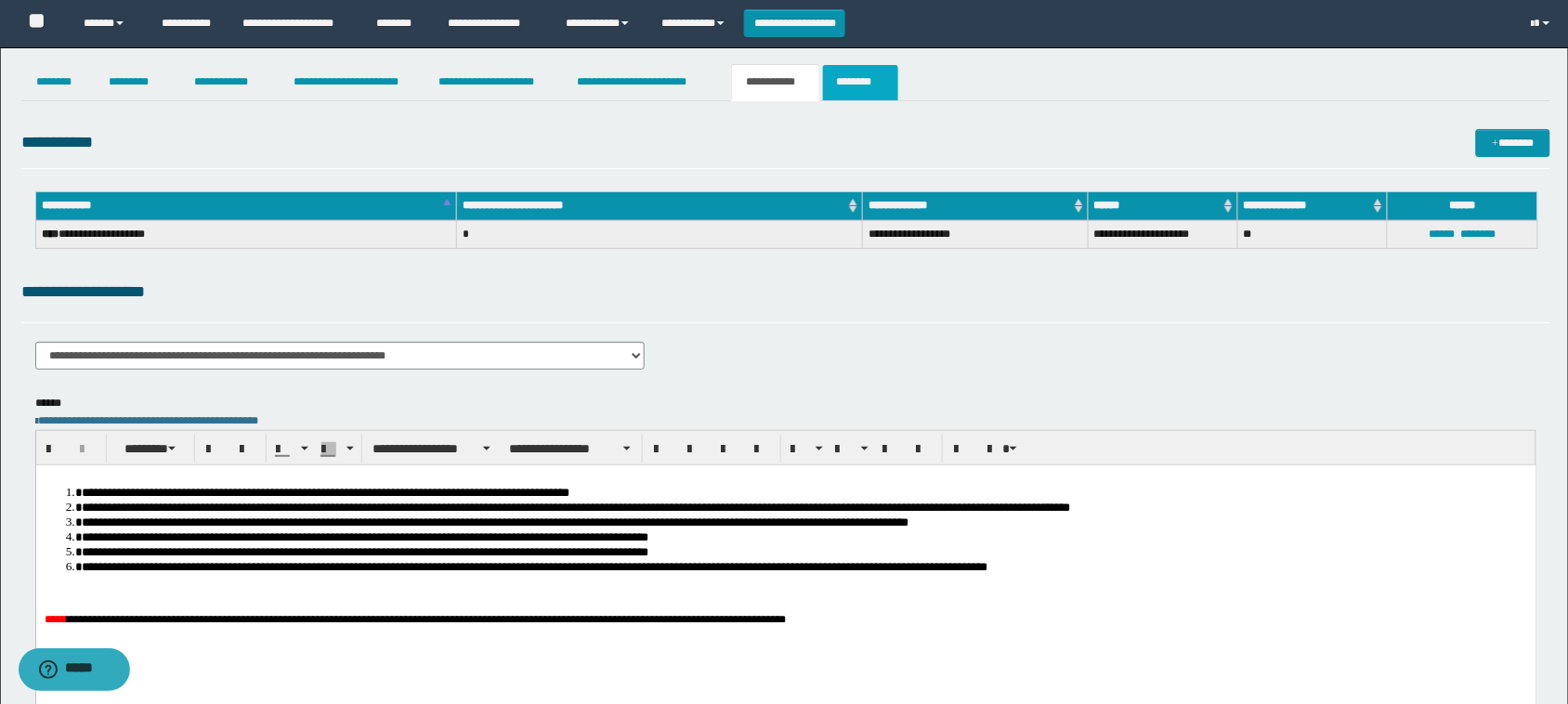 drag, startPoint x: 864, startPoint y: 80, endPoint x: 990, endPoint y: 57, distance: 128.082 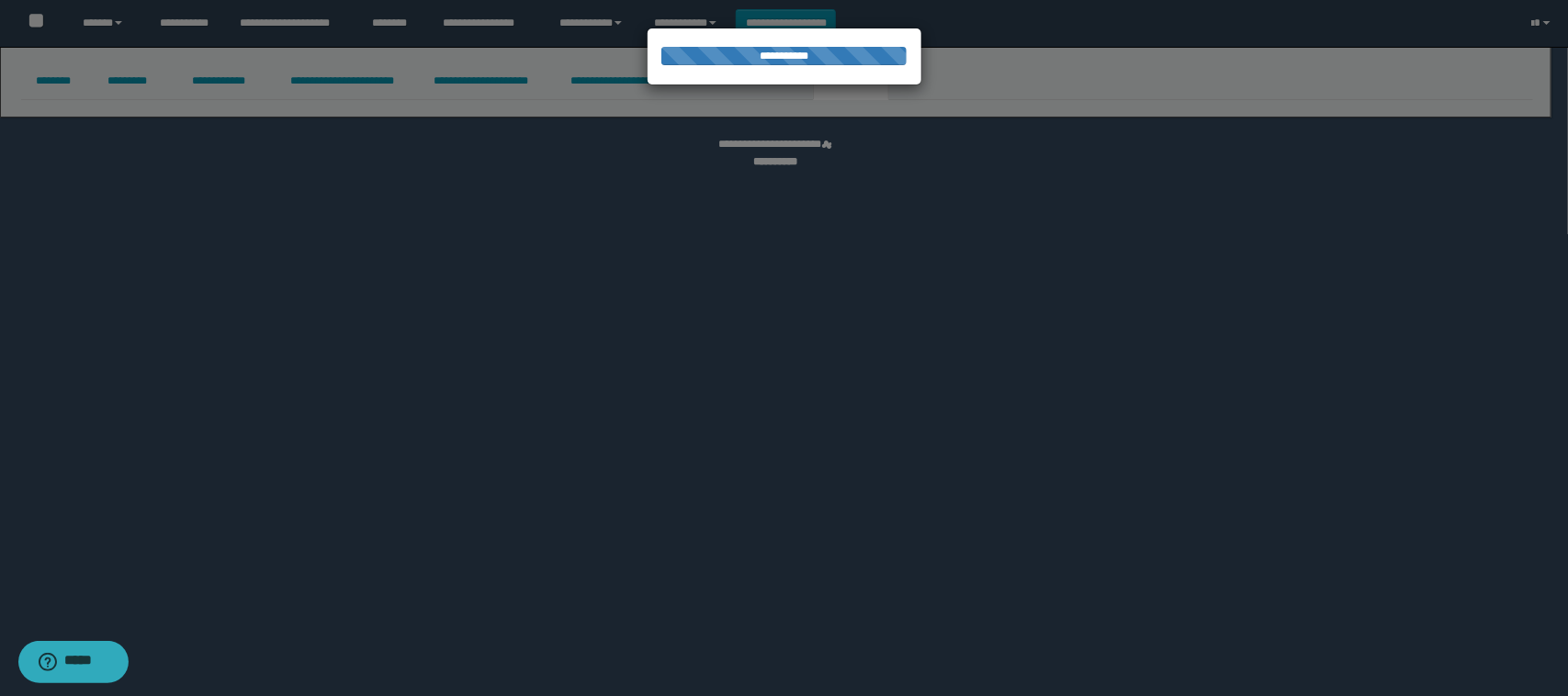 select 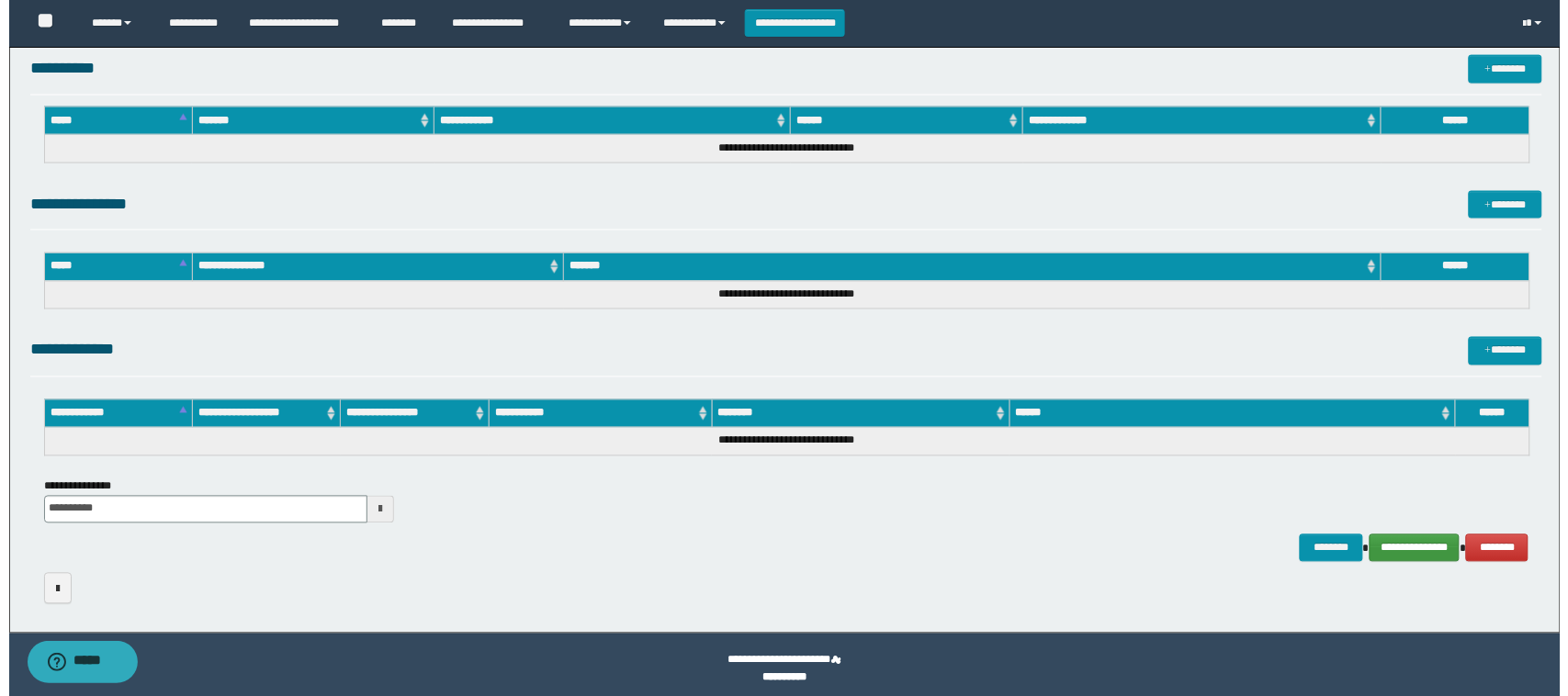 scroll, scrollTop: 795, scrollLeft: 0, axis: vertical 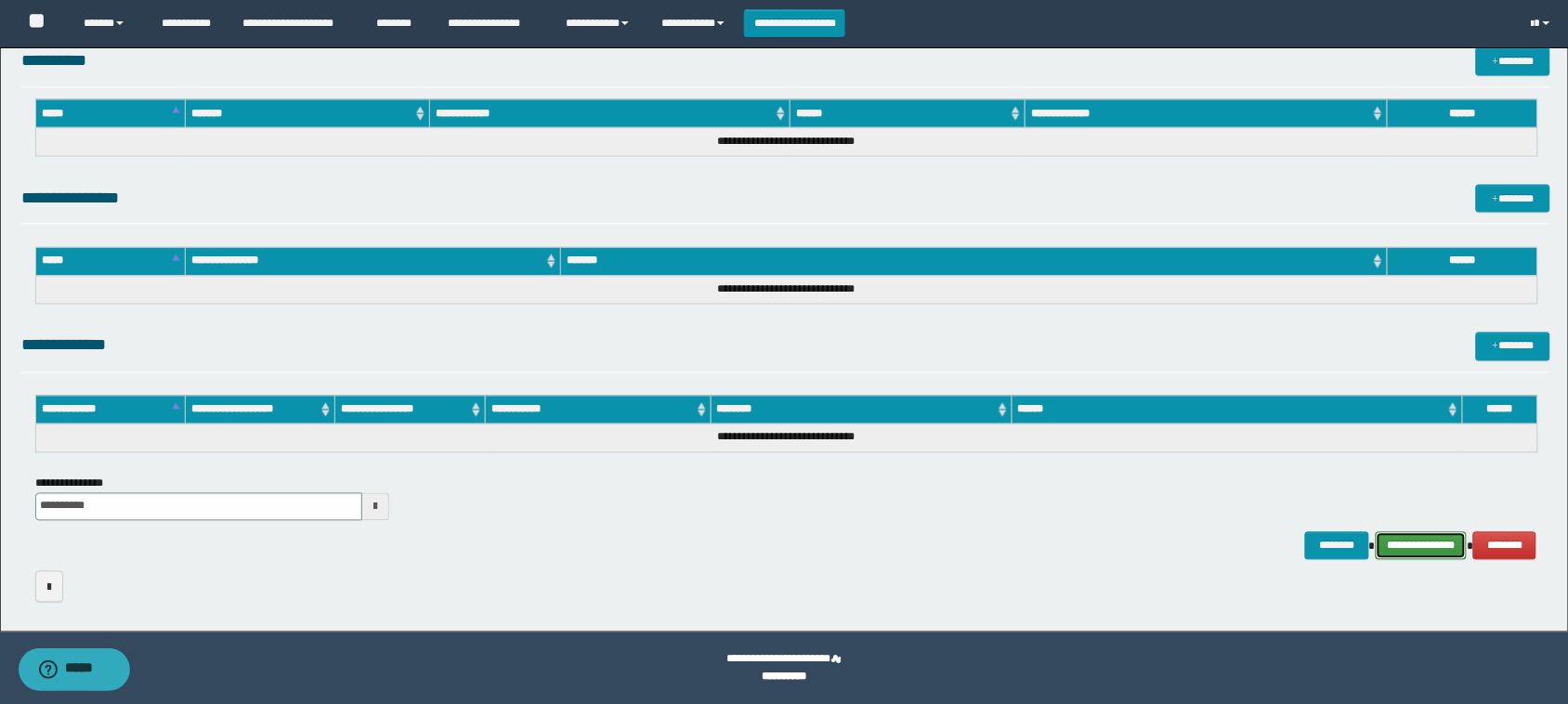 click on "**********" at bounding box center [1421, 546] 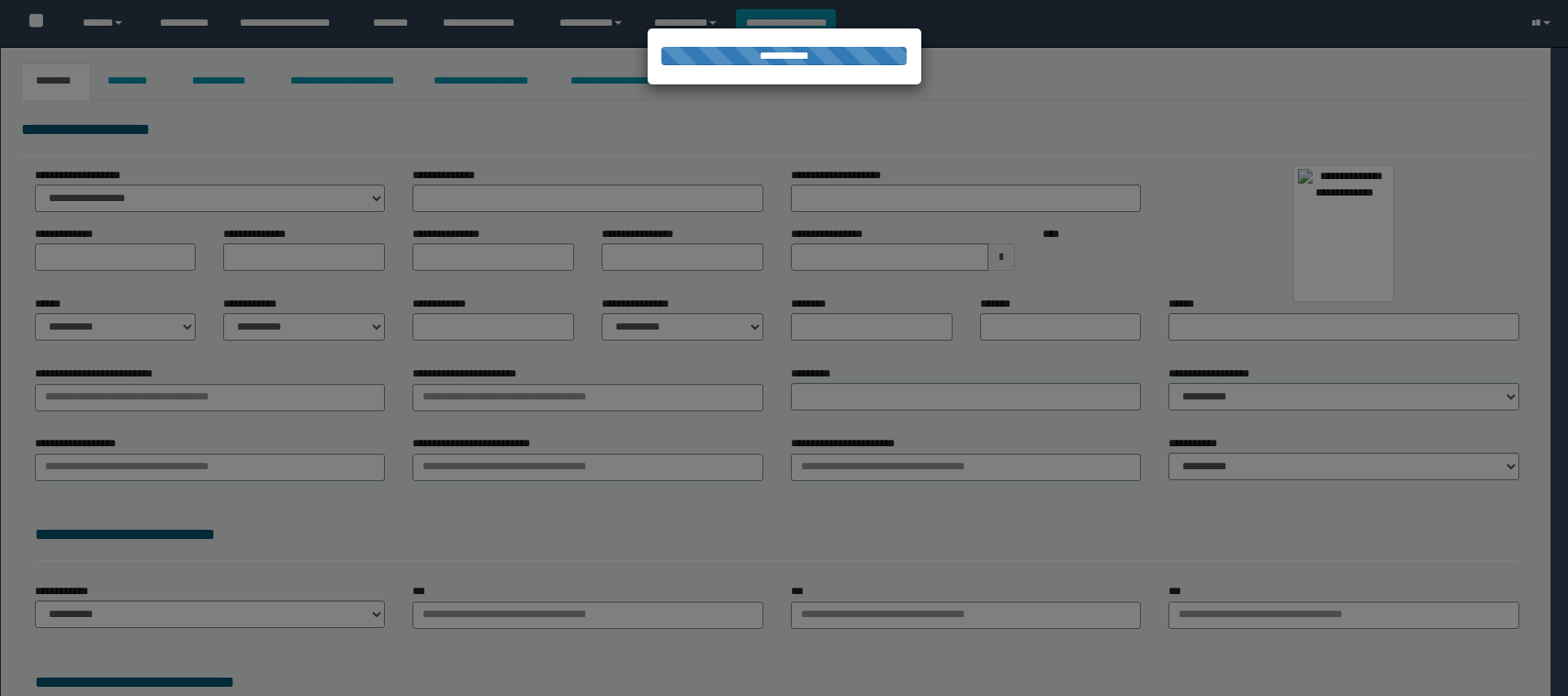 scroll, scrollTop: 0, scrollLeft: 0, axis: both 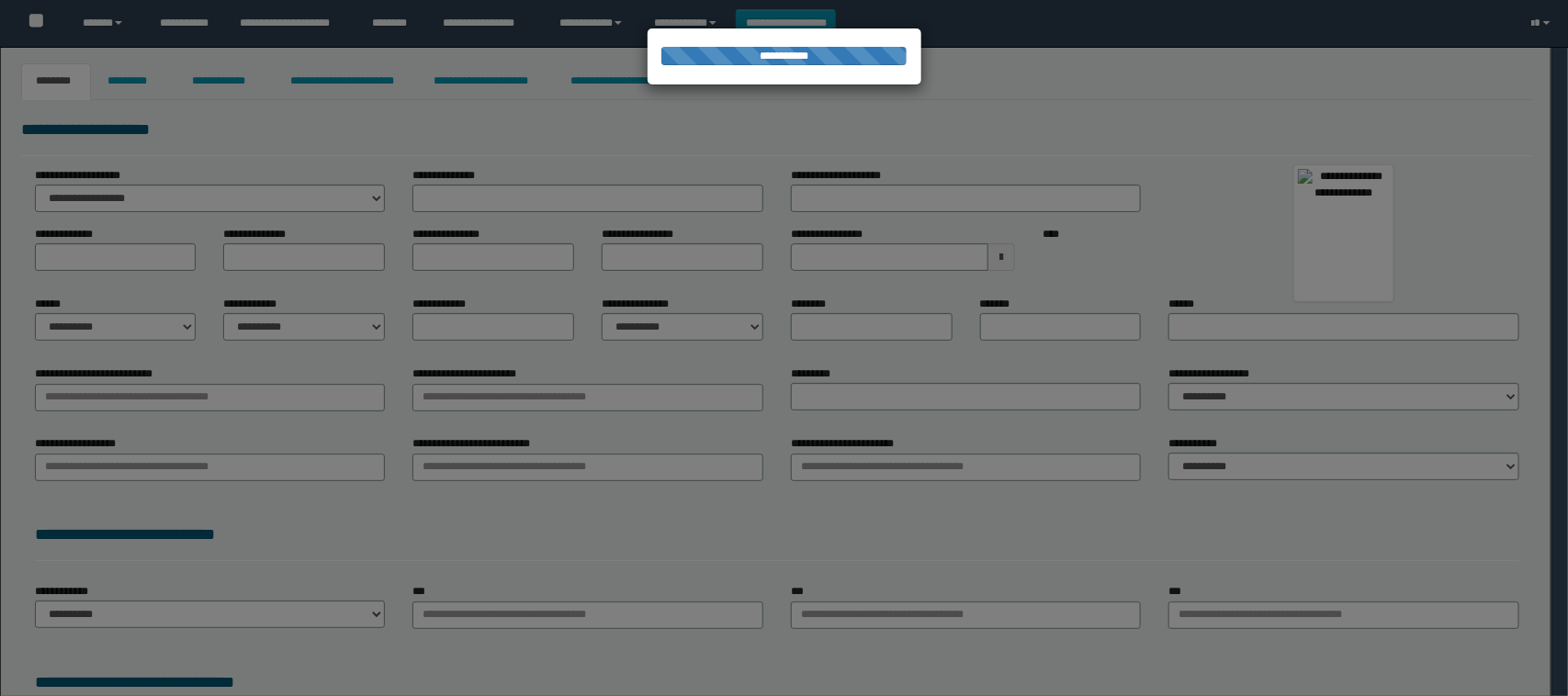 type on "**********" 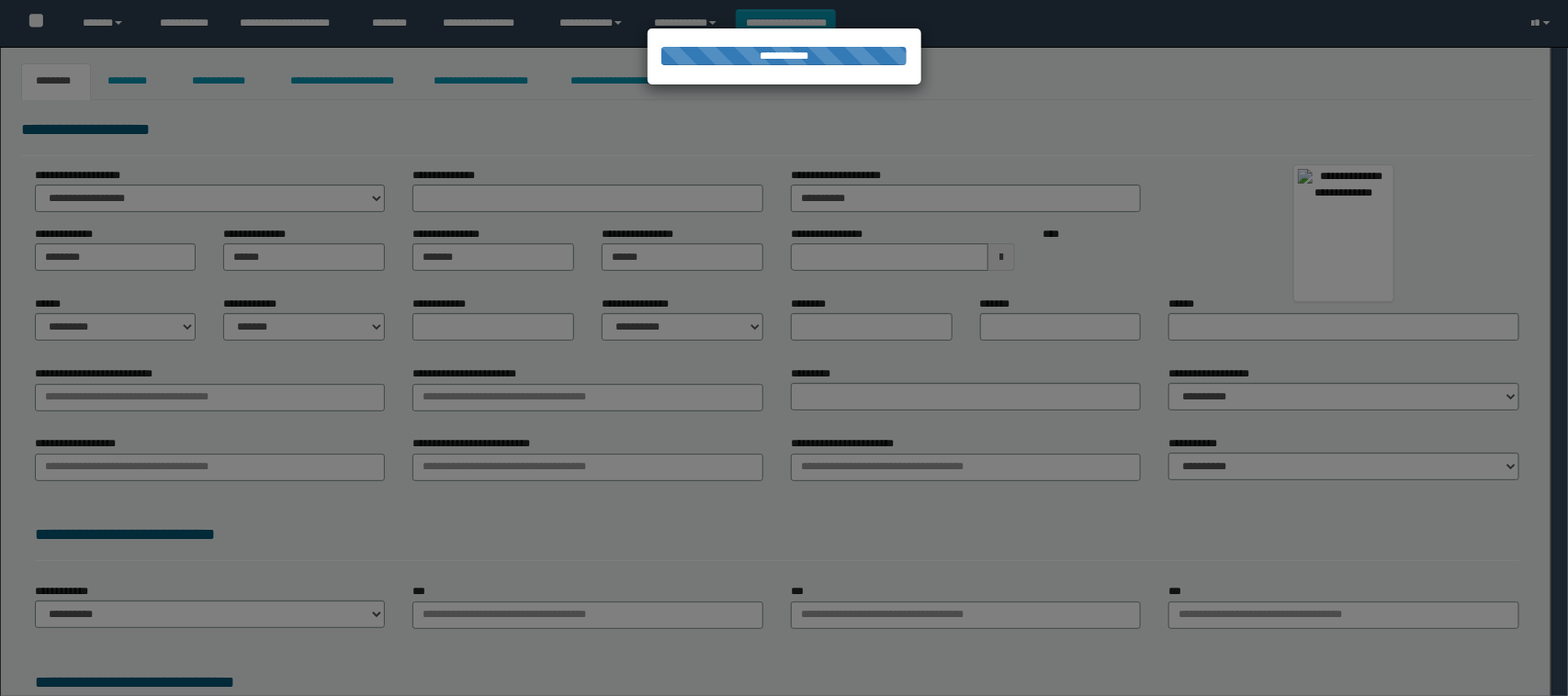 select on "*" 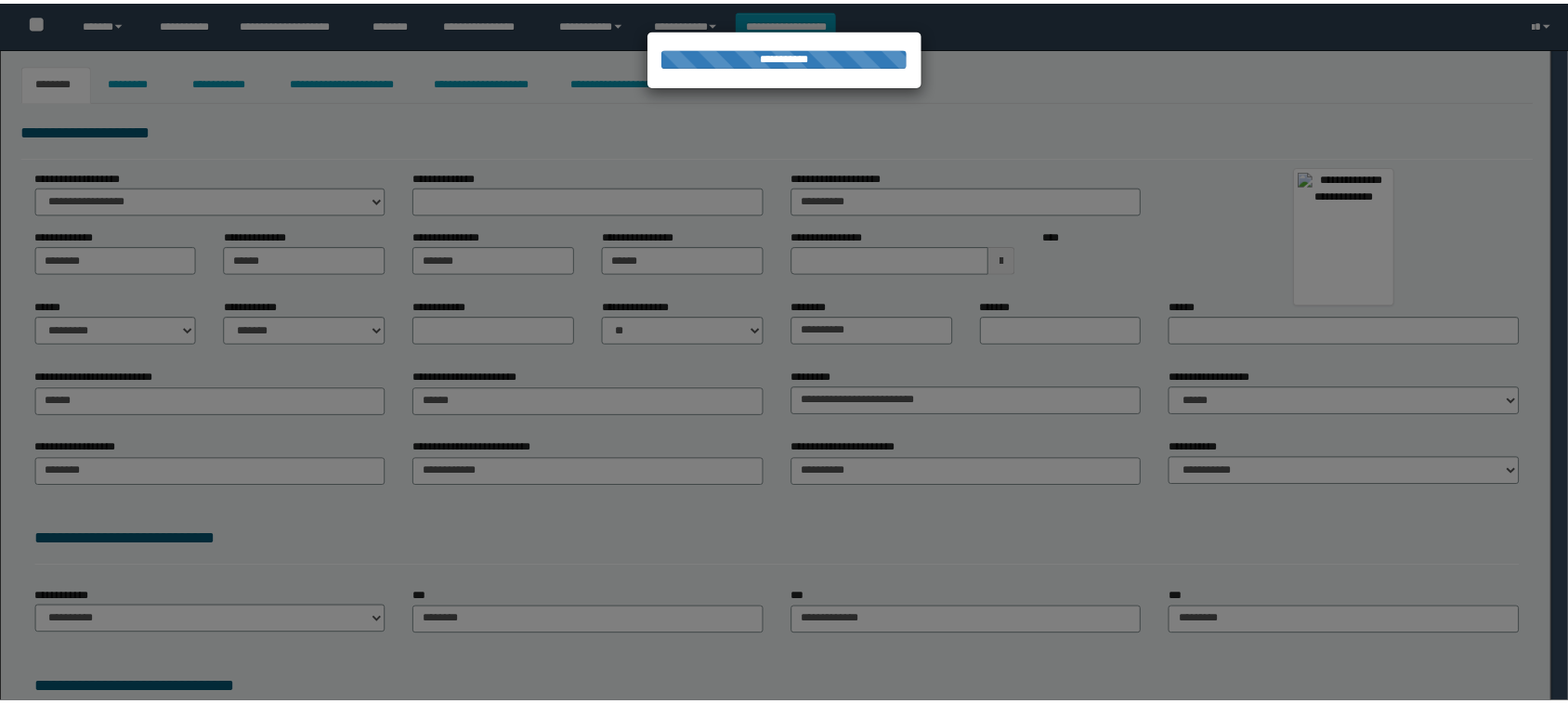 scroll, scrollTop: 0, scrollLeft: 0, axis: both 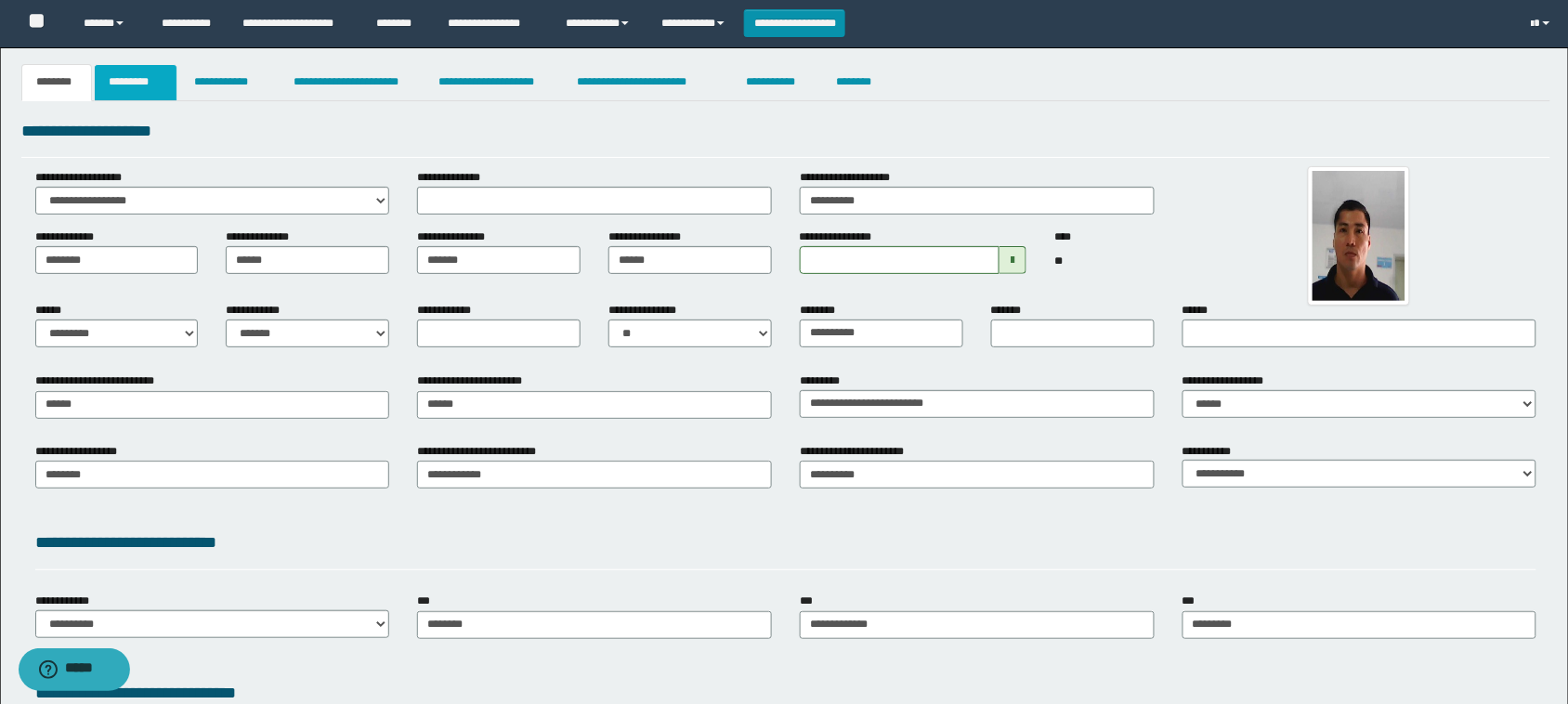 click on "*********" at bounding box center [136, 83] 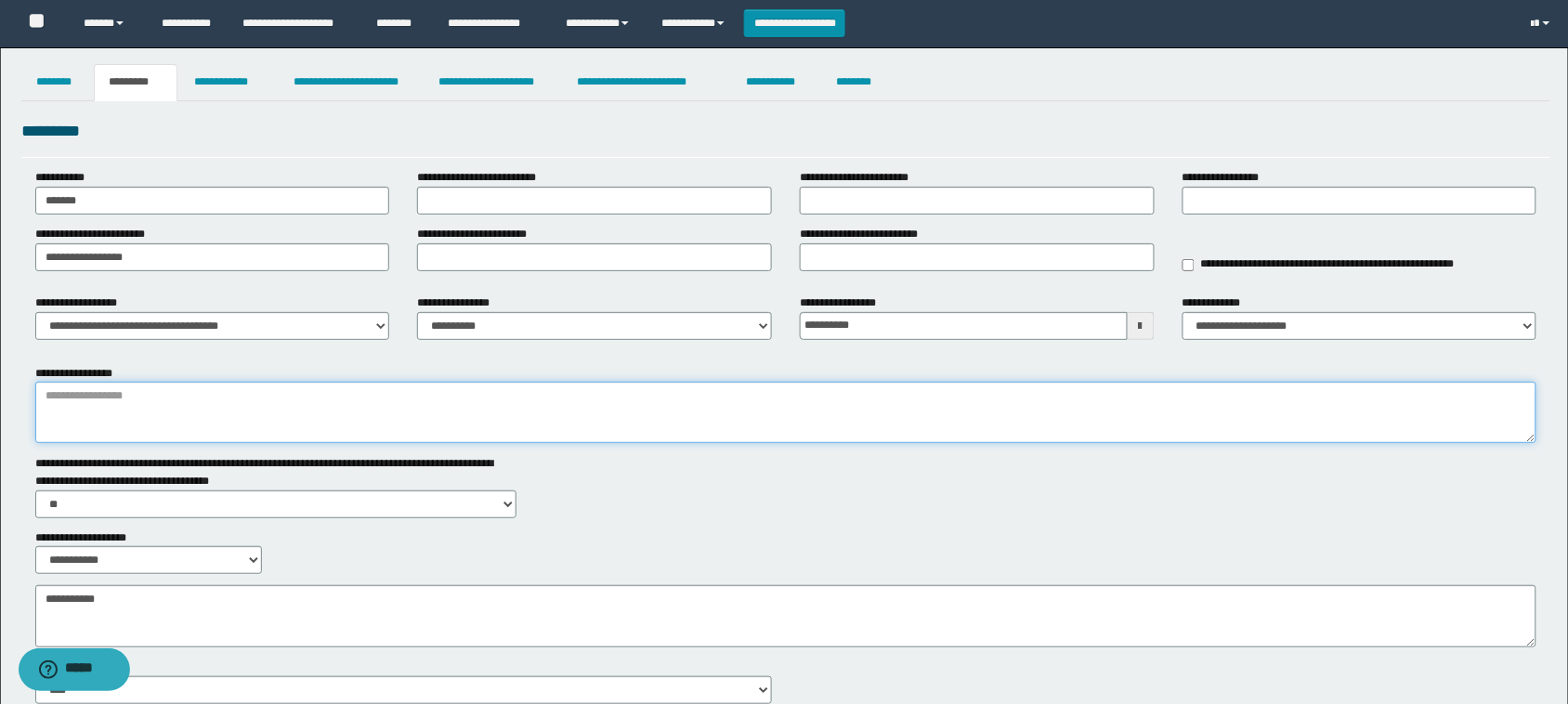 click on "**********" at bounding box center [786, 412] 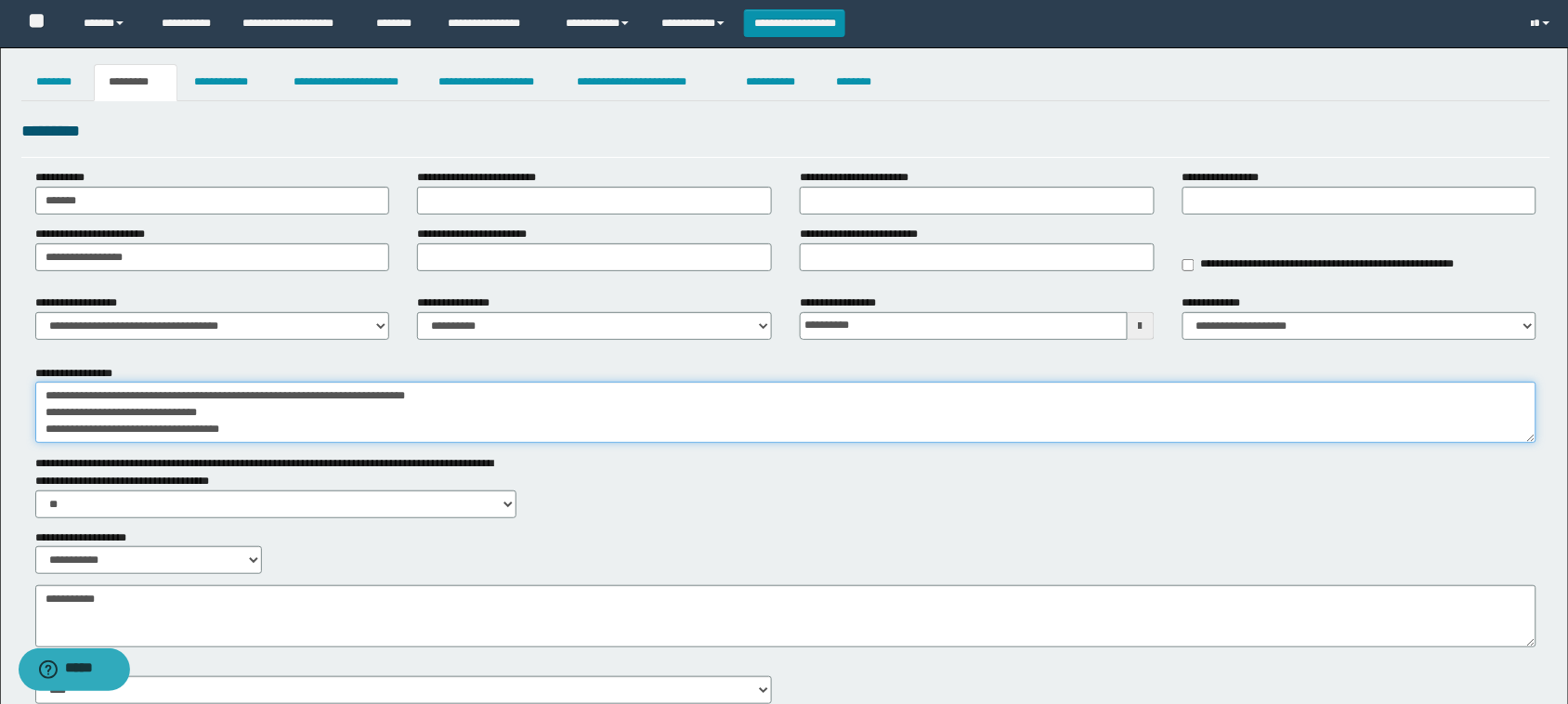 scroll, scrollTop: 11, scrollLeft: 0, axis: vertical 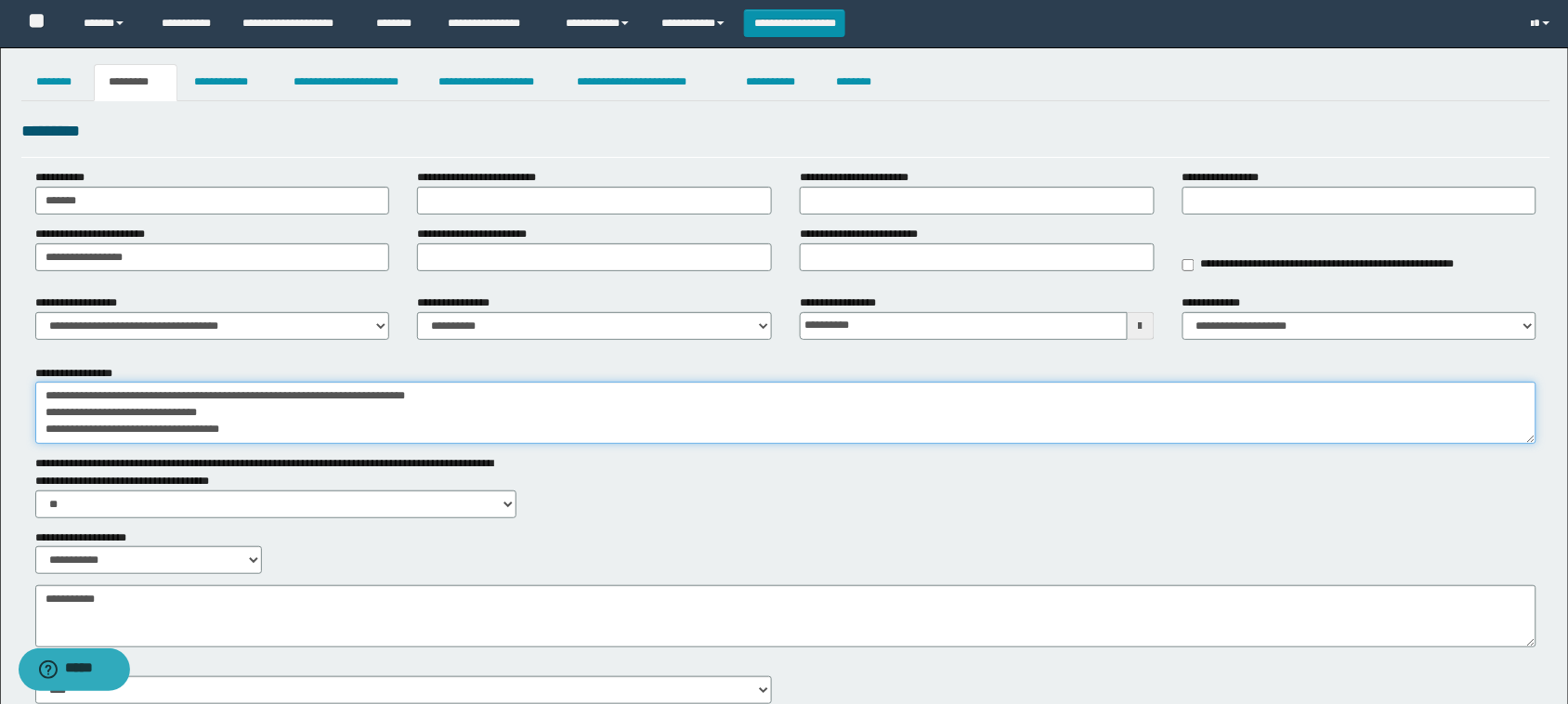 type on "**********" 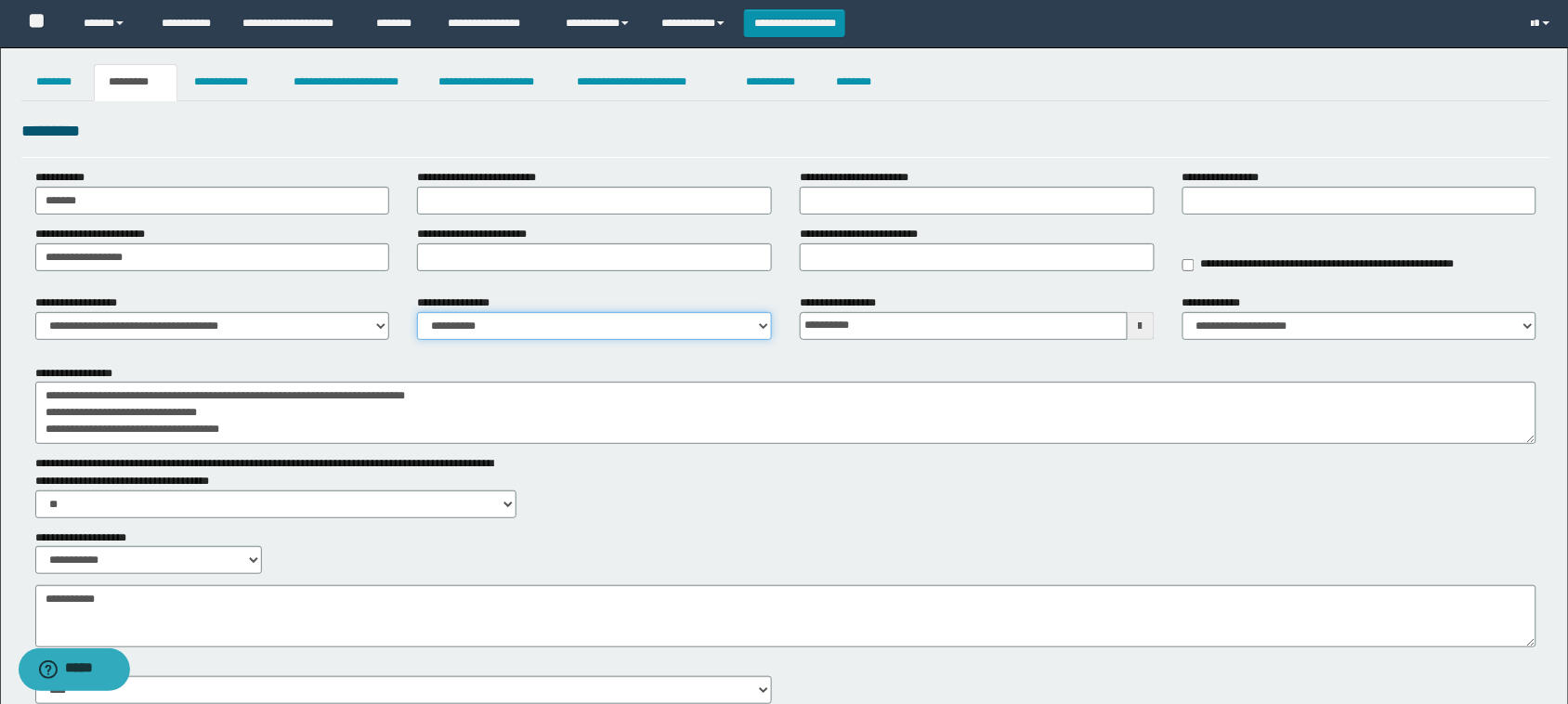click on "**********" at bounding box center (595, 326) 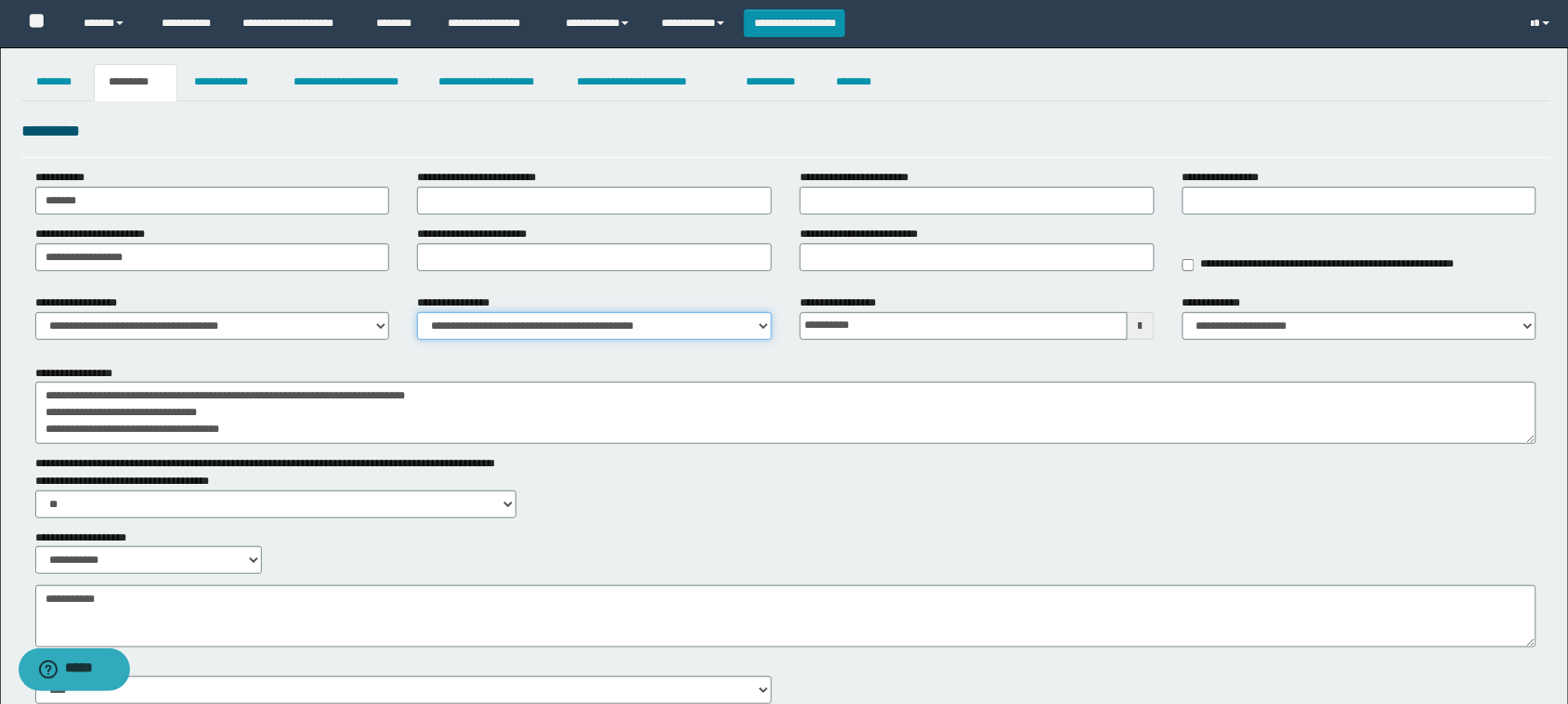 click on "**********" at bounding box center [595, 326] 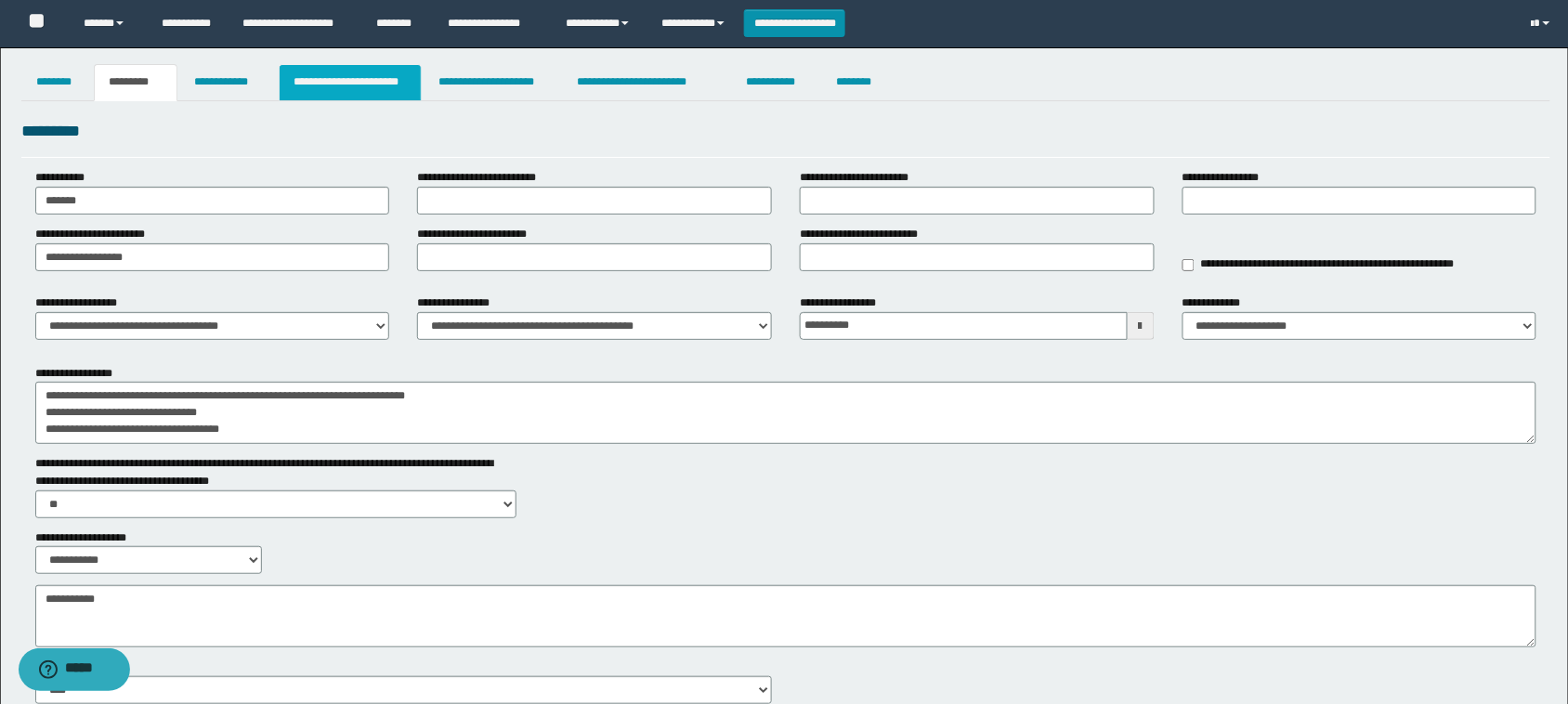 click on "**********" at bounding box center [350, 83] 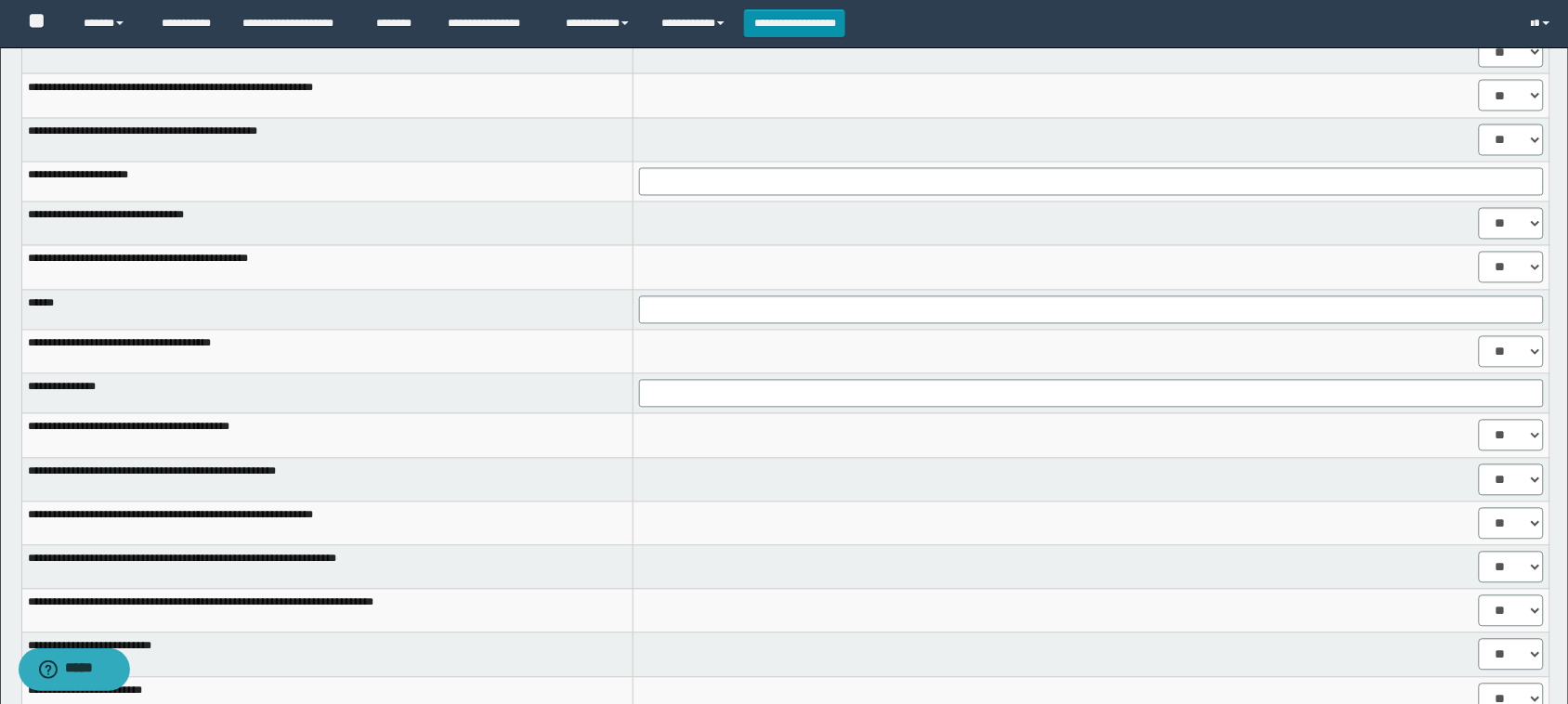 scroll, scrollTop: 932, scrollLeft: 0, axis: vertical 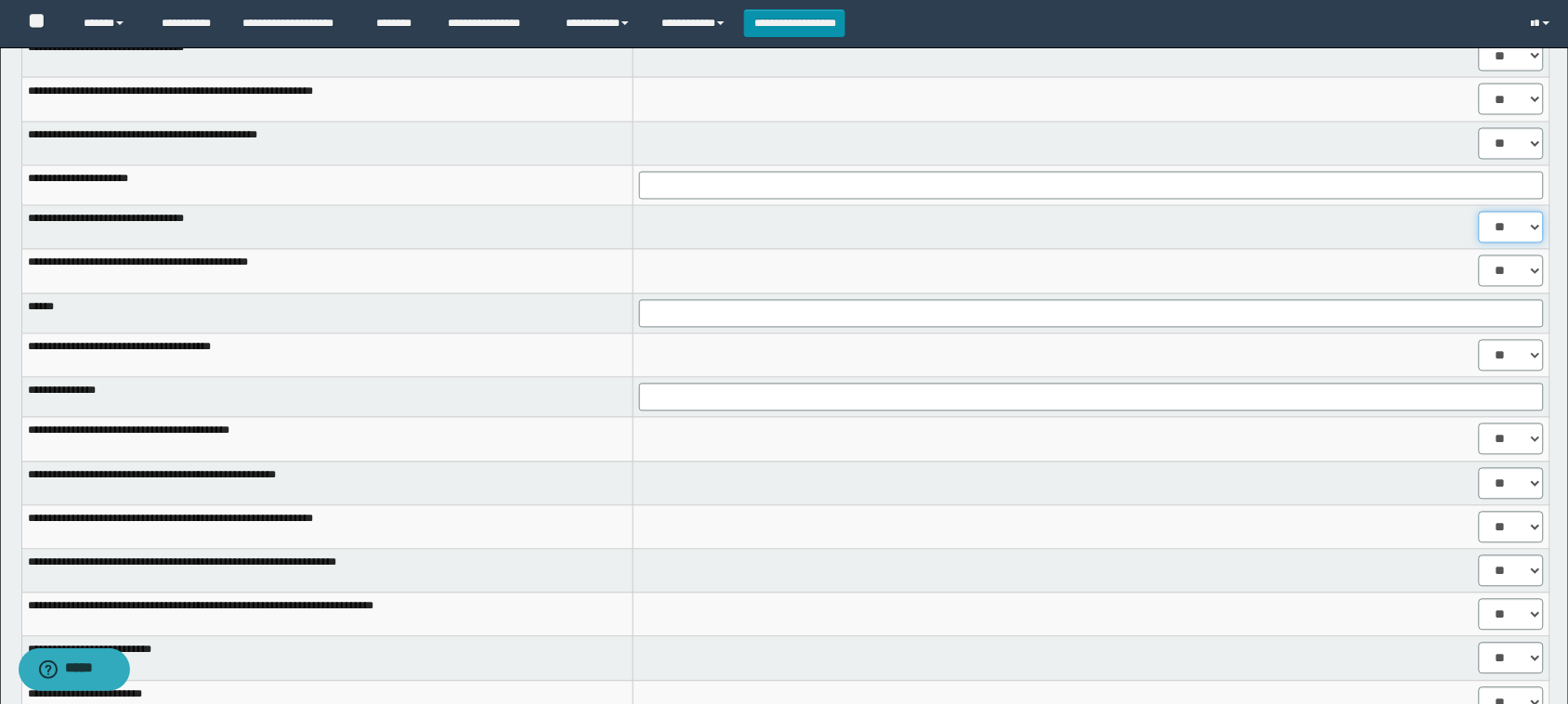 click on "**
**" at bounding box center (1511, 228) 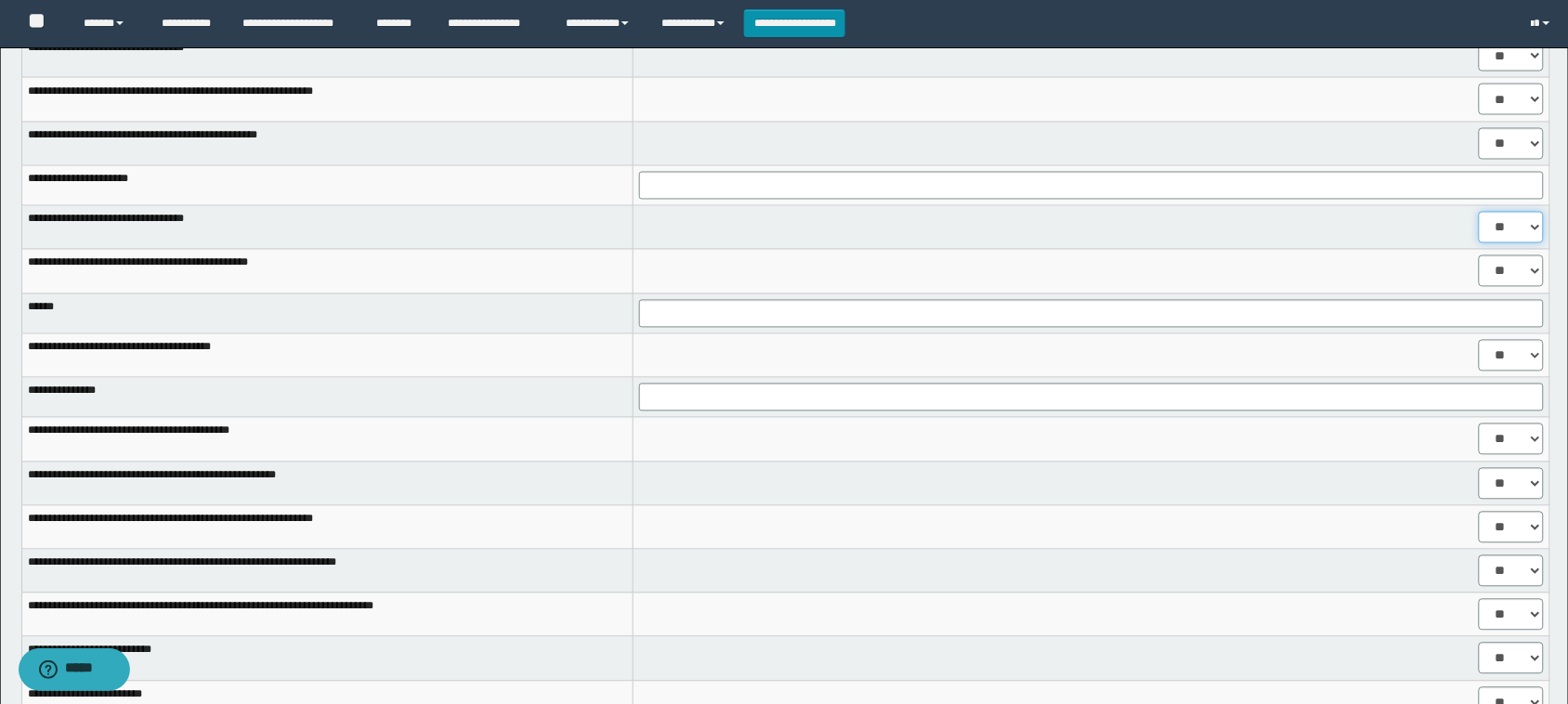 drag, startPoint x: 1501, startPoint y: 221, endPoint x: 1524, endPoint y: 285, distance: 68.00735 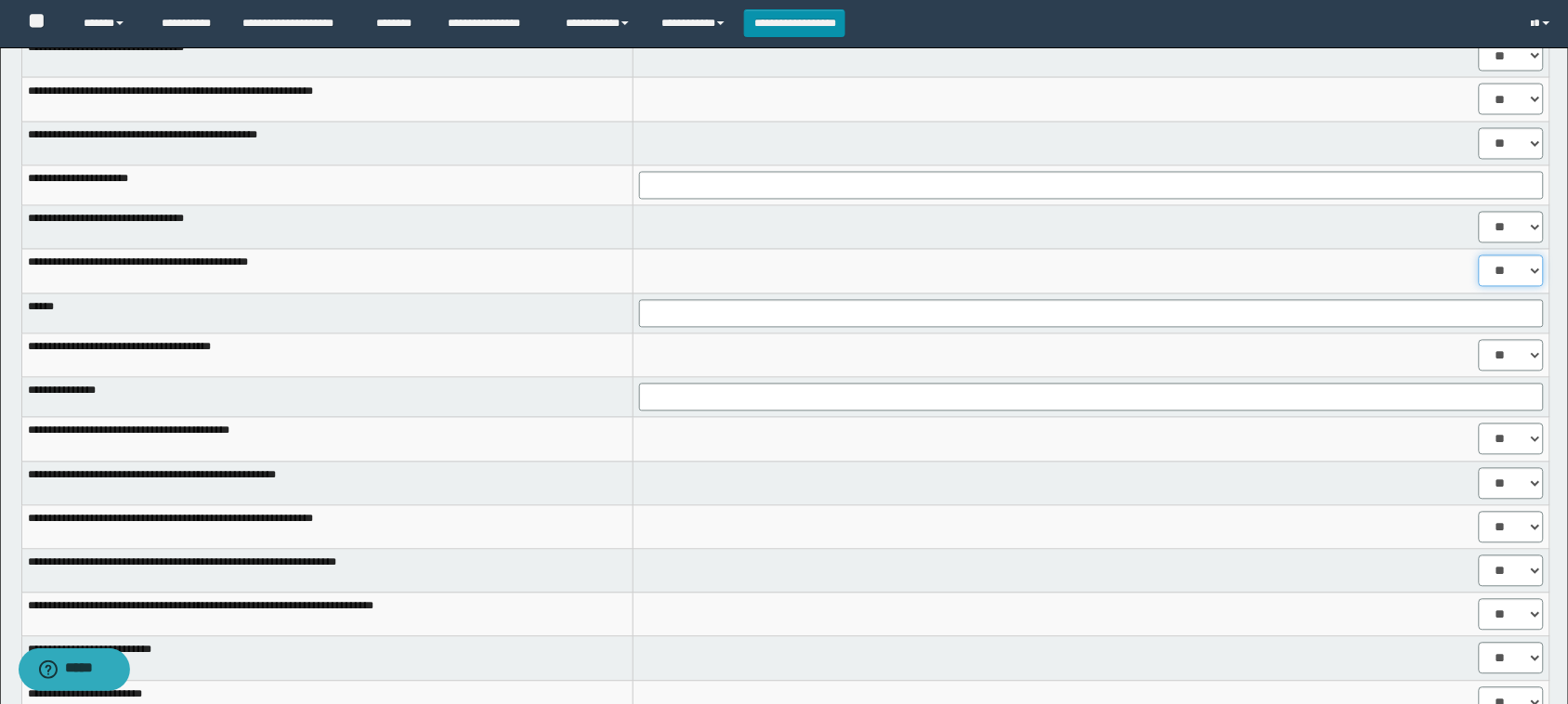 click on "**
**" at bounding box center (1511, 271) 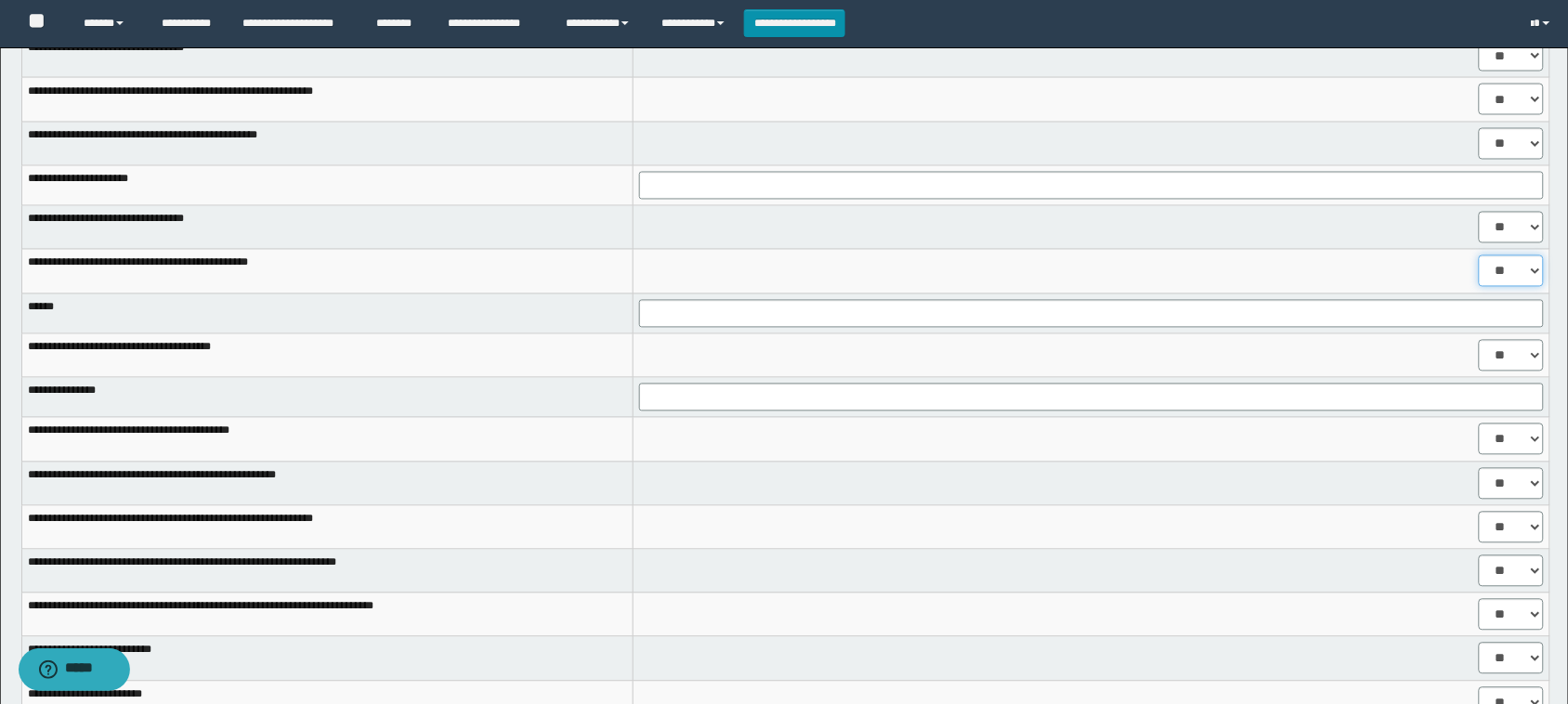 select on "****" 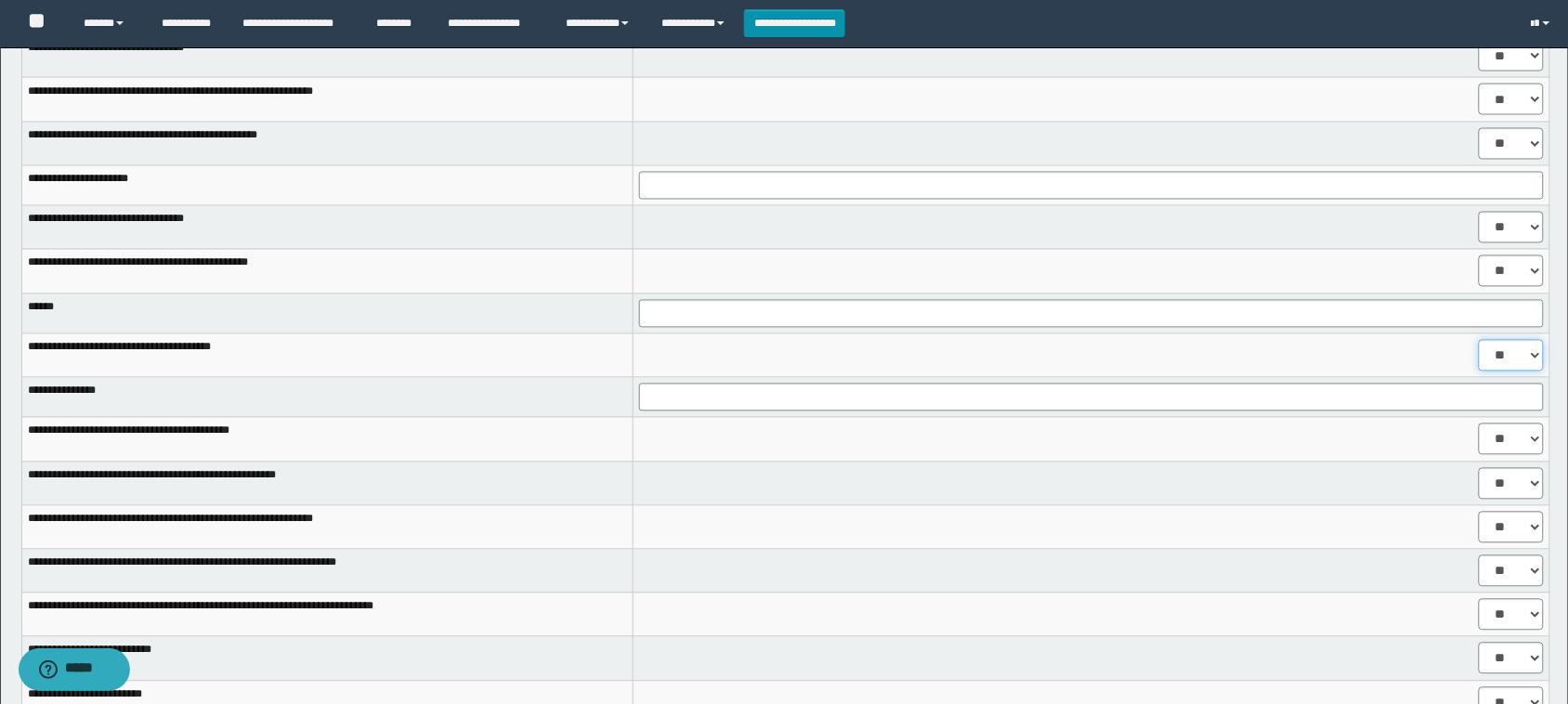 click on "**
**" at bounding box center (1511, 356) 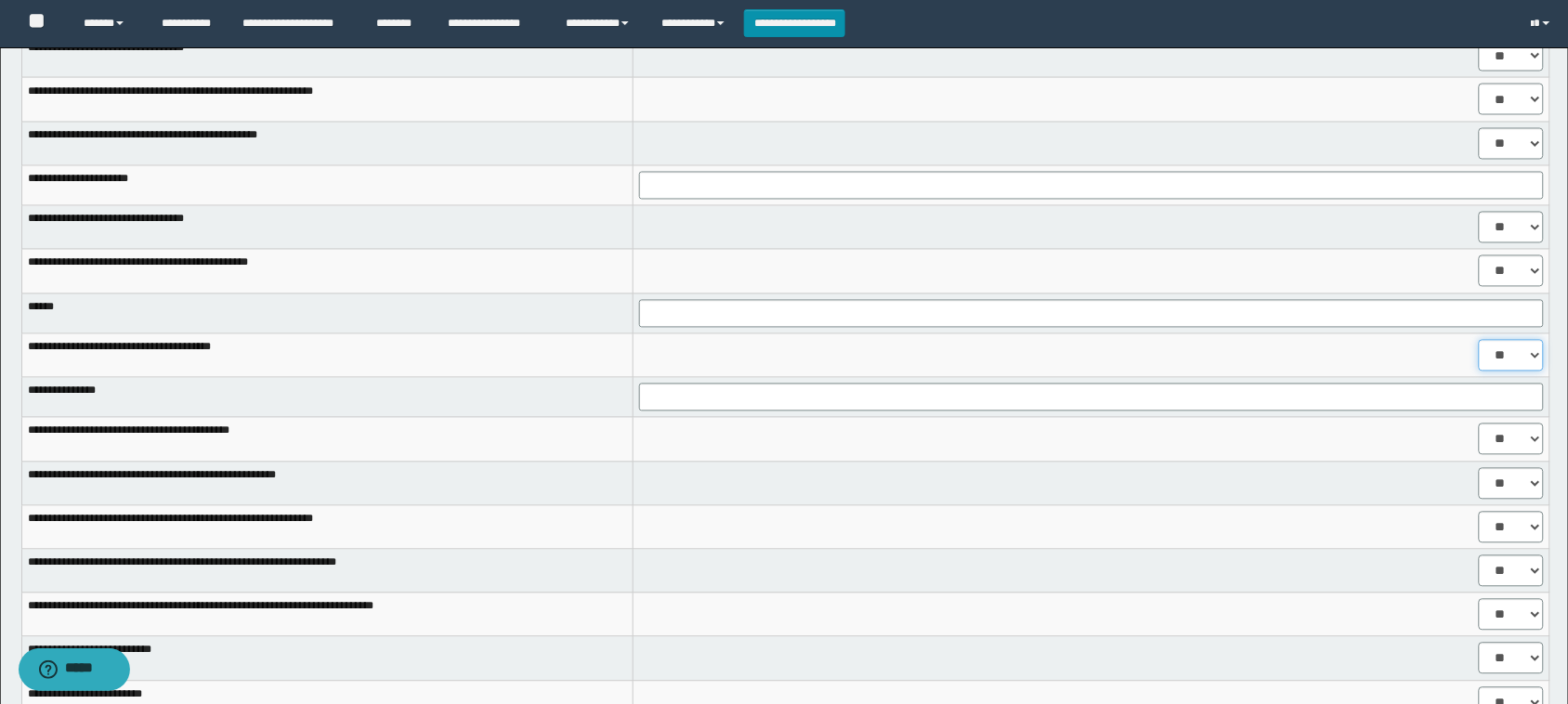 drag, startPoint x: 1503, startPoint y: 355, endPoint x: 1501, endPoint y: 387, distance: 32.062439 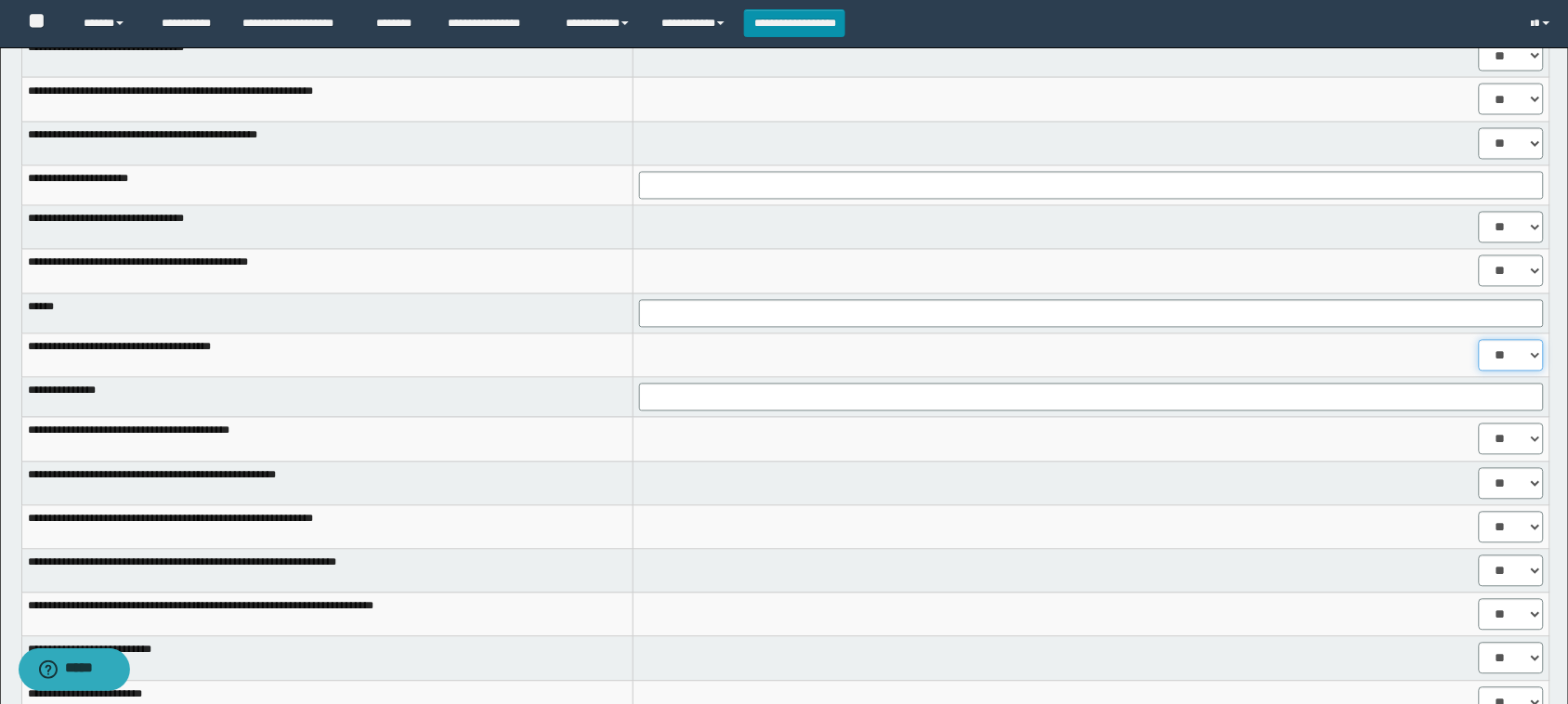 select on "****" 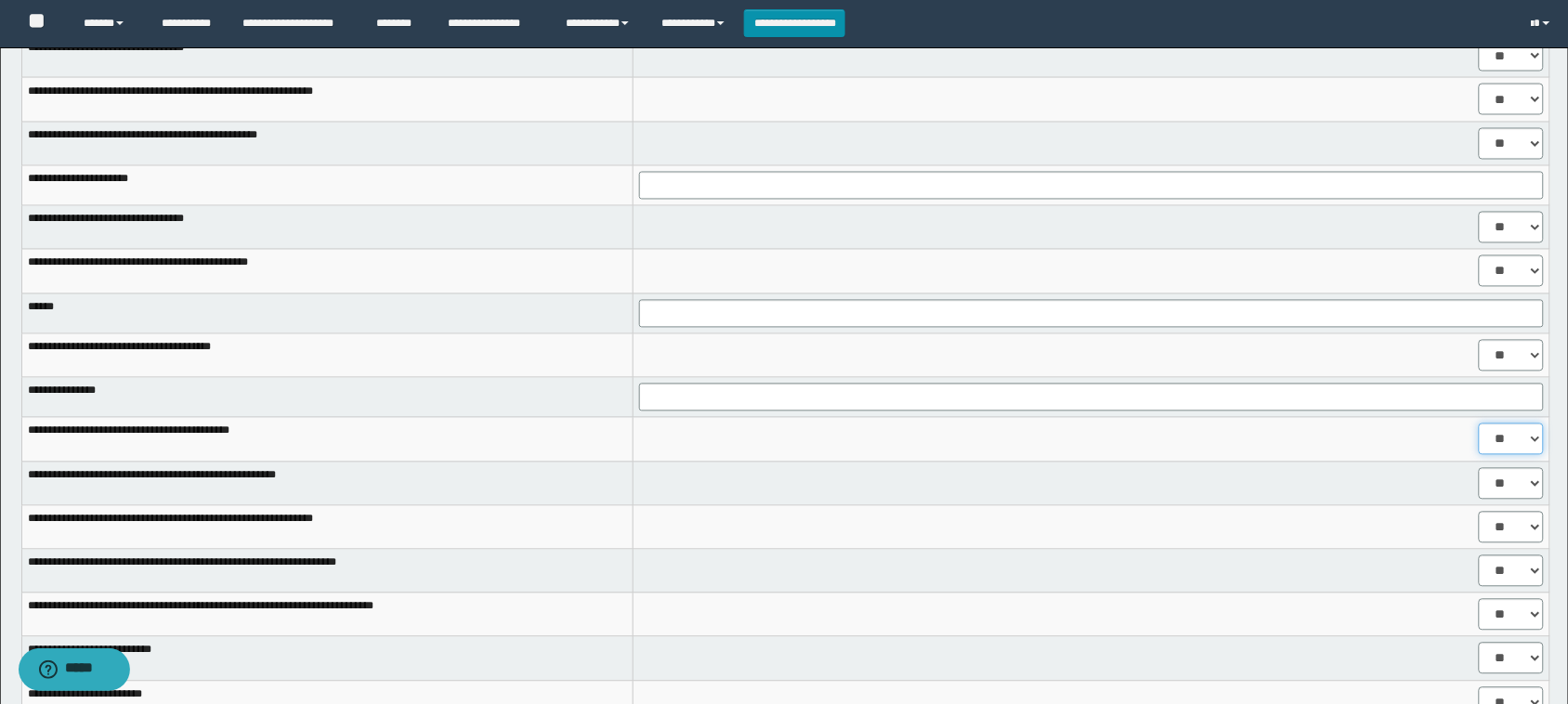 click on "**
**" at bounding box center (1511, 439) 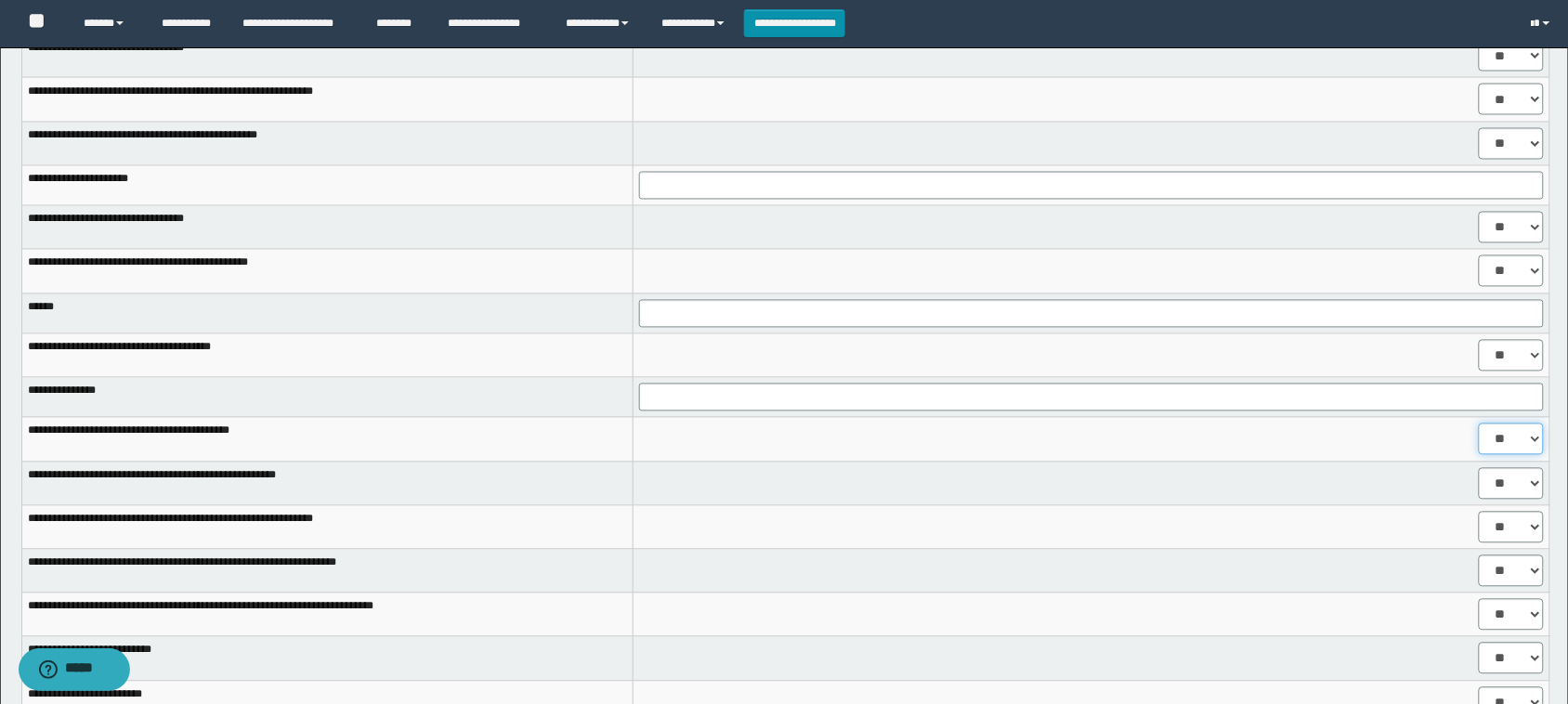 select on "****" 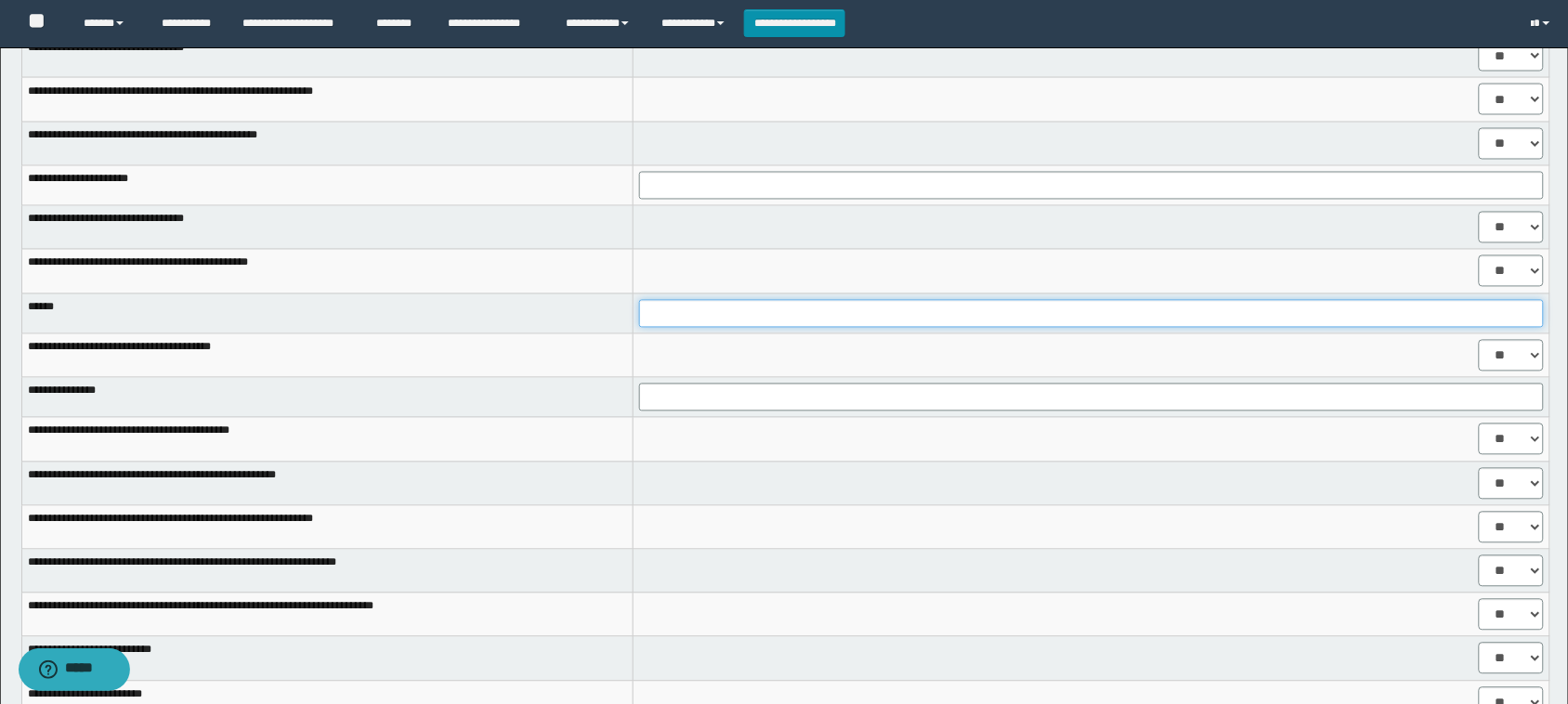 drag, startPoint x: 723, startPoint y: 309, endPoint x: 801, endPoint y: 326, distance: 79.83107 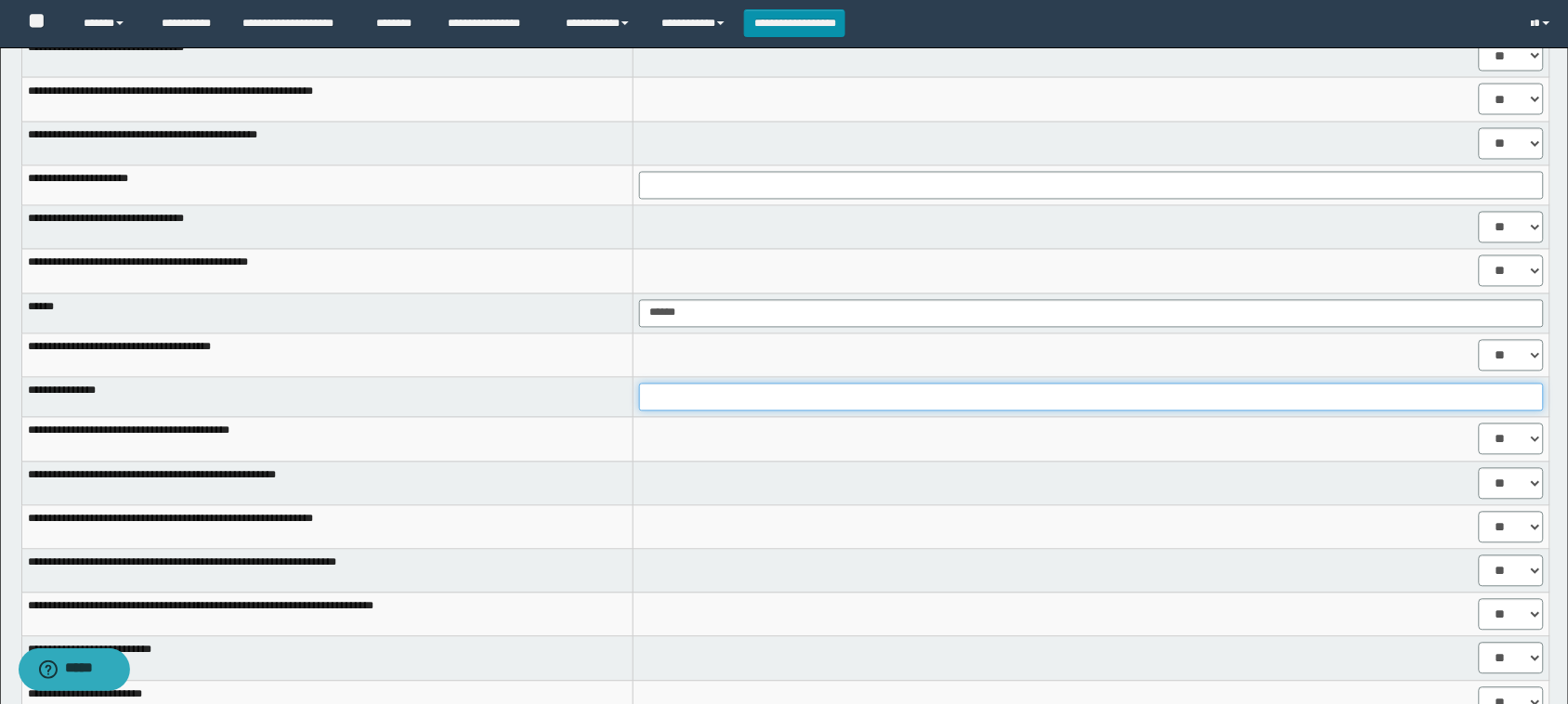 drag, startPoint x: 759, startPoint y: 385, endPoint x: 782, endPoint y: 393, distance: 24.35159 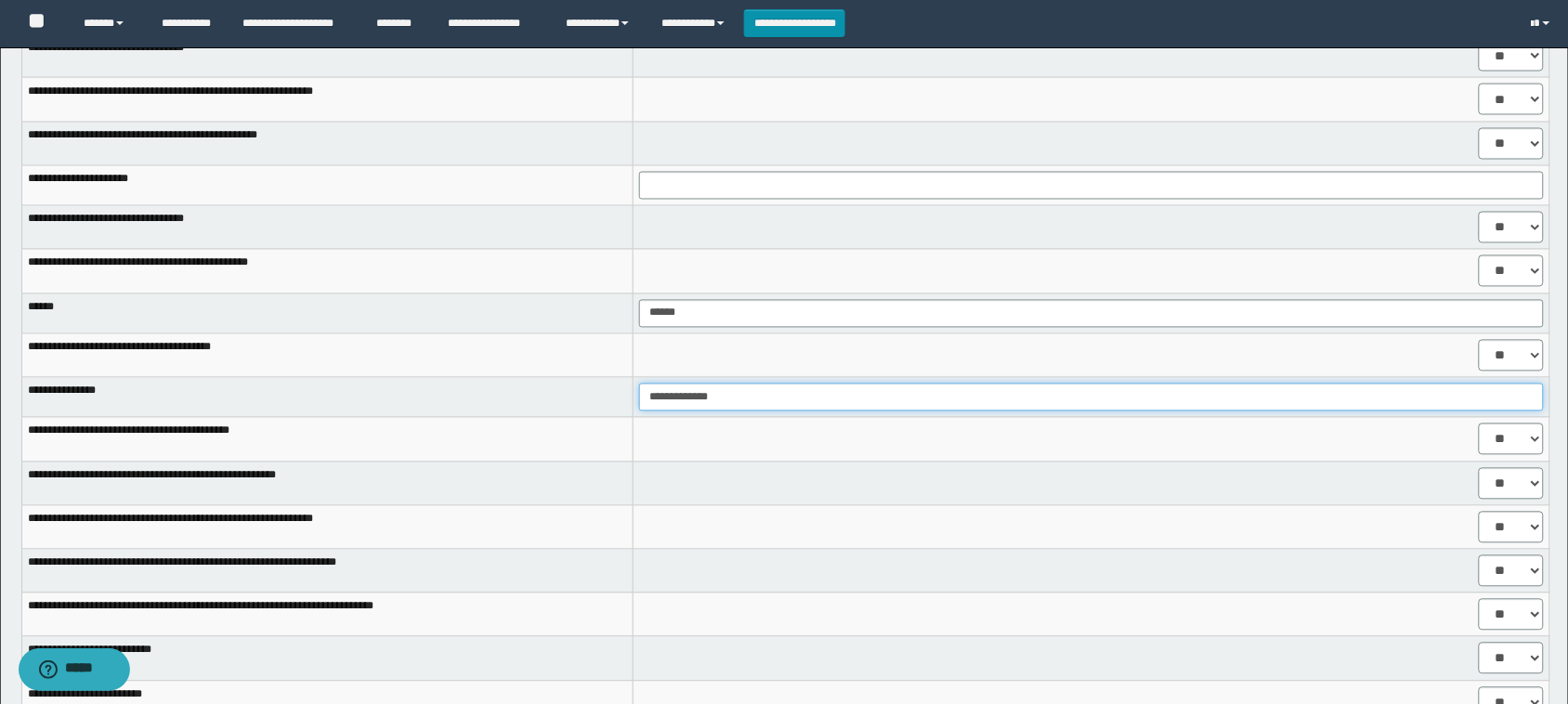 scroll, scrollTop: 1488, scrollLeft: 0, axis: vertical 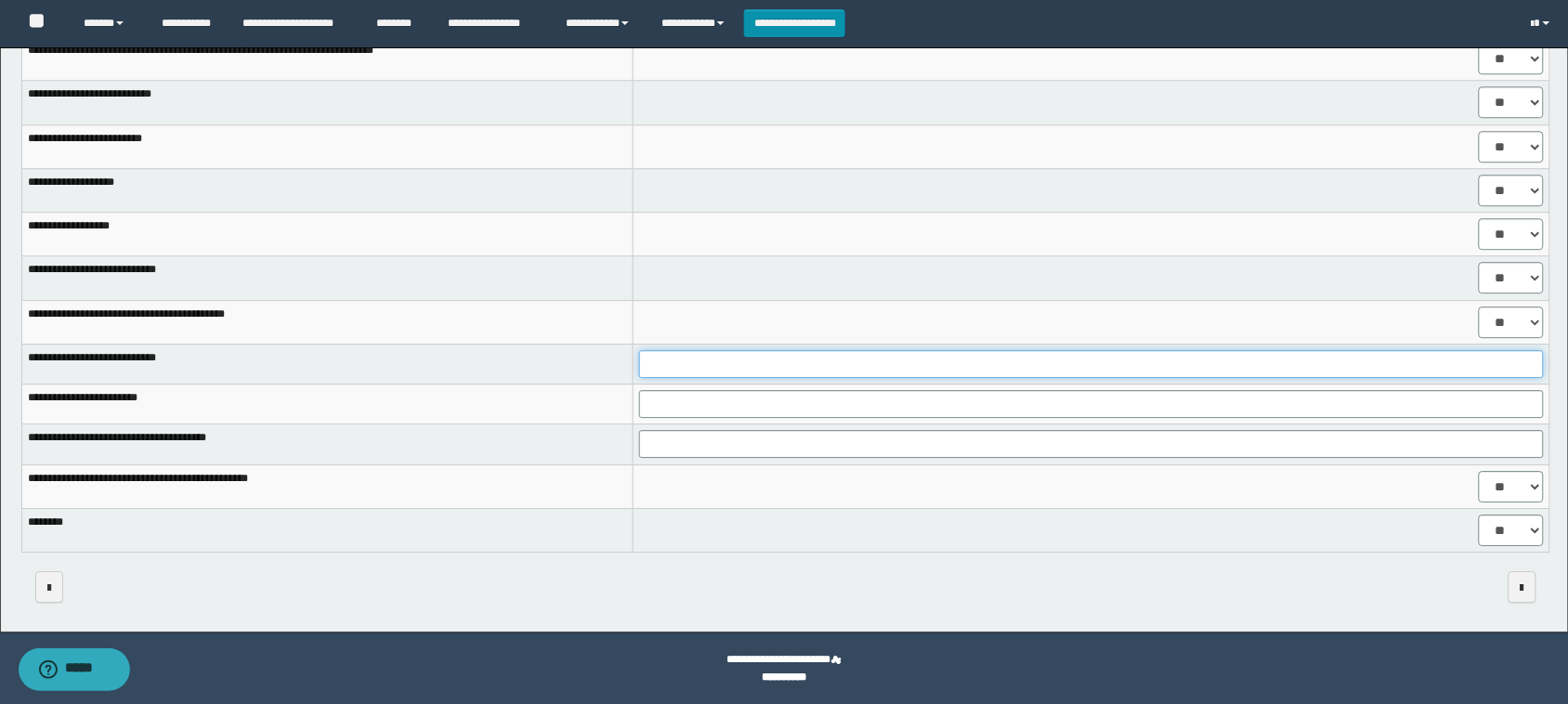 drag, startPoint x: 702, startPoint y: 367, endPoint x: 730, endPoint y: 392, distance: 37.53665 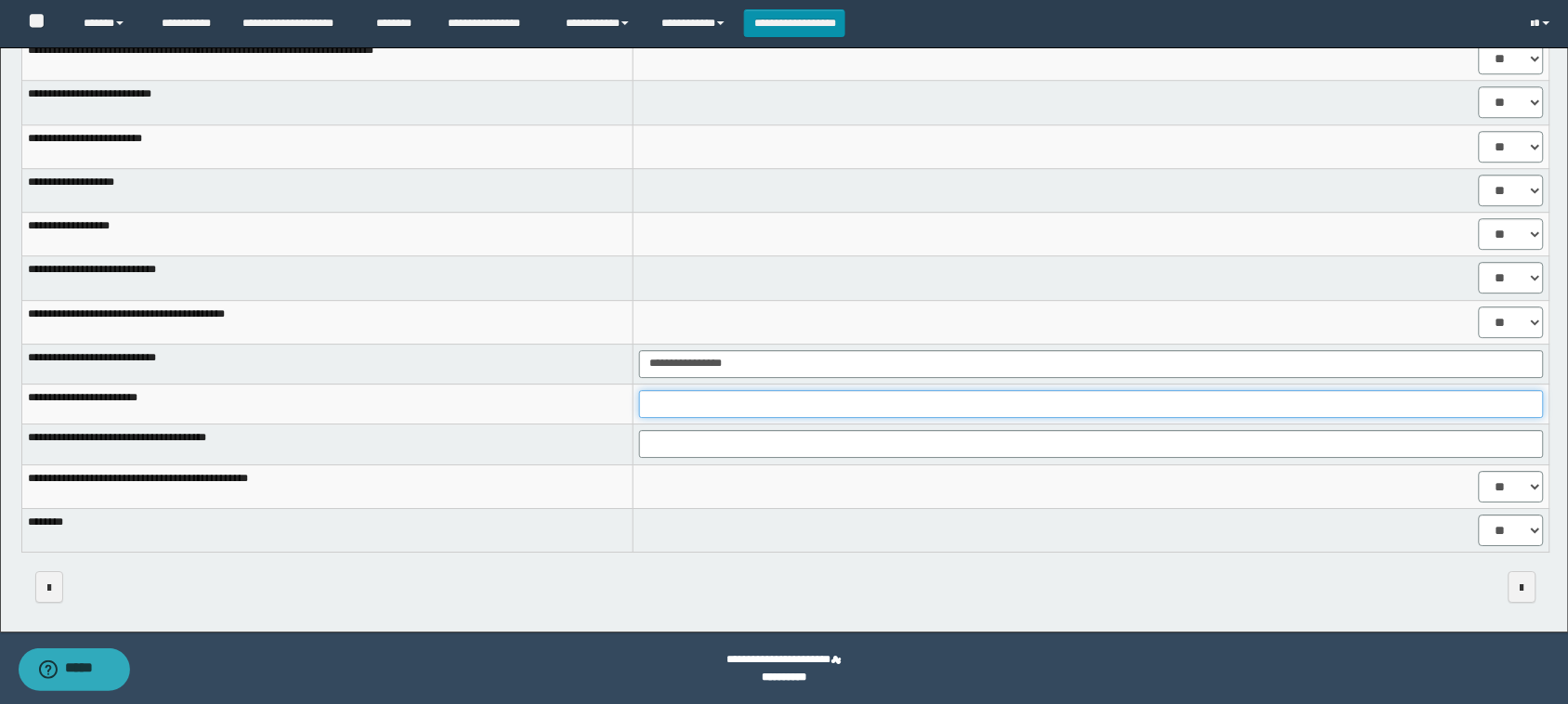click at bounding box center (1091, 404) 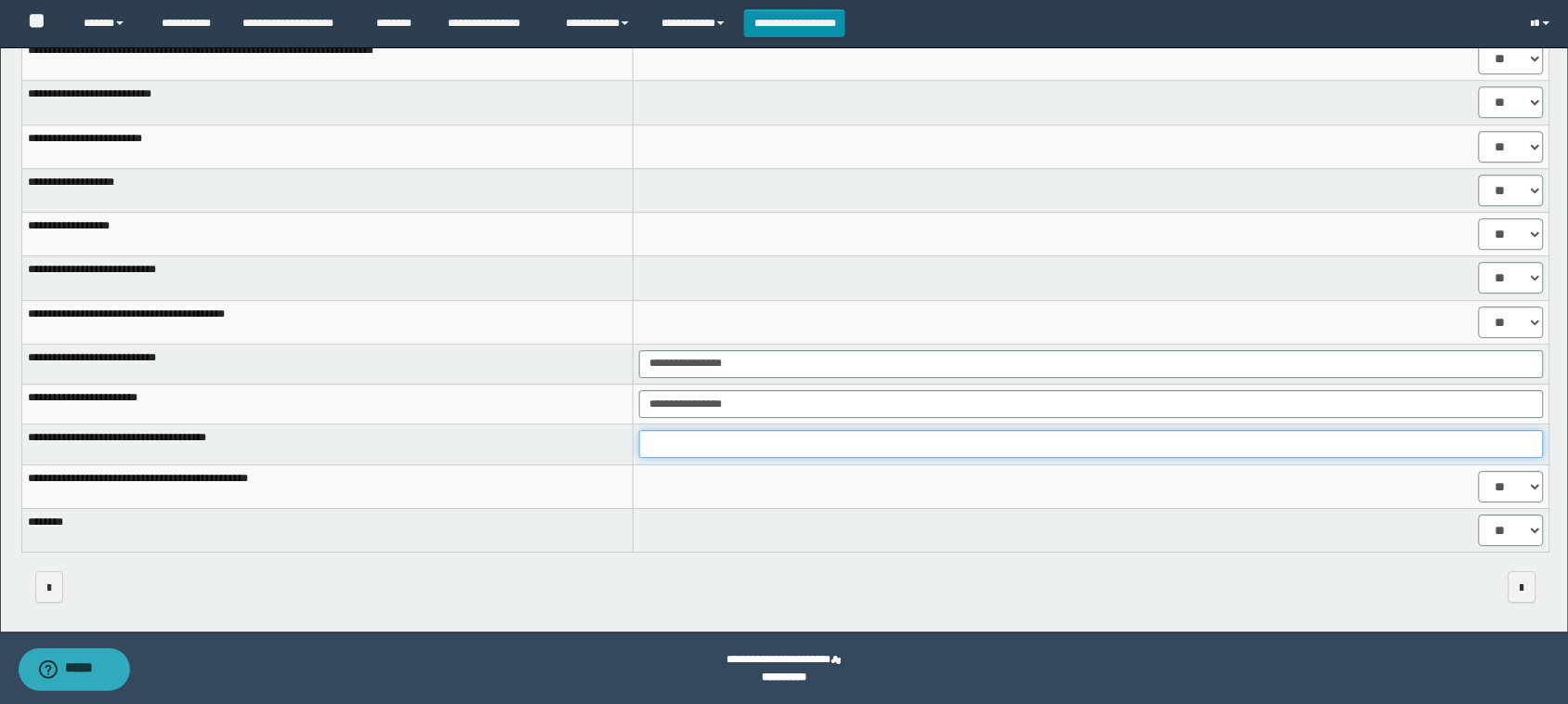 drag, startPoint x: 766, startPoint y: 416, endPoint x: 791, endPoint y: 458, distance: 48.877398 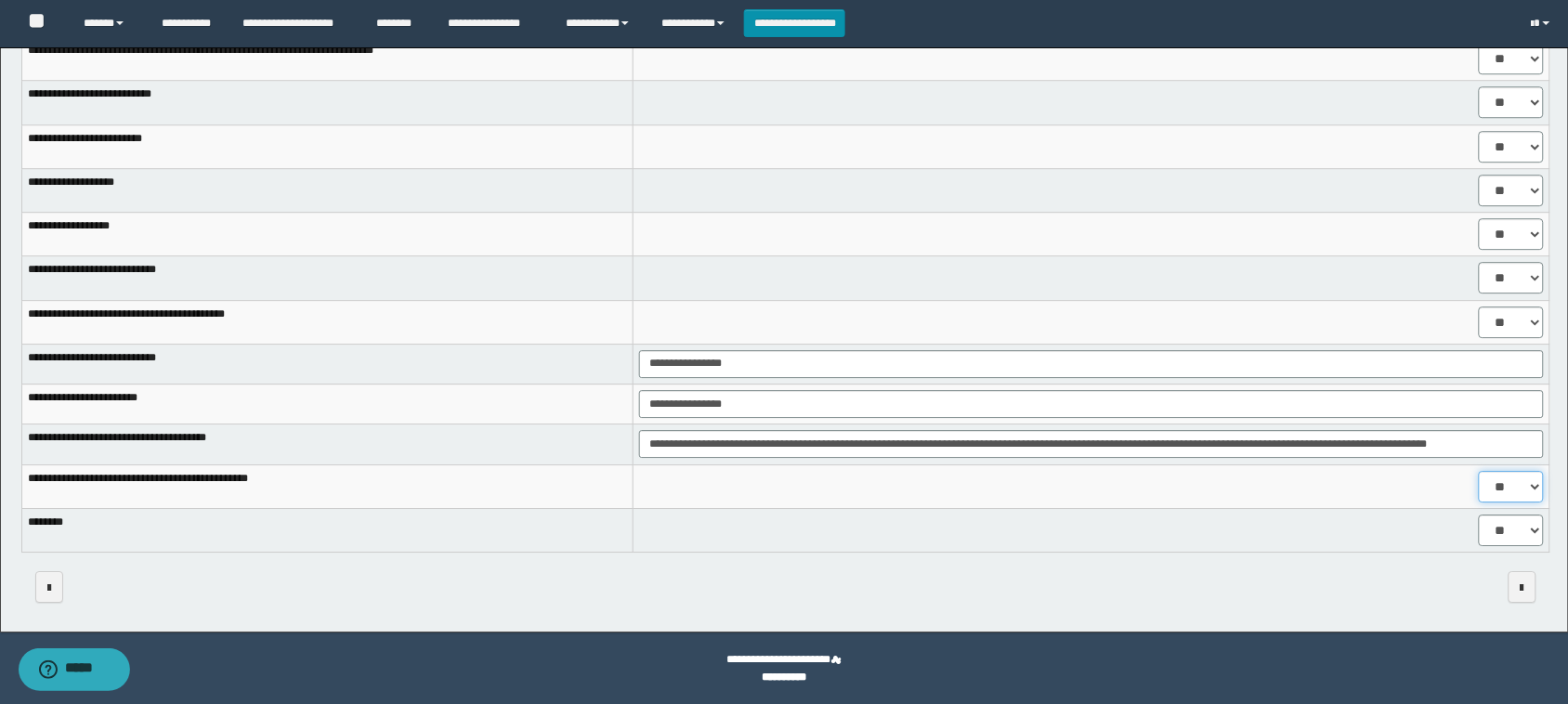 click on "**
**" at bounding box center (1511, 487) 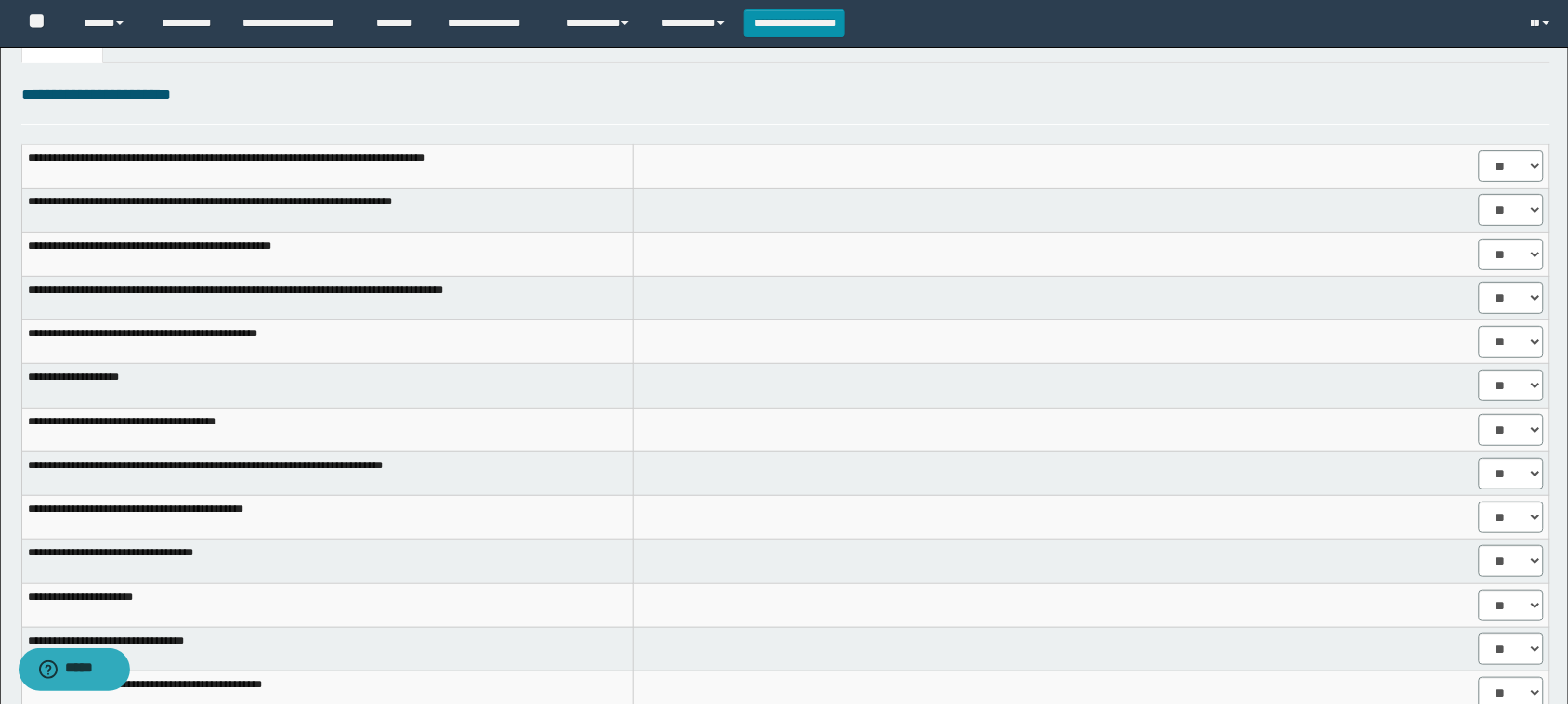 scroll, scrollTop: 0, scrollLeft: 0, axis: both 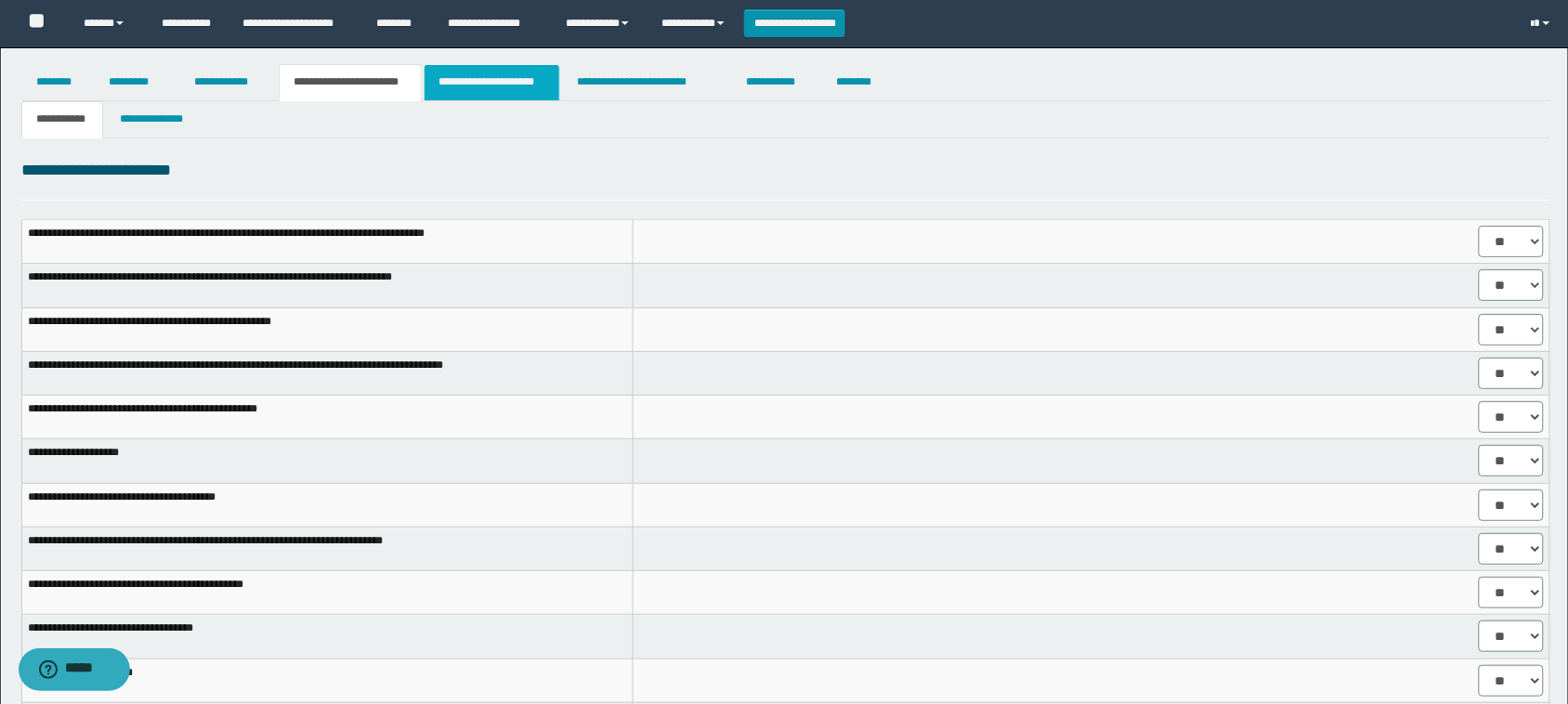click on "**********" at bounding box center (491, 83) 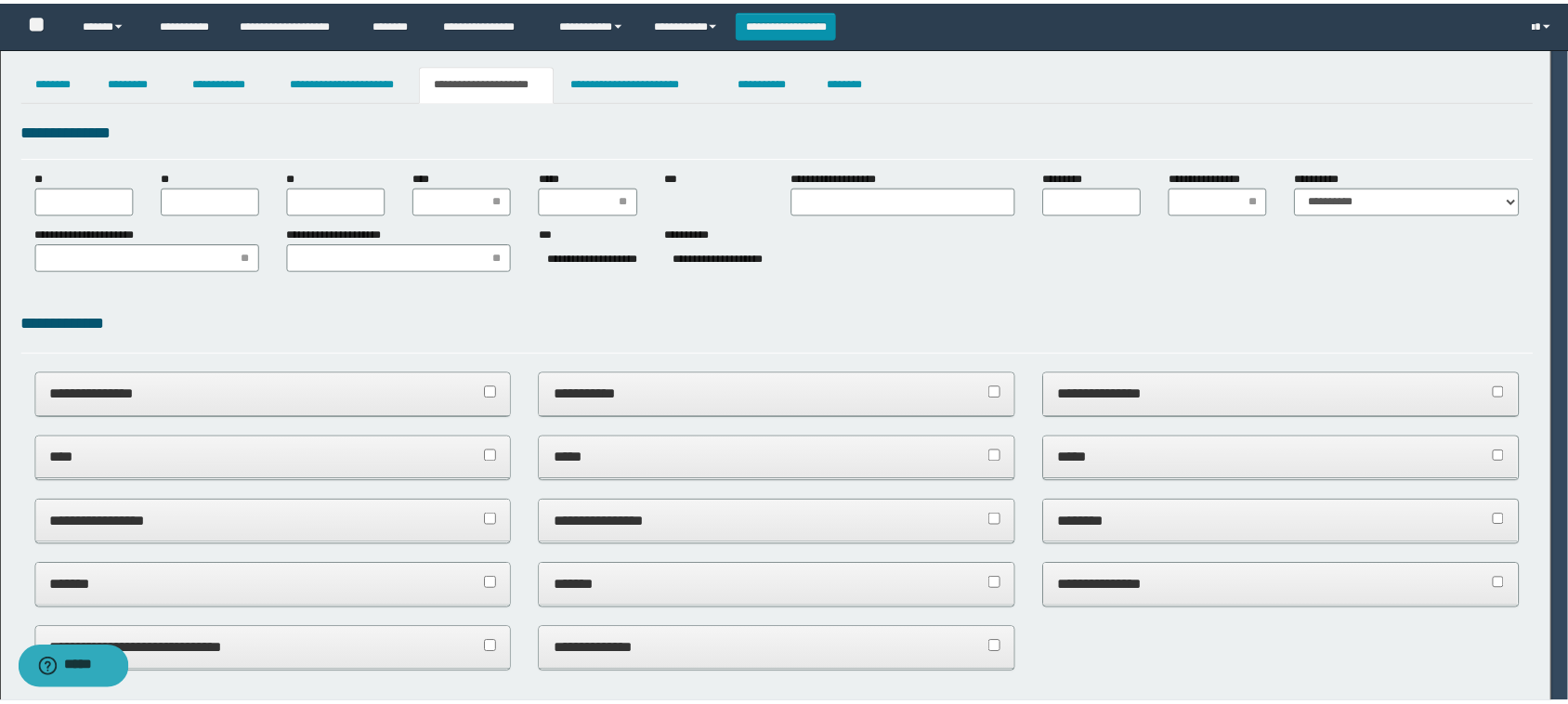 scroll, scrollTop: 0, scrollLeft: 0, axis: both 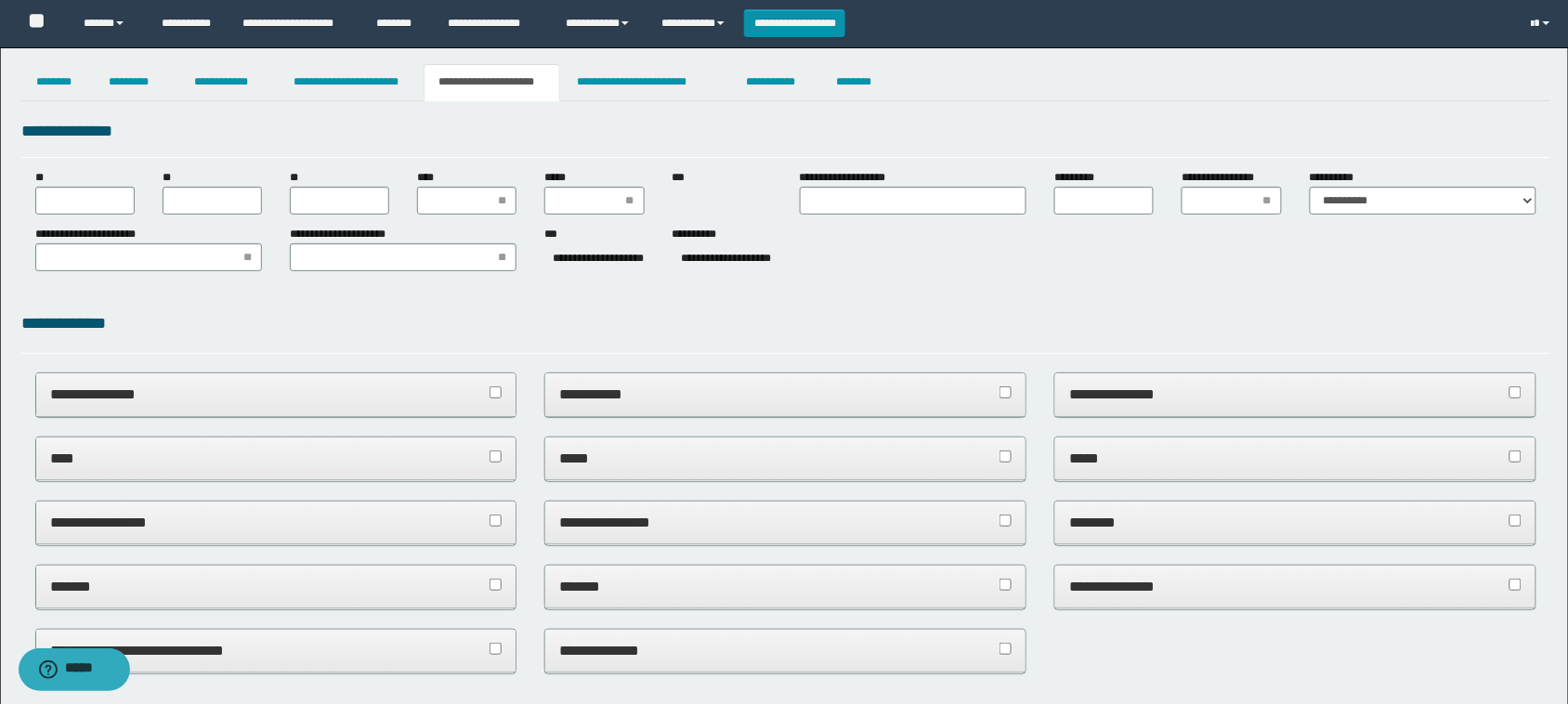 type 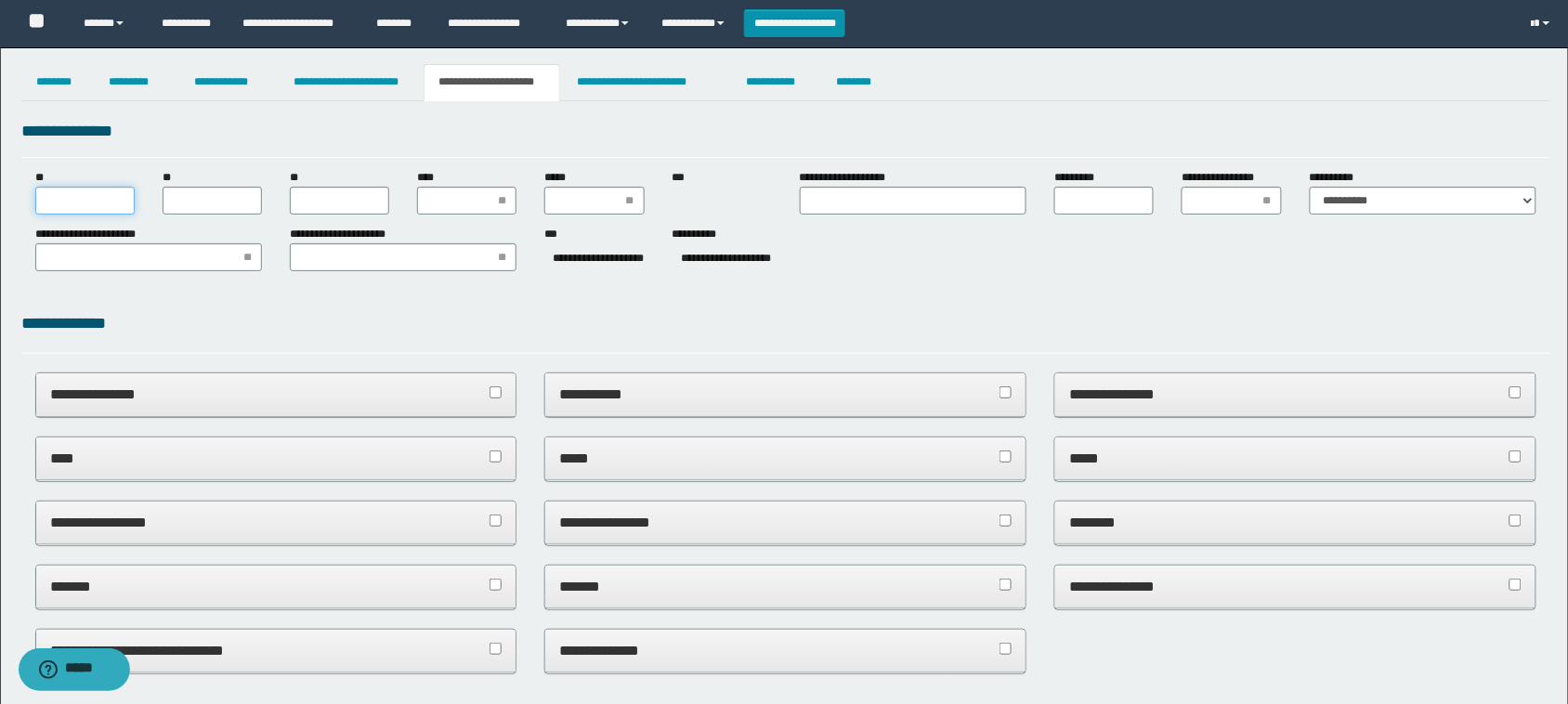 drag, startPoint x: 103, startPoint y: 201, endPoint x: 102, endPoint y: 174, distance: 27.018512 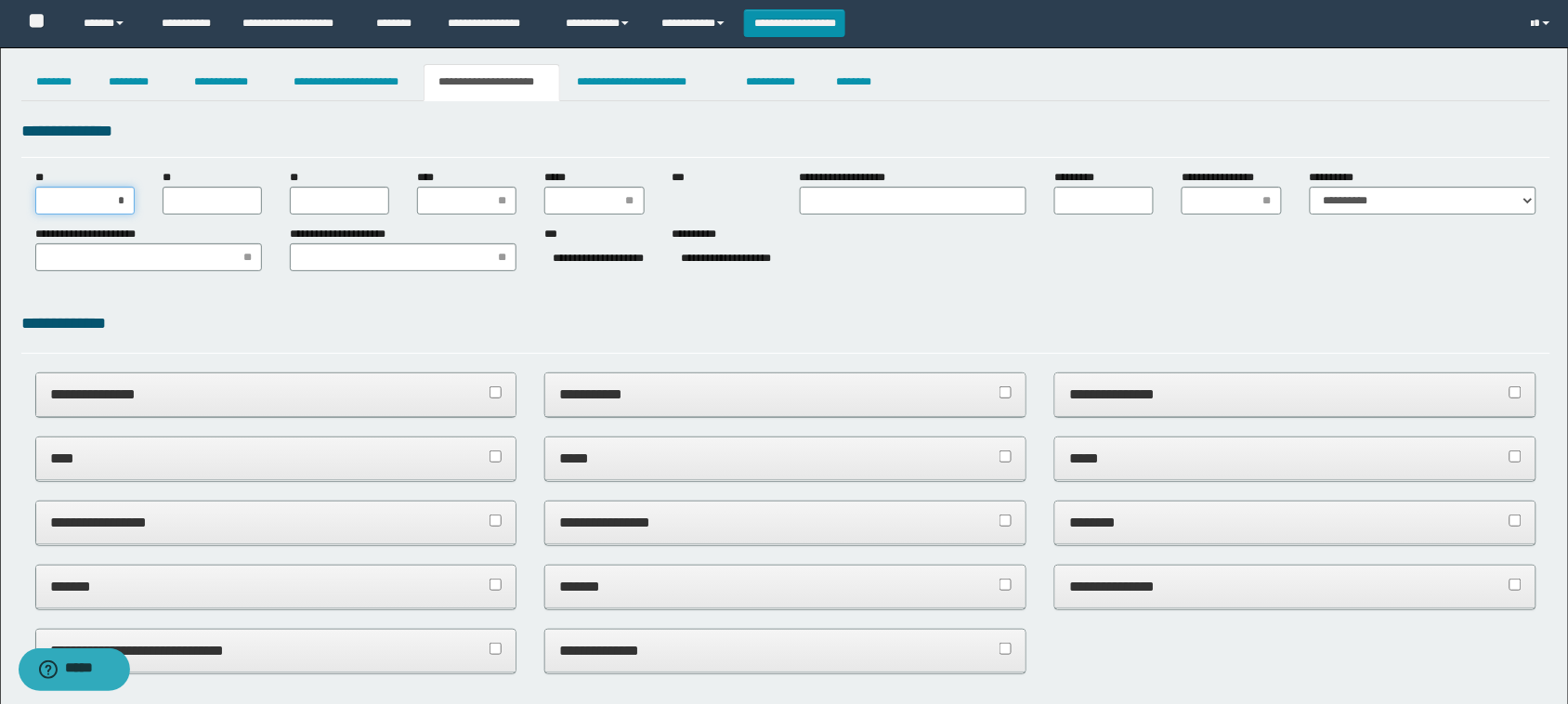 type on "**" 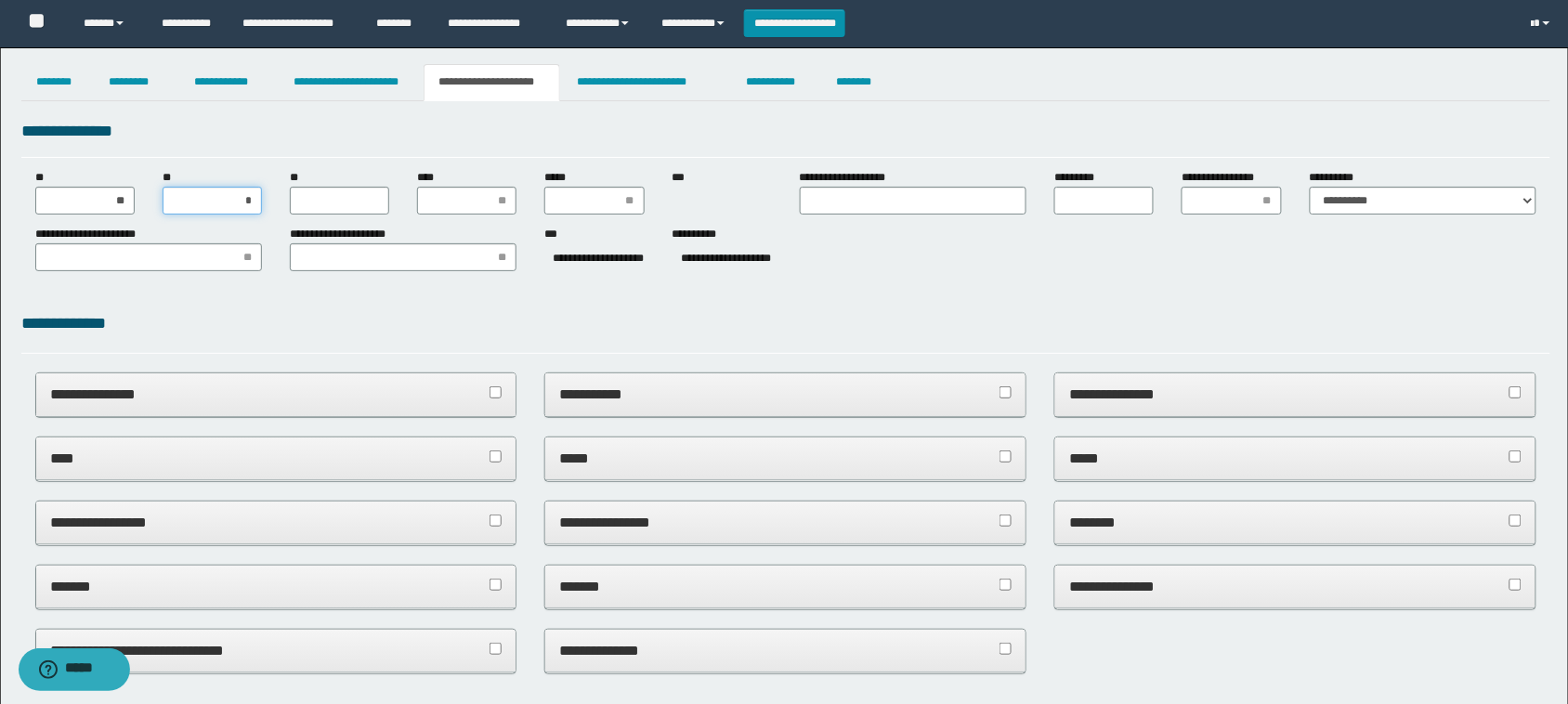 type on "**" 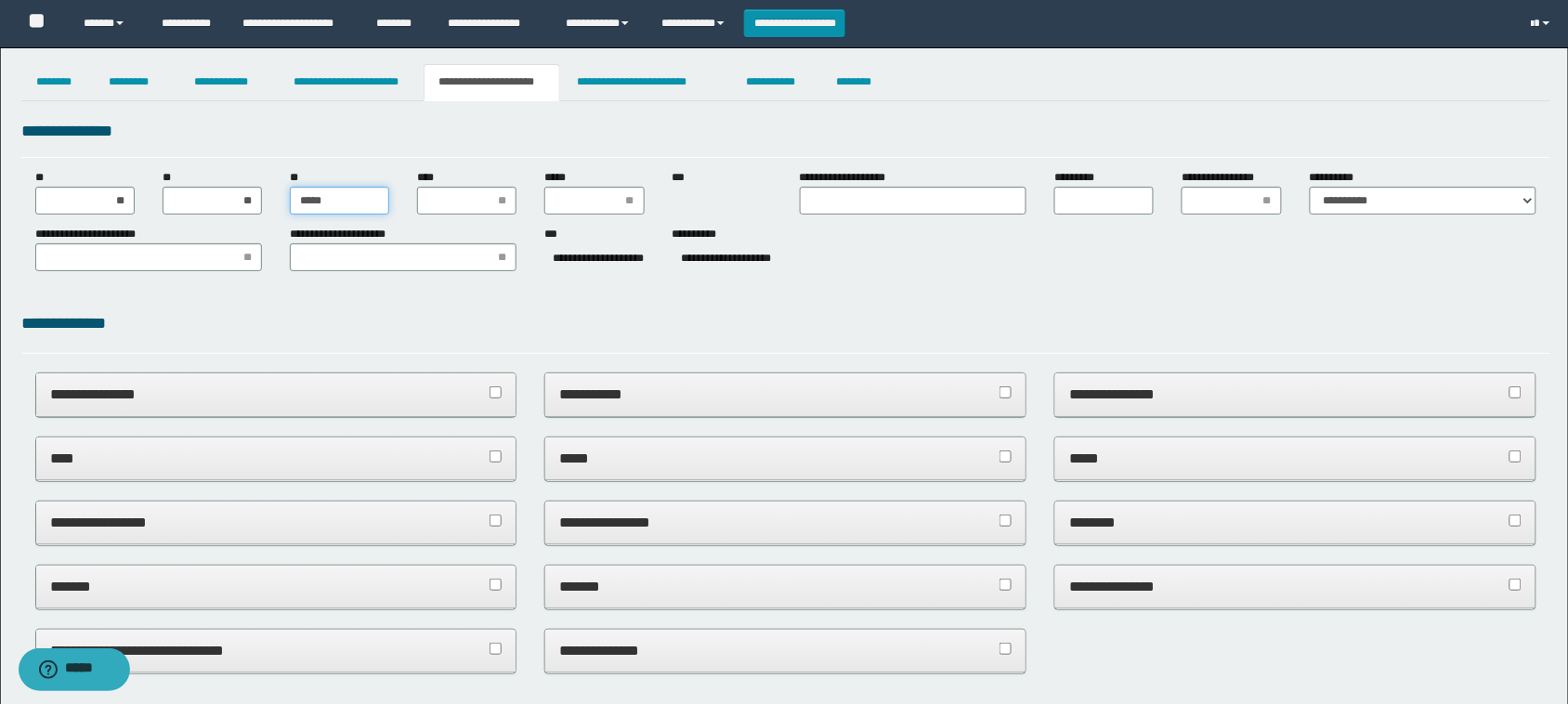 type on "******" 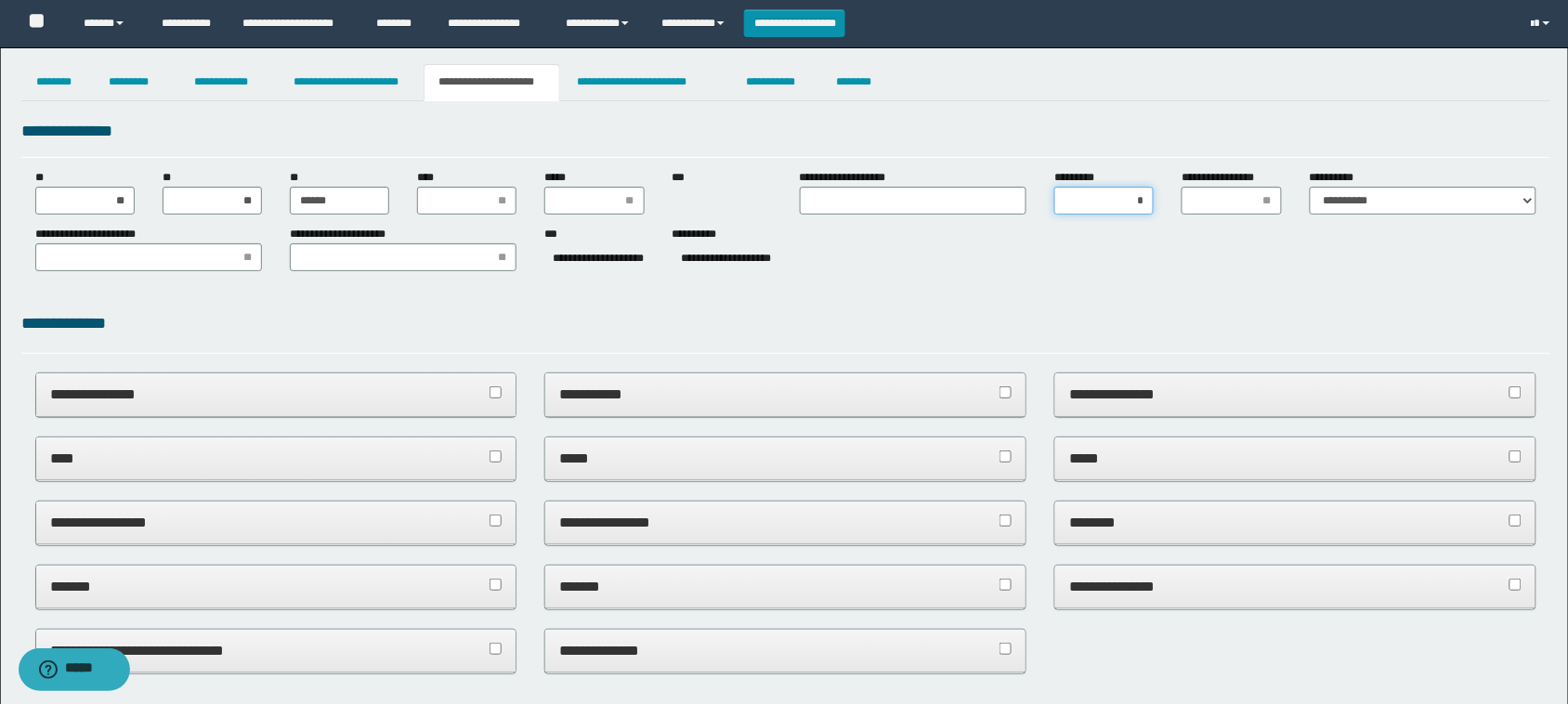 type on "**" 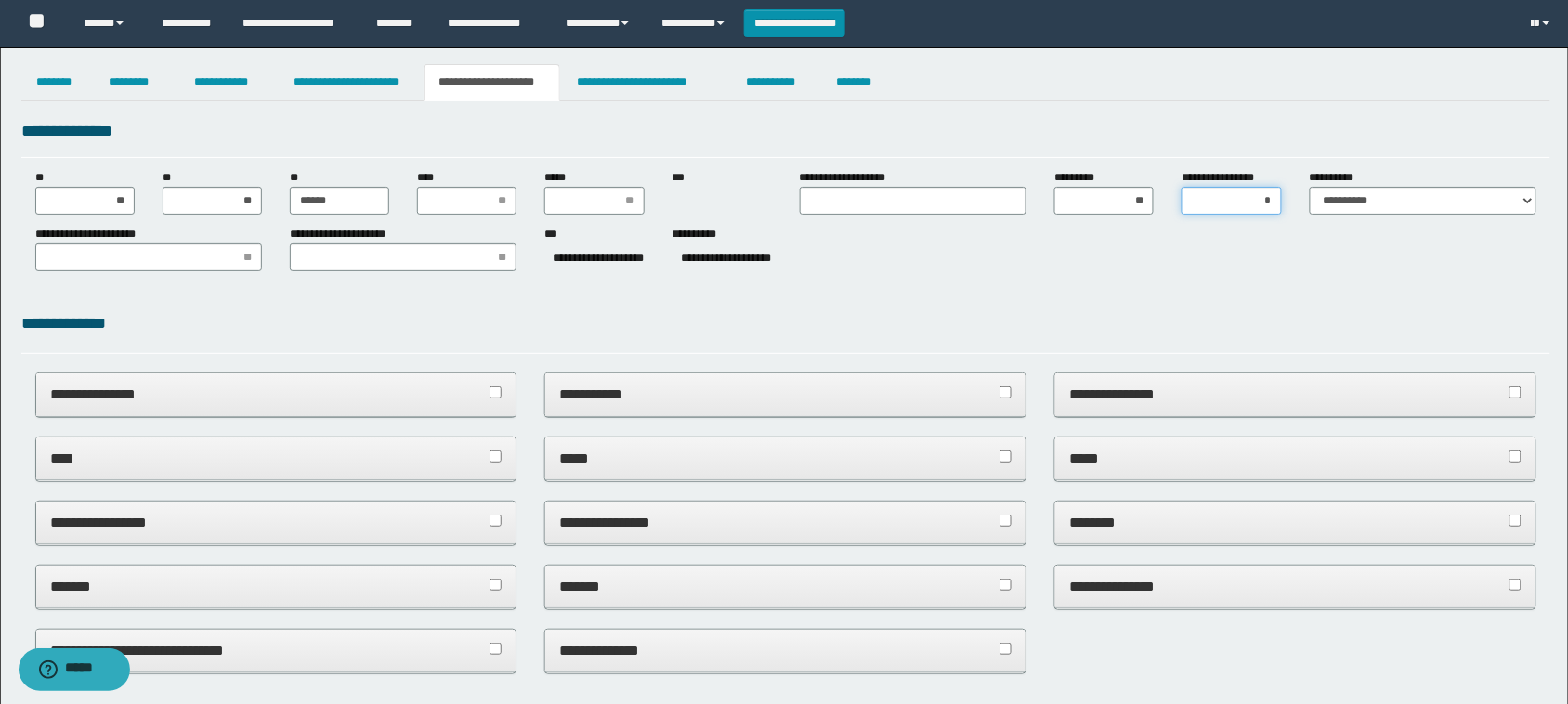 type on "**" 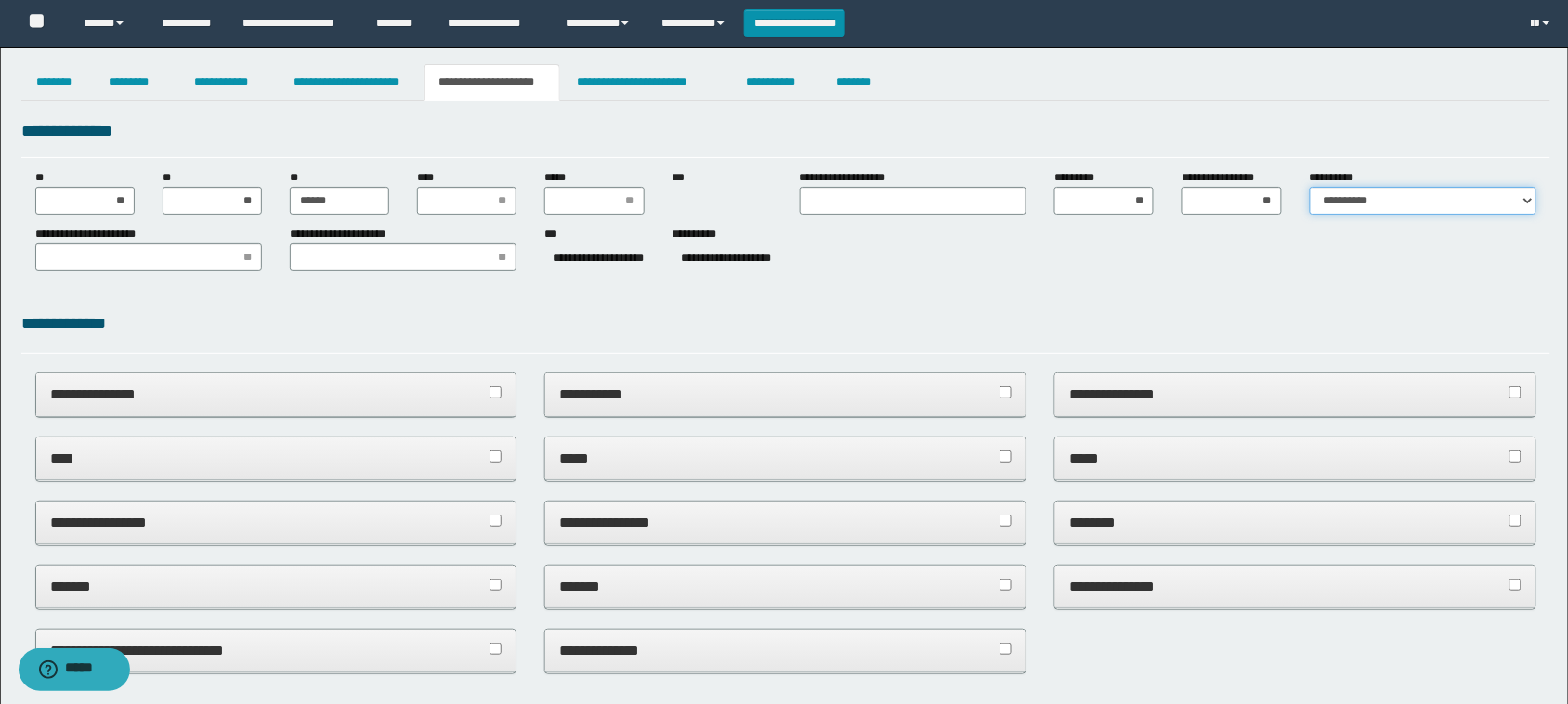 select on "*" 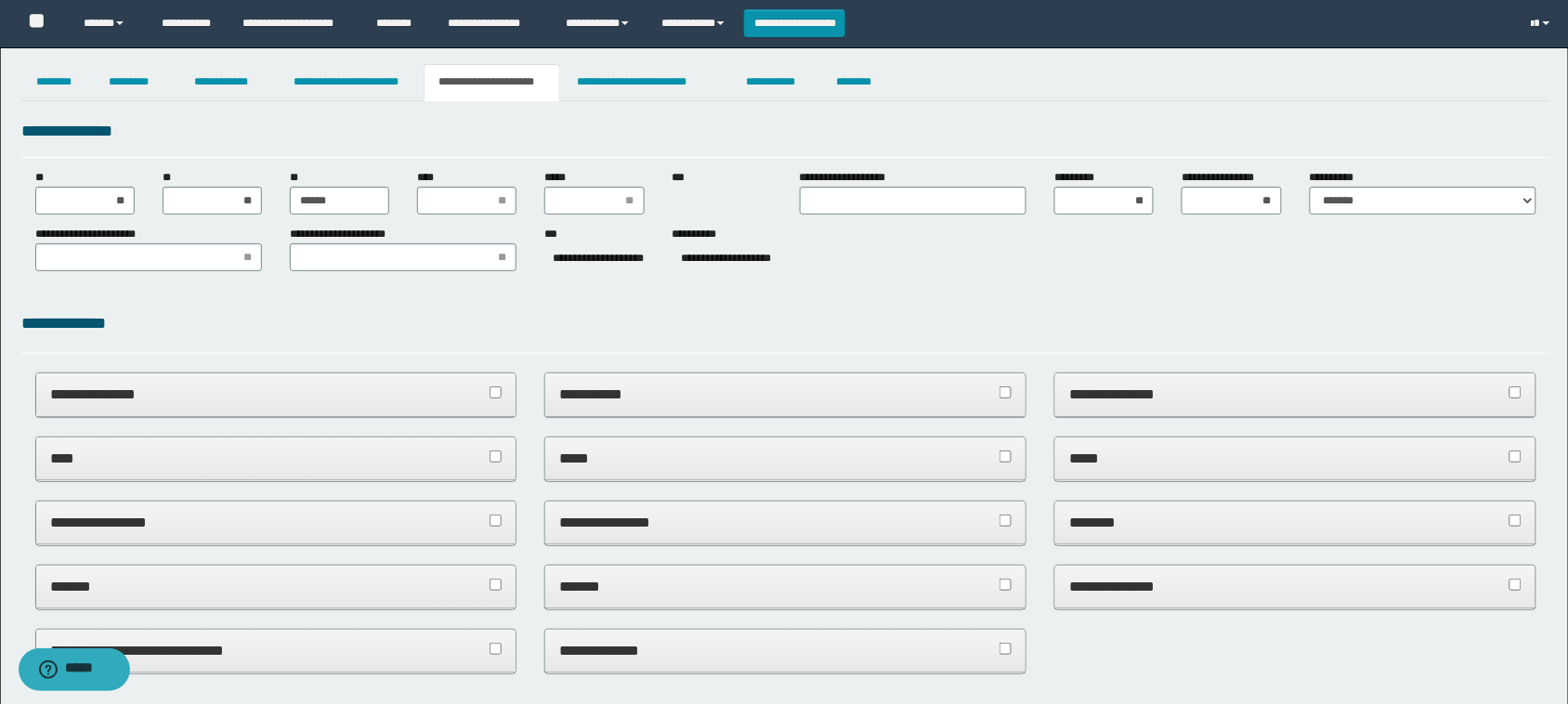 drag, startPoint x: 634, startPoint y: 307, endPoint x: 794, endPoint y: 317, distance: 160.3122 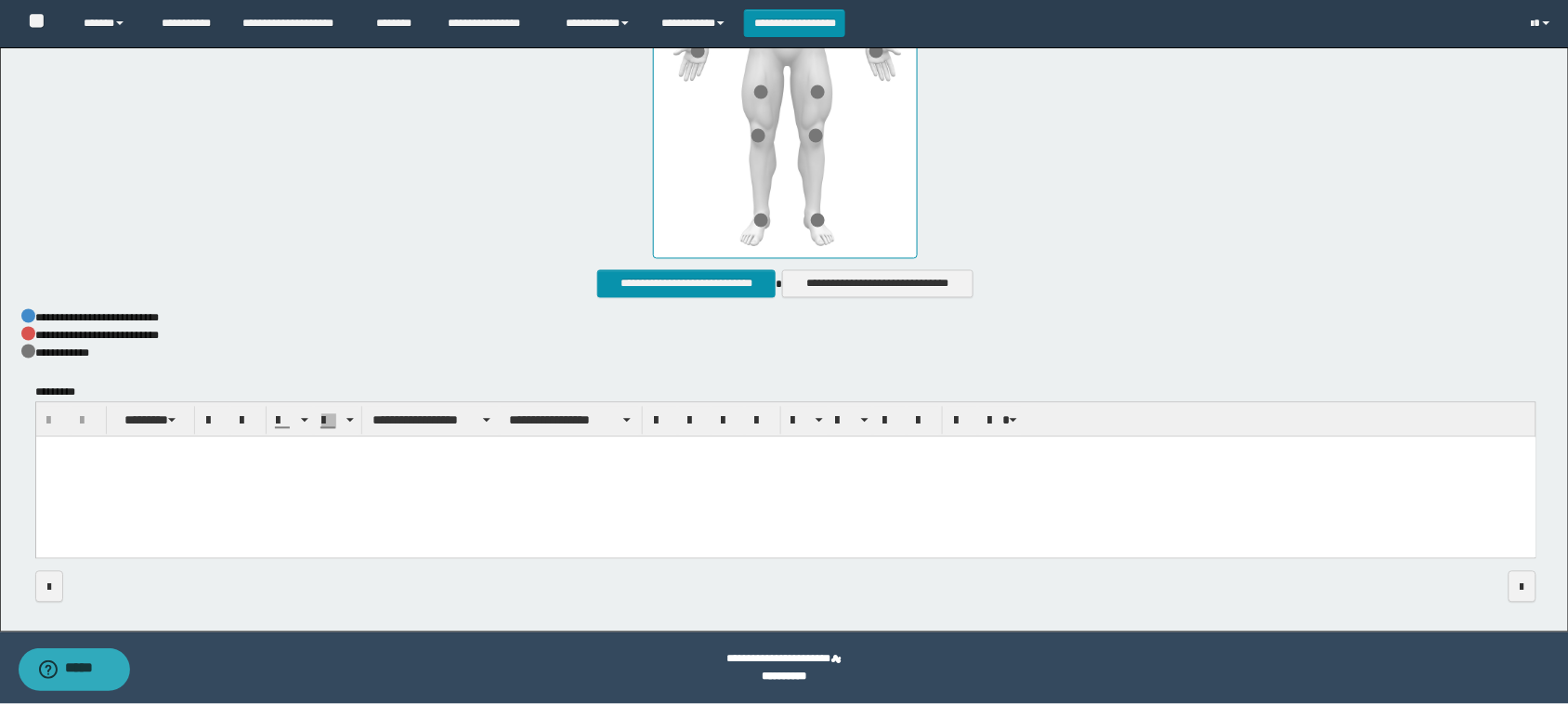 click at bounding box center (785, 475) 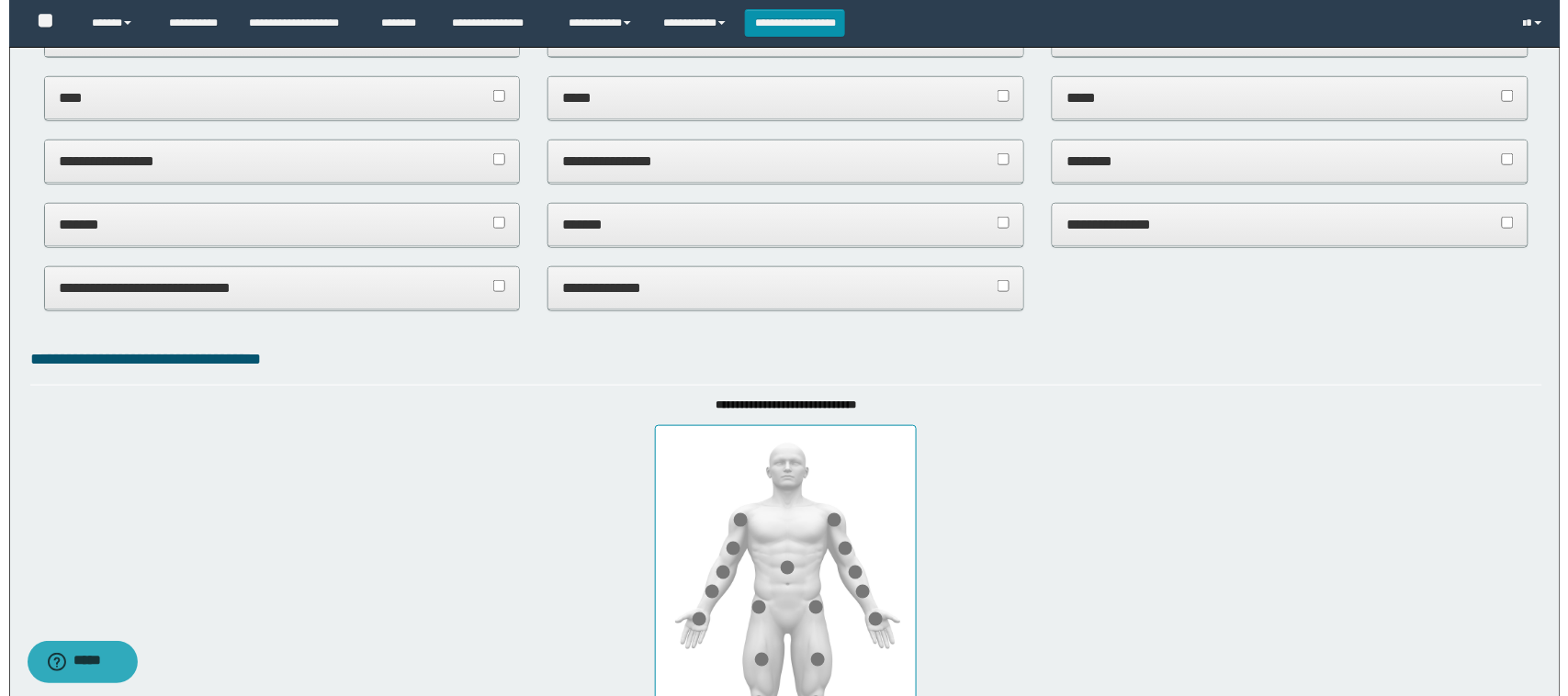 scroll, scrollTop: 0, scrollLeft: 0, axis: both 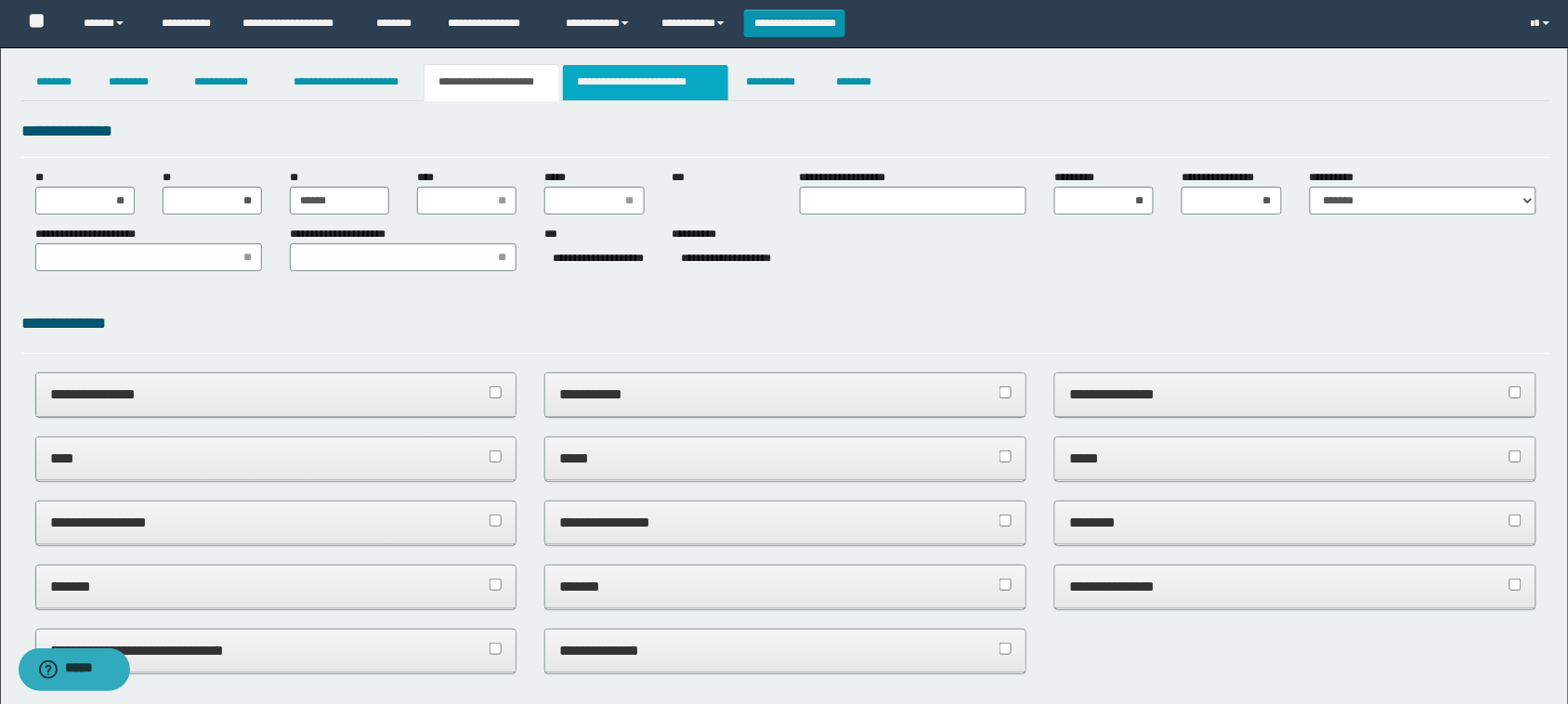 click on "**********" at bounding box center (646, 83) 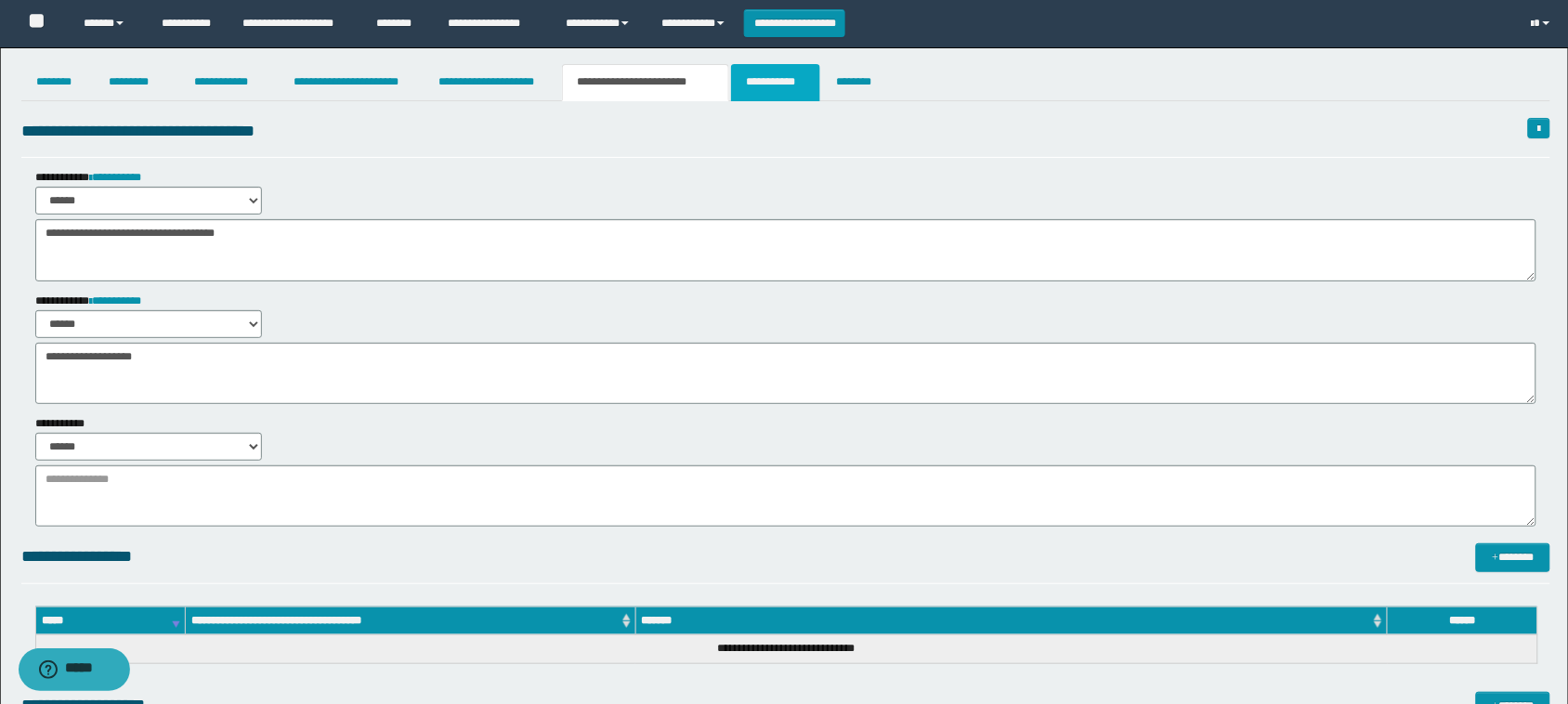 drag, startPoint x: 780, startPoint y: 82, endPoint x: 748, endPoint y: 151, distance: 76.059187 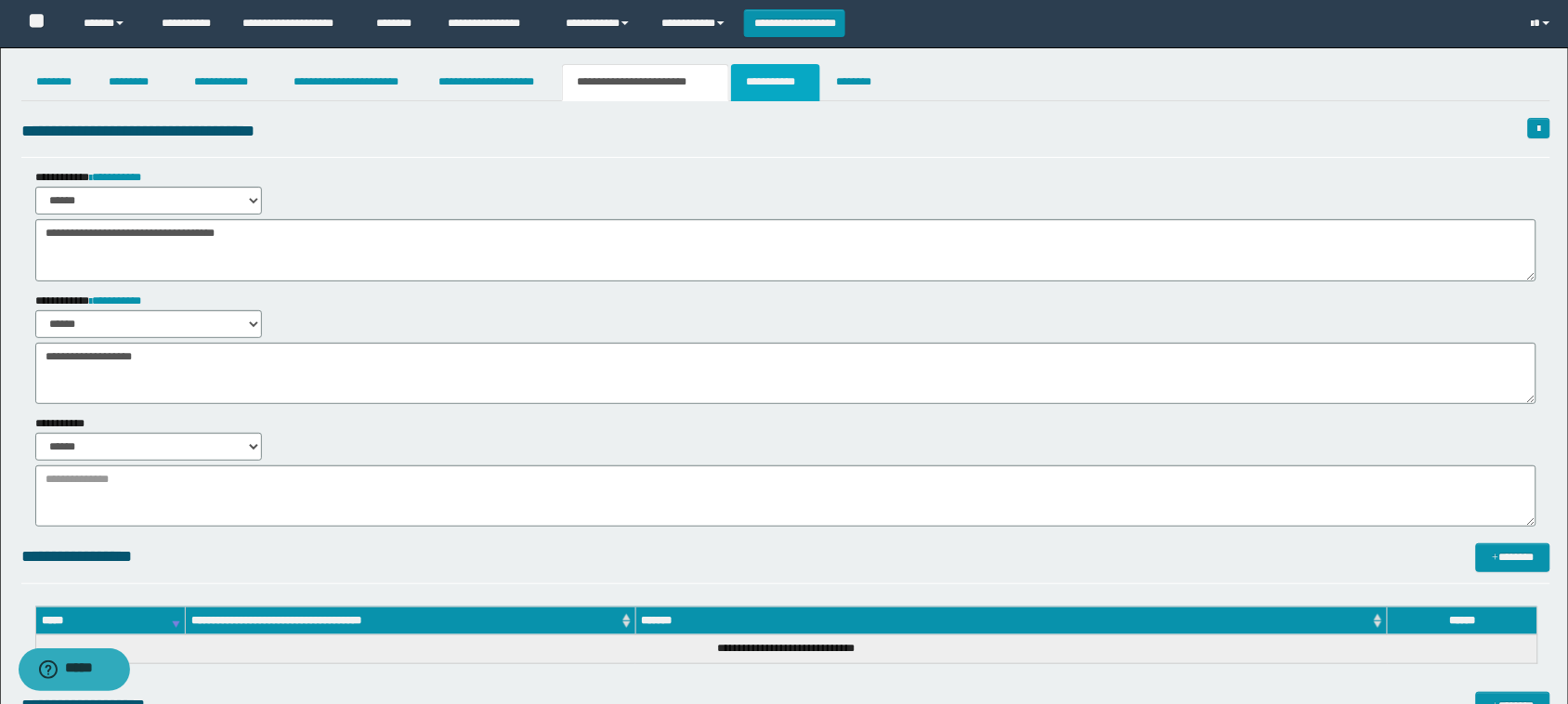 click on "**********" at bounding box center [775, 83] 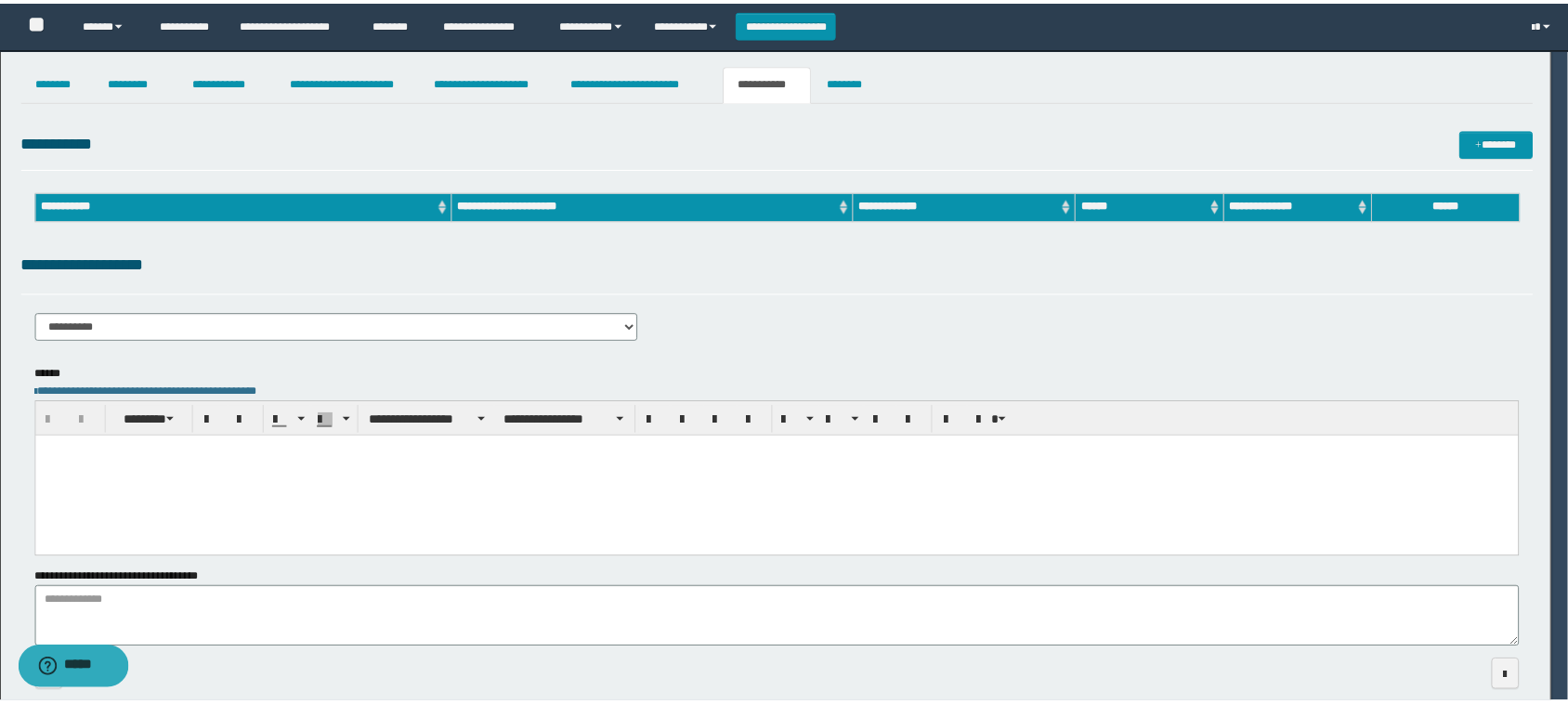 scroll, scrollTop: 0, scrollLeft: 0, axis: both 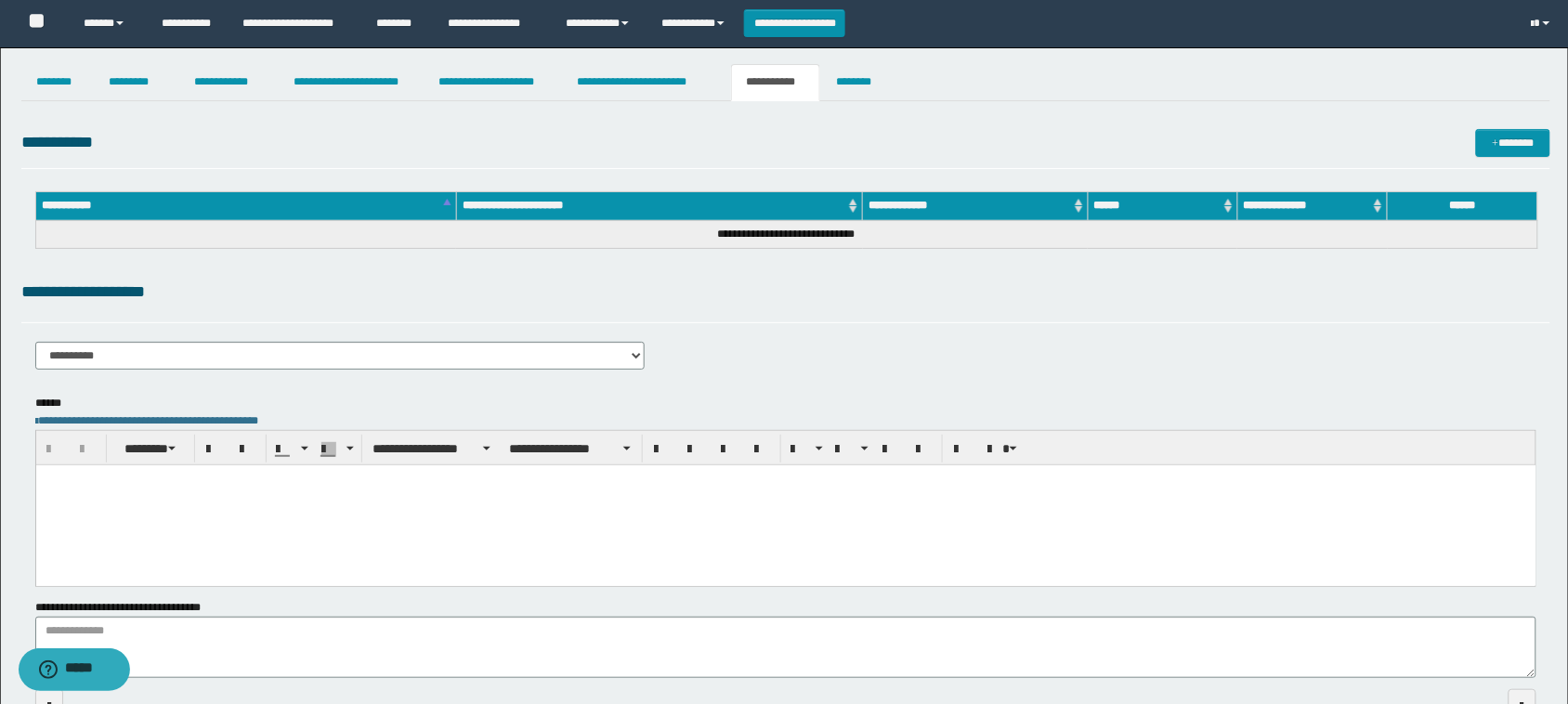 paste 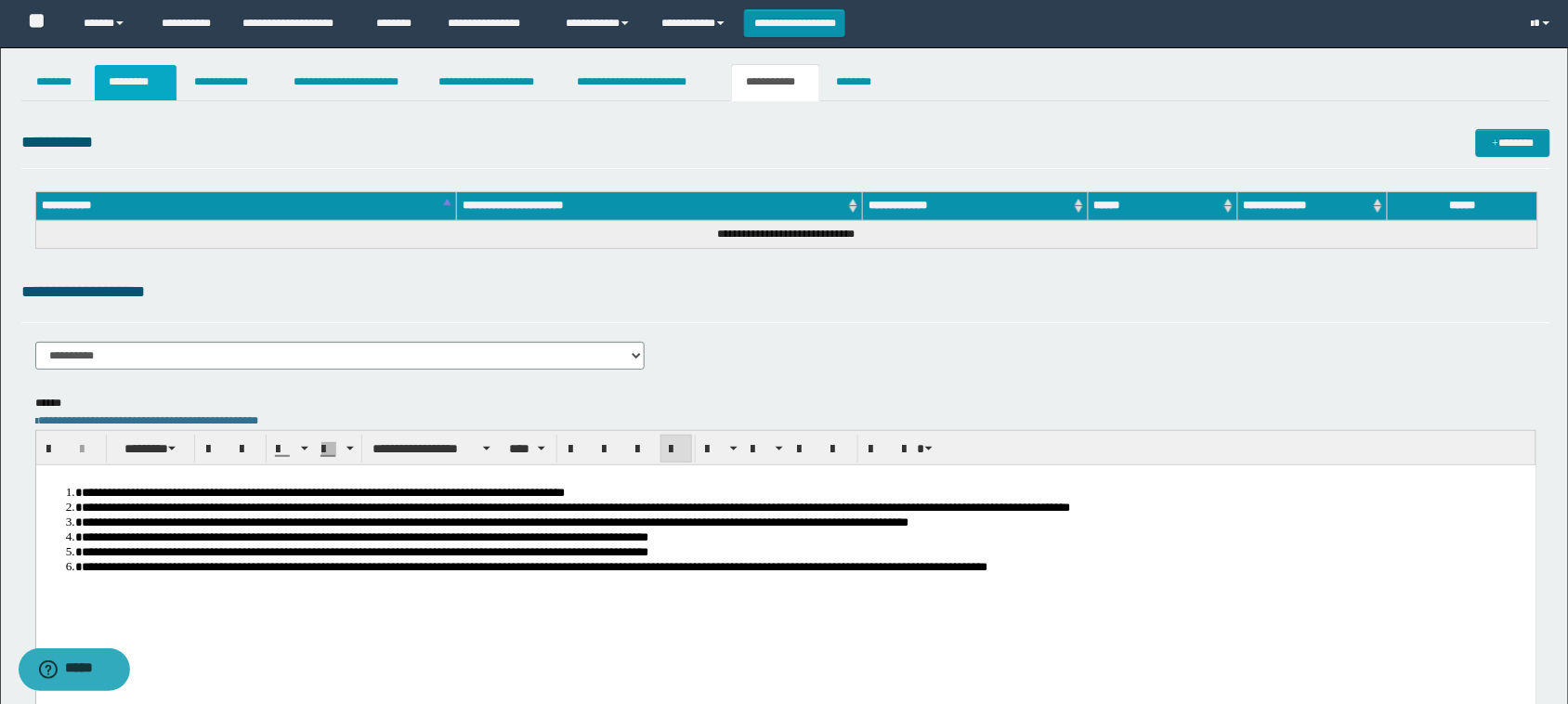 click on "*********" at bounding box center [136, 83] 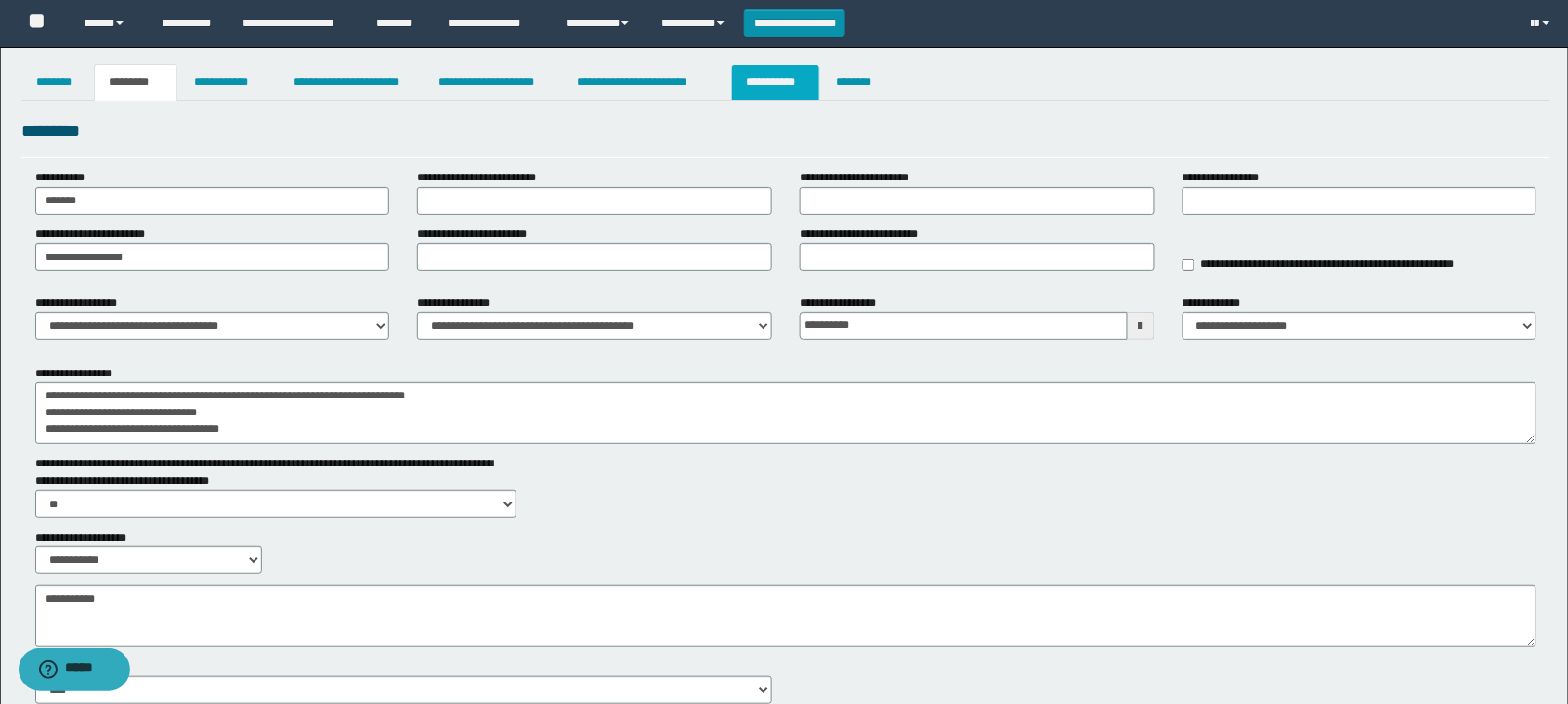 click on "**********" at bounding box center [775, 83] 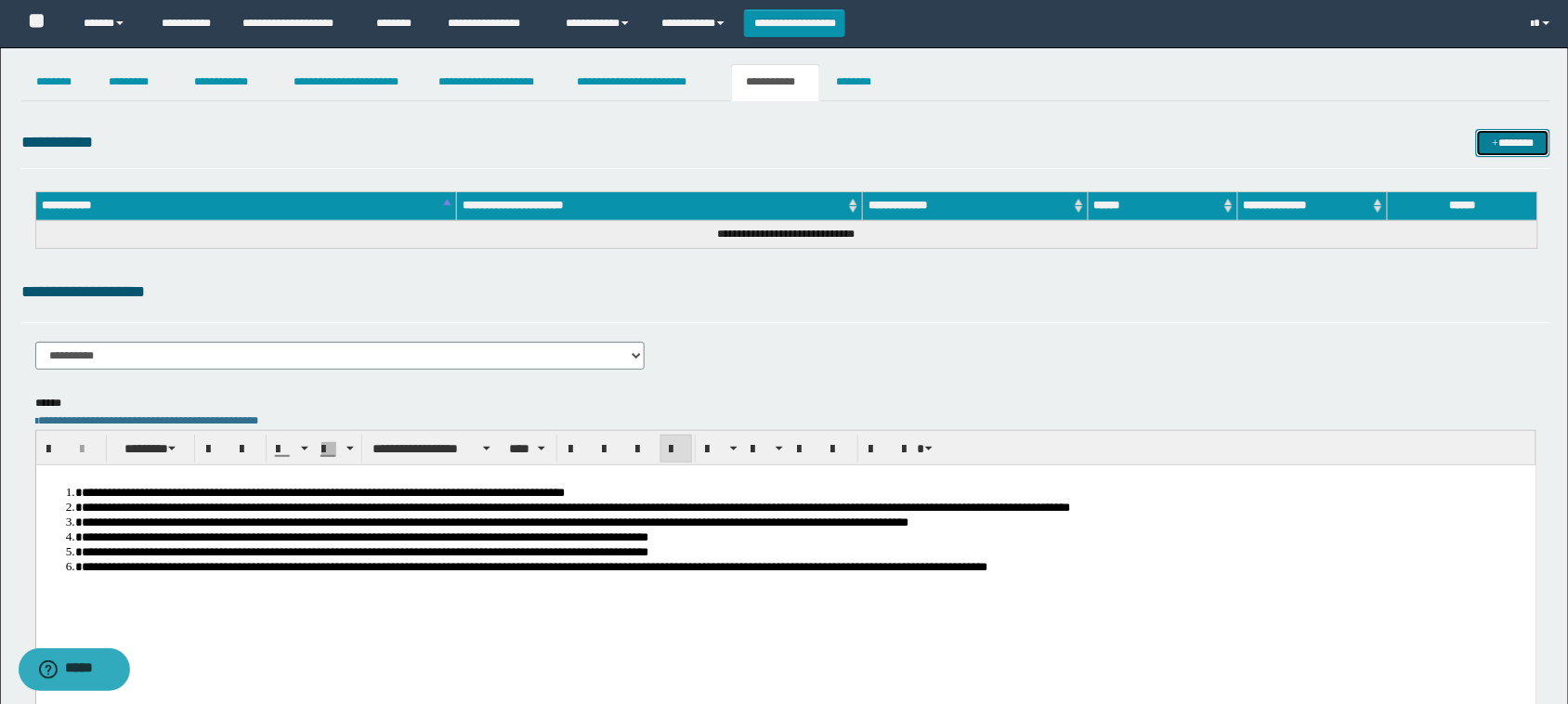 drag, startPoint x: 1514, startPoint y: 147, endPoint x: 1311, endPoint y: 191, distance: 207.71375 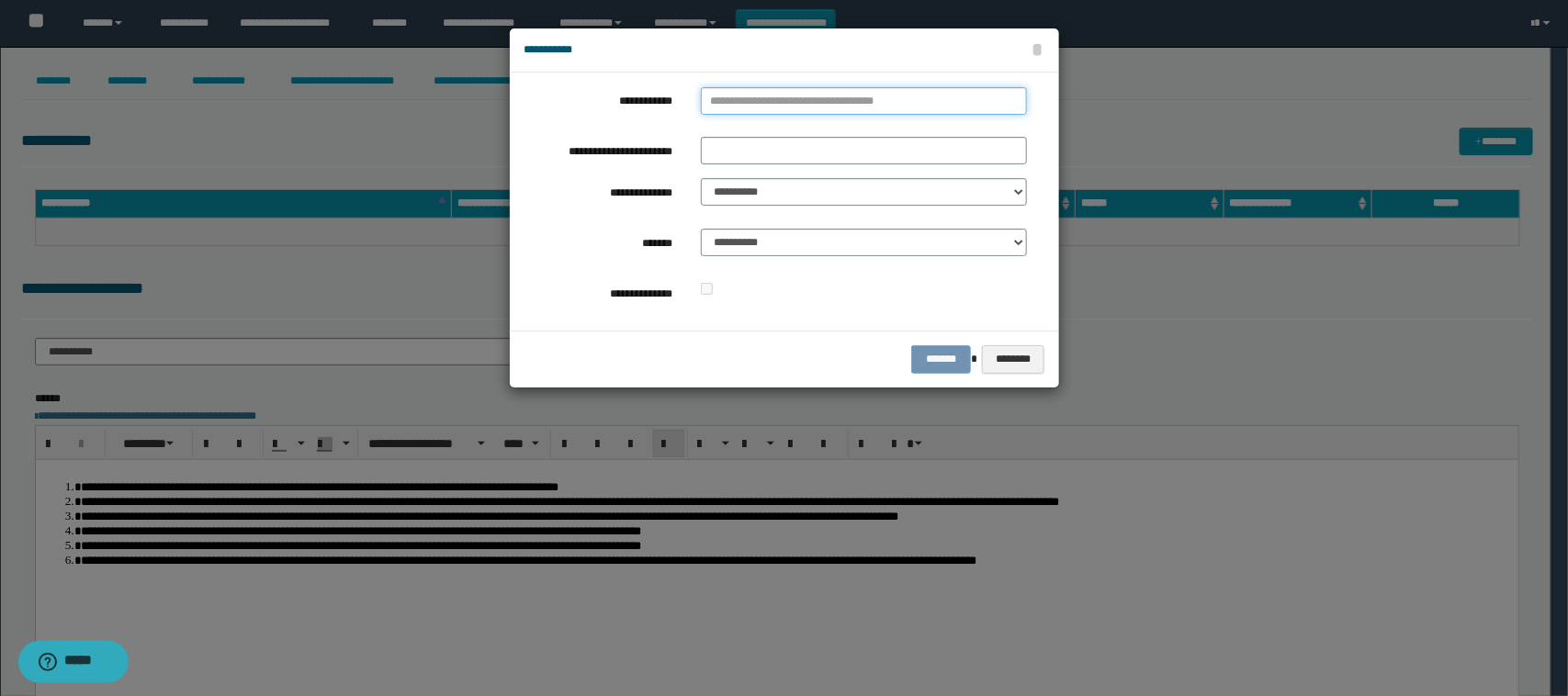click on "**********" at bounding box center [864, 101] 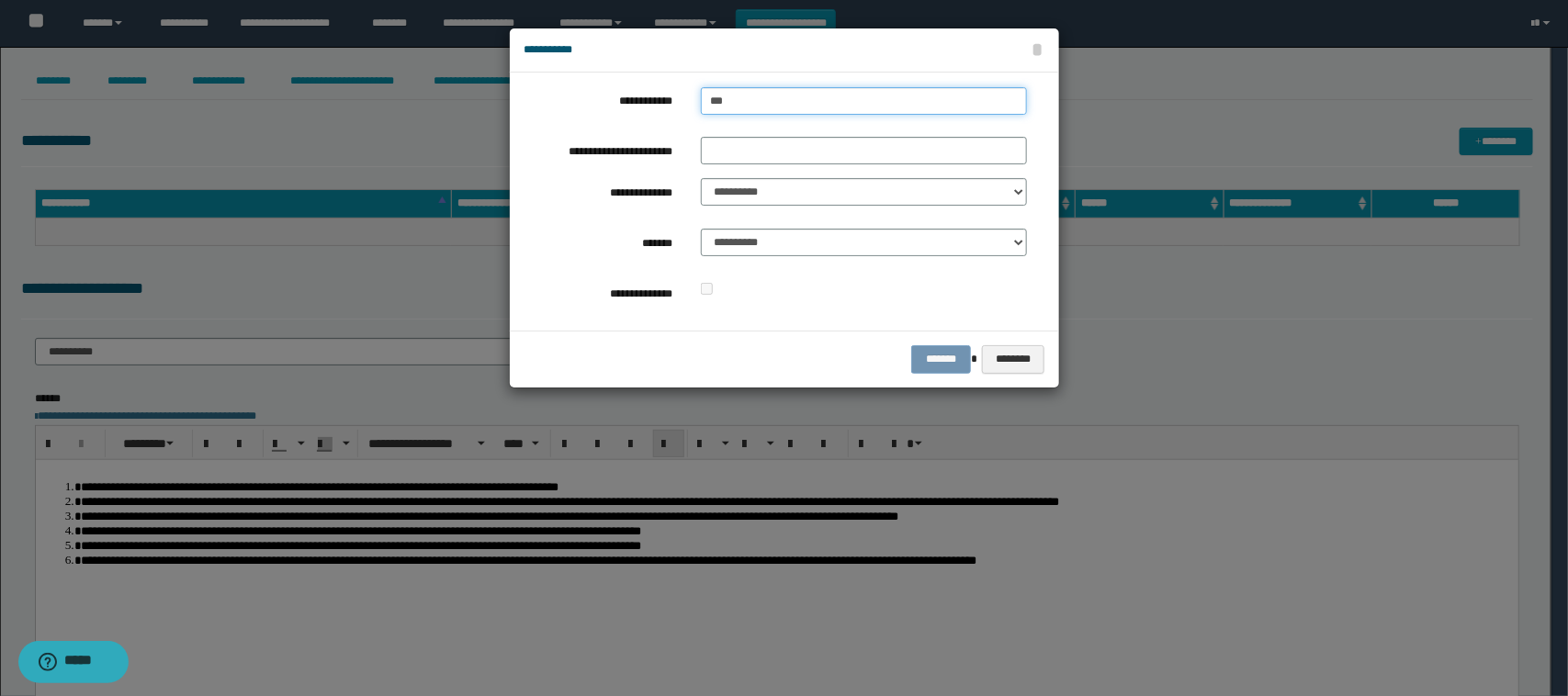 type on "****" 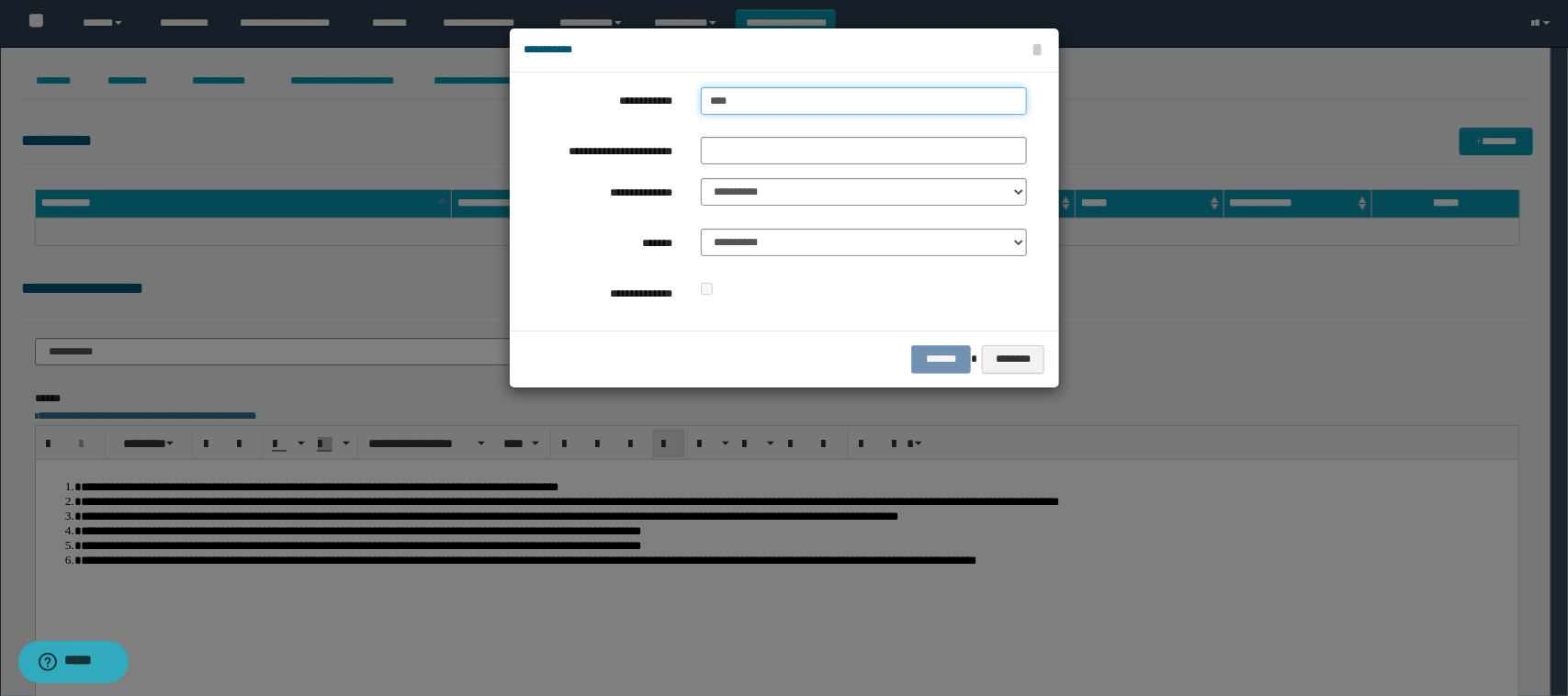 type on "****" 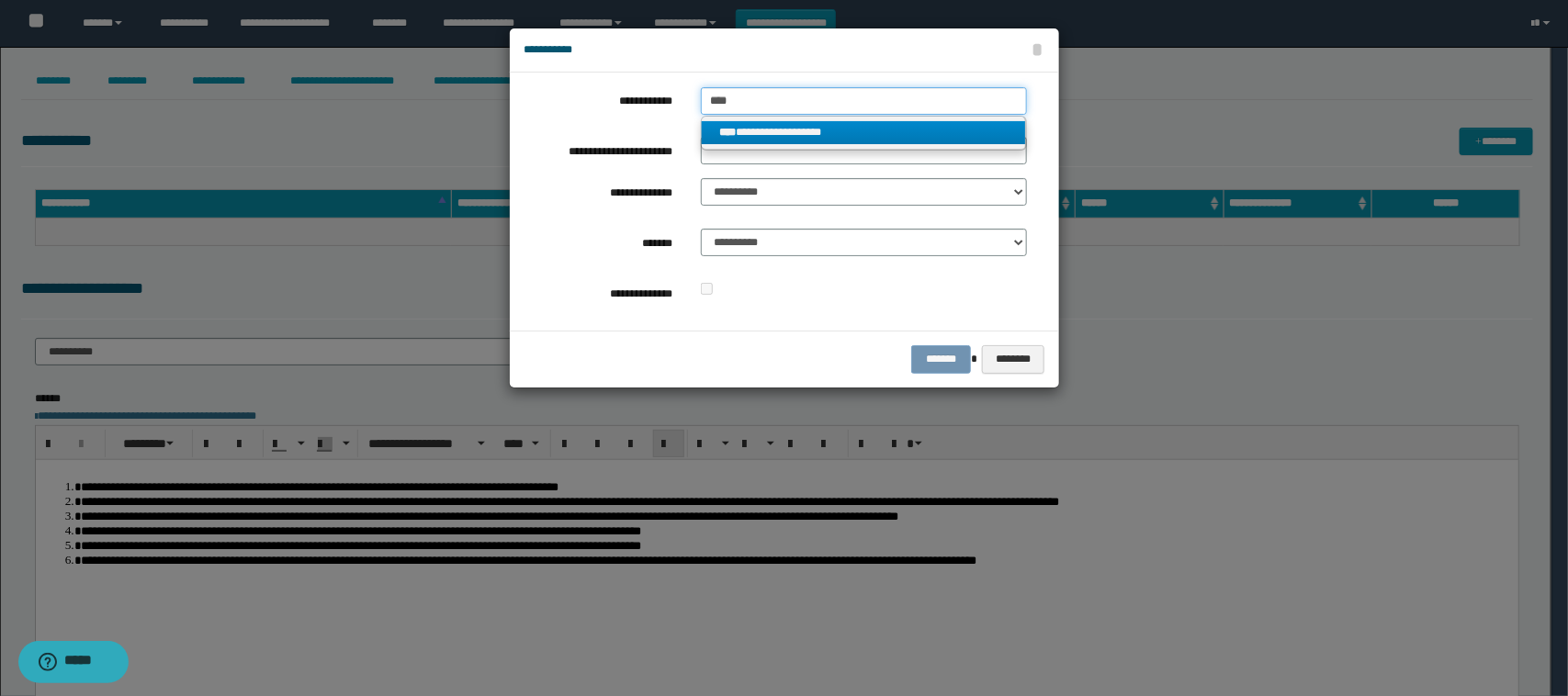 type on "****" 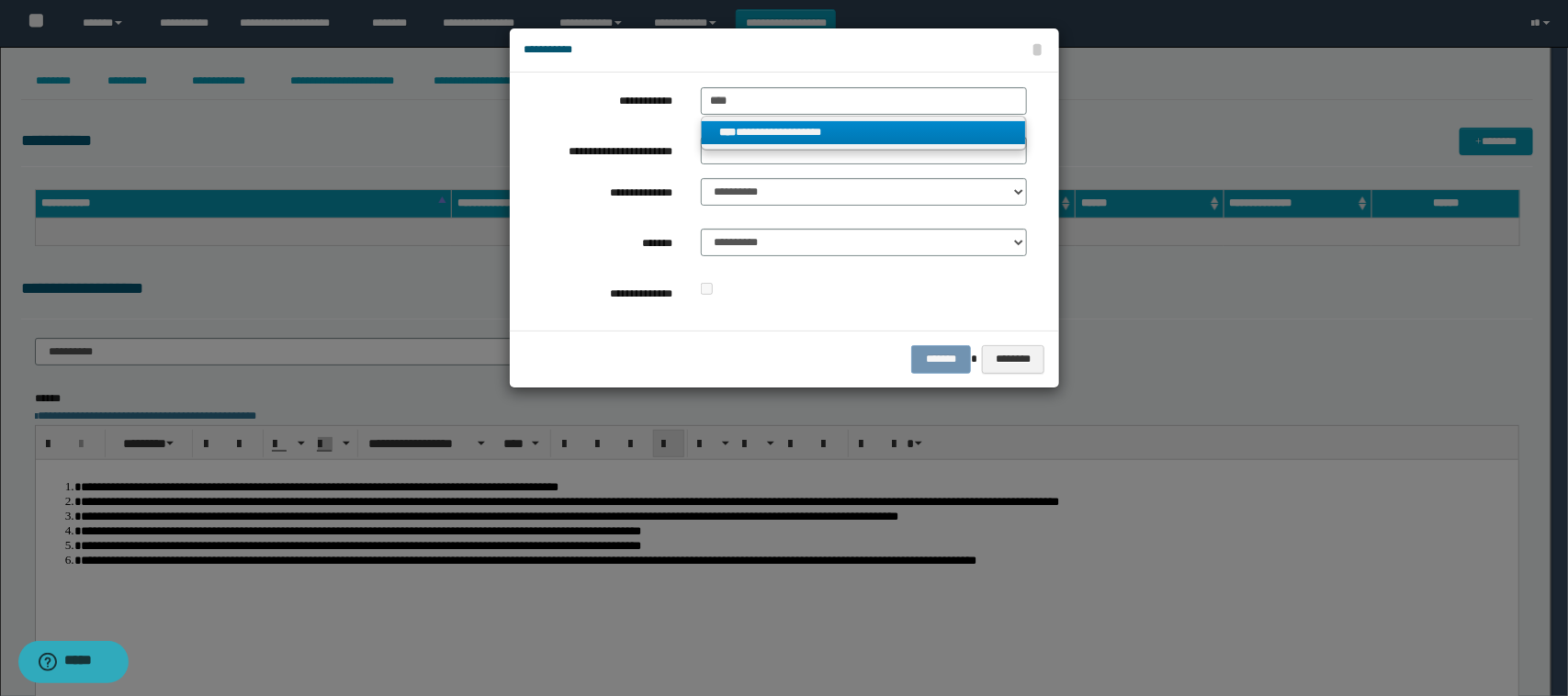 click on "**********" at bounding box center (863, 132) 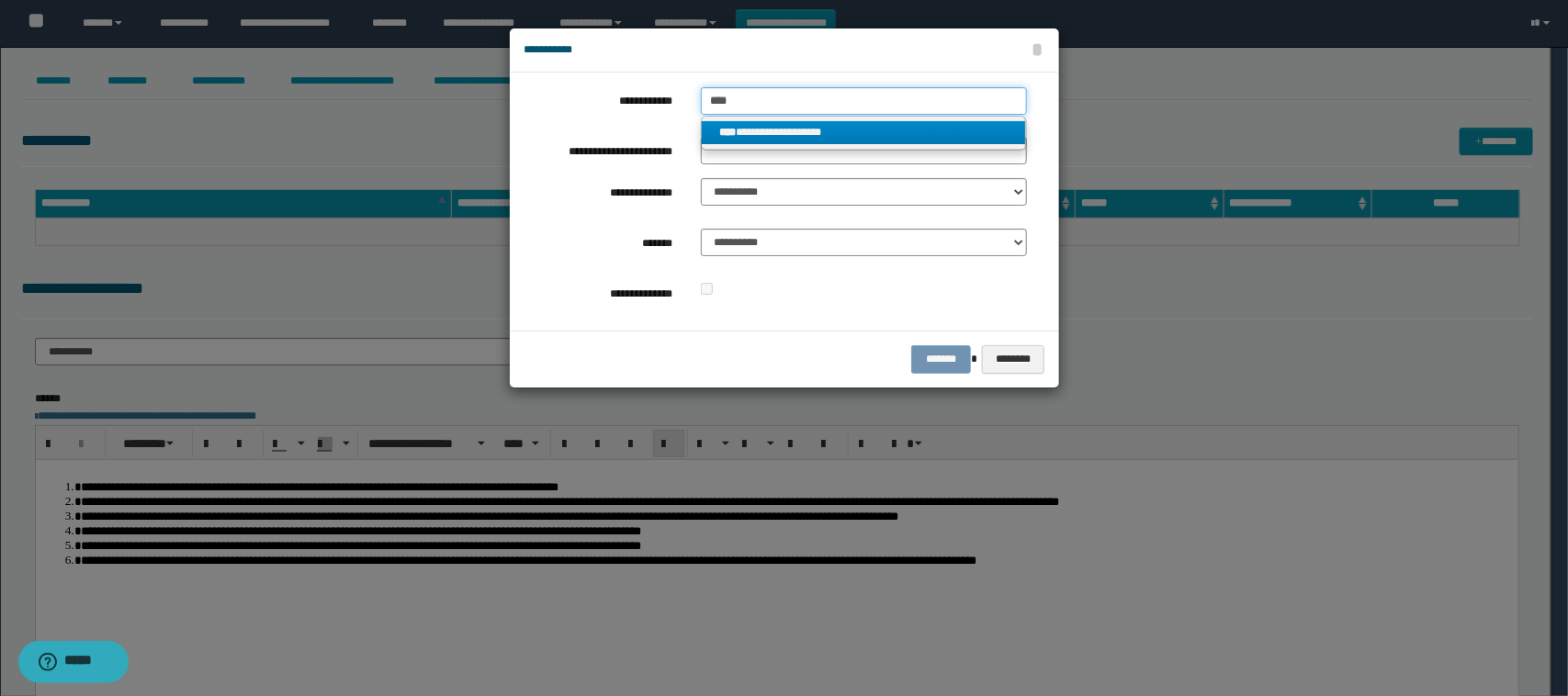 type 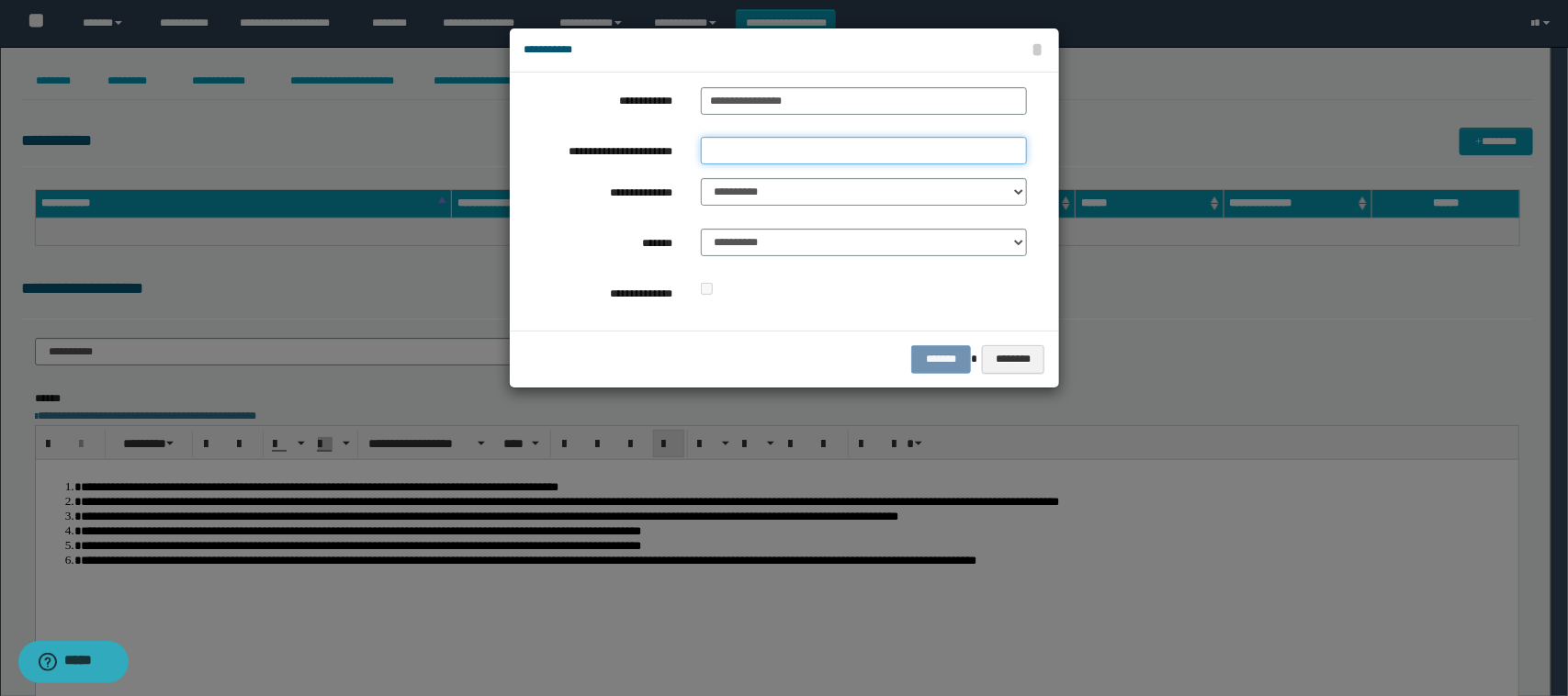 click on "**********" at bounding box center [864, 151] 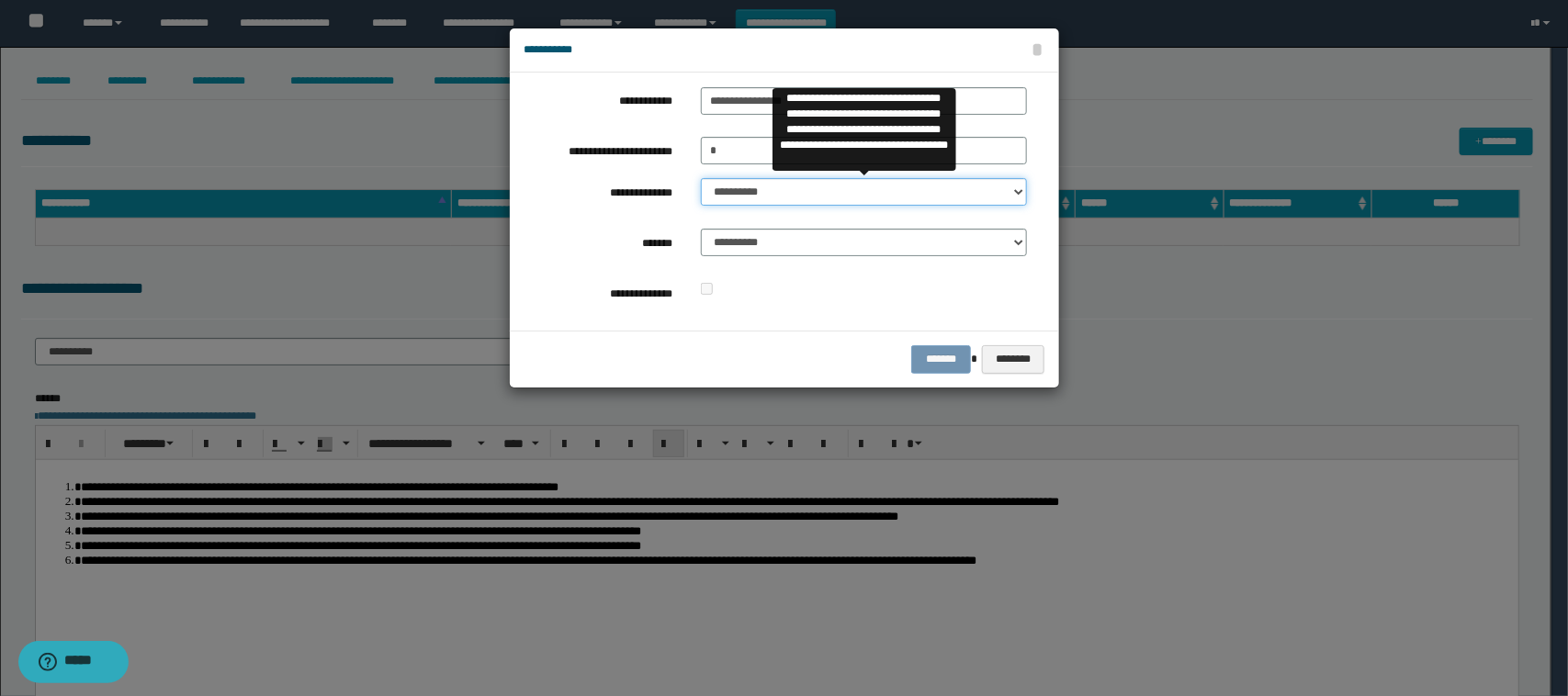 drag, startPoint x: 820, startPoint y: 199, endPoint x: 833, endPoint y: 202, distance: 13.3416641 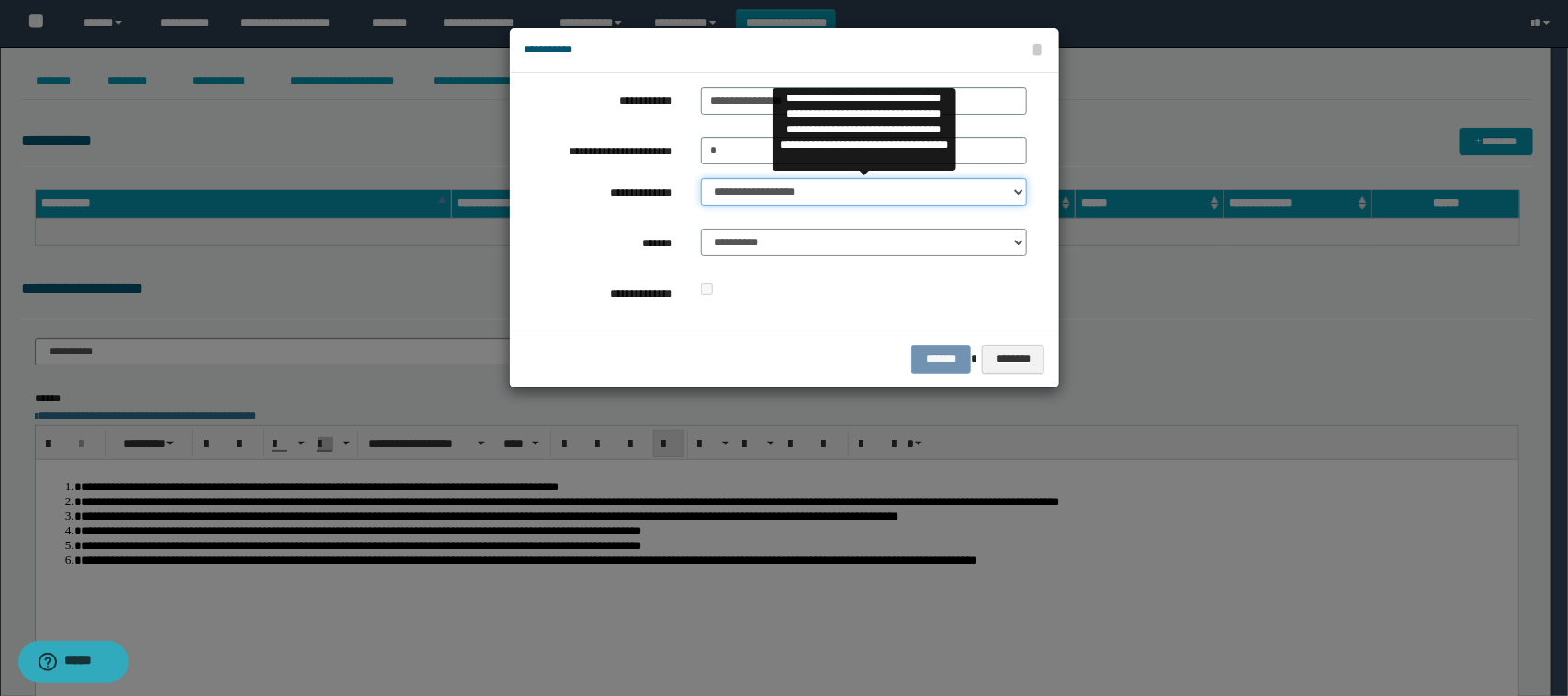 click on "**********" at bounding box center (864, 192) 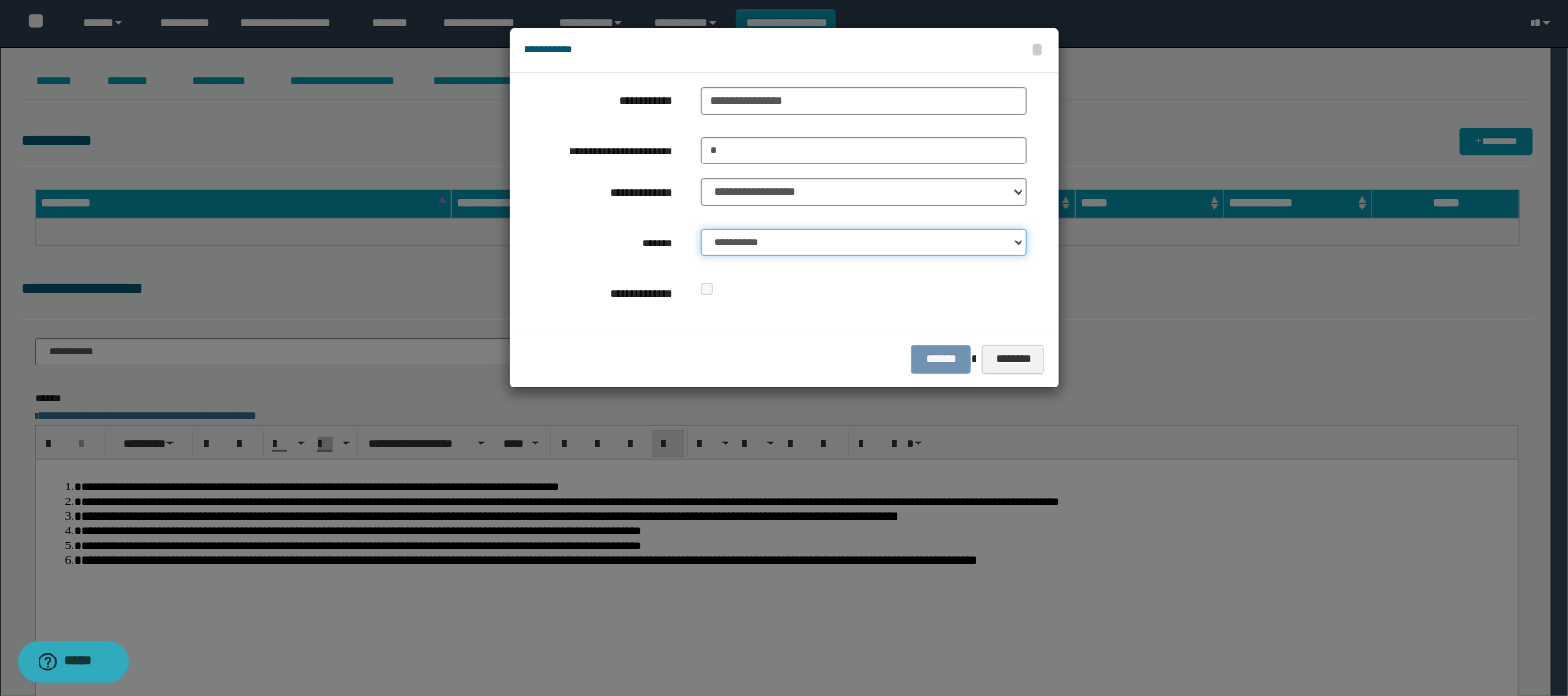 drag, startPoint x: 859, startPoint y: 235, endPoint x: 877, endPoint y: 254, distance: 26 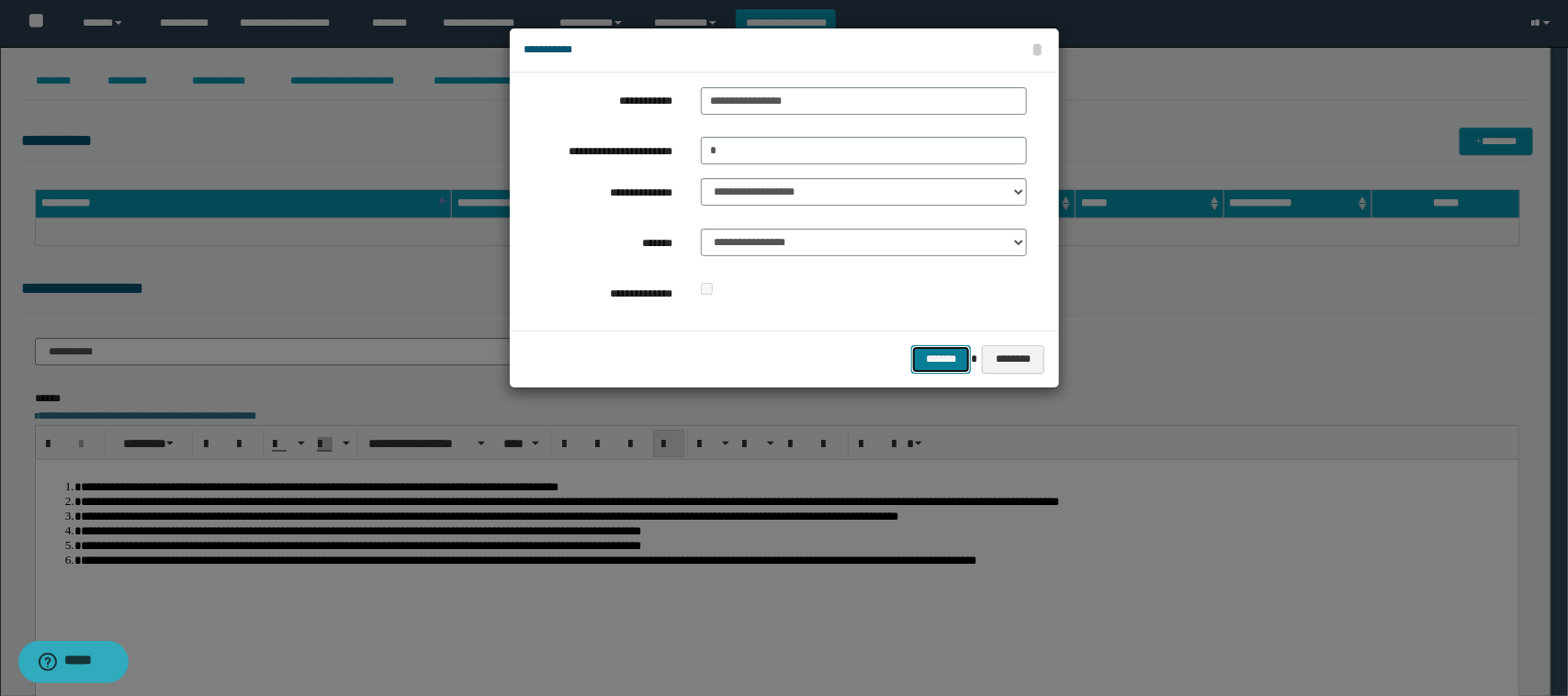 drag, startPoint x: 947, startPoint y: 355, endPoint x: 770, endPoint y: 392, distance: 180.8259 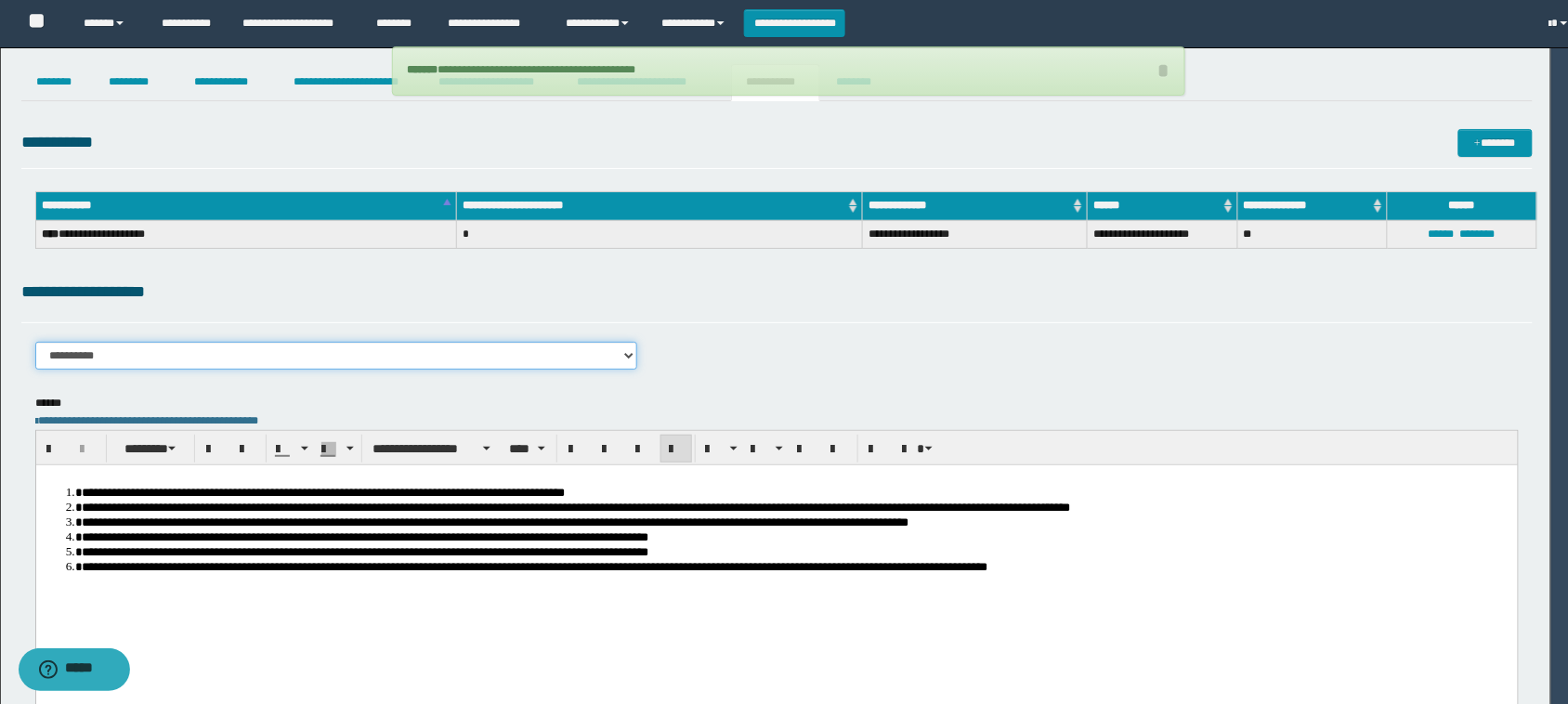 click on "**********" at bounding box center [336, 356] 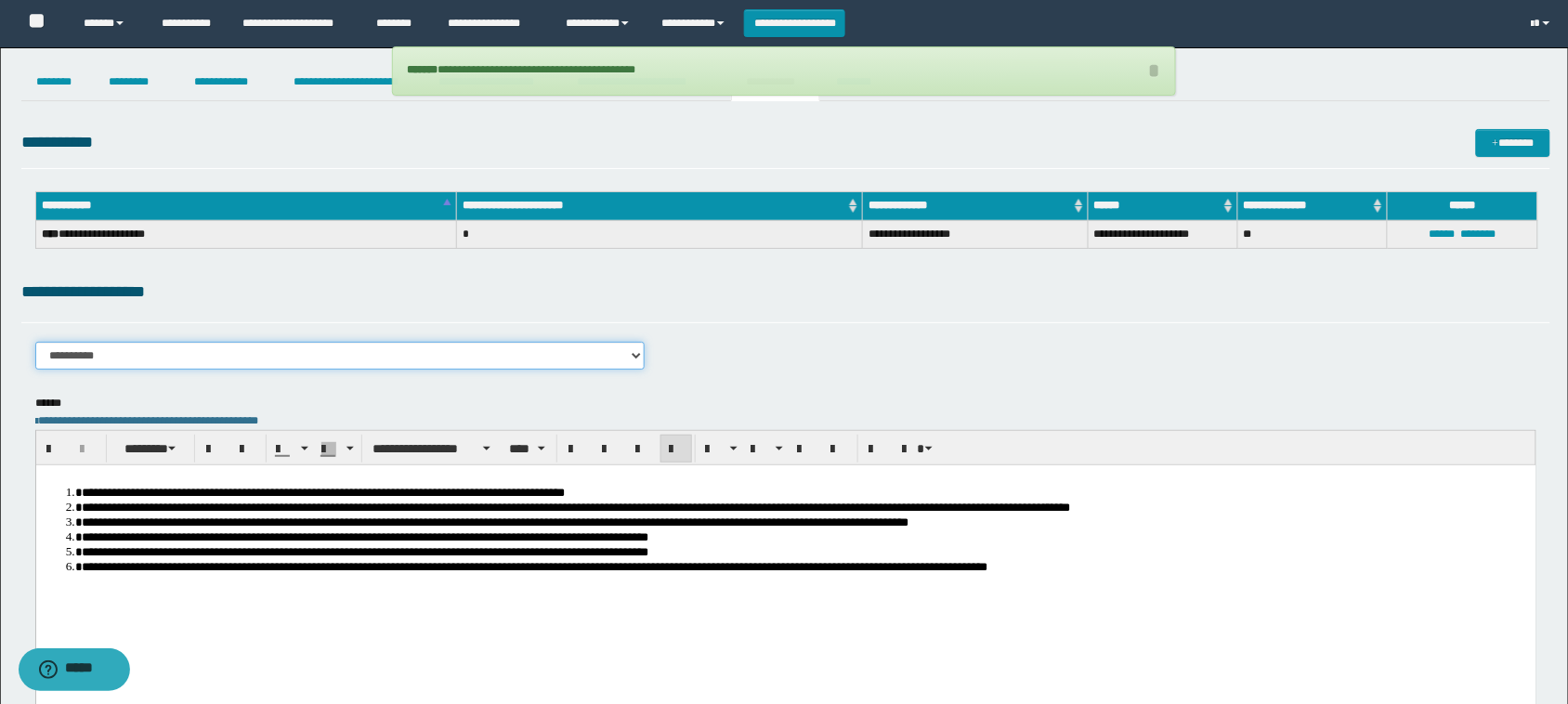 select on "****" 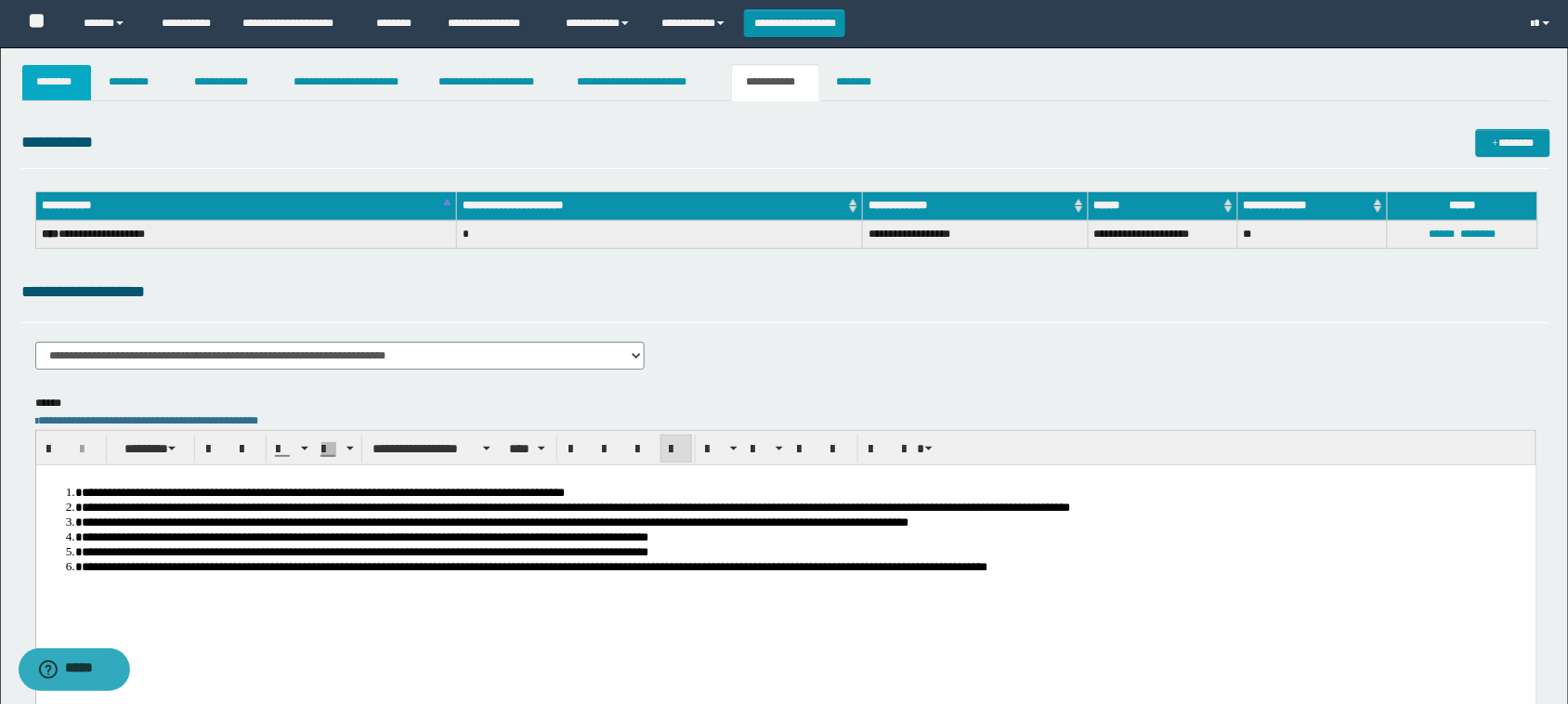 click on "********" at bounding box center [57, 83] 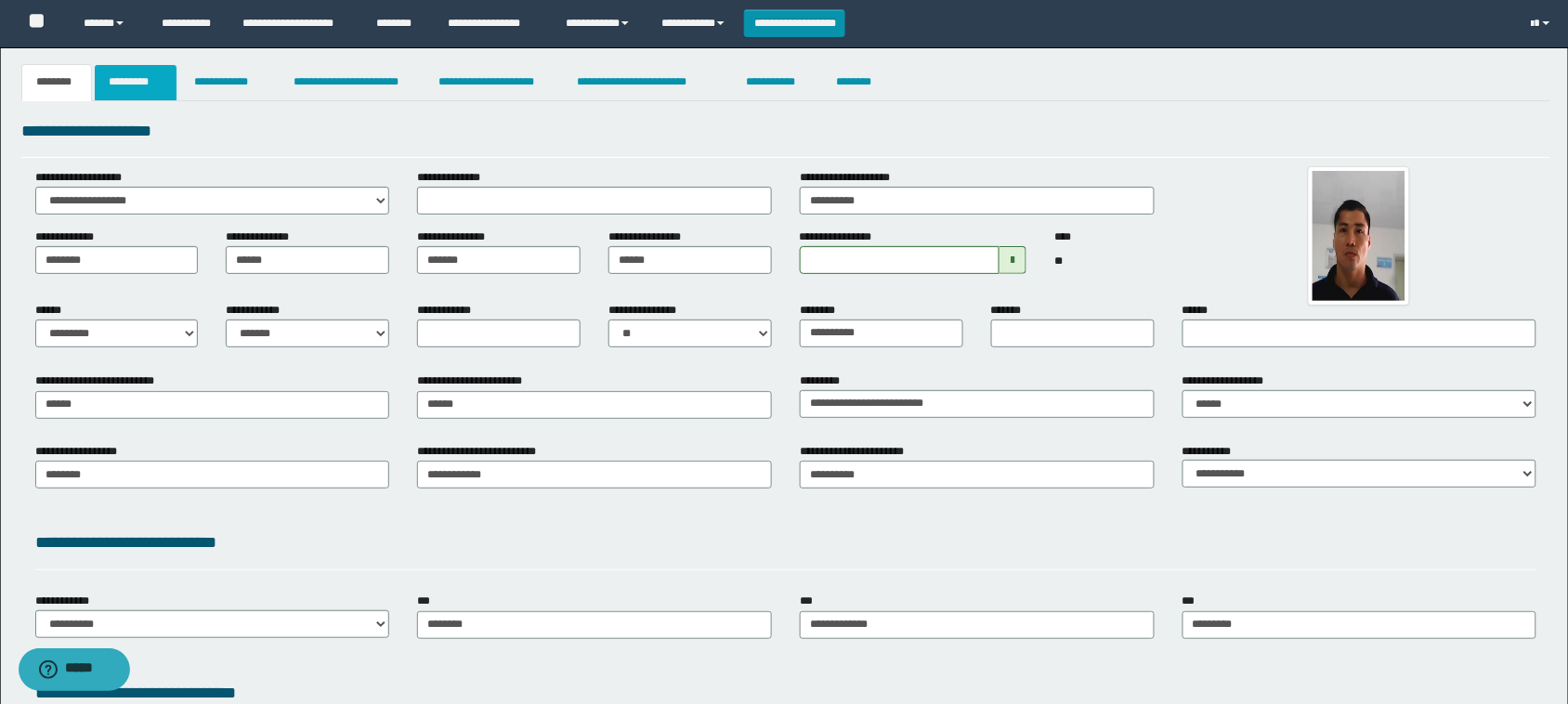 click on "*********" at bounding box center (136, 83) 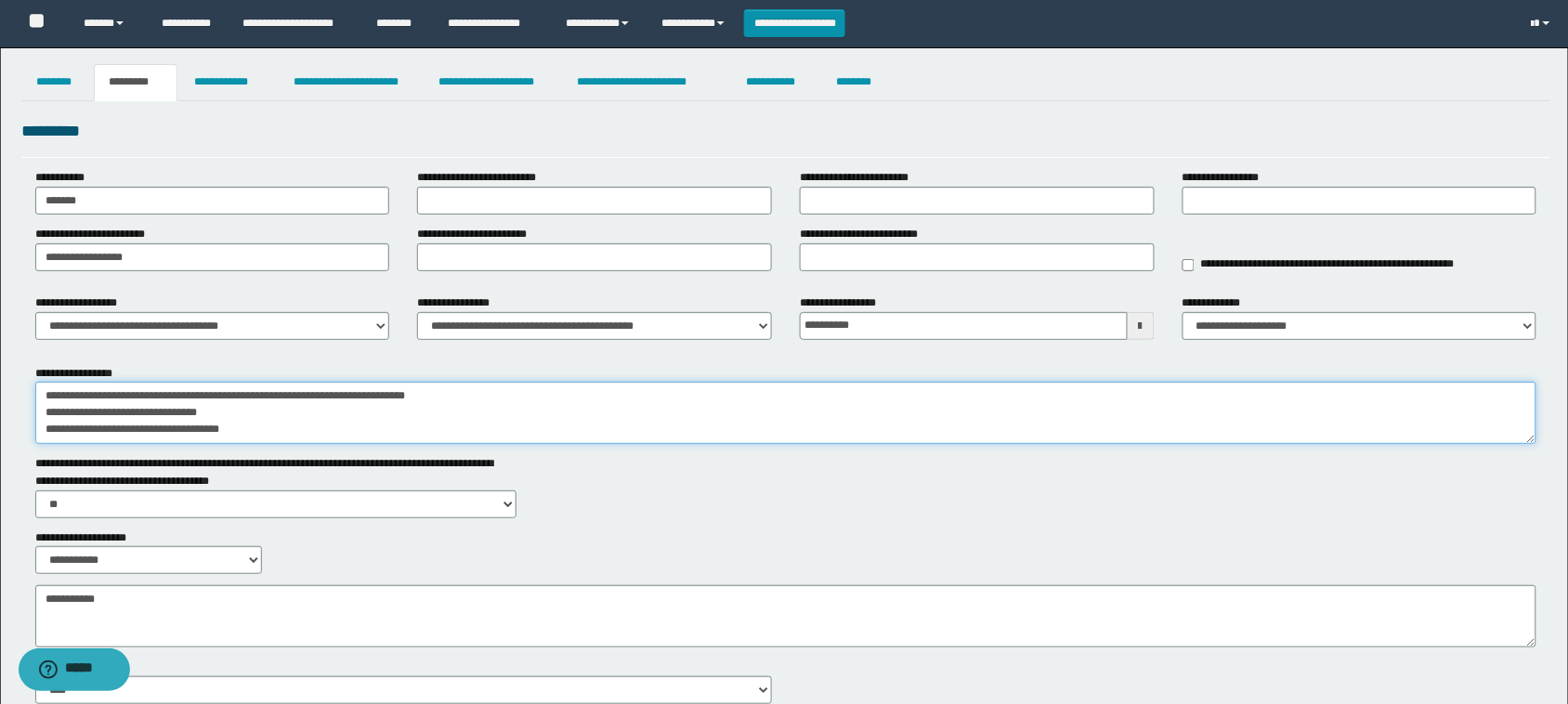 click on "**********" at bounding box center (786, 412) 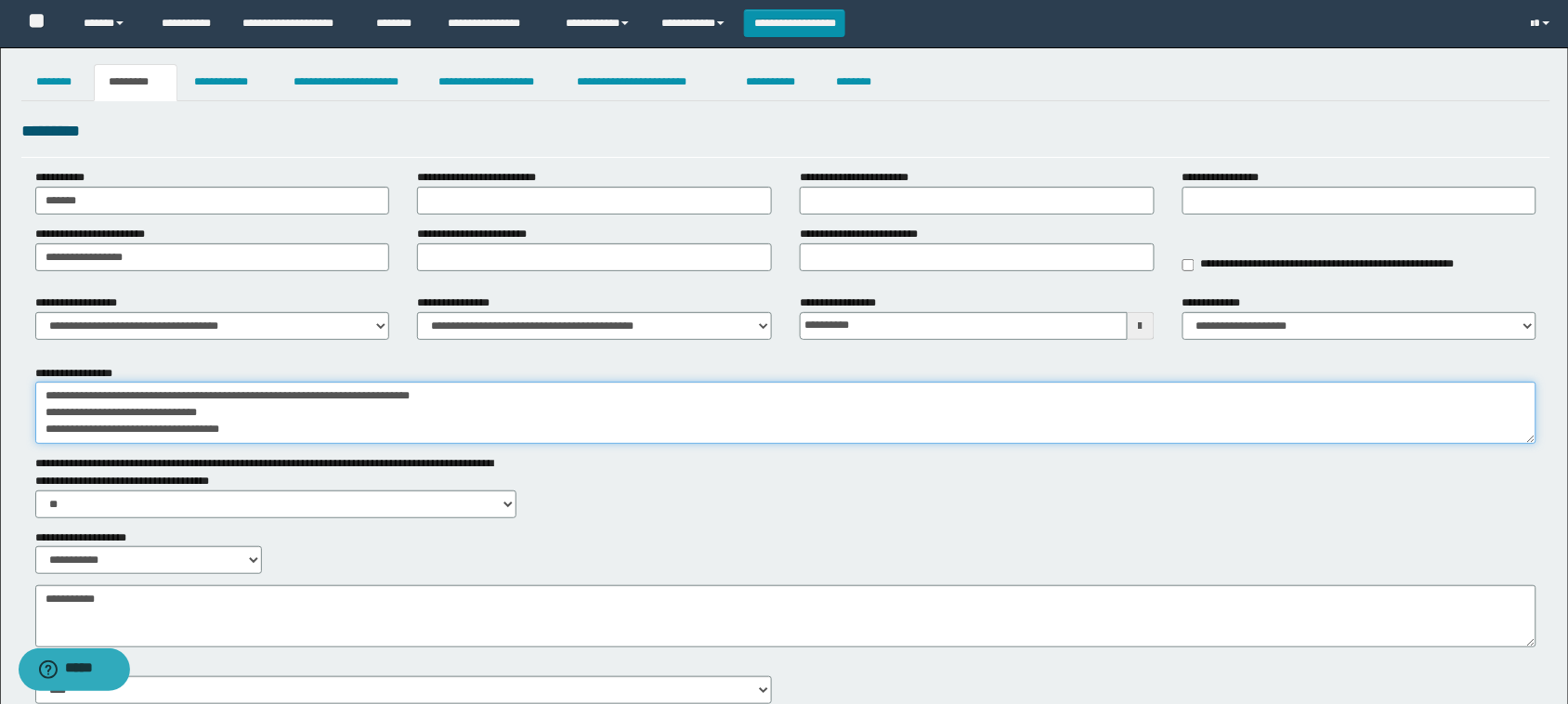 scroll, scrollTop: 6, scrollLeft: 0, axis: vertical 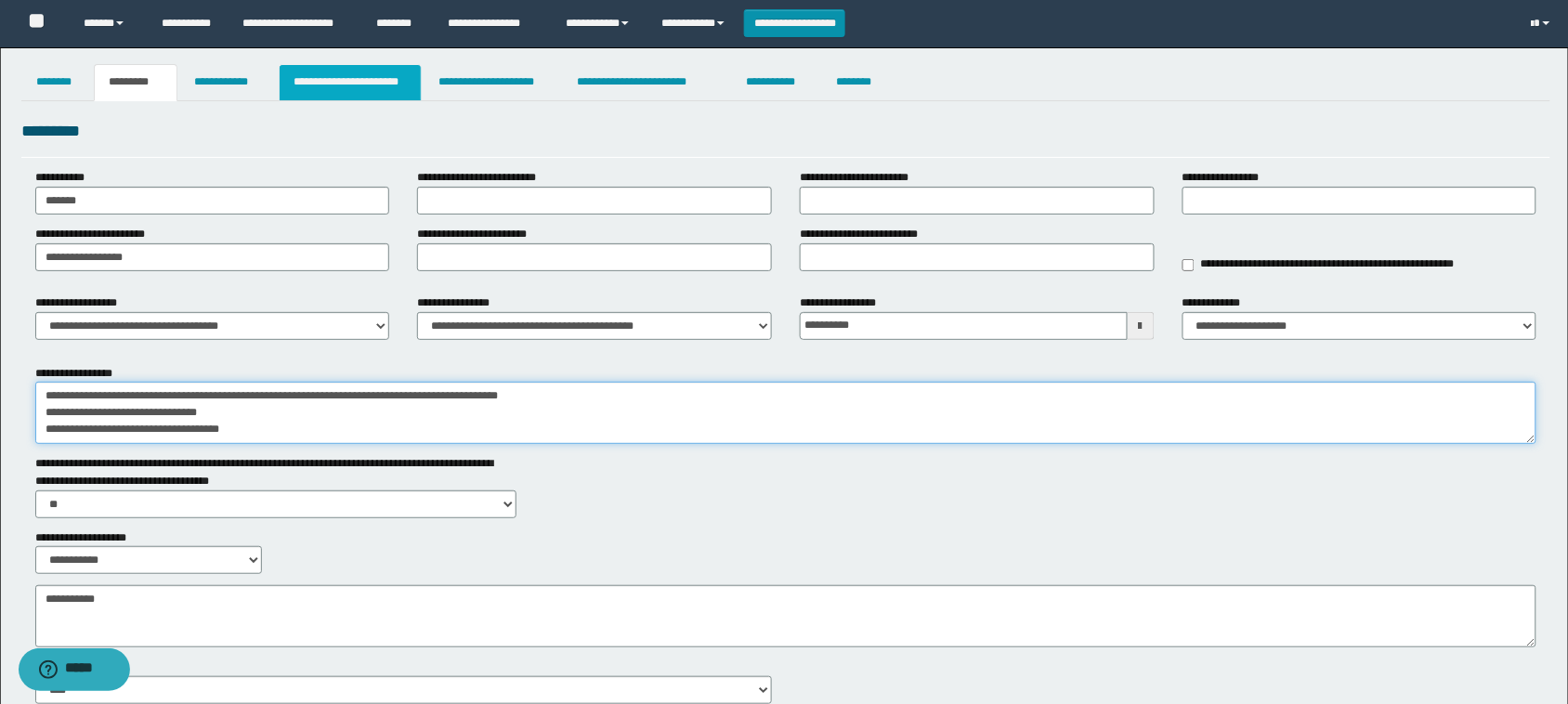 type on "**********" 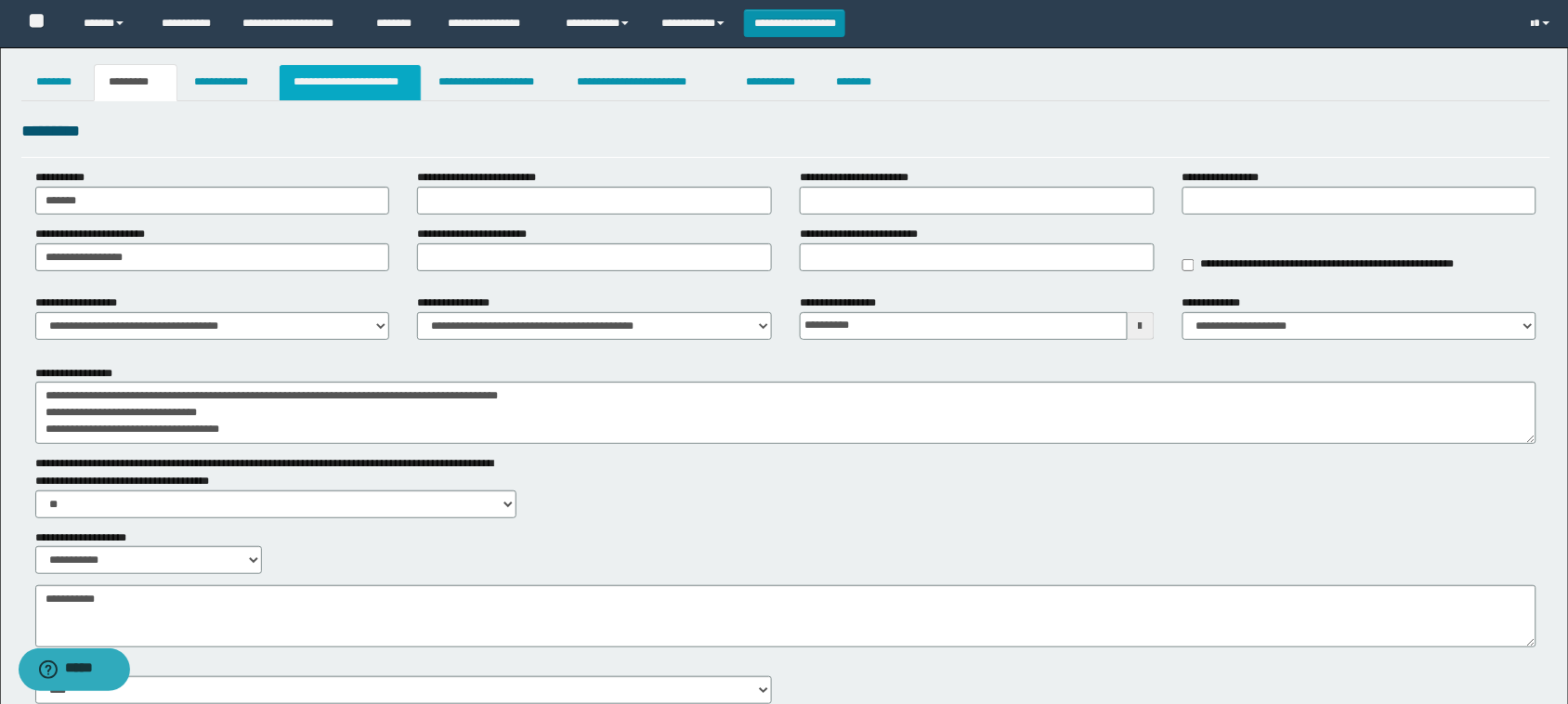 click on "**********" at bounding box center [350, 83] 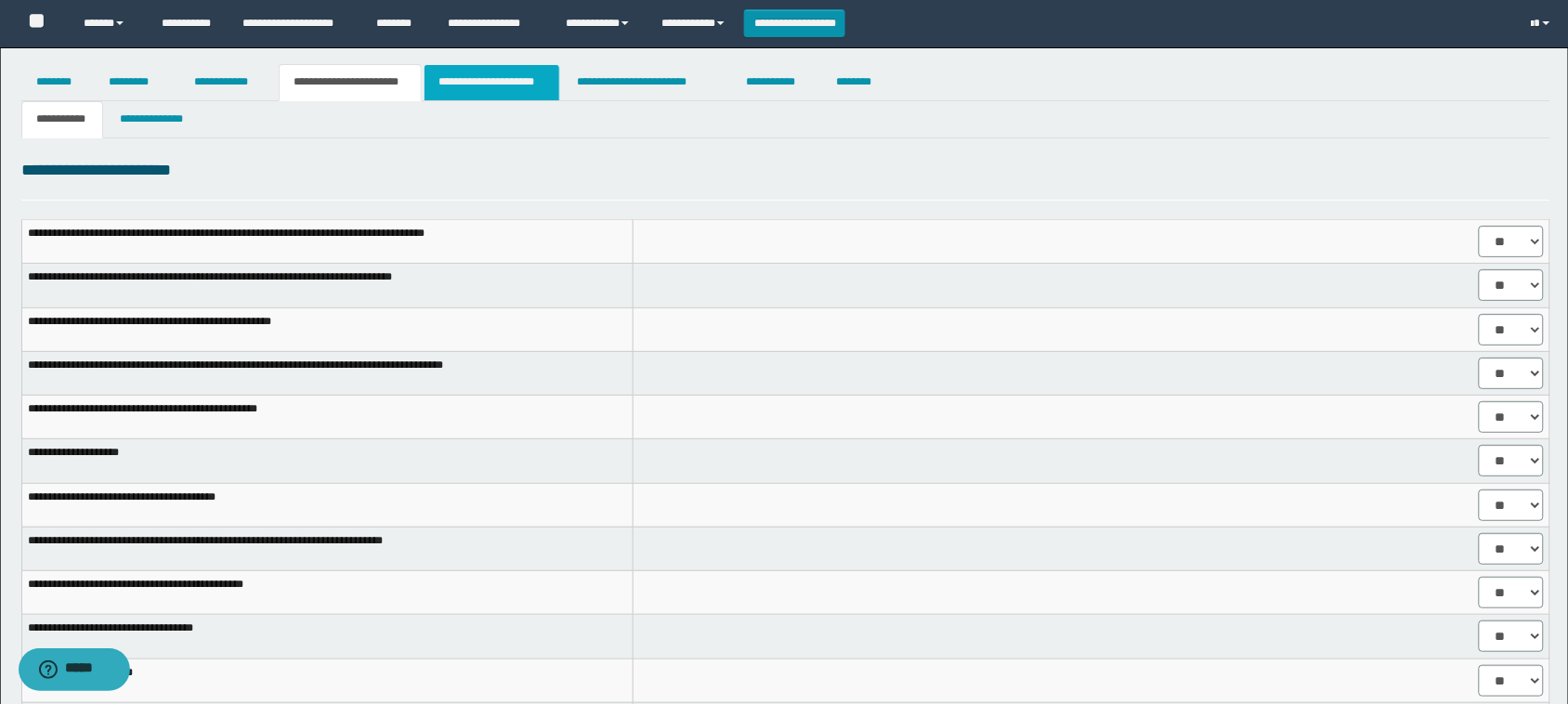 click on "**********" at bounding box center (491, 83) 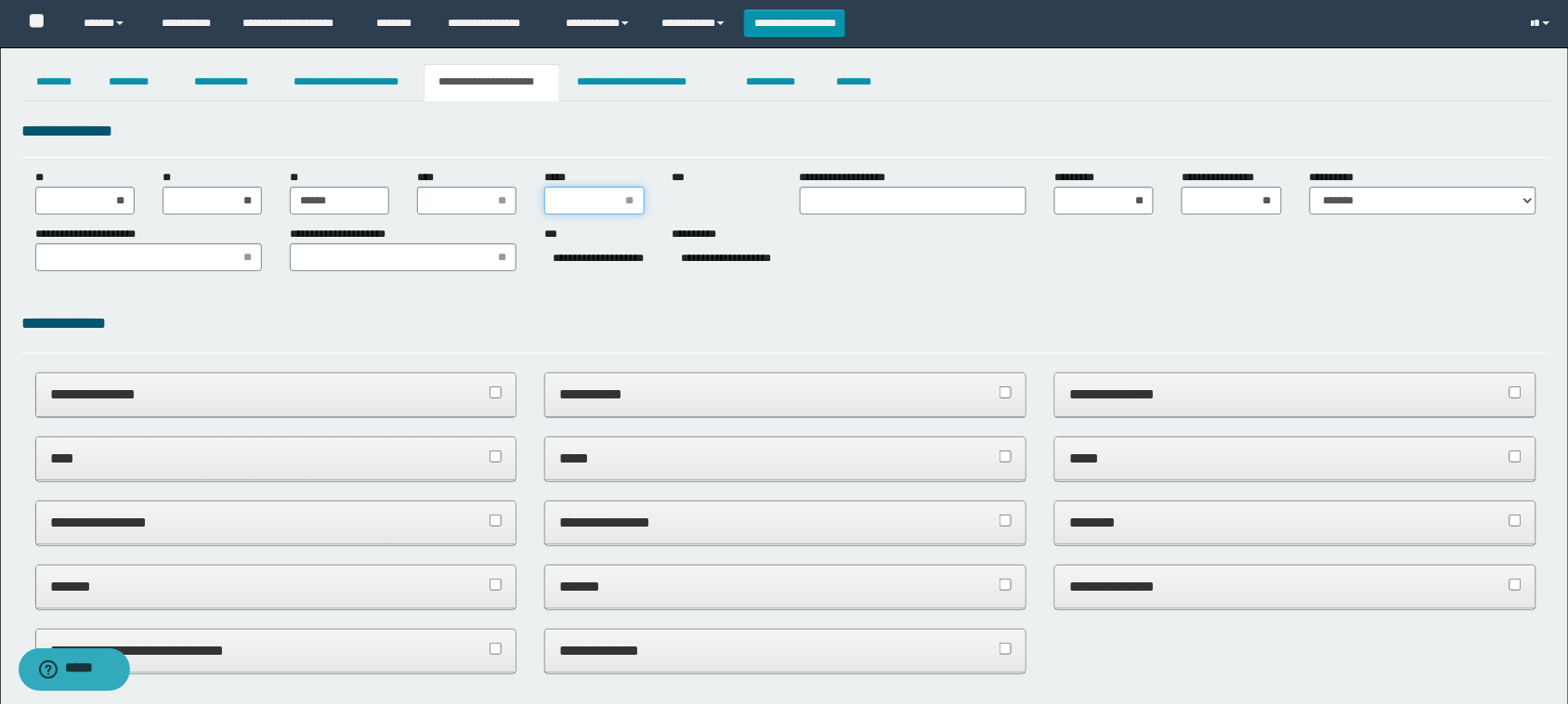 click on "*****" at bounding box center (594, 201) 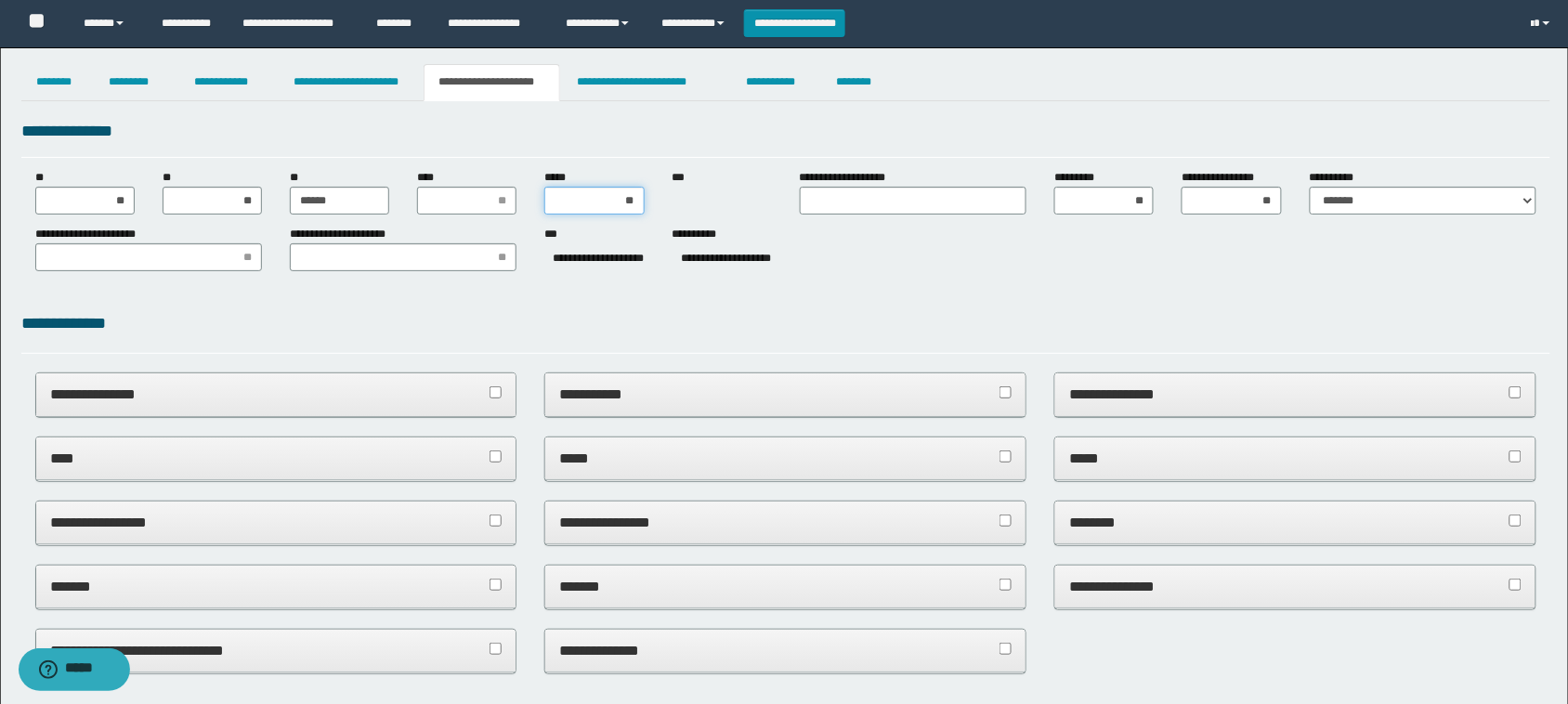 type on "***" 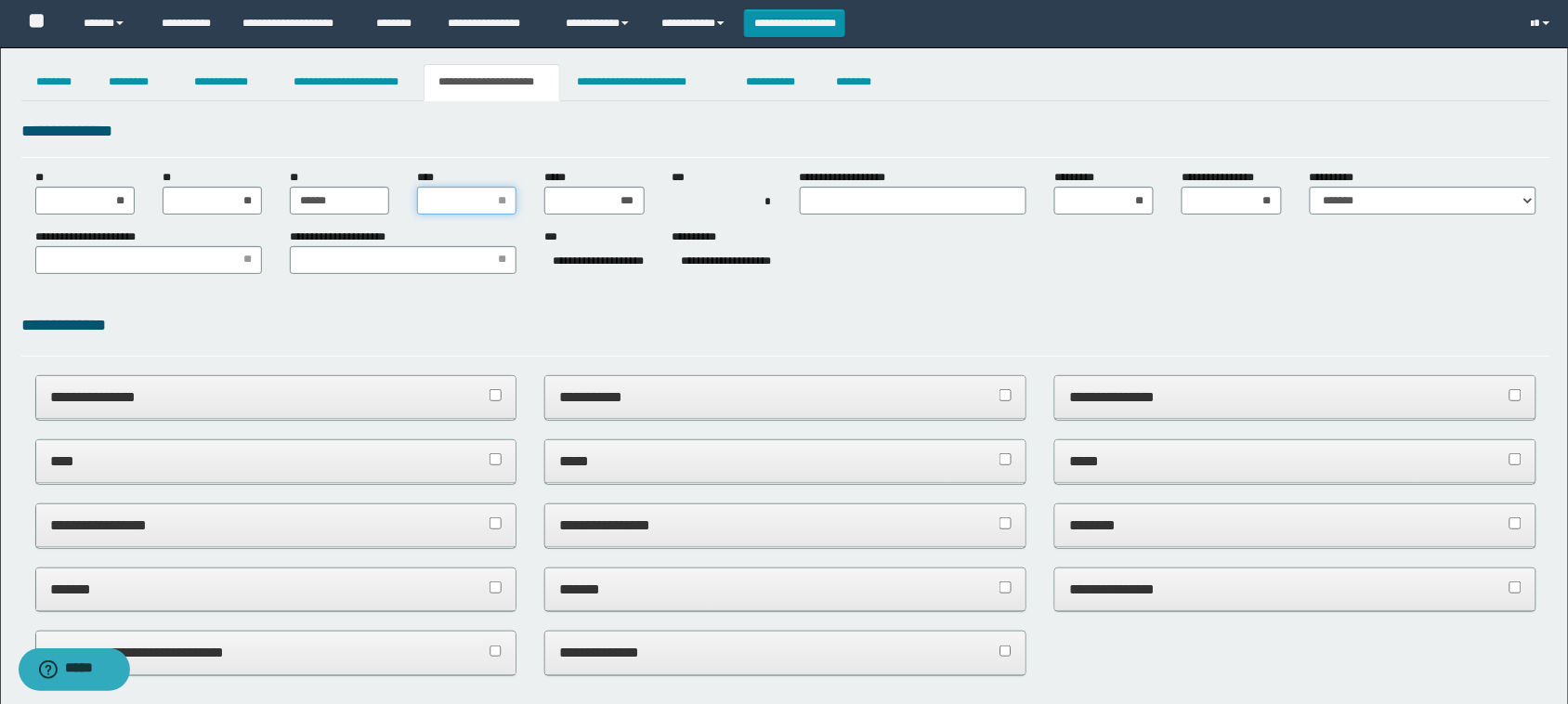 click on "****" at bounding box center (466, 201) 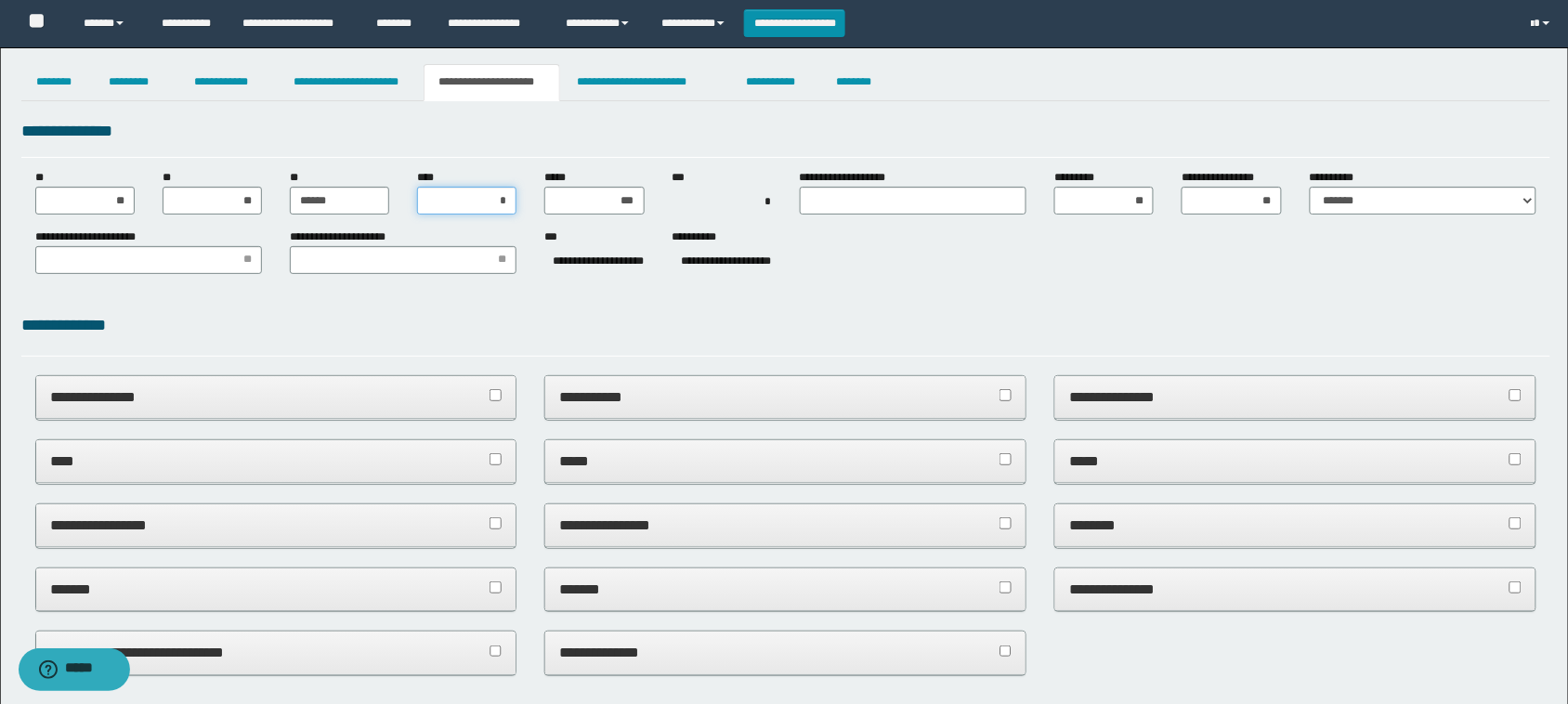 type on "**" 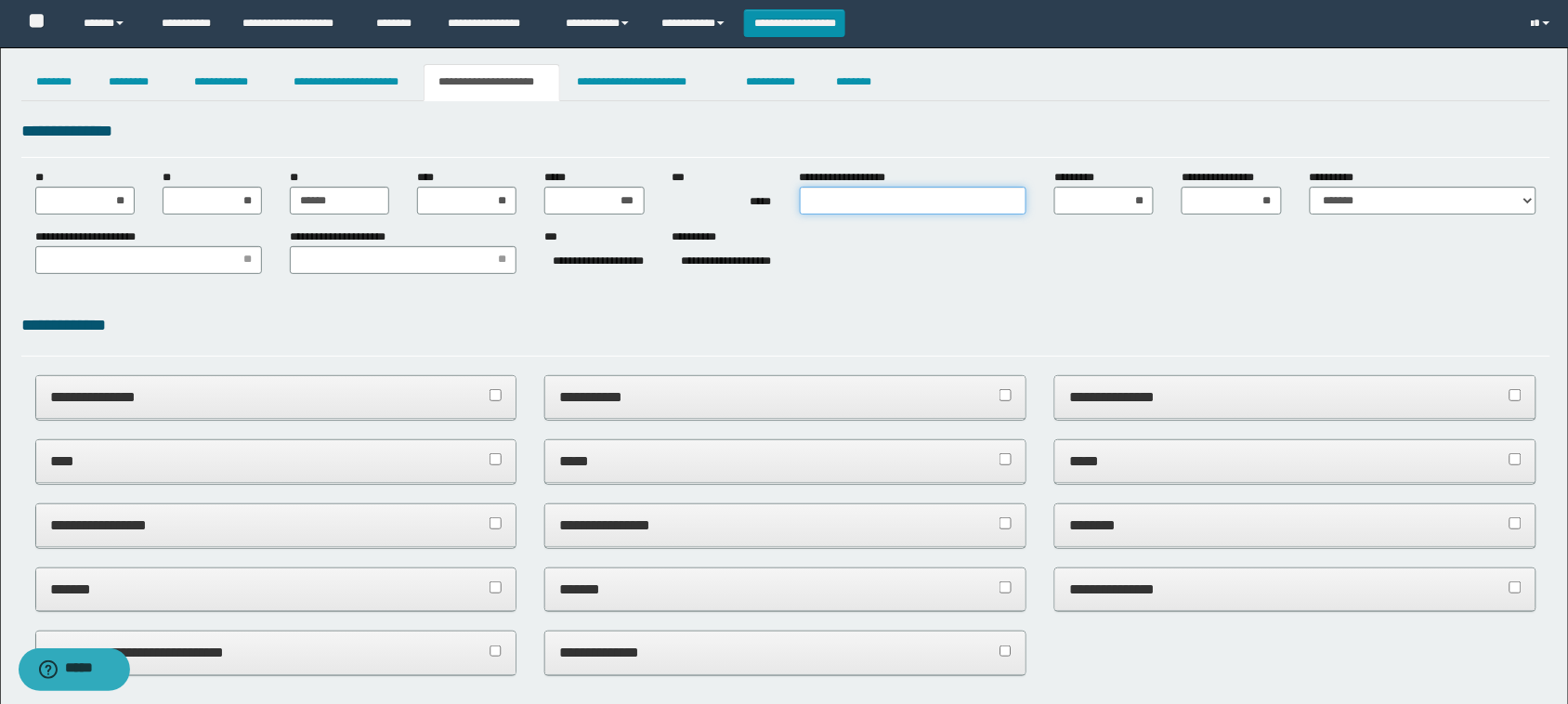 click on "**********" at bounding box center (913, 201) 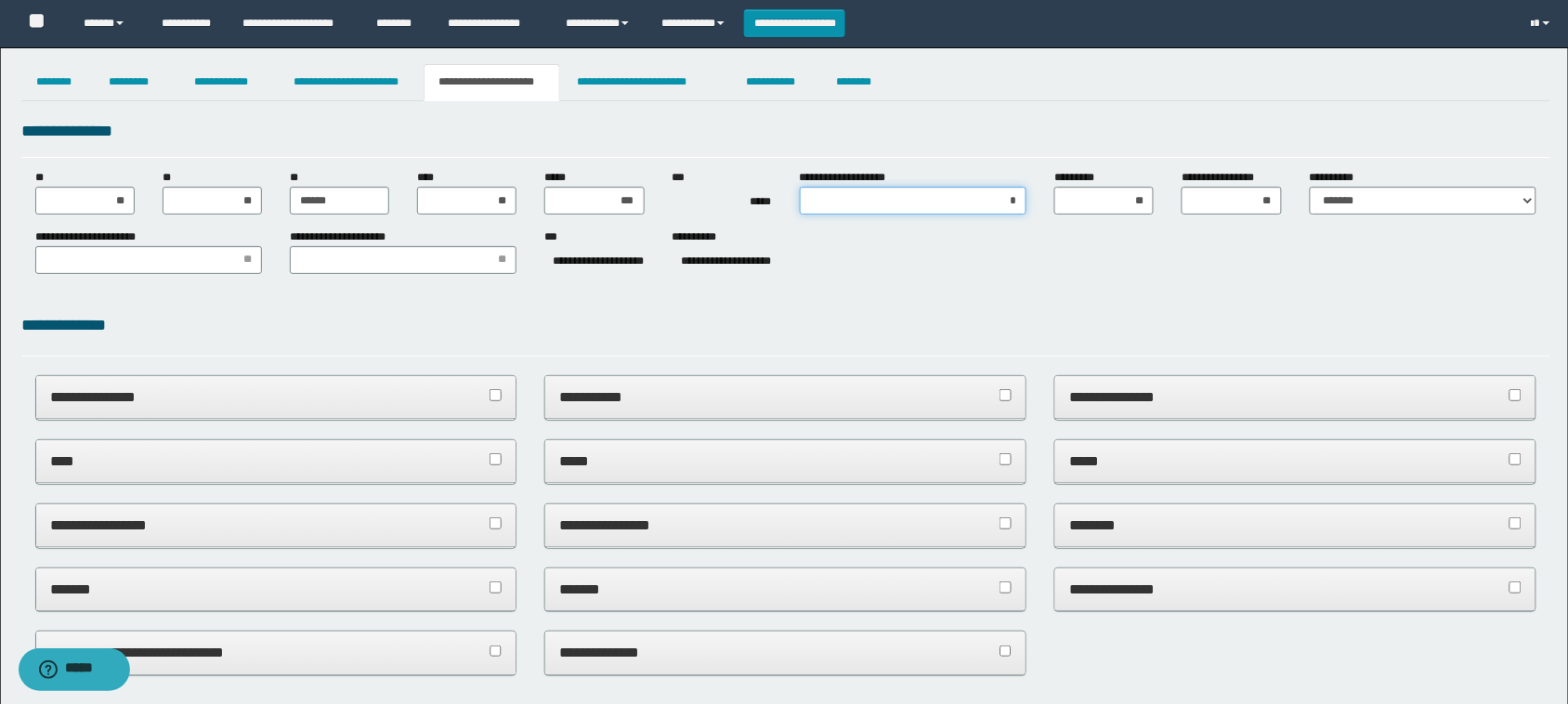 type on "**" 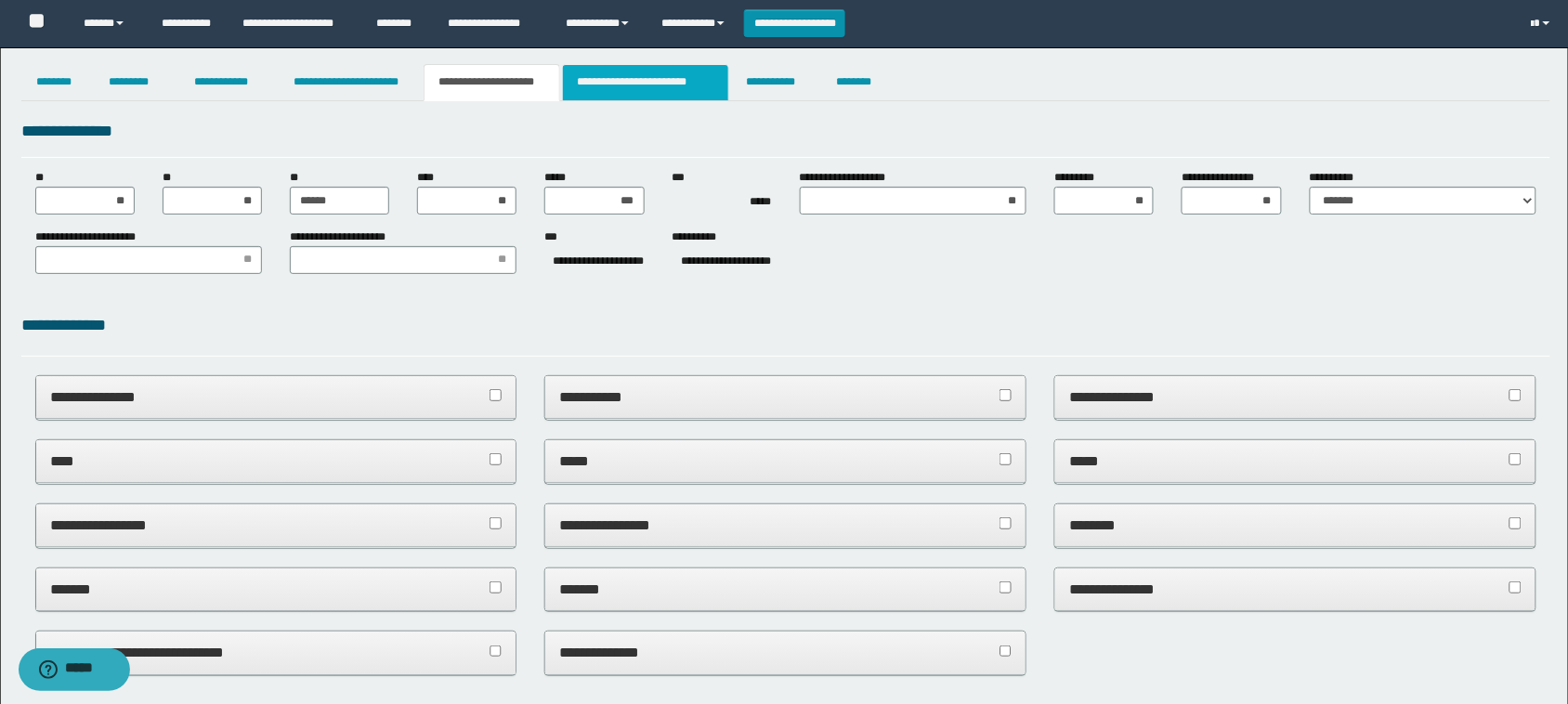 click on "**********" at bounding box center [646, 83] 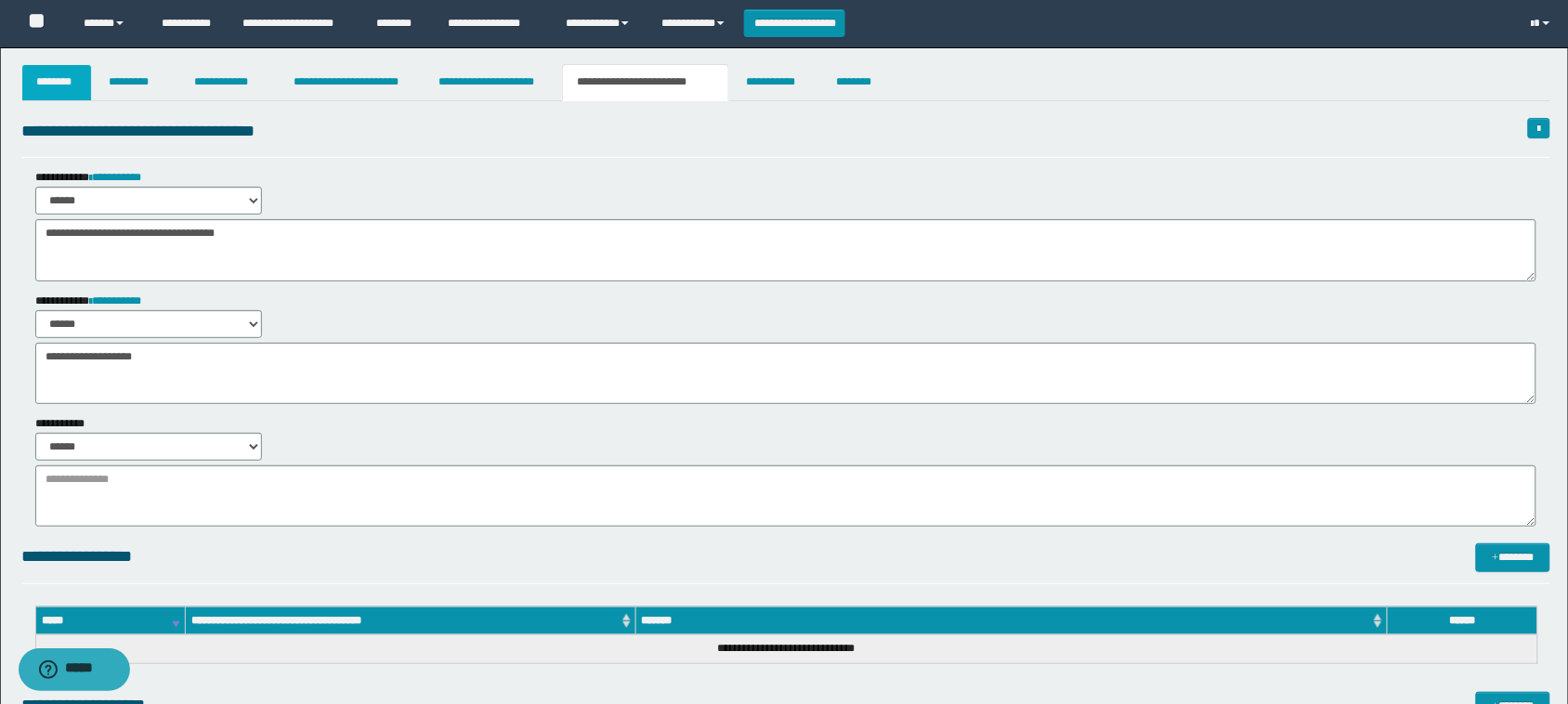 click on "********" at bounding box center [57, 83] 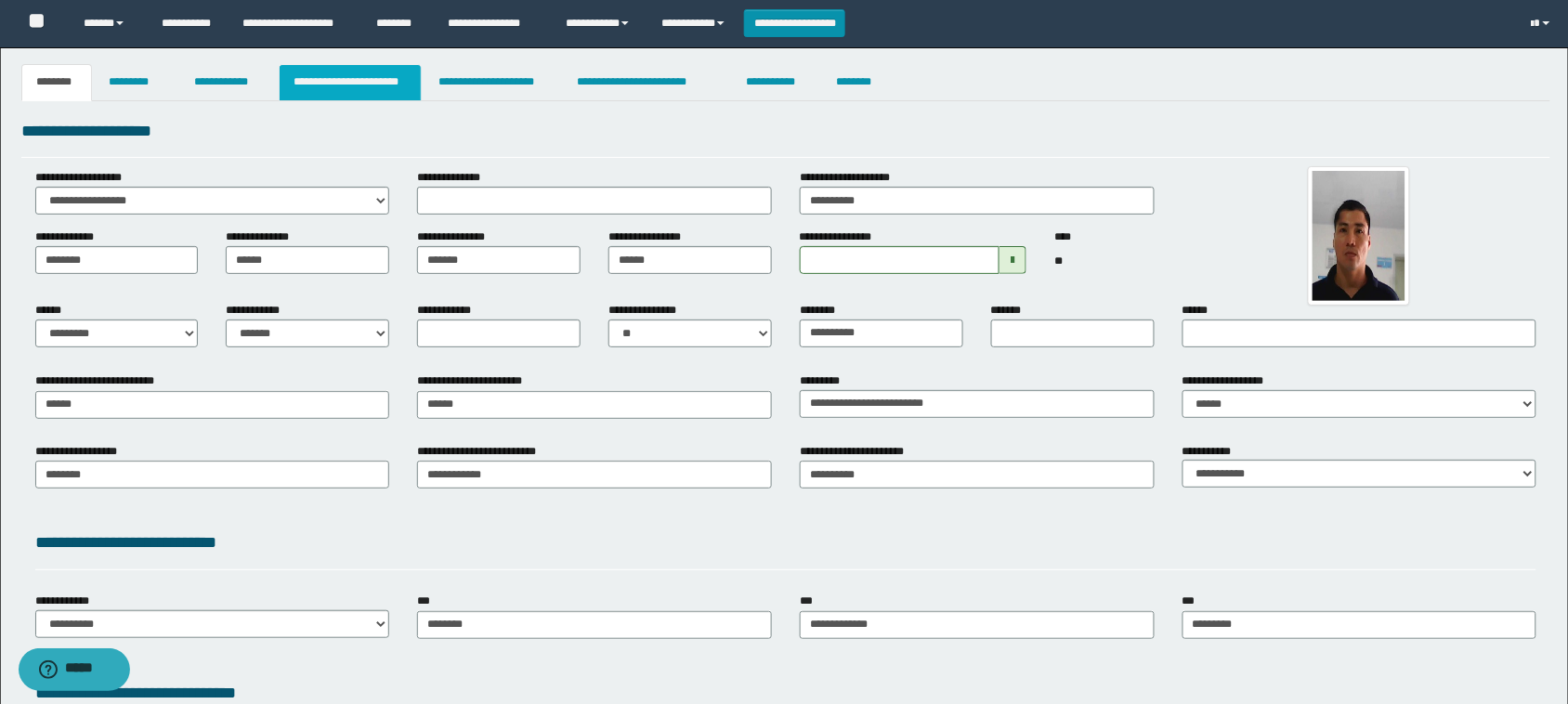 click on "**********" at bounding box center (350, 83) 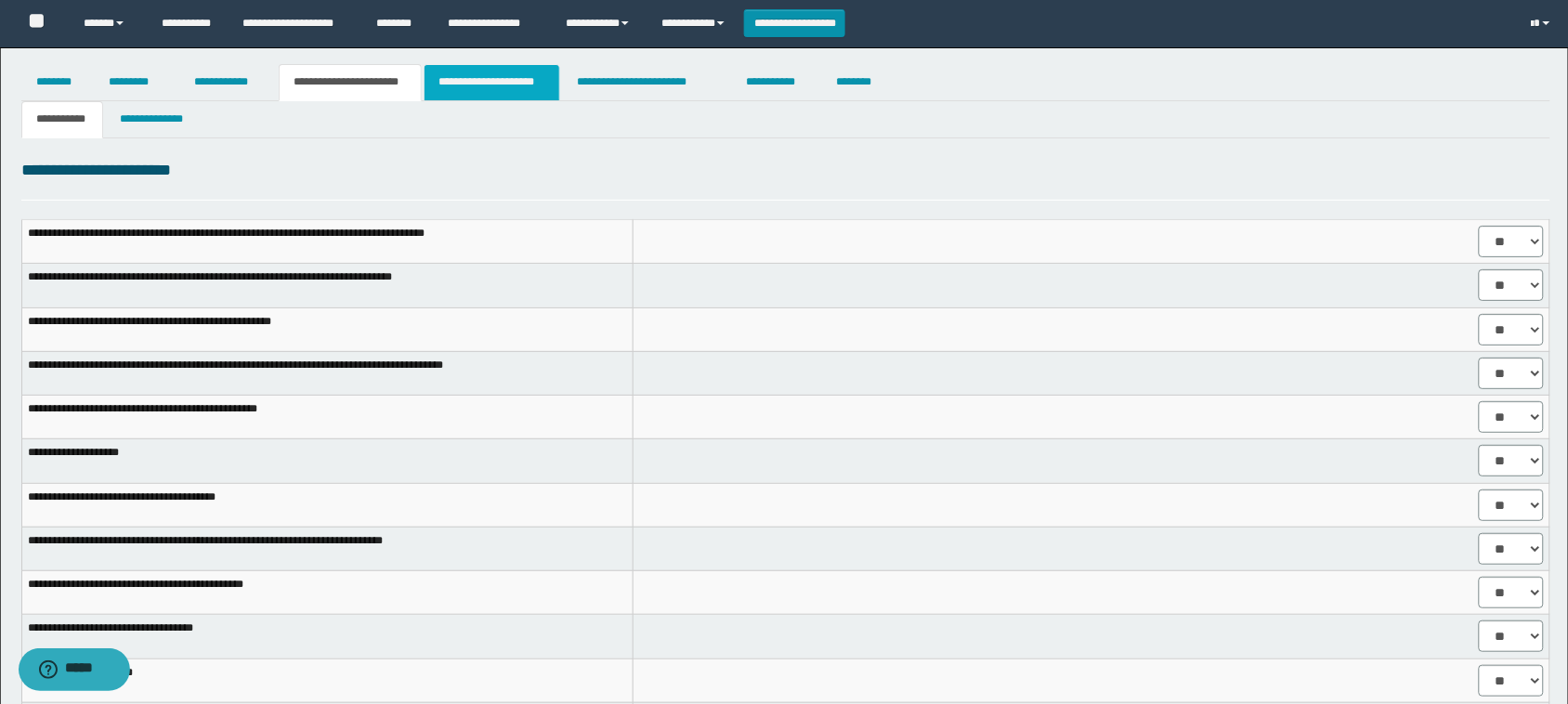 click on "**********" at bounding box center (491, 83) 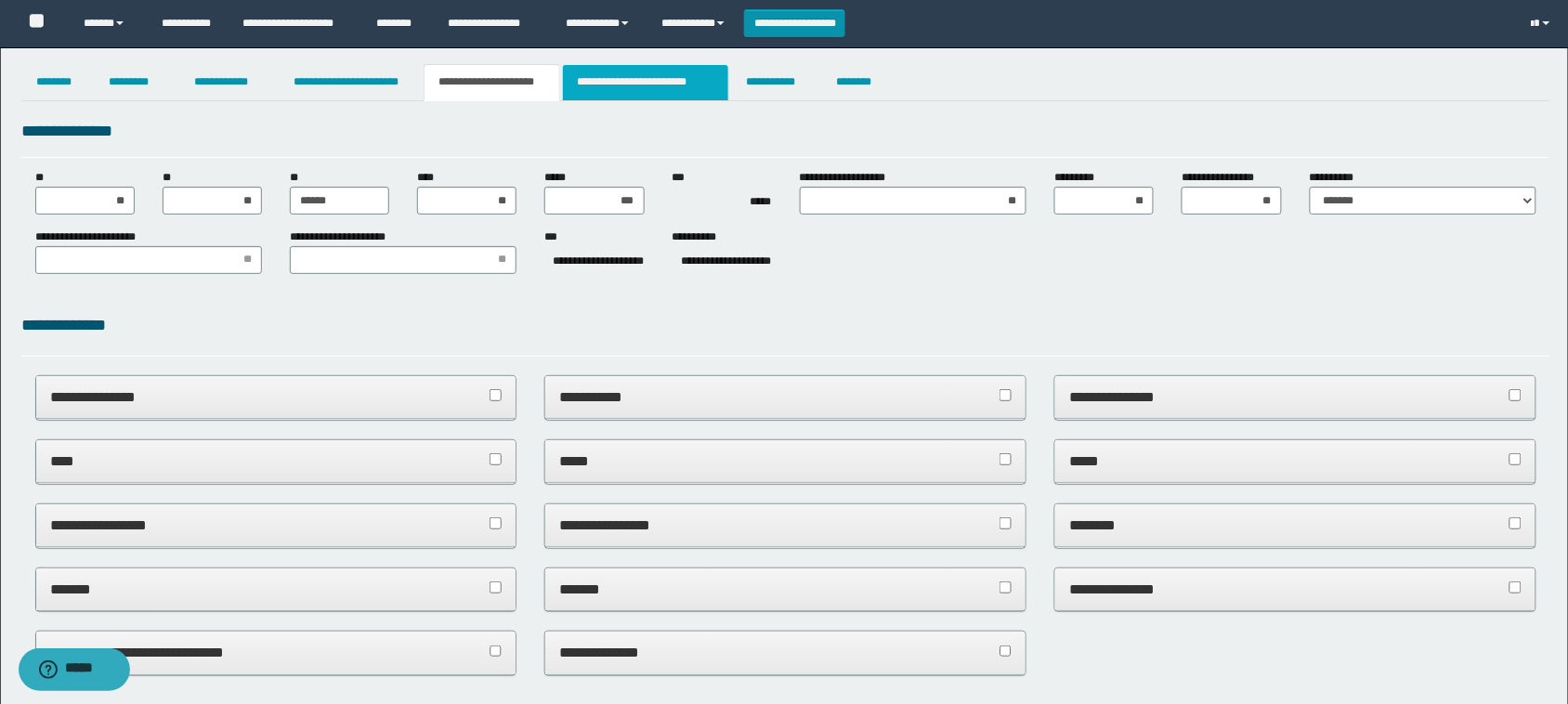 click on "**********" at bounding box center [646, 83] 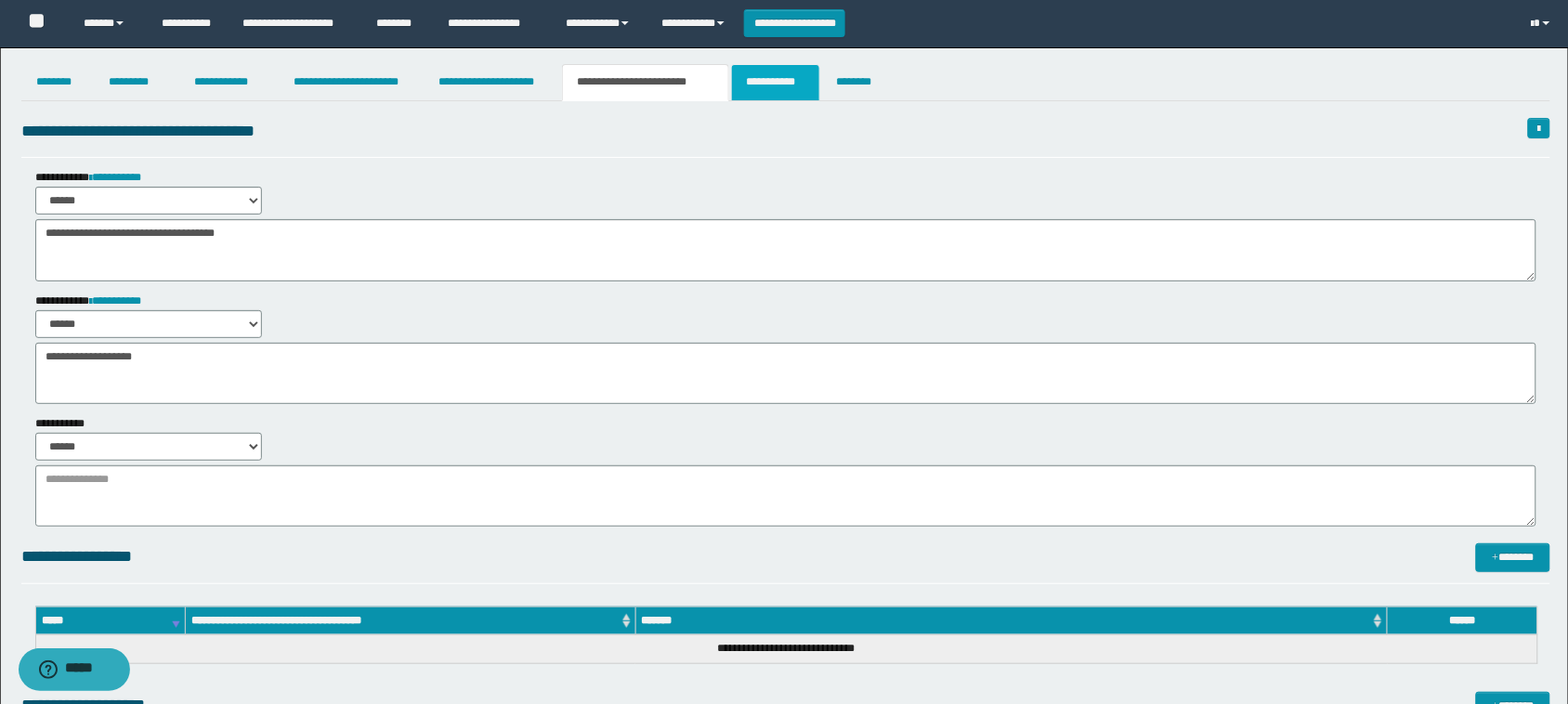 click on "**********" at bounding box center (775, 83) 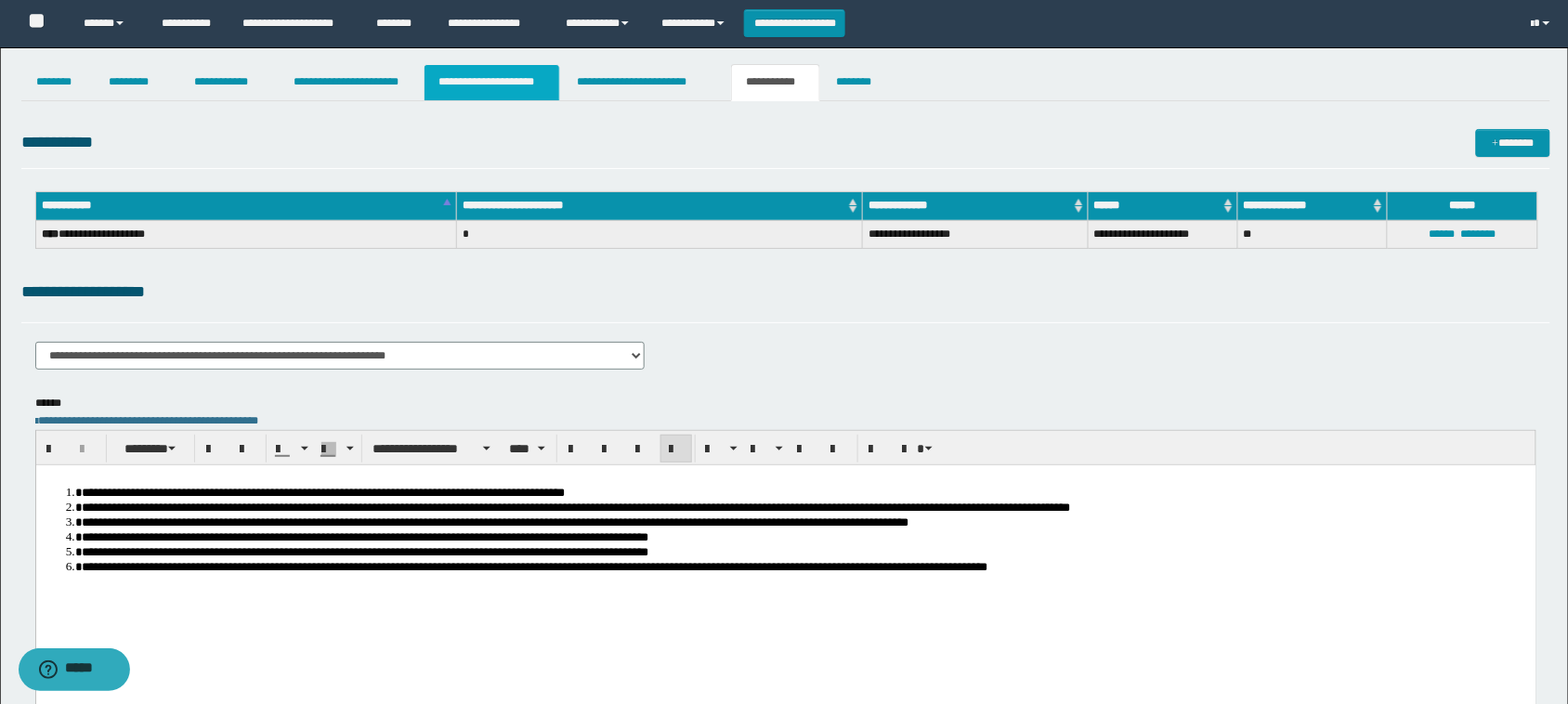 click on "**********" at bounding box center [491, 83] 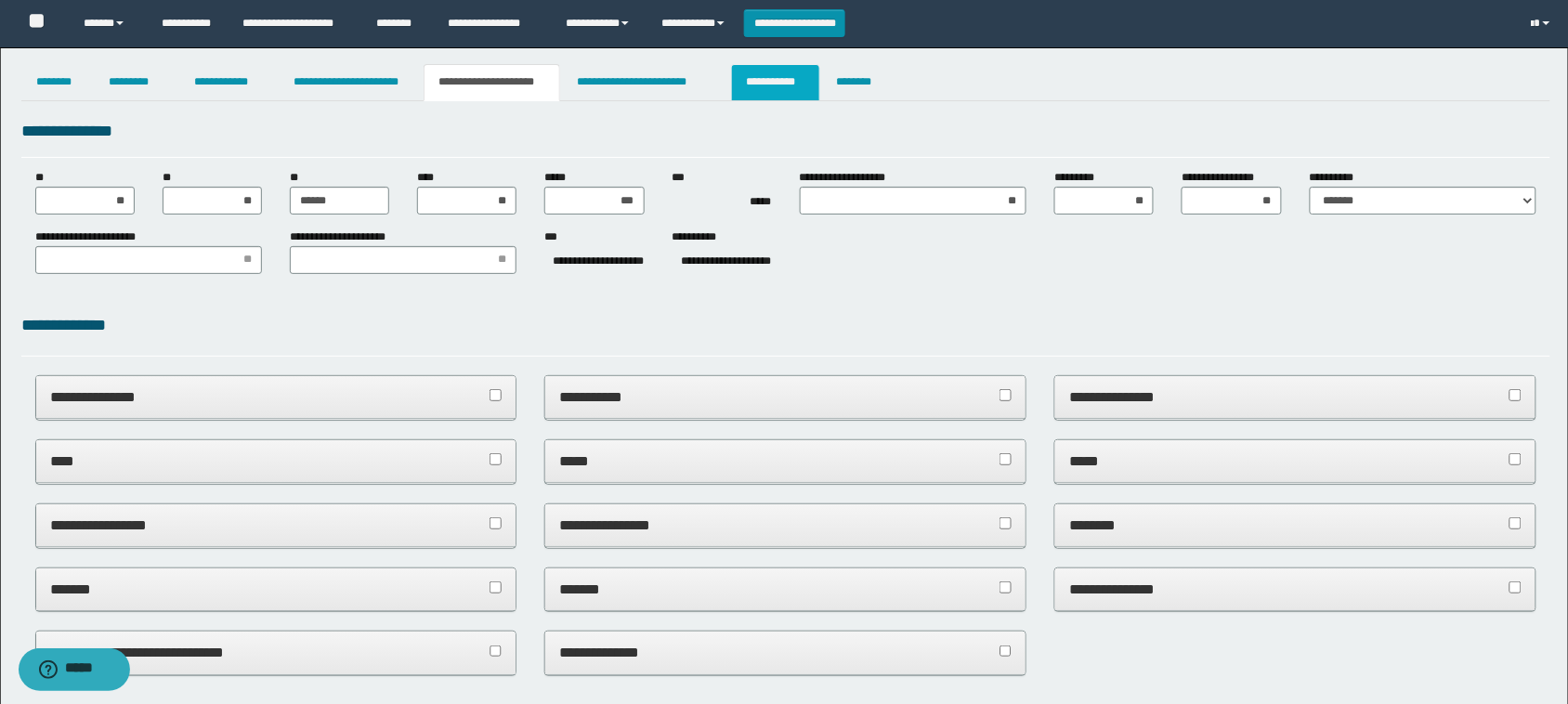 click on "**********" at bounding box center (775, 83) 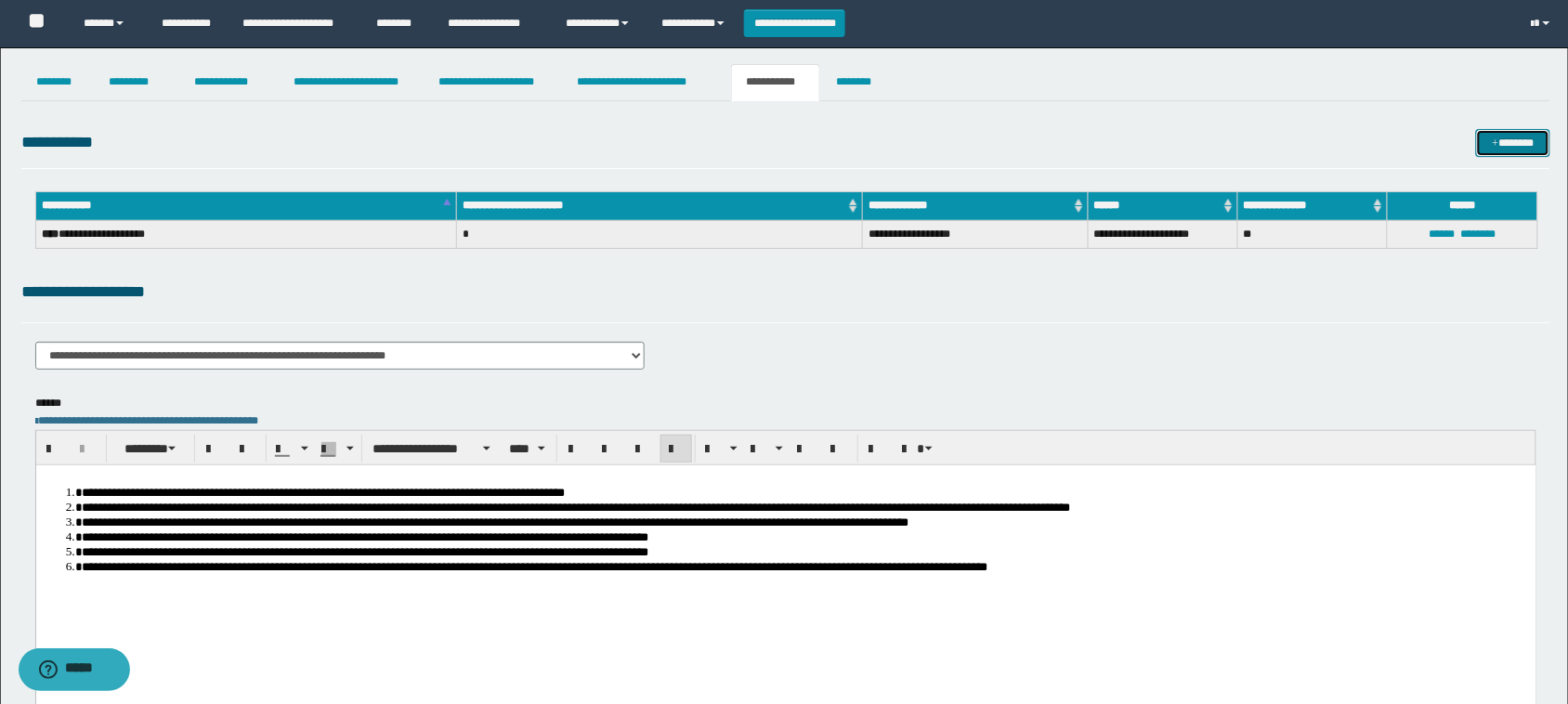 click on "*******" at bounding box center (1513, 143) 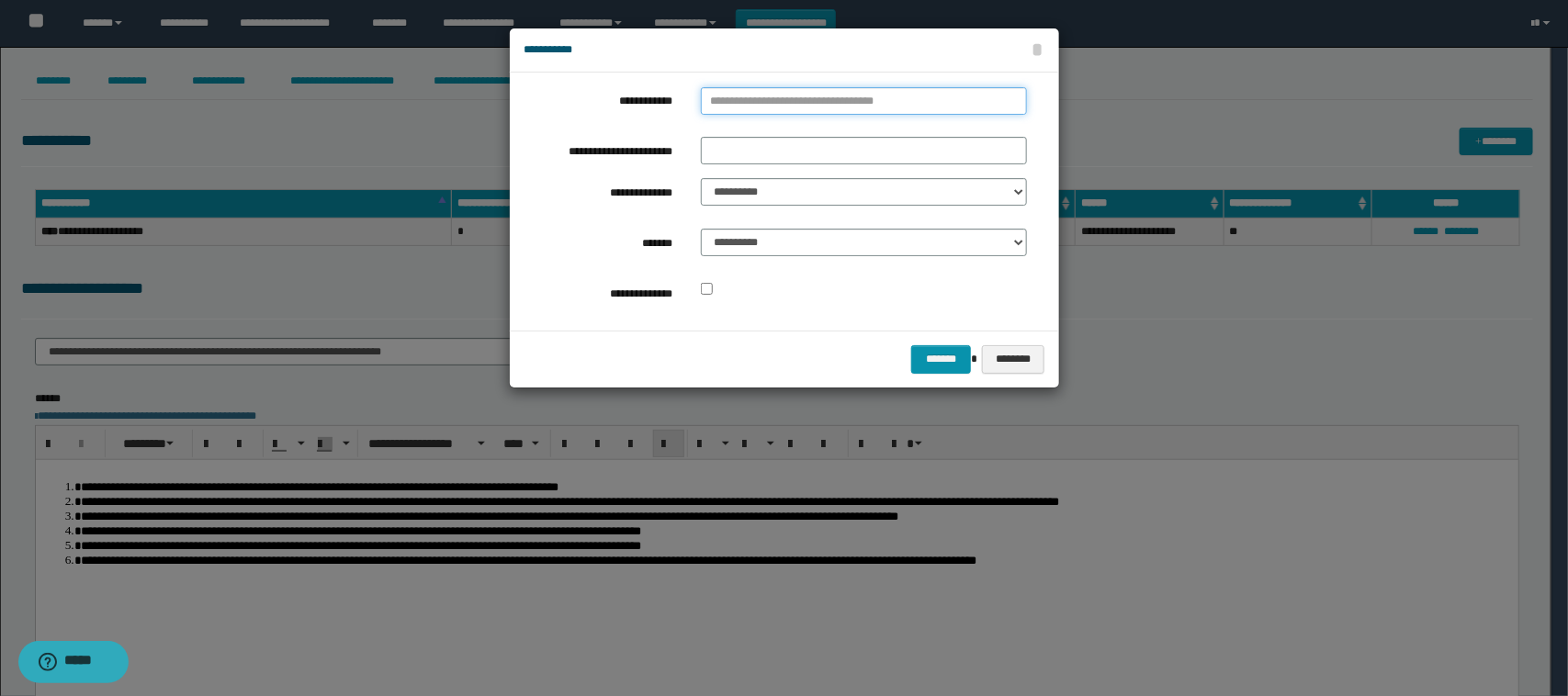 type on "**********" 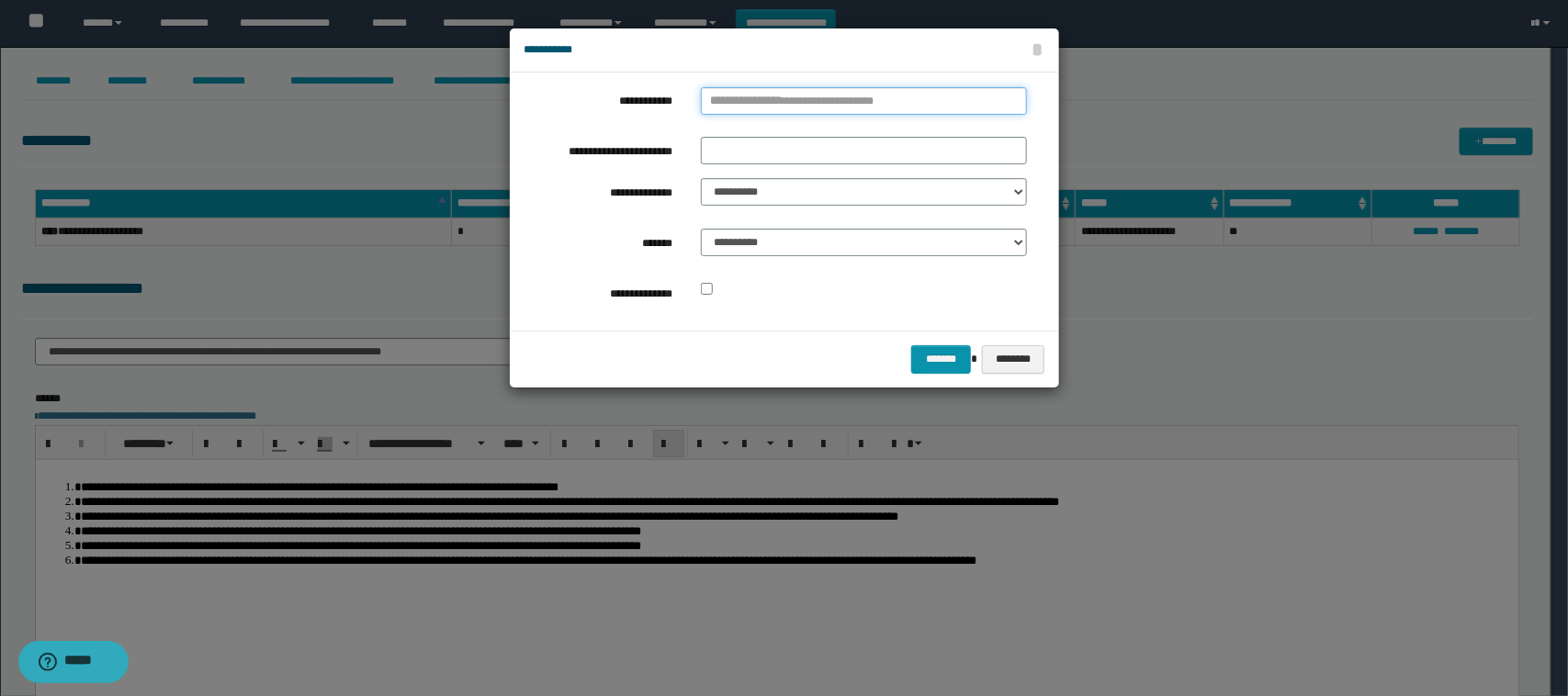 click on "**********" at bounding box center [864, 101] 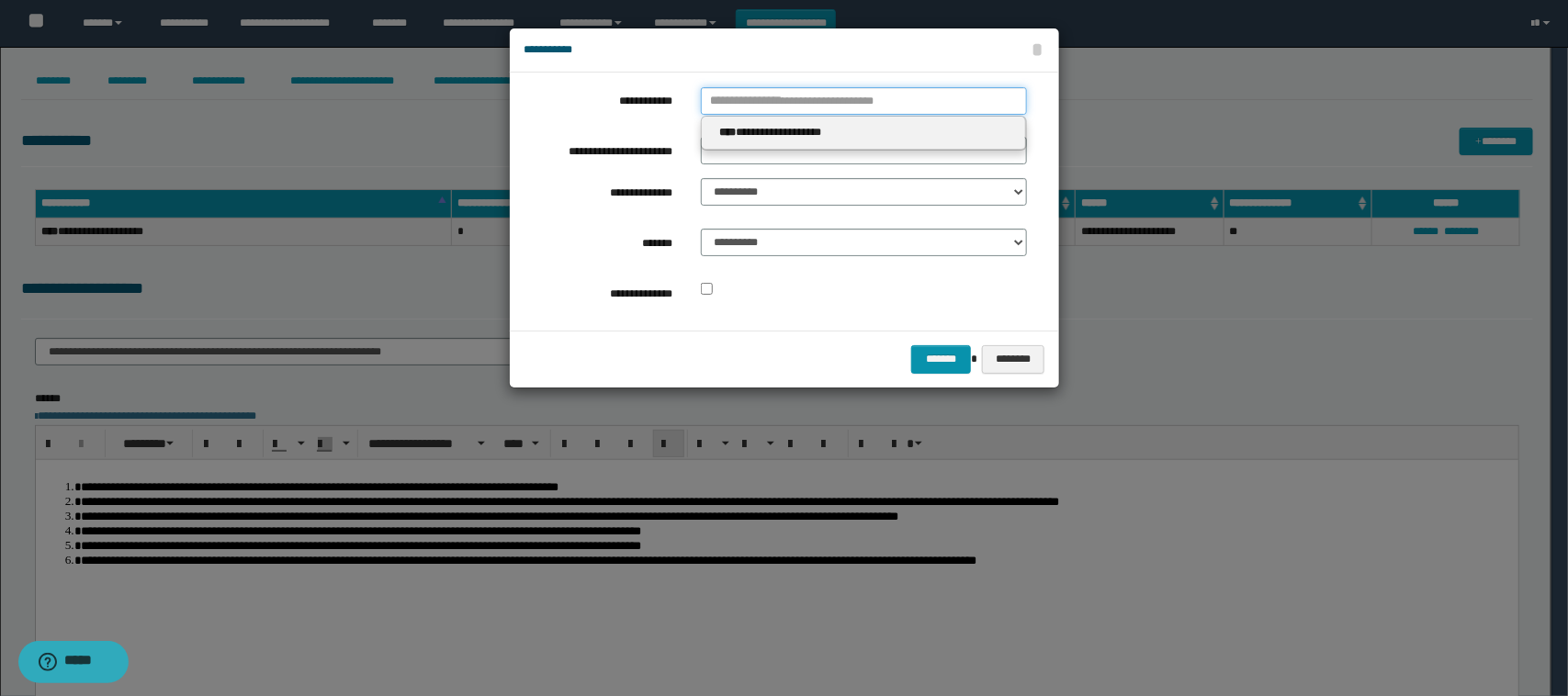 type 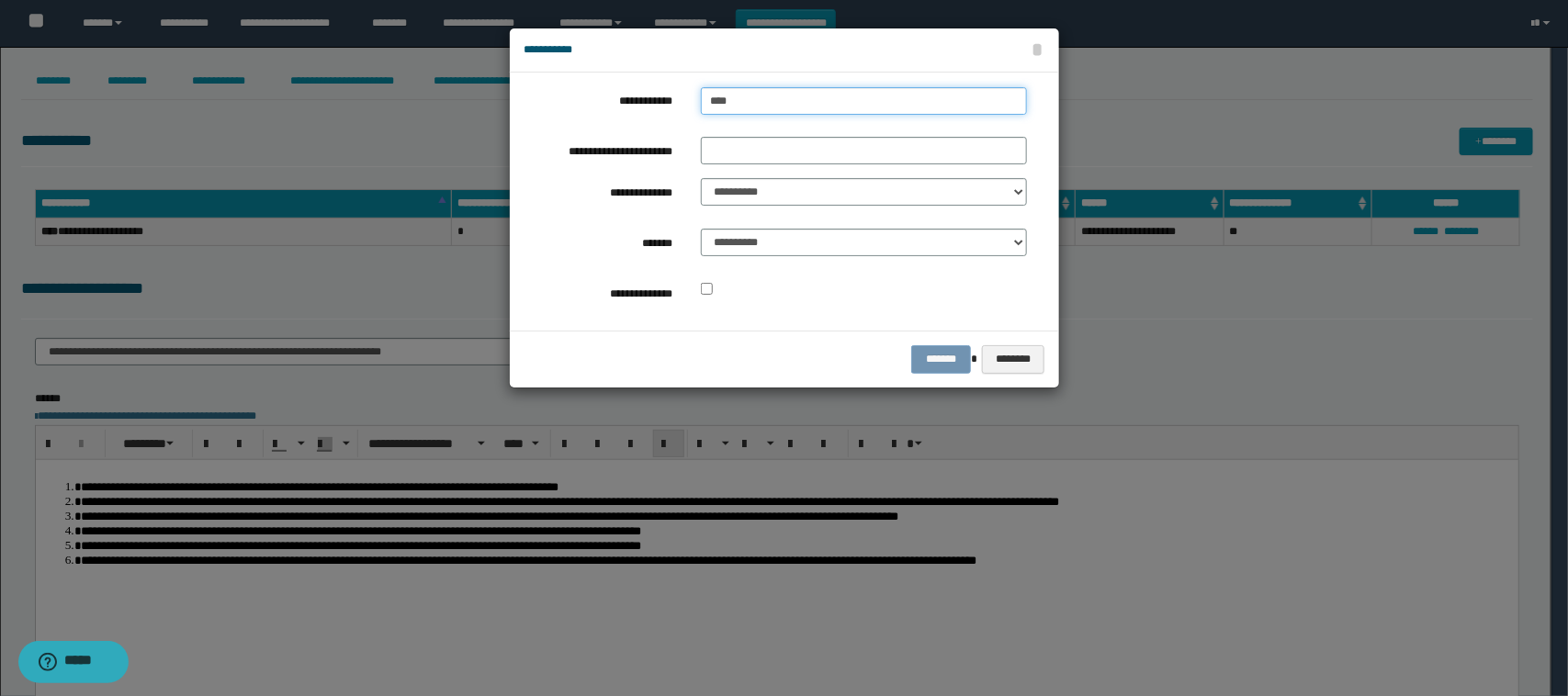 type on "*****" 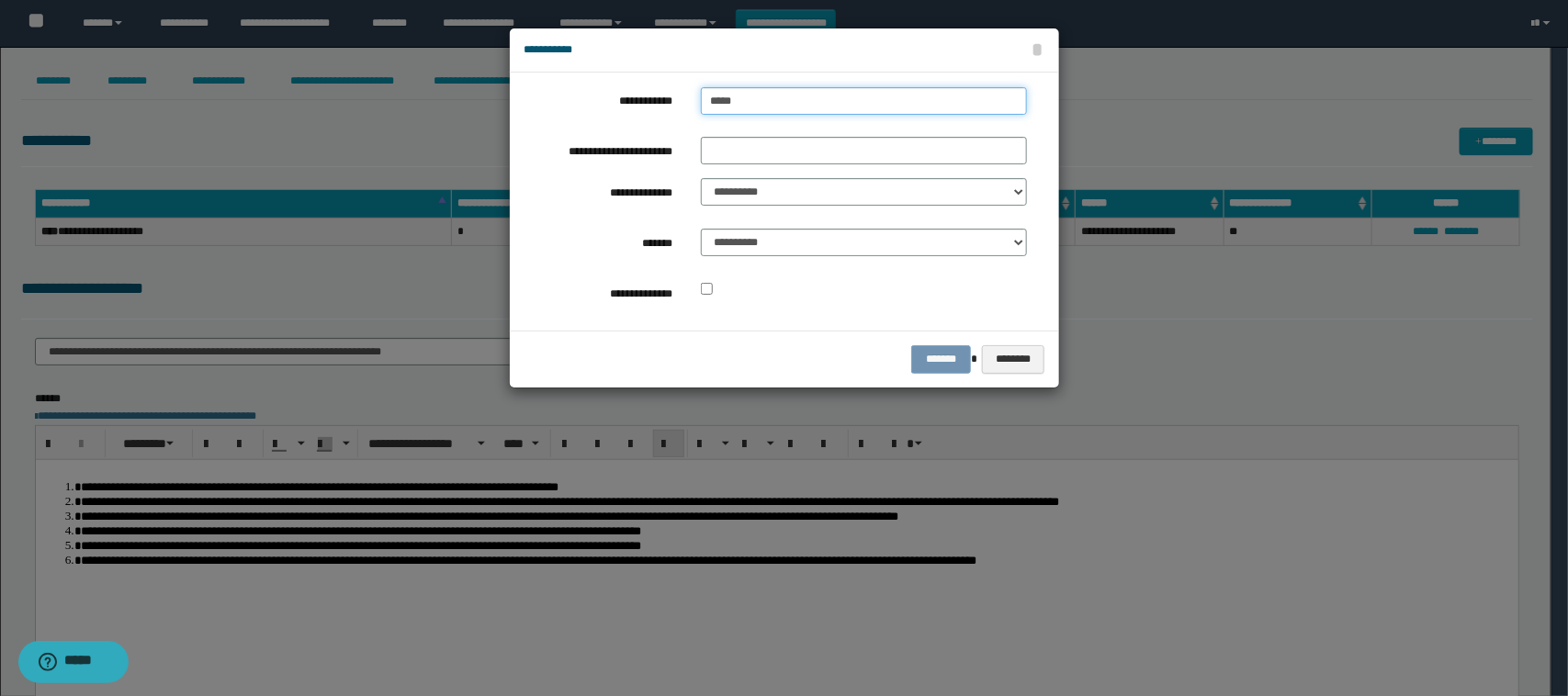 type on "**********" 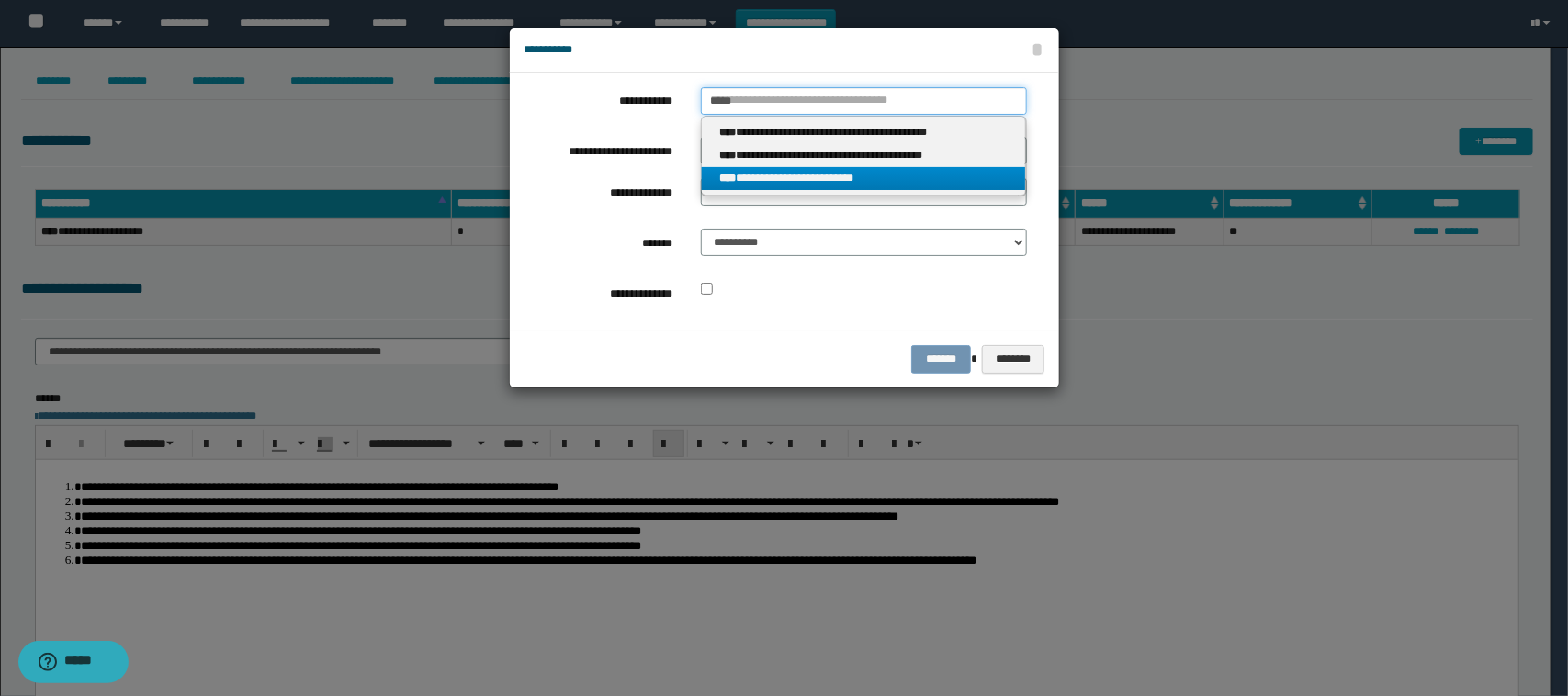 type on "*****" 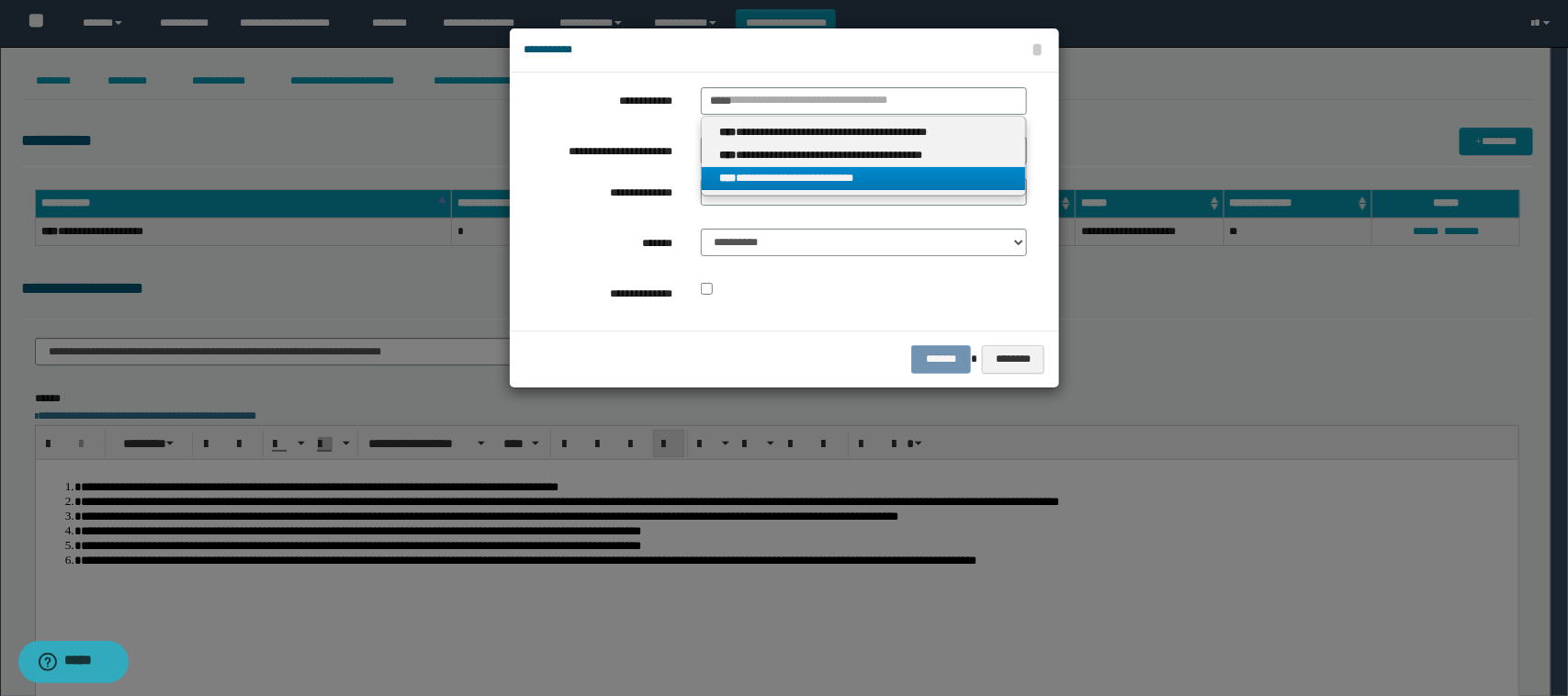 click on "**********" at bounding box center (863, 178) 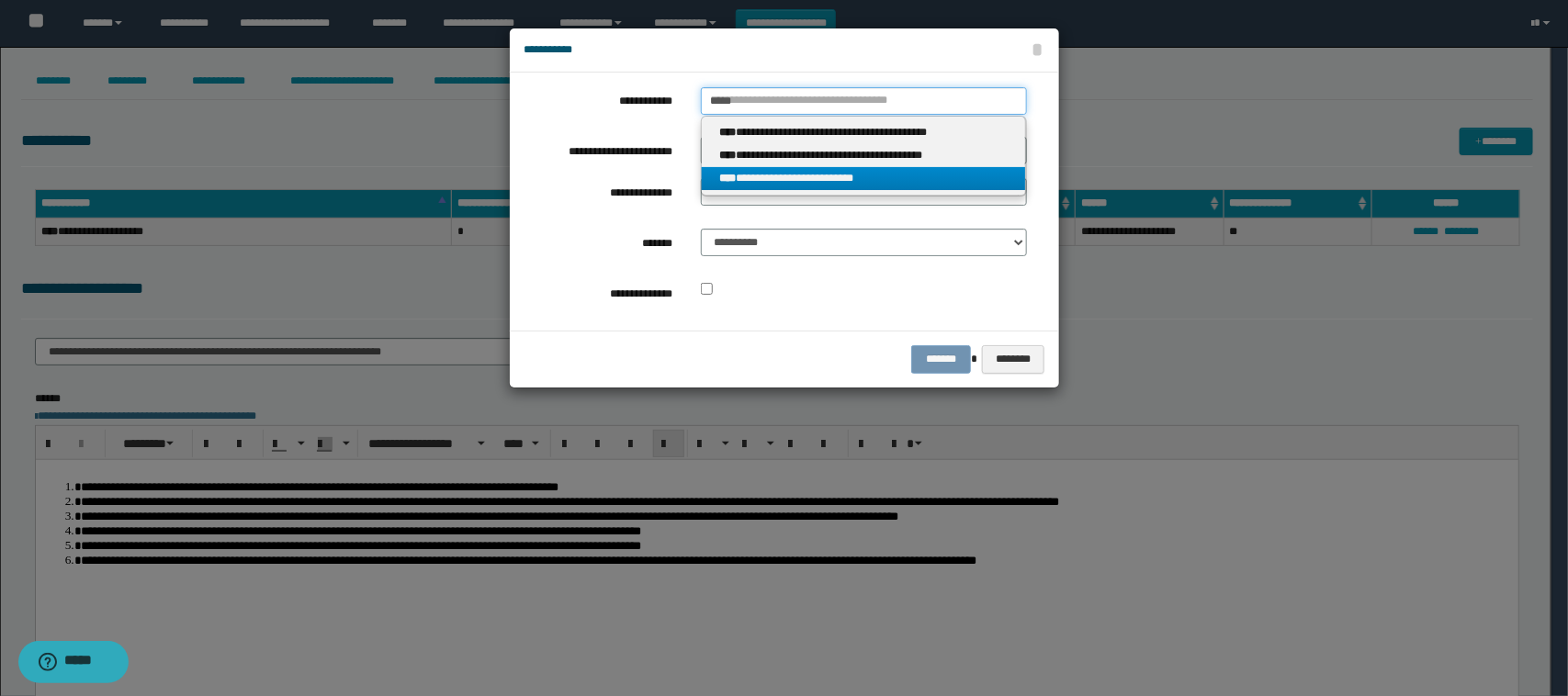 type 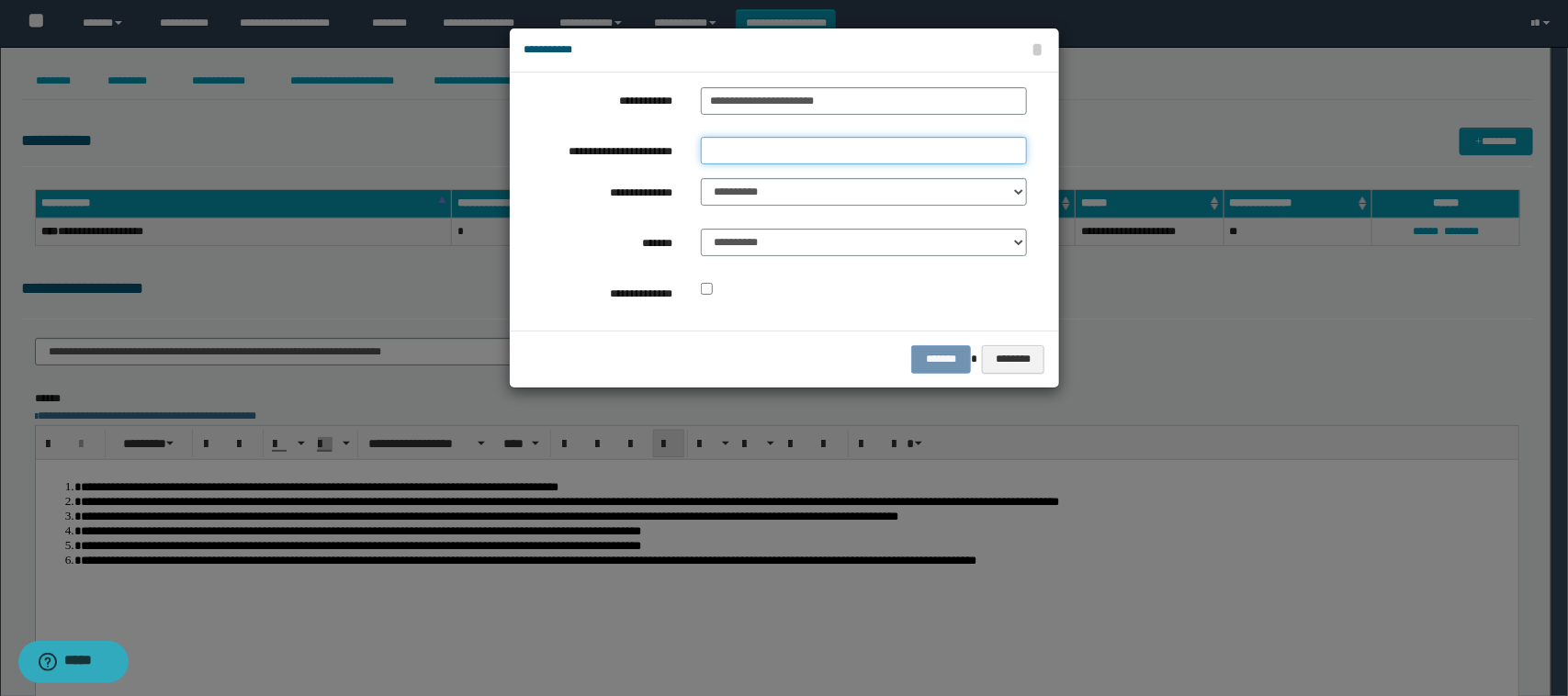 click on "**********" at bounding box center [864, 151] 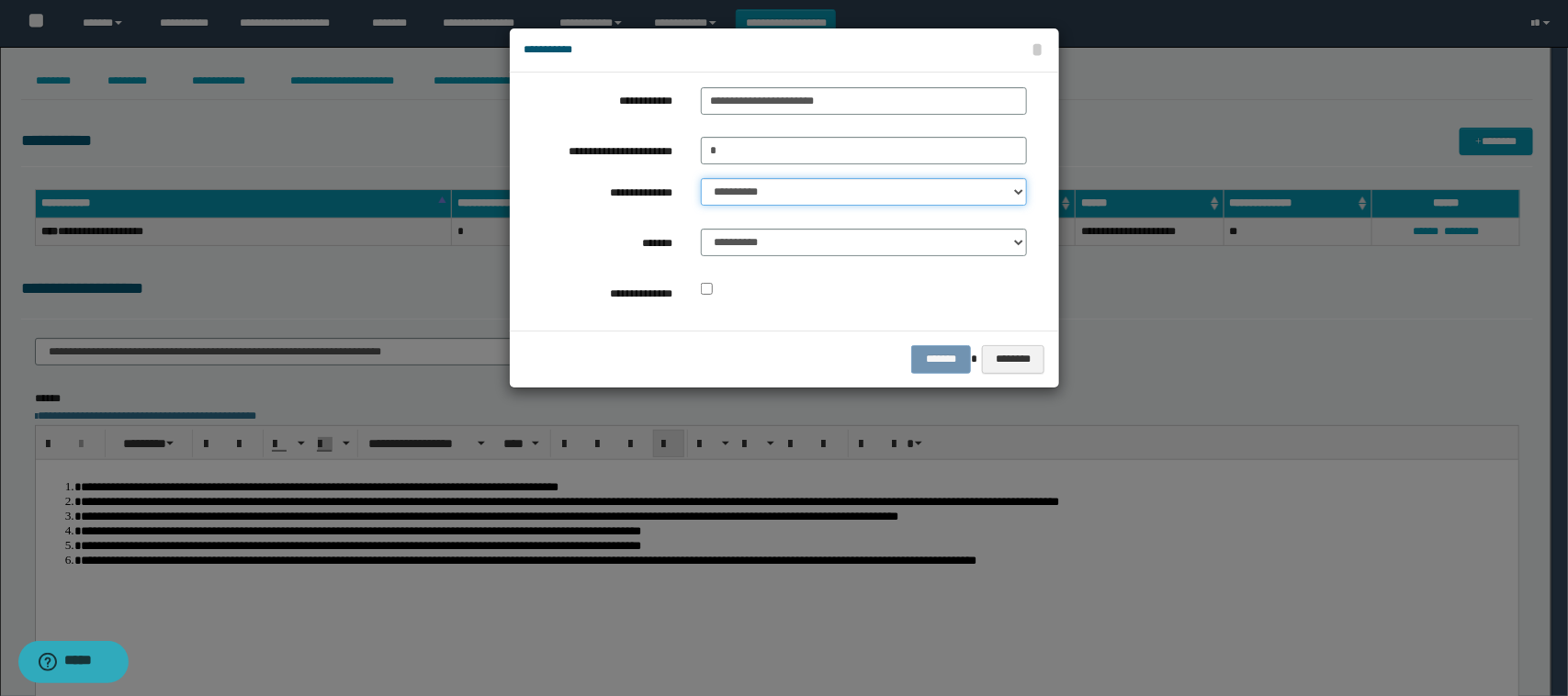 click on "**********" at bounding box center [864, 192] 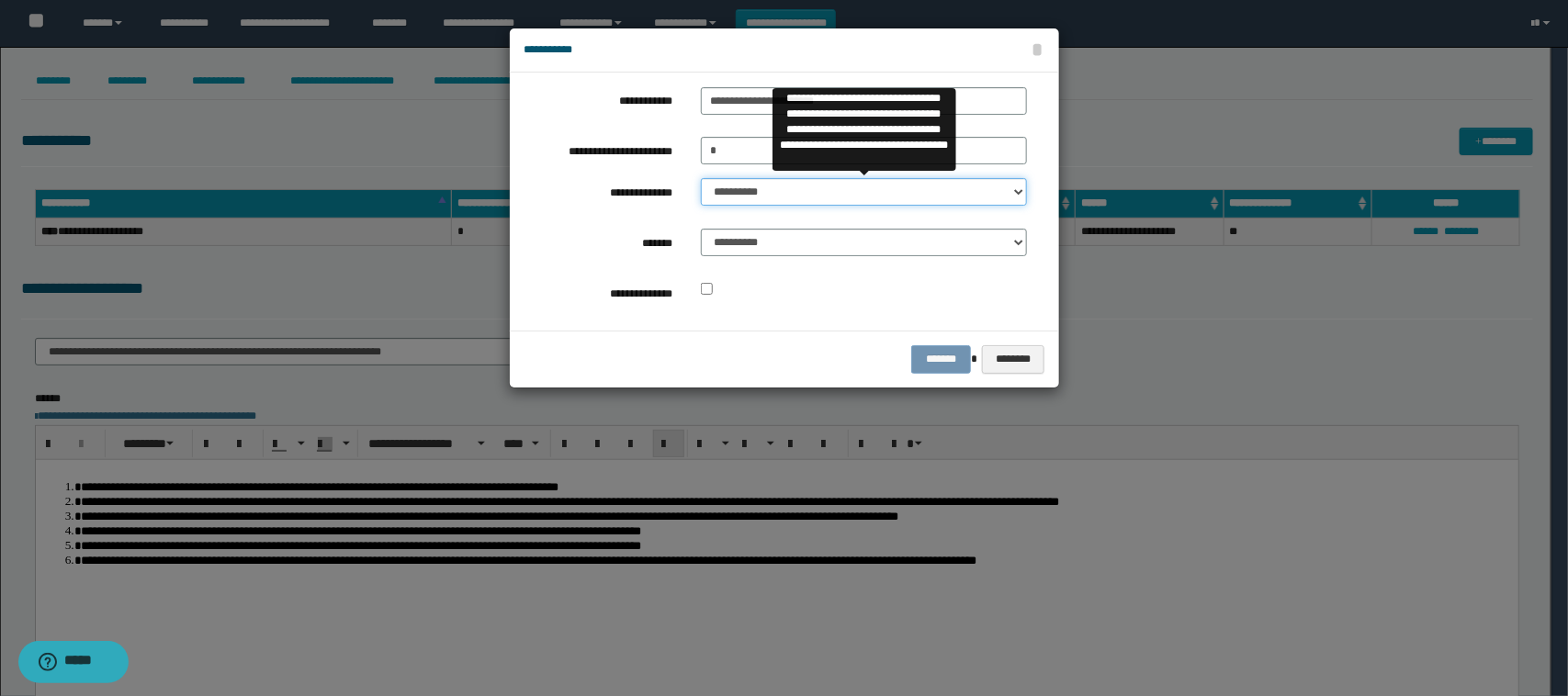 select on "**" 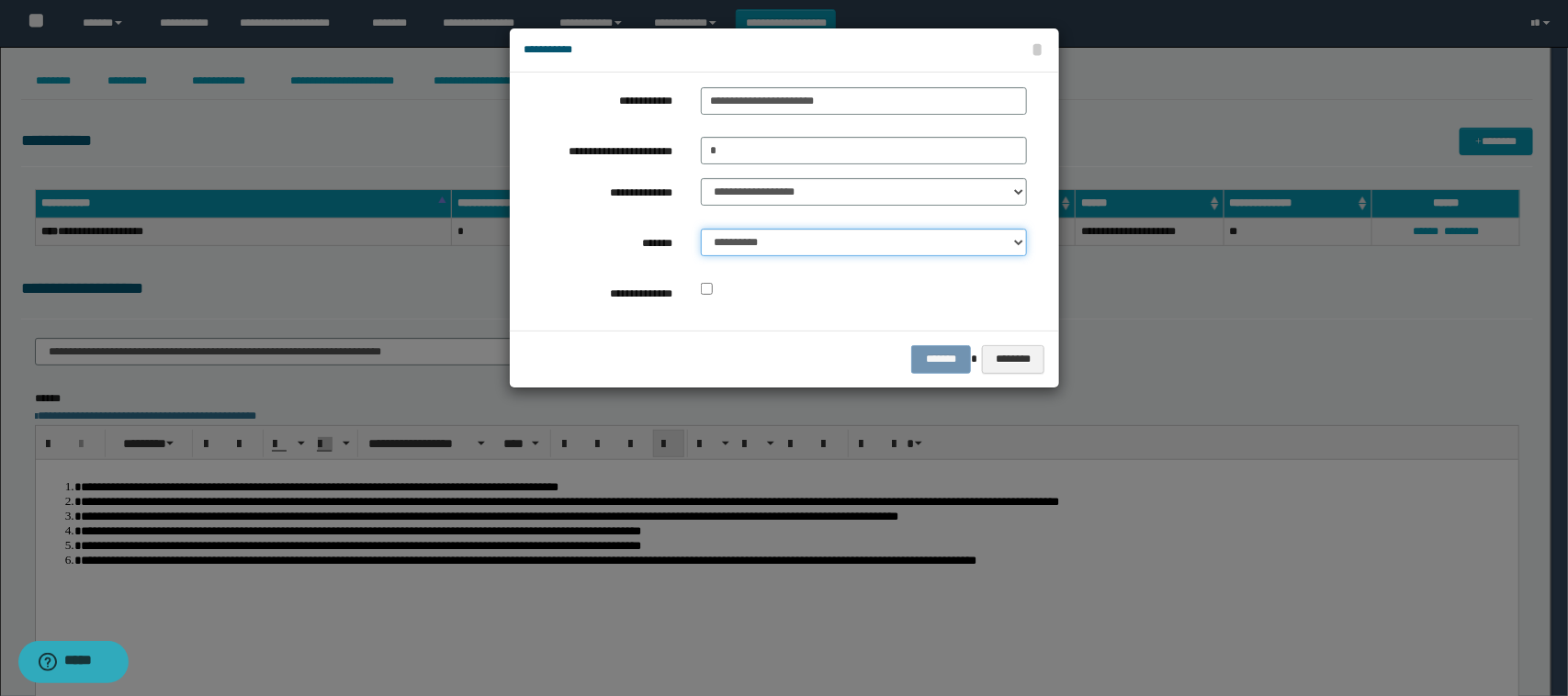 click on "**********" at bounding box center (864, 242) 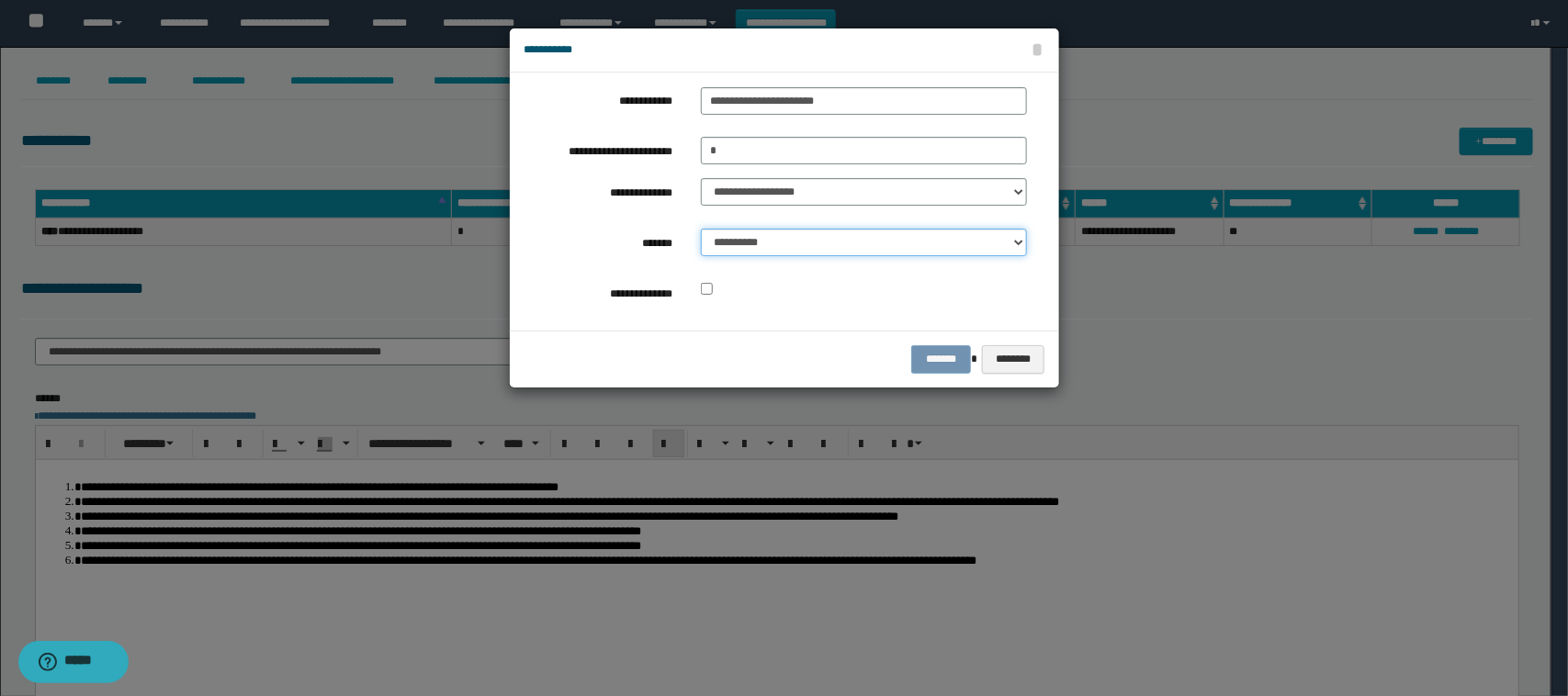 select on "*" 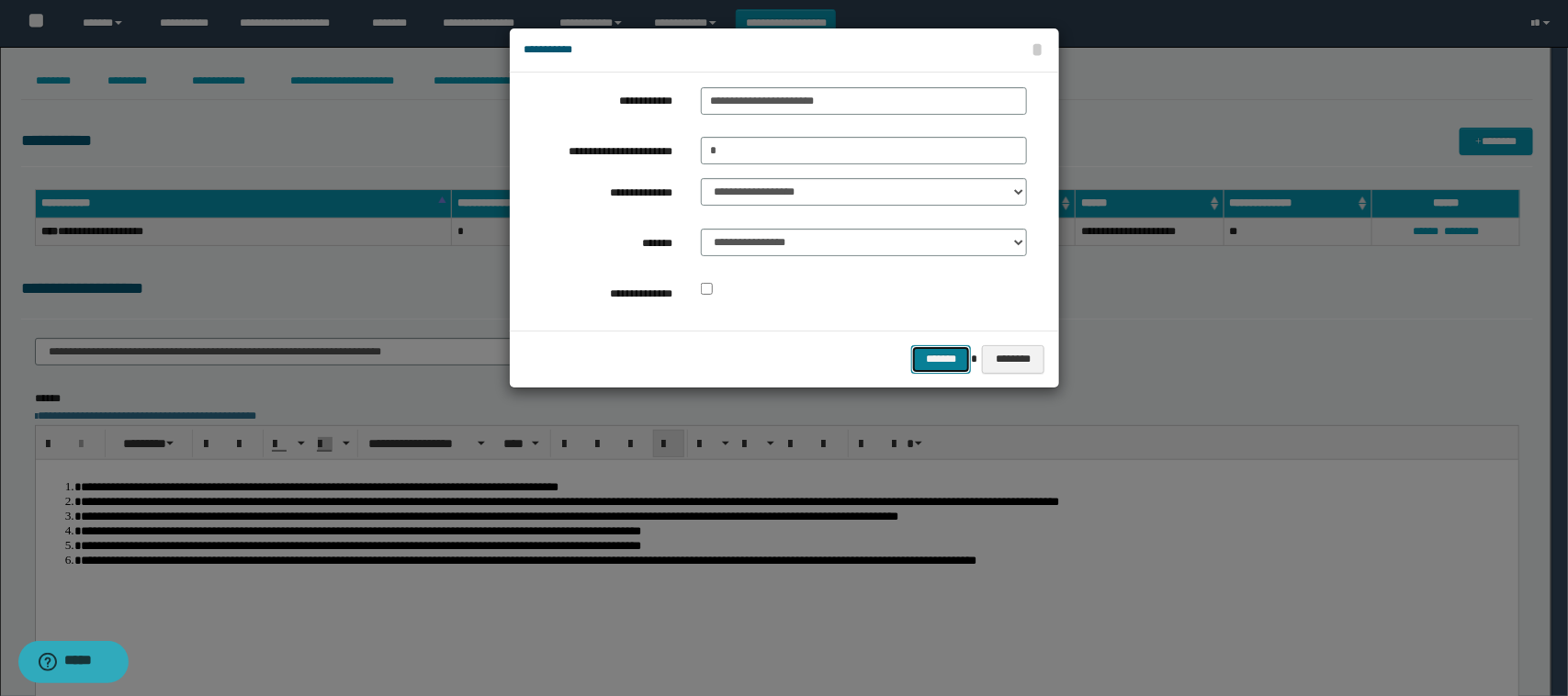 click on "*******" at bounding box center [941, 359] 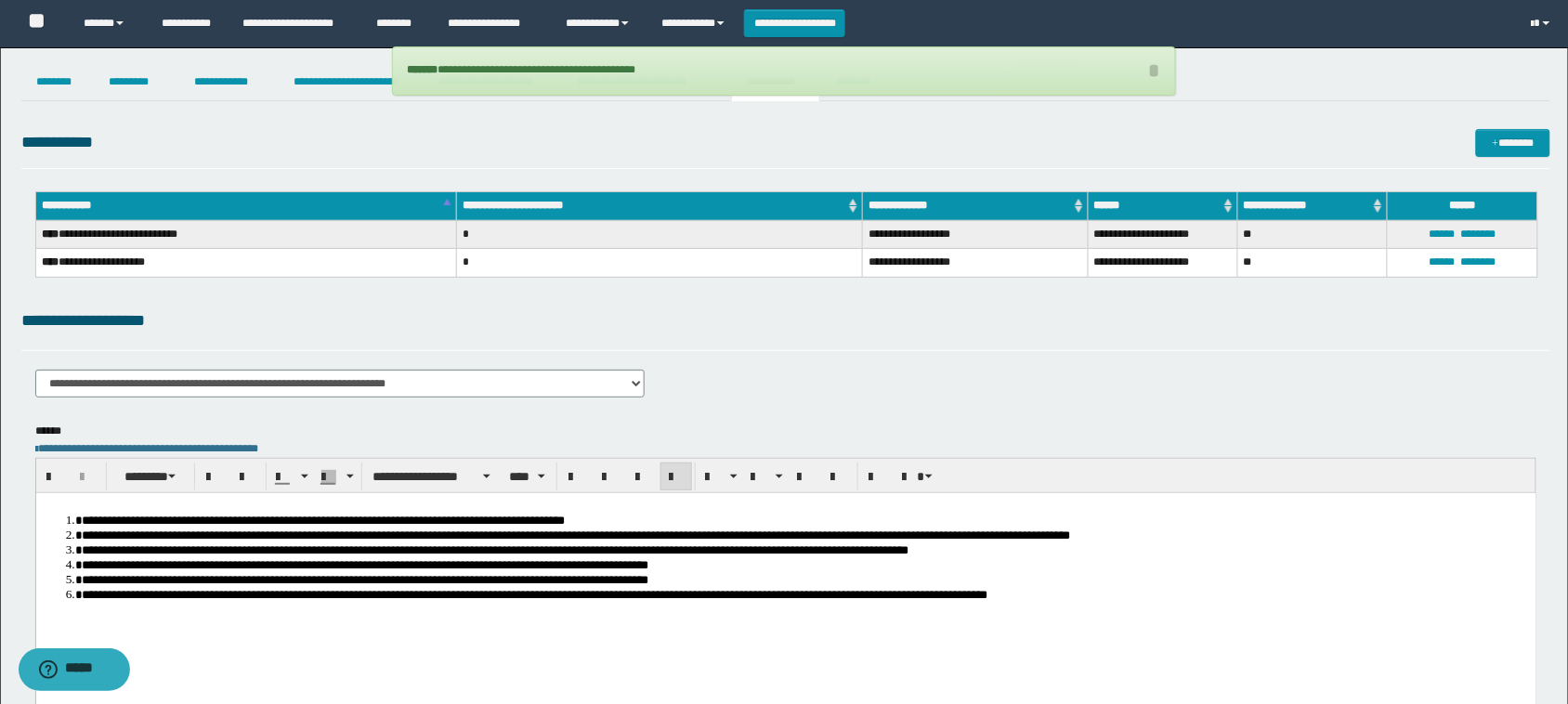 click on "**********" at bounding box center [494, 549] 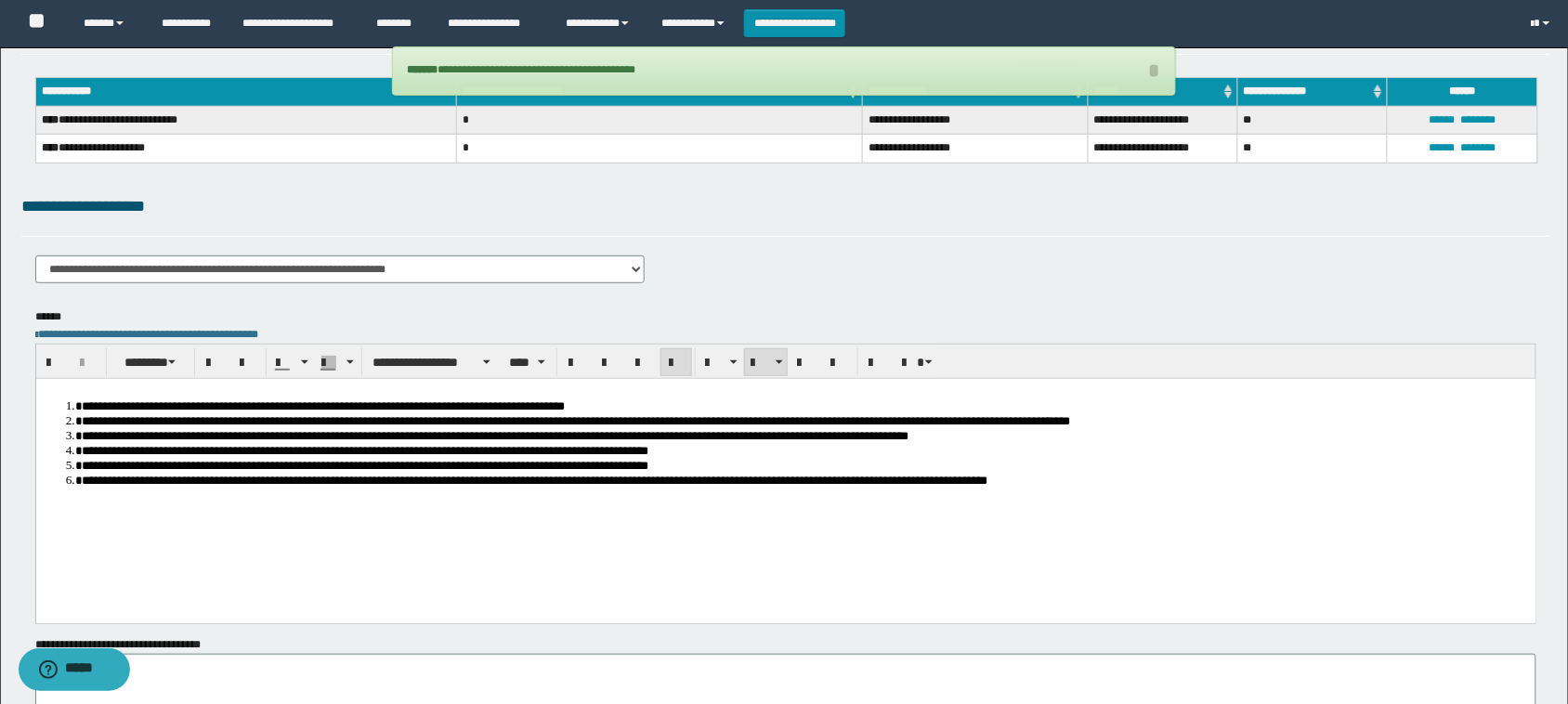 scroll, scrollTop: 116, scrollLeft: 0, axis: vertical 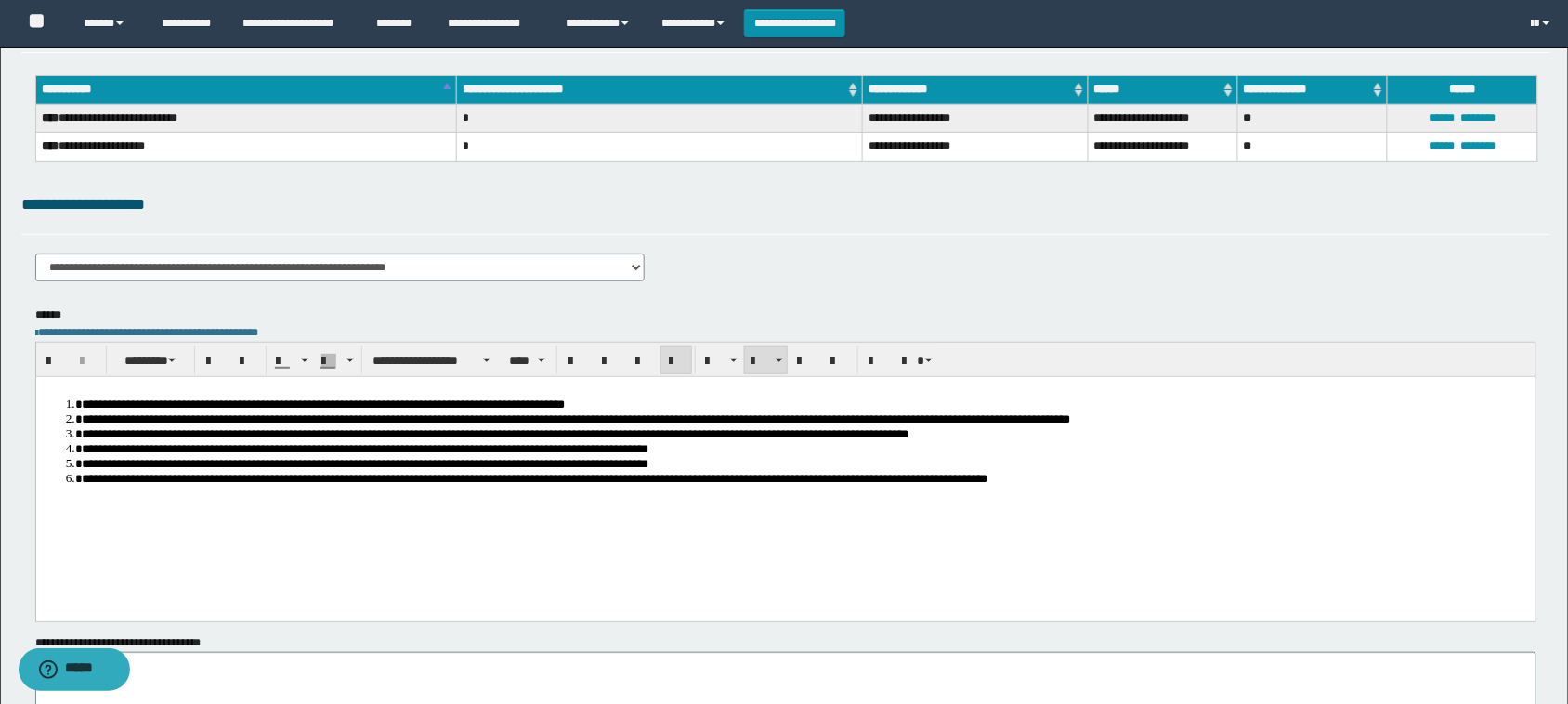 click on "**********" at bounding box center [785, 470] 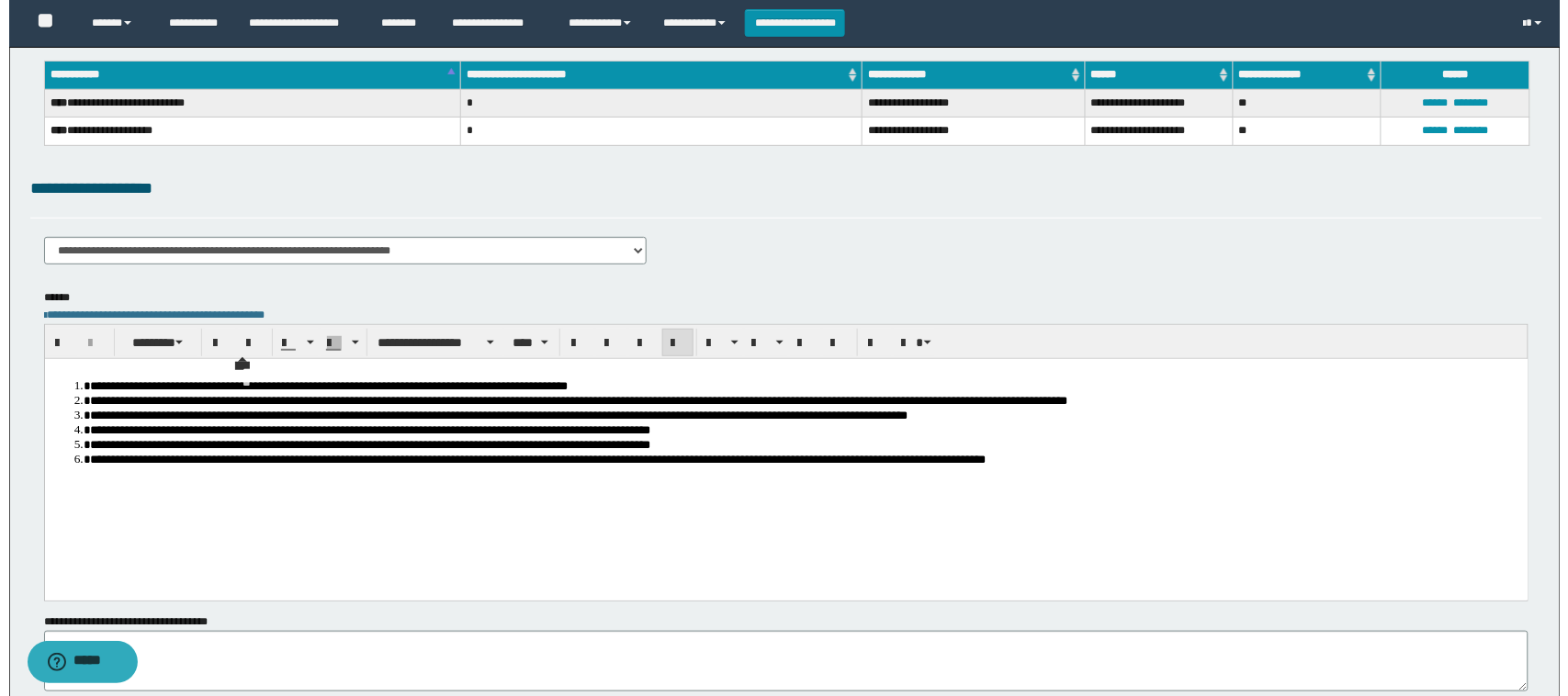 scroll, scrollTop: 0, scrollLeft: 0, axis: both 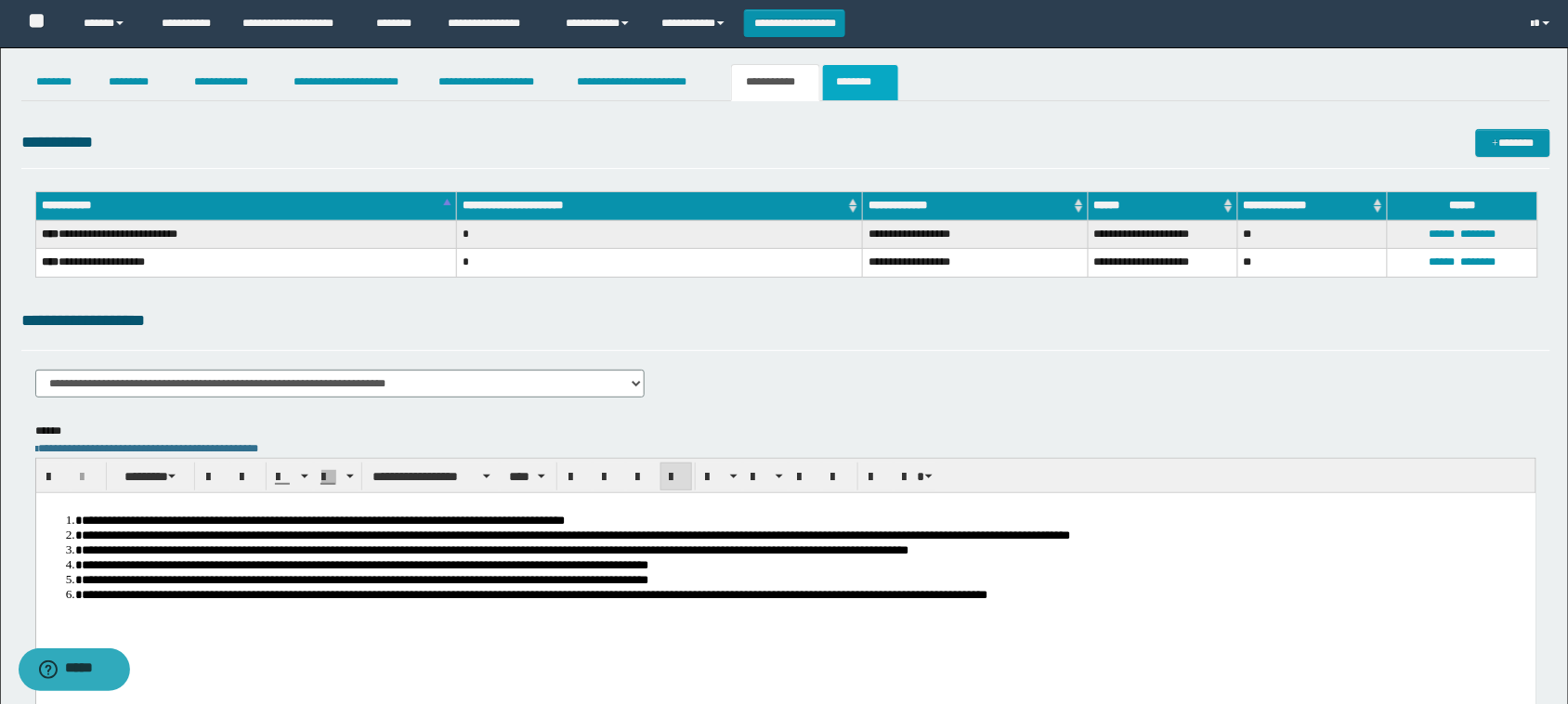 click on "********" at bounding box center (860, 83) 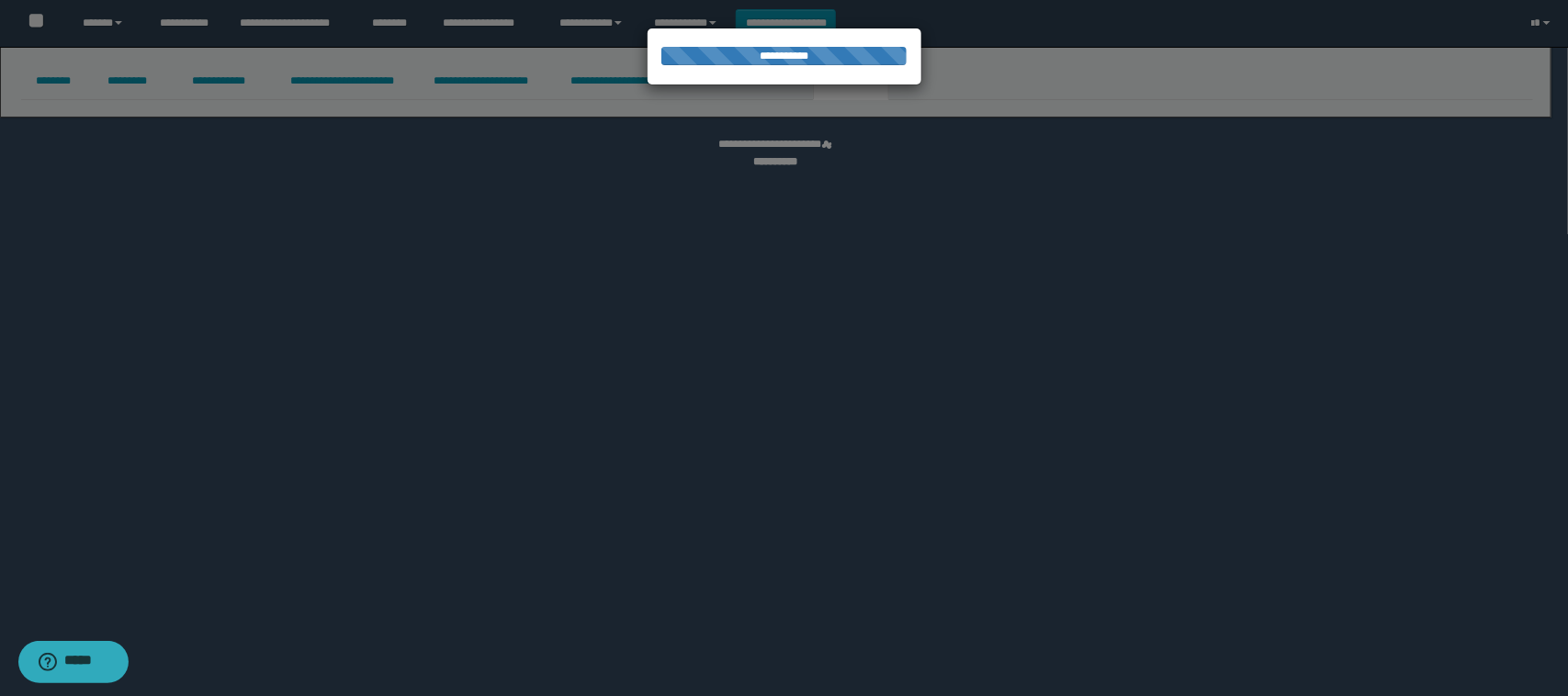 select 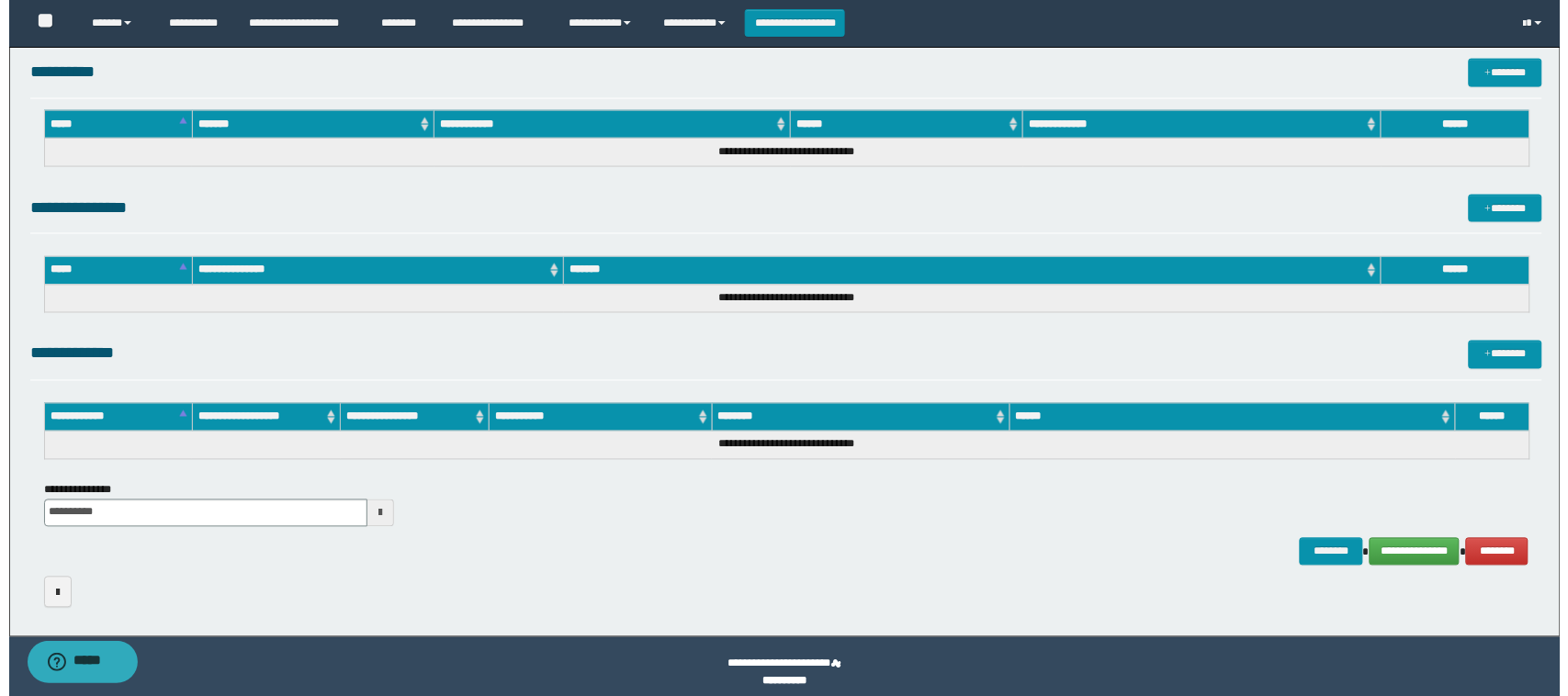 scroll, scrollTop: 795, scrollLeft: 0, axis: vertical 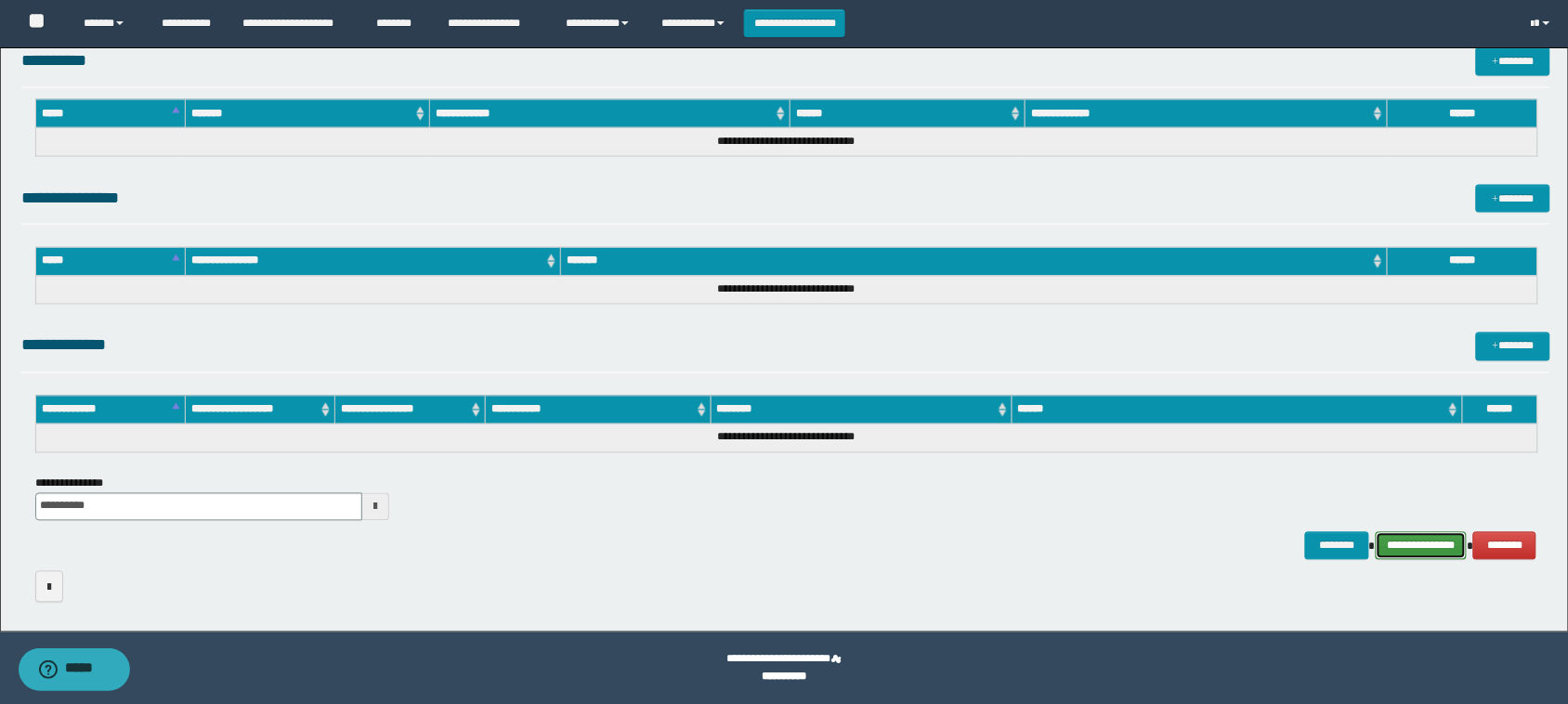 click on "**********" at bounding box center [1421, 546] 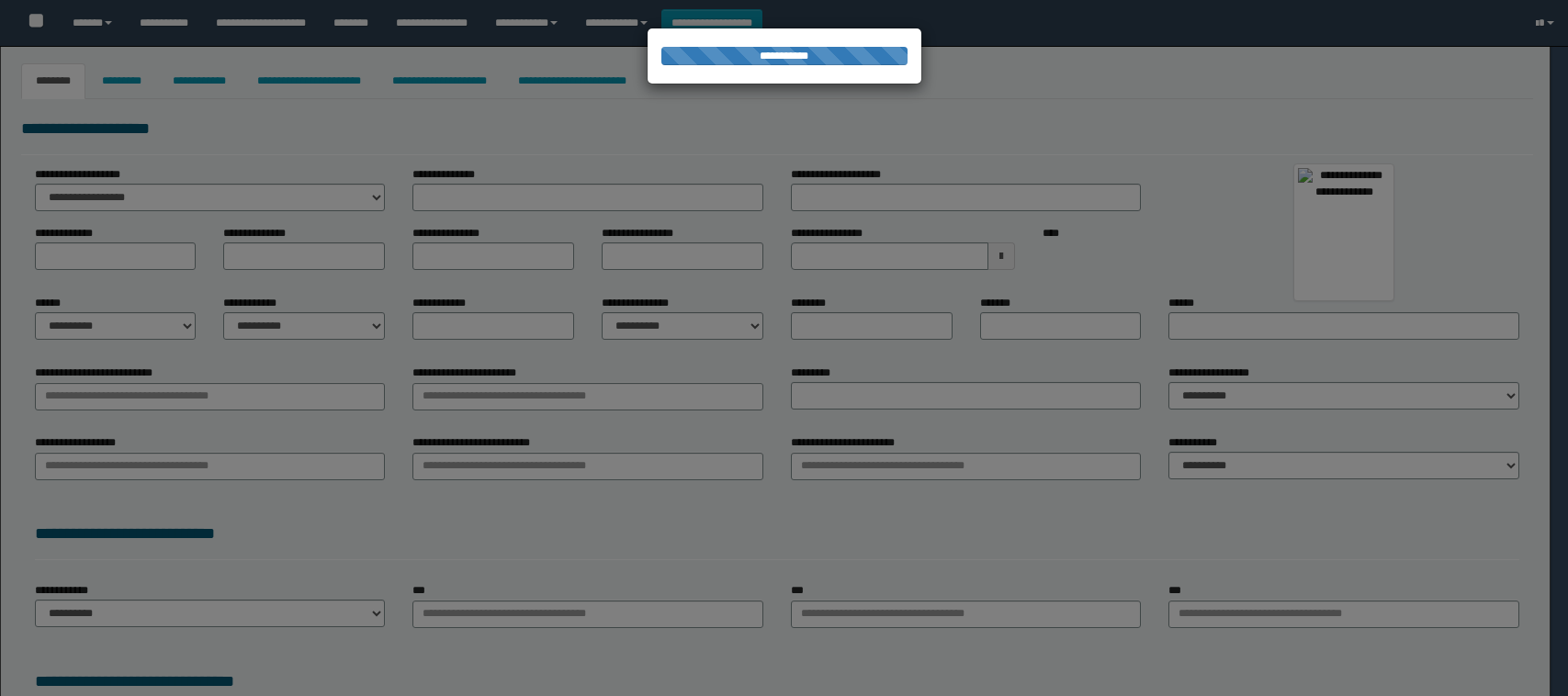 type on "**********" 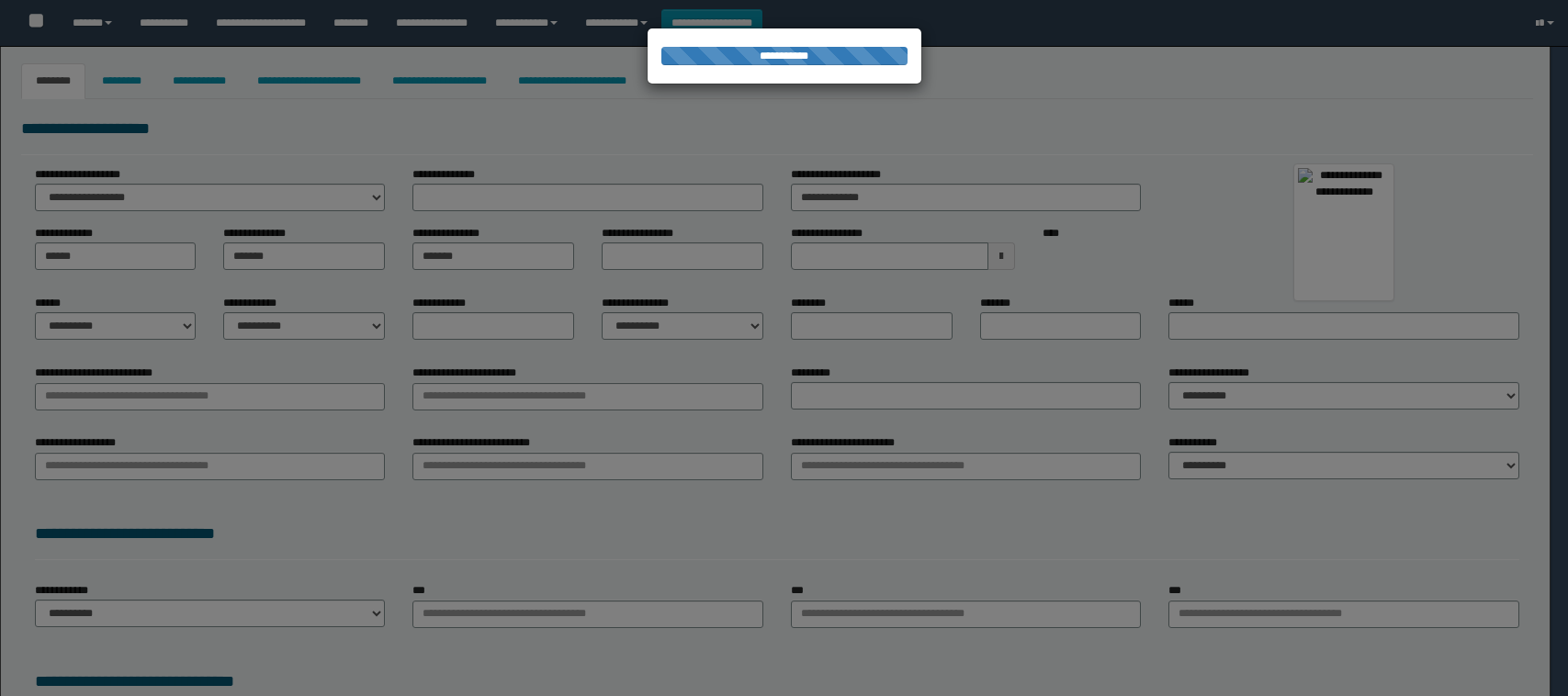 type on "*******" 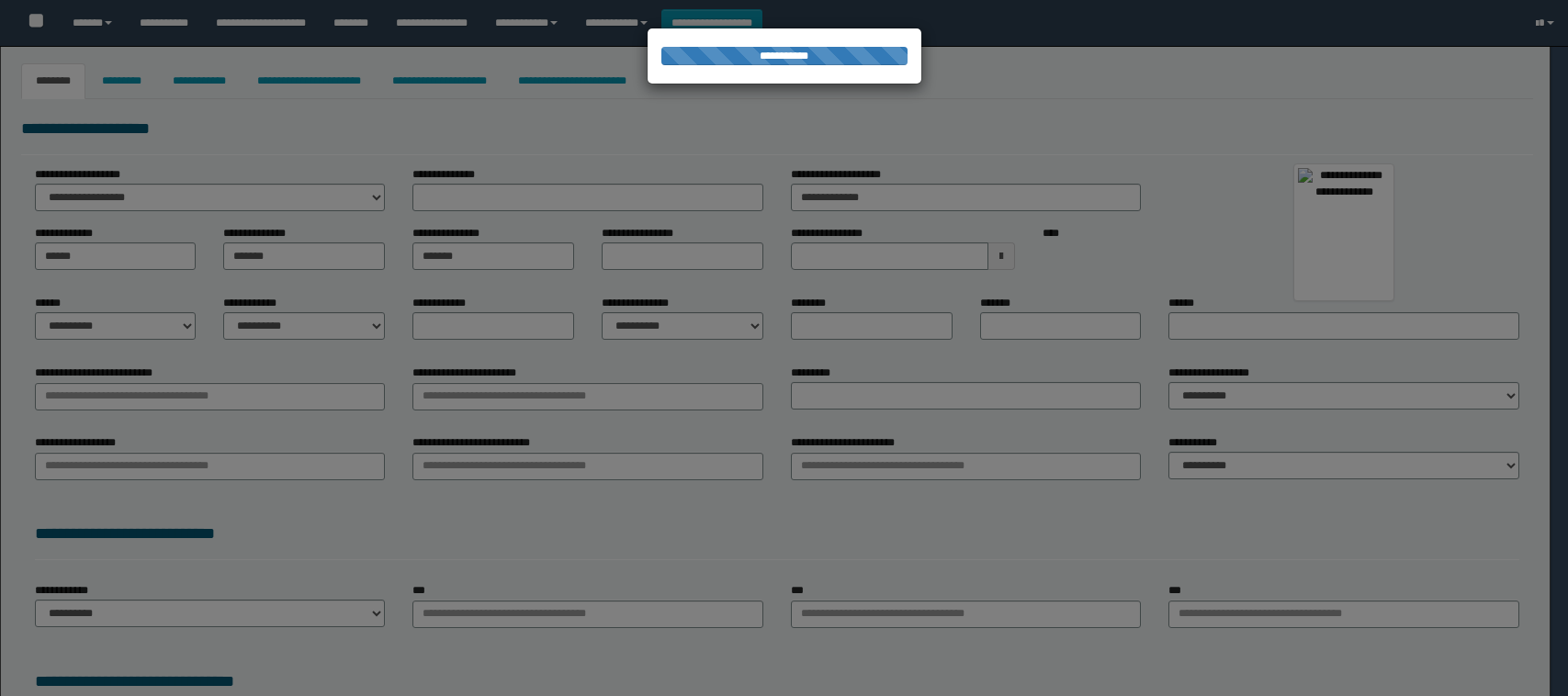 type on "**********" 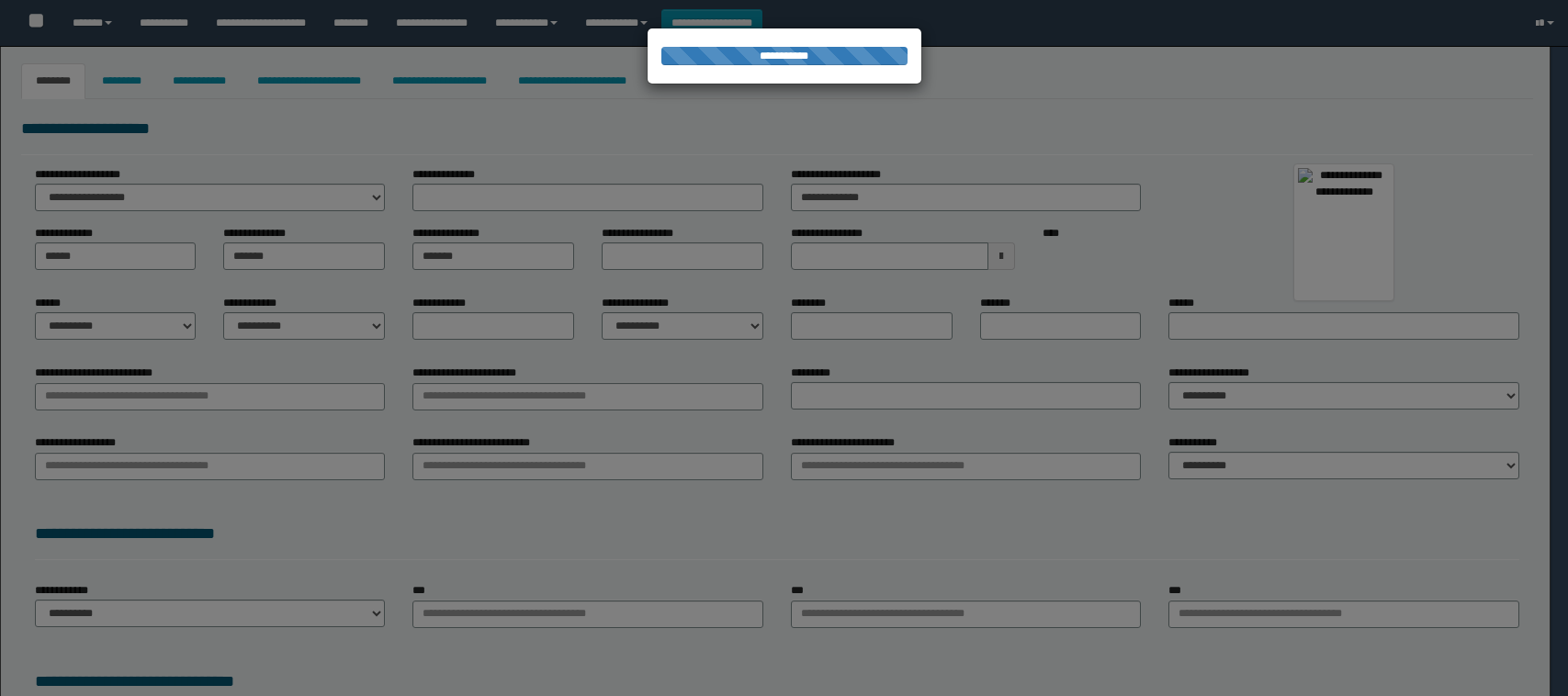 select on "*" 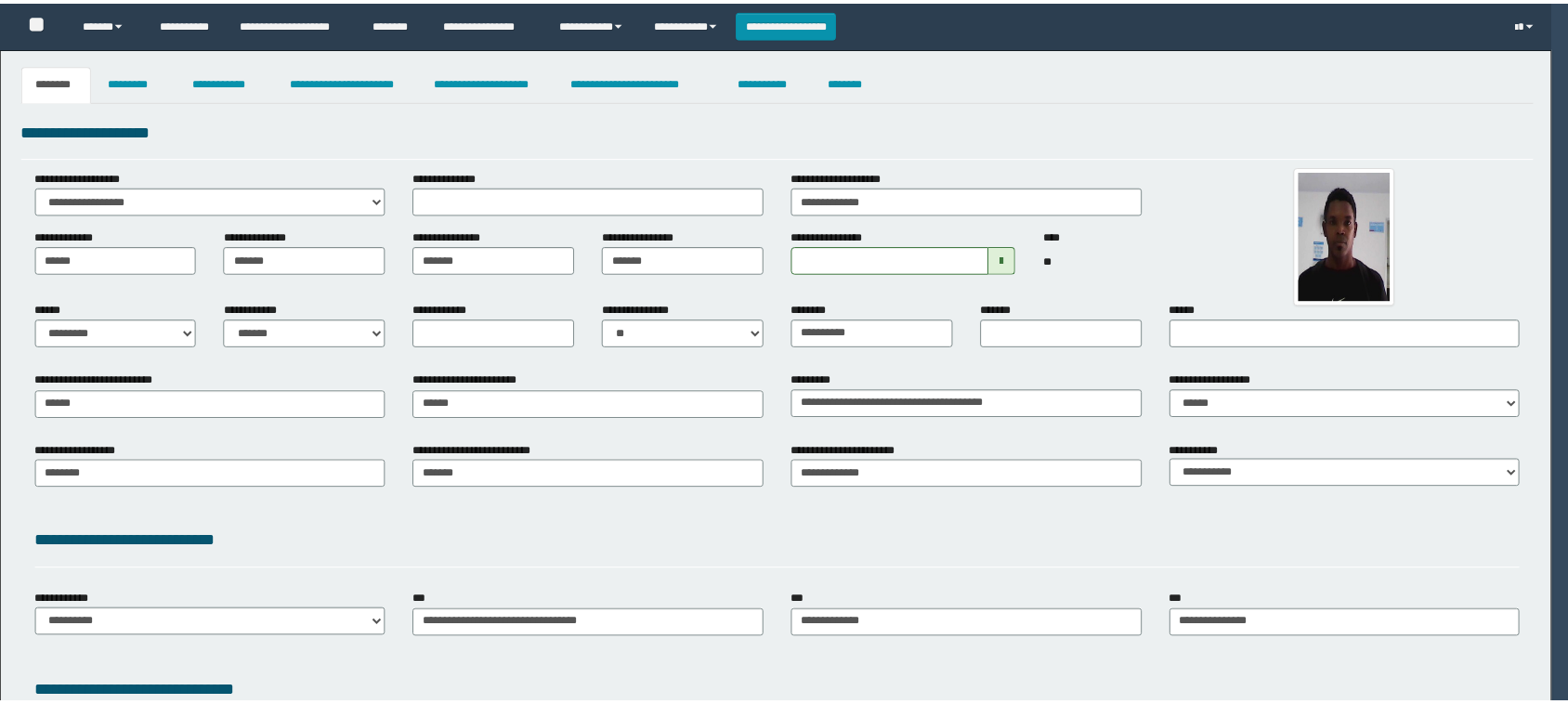 scroll, scrollTop: 0, scrollLeft: 0, axis: both 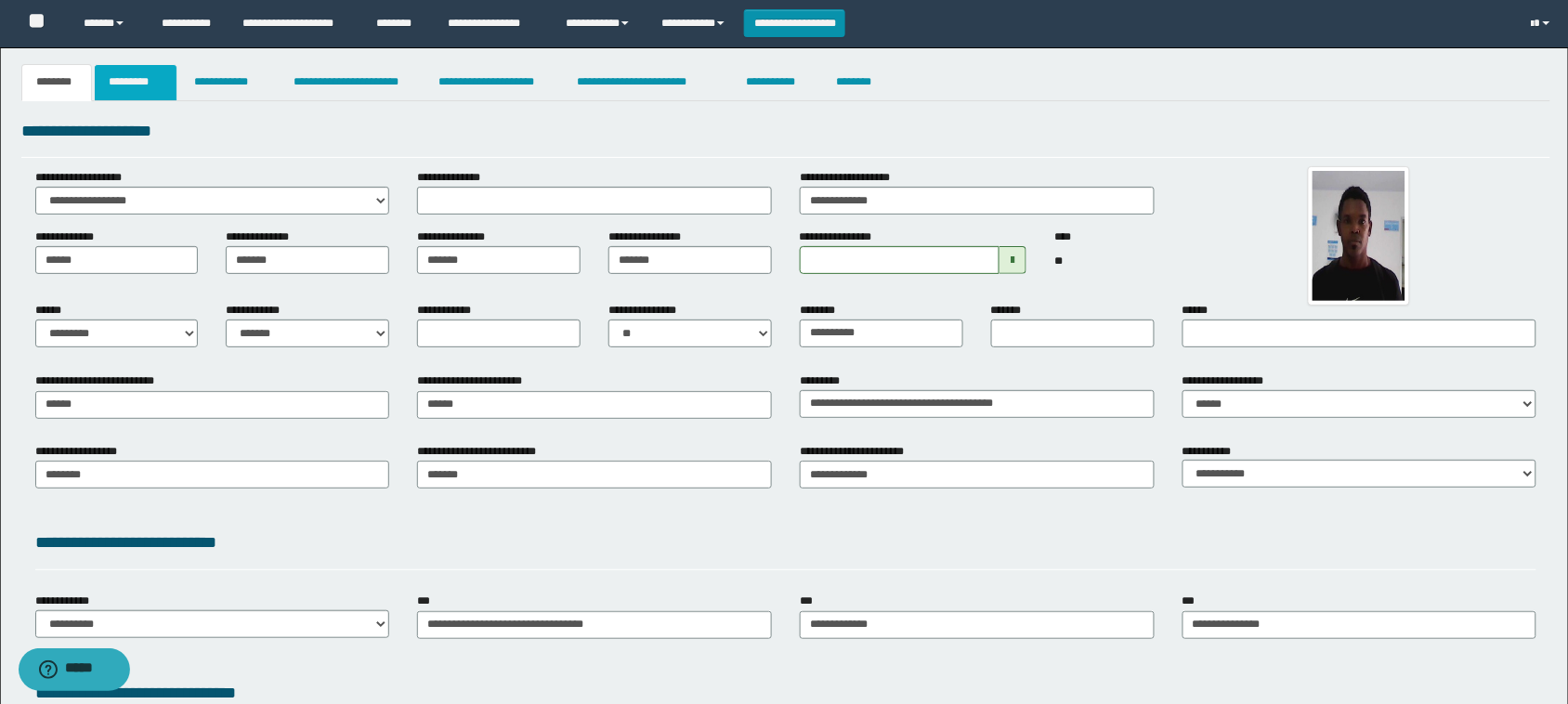 click on "*********" at bounding box center (136, 83) 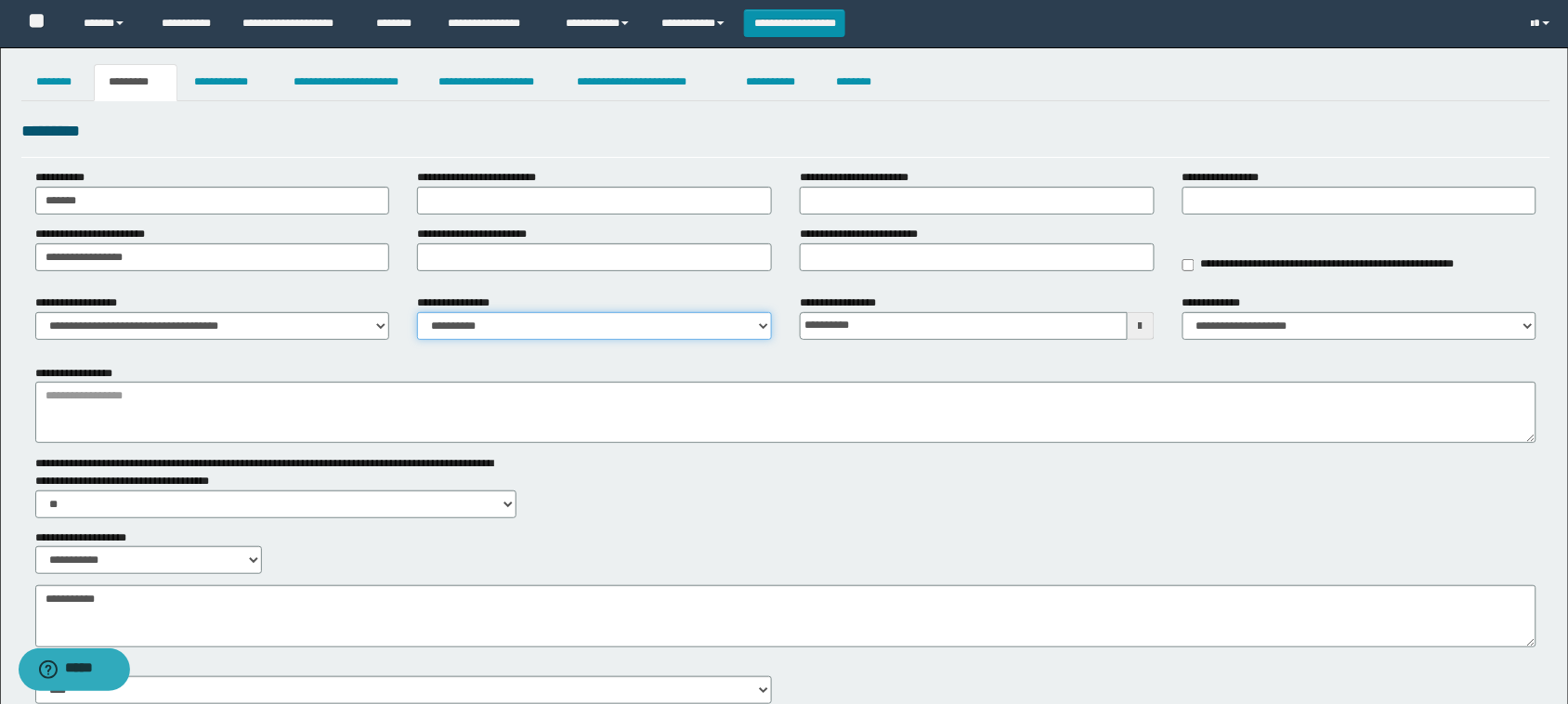 click on "**********" at bounding box center (595, 326) 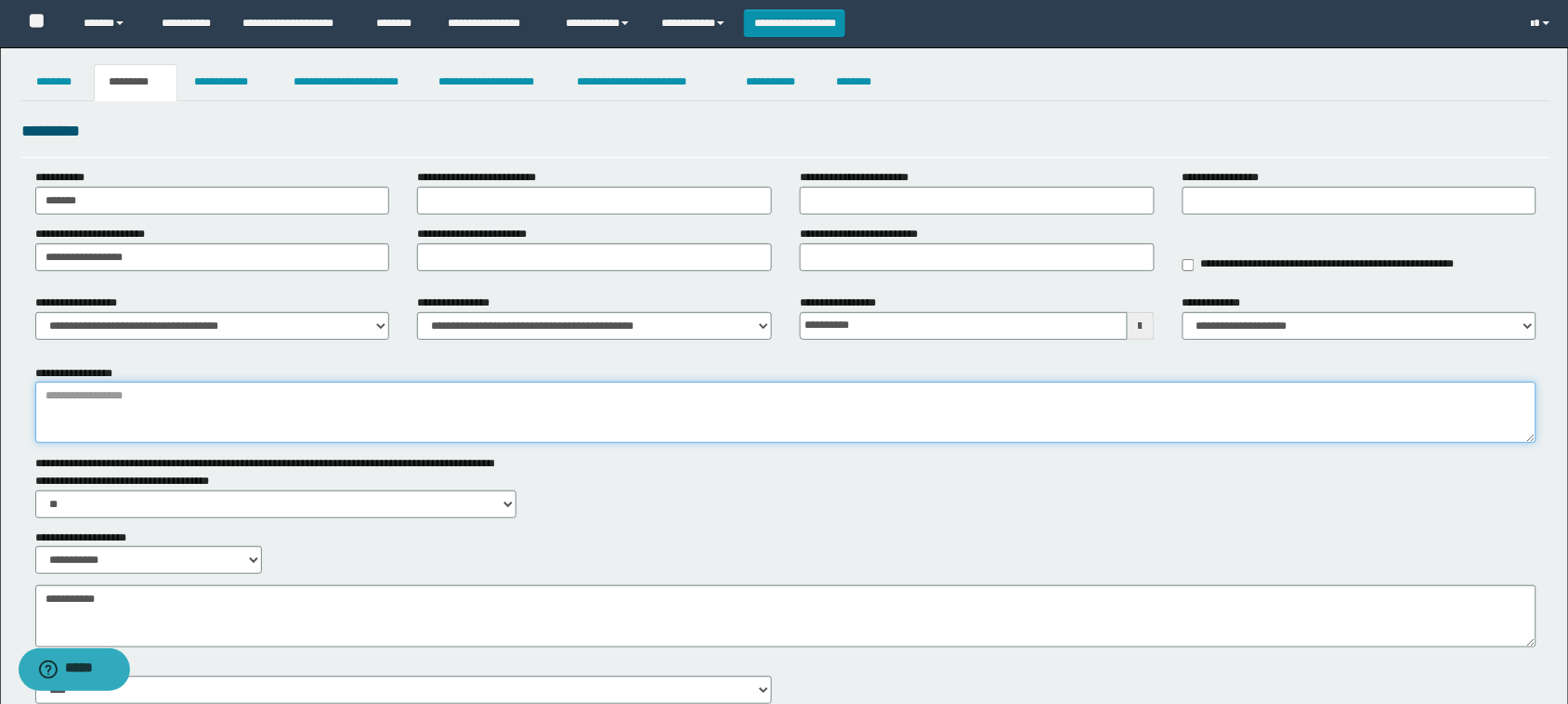 click on "**********" at bounding box center [786, 412] 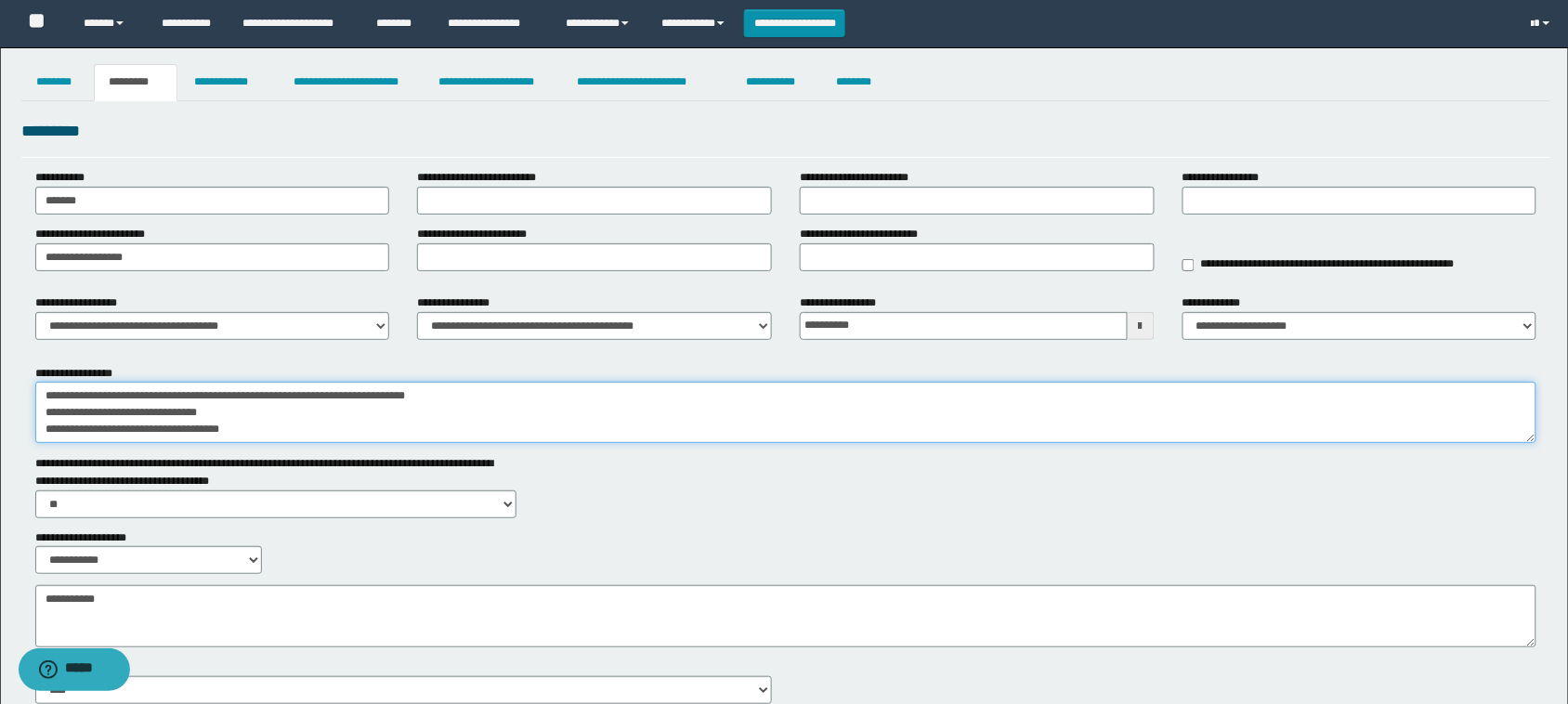 scroll, scrollTop: 11, scrollLeft: 0, axis: vertical 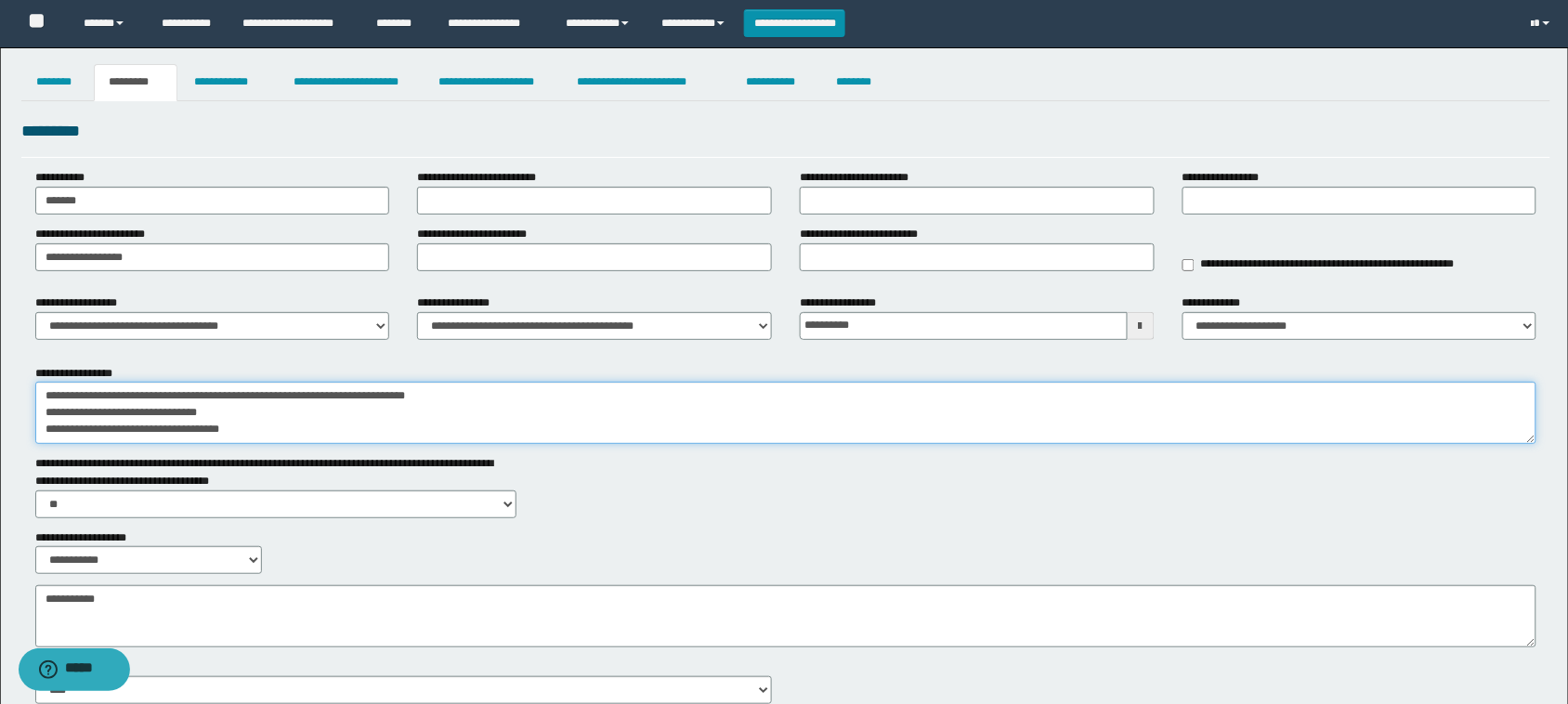 type on "**********" 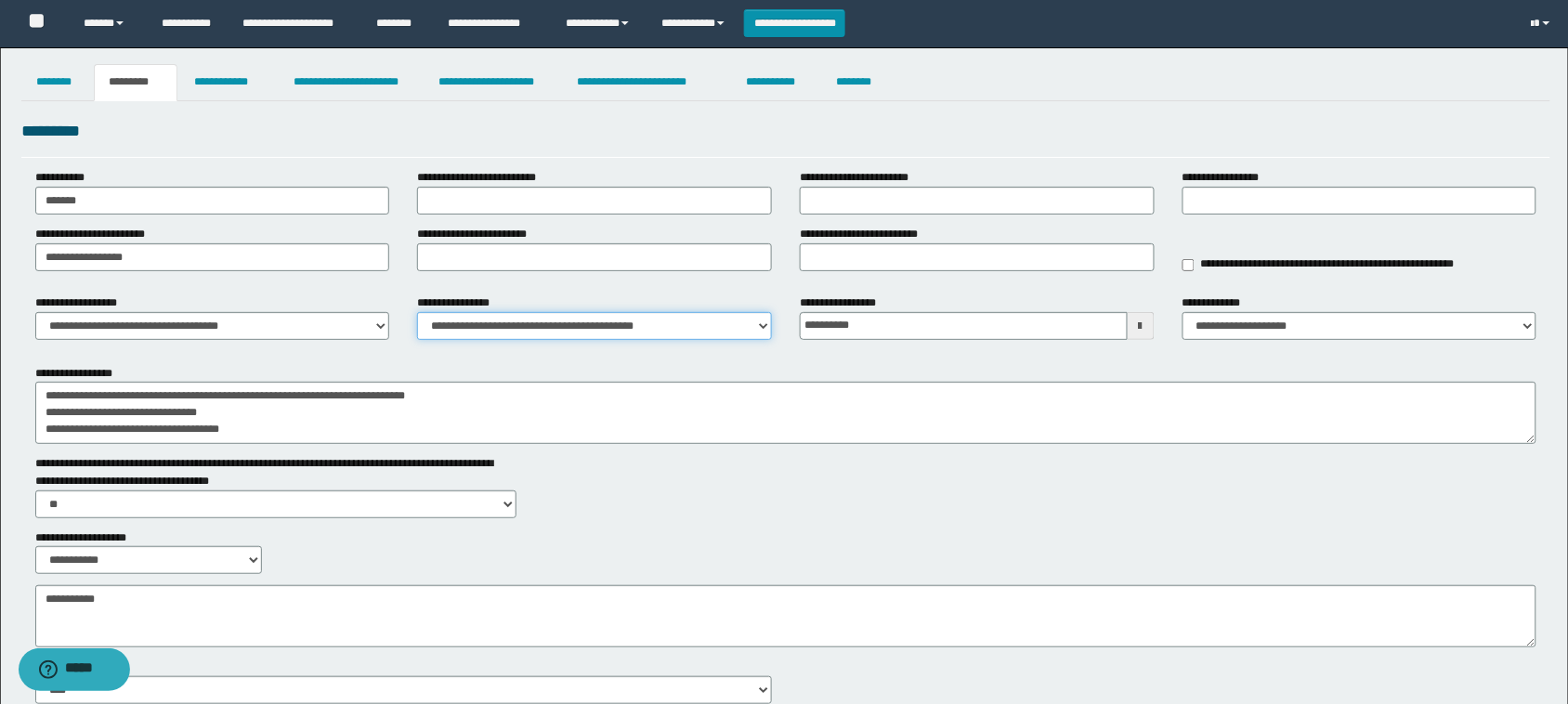 click on "**********" at bounding box center [595, 326] 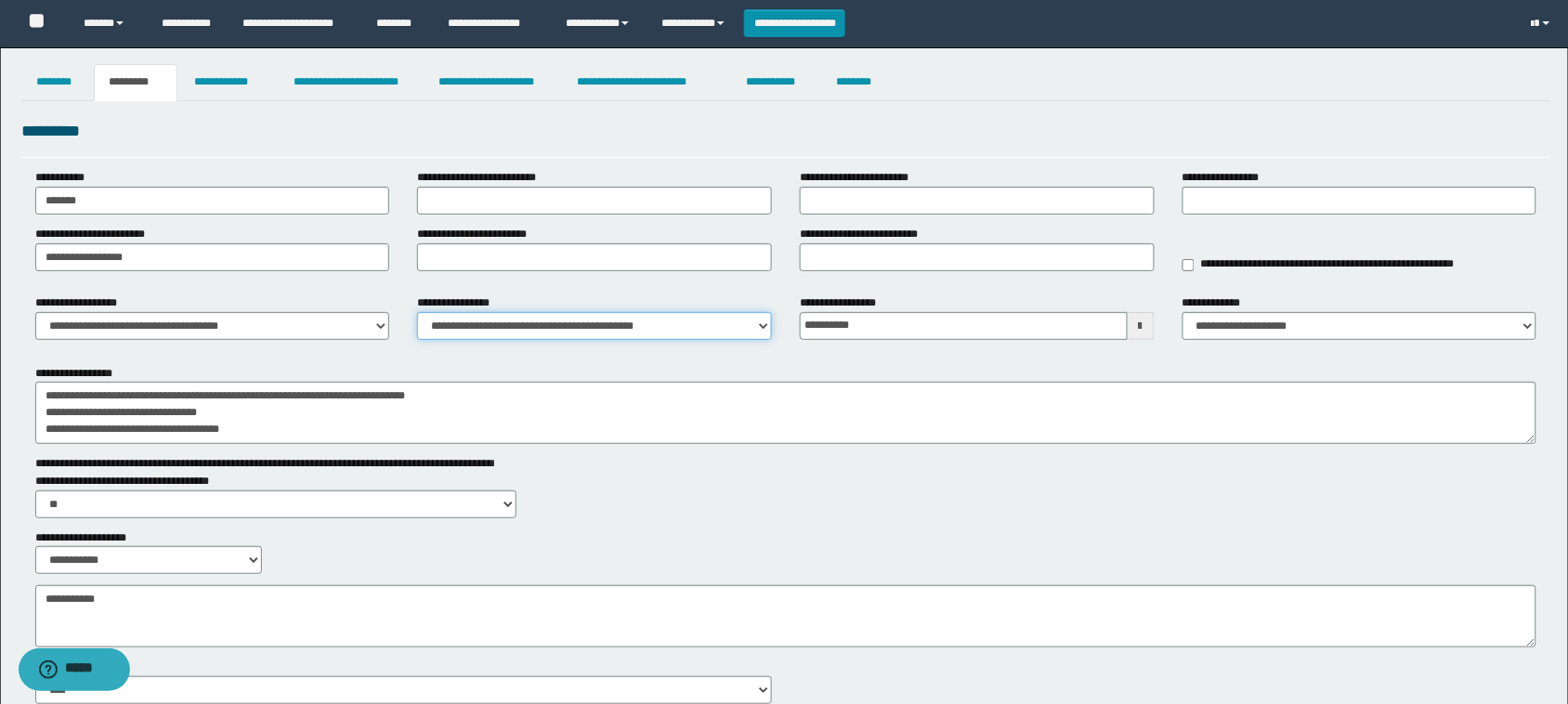 click on "**********" at bounding box center [595, 326] 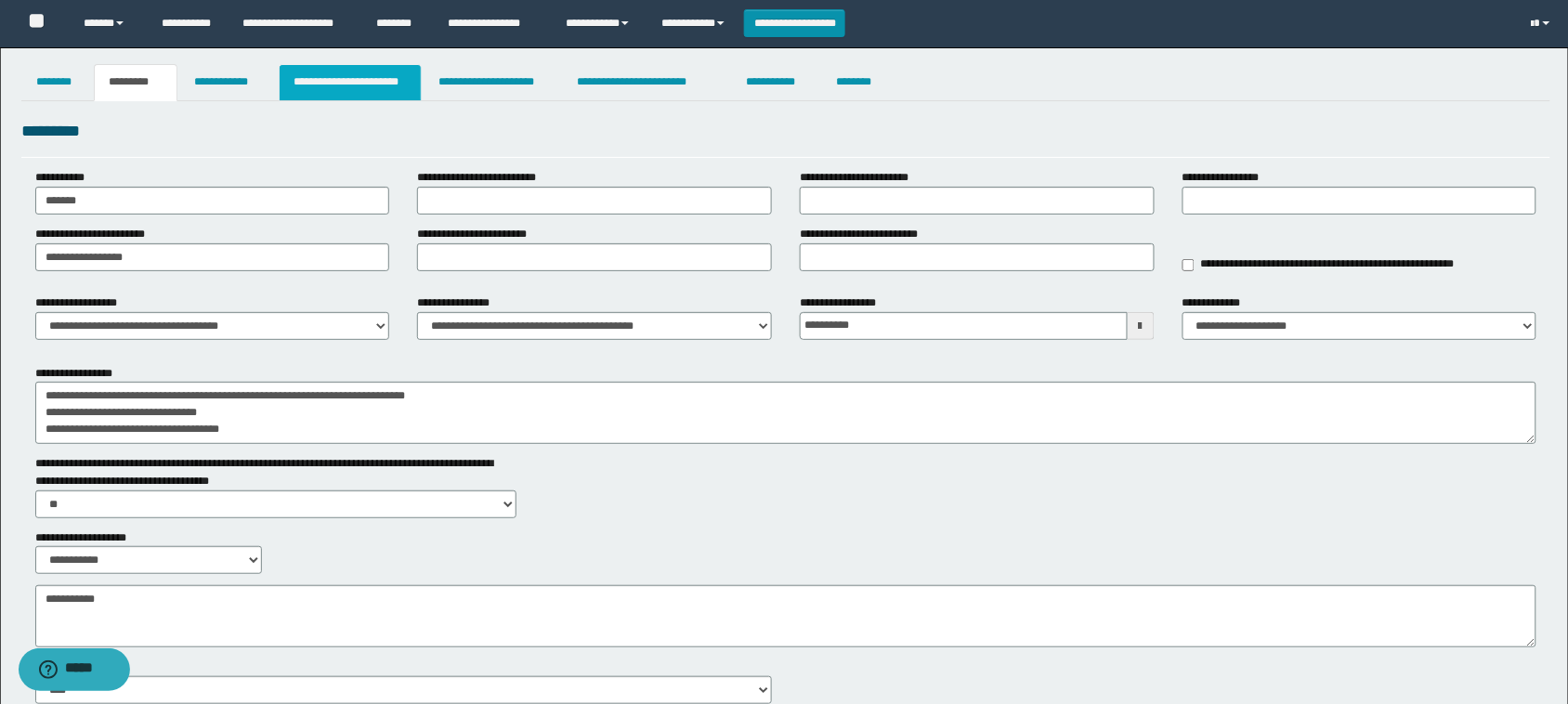 click on "**********" at bounding box center (350, 83) 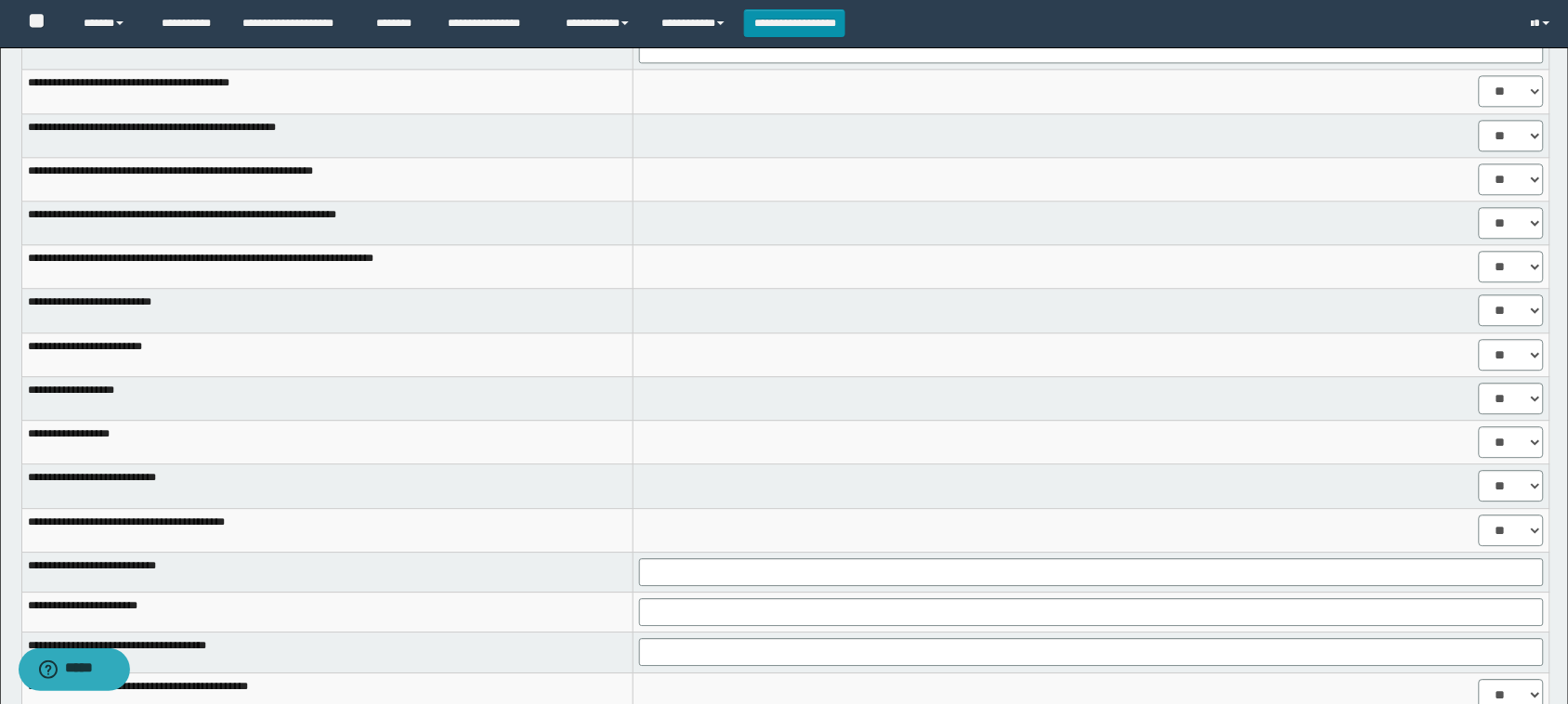 scroll, scrollTop: 1488, scrollLeft: 0, axis: vertical 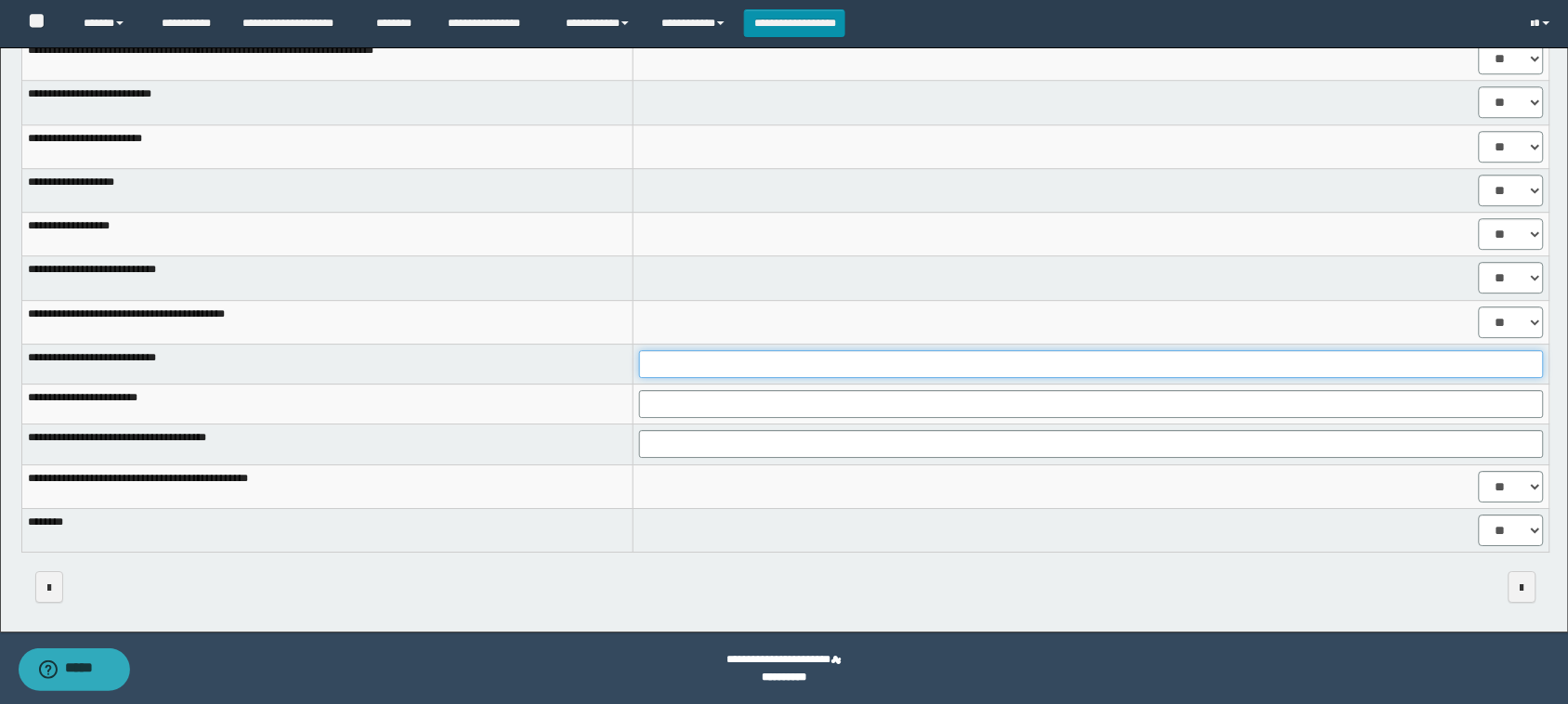 drag, startPoint x: 841, startPoint y: 363, endPoint x: 851, endPoint y: 374, distance: 14.86607 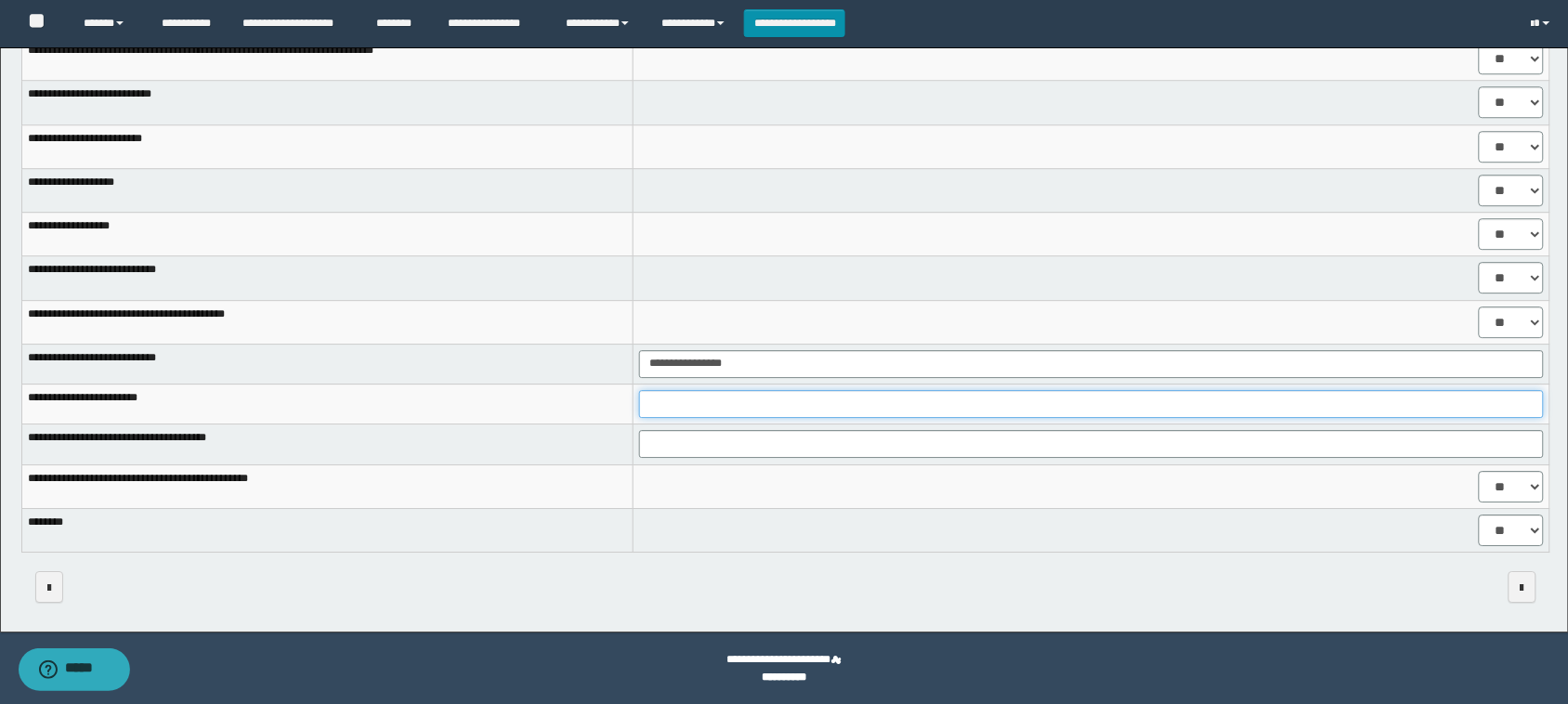 click at bounding box center (1091, 404) 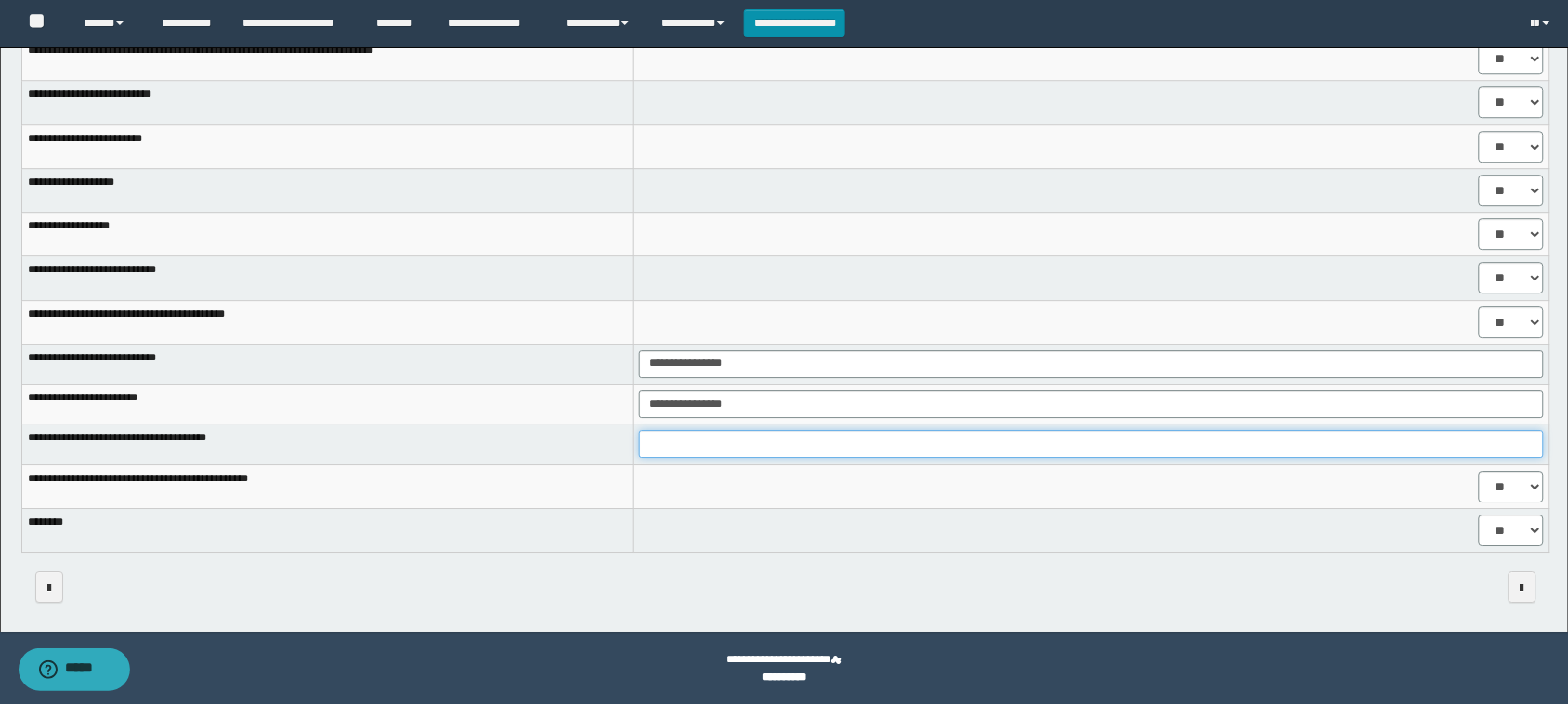 drag, startPoint x: 828, startPoint y: 449, endPoint x: 841, endPoint y: 457, distance: 15.264338 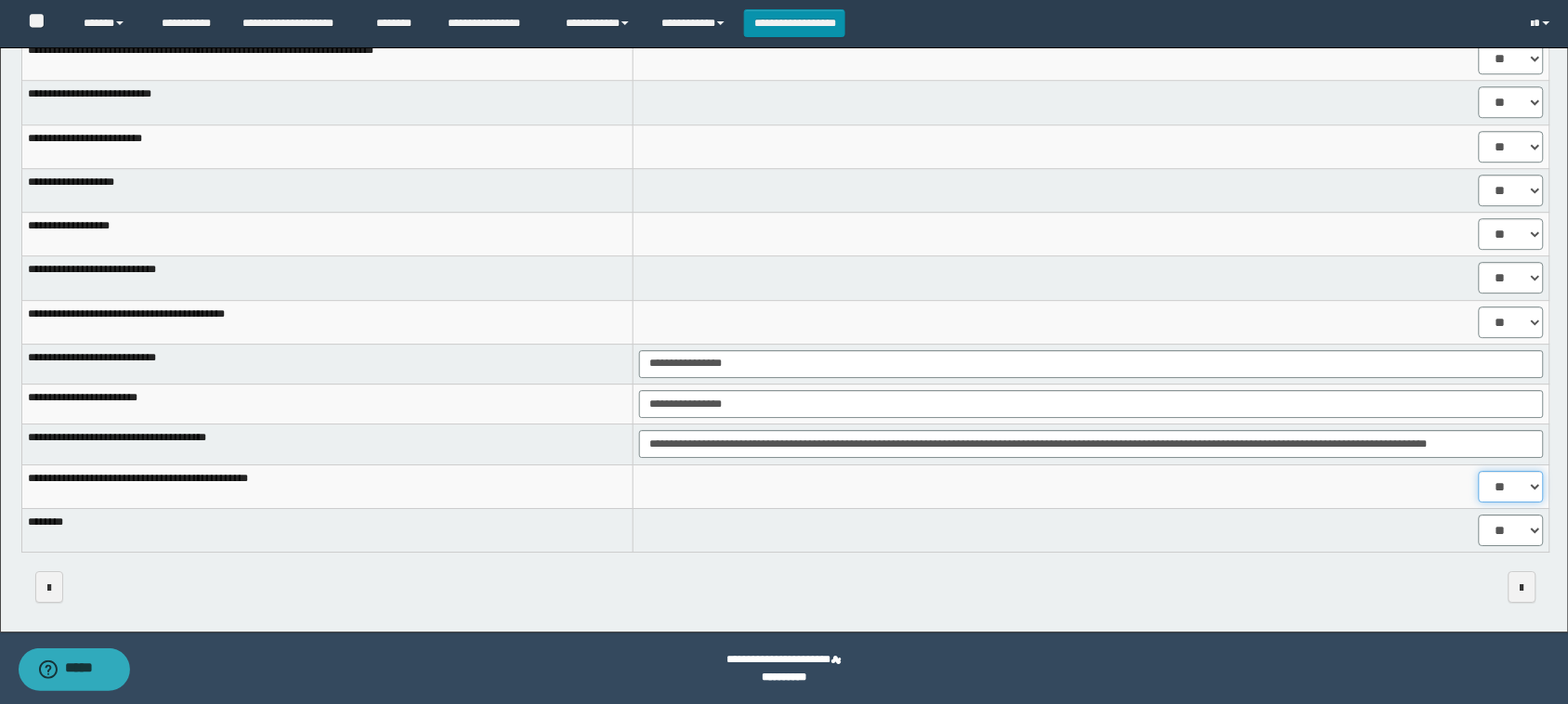click on "**
**" at bounding box center (1511, 487) 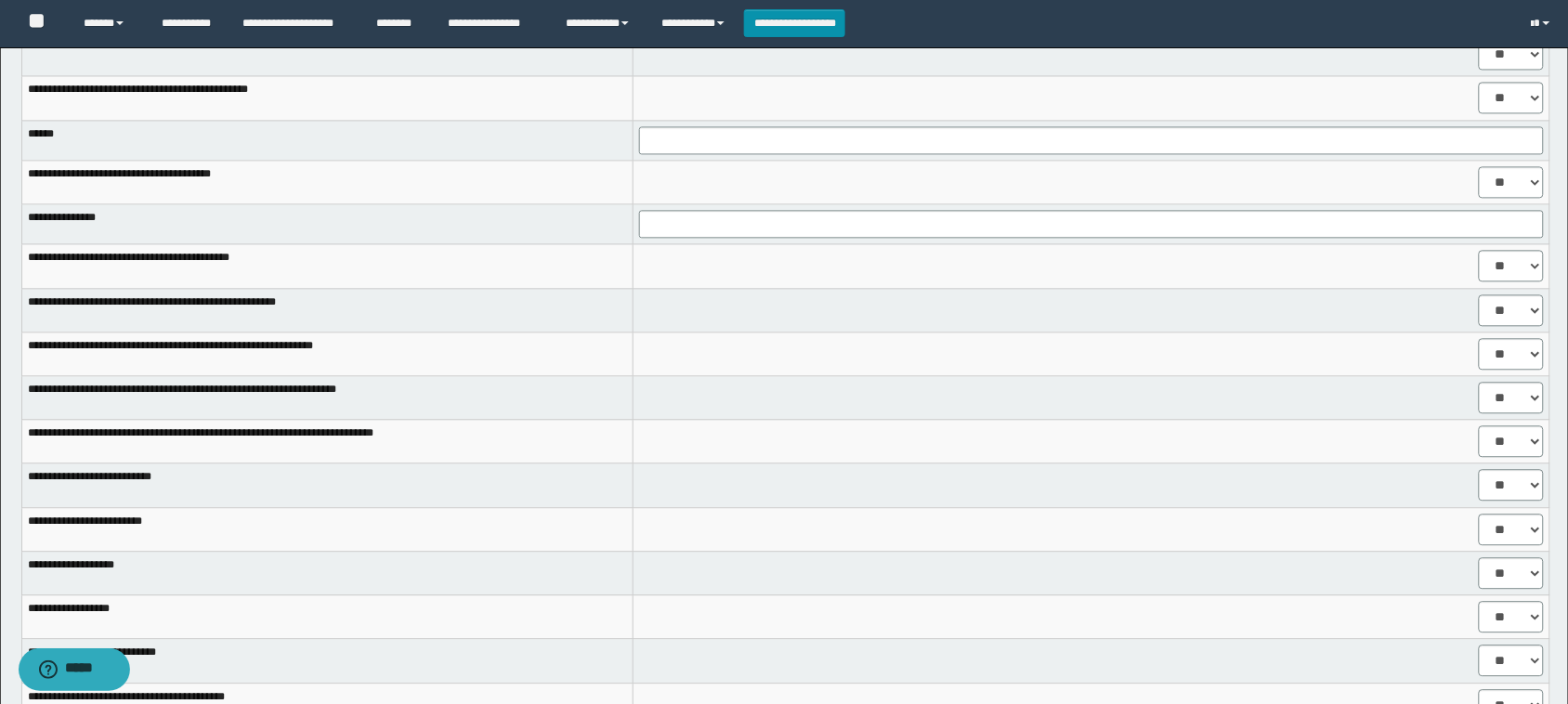 scroll, scrollTop: 907, scrollLeft: 0, axis: vertical 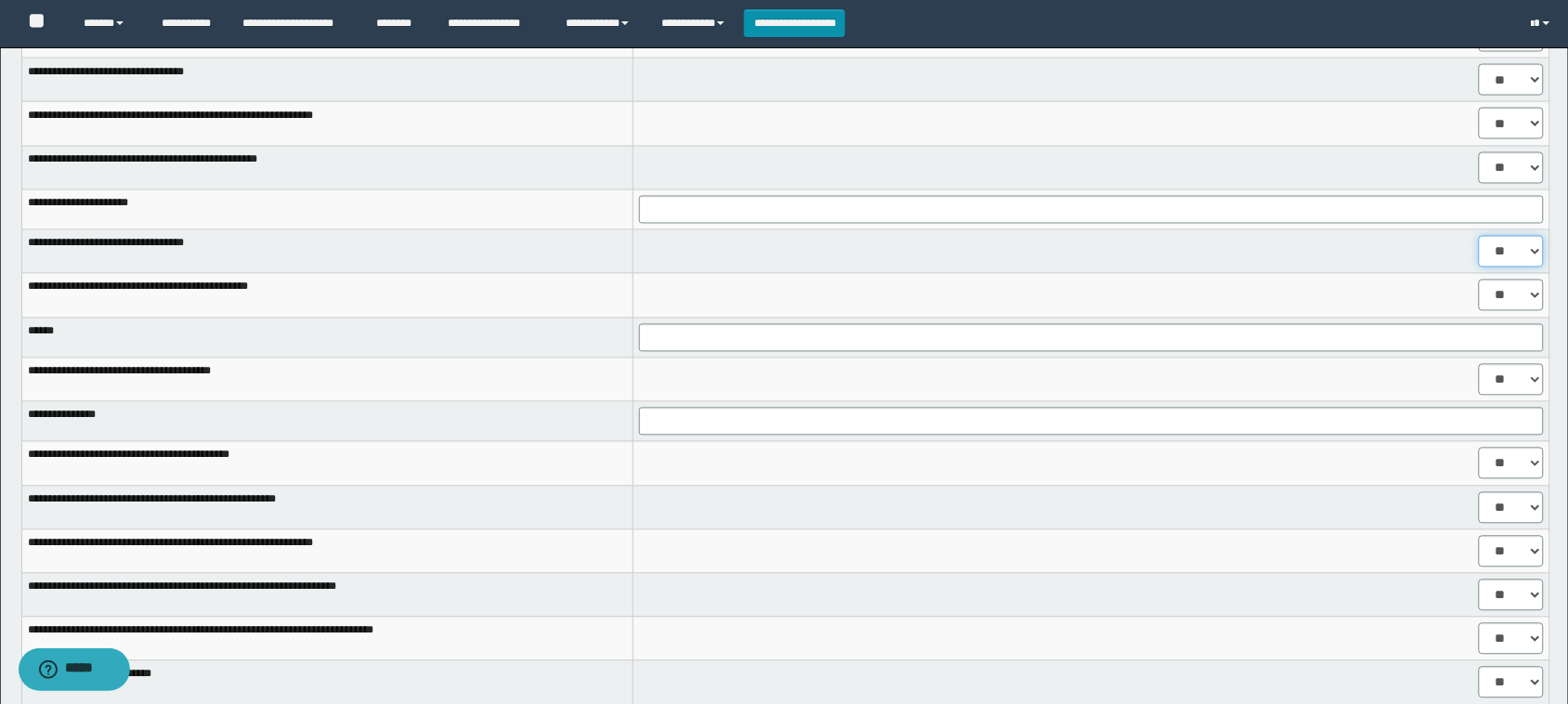 click on "**
**" at bounding box center (1511, 252) 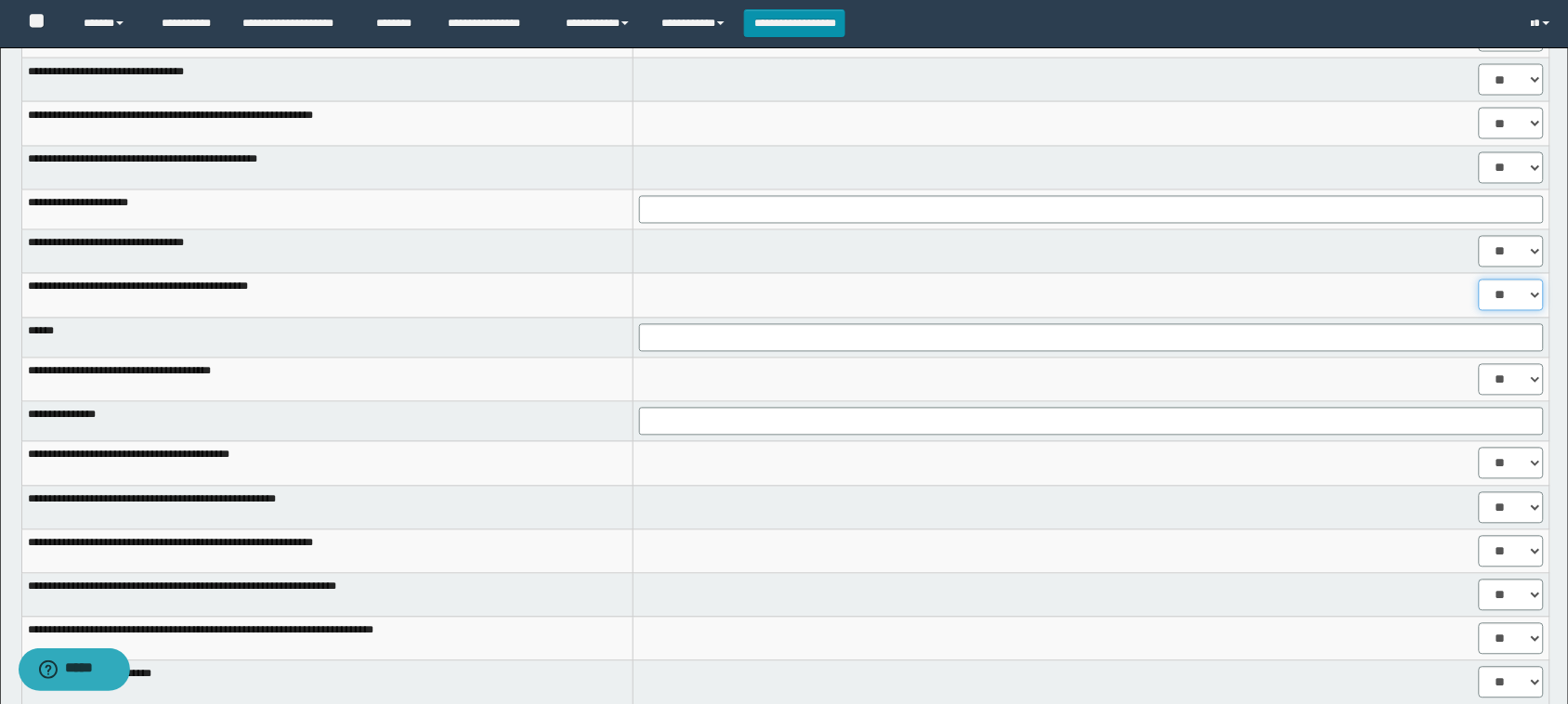 click on "**
**" at bounding box center (1511, 295) 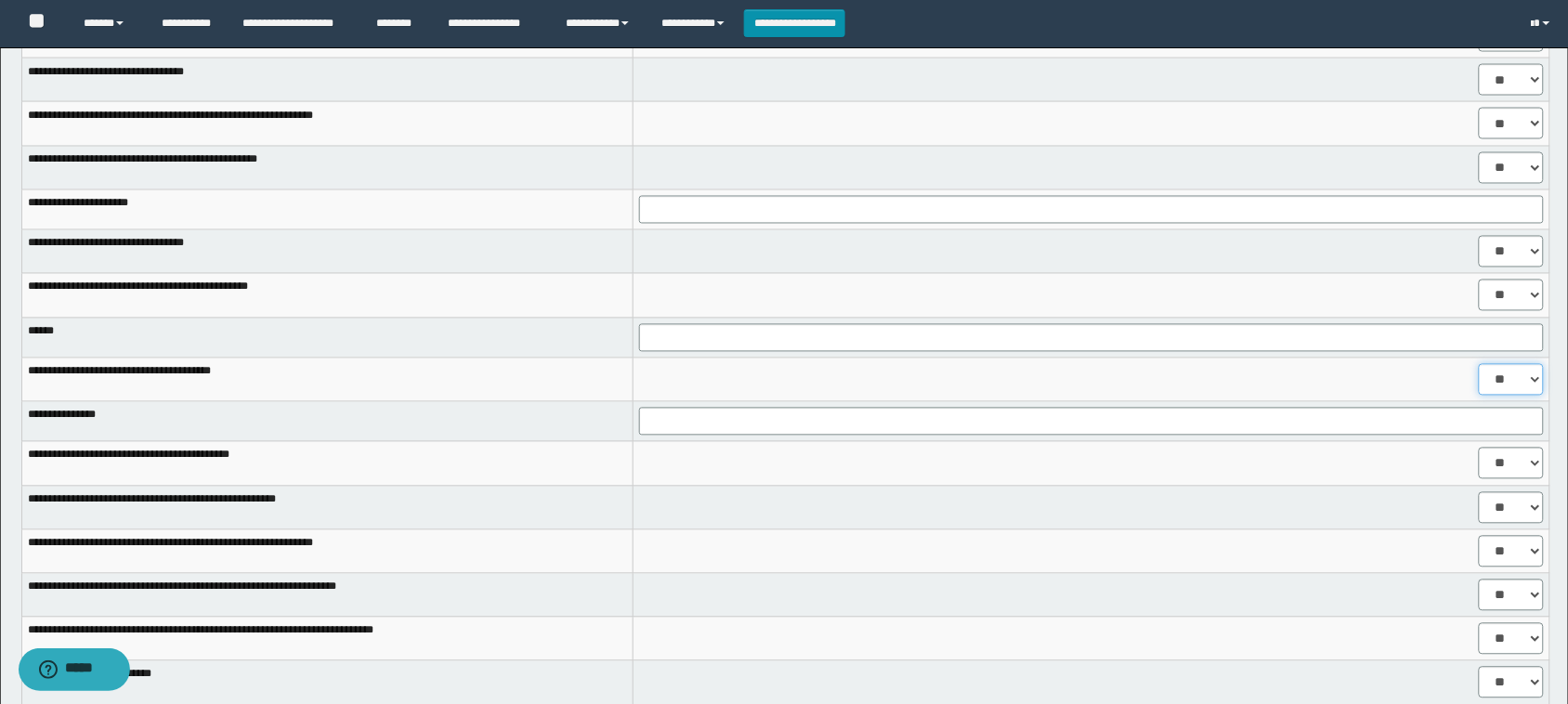 drag, startPoint x: 1531, startPoint y: 370, endPoint x: 1516, endPoint y: 395, distance: 29.15476 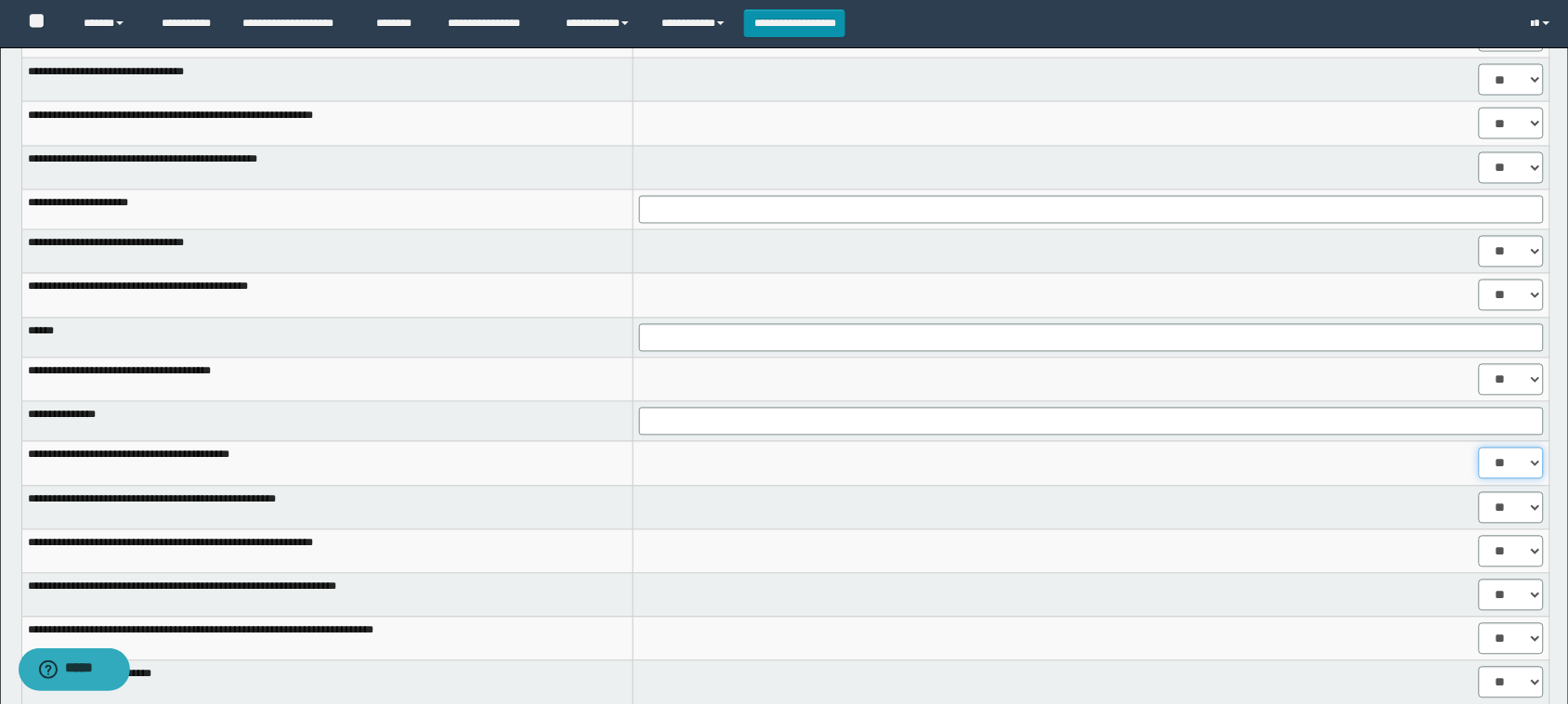 click on "**
**" at bounding box center [1511, 463] 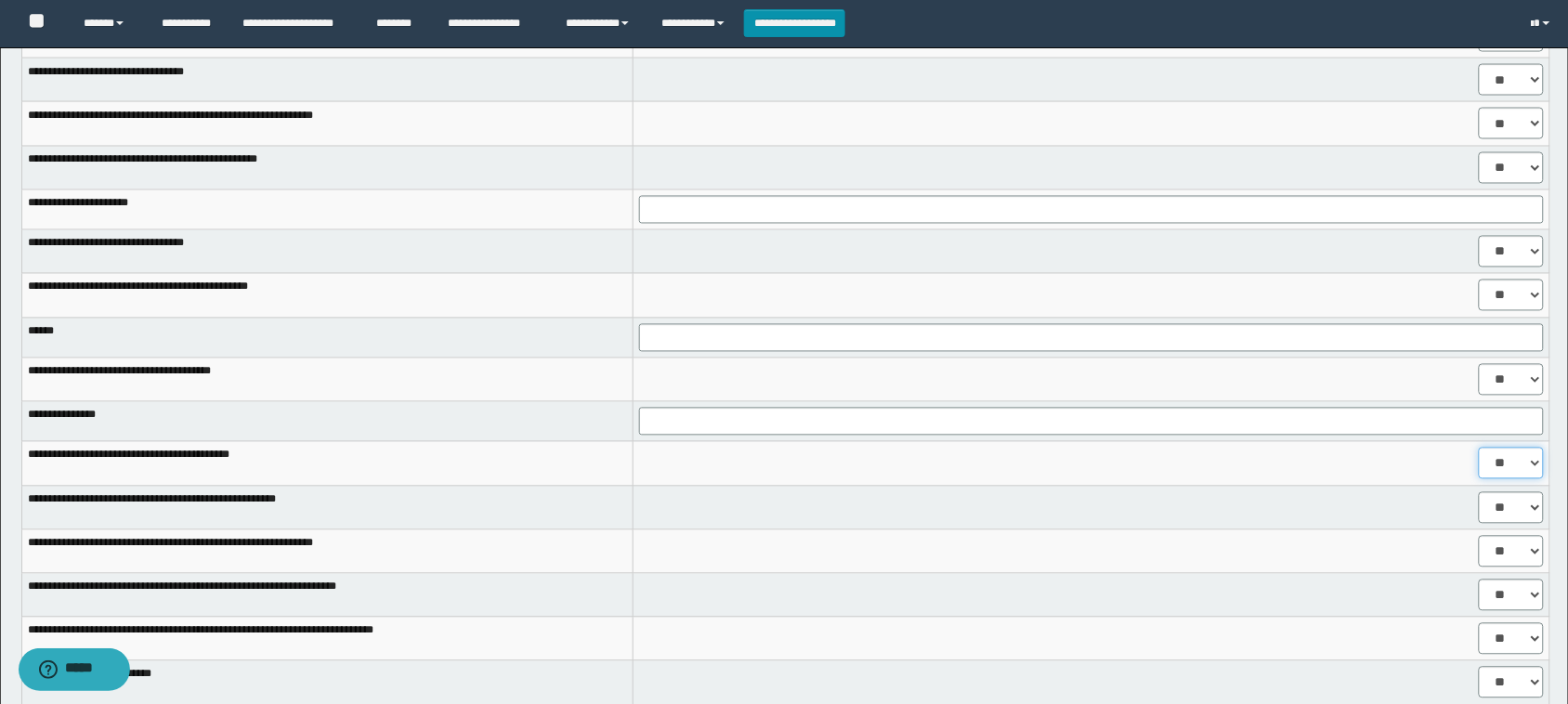 click on "**
**" at bounding box center (1511, 463) 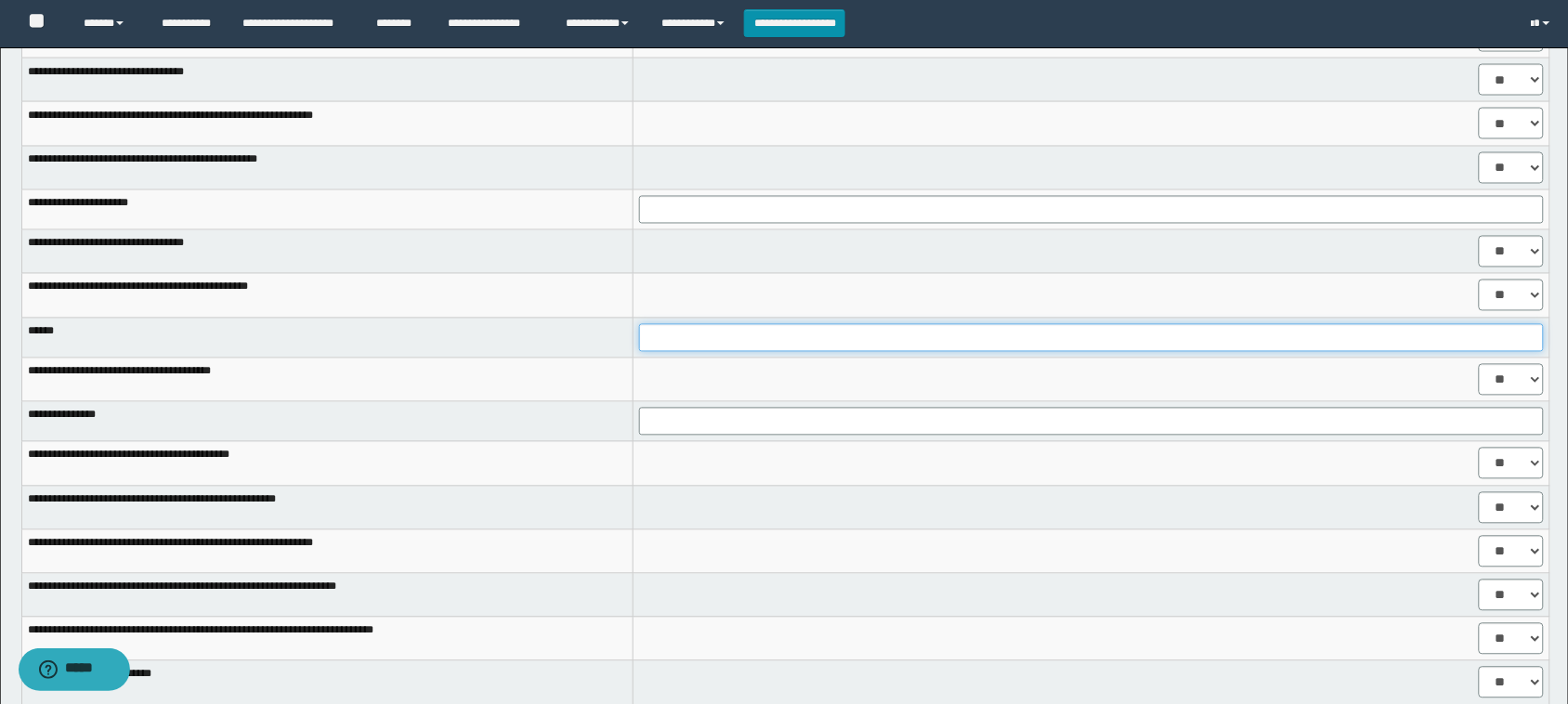 drag, startPoint x: 683, startPoint y: 336, endPoint x: 692, endPoint y: 342, distance: 10.816654 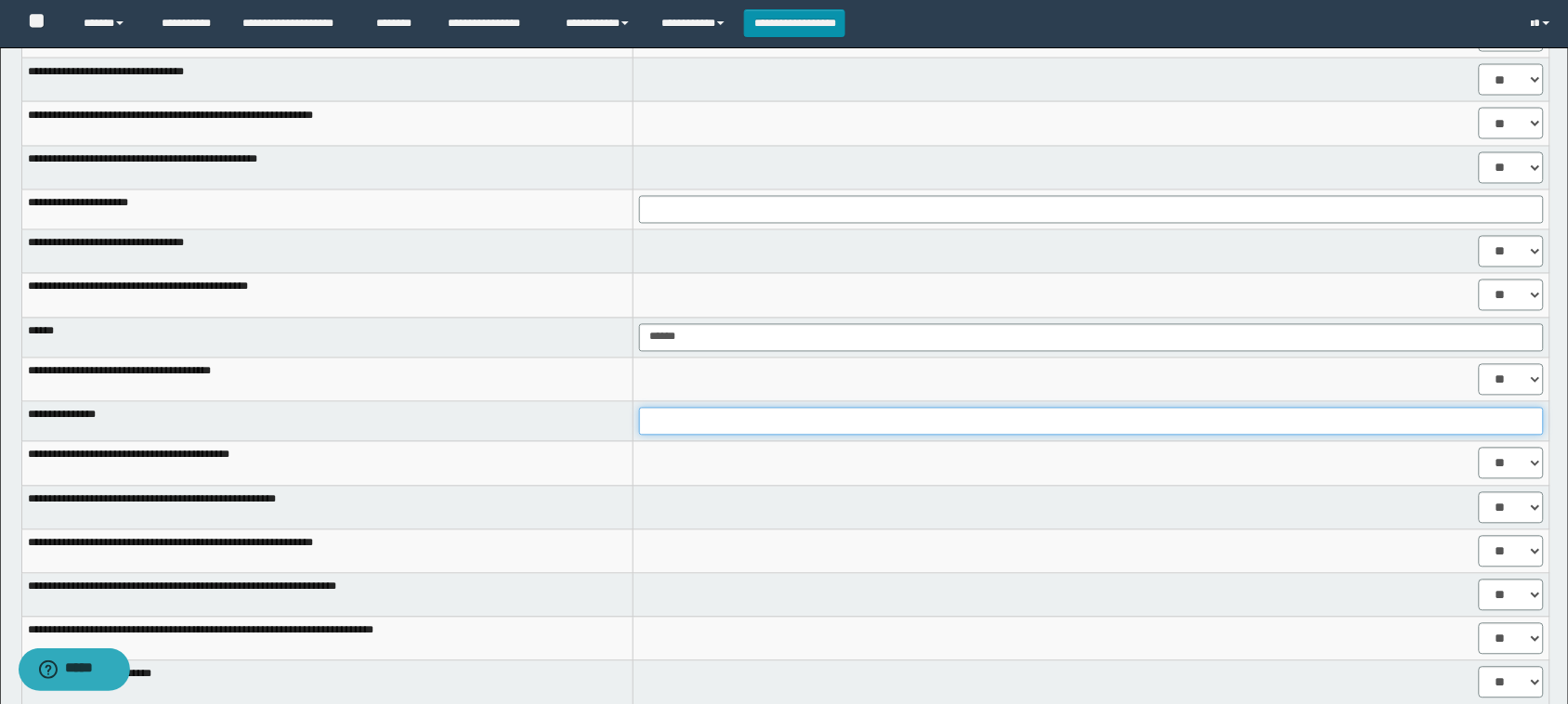 drag, startPoint x: 764, startPoint y: 416, endPoint x: 811, endPoint y: 425, distance: 47.853944 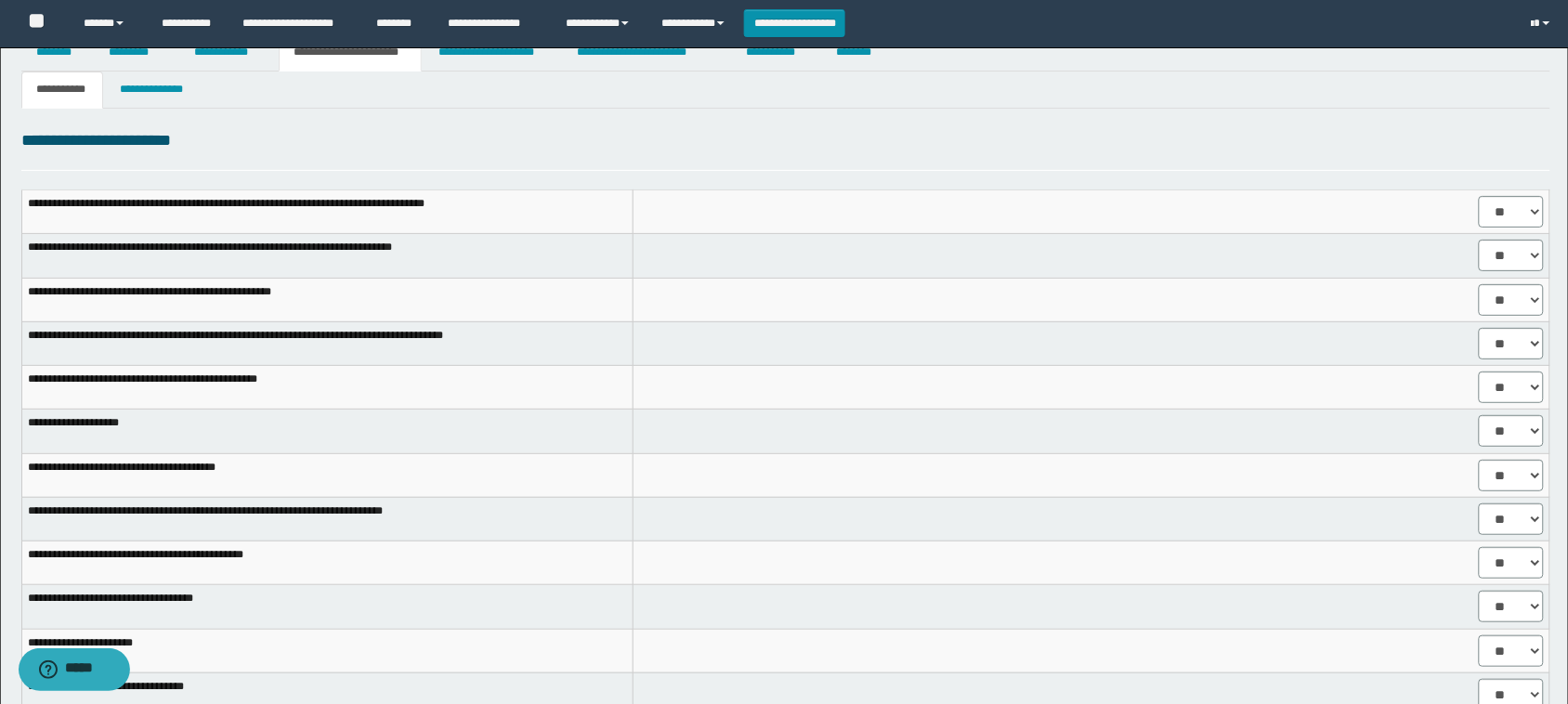 scroll, scrollTop: 0, scrollLeft: 0, axis: both 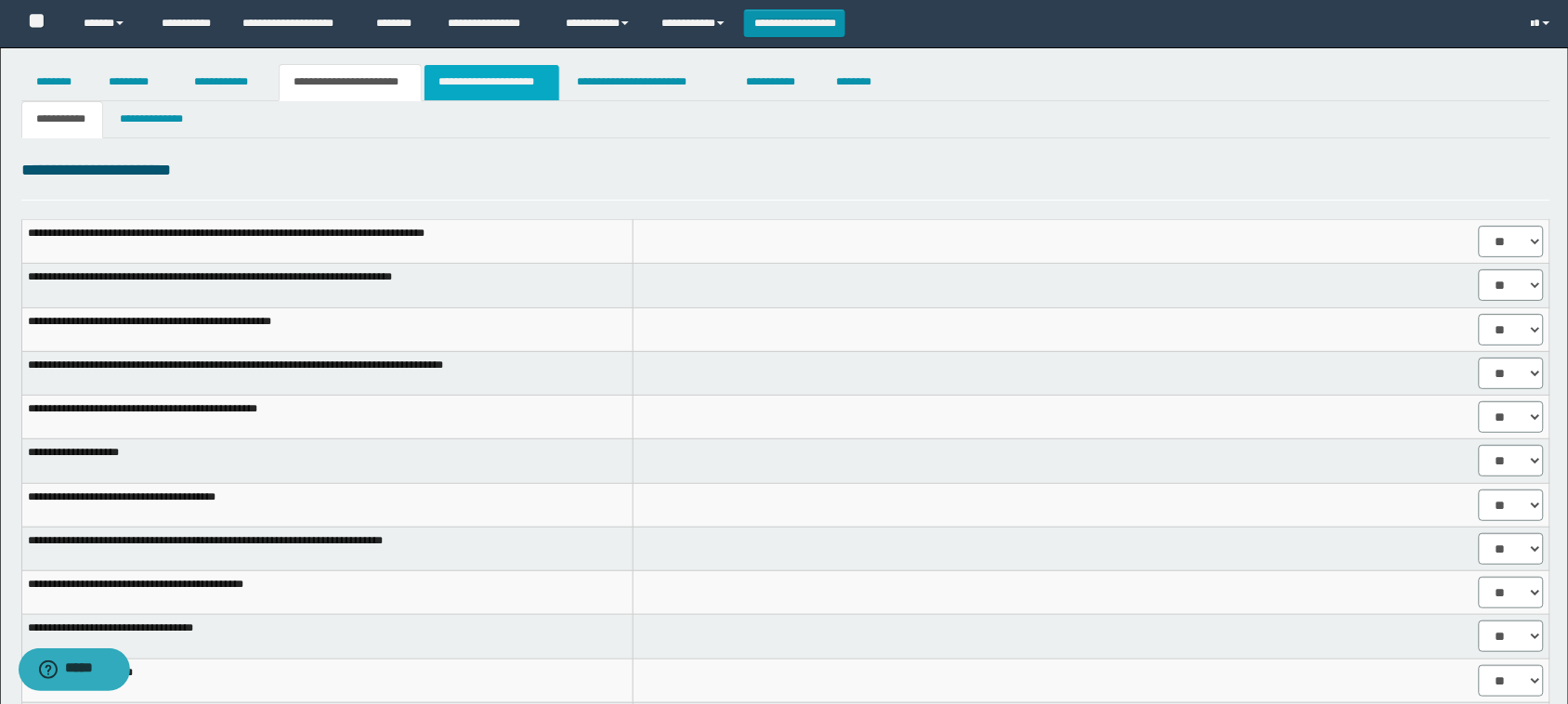 click on "**********" at bounding box center [491, 83] 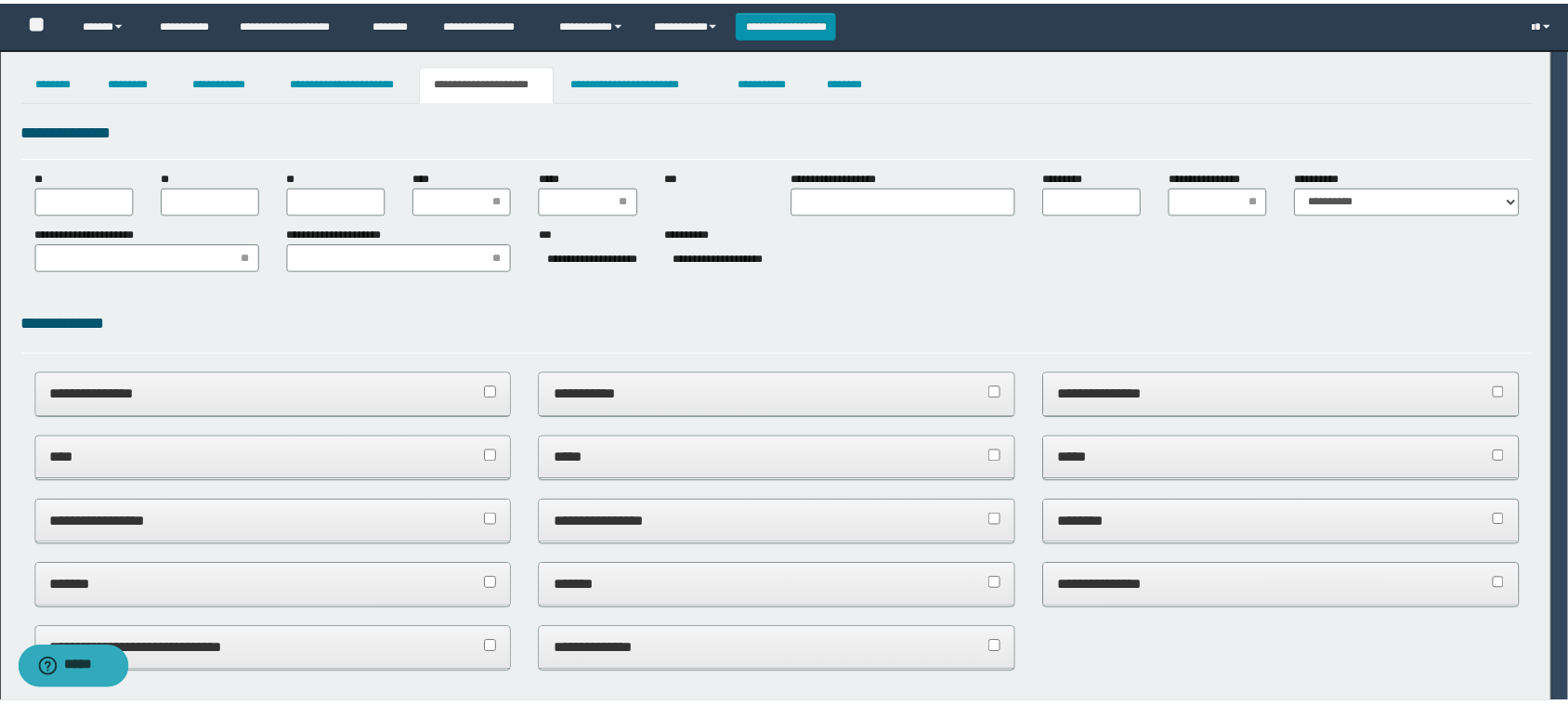 scroll, scrollTop: 0, scrollLeft: 0, axis: both 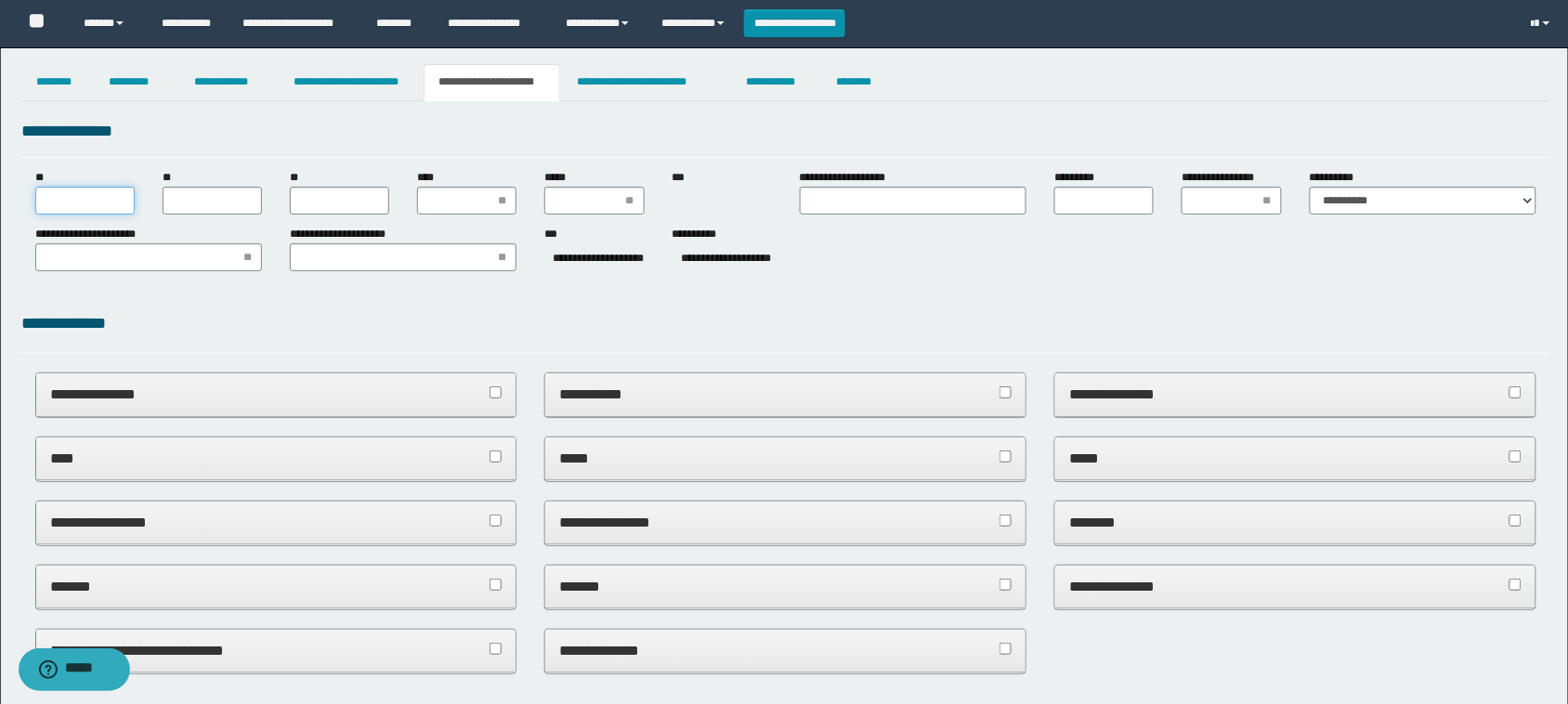 drag, startPoint x: 112, startPoint y: 200, endPoint x: 121, endPoint y: 181, distance: 21.023796 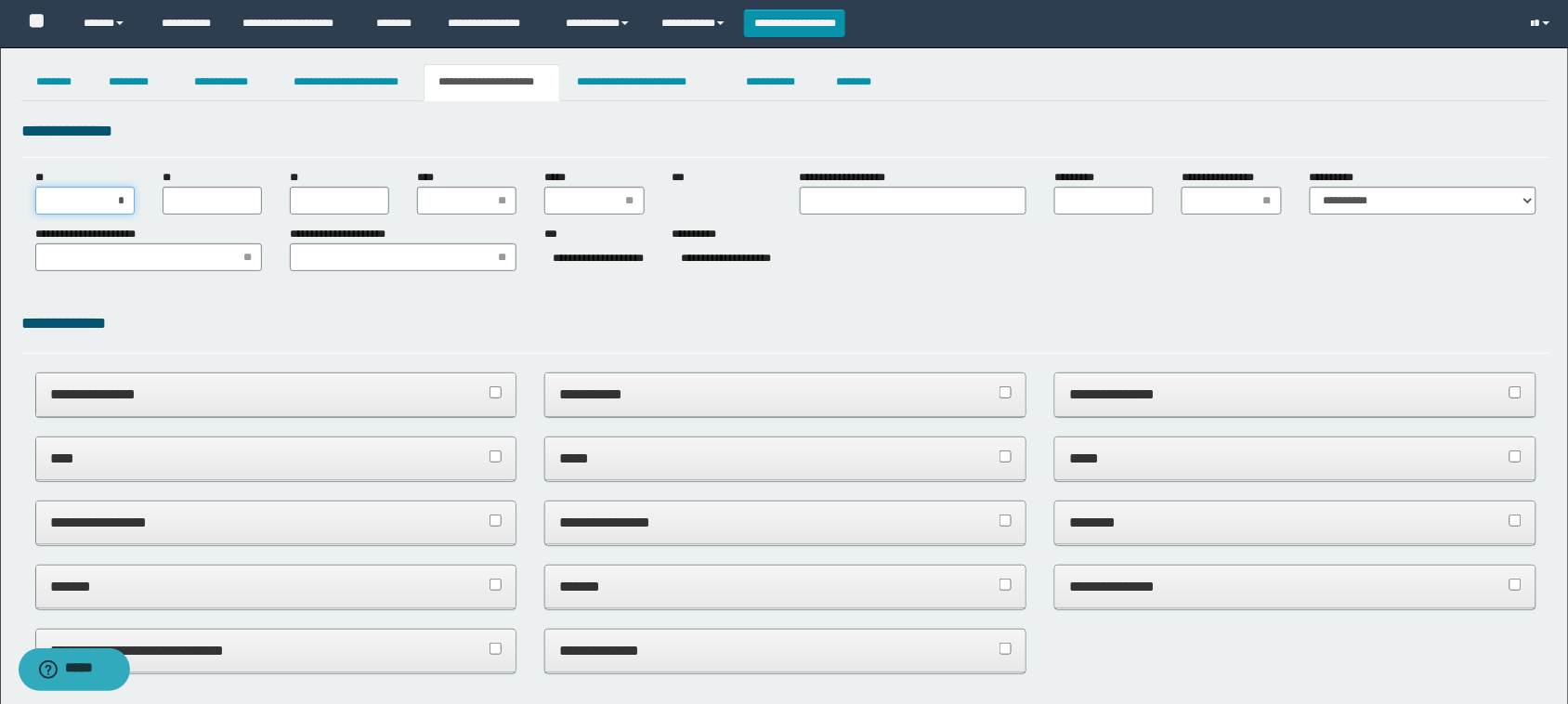 type on "**" 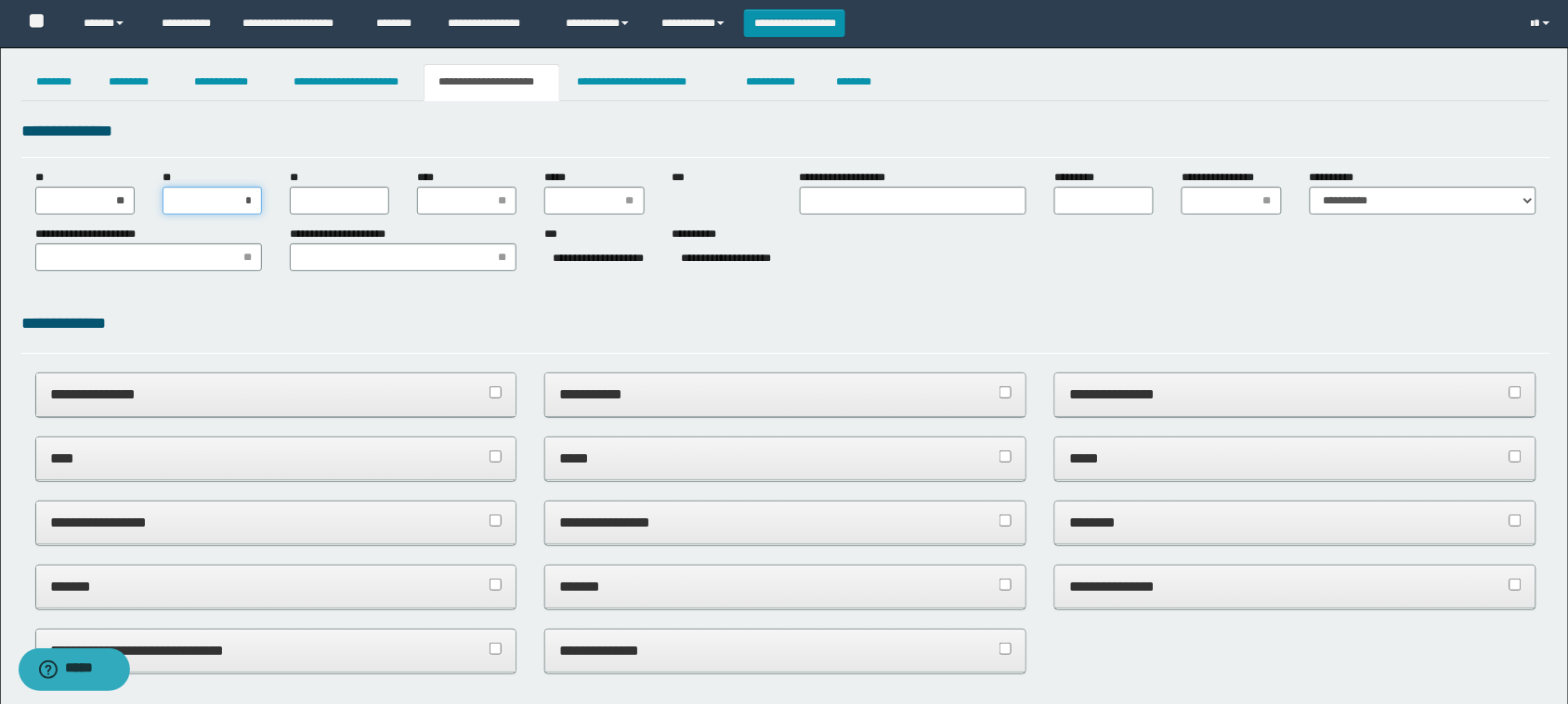 type on "**" 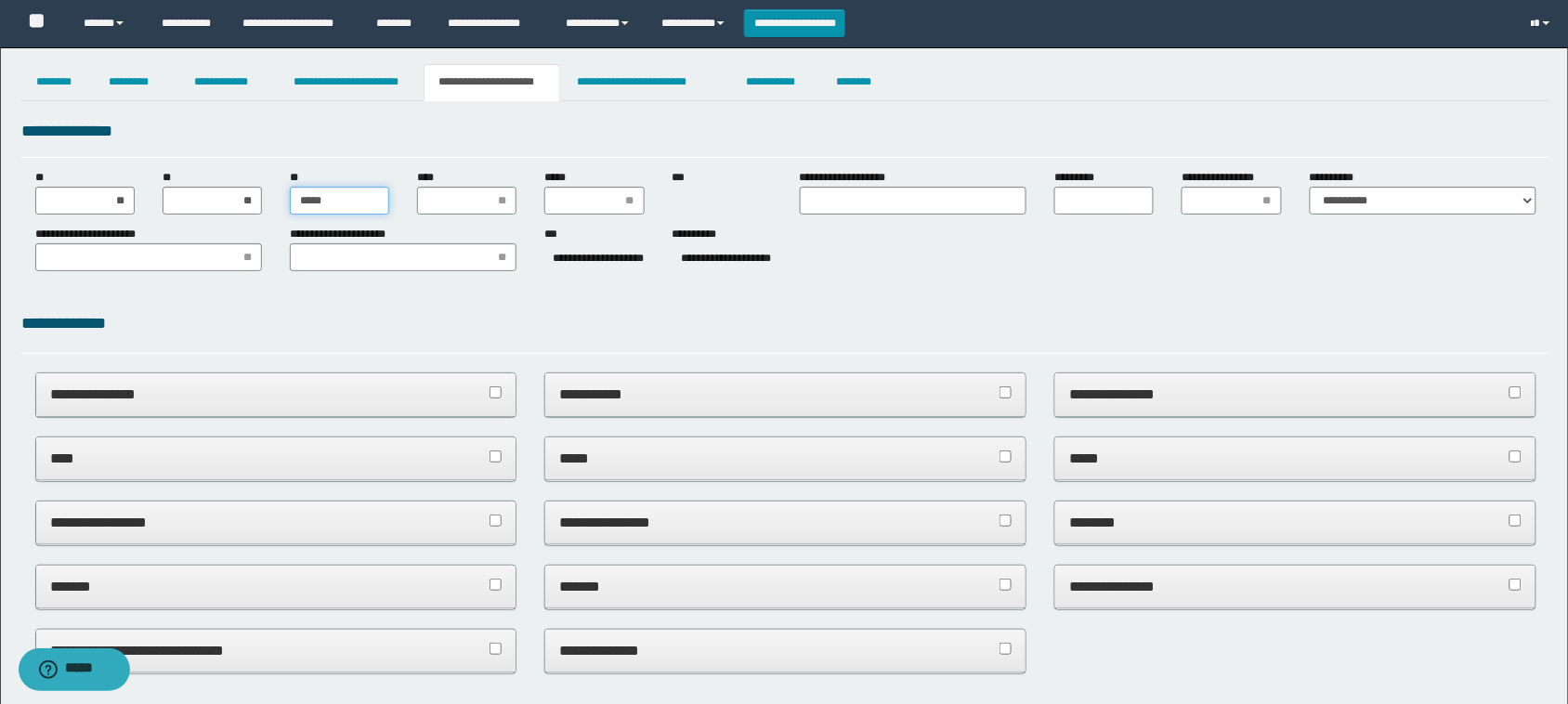 type on "******" 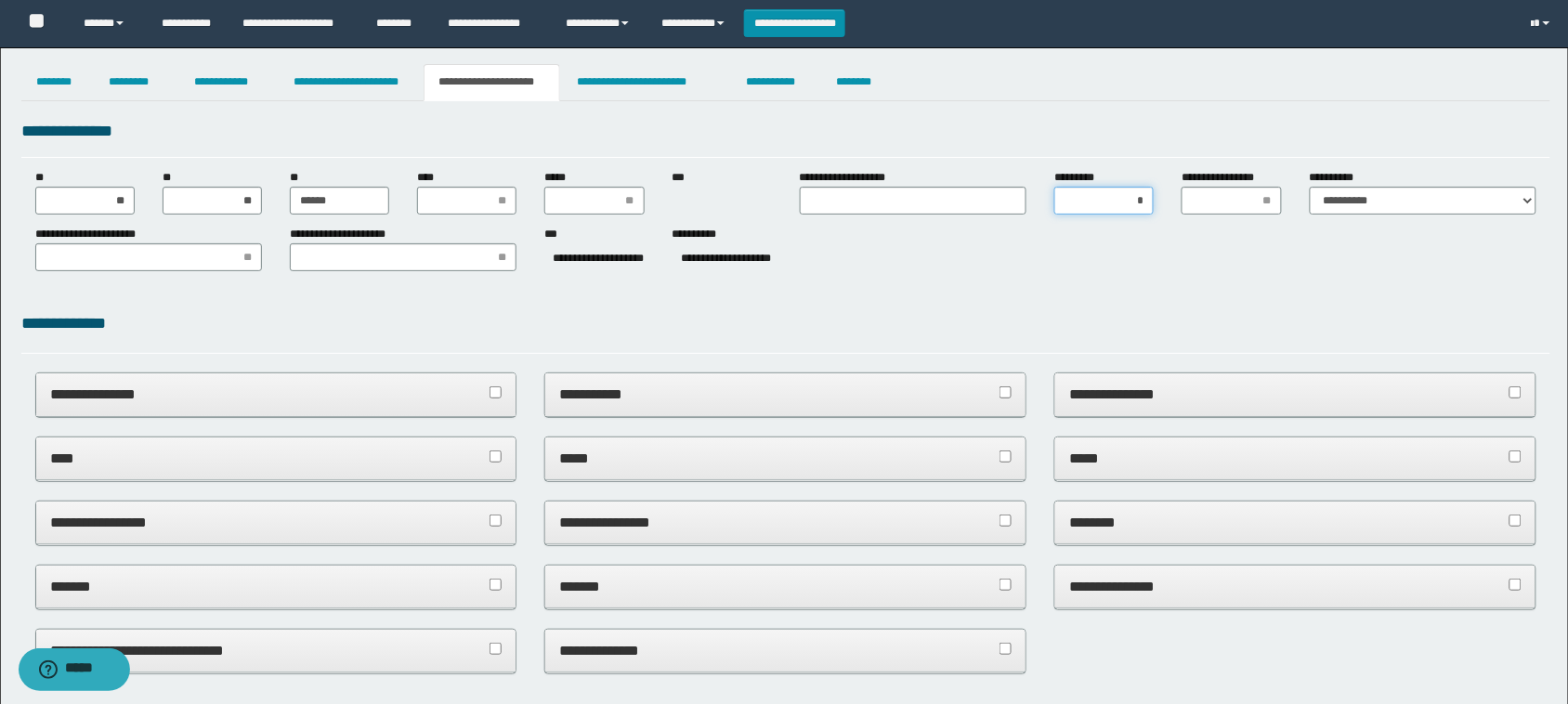 type on "**" 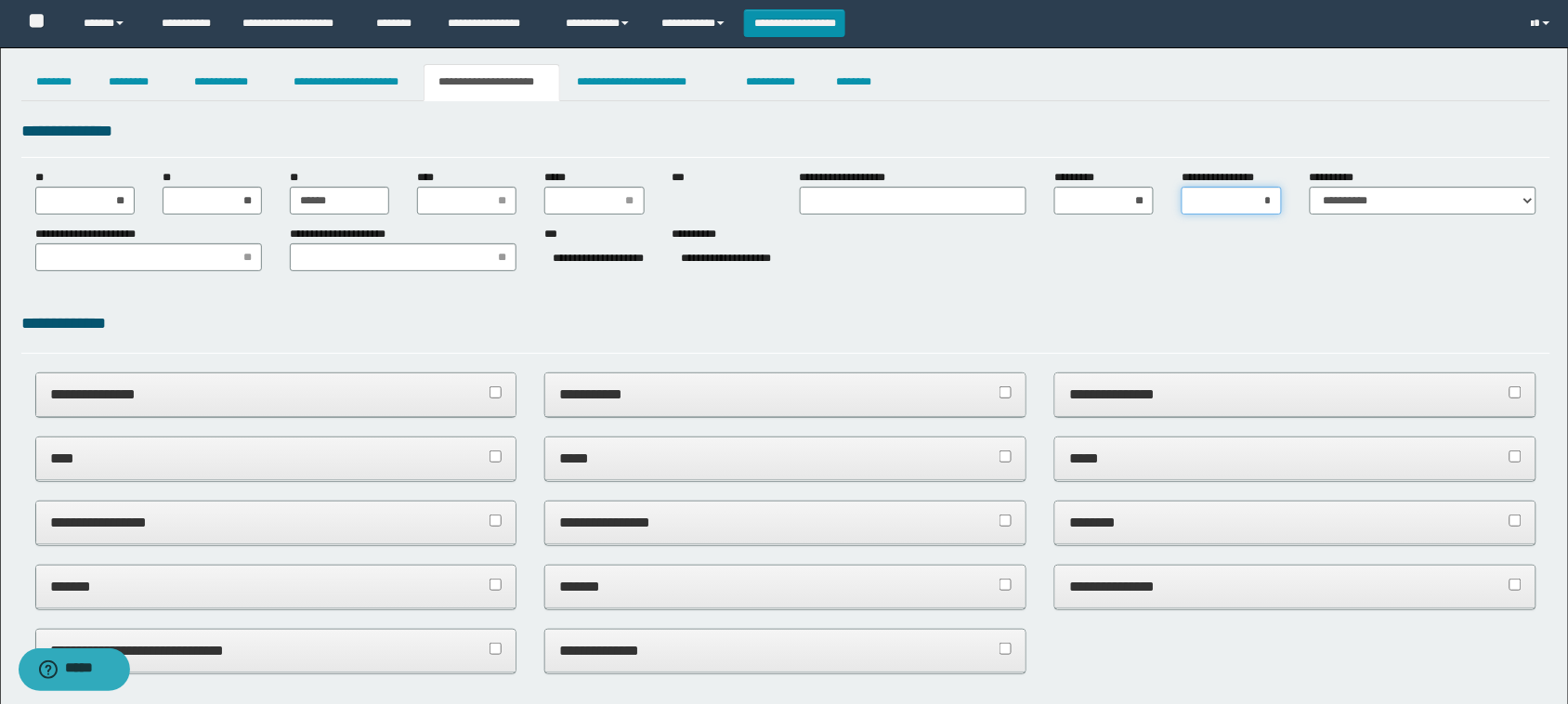 type on "**" 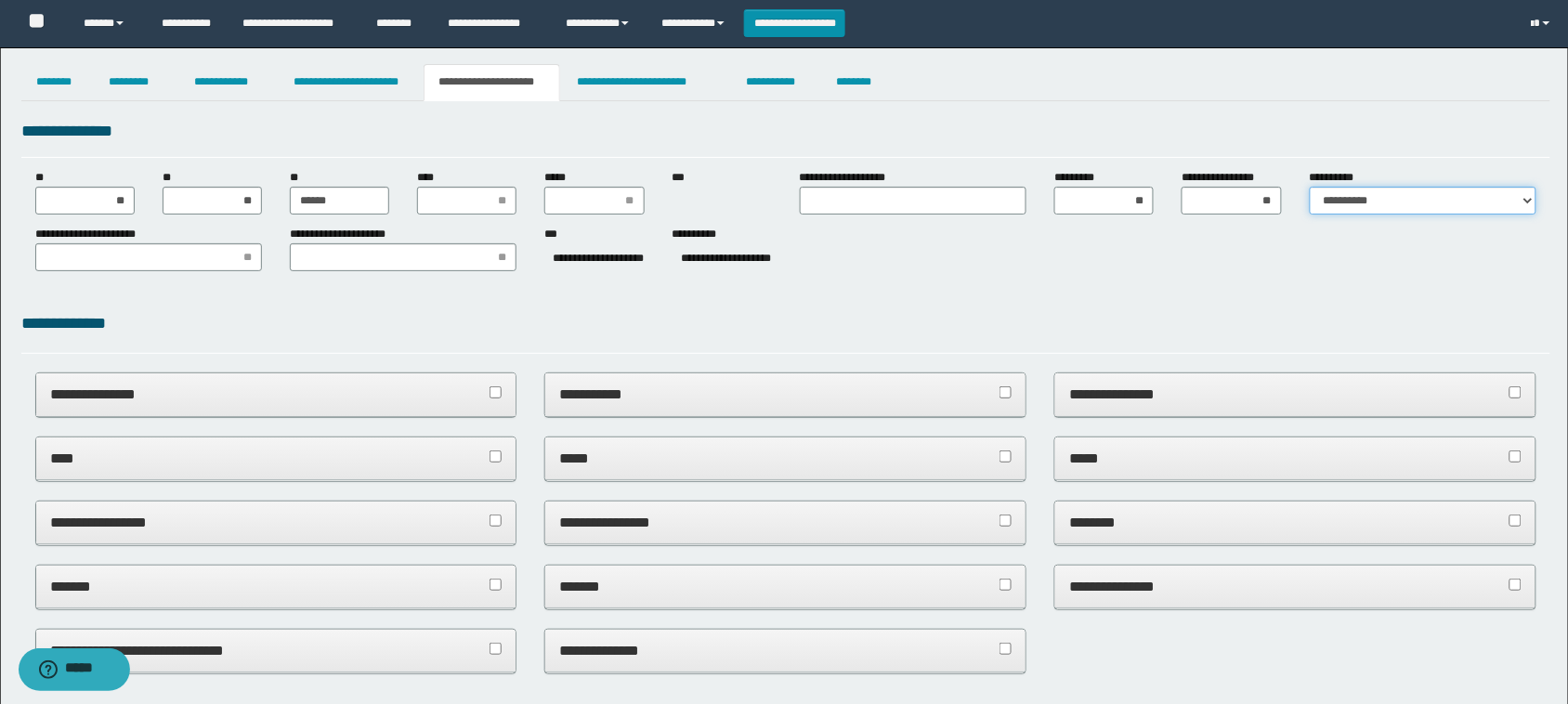 select on "*" 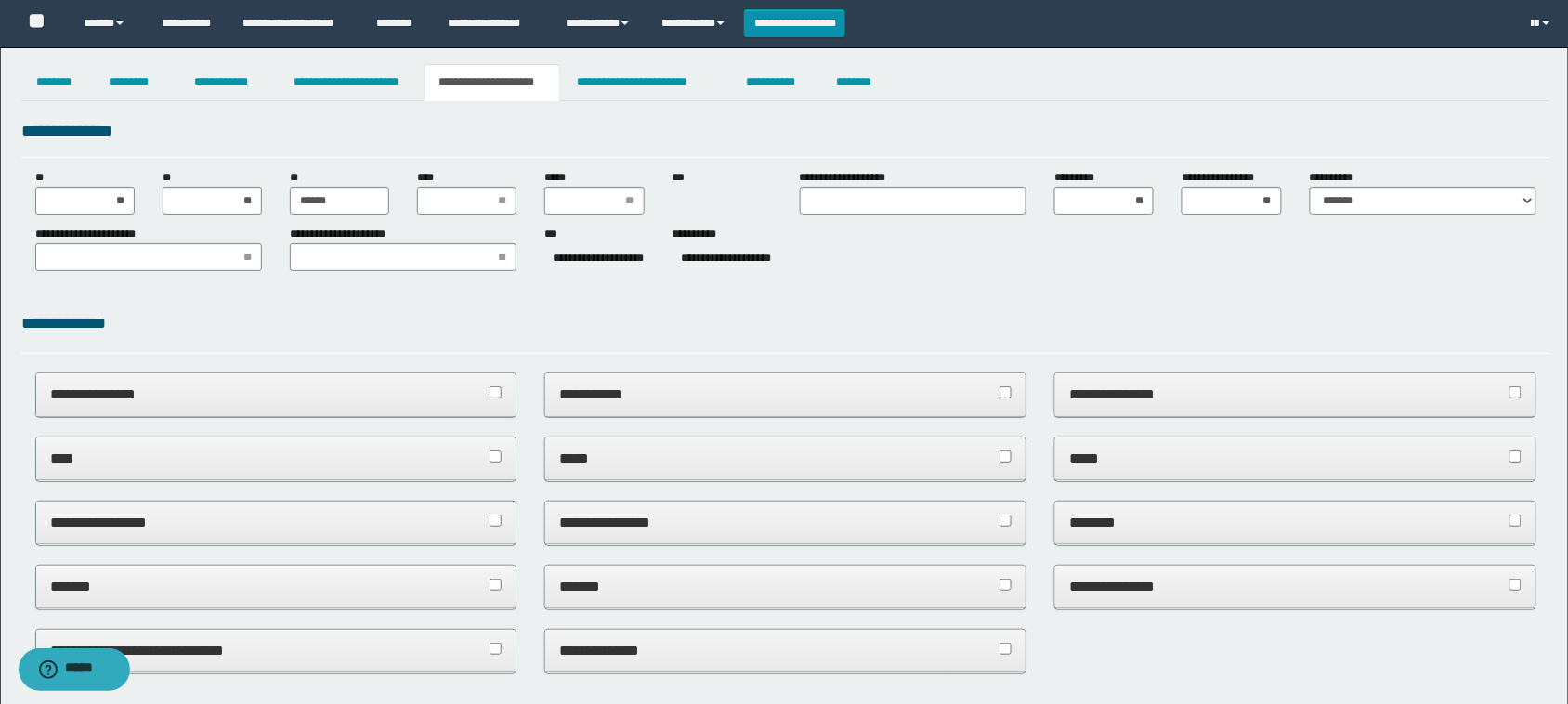 drag, startPoint x: 494, startPoint y: 305, endPoint x: 530, endPoint y: 291, distance: 38.626416 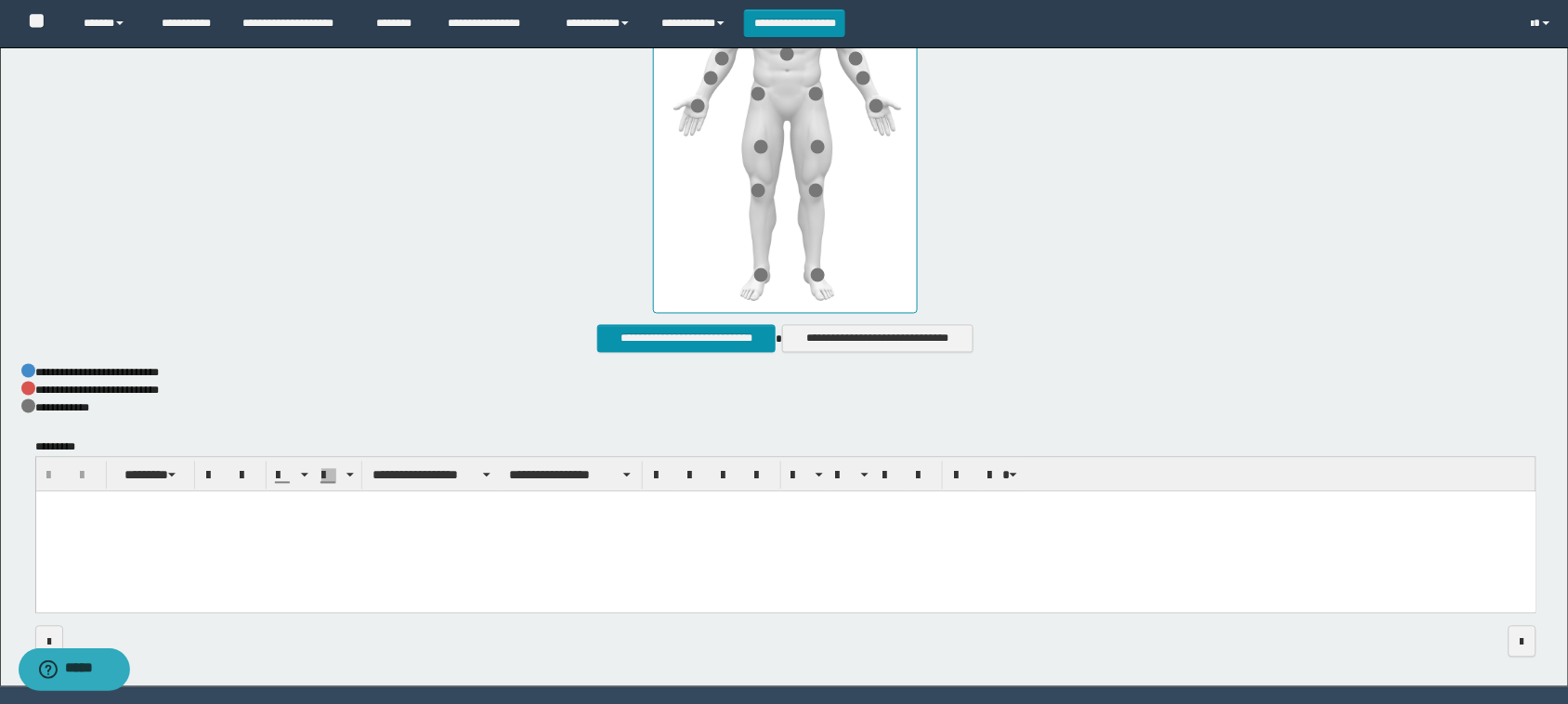 scroll, scrollTop: 934, scrollLeft: 0, axis: vertical 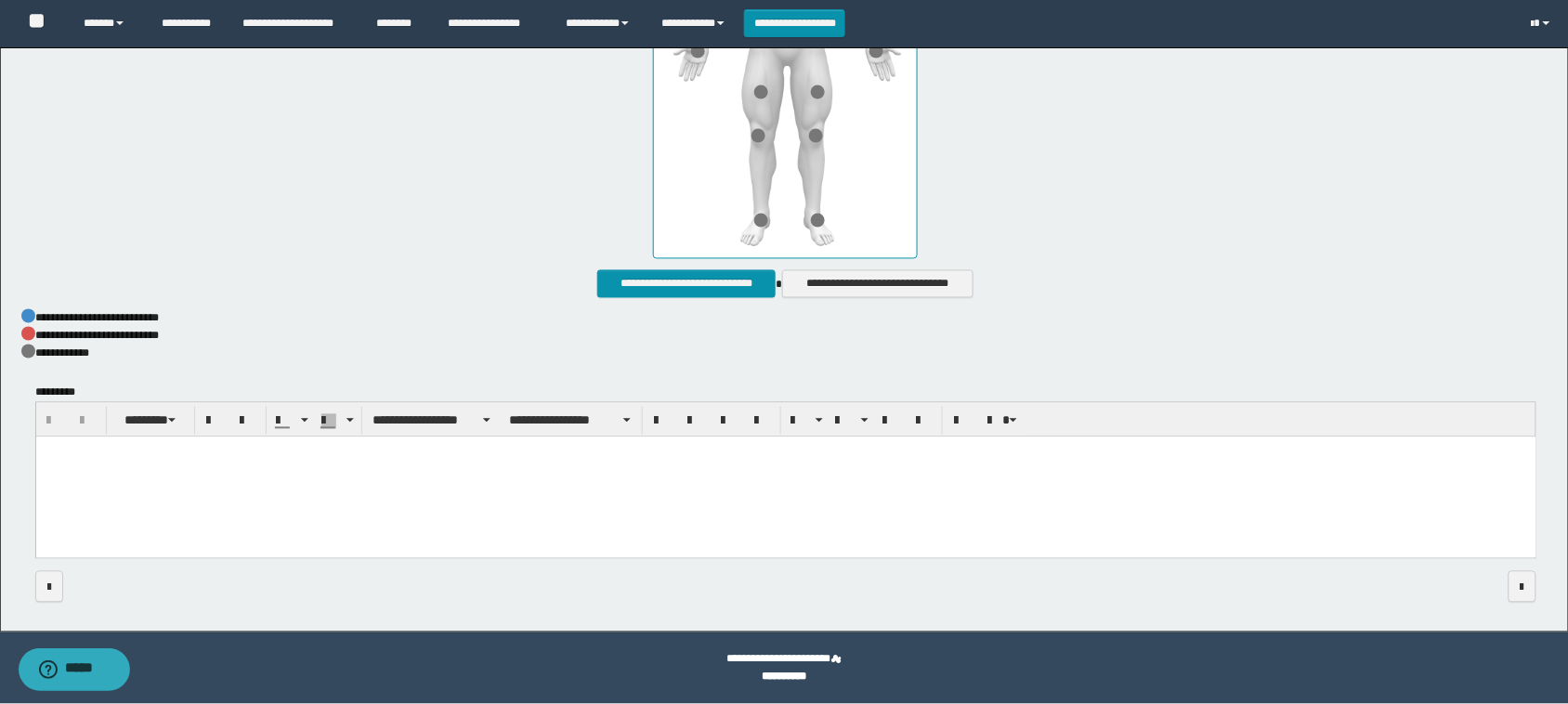 drag, startPoint x: 565, startPoint y: 473, endPoint x: 692, endPoint y: 440, distance: 131.21738 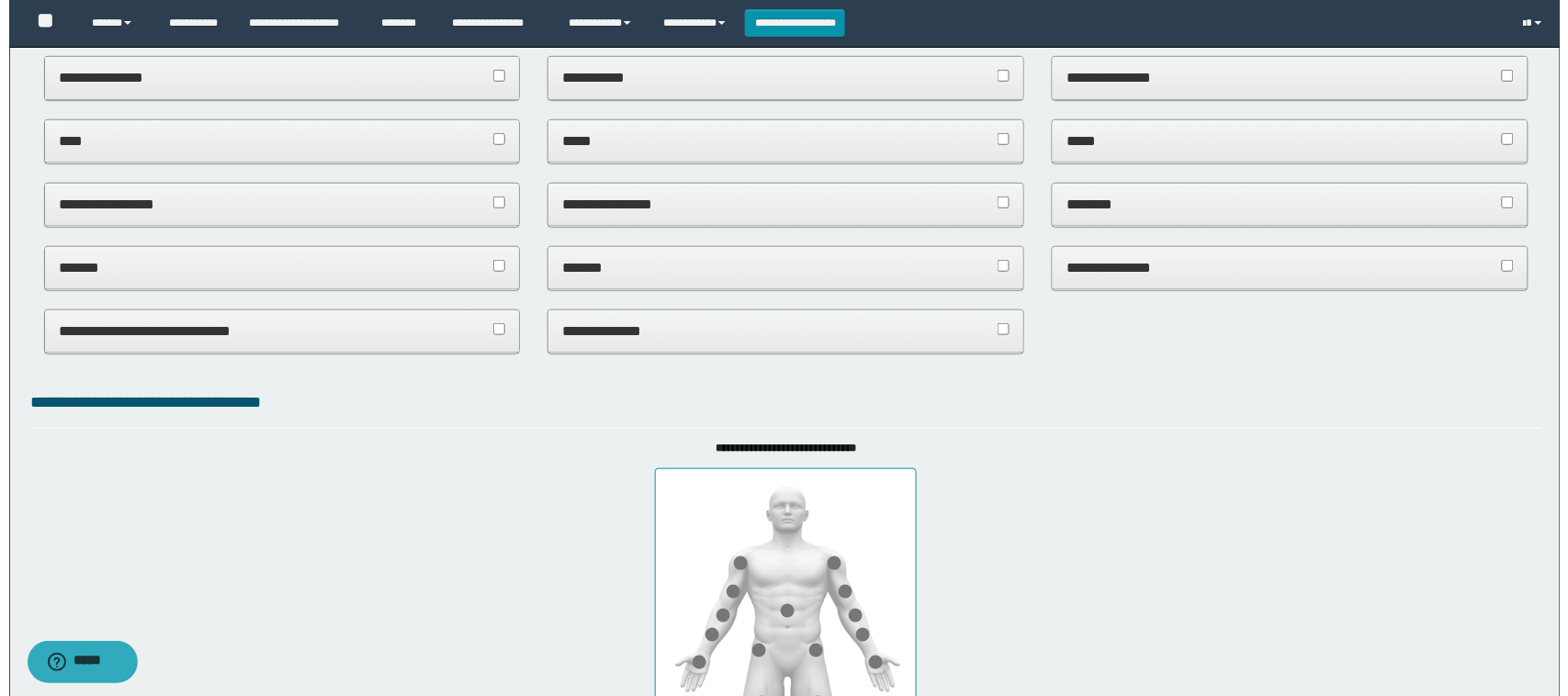 scroll, scrollTop: 0, scrollLeft: 0, axis: both 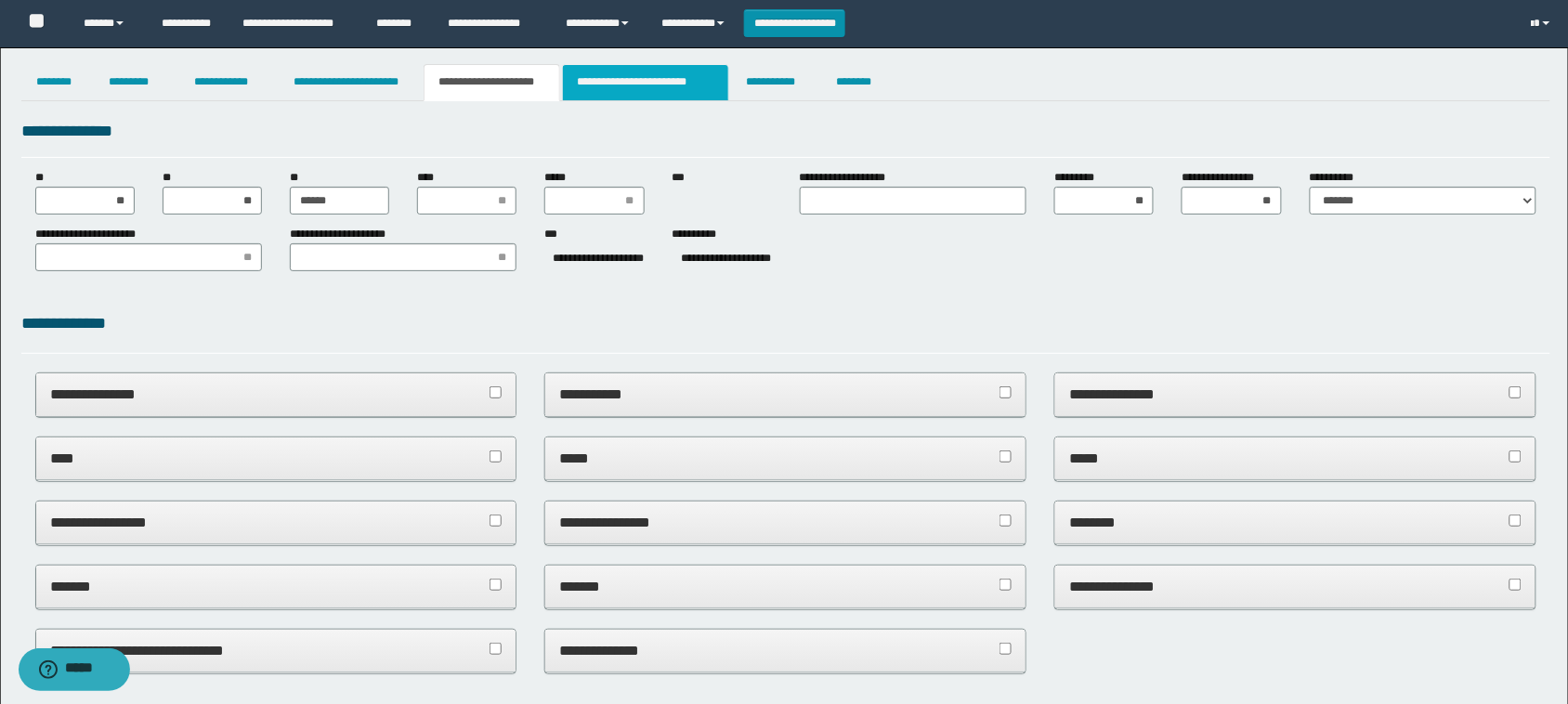 click on "**********" at bounding box center (646, 83) 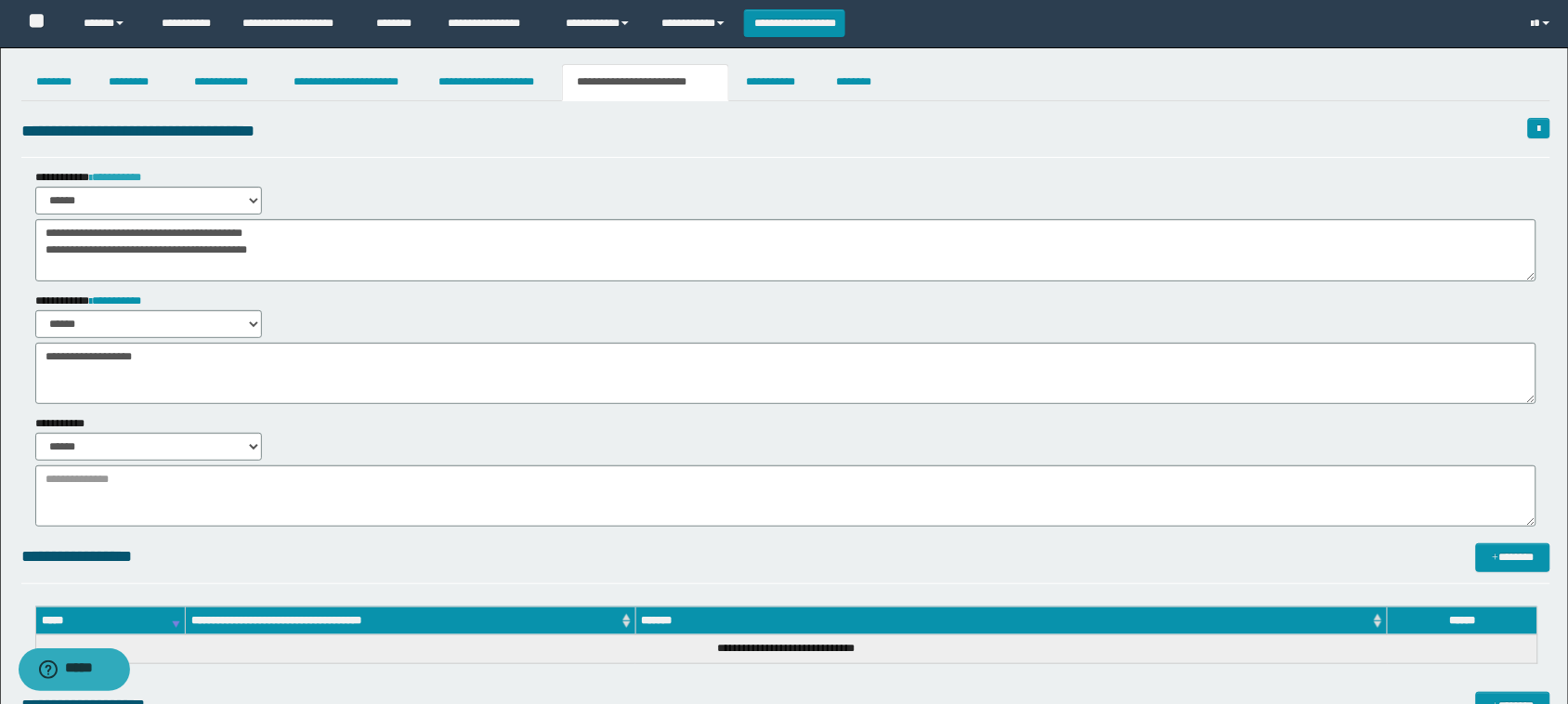click on "**********" at bounding box center [115, 177] 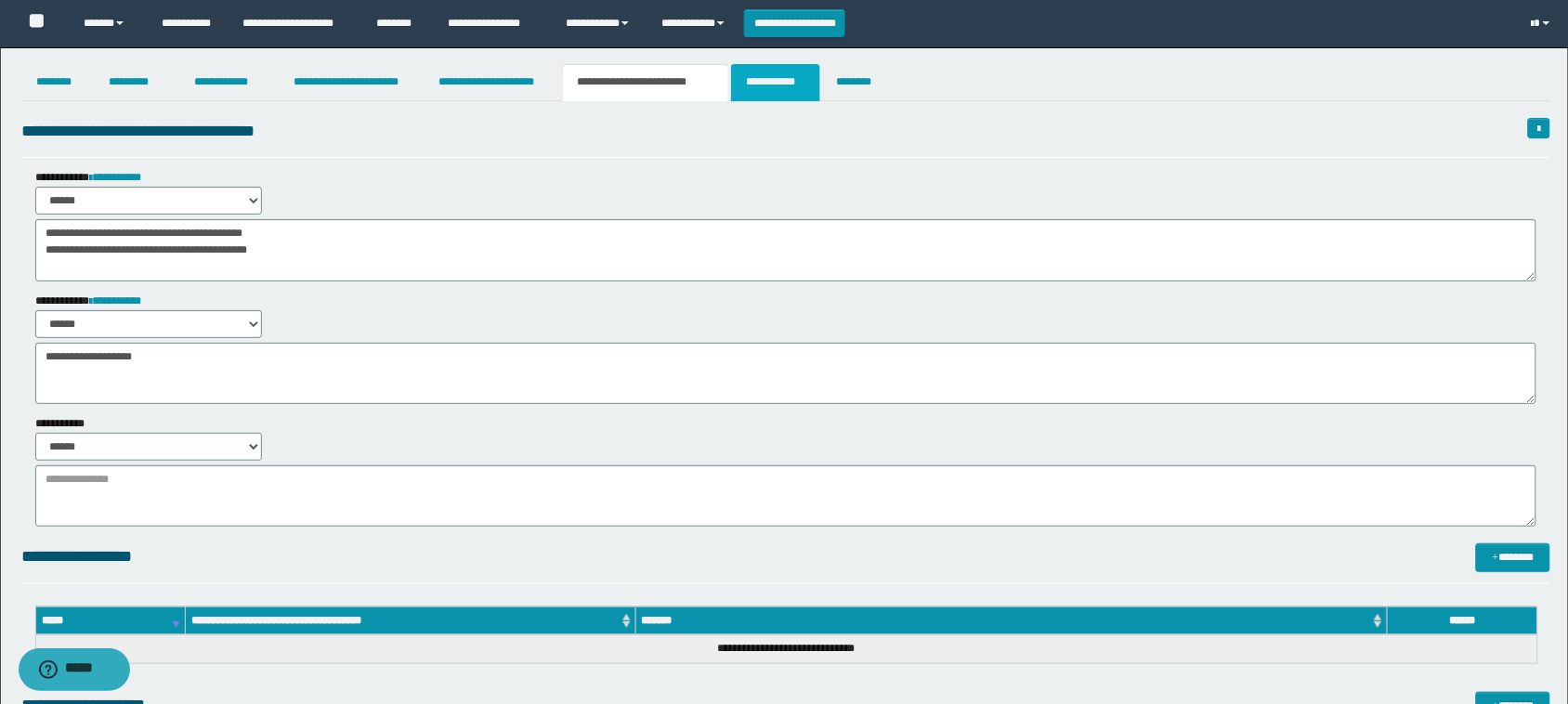 click on "**********" at bounding box center [775, 83] 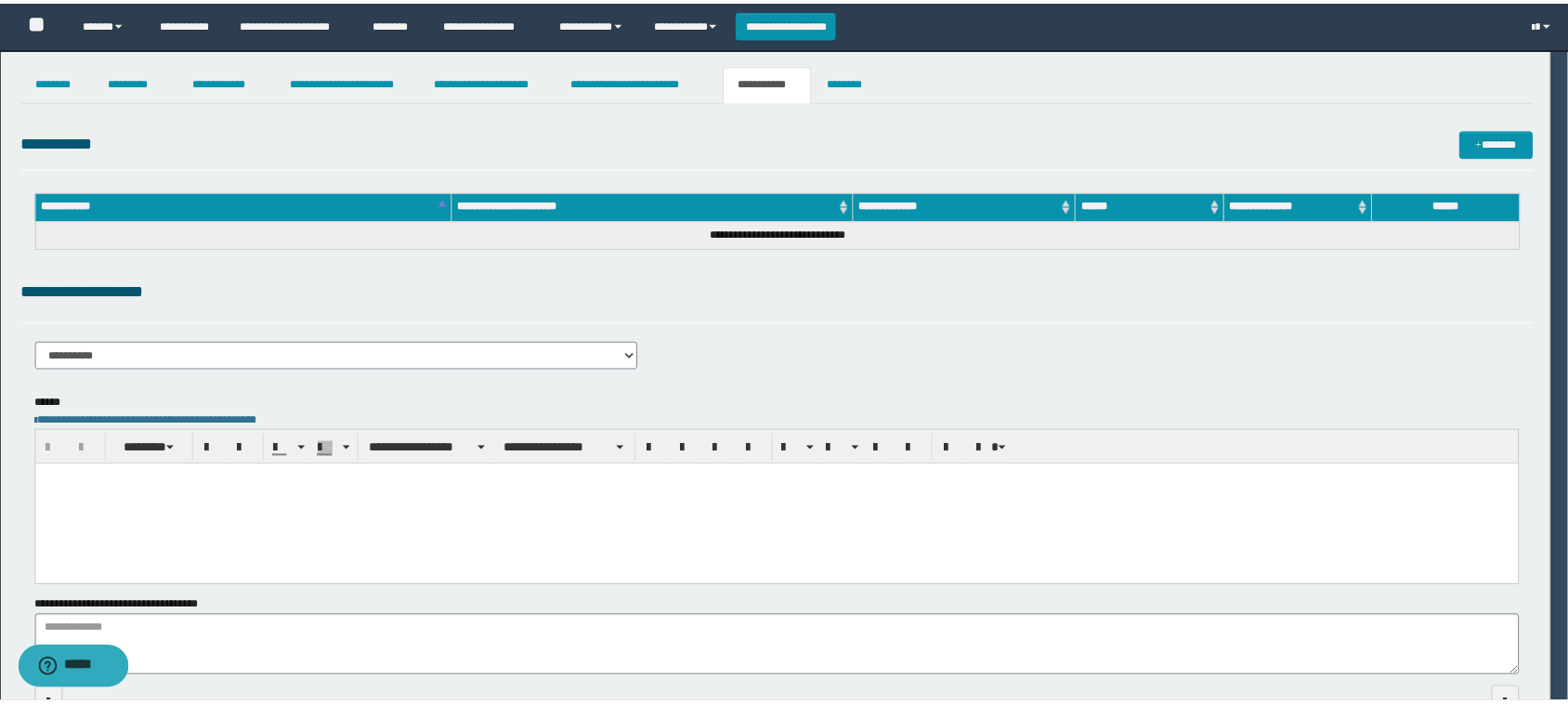 scroll, scrollTop: 0, scrollLeft: 0, axis: both 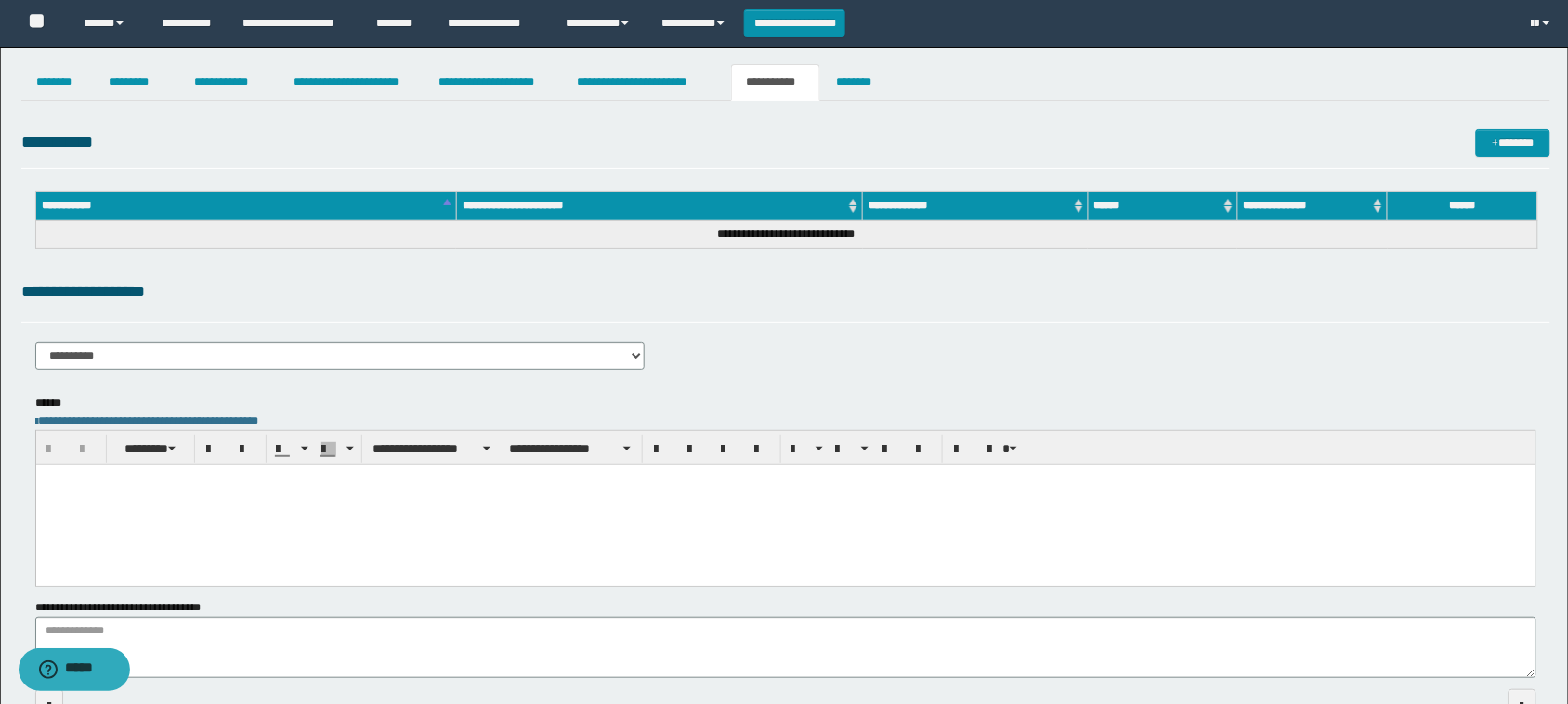 click at bounding box center [785, 502] 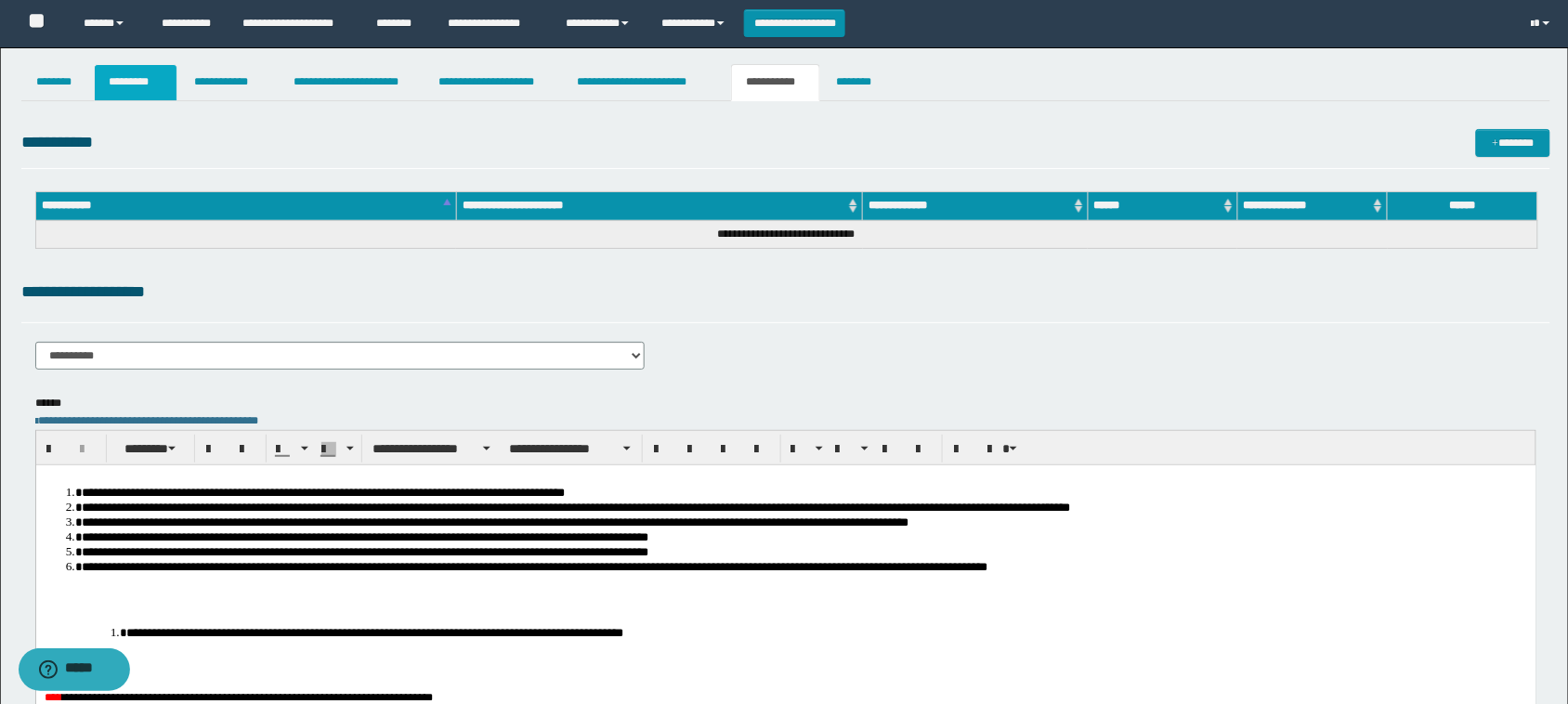 click on "*********" at bounding box center [136, 83] 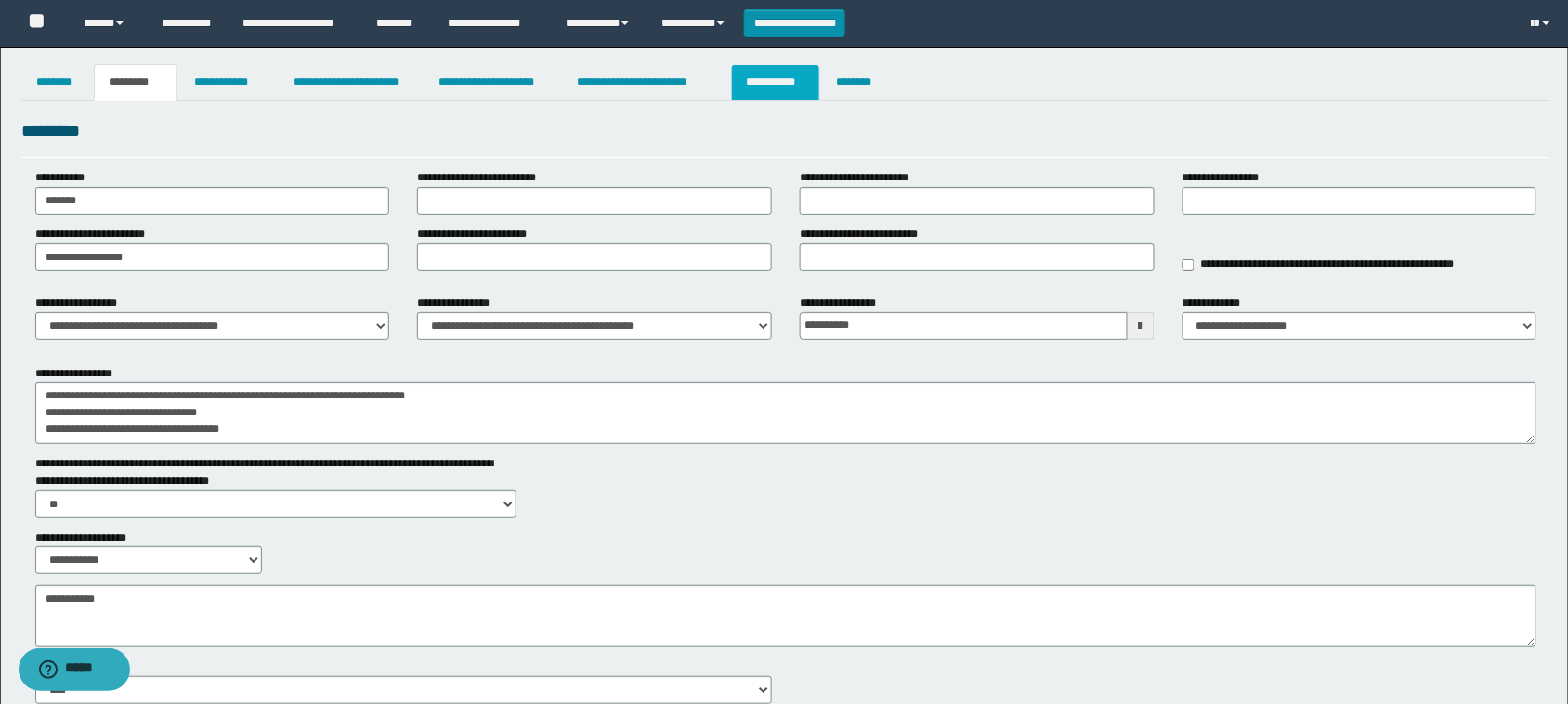 click on "**********" at bounding box center (775, 83) 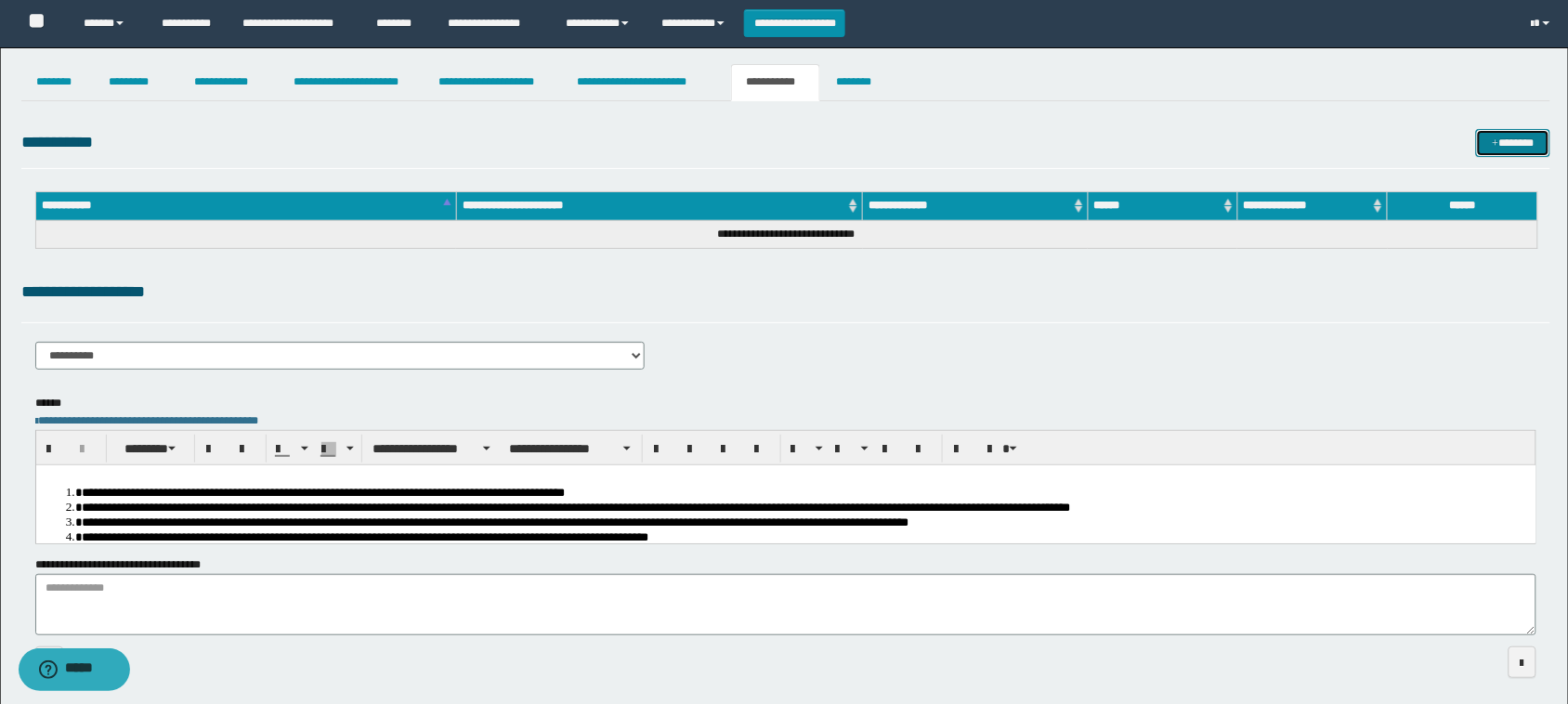 drag, startPoint x: 1533, startPoint y: 141, endPoint x: 1523, endPoint y: 142, distance: 10.049876 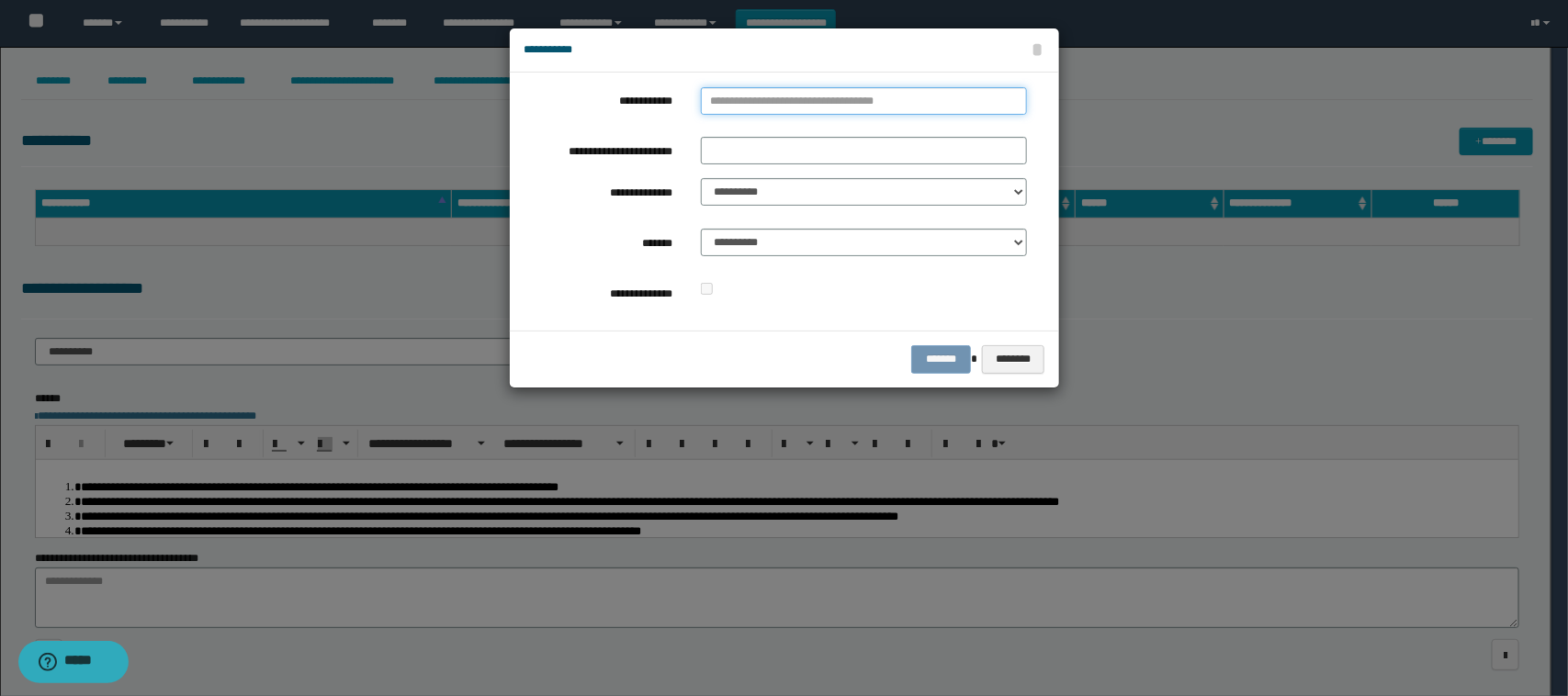 click on "**********" at bounding box center (864, 101) 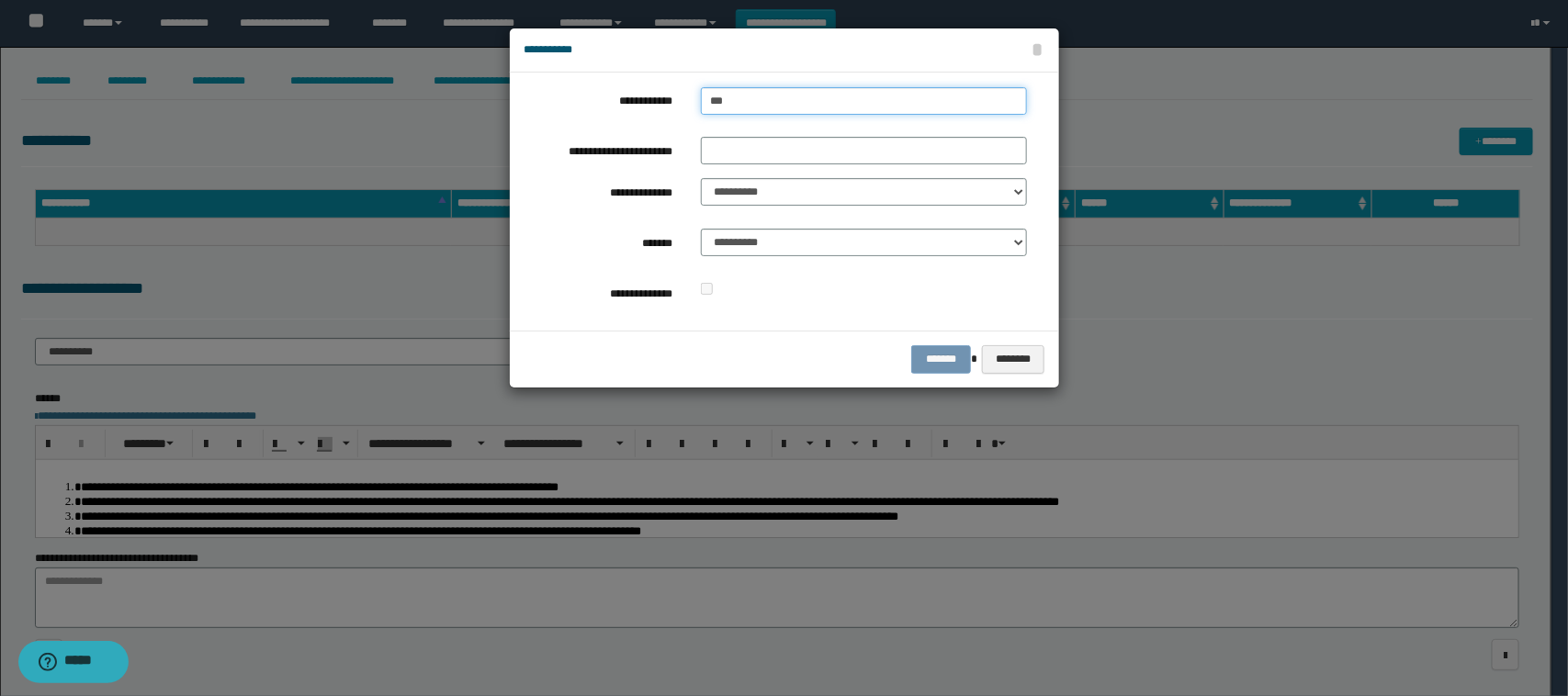 type on "****" 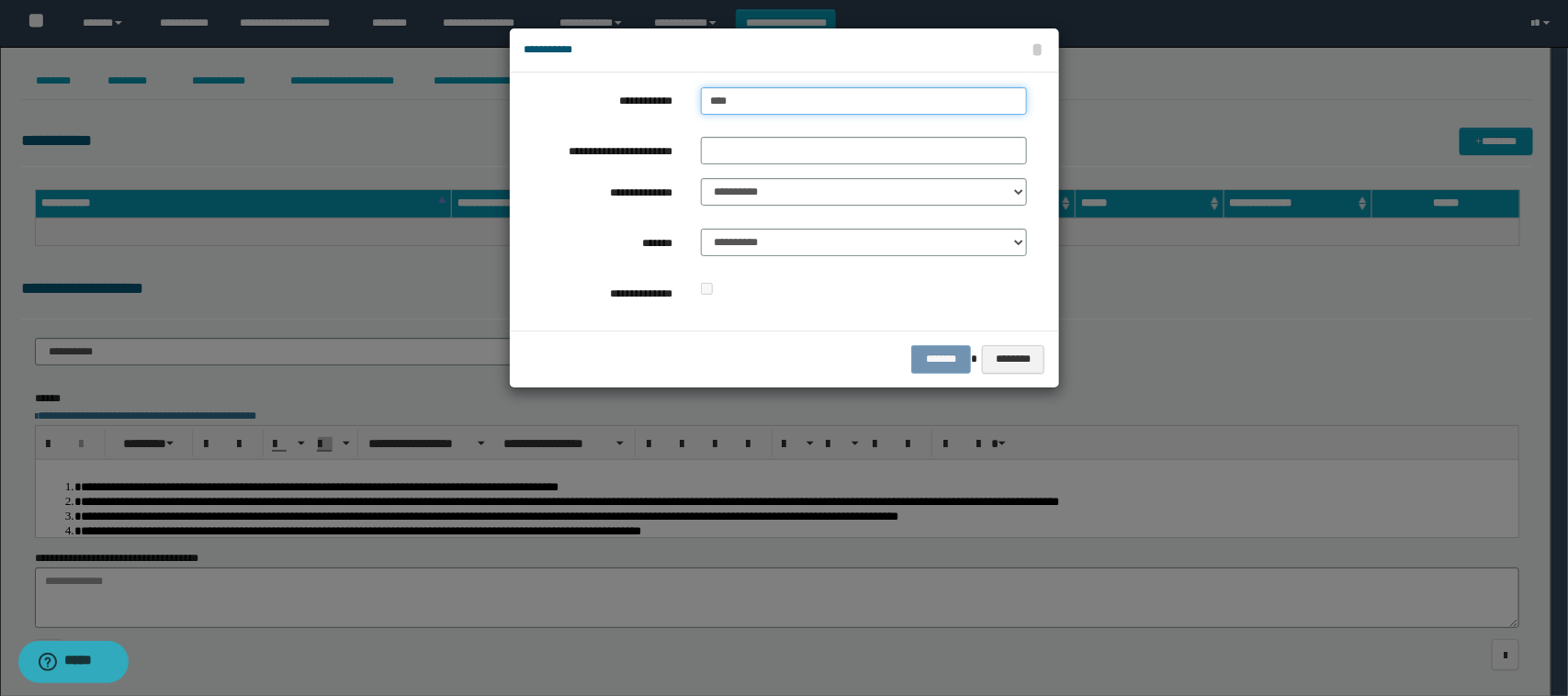 type on "****" 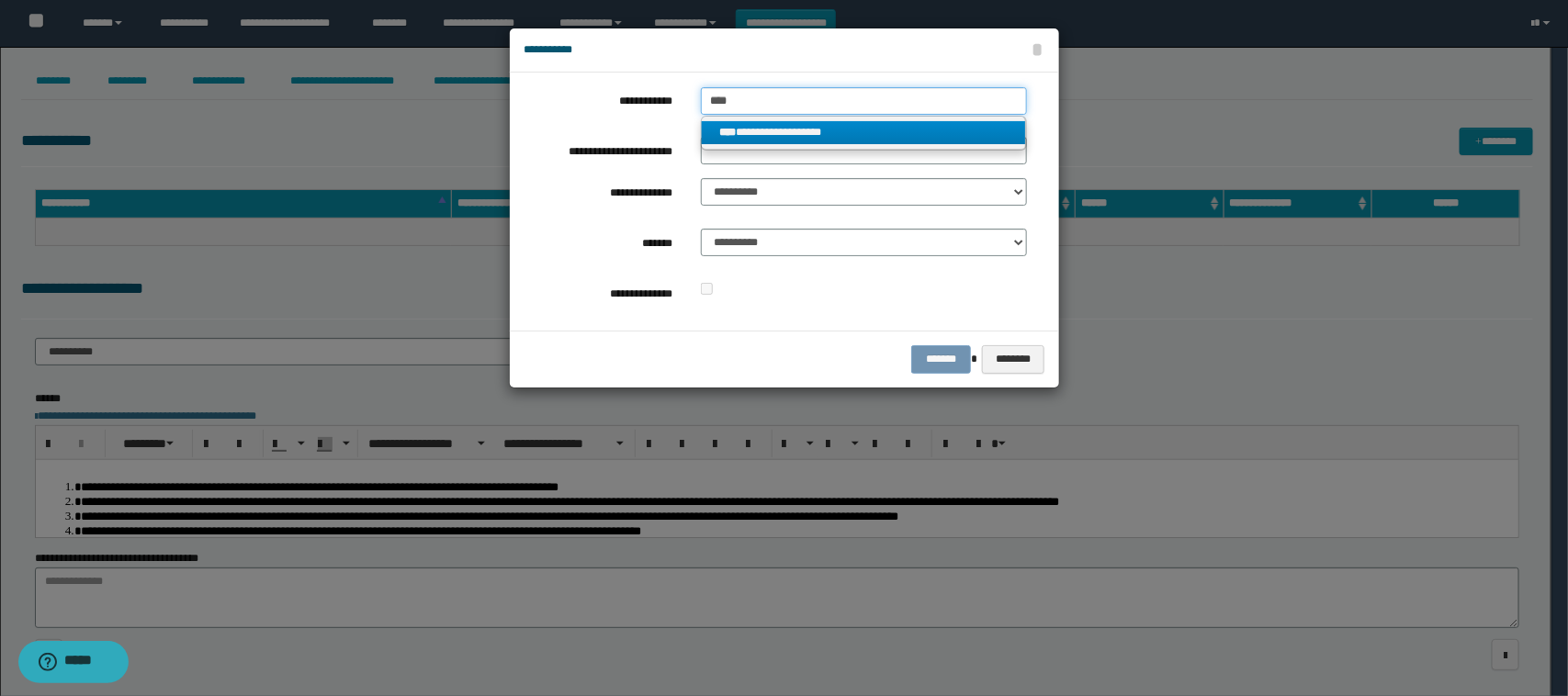 type on "****" 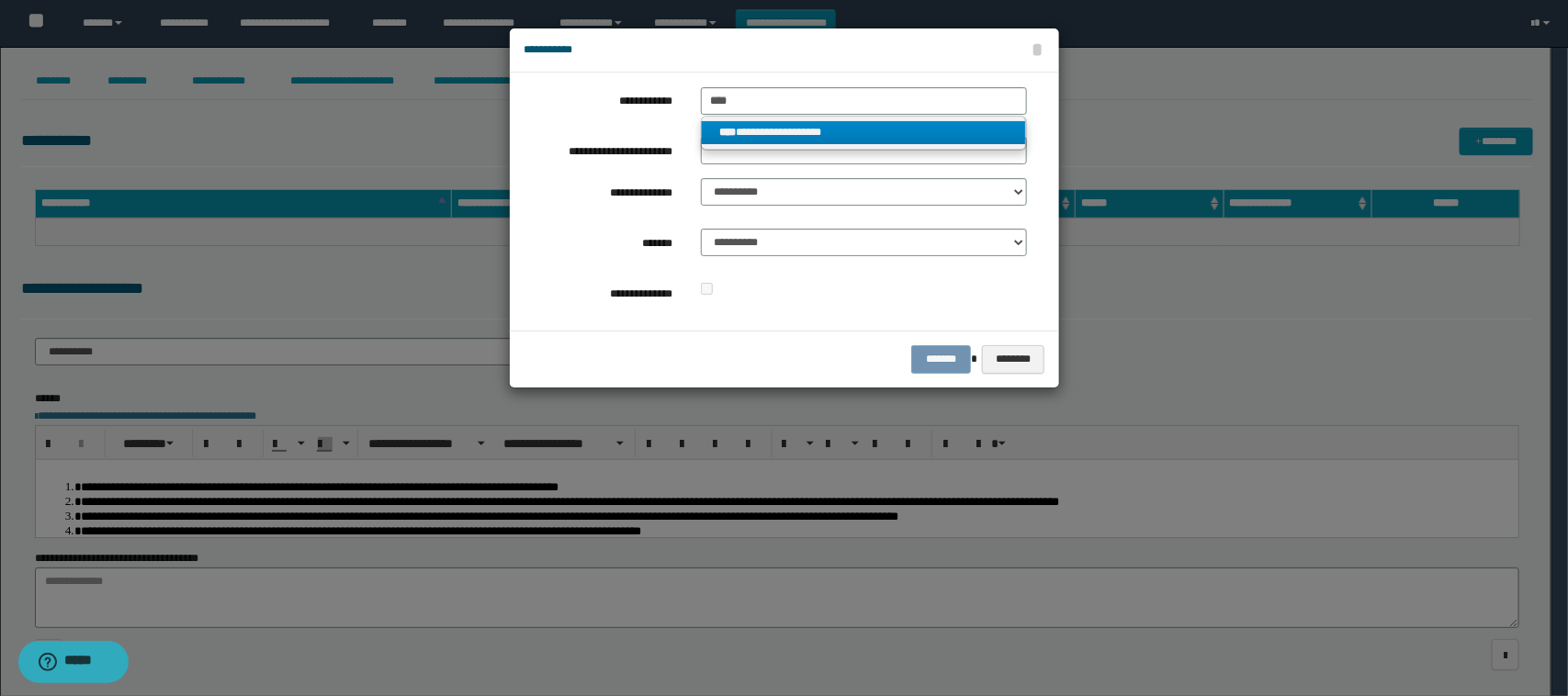 click on "**********" at bounding box center [863, 132] 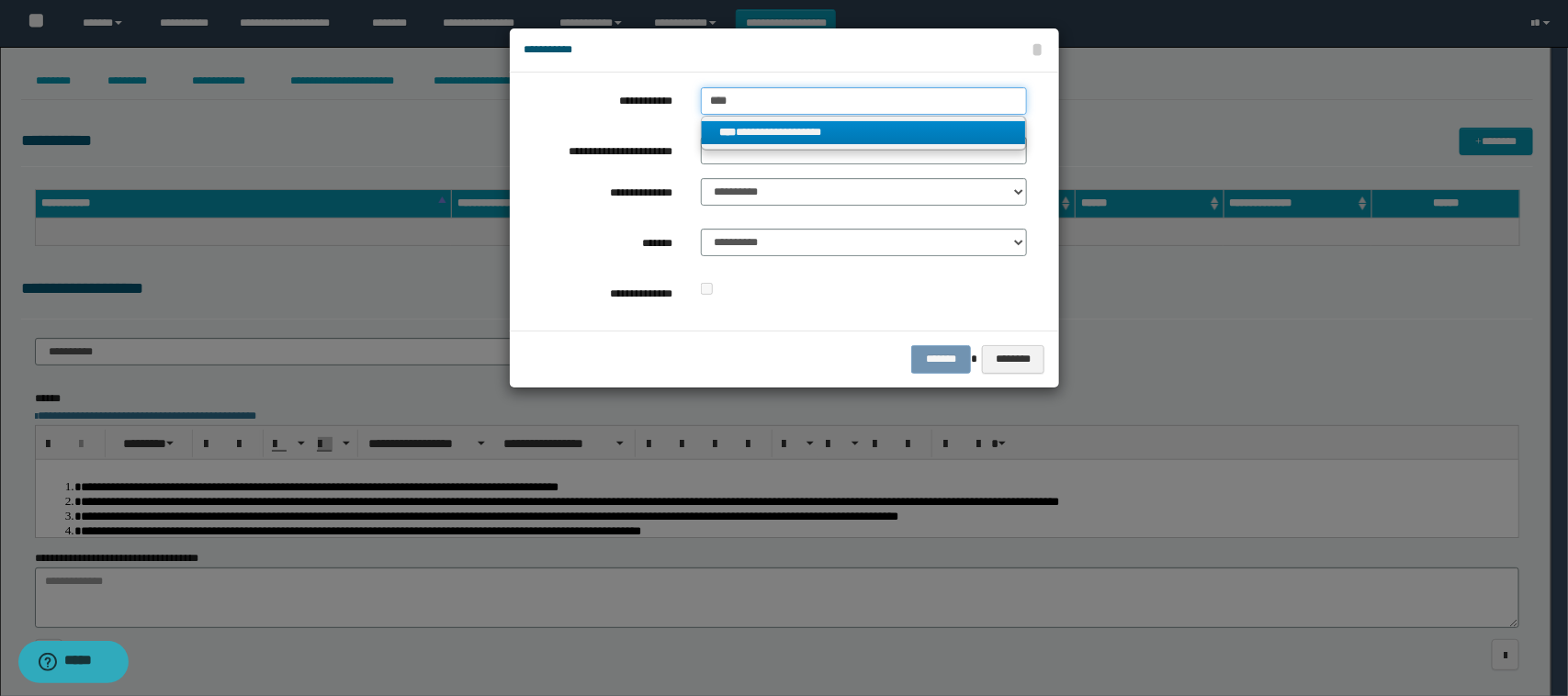 type 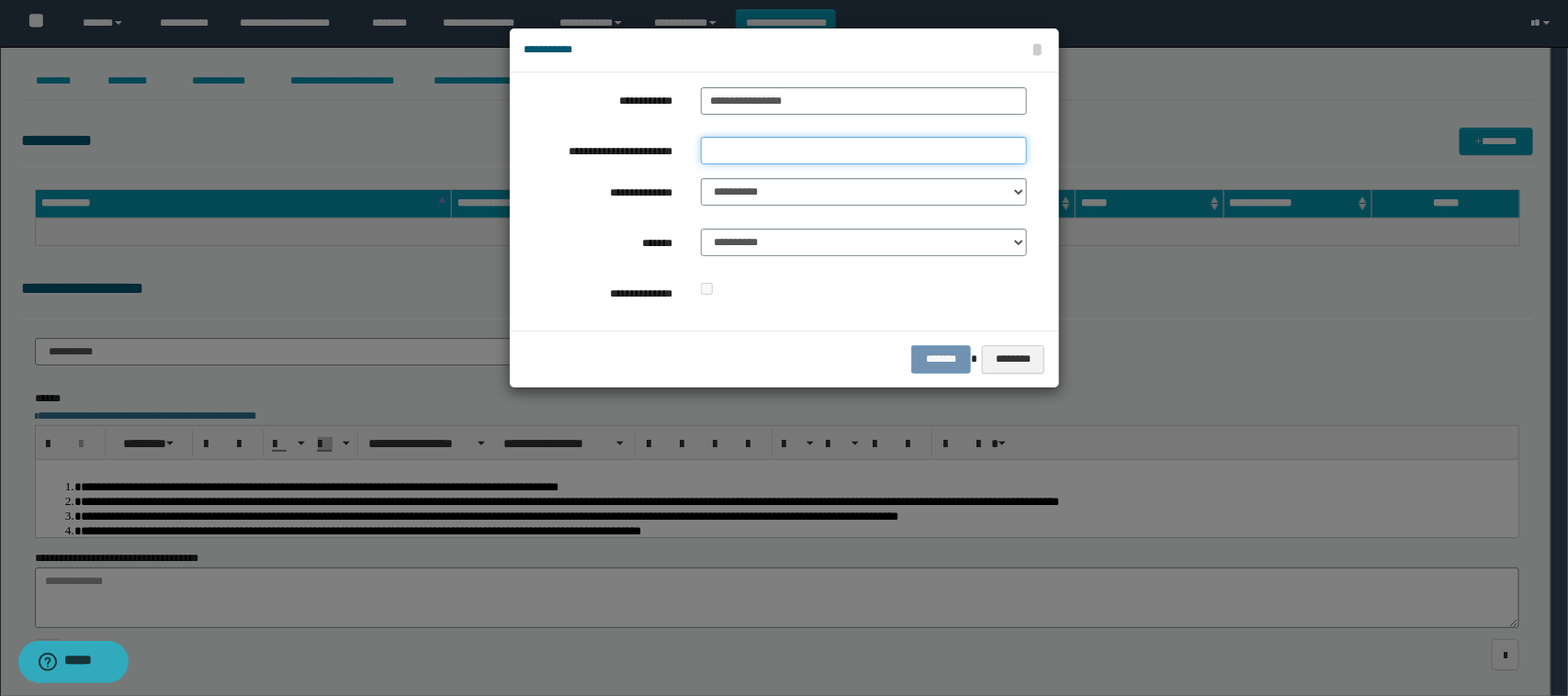 drag, startPoint x: 750, startPoint y: 154, endPoint x: 759, endPoint y: 175, distance: 22.847319 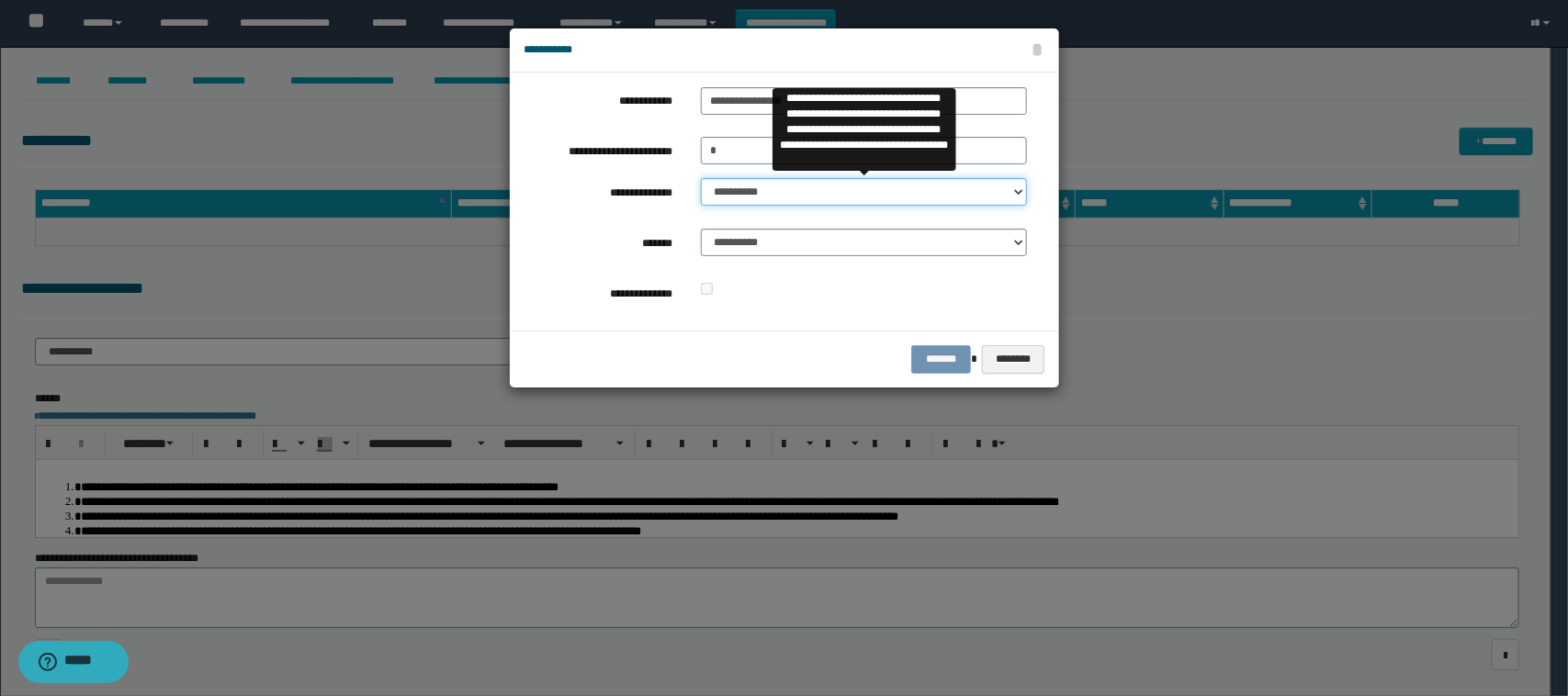 click on "**********" at bounding box center [864, 192] 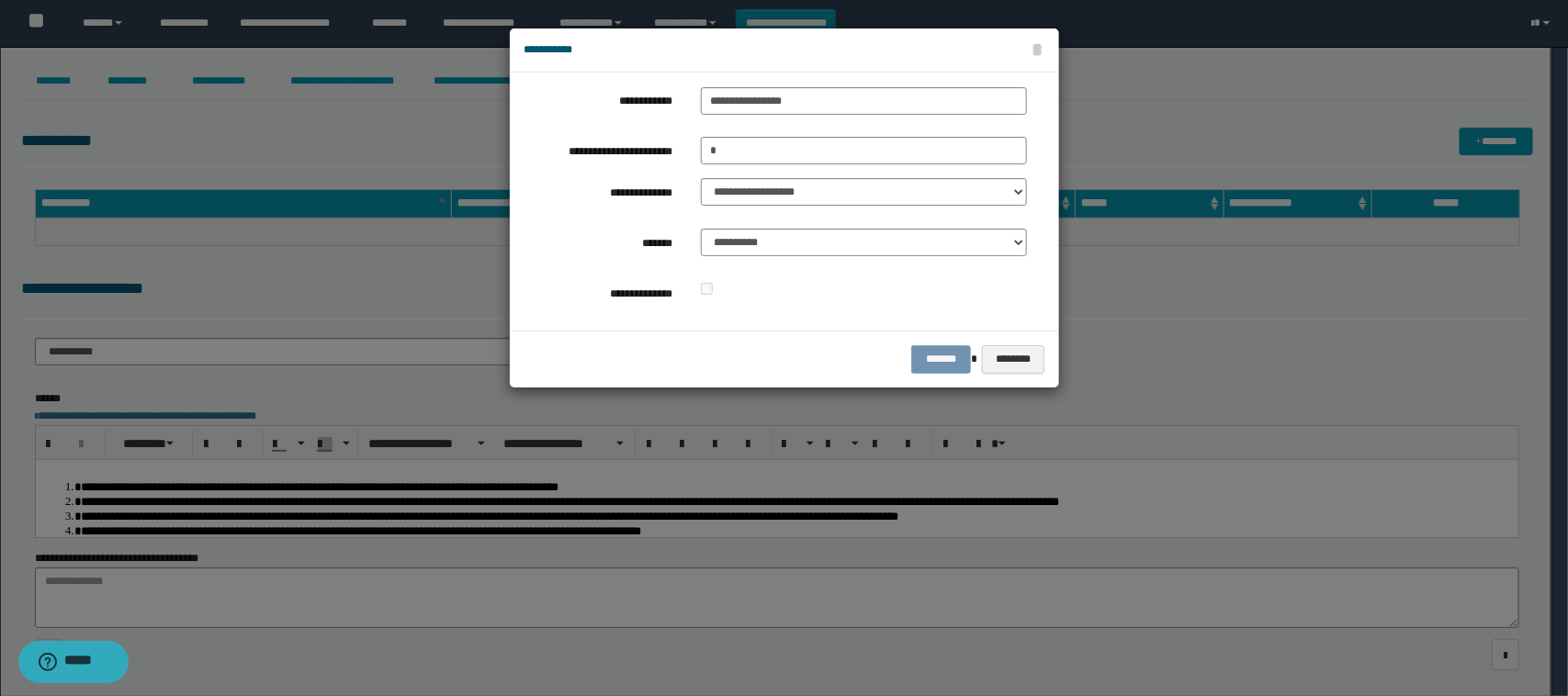 drag, startPoint x: 805, startPoint y: 220, endPoint x: 801, endPoint y: 244, distance: 24.33105 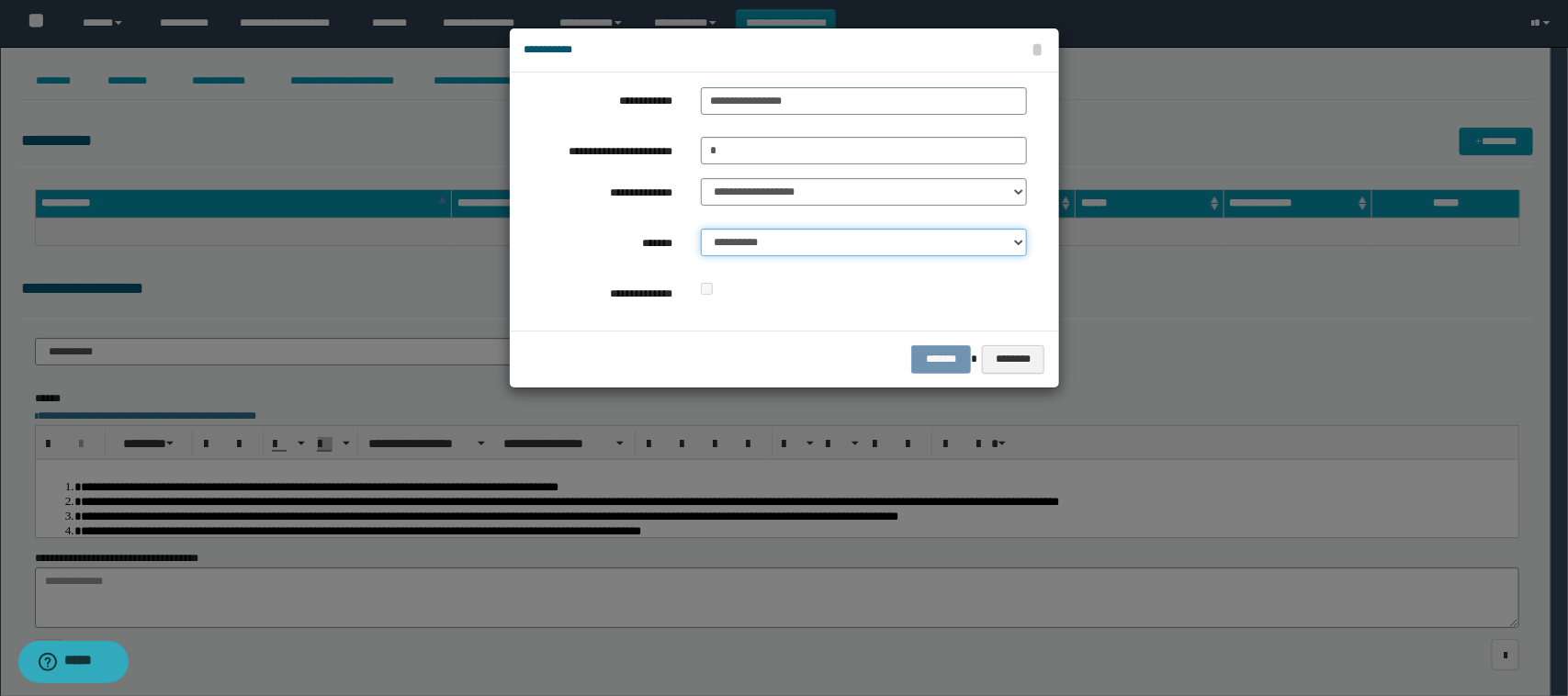 click on "**********" at bounding box center (864, 242) 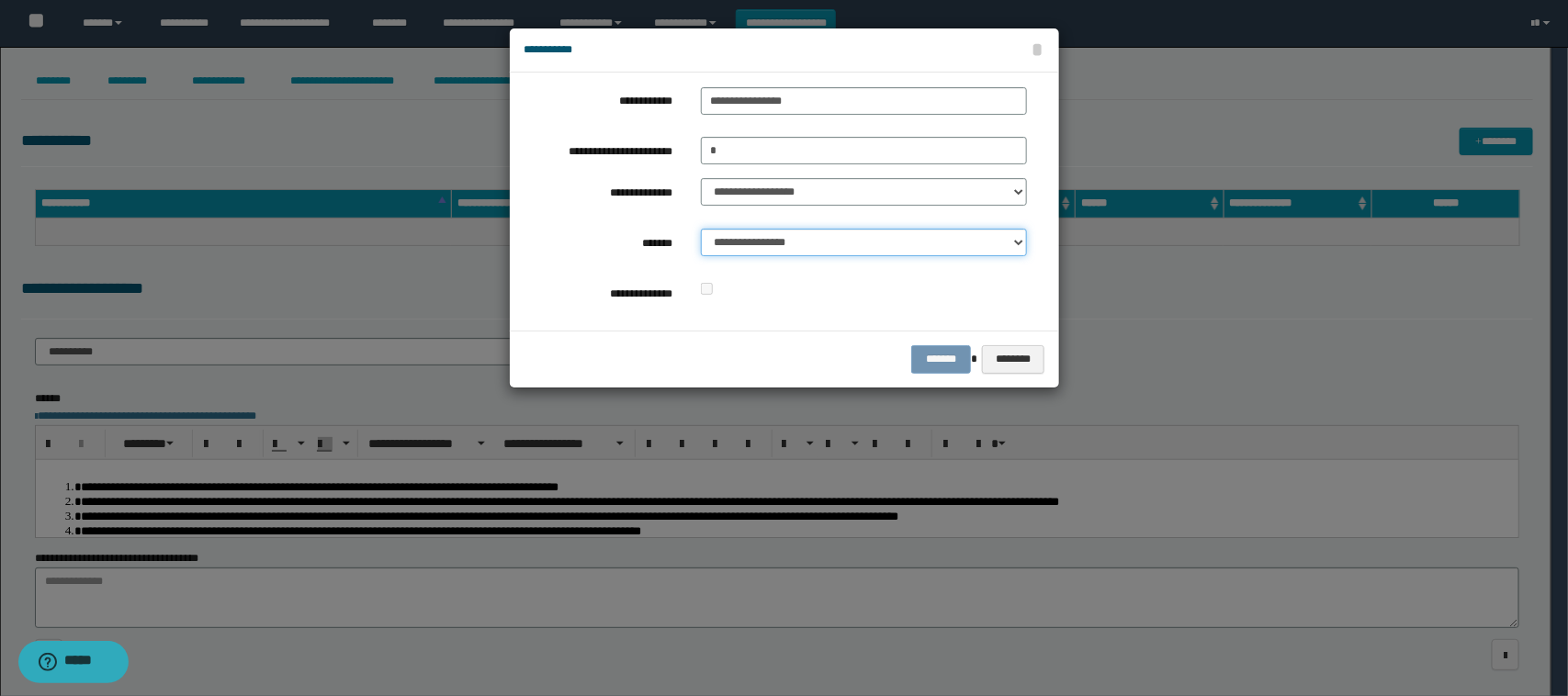 click on "**********" at bounding box center [864, 242] 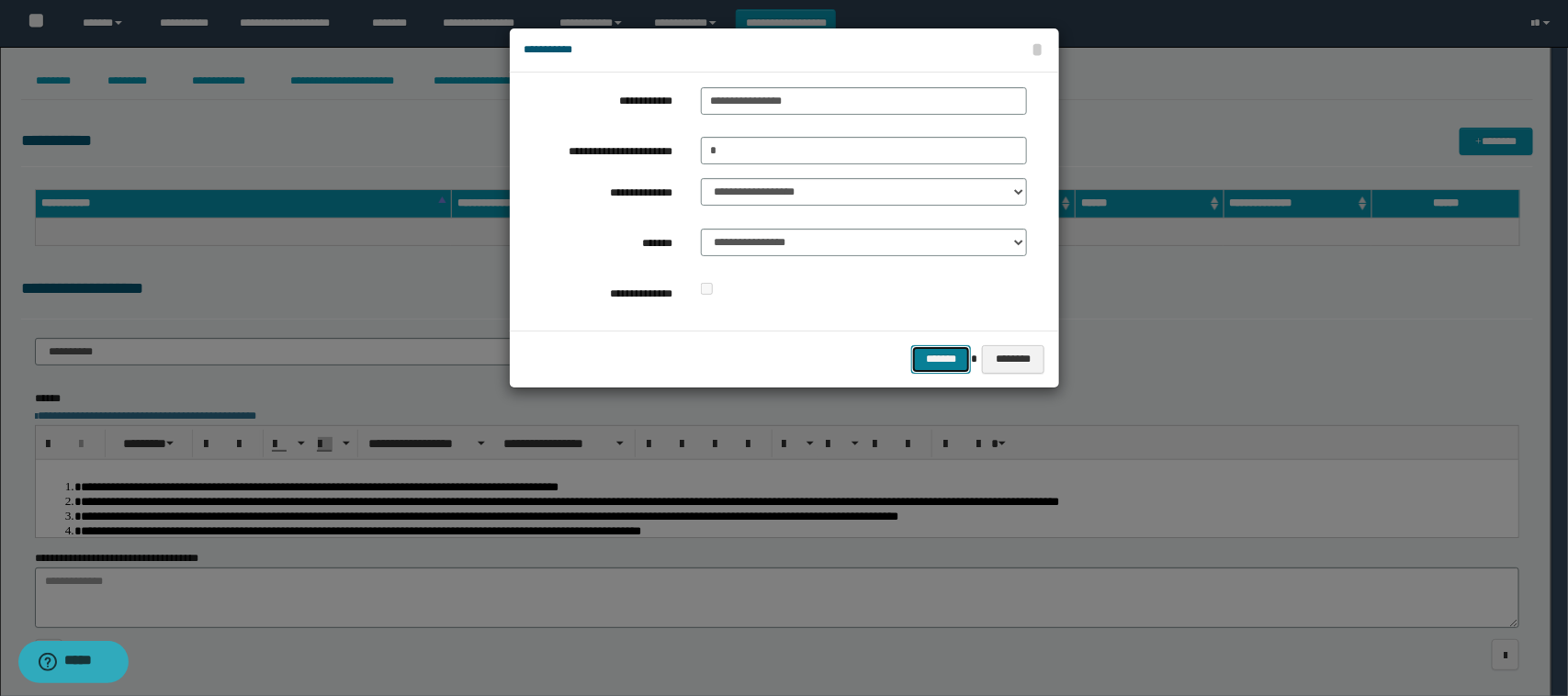 click on "*******" at bounding box center (941, 359) 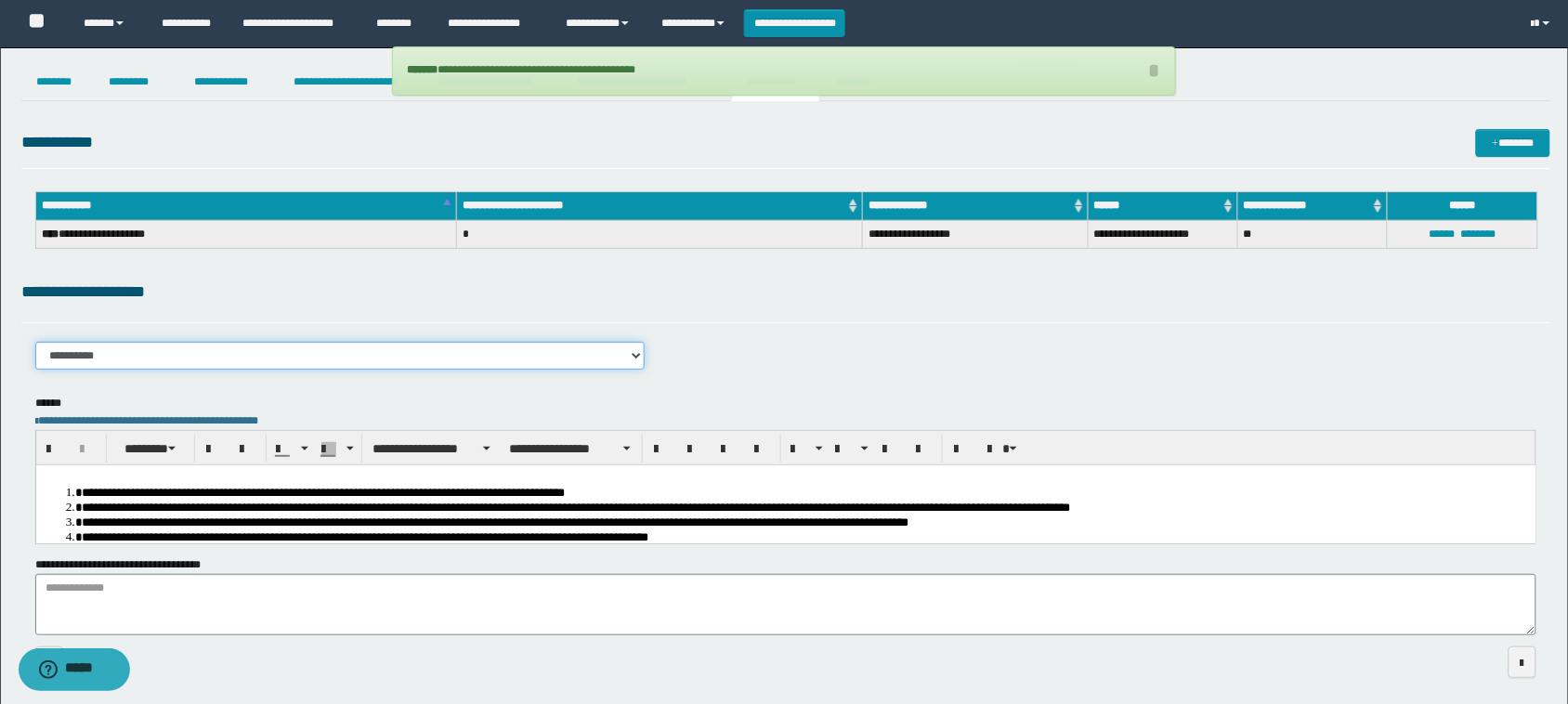 drag, startPoint x: 238, startPoint y: 348, endPoint x: 233, endPoint y: 368, distance: 20.615528 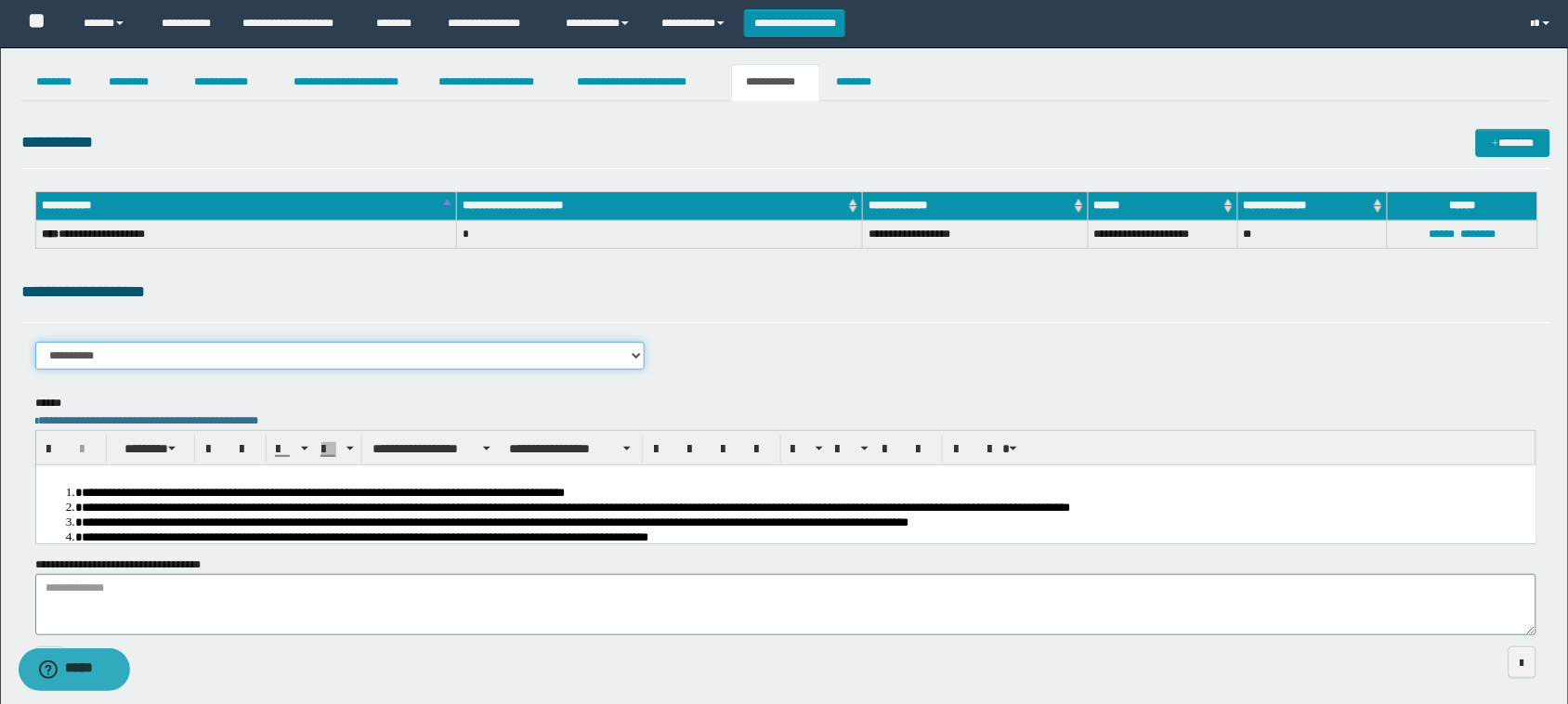 select on "****" 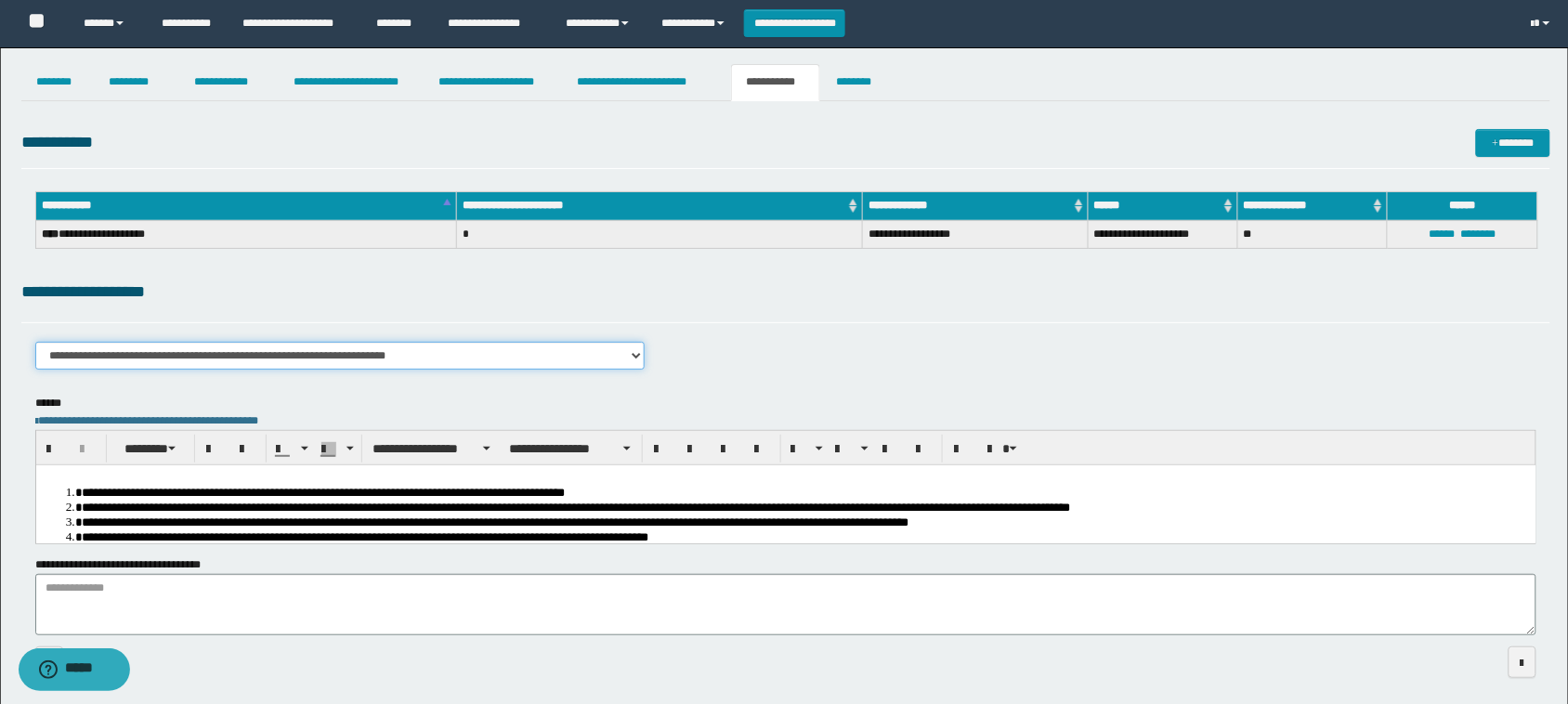 click on "**********" at bounding box center [340, 356] 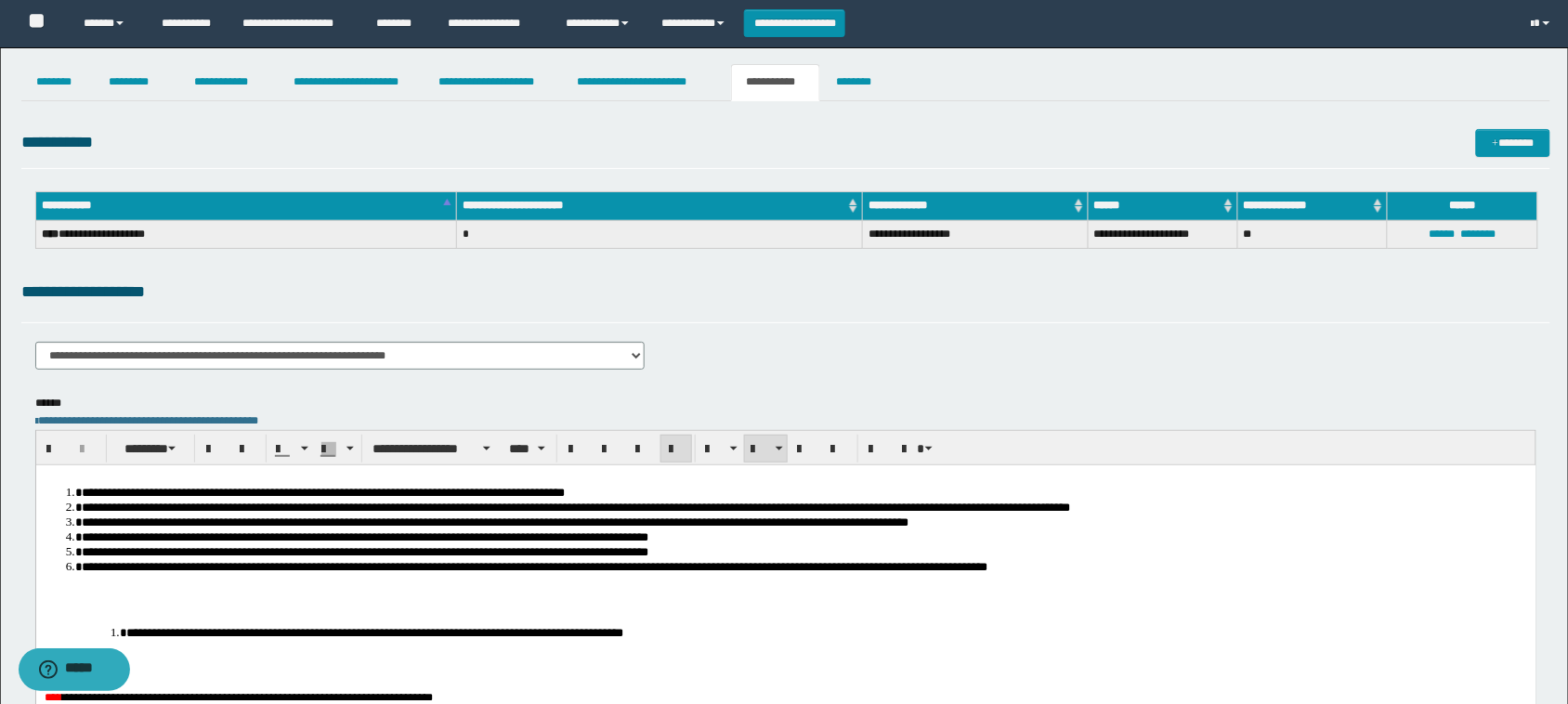 click on "**********" at bounding box center [804, 506] 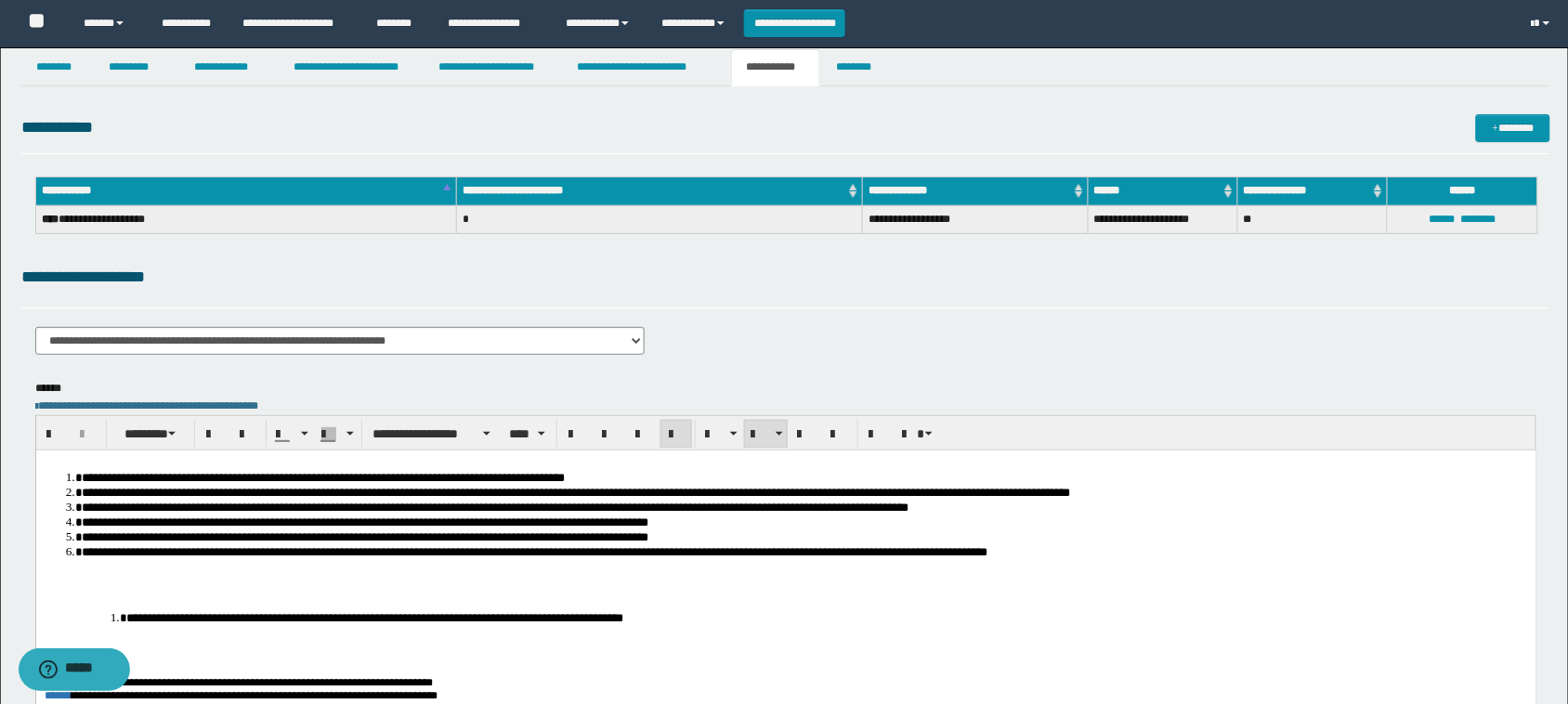 scroll, scrollTop: 0, scrollLeft: 0, axis: both 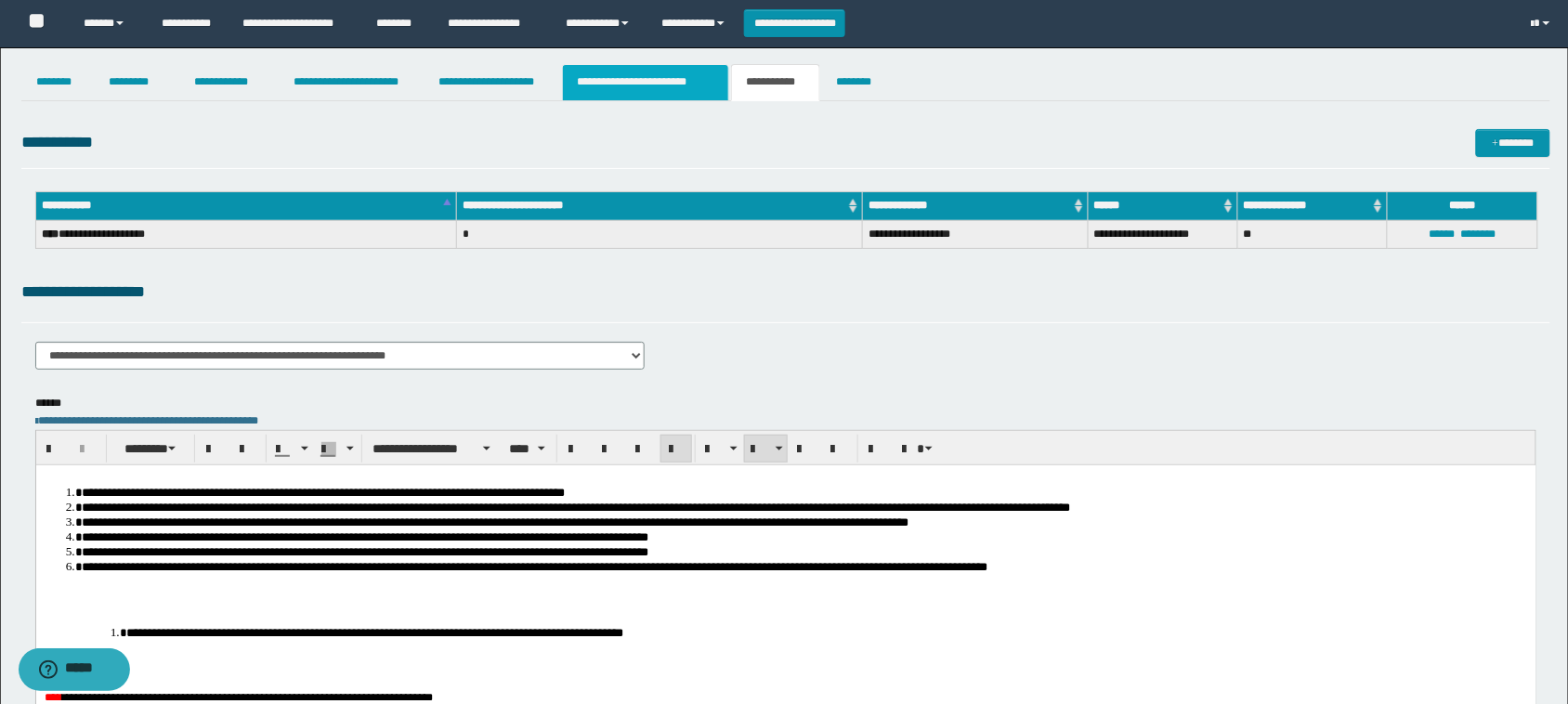 click on "**********" at bounding box center (646, 83) 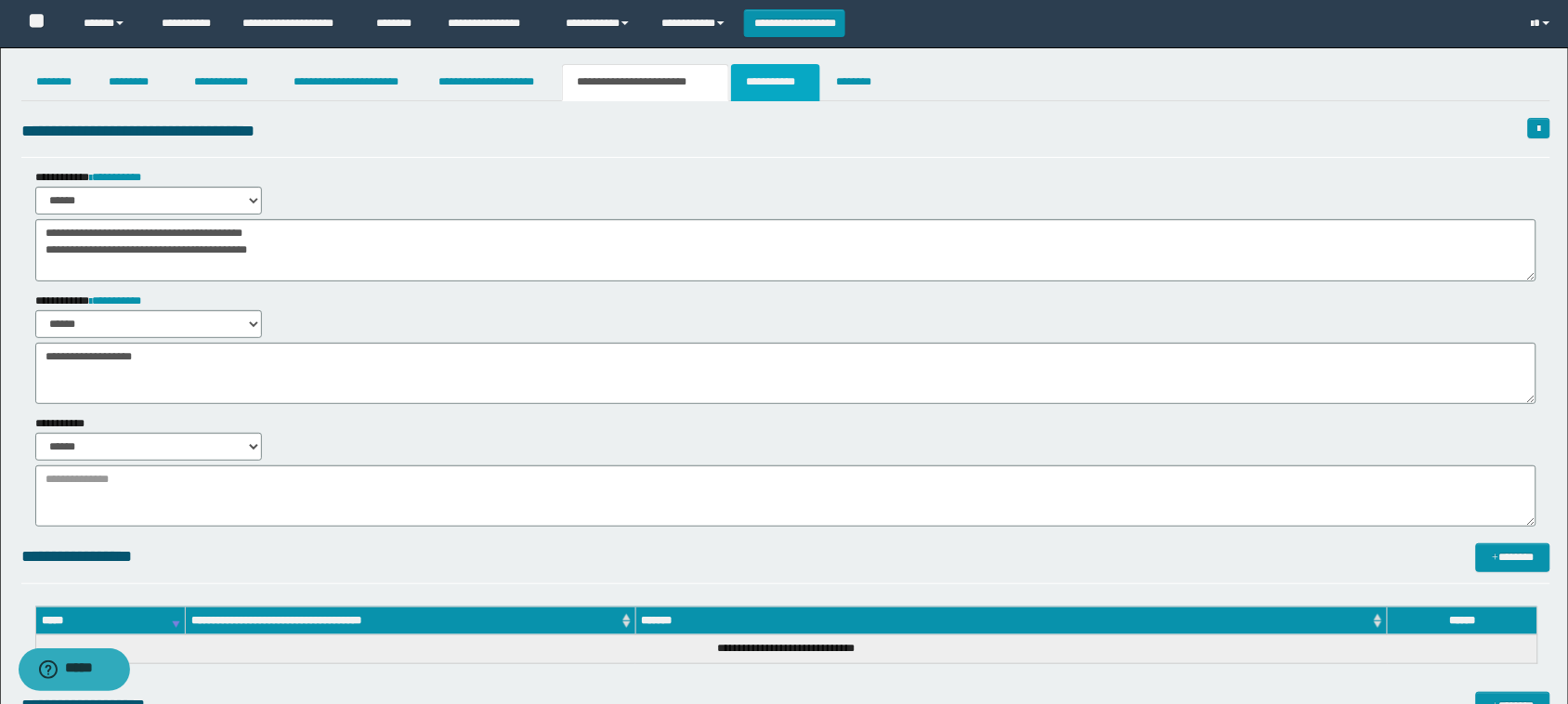click on "**********" at bounding box center (775, 83) 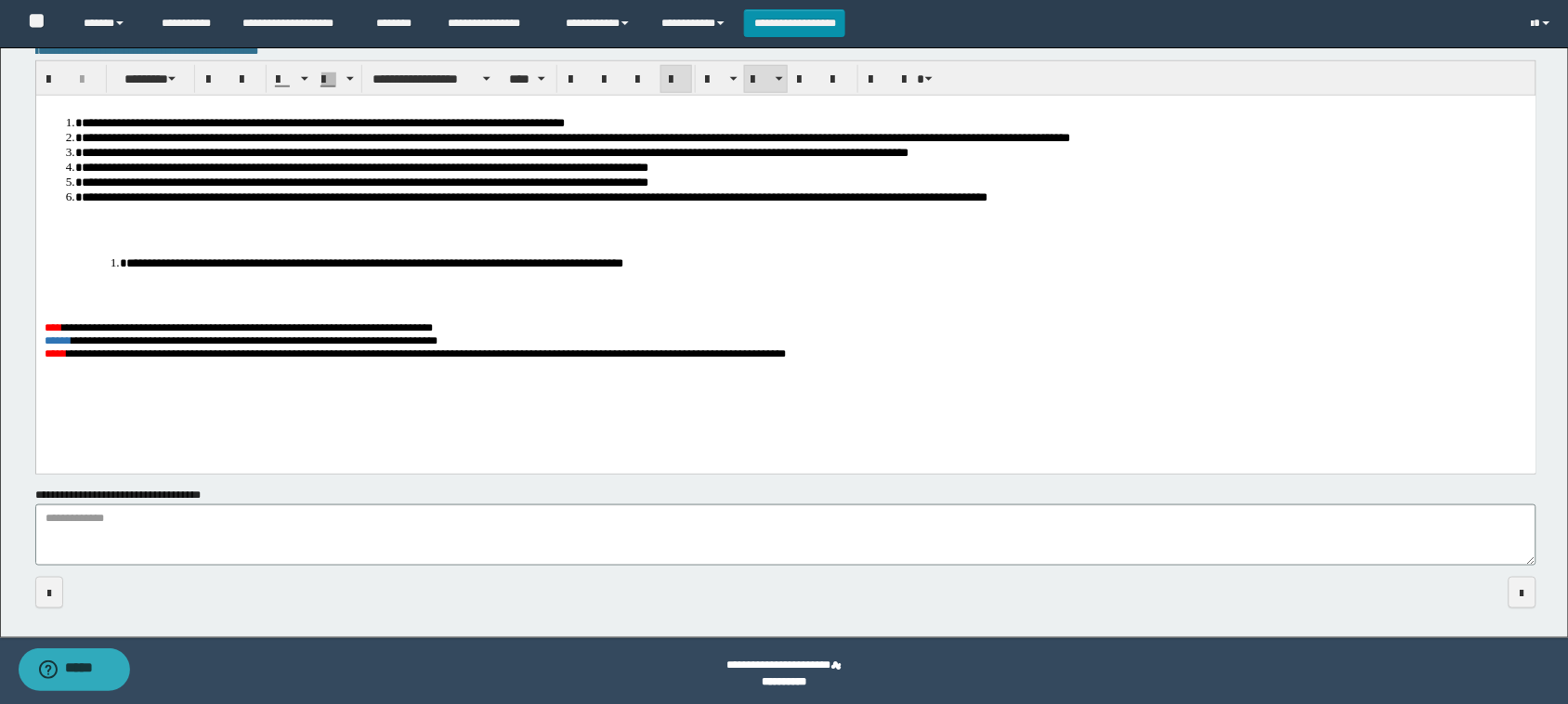 scroll, scrollTop: 374, scrollLeft: 0, axis: vertical 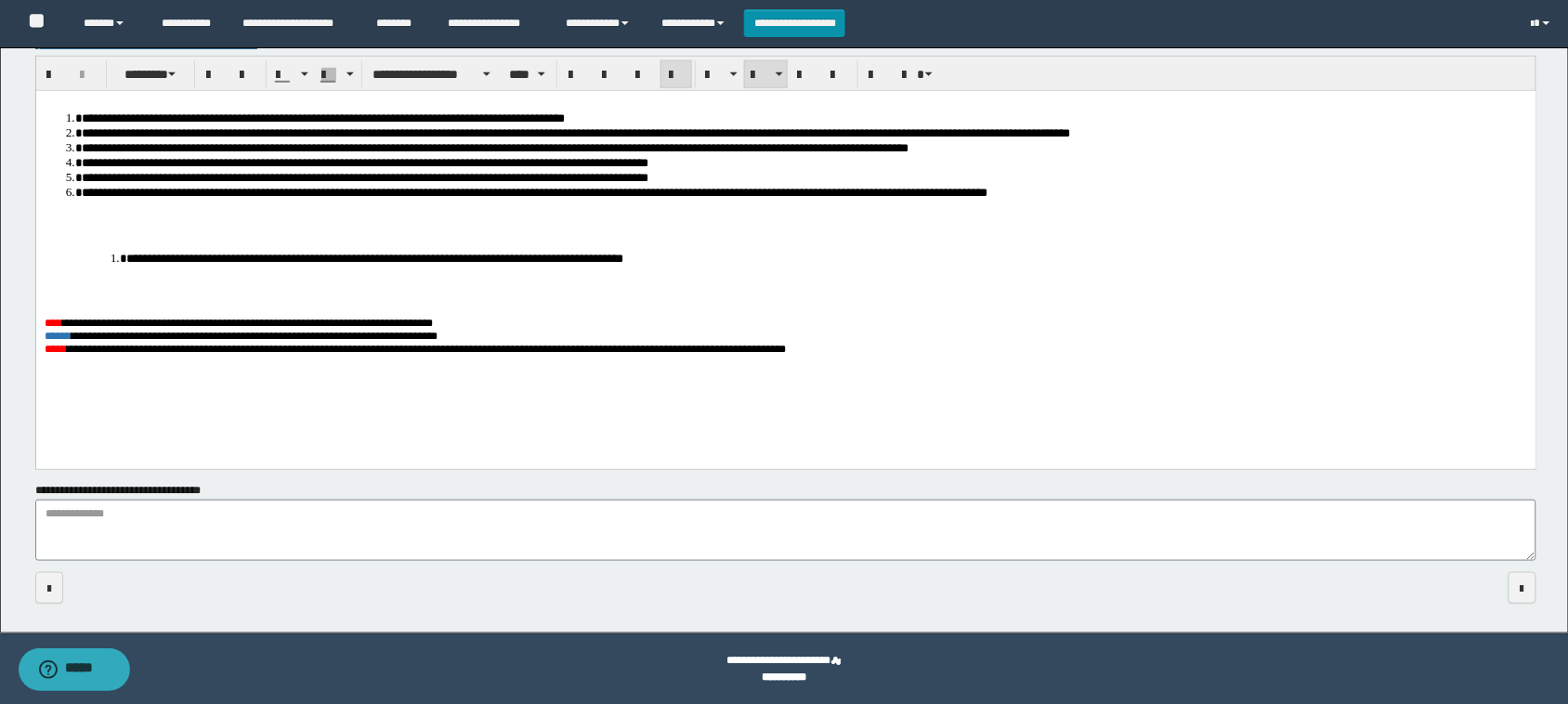click on "**********" at bounding box center [804, 191] 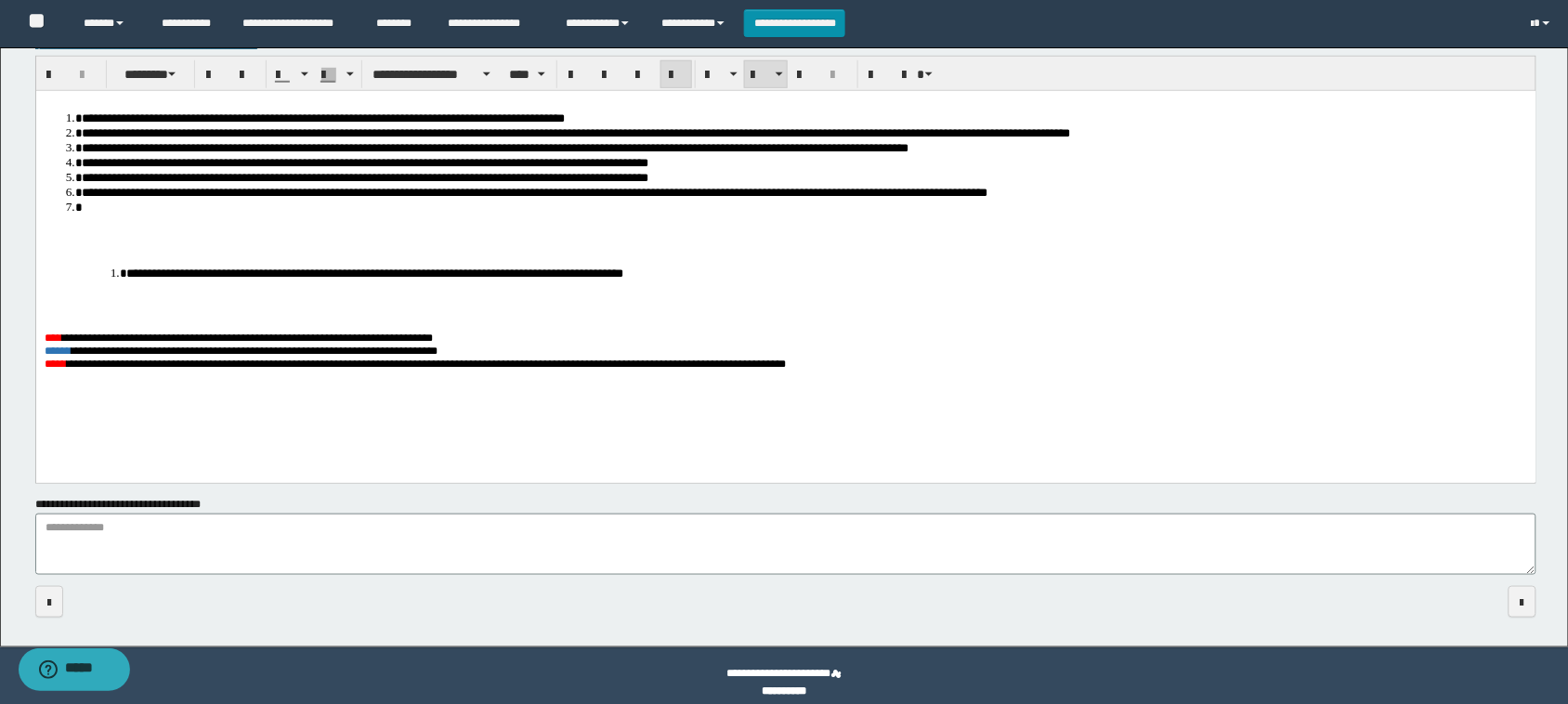 scroll, scrollTop: 239, scrollLeft: 0, axis: vertical 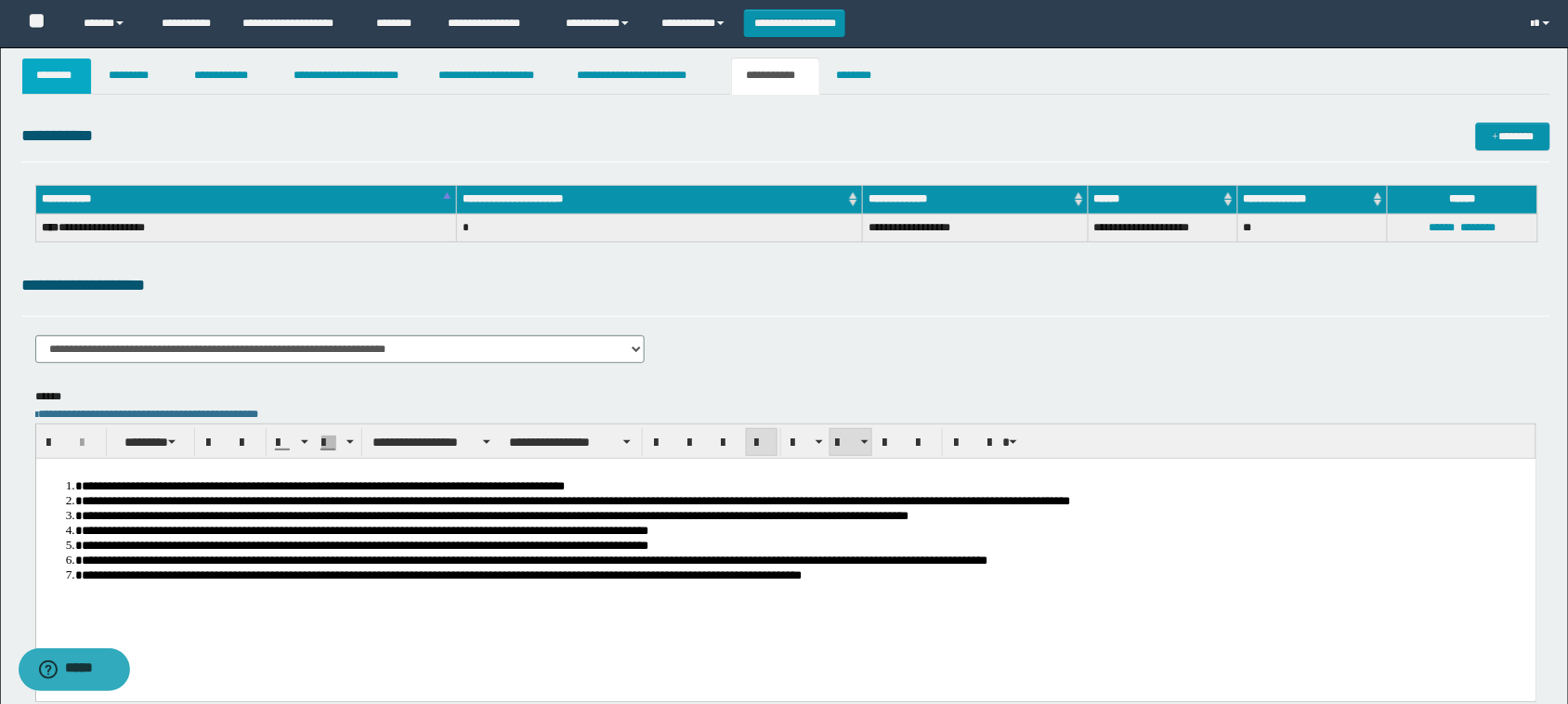 click on "********" at bounding box center [57, 76] 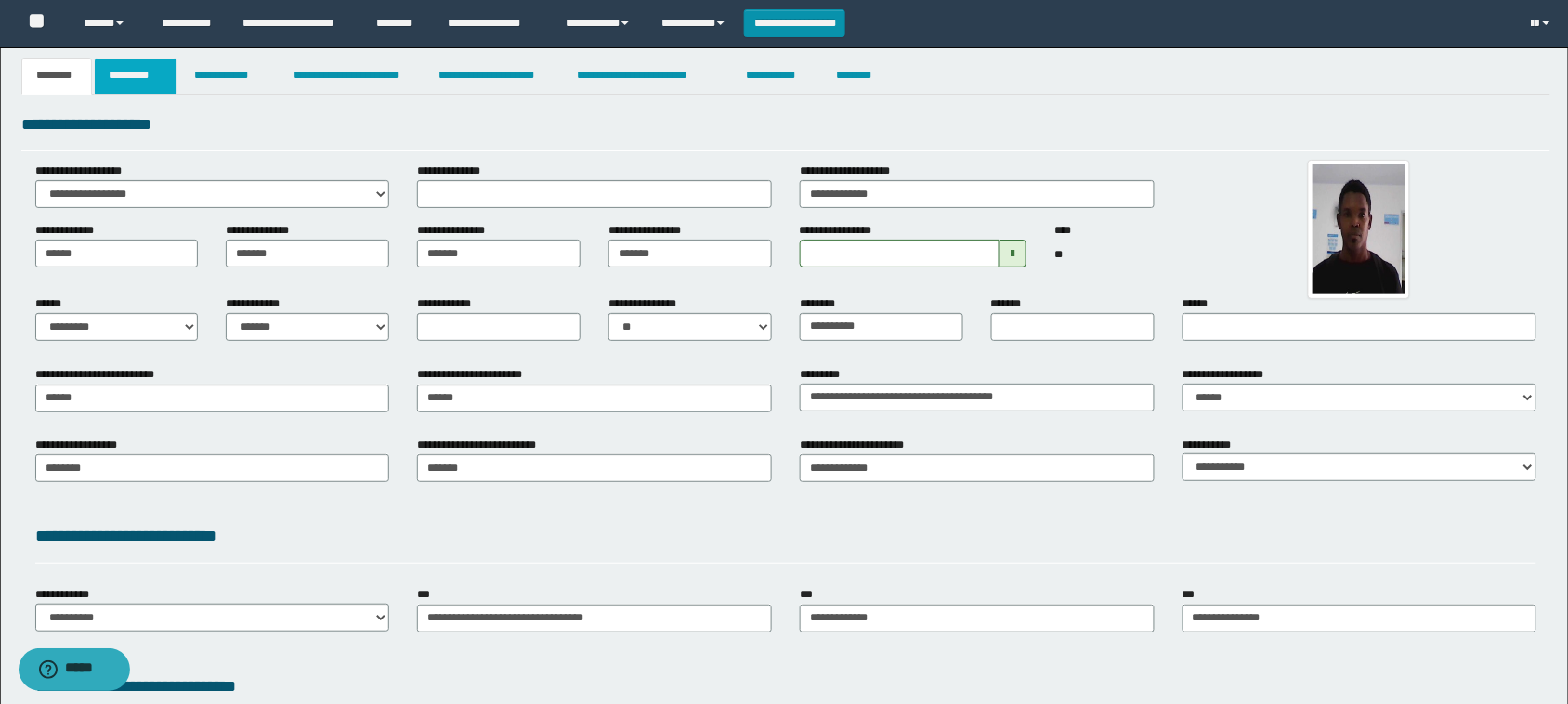click on "*********" at bounding box center (136, 76) 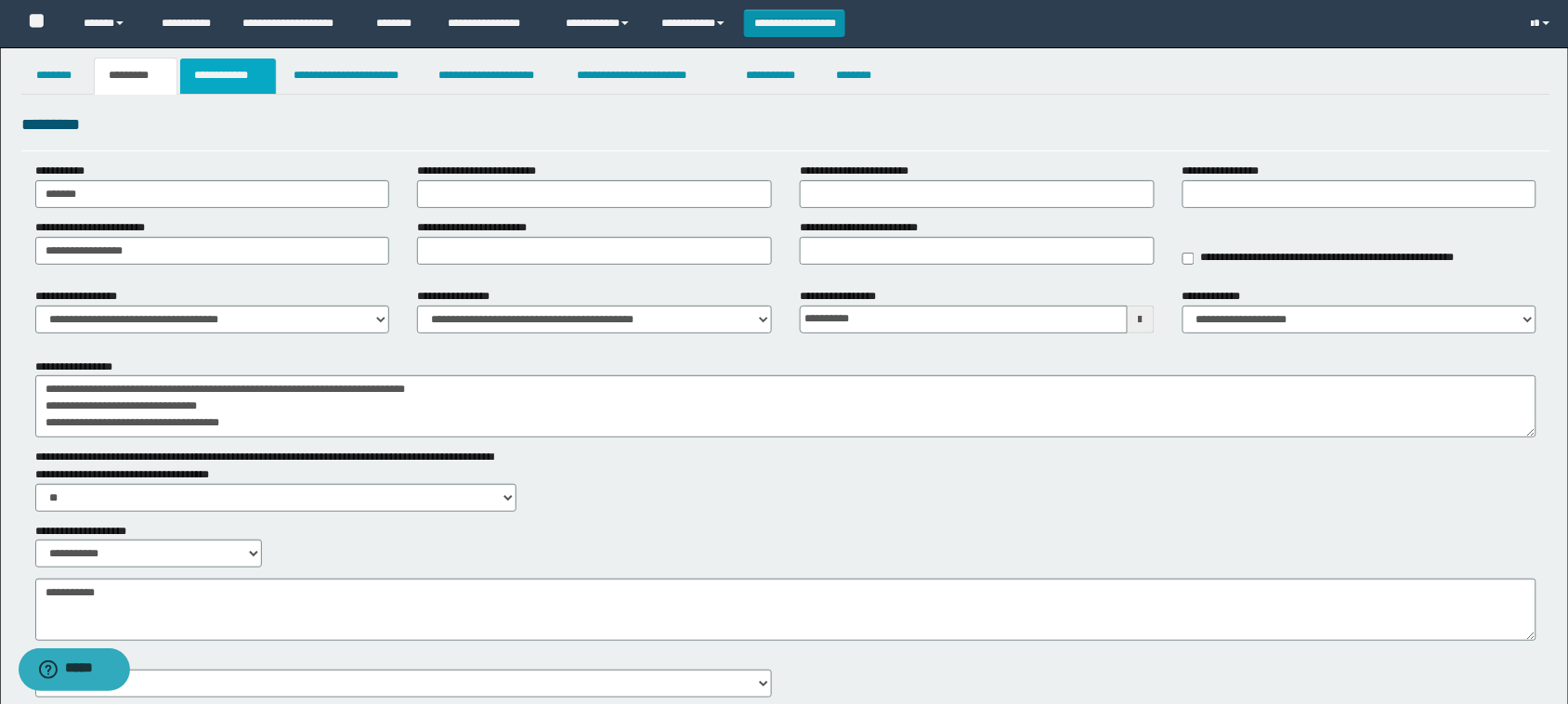 click on "**********" at bounding box center (228, 76) 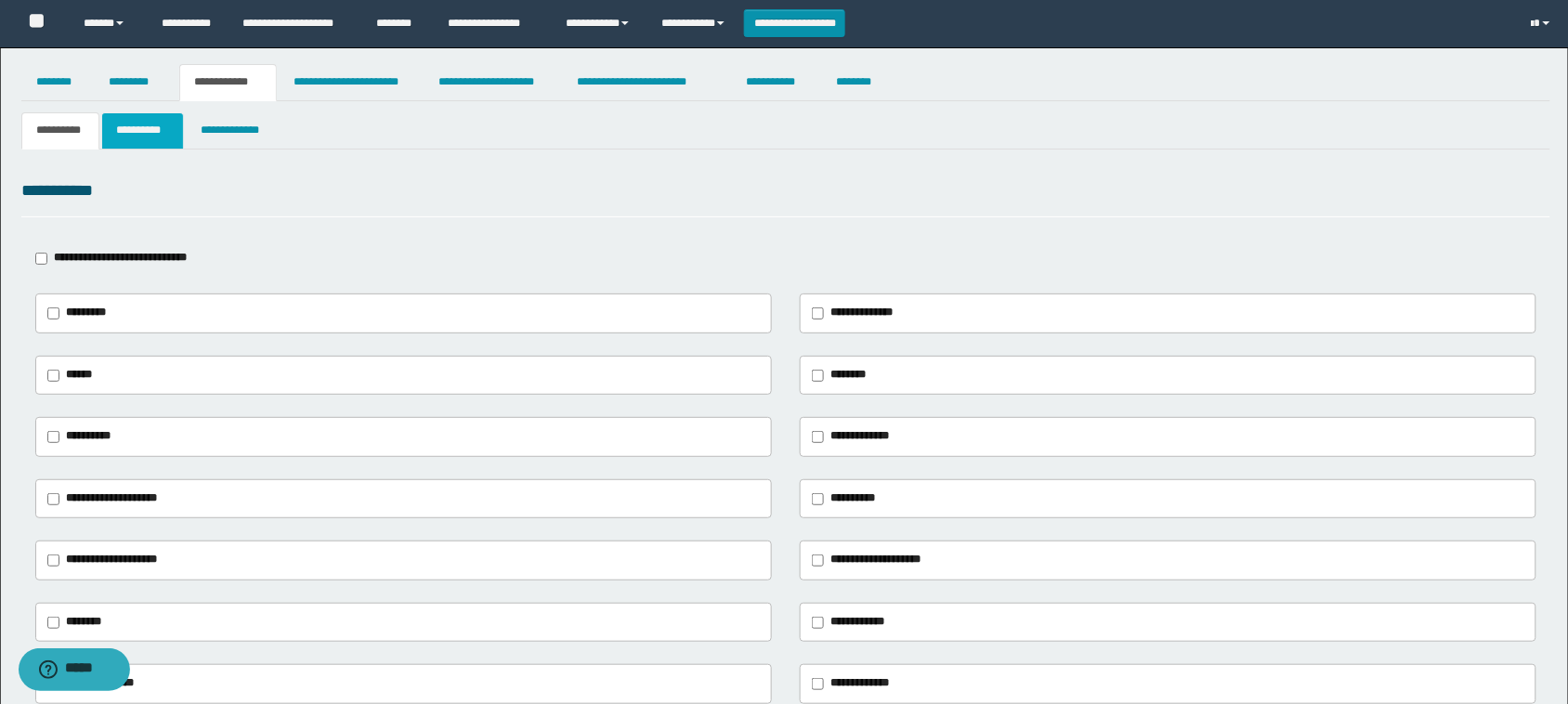 click on "**********" at bounding box center [142, 131] 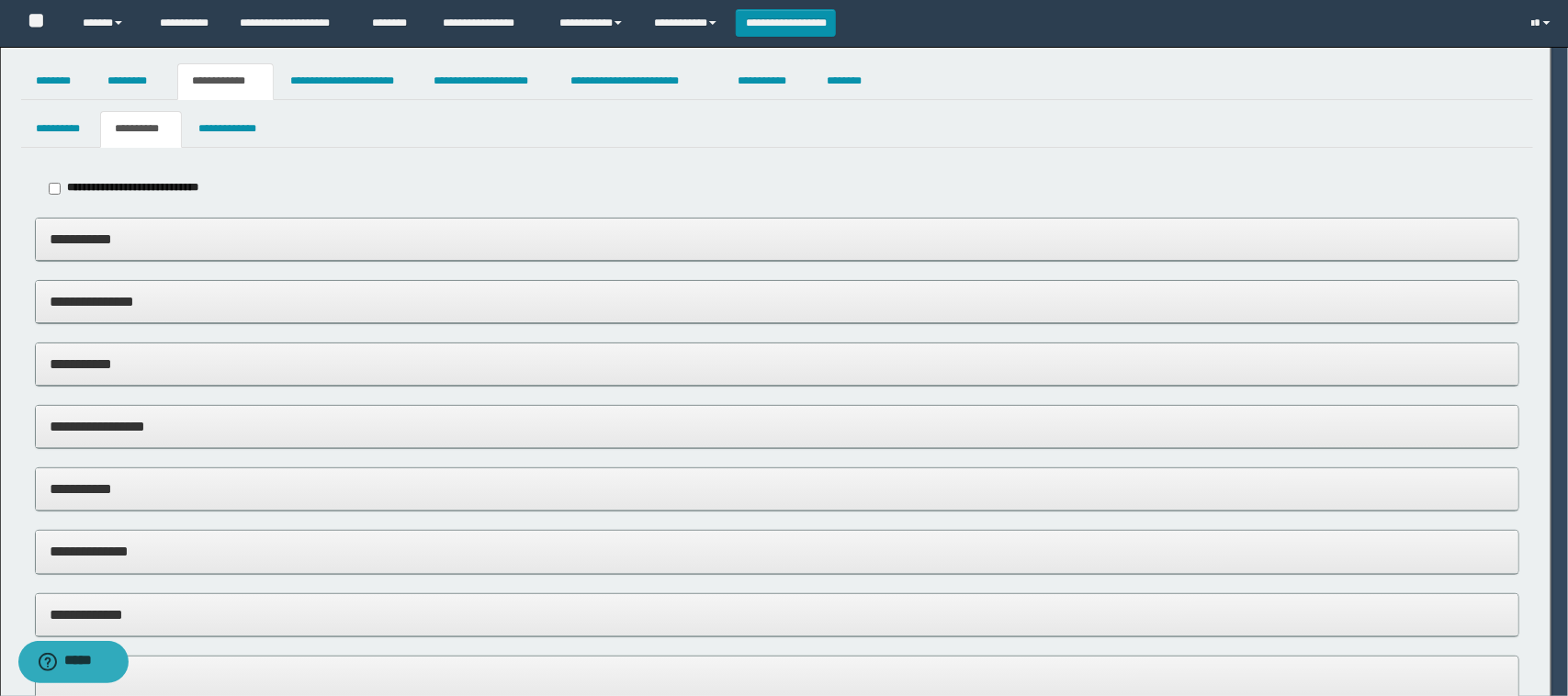type on "**********" 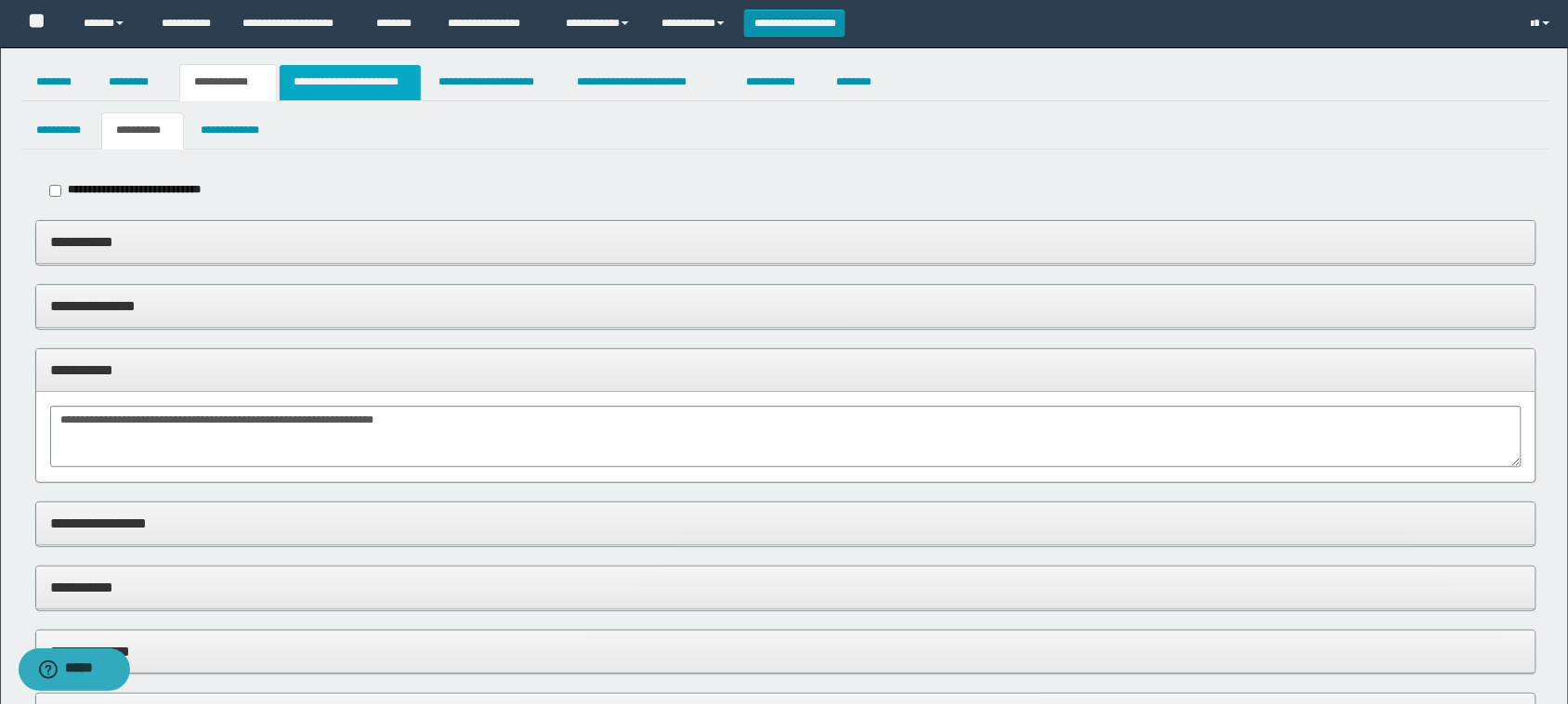 click on "**********" at bounding box center [350, 83] 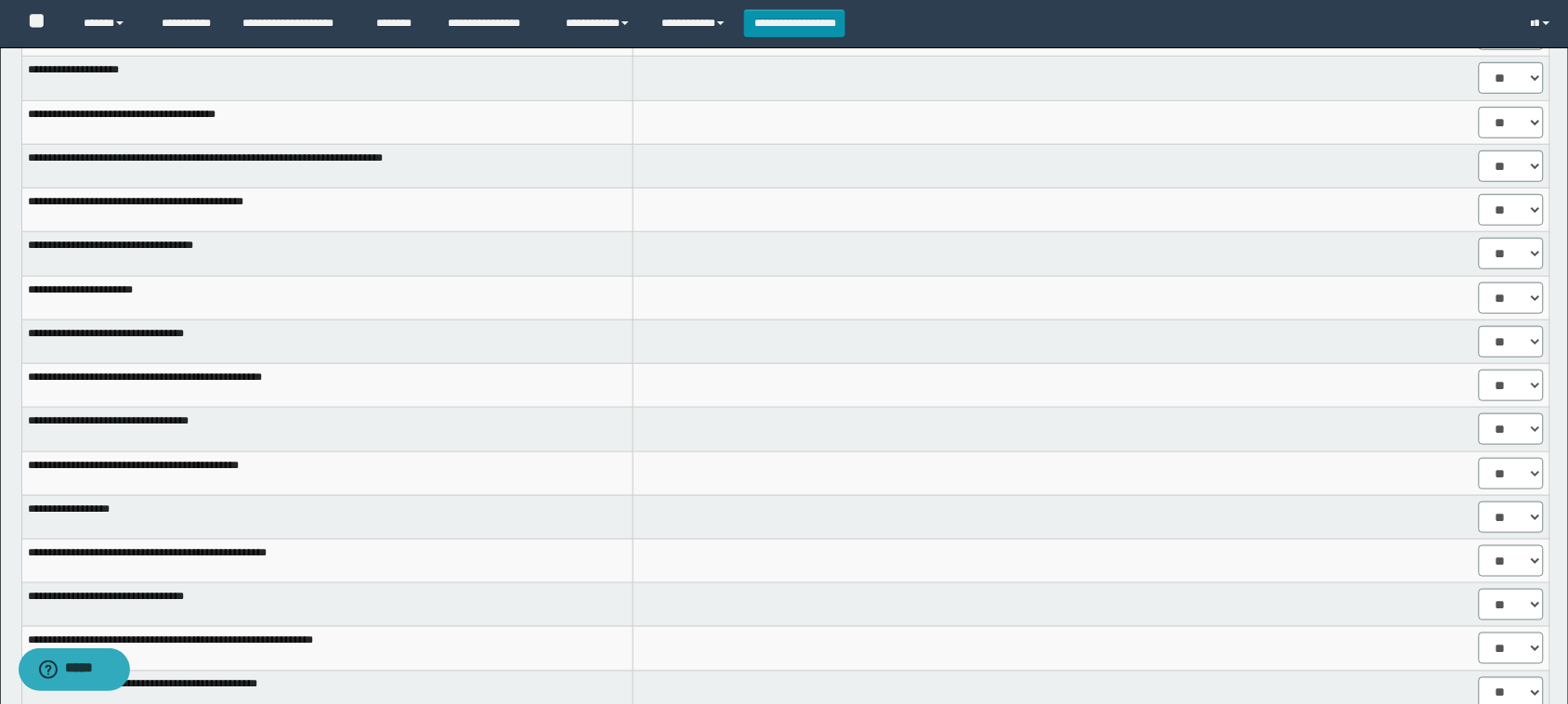 scroll, scrollTop: 0, scrollLeft: 0, axis: both 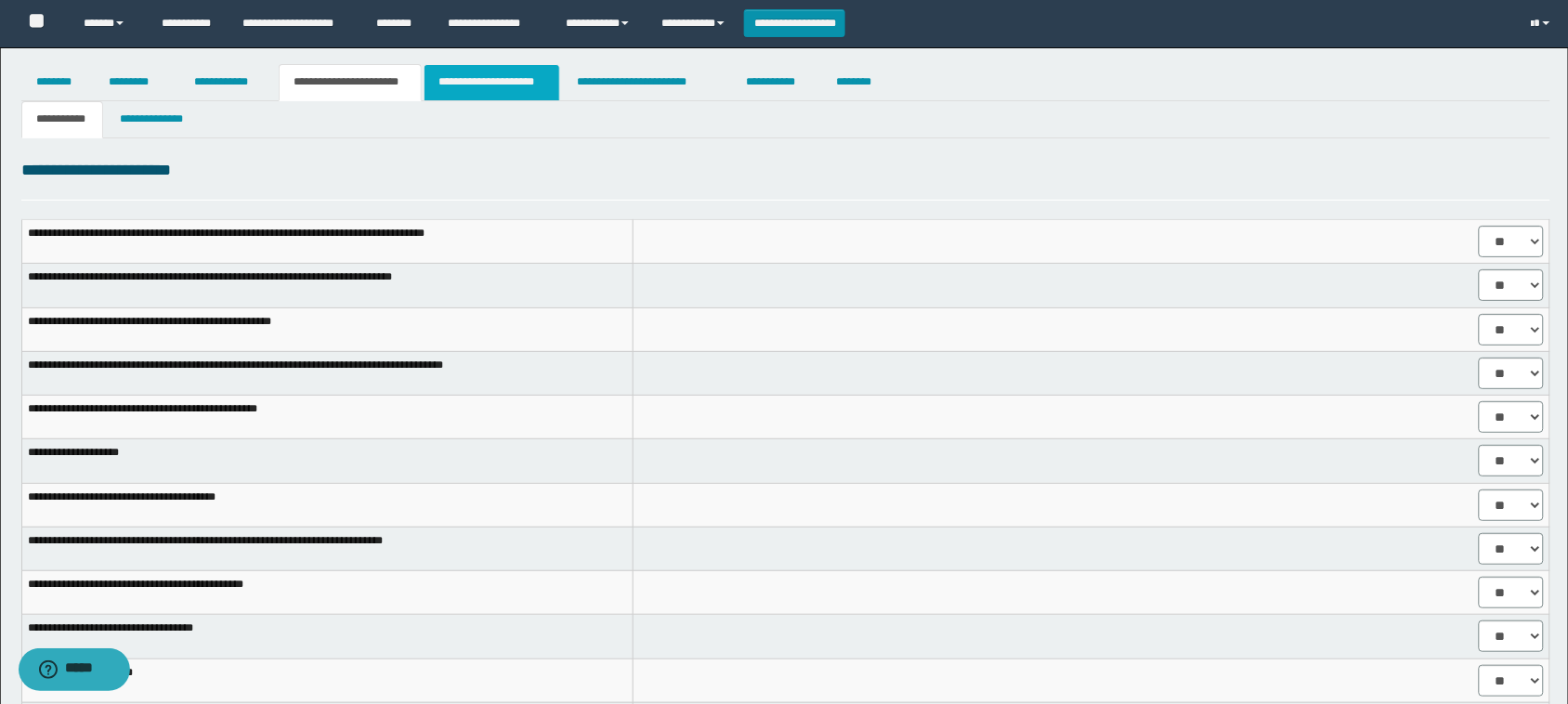 click on "**********" at bounding box center (491, 83) 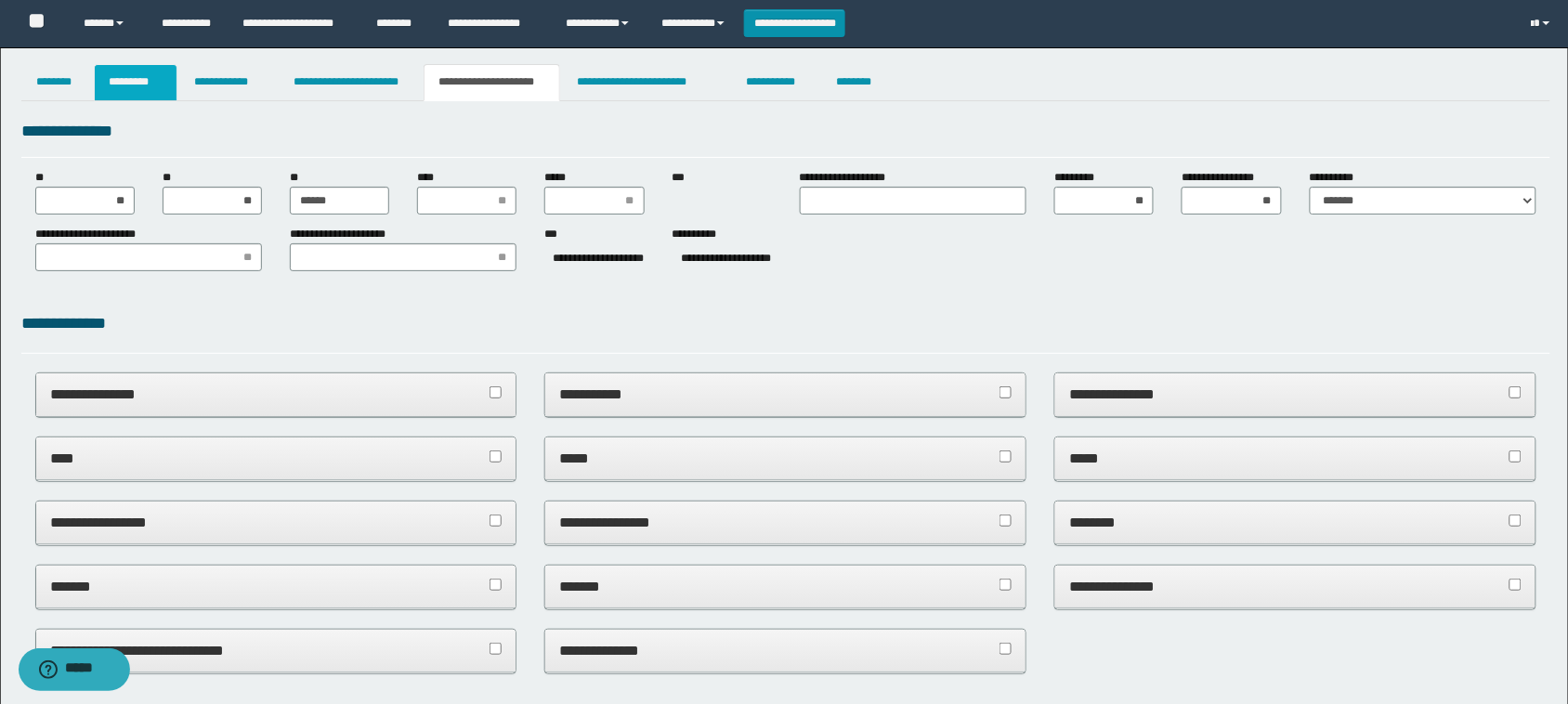 click on "*********" at bounding box center [136, 83] 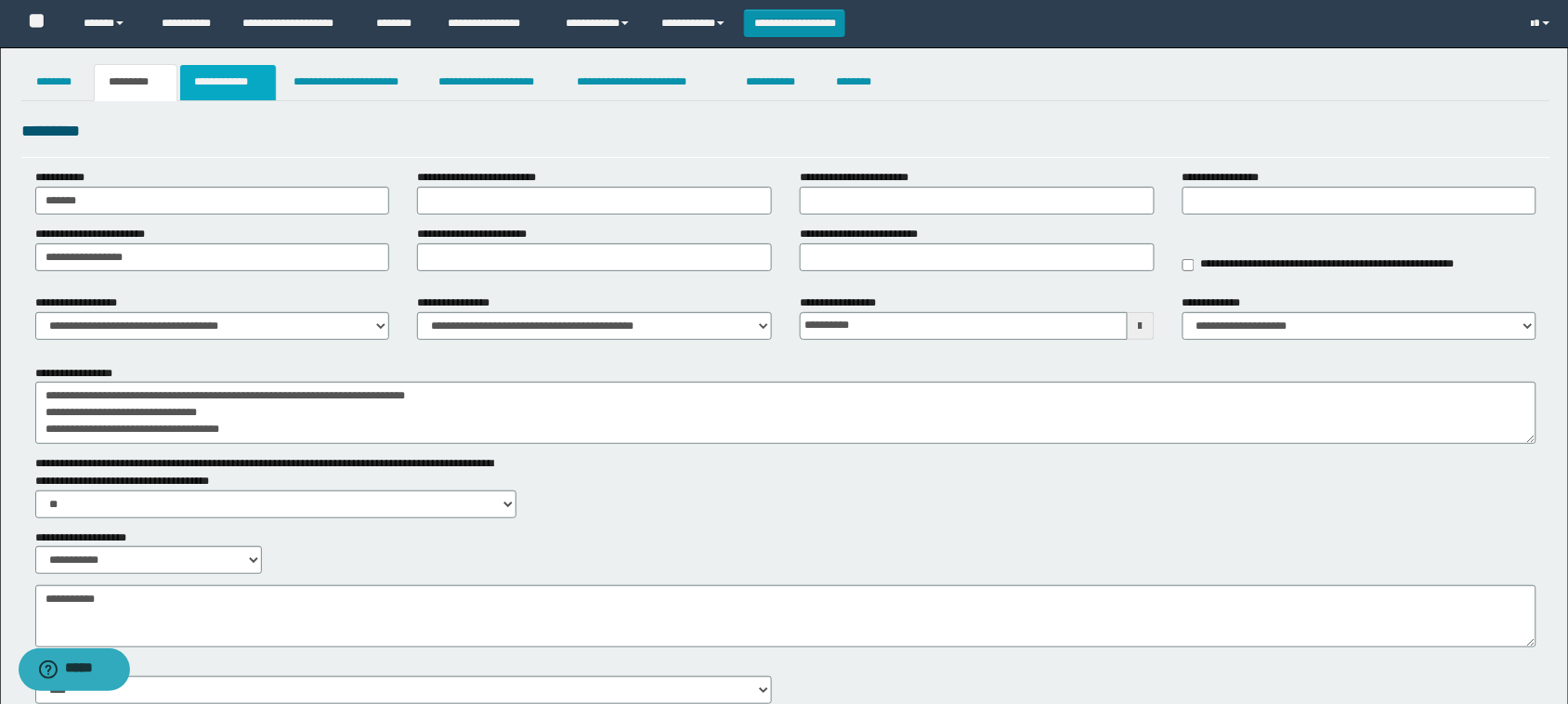 click on "**********" at bounding box center [228, 83] 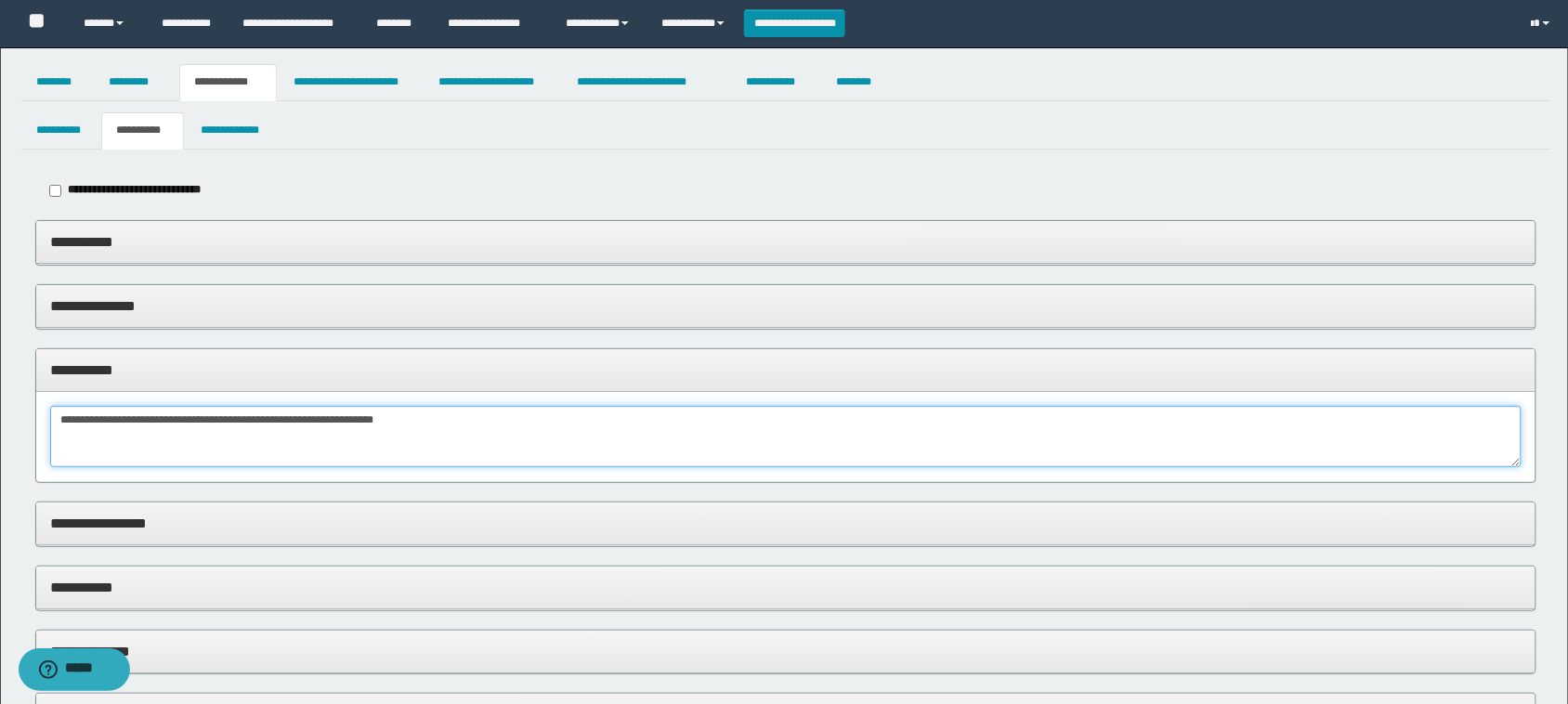 drag, startPoint x: 62, startPoint y: 420, endPoint x: 608, endPoint y: 420, distance: 546 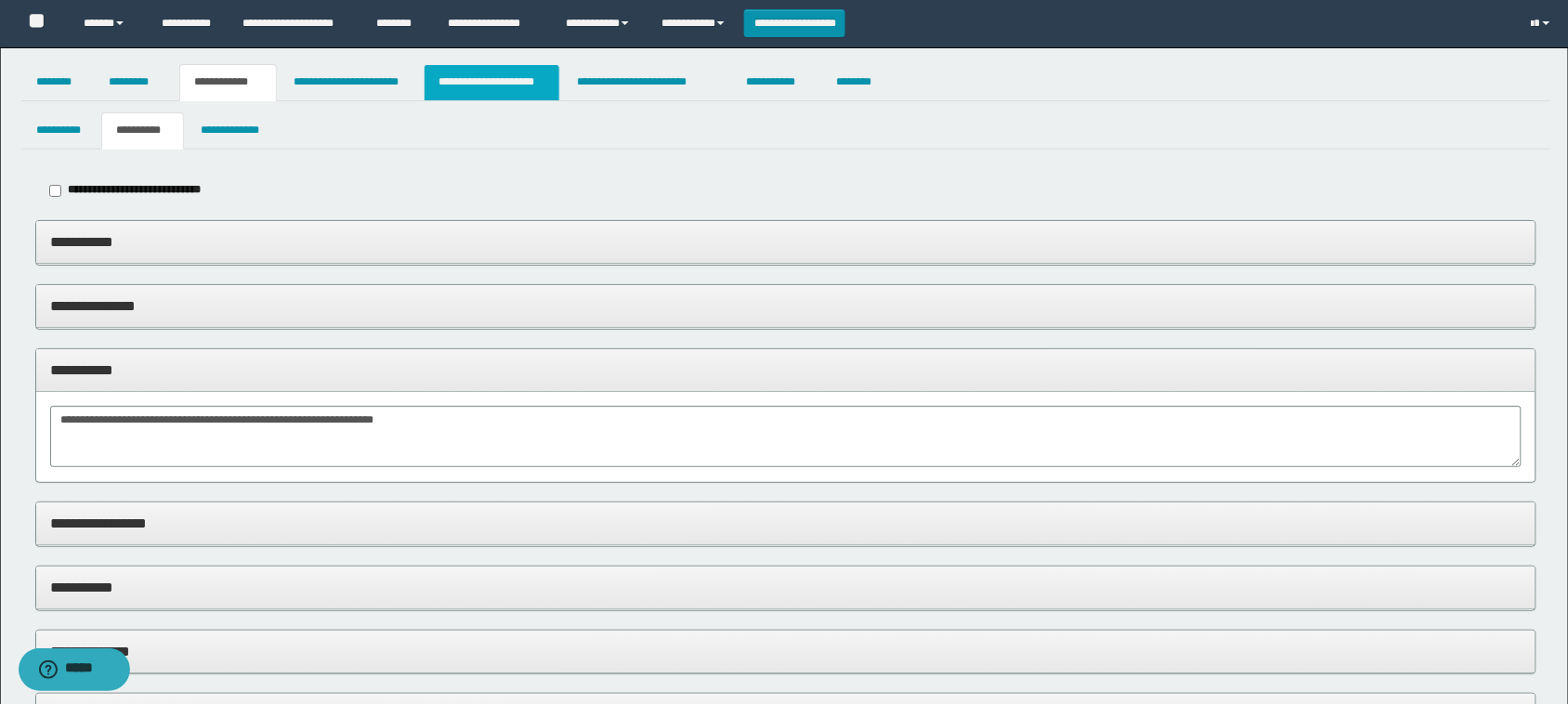 click on "**********" at bounding box center (491, 83) 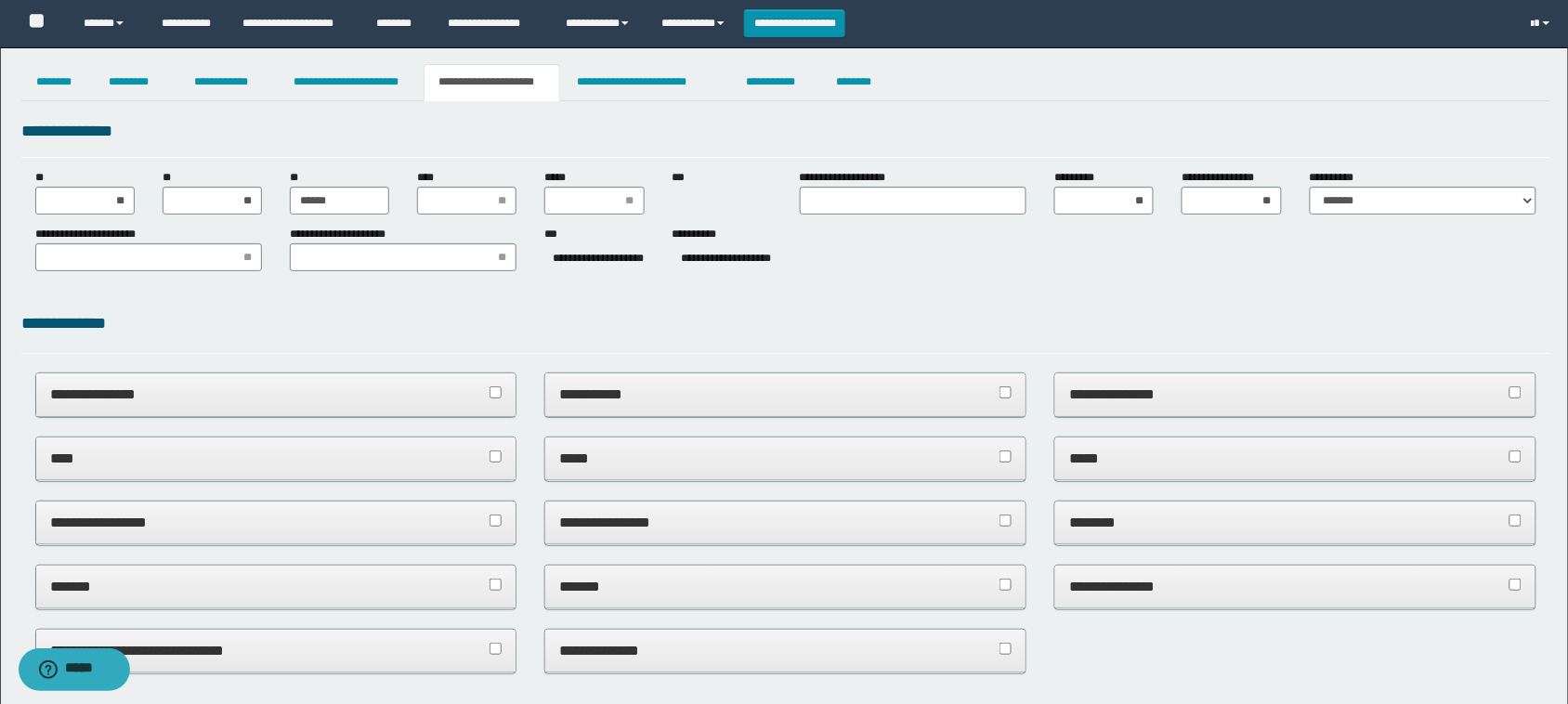 scroll, scrollTop: 934, scrollLeft: 0, axis: vertical 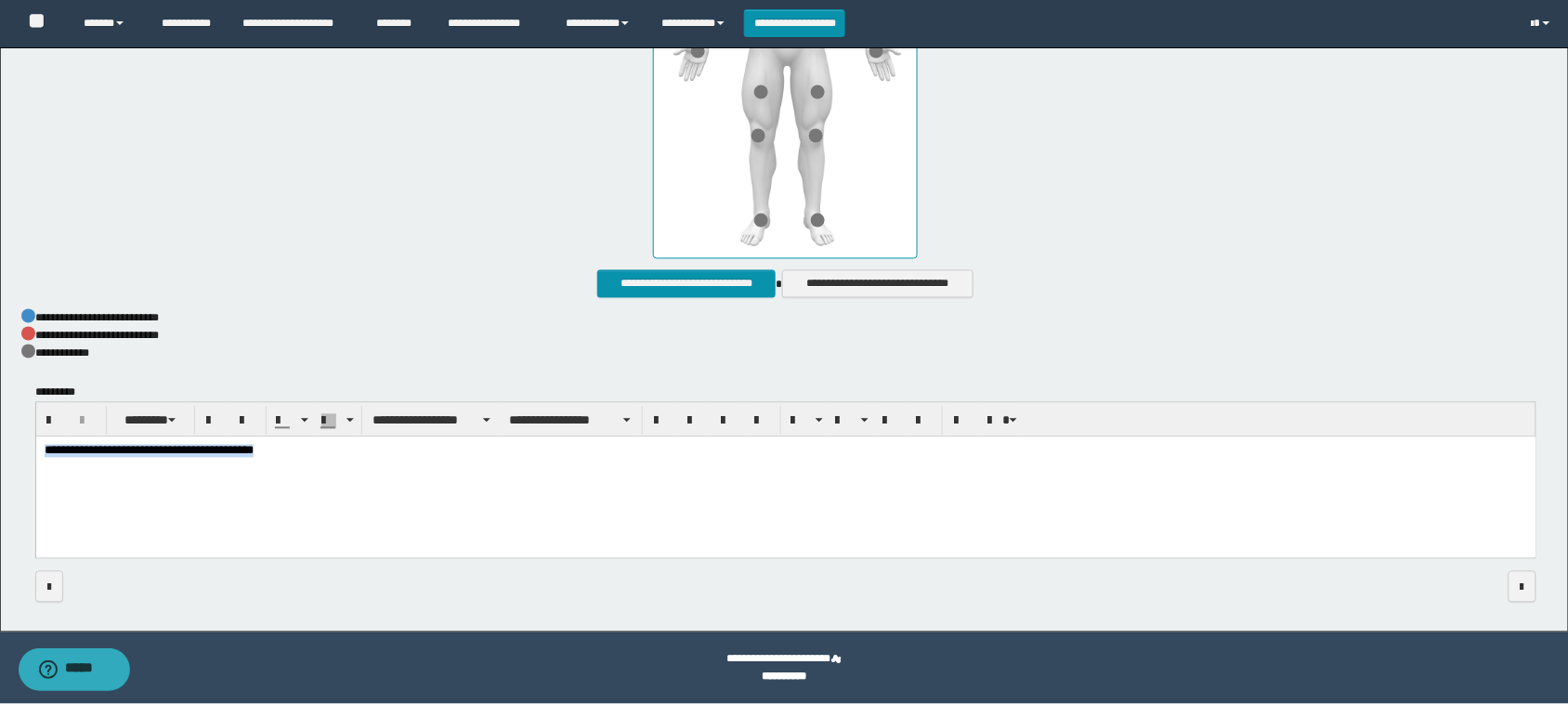 drag, startPoint x: 400, startPoint y: 446, endPoint x: -2, endPoint y: 444, distance: 402.005 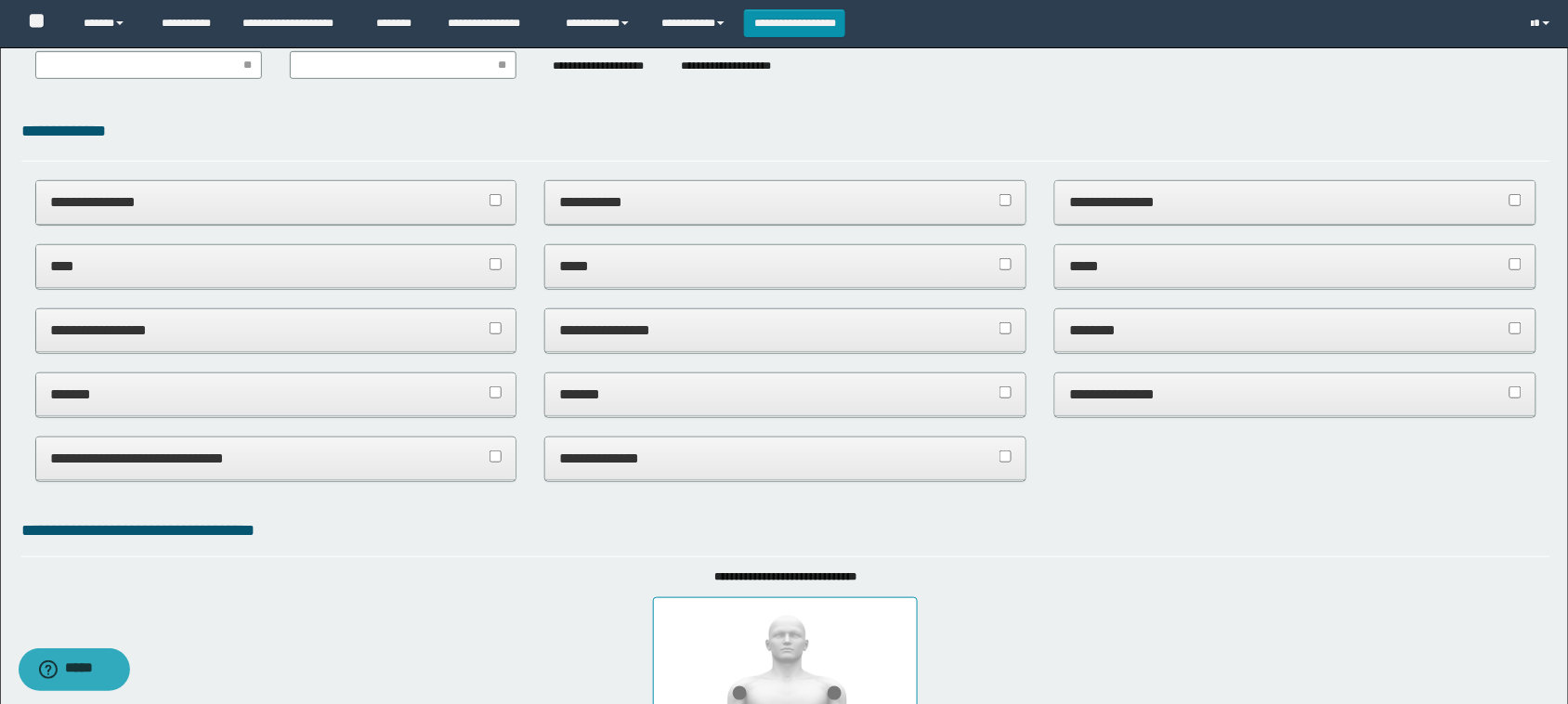 scroll, scrollTop: 0, scrollLeft: 0, axis: both 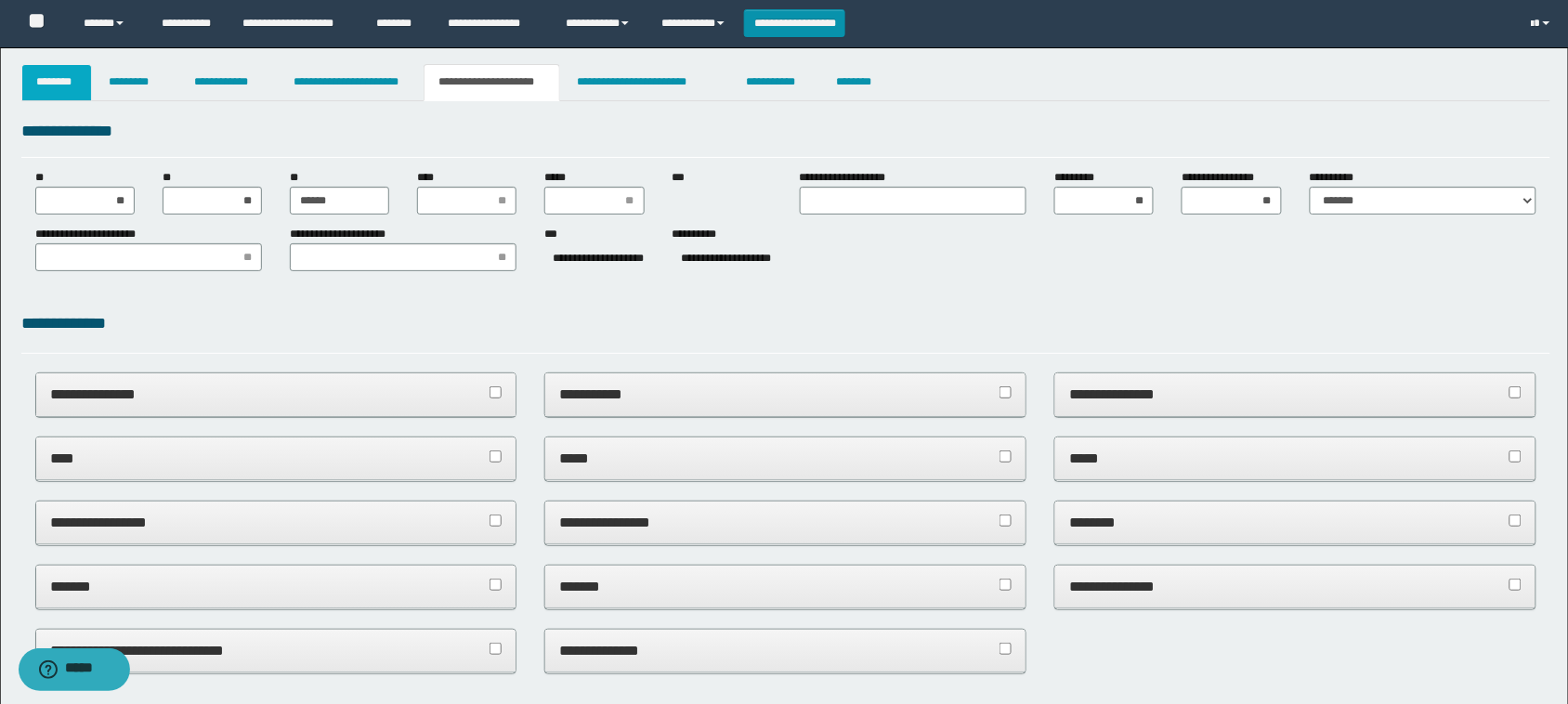 click on "********" at bounding box center (57, 83) 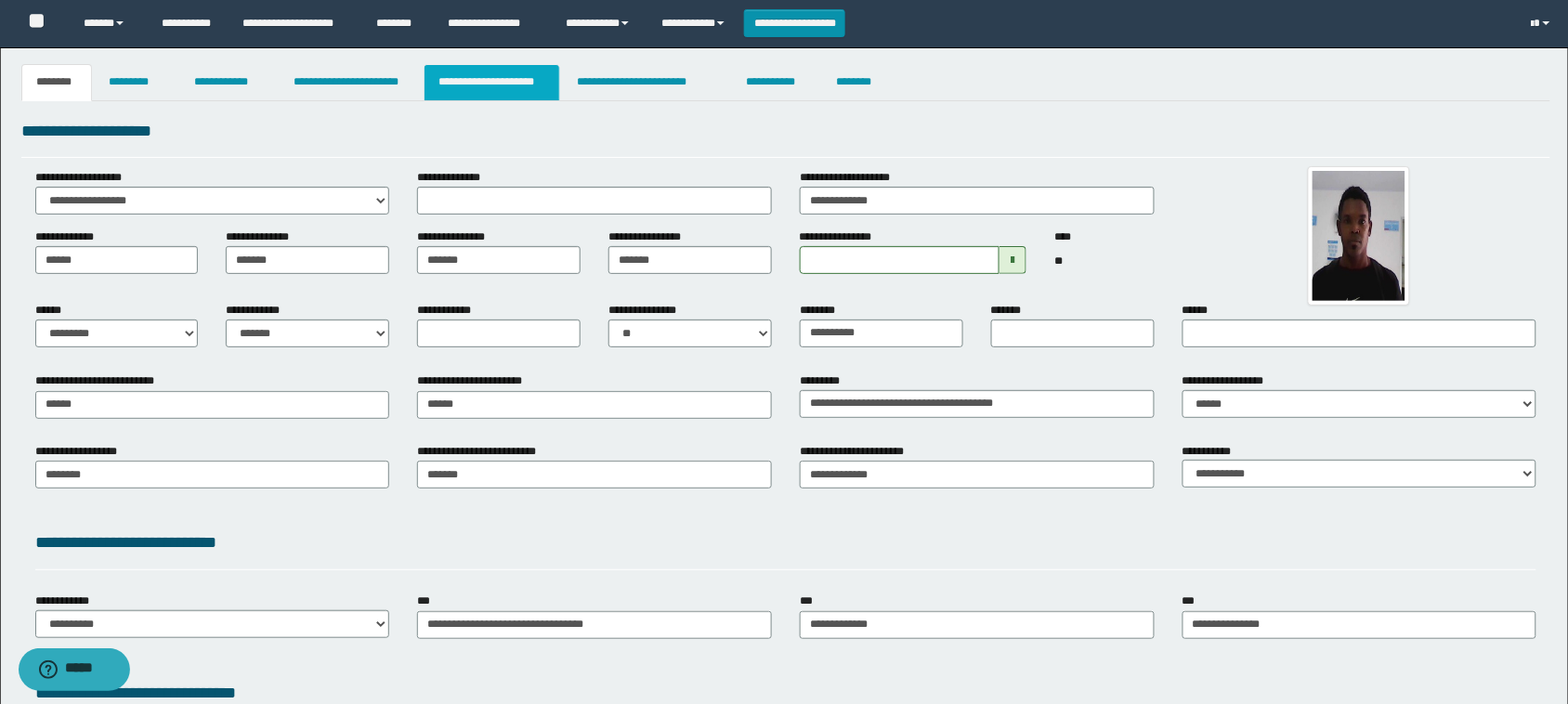click on "**********" at bounding box center [491, 83] 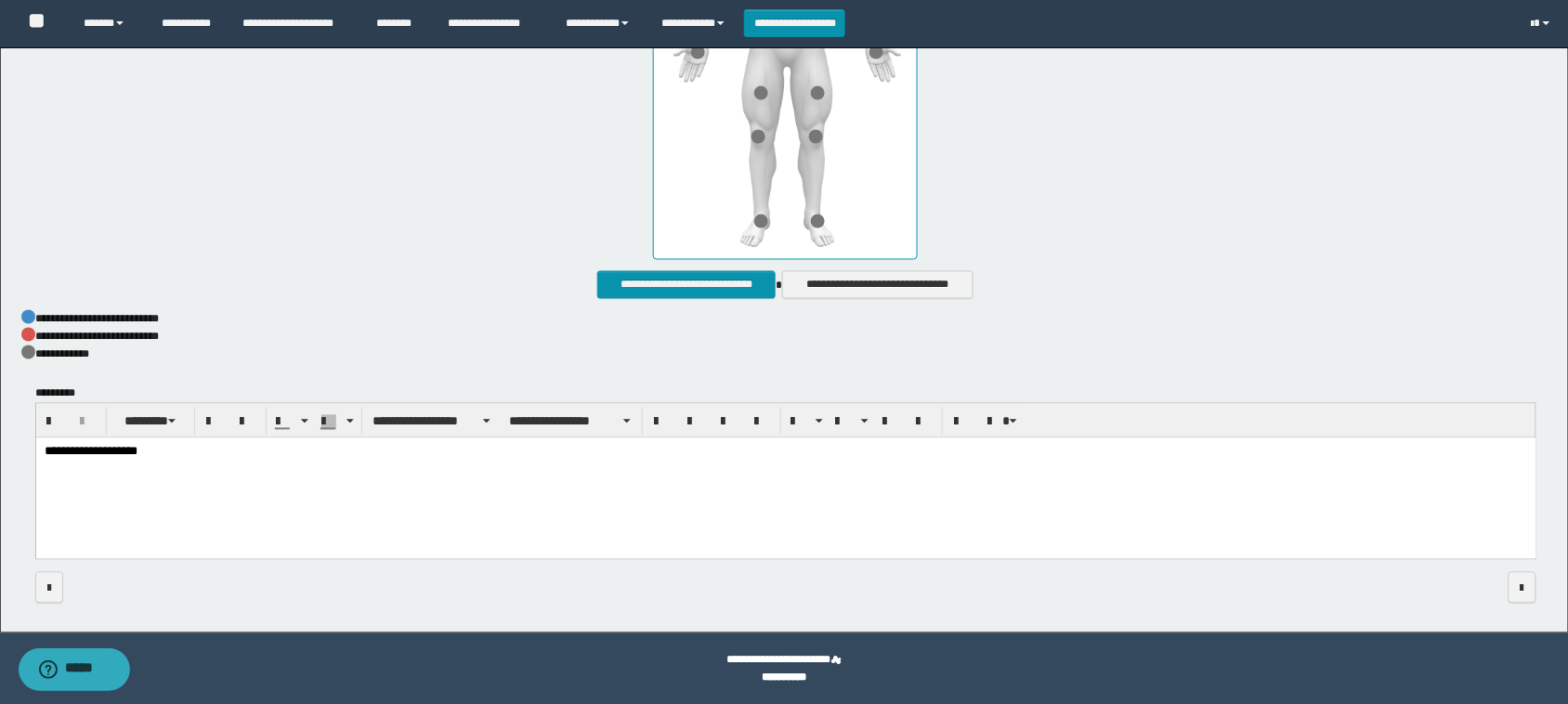 scroll, scrollTop: 934, scrollLeft: 0, axis: vertical 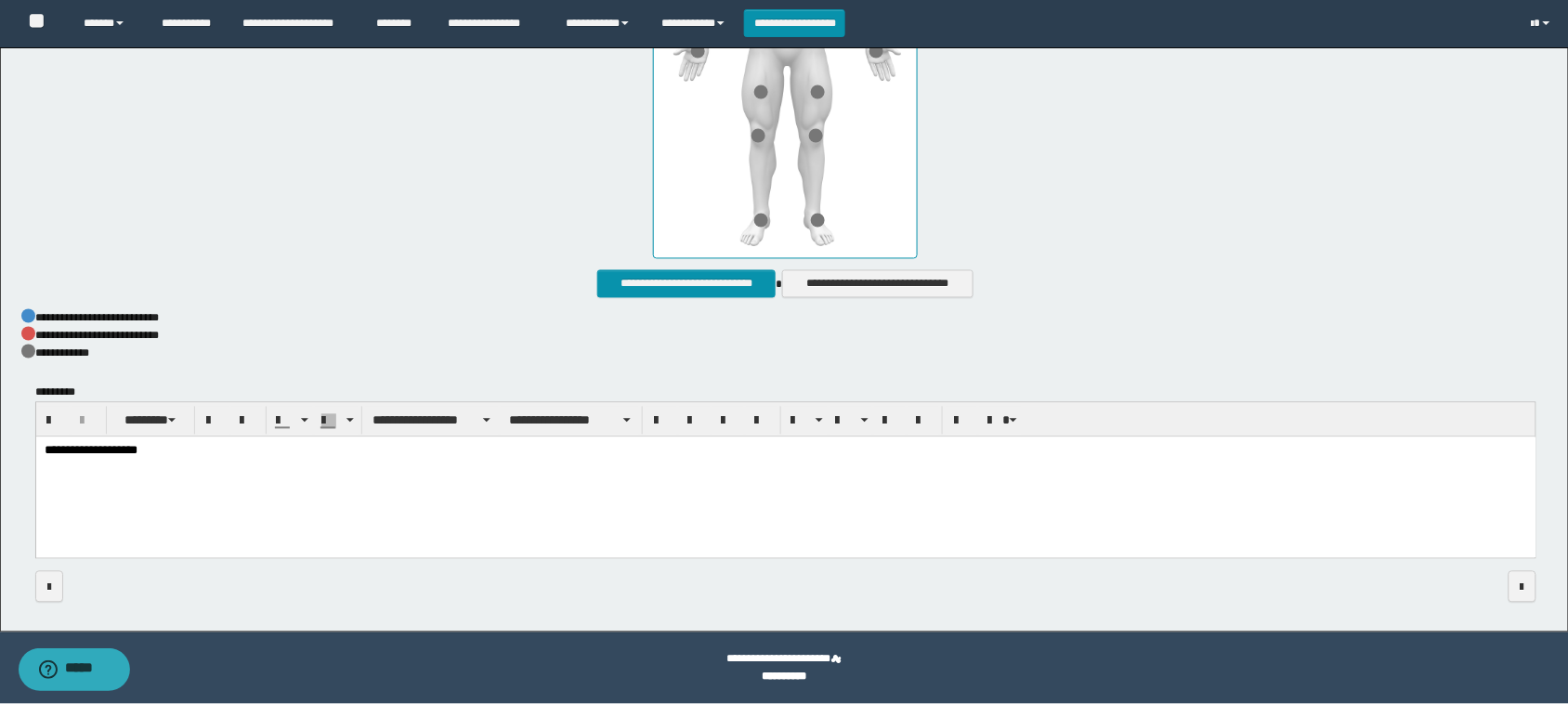 click on "**********" at bounding box center (785, 474) 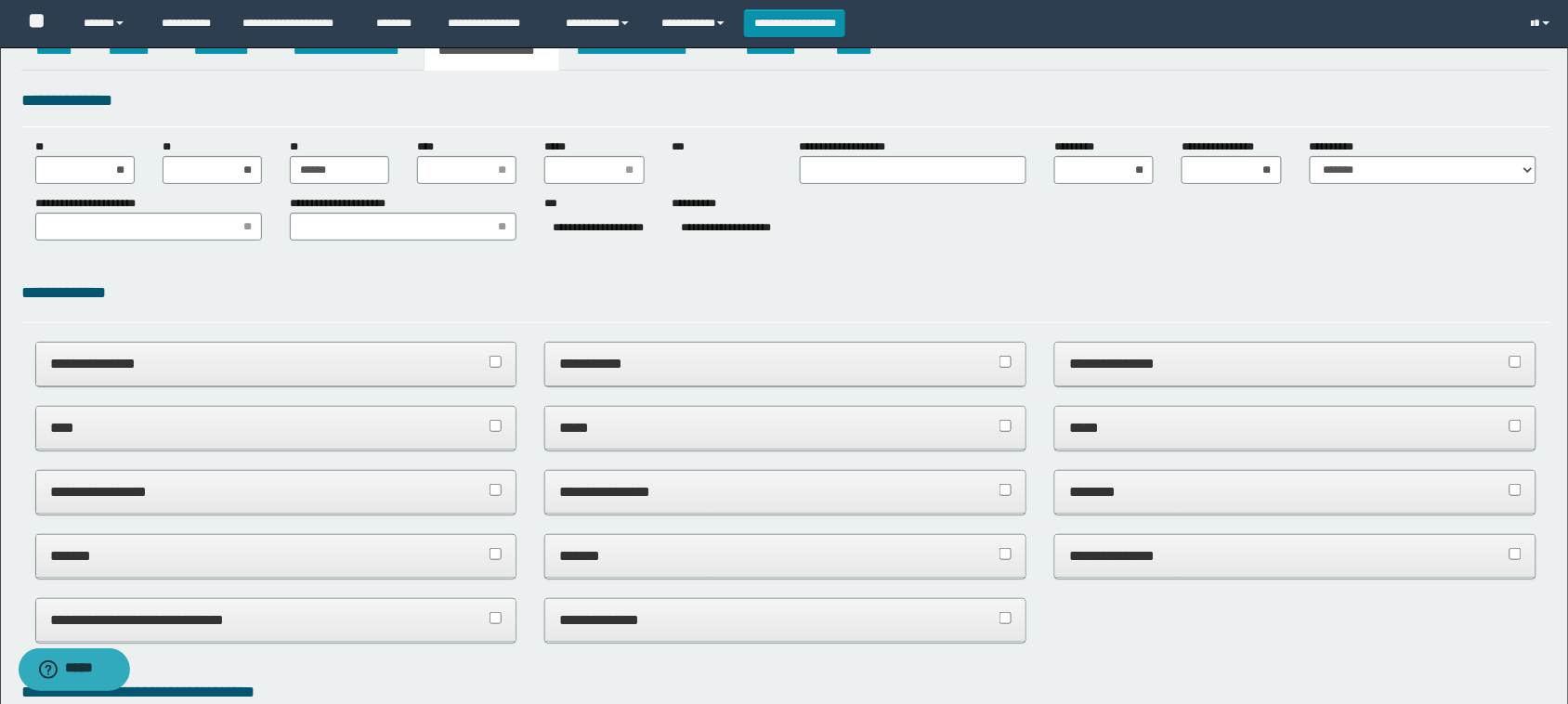 scroll, scrollTop: 0, scrollLeft: 0, axis: both 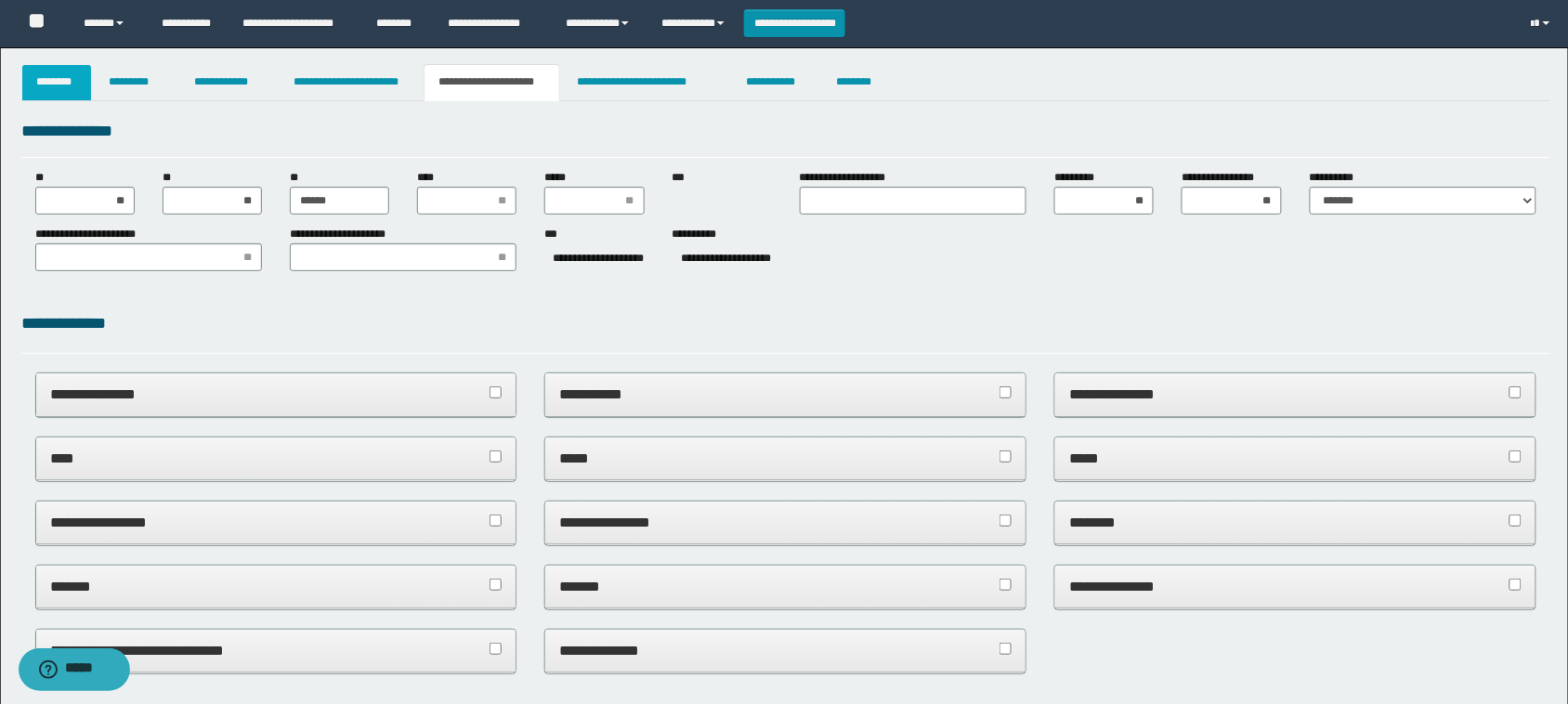 click on "********" at bounding box center (57, 83) 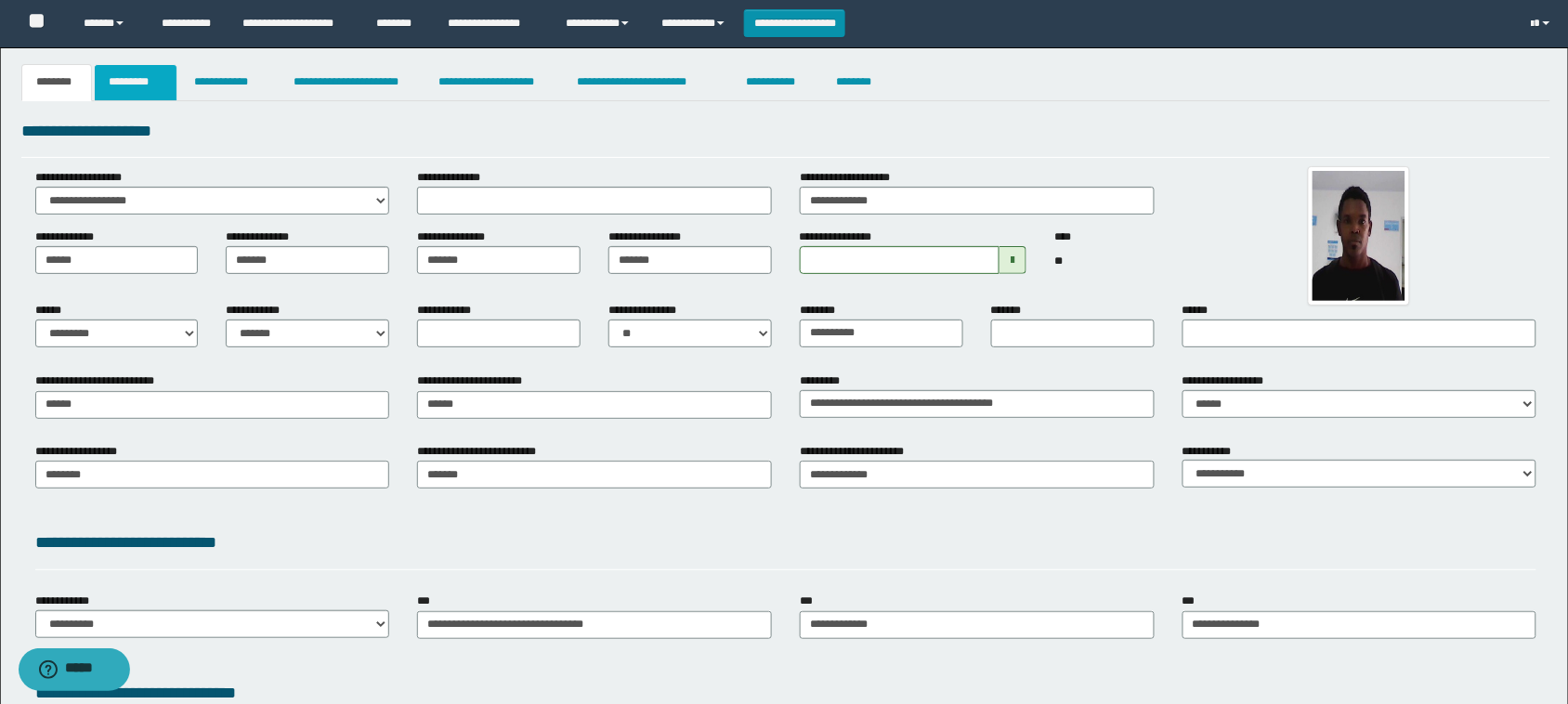 click on "*********" at bounding box center (136, 83) 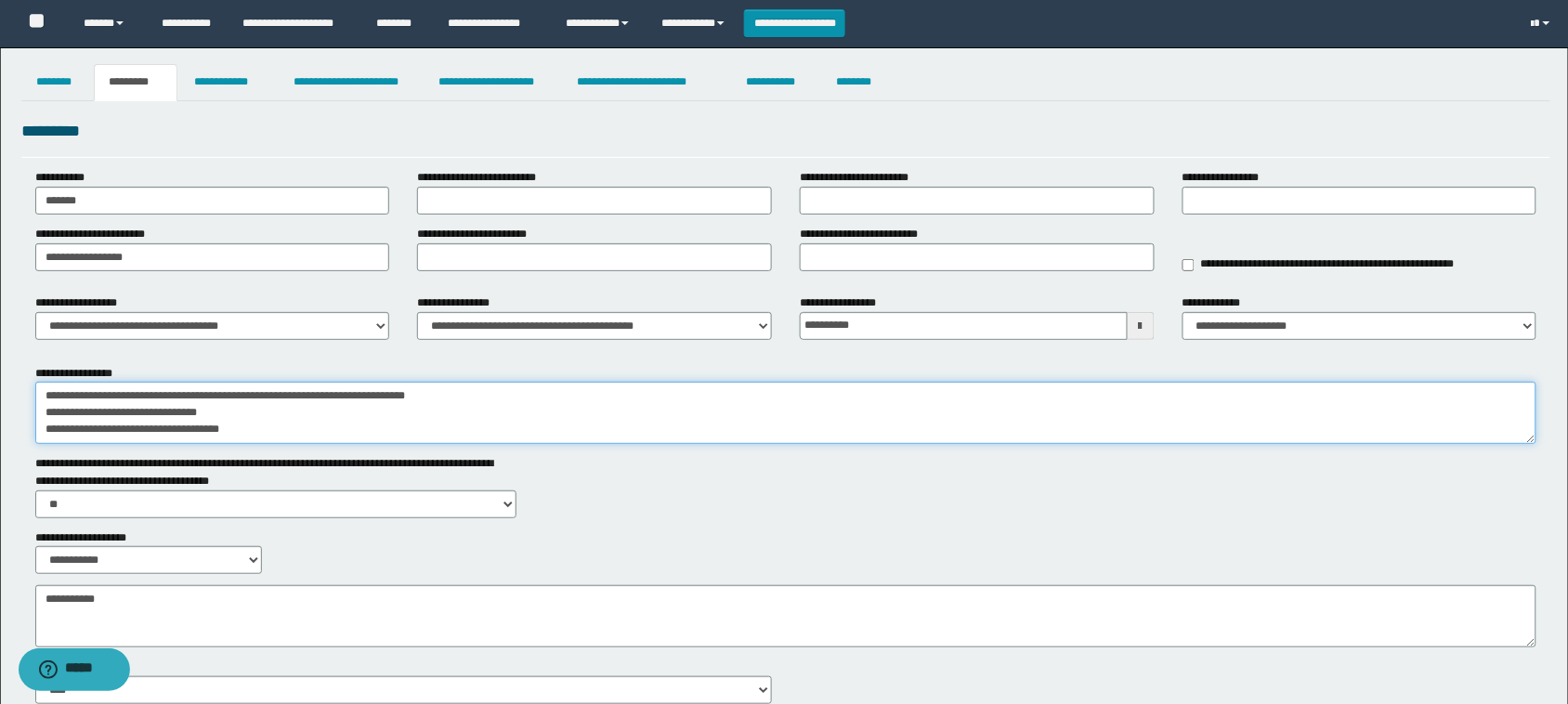 click on "**********" at bounding box center [786, 412] 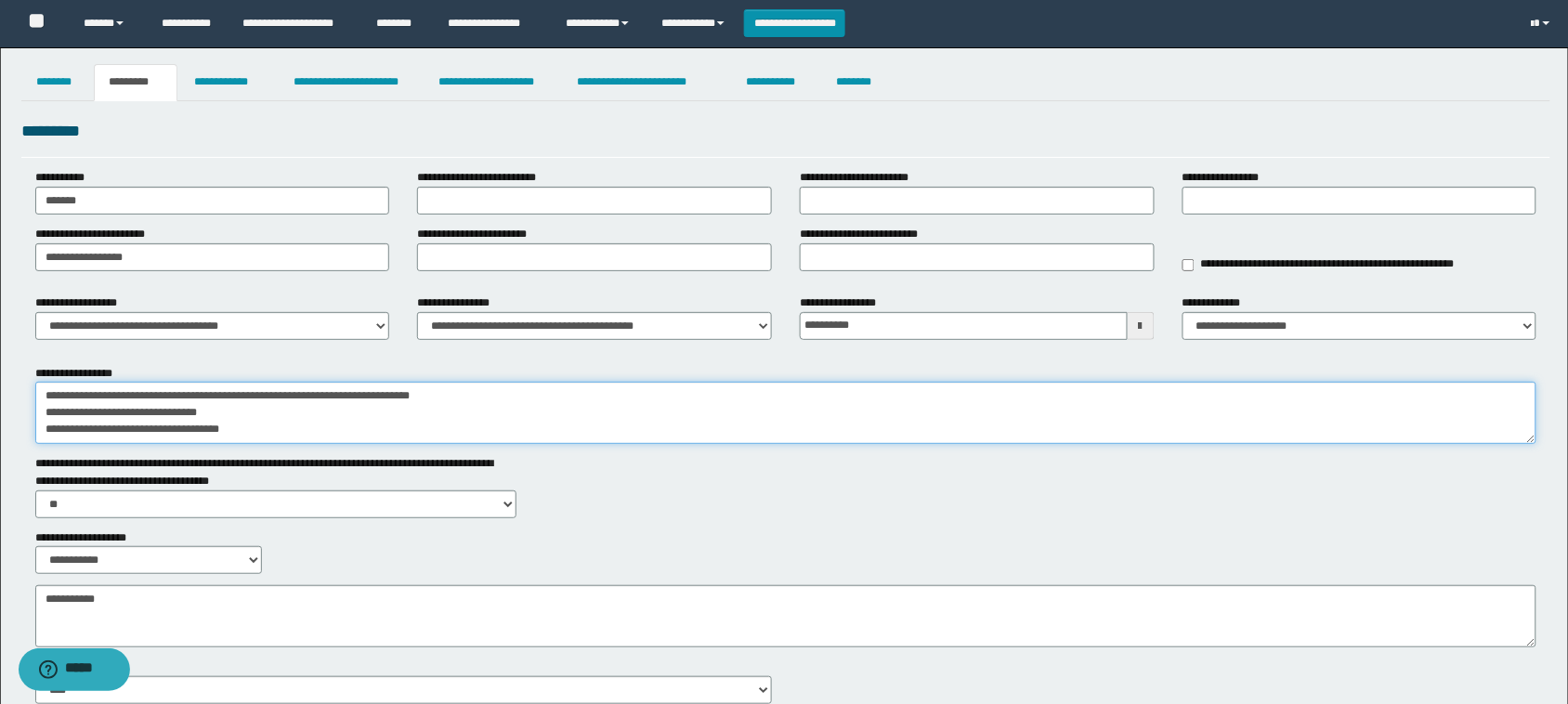 scroll, scrollTop: 6, scrollLeft: 0, axis: vertical 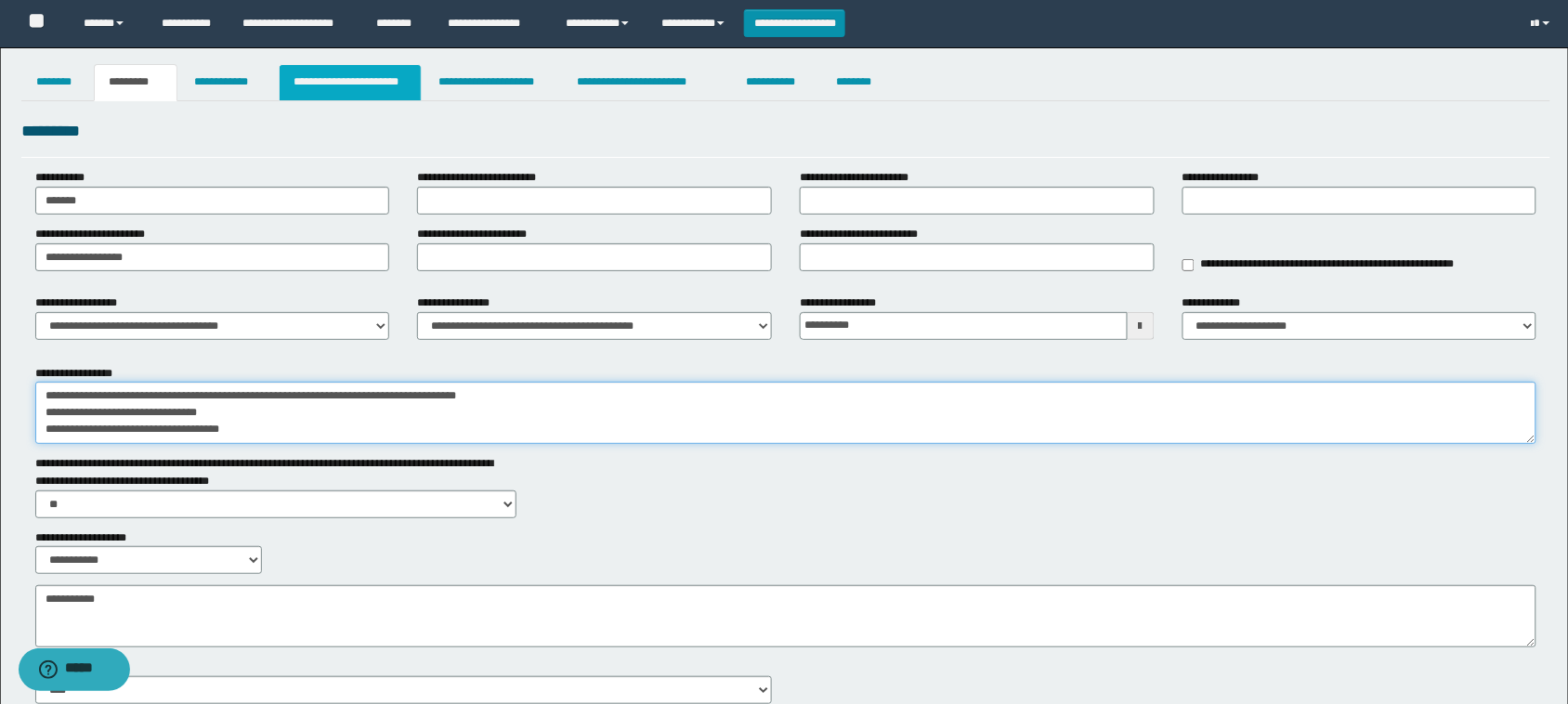 type on "**********" 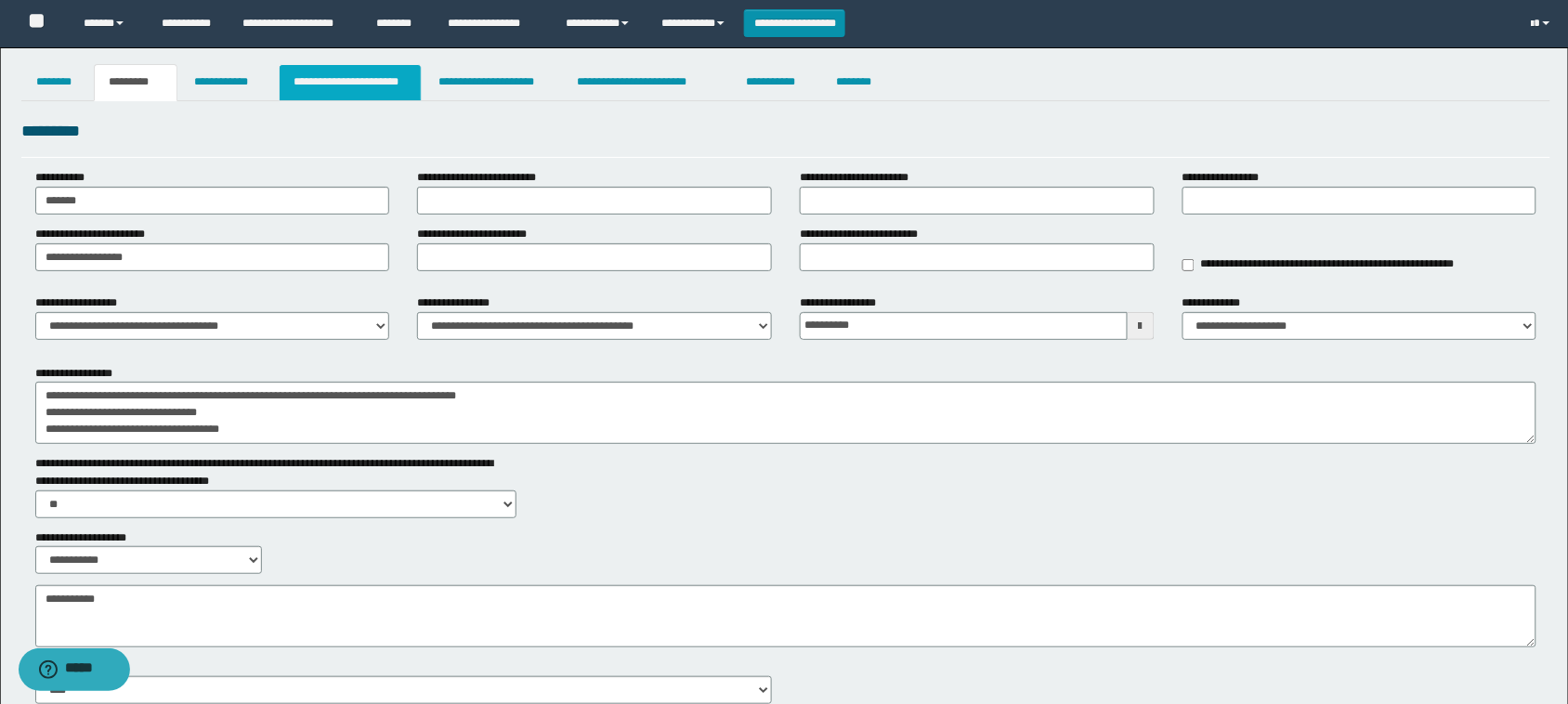 click on "**********" at bounding box center (350, 83) 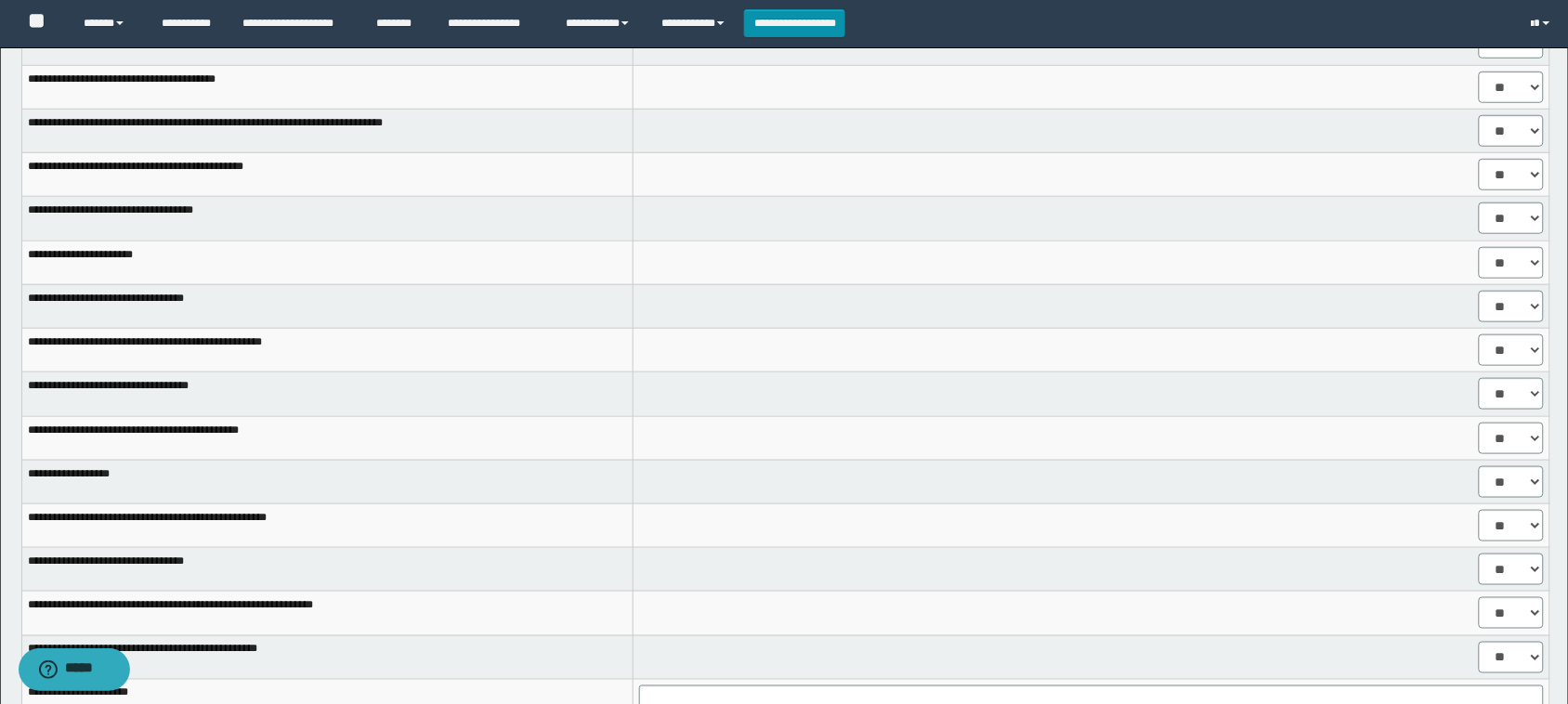scroll, scrollTop: 0, scrollLeft: 0, axis: both 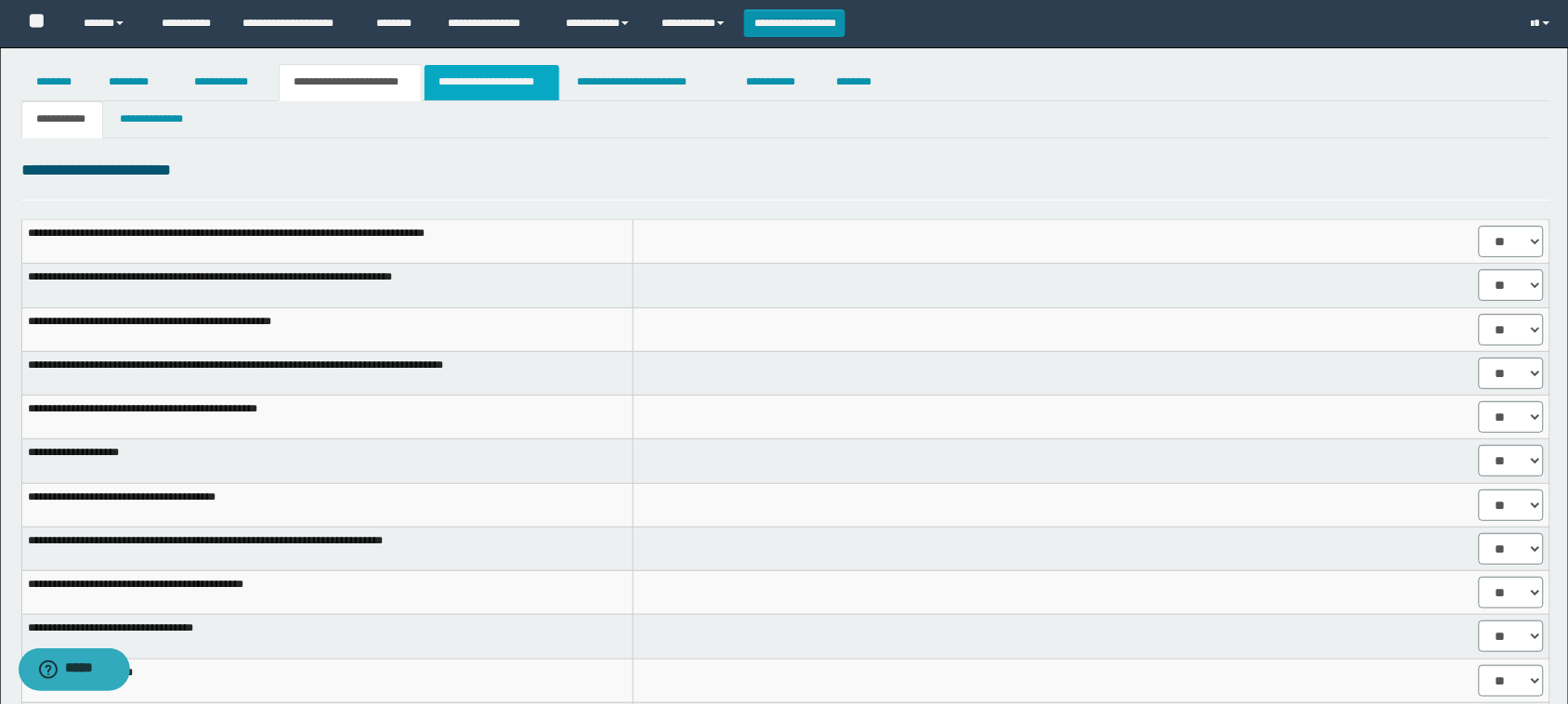 click on "**********" at bounding box center [491, 83] 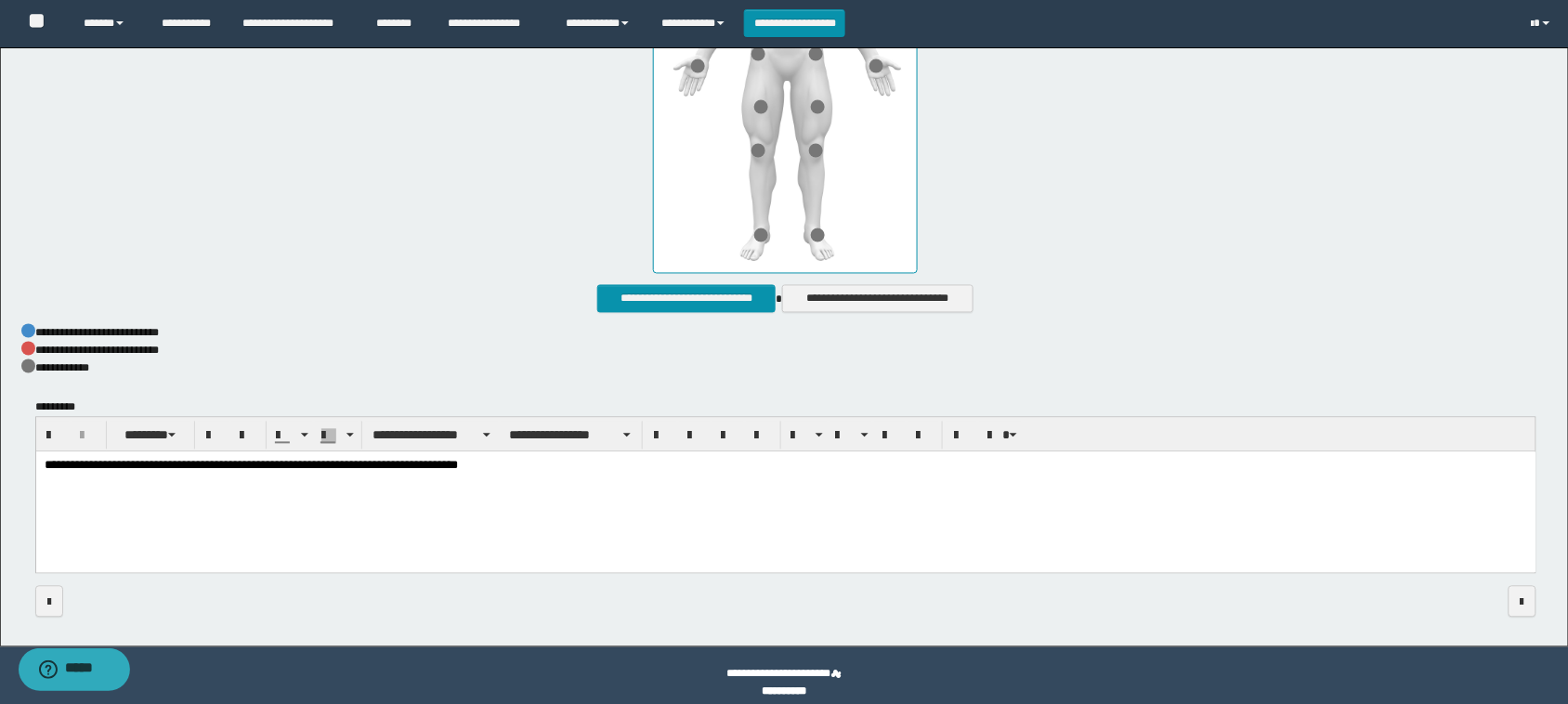 scroll, scrollTop: 934, scrollLeft: 0, axis: vertical 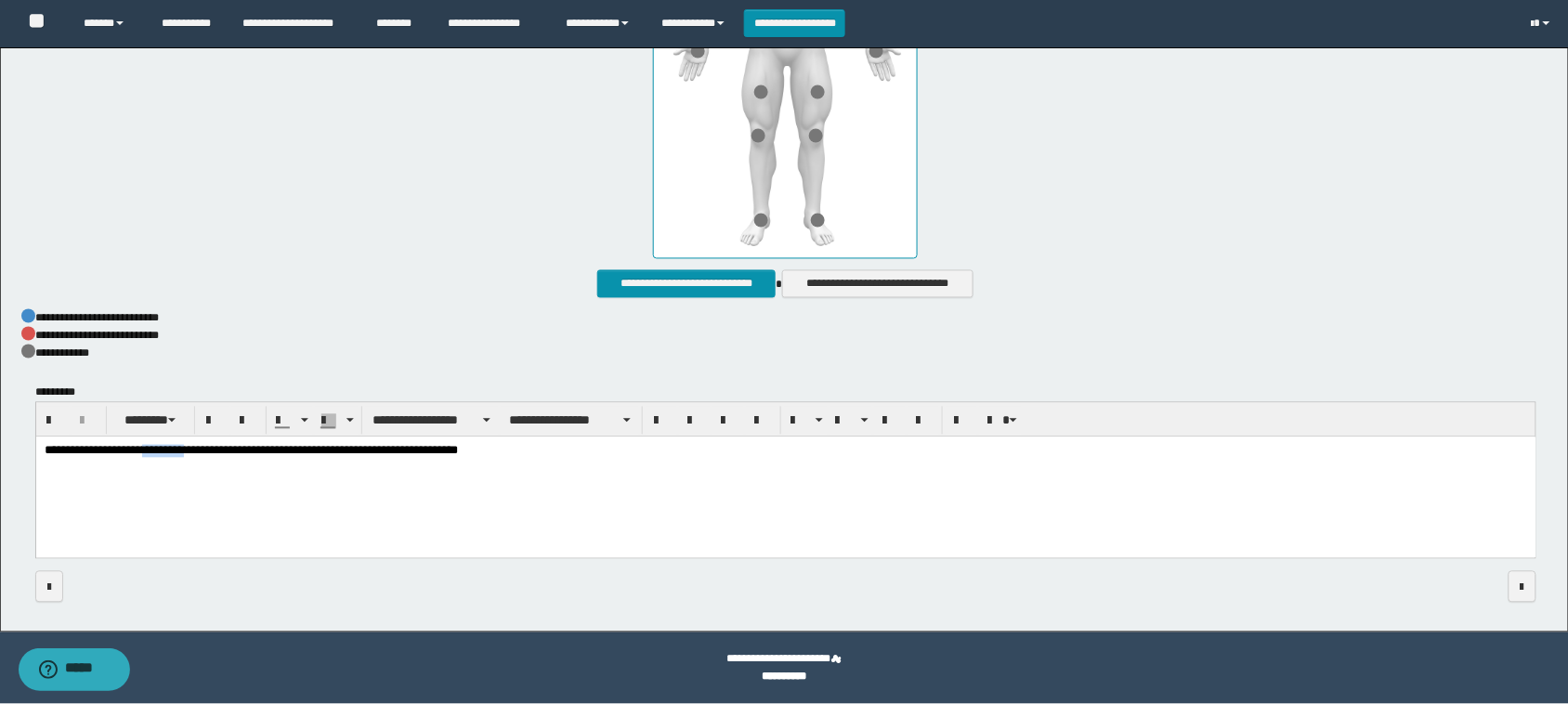 drag, startPoint x: 212, startPoint y: 452, endPoint x: 280, endPoint y: 457, distance: 68.183576 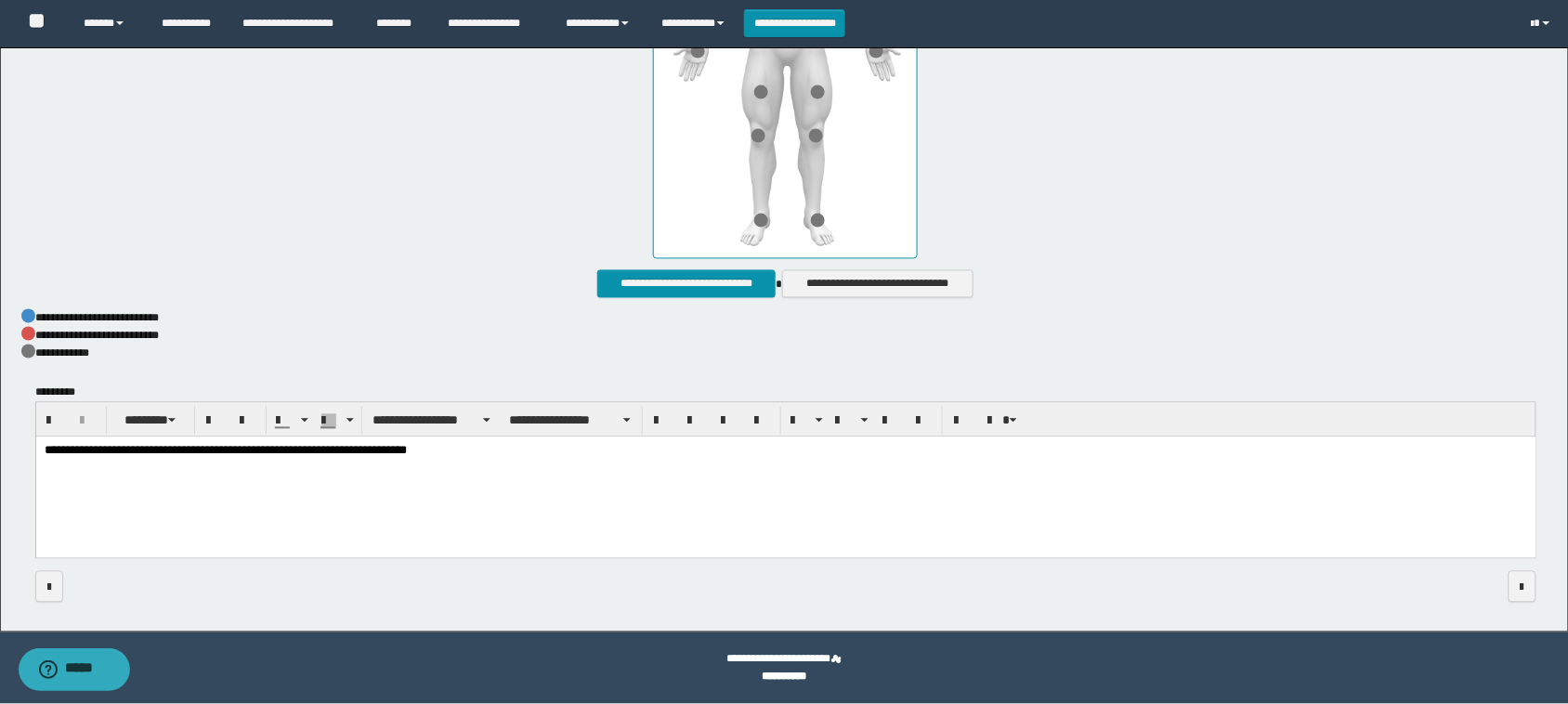 click on "**********" at bounding box center (785, 450) 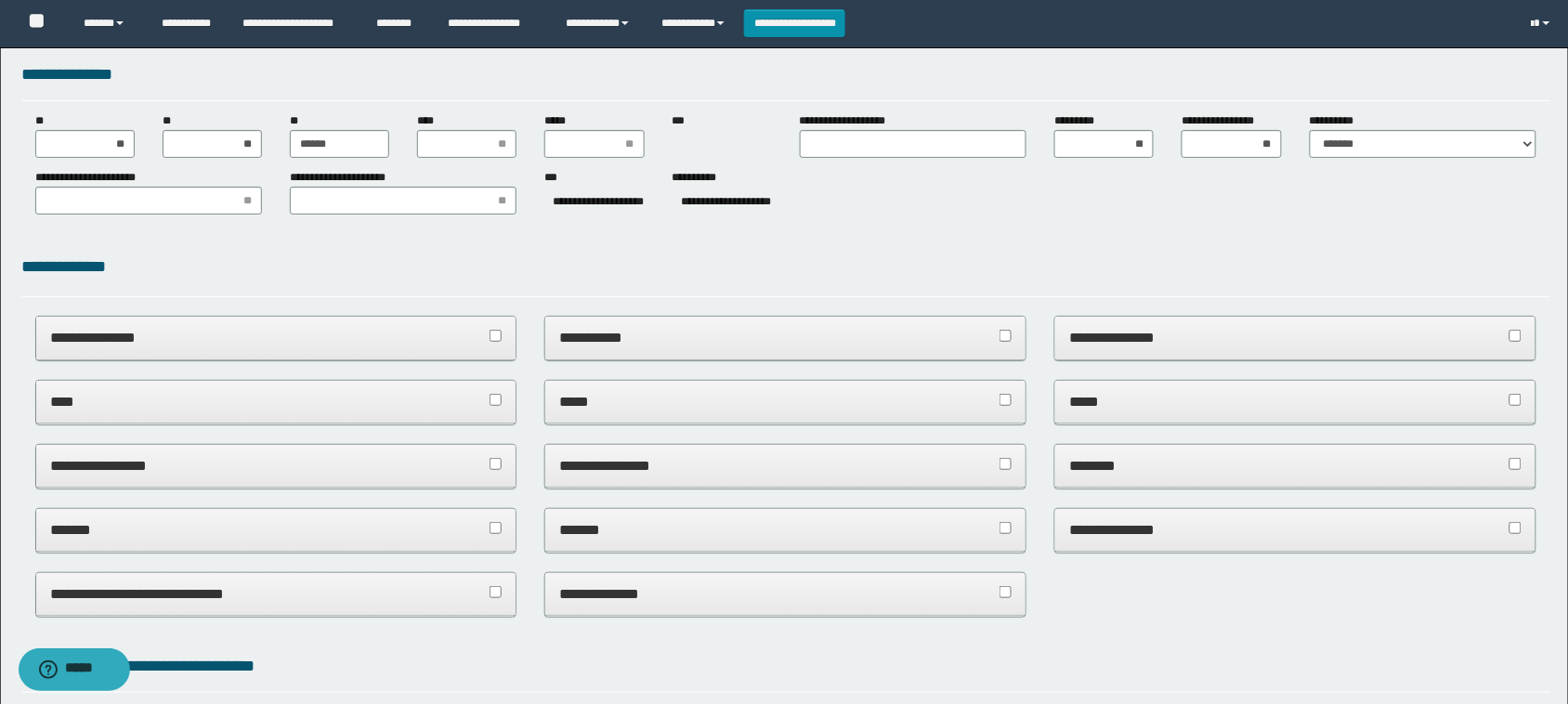 scroll, scrollTop: 0, scrollLeft: 0, axis: both 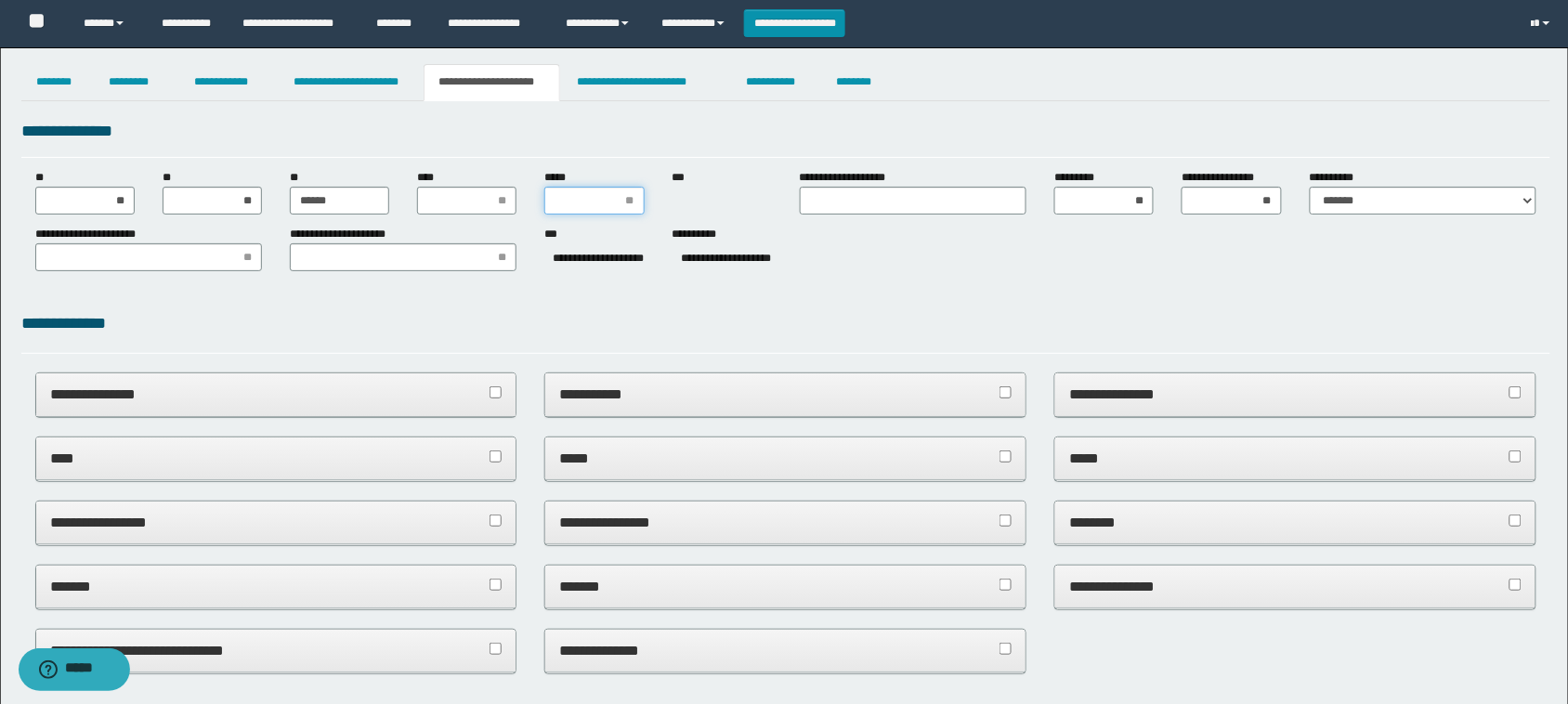 click on "*****" at bounding box center (594, 201) 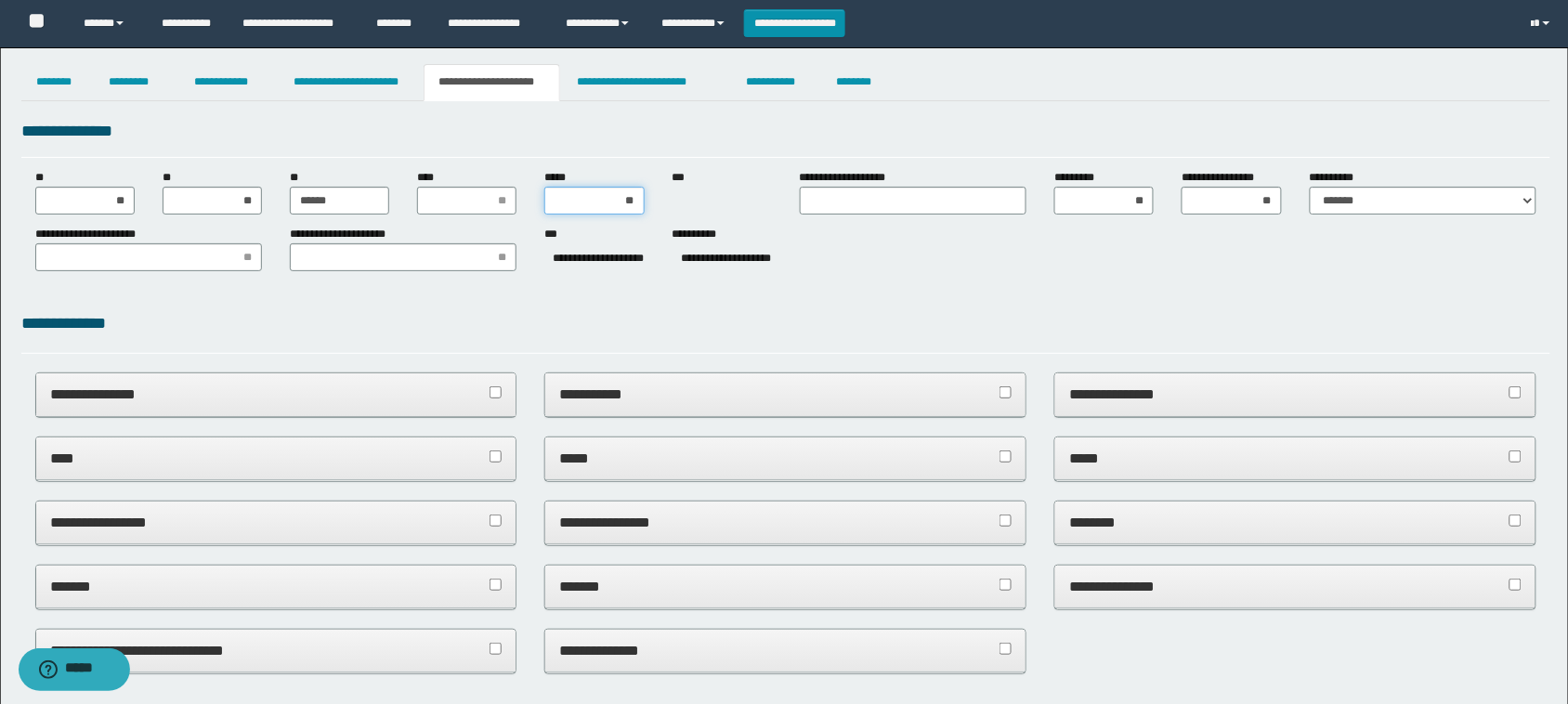 type on "***" 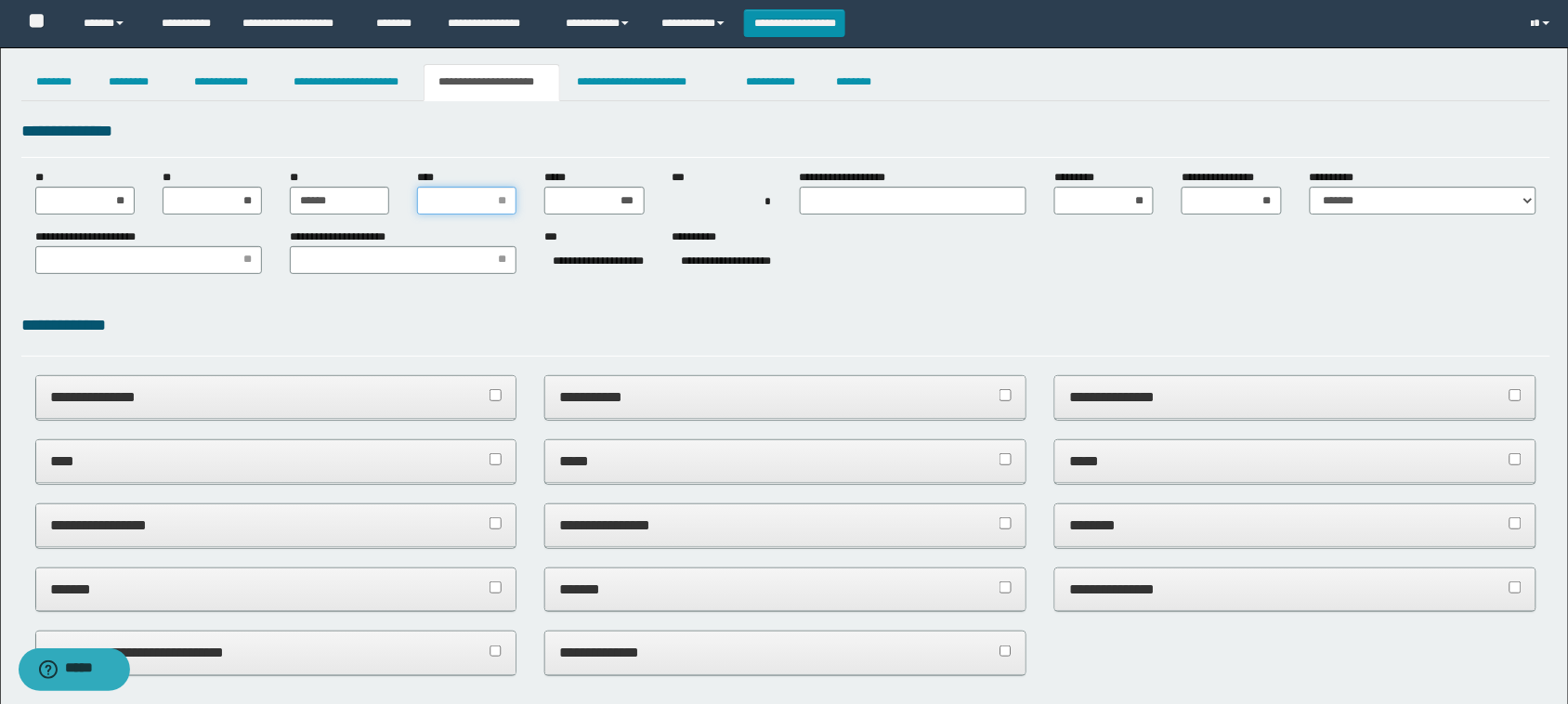click on "****" at bounding box center [466, 201] 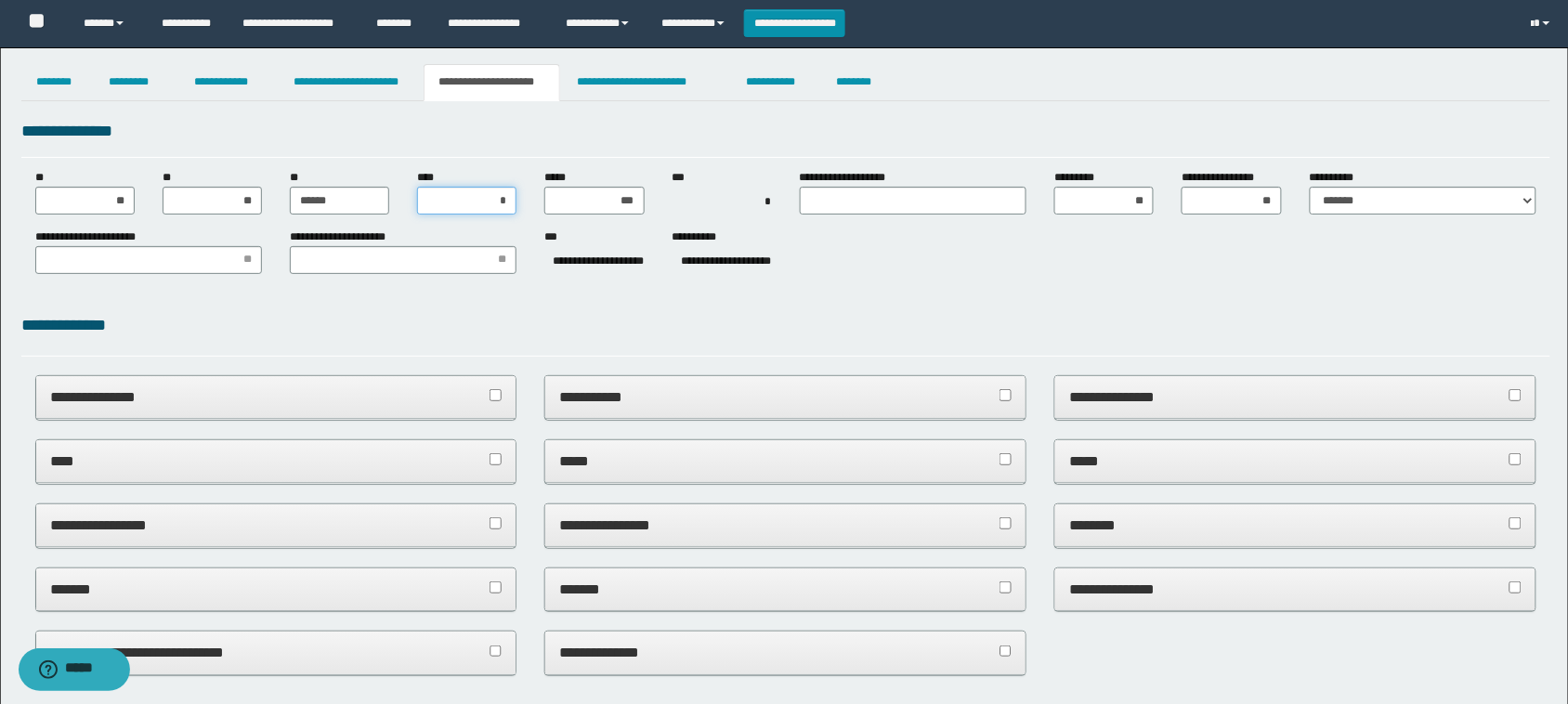 type on "**" 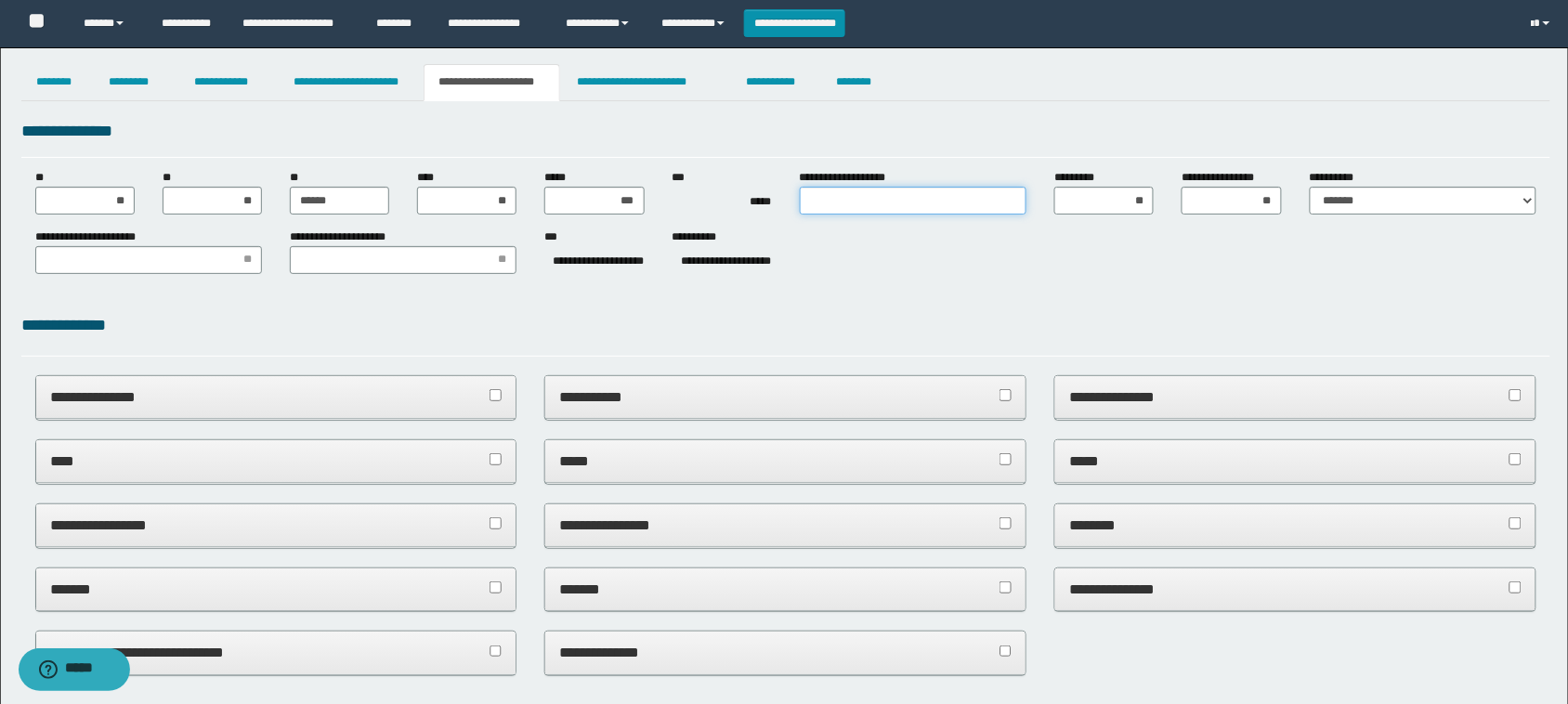 click on "**********" at bounding box center [913, 201] 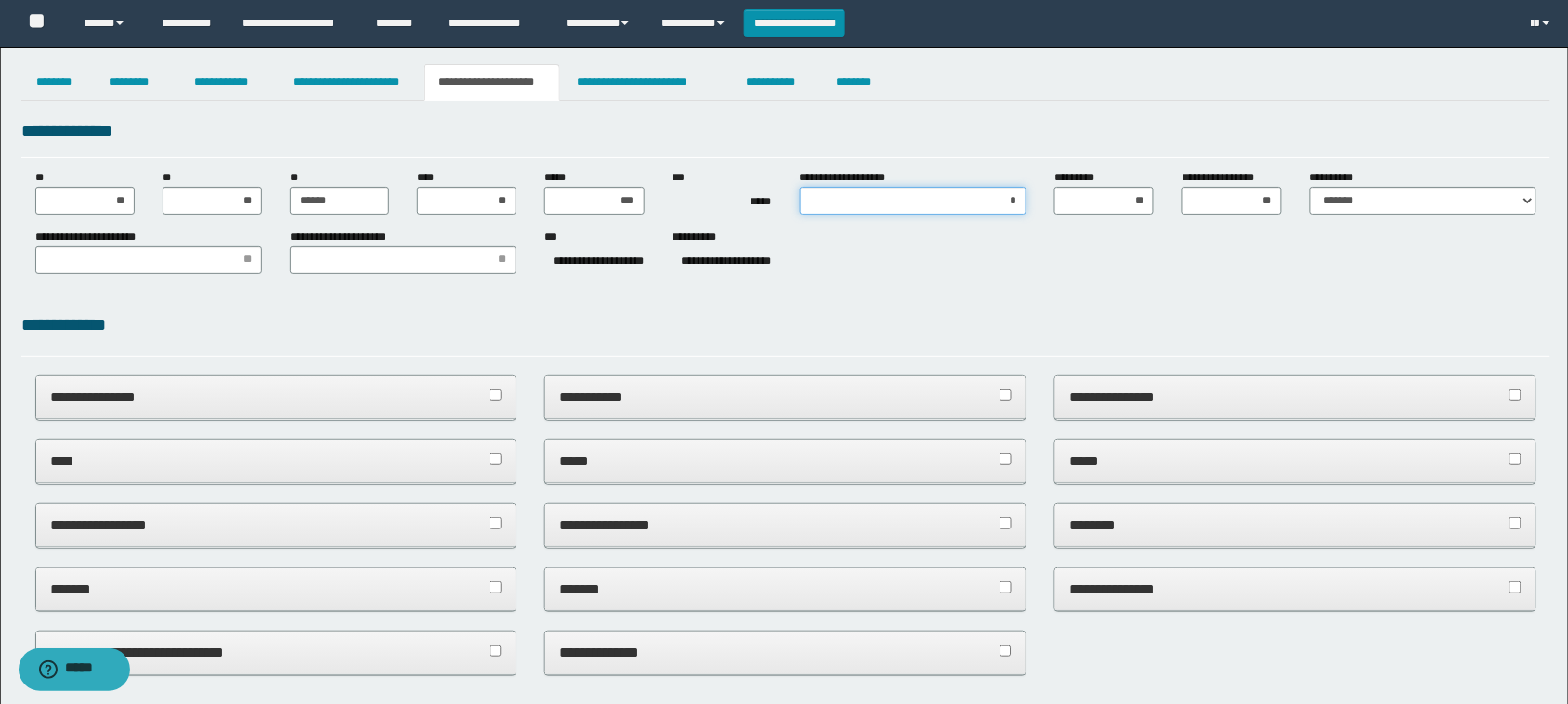 type on "**" 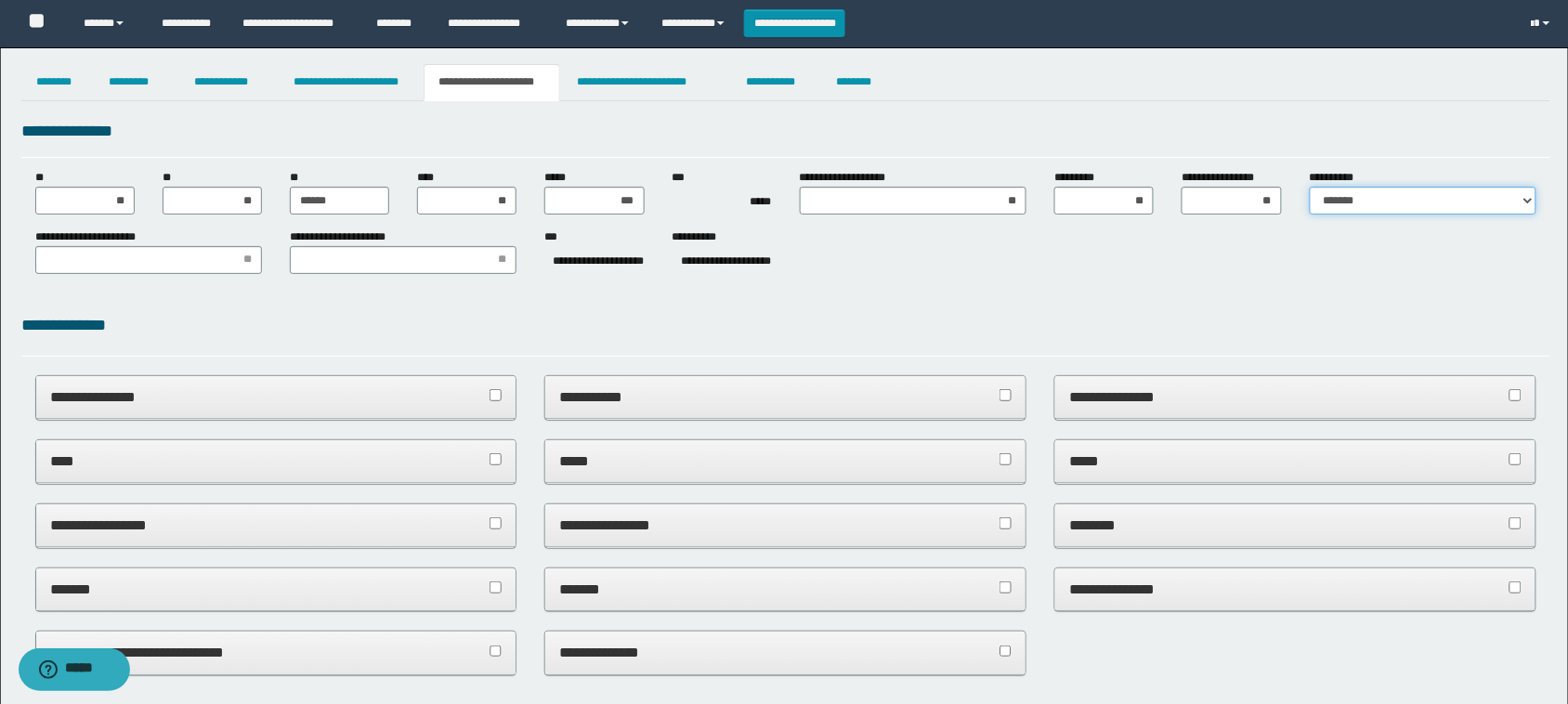 click on "**********" at bounding box center (1423, 201) 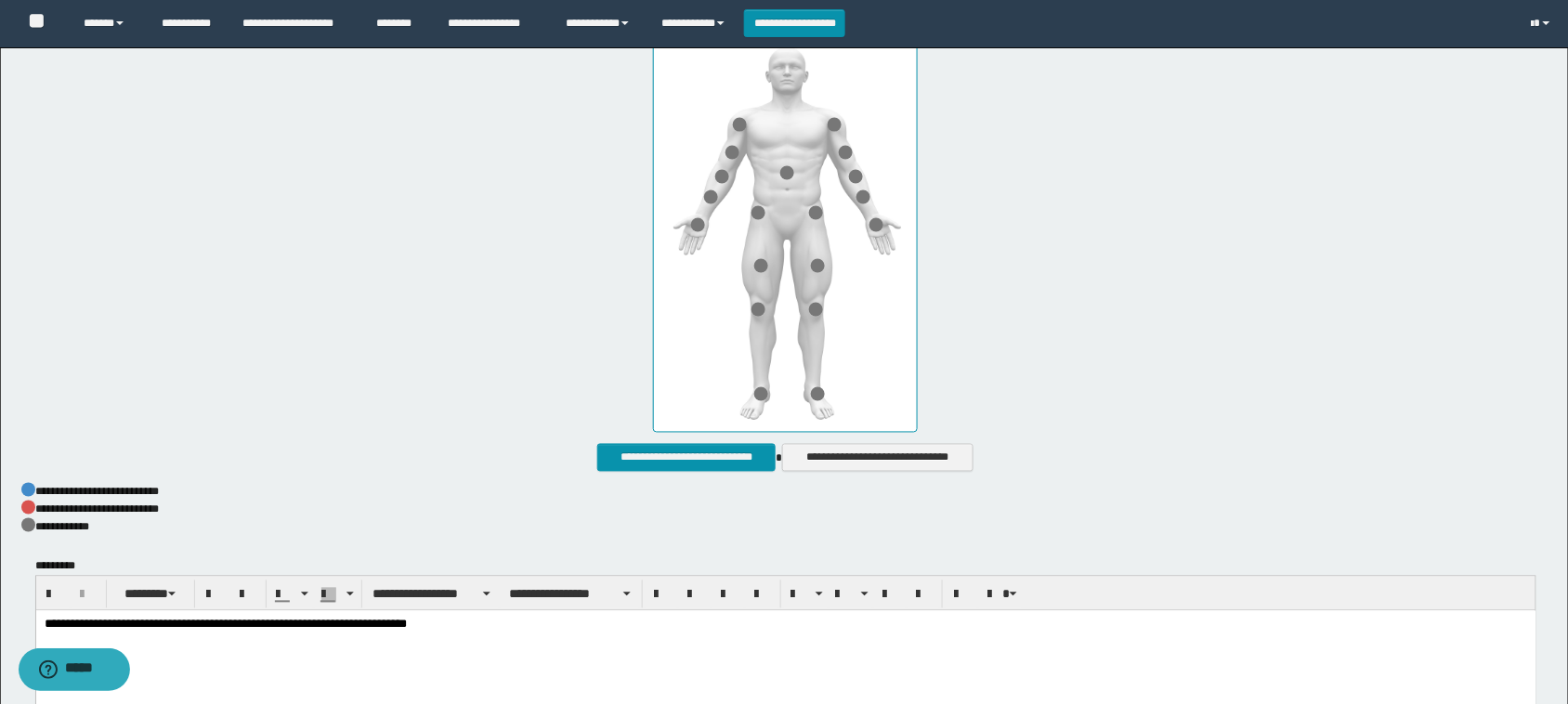 scroll, scrollTop: 0, scrollLeft: 0, axis: both 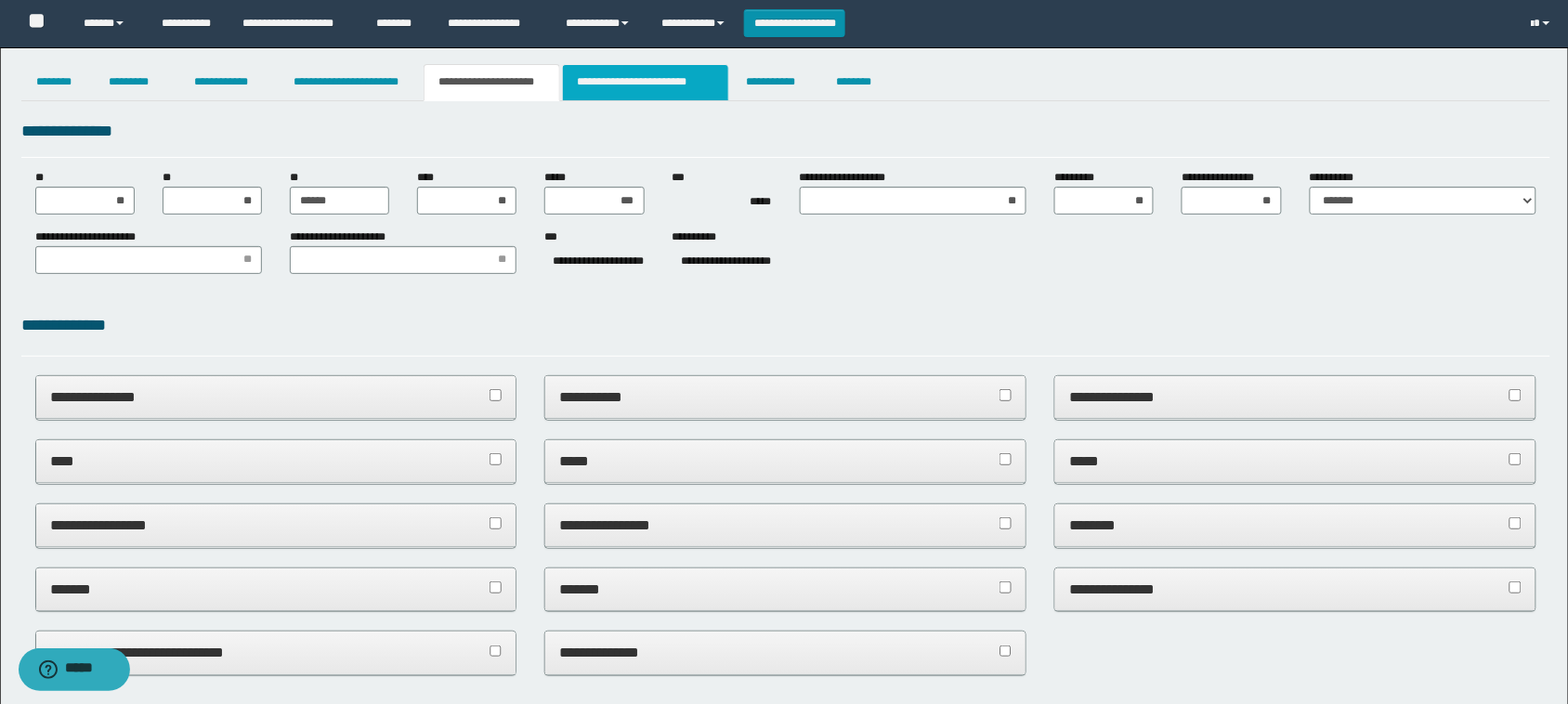 click on "**********" at bounding box center [646, 83] 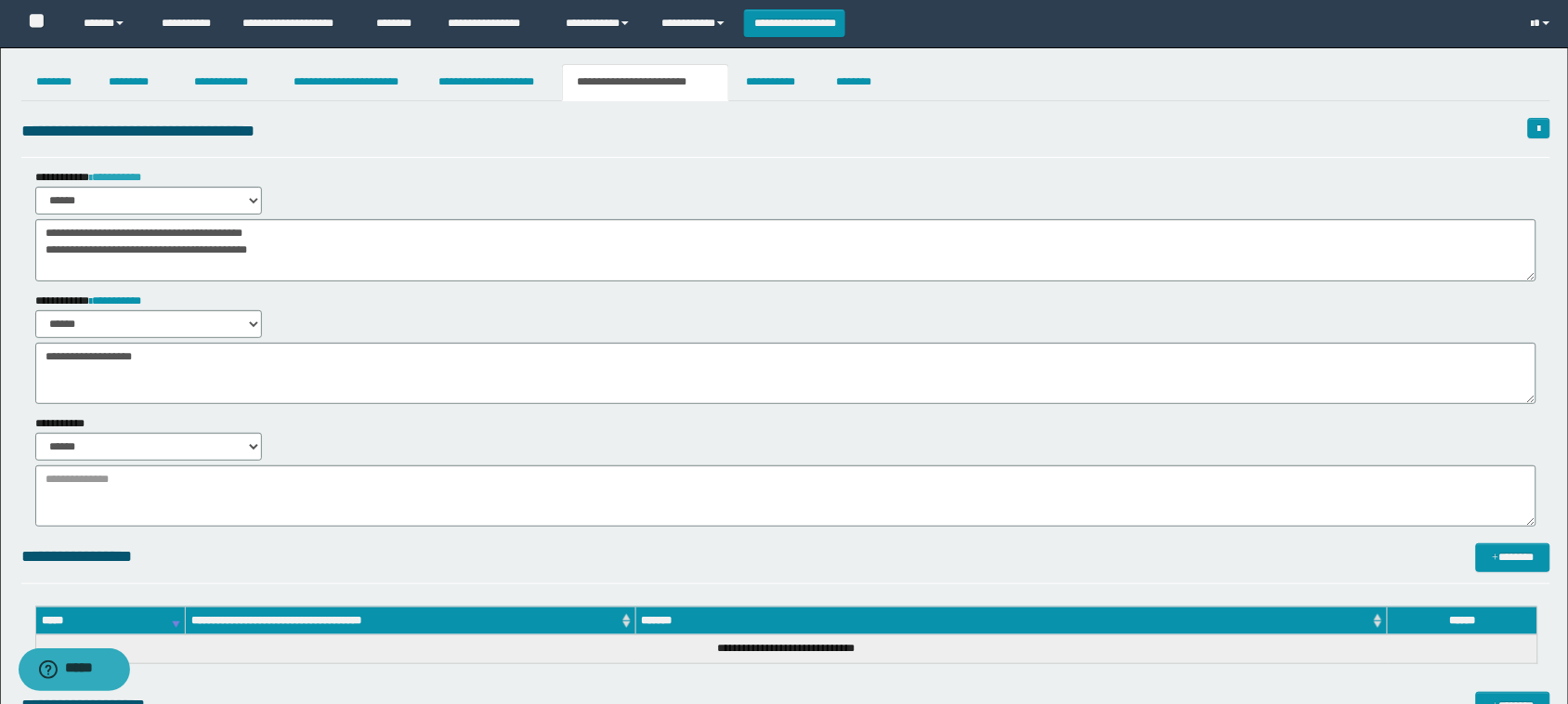 click on "**********" at bounding box center (115, 177) 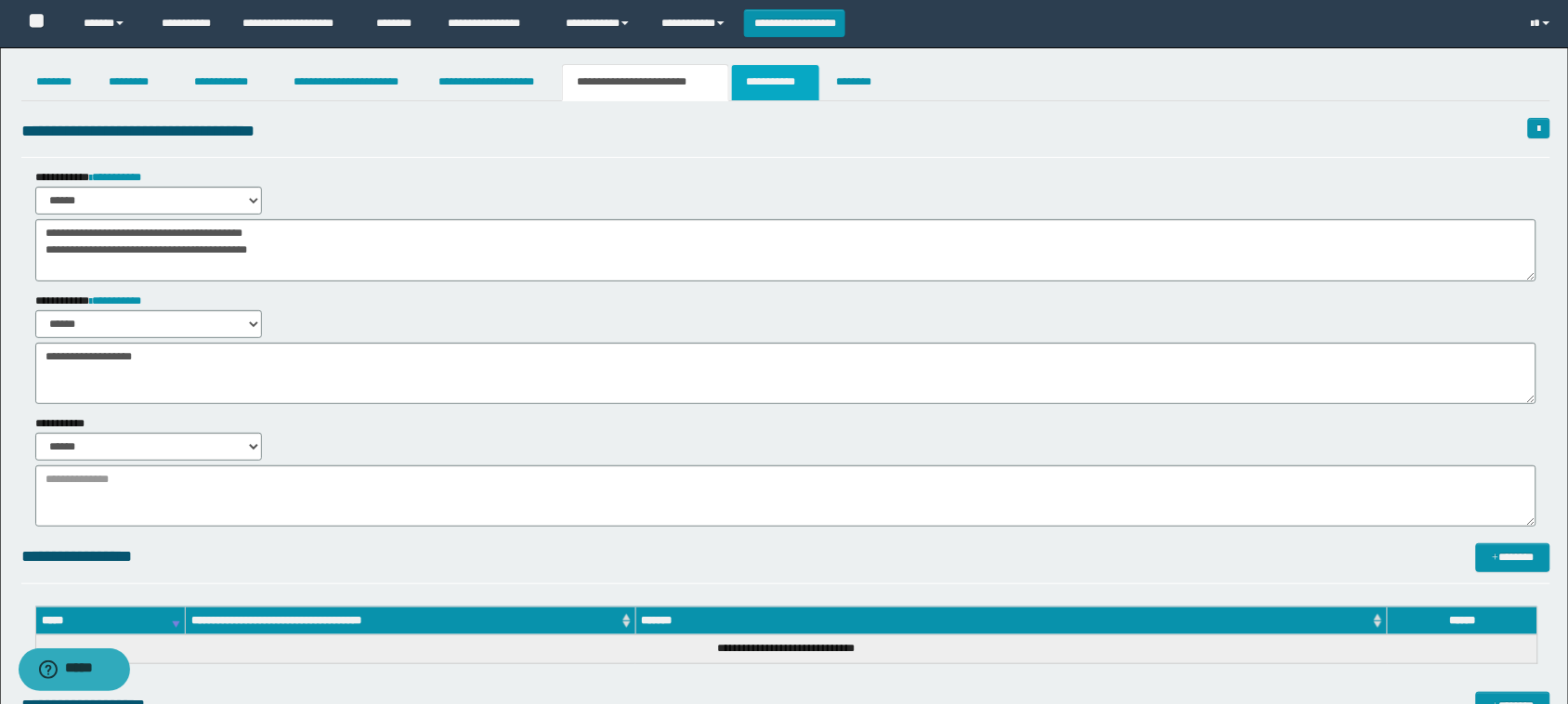 click on "**********" at bounding box center [775, 83] 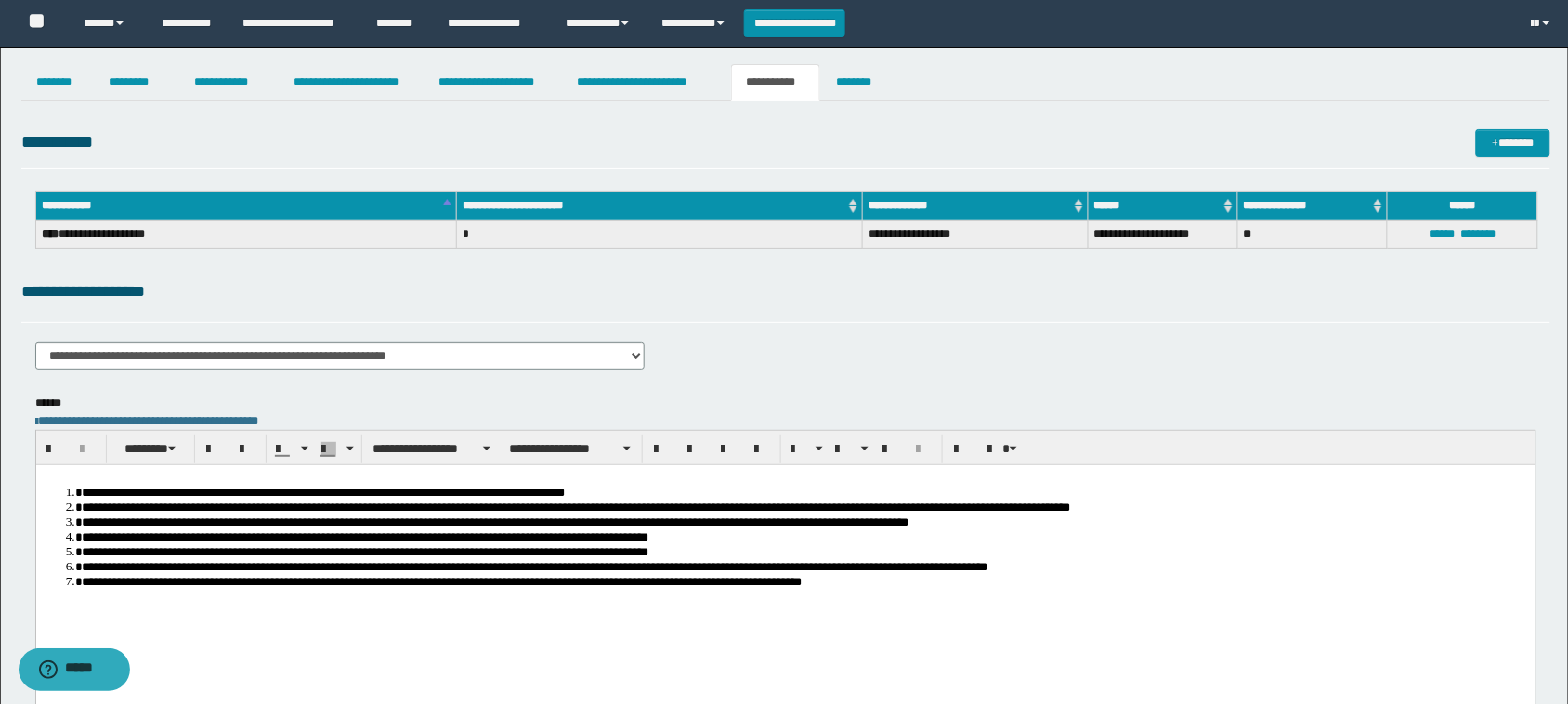 scroll, scrollTop: 232, scrollLeft: 0, axis: vertical 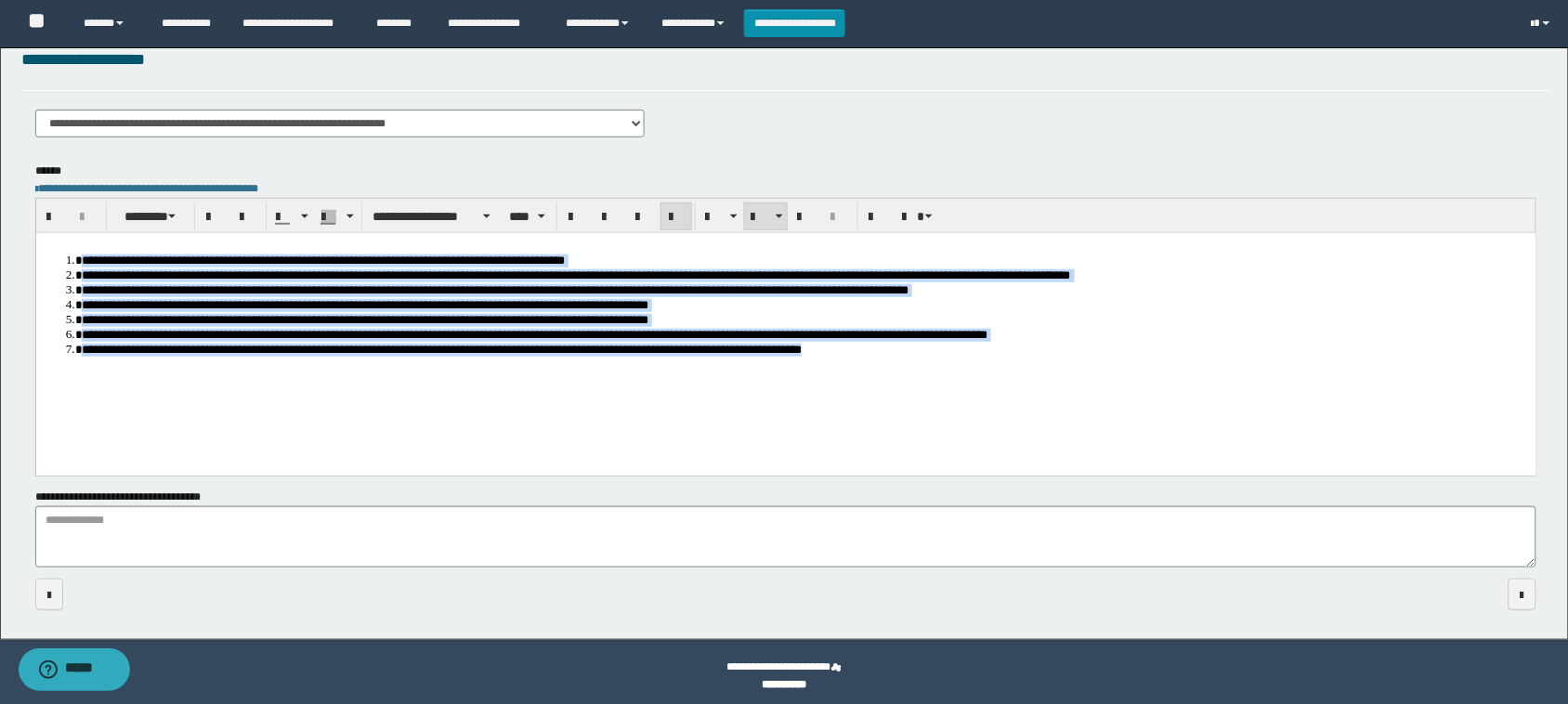drag, startPoint x: 1227, startPoint y: 373, endPoint x: -2, endPoint y: 144, distance: 1250.1528 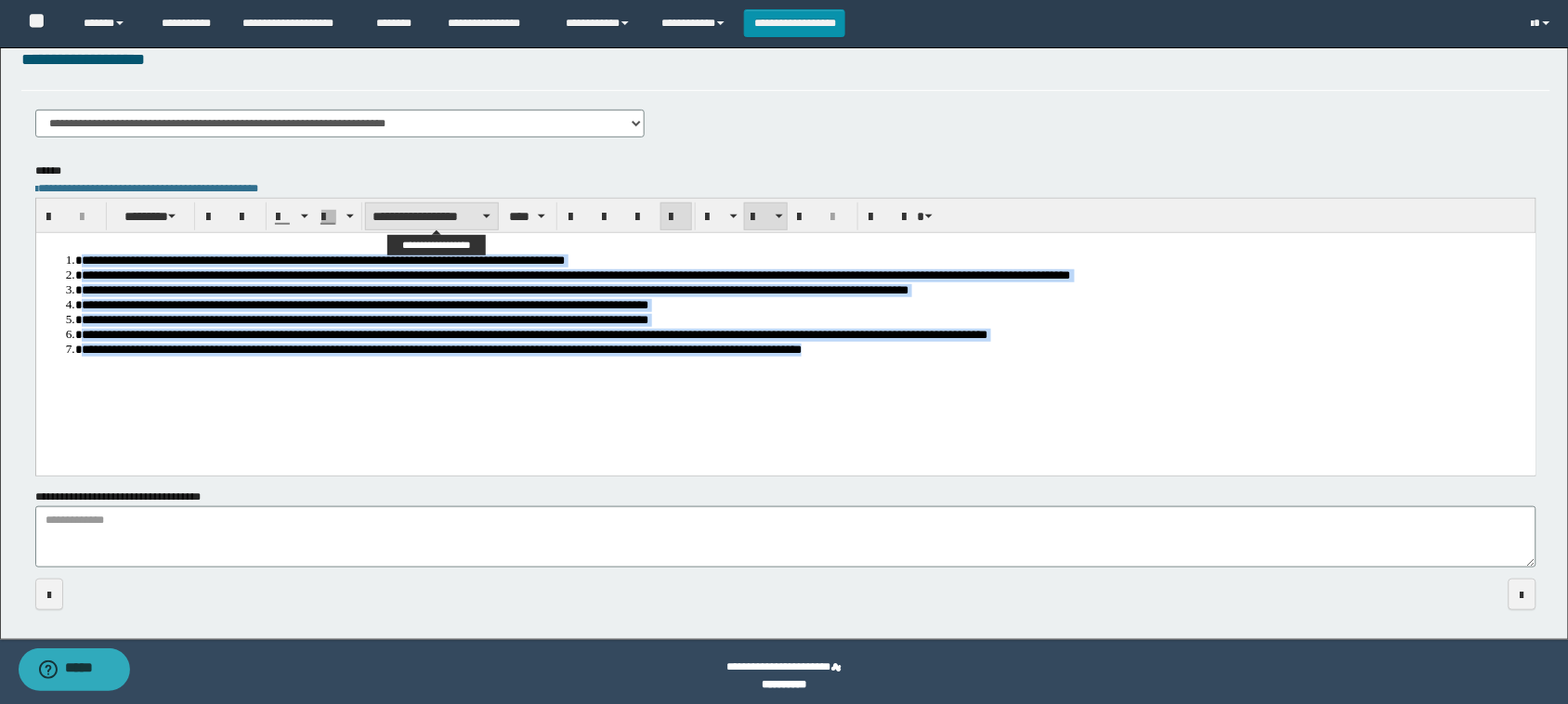 click on "**********" at bounding box center (432, 216) 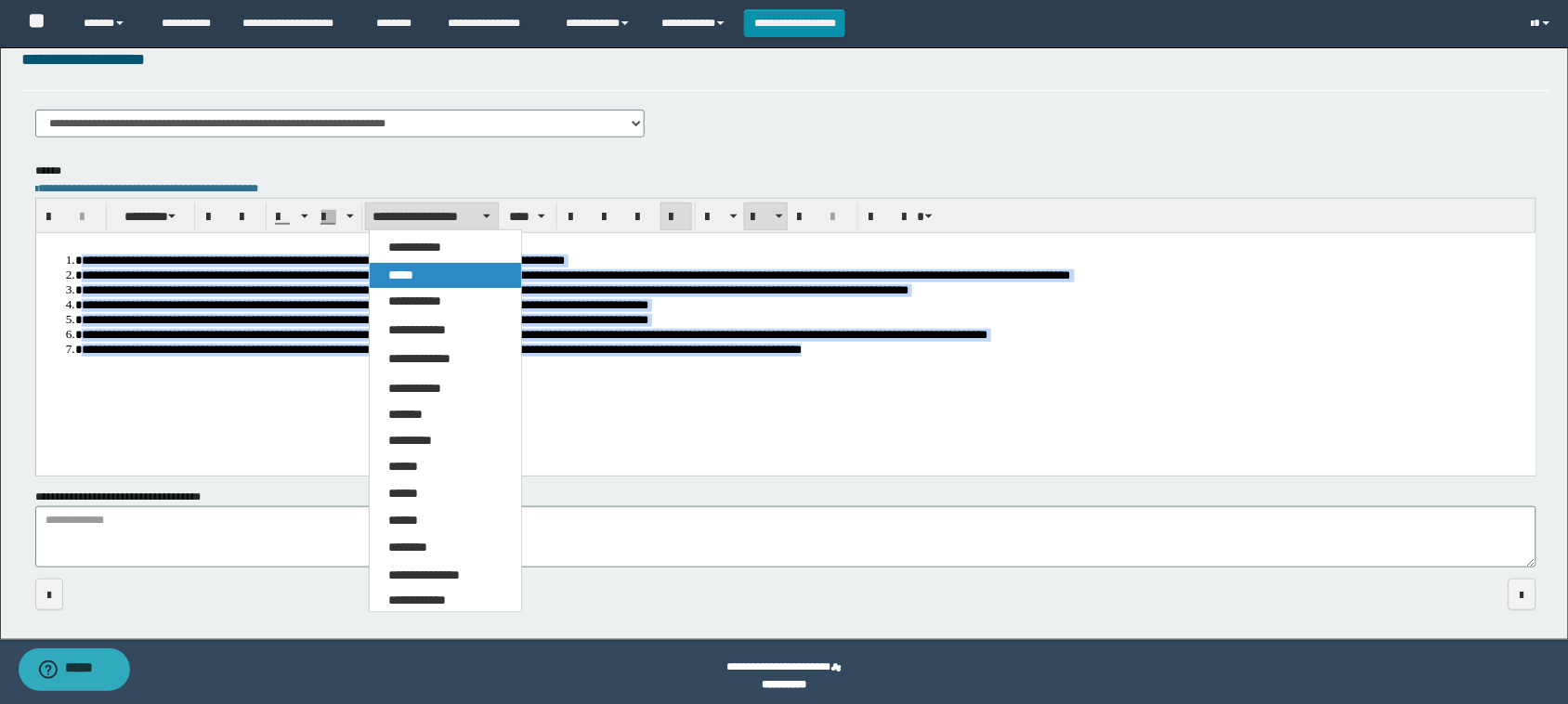 click on "*****" at bounding box center [445, 275] 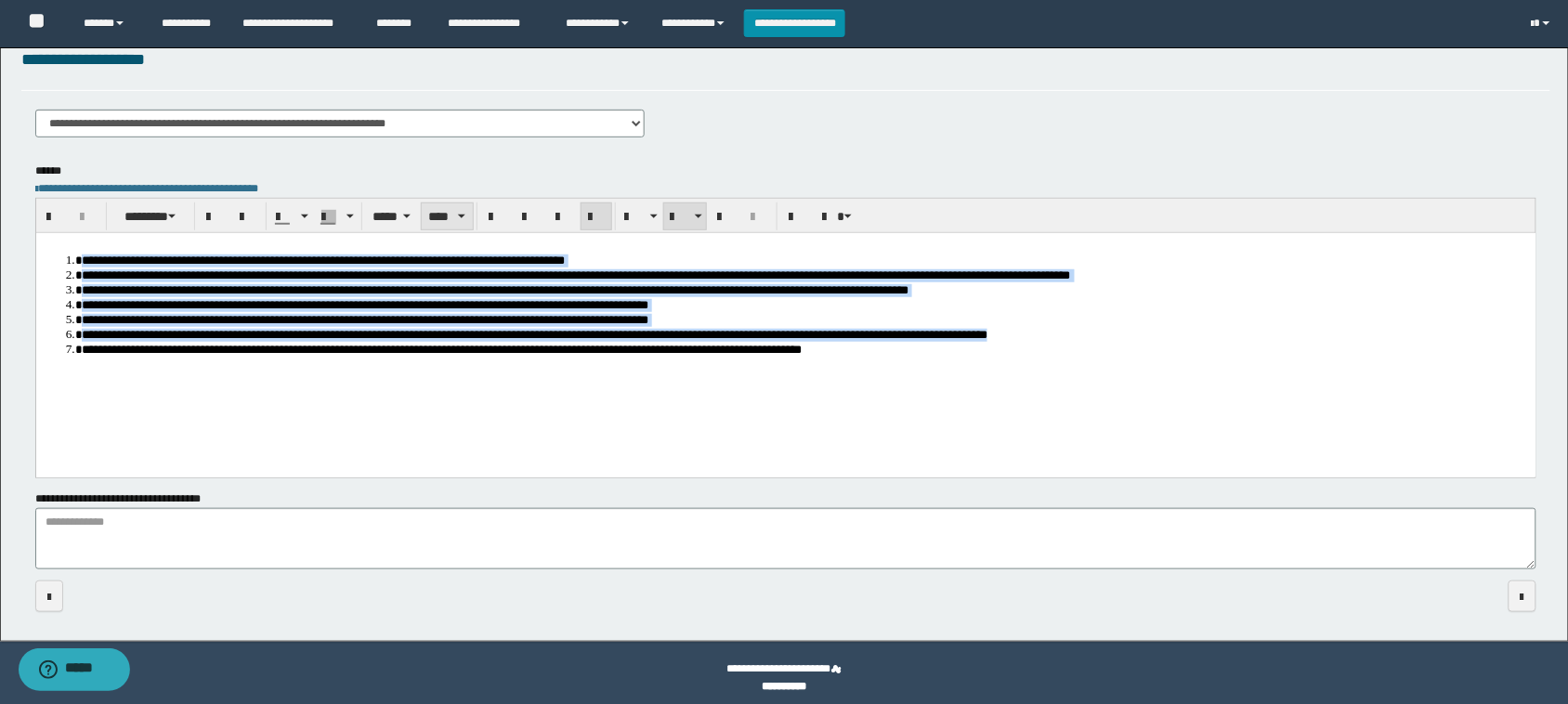 click on "****" at bounding box center [447, 216] 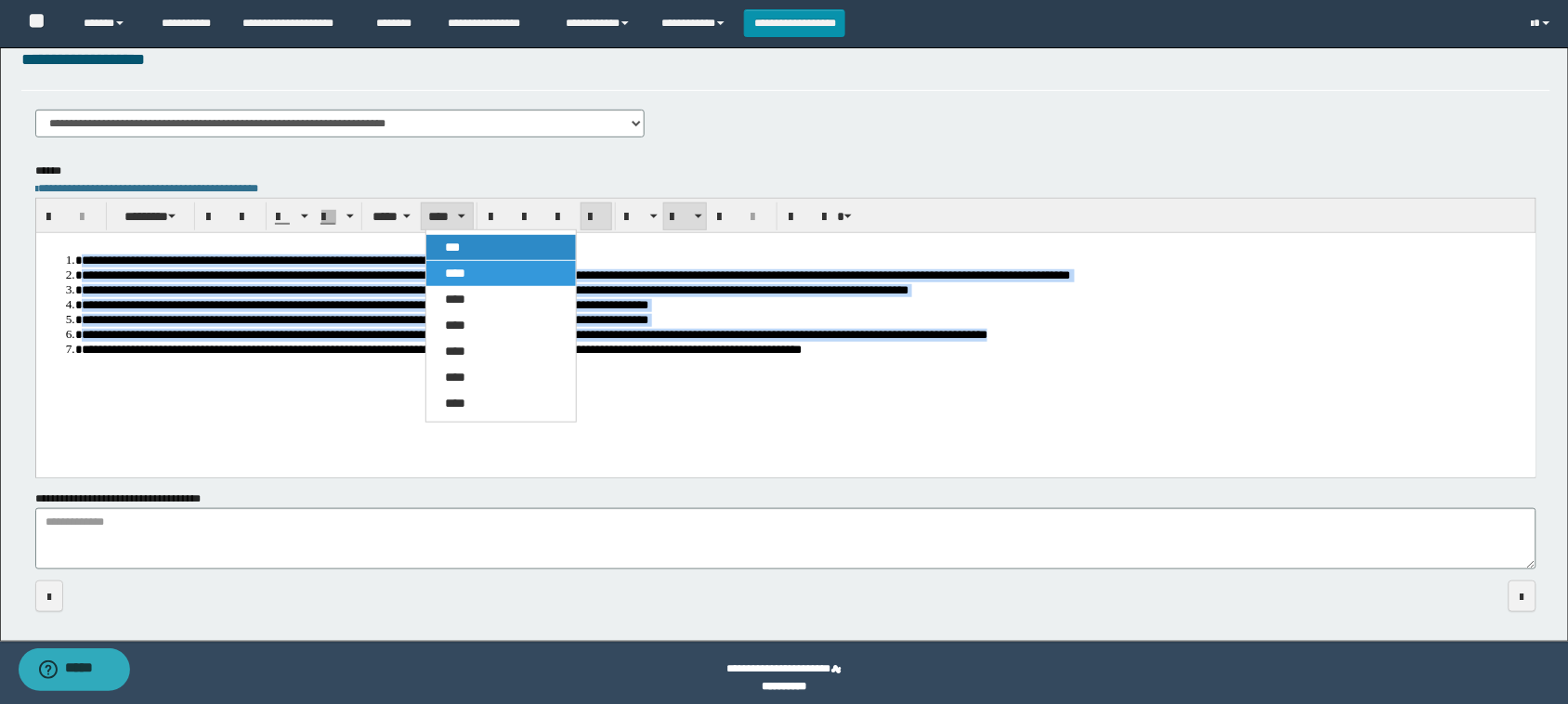 click on "***" at bounding box center (501, 247) 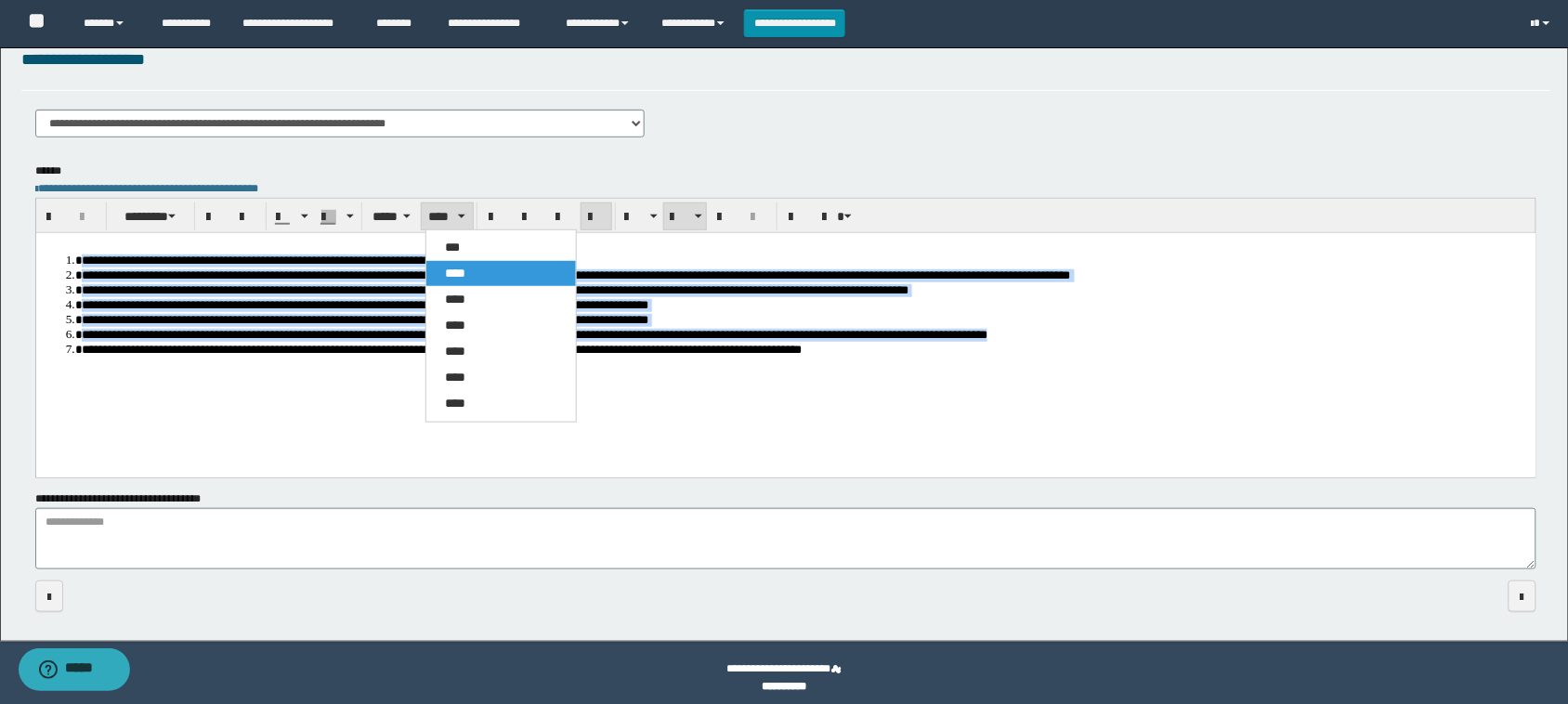 scroll, scrollTop: 219, scrollLeft: 0, axis: vertical 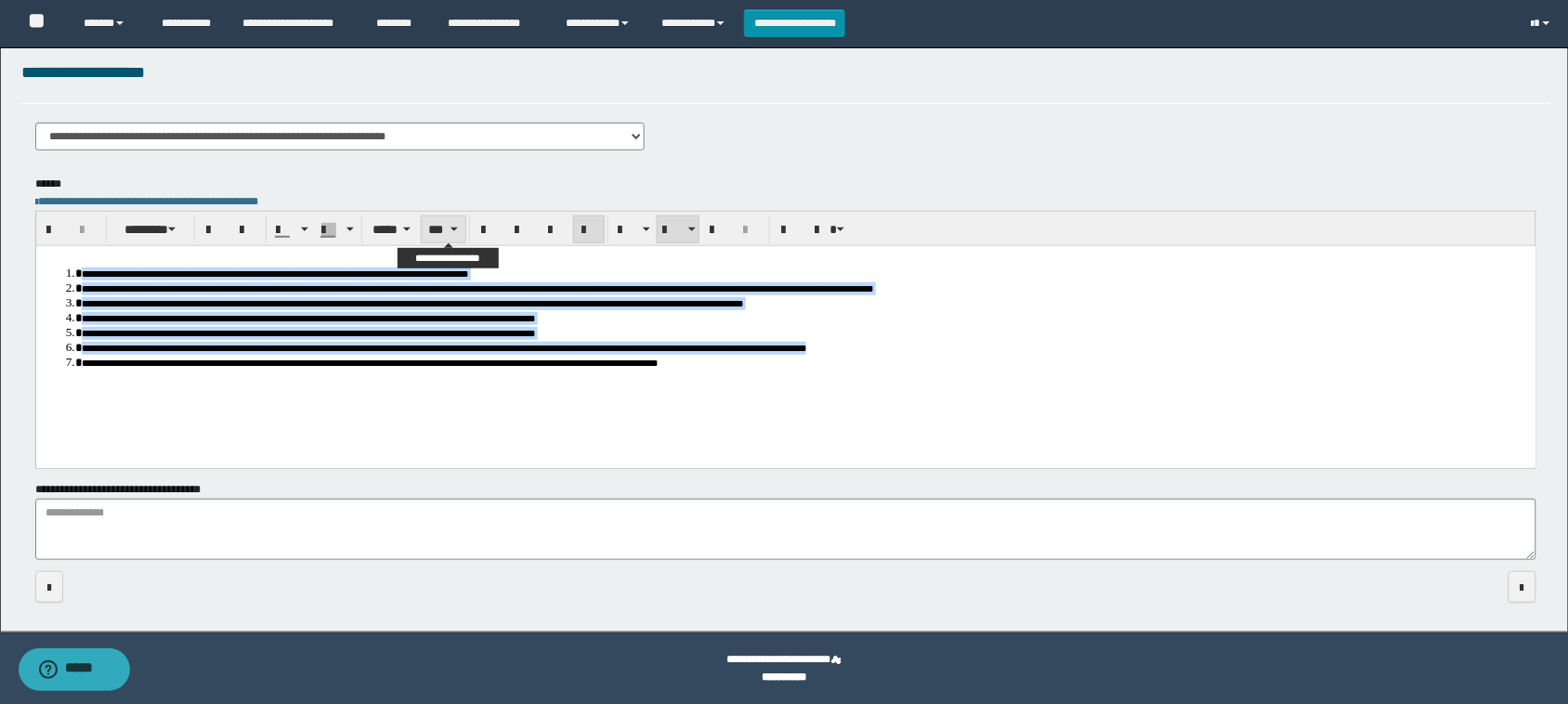 click on "***" at bounding box center (443, 229) 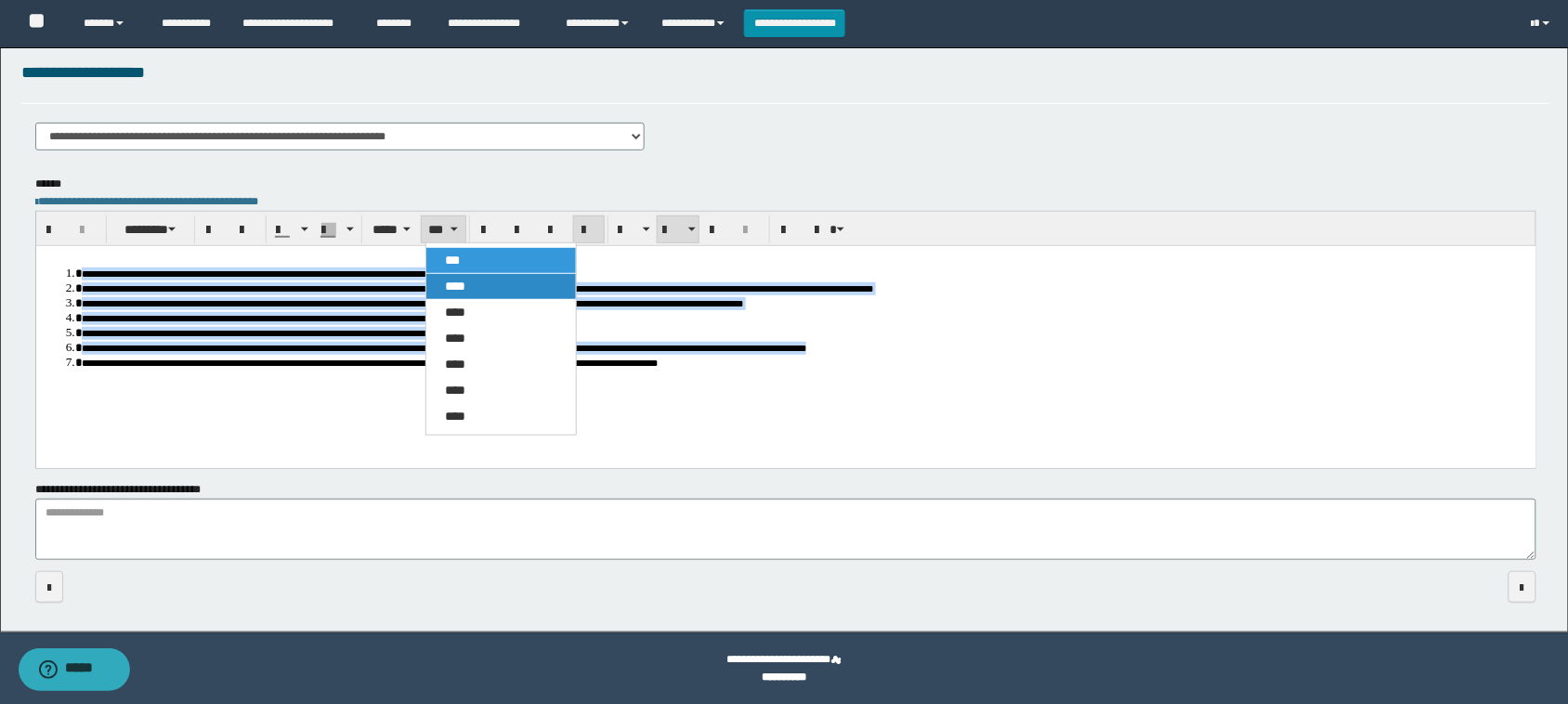 drag, startPoint x: 439, startPoint y: 283, endPoint x: 426, endPoint y: 111, distance: 172.49058 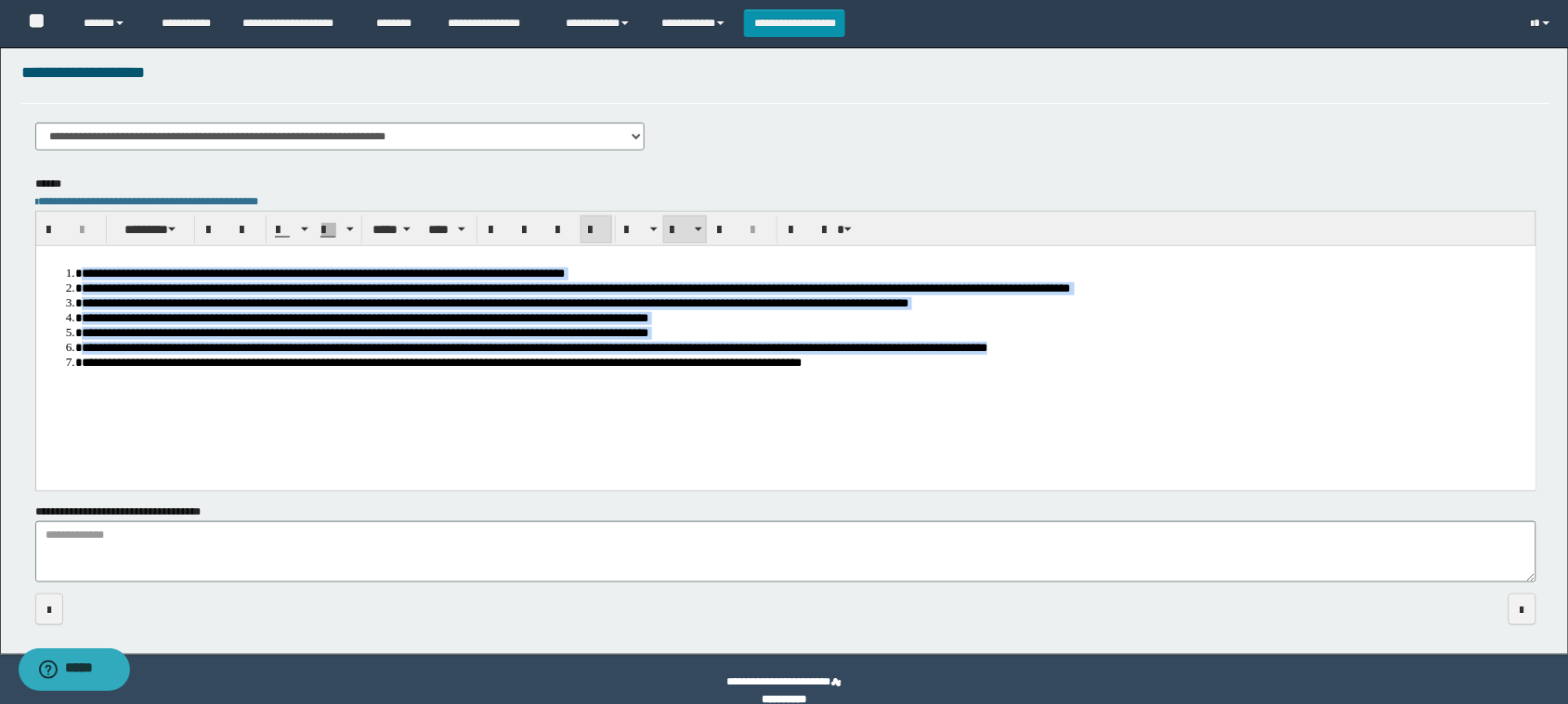 drag, startPoint x: 686, startPoint y: 394, endPoint x: 672, endPoint y: 382, distance: 18.439089 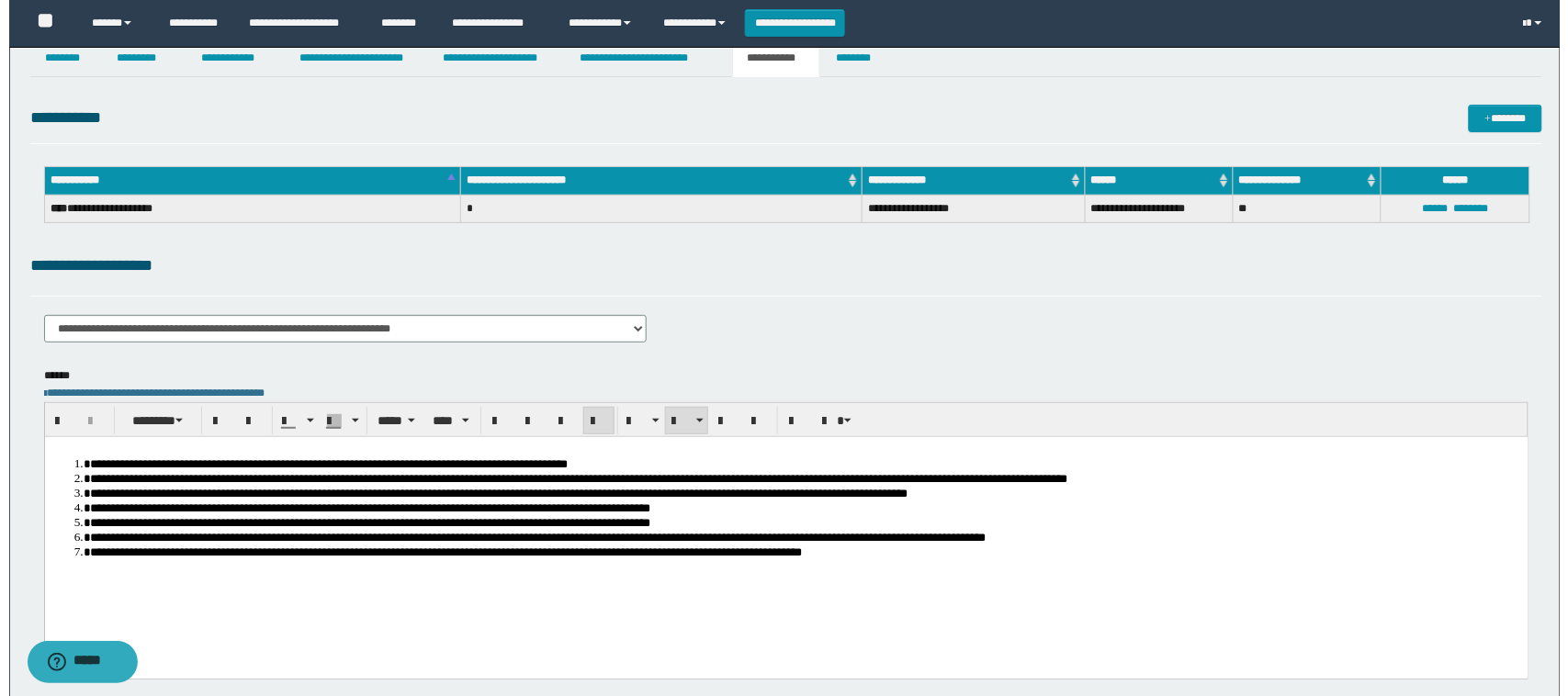 scroll, scrollTop: 0, scrollLeft: 0, axis: both 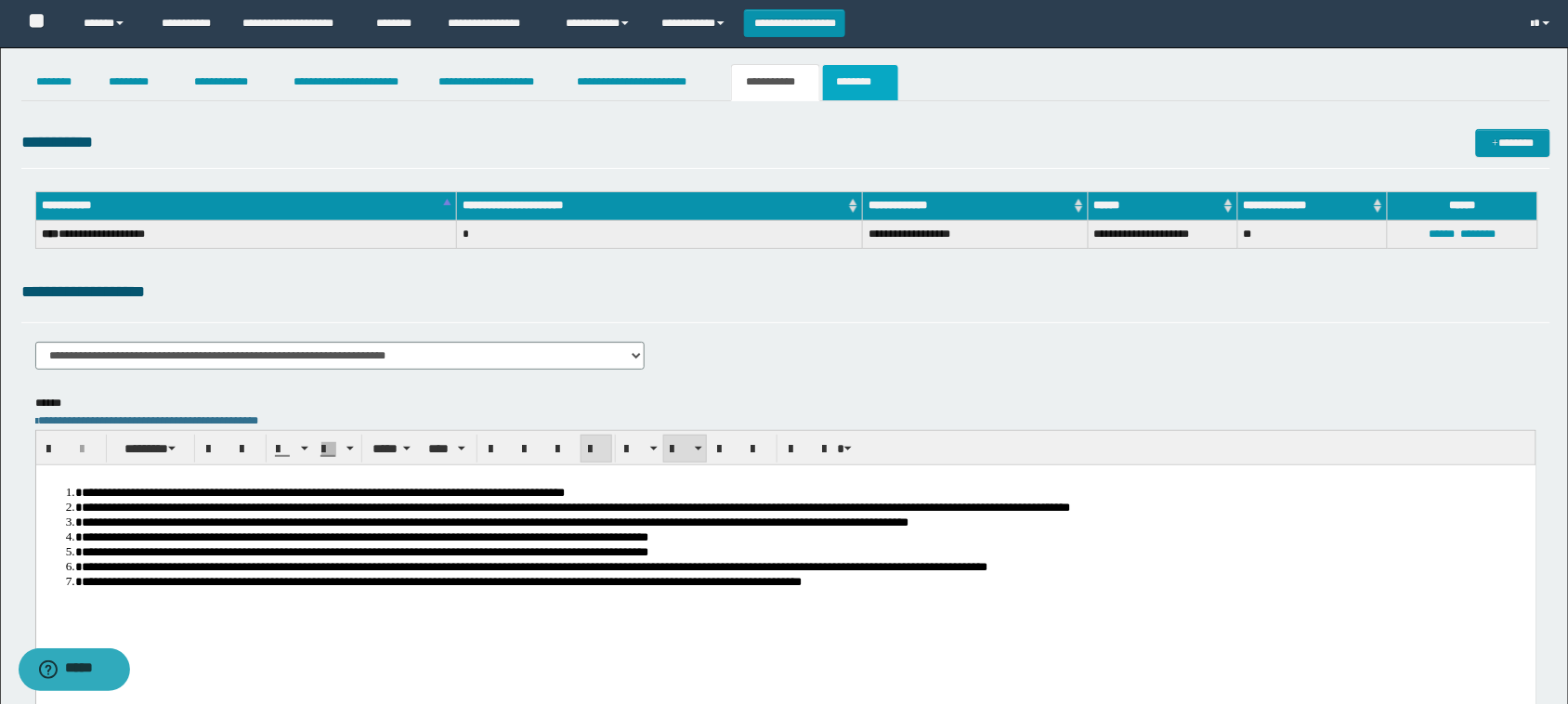 click on "********" at bounding box center (860, 83) 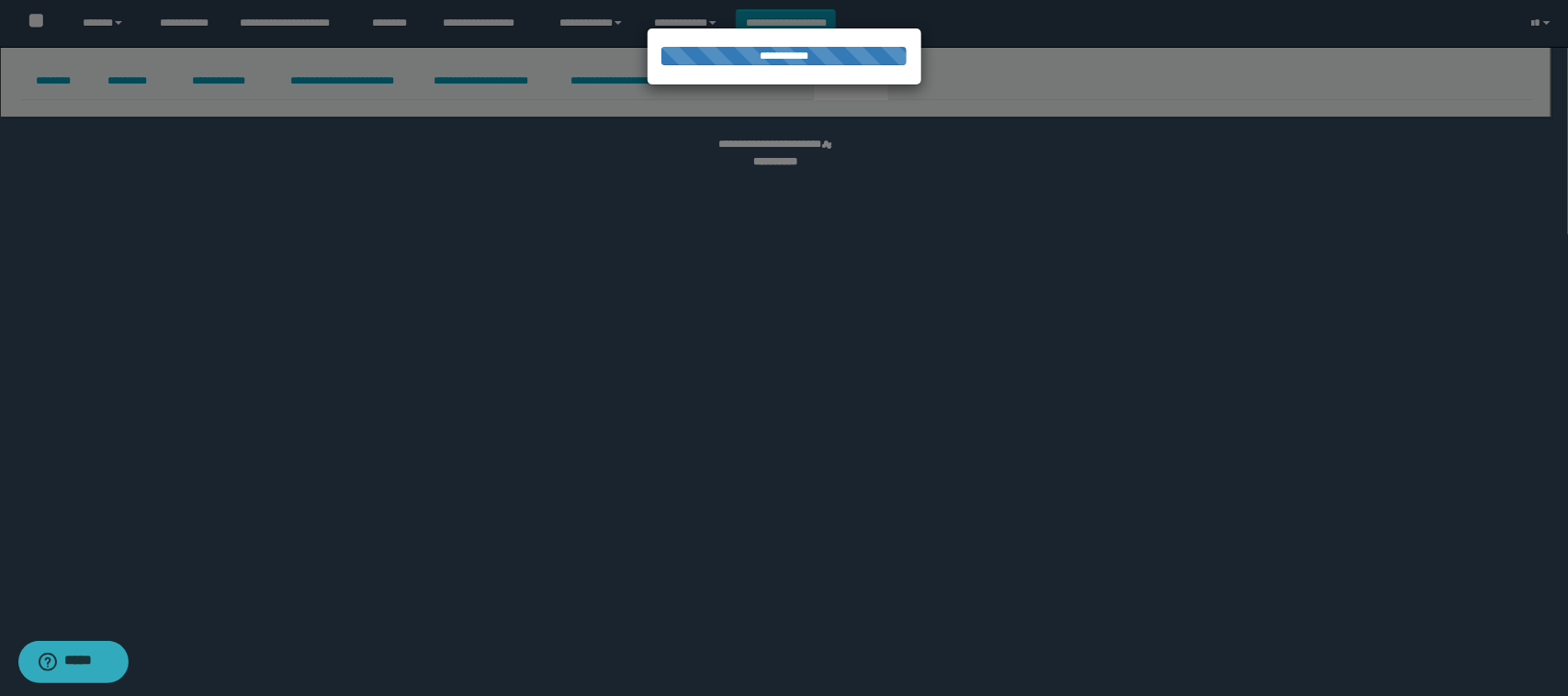 select 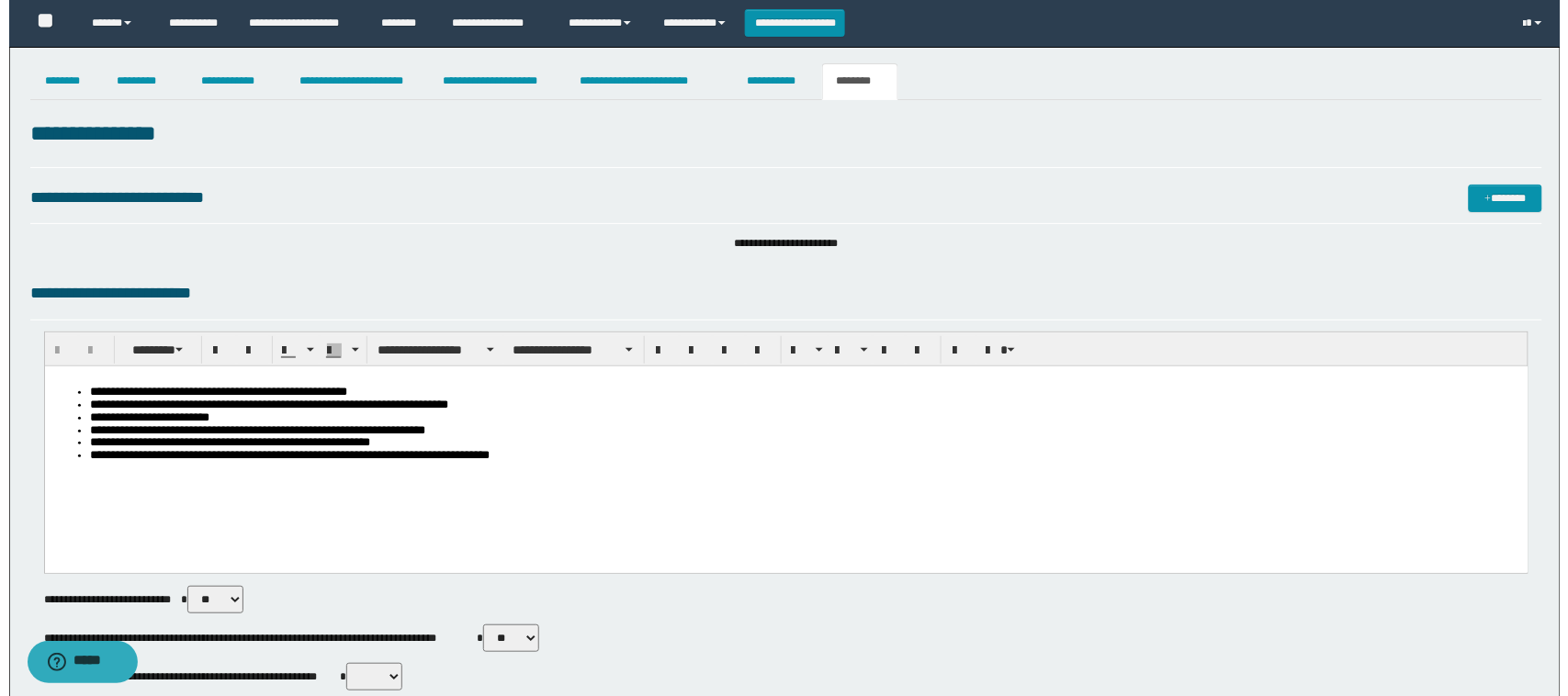 scroll, scrollTop: 795, scrollLeft: 0, axis: vertical 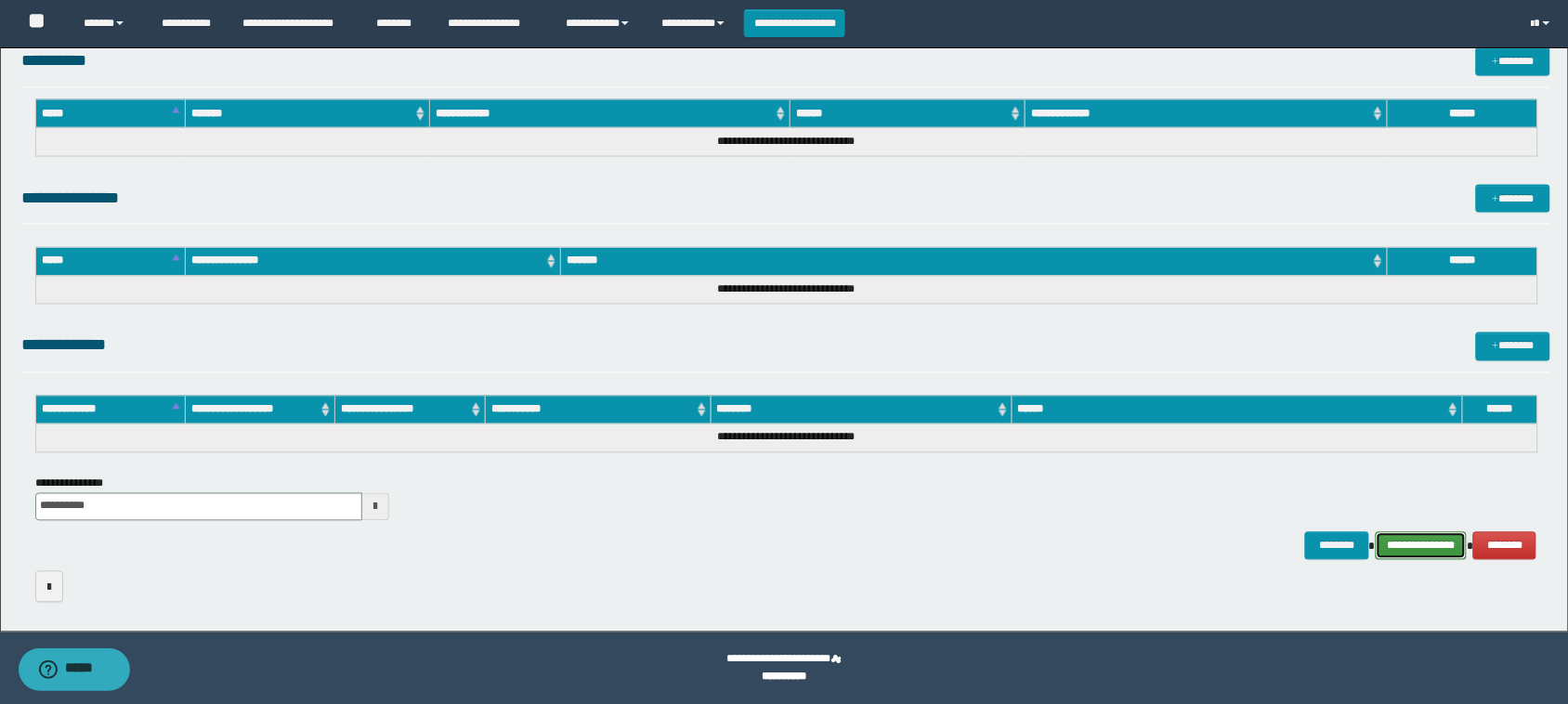 click on "**********" at bounding box center (1421, 546) 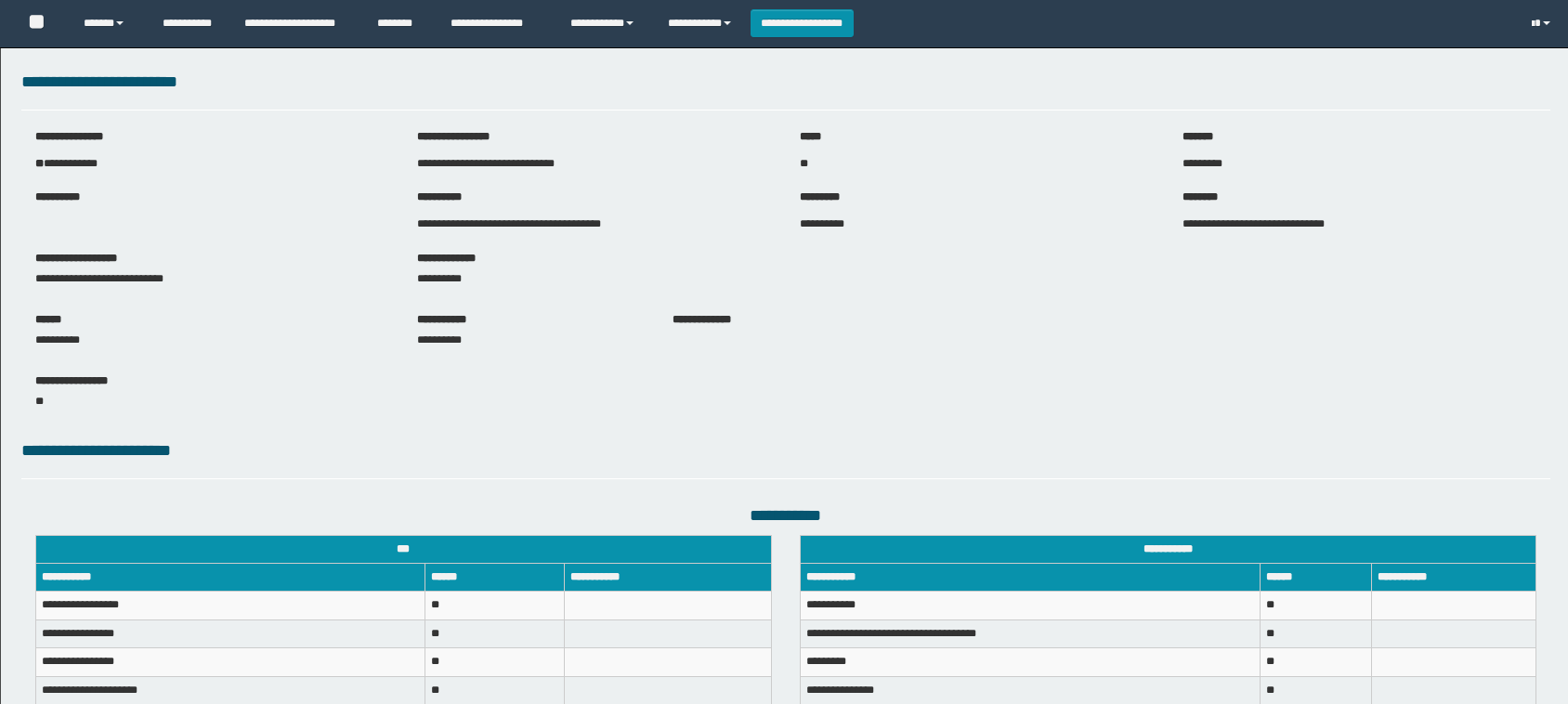 scroll, scrollTop: 0, scrollLeft: 0, axis: both 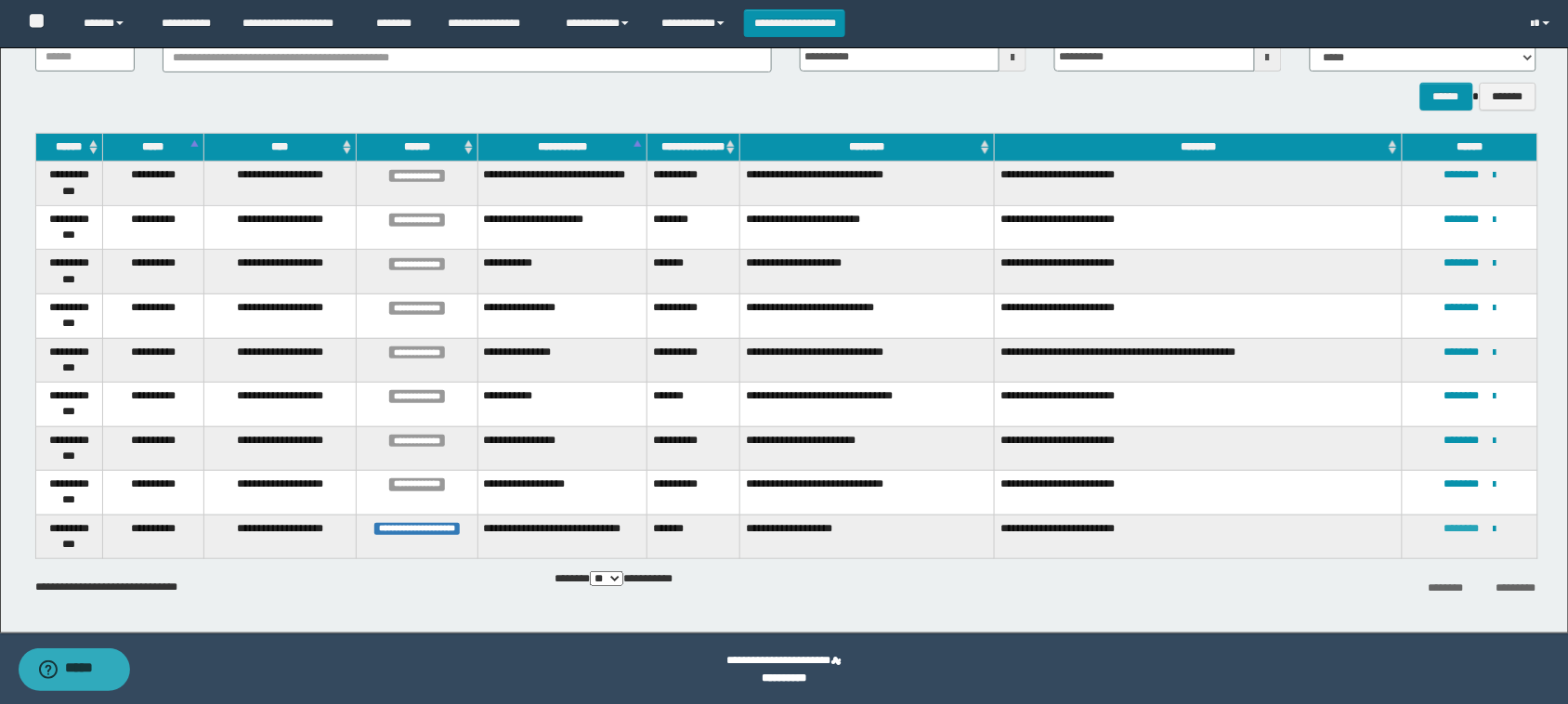 click on "********" at bounding box center [1461, 528] 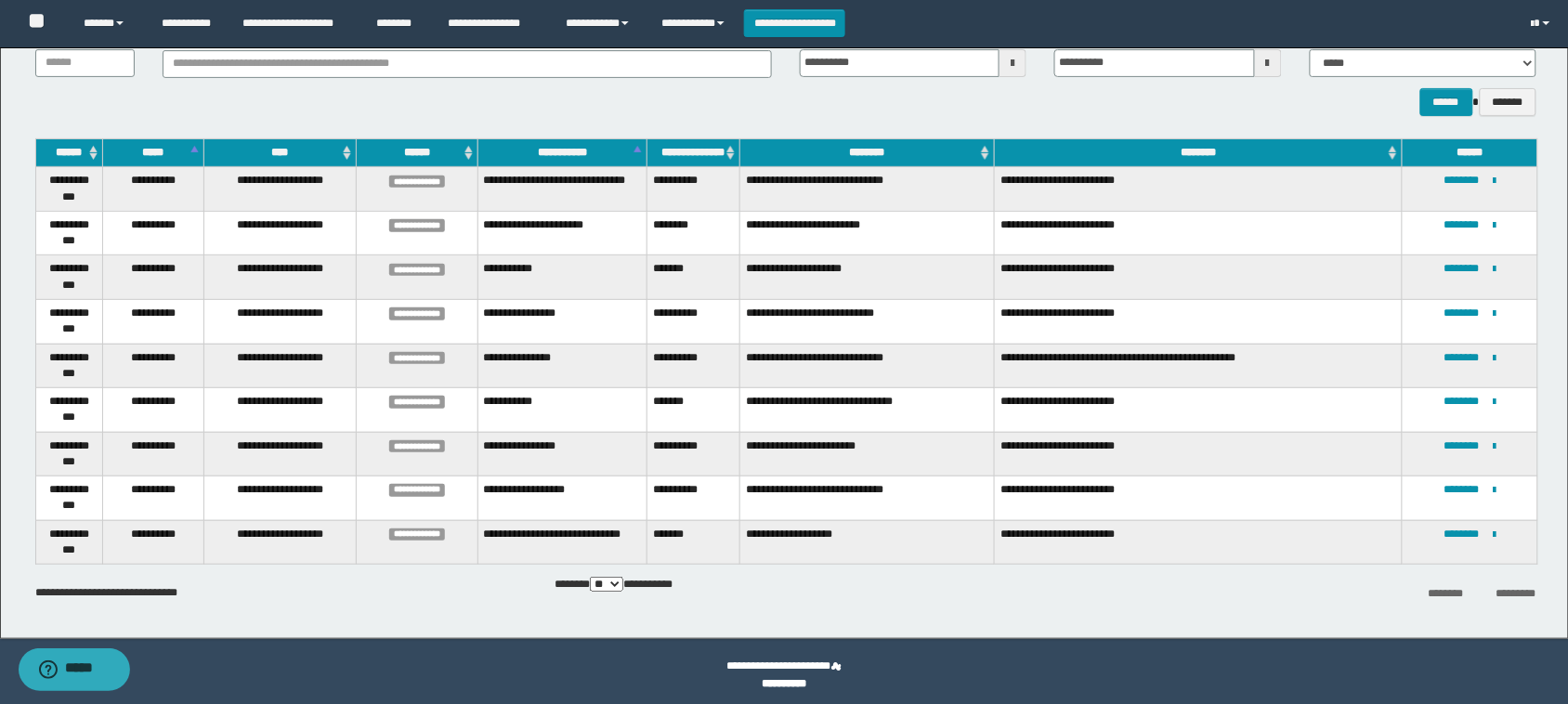 scroll, scrollTop: 142, scrollLeft: 0, axis: vertical 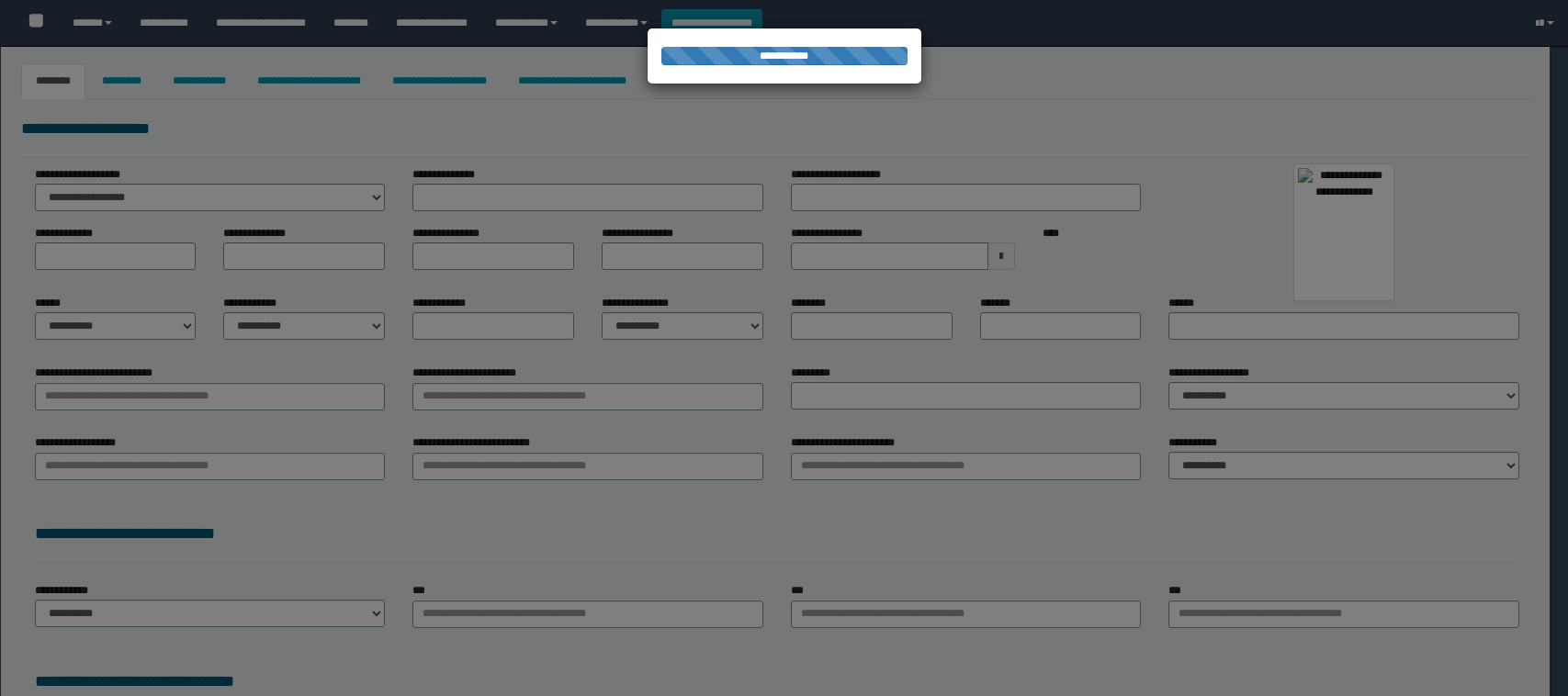select on "***" 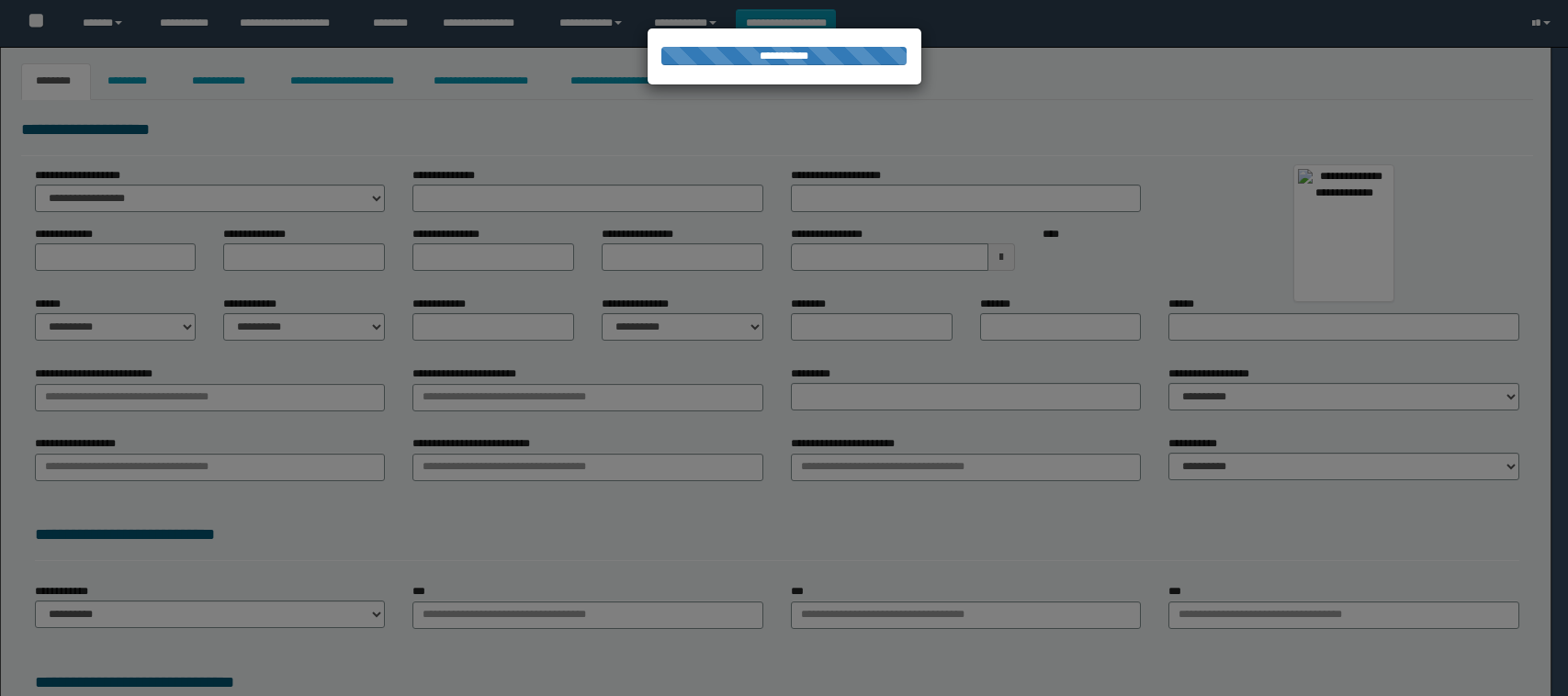 scroll, scrollTop: 0, scrollLeft: 0, axis: both 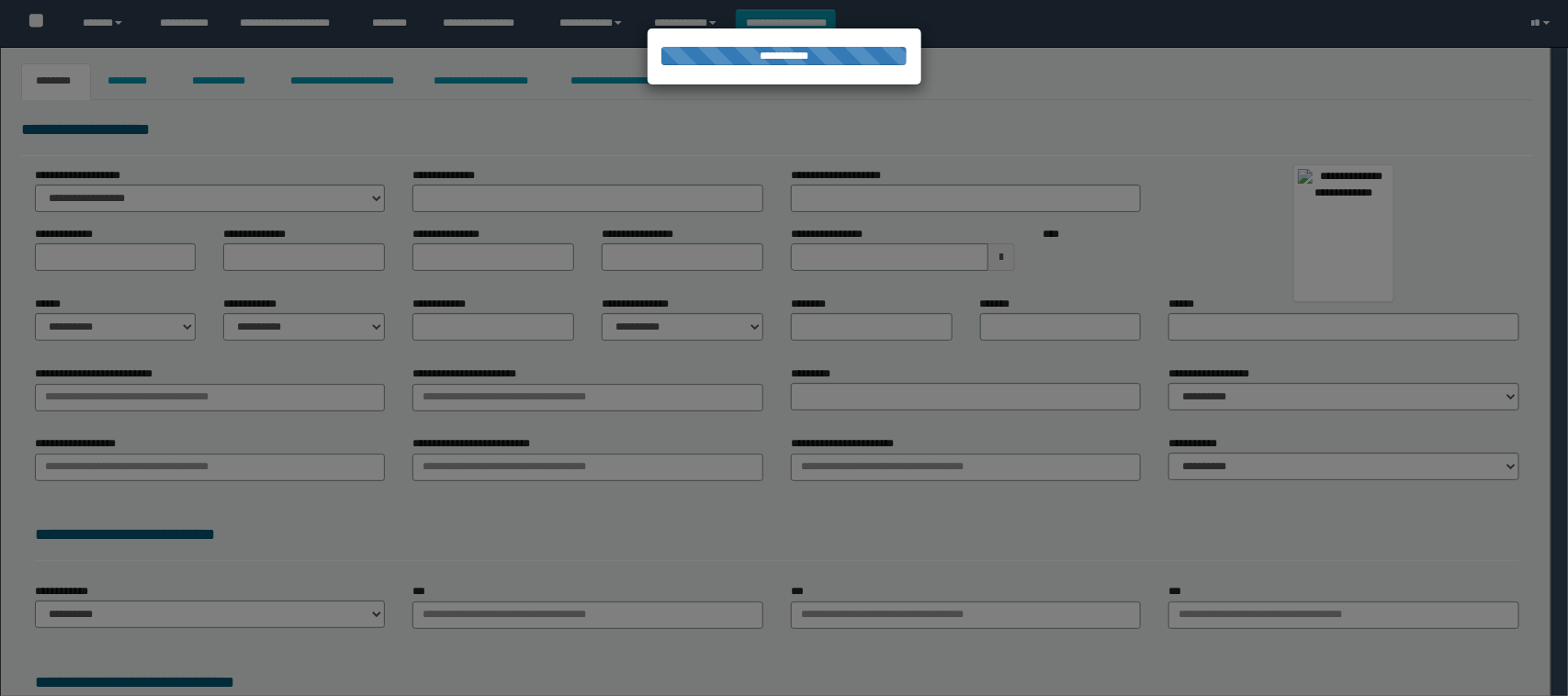 type on "********" 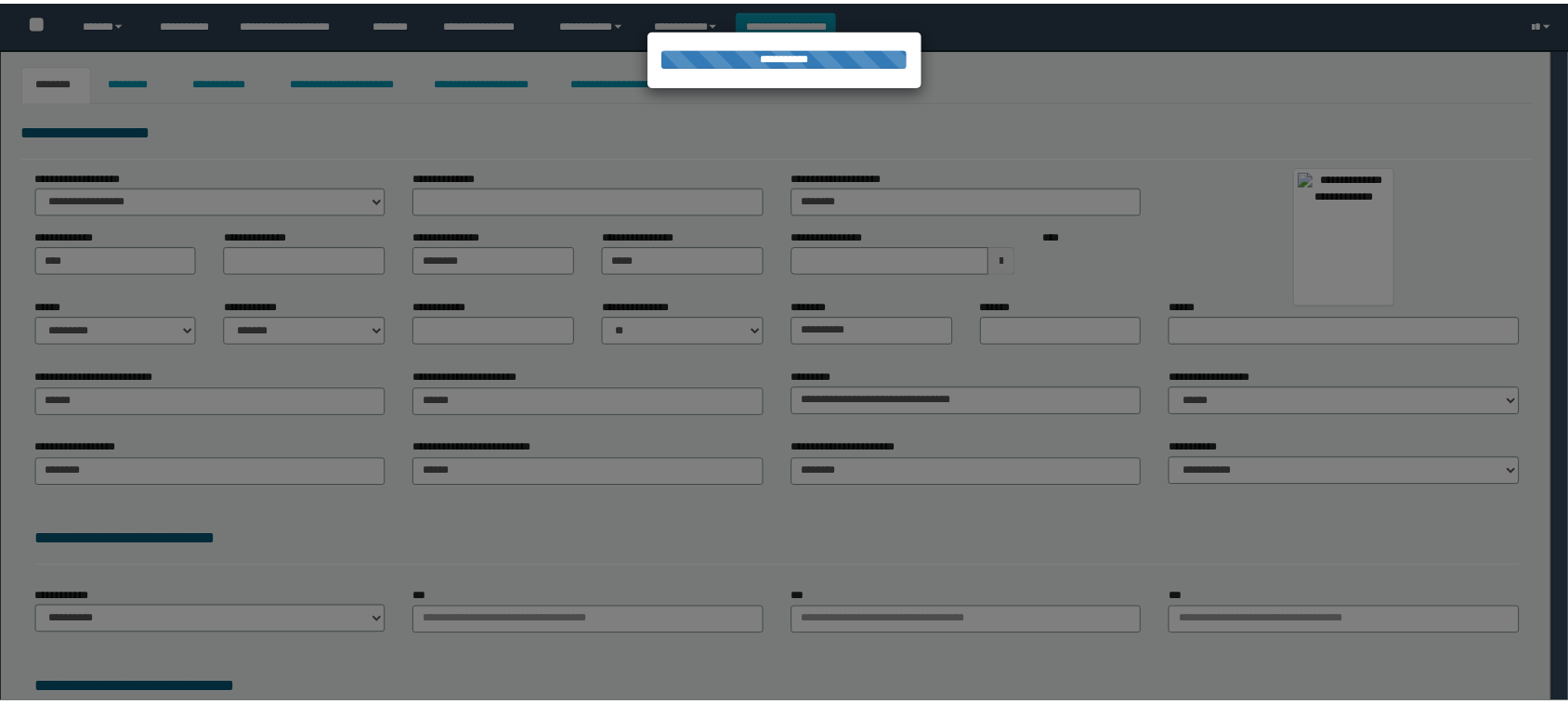 scroll, scrollTop: 0, scrollLeft: 0, axis: both 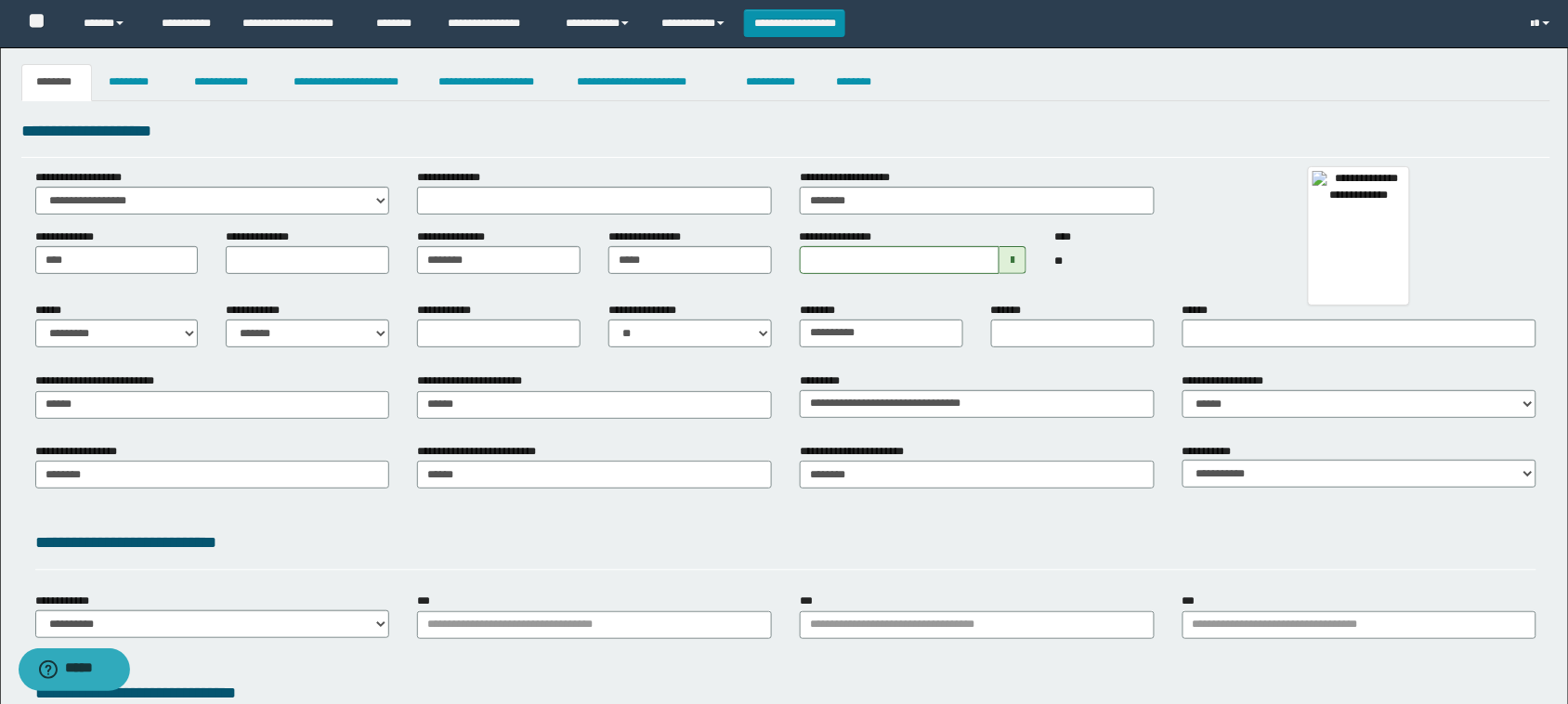 drag, startPoint x: 318, startPoint y: 145, endPoint x: 281, endPoint y: 133, distance: 38.897301 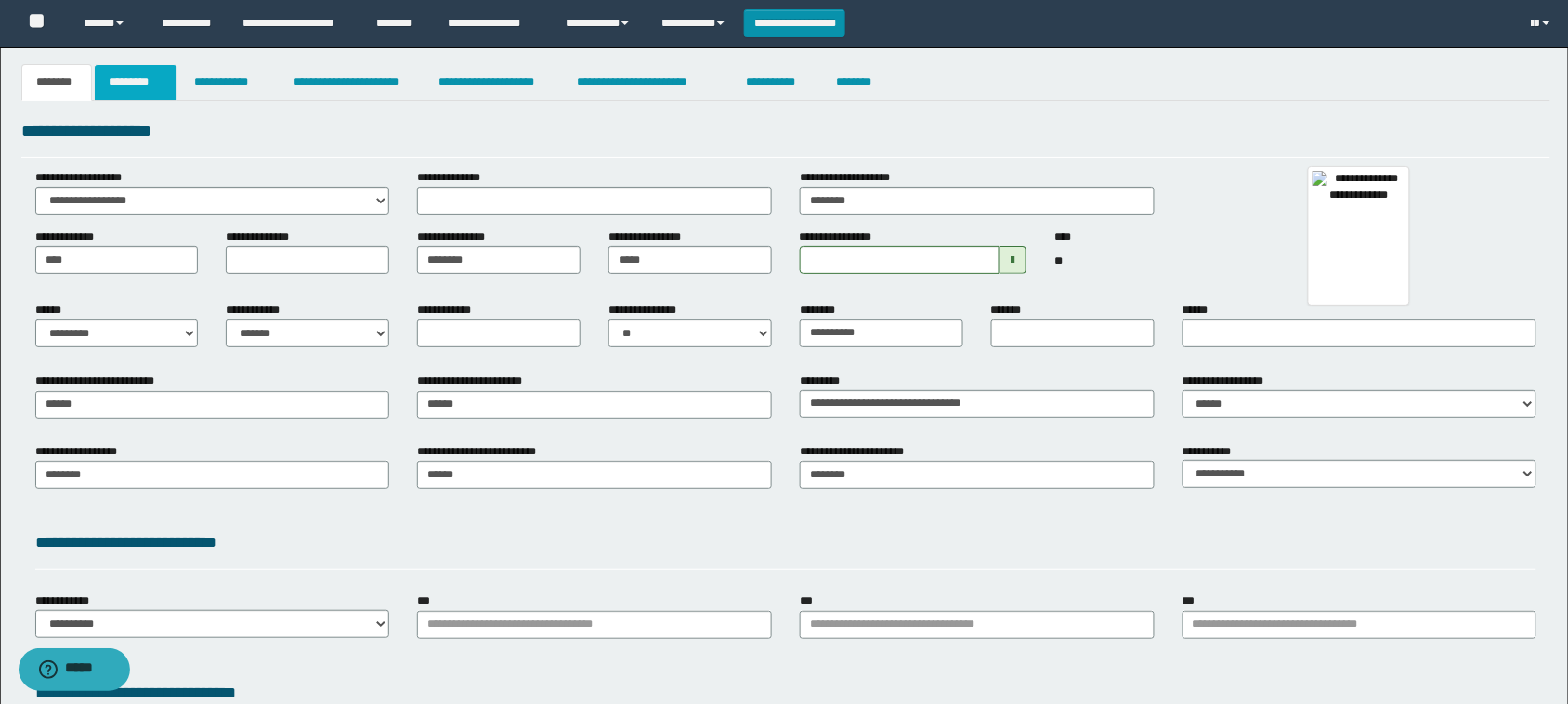 click on "*********" at bounding box center [136, 83] 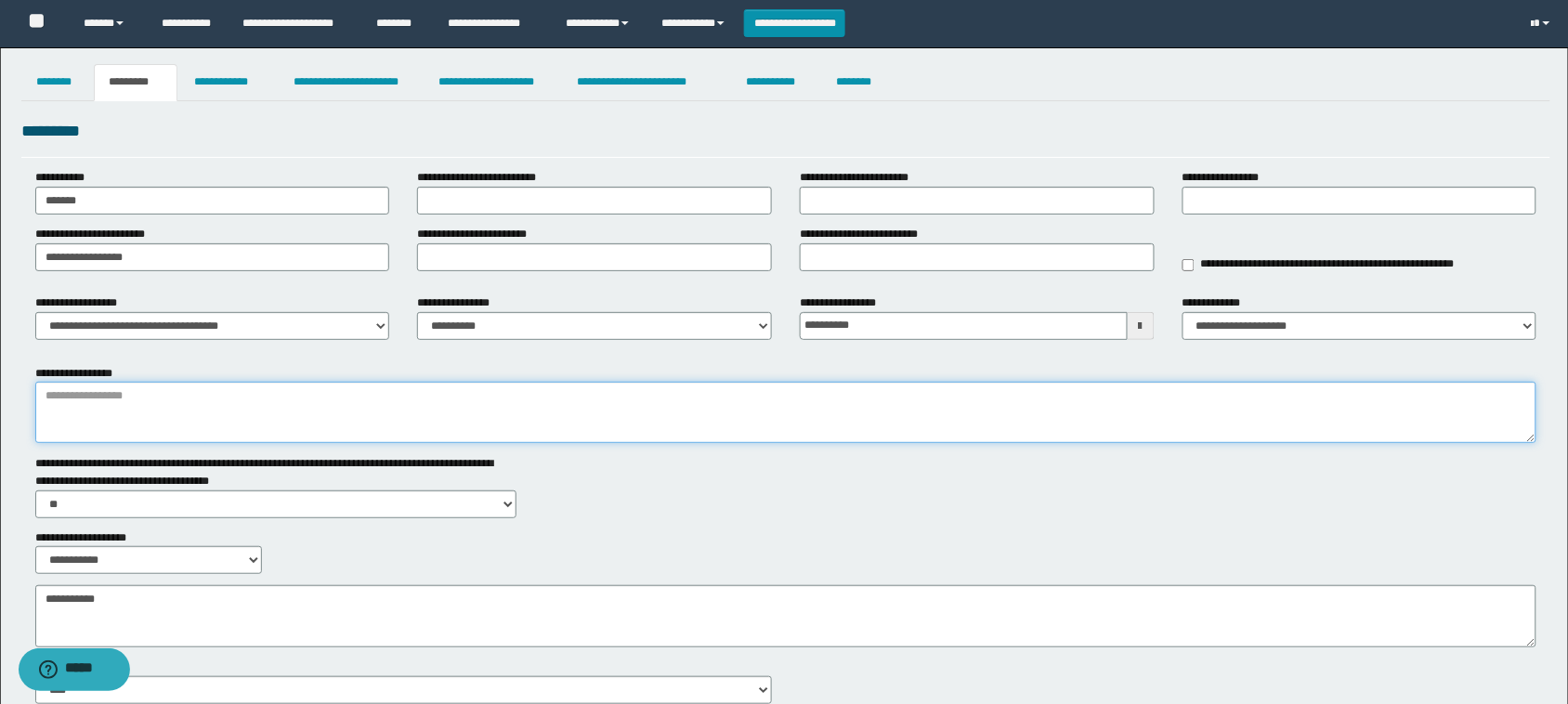 drag, startPoint x: 201, startPoint y: 410, endPoint x: 430, endPoint y: 382, distance: 230.70544 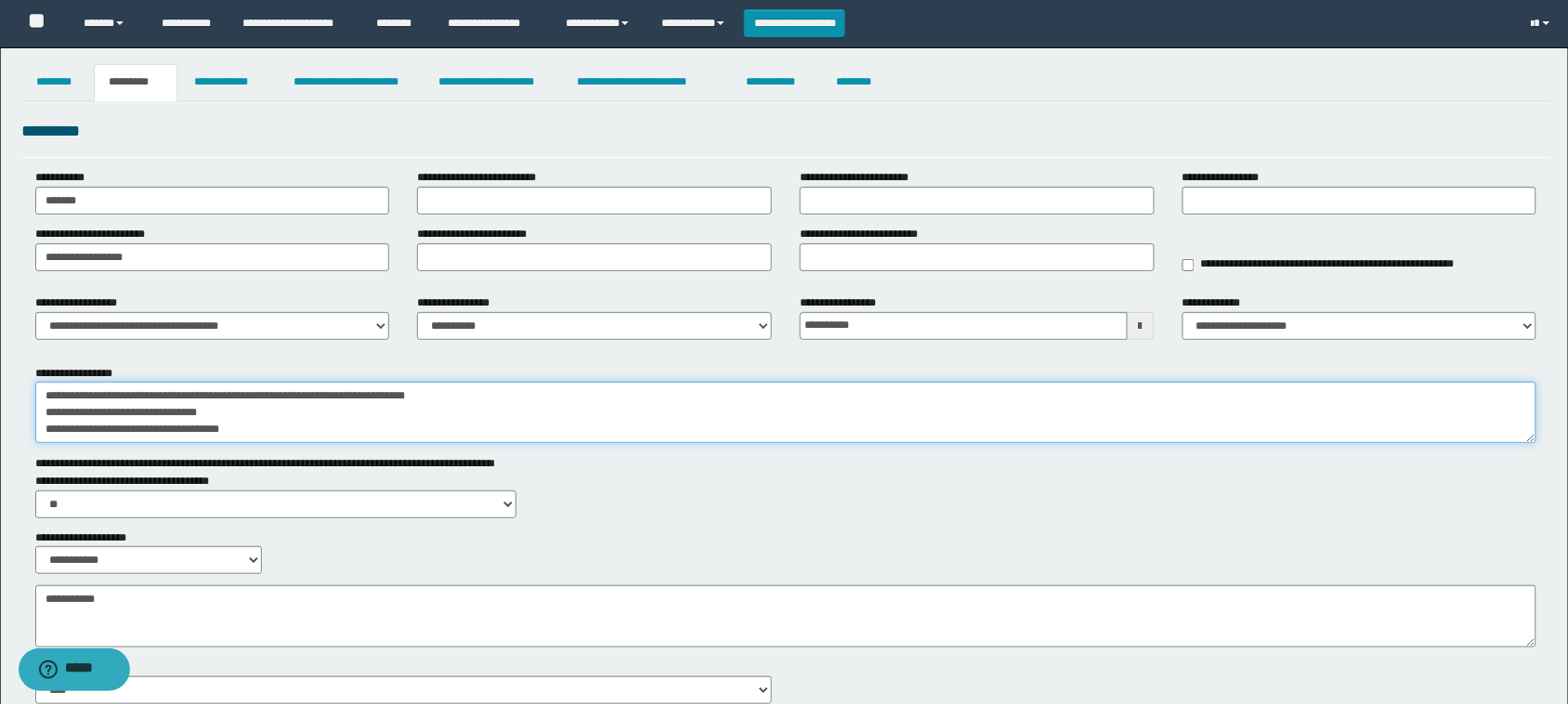 scroll, scrollTop: 11, scrollLeft: 0, axis: vertical 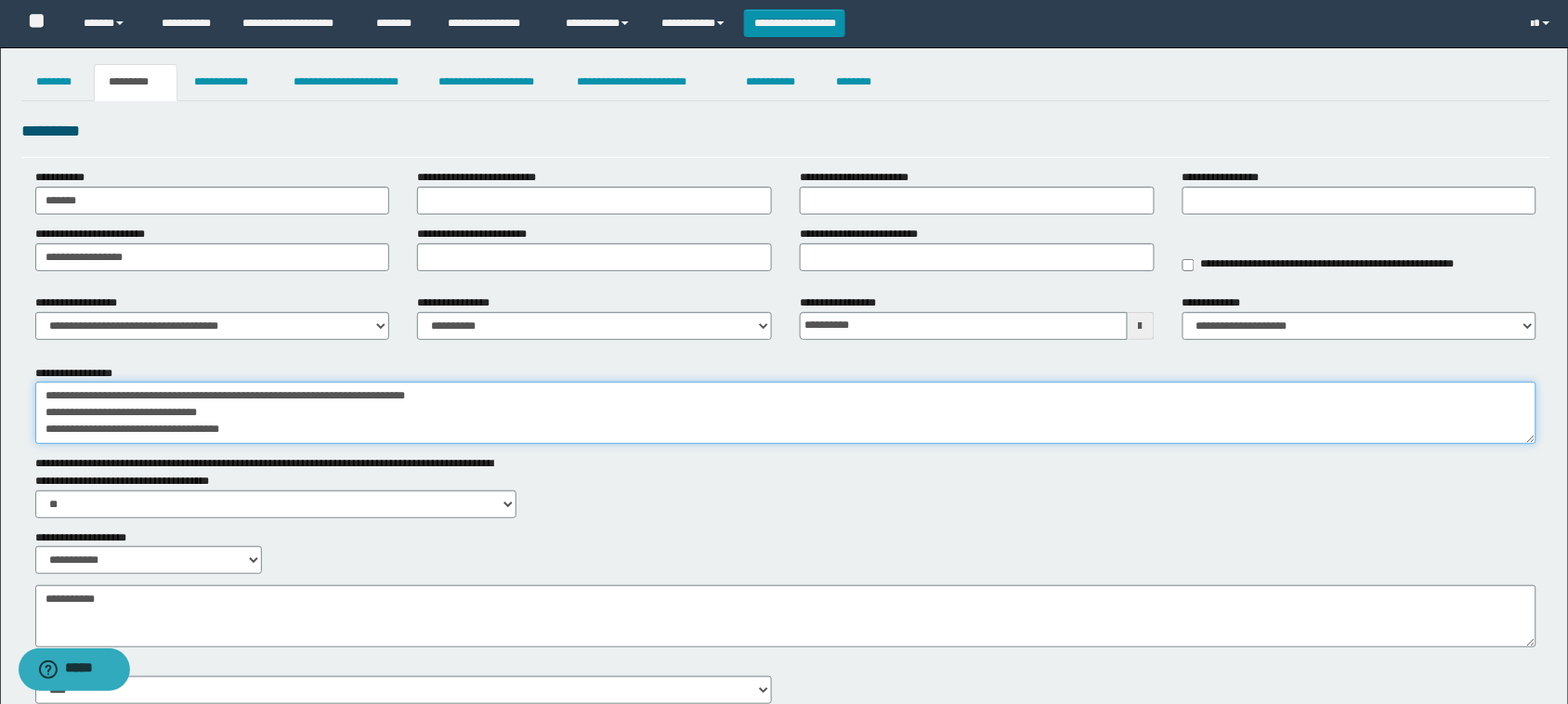 type on "**********" 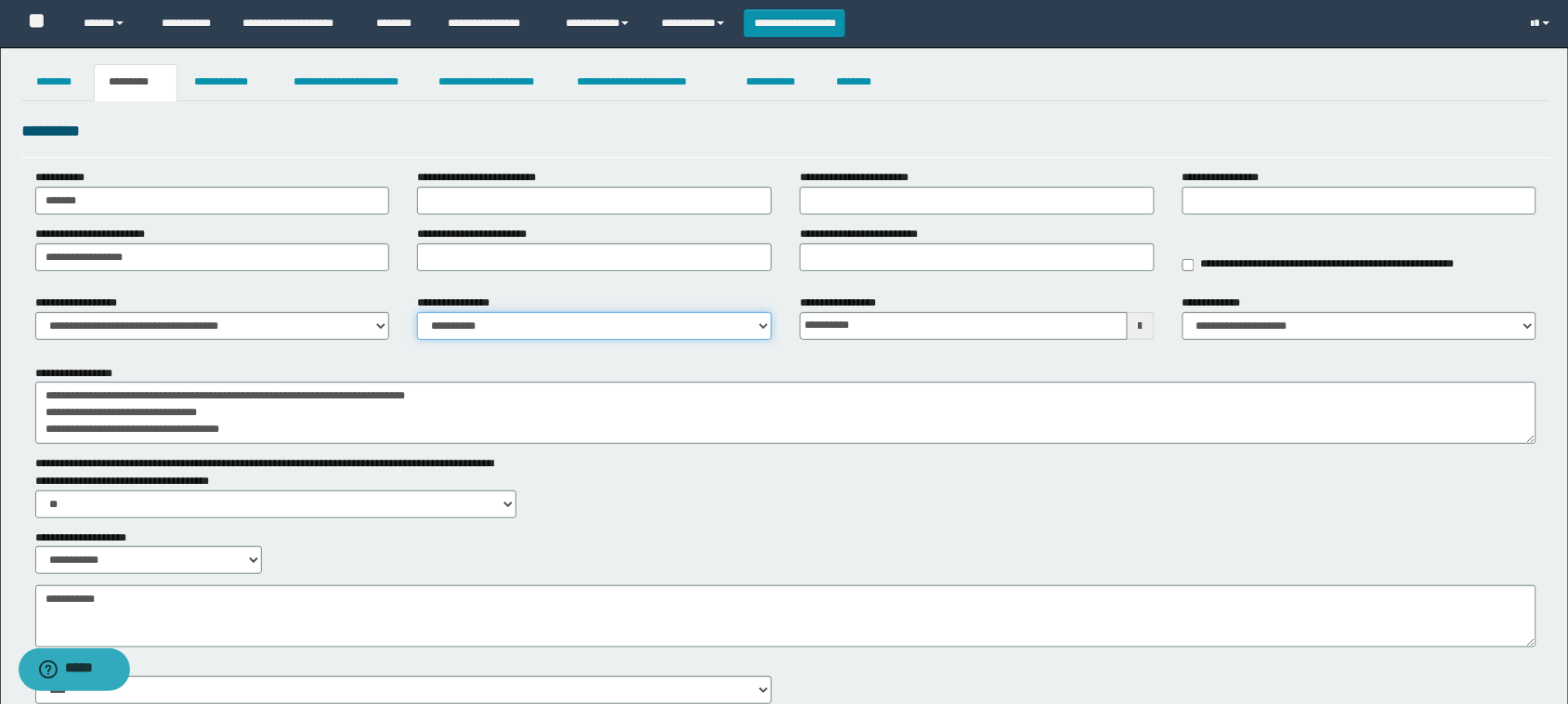 drag, startPoint x: 563, startPoint y: 316, endPoint x: 574, endPoint y: 337, distance: 23.706539 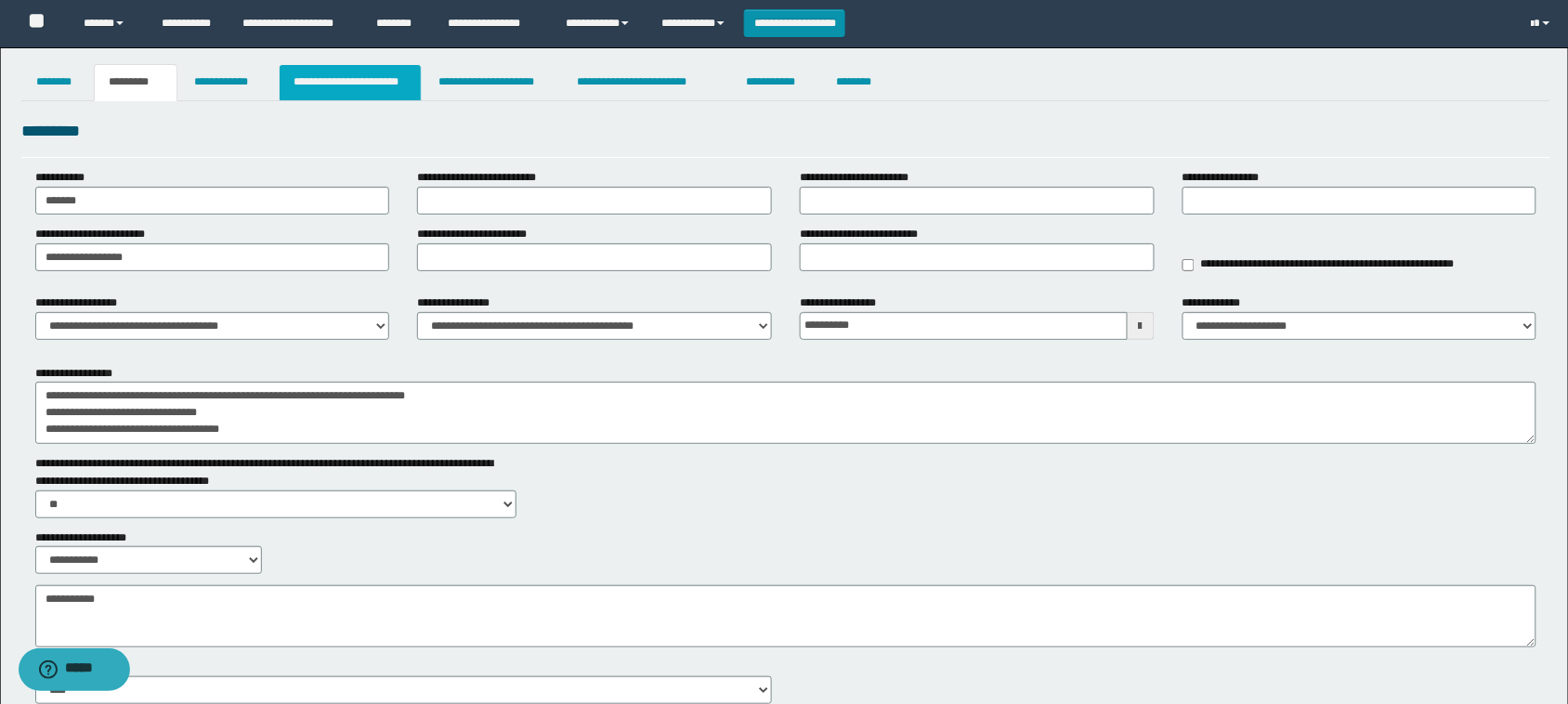 click on "**********" at bounding box center (350, 83) 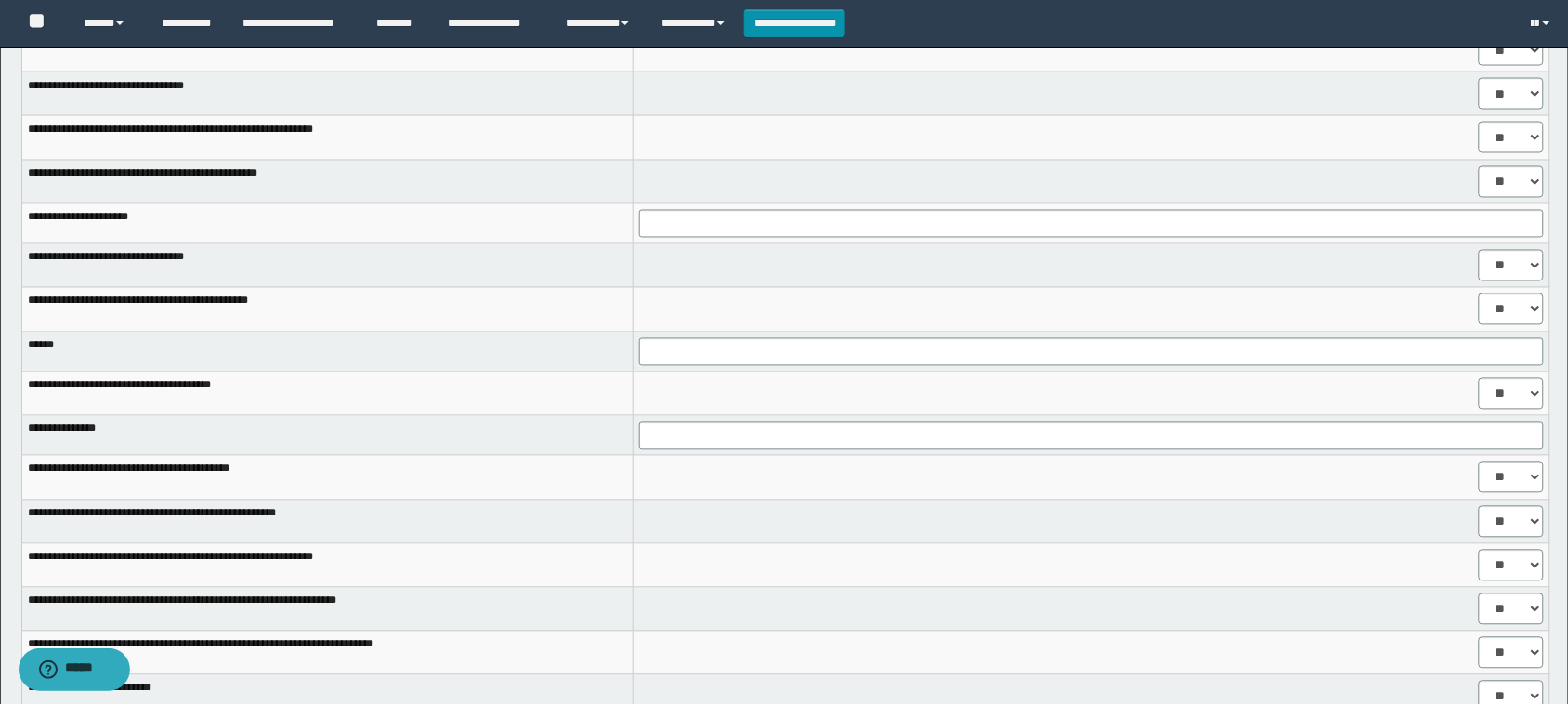 scroll, scrollTop: 859, scrollLeft: 0, axis: vertical 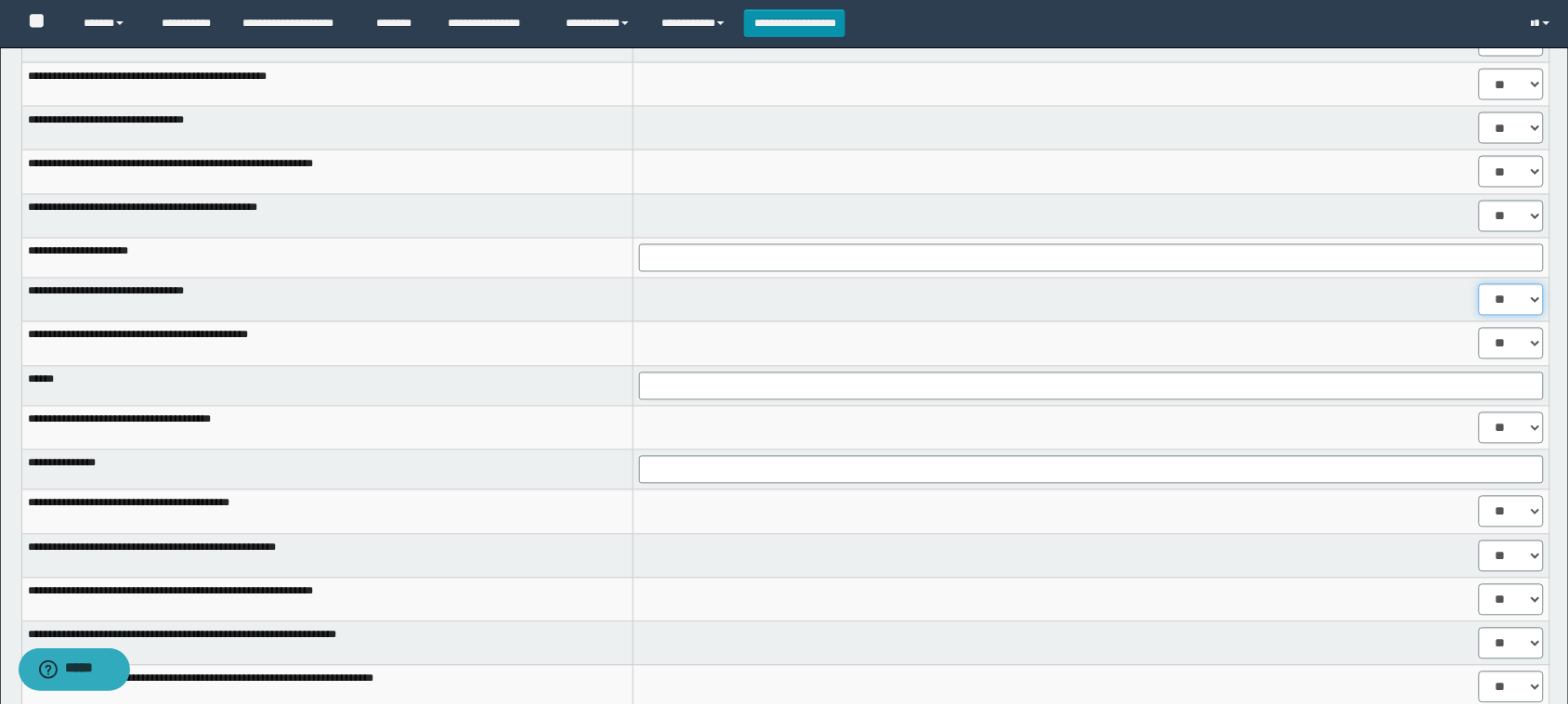 click on "**
**" at bounding box center [1511, 300] 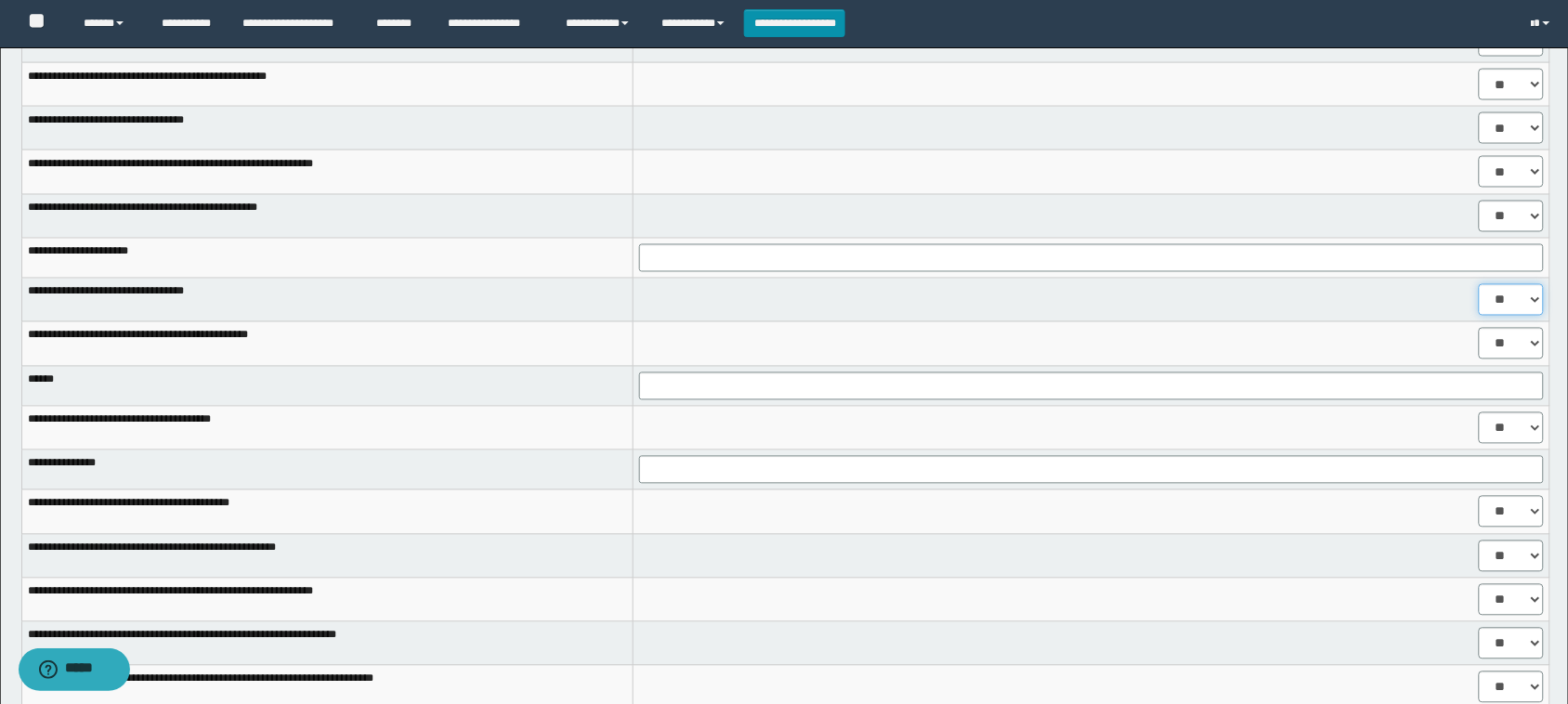 drag, startPoint x: 1522, startPoint y: 307, endPoint x: 1525, endPoint y: 349, distance: 42.10701 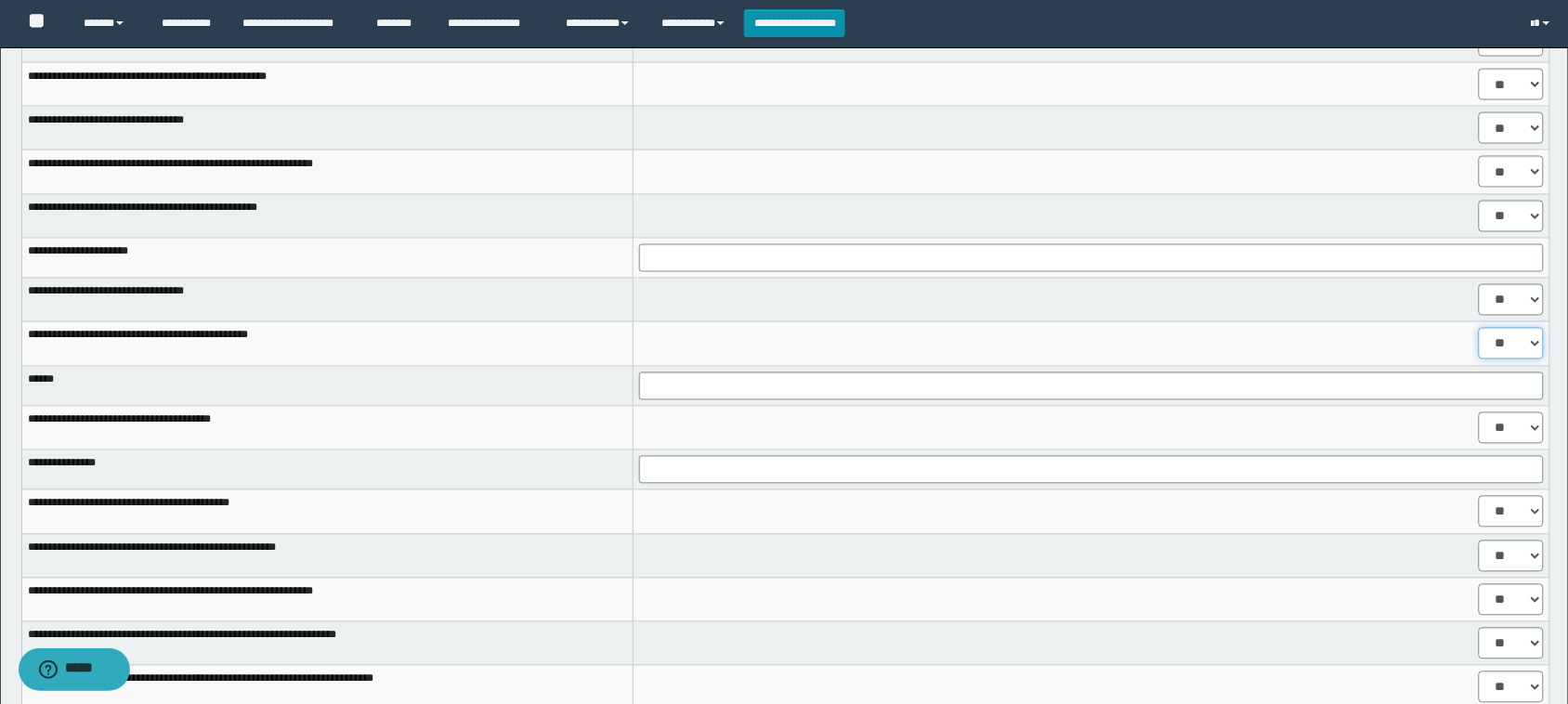 click on "**
**" at bounding box center [1511, 344] 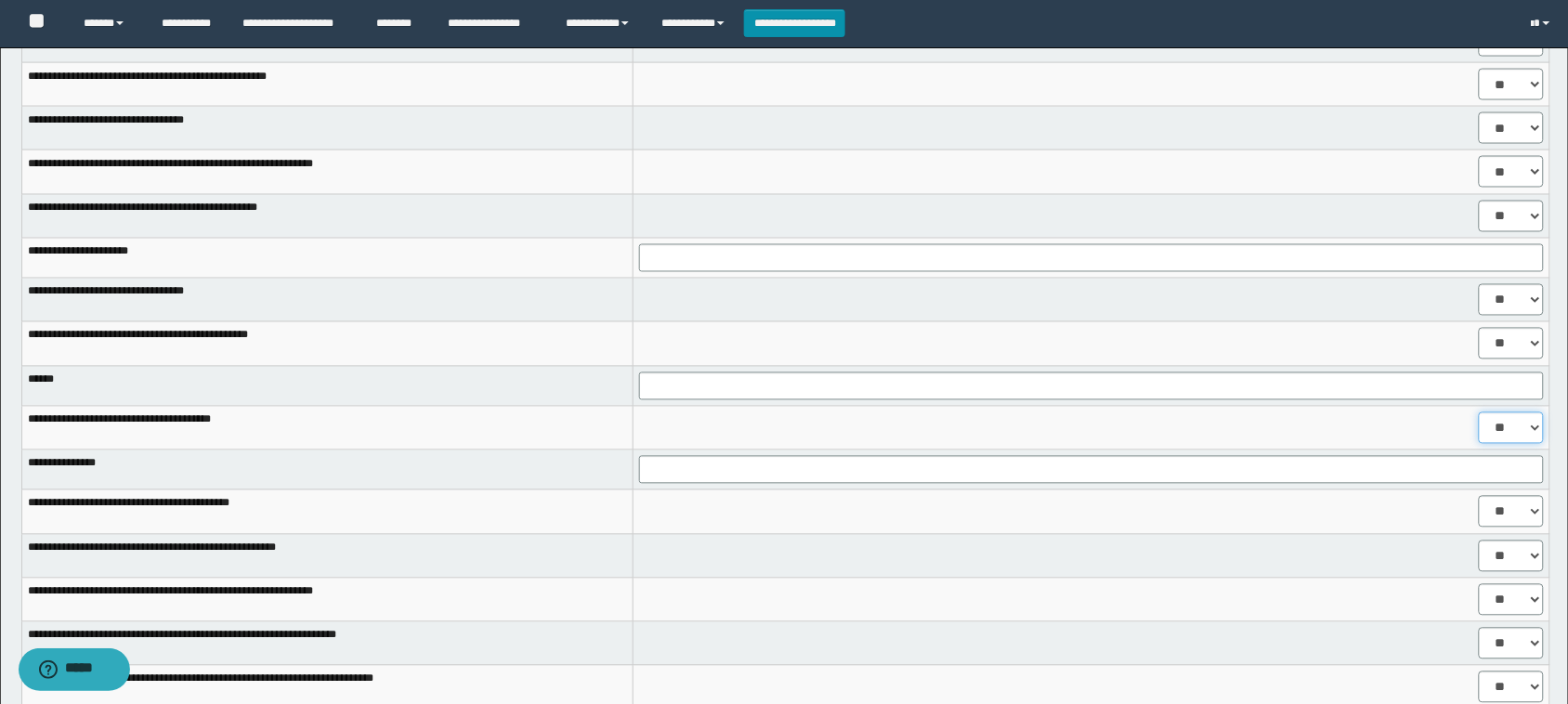 click on "**
**" at bounding box center (1511, 428) 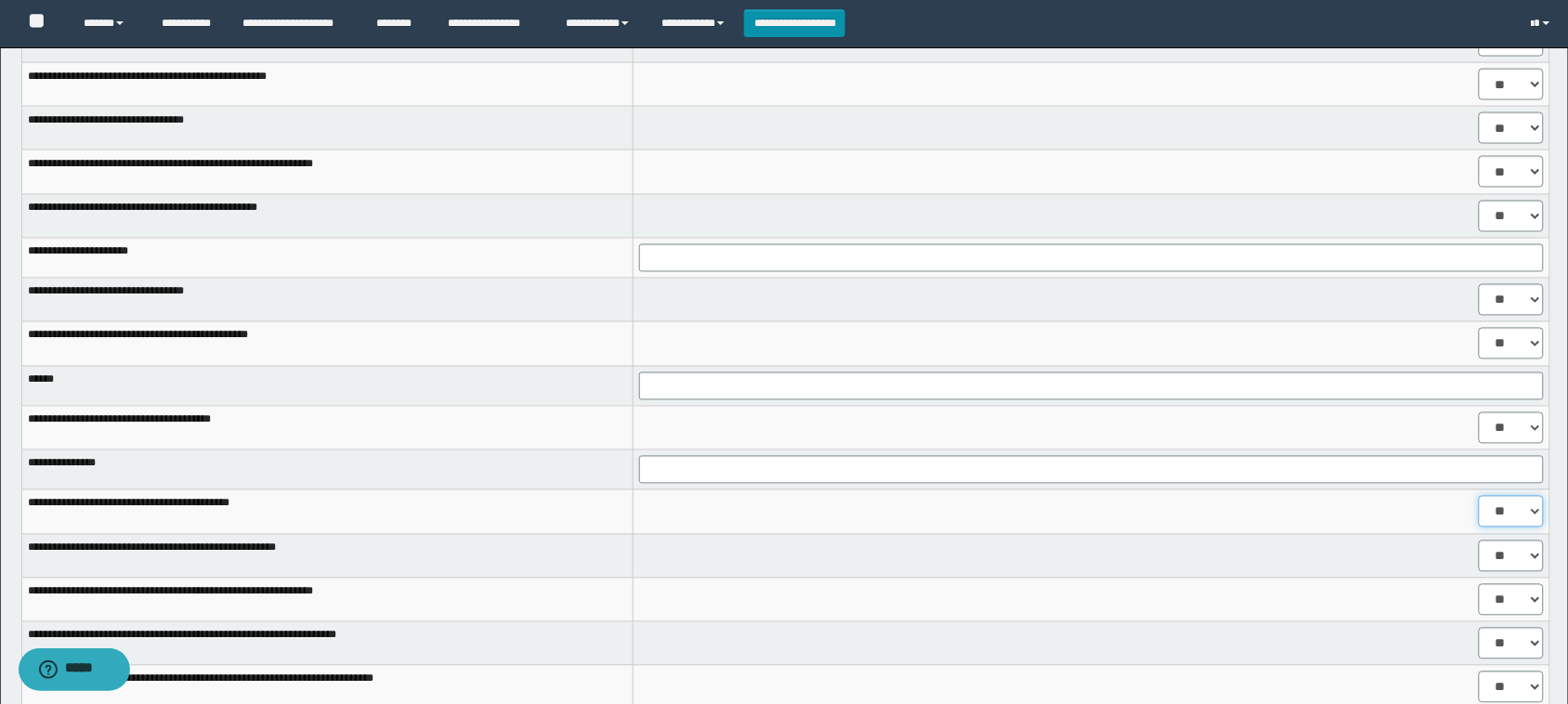 click on "**
**" at bounding box center (1511, 512) 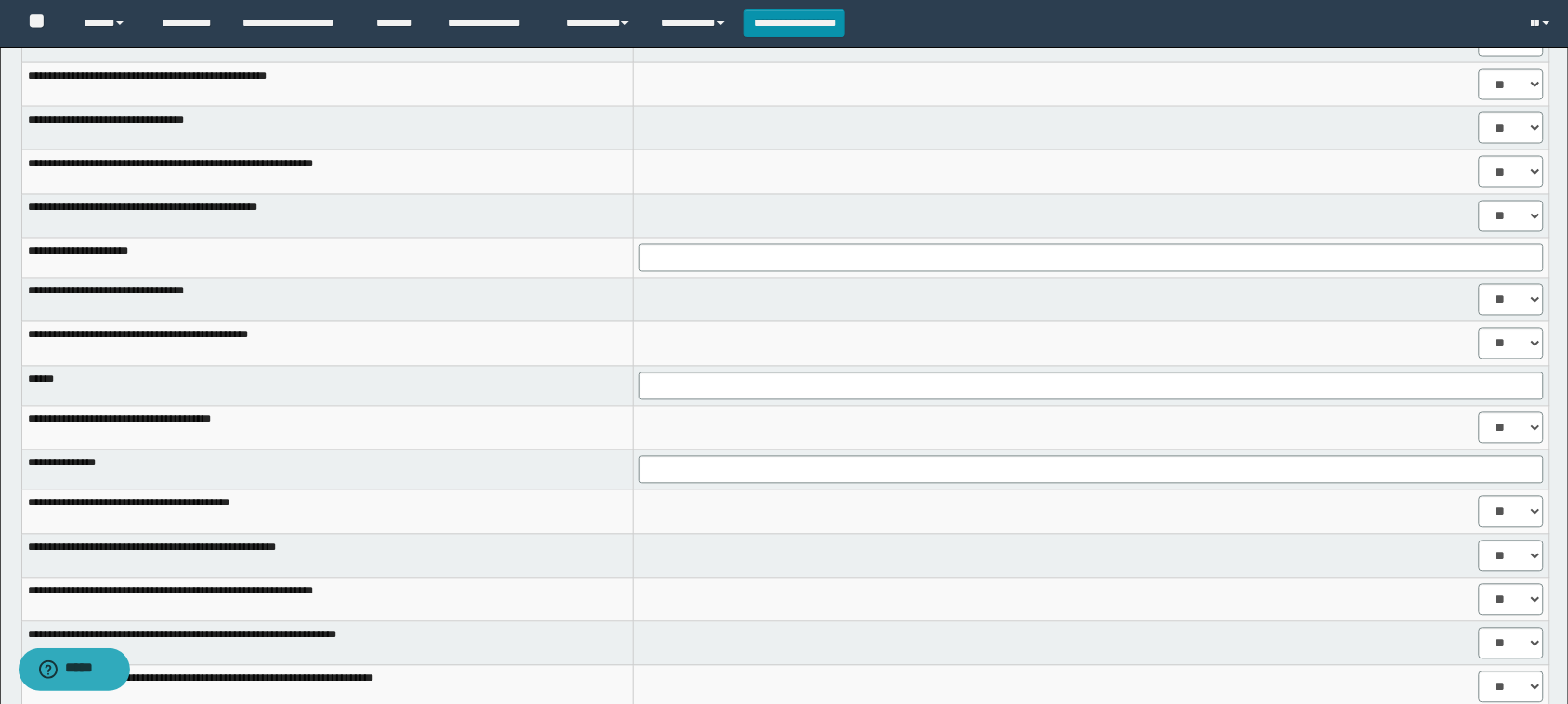 drag, startPoint x: 634, startPoint y: 365, endPoint x: 678, endPoint y: 399, distance: 55.60576 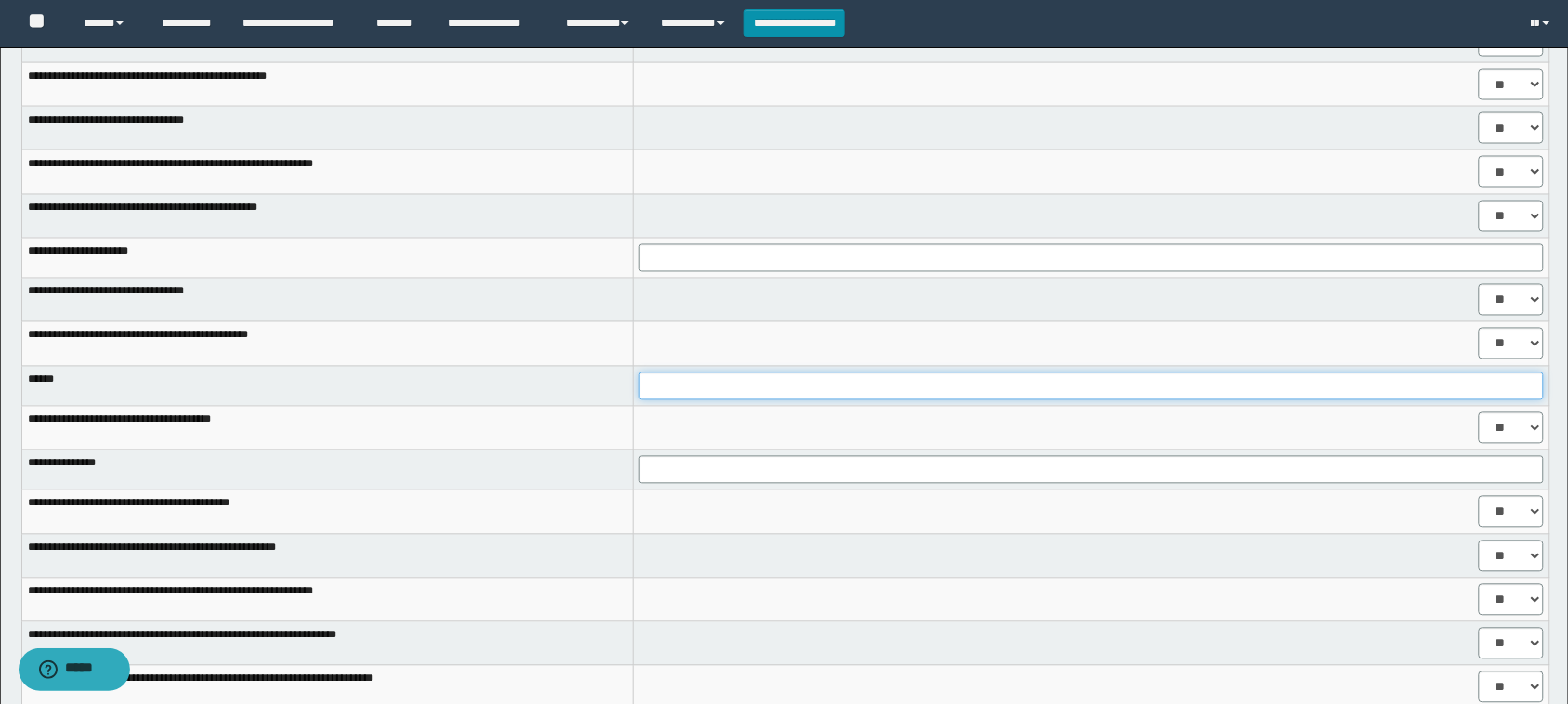 drag, startPoint x: 678, startPoint y: 399, endPoint x: 720, endPoint y: 404, distance: 42.296572 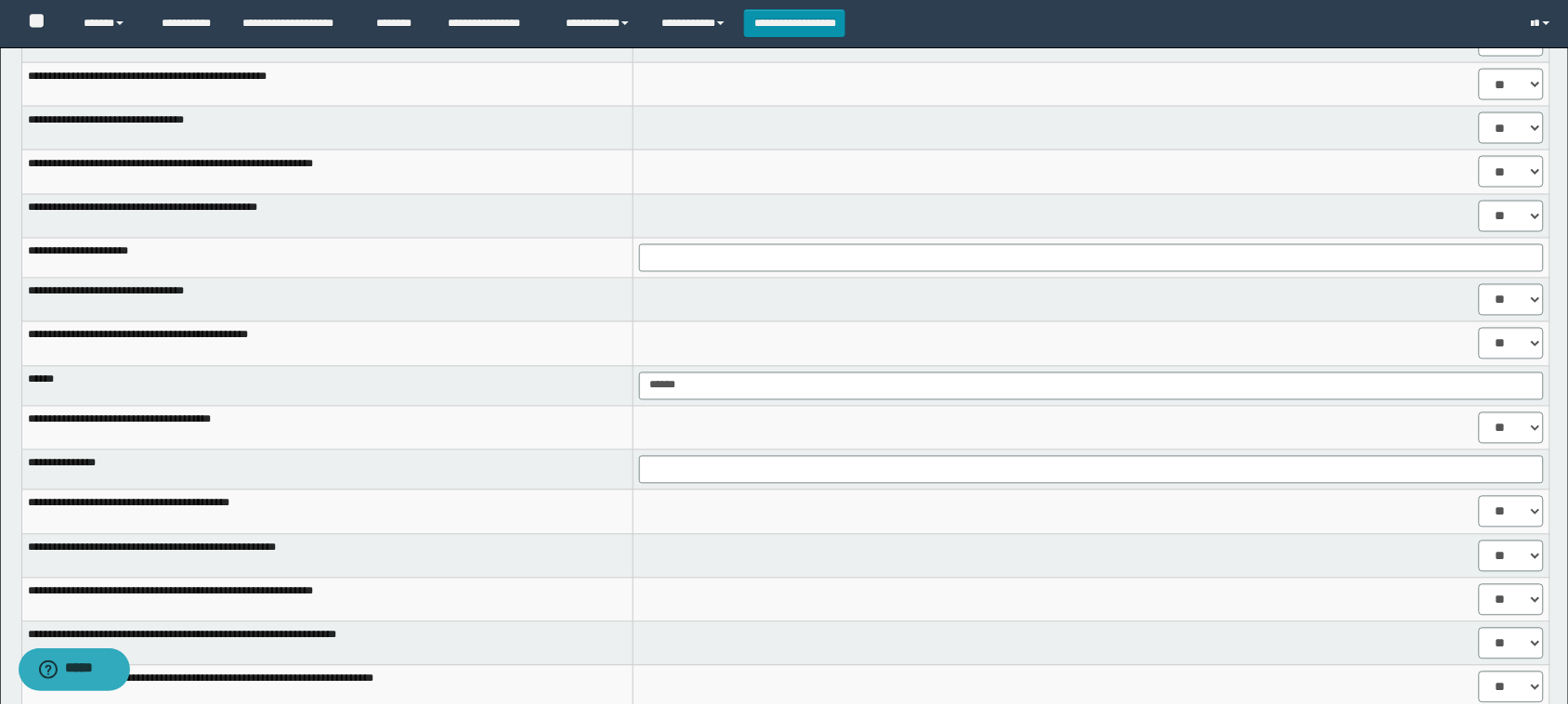 drag, startPoint x: 735, startPoint y: 455, endPoint x: 764, endPoint y: 493, distance: 47.801674 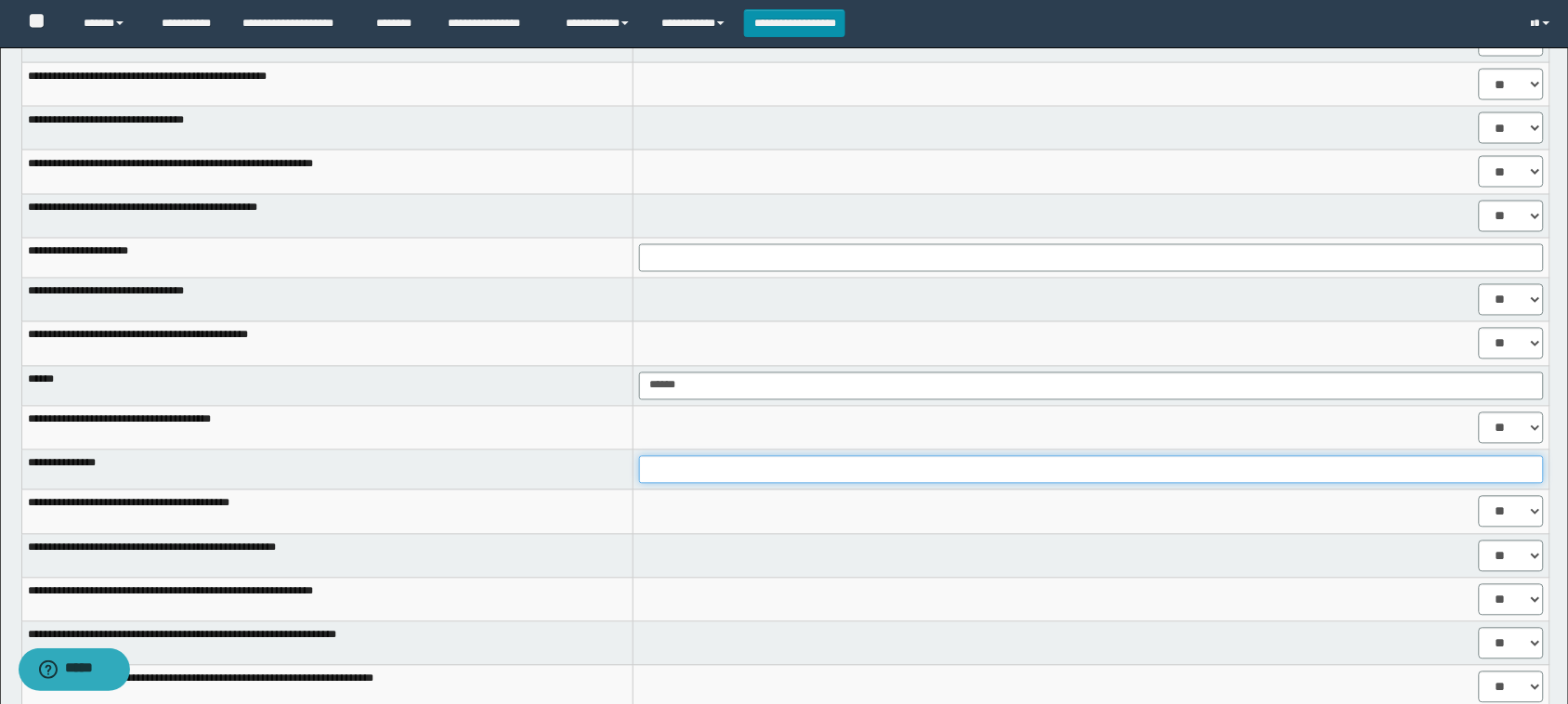 drag, startPoint x: 794, startPoint y: 483, endPoint x: 825, endPoint y: 485, distance: 31.06445 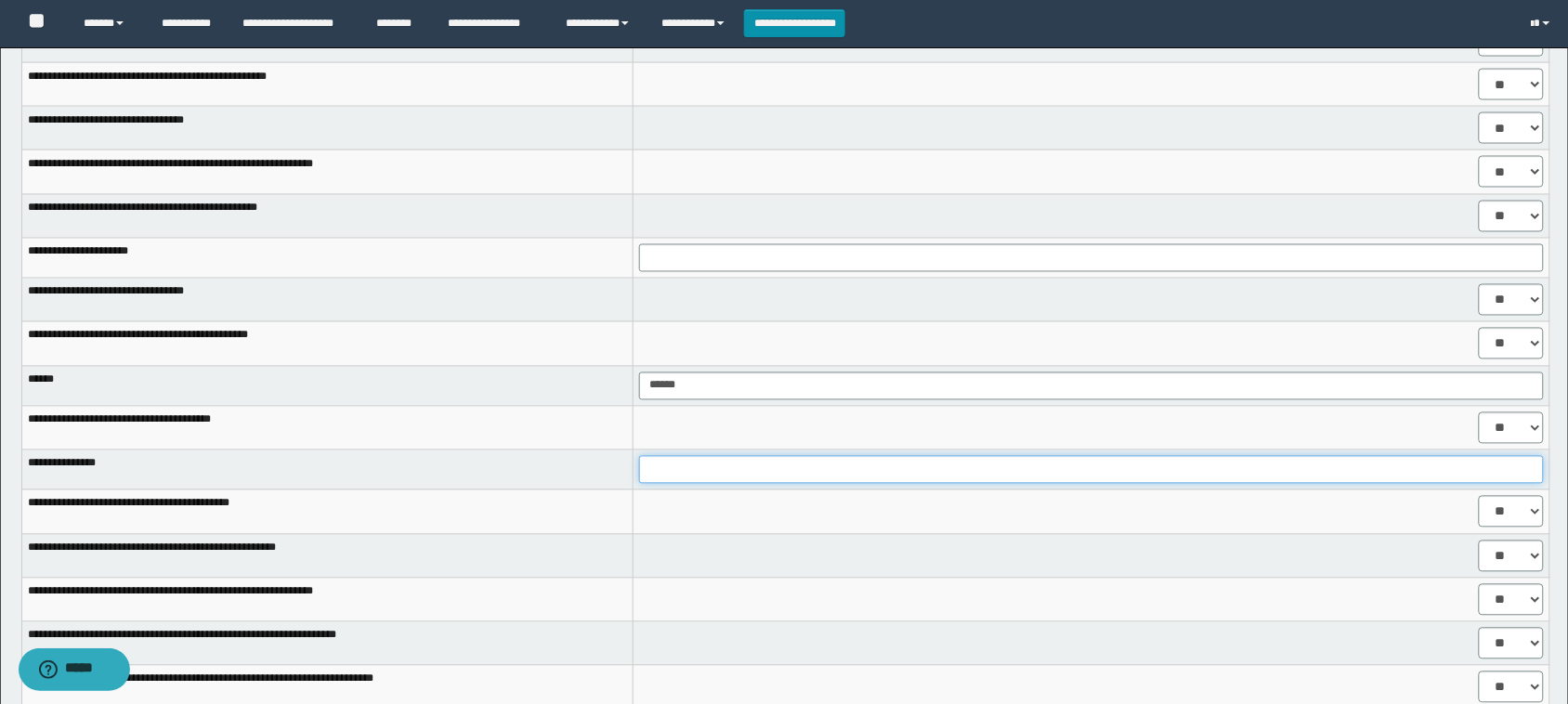 scroll, scrollTop: 1488, scrollLeft: 0, axis: vertical 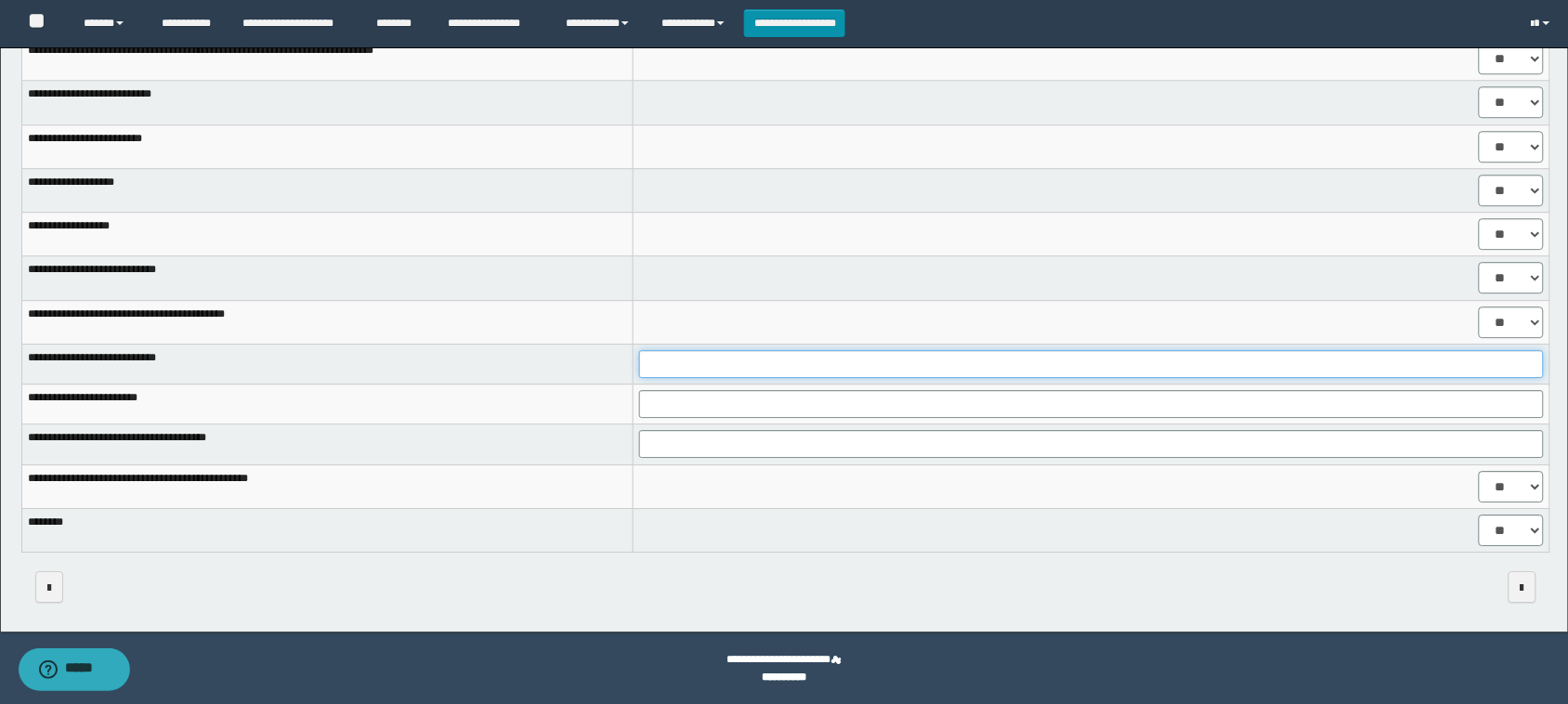 click at bounding box center [1091, 364] 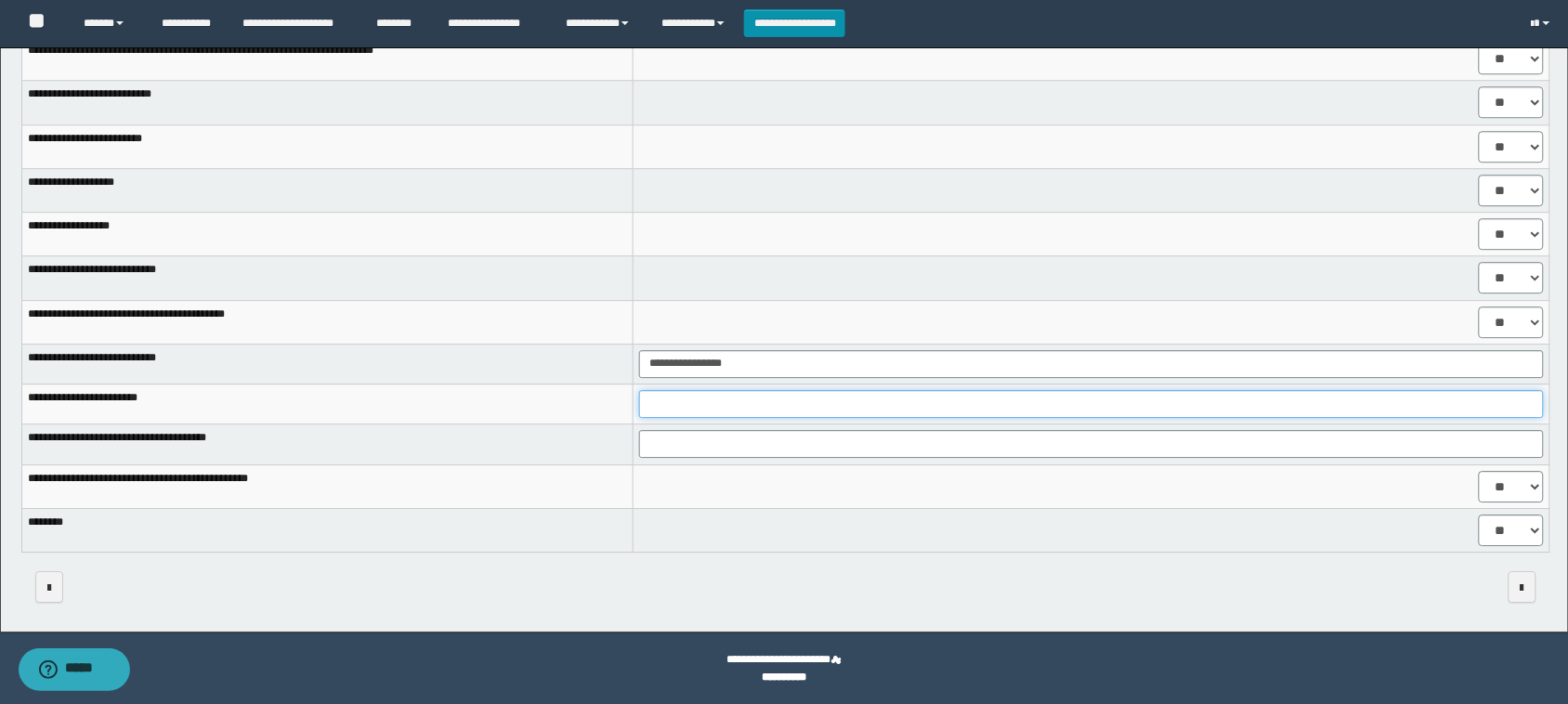 drag, startPoint x: 783, startPoint y: 404, endPoint x: 786, endPoint y: 415, distance: 11.401754 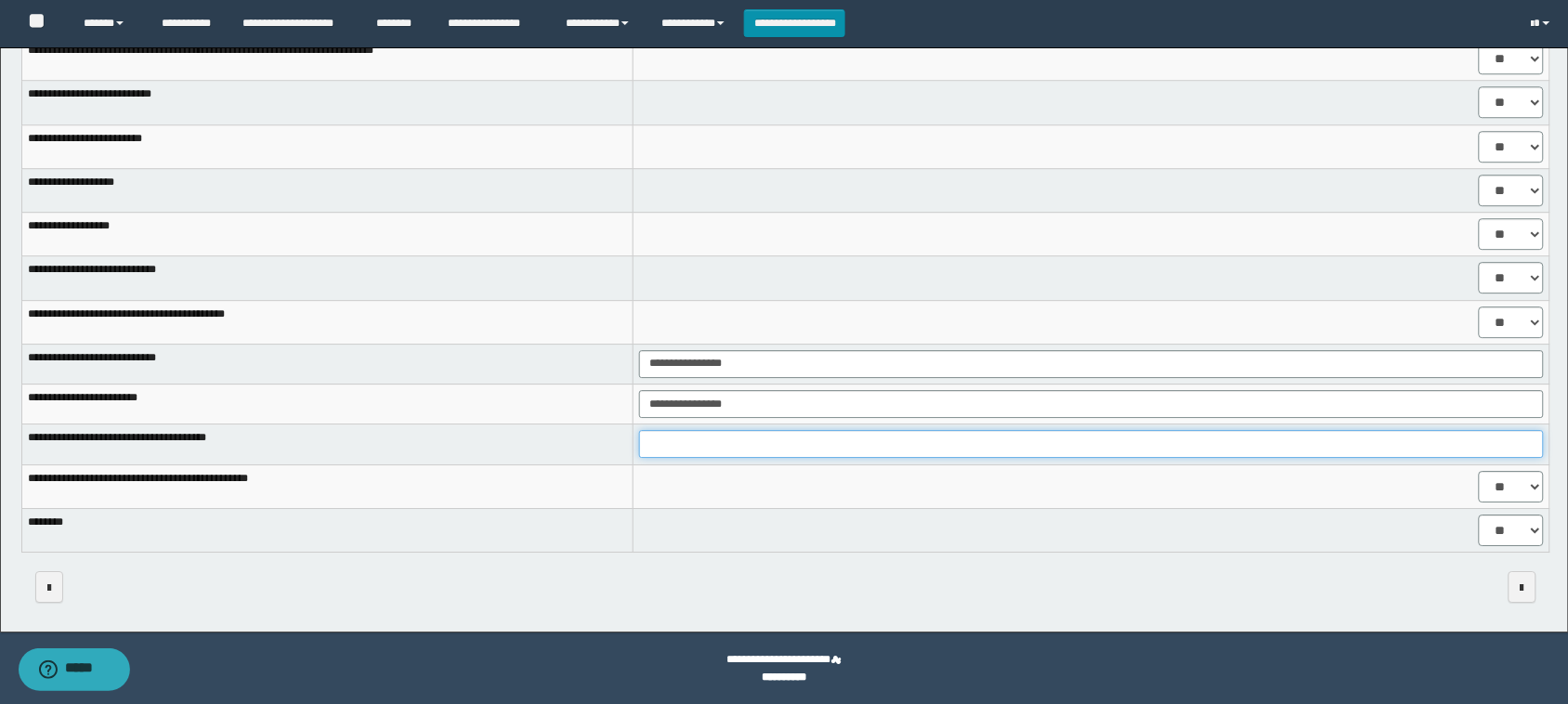 click at bounding box center (1091, 444) 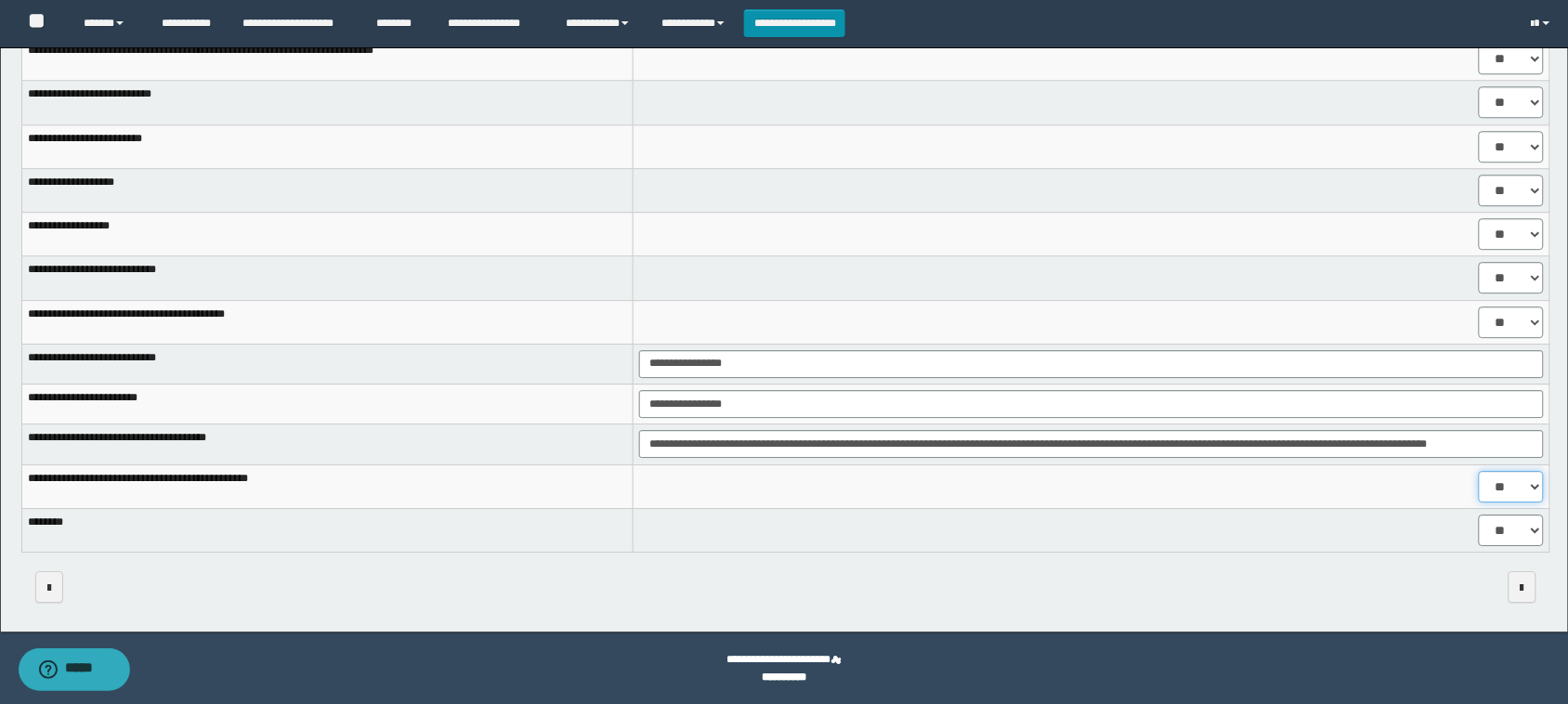 click on "**
**" at bounding box center (1511, 487) 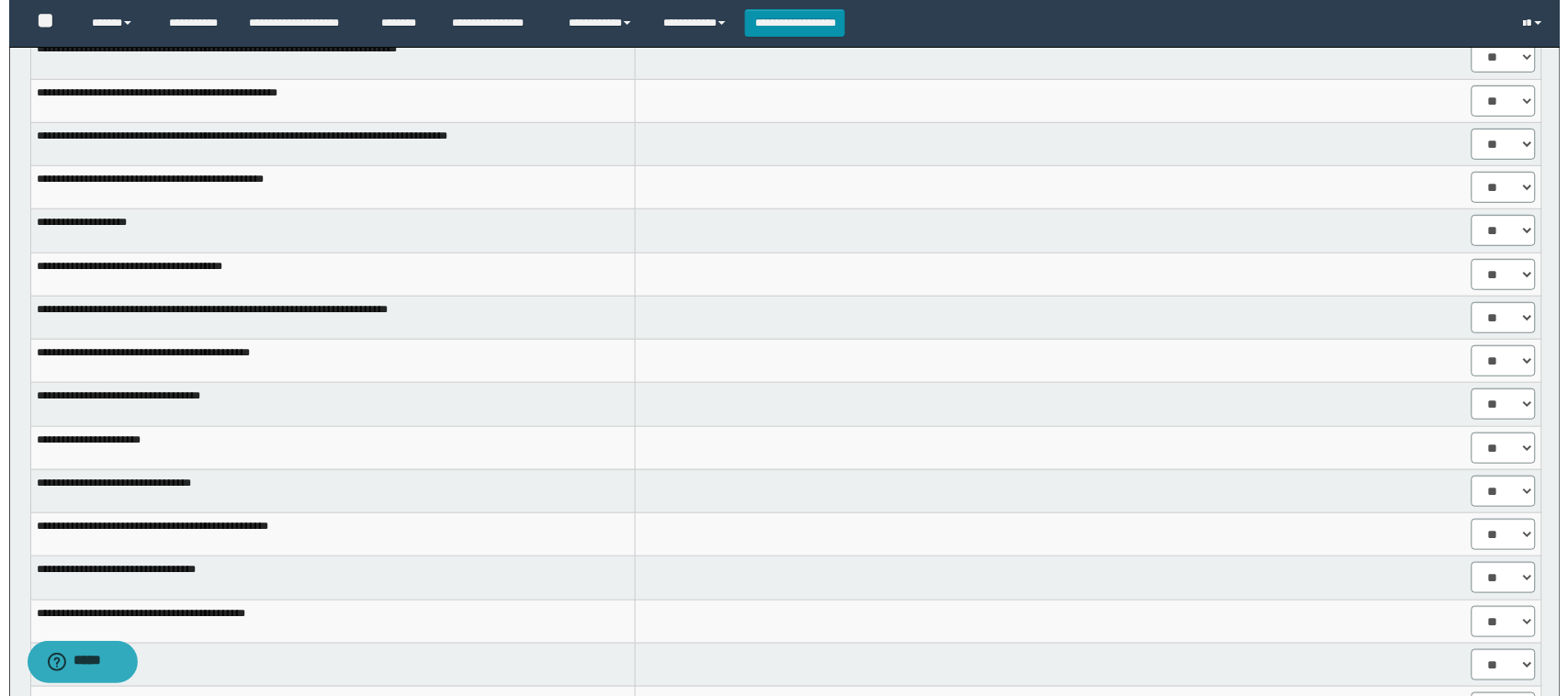 scroll, scrollTop: 0, scrollLeft: 0, axis: both 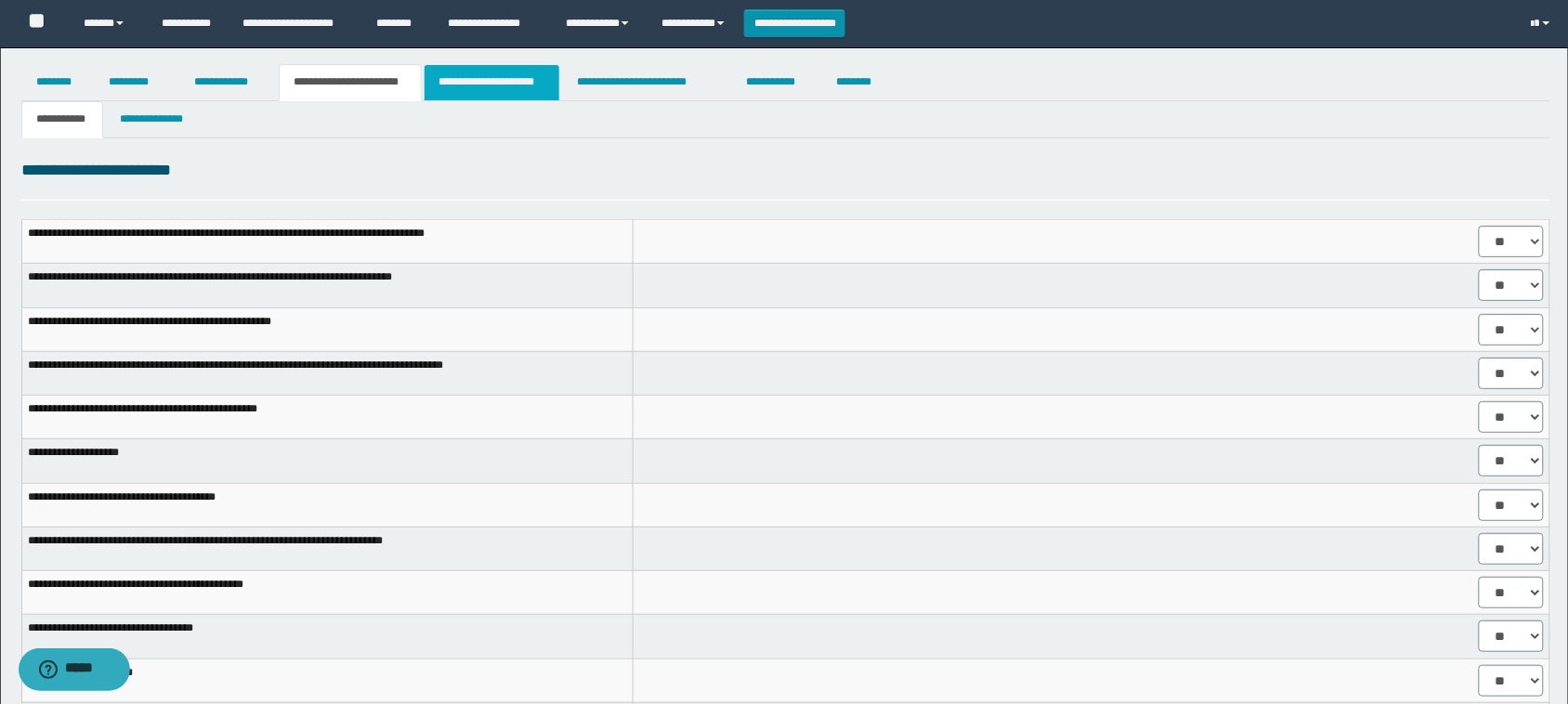 click on "**********" at bounding box center [491, 83] 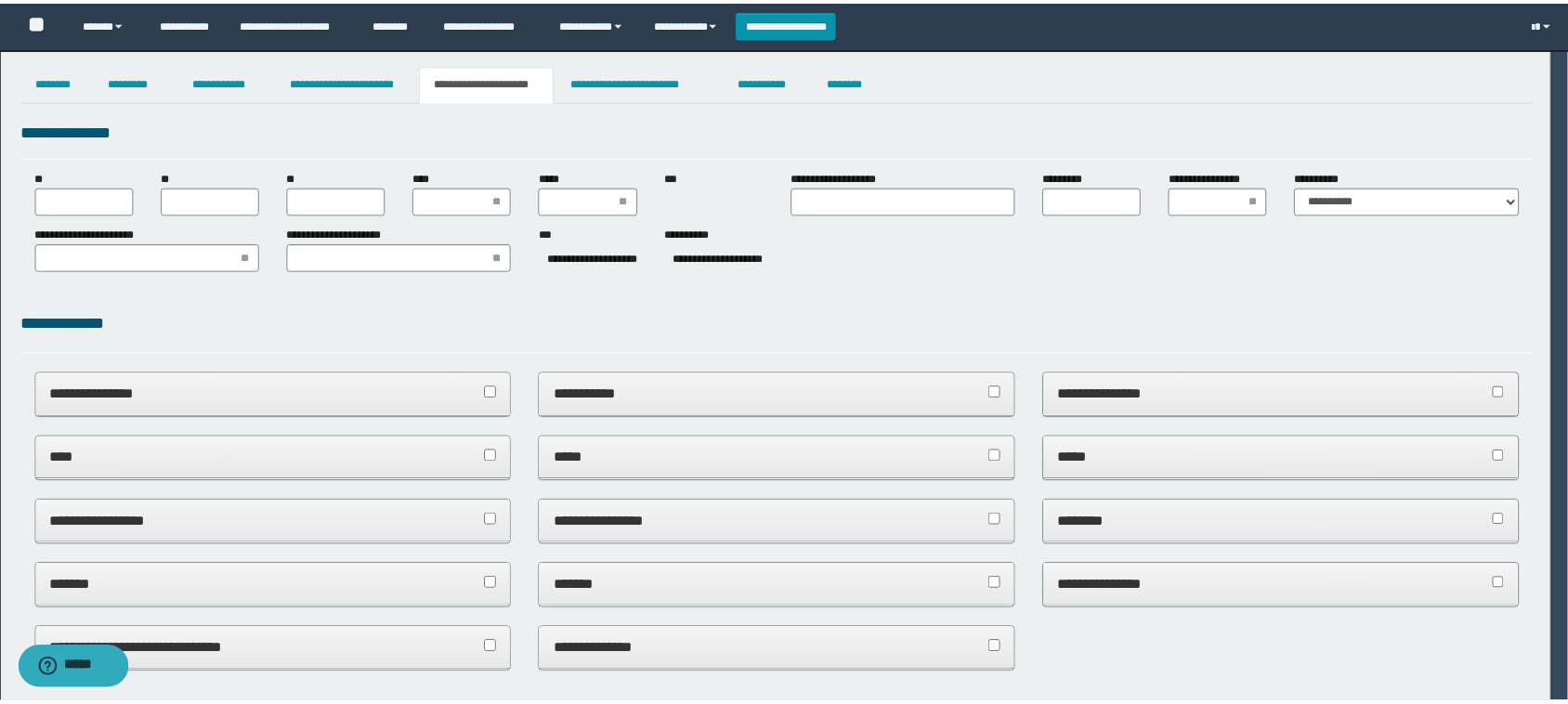 scroll, scrollTop: 0, scrollLeft: 0, axis: both 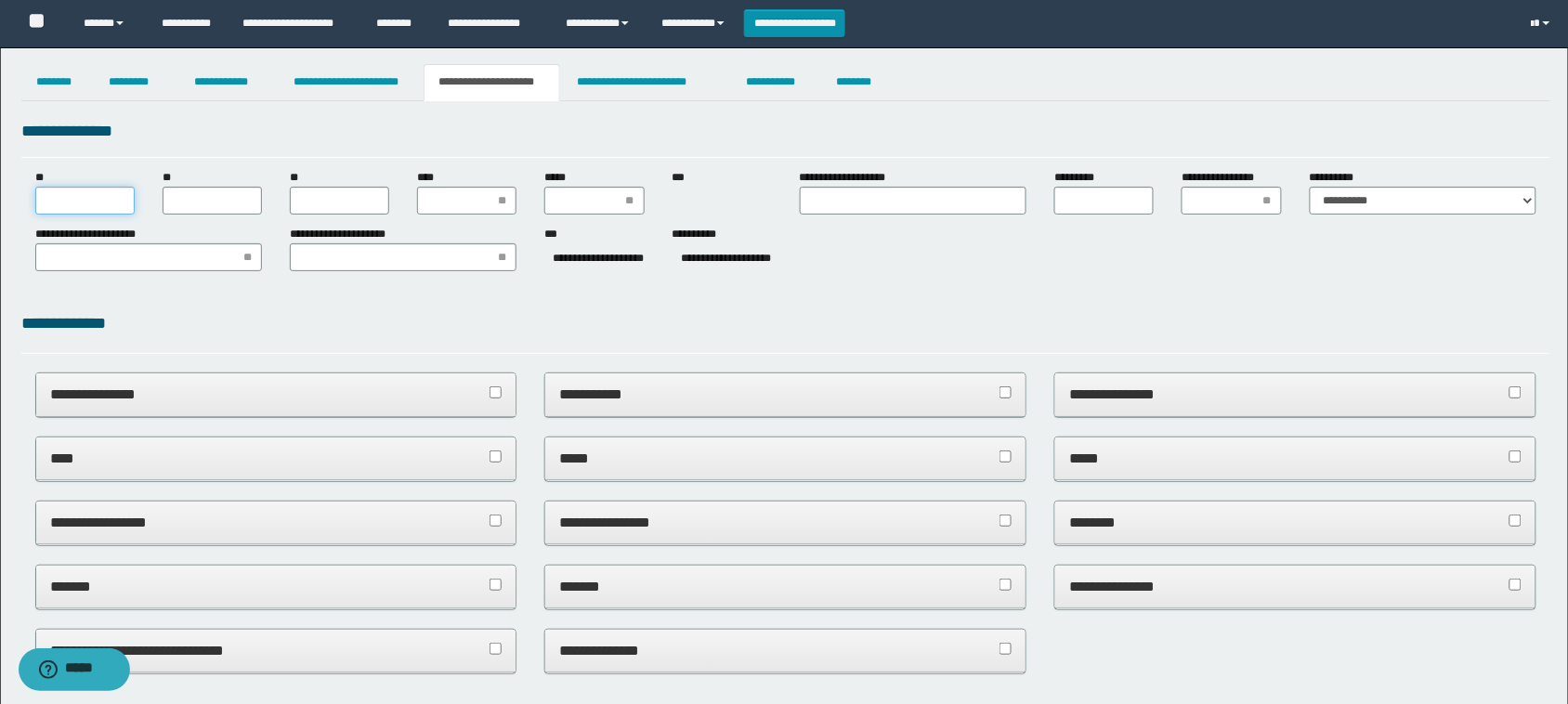 drag, startPoint x: 105, startPoint y: 190, endPoint x: 109, endPoint y: 206, distance: 16.492423 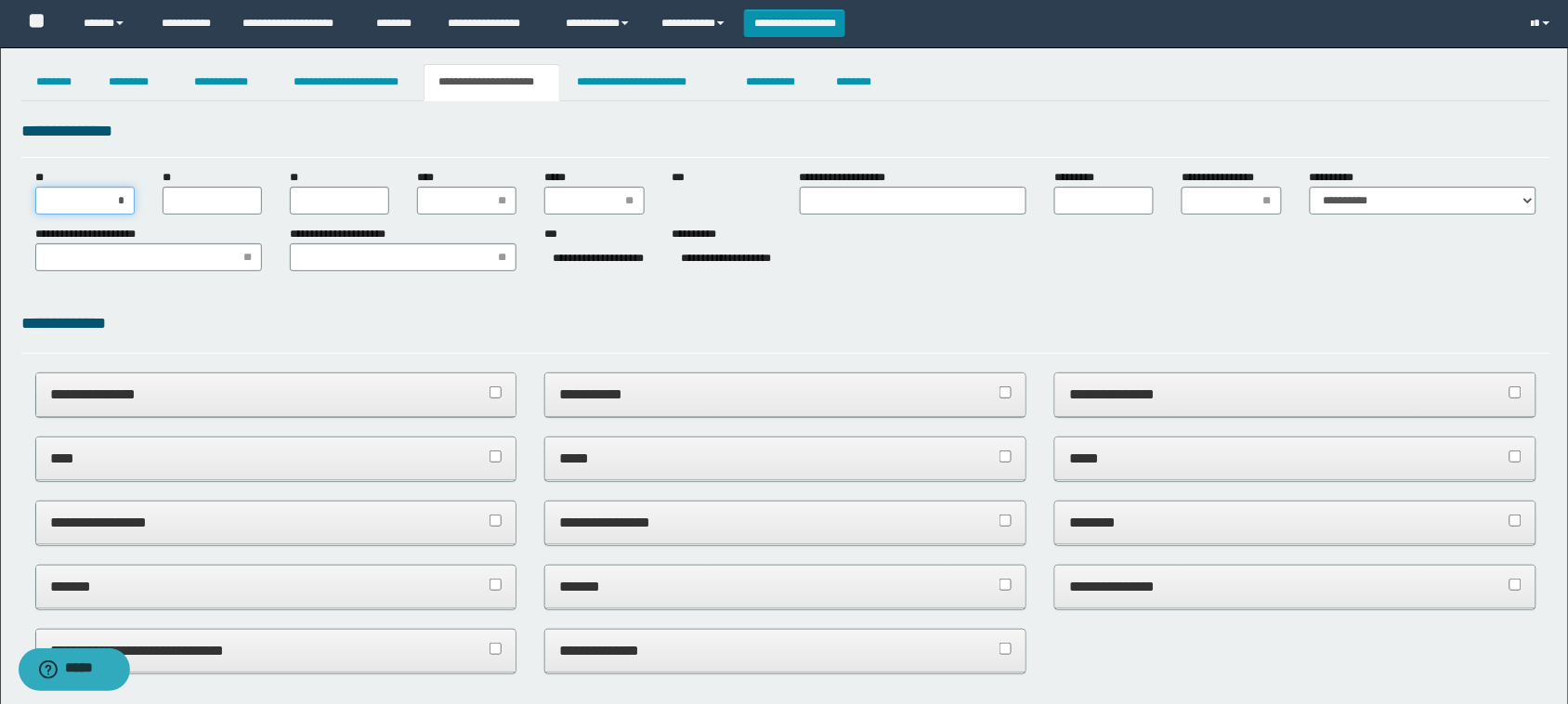 type on "**" 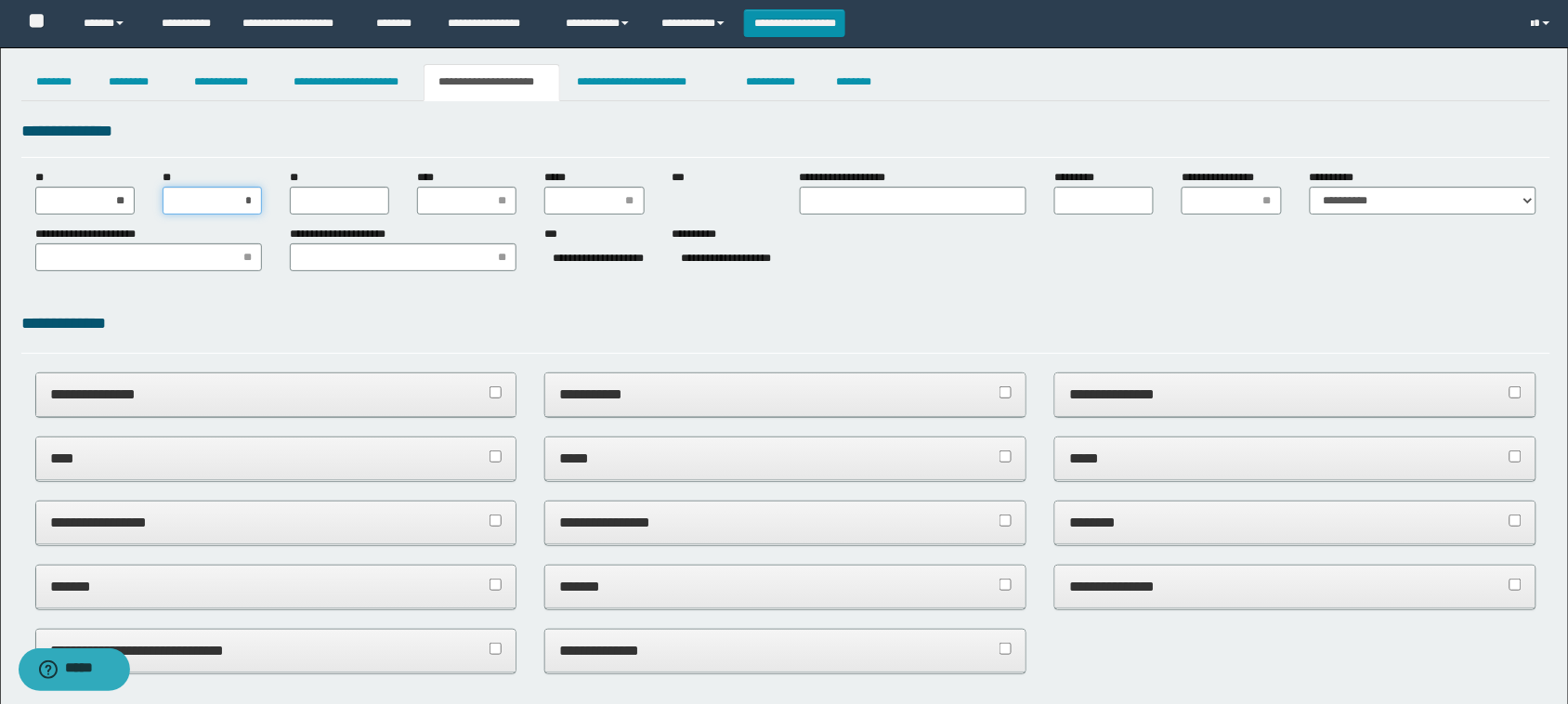 type on "**" 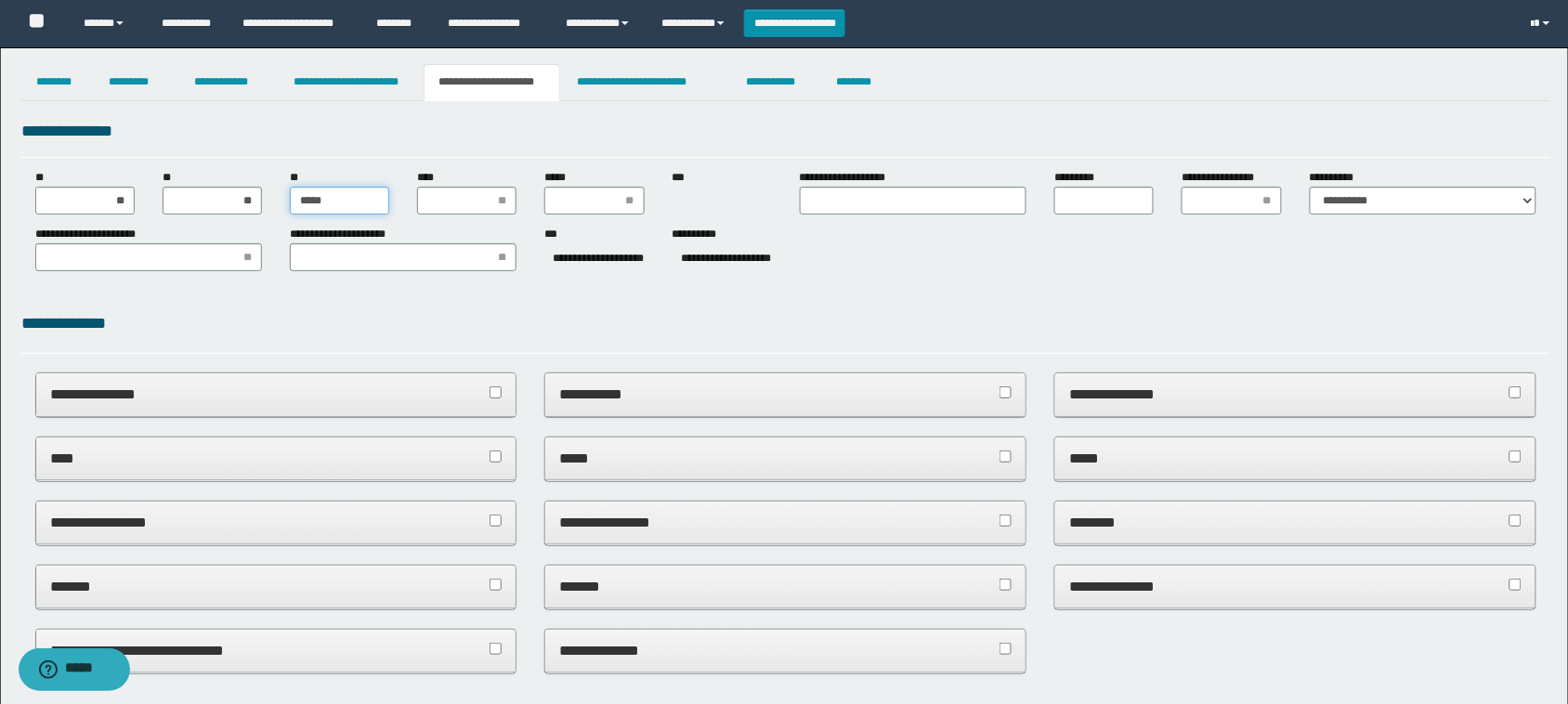 type on "******" 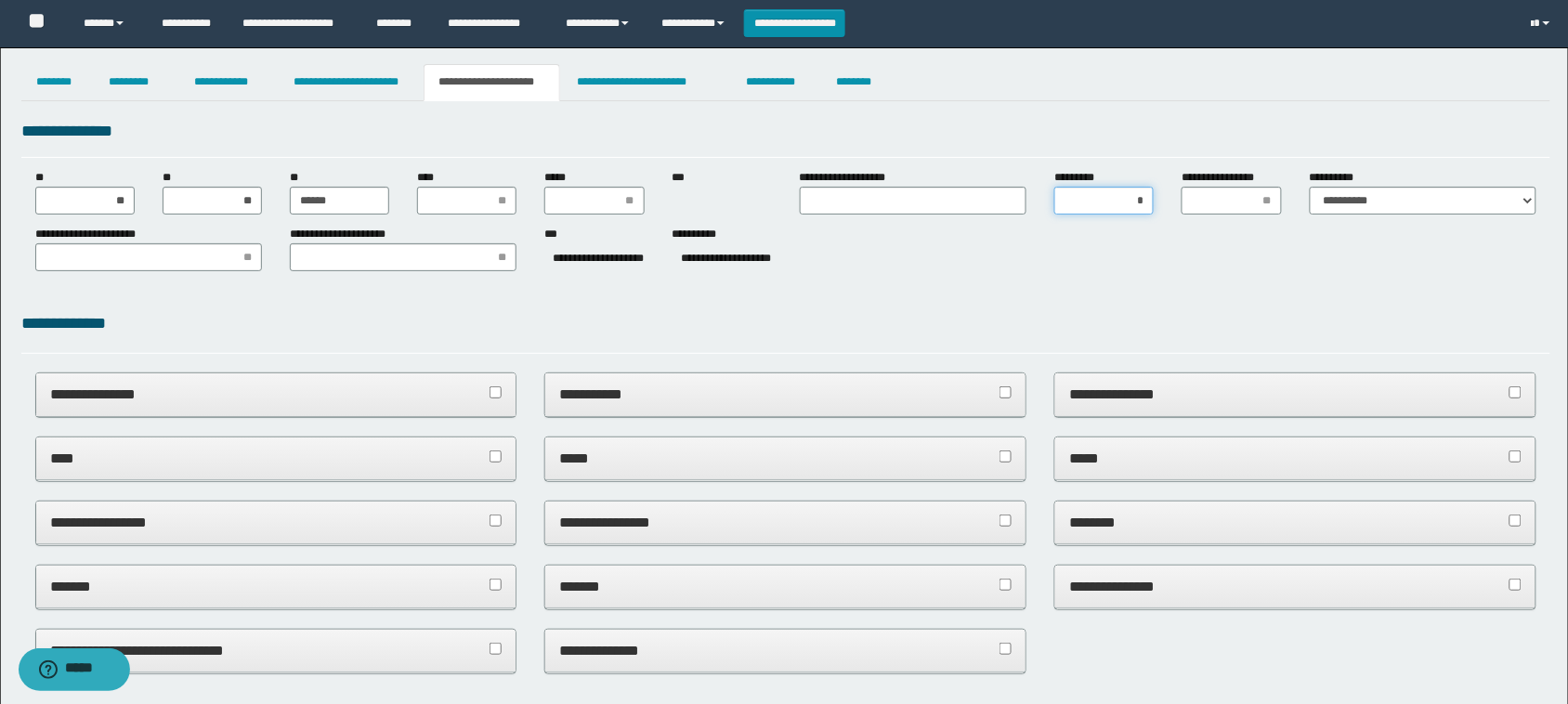type on "**" 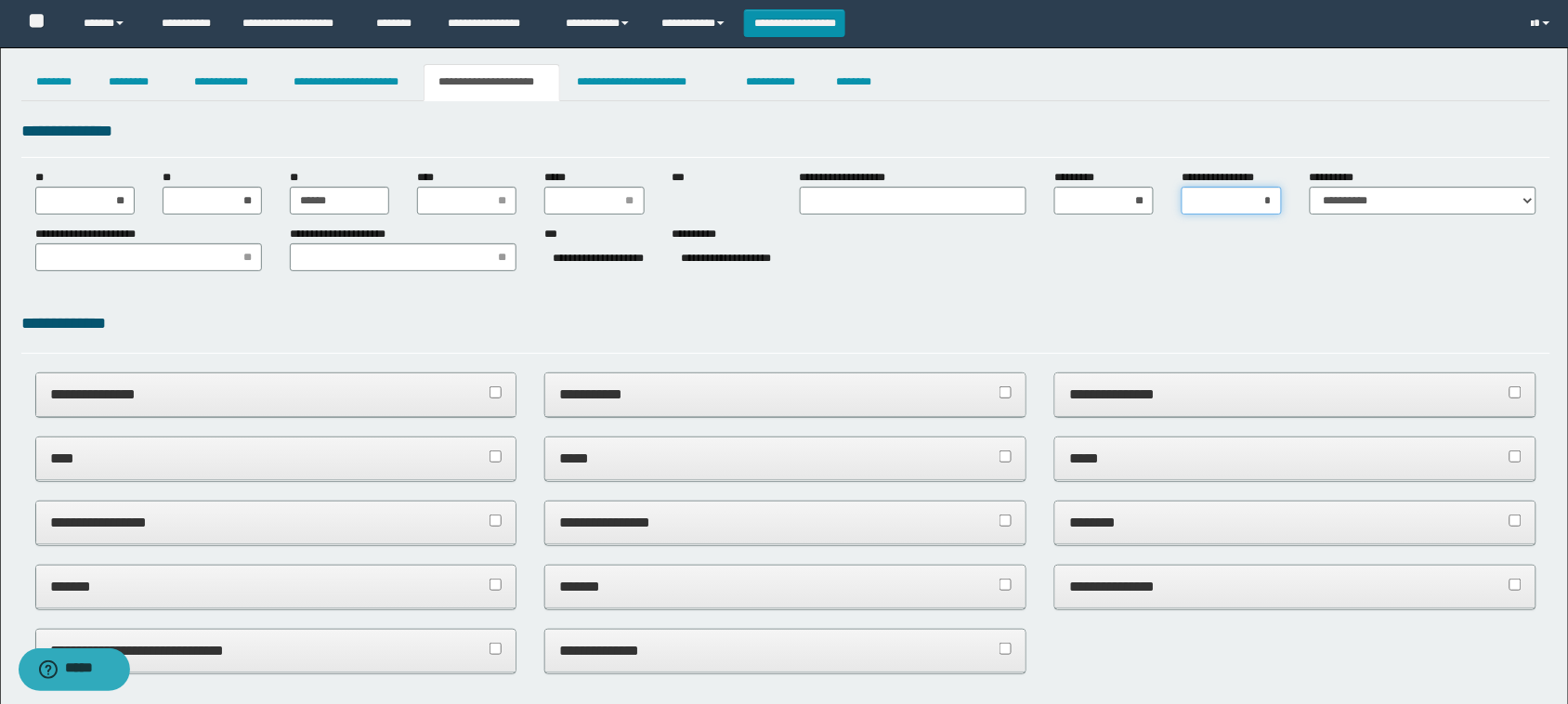 type on "**" 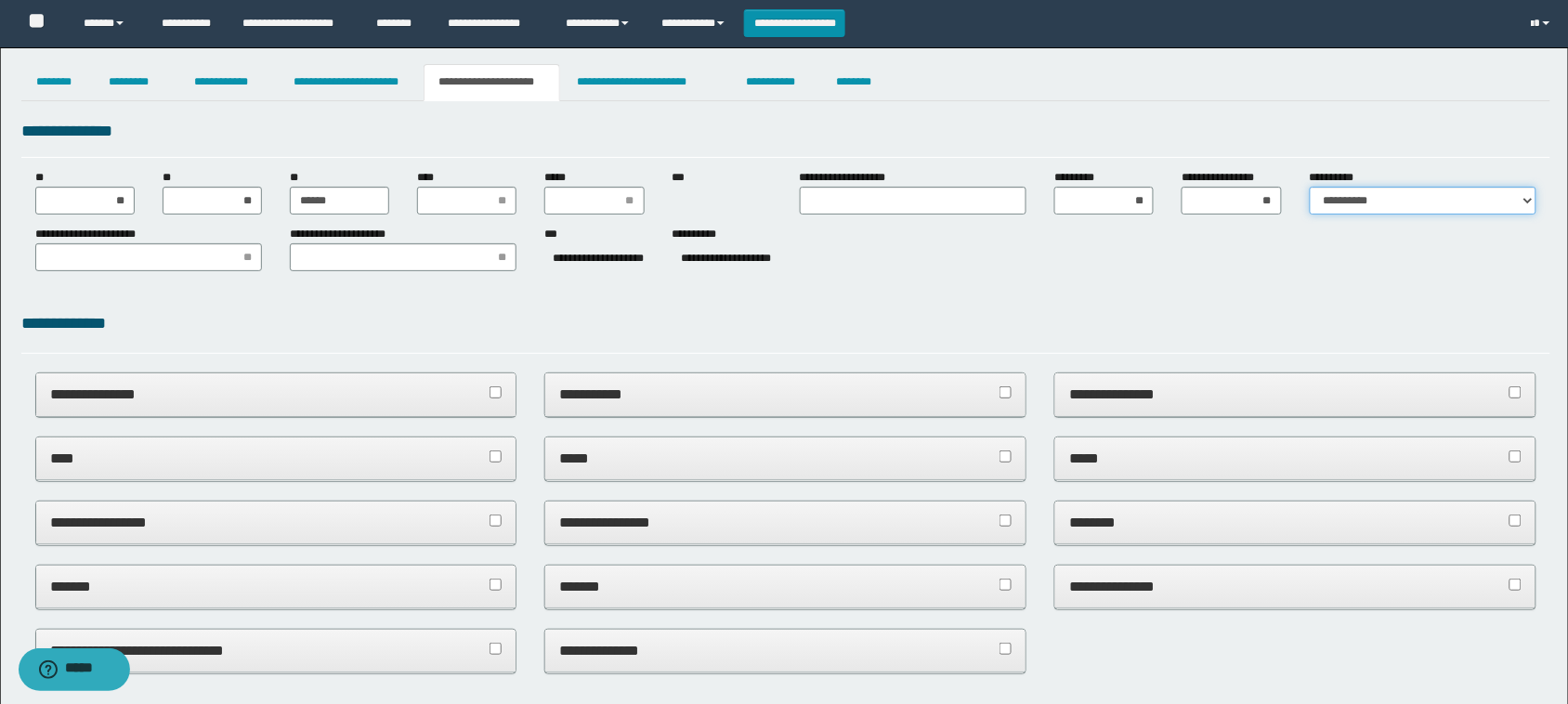 select on "*" 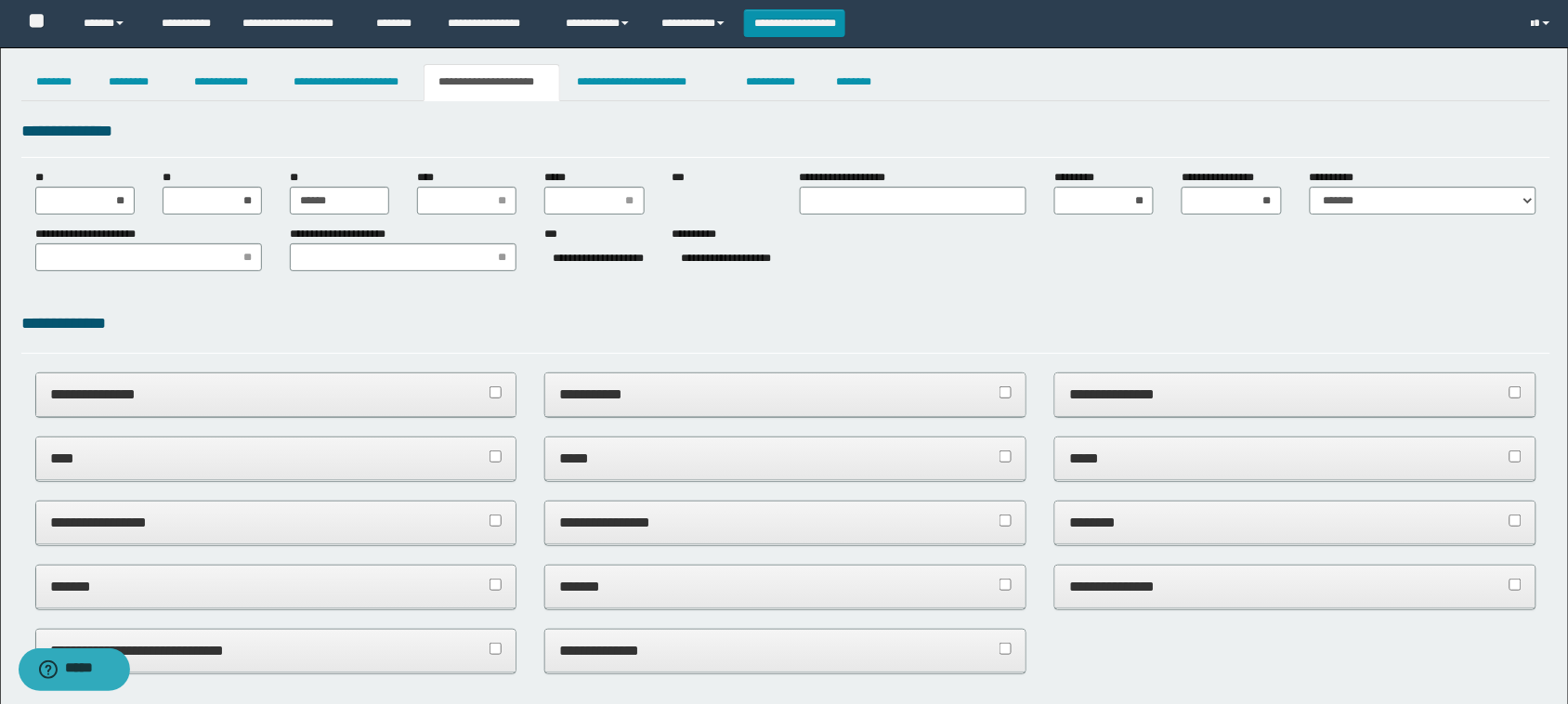 drag, startPoint x: 434, startPoint y: 319, endPoint x: 753, endPoint y: 283, distance: 321.02492 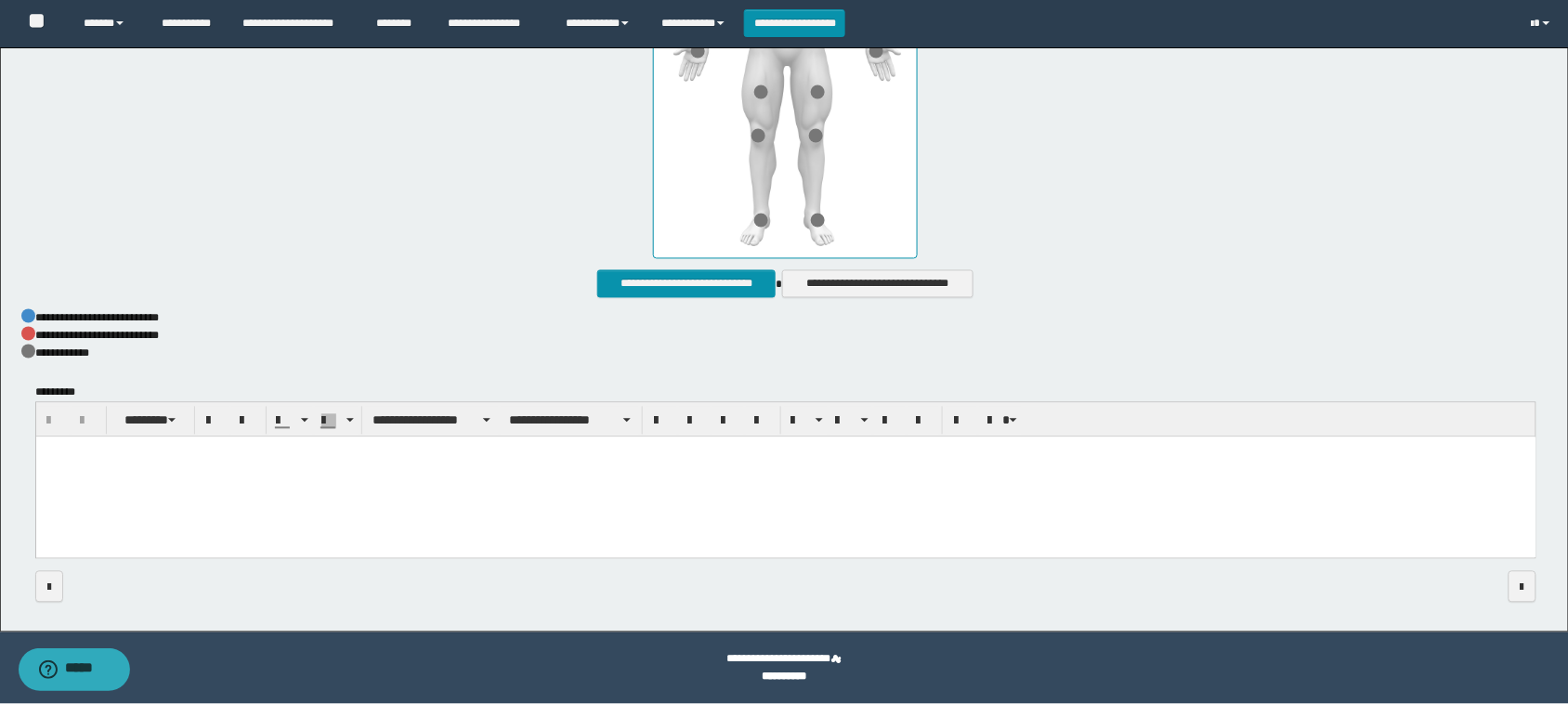 drag, startPoint x: 662, startPoint y: 466, endPoint x: 706, endPoint y: 450, distance: 46.8188 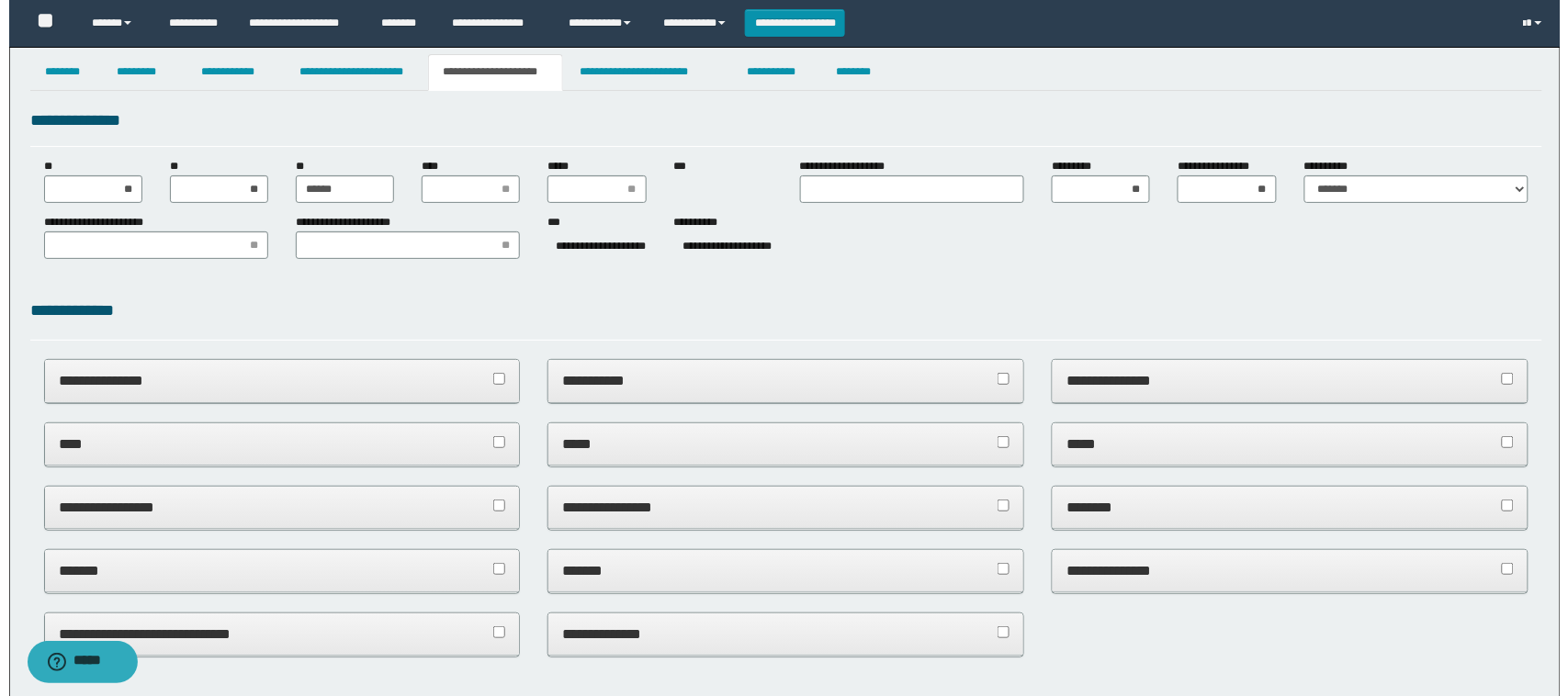 scroll, scrollTop: 0, scrollLeft: 0, axis: both 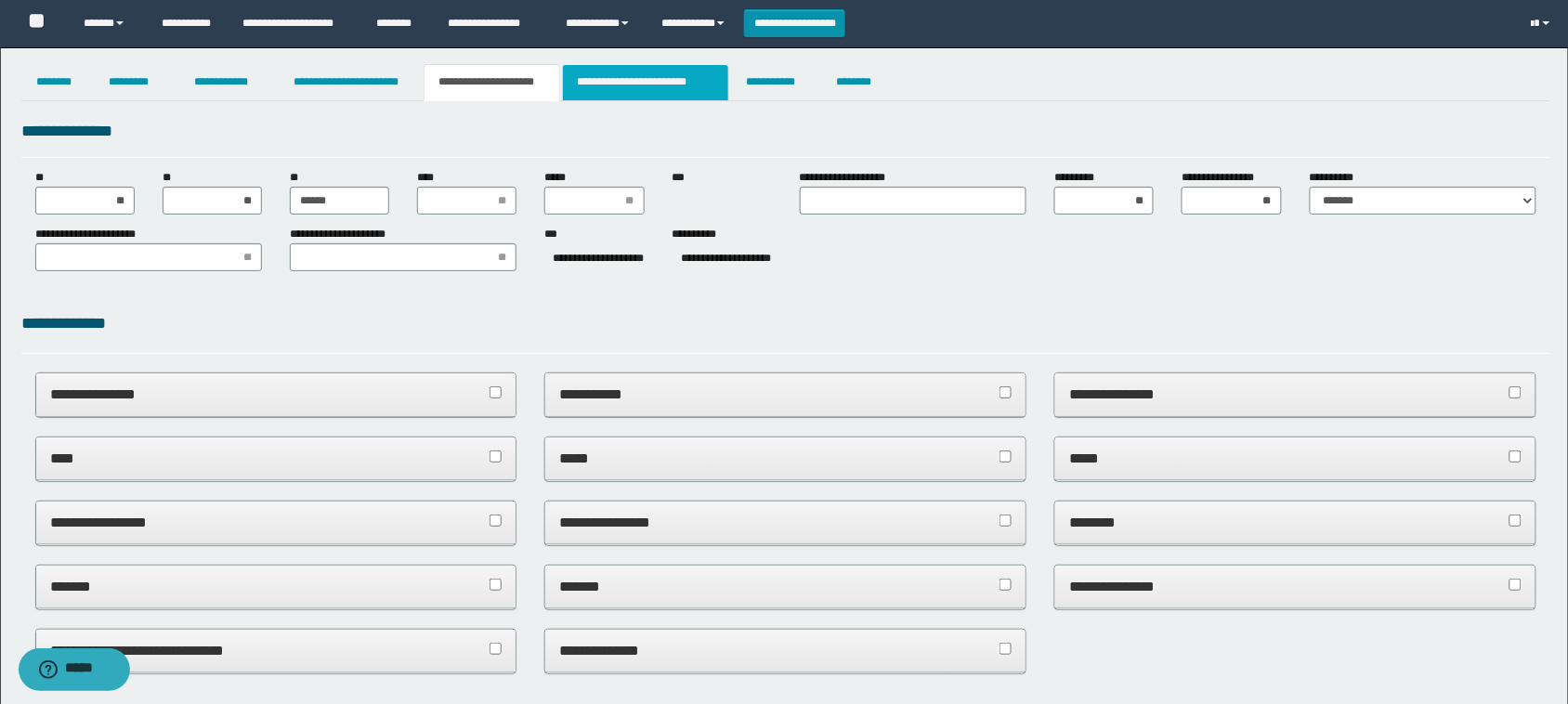 click on "**********" at bounding box center [646, 83] 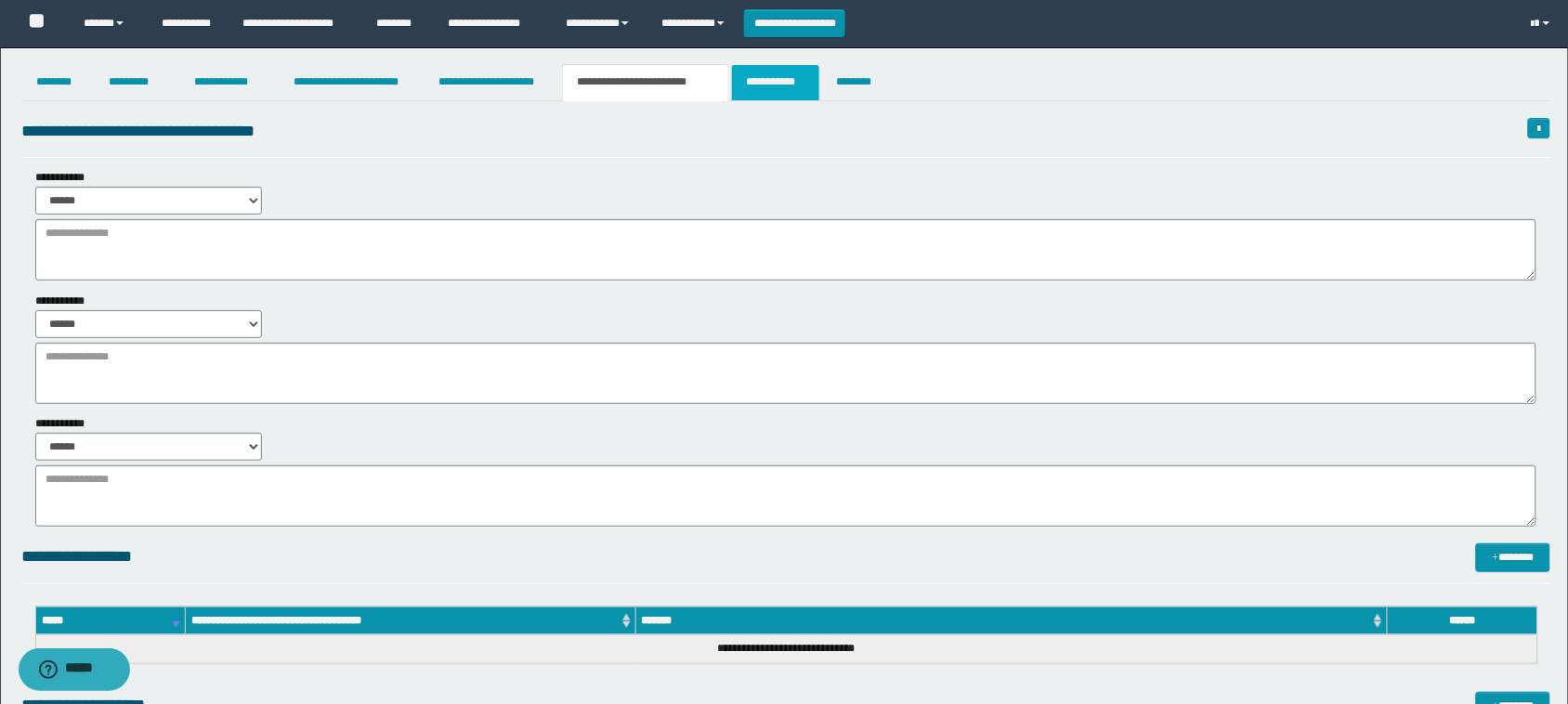 click on "**********" at bounding box center [775, 83] 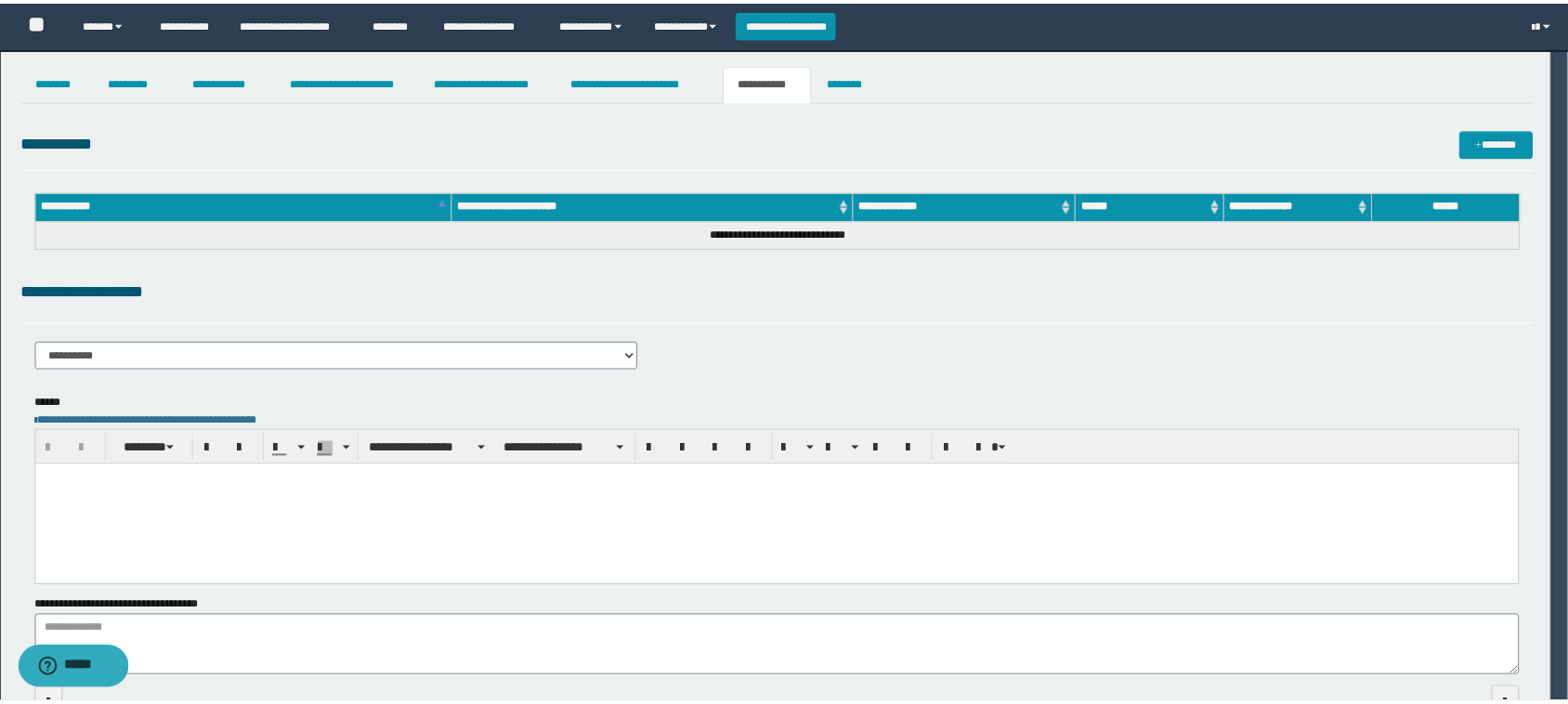 scroll, scrollTop: 0, scrollLeft: 0, axis: both 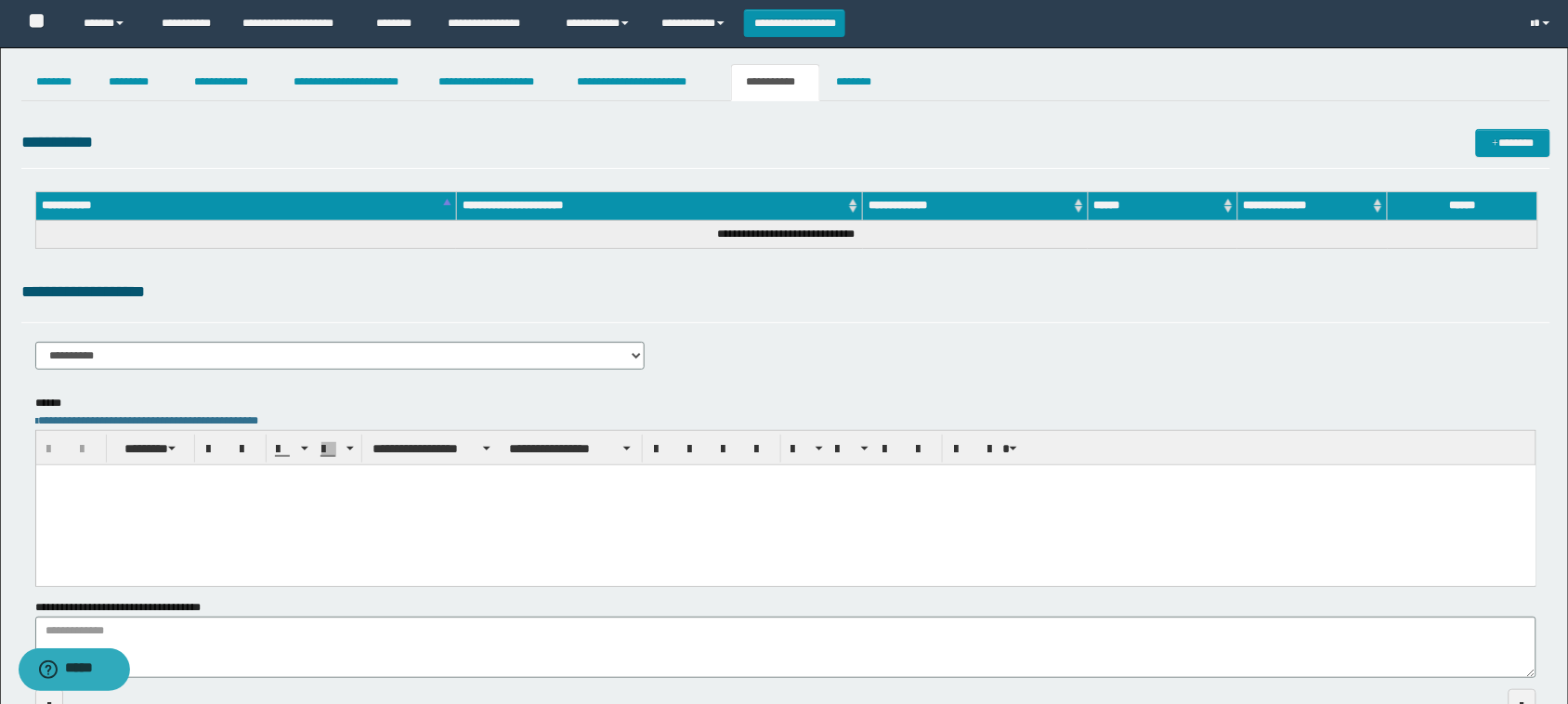 click at bounding box center [785, 502] 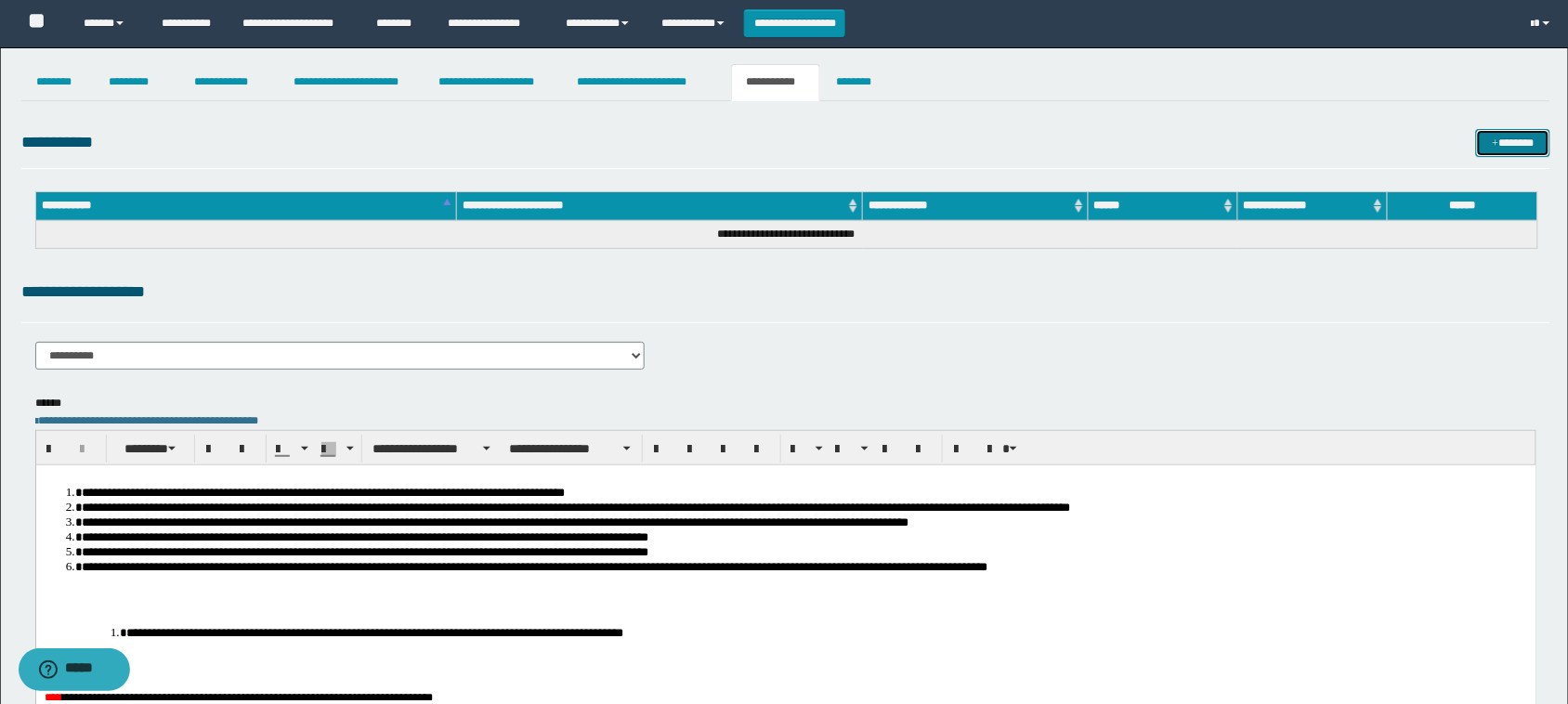 click on "*******" at bounding box center (1513, 143) 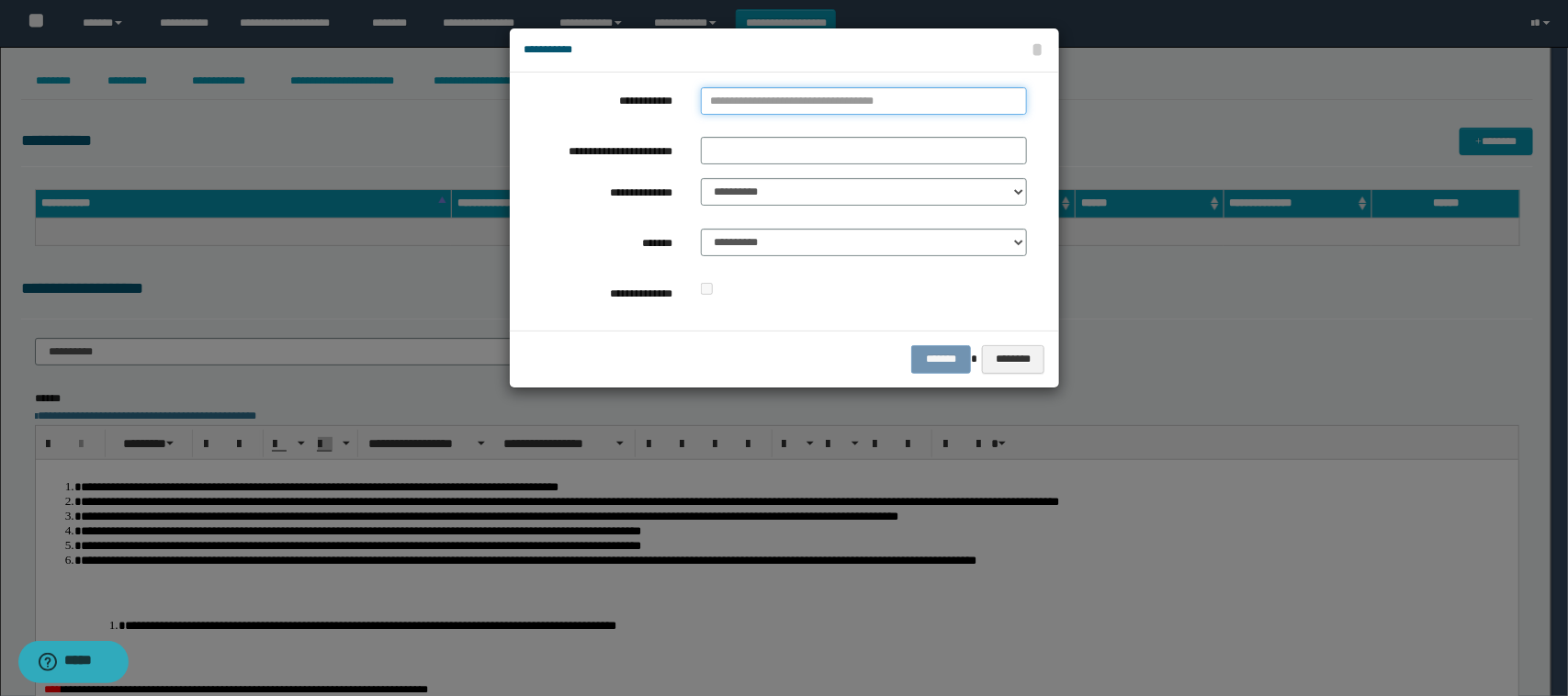 click on "**********" at bounding box center [864, 101] 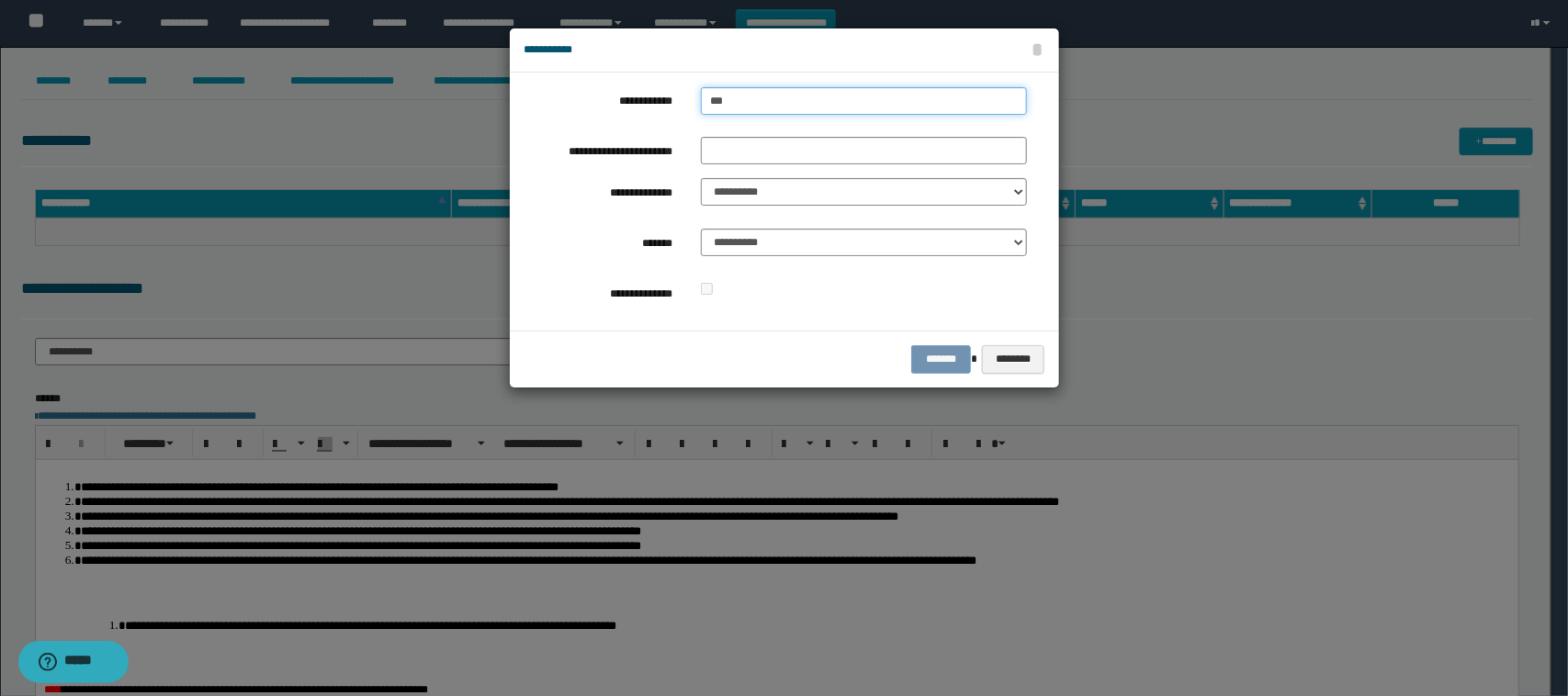 type on "****" 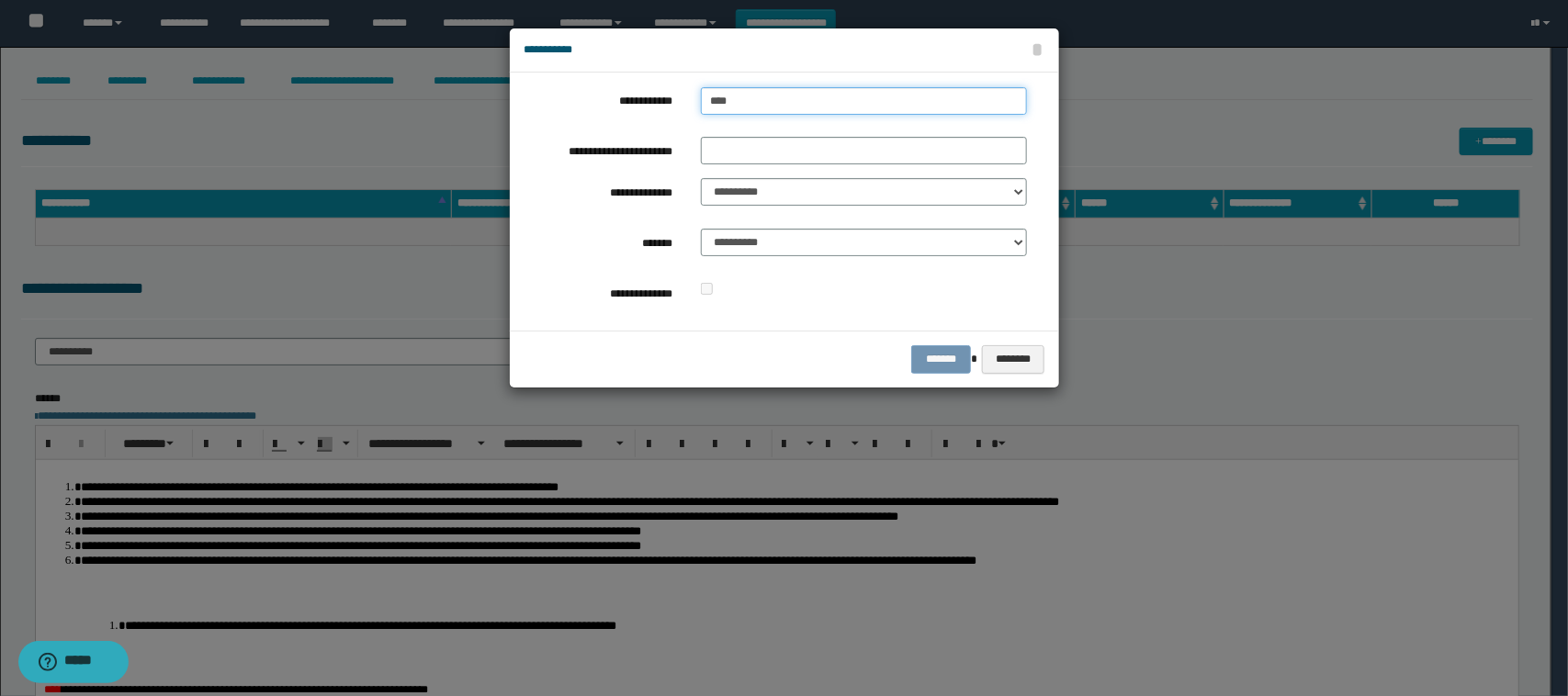 type on "****" 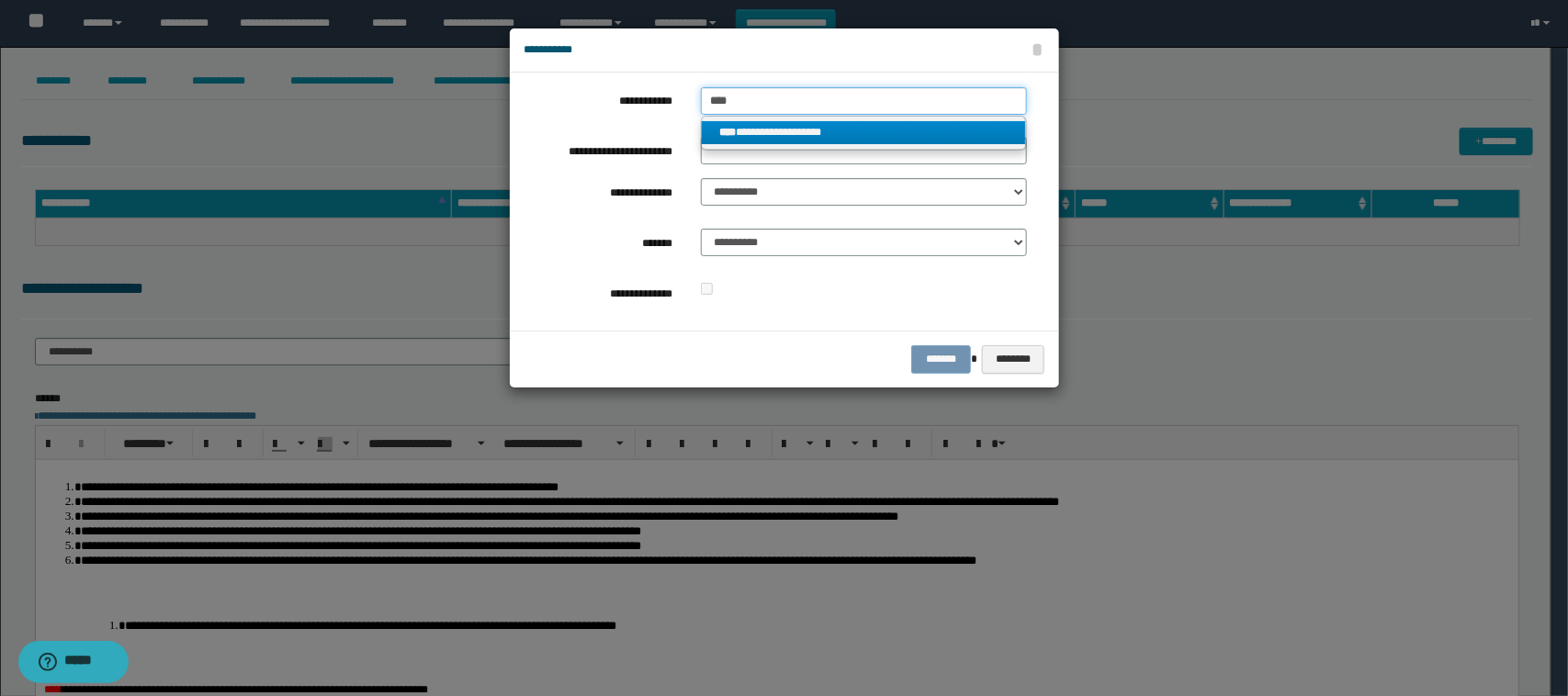 type on "****" 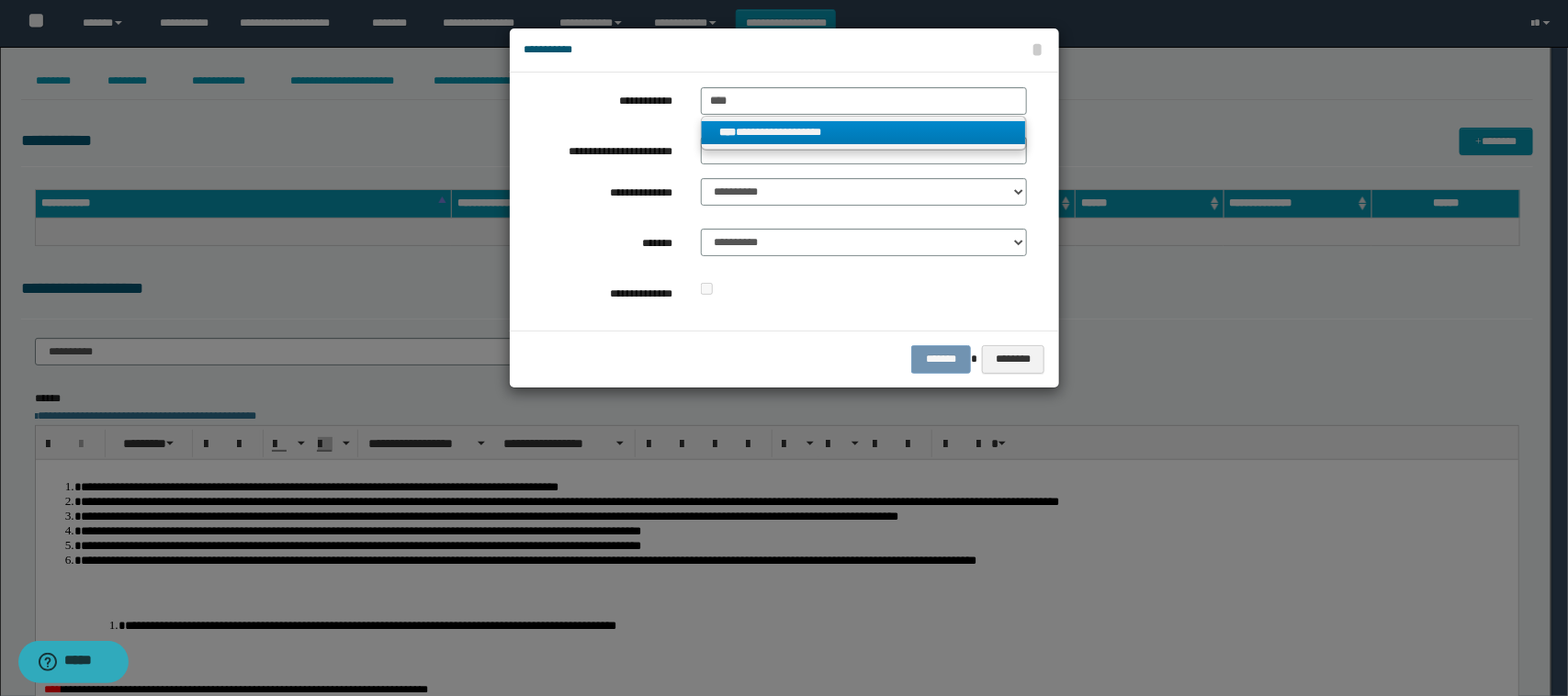 click on "**********" at bounding box center (863, 132) 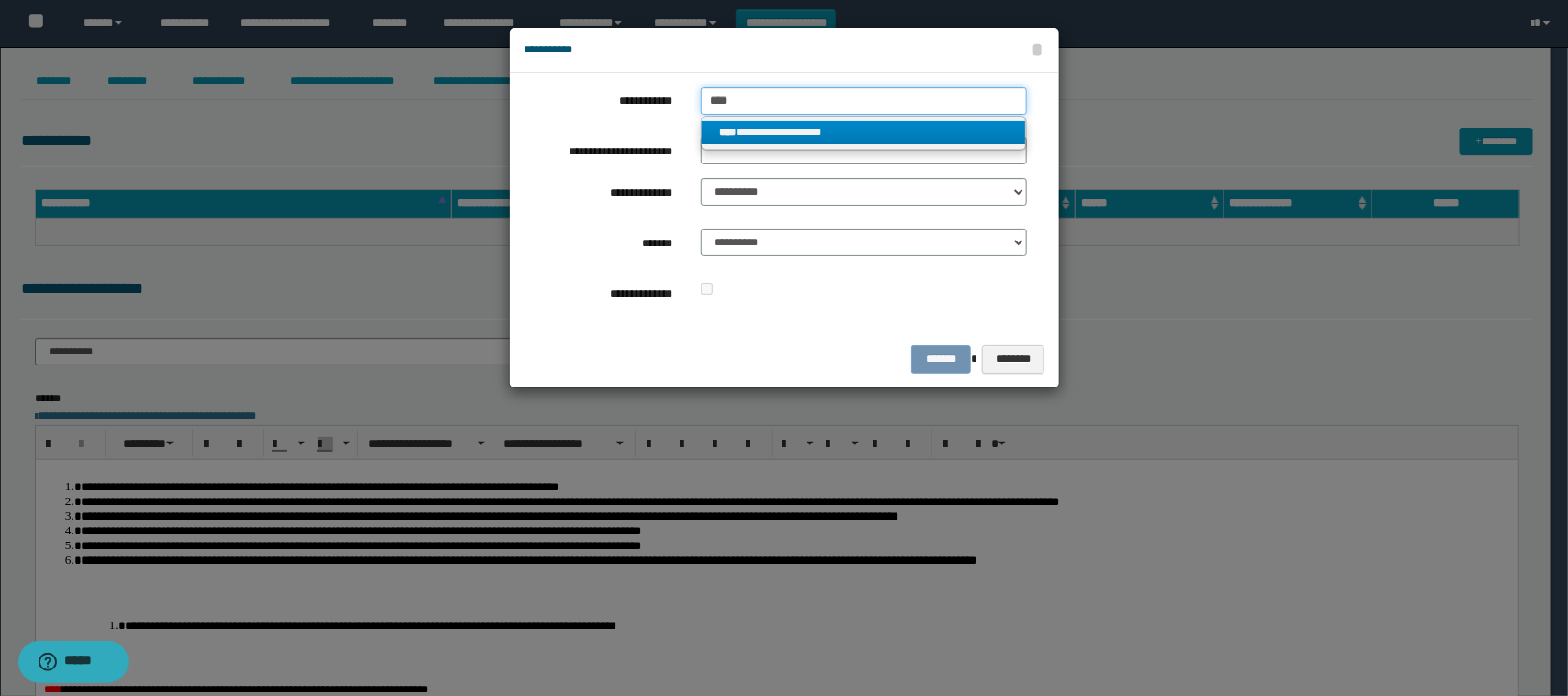 type 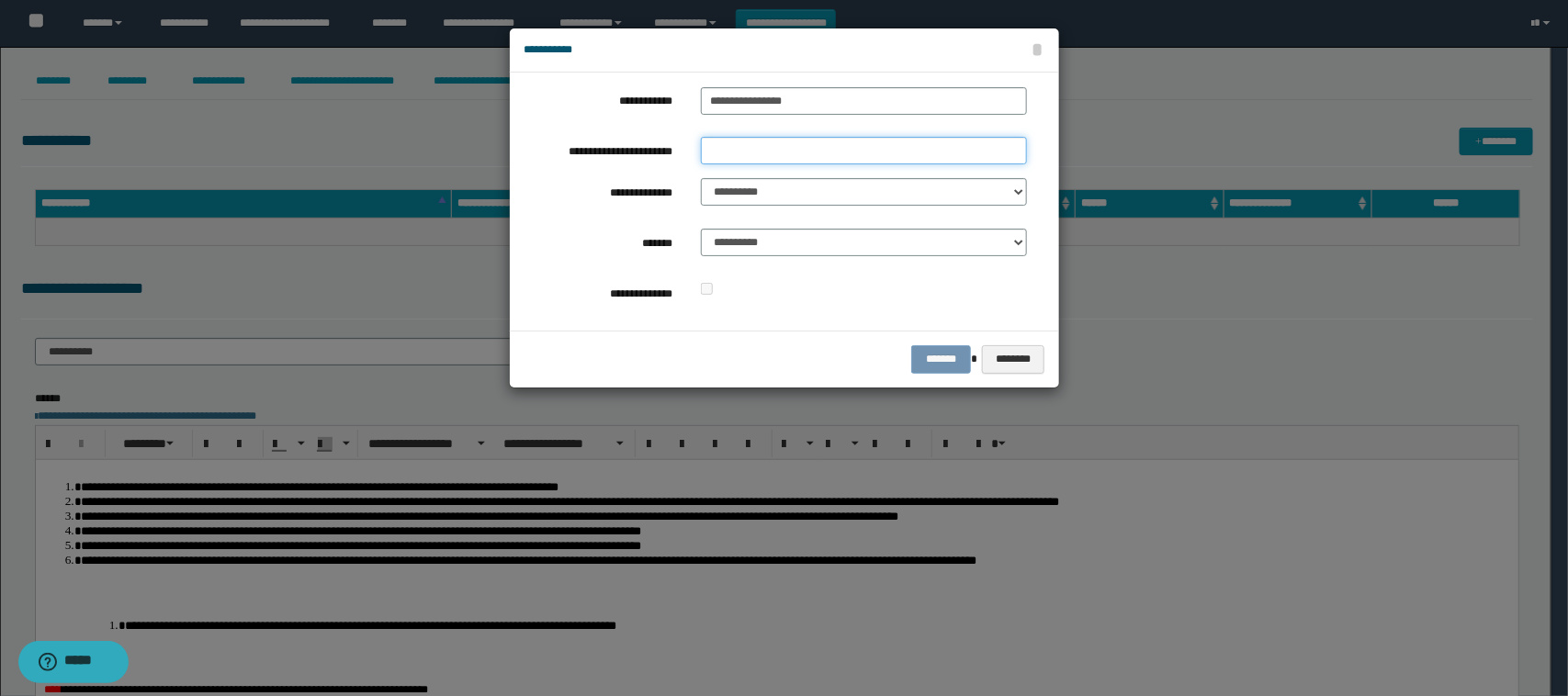 drag, startPoint x: 760, startPoint y: 150, endPoint x: 804, endPoint y: 172, distance: 49.1935 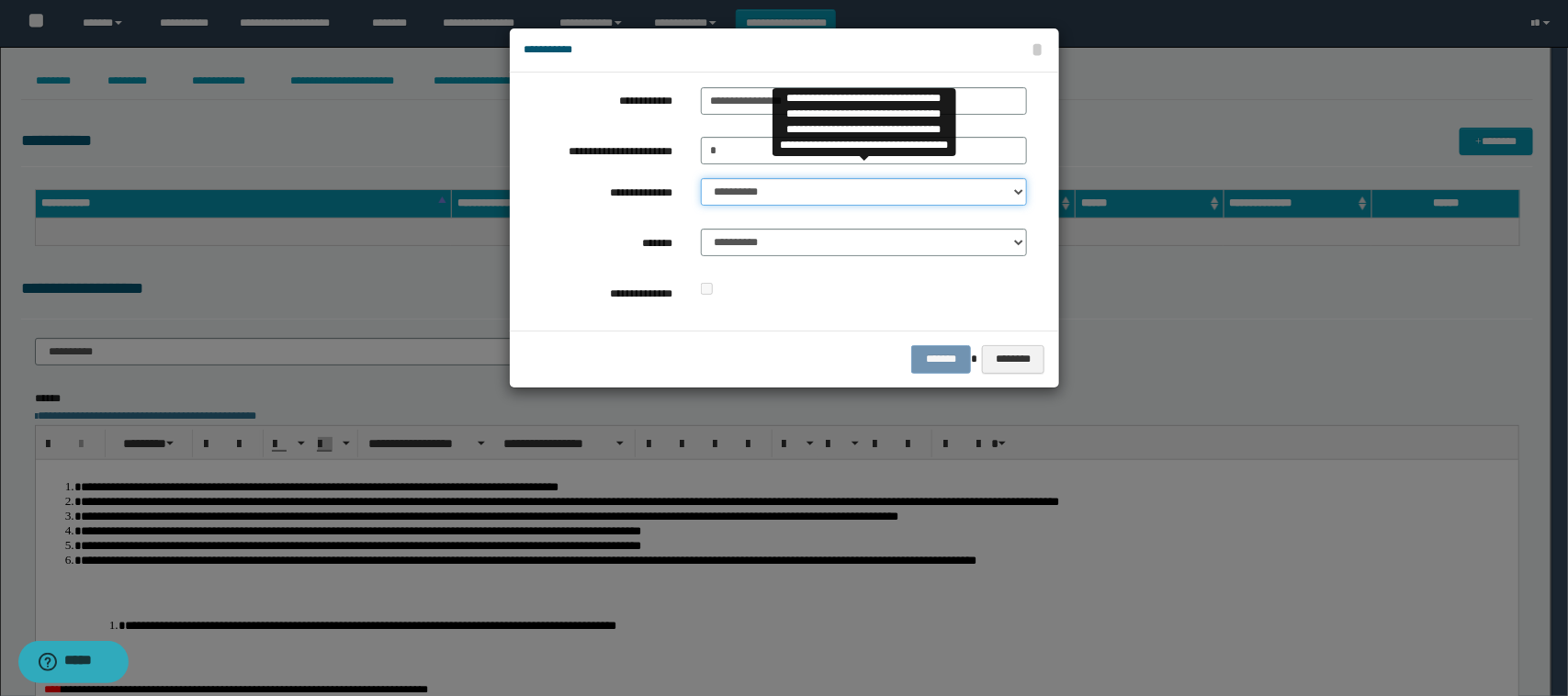 click on "**********" at bounding box center (864, 192) 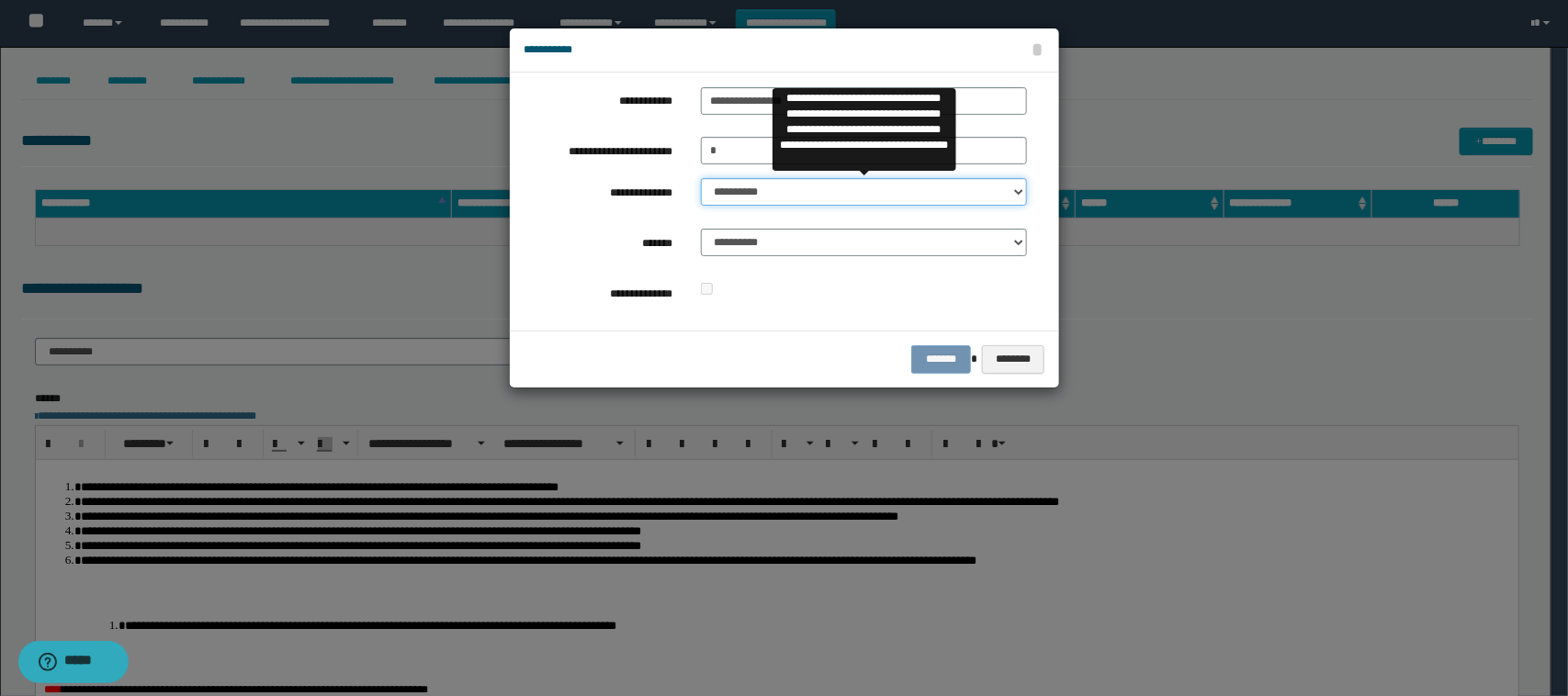 select on "**" 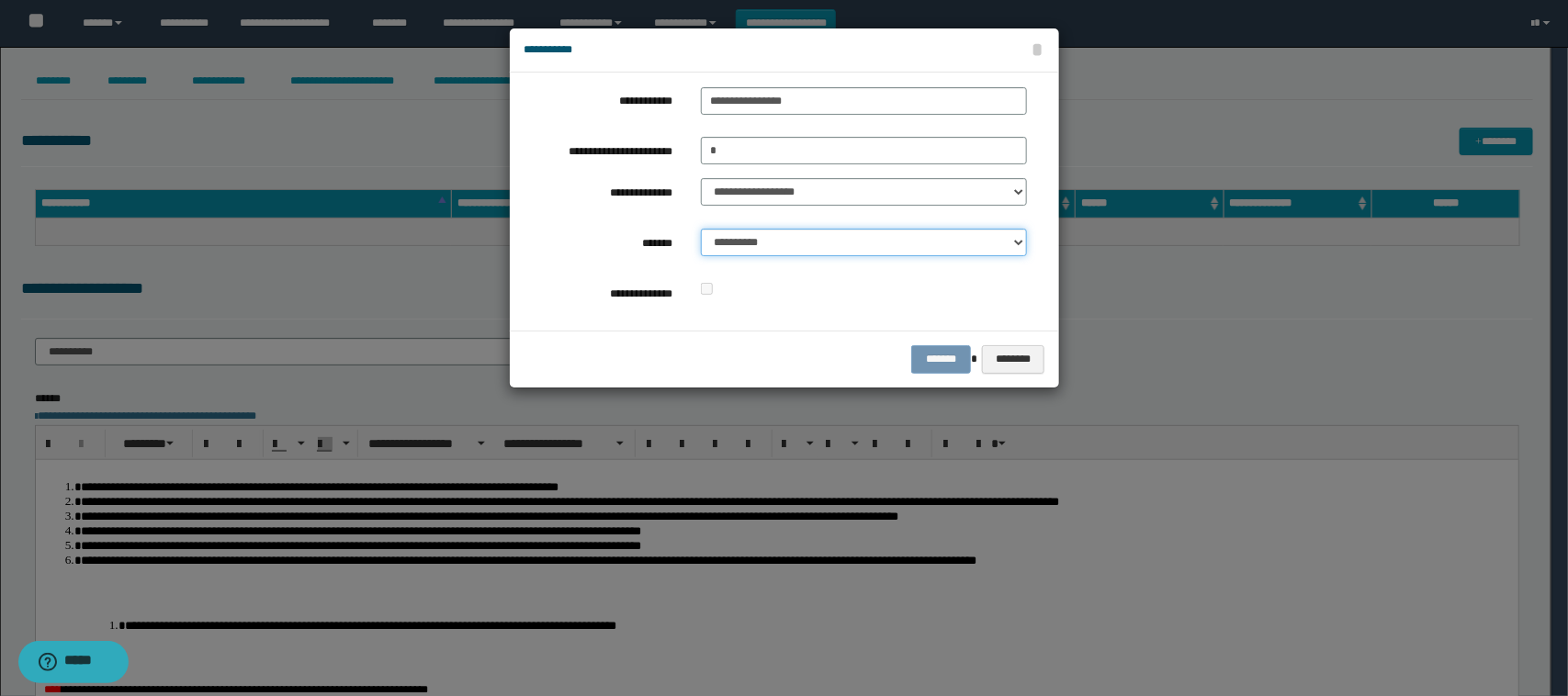 click on "**********" at bounding box center (864, 242) 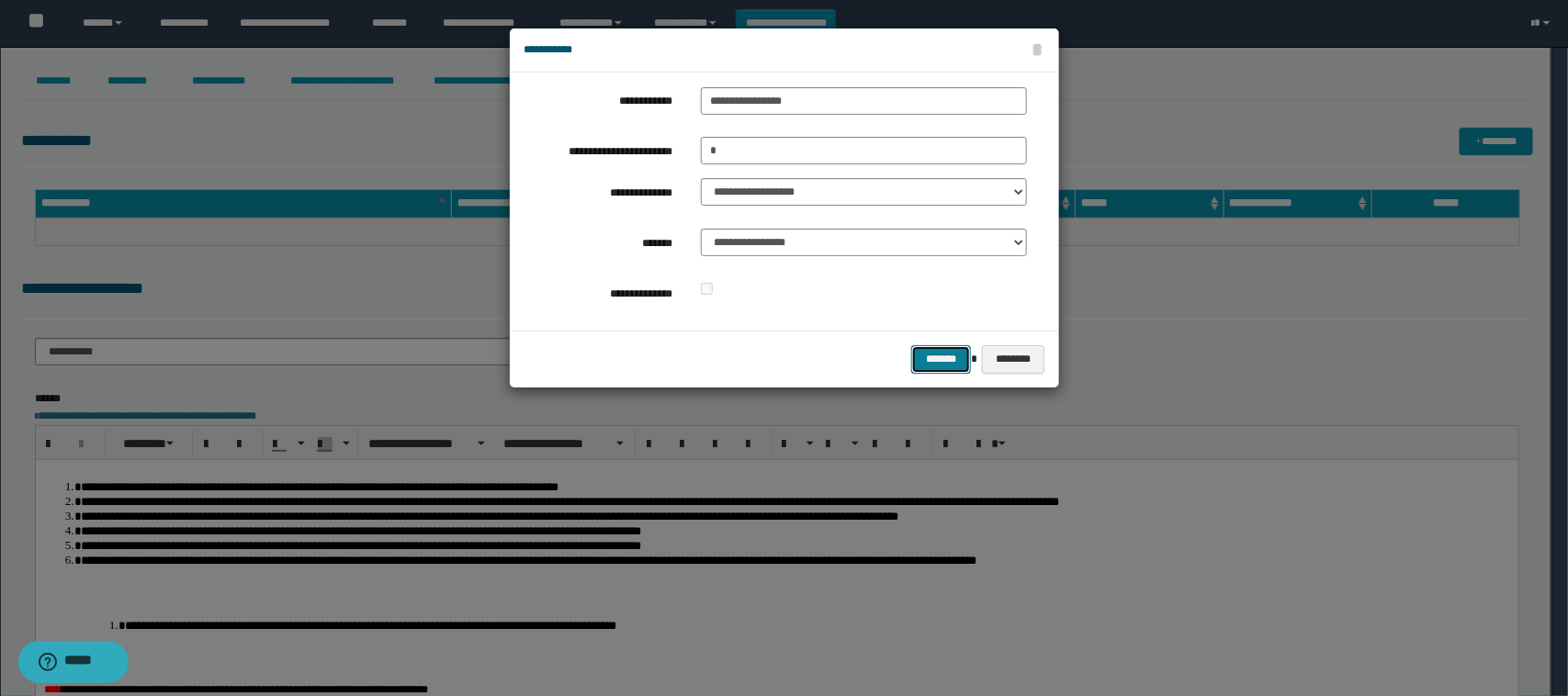 click on "*******" at bounding box center (941, 359) 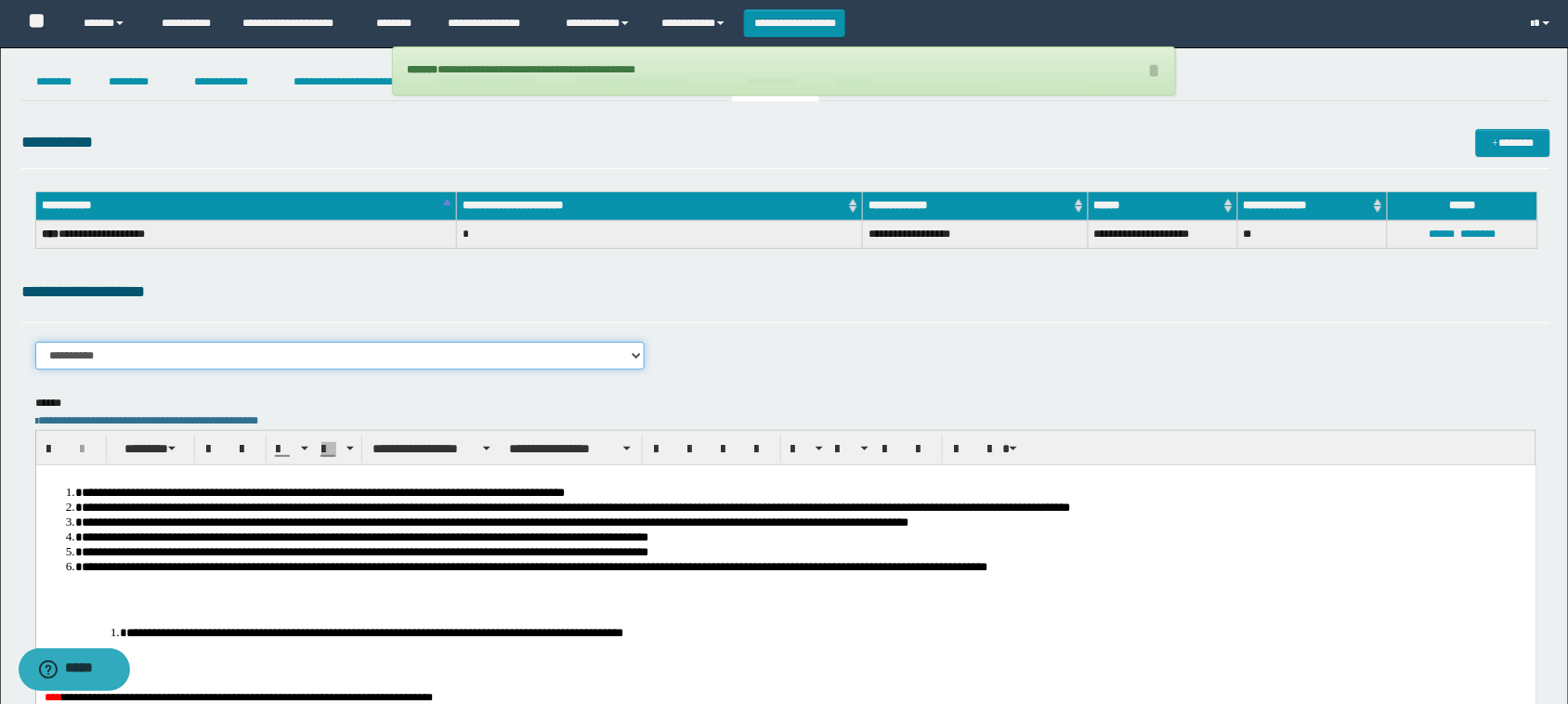 click on "**********" at bounding box center [340, 356] 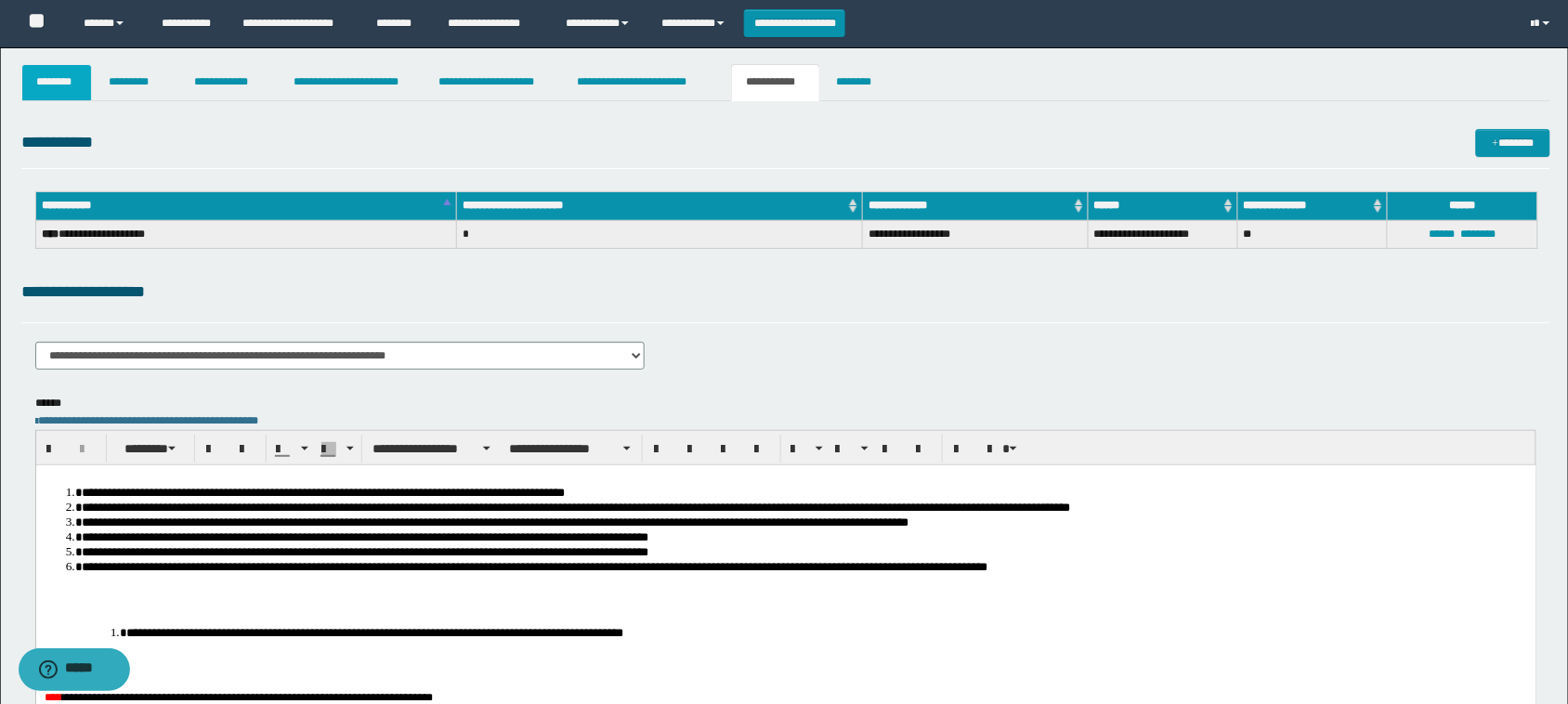 click on "********" at bounding box center [57, 83] 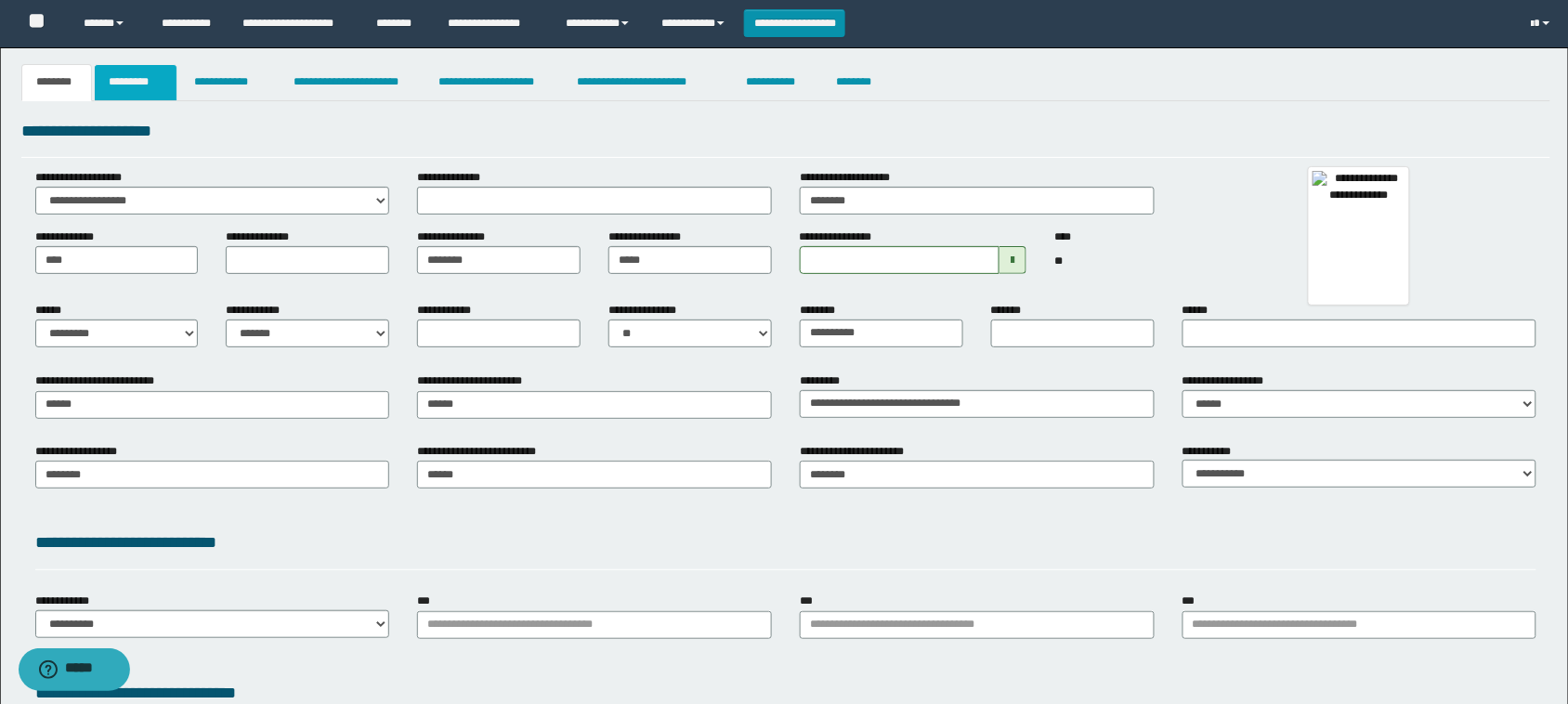 click on "*********" at bounding box center [136, 83] 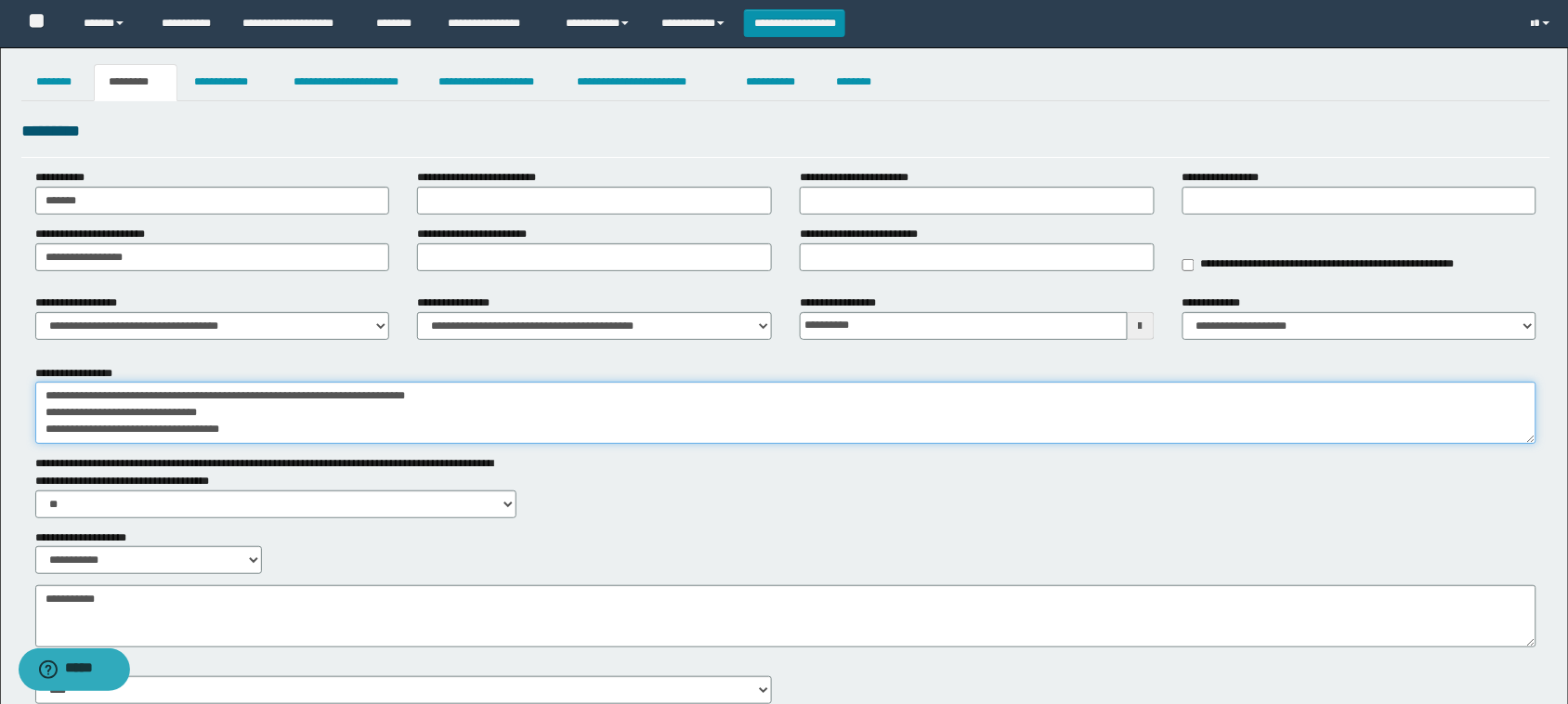 click on "**********" at bounding box center [786, 412] 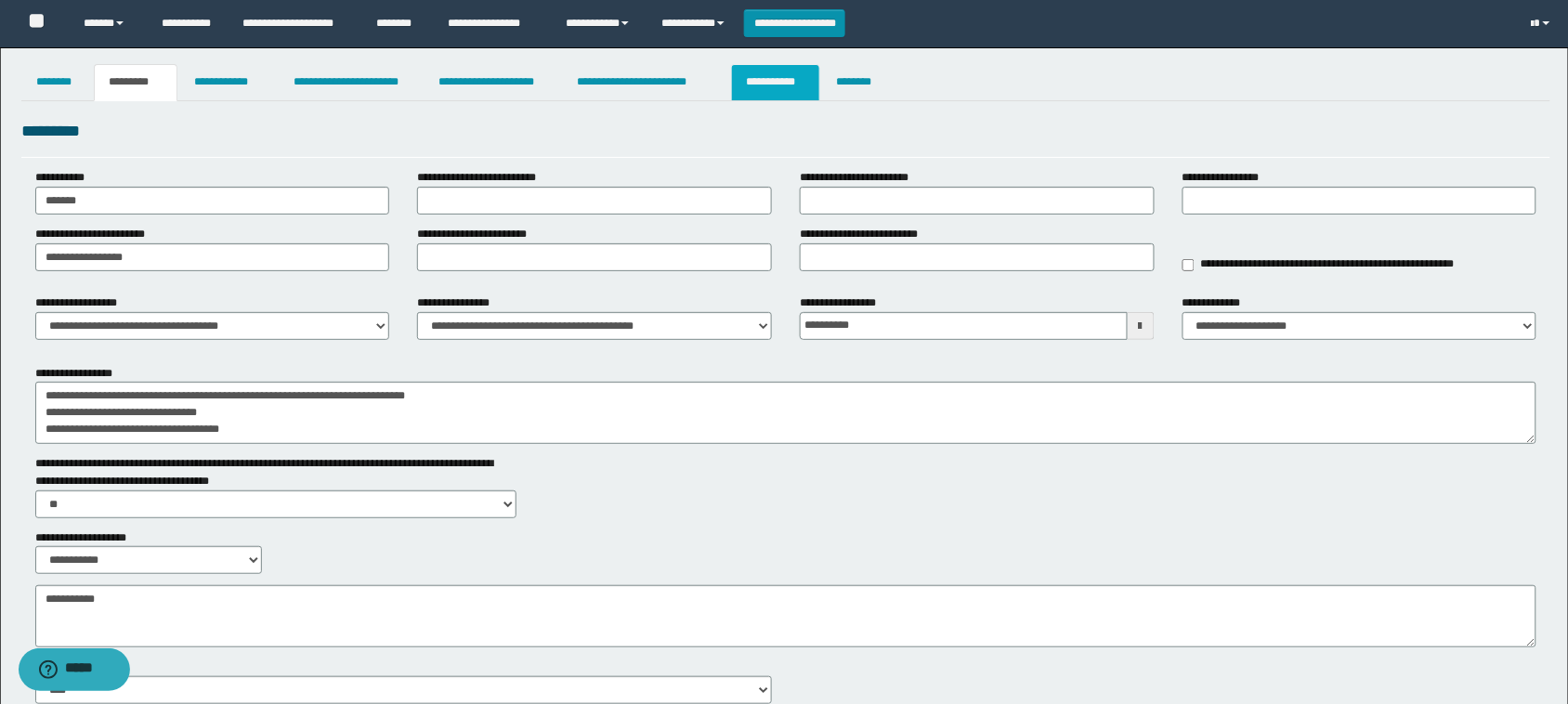 click on "**********" at bounding box center [775, 83] 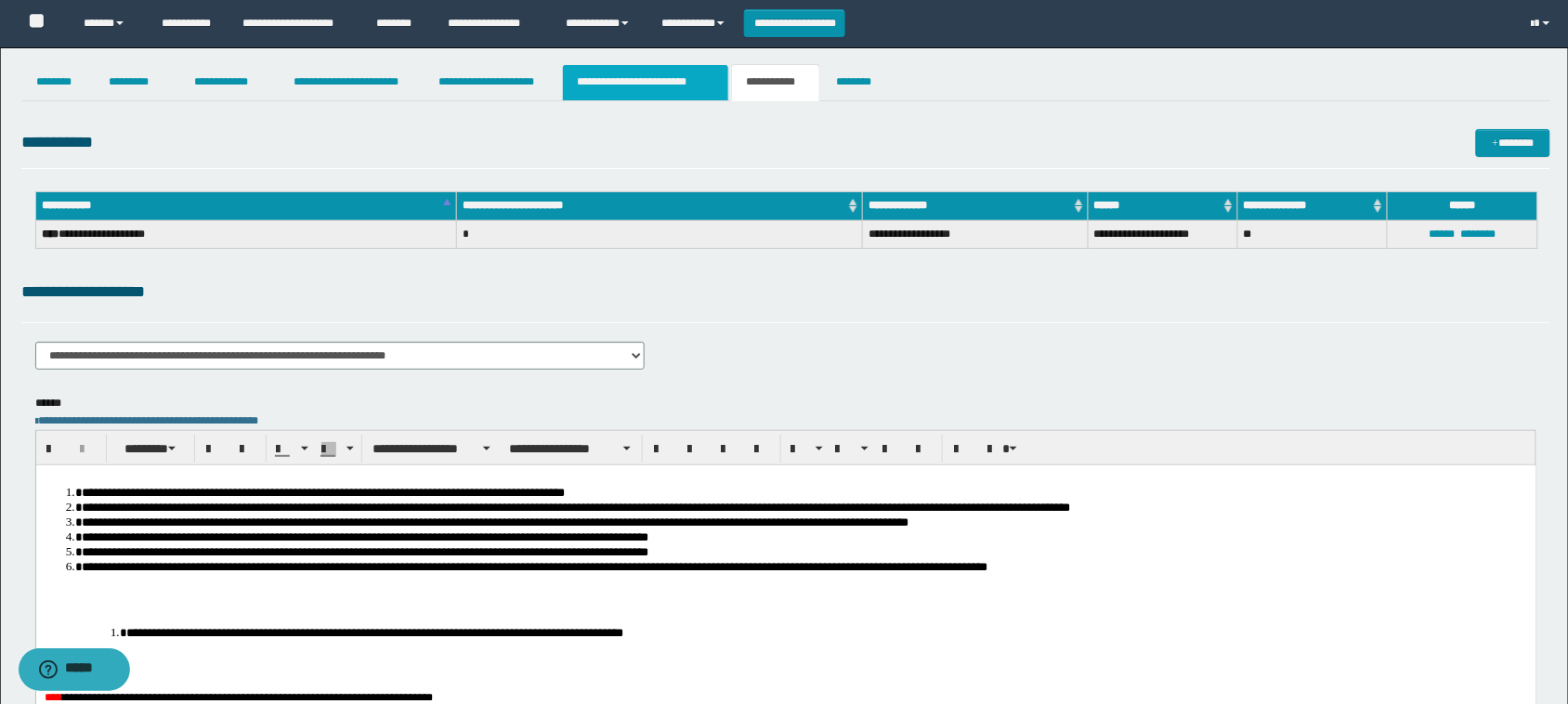 click on "**********" at bounding box center [646, 83] 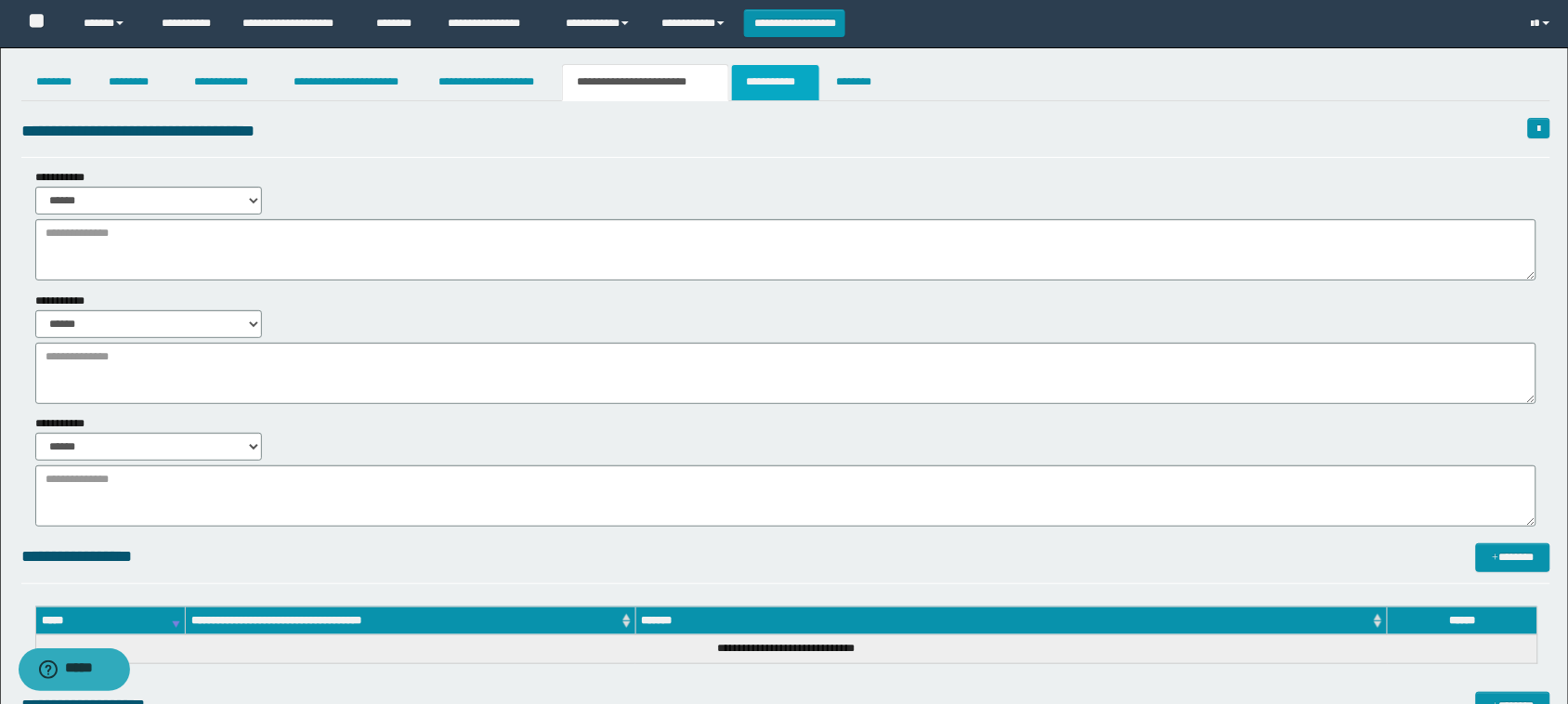 click on "**********" at bounding box center [775, 83] 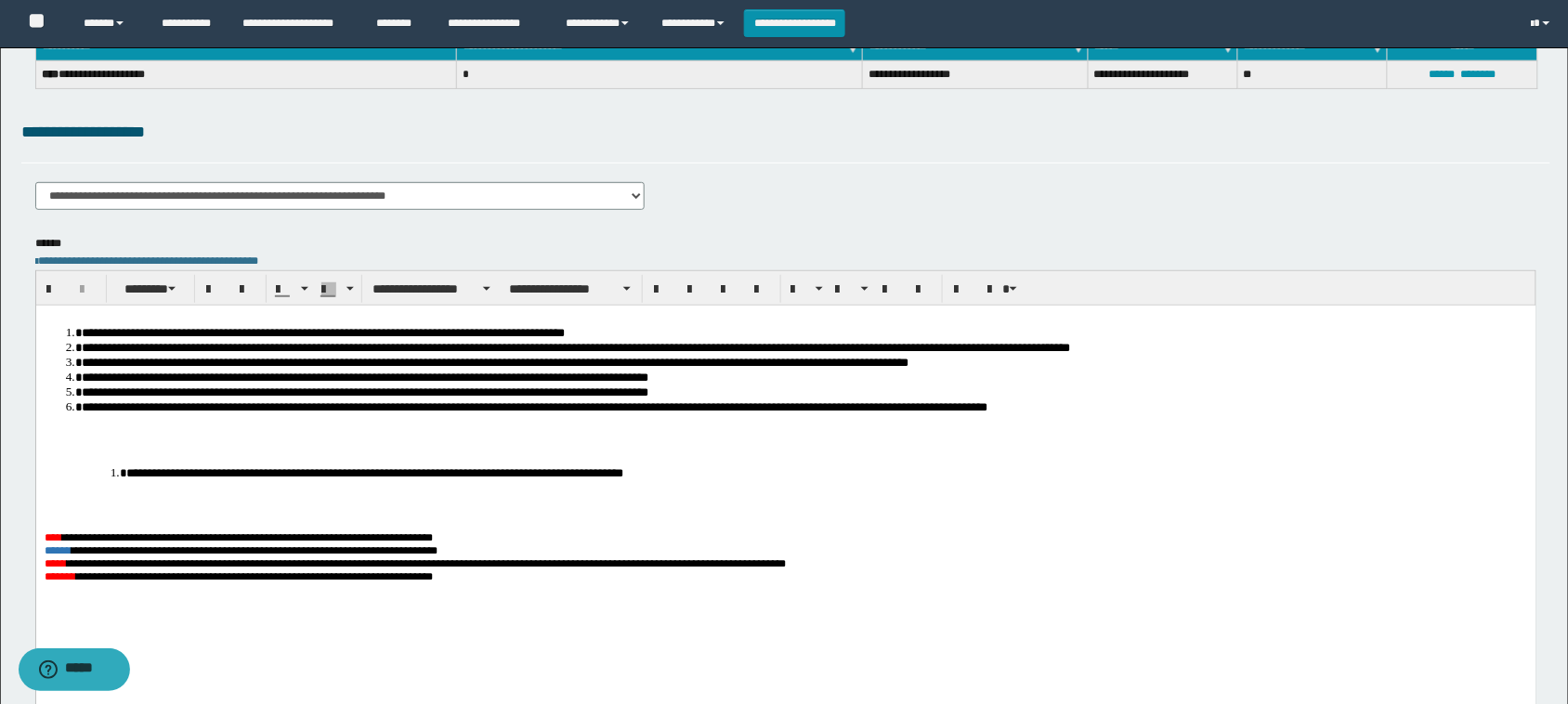 scroll, scrollTop: 168, scrollLeft: 0, axis: vertical 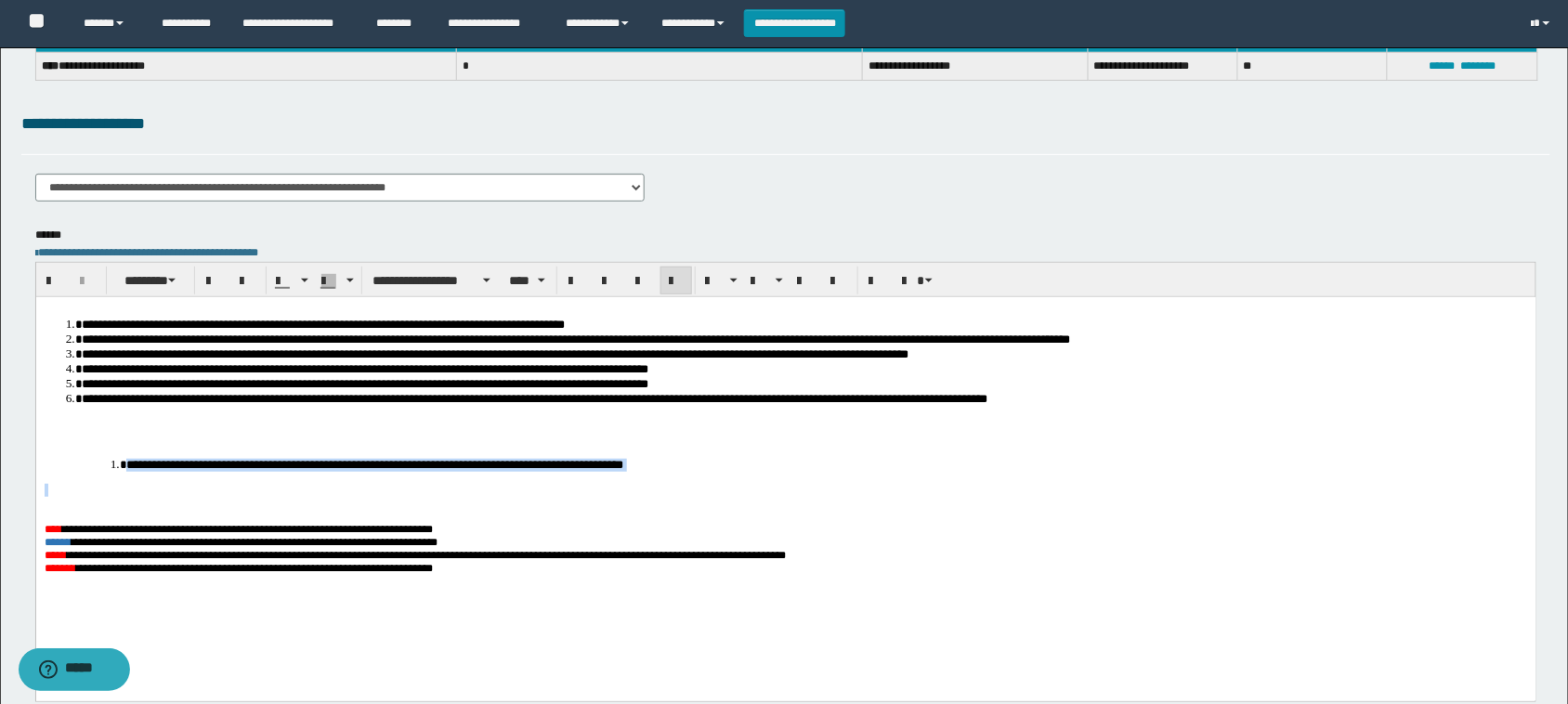 drag, startPoint x: 335, startPoint y: 451, endPoint x: 1027, endPoint y: 503, distance: 693.95101 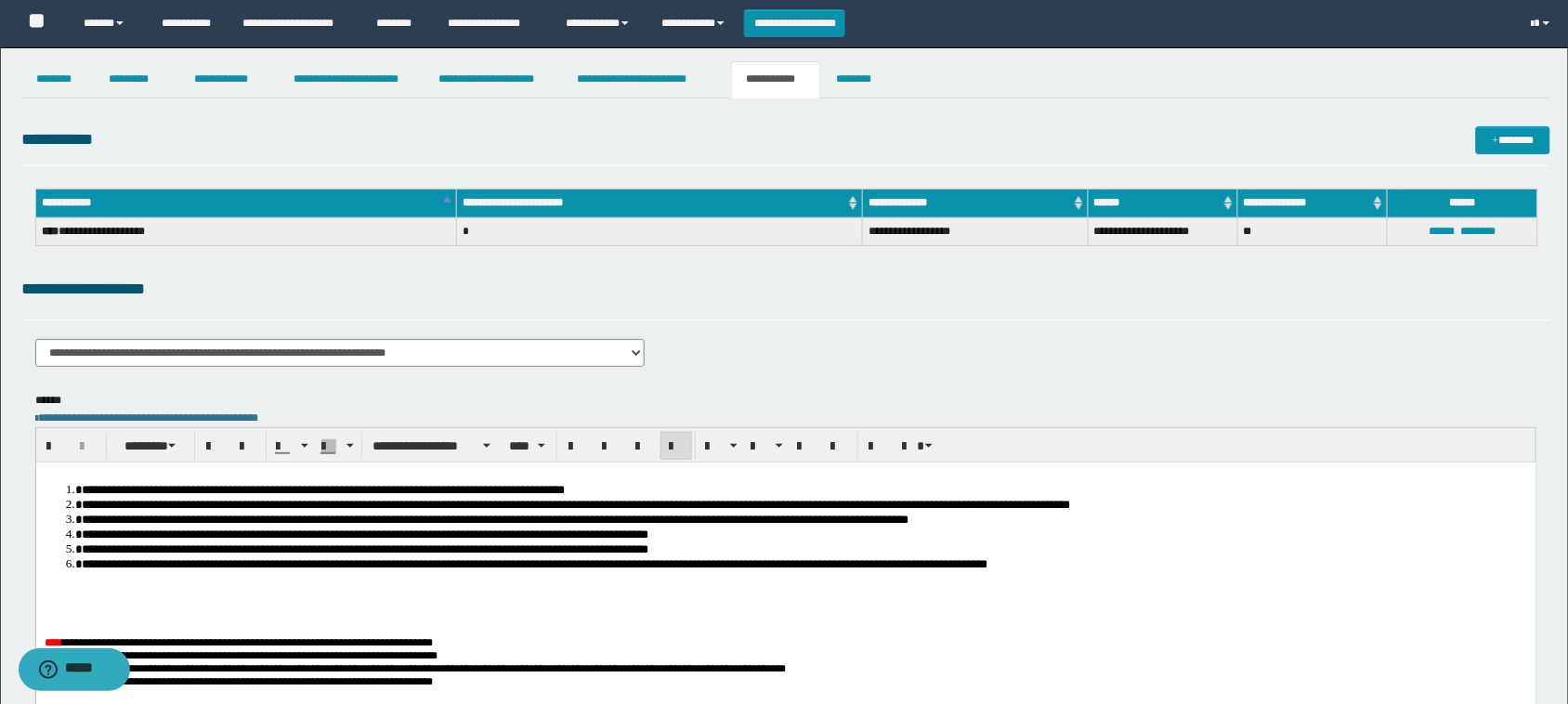 scroll, scrollTop: 0, scrollLeft: 0, axis: both 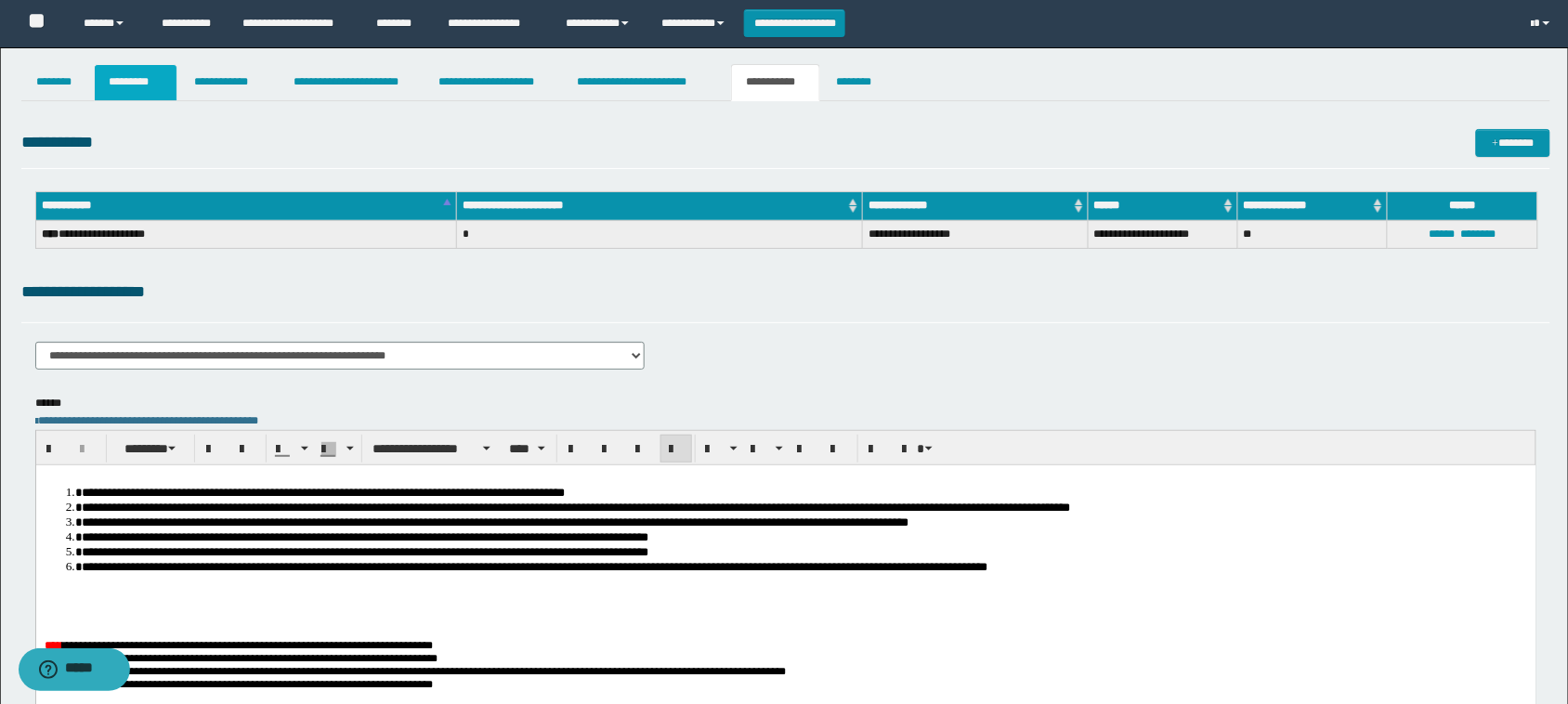 click on "*********" at bounding box center (136, 83) 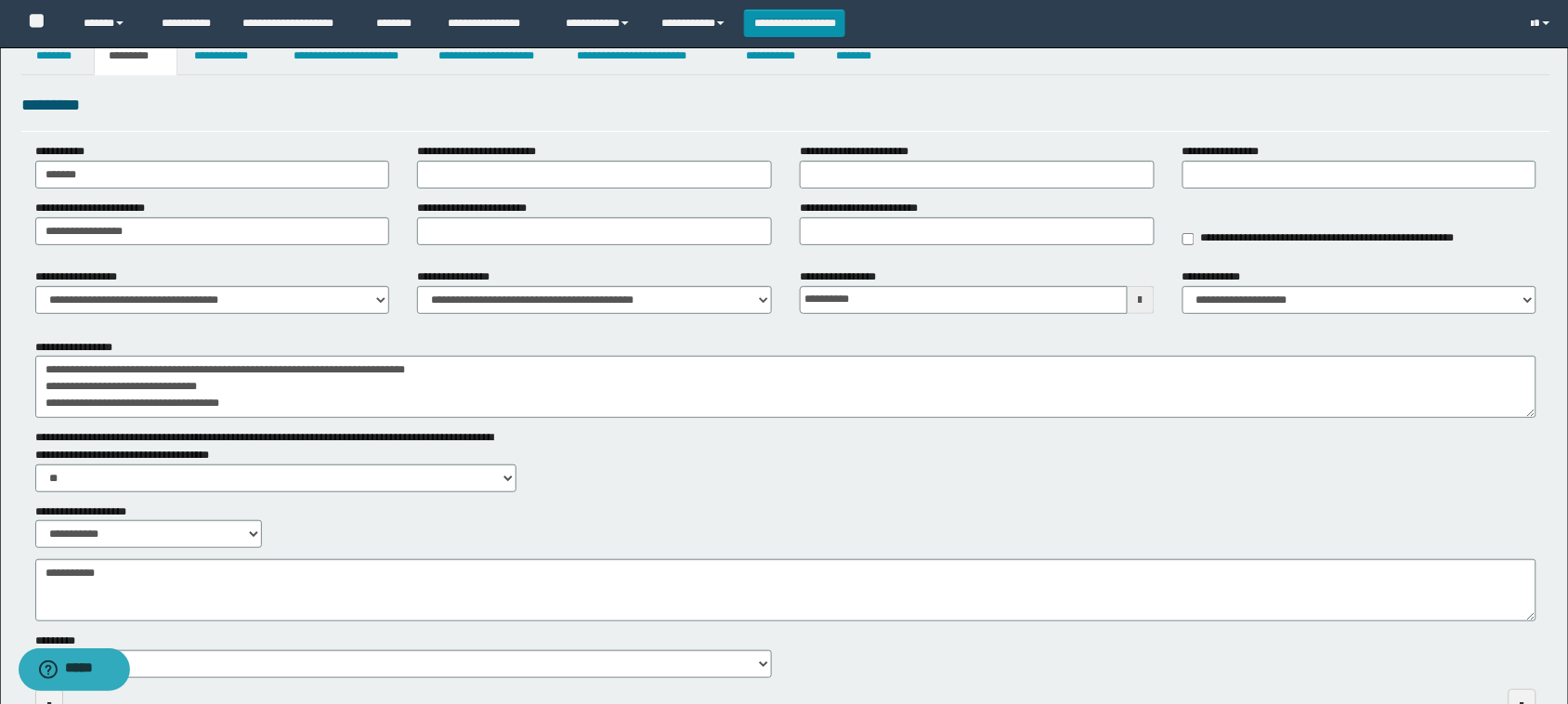 scroll, scrollTop: 0, scrollLeft: 0, axis: both 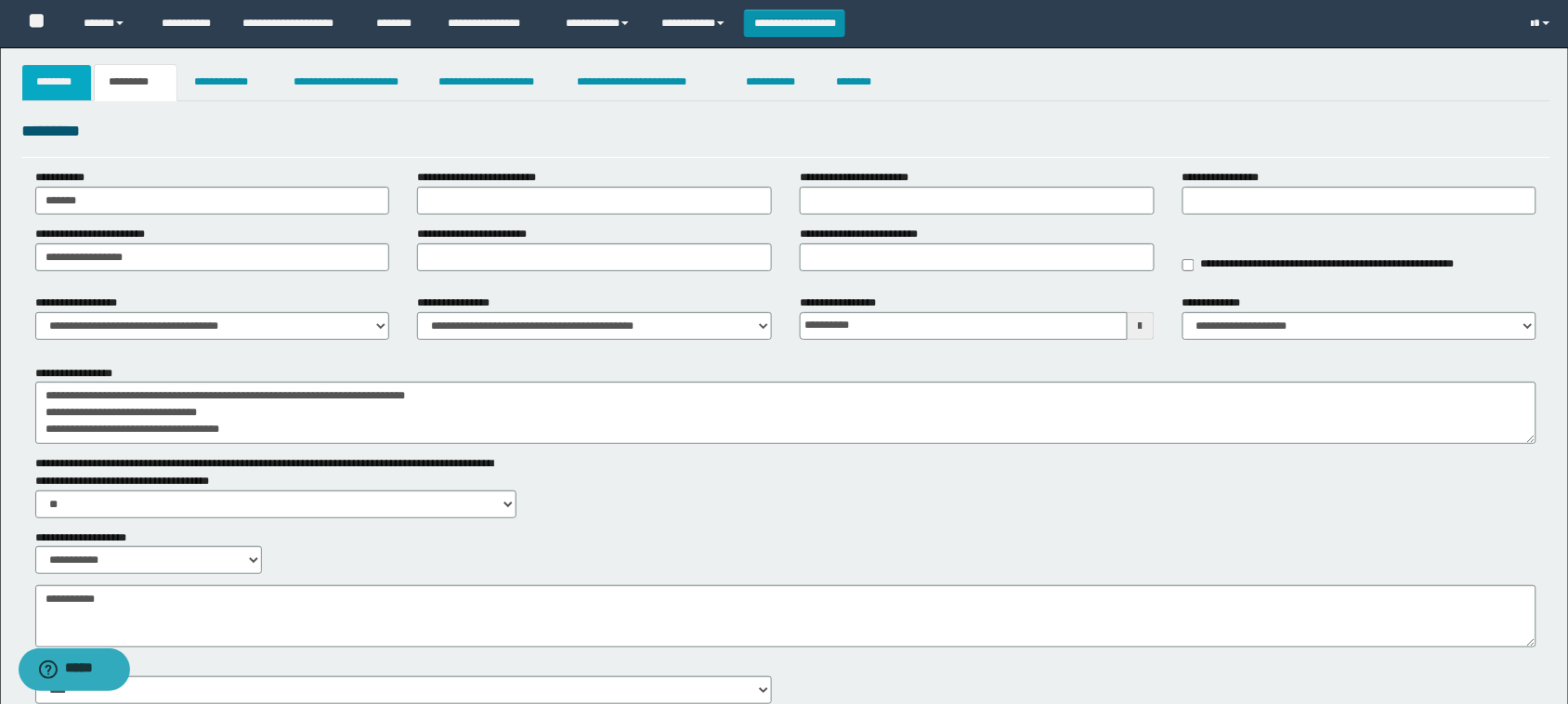 click on "********" at bounding box center [57, 83] 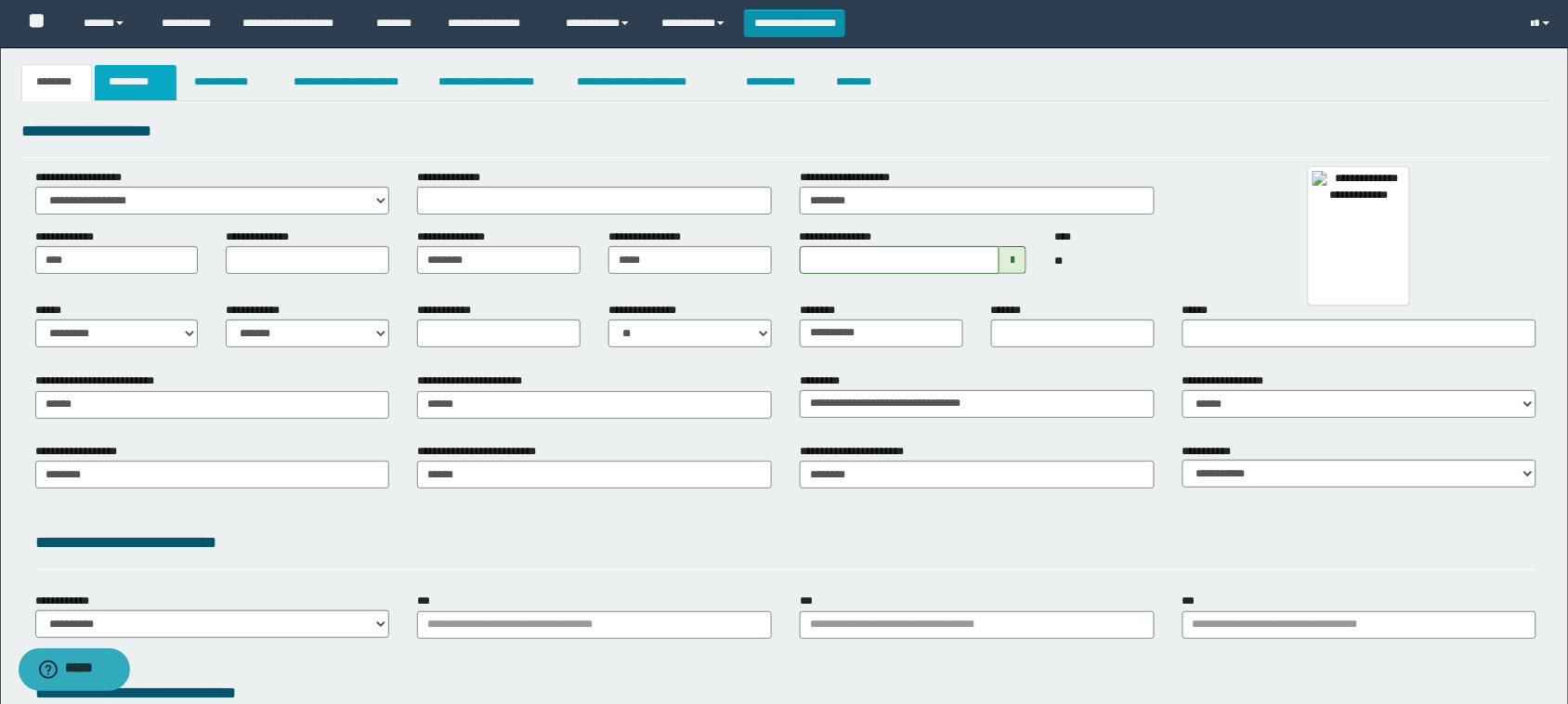 click on "*********" at bounding box center [136, 83] 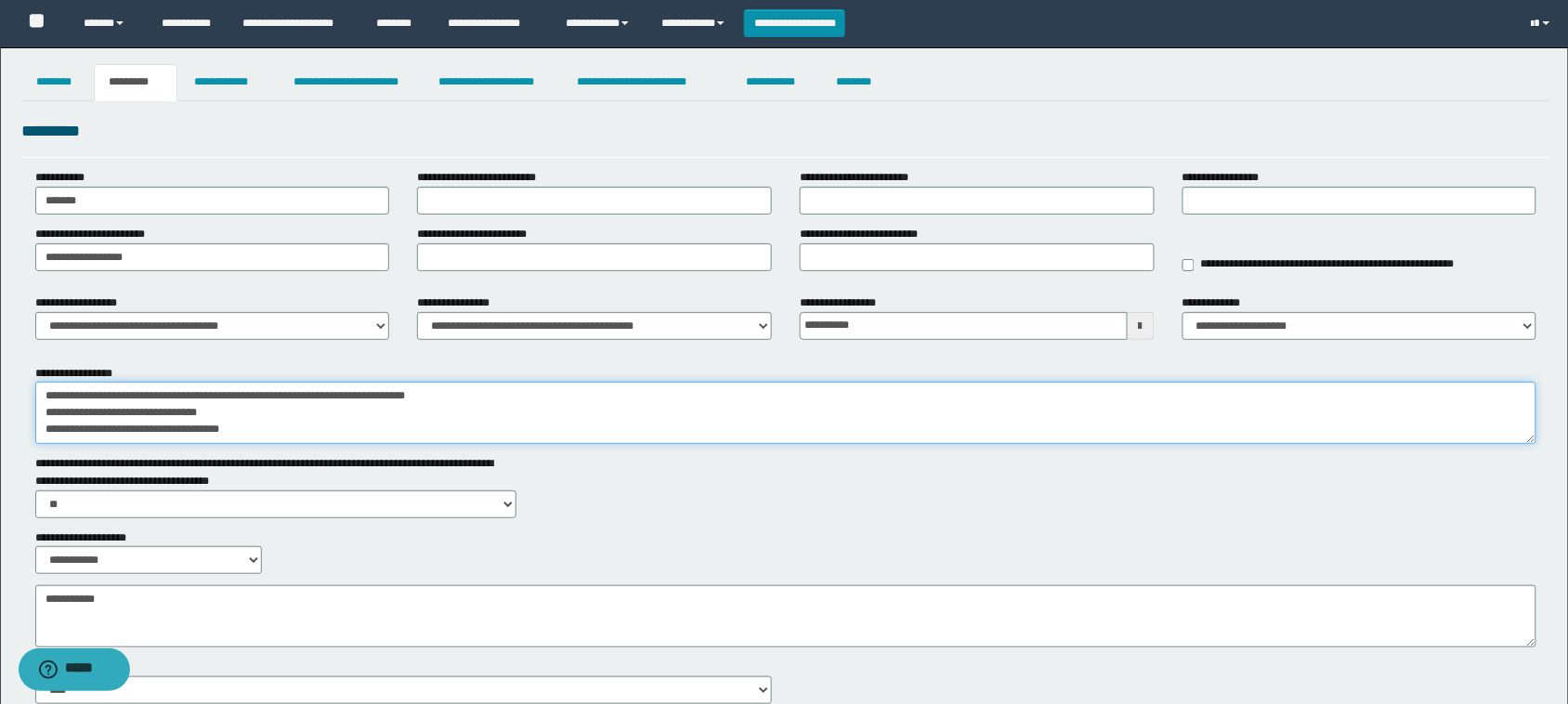 click on "**********" at bounding box center (786, 412) 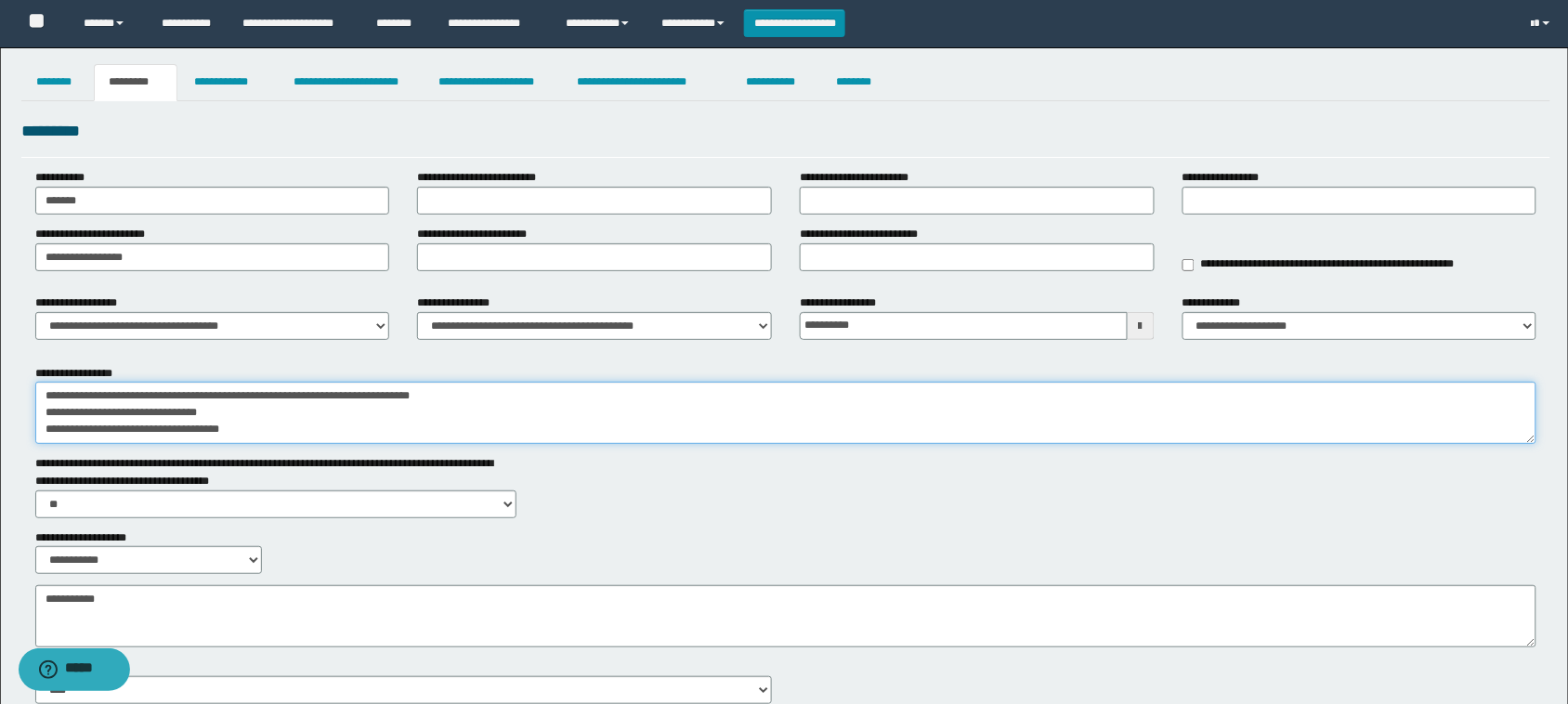 click on "**********" at bounding box center (786, 412) 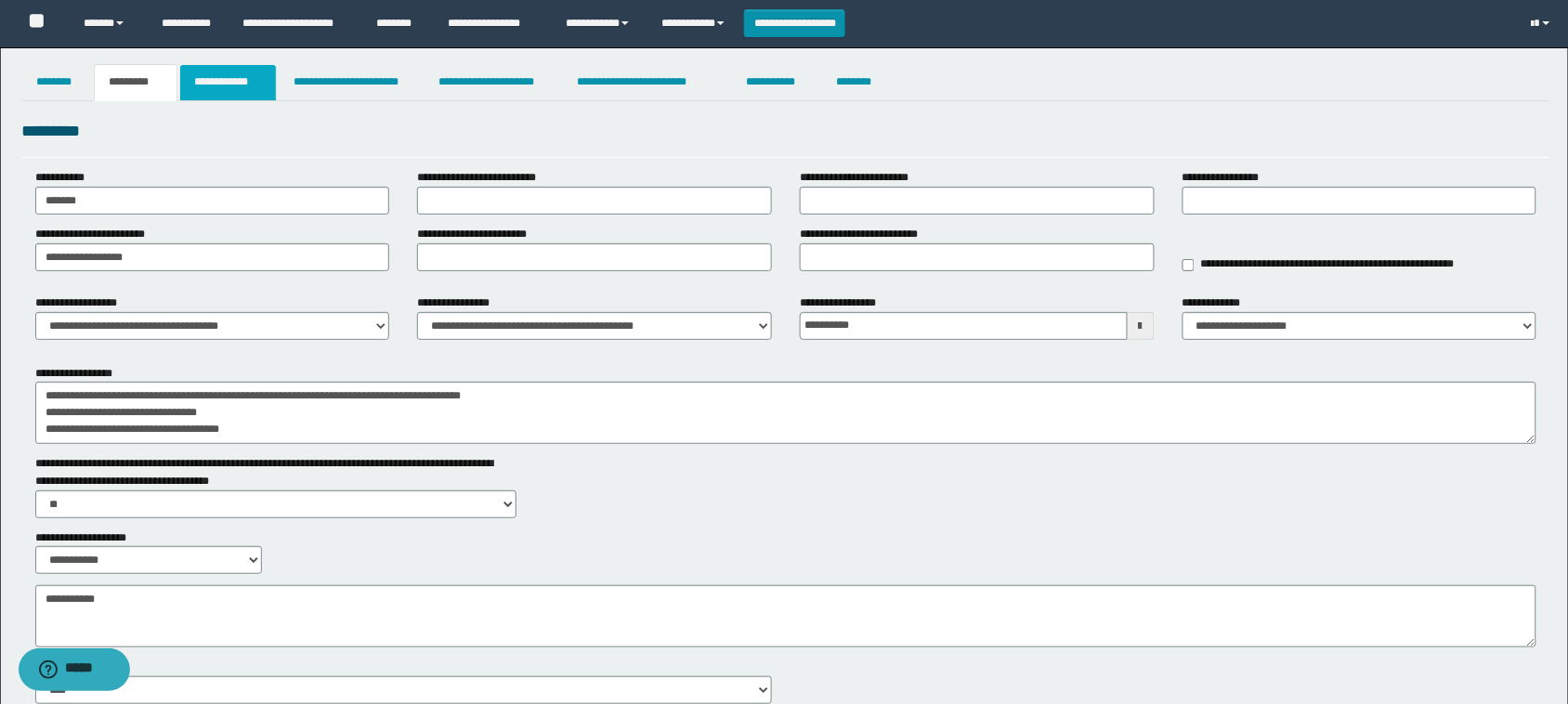click on "**********" at bounding box center [228, 83] 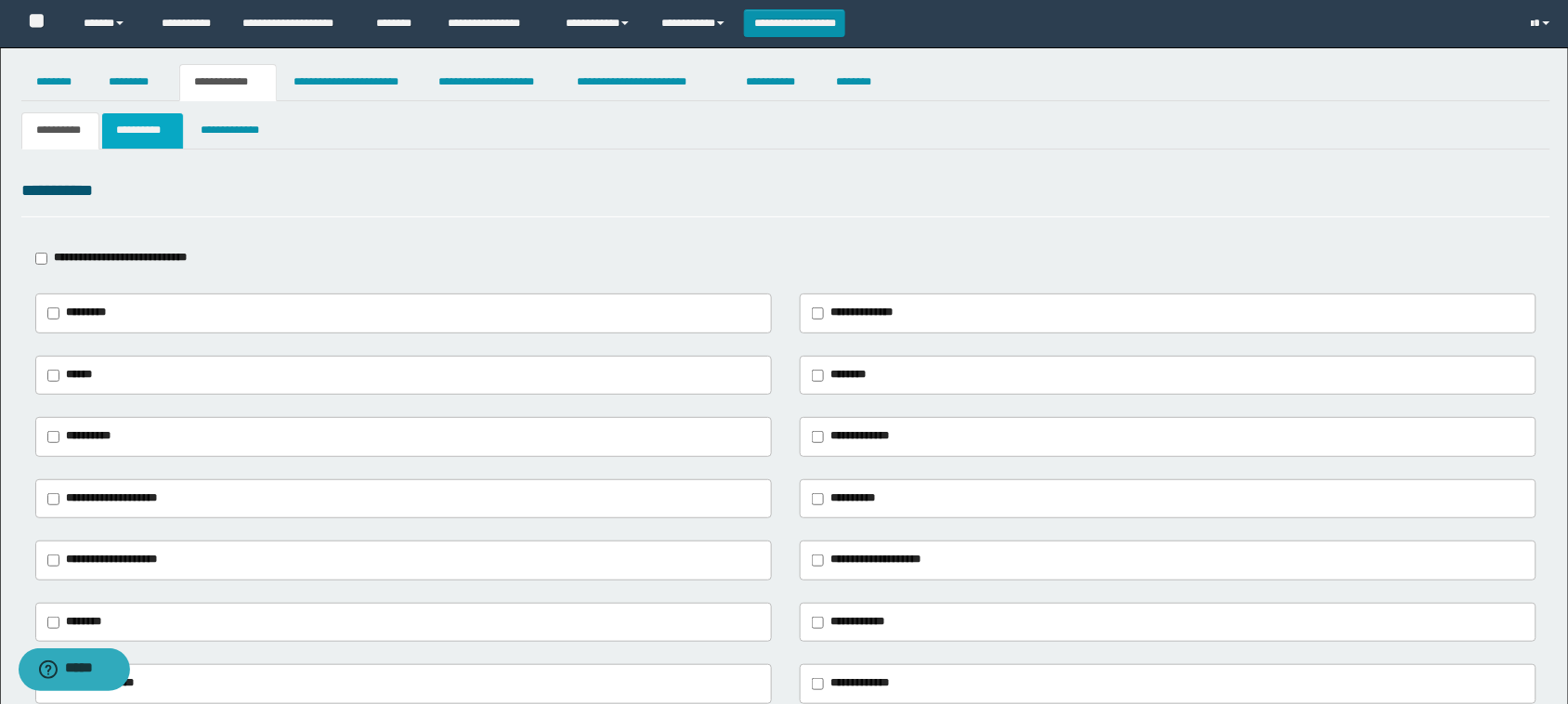 click on "**********" at bounding box center [142, 131] 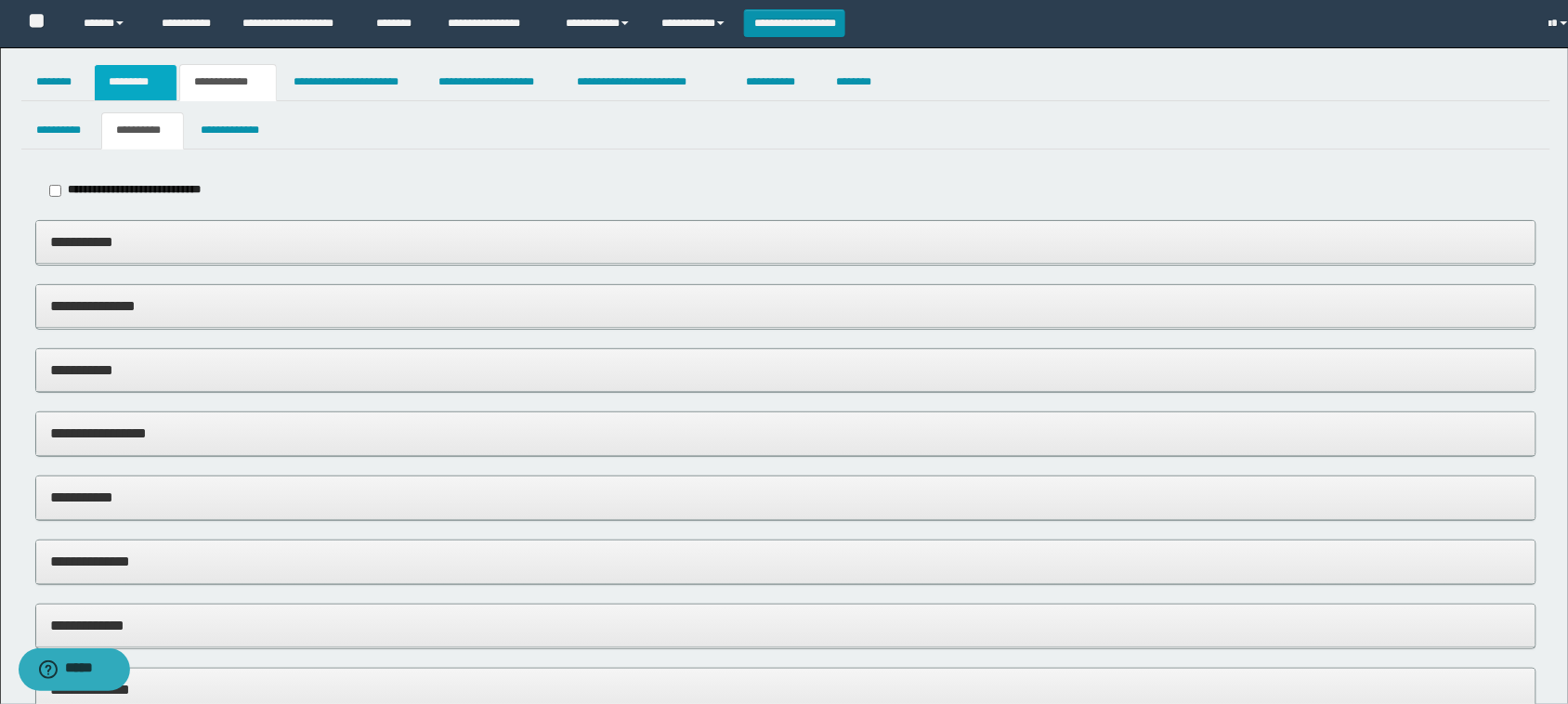 click on "*********" at bounding box center (136, 83) 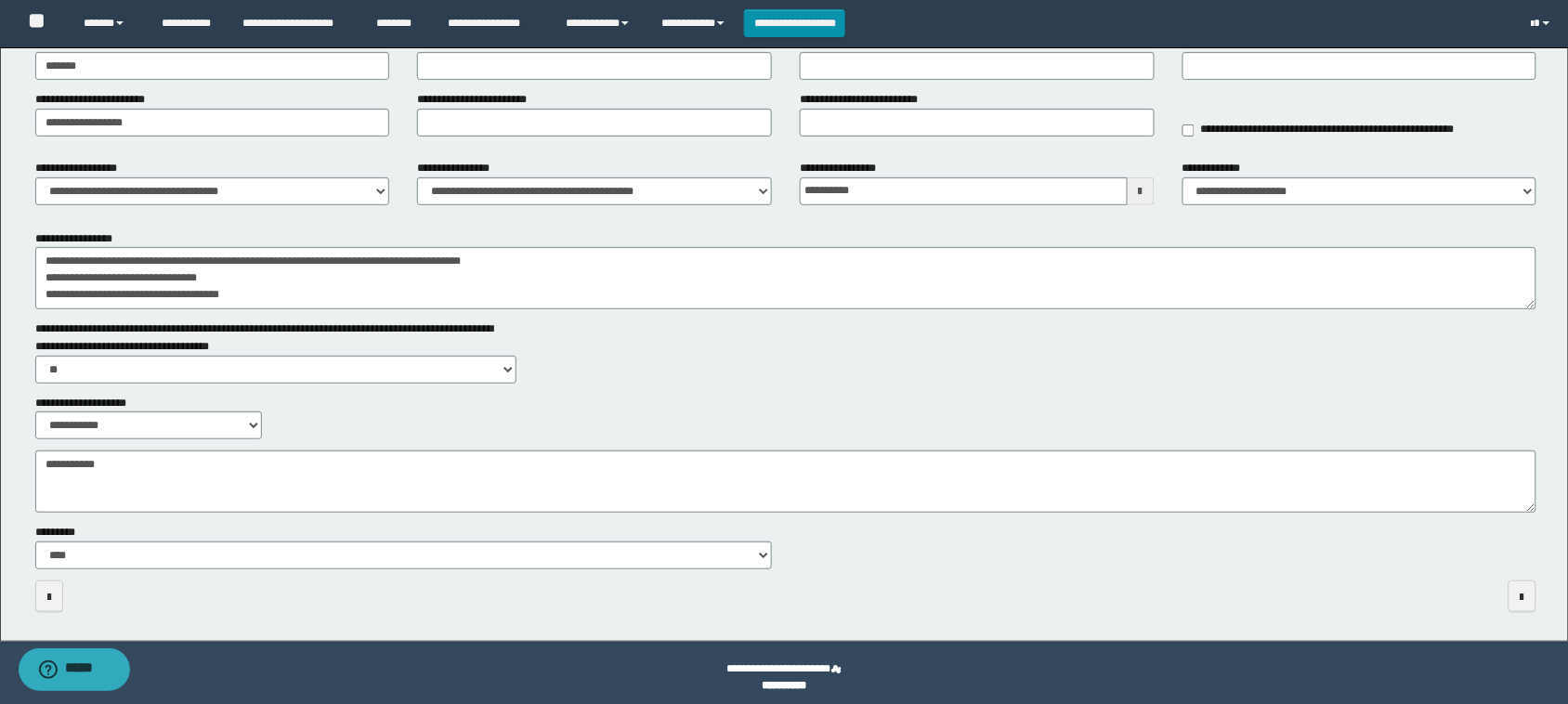 scroll, scrollTop: 144, scrollLeft: 0, axis: vertical 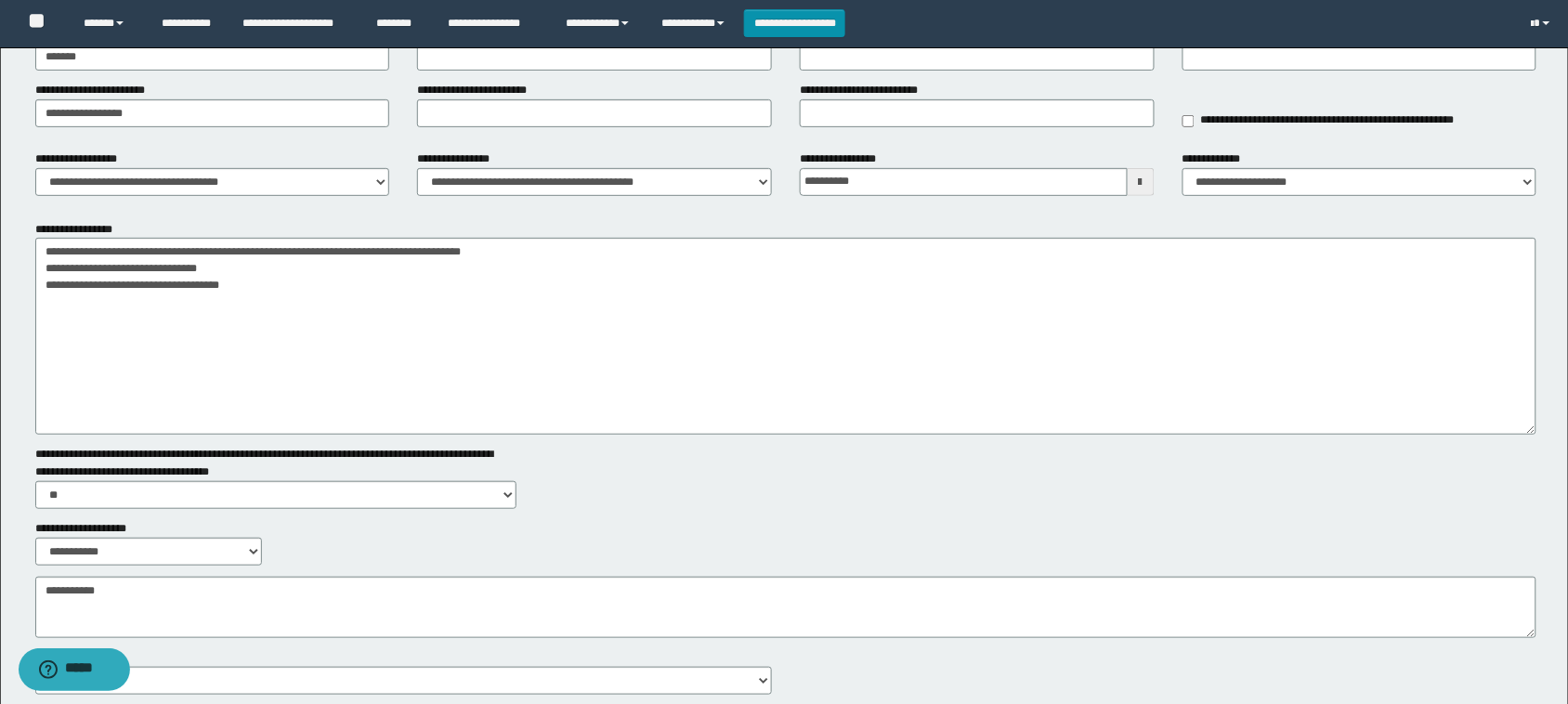 drag, startPoint x: 1529, startPoint y: 289, endPoint x: 720, endPoint y: 349, distance: 811.222 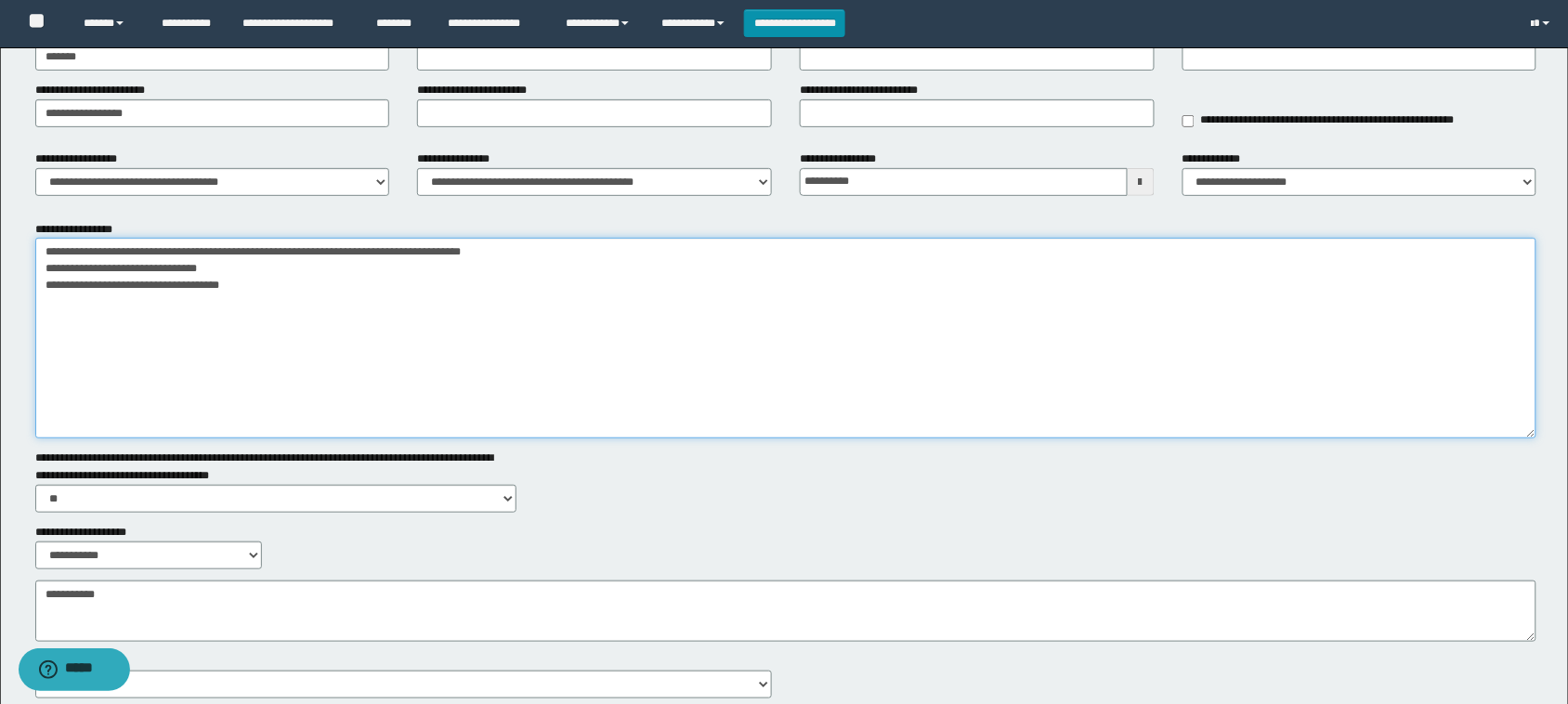 drag, startPoint x: 261, startPoint y: 267, endPoint x: 45, endPoint y: 263, distance: 216.03703 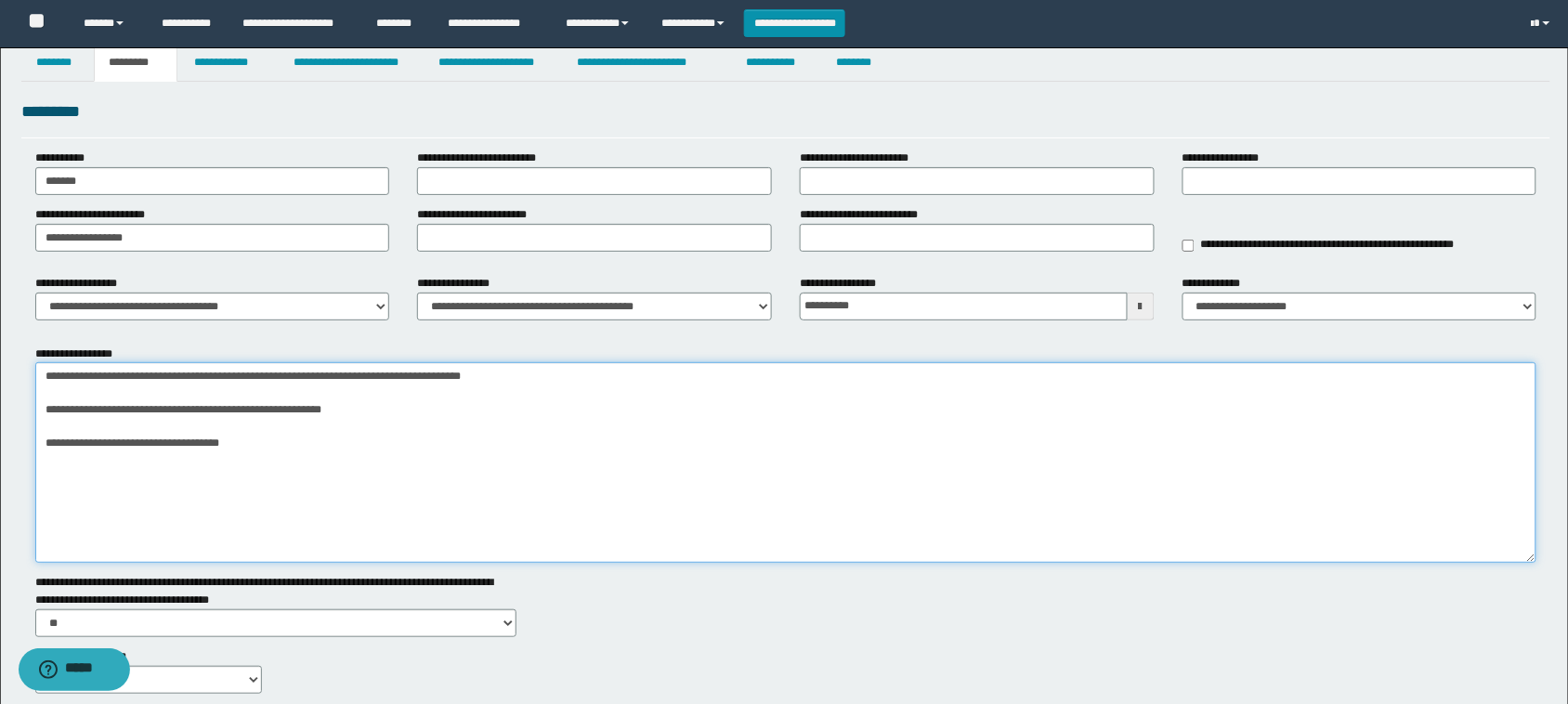 scroll, scrollTop: 0, scrollLeft: 0, axis: both 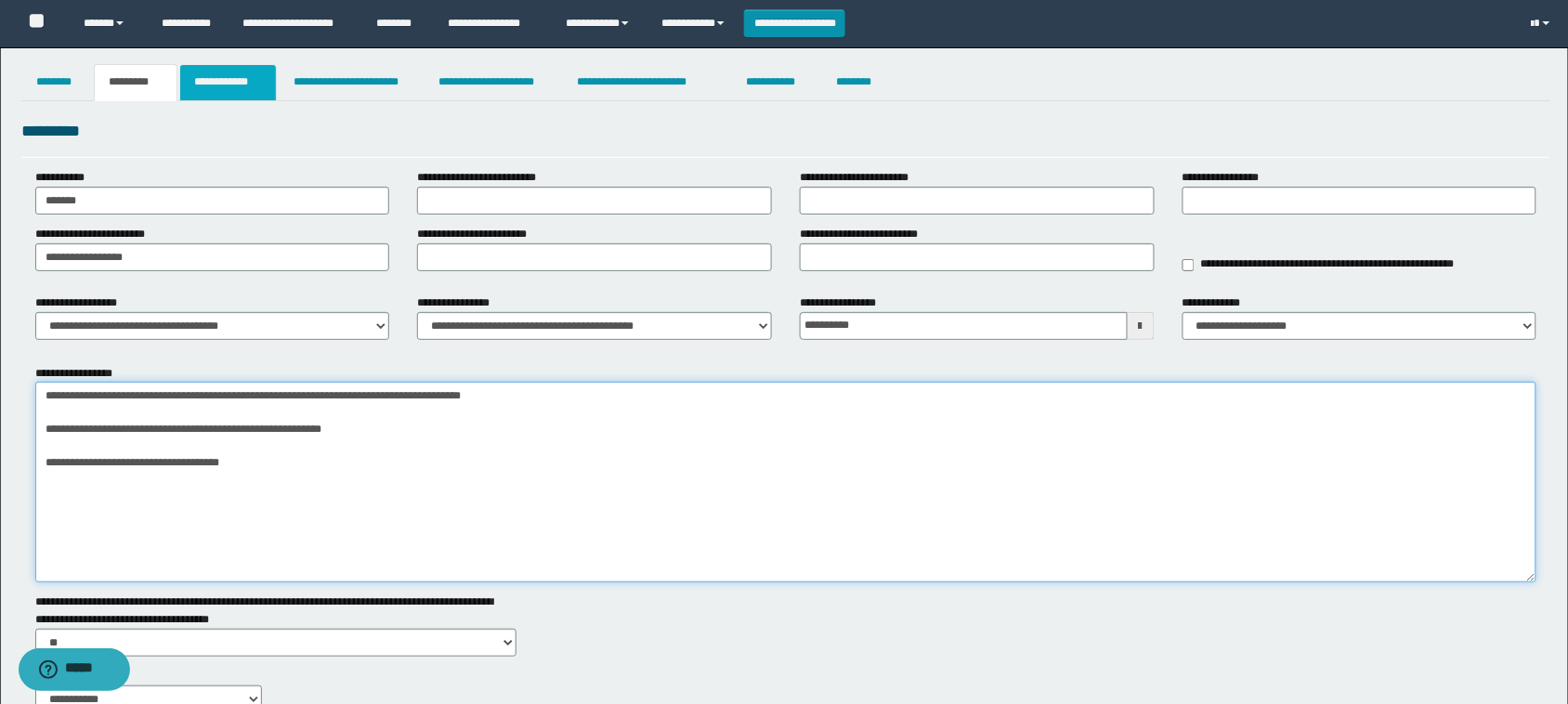 type on "**********" 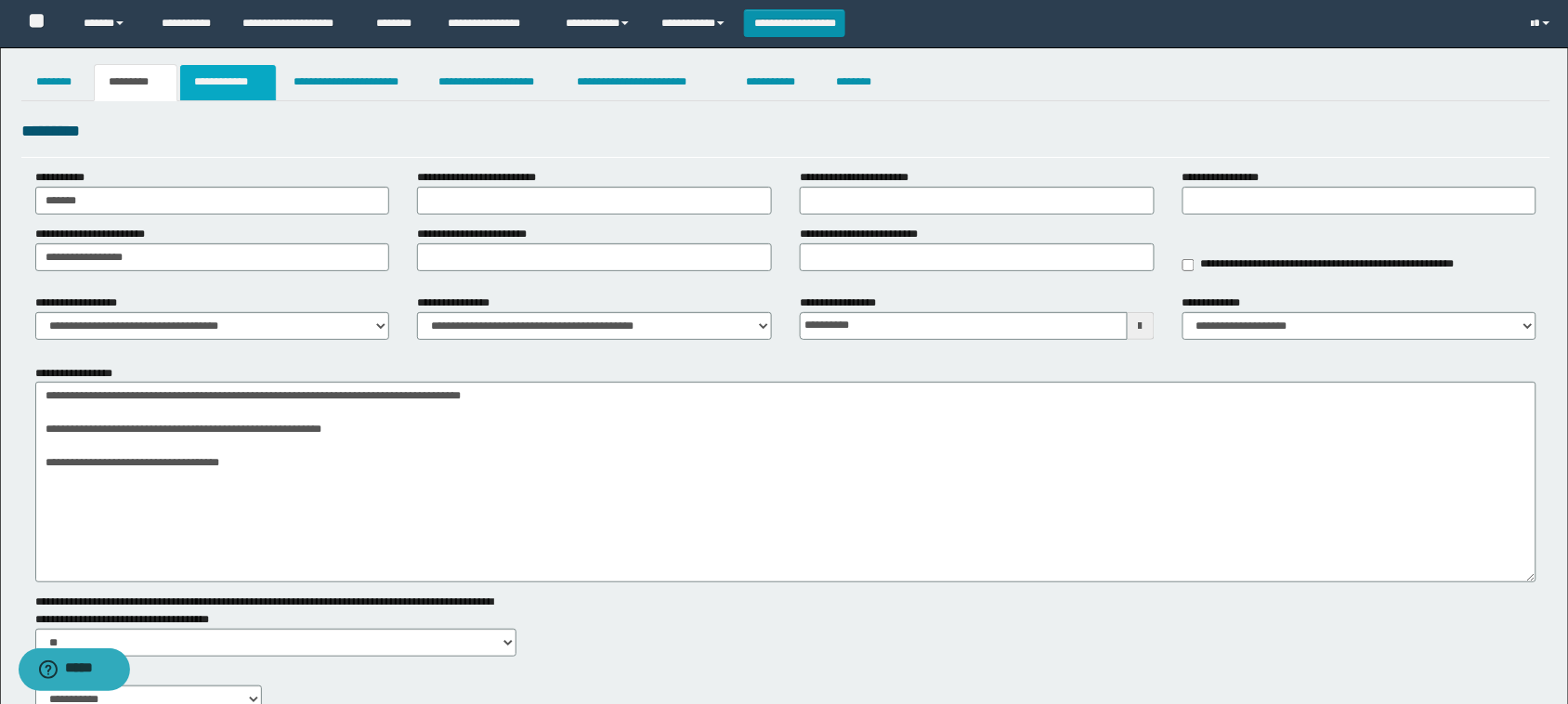 click on "**********" at bounding box center (228, 83) 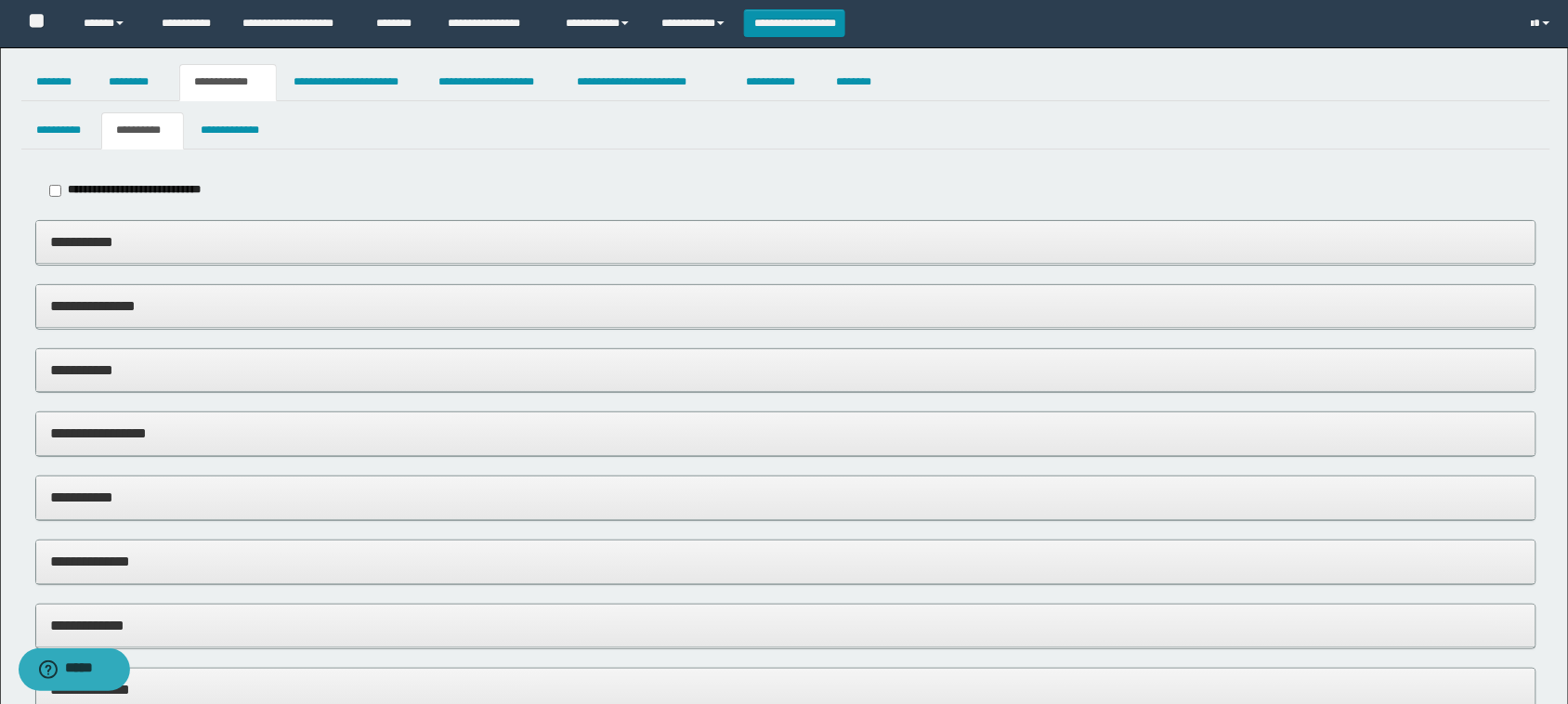 click on "**********" at bounding box center [786, 370] 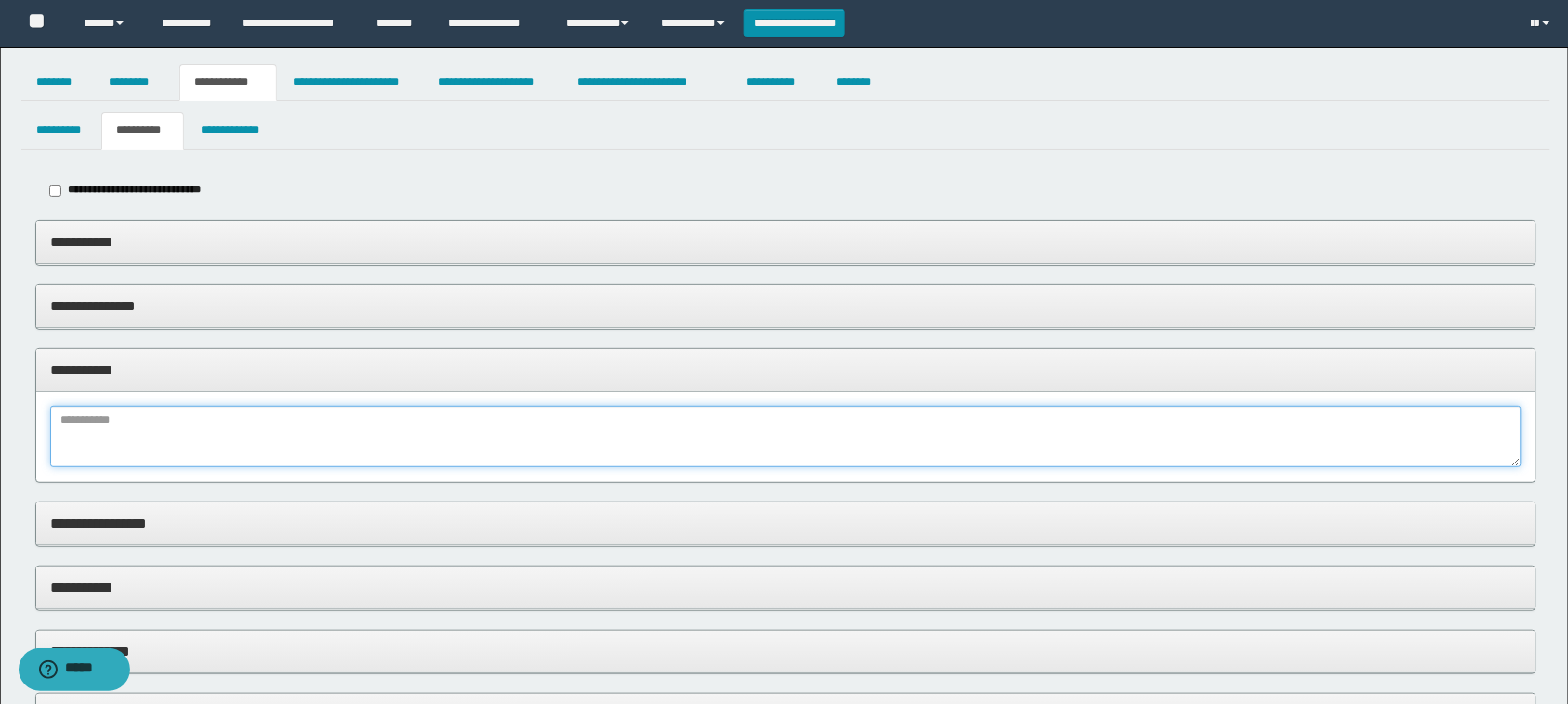 drag, startPoint x: 176, startPoint y: 452, endPoint x: 117, endPoint y: 387, distance: 87.783825 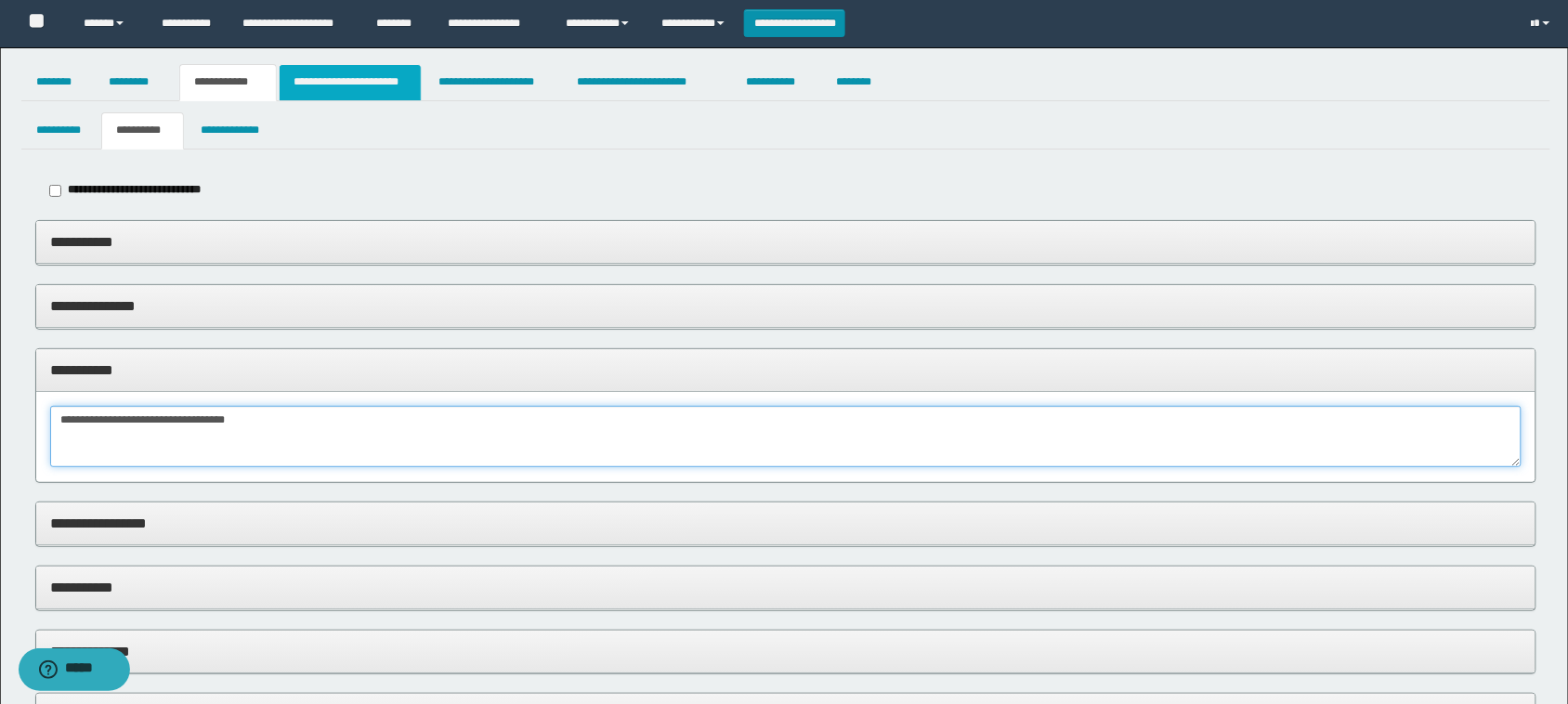 type on "**********" 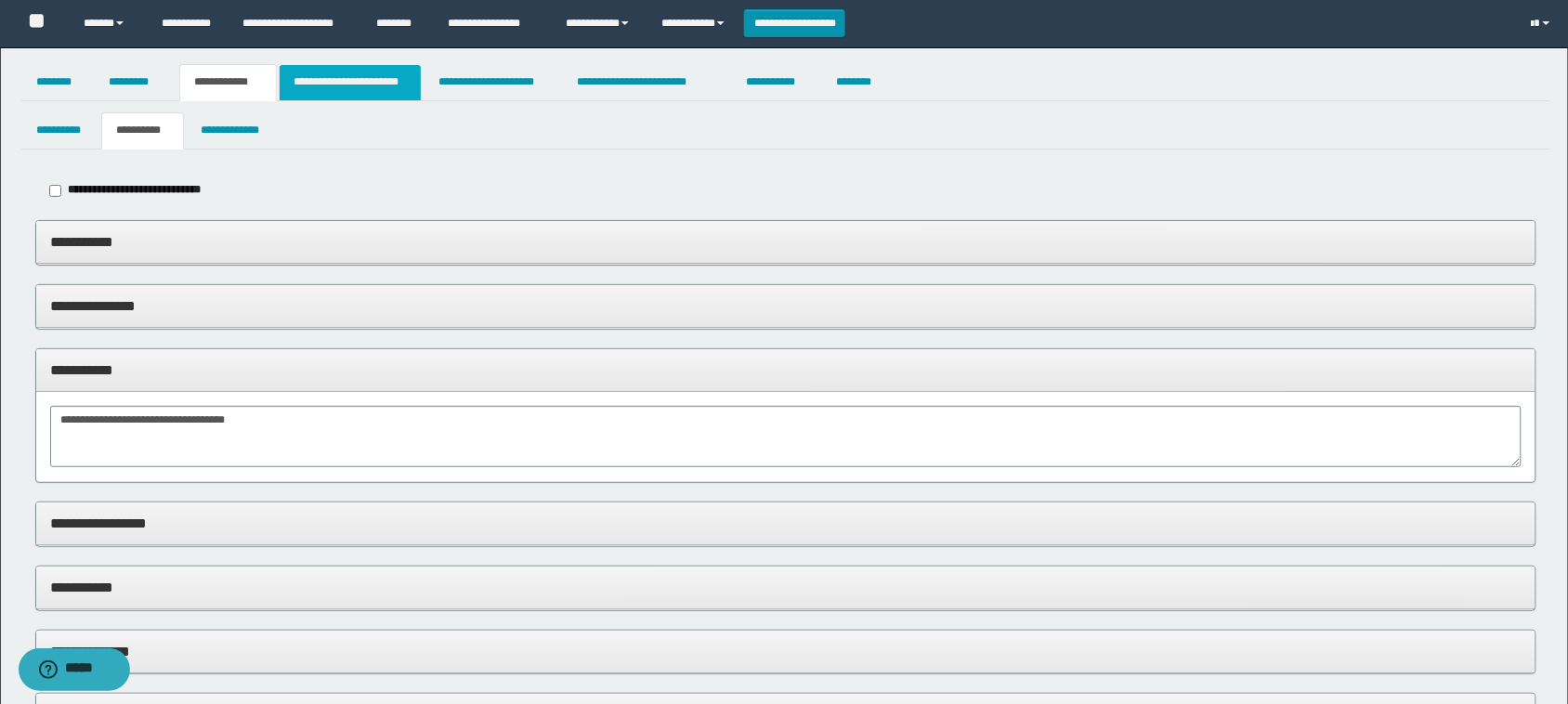 click on "**********" at bounding box center (350, 83) 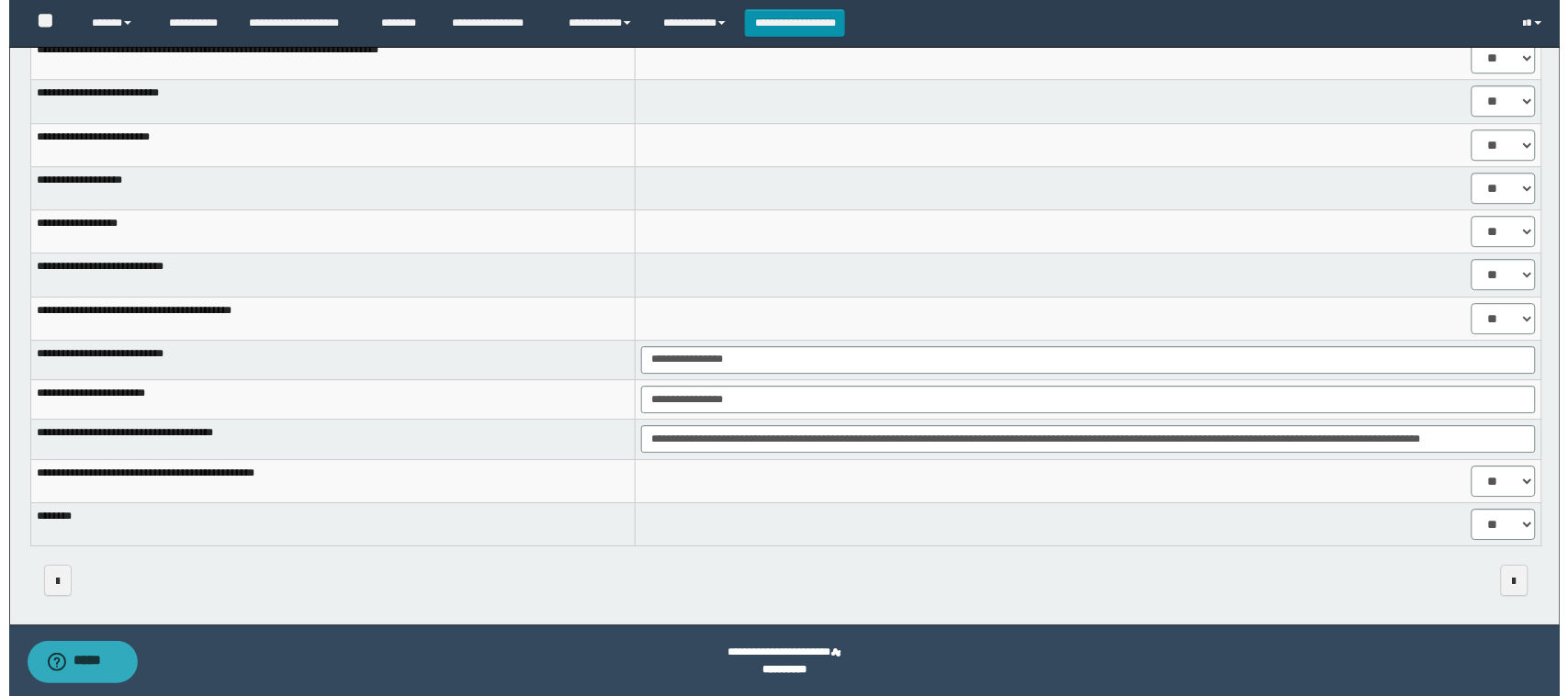 scroll, scrollTop: 0, scrollLeft: 0, axis: both 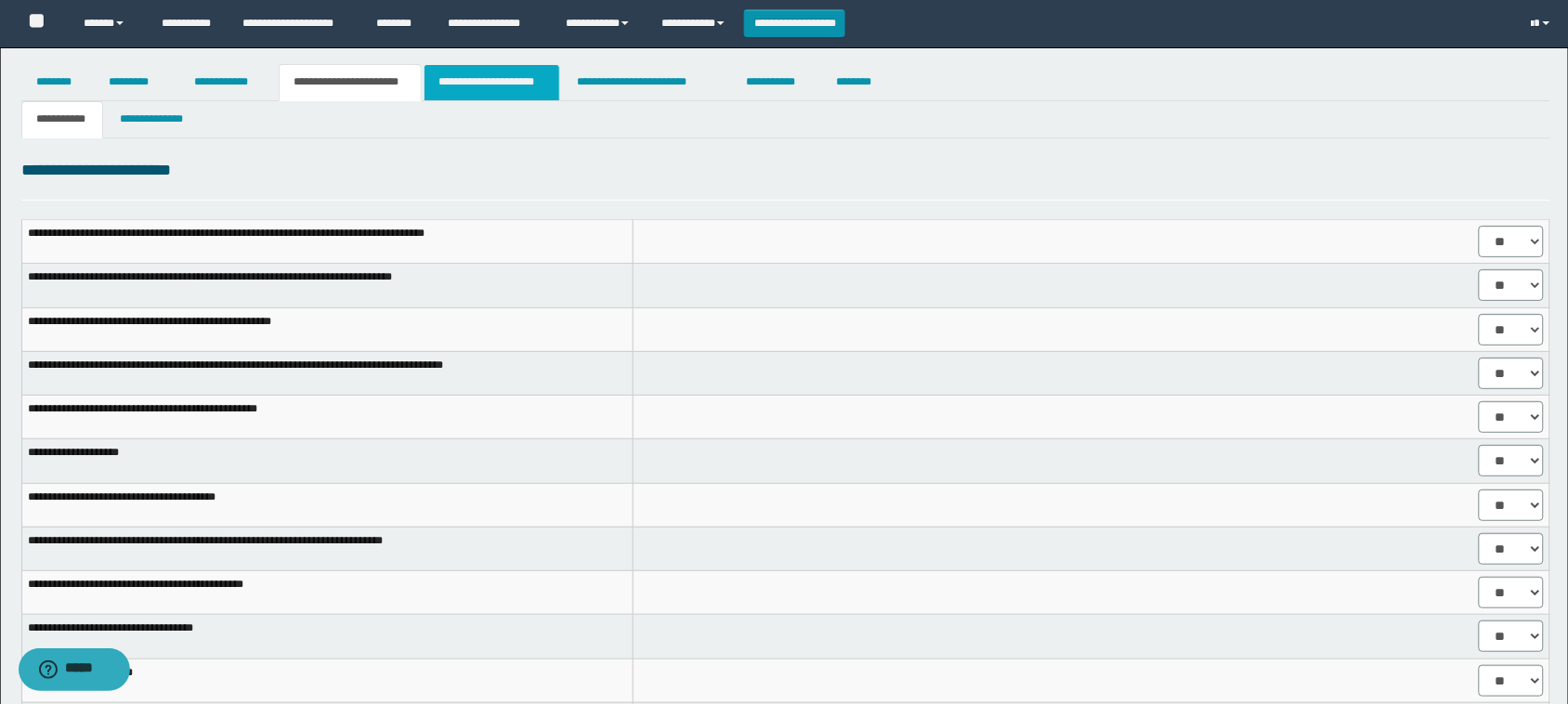click on "**********" at bounding box center [491, 83] 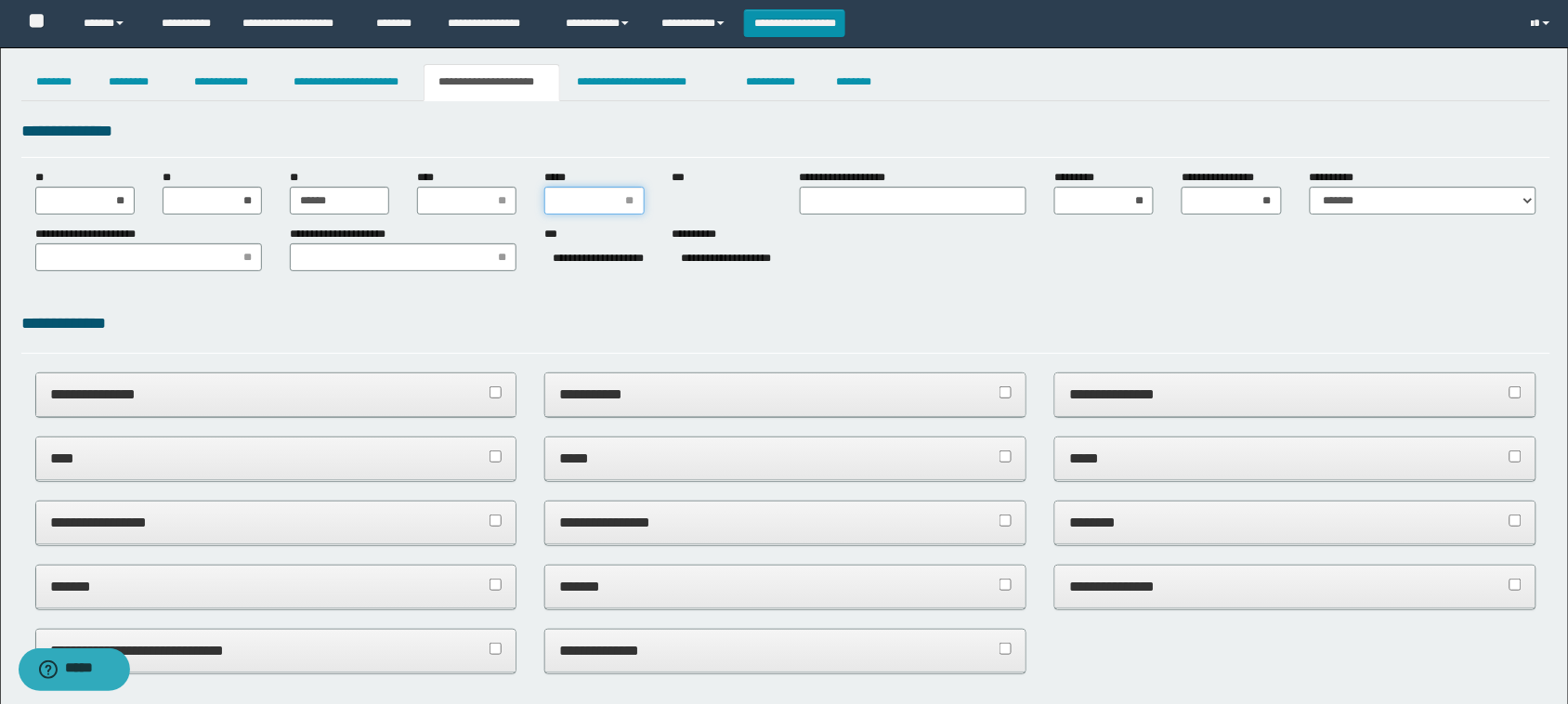 click on "*****" at bounding box center [594, 201] 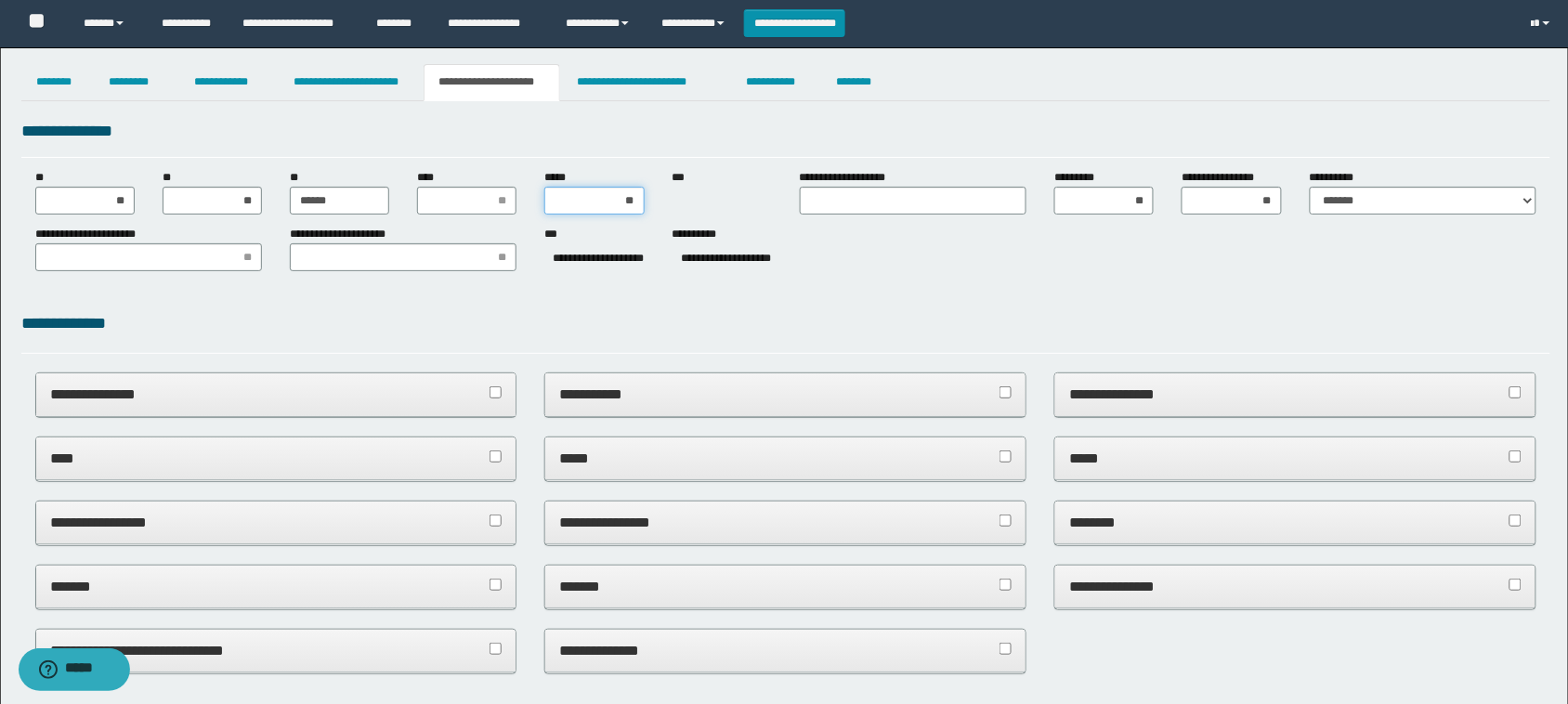 type on "***" 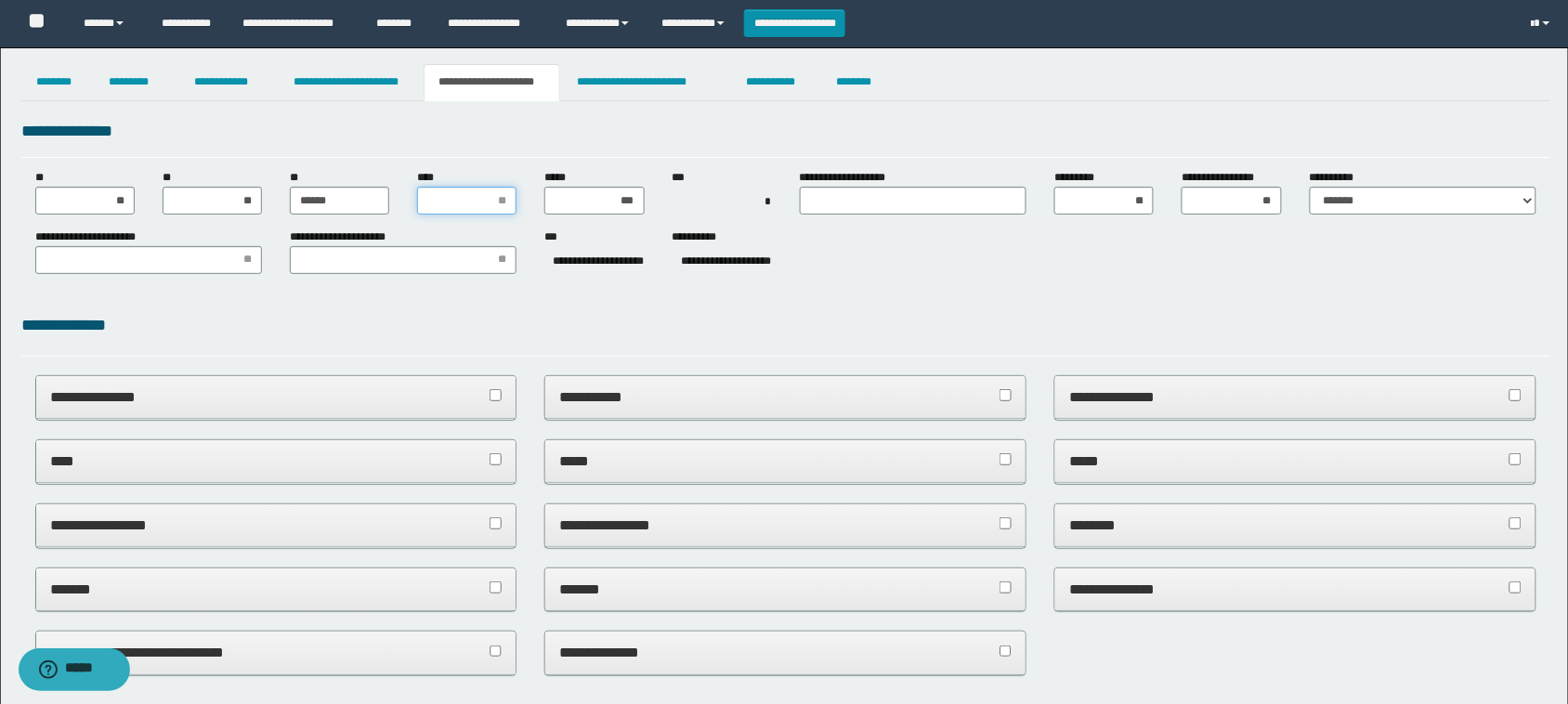 click on "****" at bounding box center [466, 201] 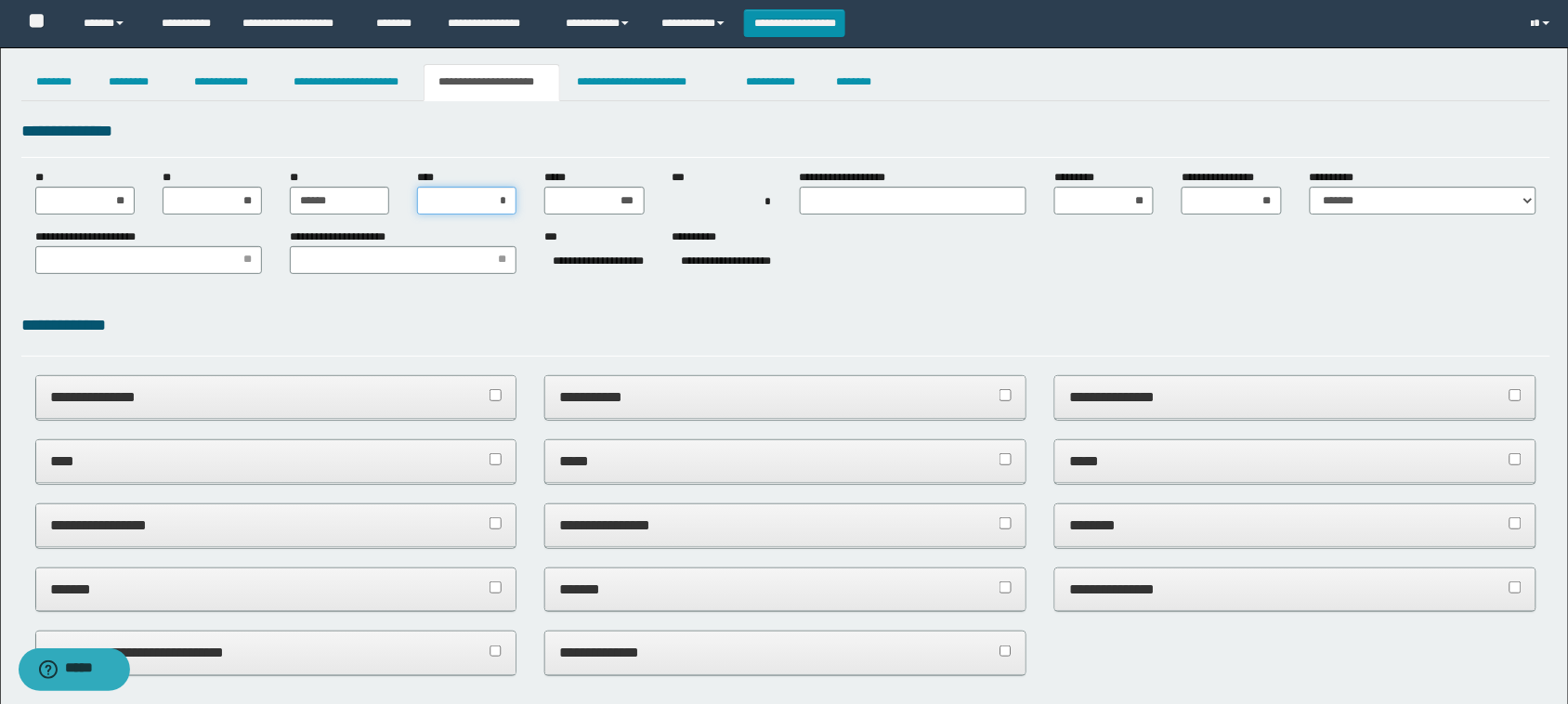 type on "**" 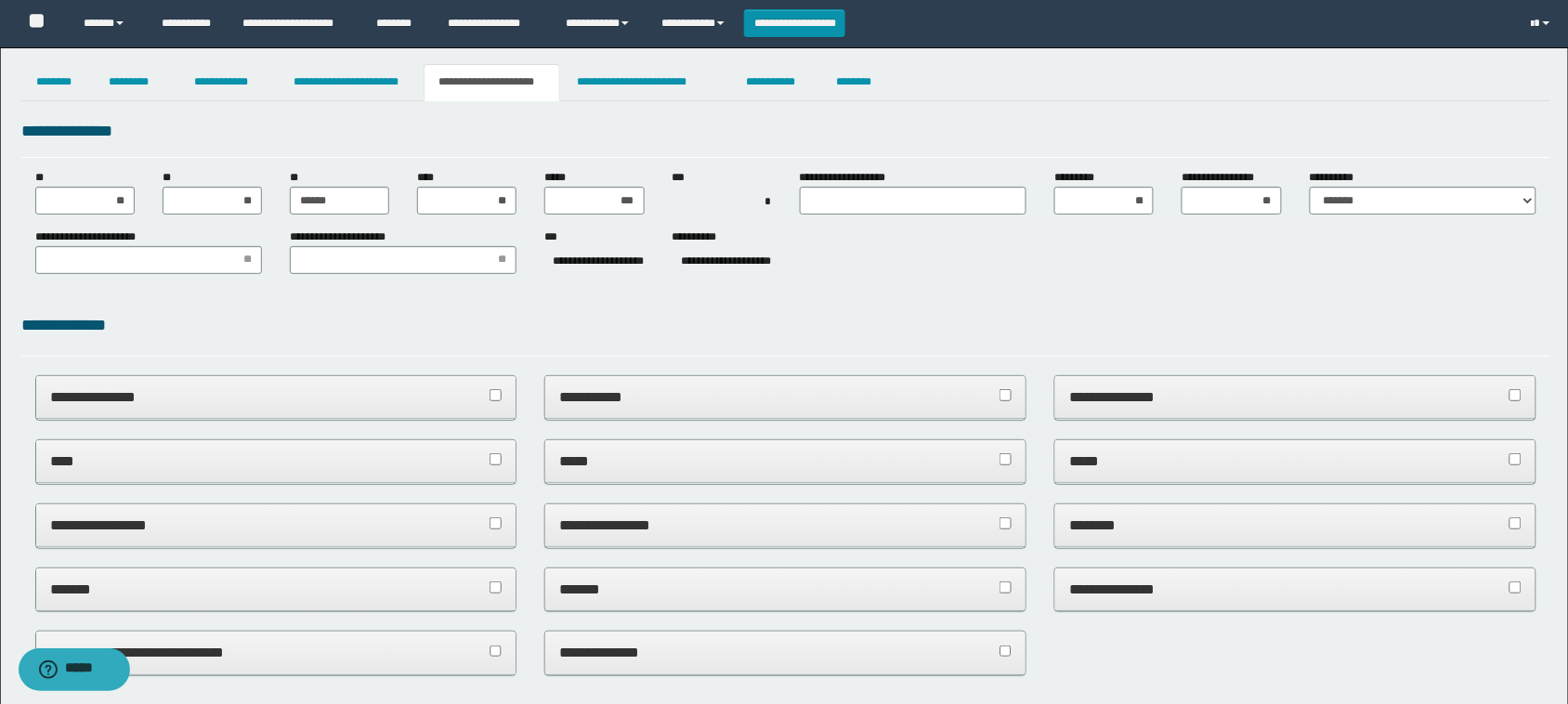 drag, startPoint x: 766, startPoint y: 241, endPoint x: 797, endPoint y: 214, distance: 41.10961 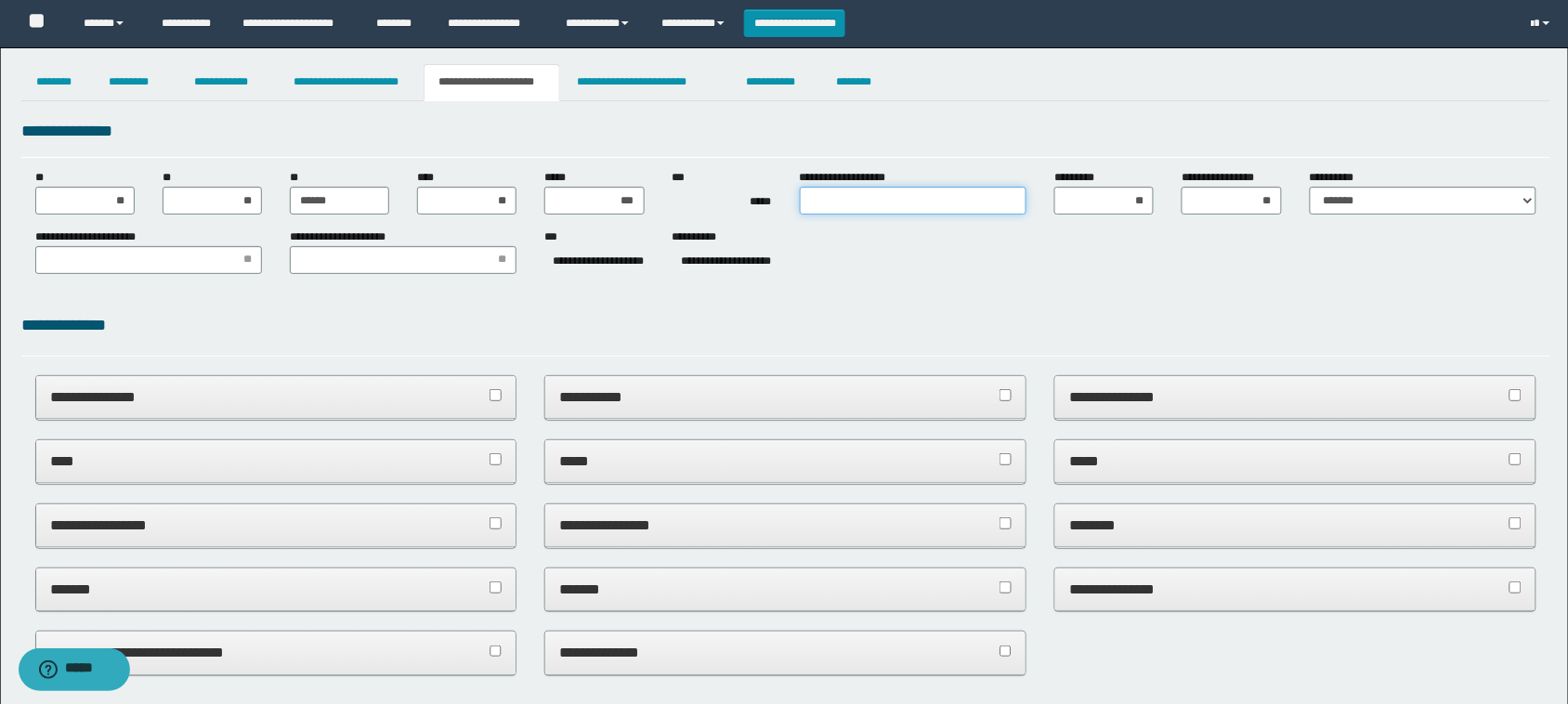 click on "**********" at bounding box center (913, 201) 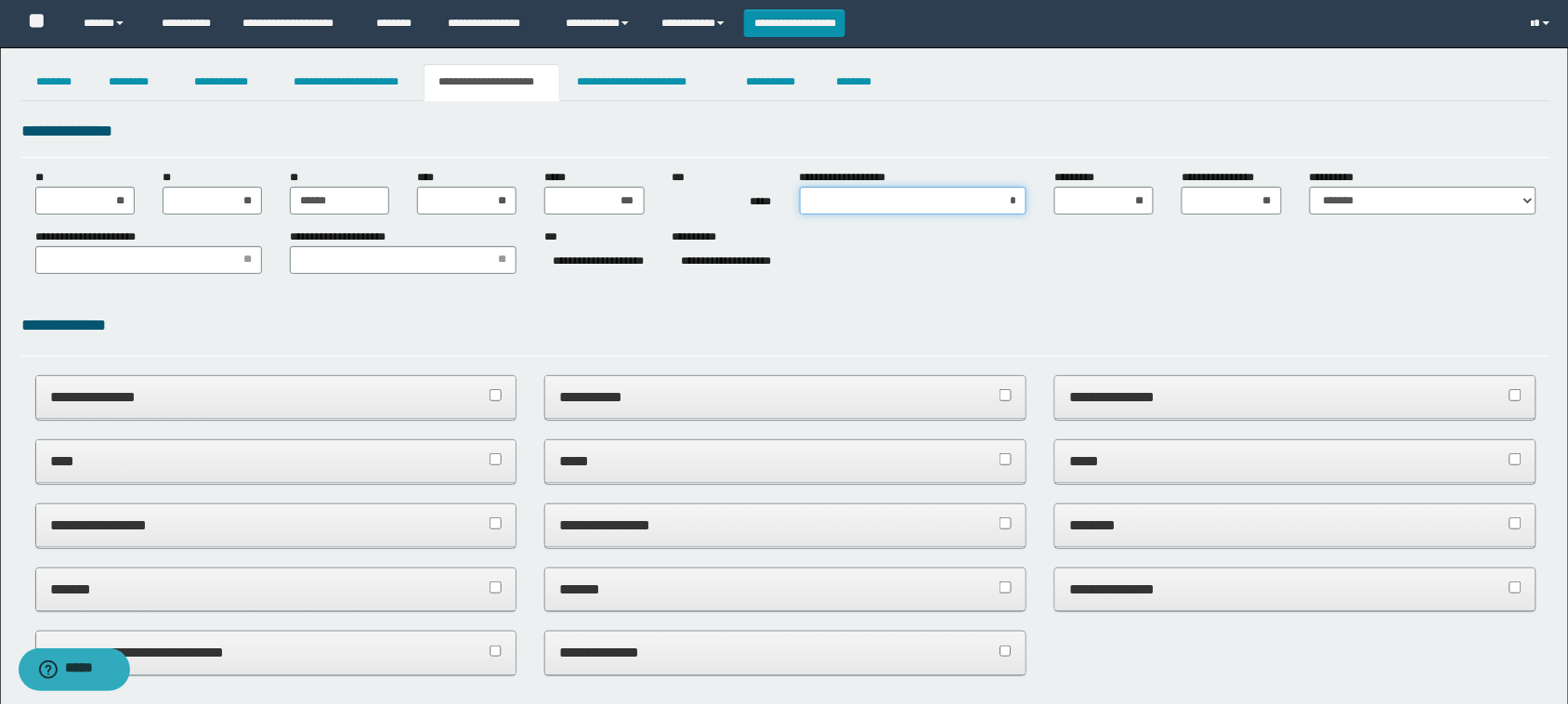 type on "**" 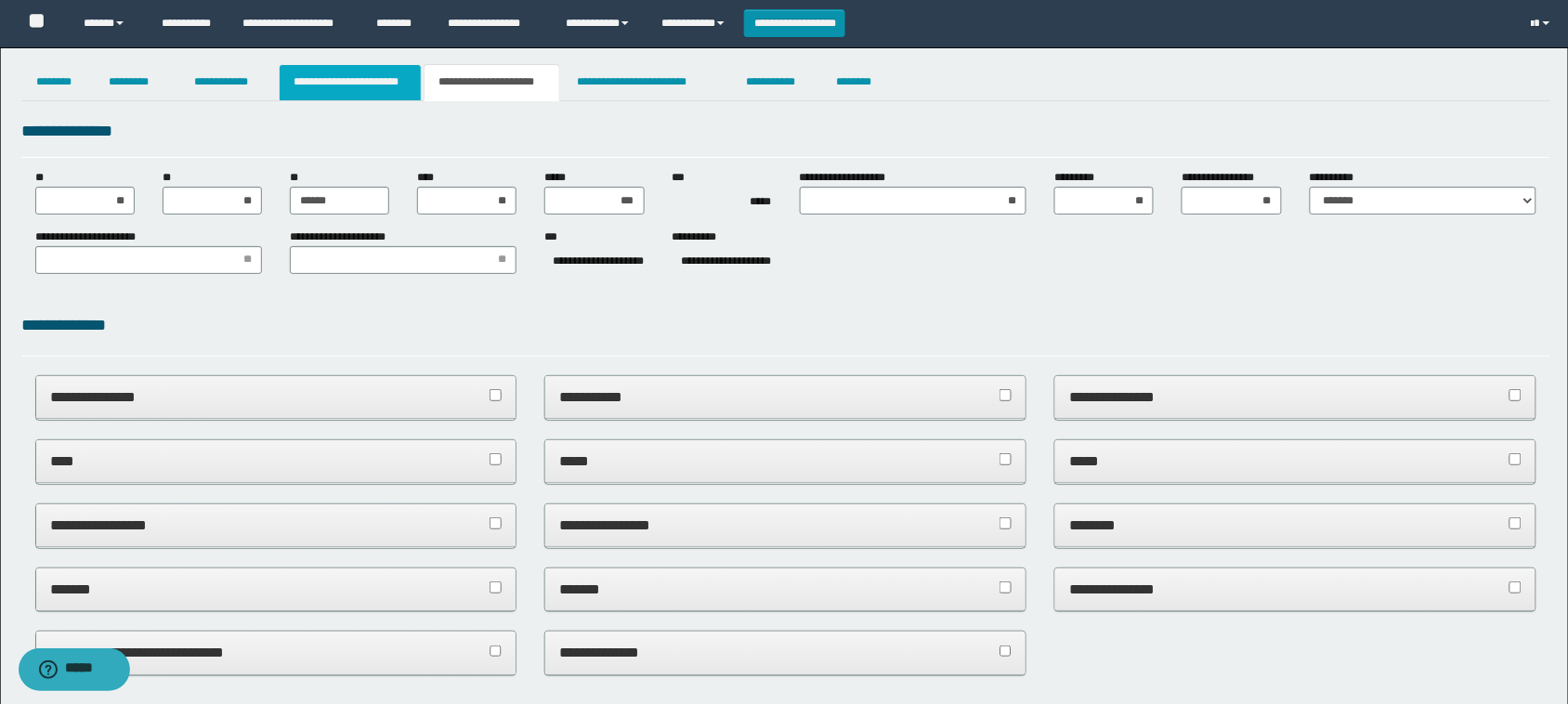 drag, startPoint x: 364, startPoint y: 85, endPoint x: 349, endPoint y: 86, distance: 15.033296 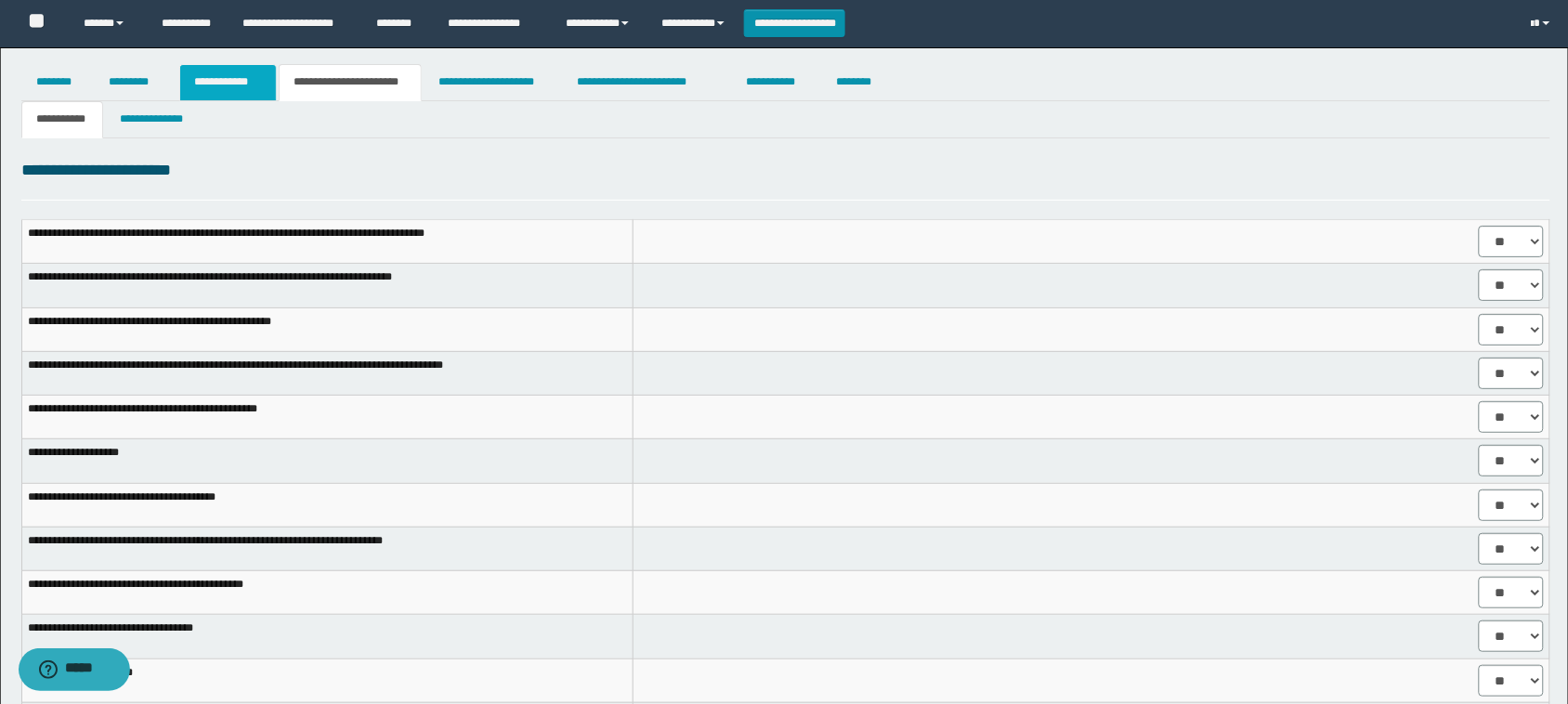 click on "**********" at bounding box center (228, 83) 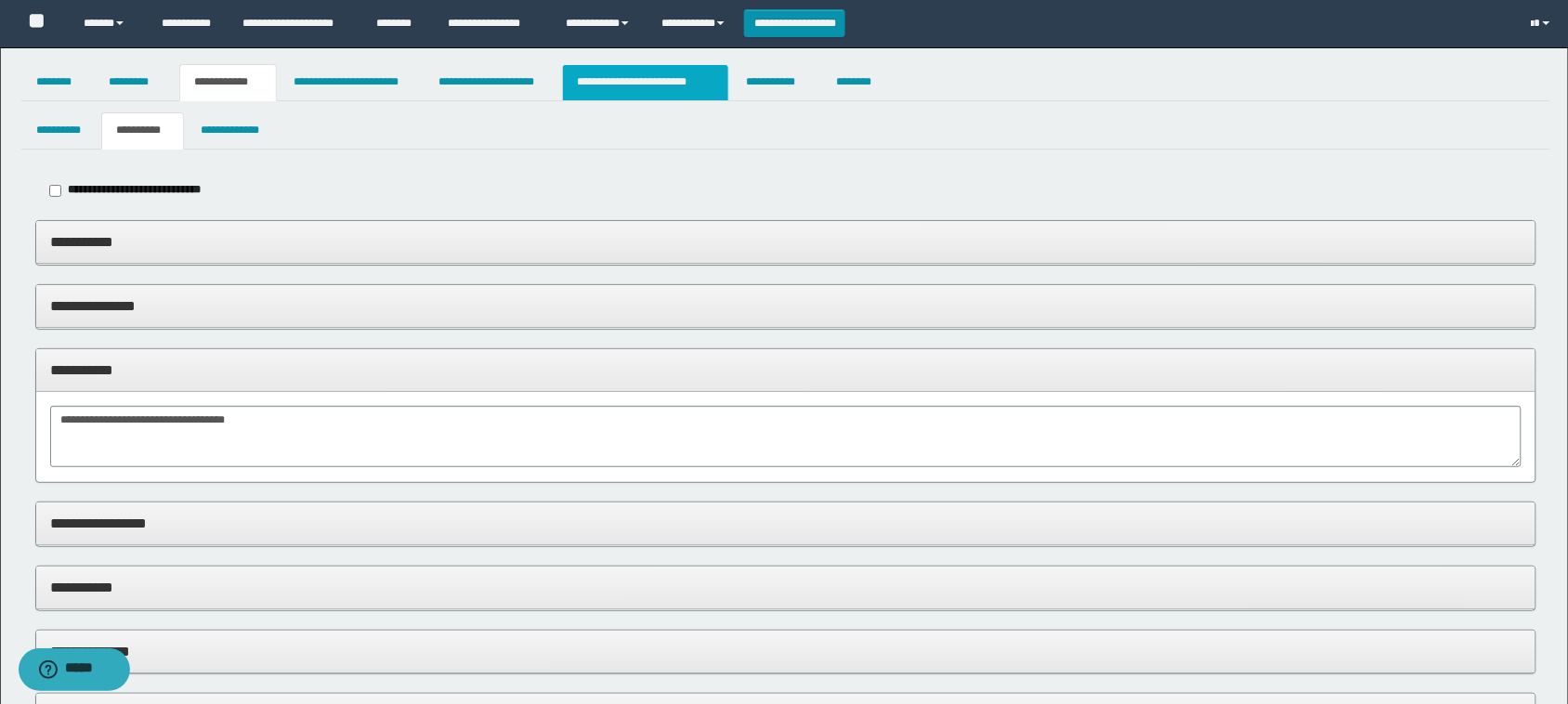click on "**********" at bounding box center (646, 83) 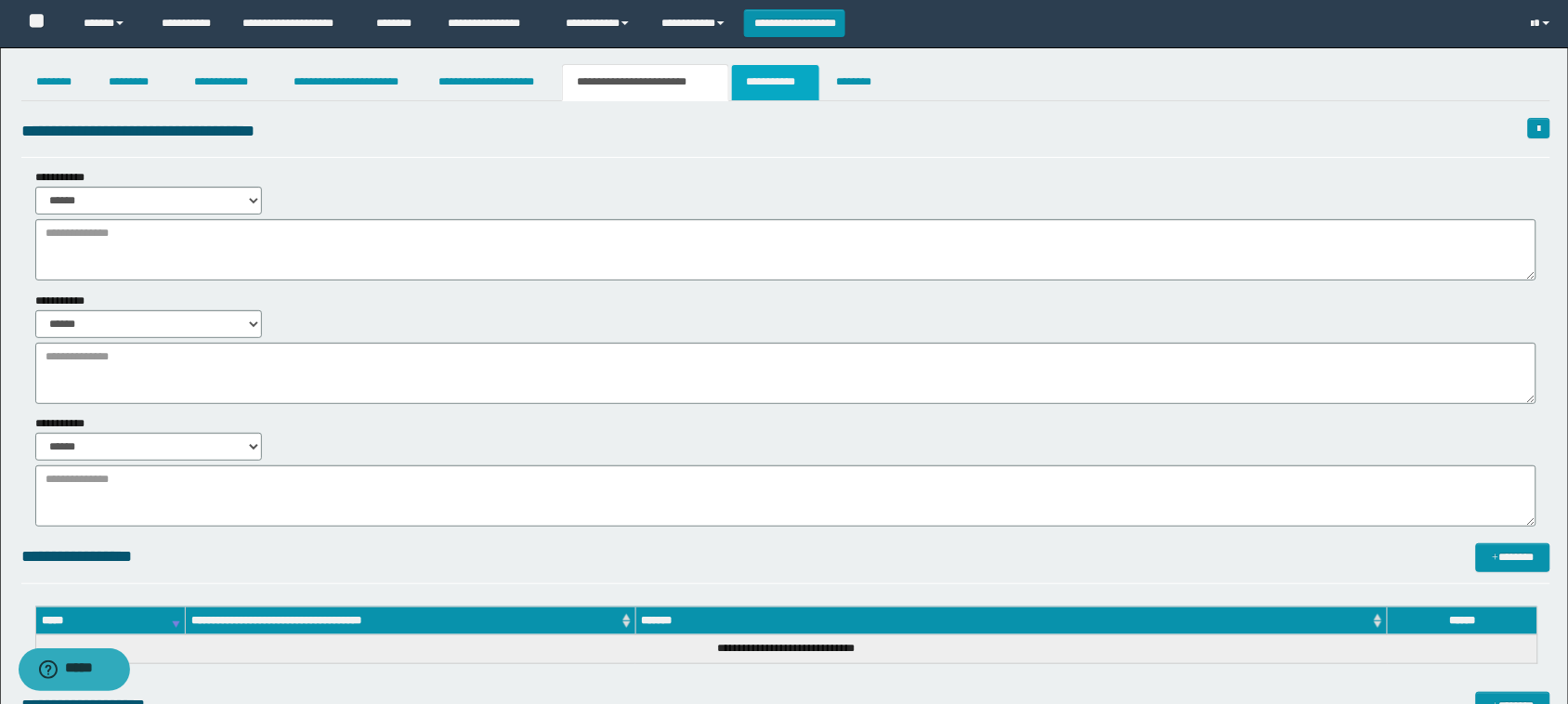 click on "**********" at bounding box center [775, 83] 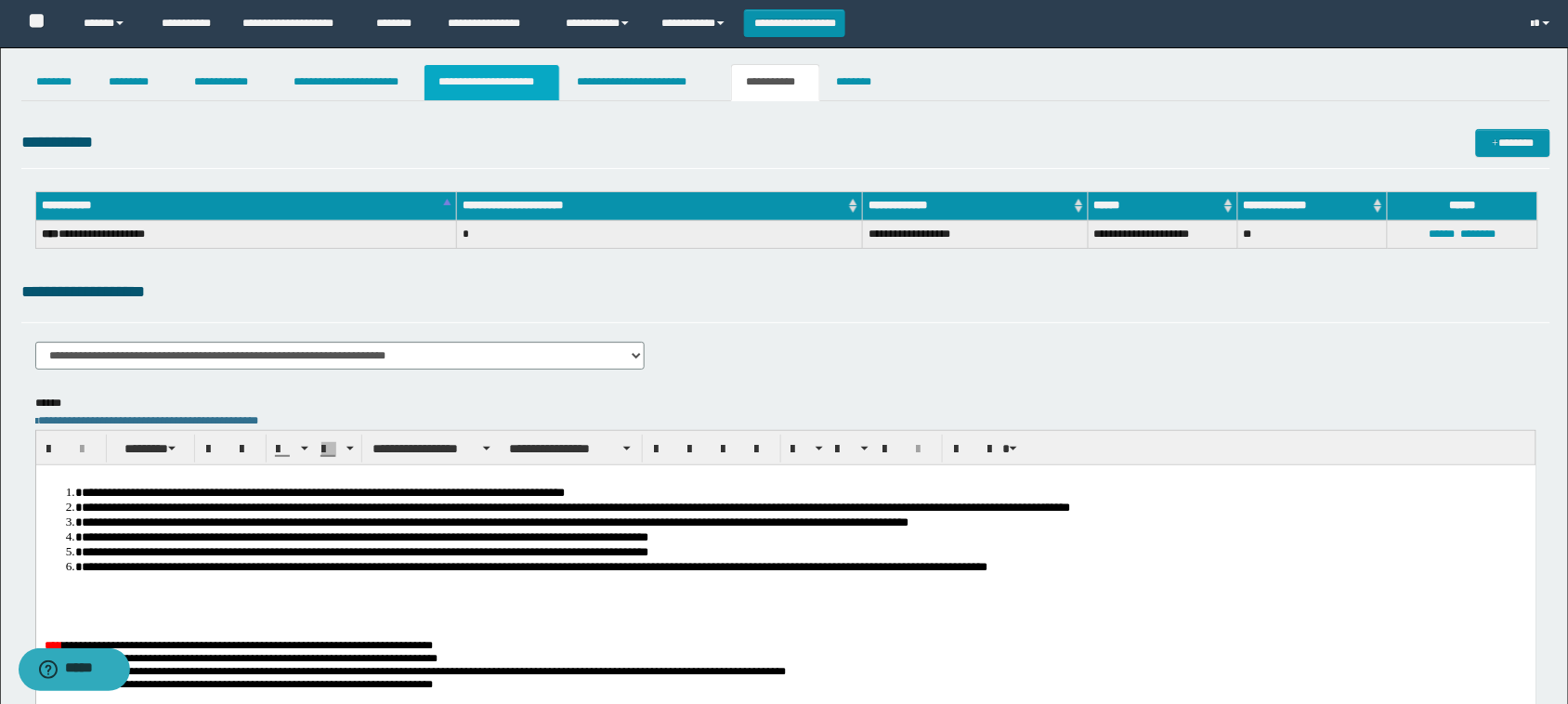 click on "**********" at bounding box center [491, 83] 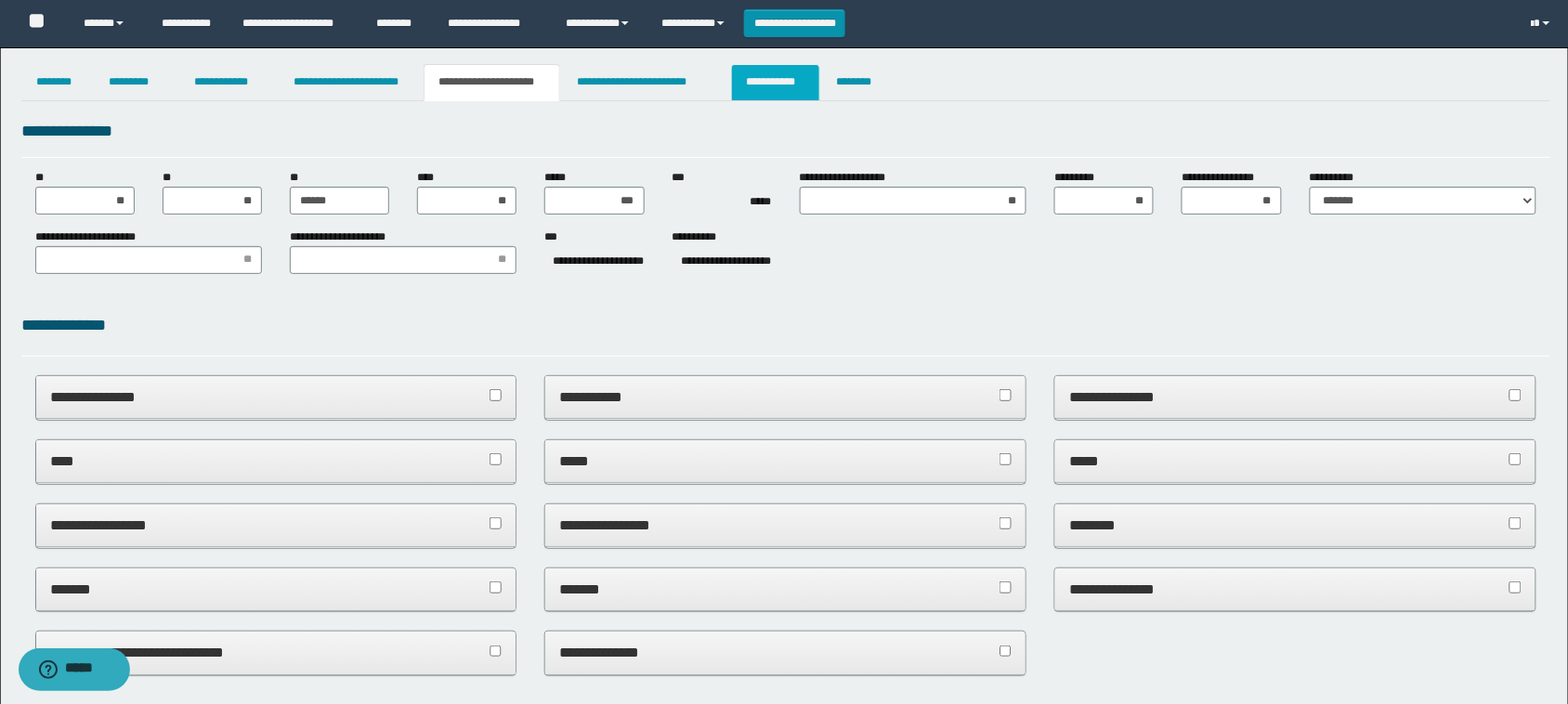 click on "**********" at bounding box center (775, 83) 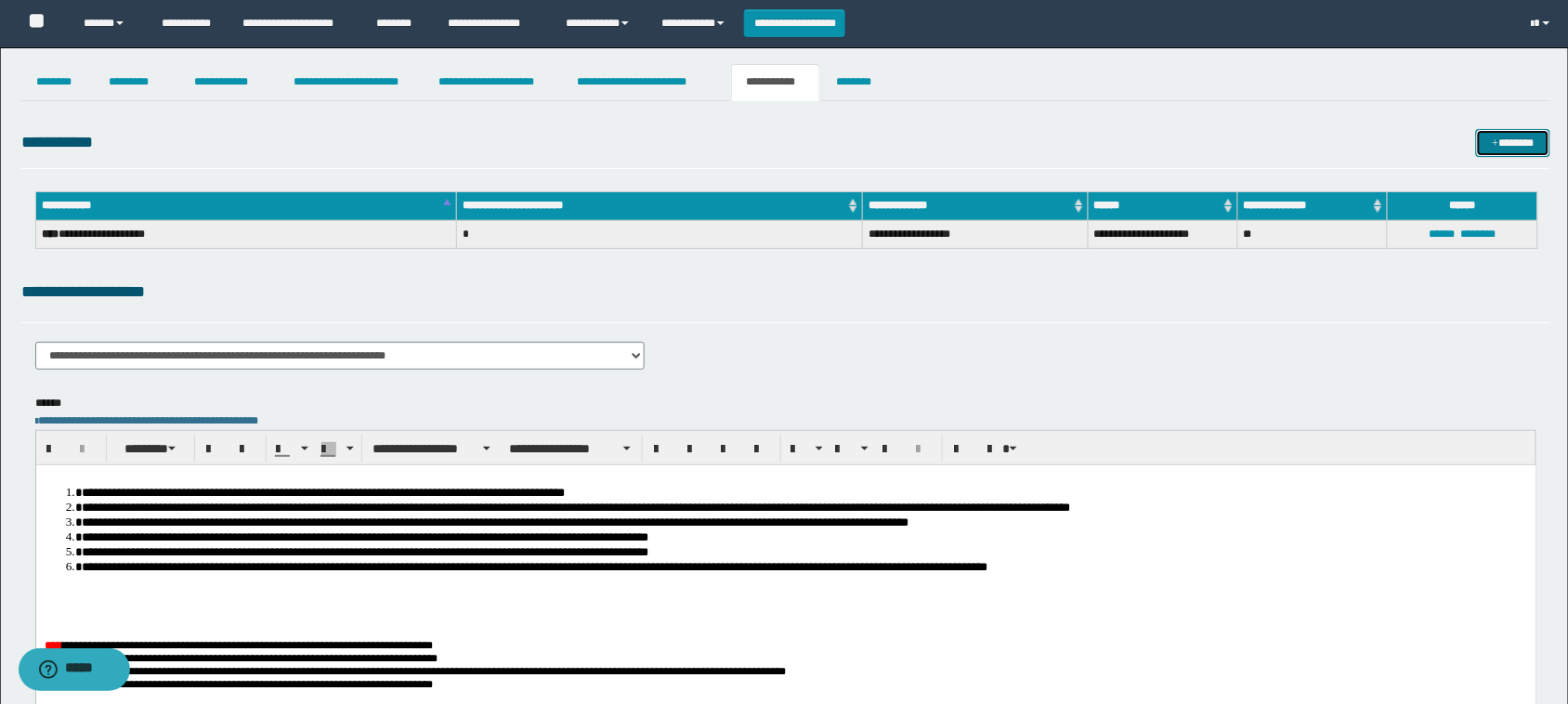 click on "*******" at bounding box center (1513, 143) 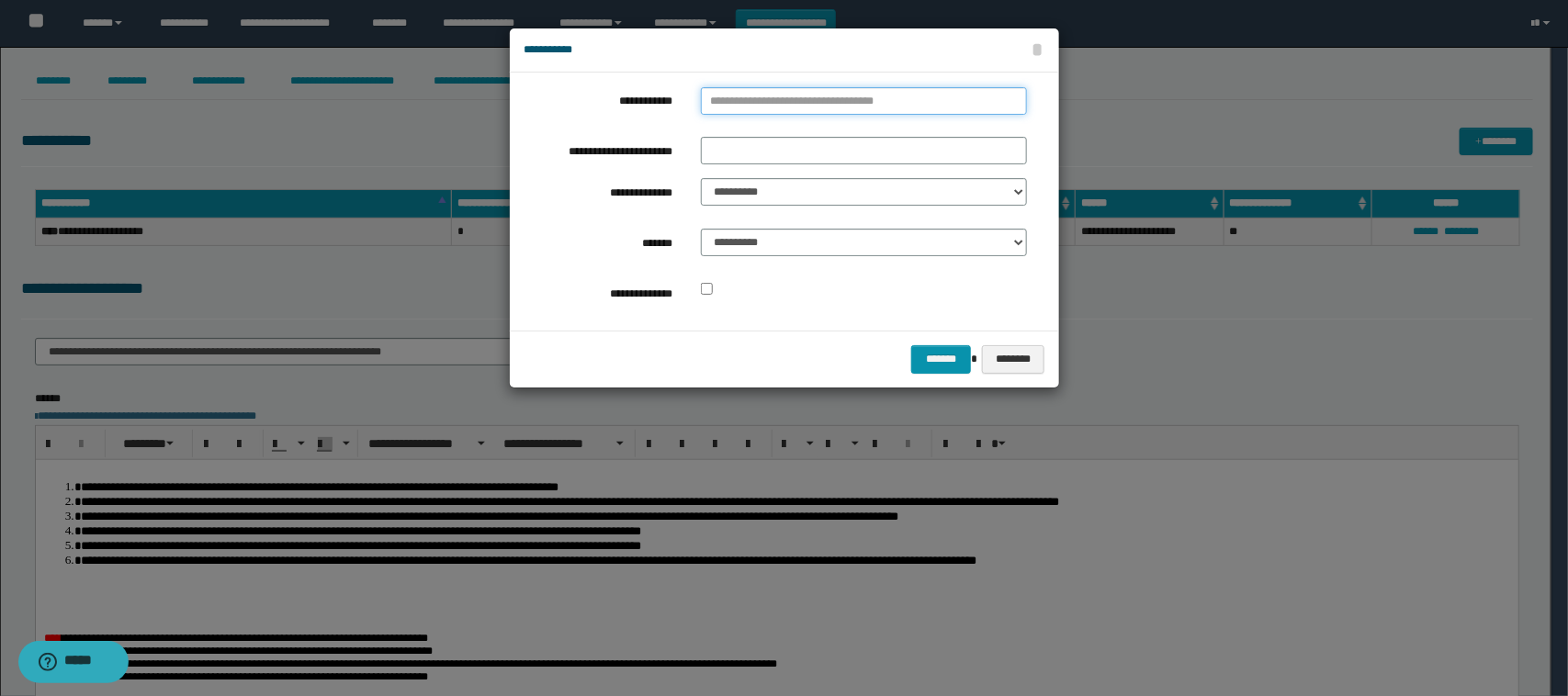 type on "**********" 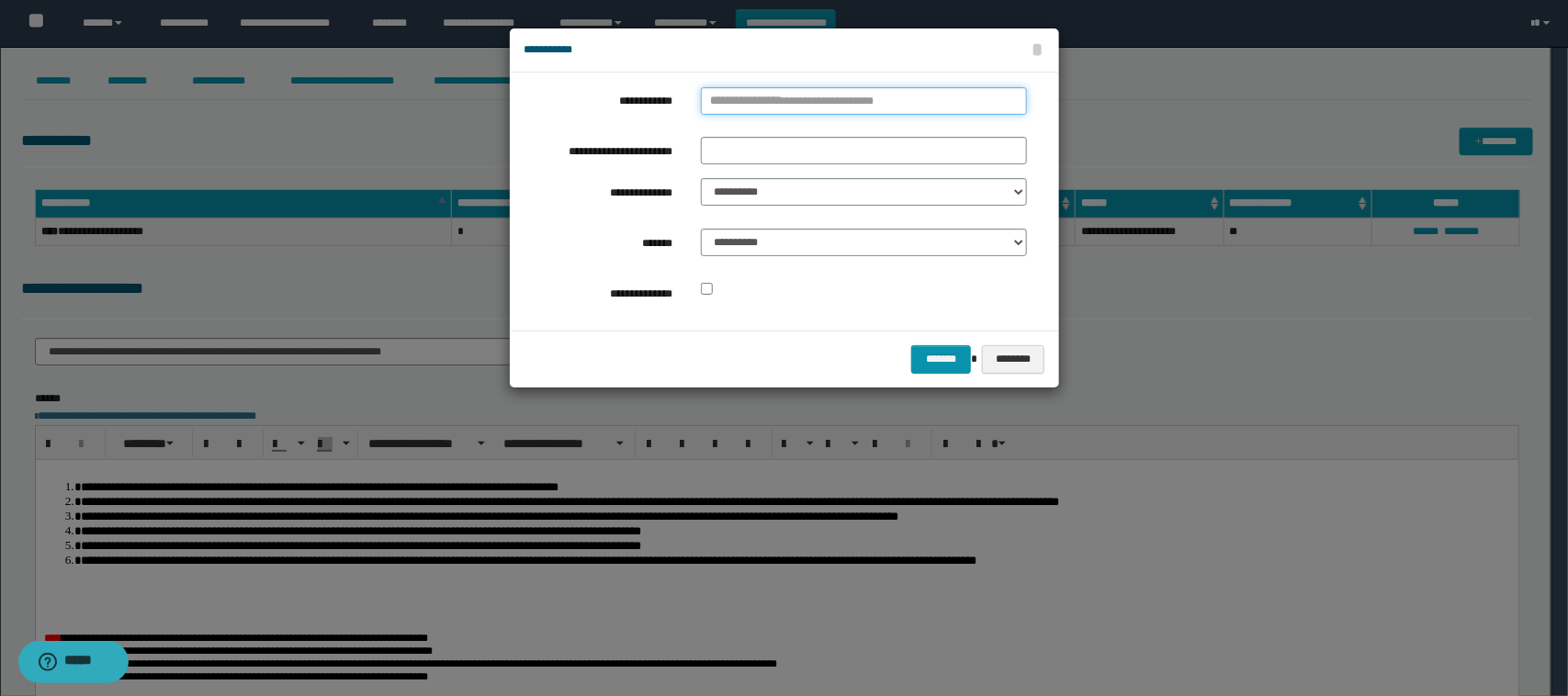click on "**********" at bounding box center [864, 101] 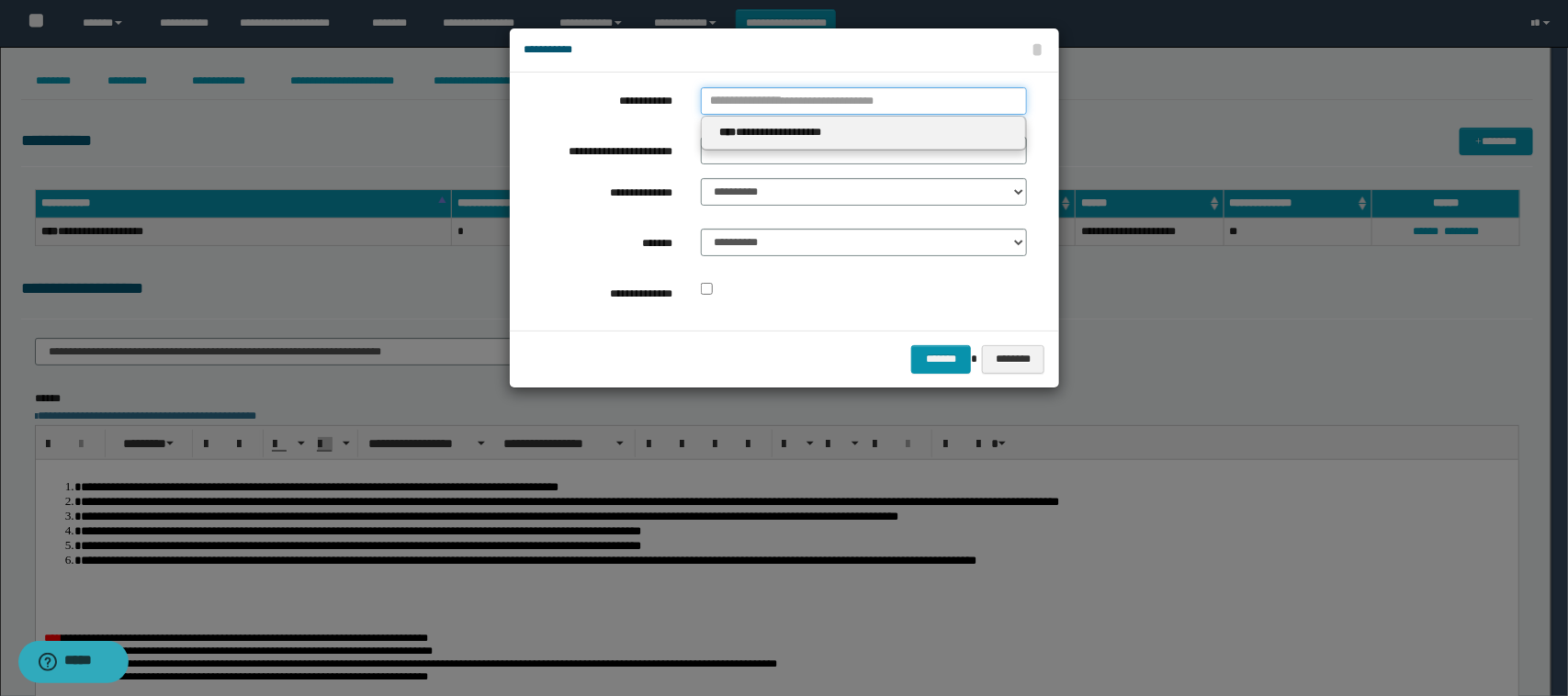 type 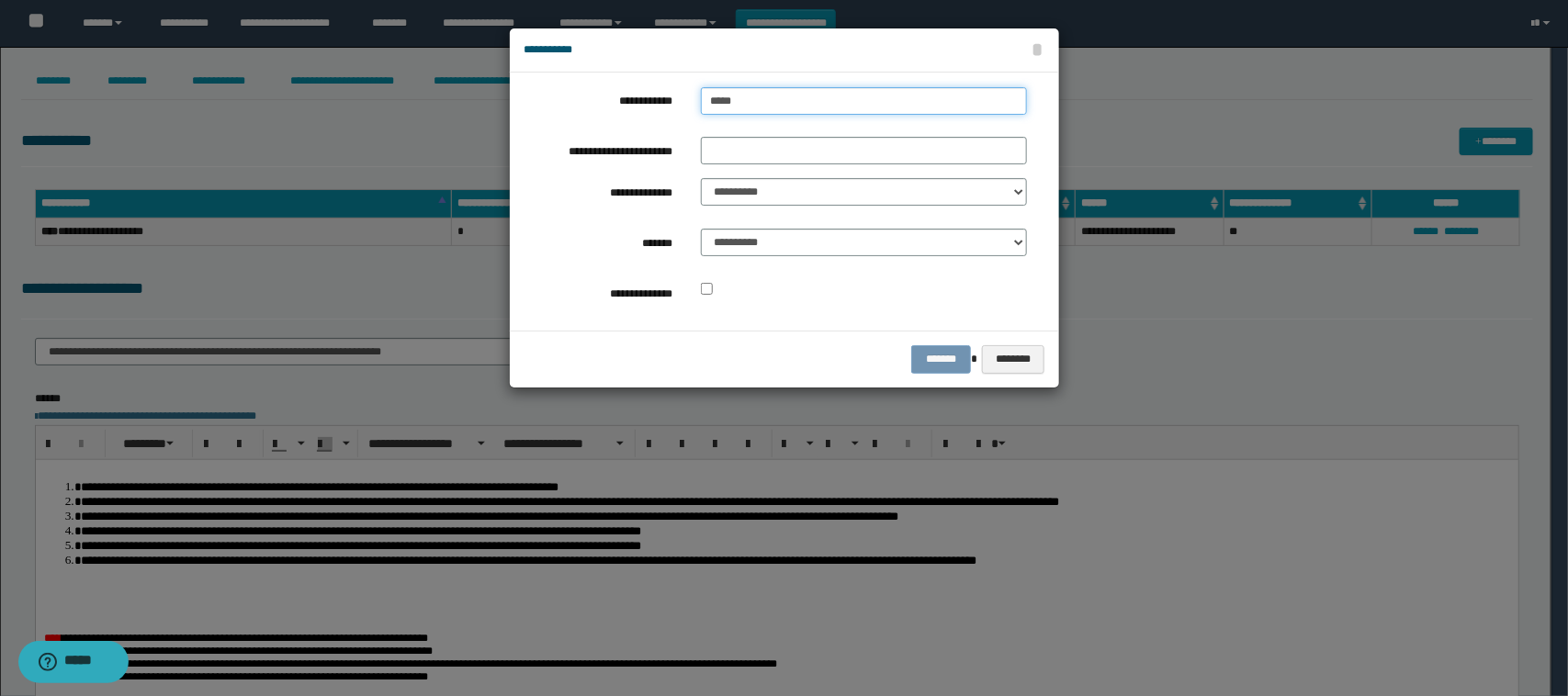 type on "******" 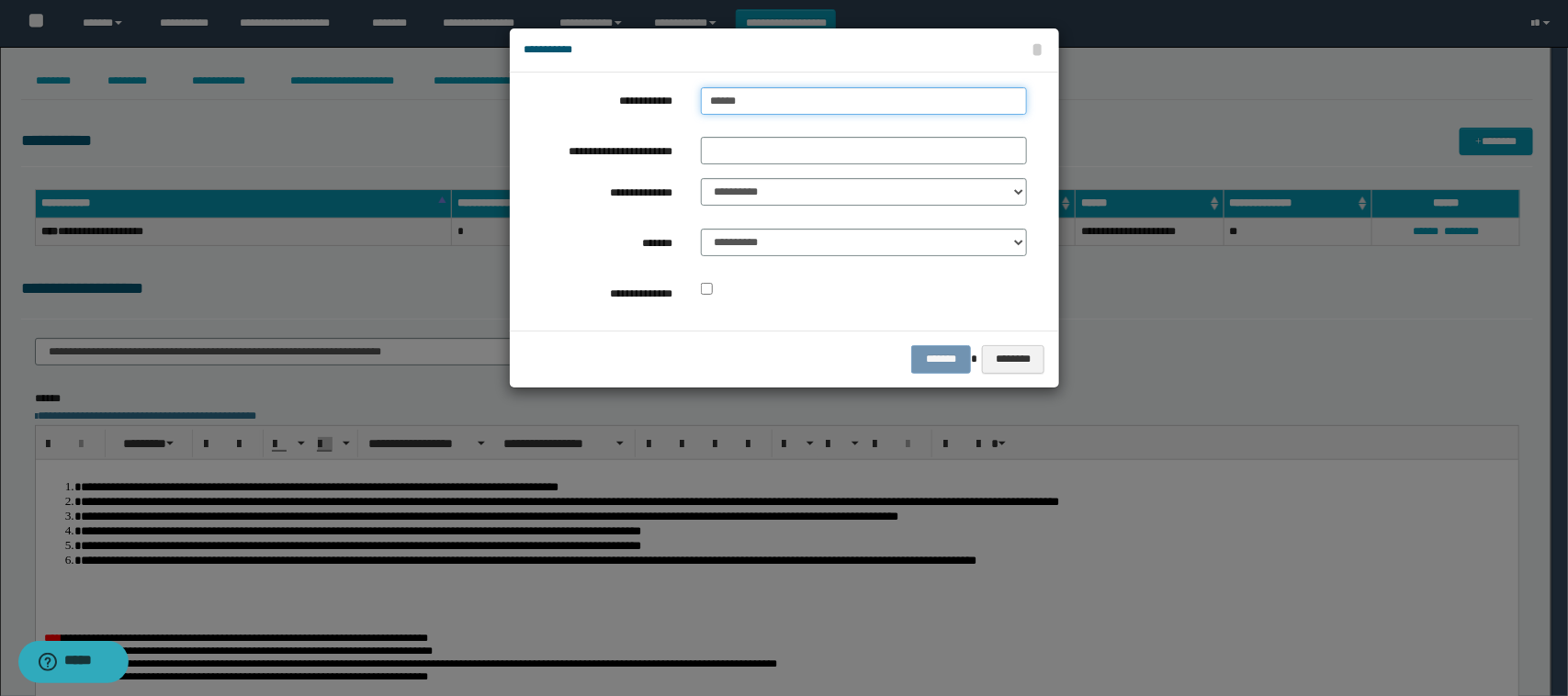 type on "**********" 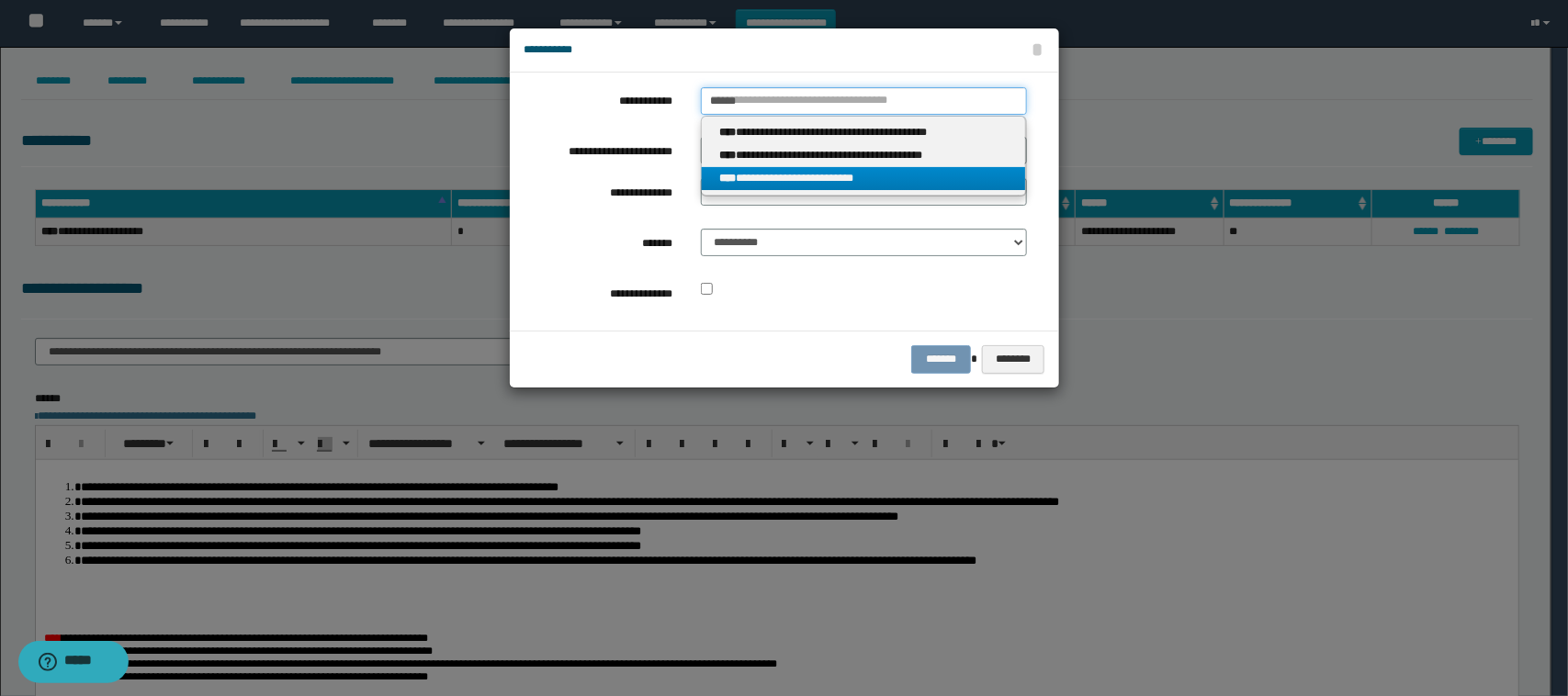 type on "******" 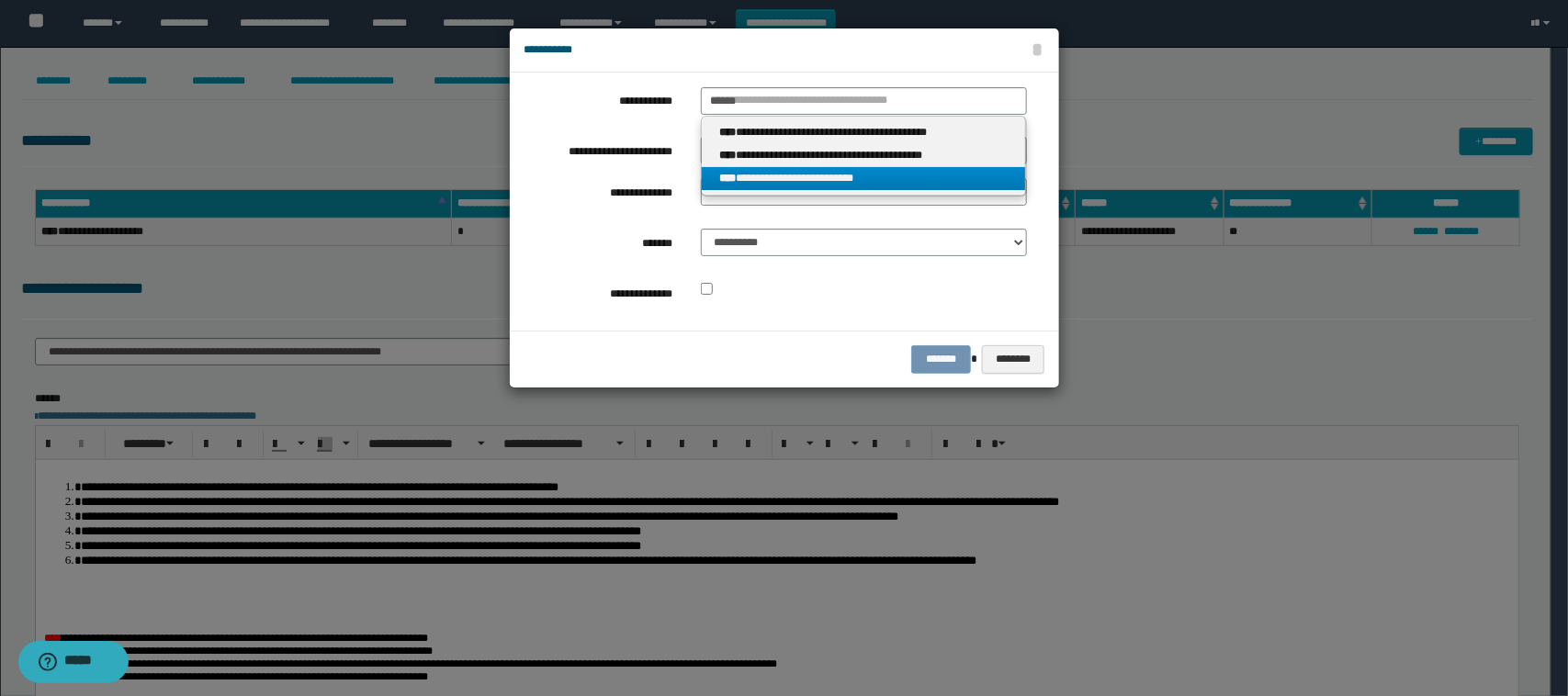 click on "**********" at bounding box center [863, 178] 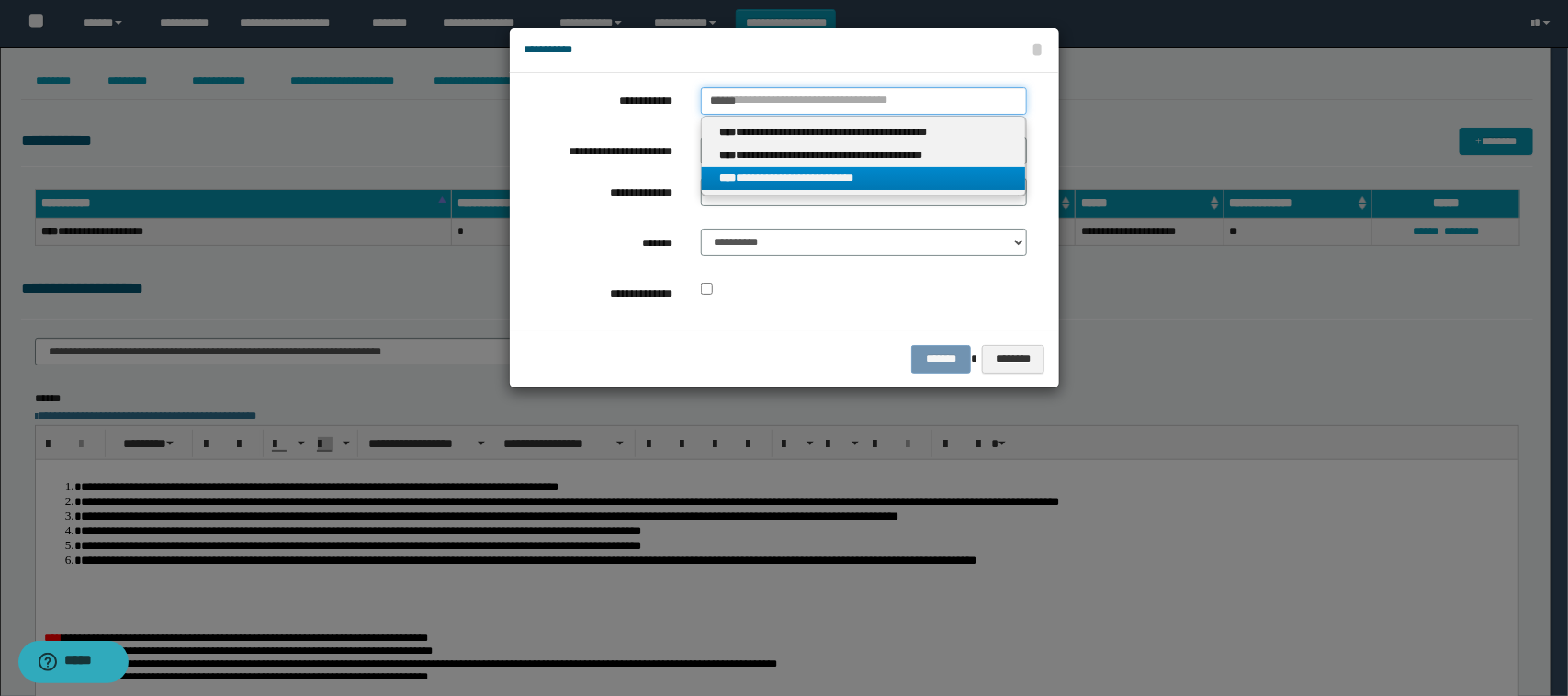 type 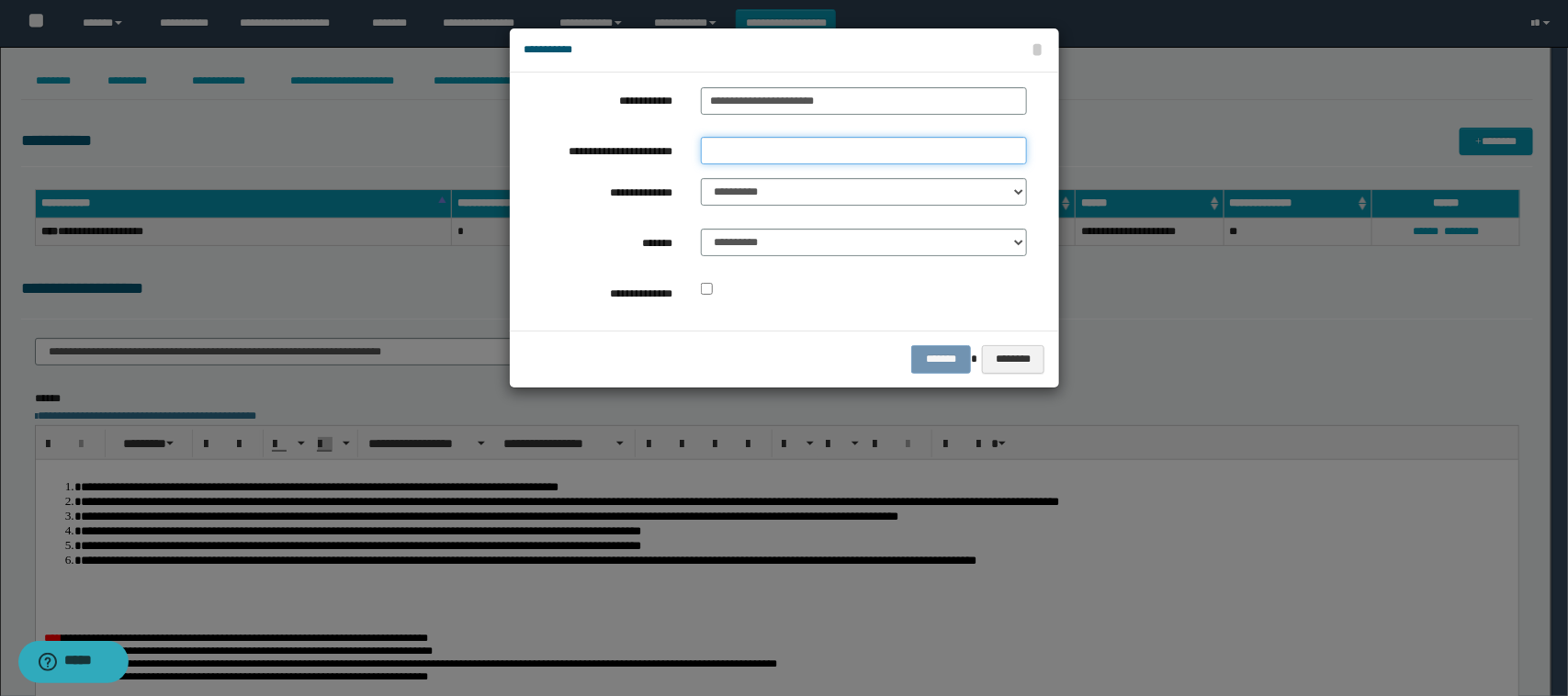 drag, startPoint x: 765, startPoint y: 161, endPoint x: 786, endPoint y: 159, distance: 21.095023 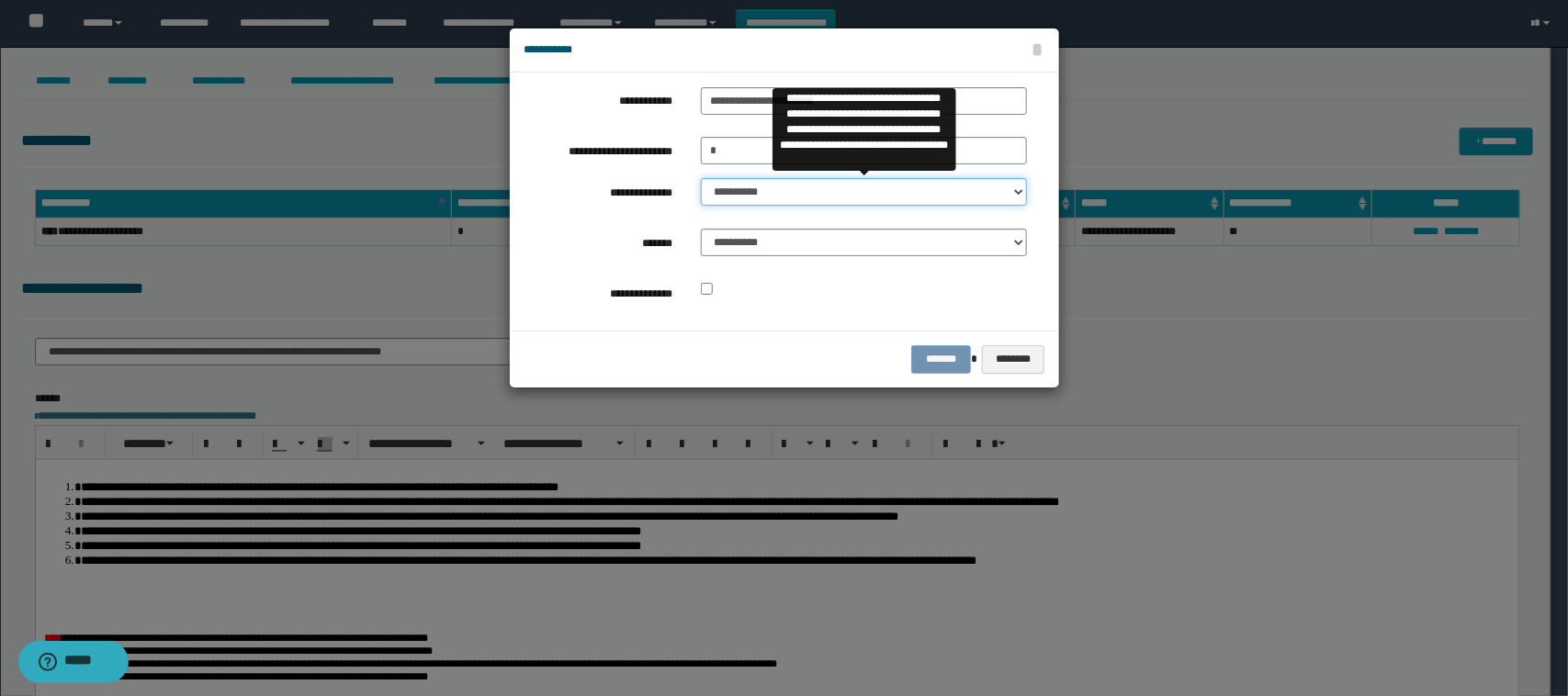 click on "**********" at bounding box center (864, 192) 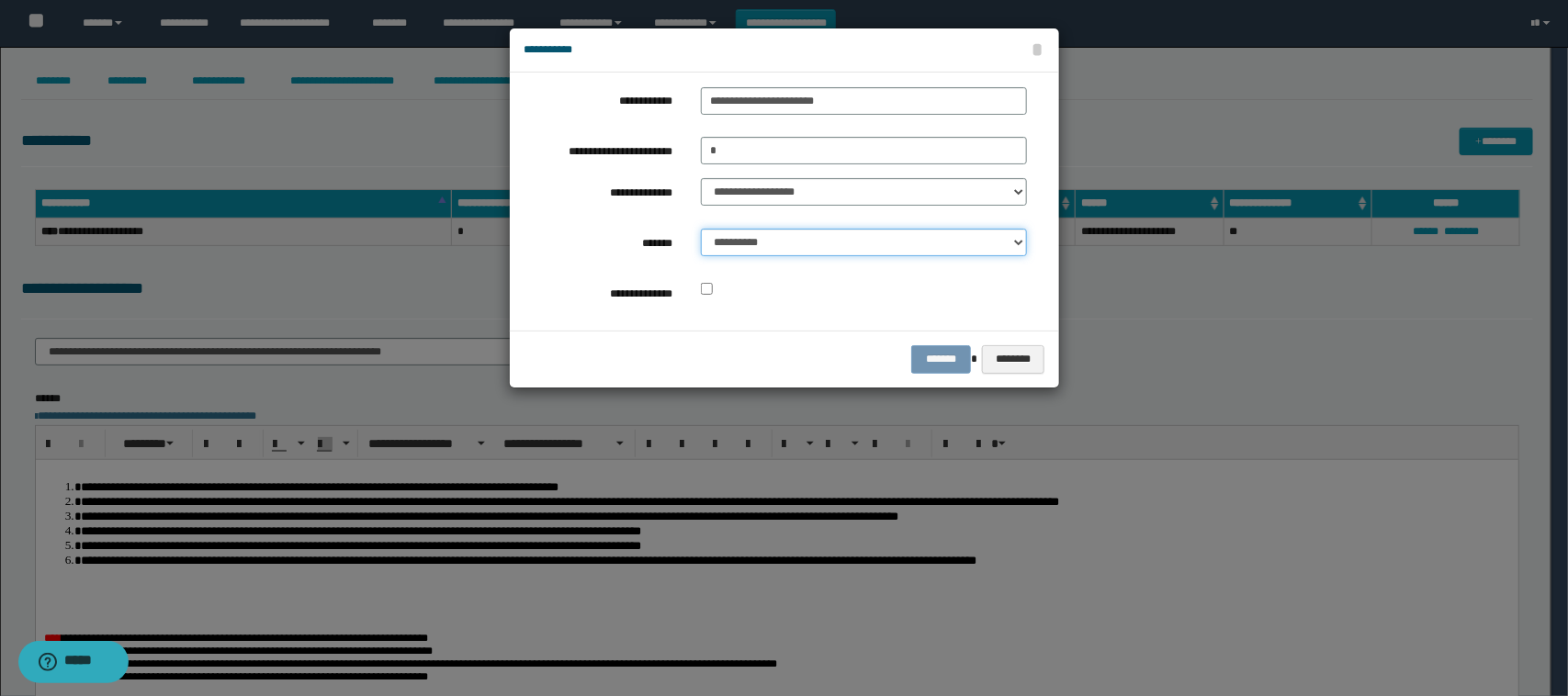 click on "**********" at bounding box center (864, 242) 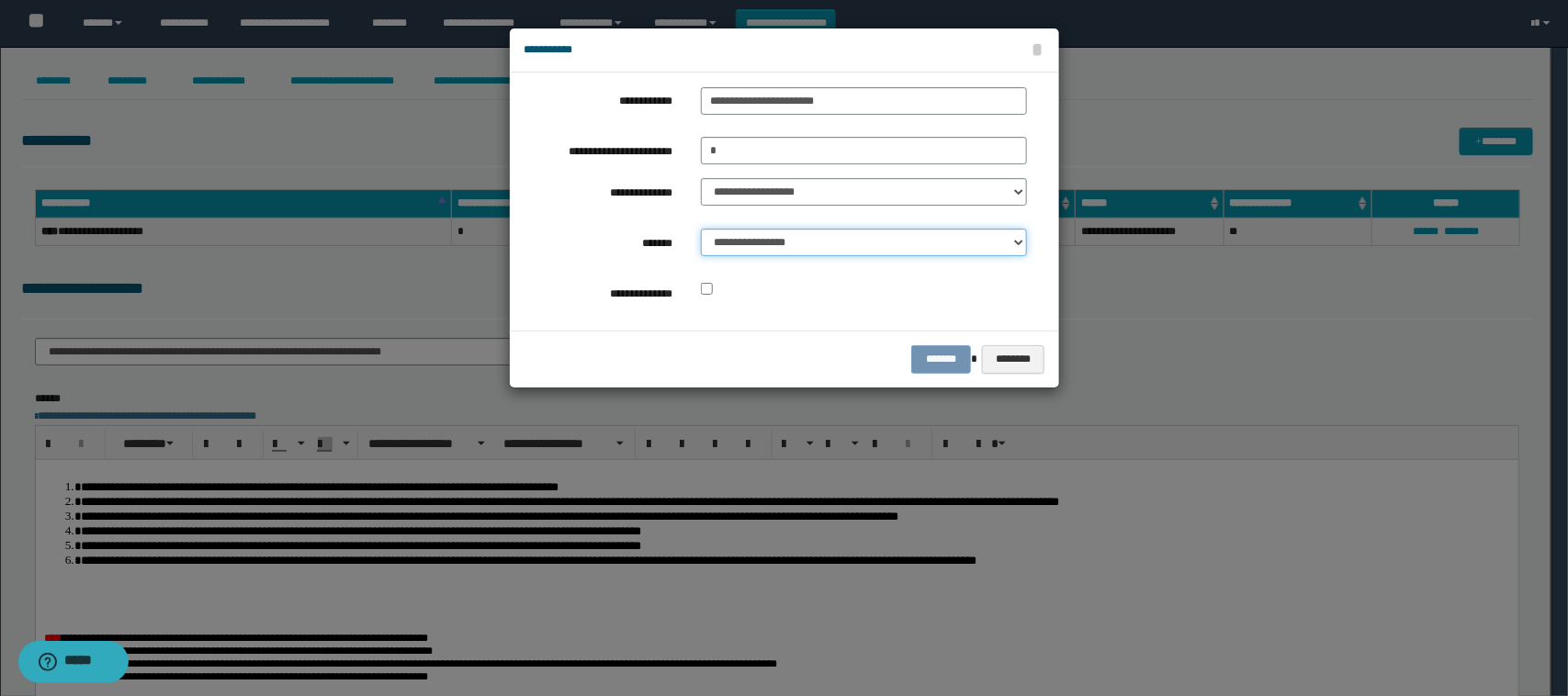 click on "**********" at bounding box center (864, 242) 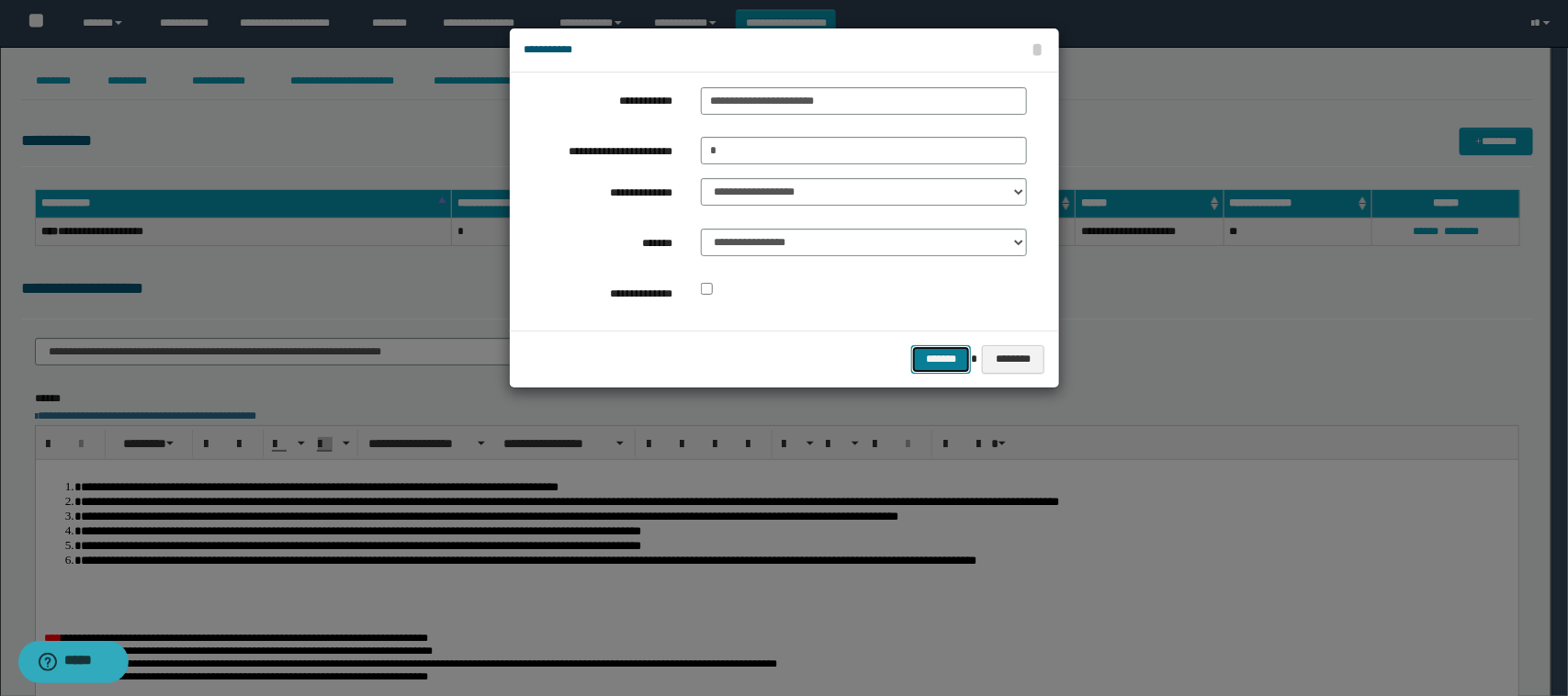 click on "*******" at bounding box center (941, 359) 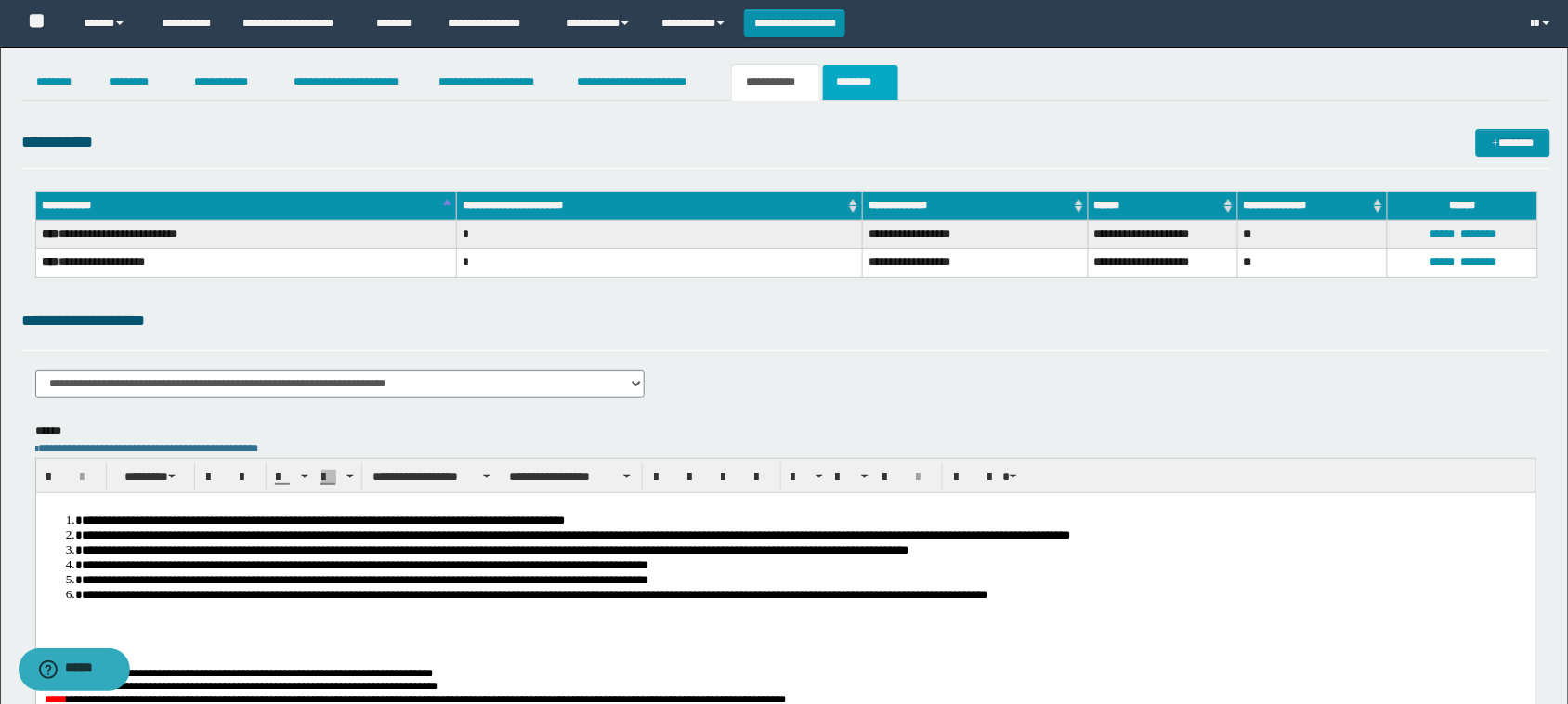 click on "********" at bounding box center (860, 83) 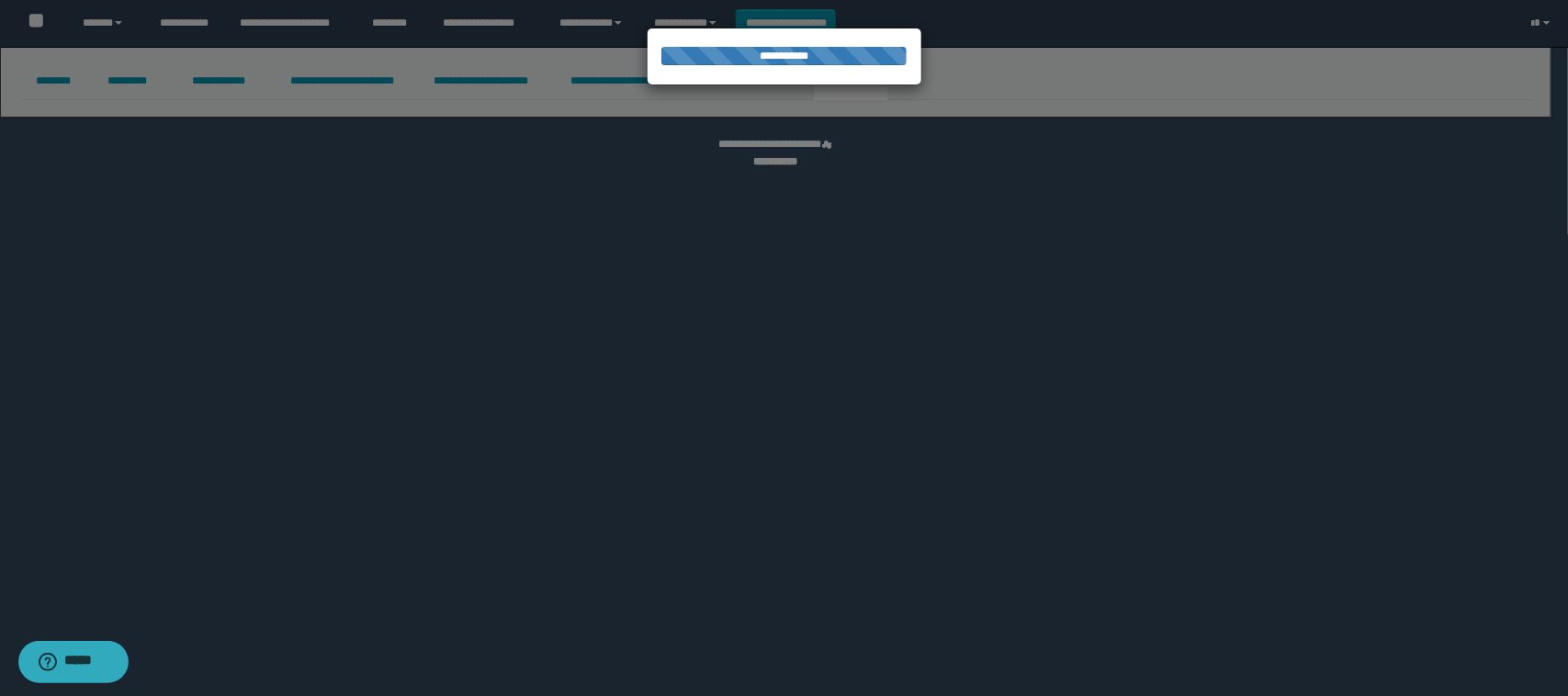 select 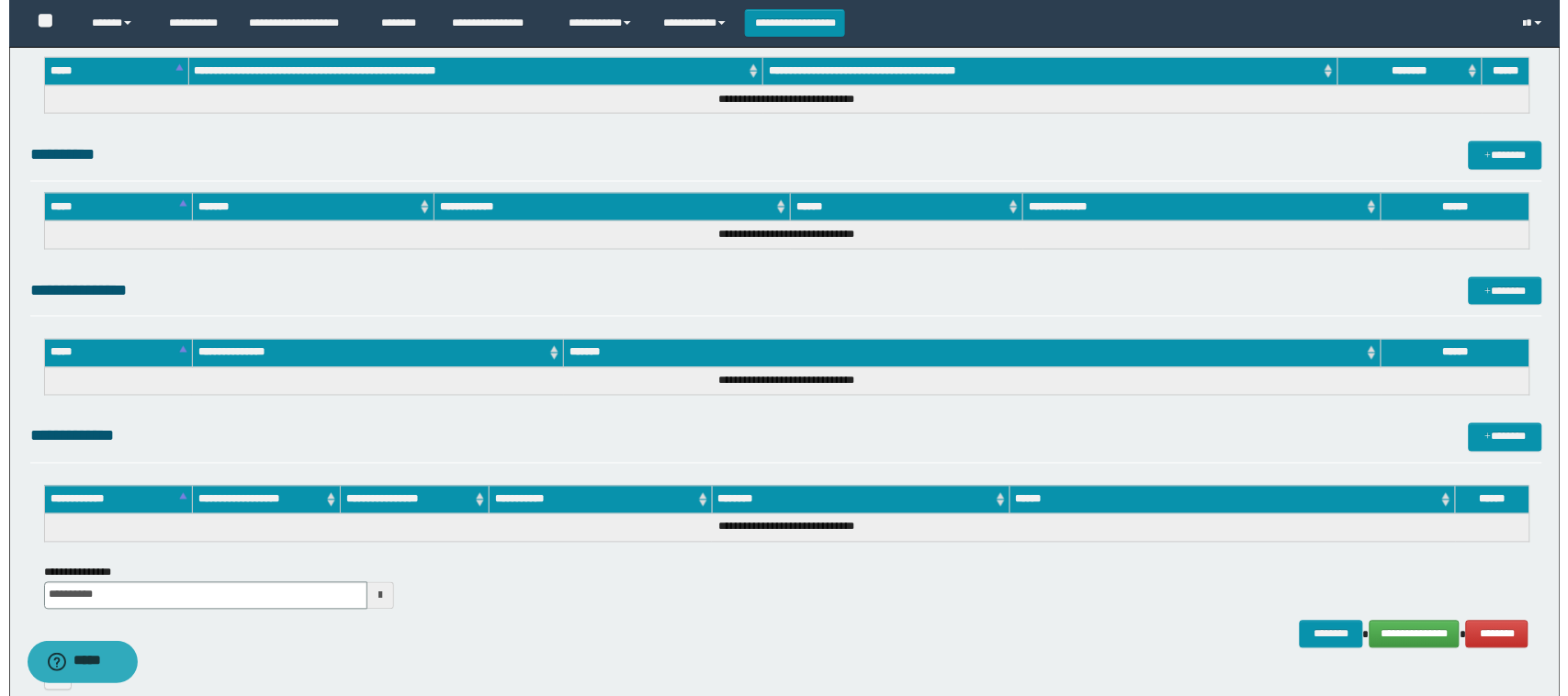 scroll, scrollTop: 795, scrollLeft: 0, axis: vertical 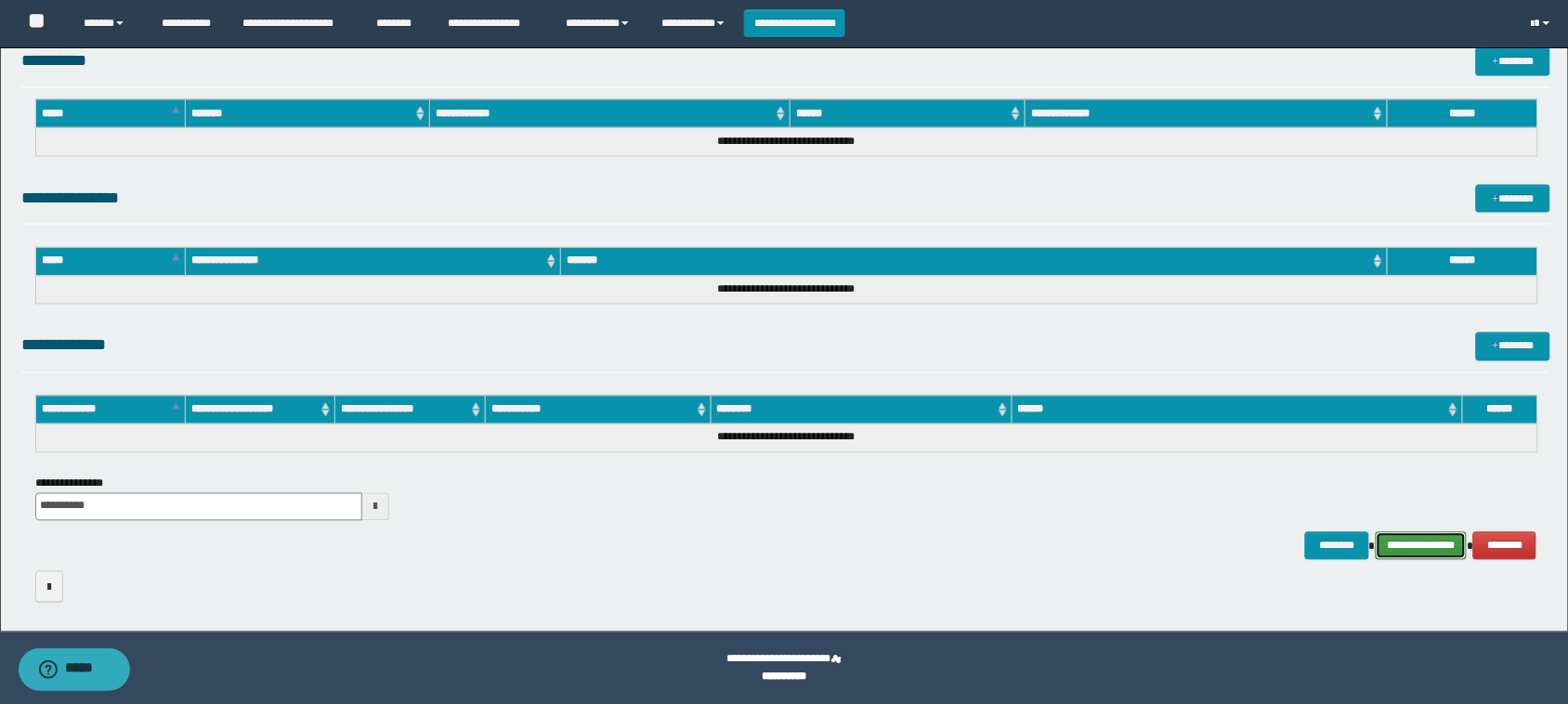 click on "**********" at bounding box center [1421, 546] 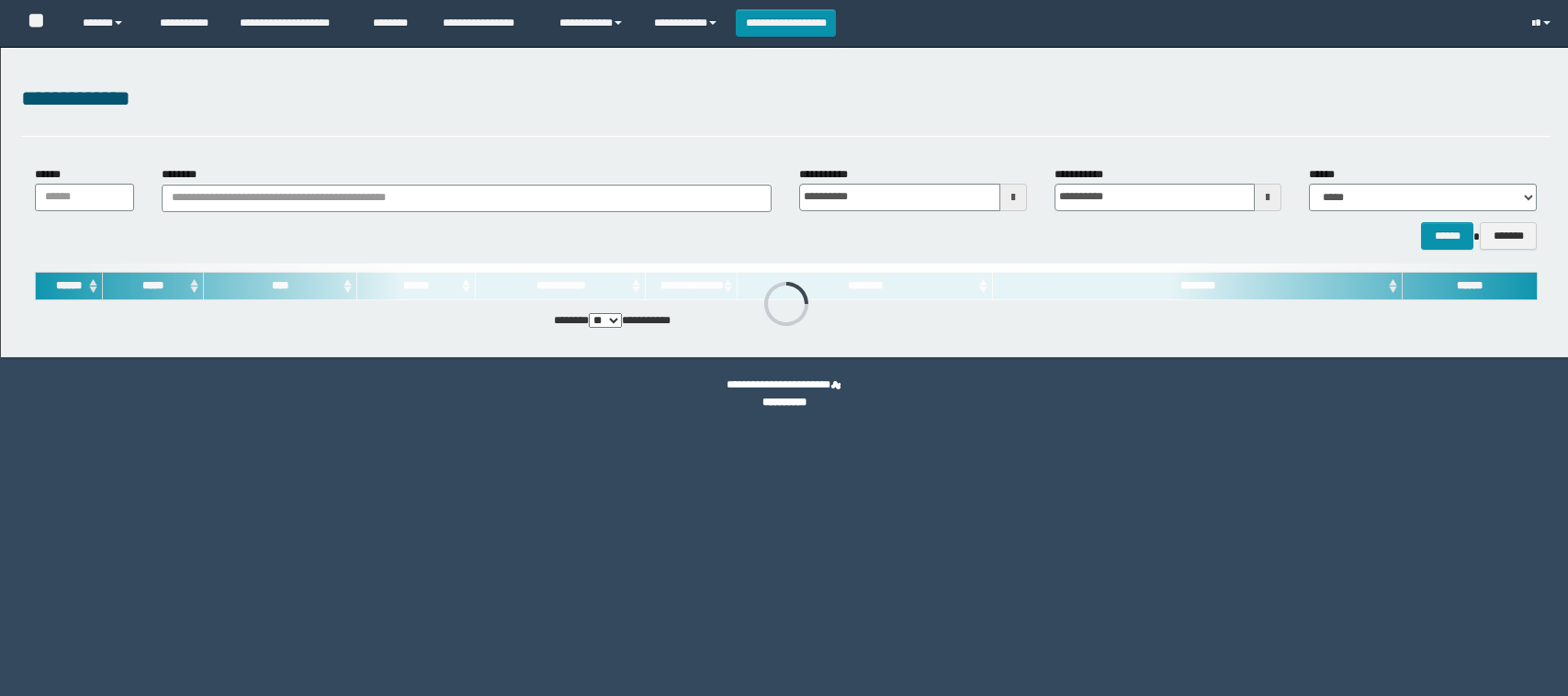 scroll, scrollTop: 0, scrollLeft: 0, axis: both 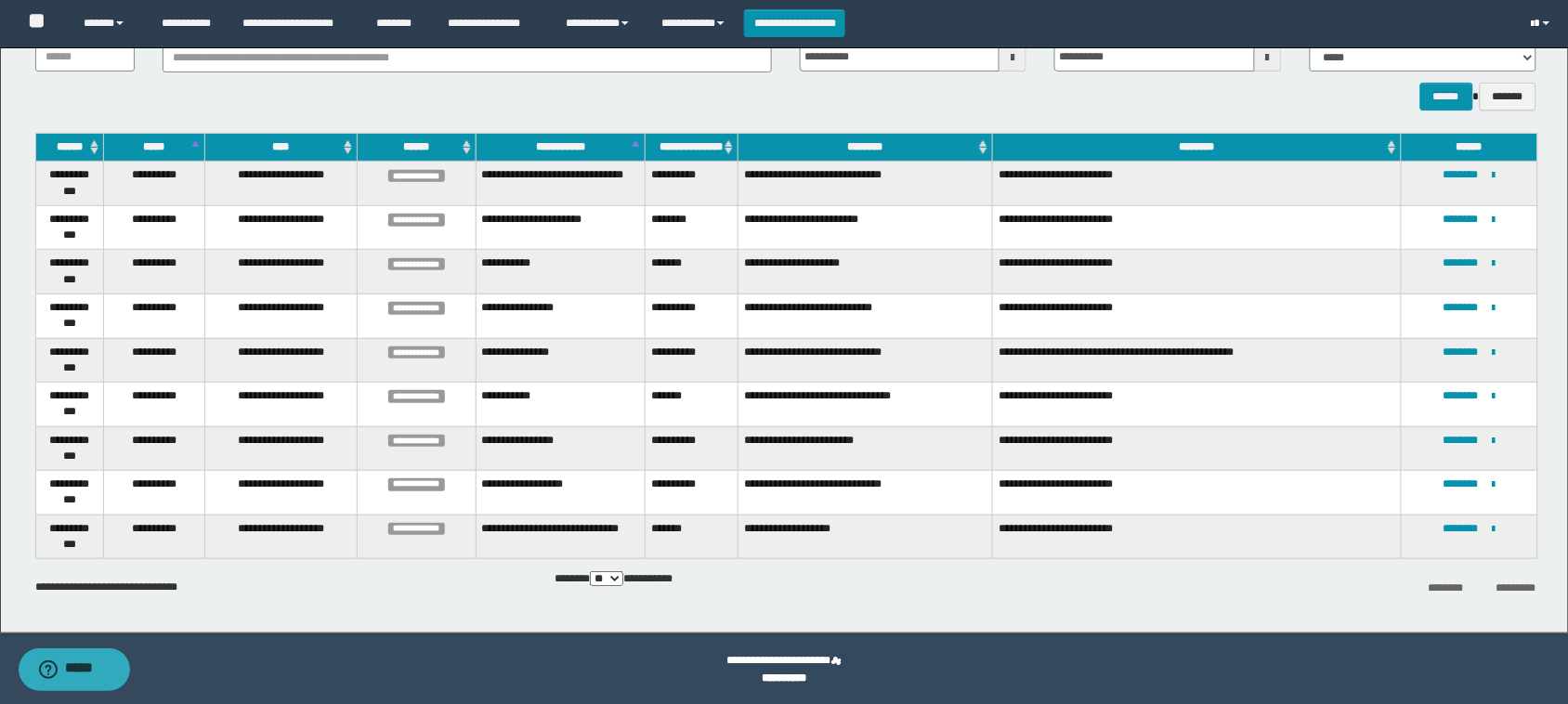 click at bounding box center (1543, 23) 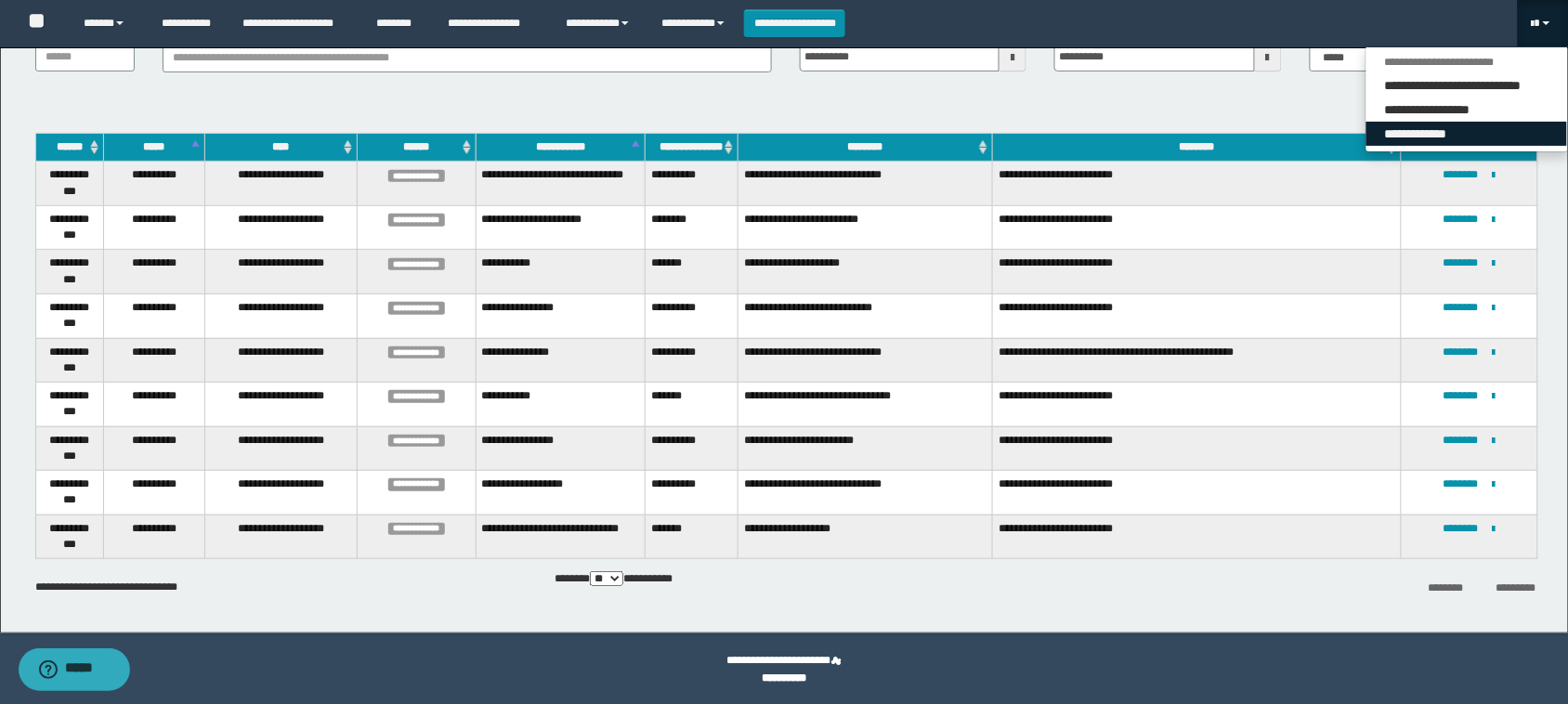 click on "**********" at bounding box center (1467, 134) 